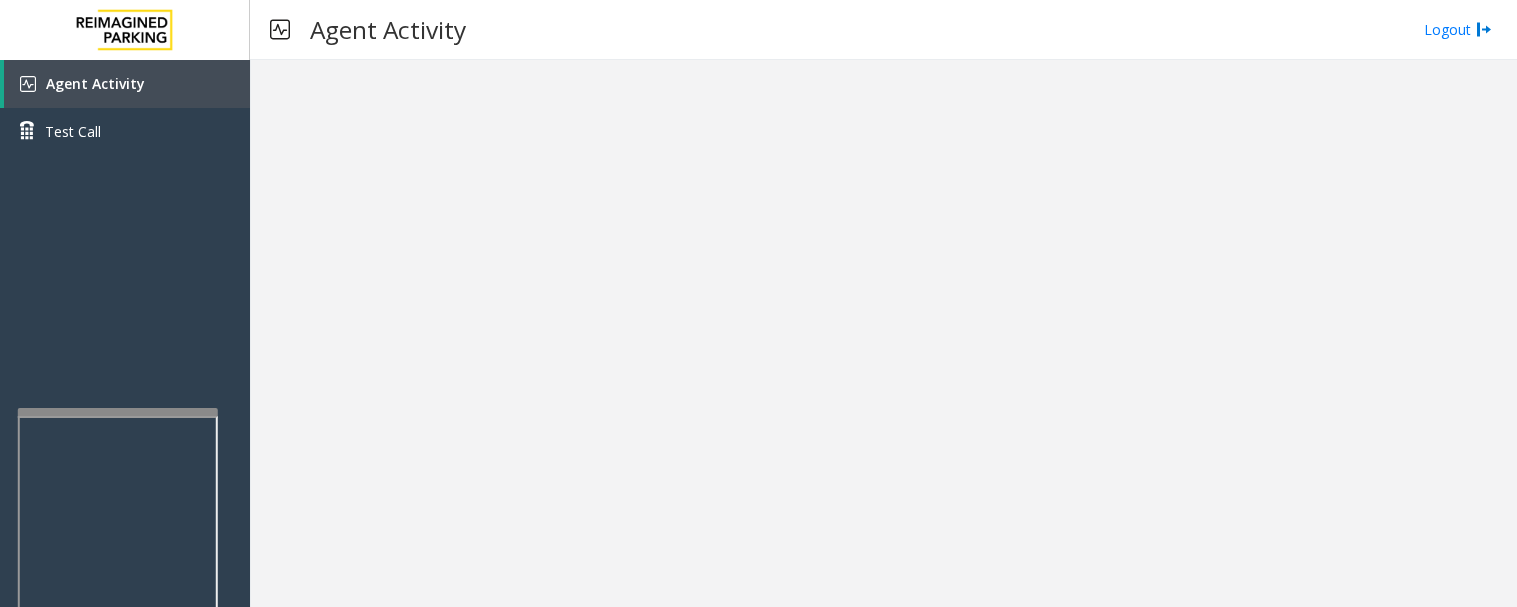 scroll, scrollTop: 0, scrollLeft: 0, axis: both 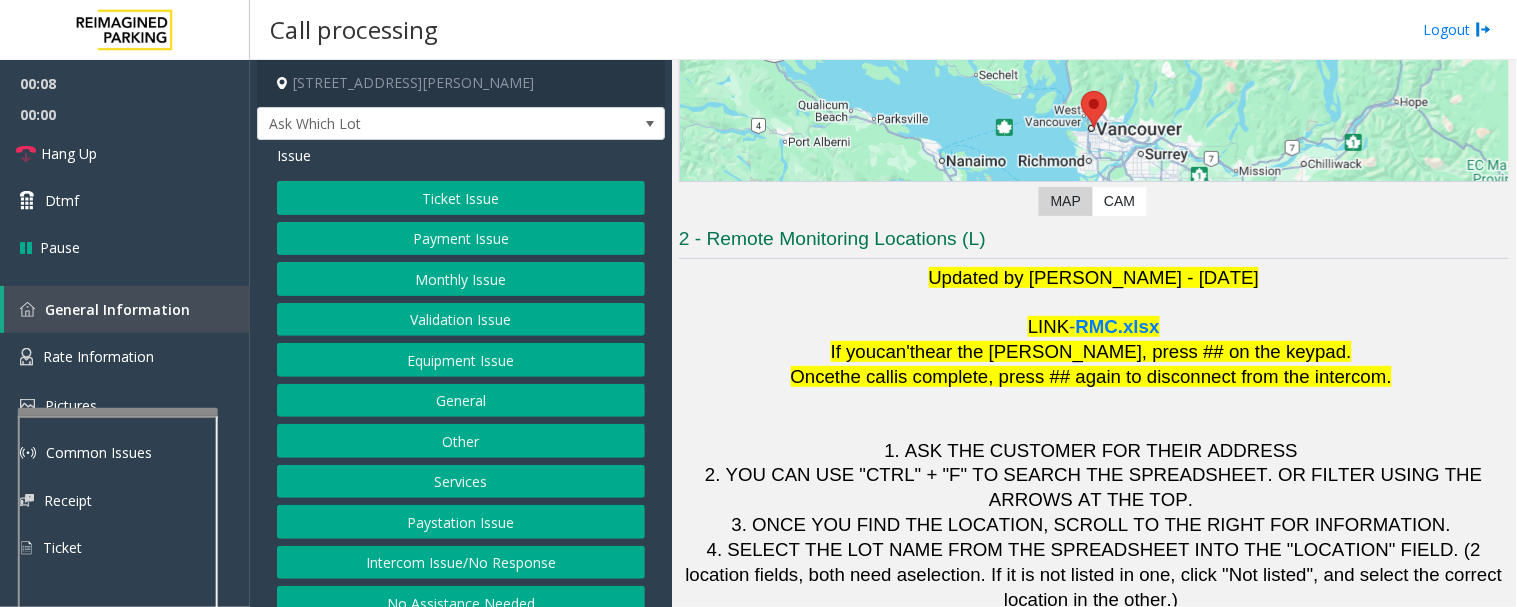 click on "Intercom Issue/No Response" 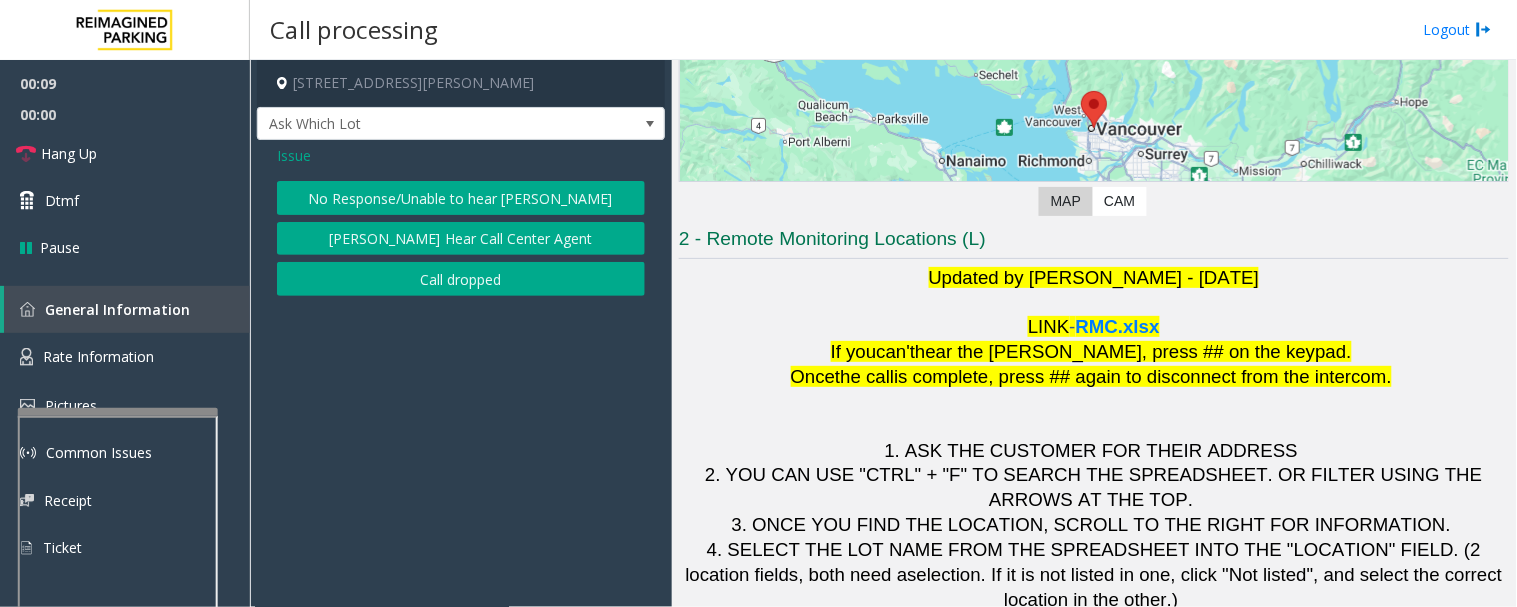 click on "No Response/Unable to hear [PERSON_NAME]" 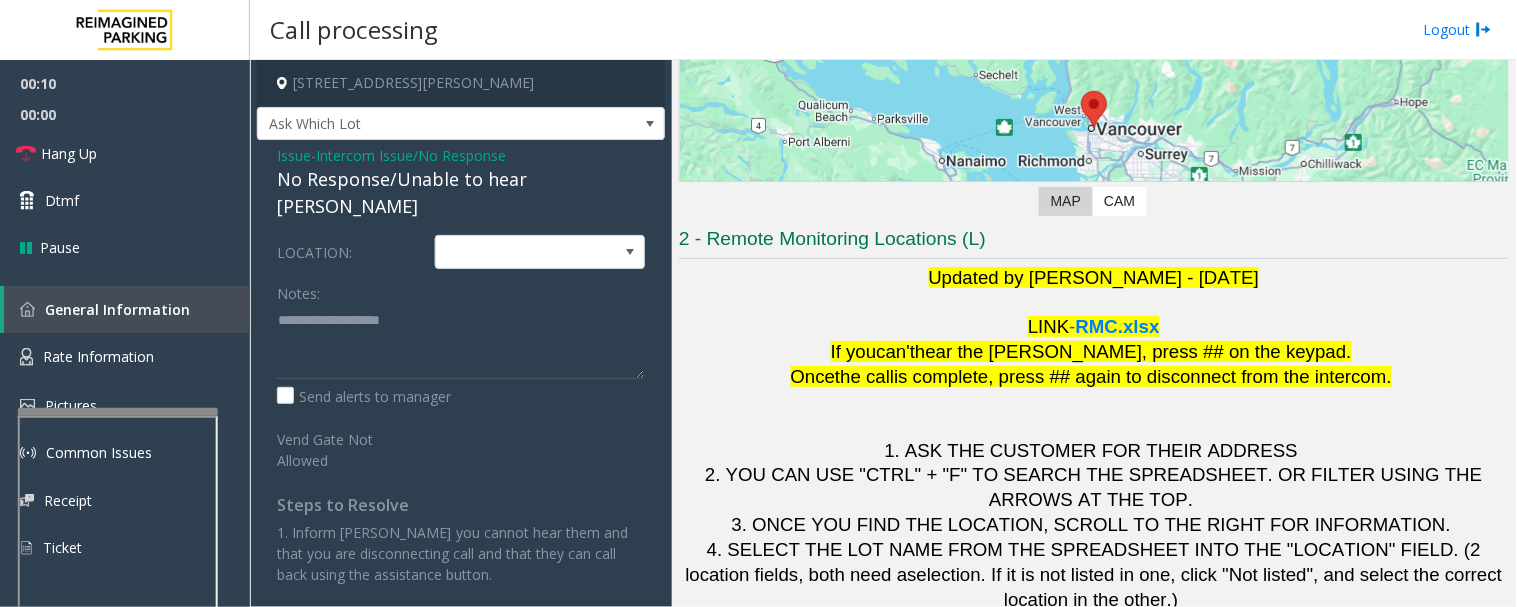 click on "No Response/Unable to hear [PERSON_NAME]" 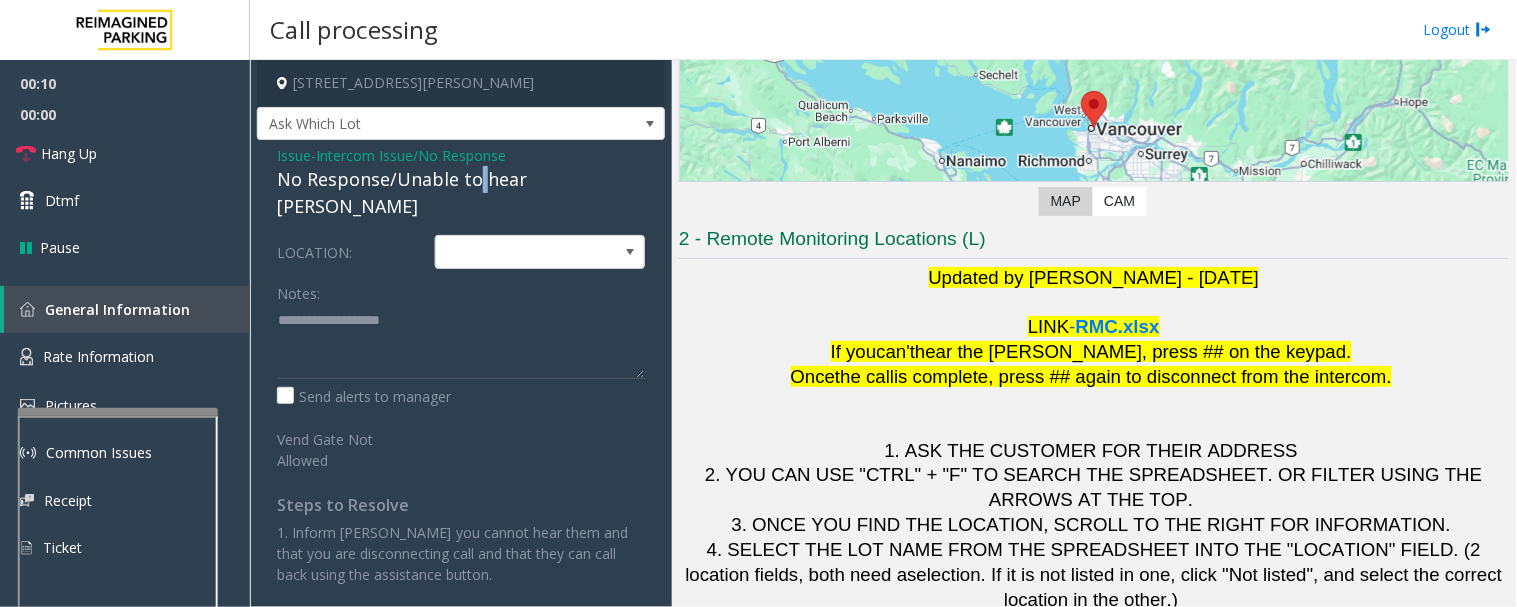 click on "No Response/Unable to hear [PERSON_NAME]" 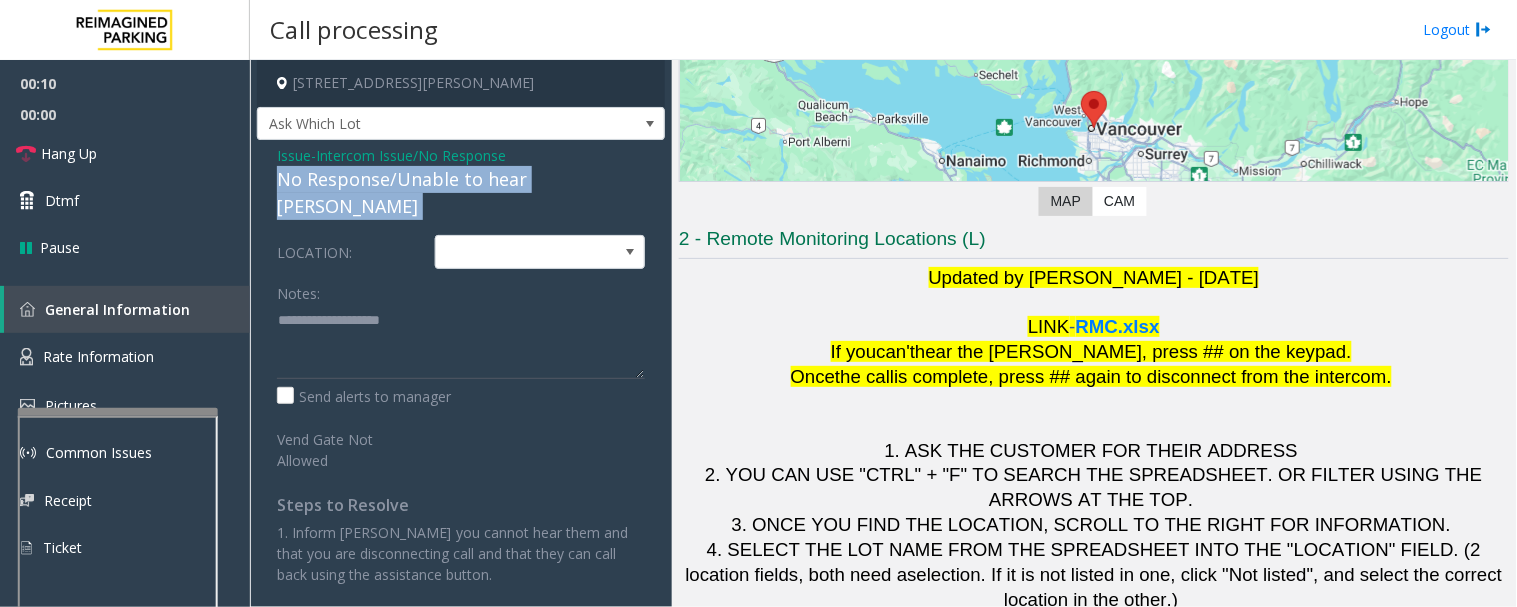 click on "No Response/Unable to hear [PERSON_NAME]" 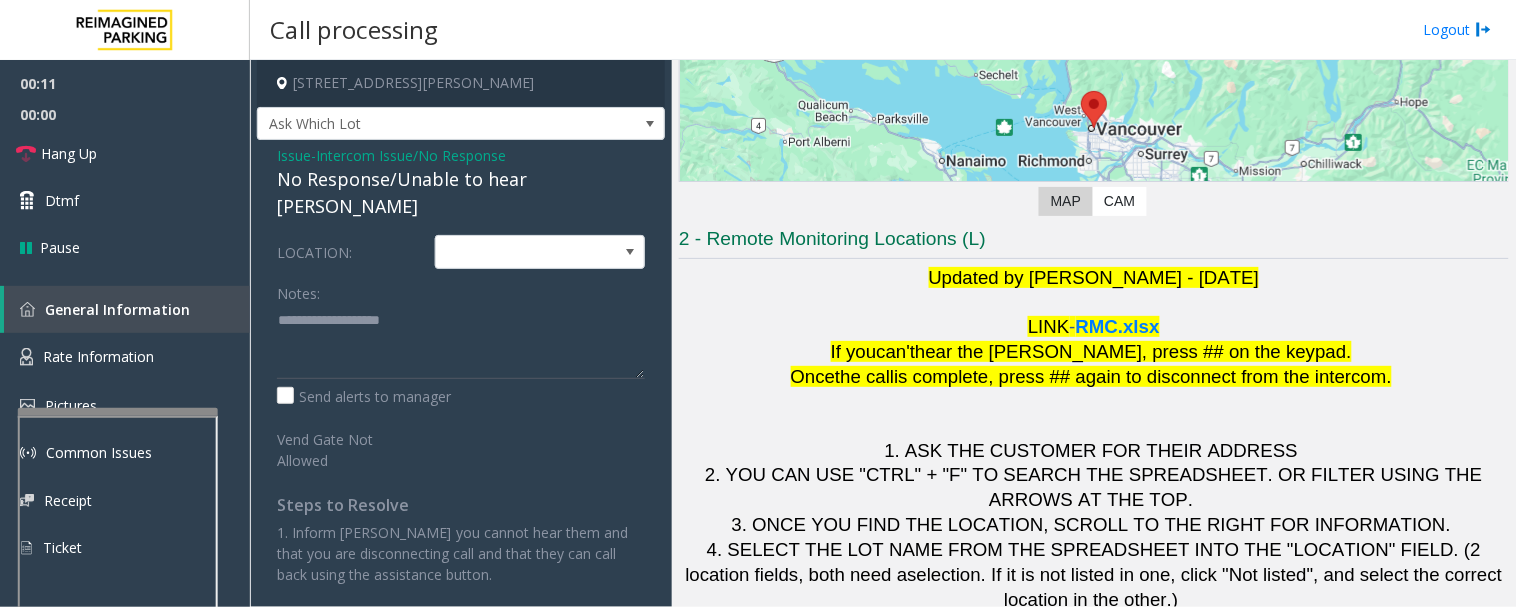 click on "Notes:" 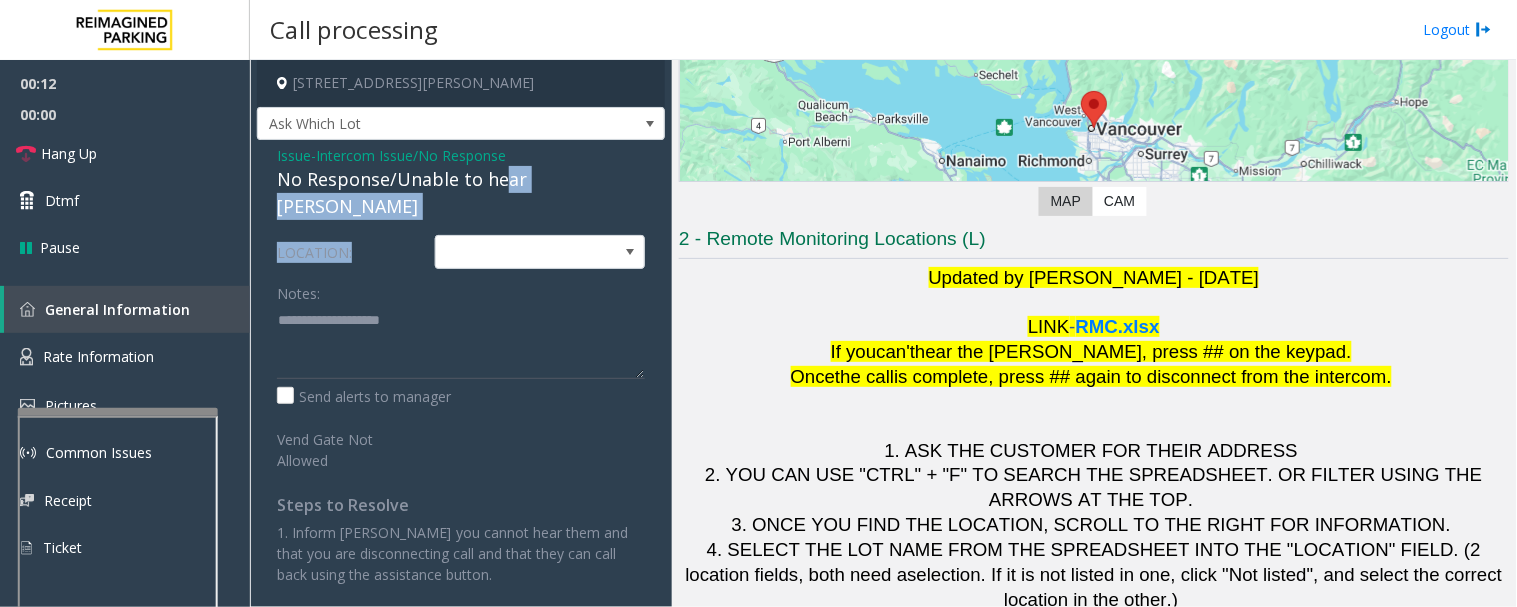 drag, startPoint x: 497, startPoint y: 185, endPoint x: 497, endPoint y: 322, distance: 137 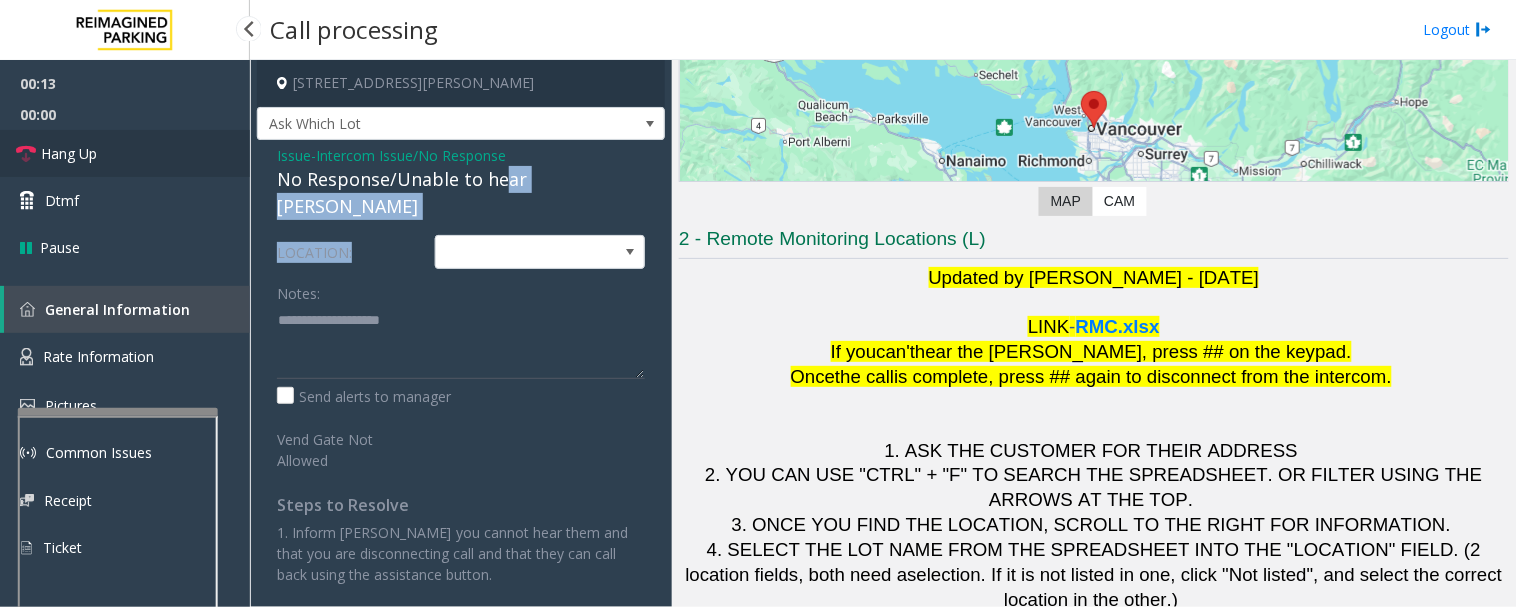 click on "Hang Up" at bounding box center [125, 153] 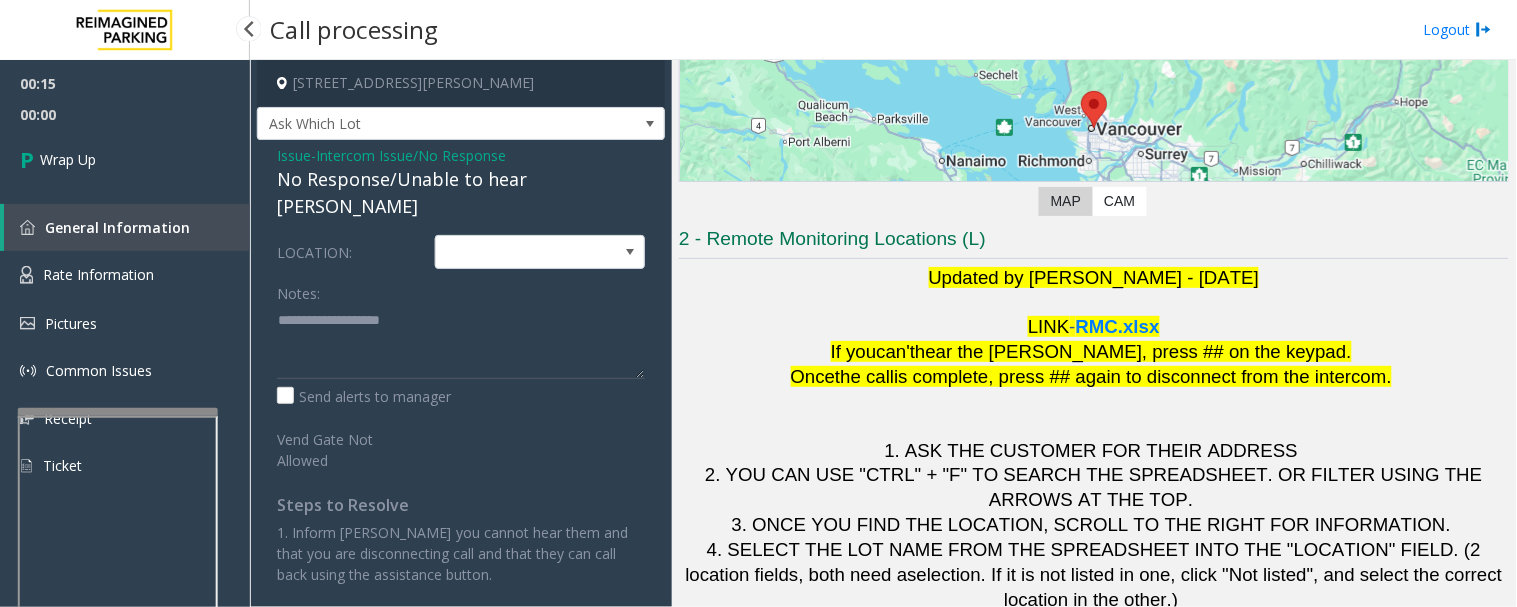 click on "No Response/Unable to hear [PERSON_NAME]" 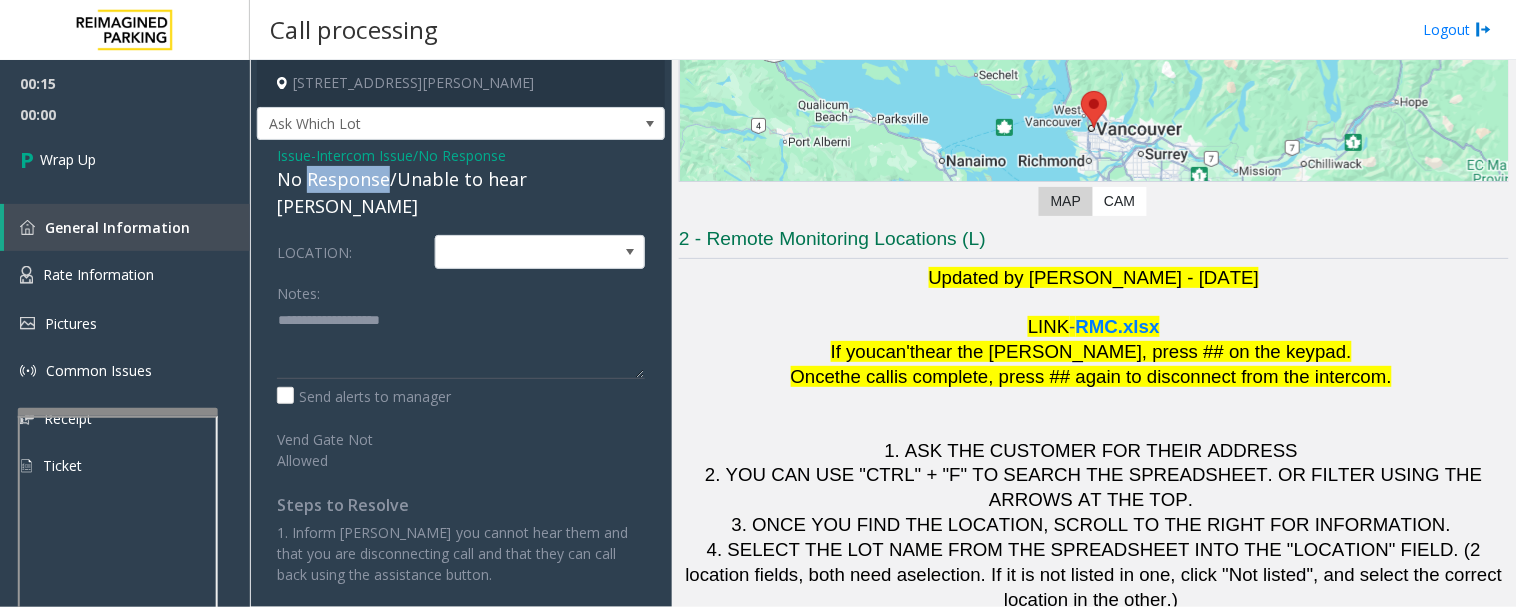 click on "No Response/Unable to hear [PERSON_NAME]" 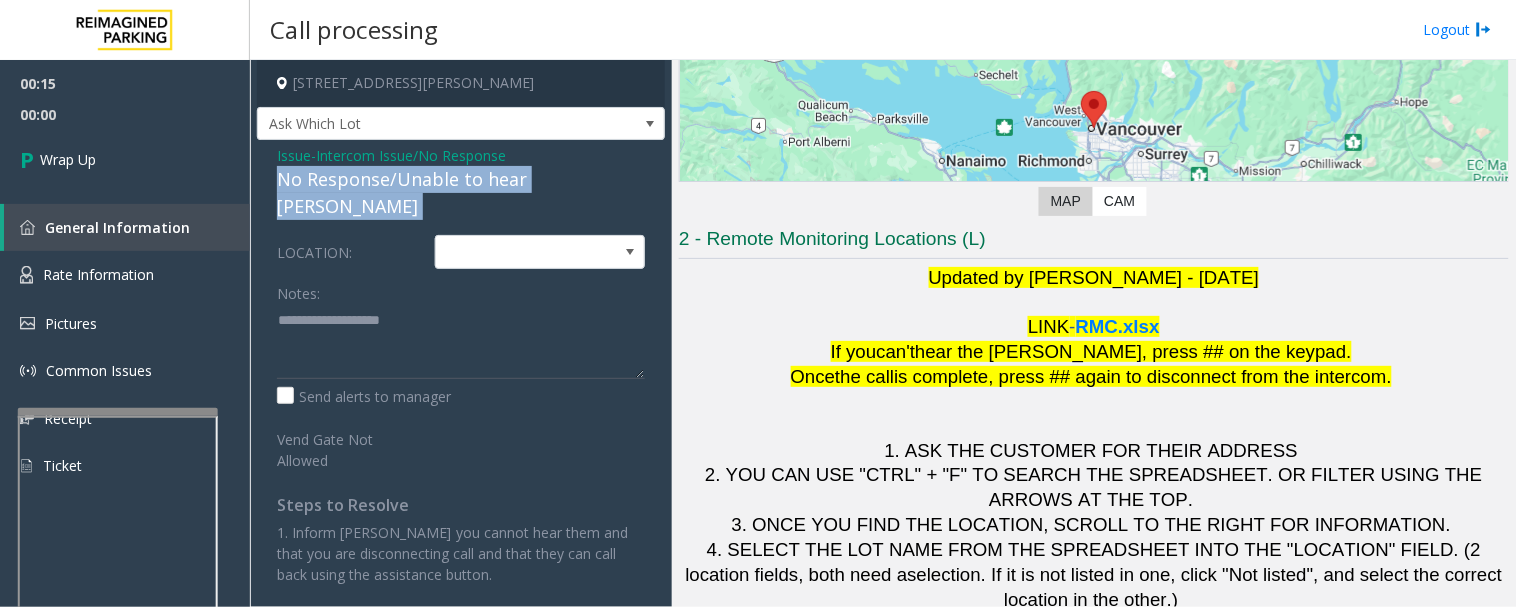 click on "No Response/Unable to hear [PERSON_NAME]" 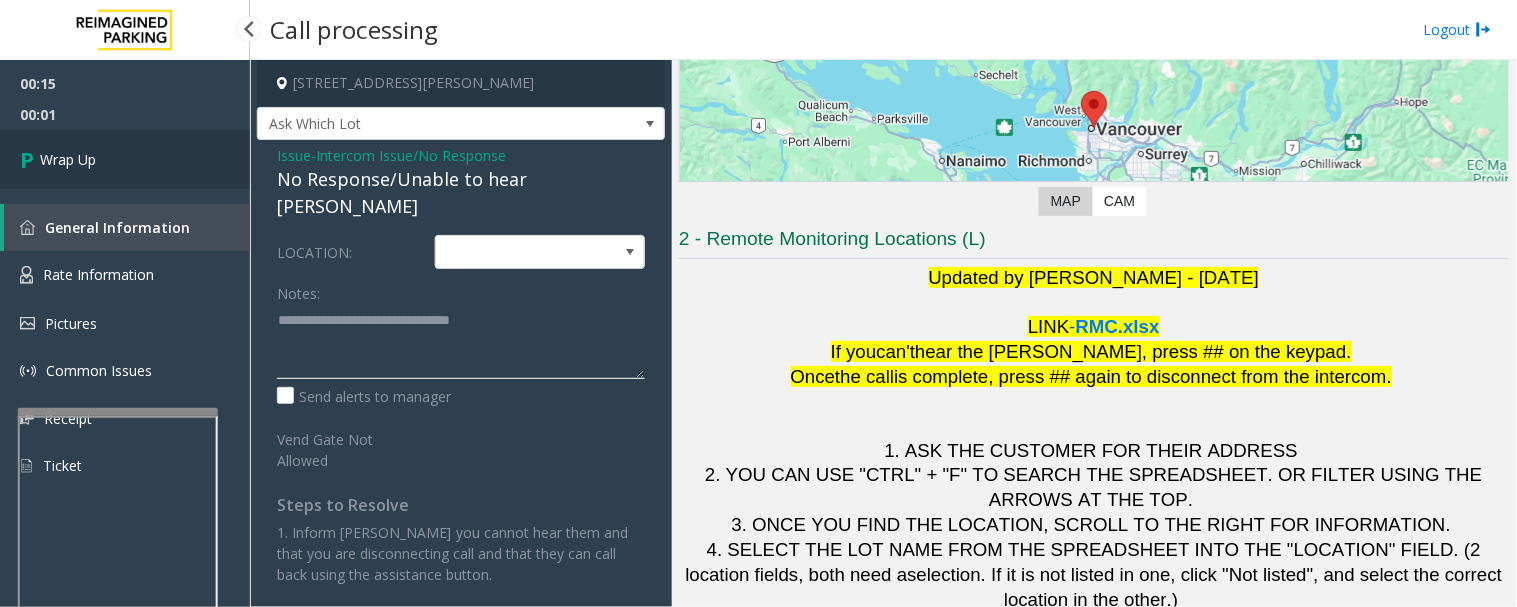 type on "**********" 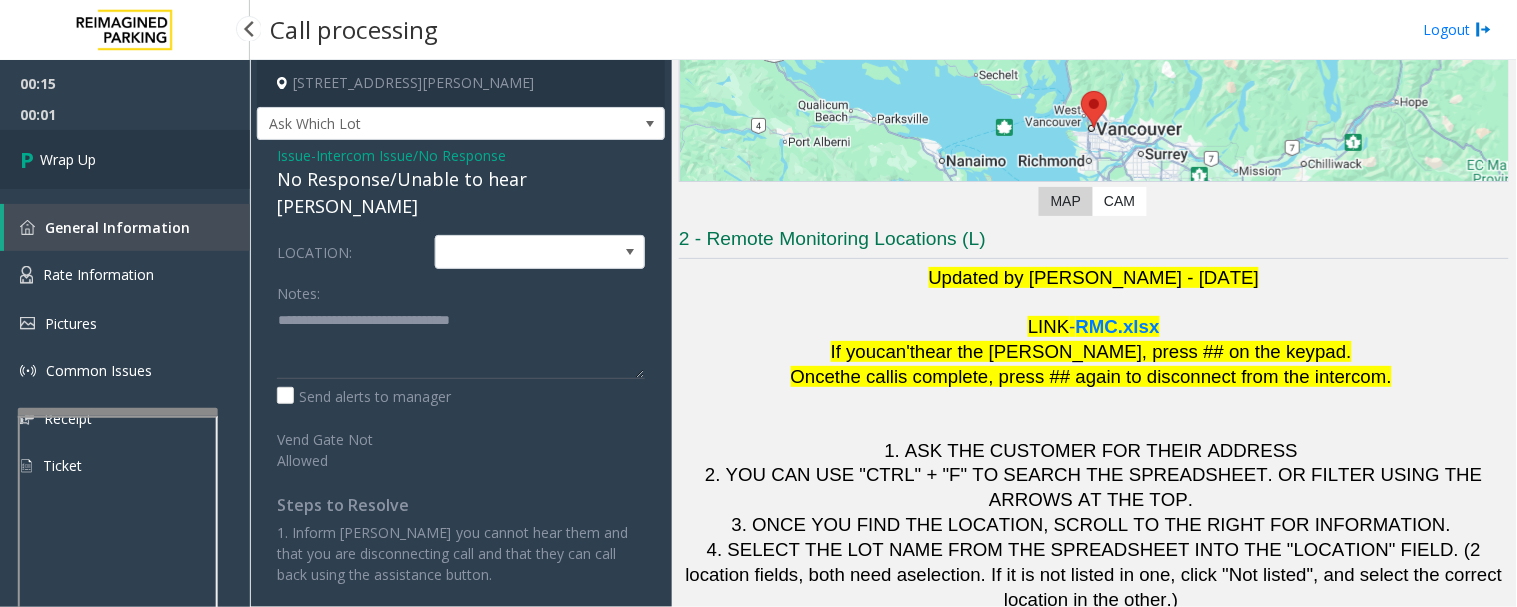 click on "Wrap Up" at bounding box center [125, 159] 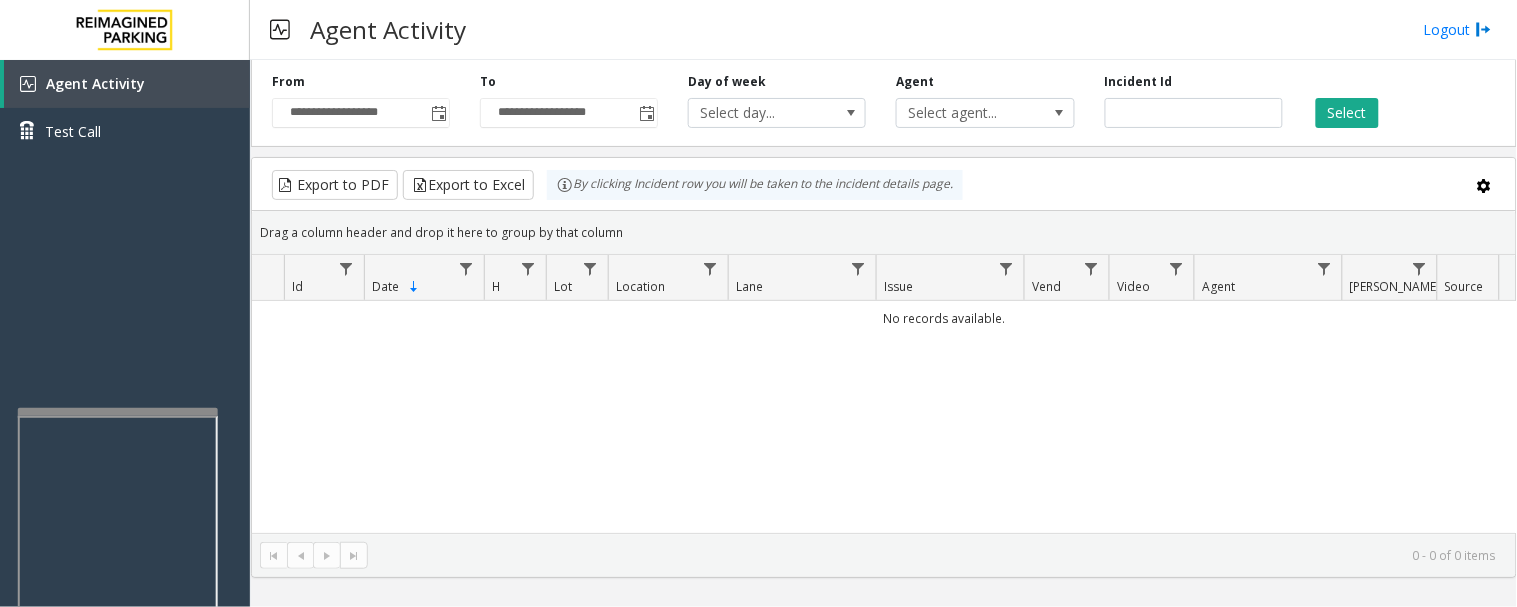 type 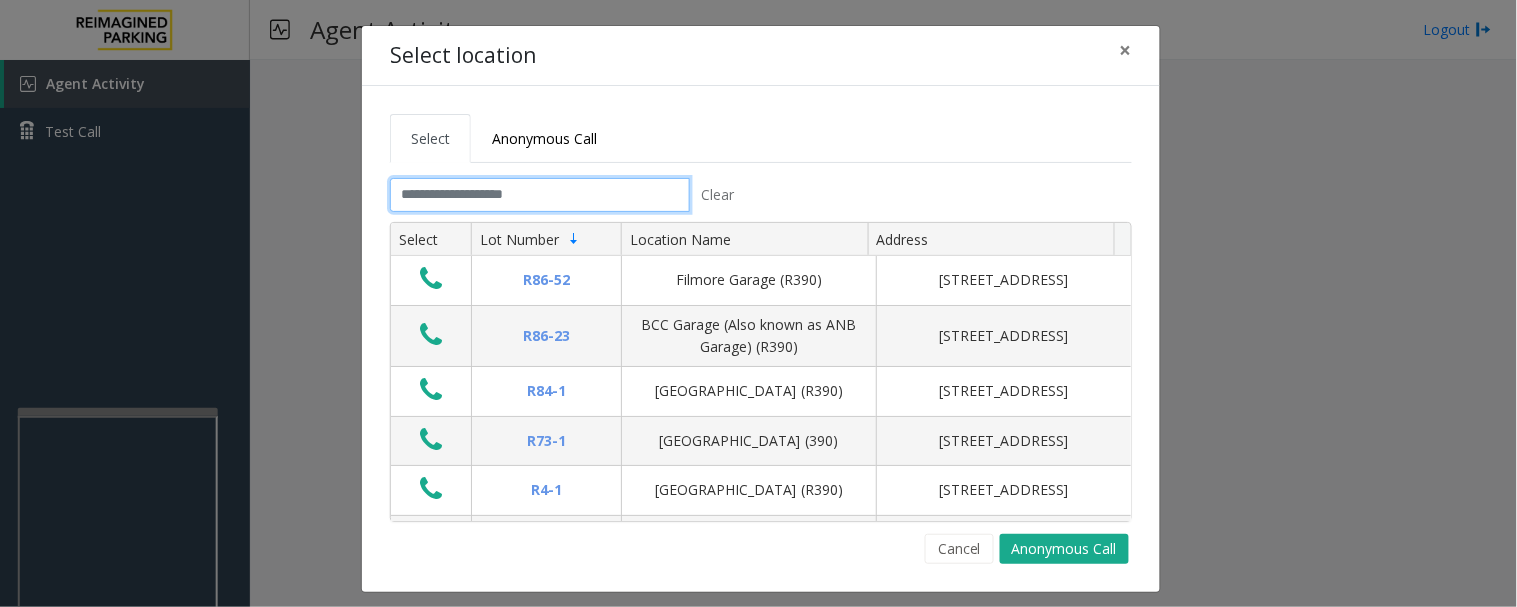 click 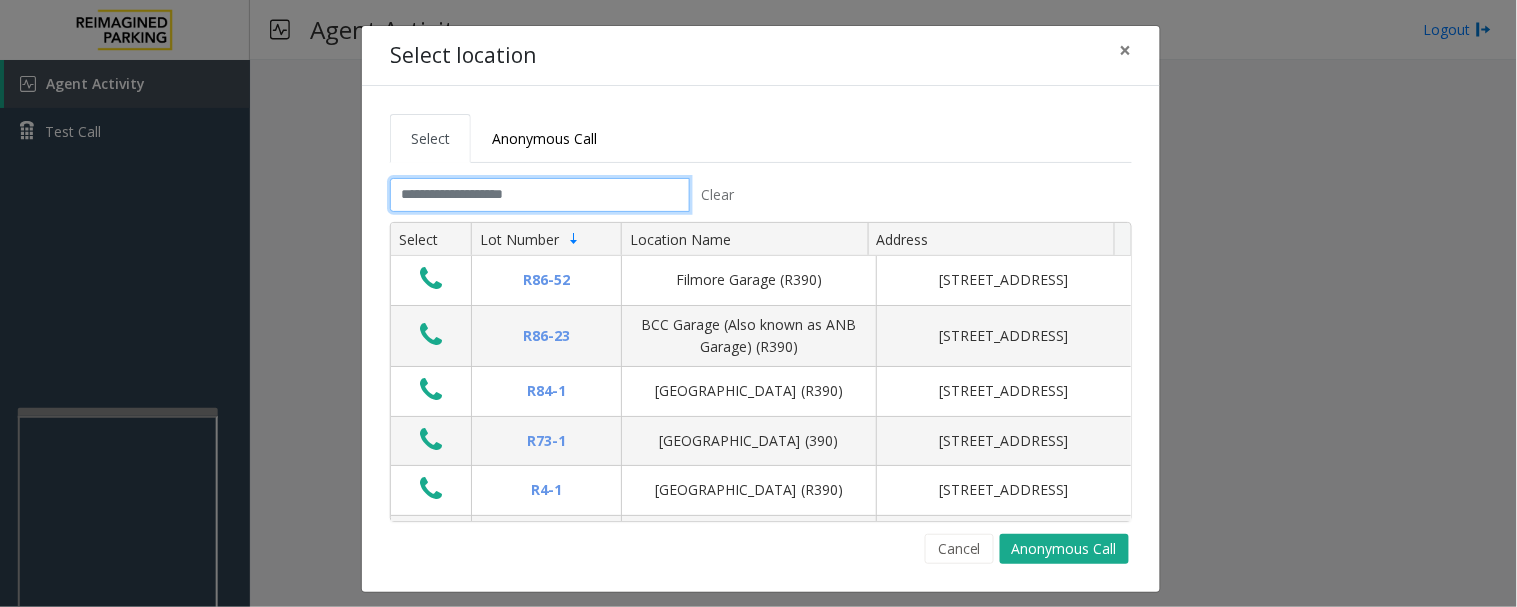 click 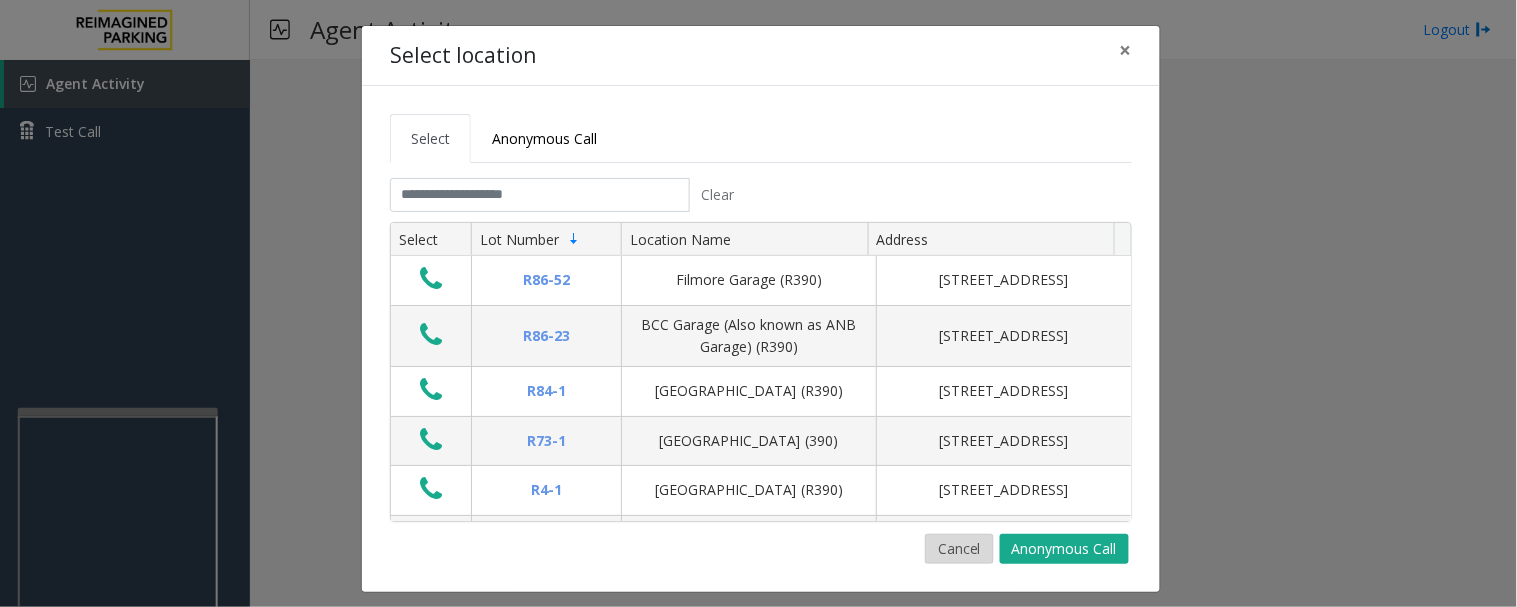 click on "Cancel" 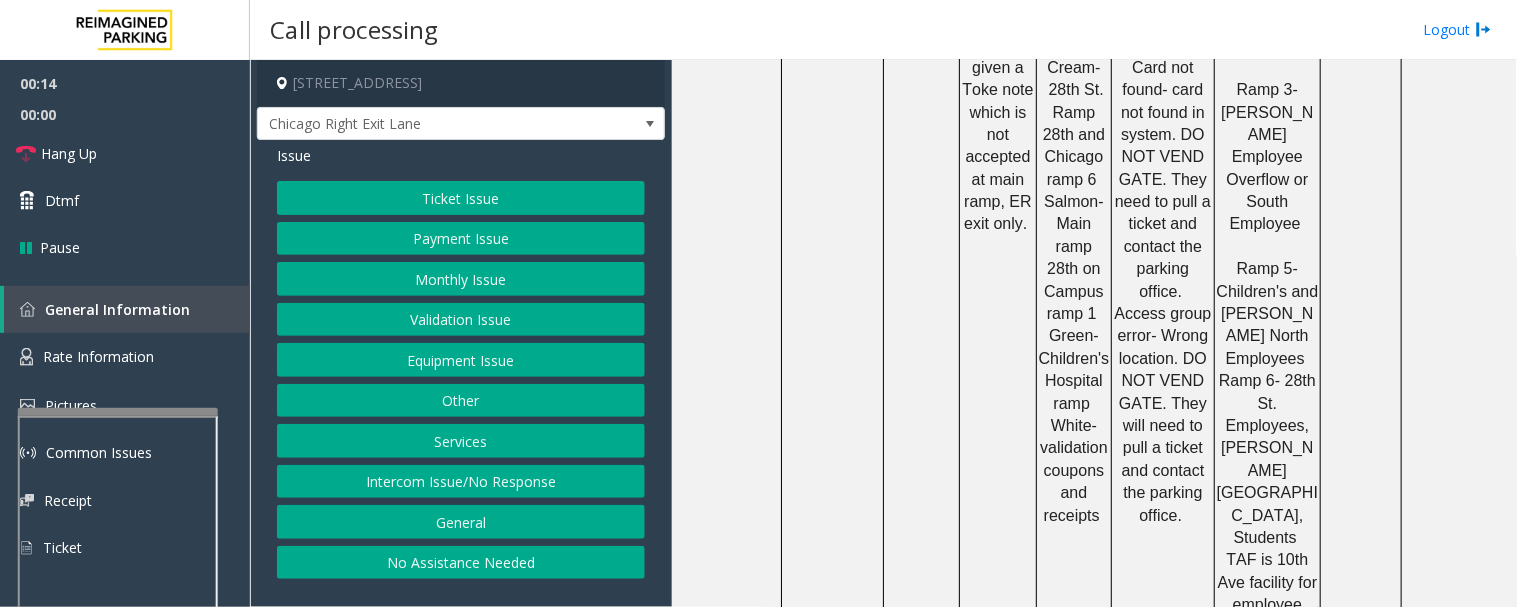 scroll, scrollTop: 888, scrollLeft: 0, axis: vertical 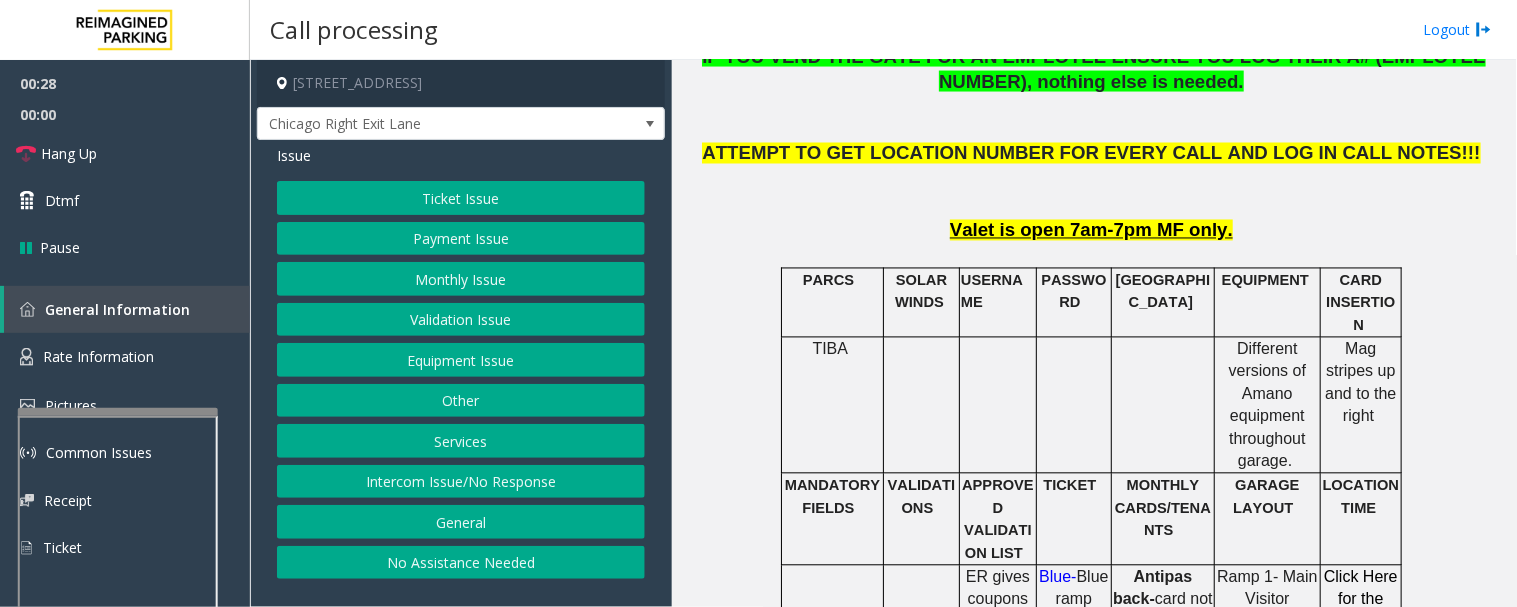 click on "Intercom Issue/No Response" 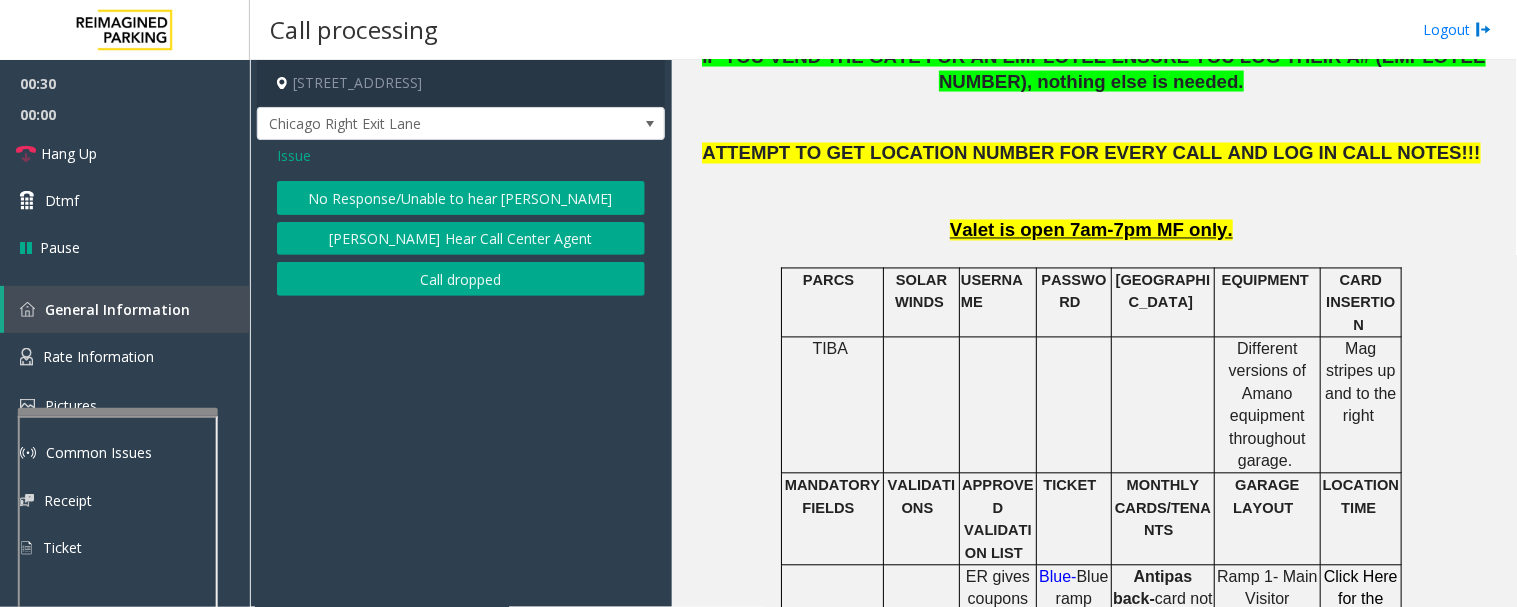 click on "[PERSON_NAME] Hear Call Center Agent" 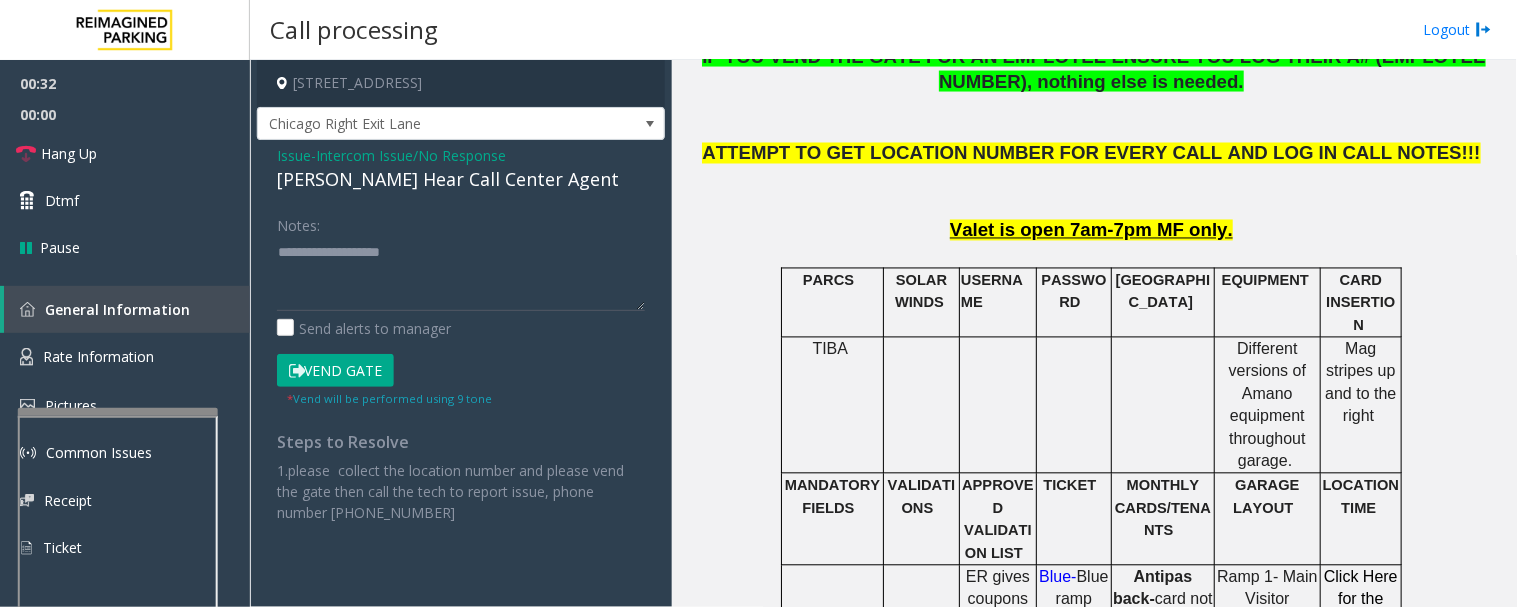 click on "Issue" 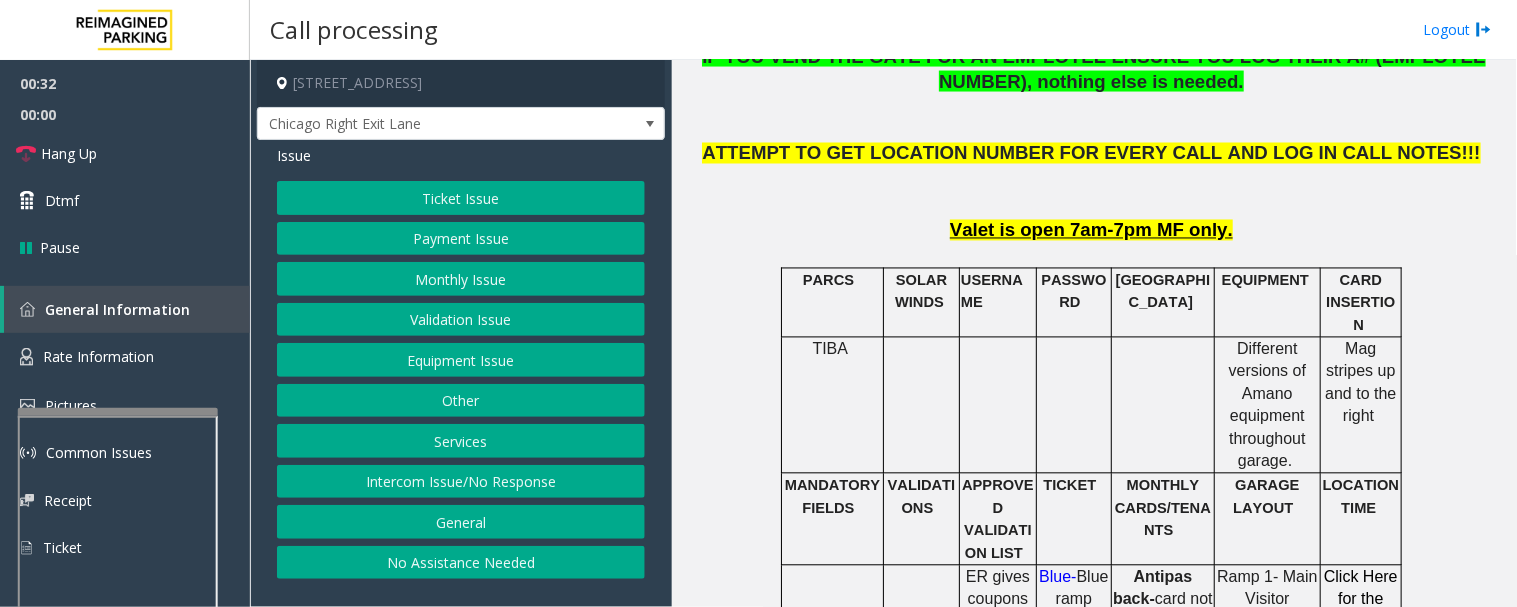 click on "Ticket Issue" 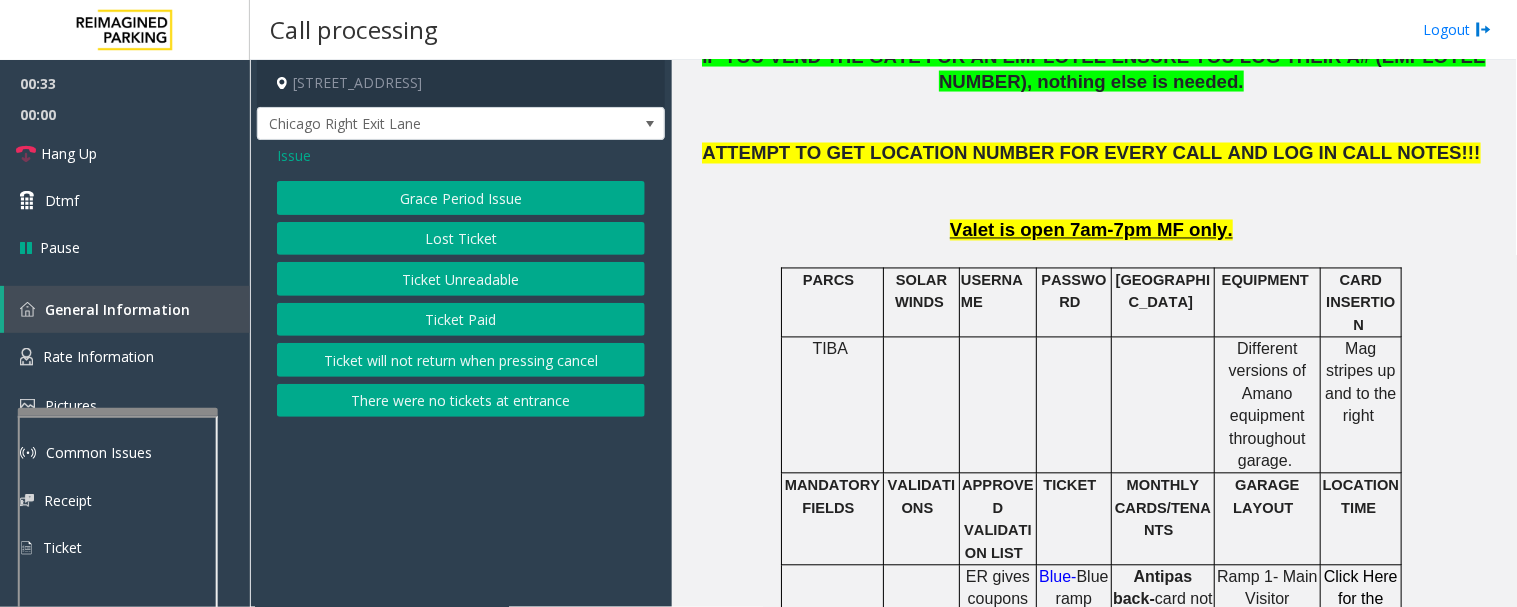 click on "Ticket Unreadable" 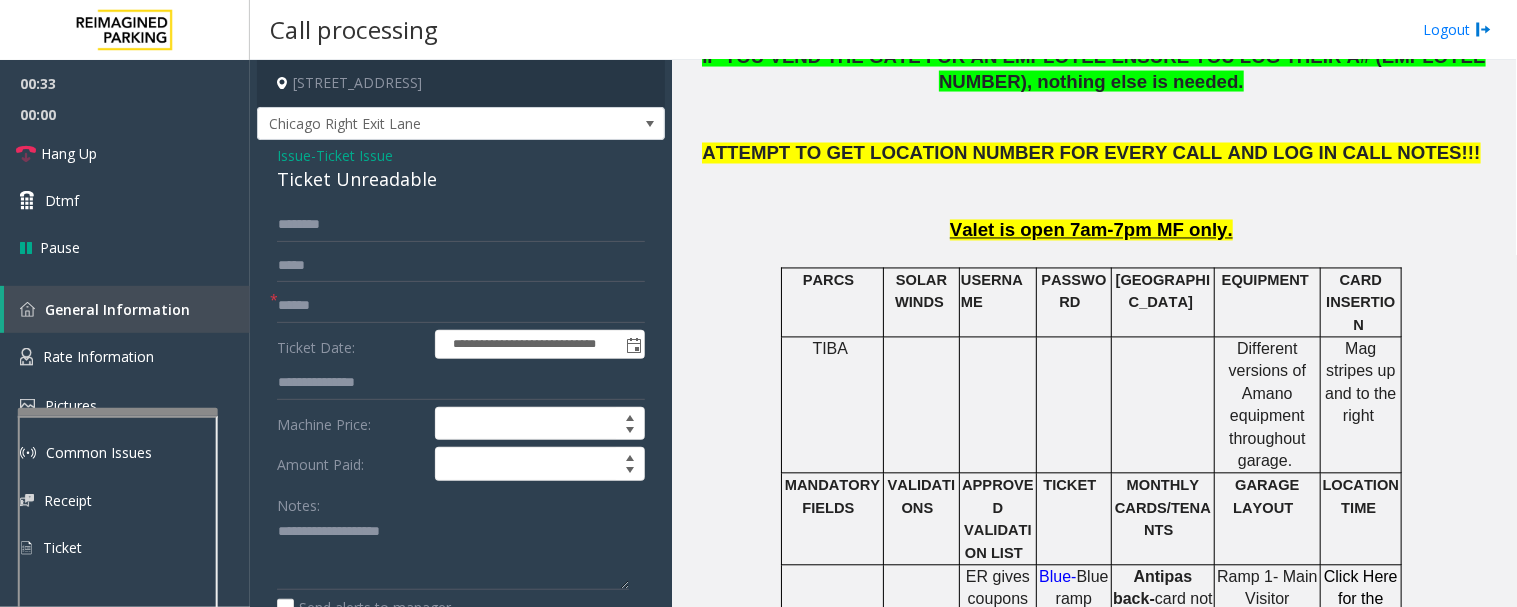 click on "Ticket Unreadable" 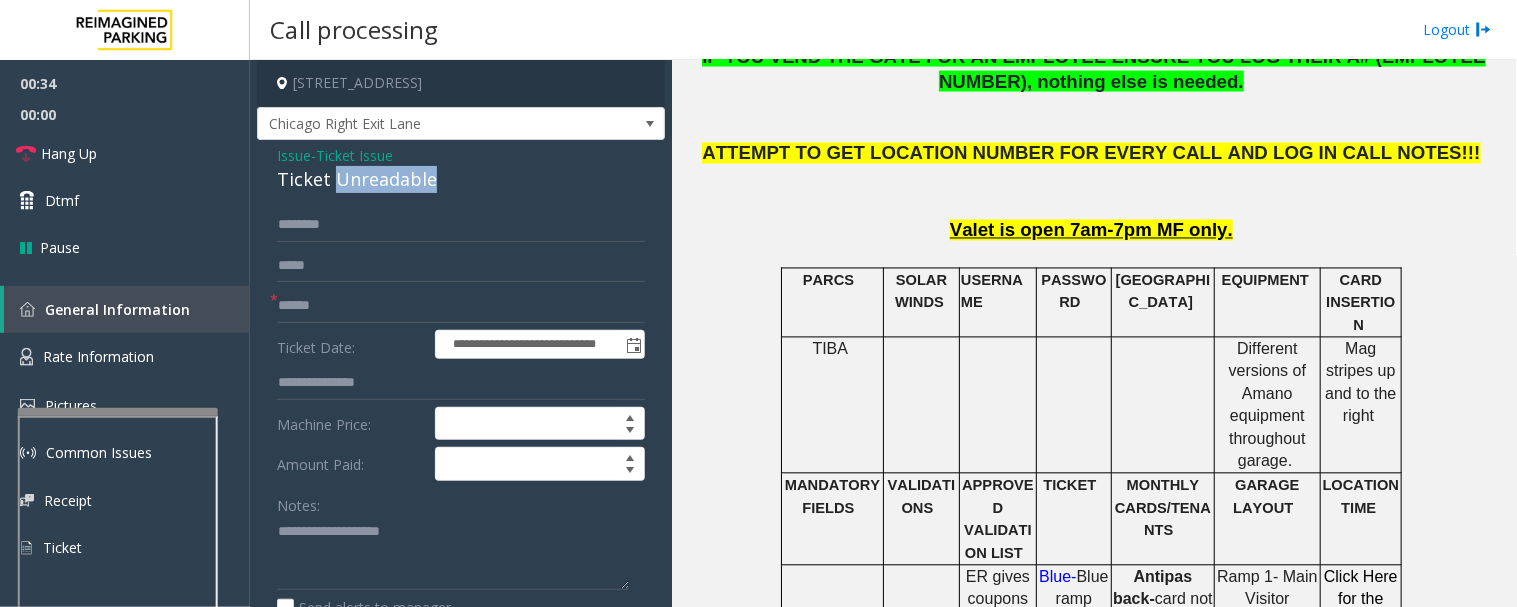 click on "Ticket Unreadable" 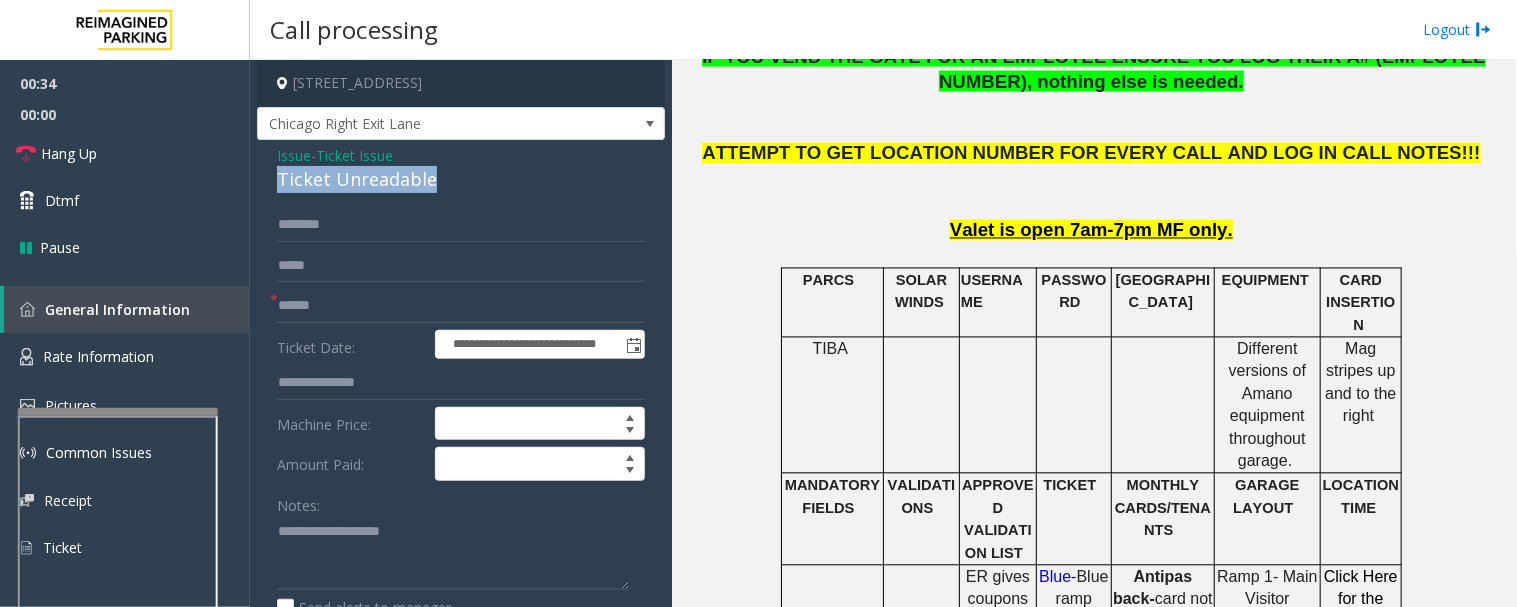 click on "Ticket Unreadable" 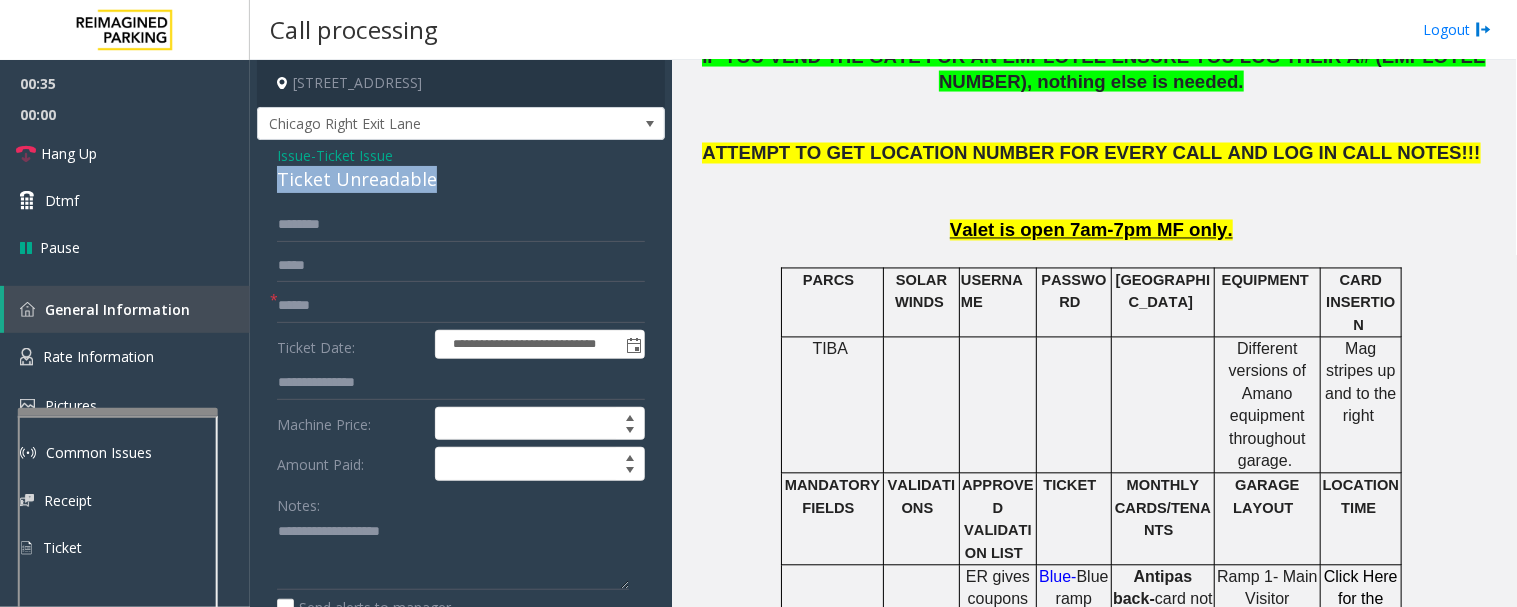 copy on "Ticket Unreadable" 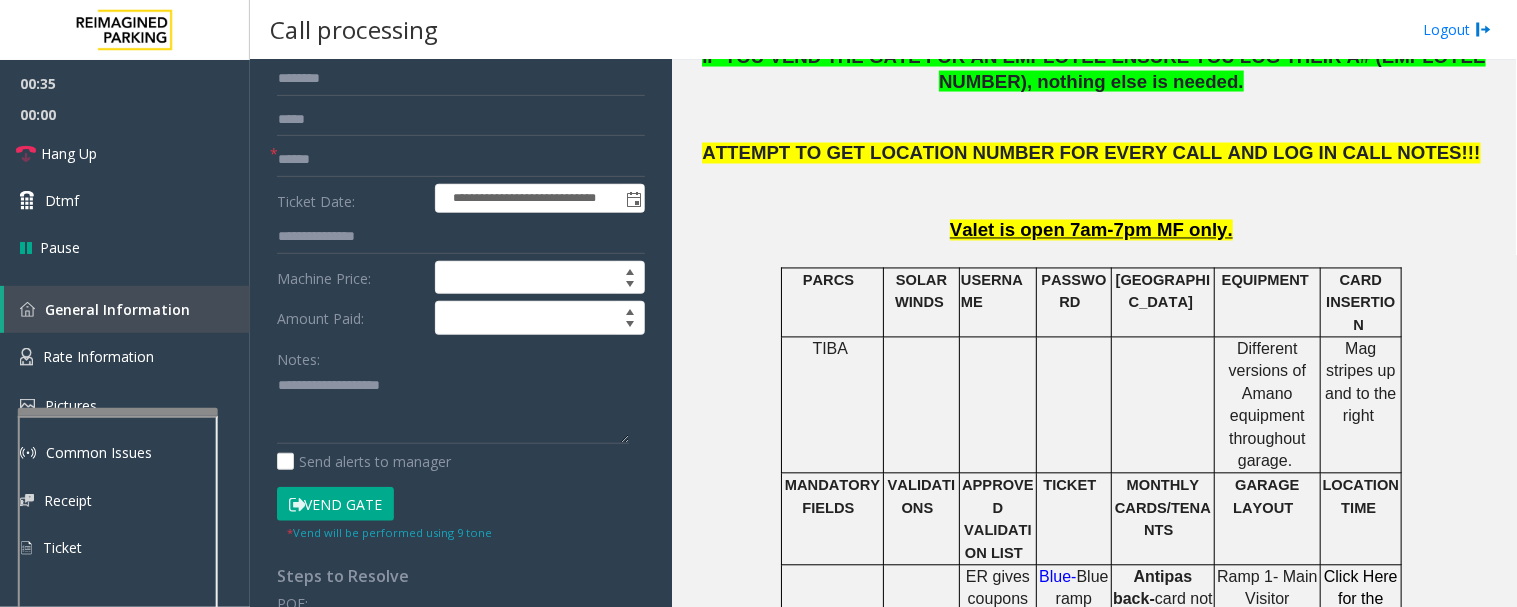 scroll, scrollTop: 333, scrollLeft: 0, axis: vertical 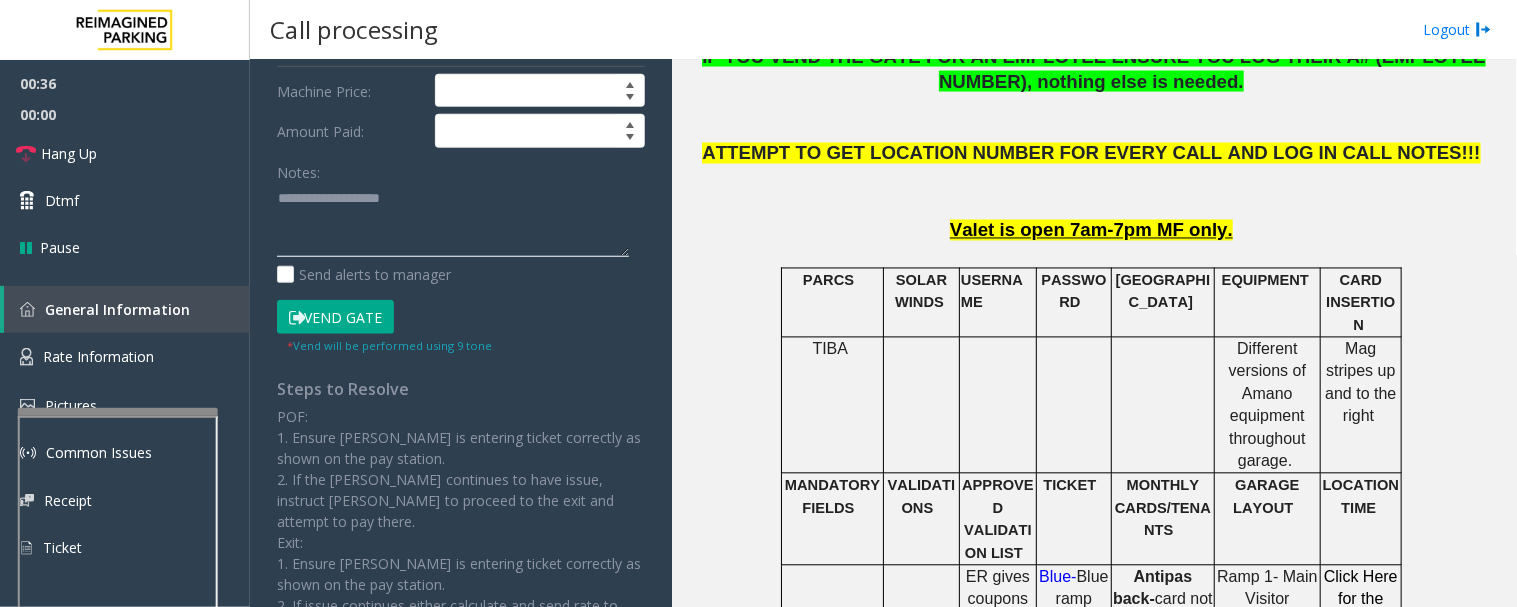 click 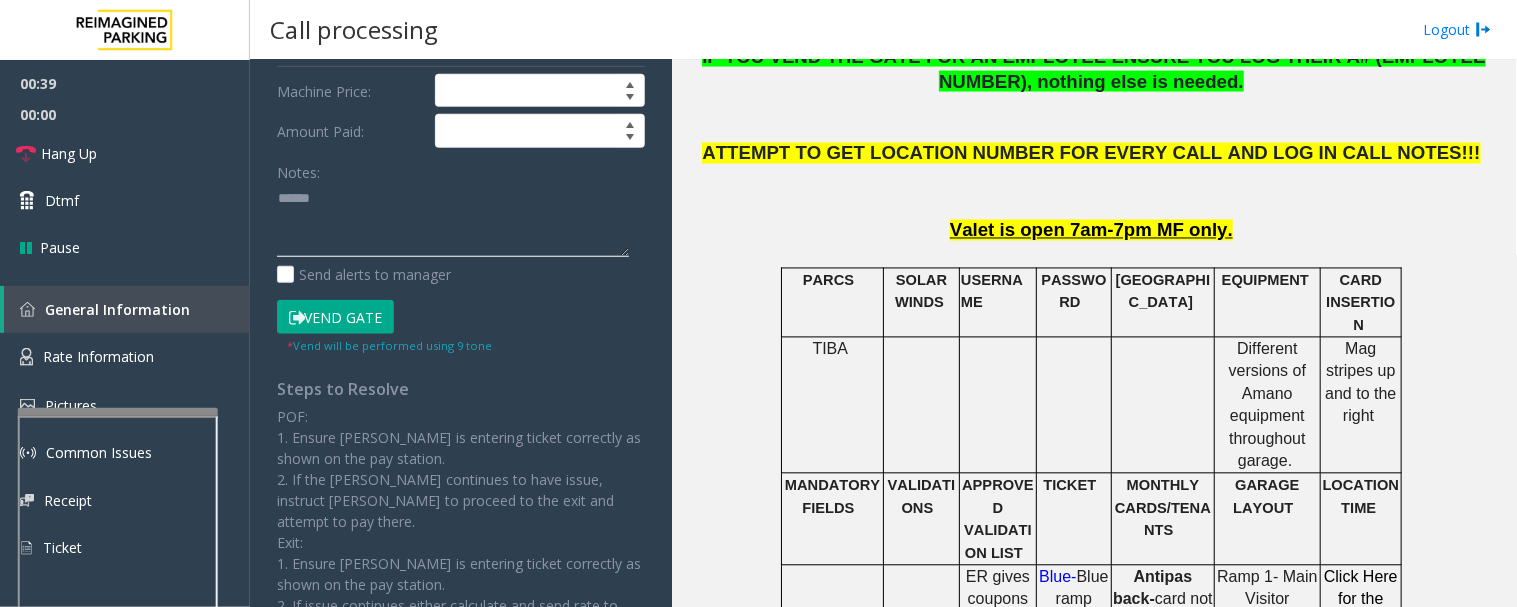 paste on "**********" 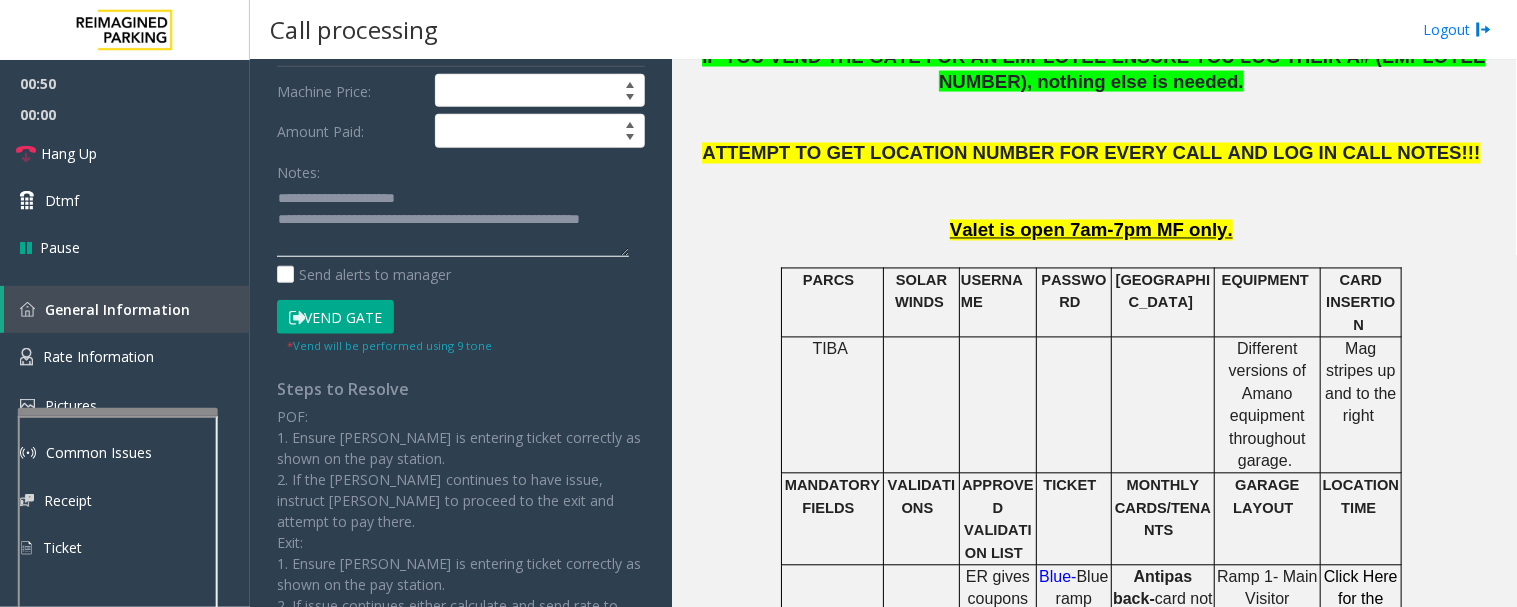 click 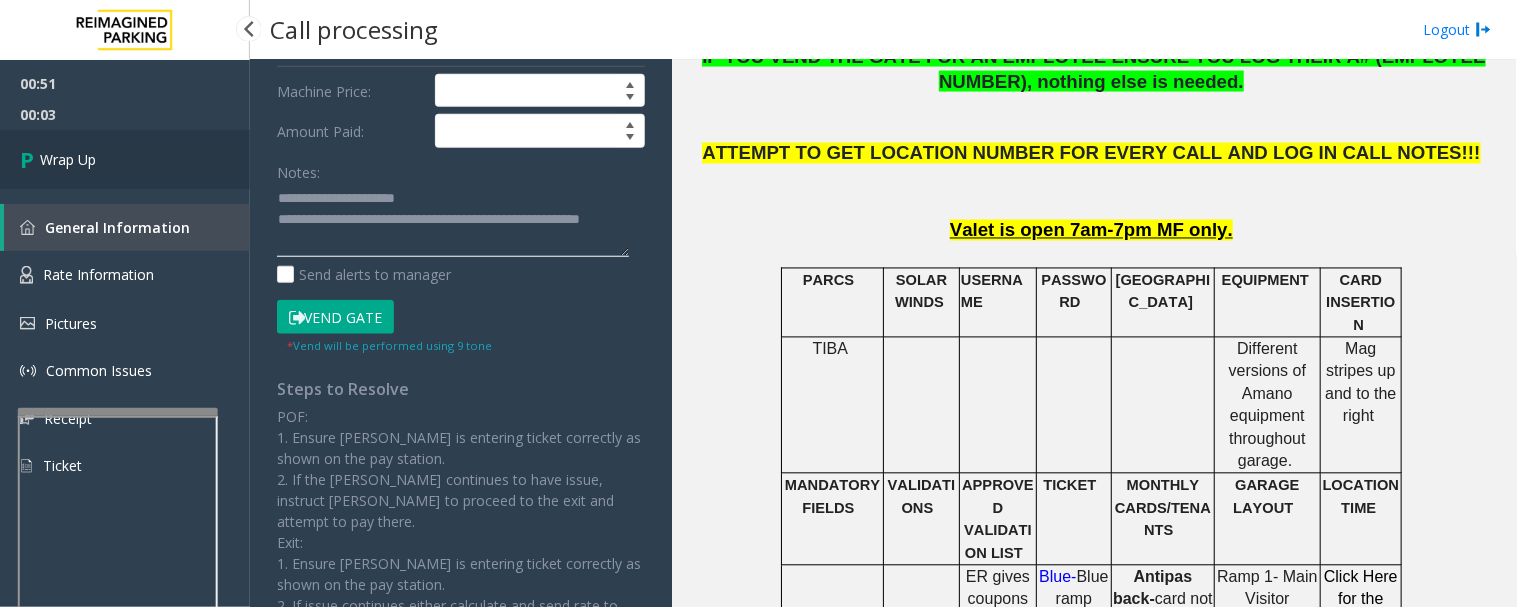 type on "**********" 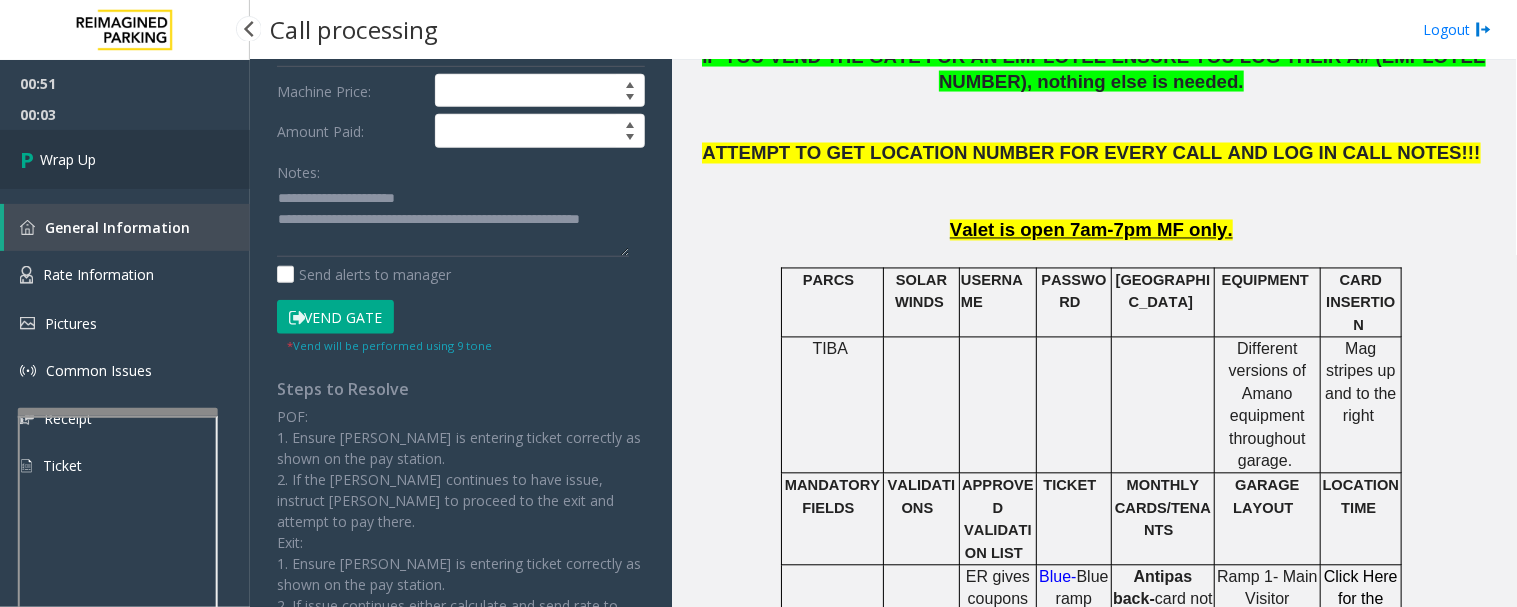 click on "Wrap Up" at bounding box center [125, 159] 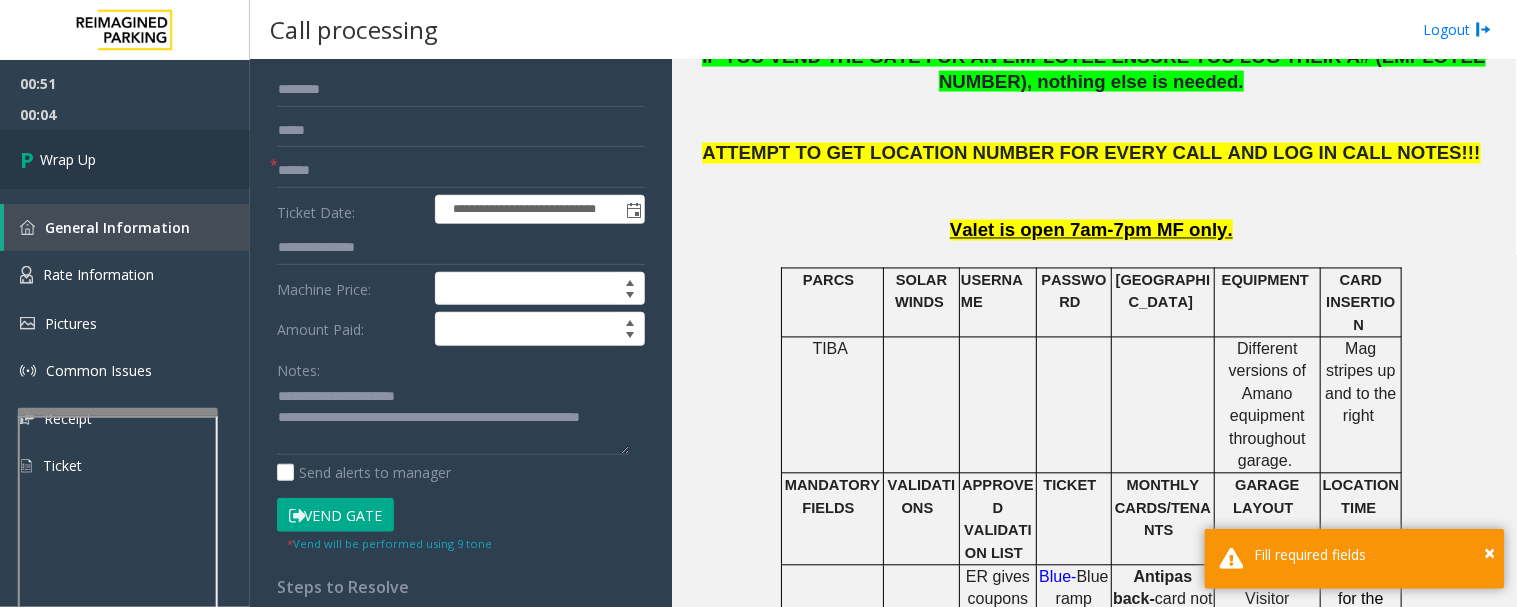 scroll, scrollTop: 0, scrollLeft: 0, axis: both 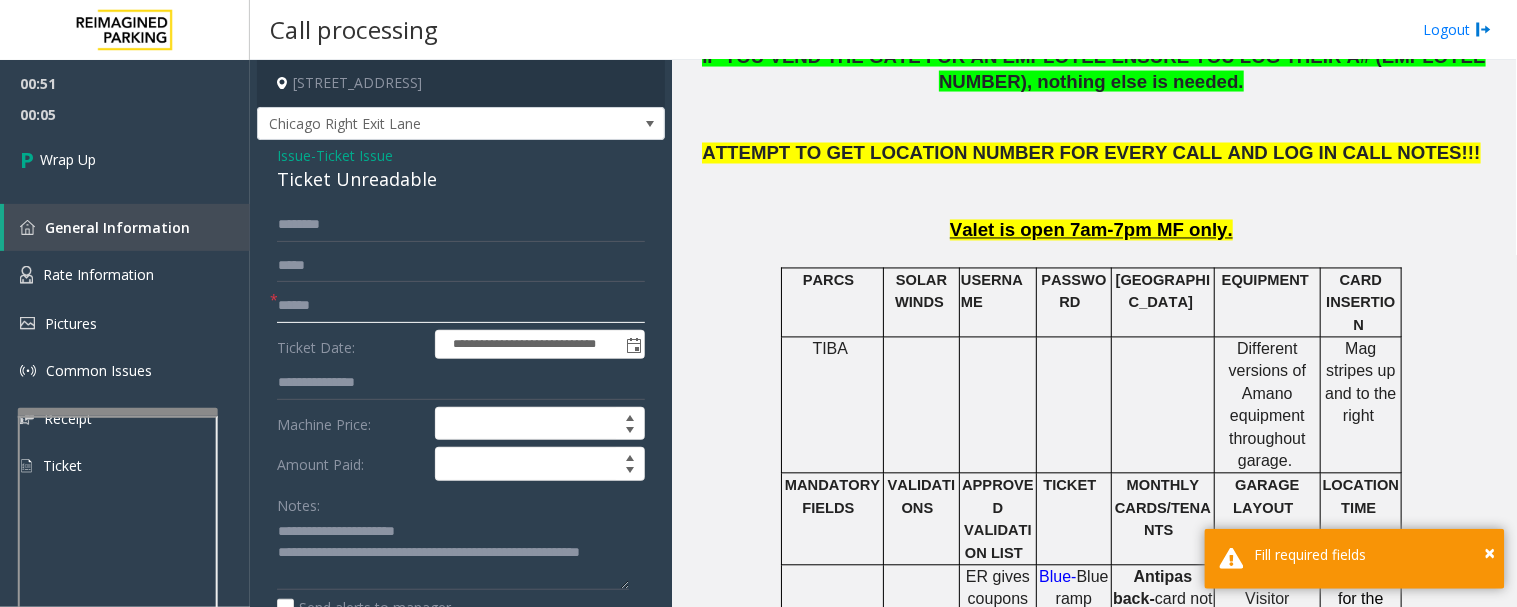 click 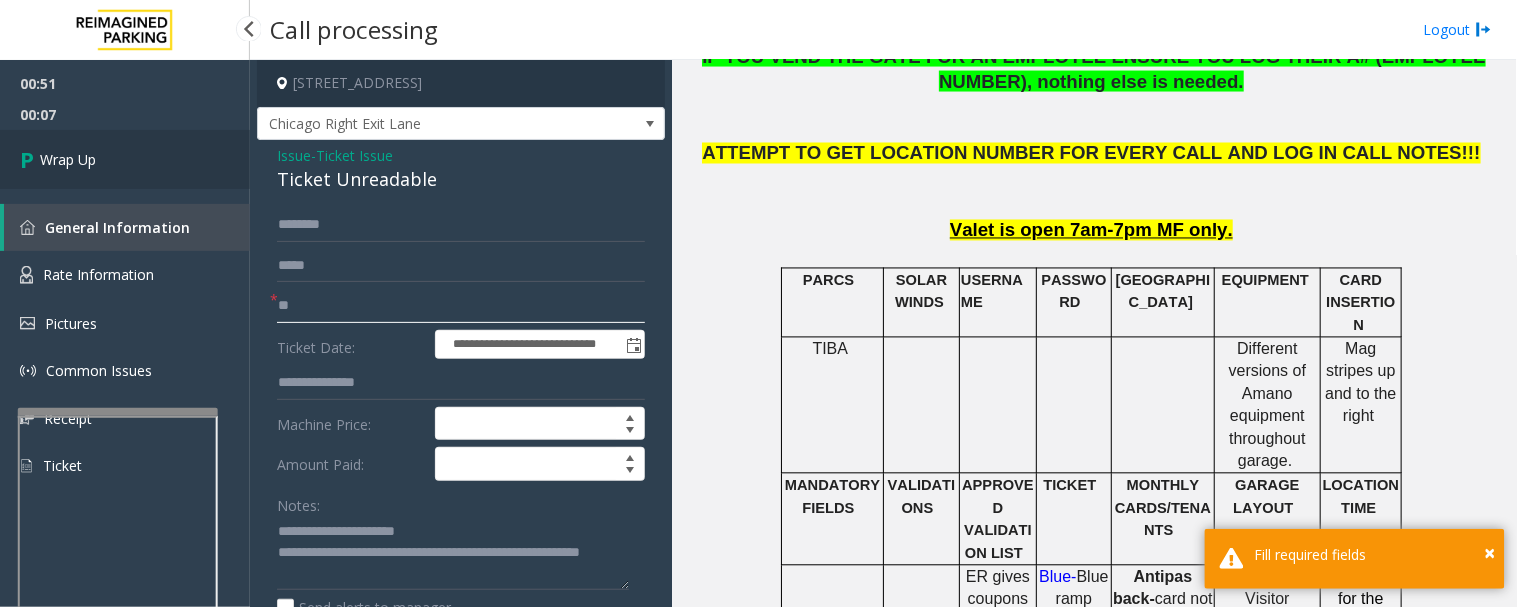 type on "**" 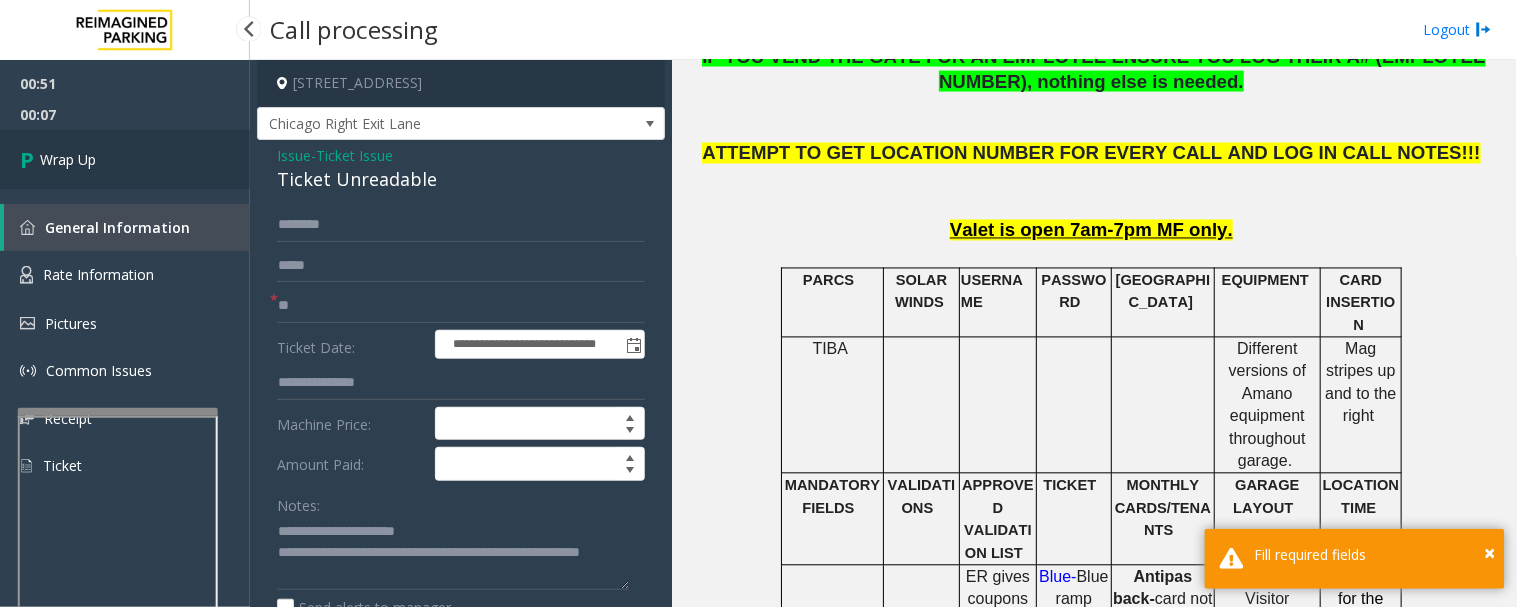 click on "Wrap Up" at bounding box center [125, 159] 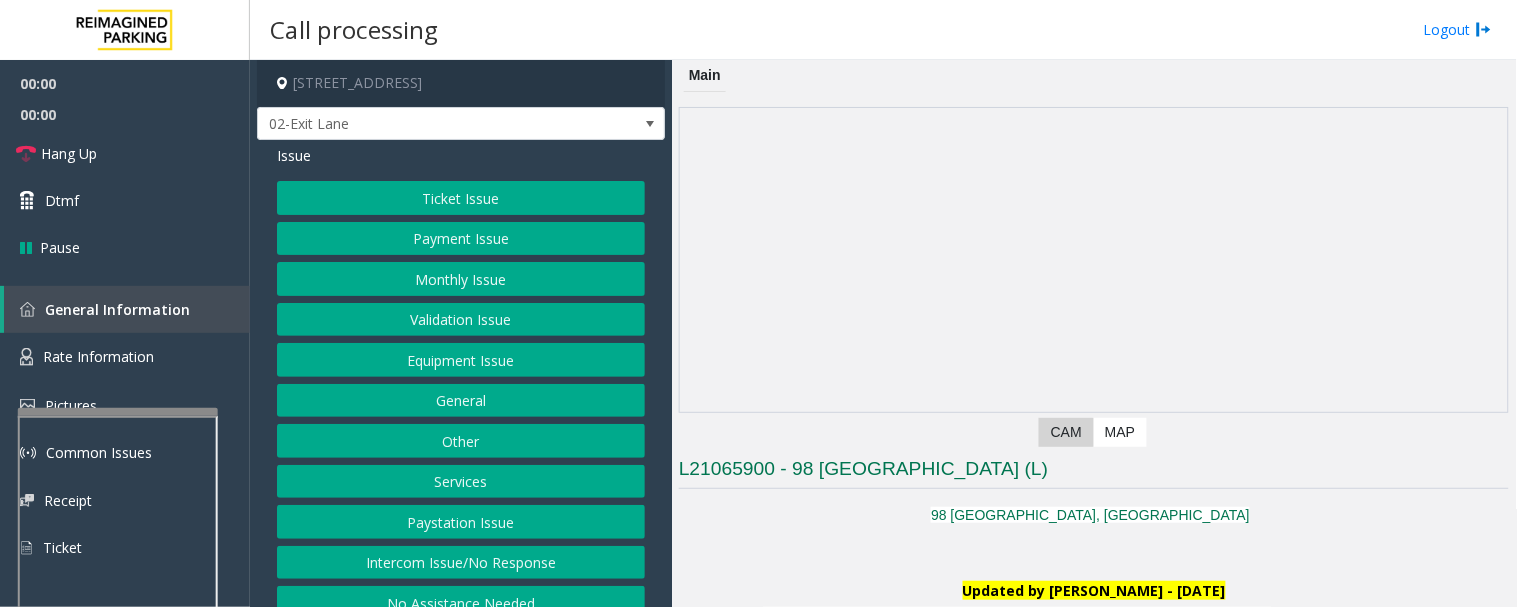 scroll, scrollTop: 444, scrollLeft: 0, axis: vertical 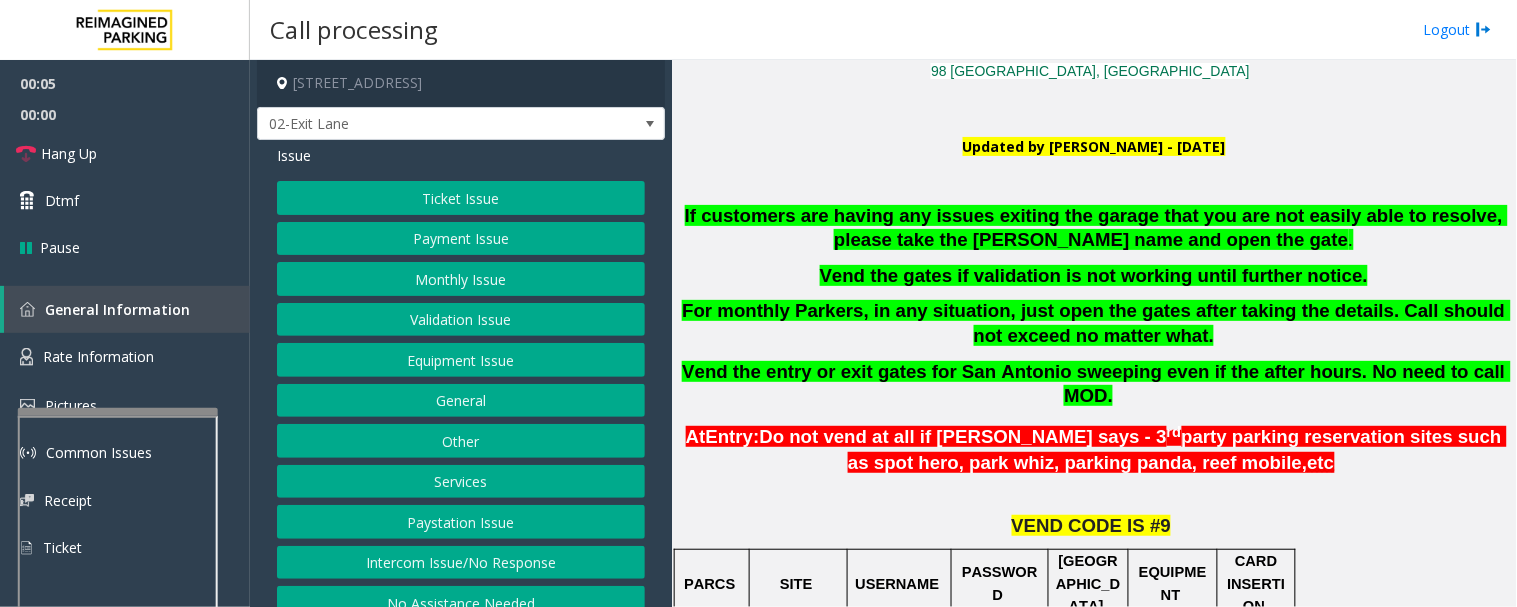 click on "Monthly Issue" 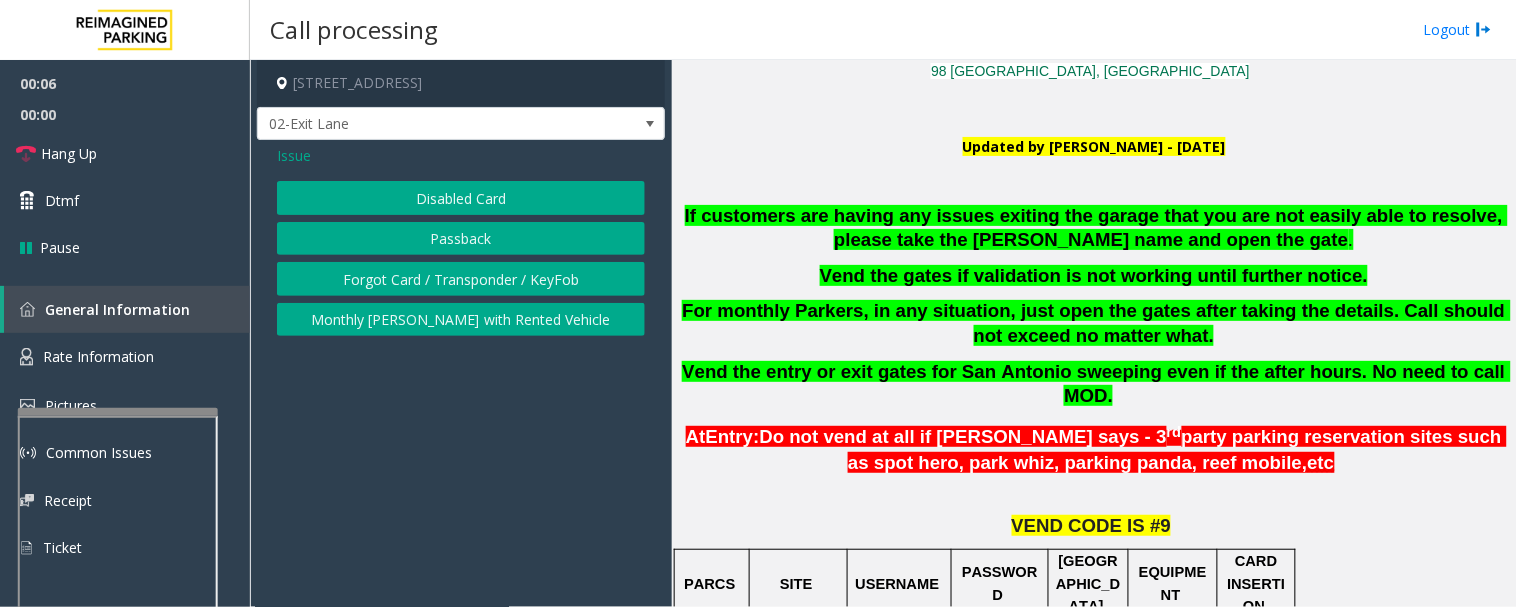 click on "Disabled Card" 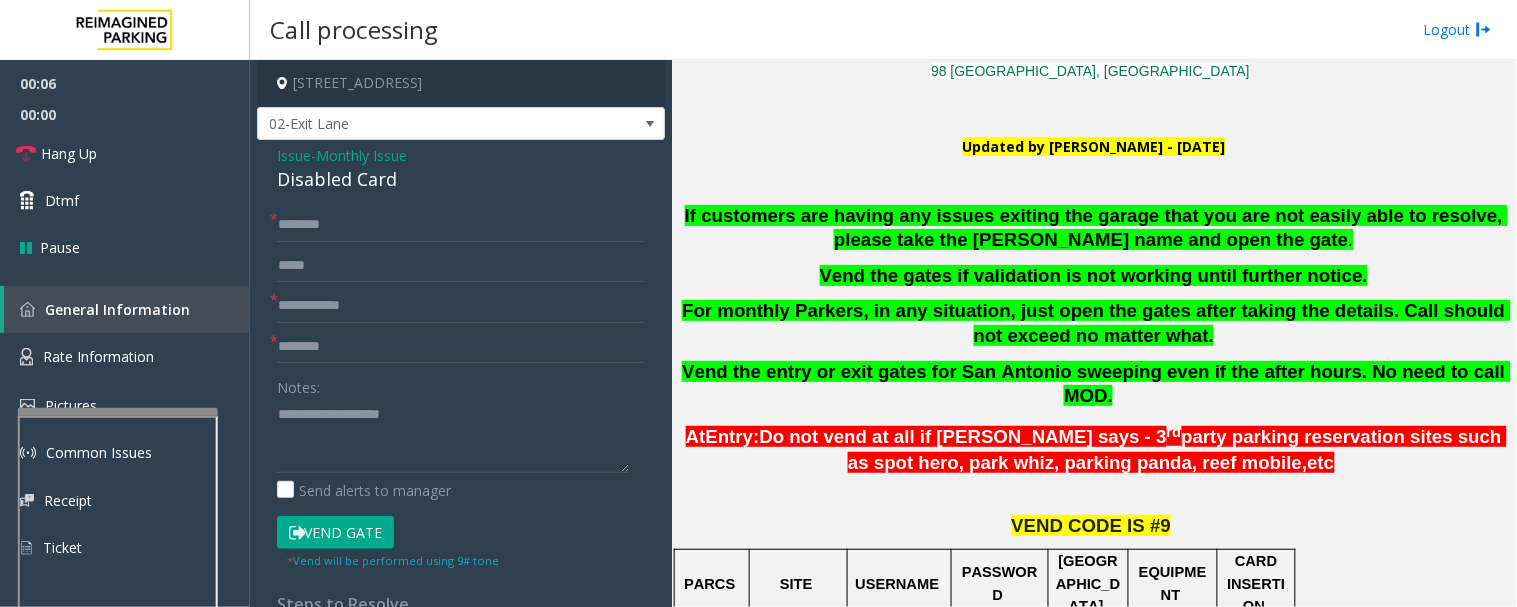 click on "Disabled Card" 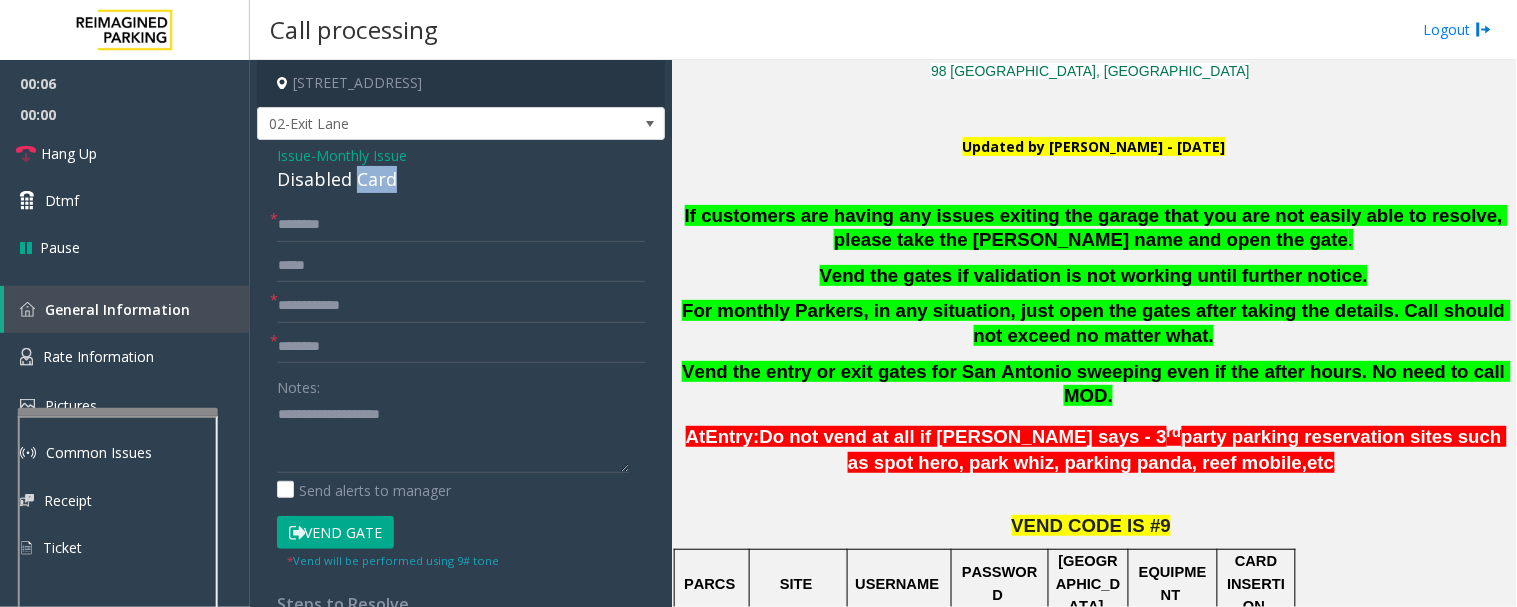 click on "Disabled Card" 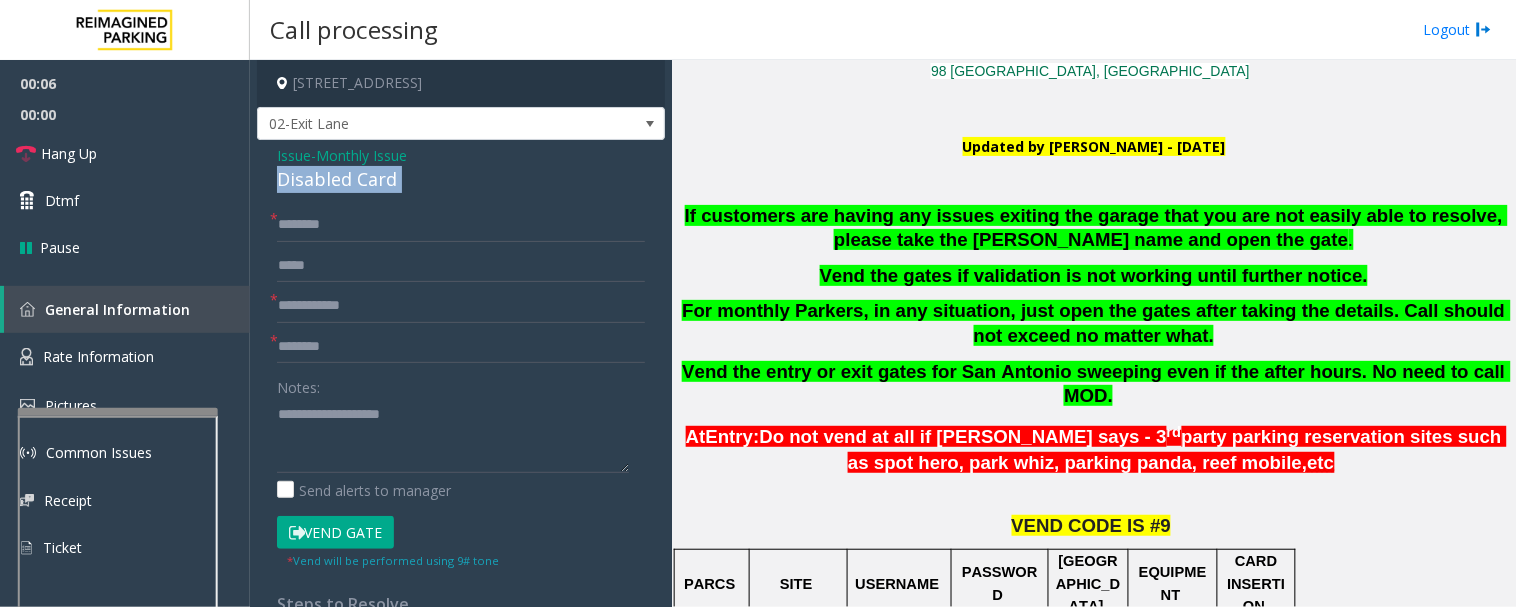 click on "Disabled Card" 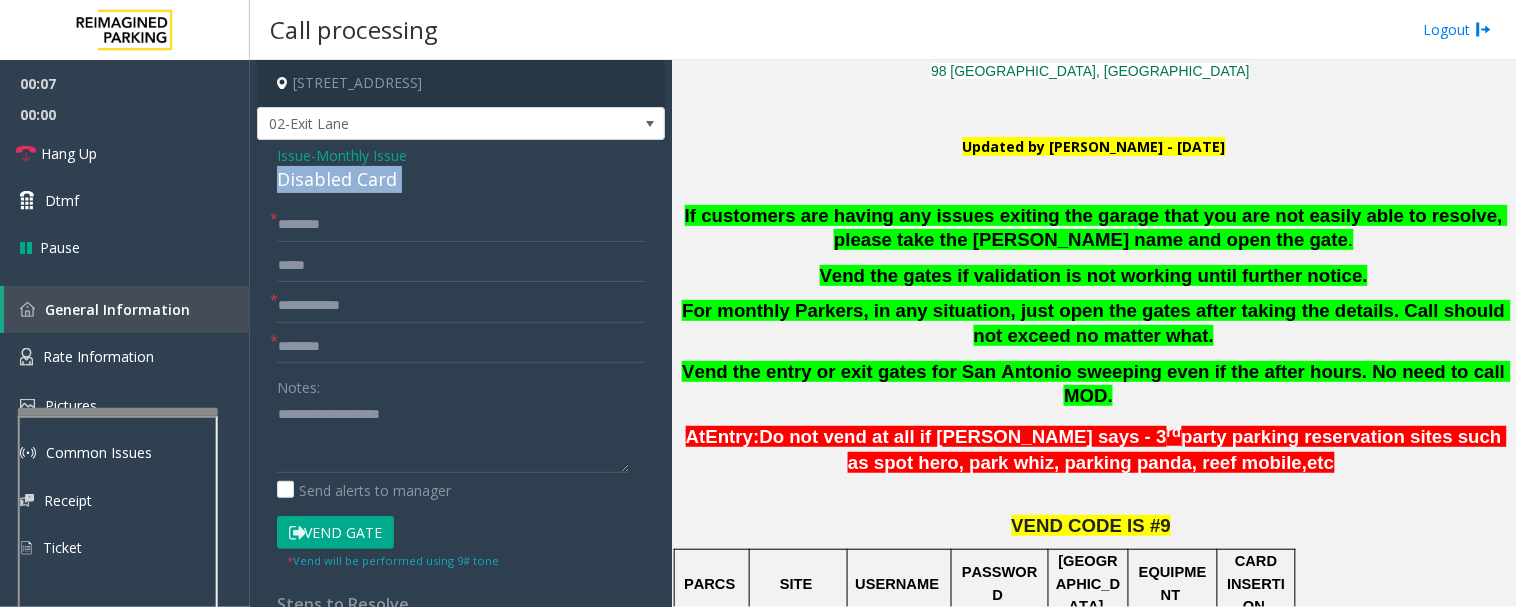 copy on "Disabled Card" 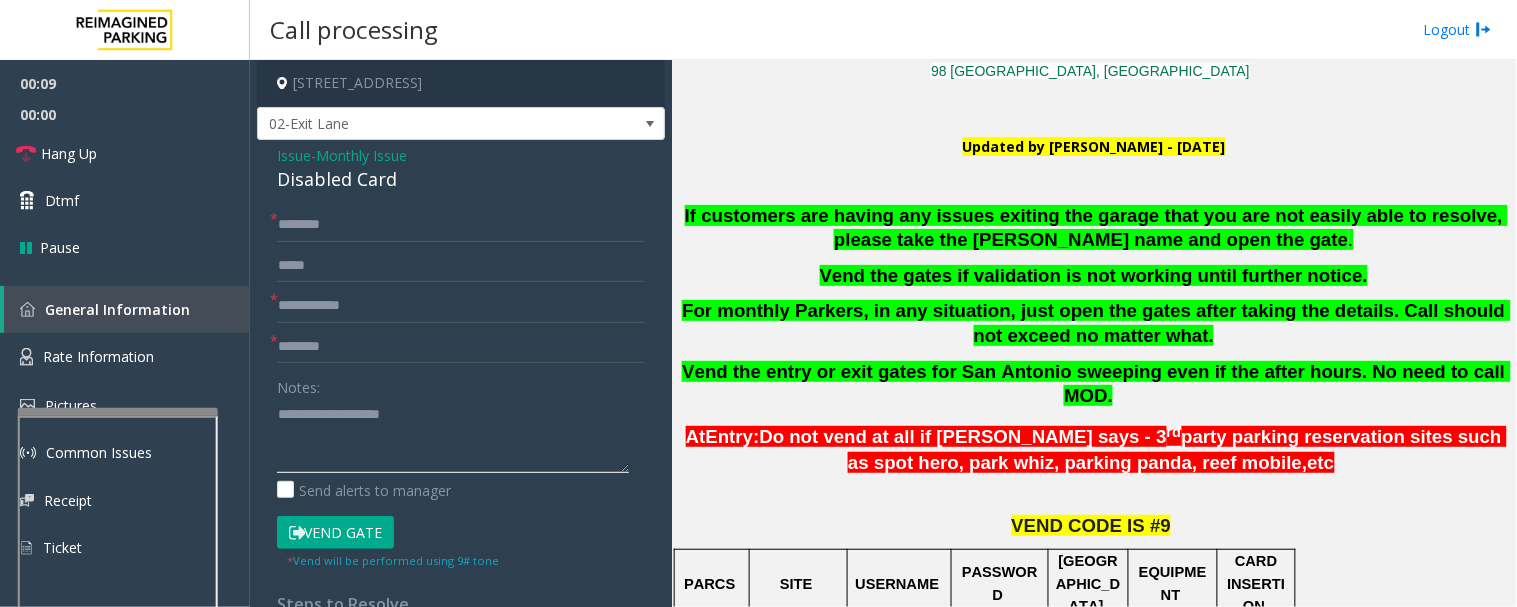 click 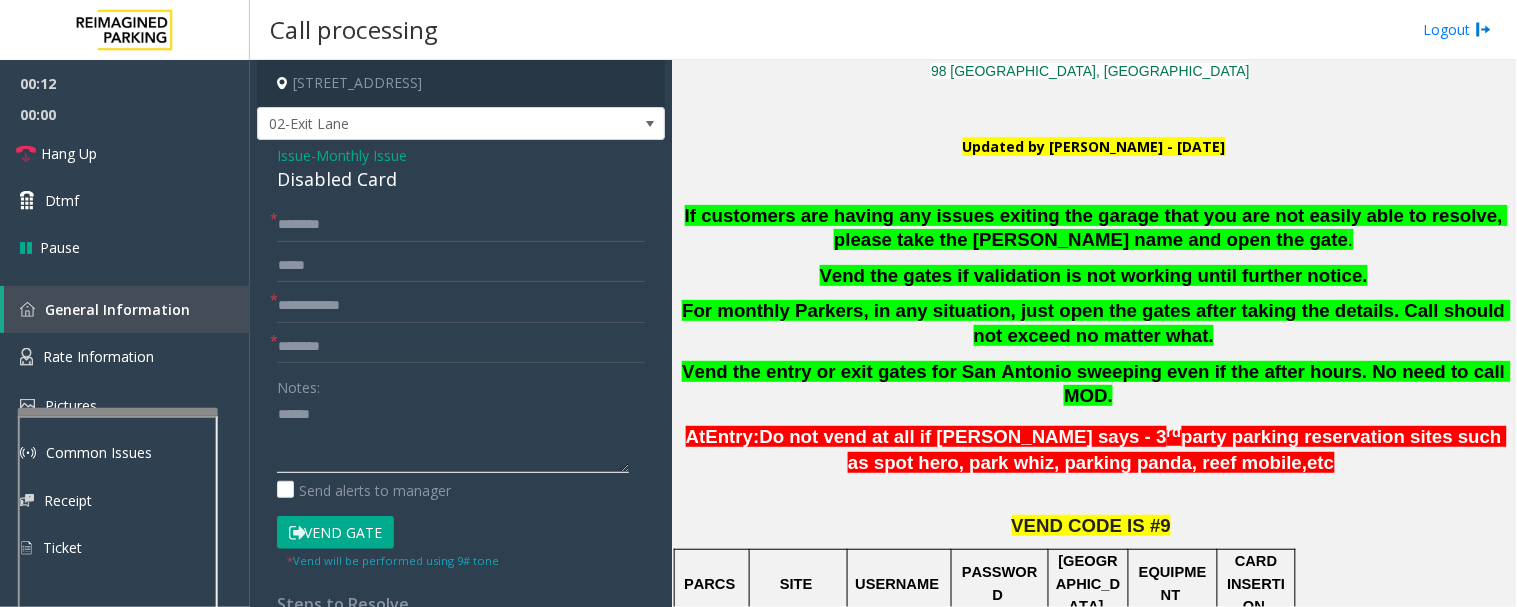 paste on "**********" 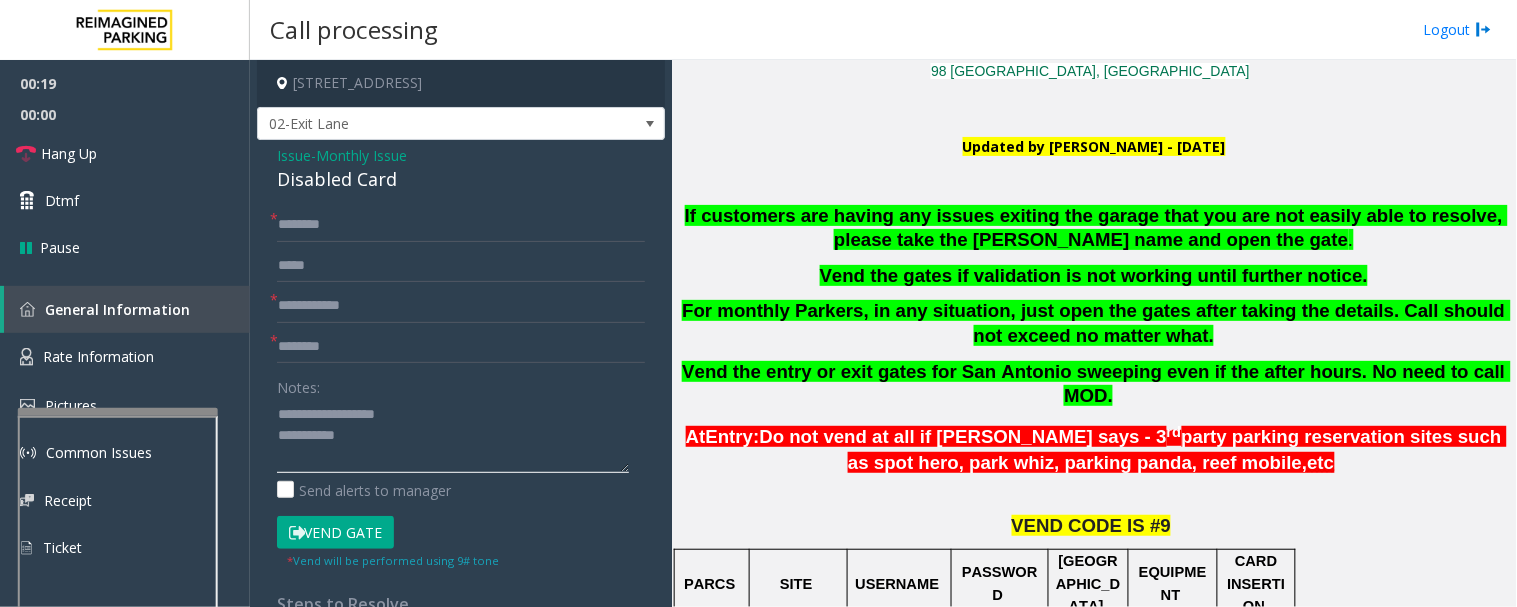 type on "**********" 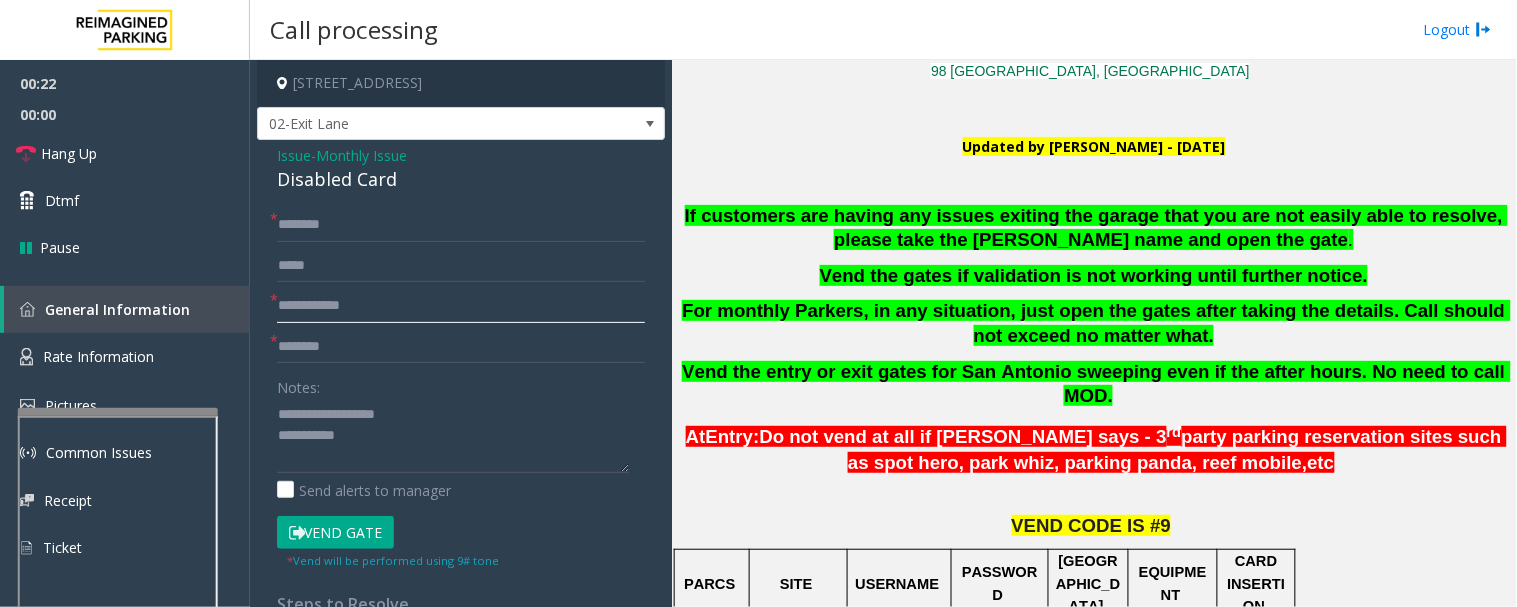 click 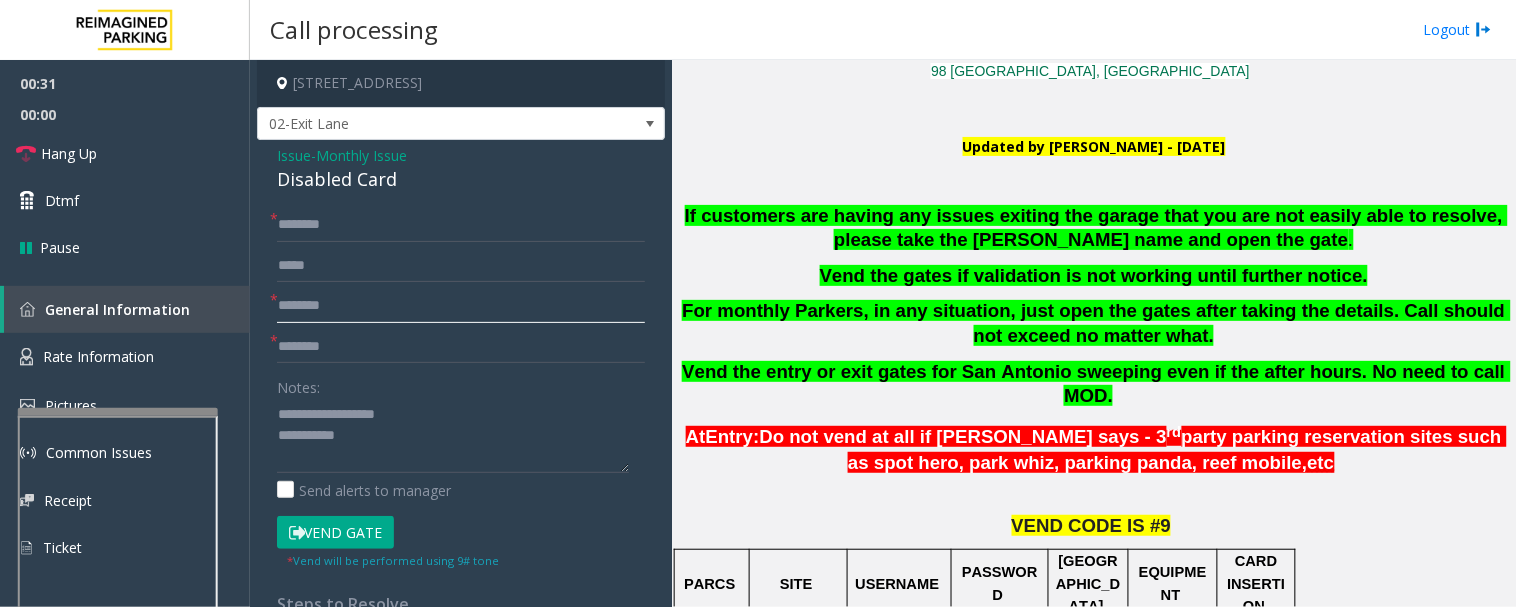 type on "********" 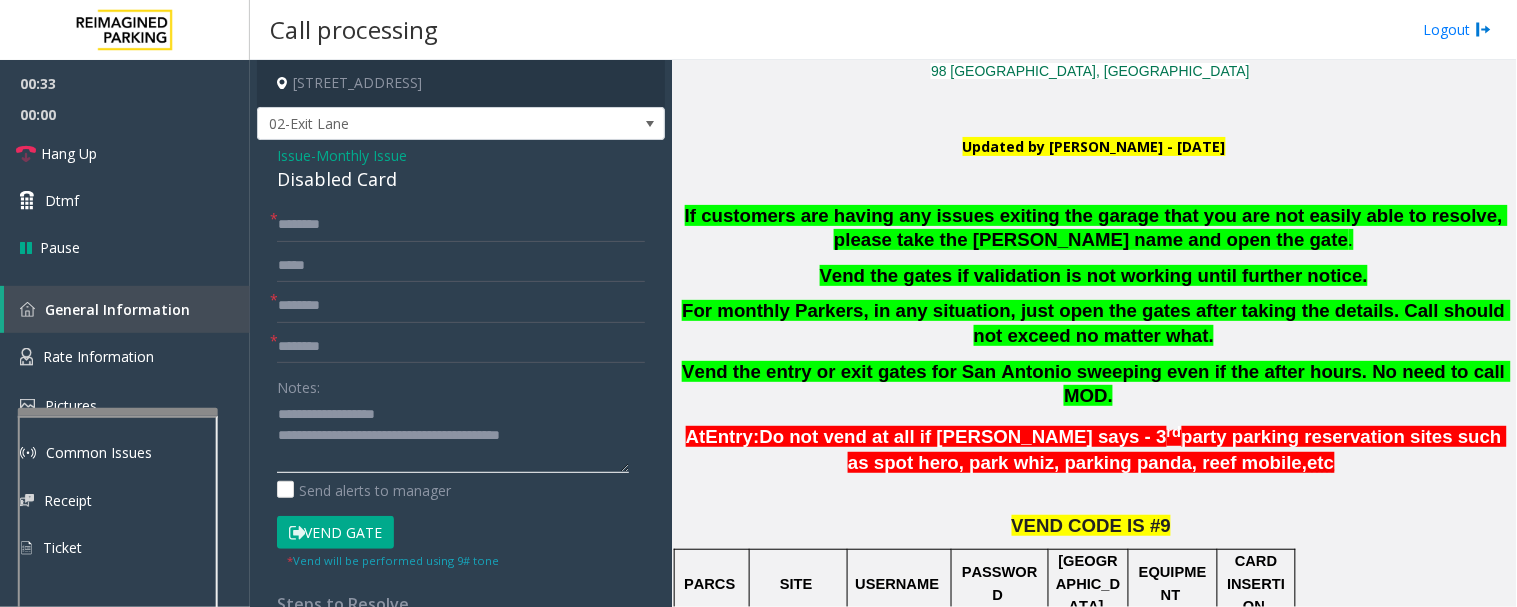 type on "**********" 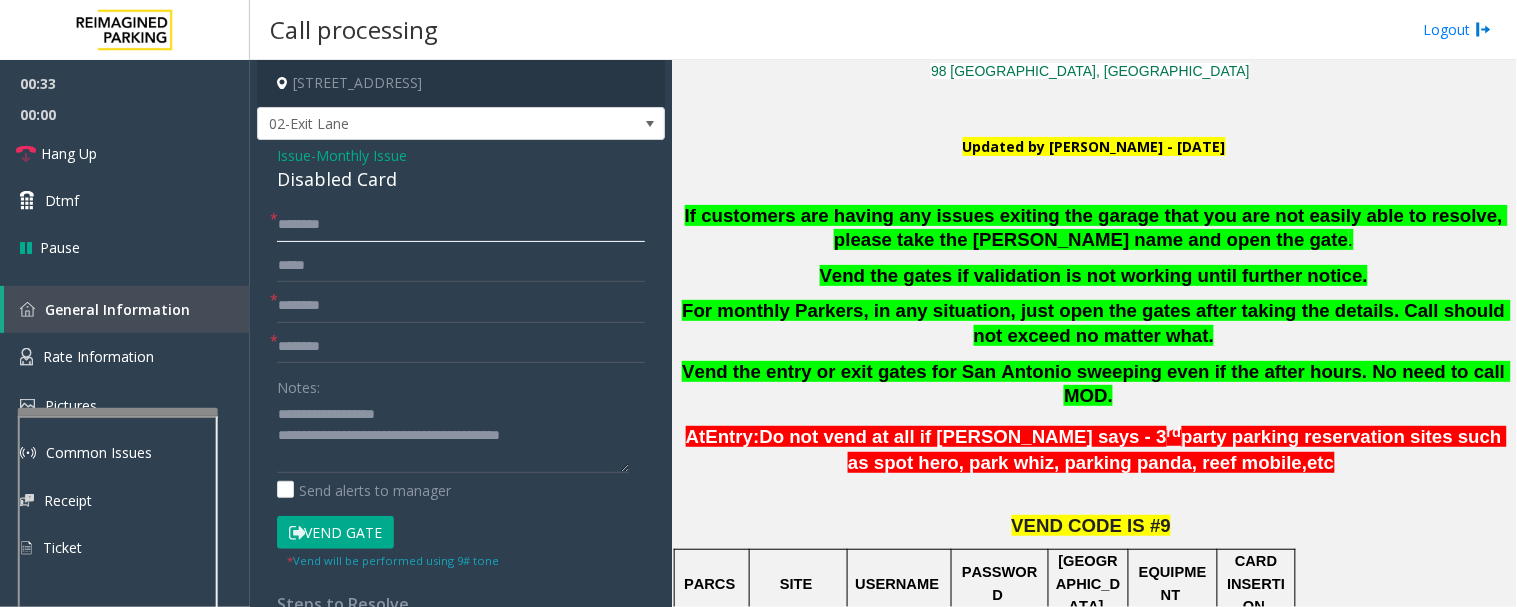 click 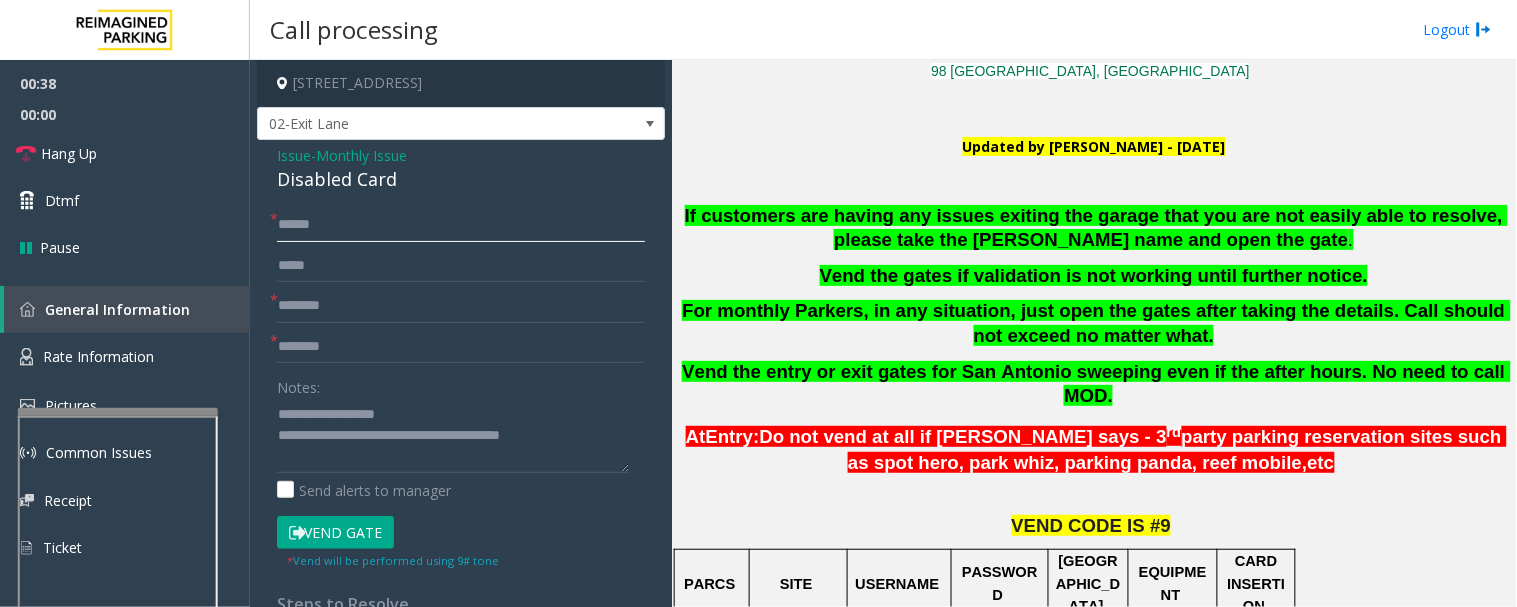 type on "*****" 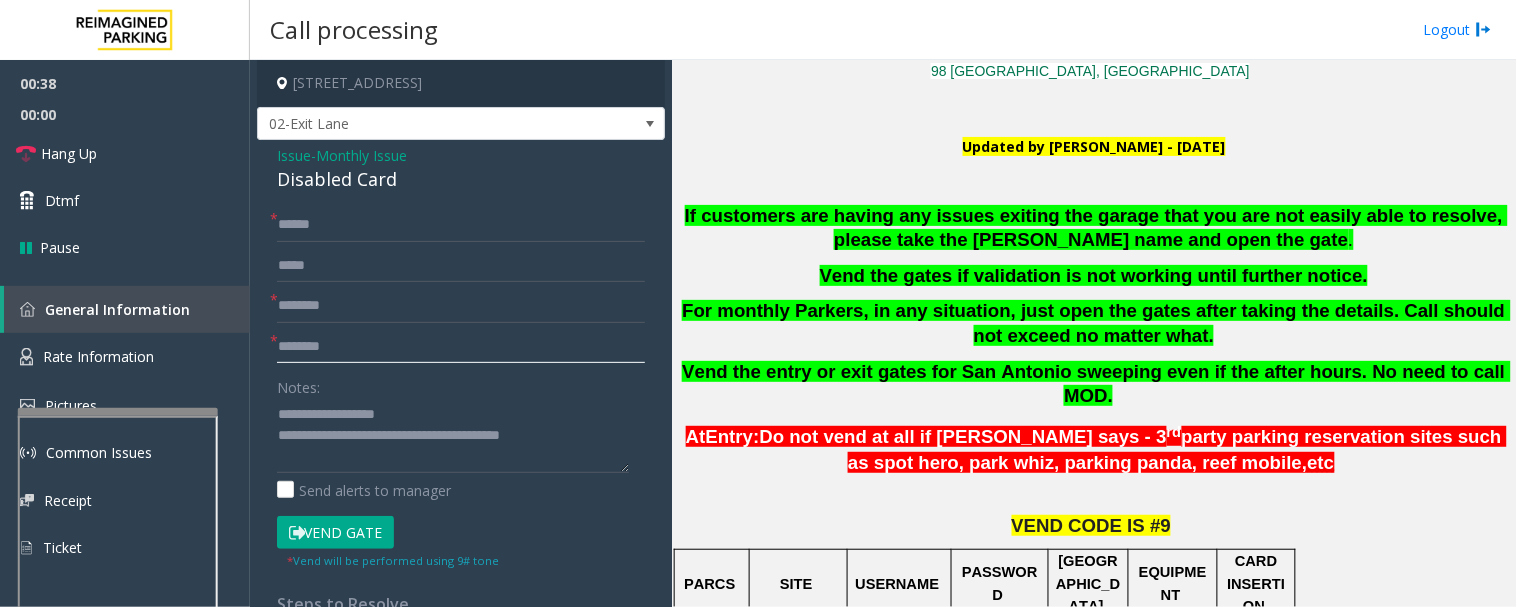 click 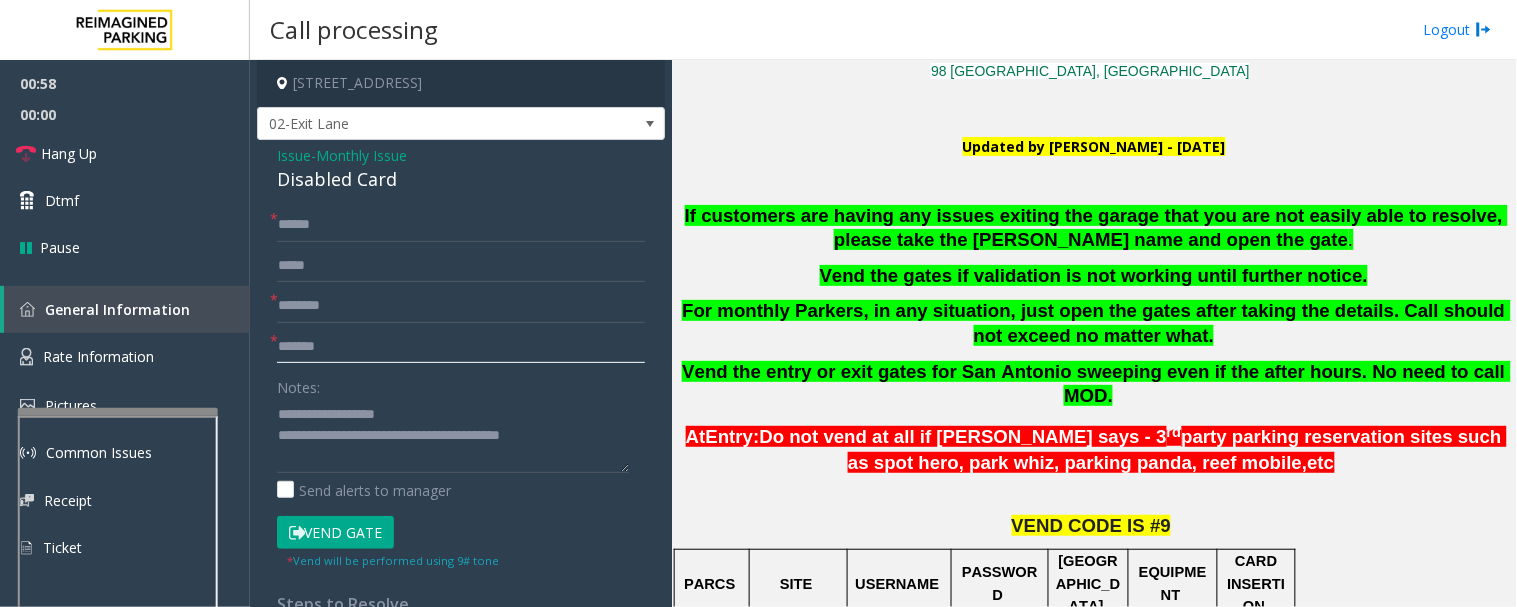 type on "*******" 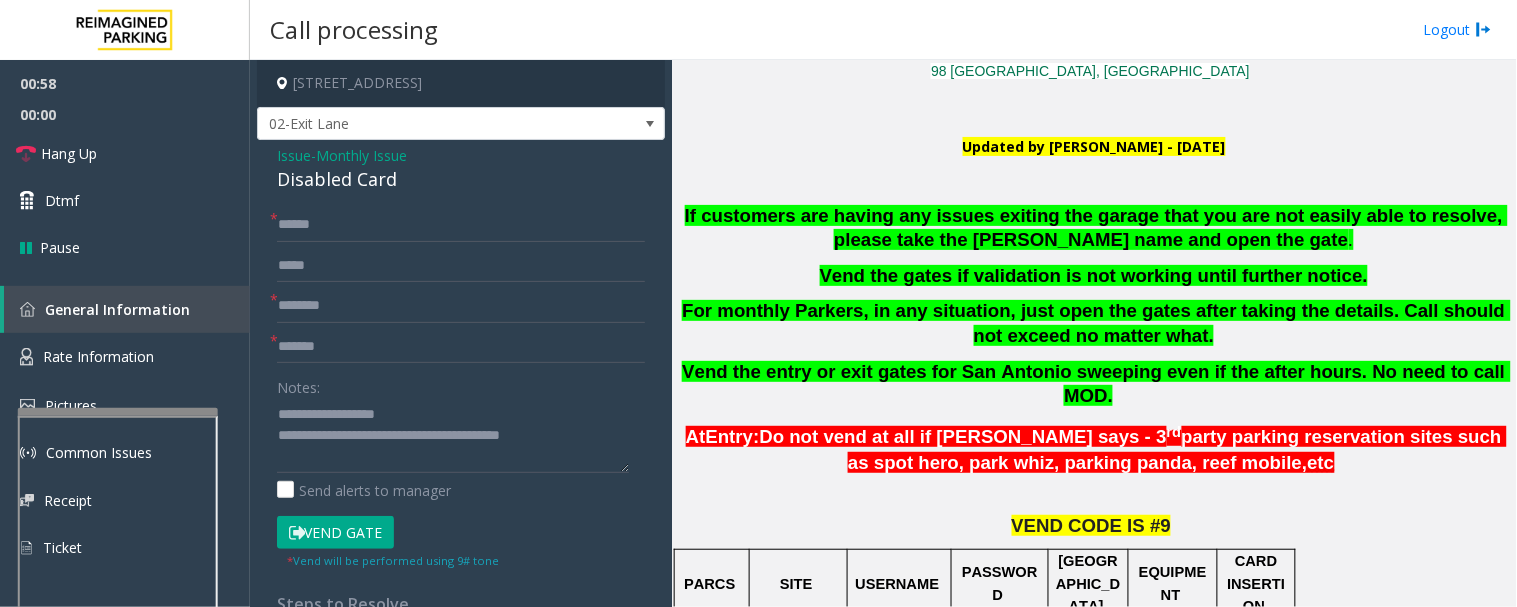 click on "* ***** * ******** * ******* Notes:                      Send alerts to manager  Vend Gate  * Vend will be performed using 9# tone" 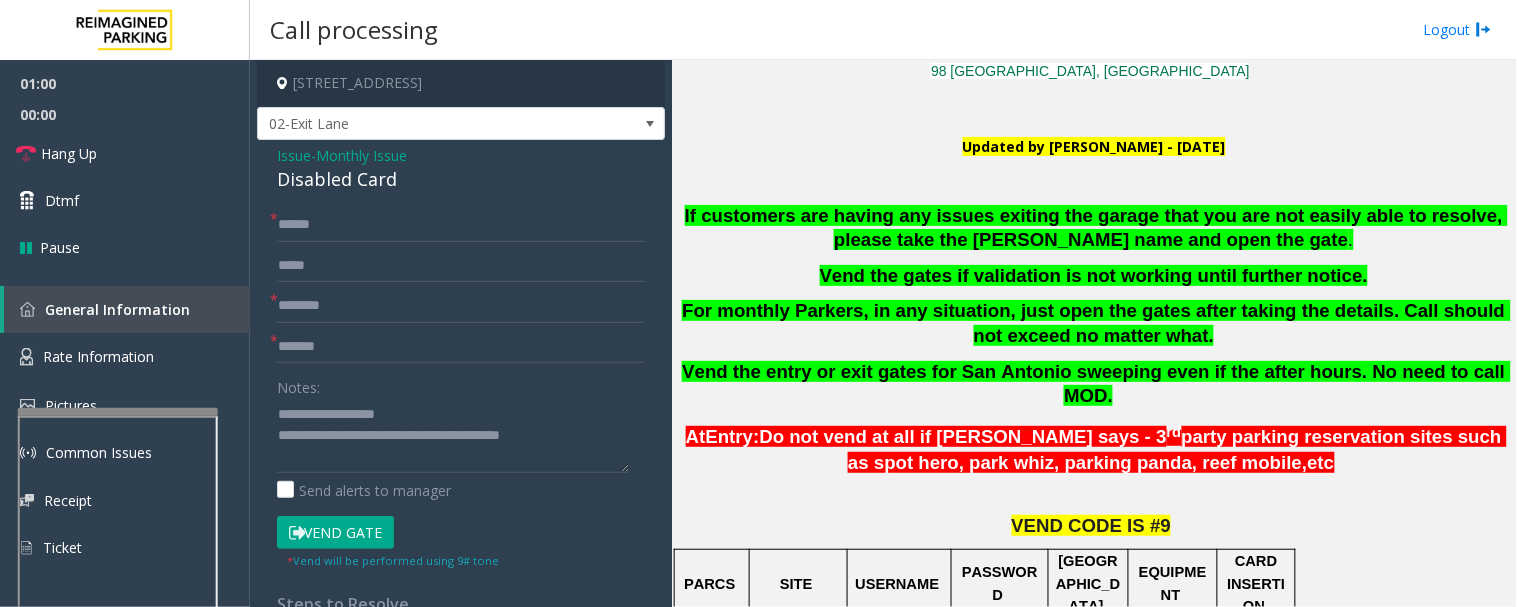 click on "Vend Gate" 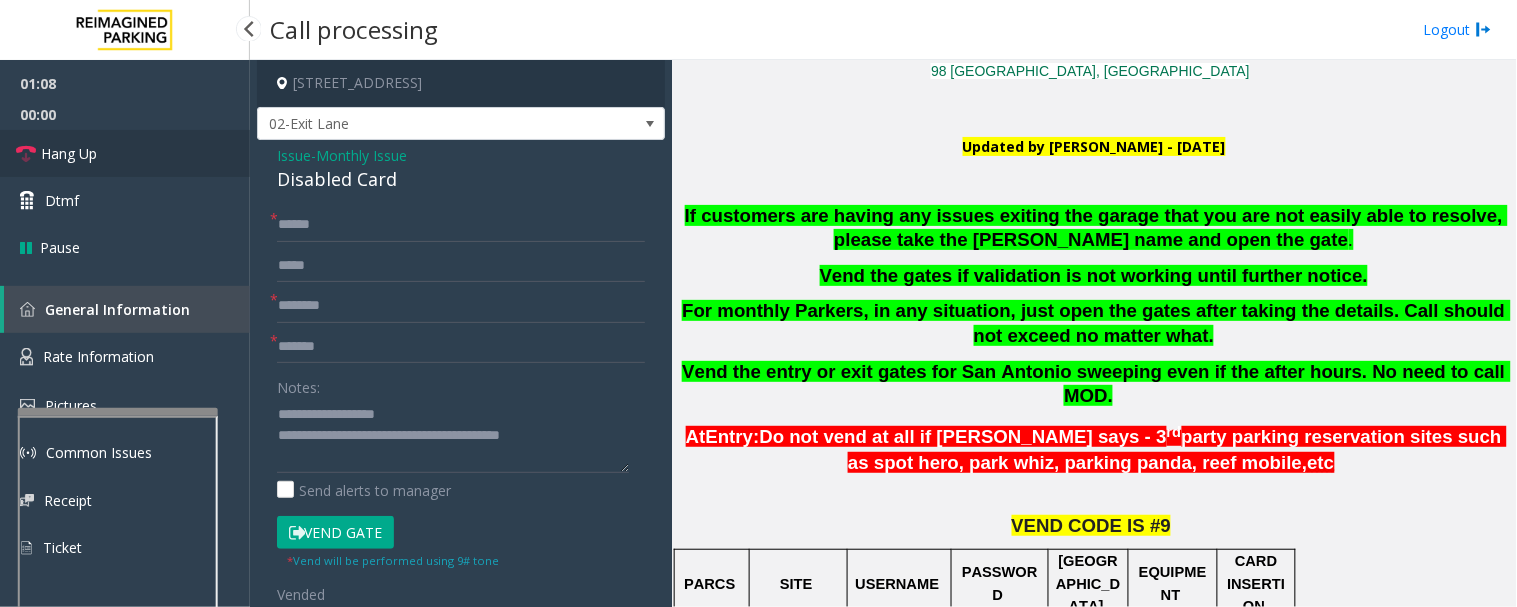 click on "Hang Up" at bounding box center (125, 153) 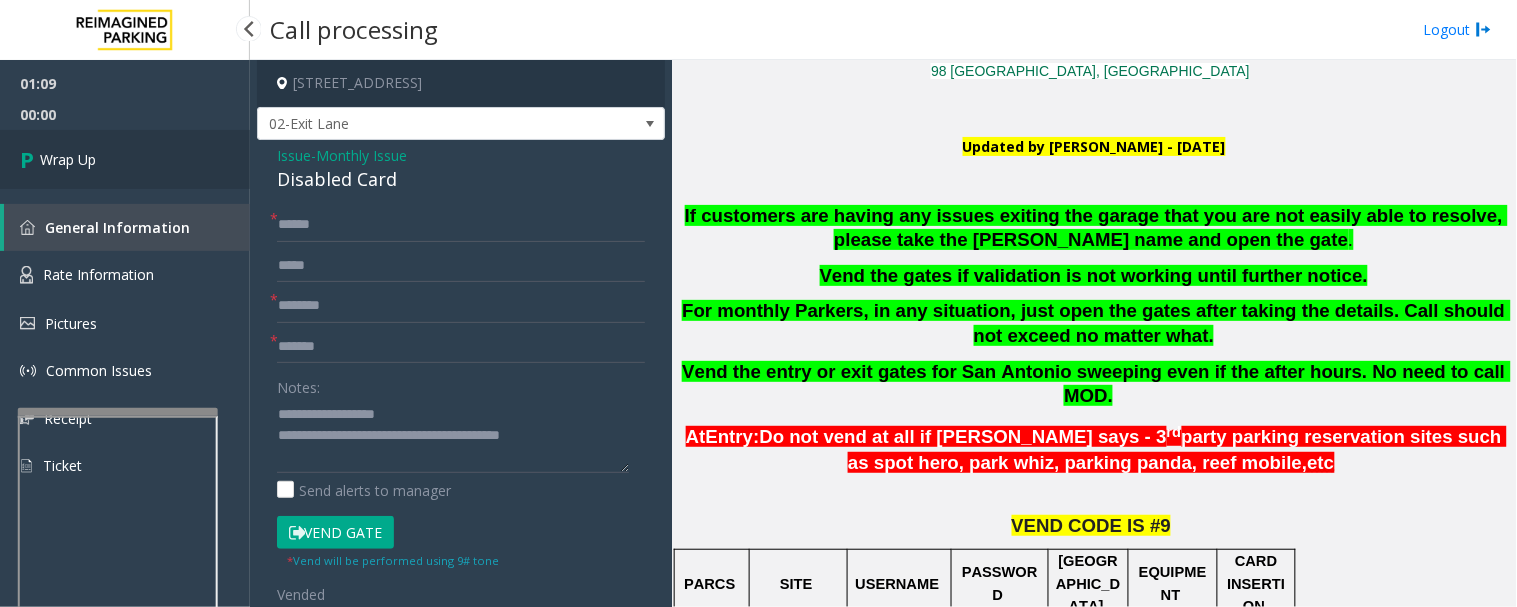 click on "Wrap Up" at bounding box center (125, 159) 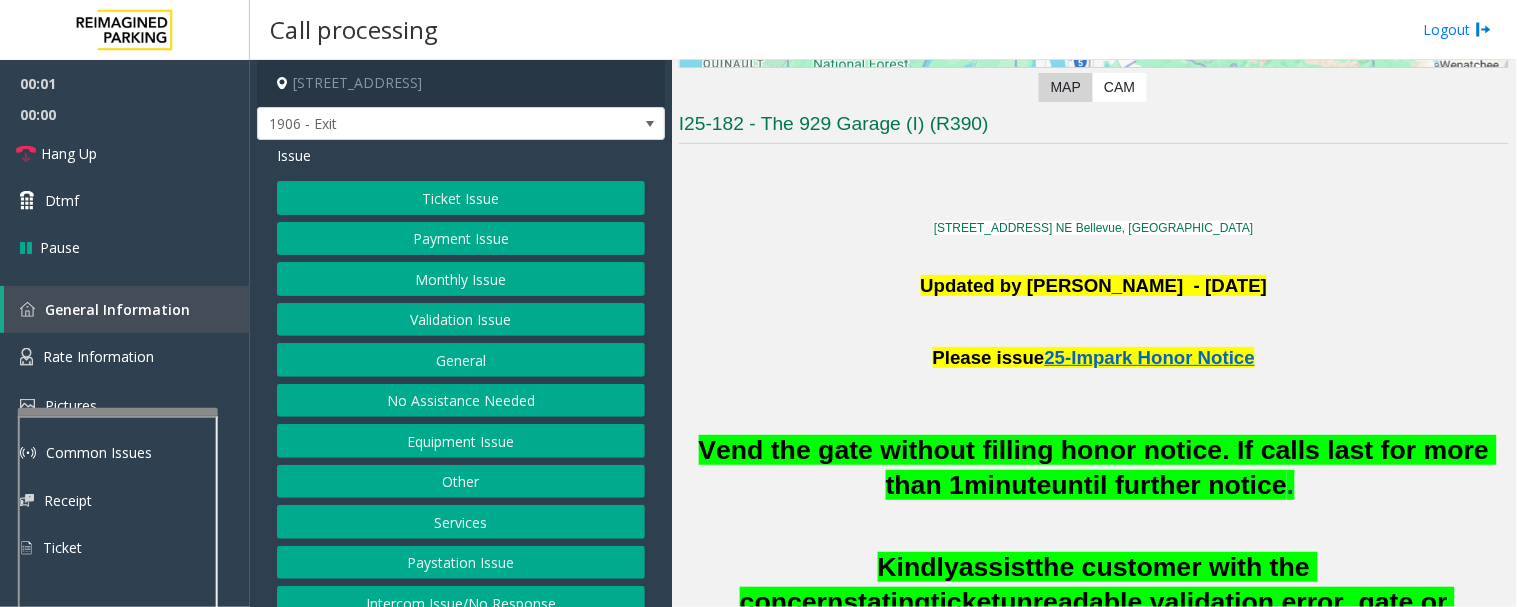scroll, scrollTop: 444, scrollLeft: 0, axis: vertical 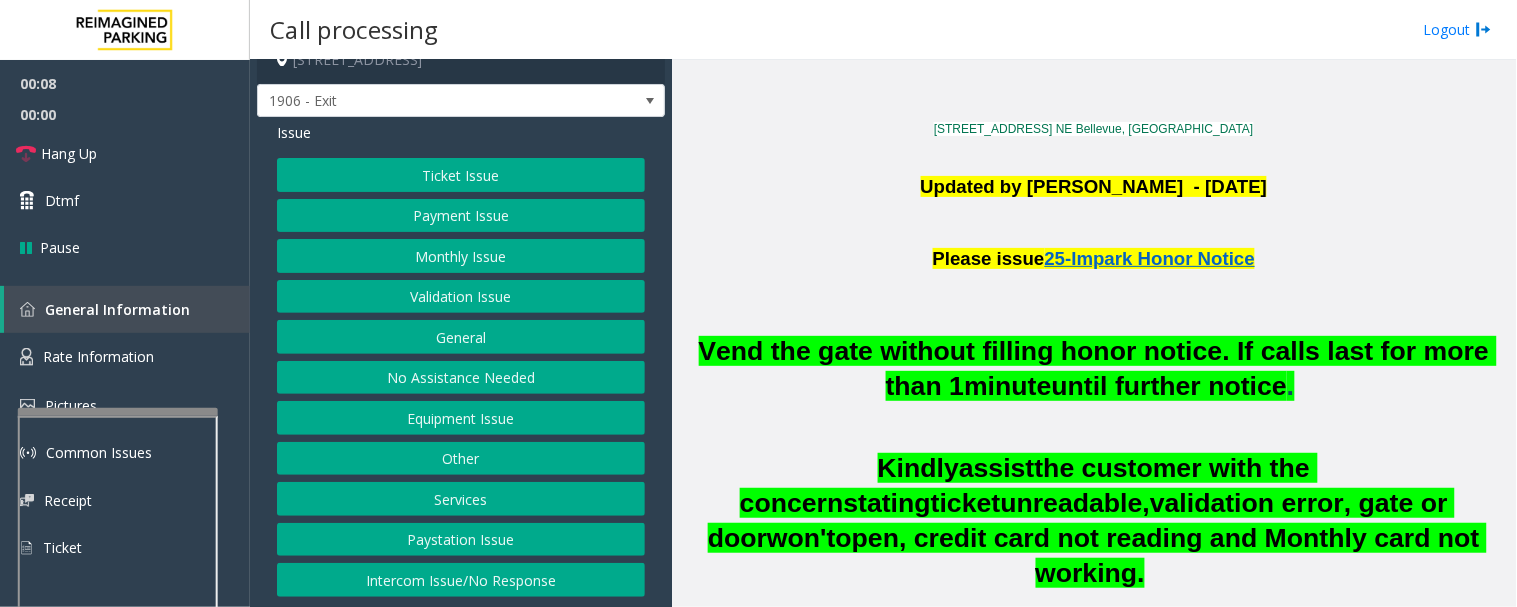 click on "Intercom Issue/No Response" 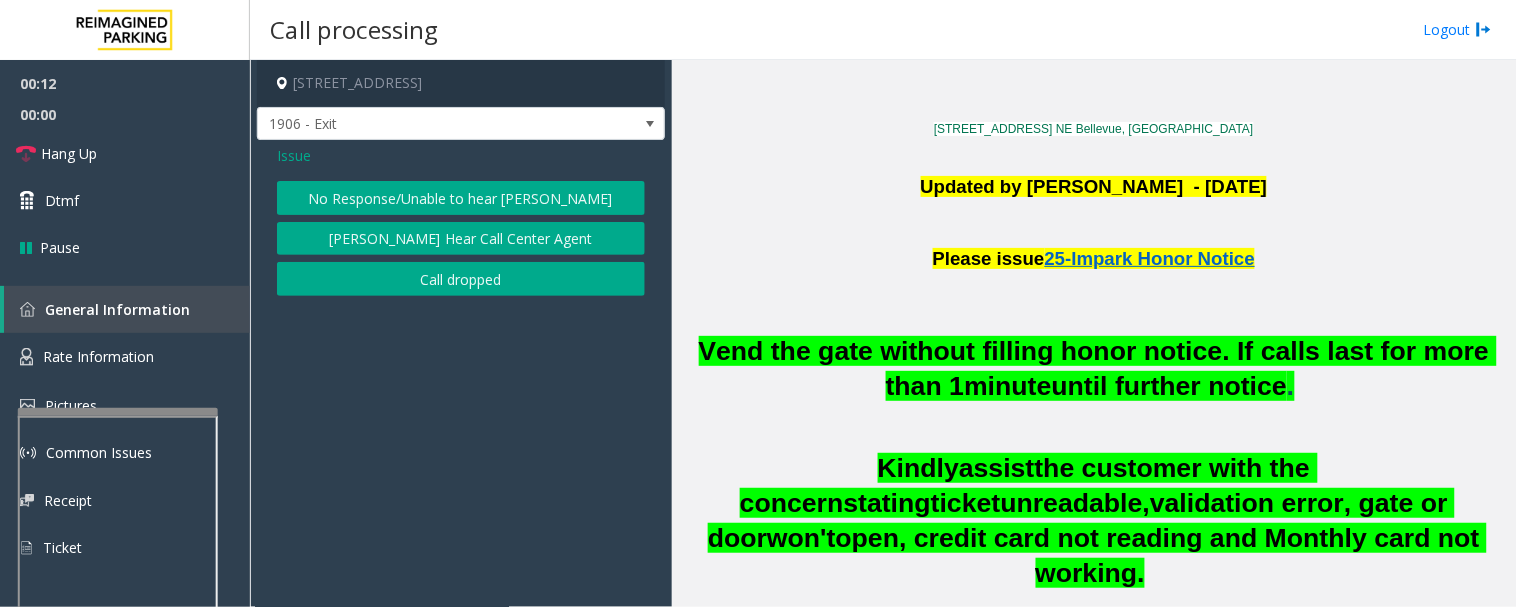 click on "Issue" 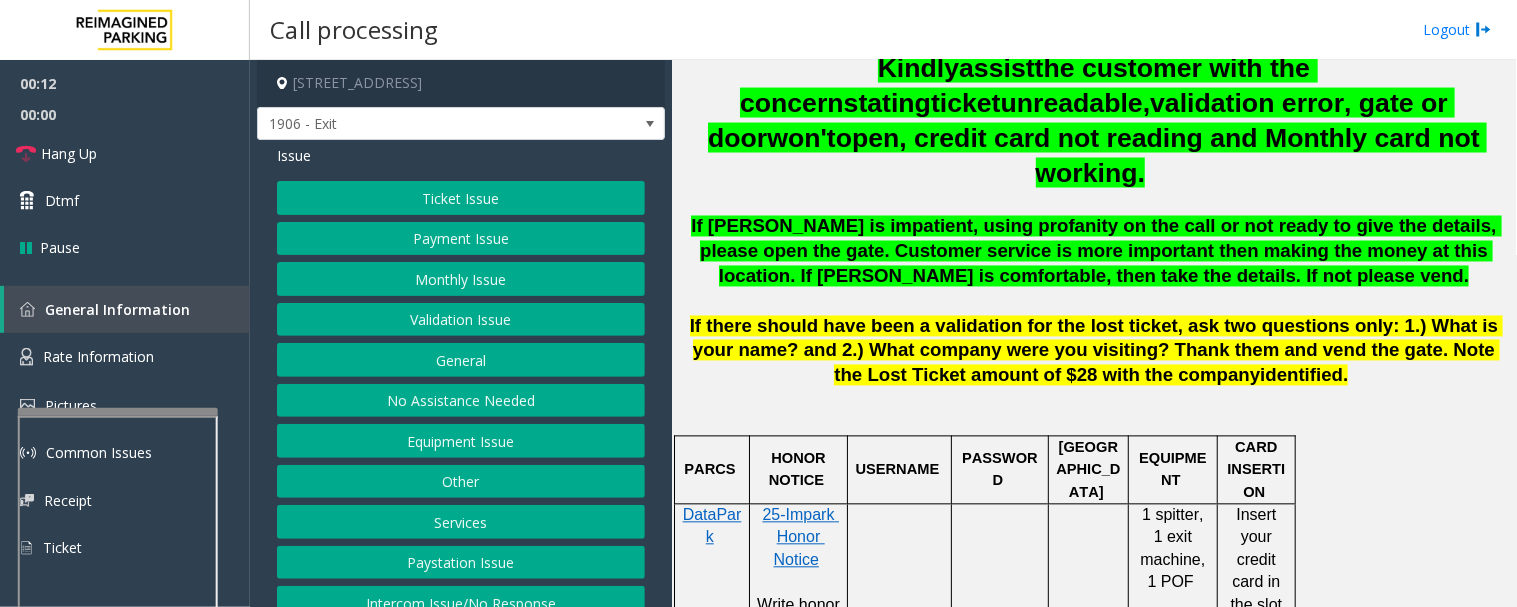 scroll, scrollTop: 888, scrollLeft: 0, axis: vertical 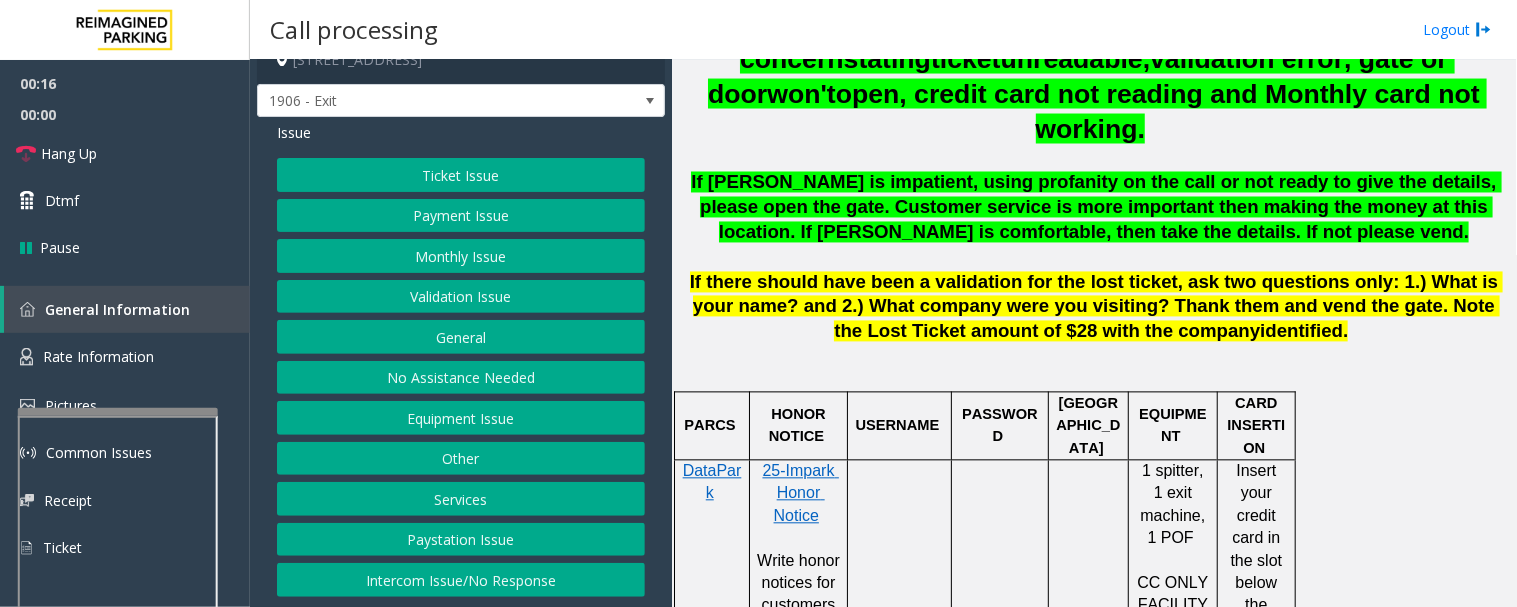 click on "Equipment Issue" 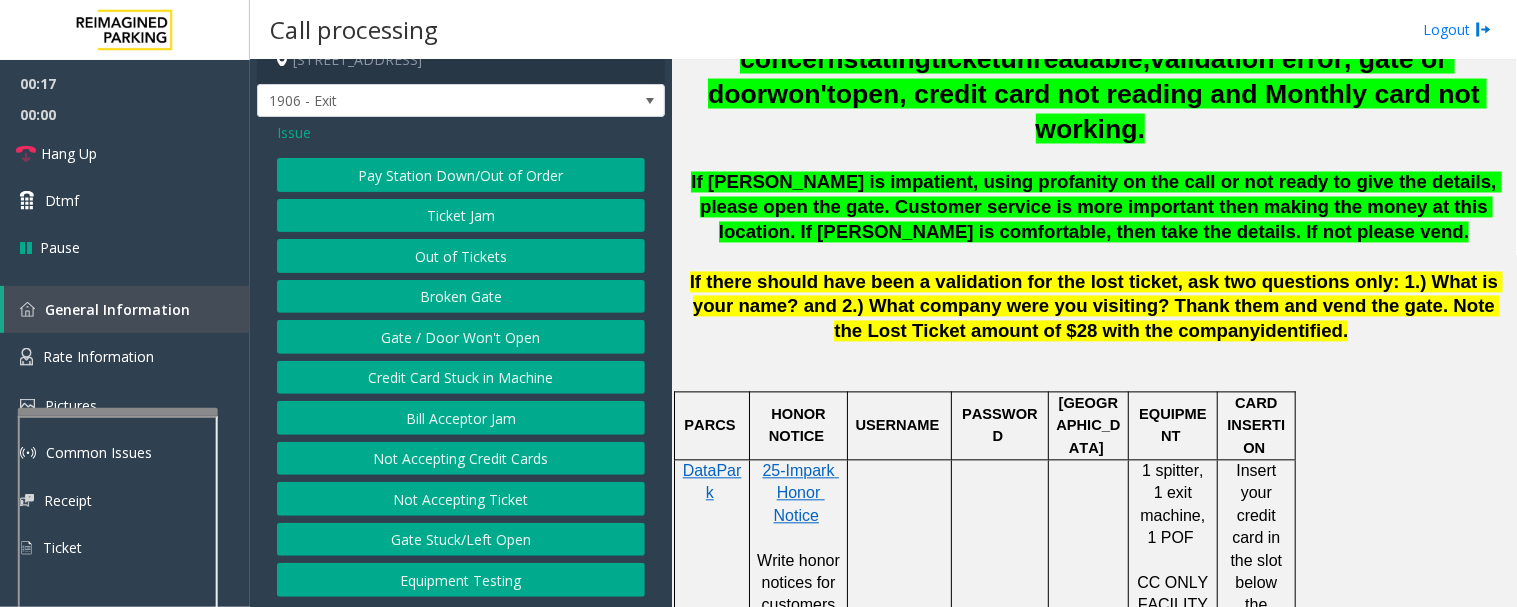 click on "Gate / Door Won't Open" 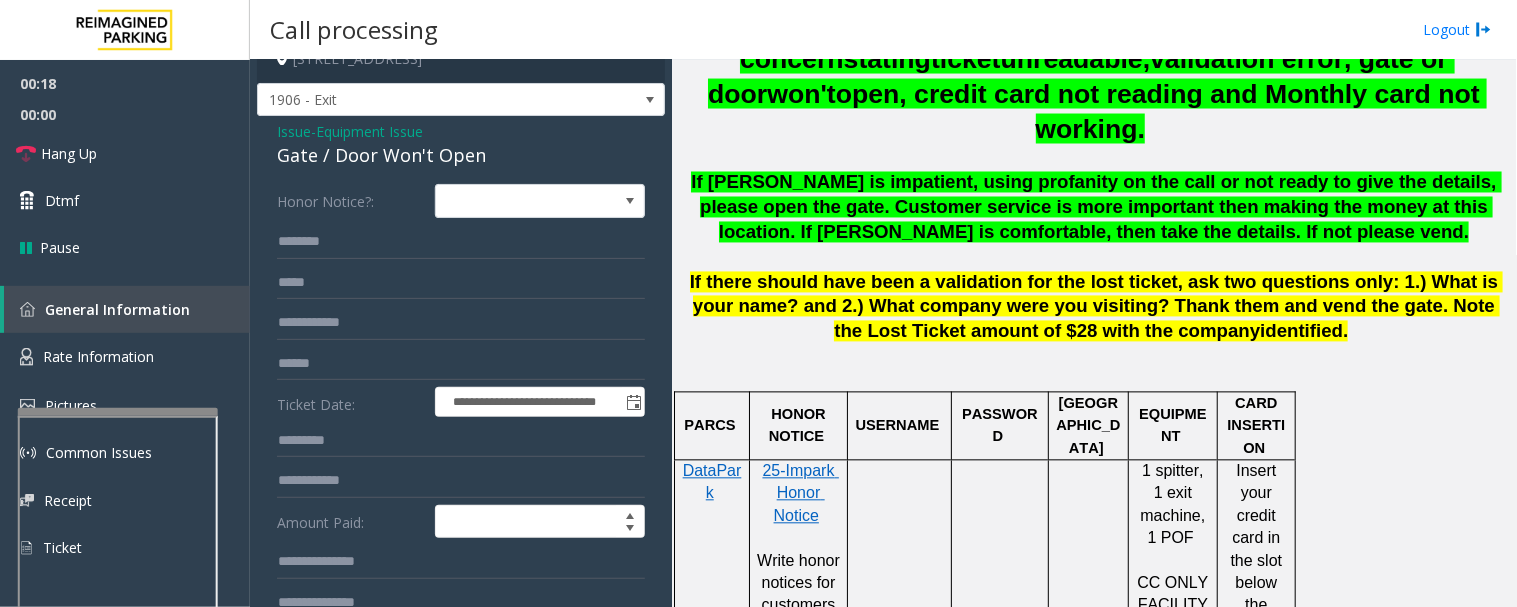 click on "**********" 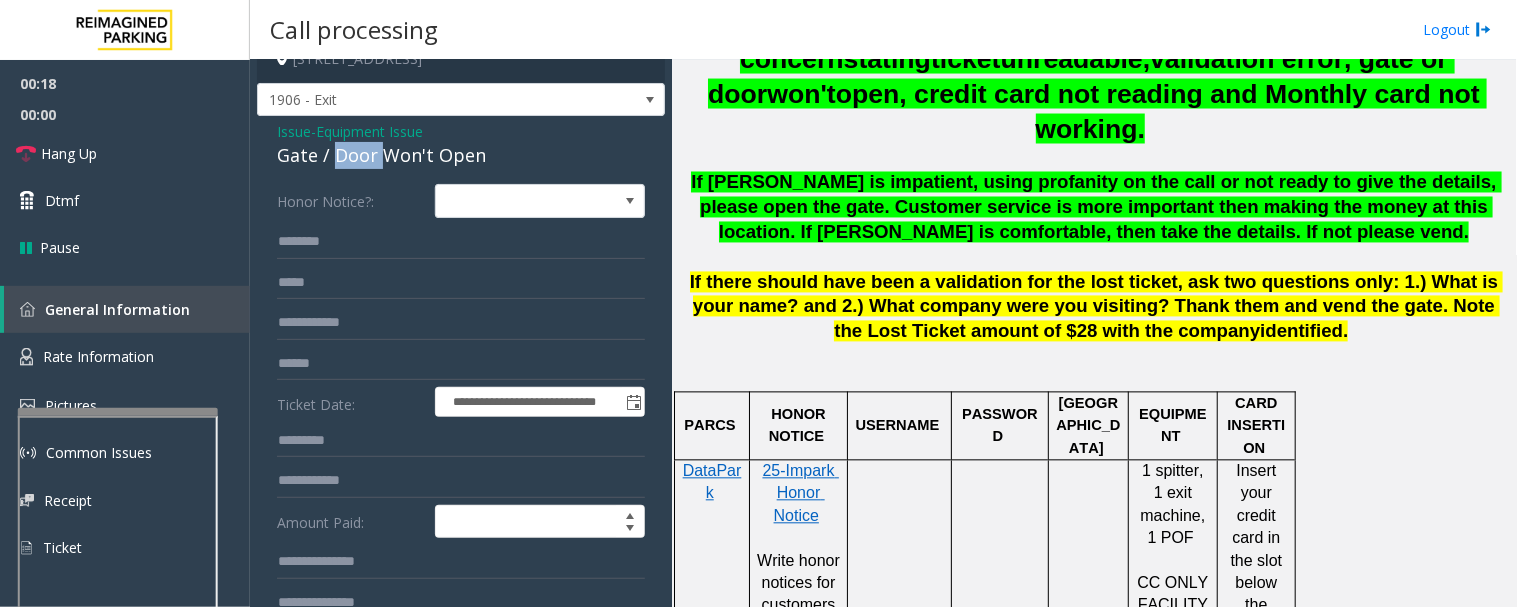 click on "Gate / Door Won't Open" 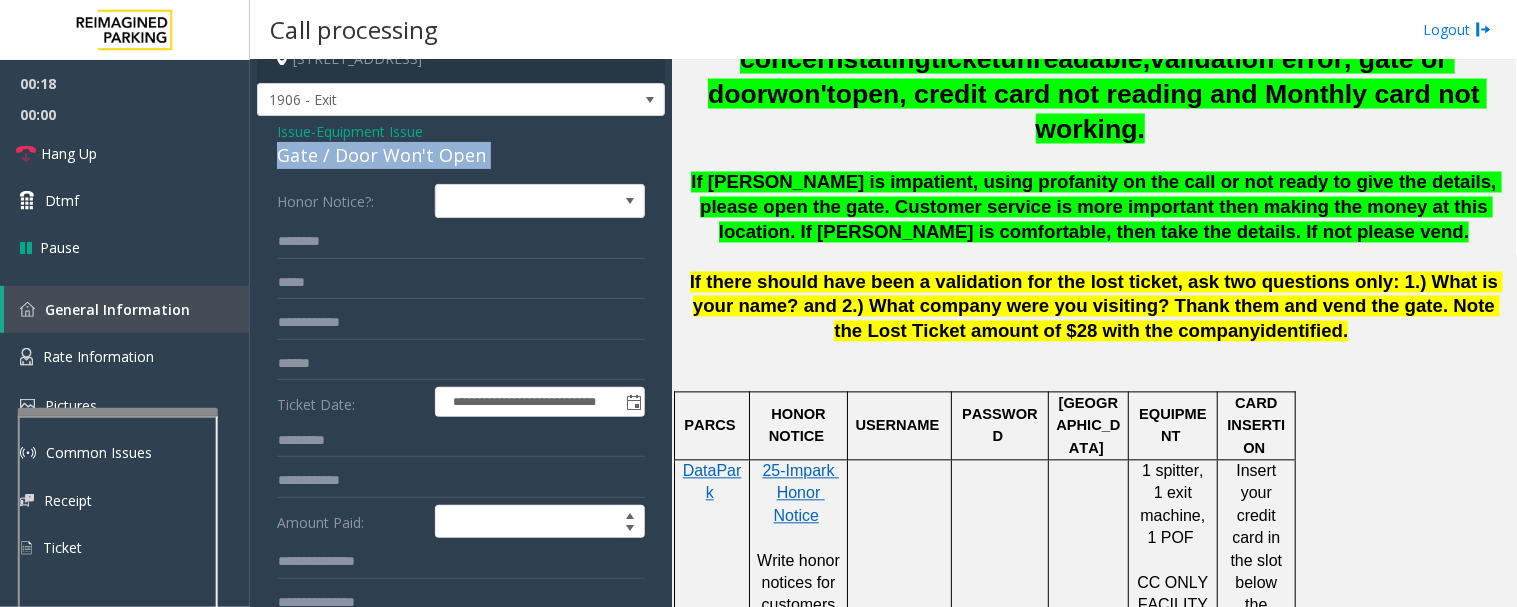click on "Gate / Door Won't Open" 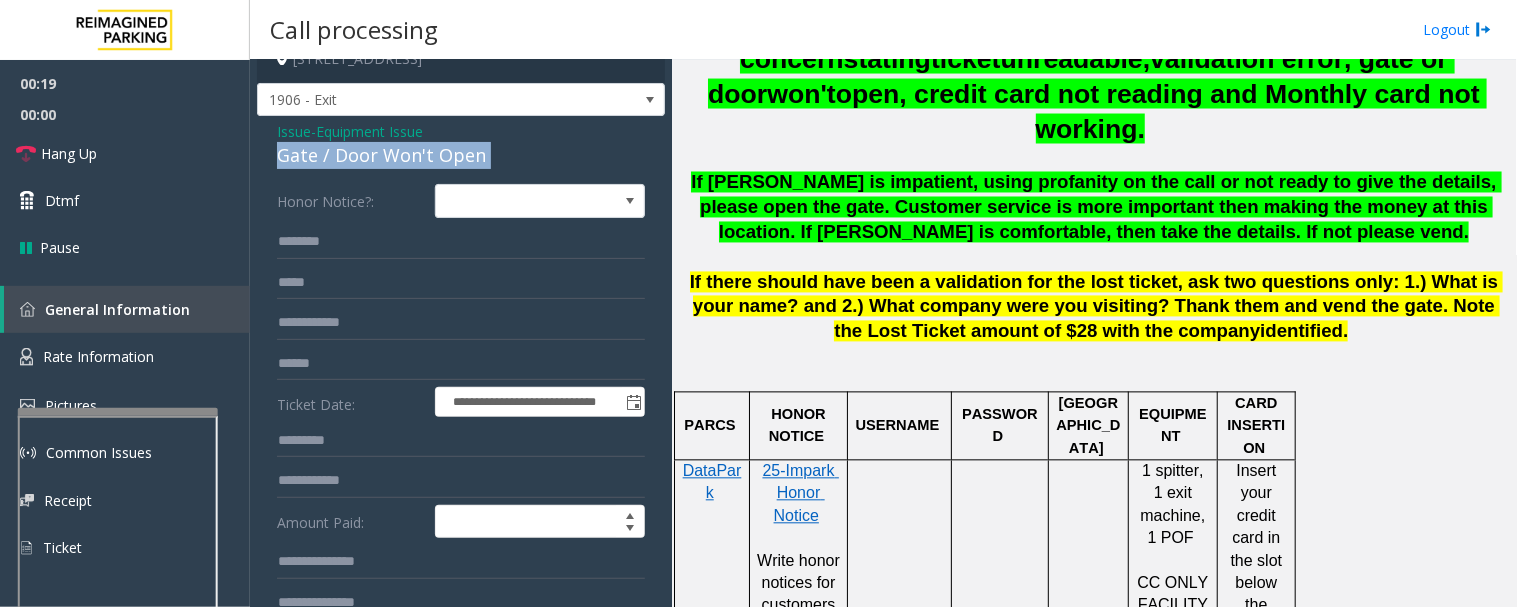 scroll, scrollTop: 468, scrollLeft: 0, axis: vertical 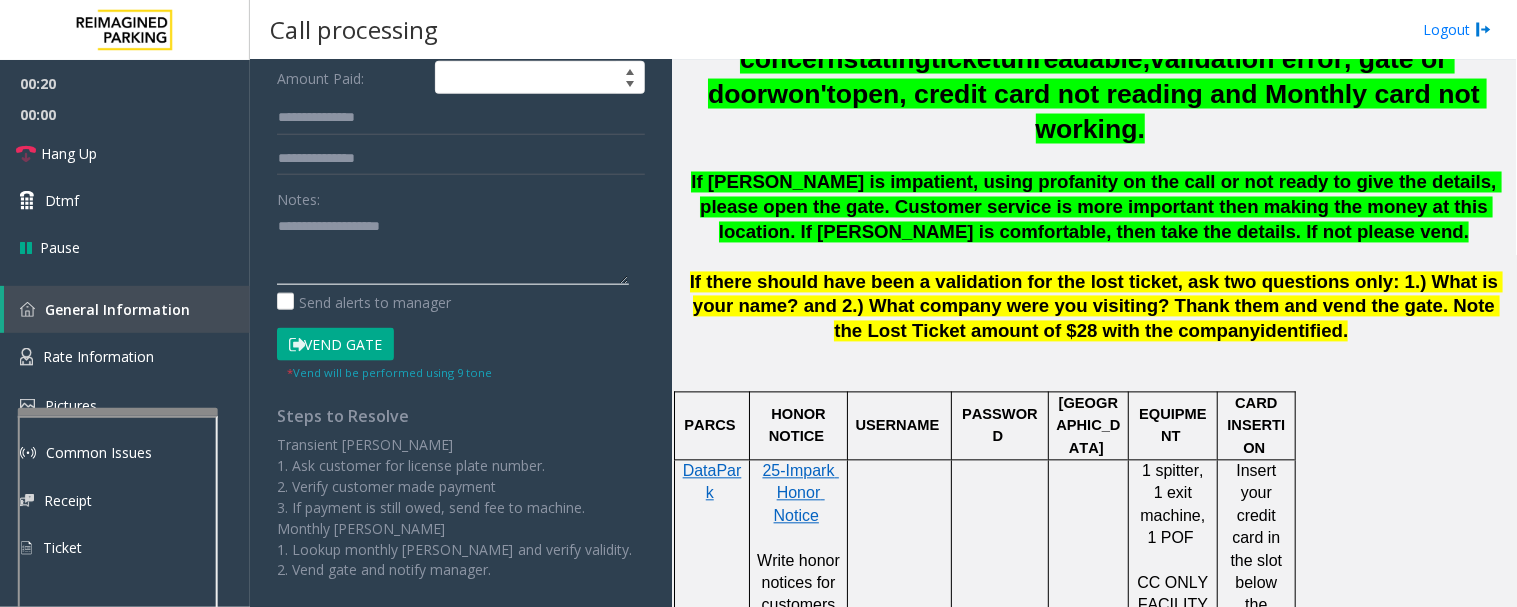 click 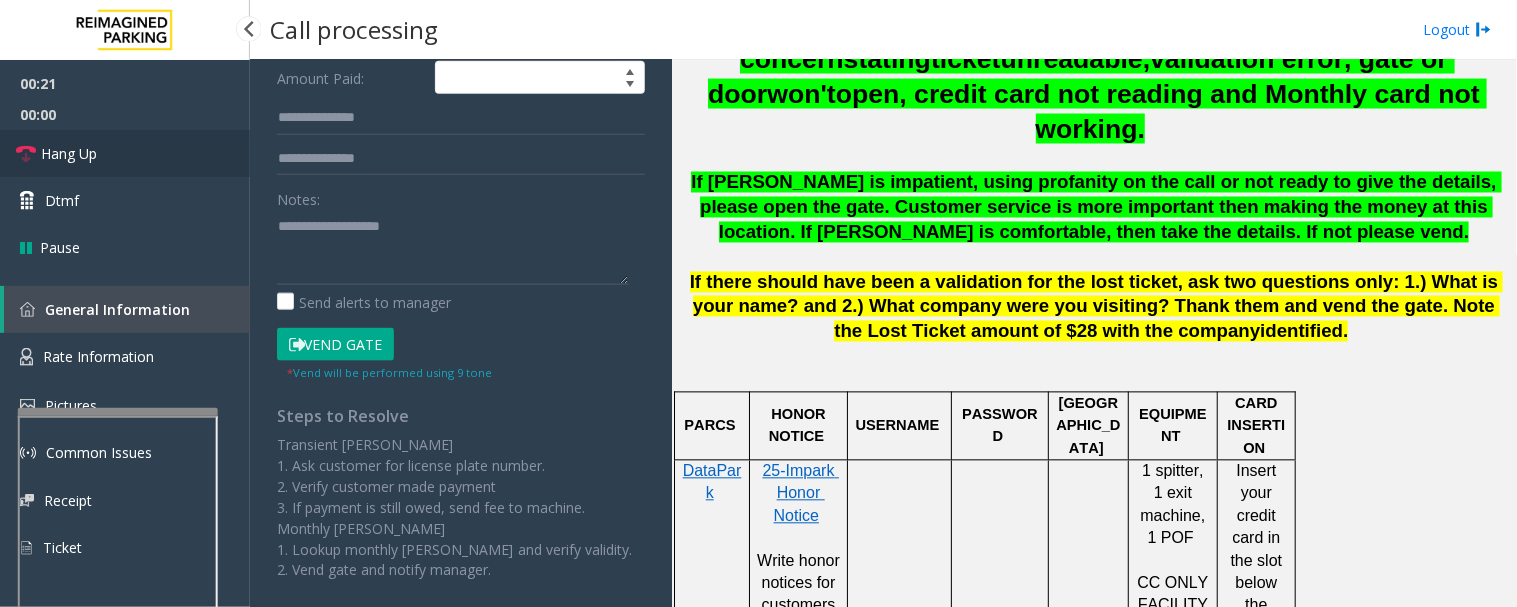 click on "Hang Up" at bounding box center [125, 153] 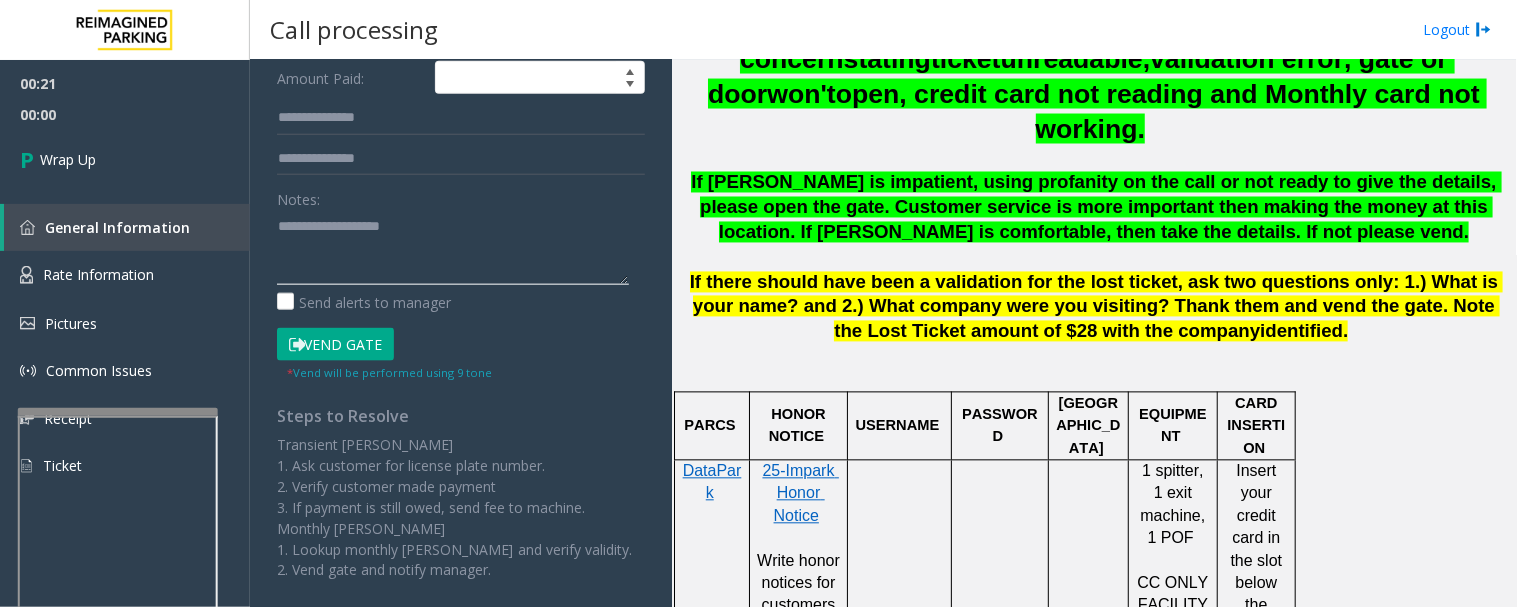 click 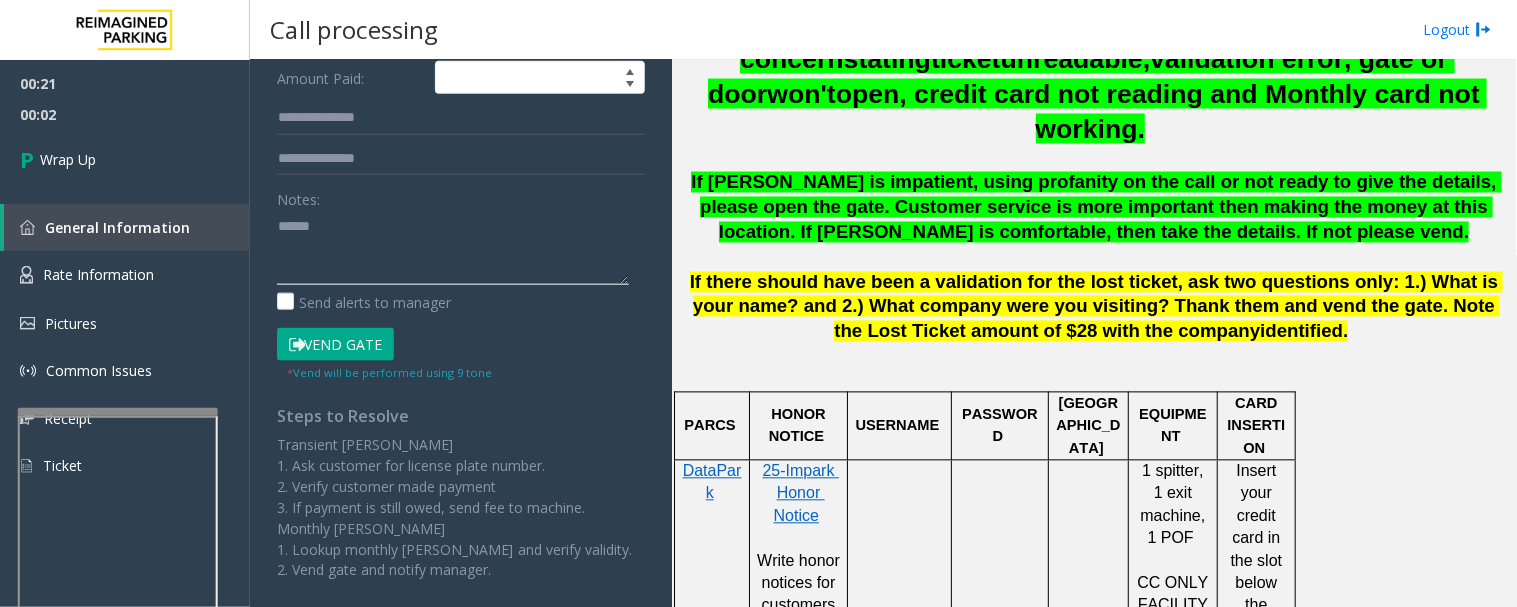 paste on "**********" 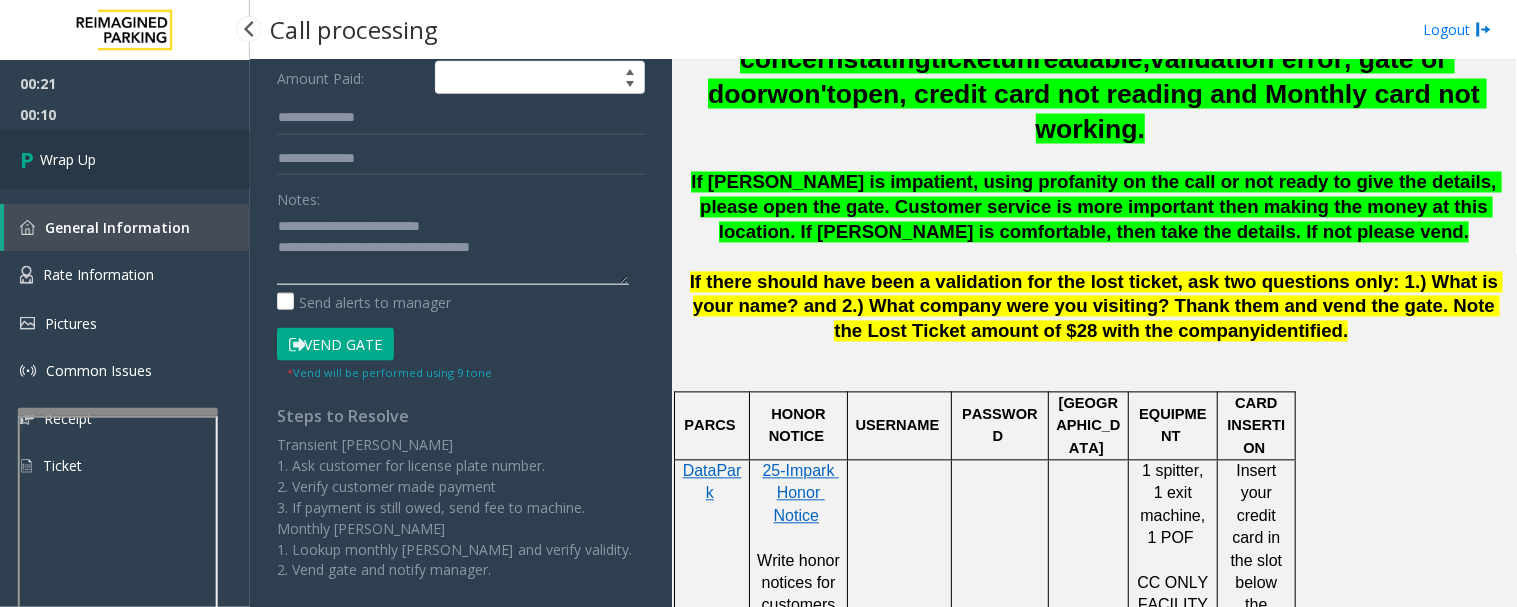 type on "**********" 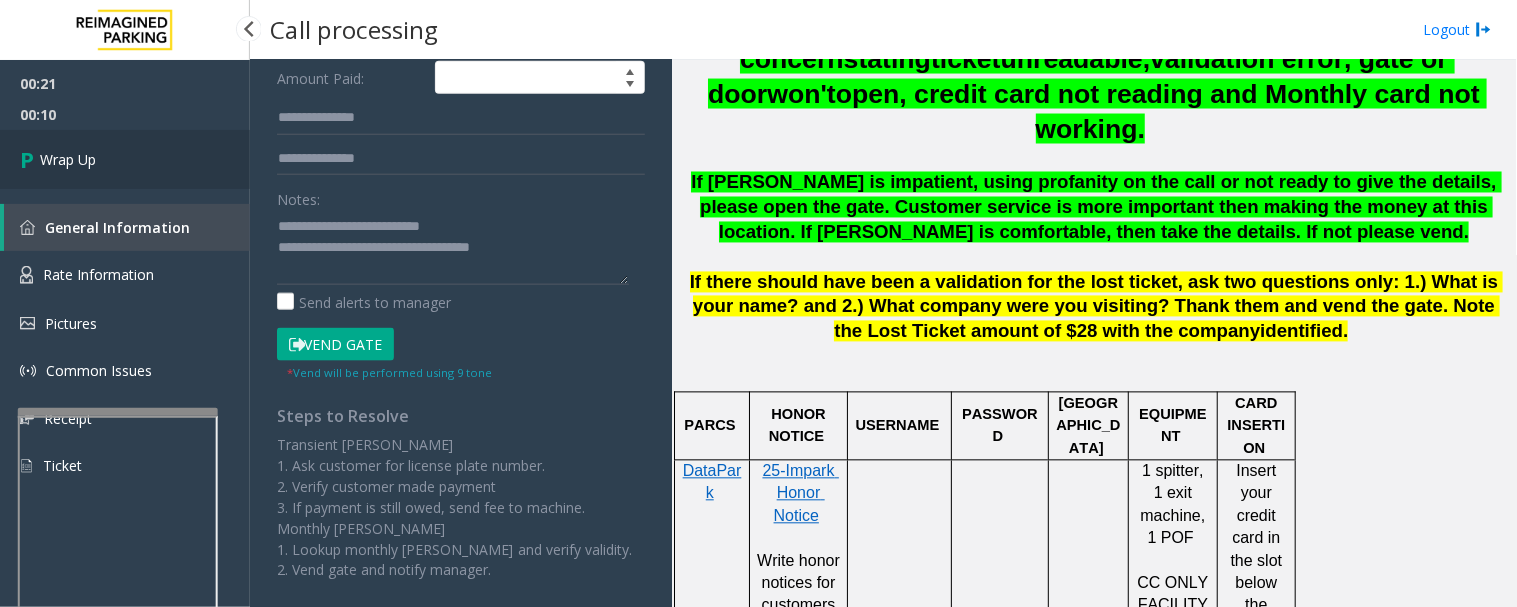 click on "Wrap Up" at bounding box center (125, 159) 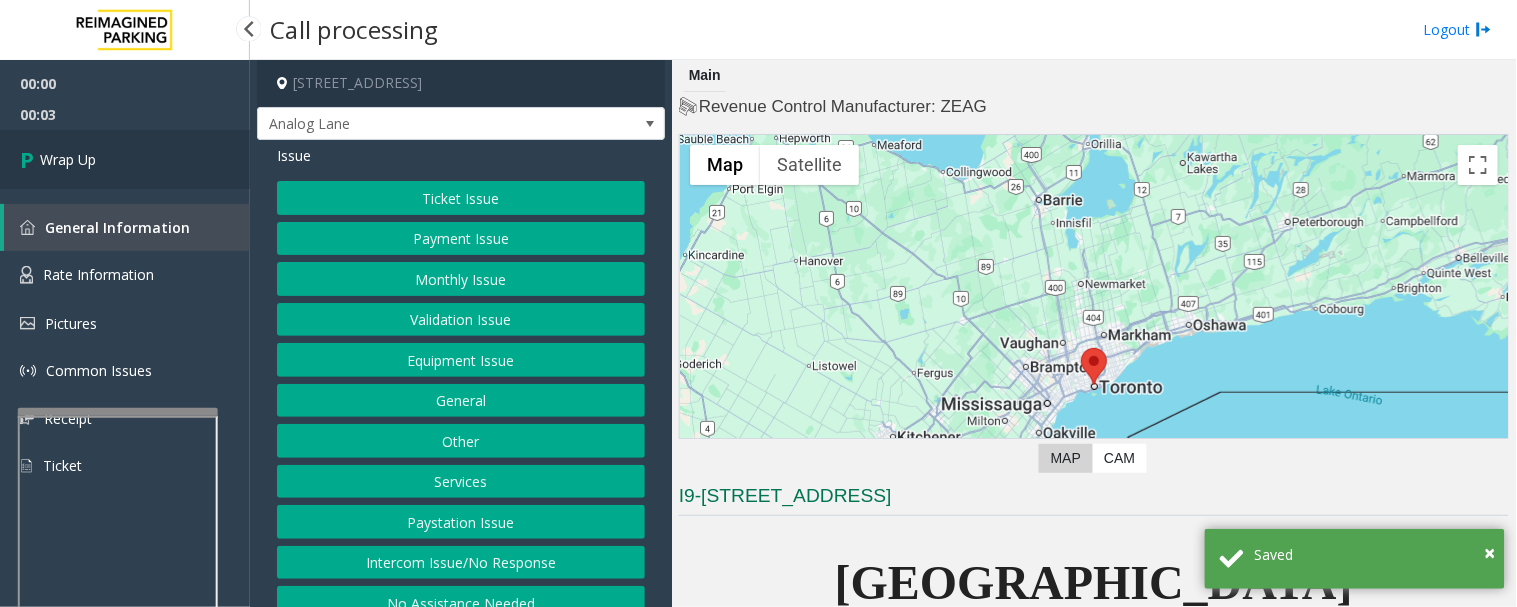 click on "Wrap Up" at bounding box center (125, 159) 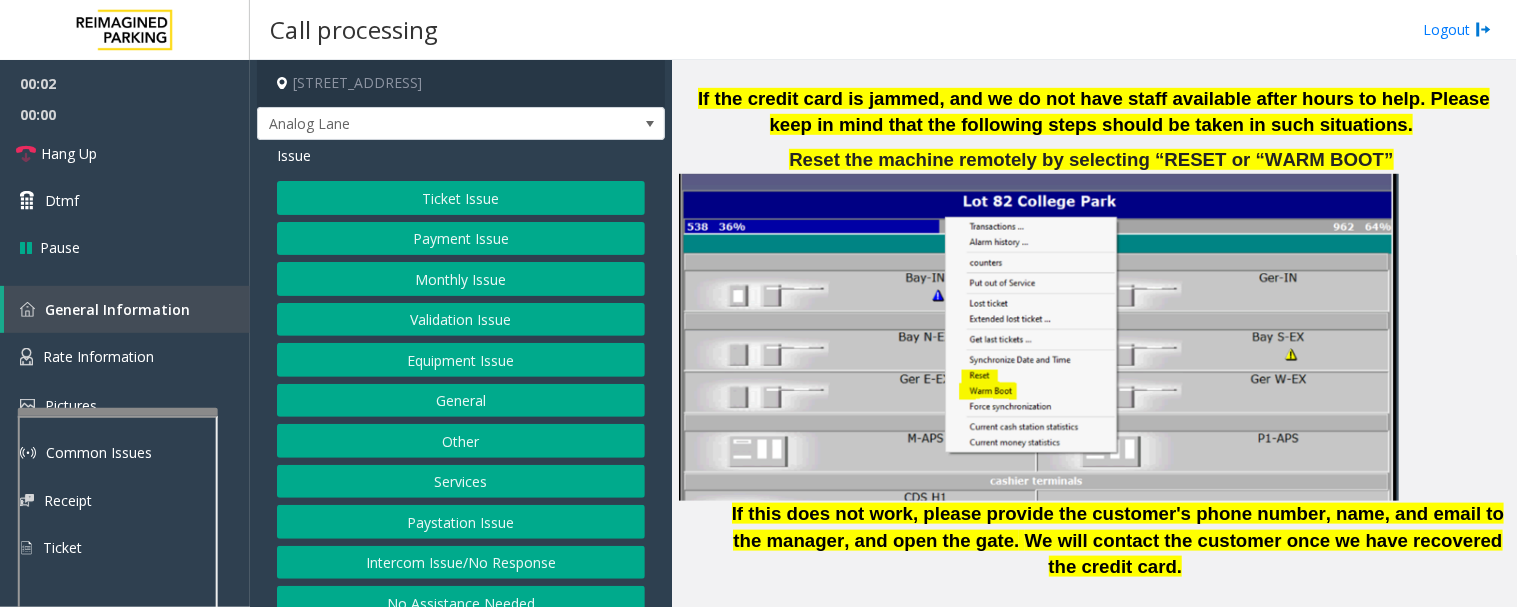 scroll, scrollTop: 2444, scrollLeft: 0, axis: vertical 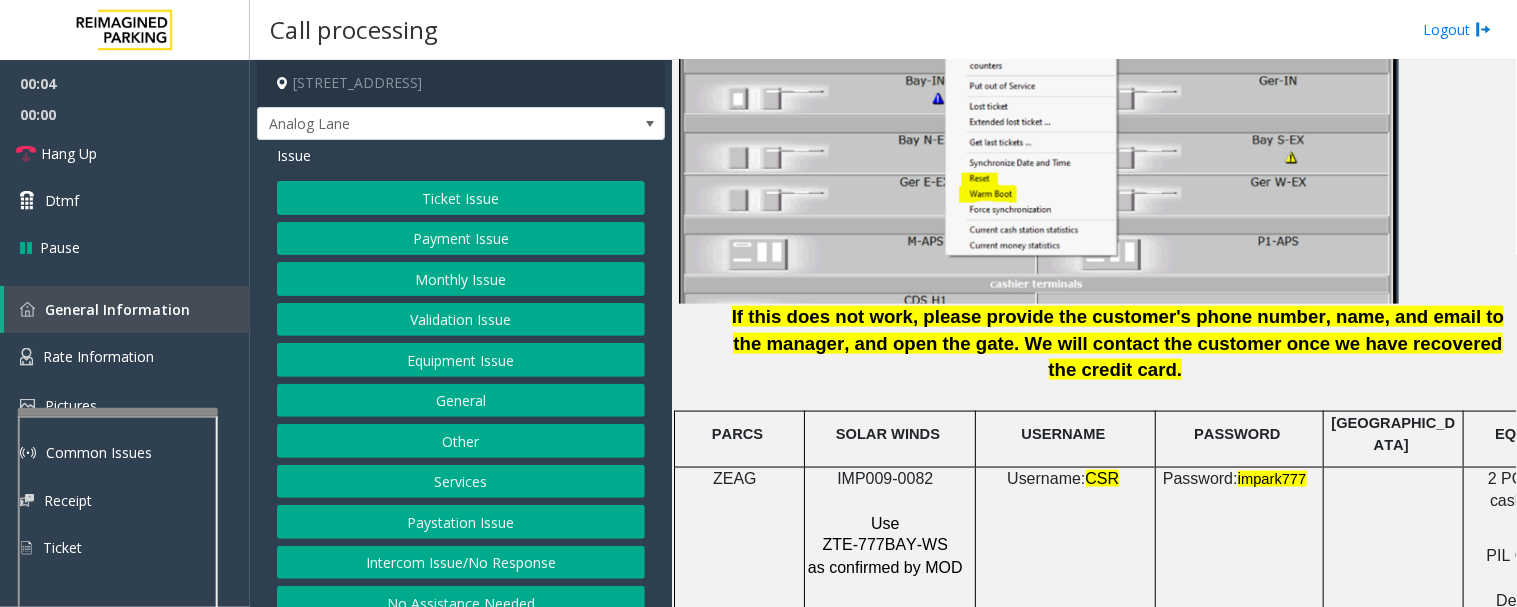 click on "IMP009-0082" 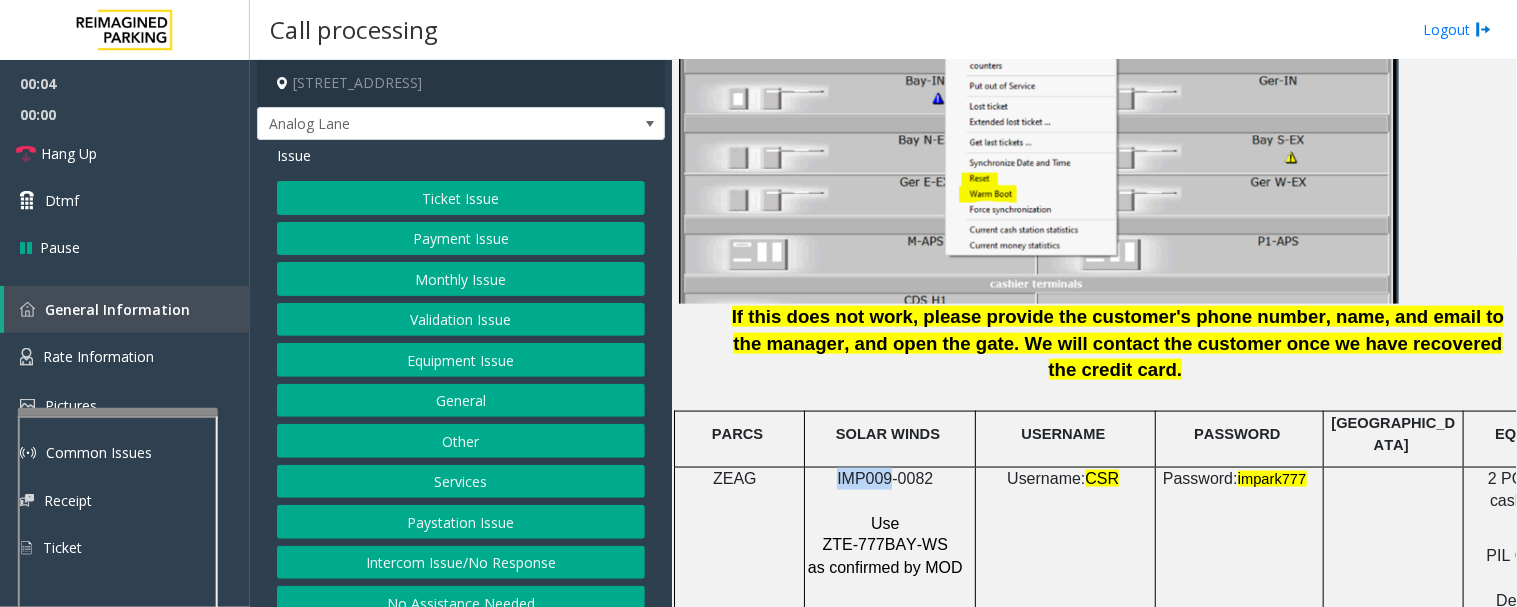 click on "IMP009-0082" 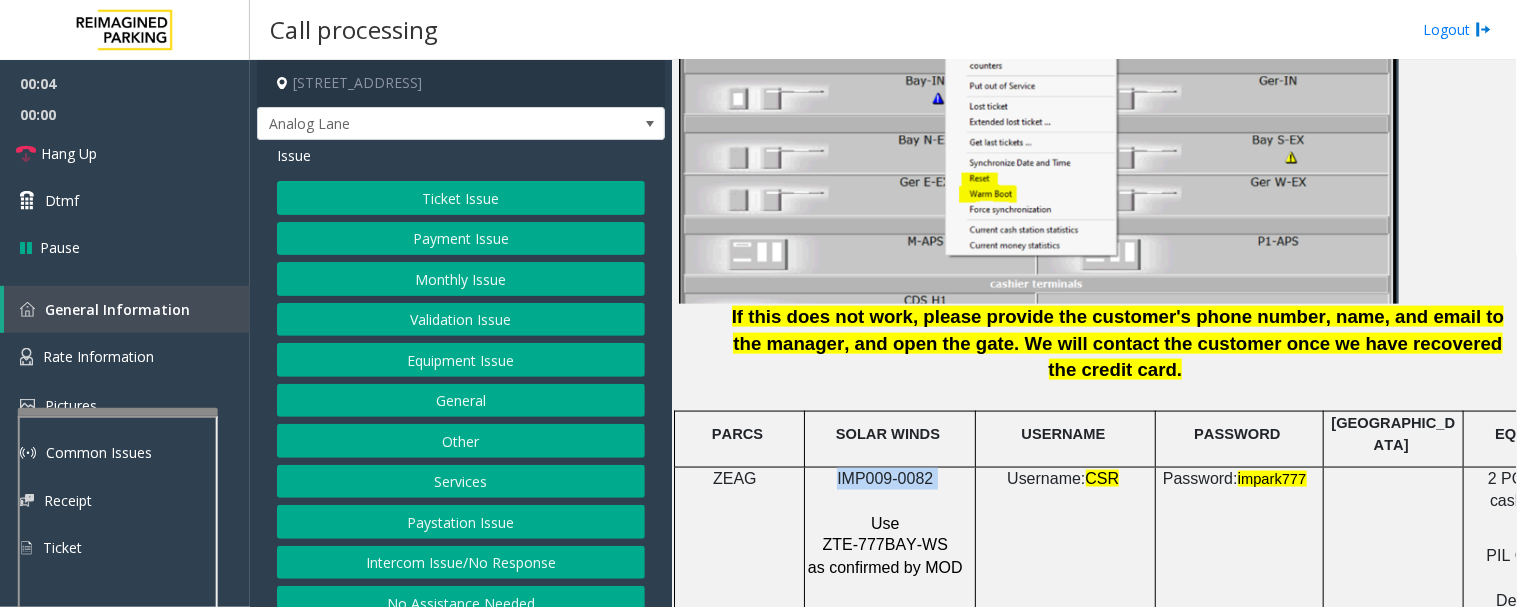 click on "IMP009-0082" 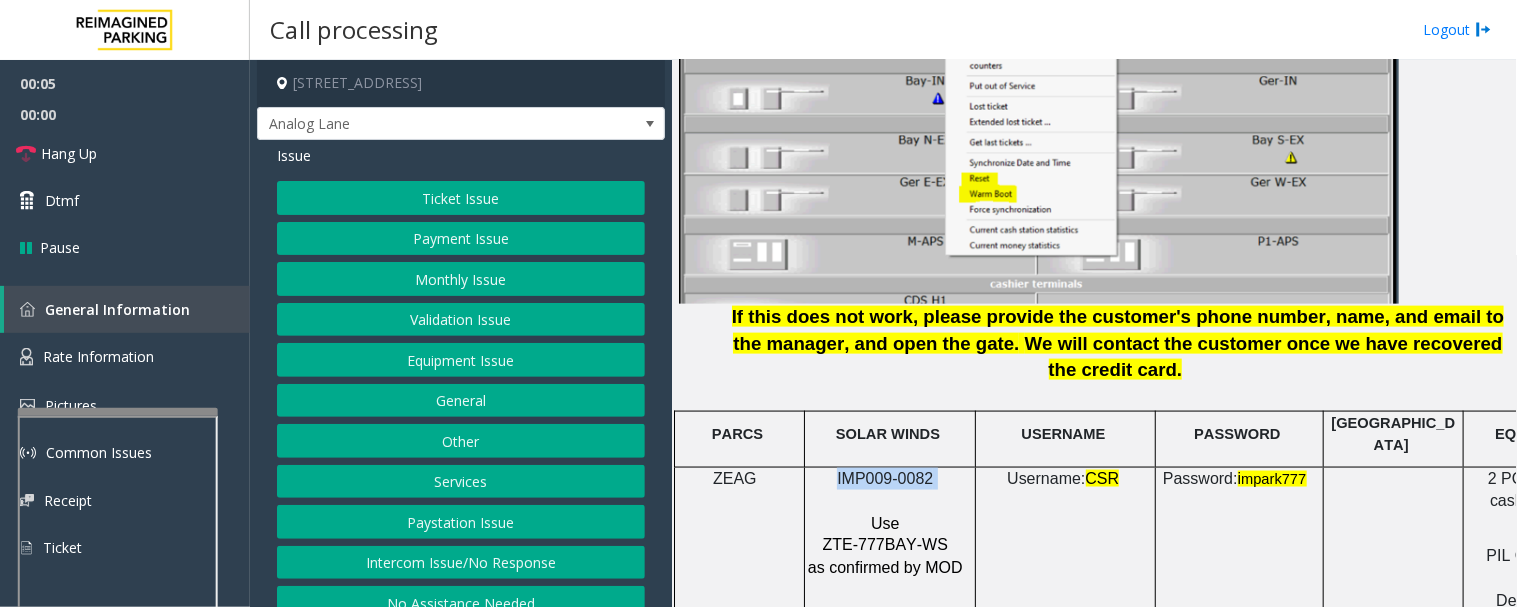 copy on "IMP009-0082" 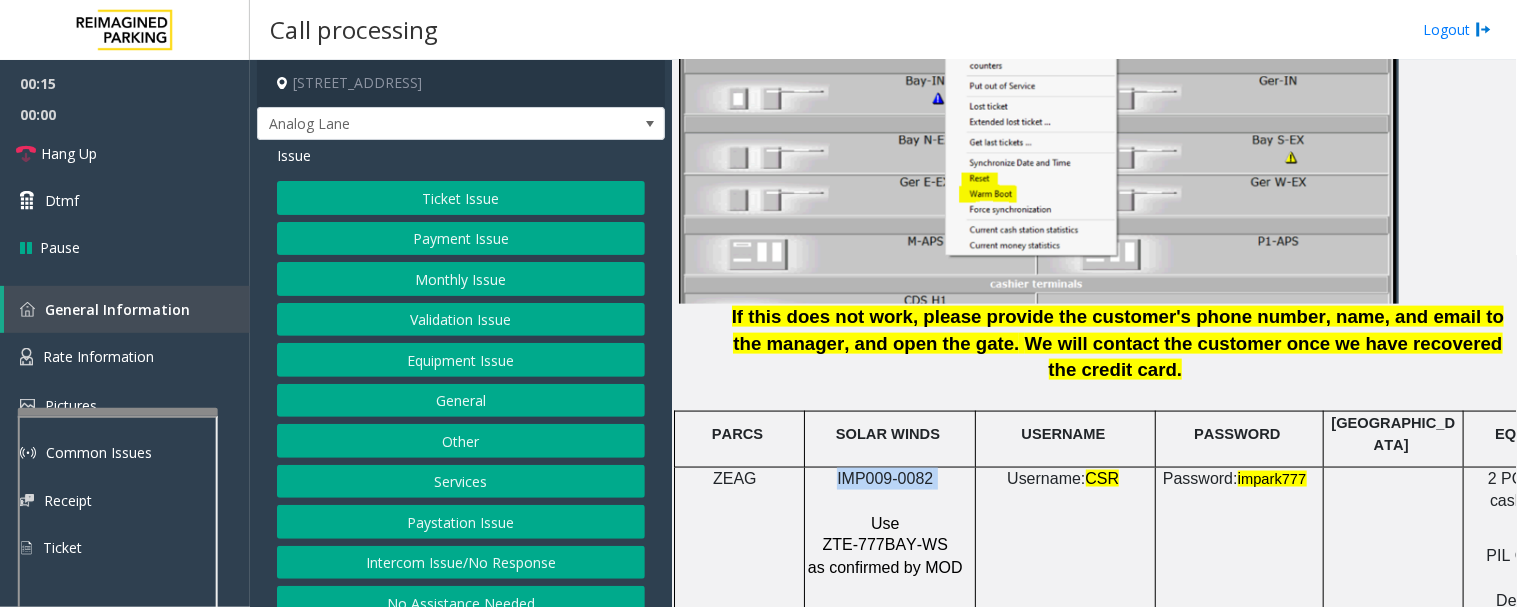 click on "Ticket Issue" 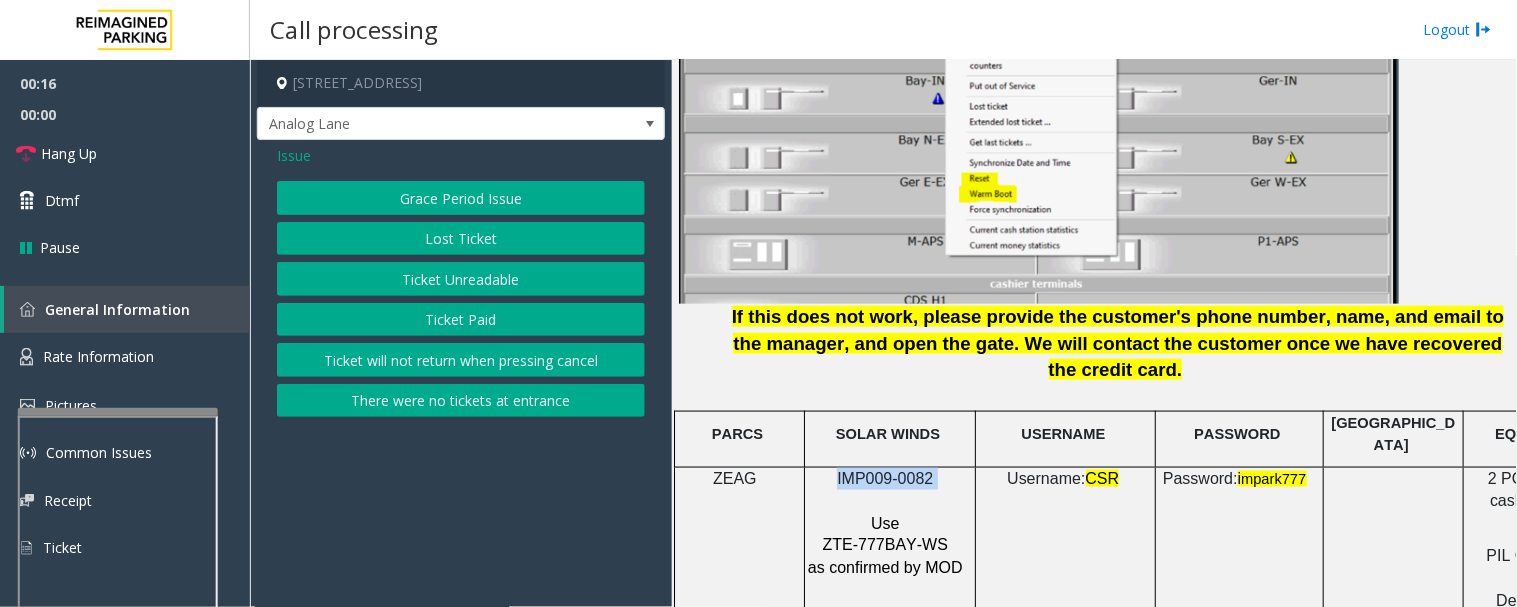 click on "Ticket Unreadable" 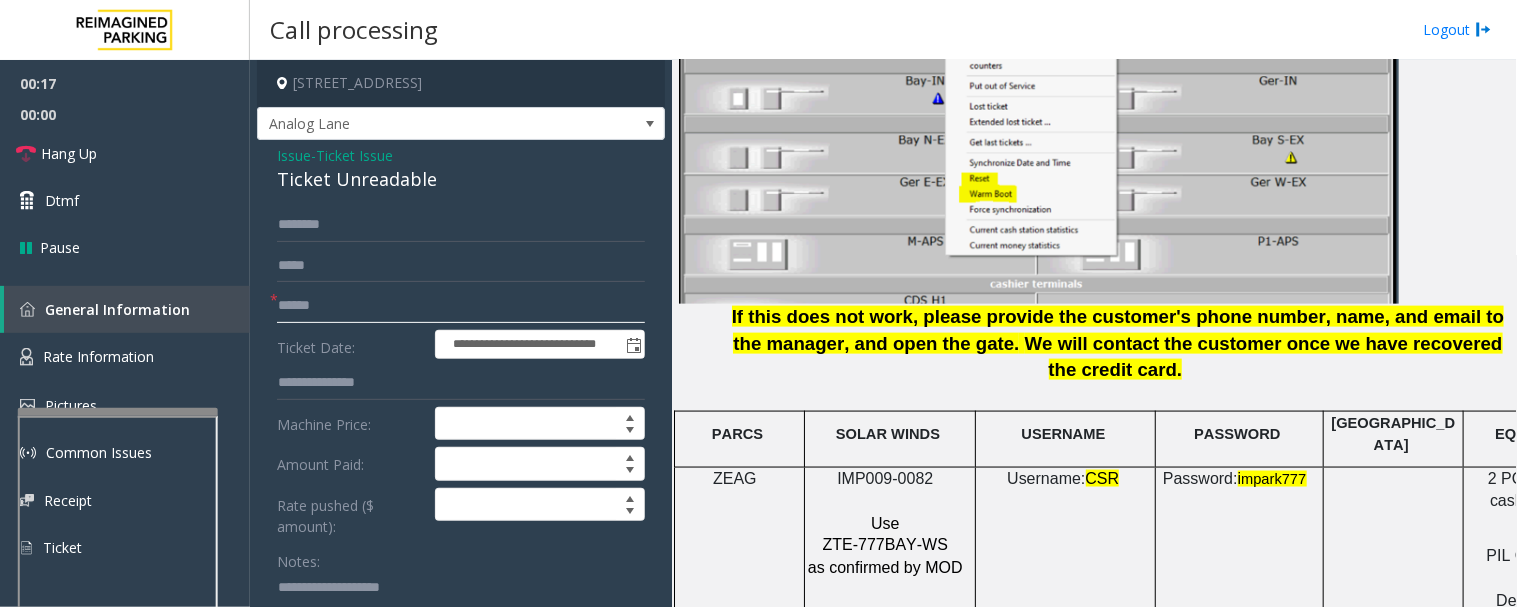 click 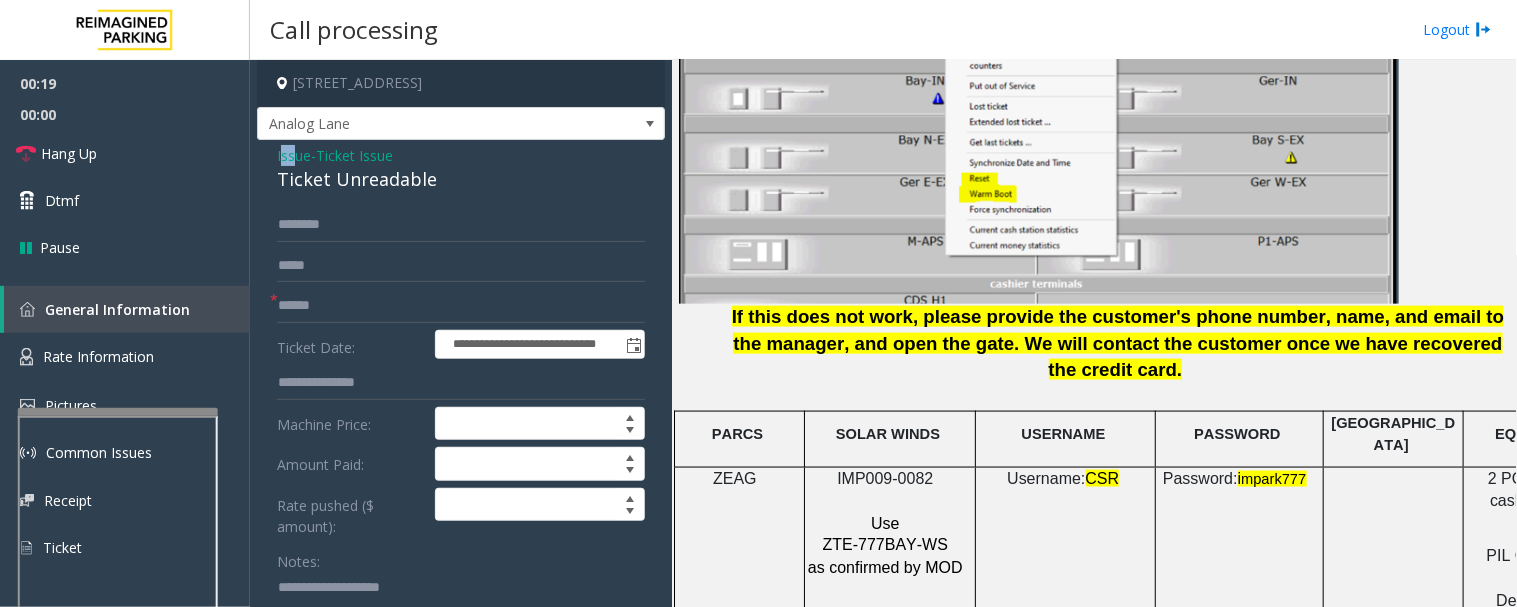 click on "Issue" 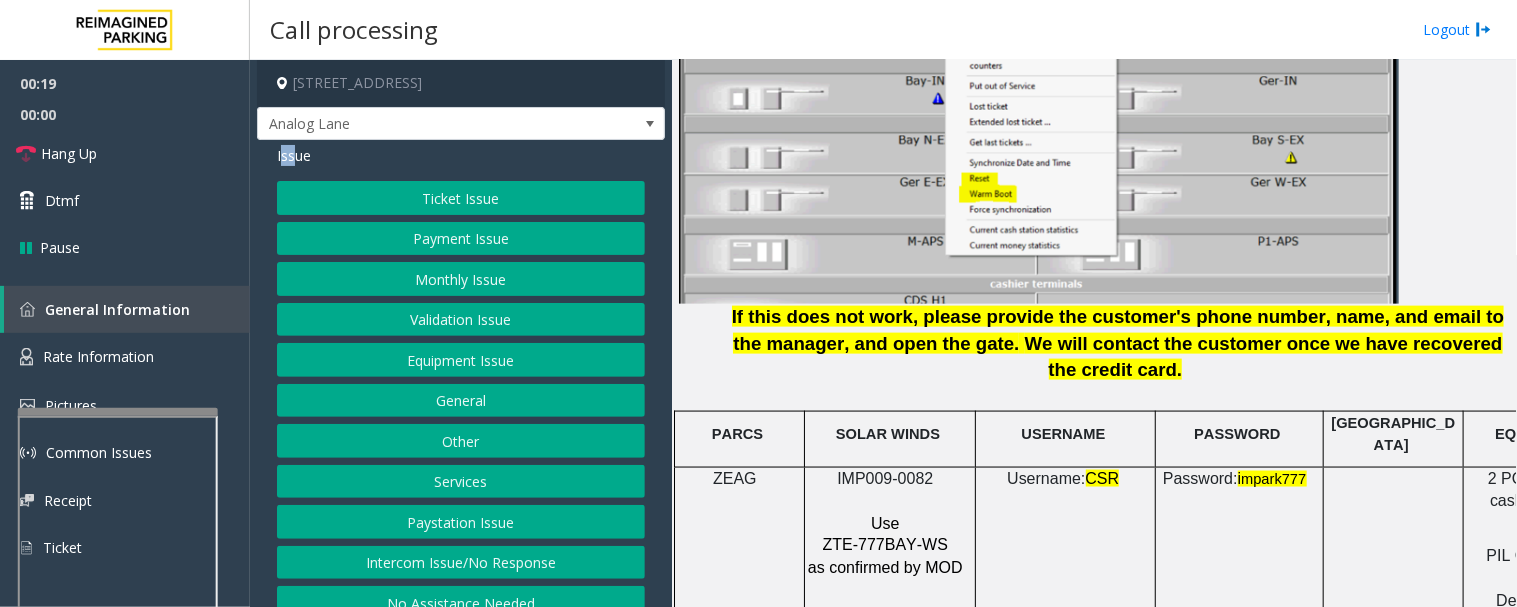 click on "Ticket Issue" 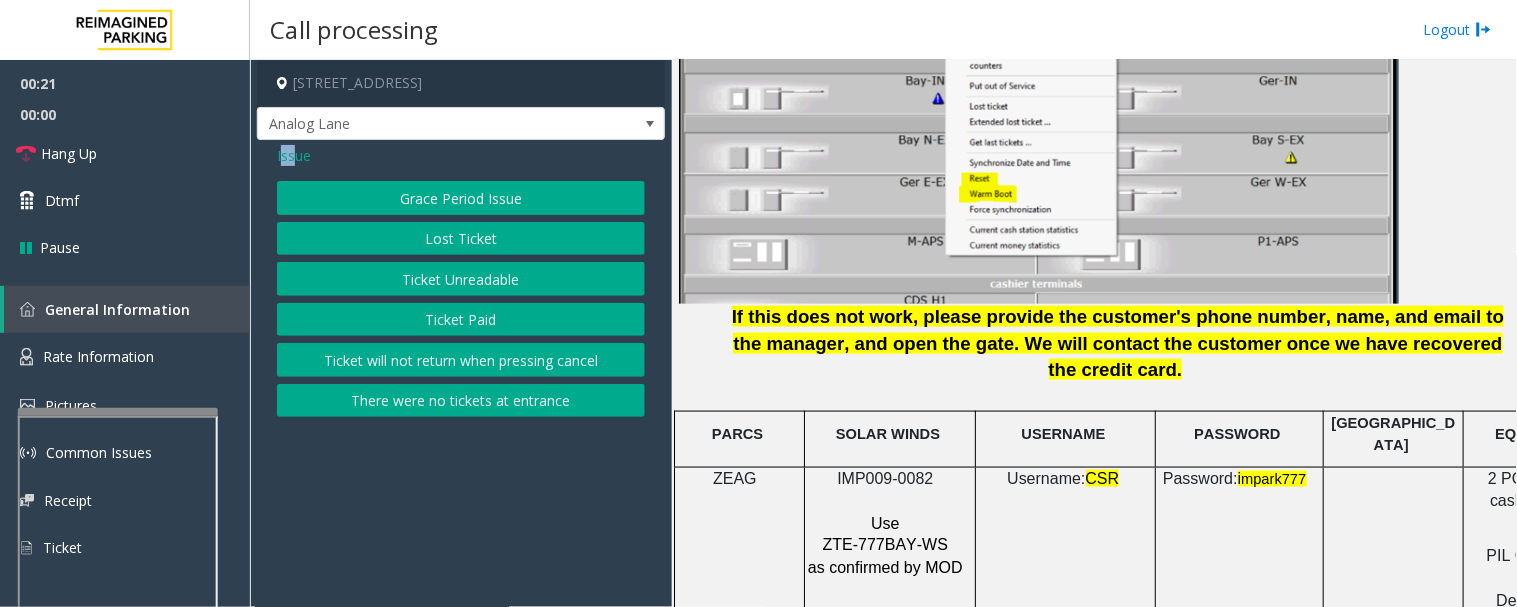 click on "Ticket Paid" 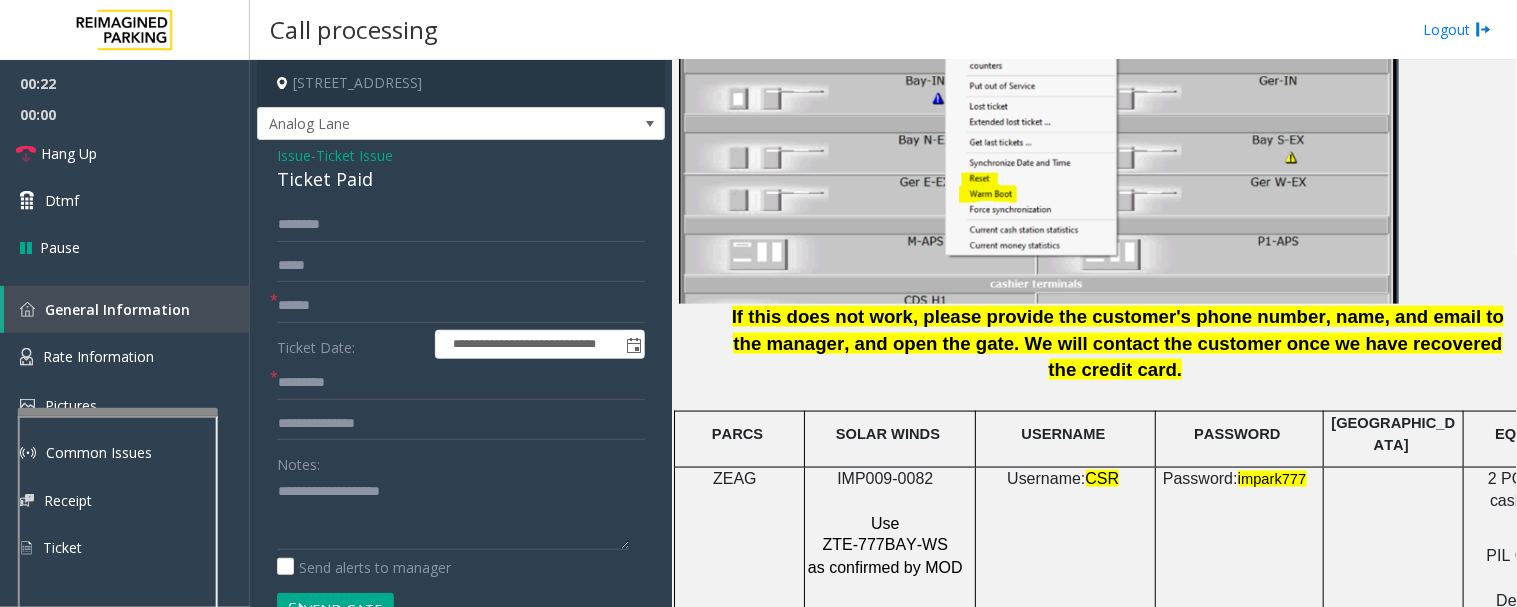 click on "**********" 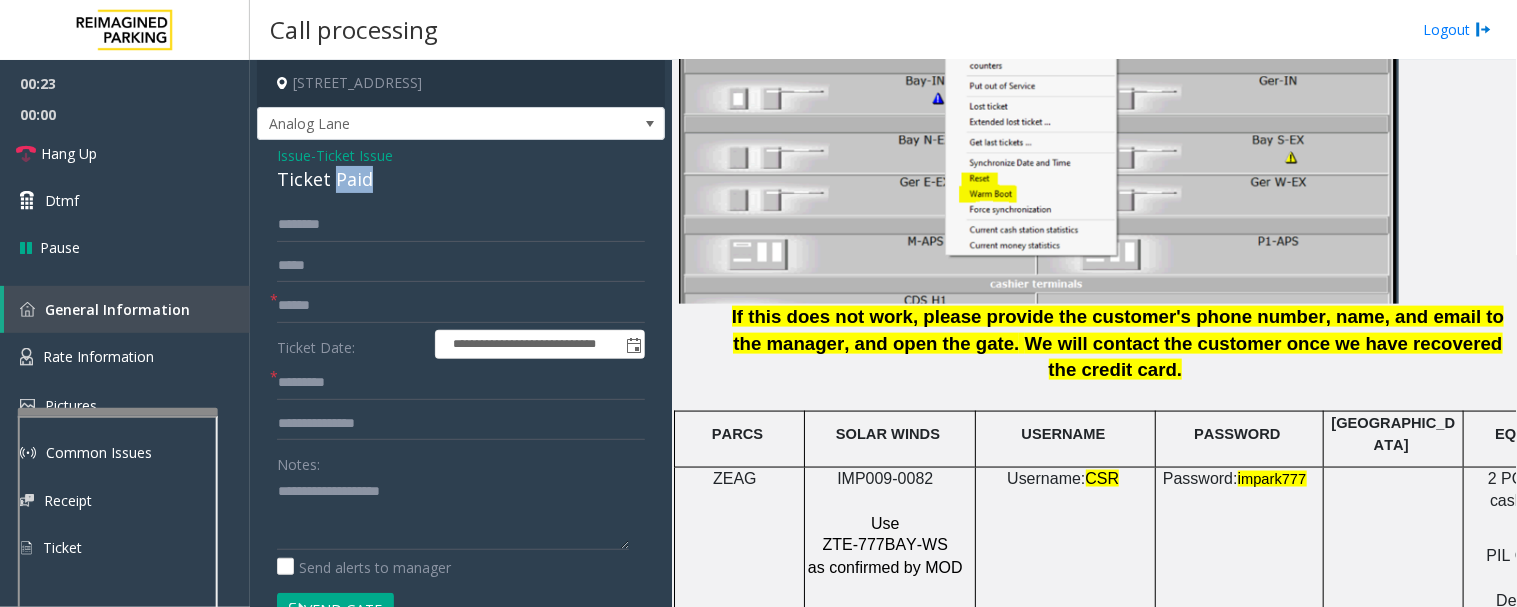 click on "Ticket Paid" 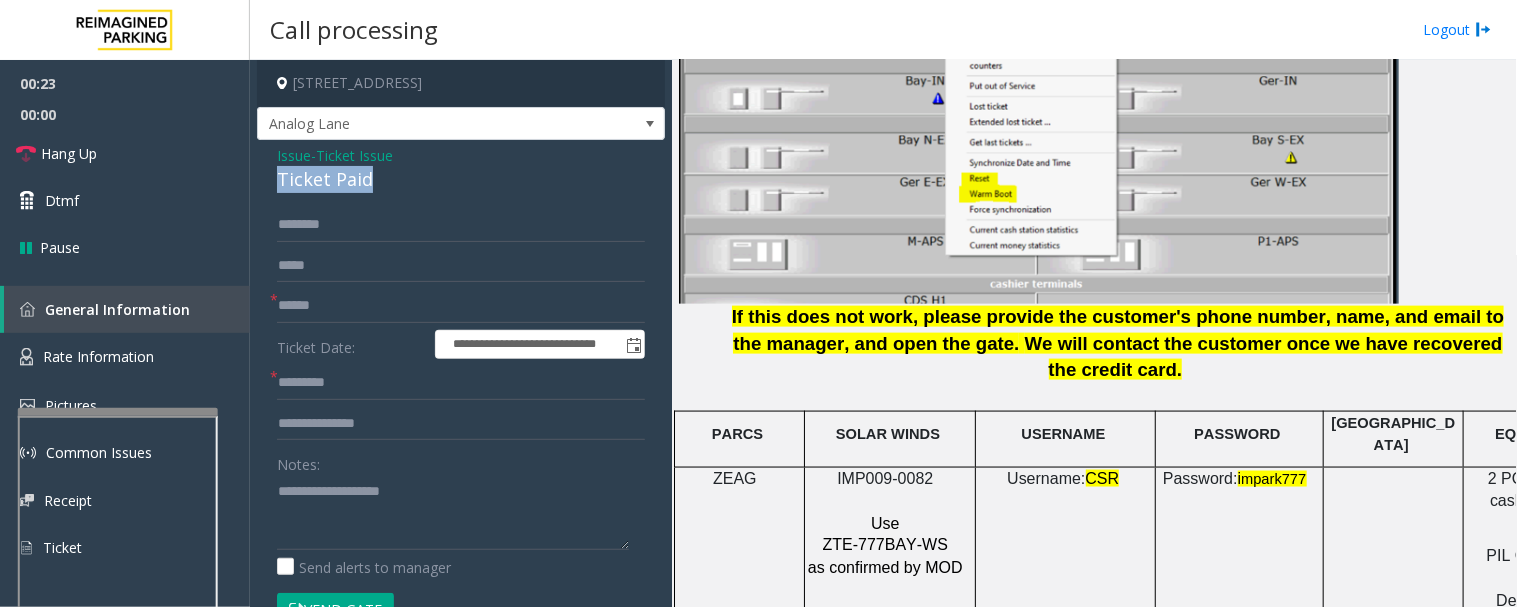 click on "Ticket Paid" 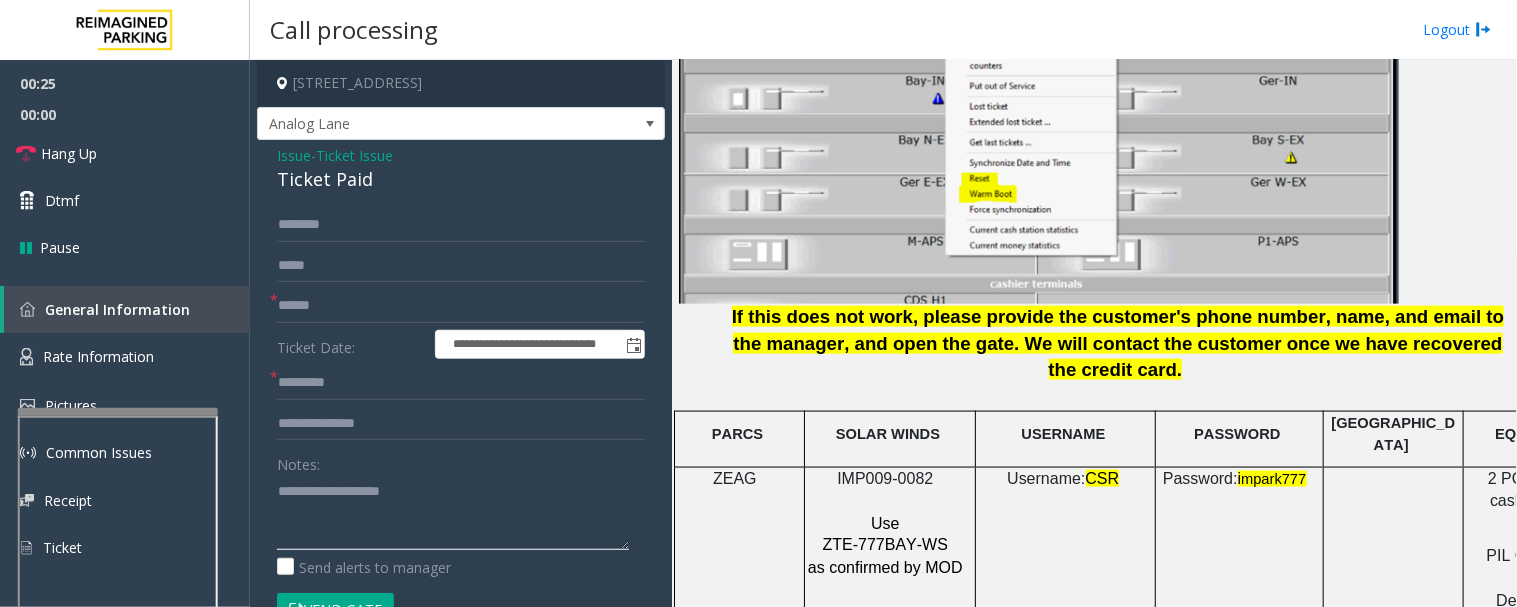 click 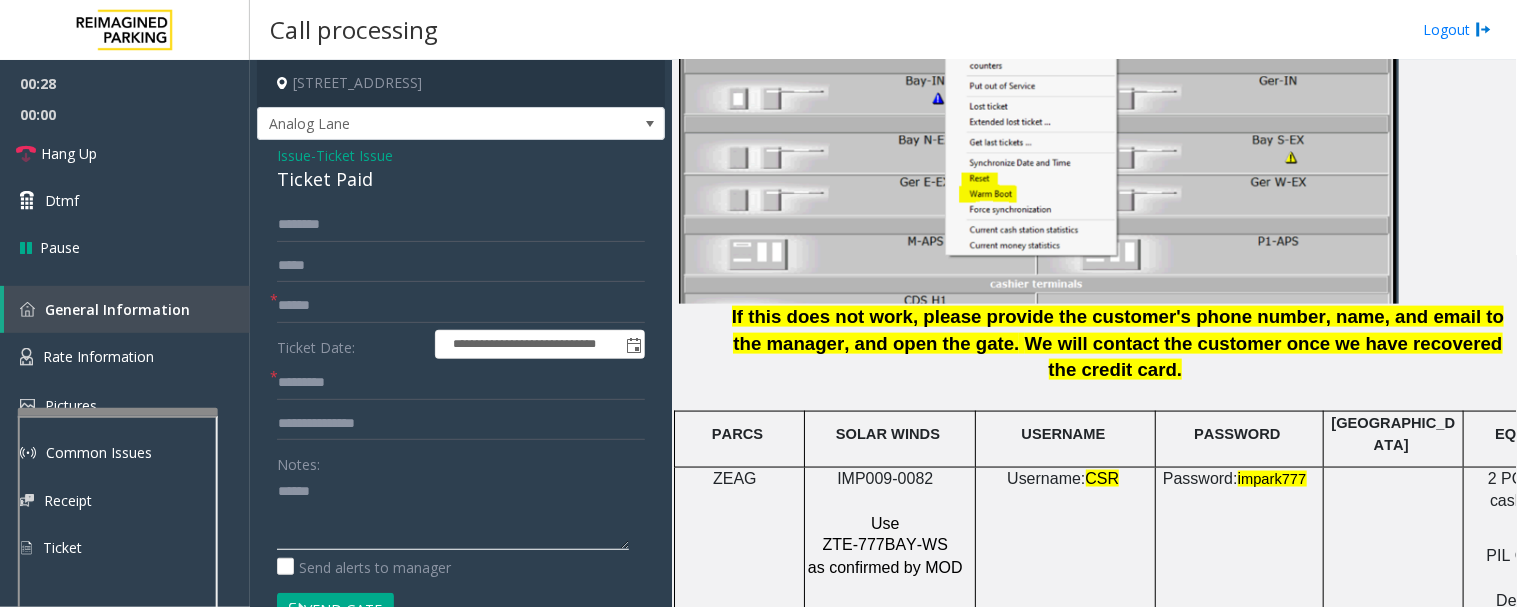 paste on "**********" 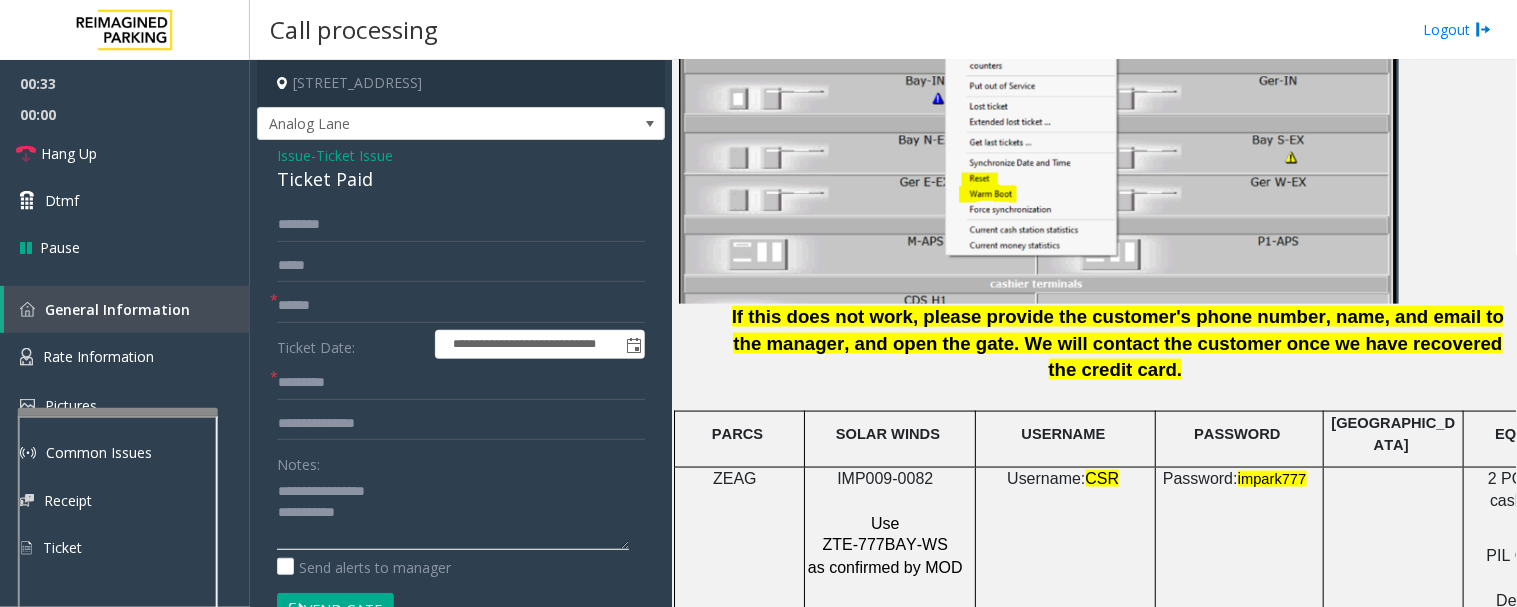 type on "**********" 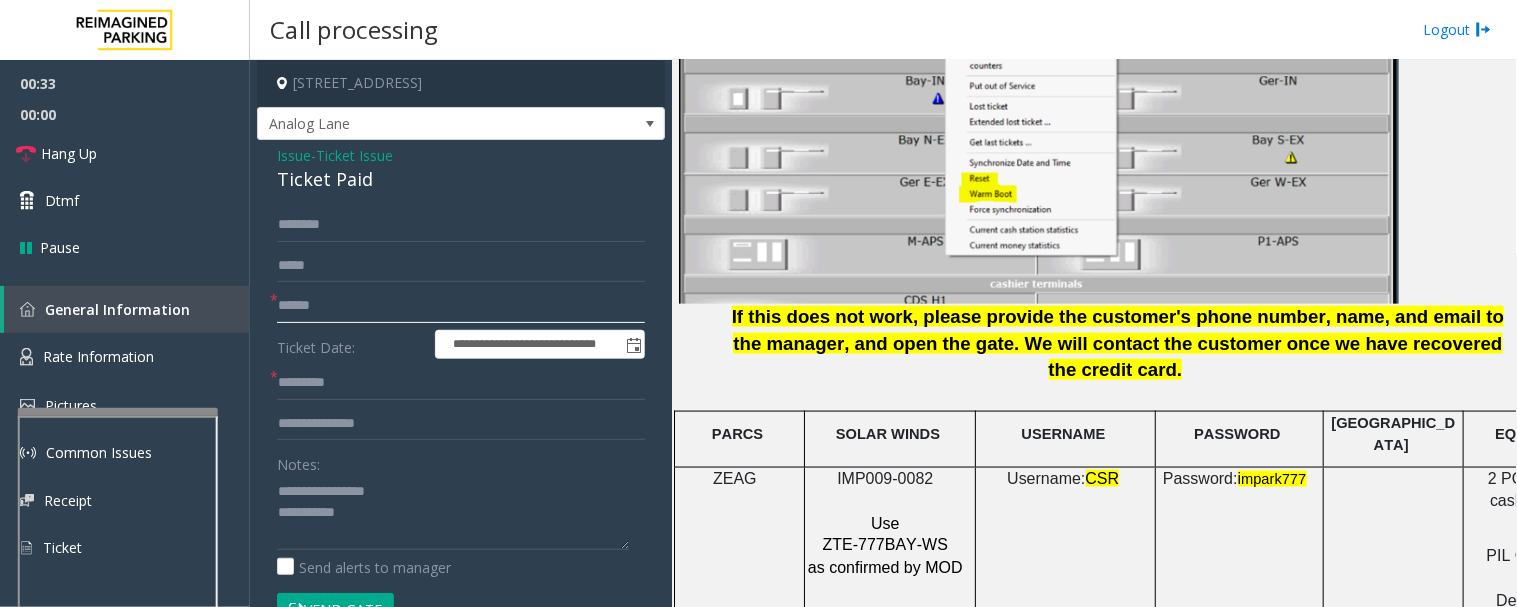 click 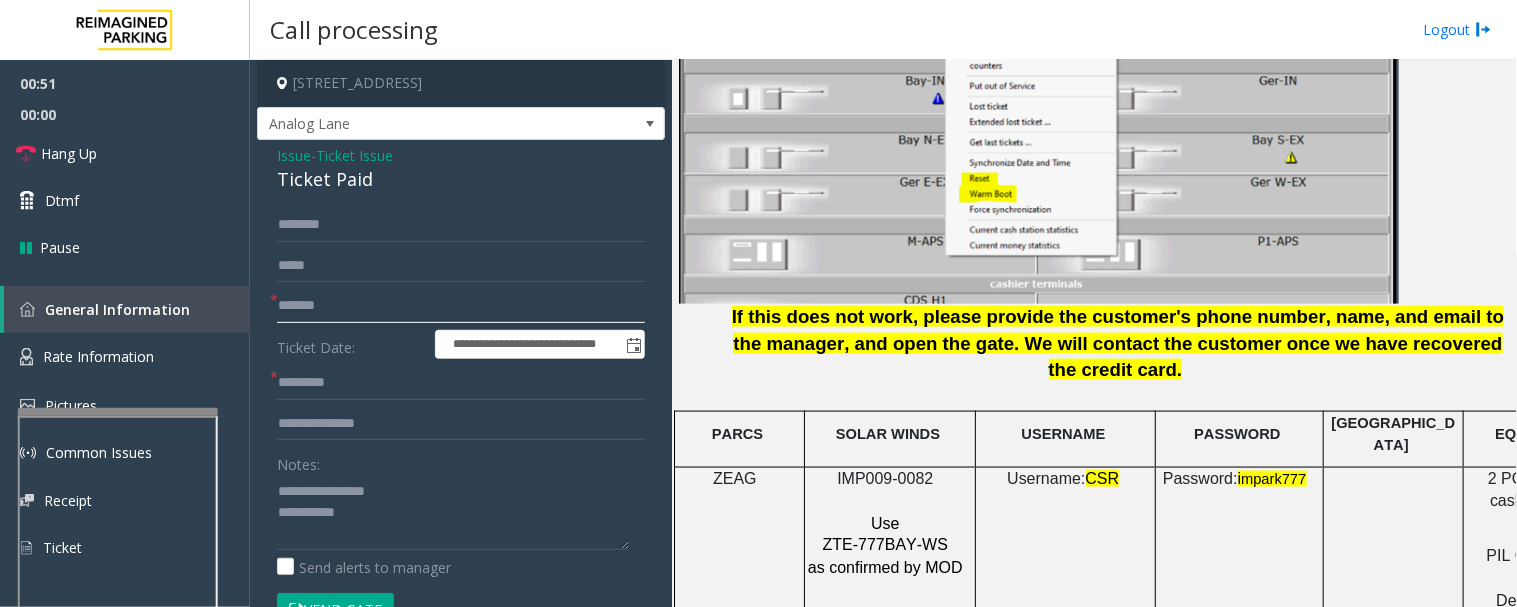 click on "*******" 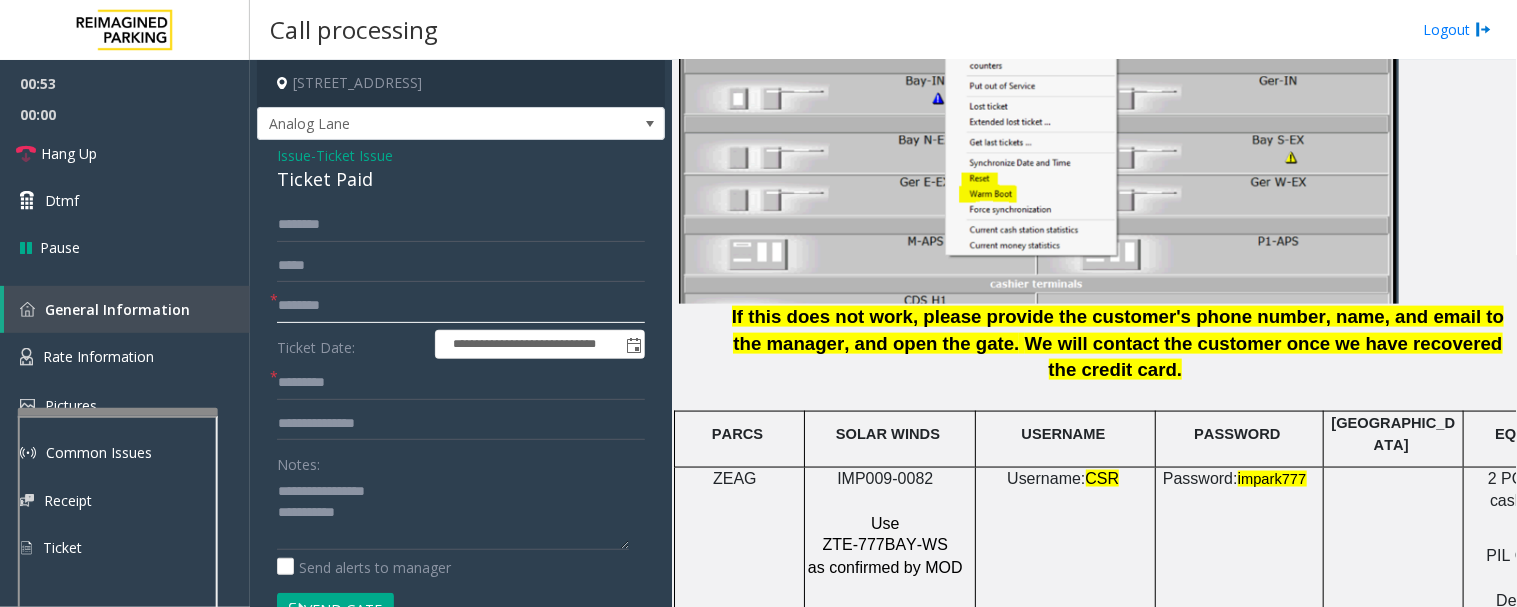 type on "********" 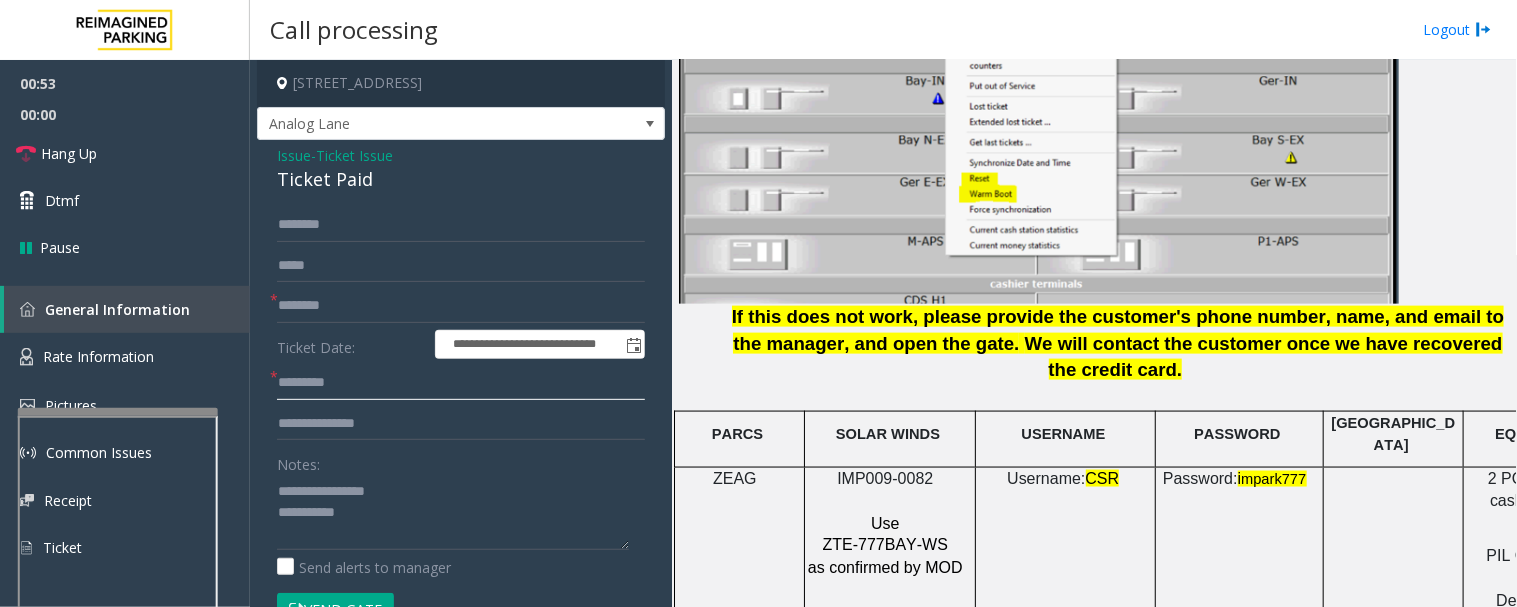 click 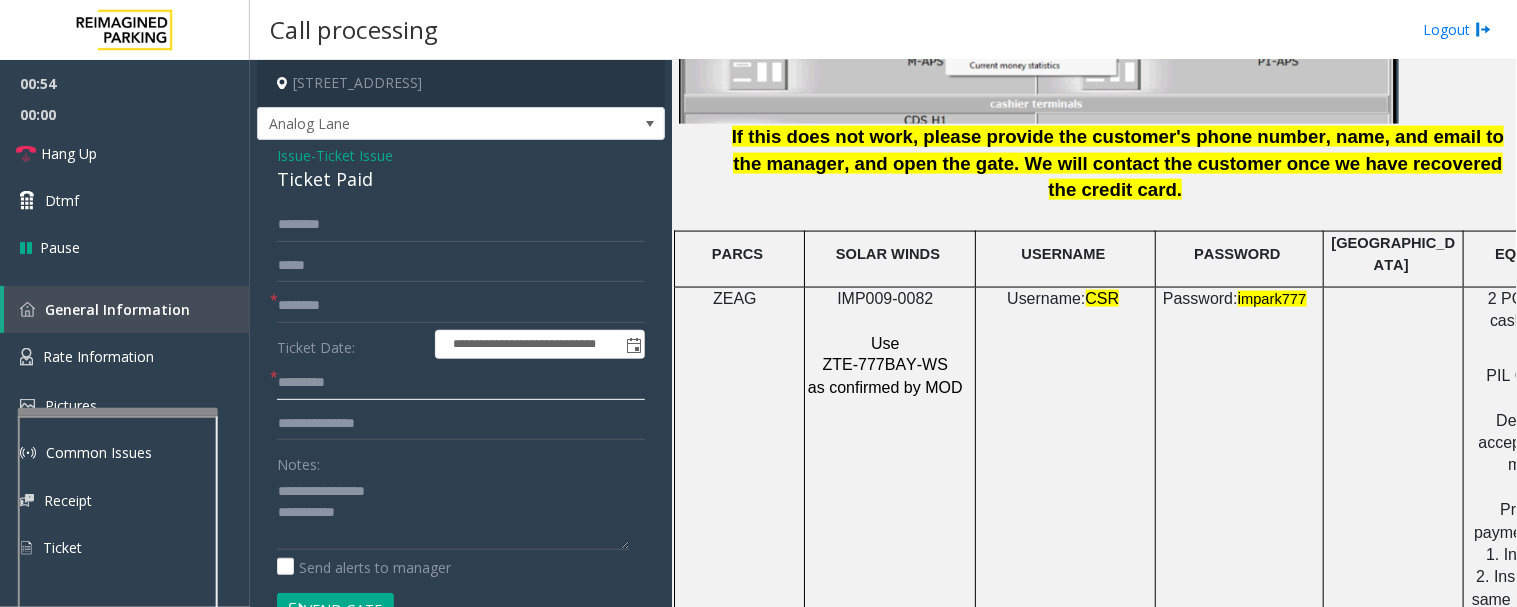 scroll, scrollTop: 2888, scrollLeft: 0, axis: vertical 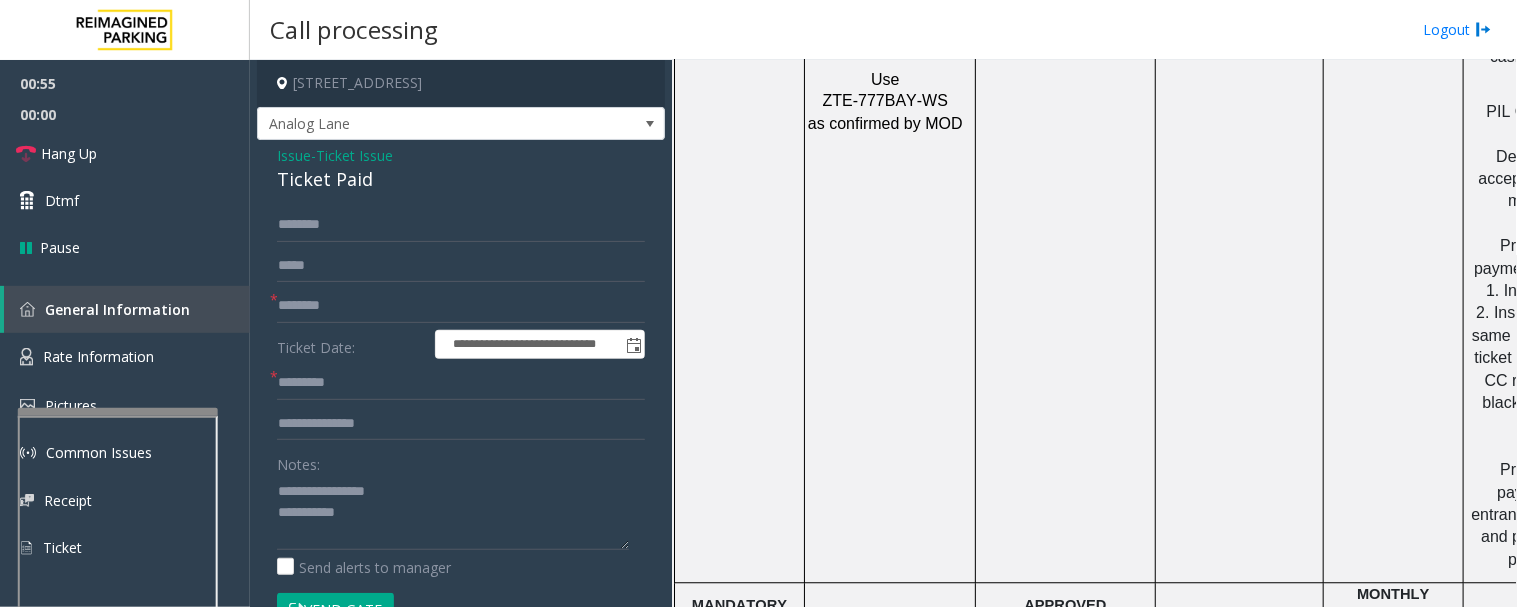 click 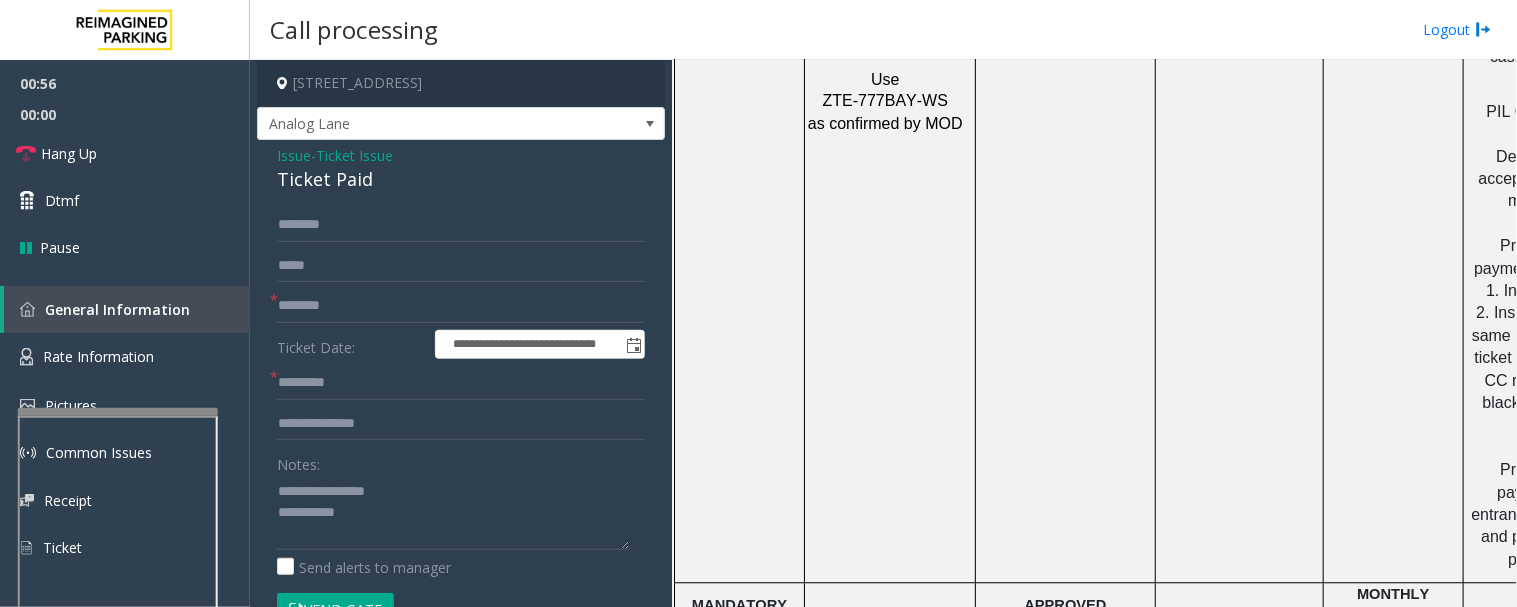 scroll, scrollTop: 2888, scrollLeft: 254, axis: both 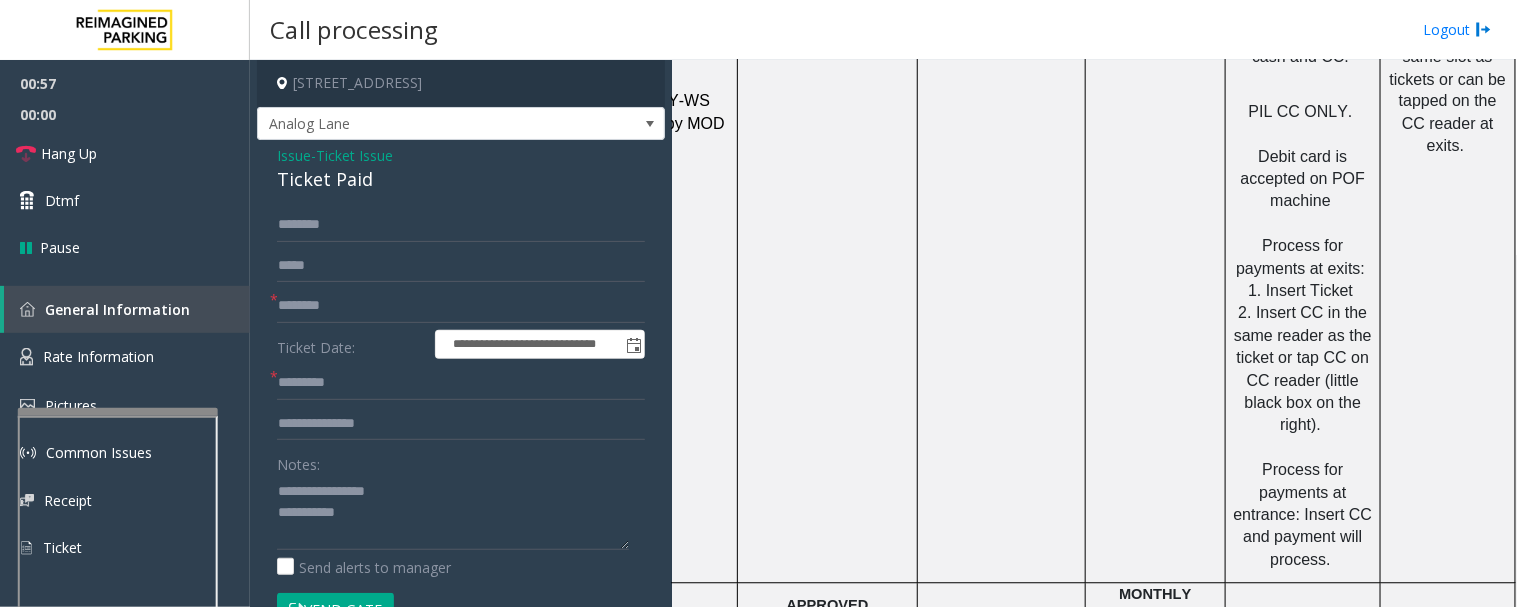 click on "Click Here for the local time" 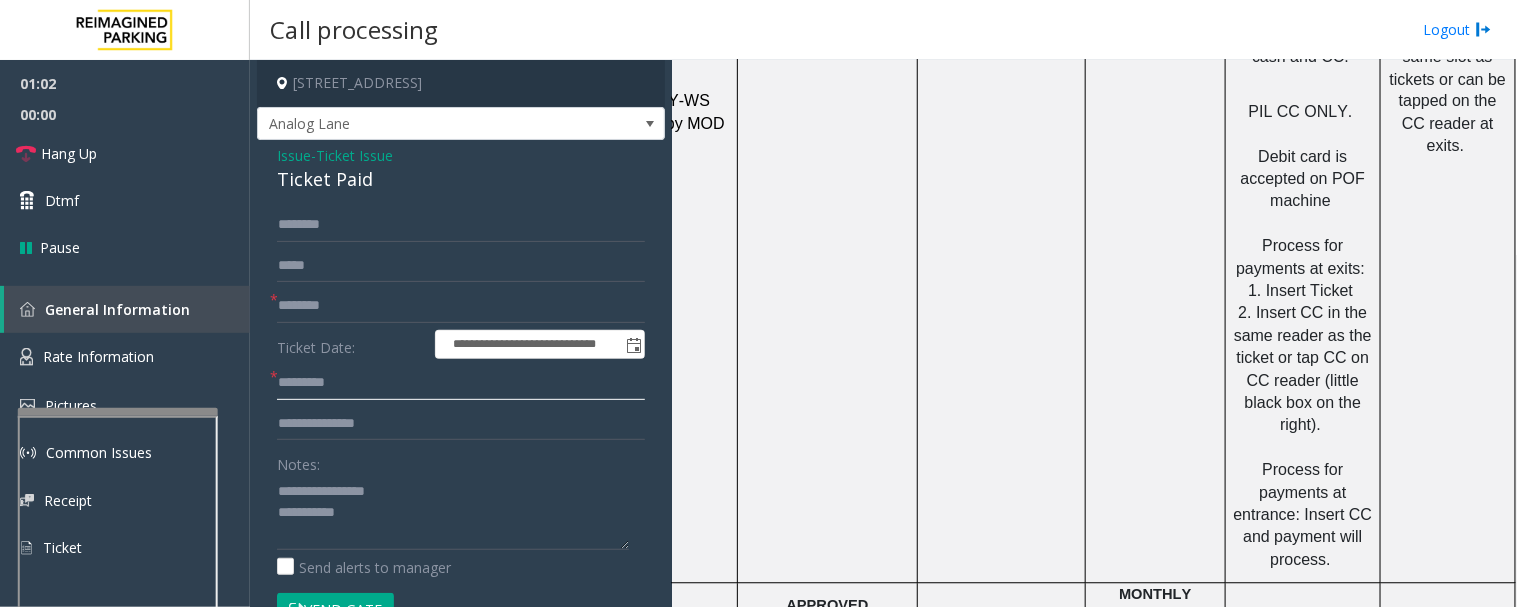 click 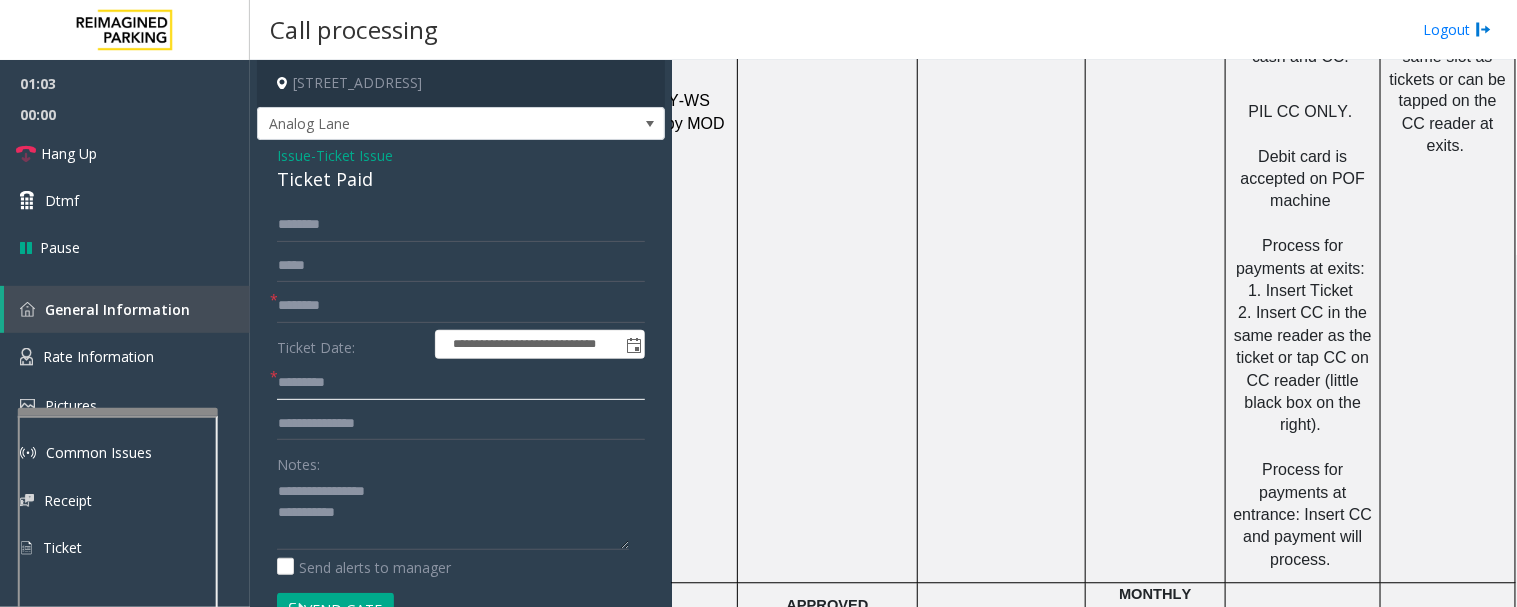 paste on "*******" 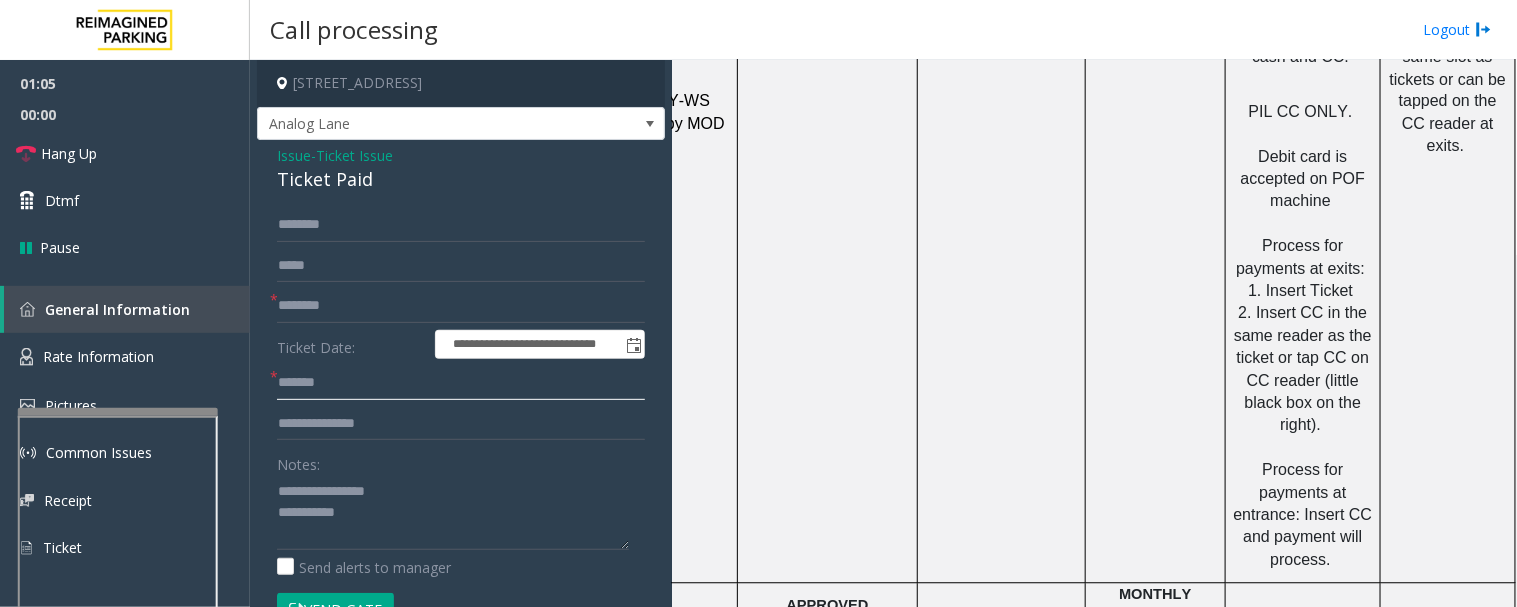 drag, startPoint x: 291, startPoint y: 383, endPoint x: 302, endPoint y: 378, distance: 12.083046 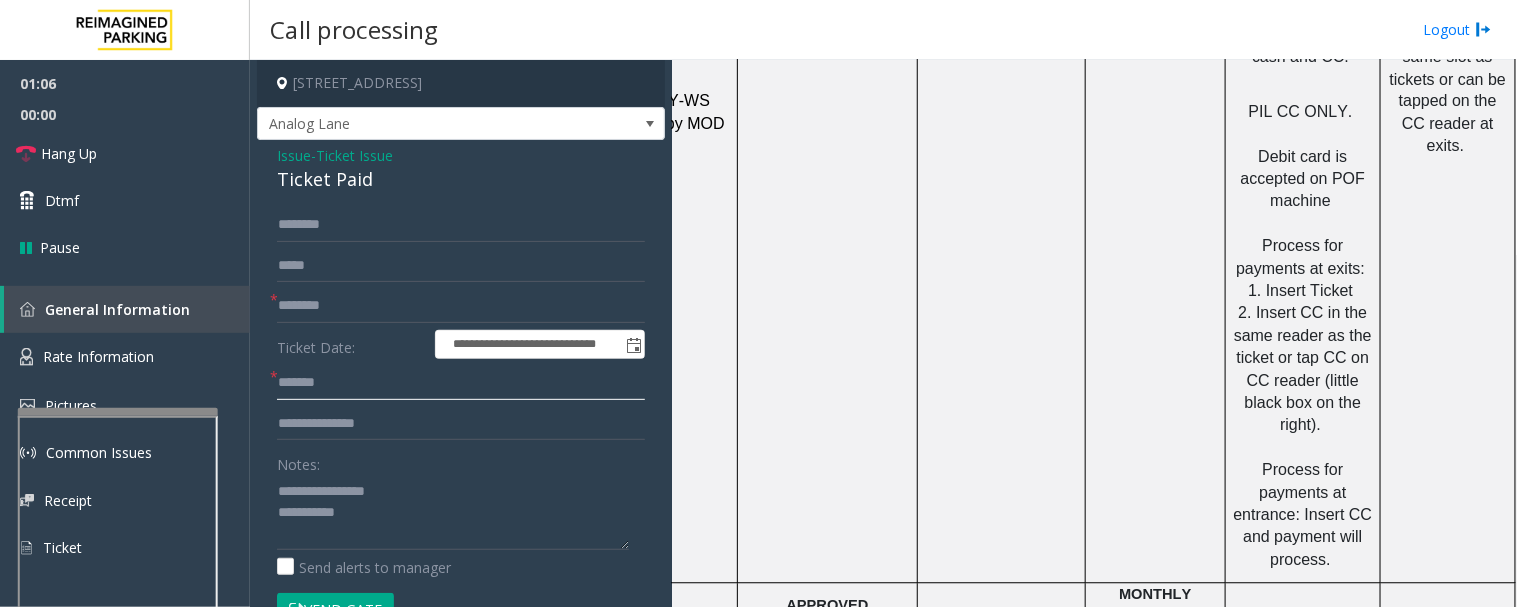 type on "*******" 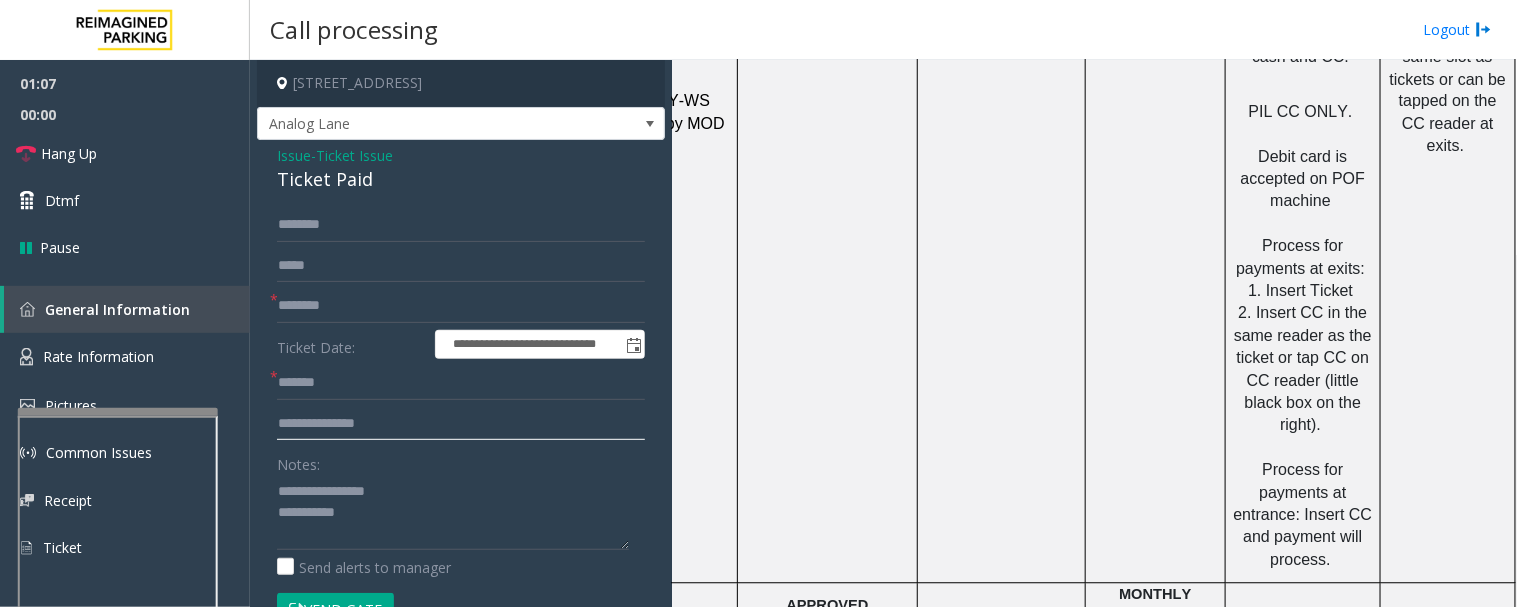 click 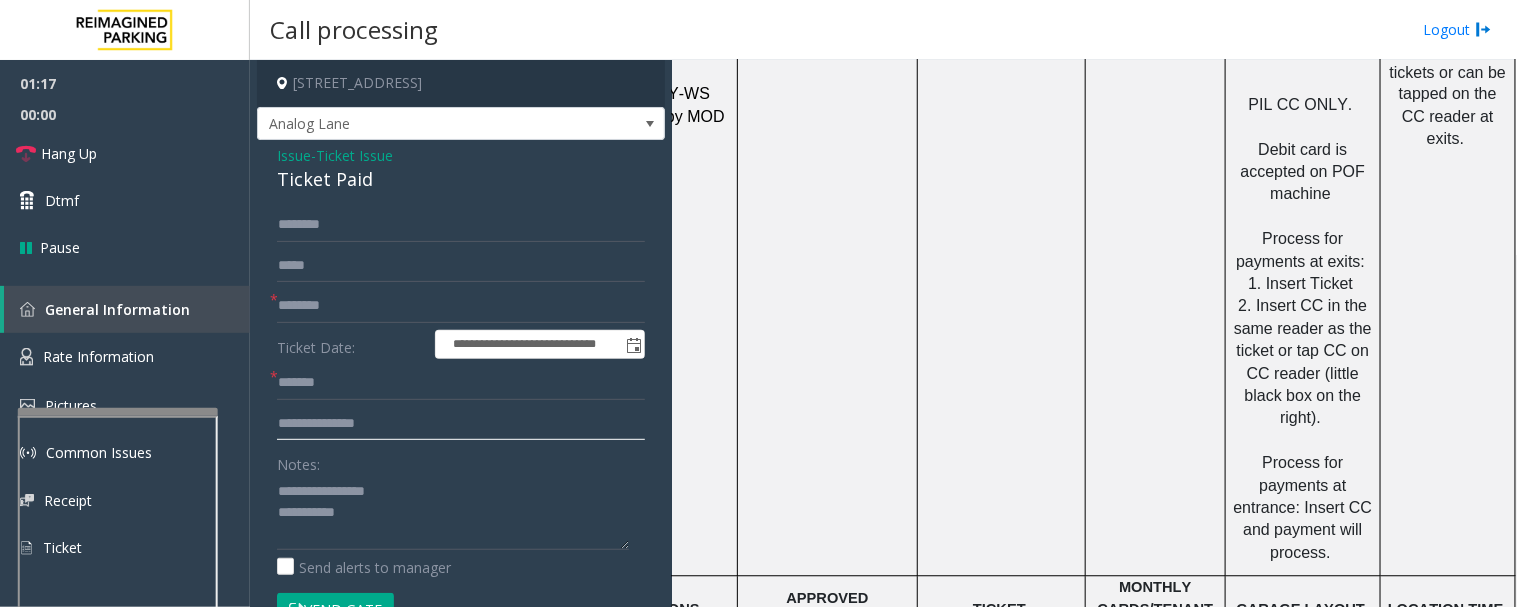 scroll, scrollTop: 2666, scrollLeft: 254, axis: both 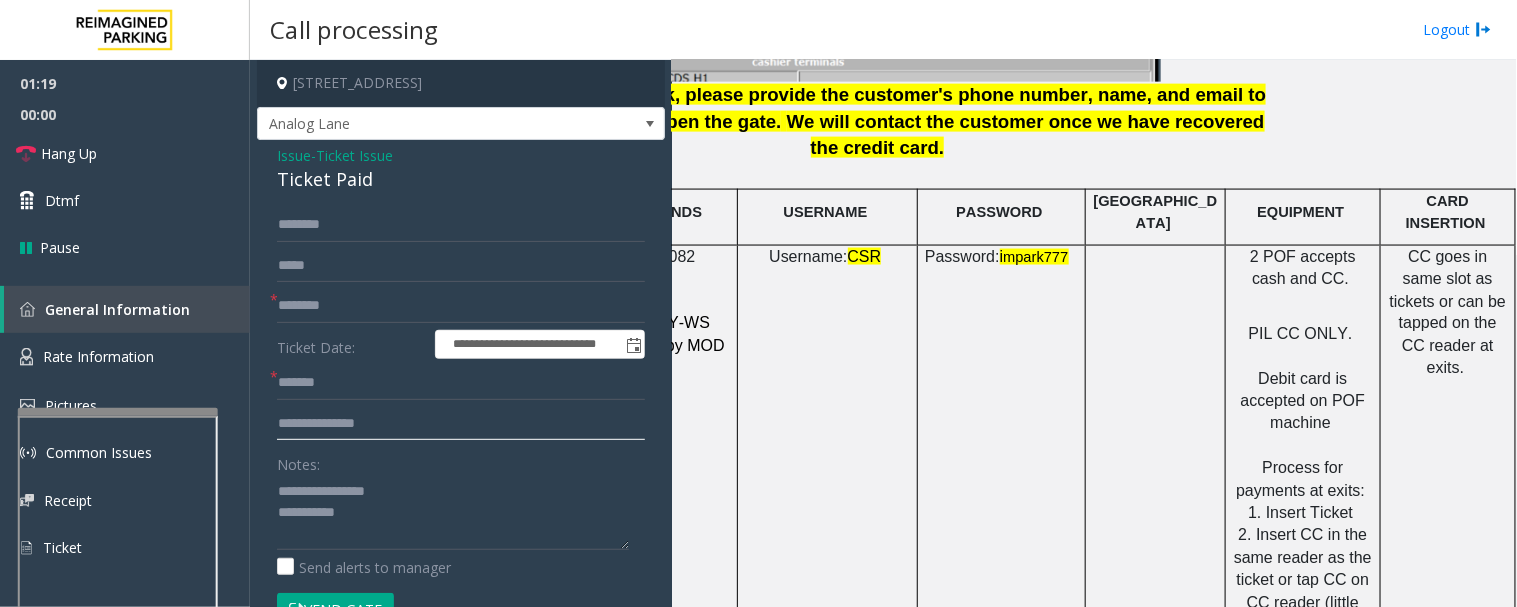 click 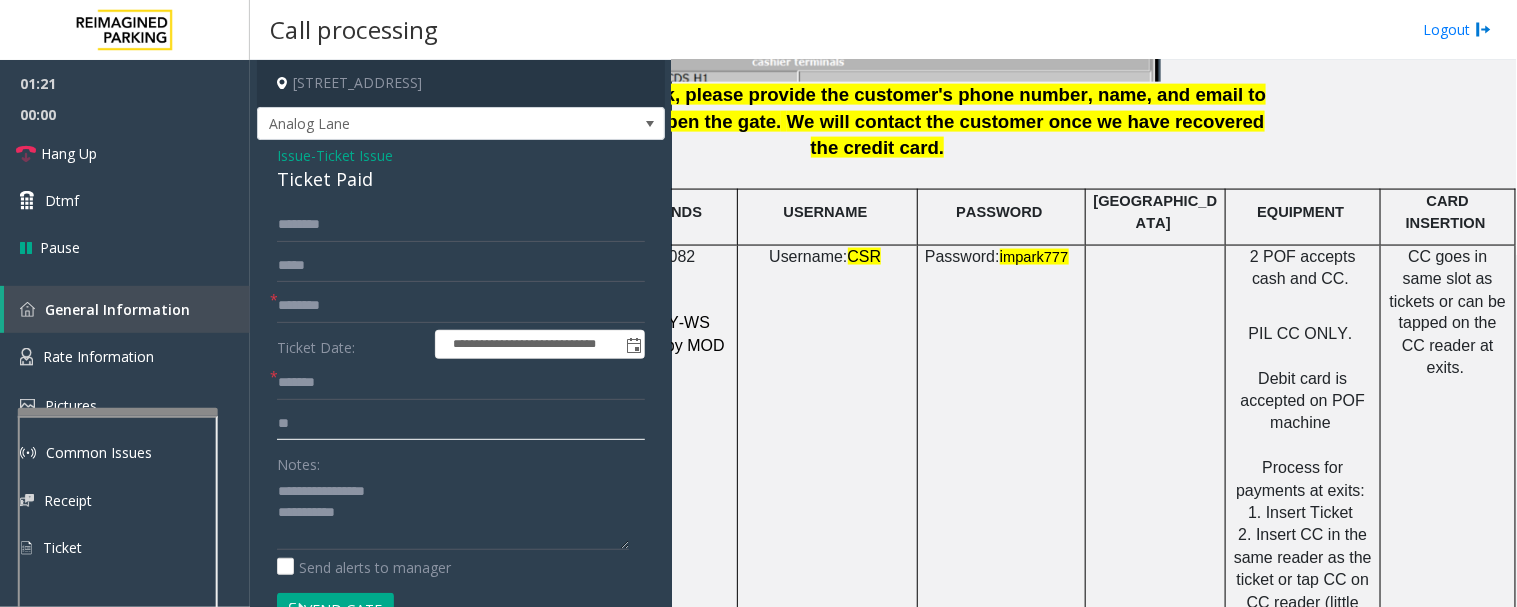 scroll, scrollTop: 333, scrollLeft: 0, axis: vertical 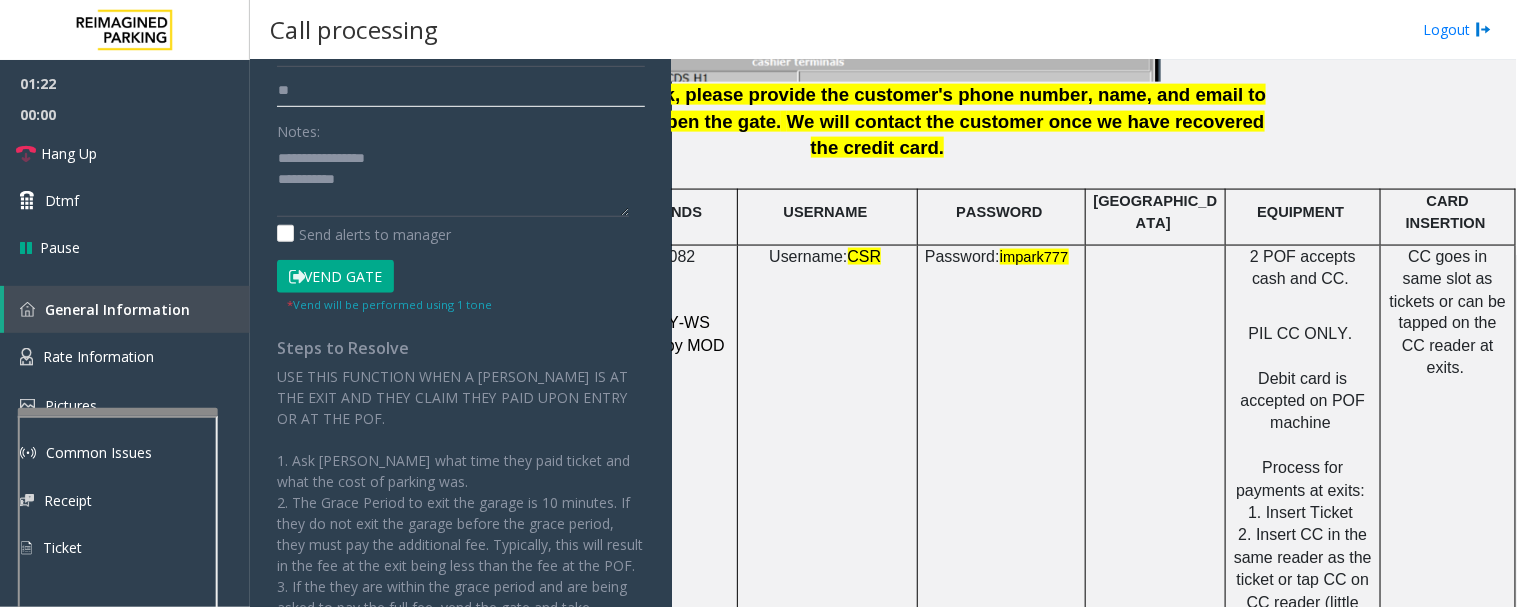 type on "**" 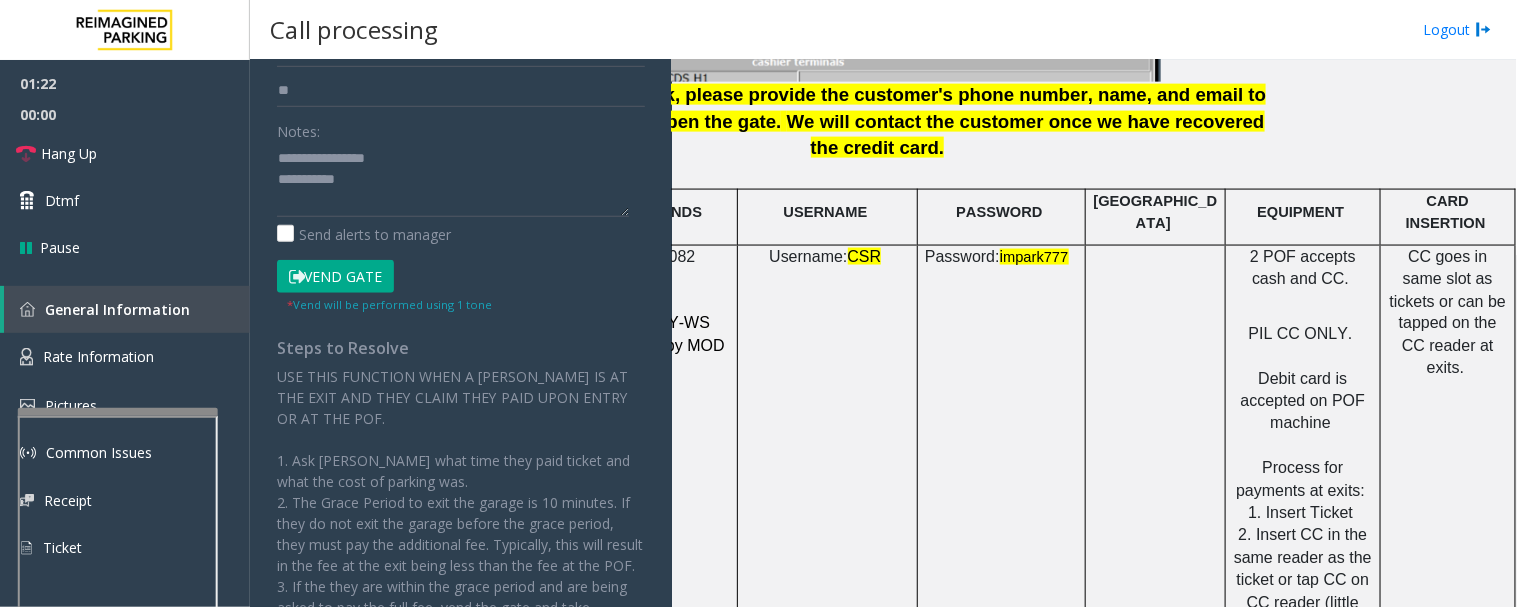 click on "Vend Gate" 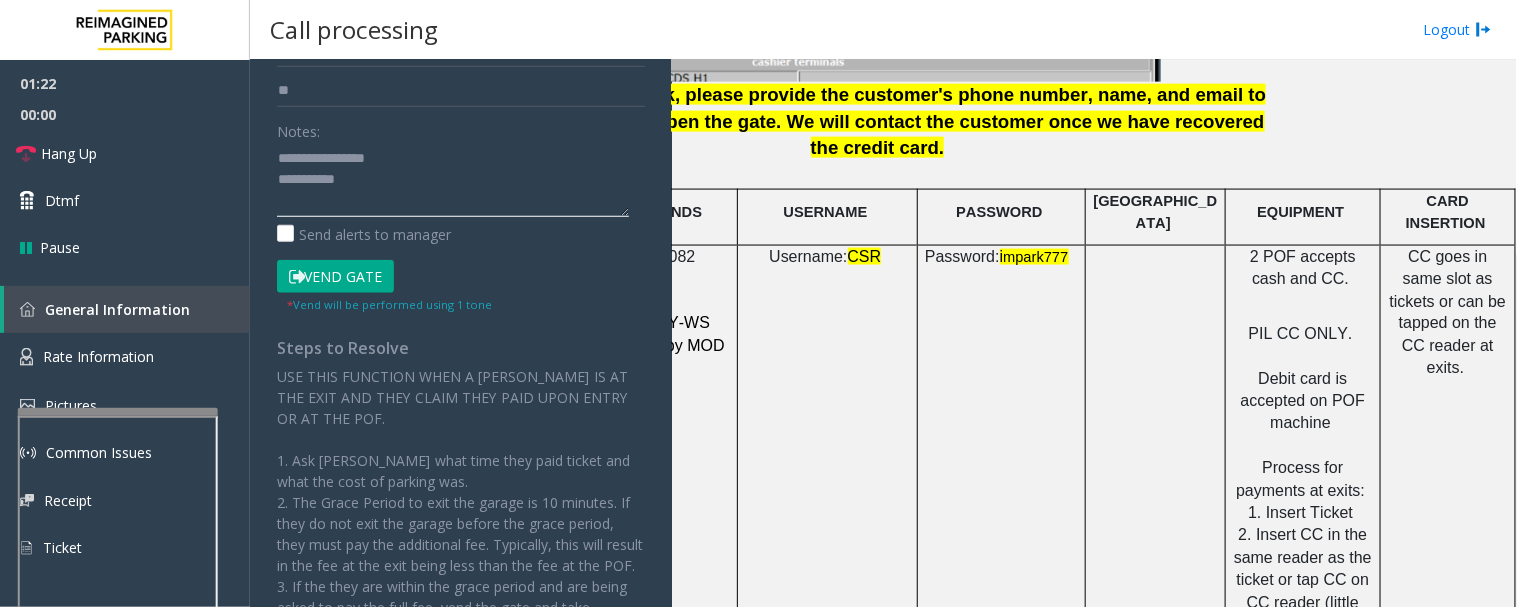 click 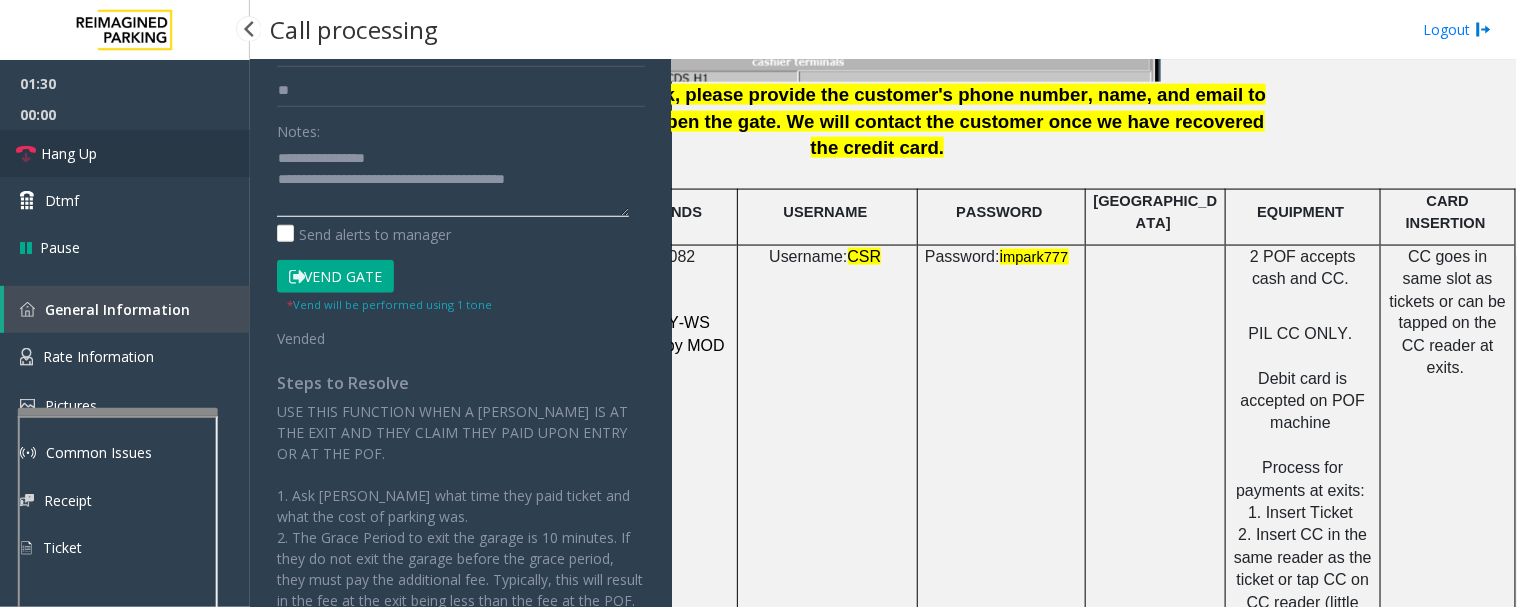 type on "**********" 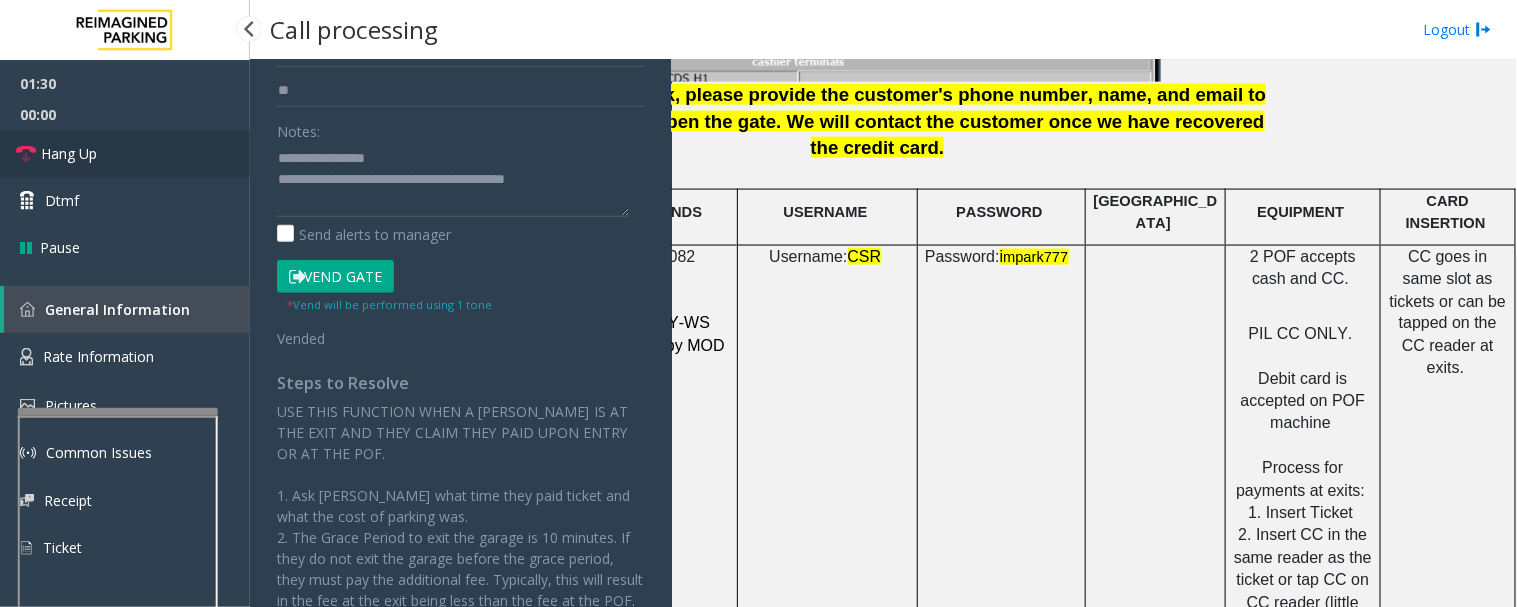 click on "Hang Up" at bounding box center (125, 153) 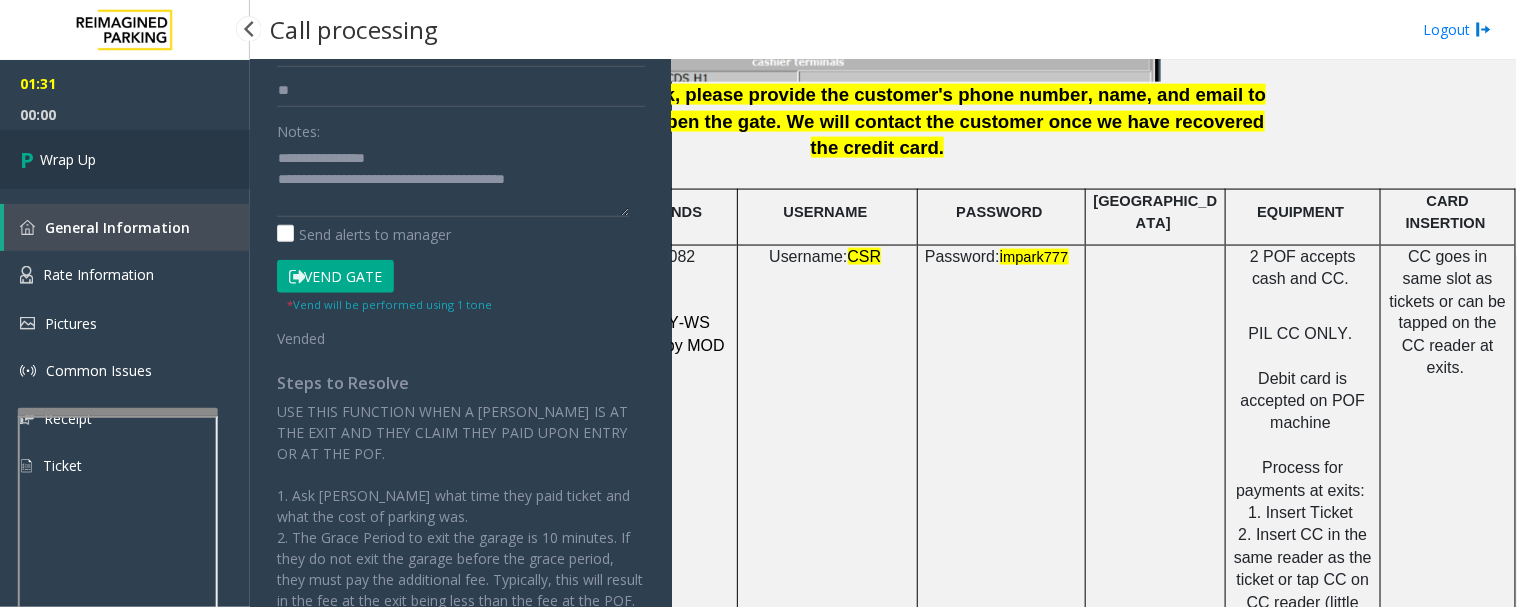 click on "Wrap Up" at bounding box center (125, 159) 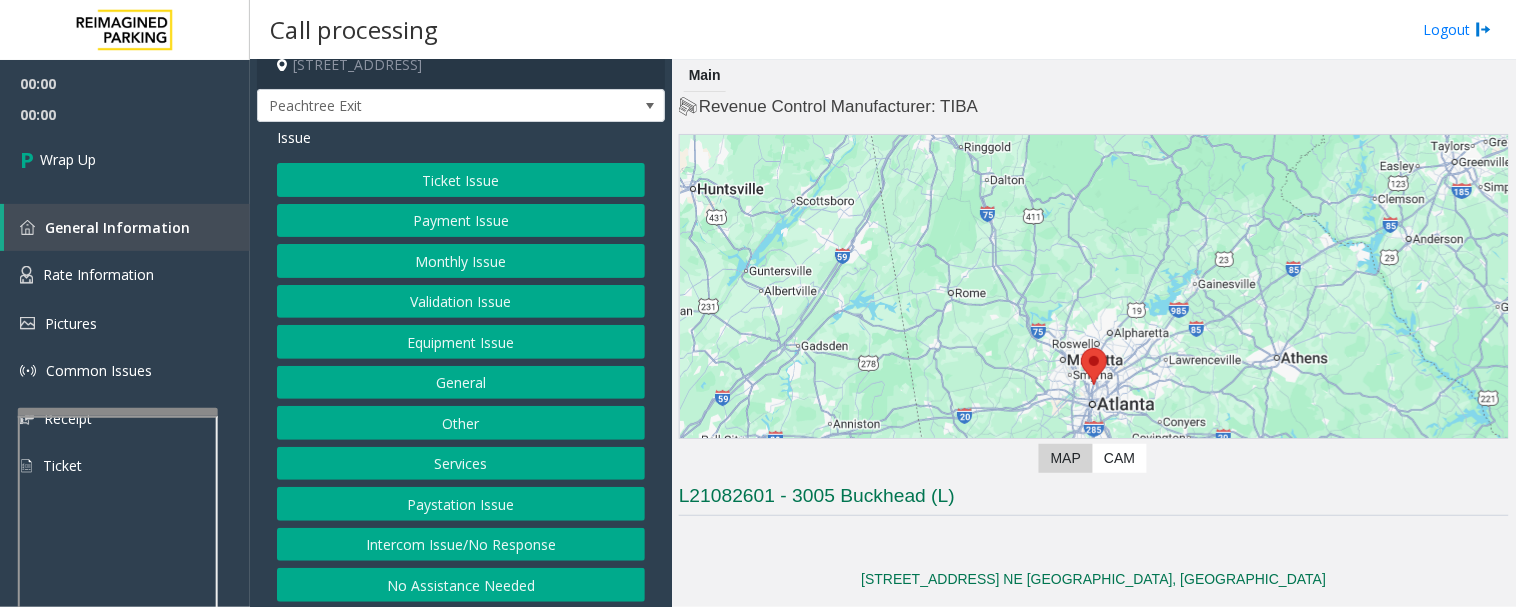 scroll, scrollTop: 24, scrollLeft: 0, axis: vertical 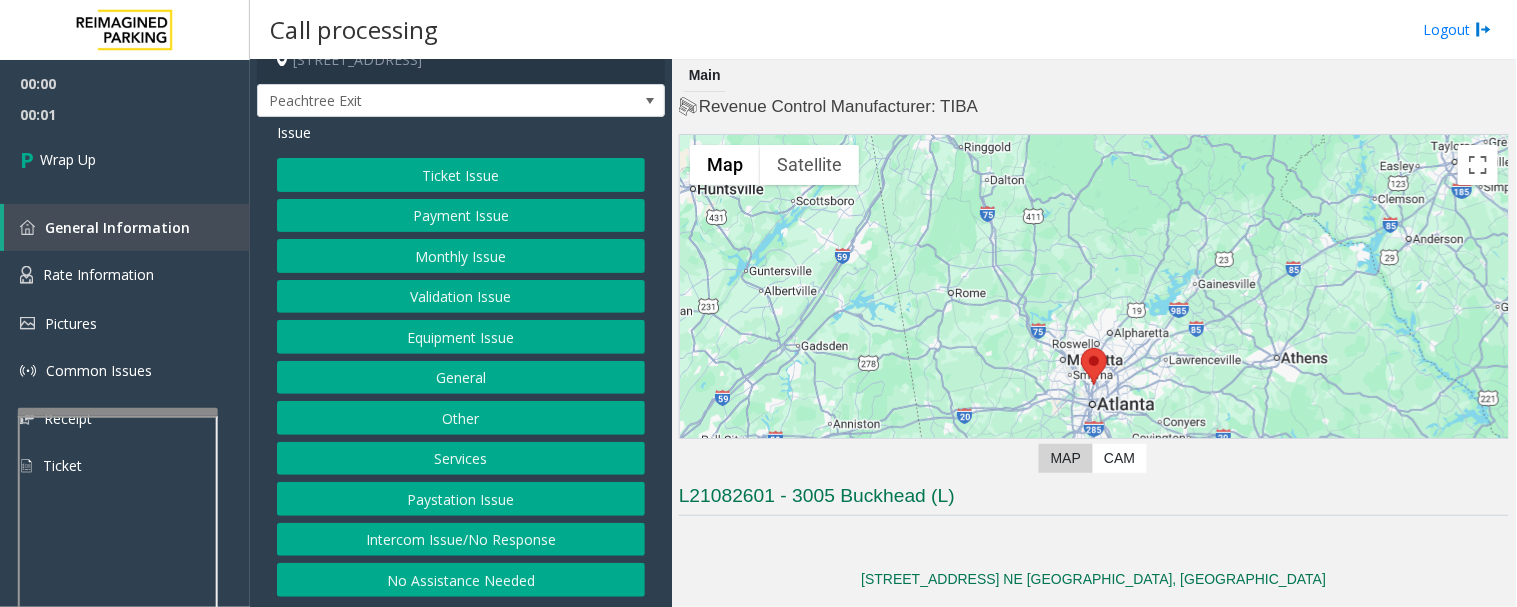 click on "Intercom Issue/No Response" 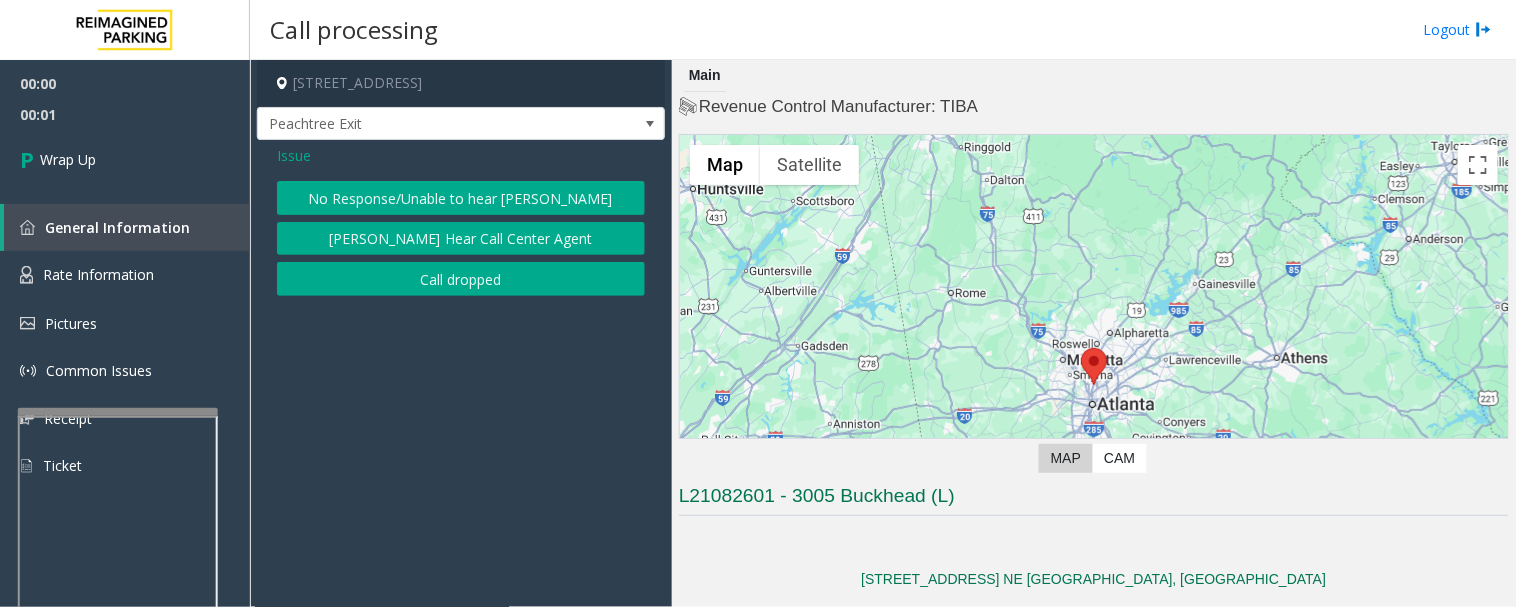 click on "Call dropped" 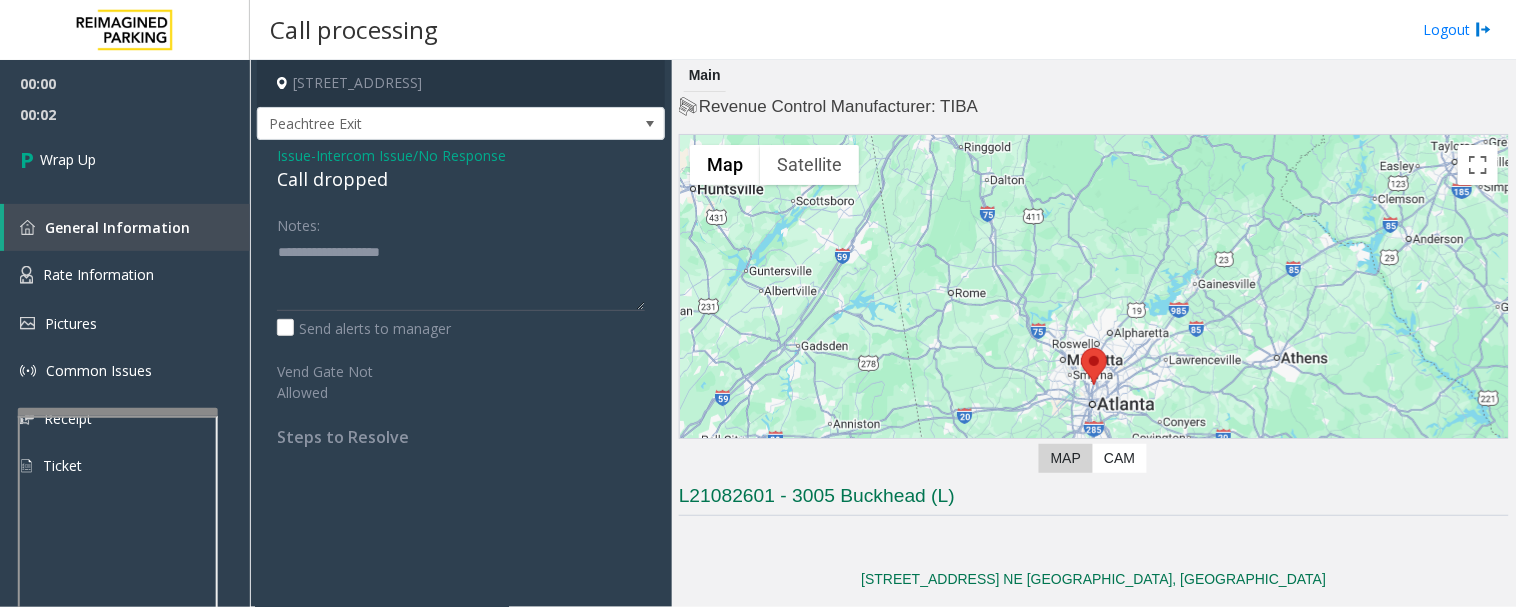 click on "Call dropped" 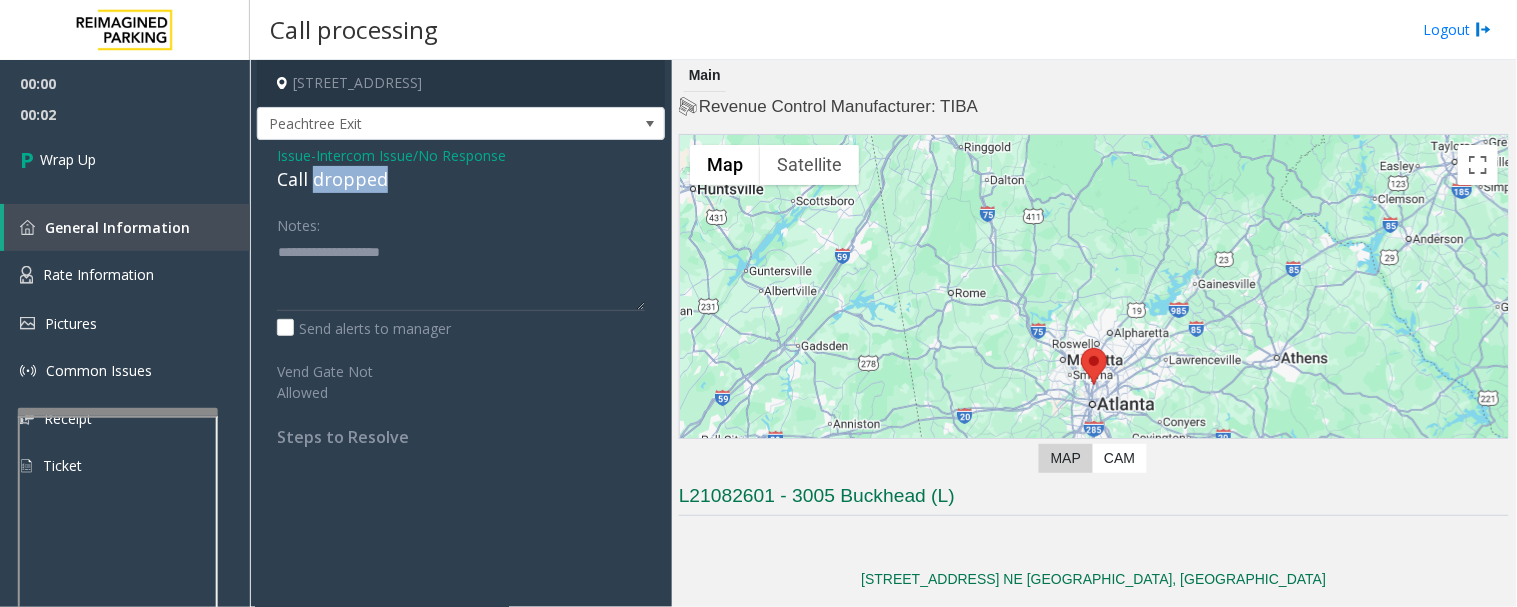 click on "Call dropped" 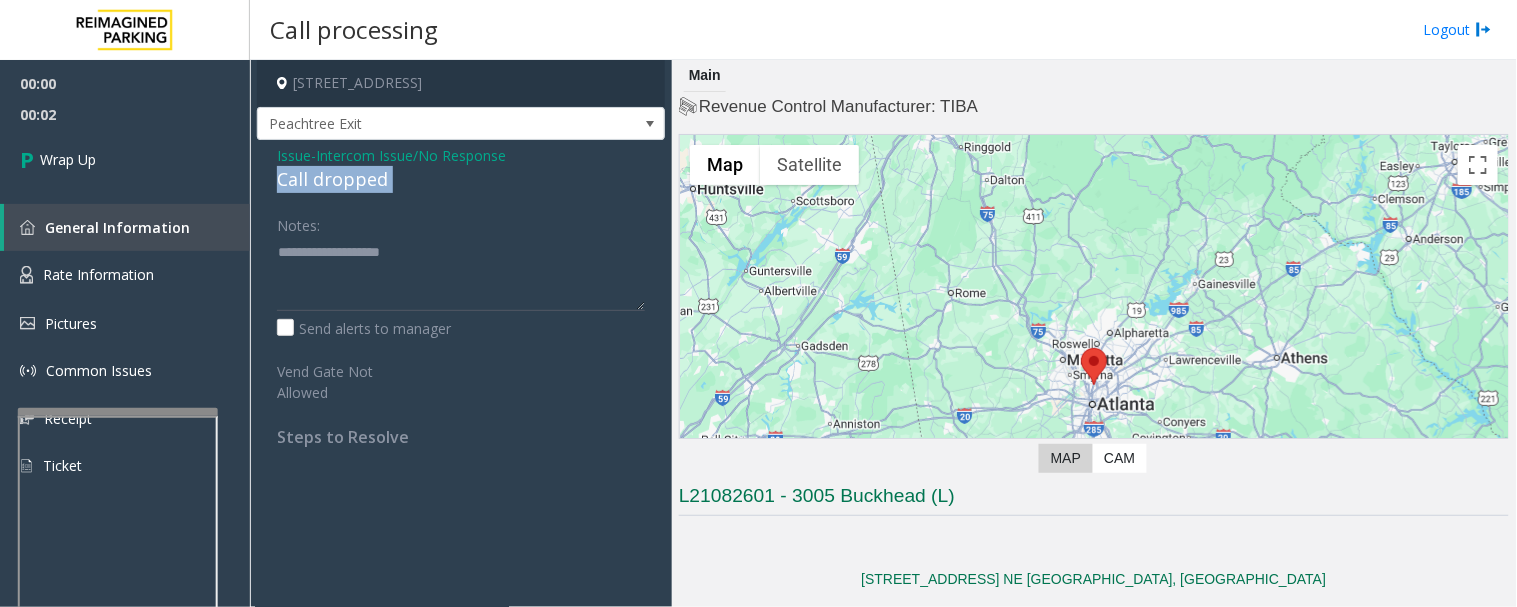 click on "Call dropped" 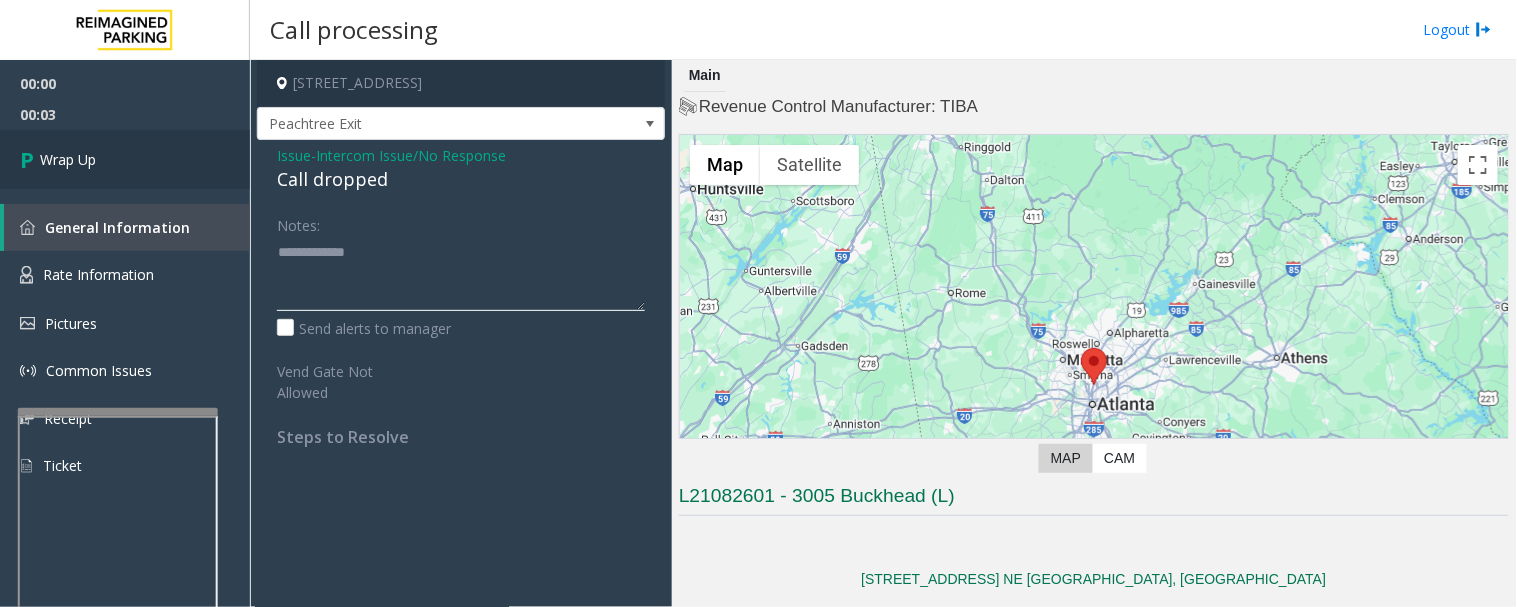 type on "**********" 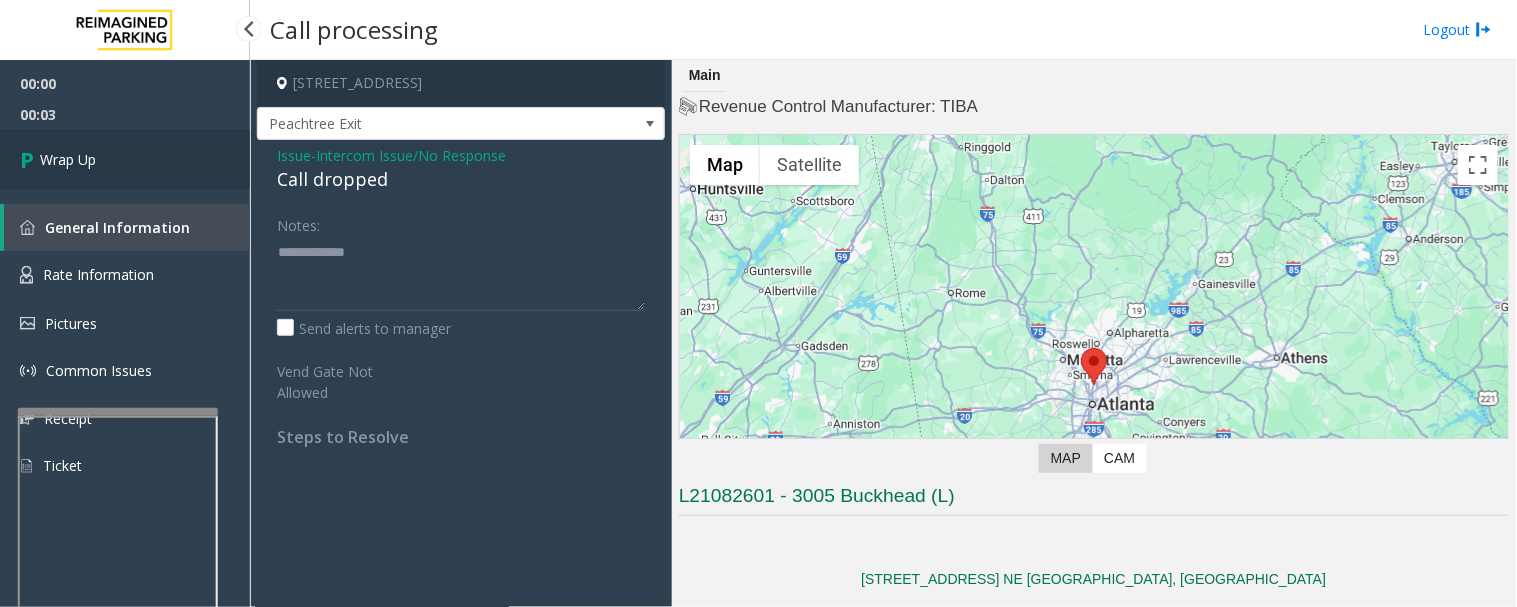 click on "Wrap Up" at bounding box center (125, 159) 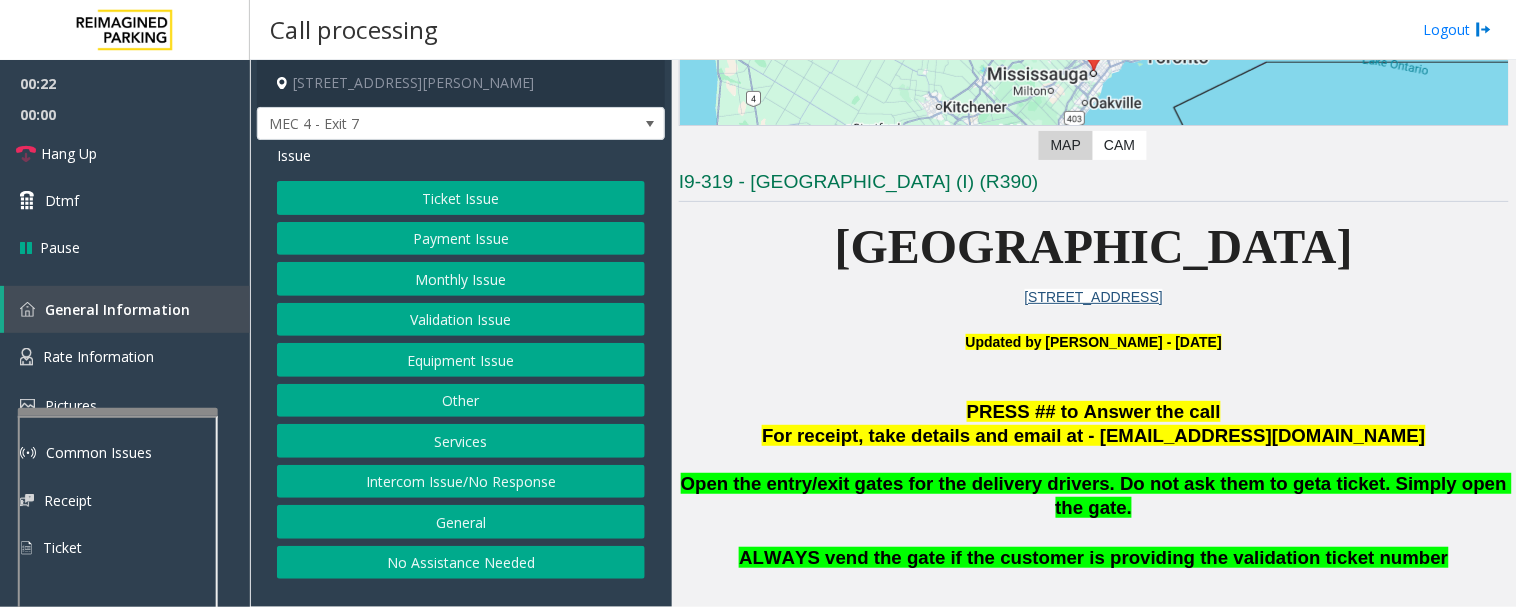 scroll, scrollTop: 280, scrollLeft: 0, axis: vertical 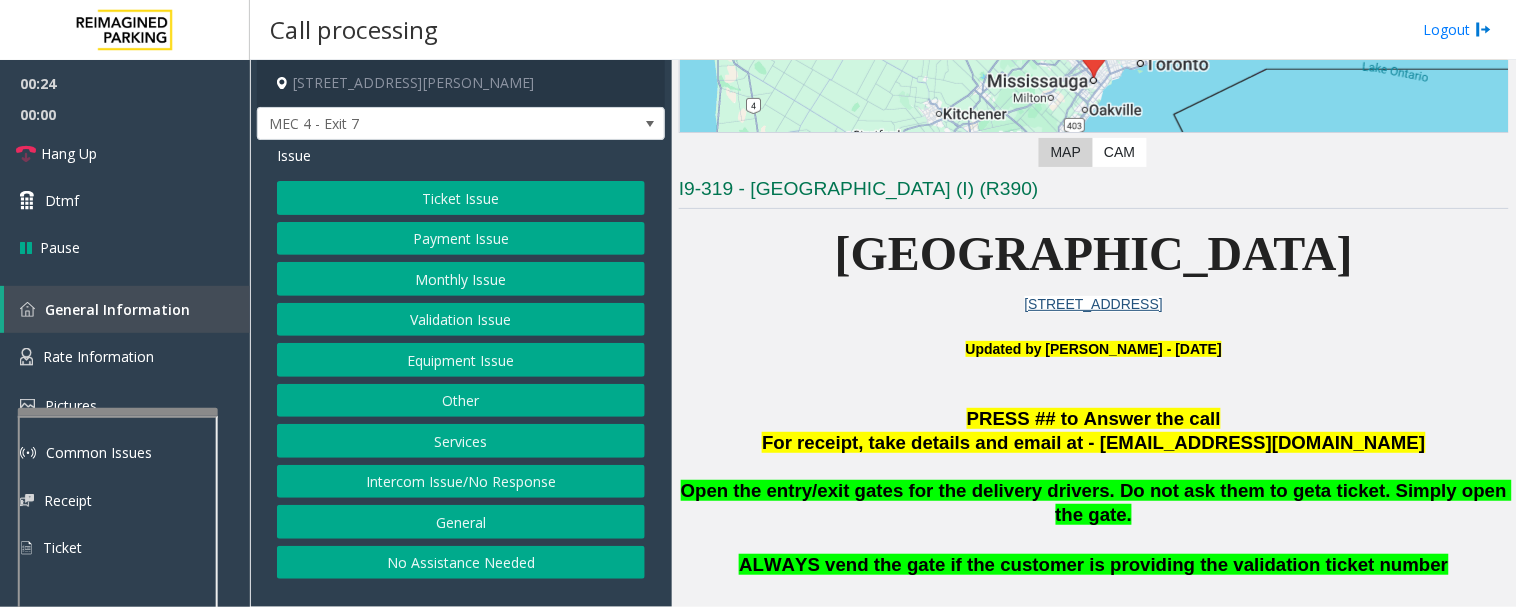 click on "Monthly Issue" 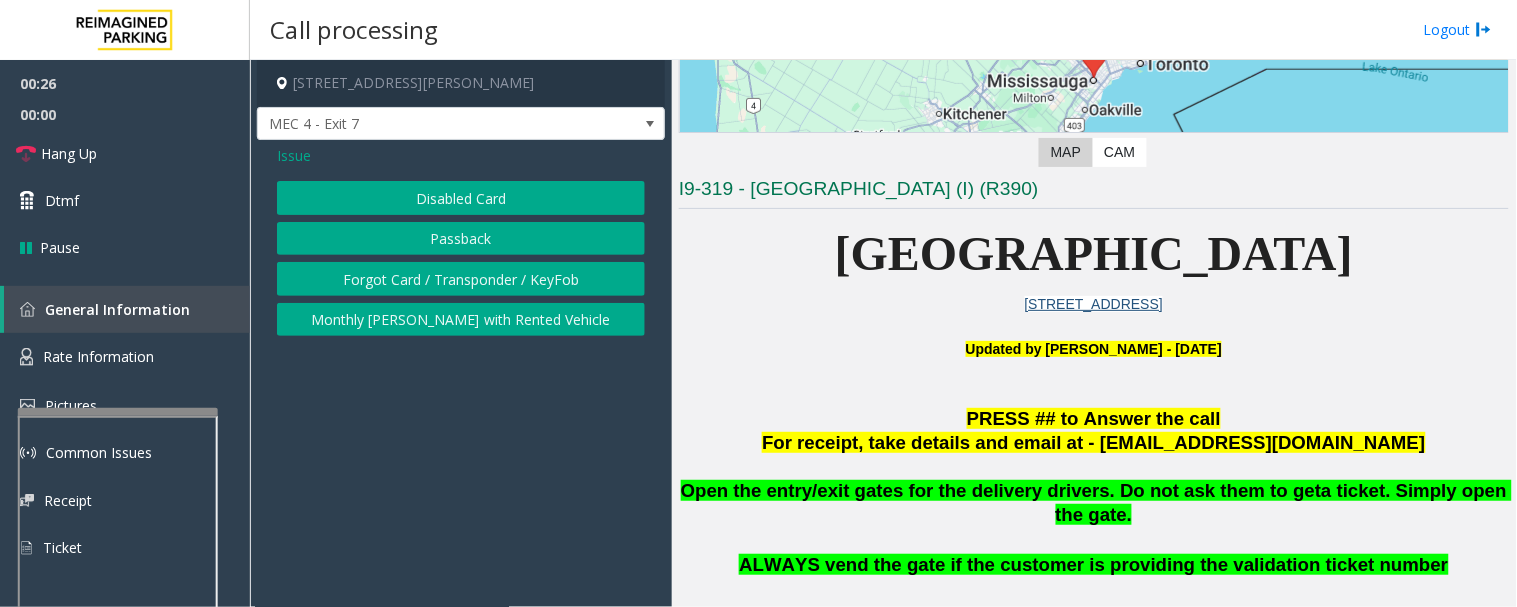 click on "Disabled Card" 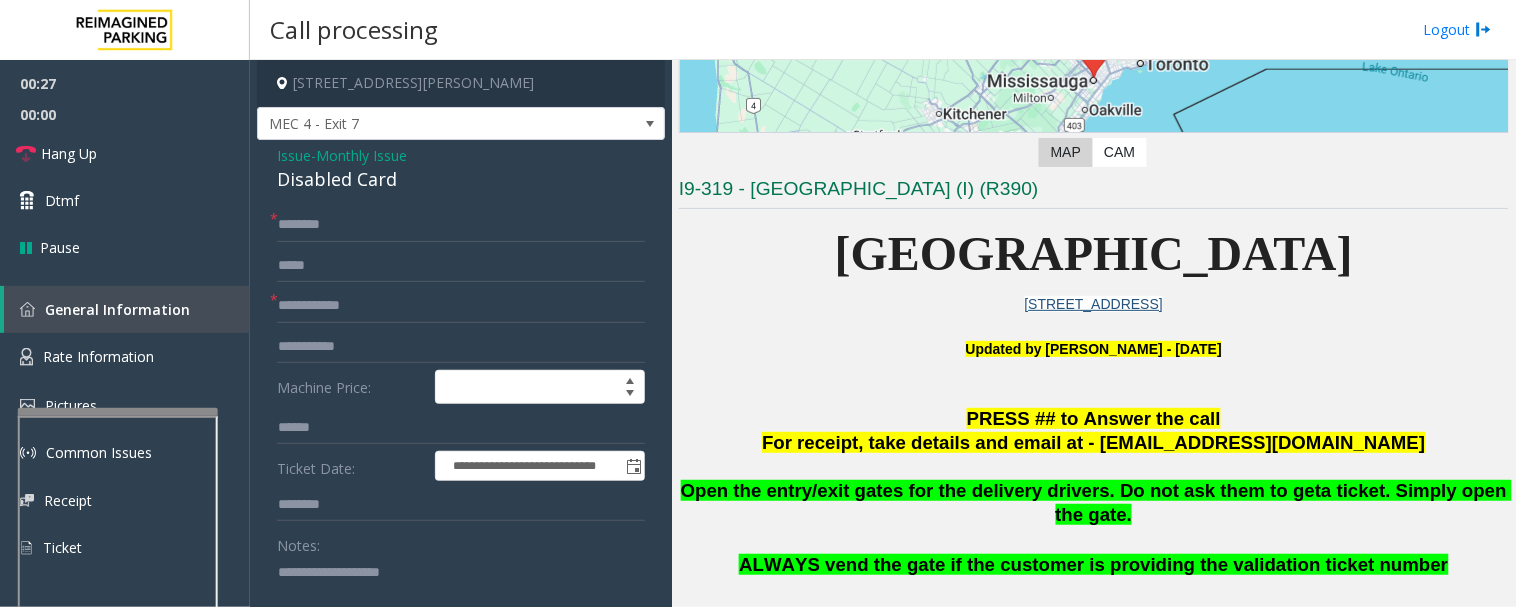 click on "Disabled Card" 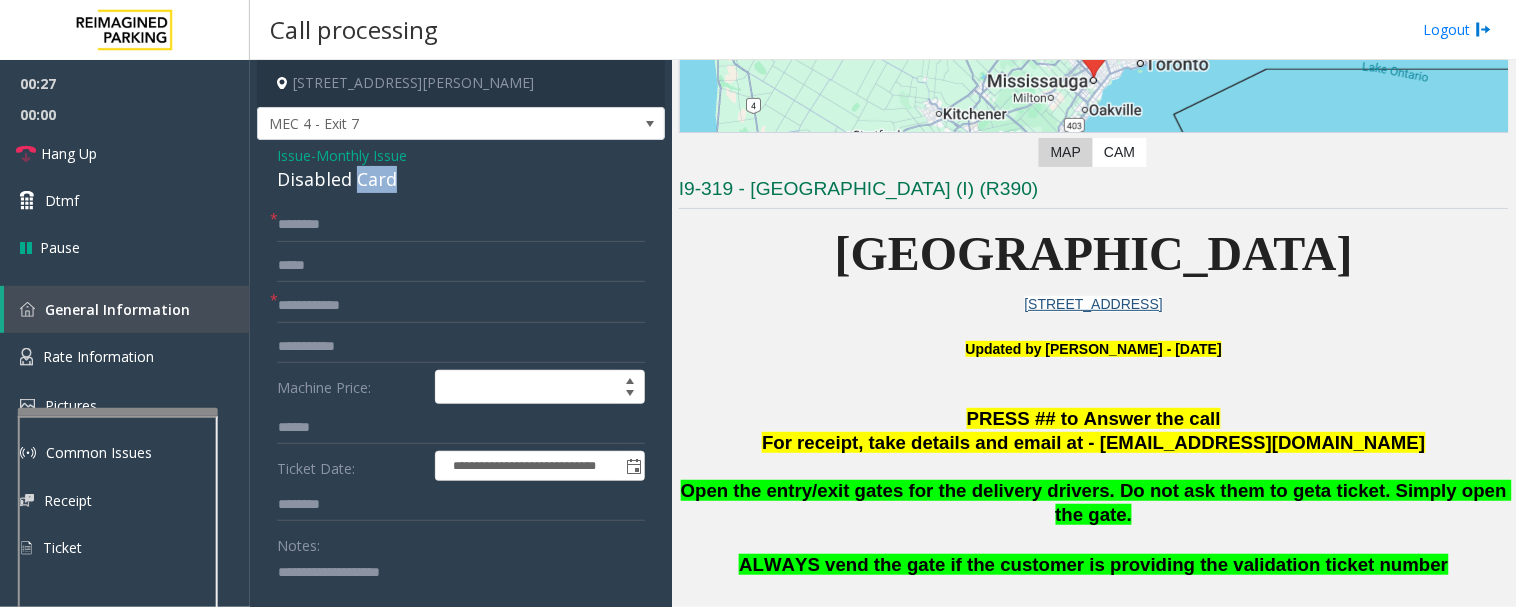 click on "Disabled Card" 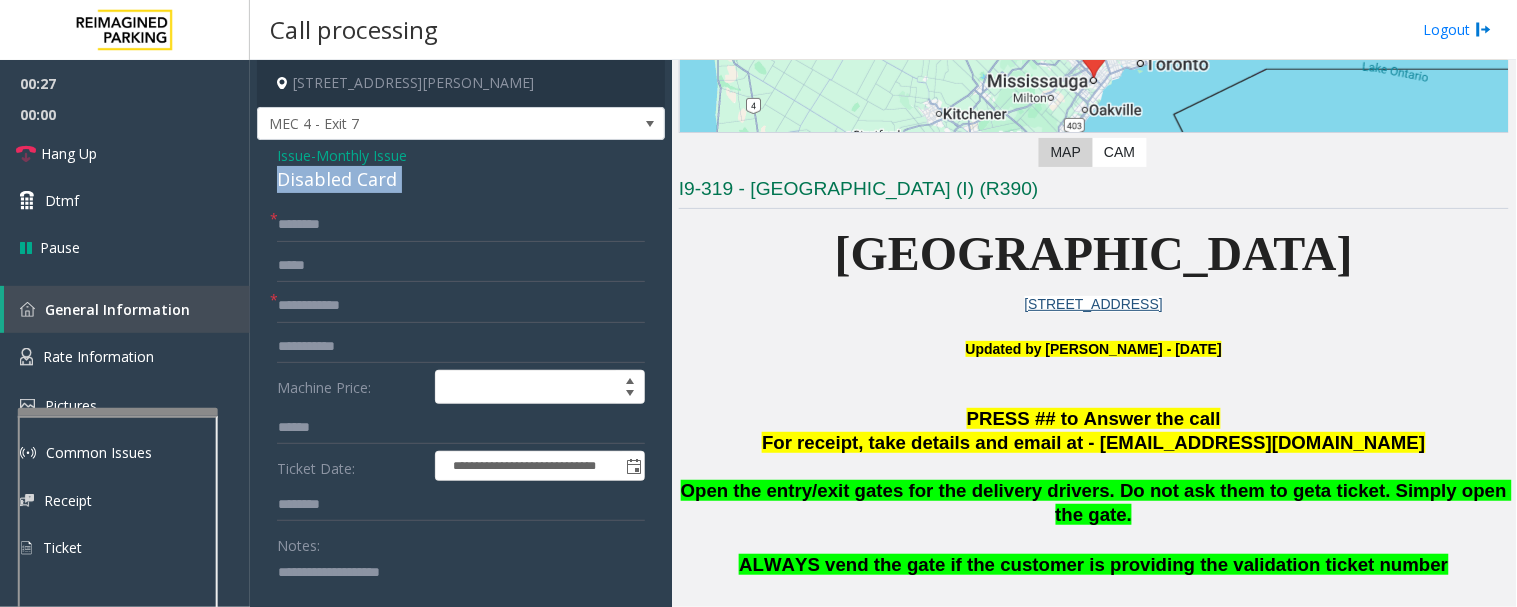 click on "Disabled Card" 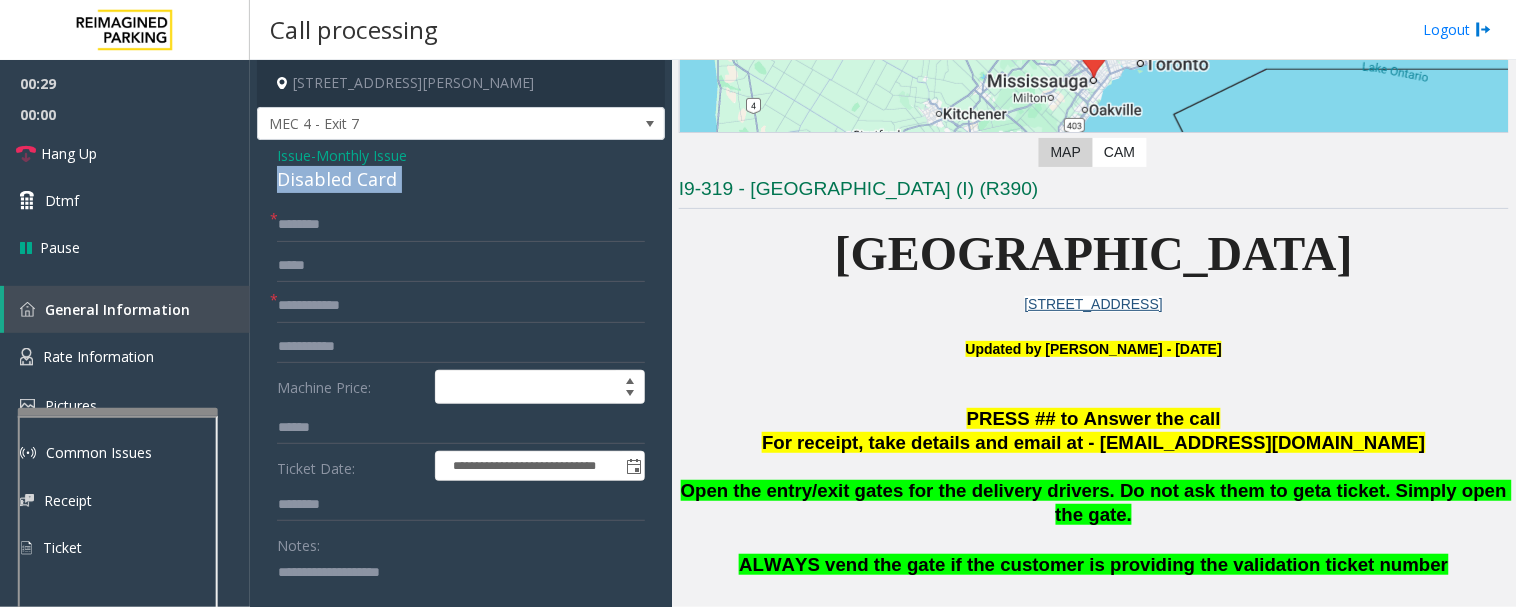 copy on "Disabled Card" 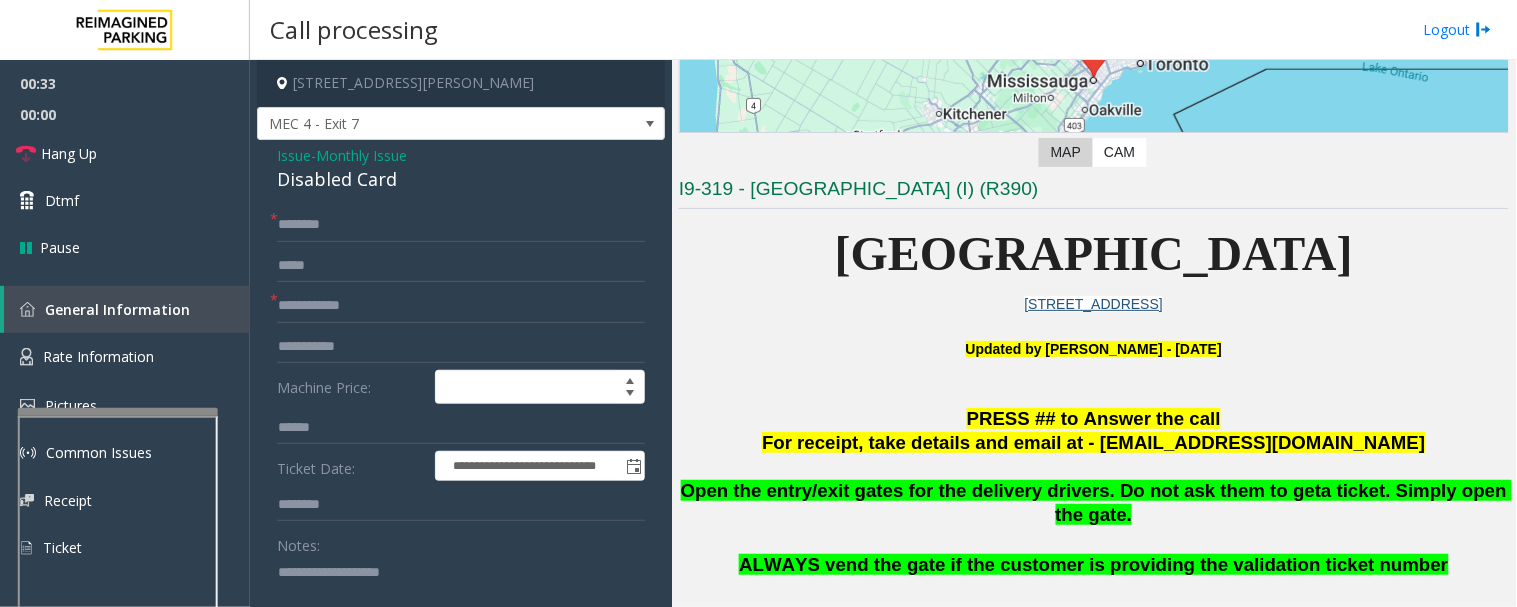 click 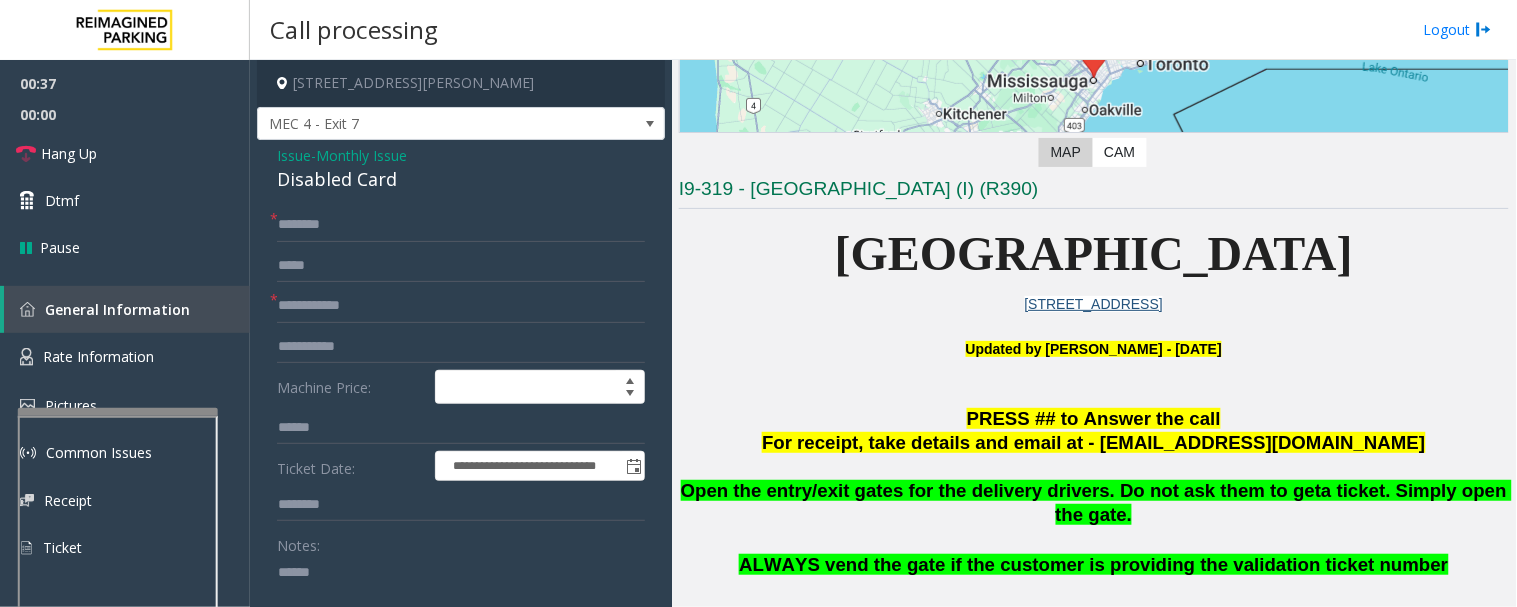 paste on "**********" 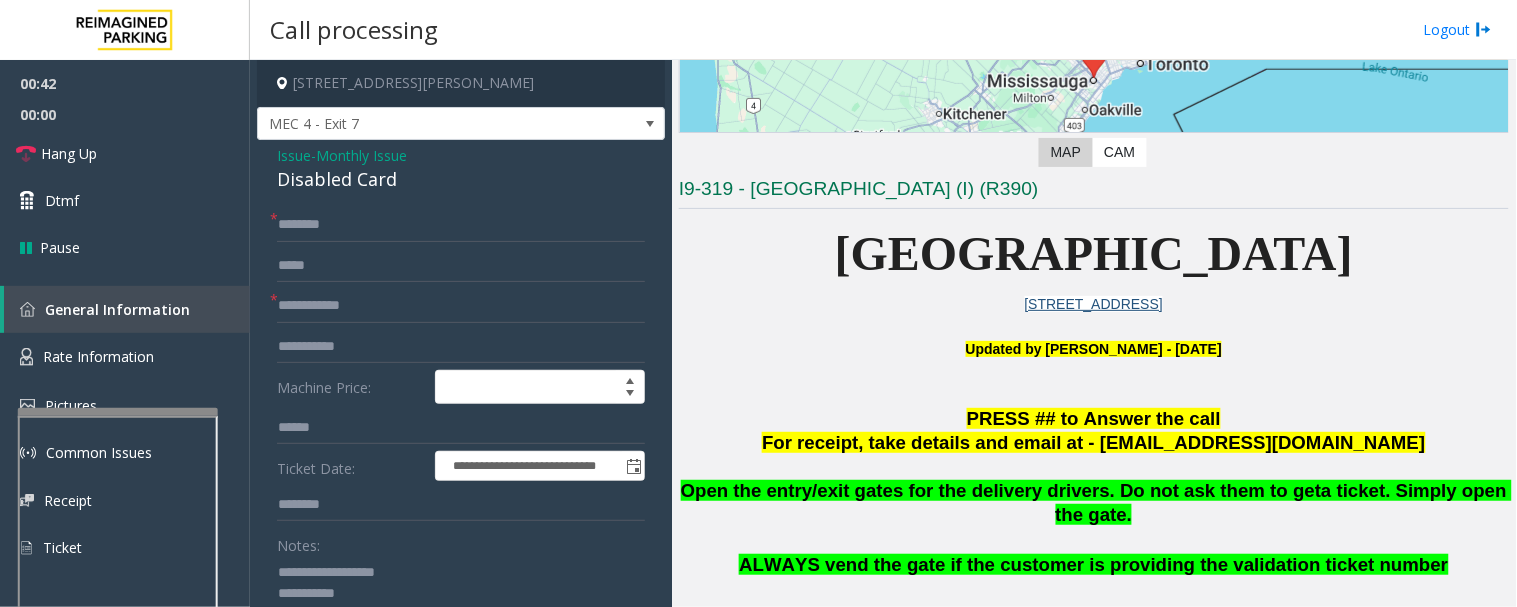 type on "**********" 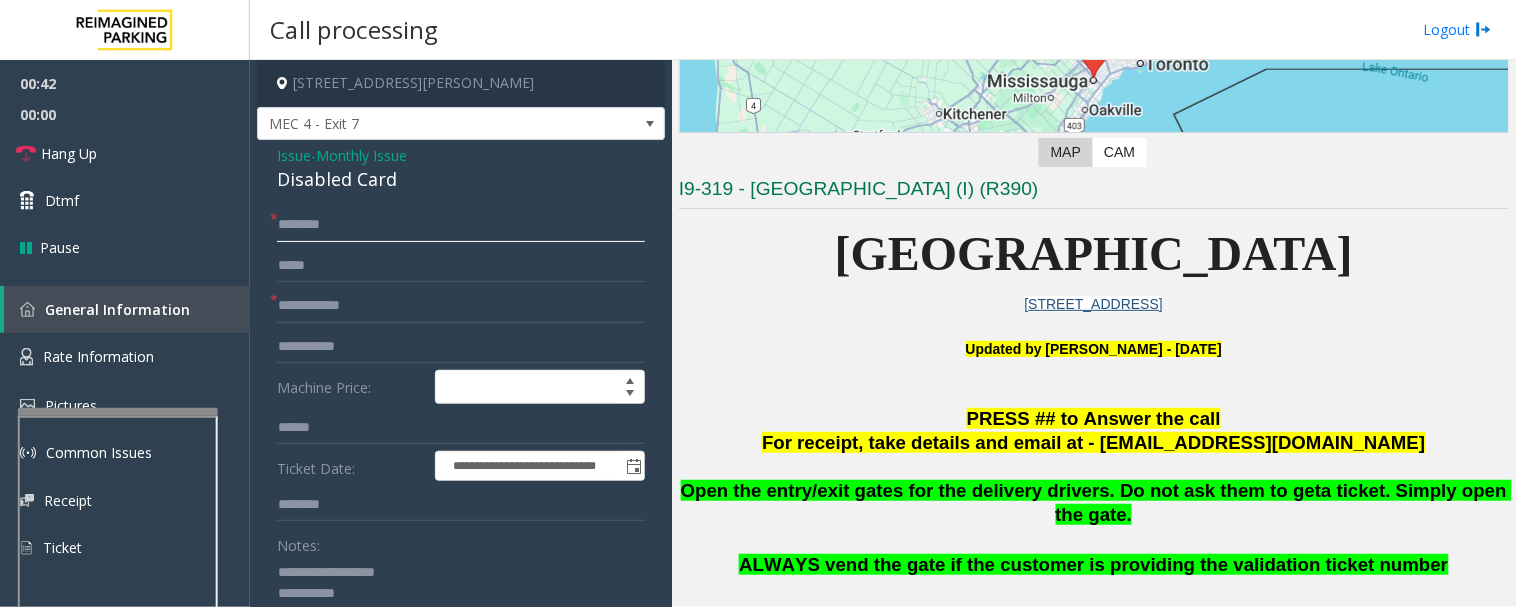 click 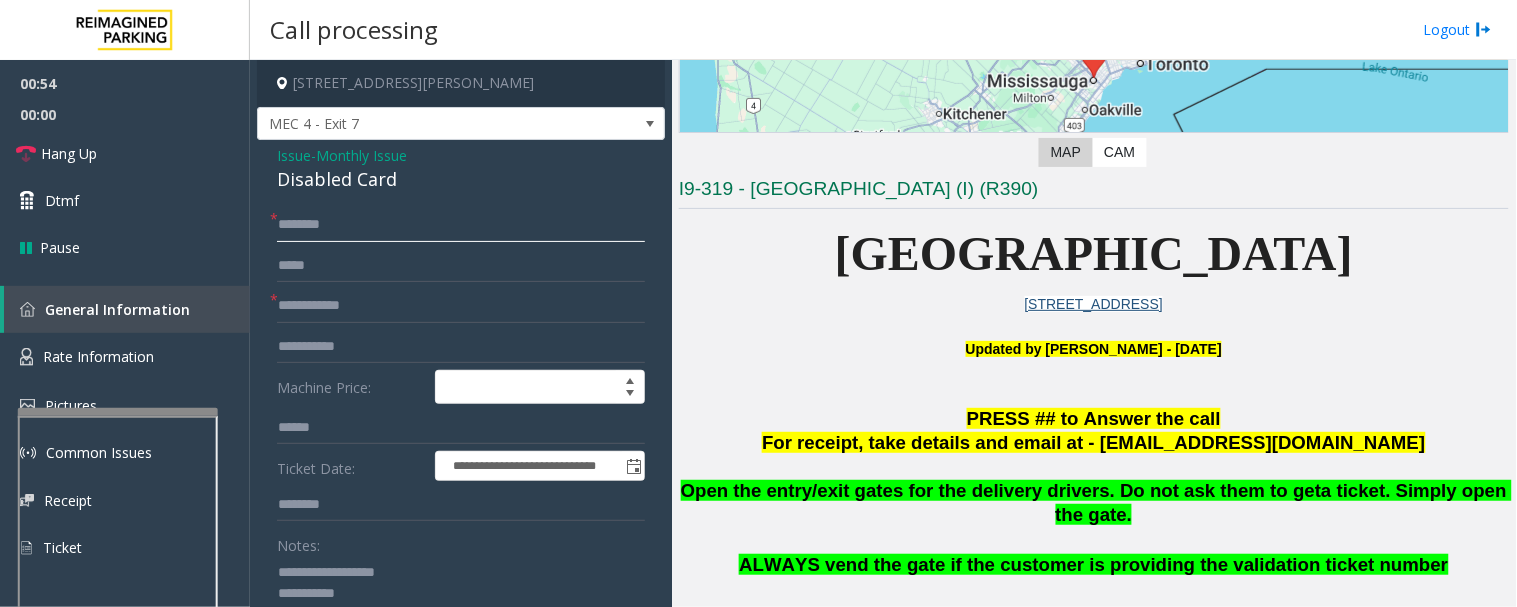 type on "*******" 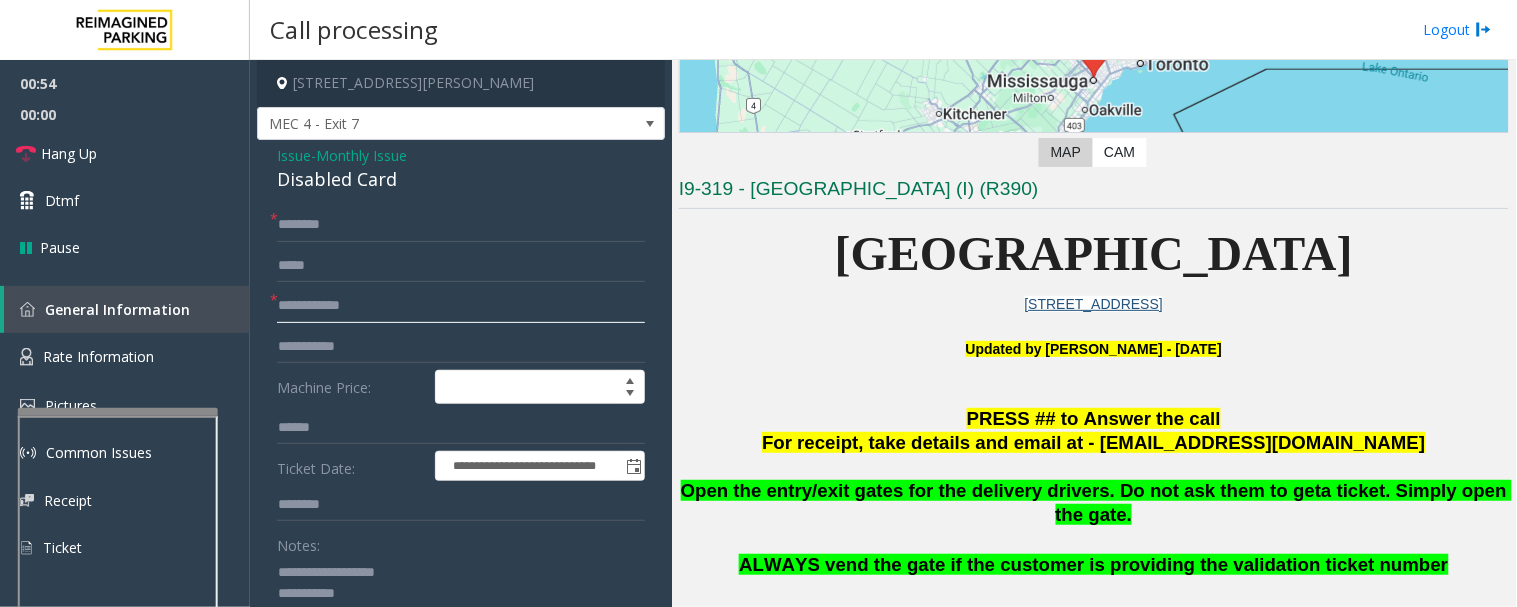 click 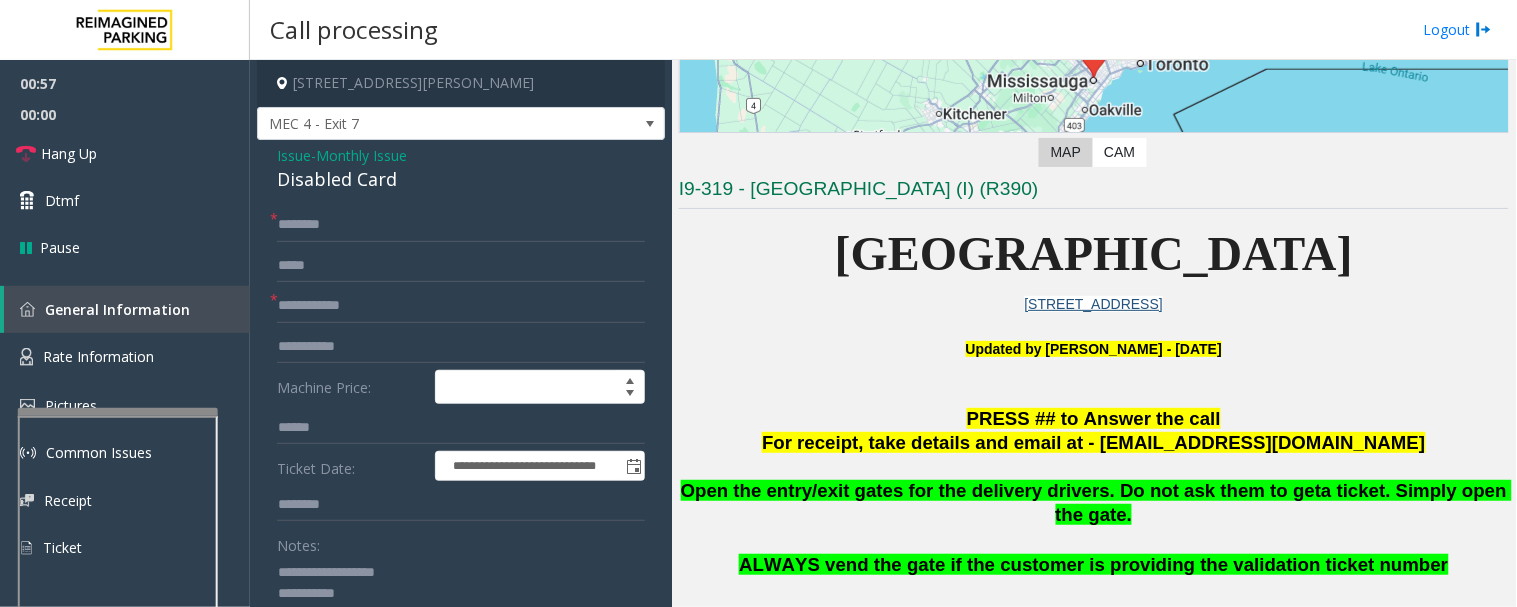 click 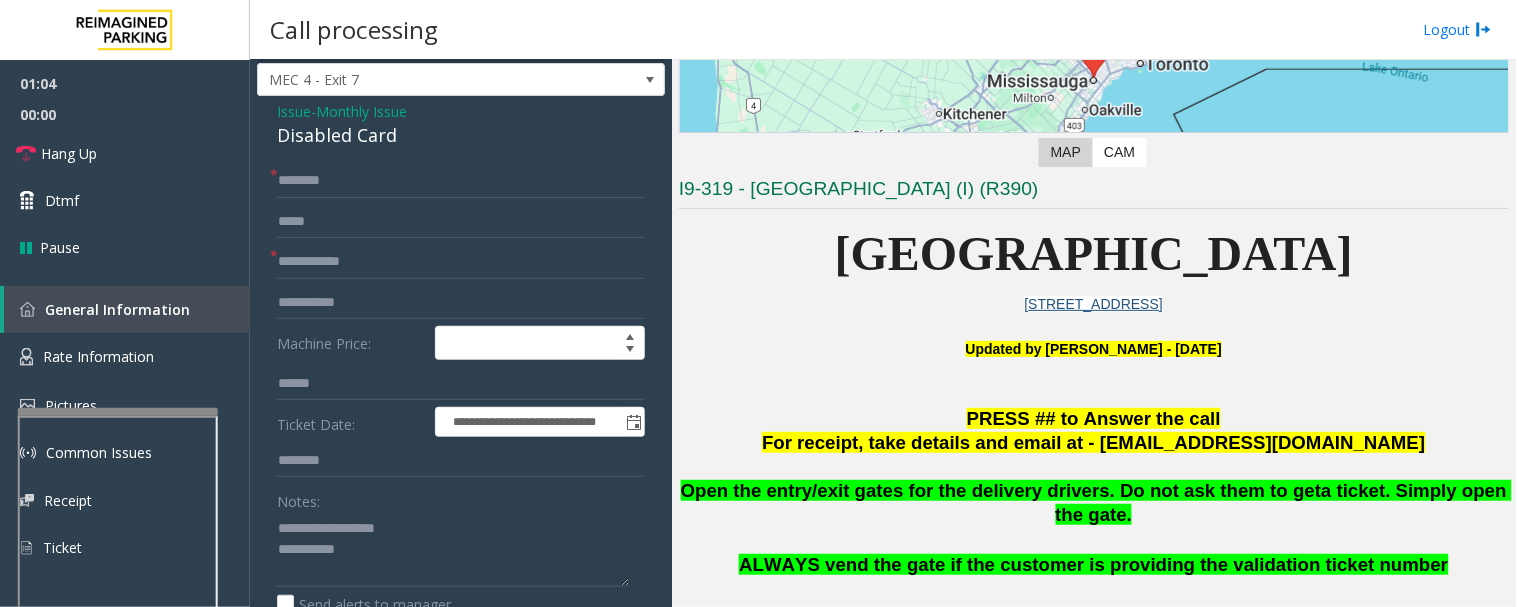 scroll, scrollTop: 84, scrollLeft: 0, axis: vertical 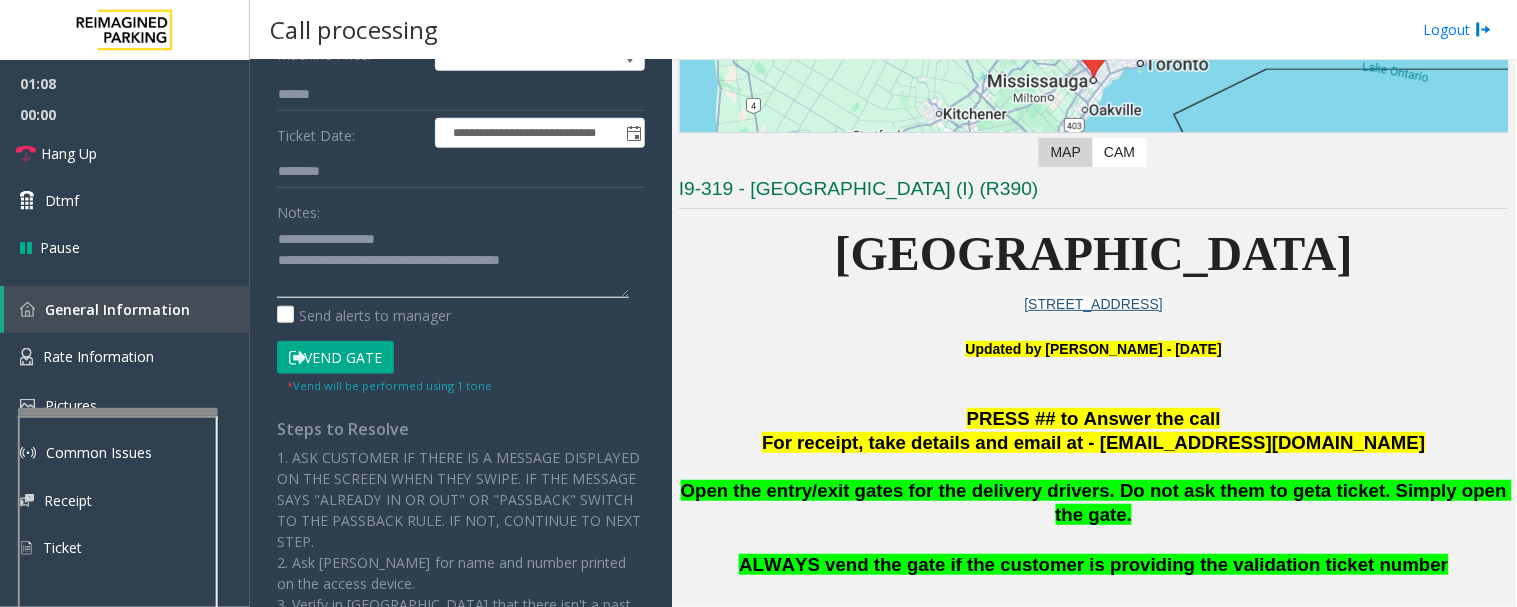 type on "**********" 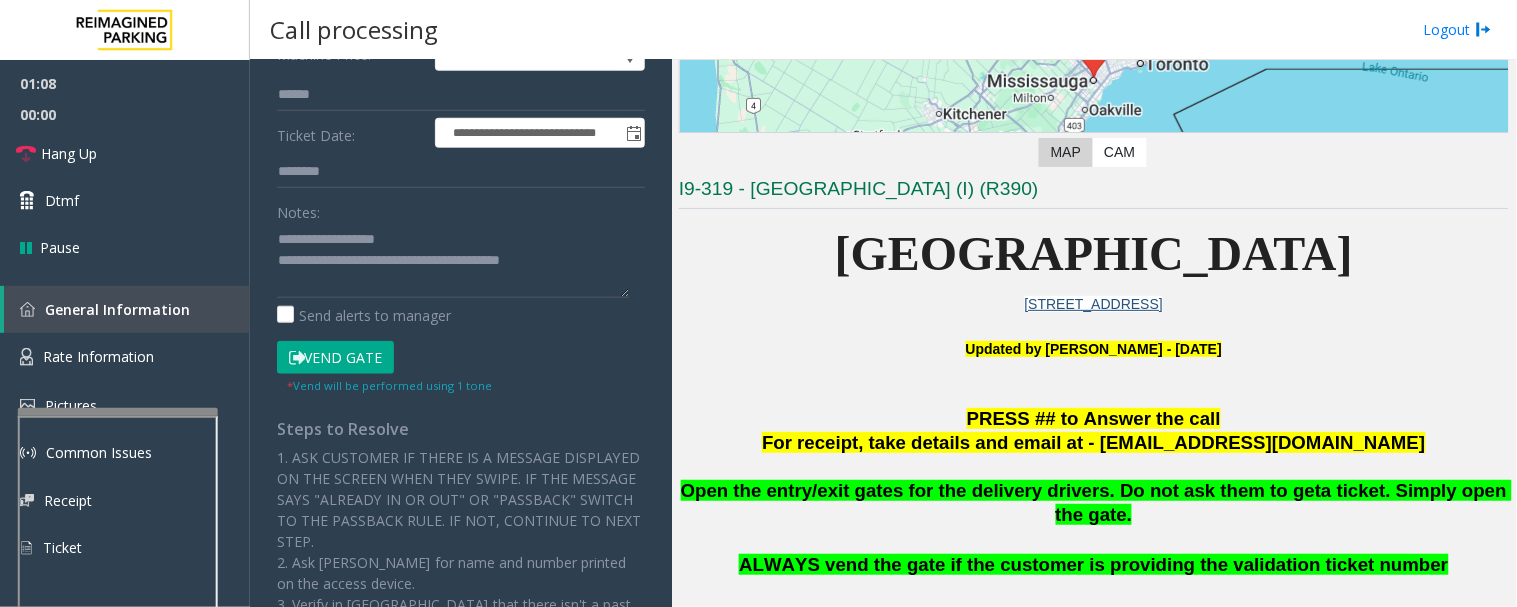 click on "Vend Gate" 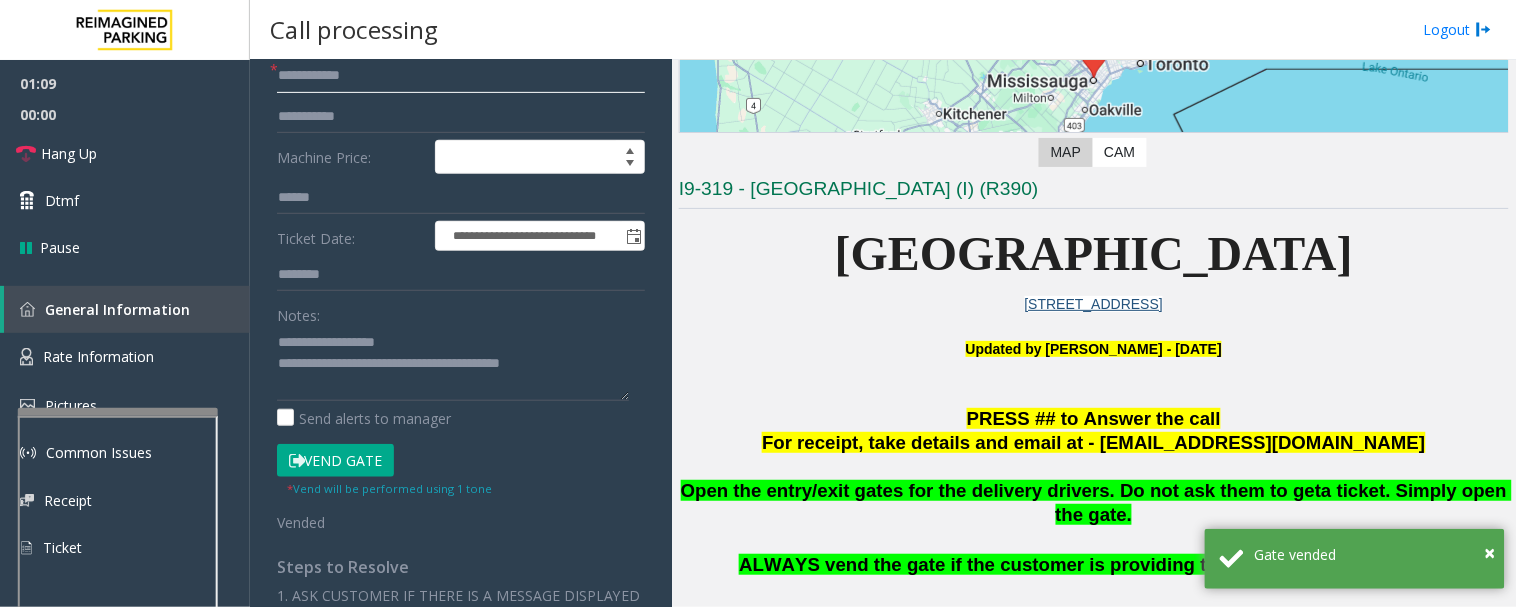 scroll, scrollTop: 0, scrollLeft: 0, axis: both 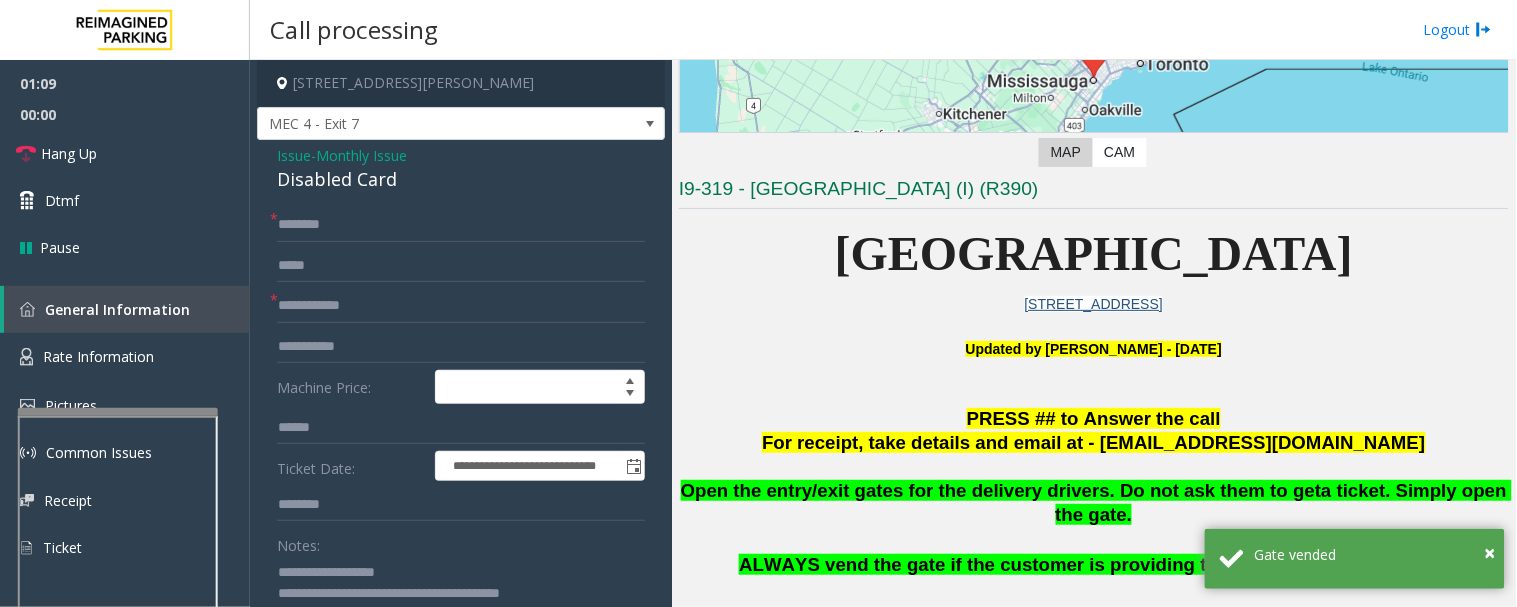 click on "Issue" 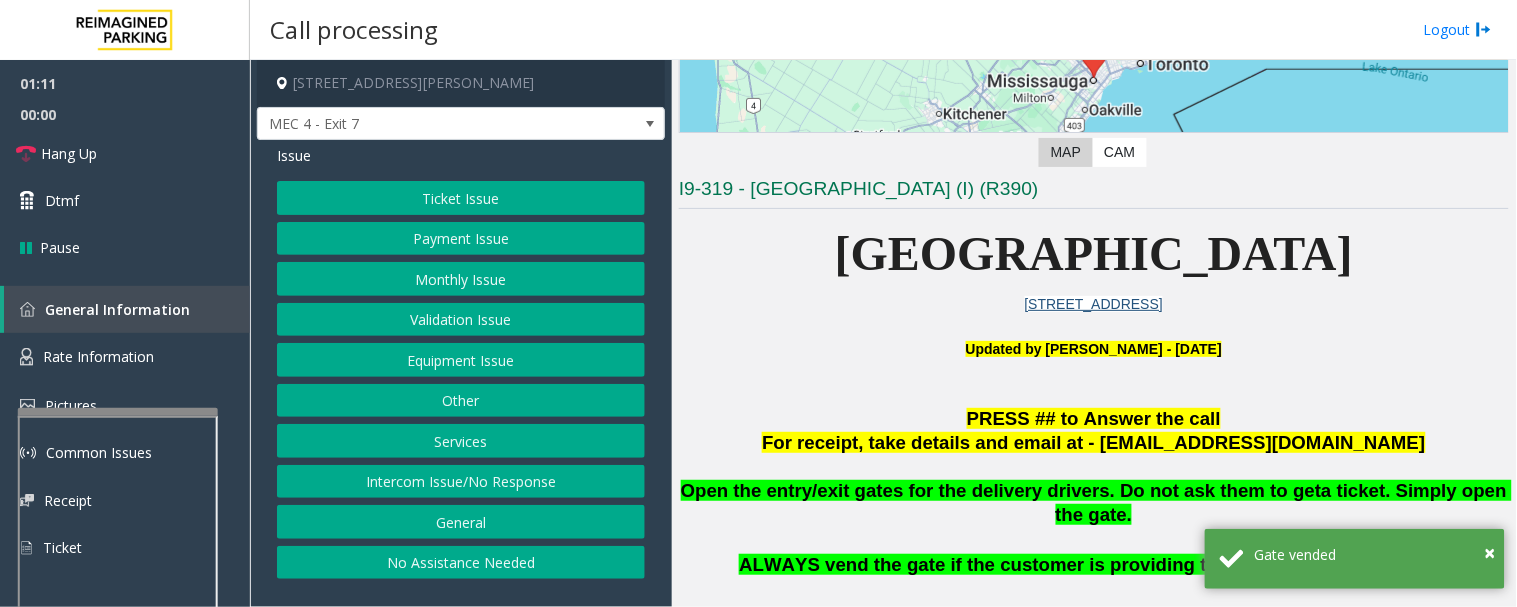 click on "Monthly Issue" 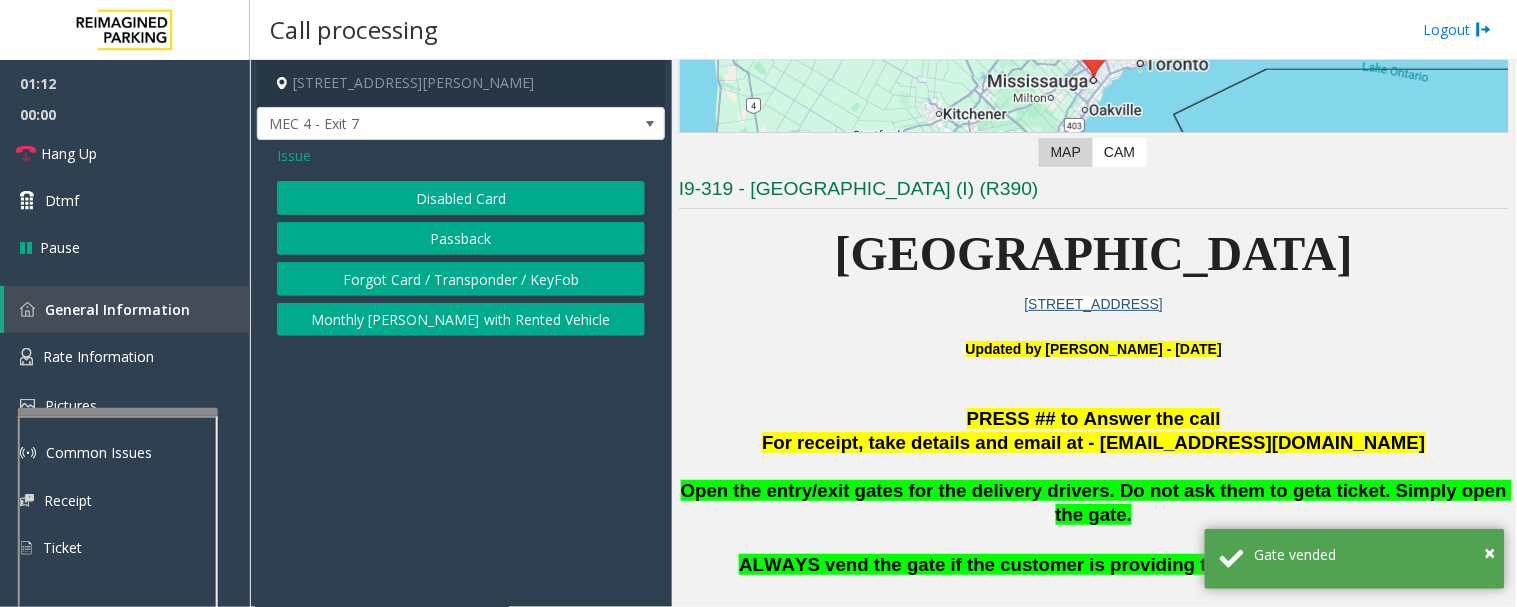 click on "Monthly [PERSON_NAME] with Rented Vehicle" 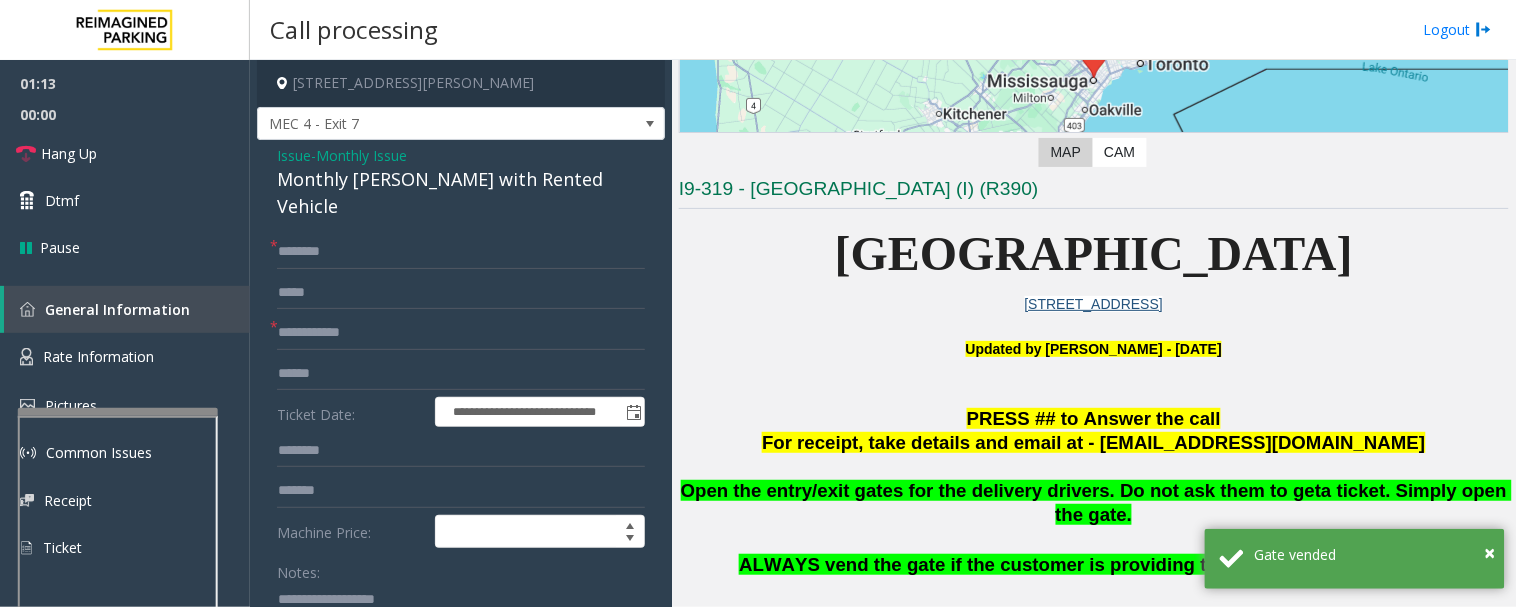 click on "Monthly [PERSON_NAME] with Rented Vehicle" 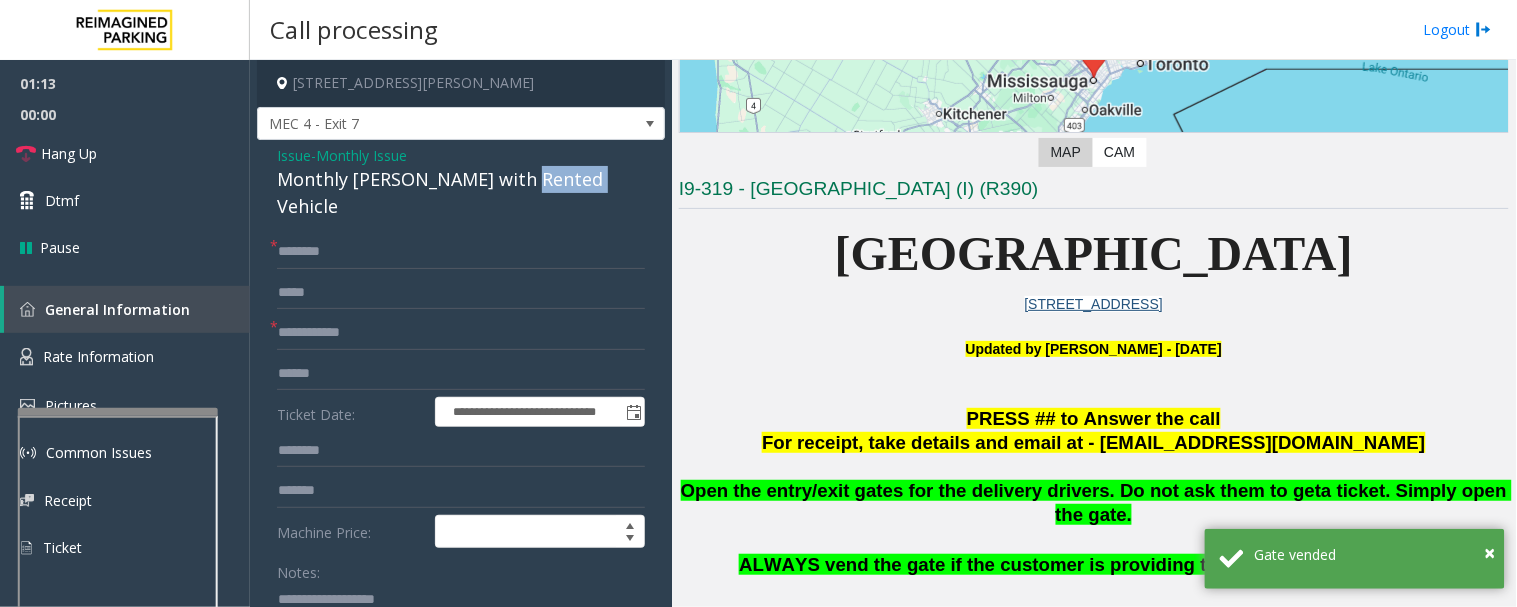 click on "Monthly [PERSON_NAME] with Rented Vehicle" 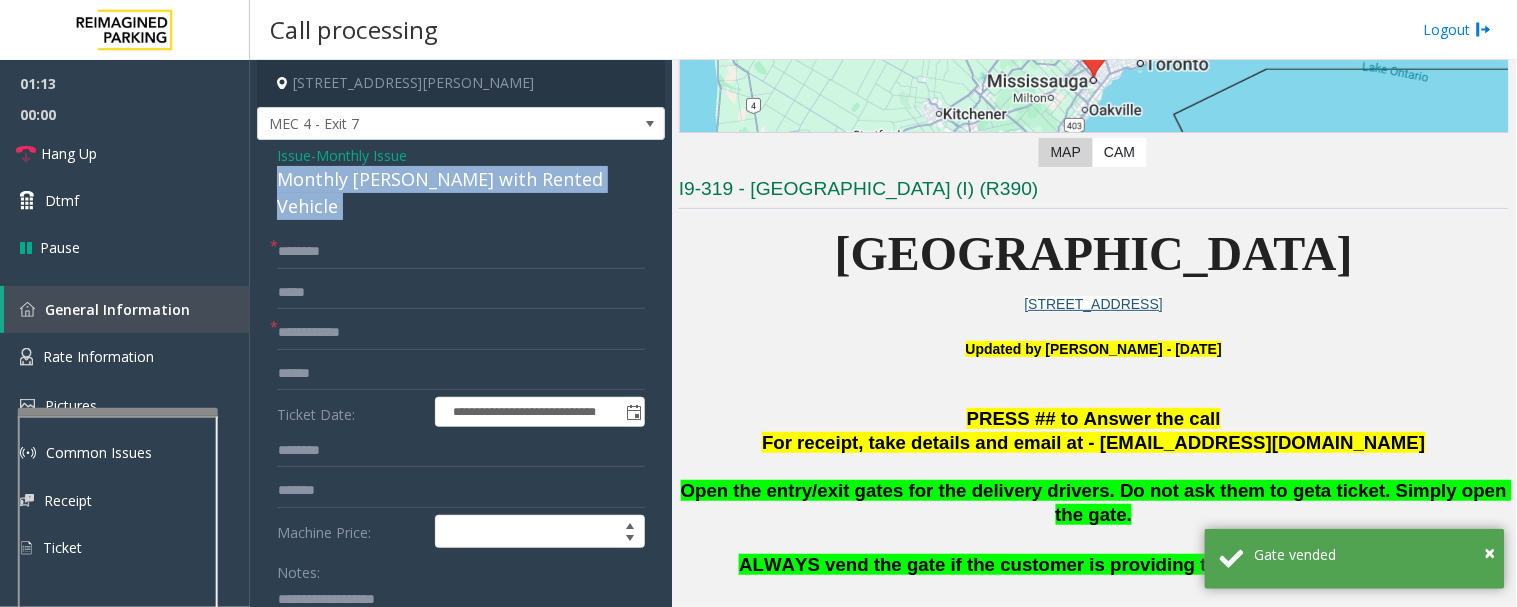 click on "Monthly [PERSON_NAME] with Rented Vehicle" 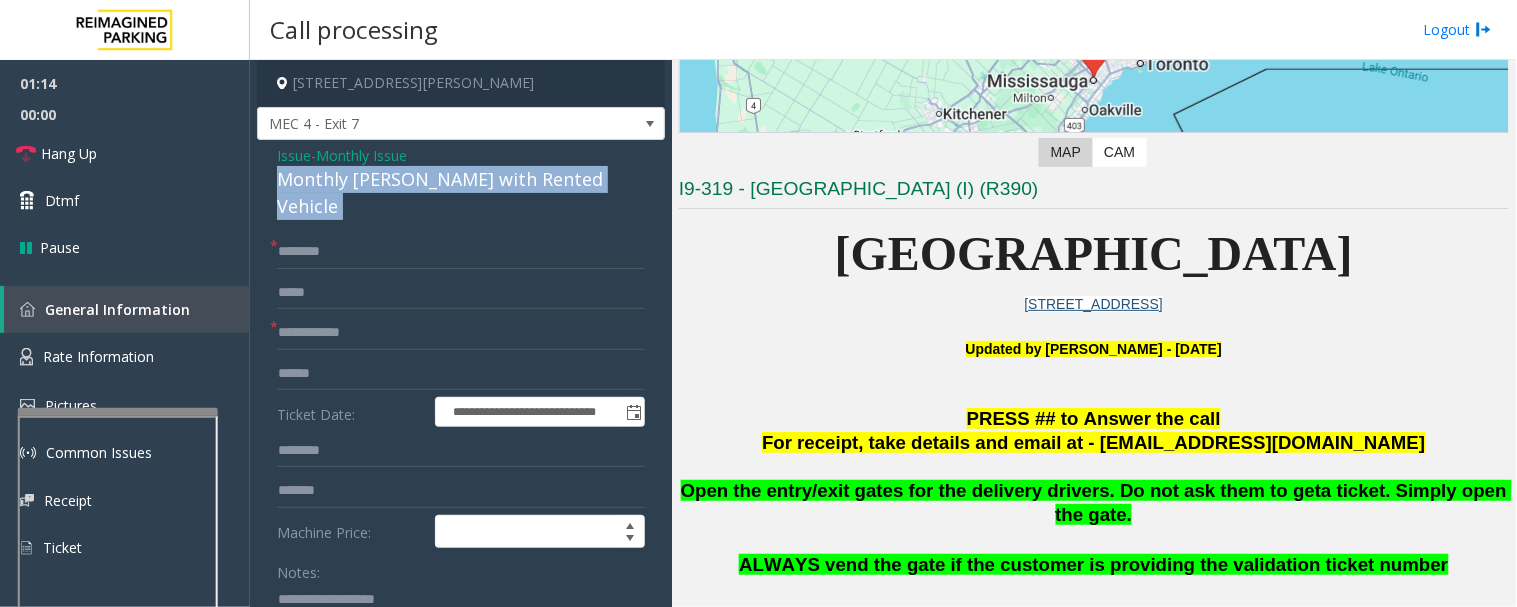 copy on "Monthly [PERSON_NAME] with Rented Vehicle" 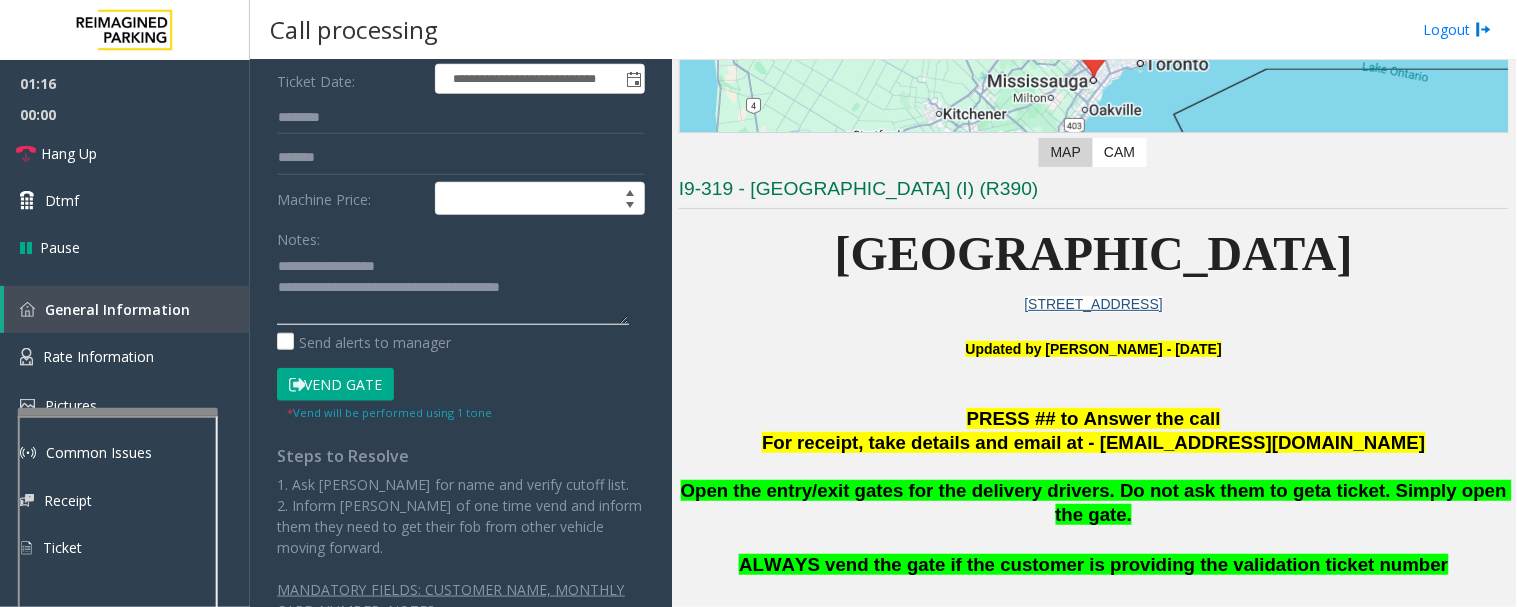 drag, startPoint x: 314, startPoint y: 234, endPoint x: 444, endPoint y: 243, distance: 130.31117 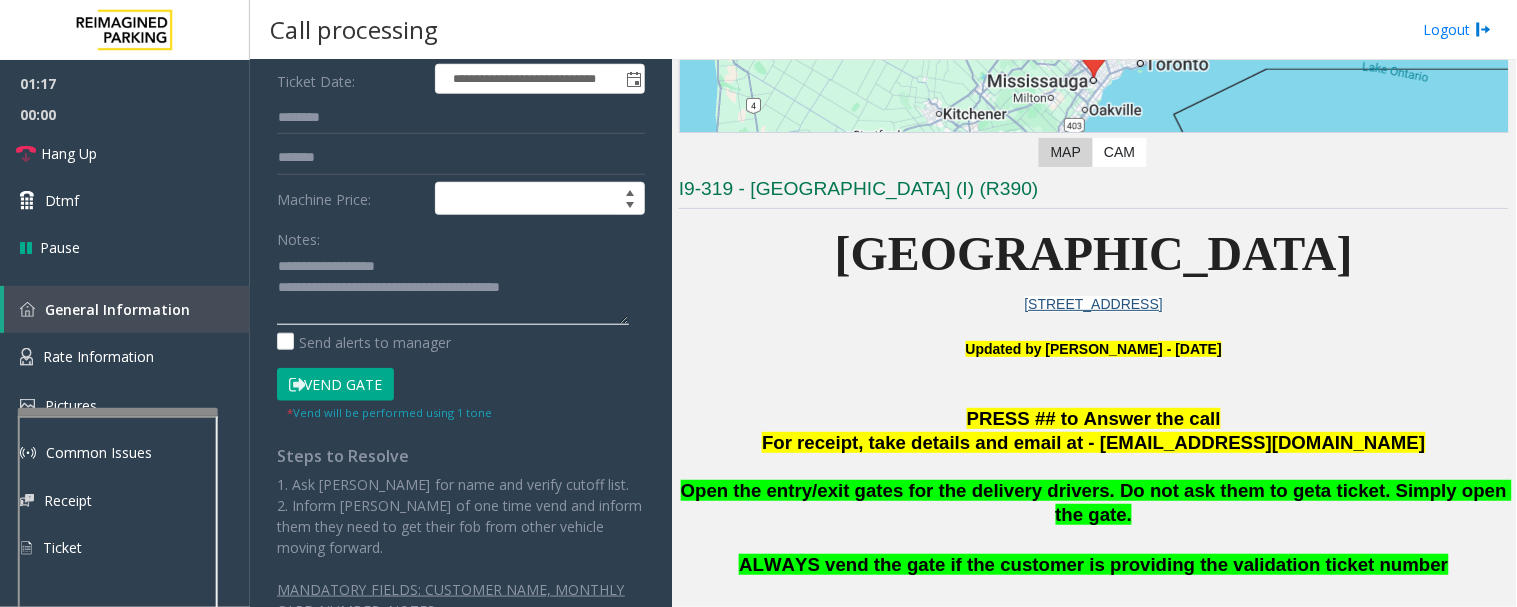 paste on "**********" 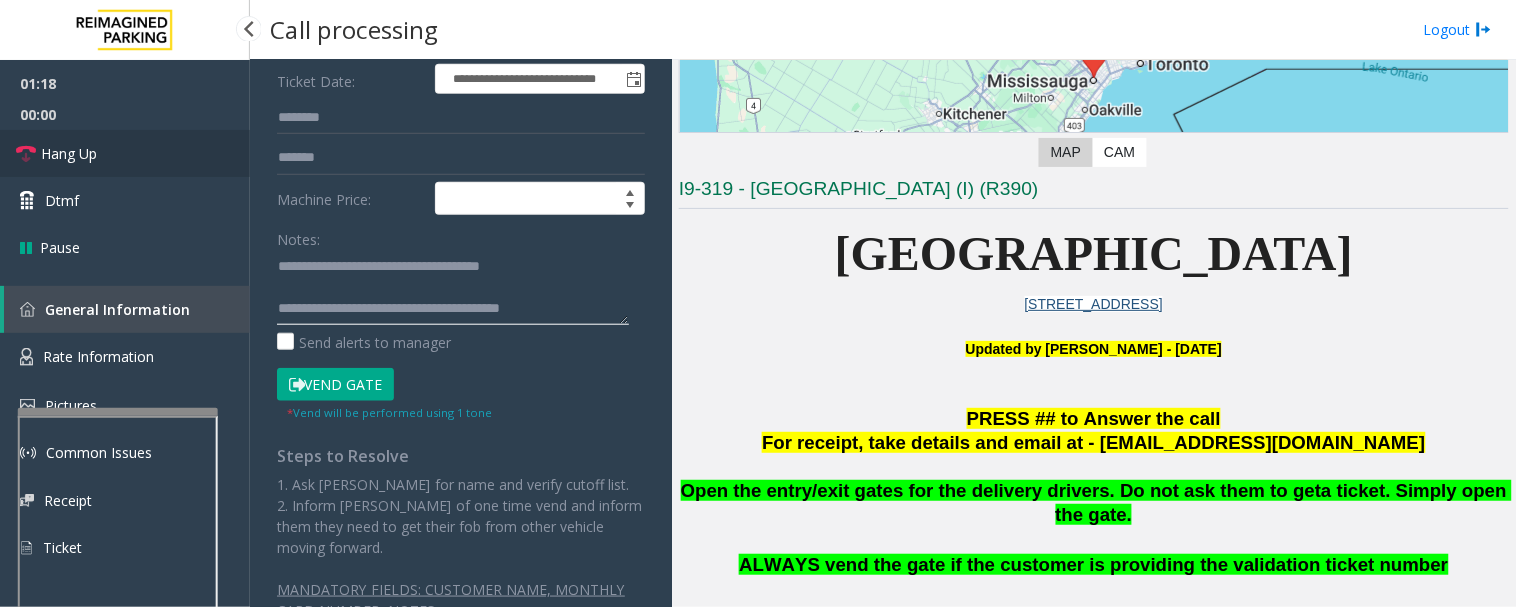 type on "**********" 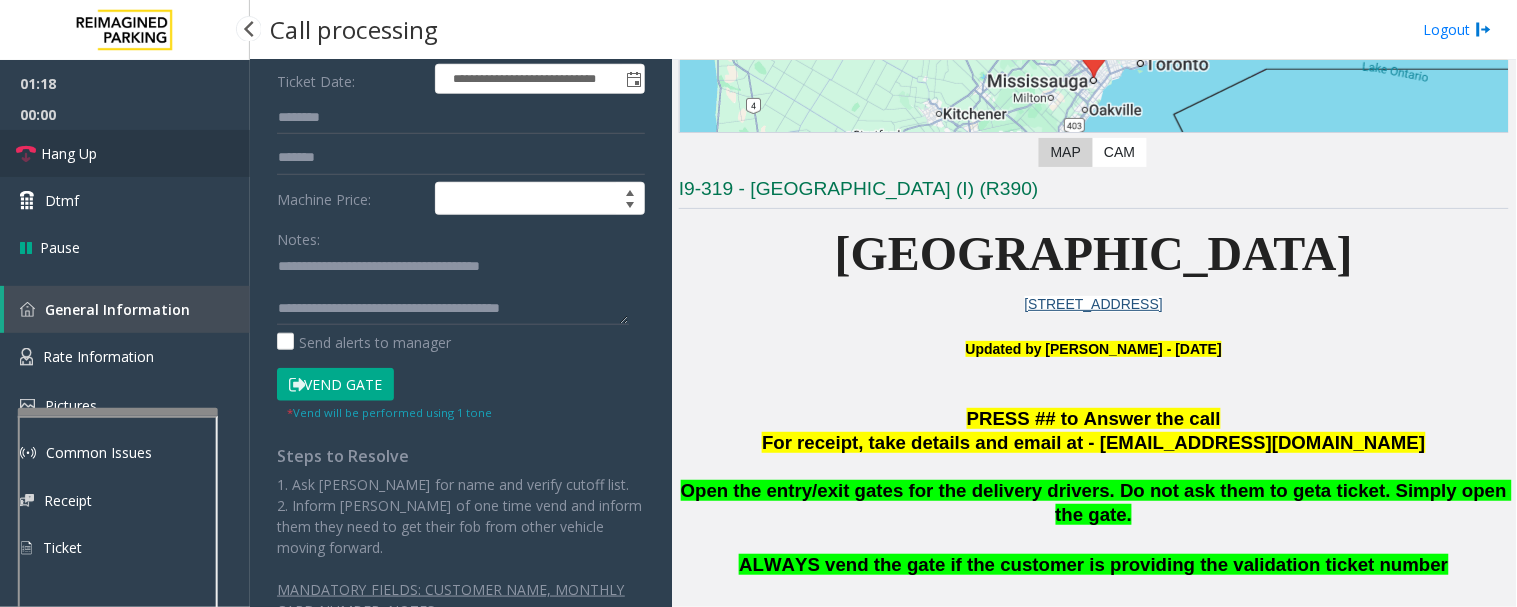 click on "Hang Up" at bounding box center [69, 153] 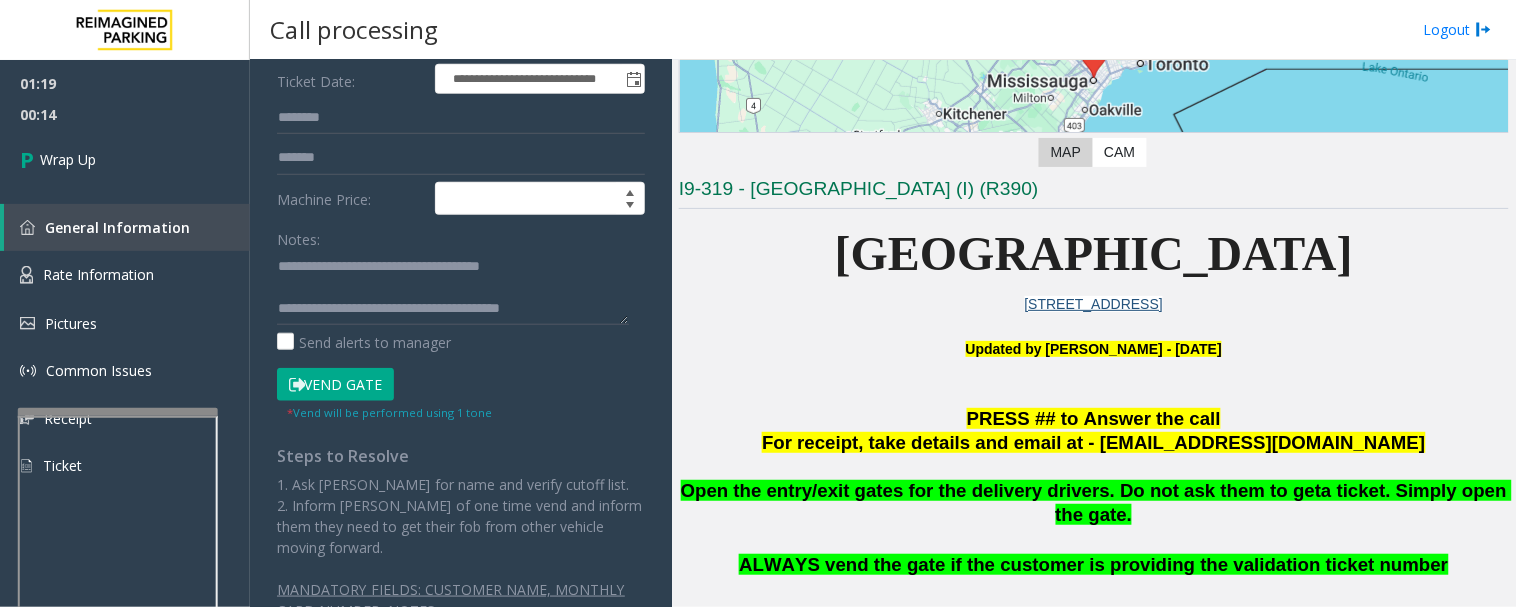 scroll, scrollTop: 0, scrollLeft: 0, axis: both 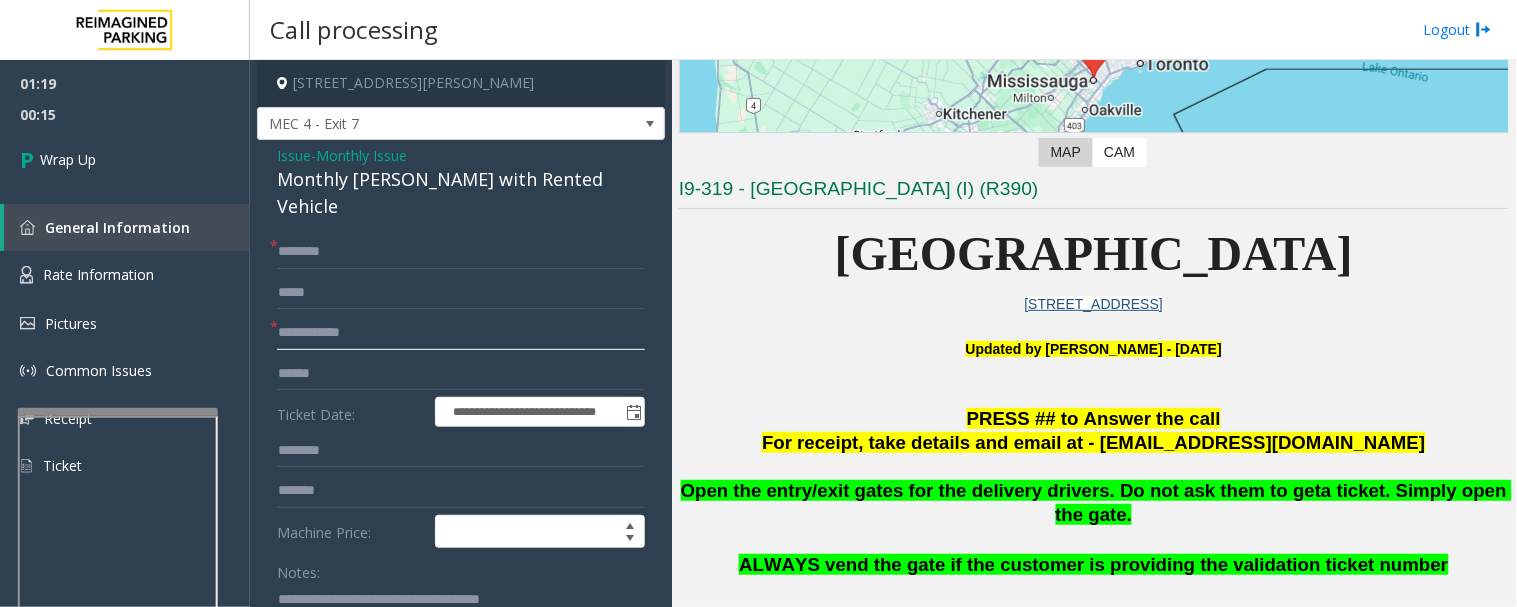 click 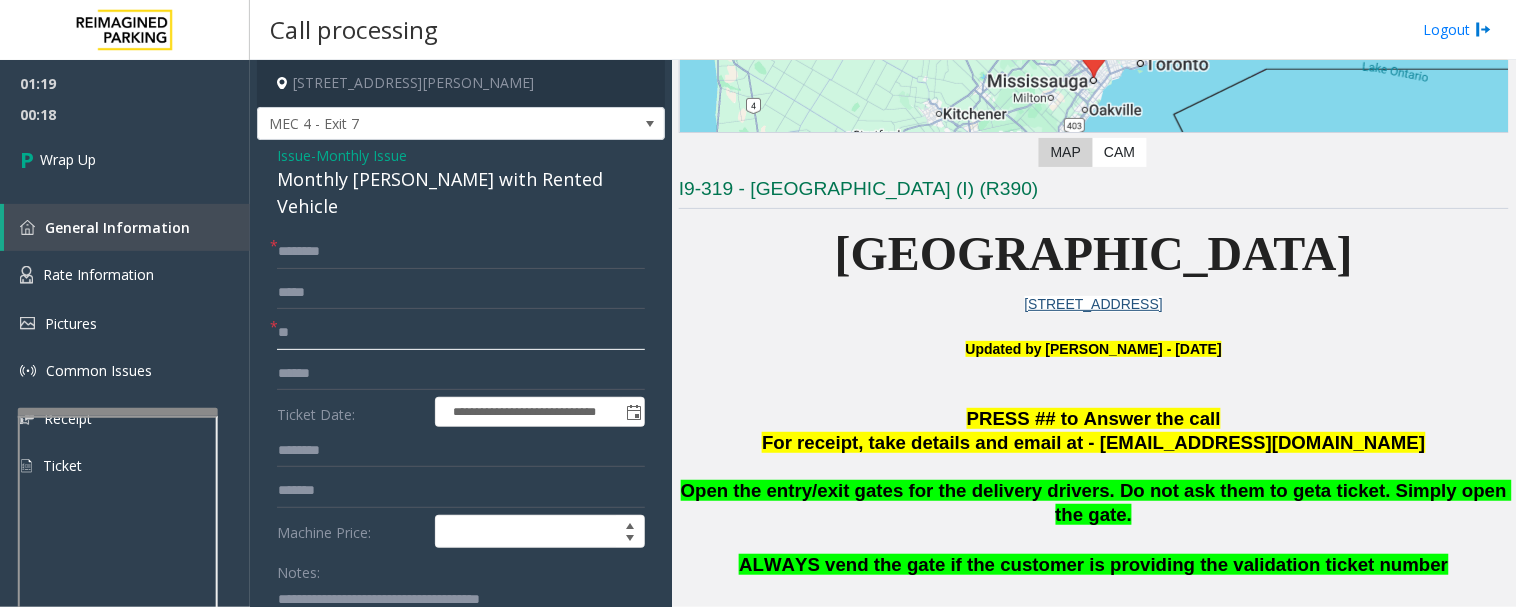 scroll, scrollTop: 222, scrollLeft: 0, axis: vertical 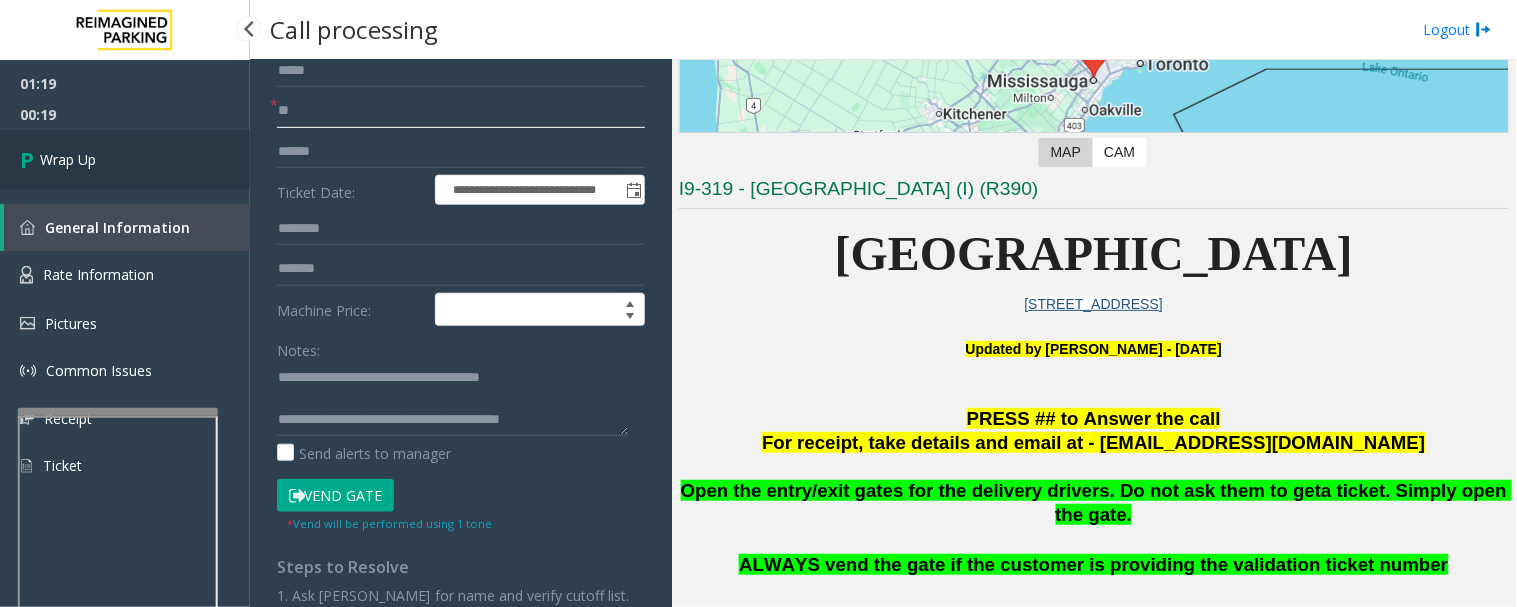 type on "**" 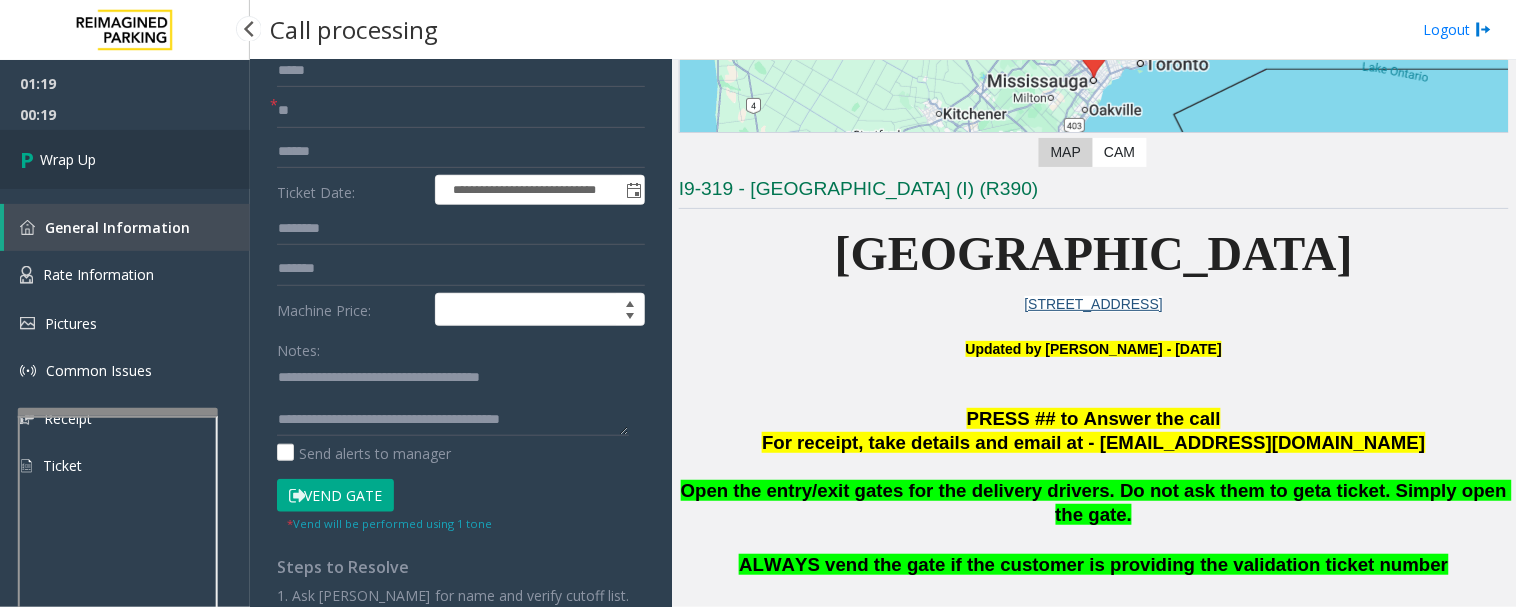click on "Wrap Up" at bounding box center (125, 159) 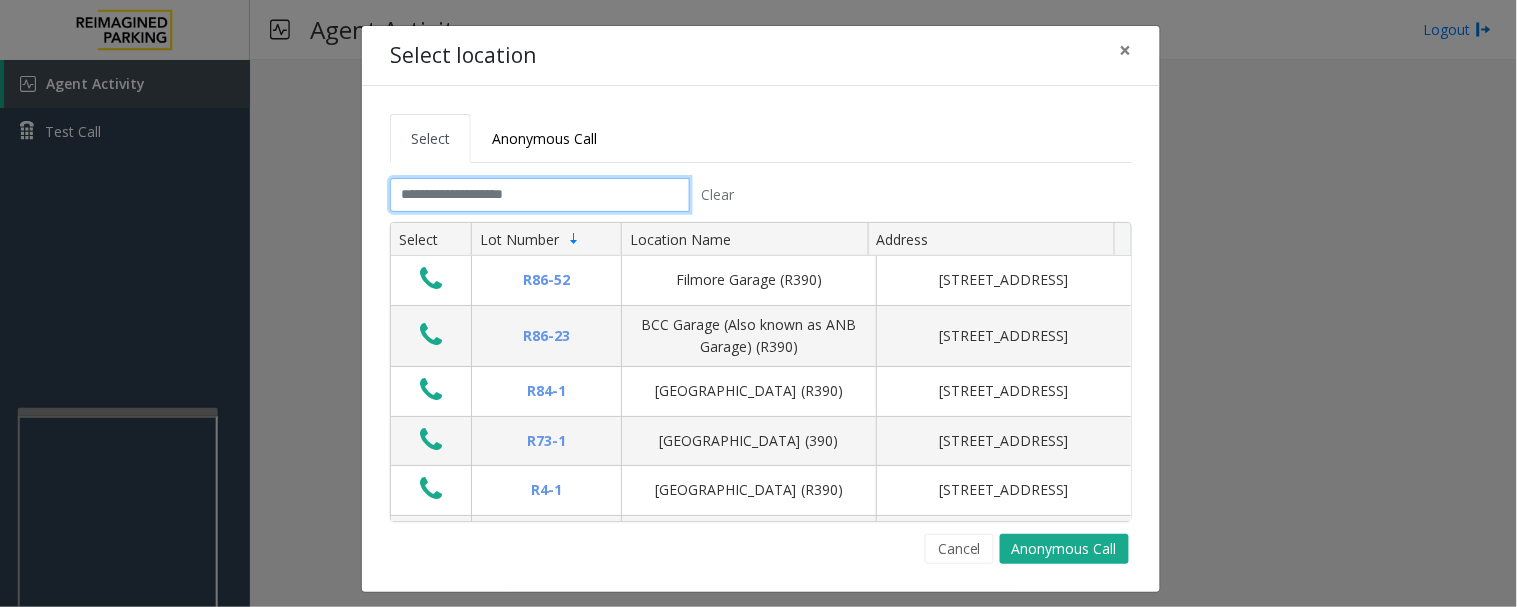 click 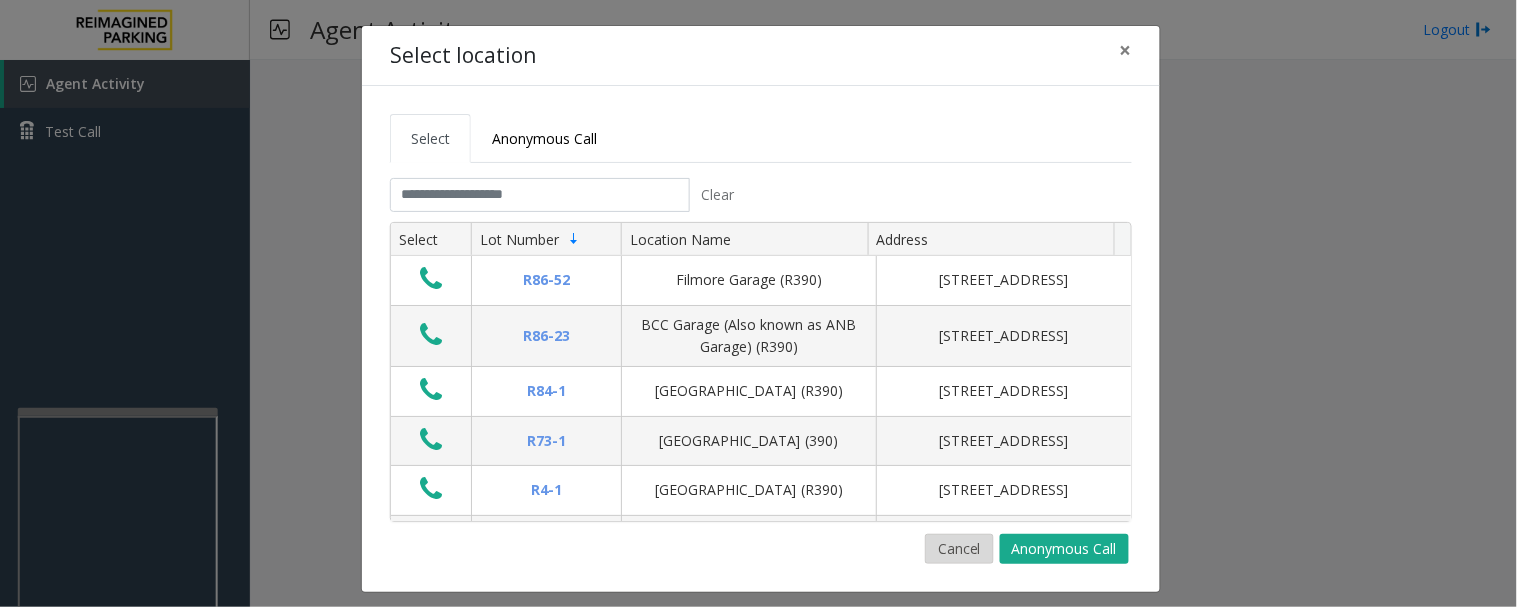 click on "Cancel" 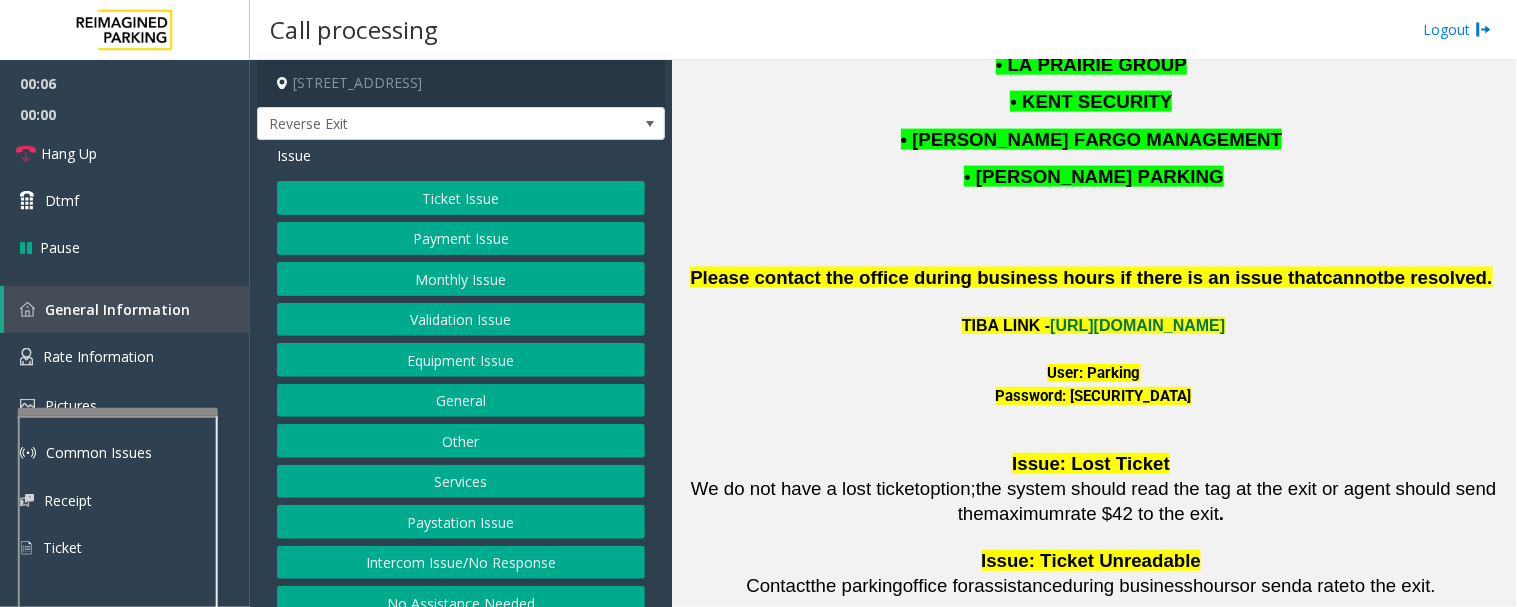 scroll, scrollTop: 2666, scrollLeft: 0, axis: vertical 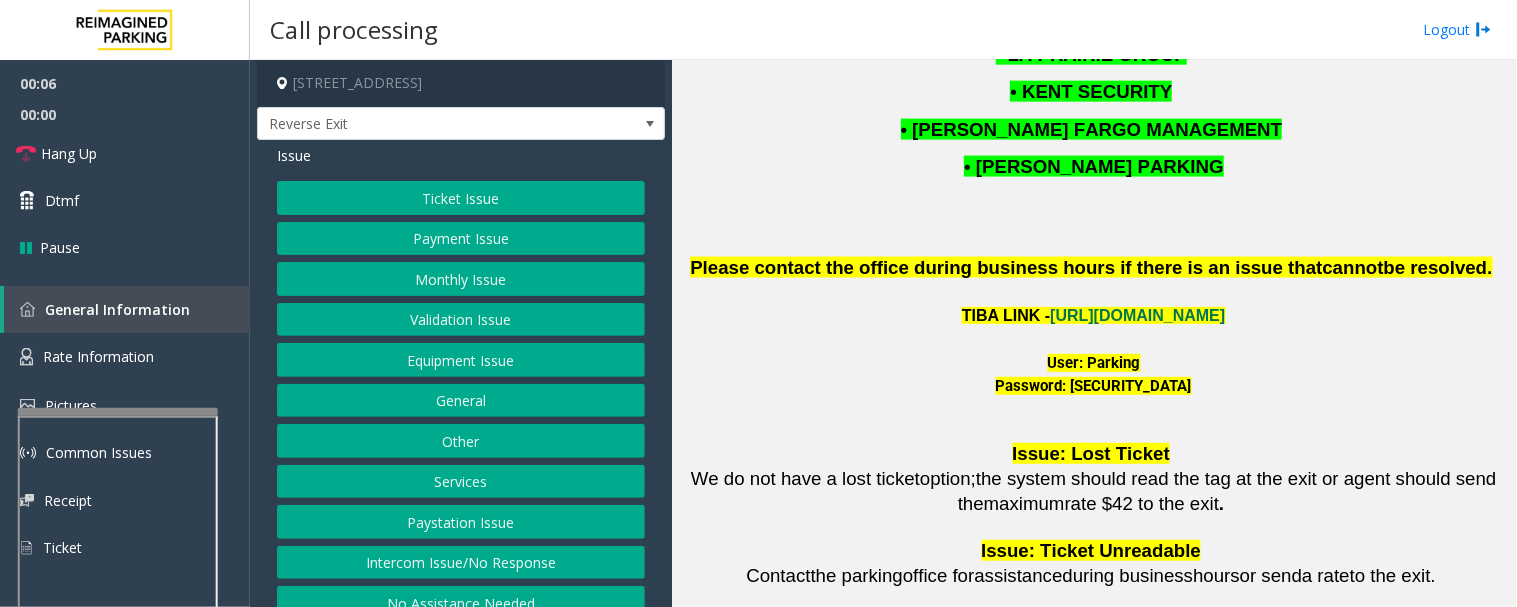 click 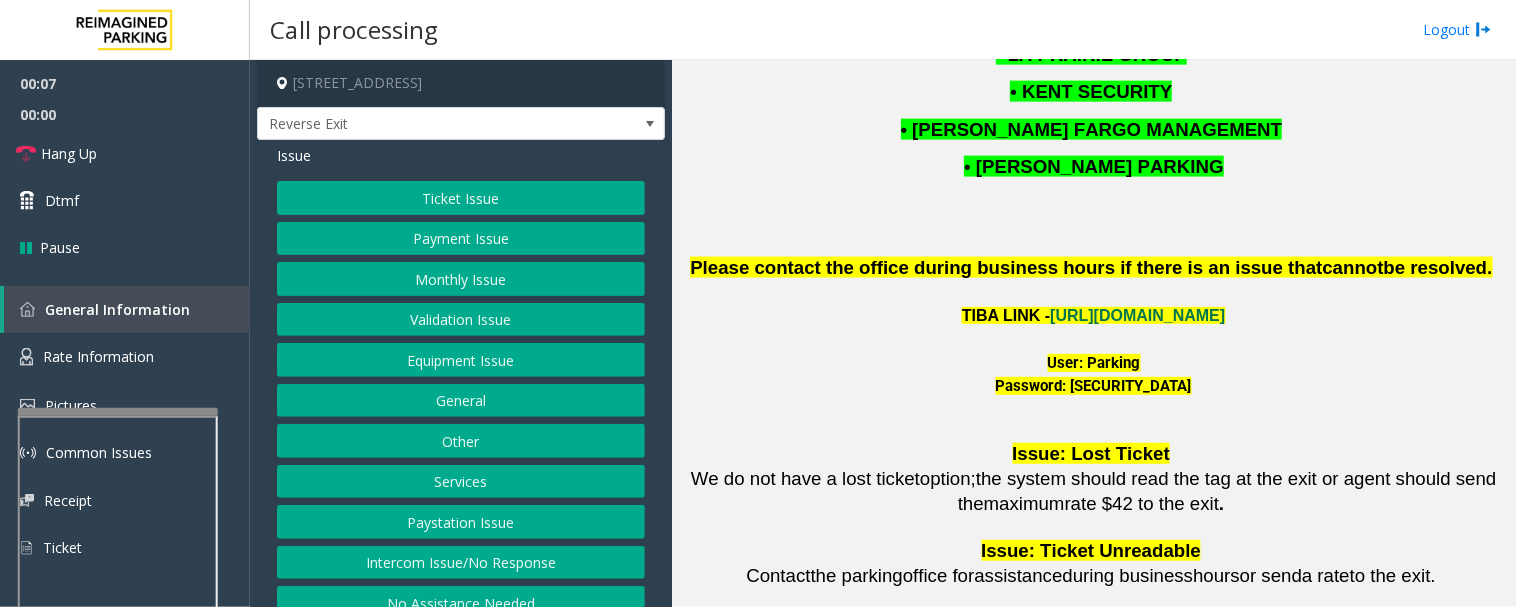 click on "TIBA LINK -  [URL][DOMAIN_NAME]" 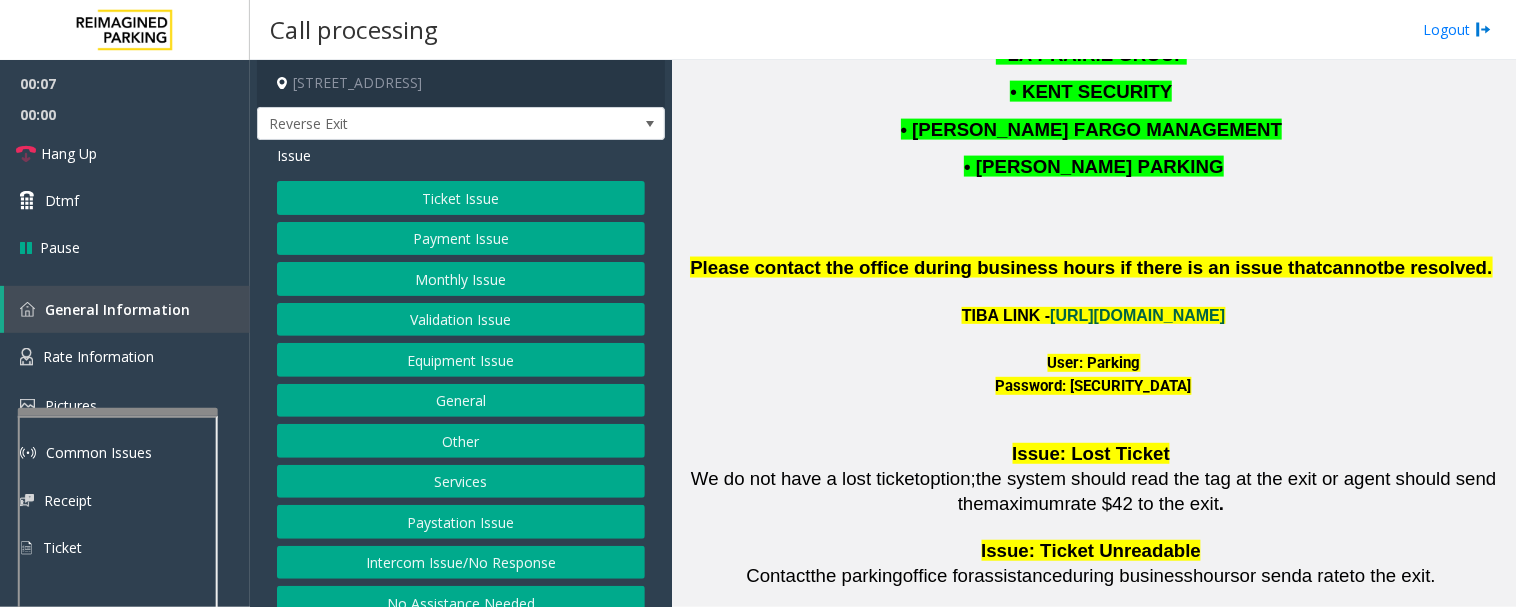 click on "[URL][DOMAIN_NAME]" 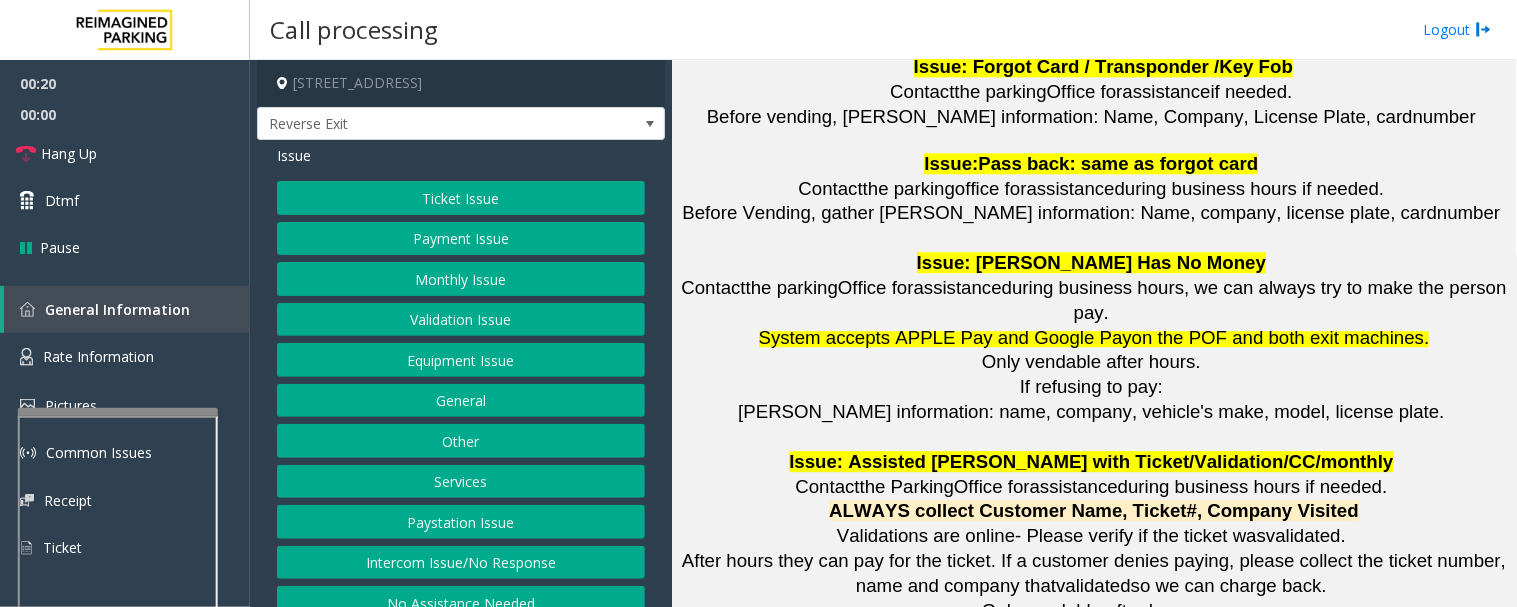 scroll, scrollTop: 2666, scrollLeft: 0, axis: vertical 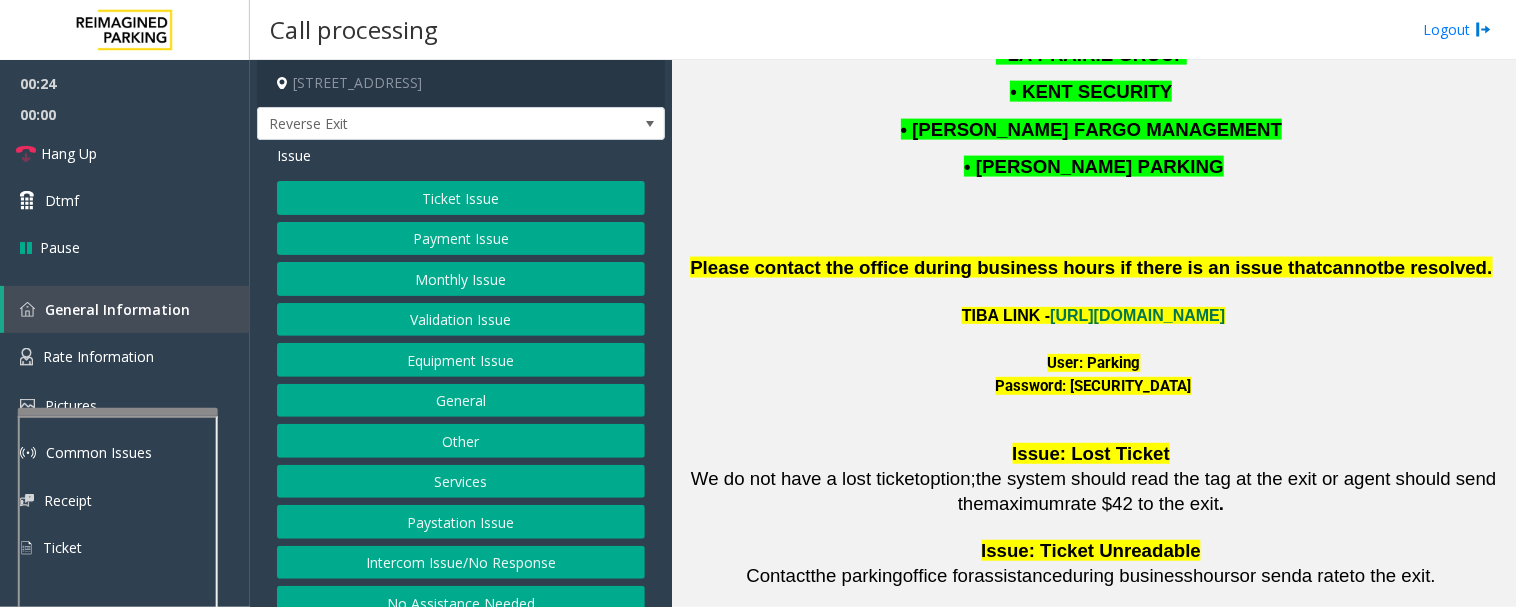 click on "Monthly Issue" 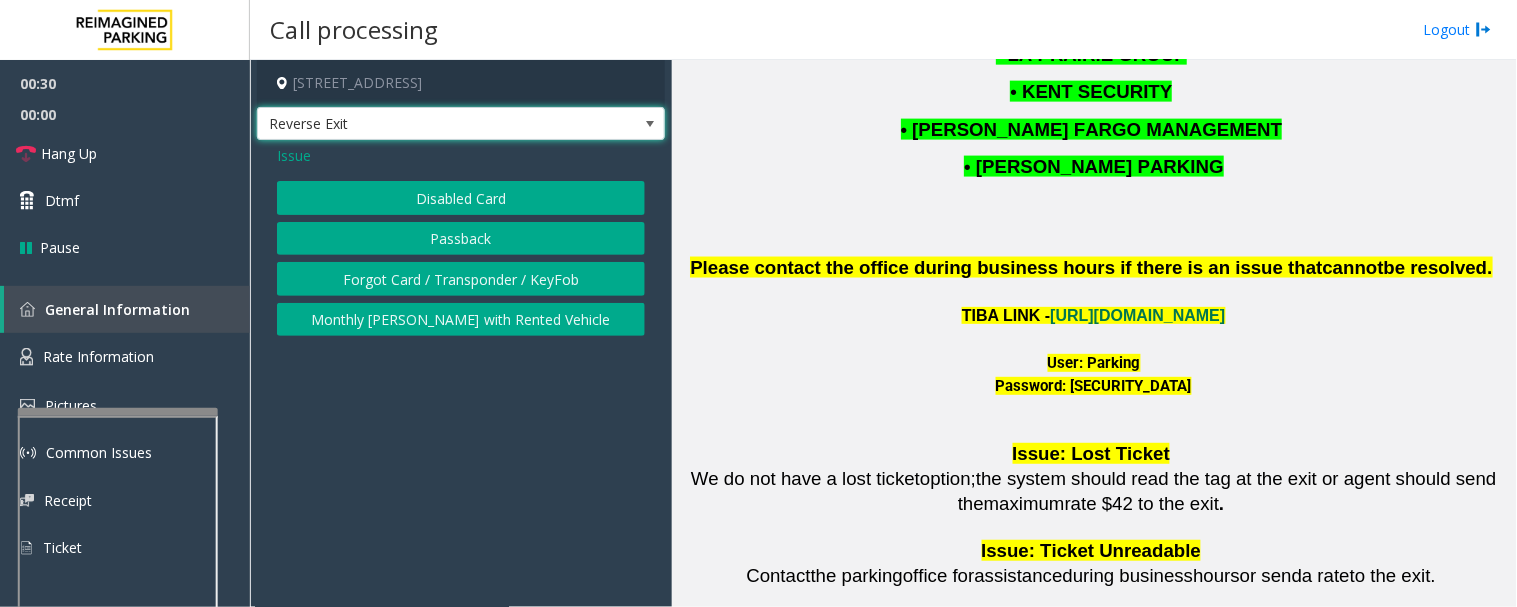 click on "Reverse Exit" at bounding box center [420, 124] 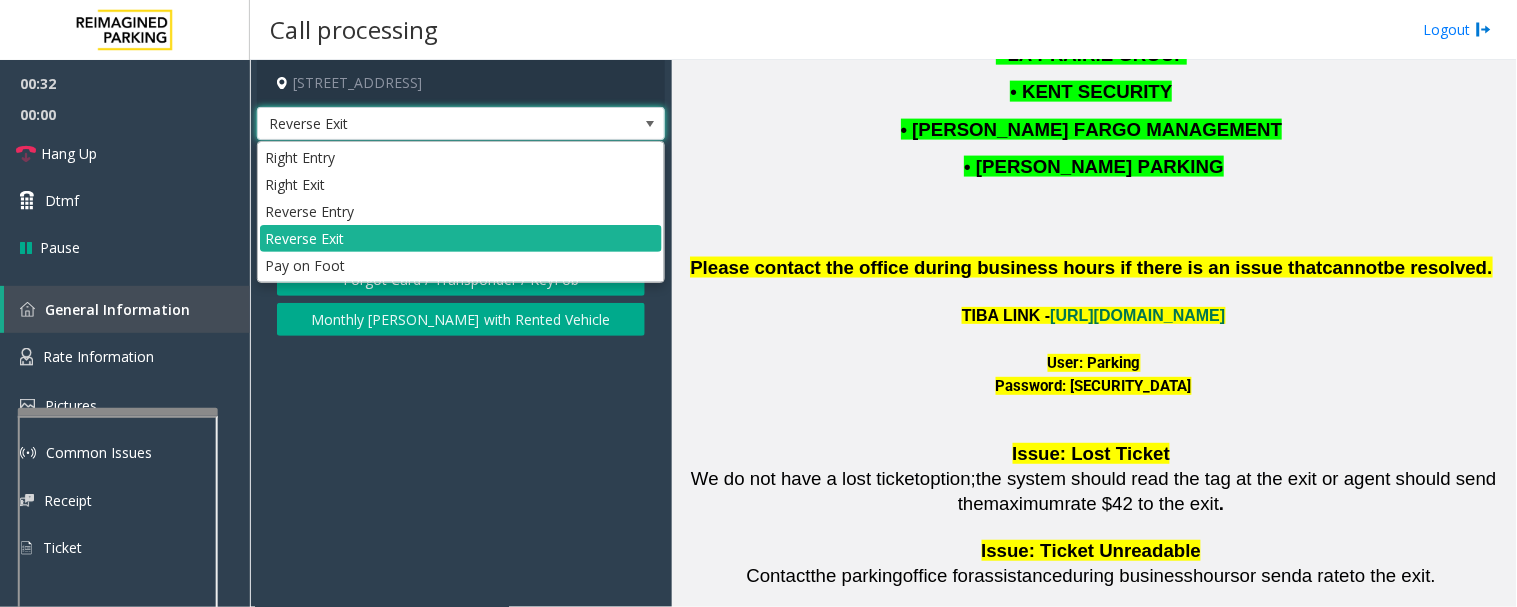 click on "Reverse Exit" at bounding box center [420, 124] 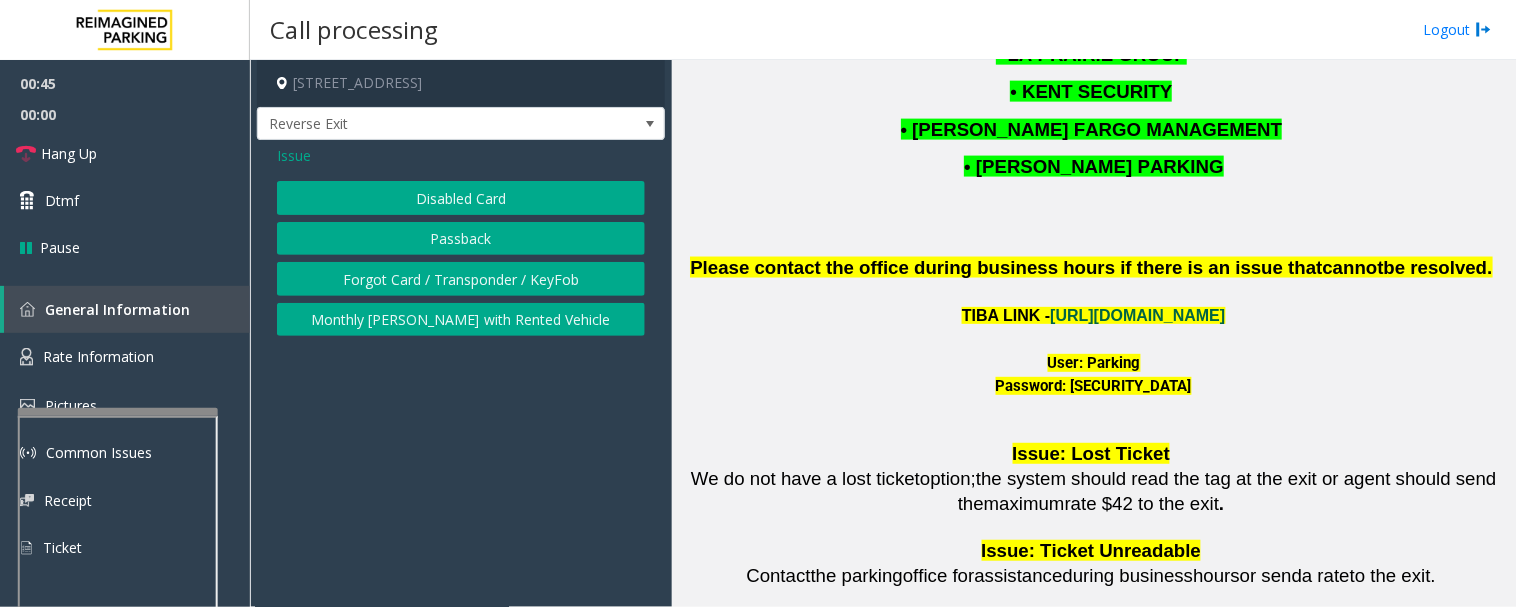 click on "[URL][DOMAIN_NAME]" 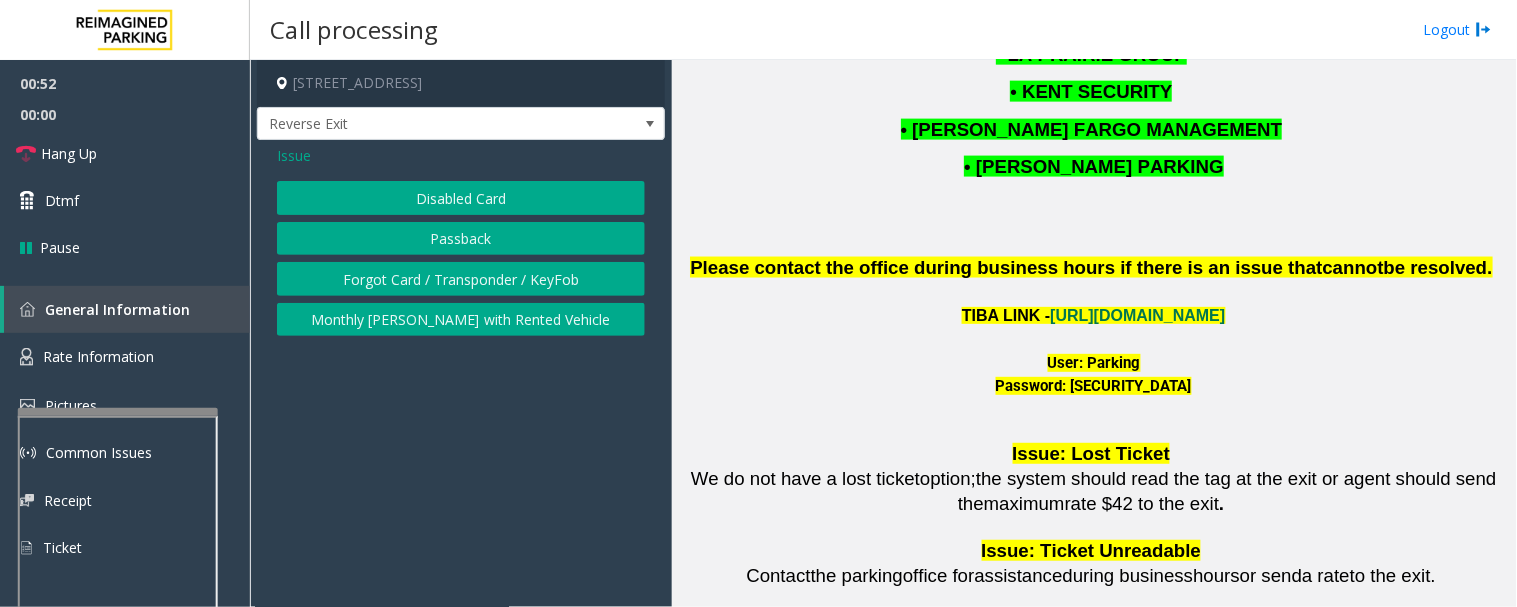 click on "User: Parking" 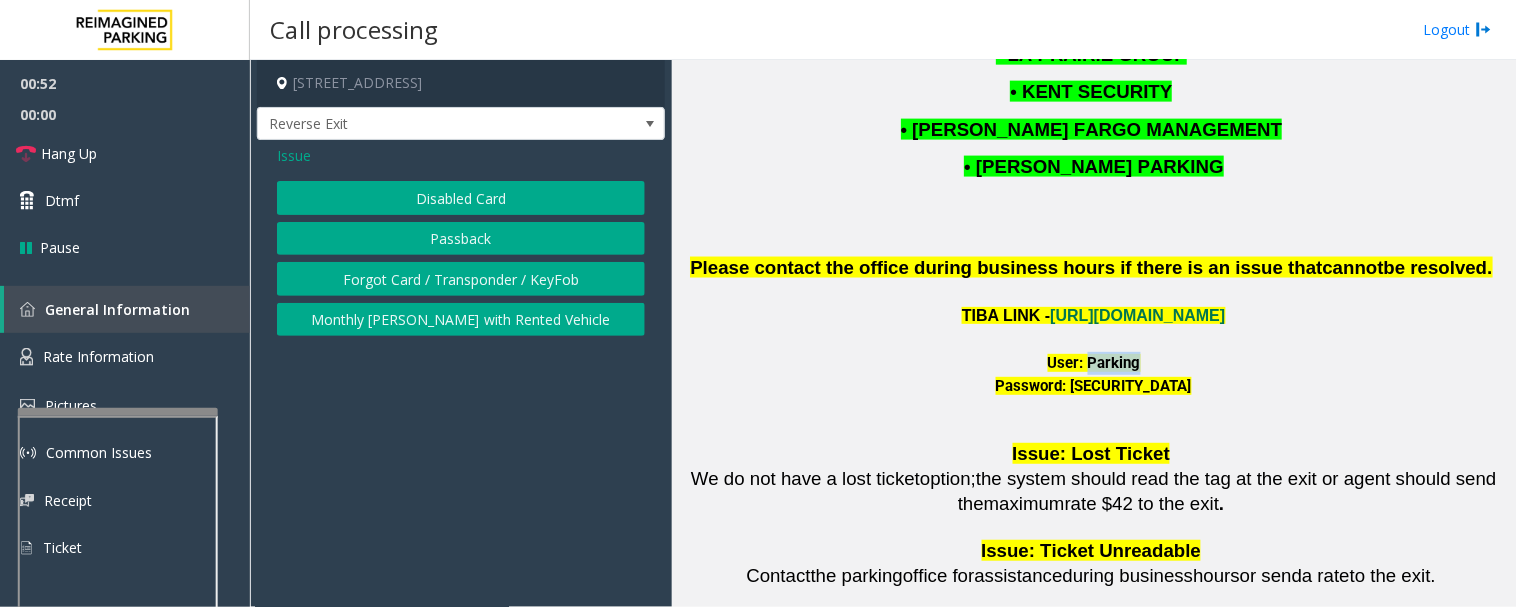 click on "User: Parking" 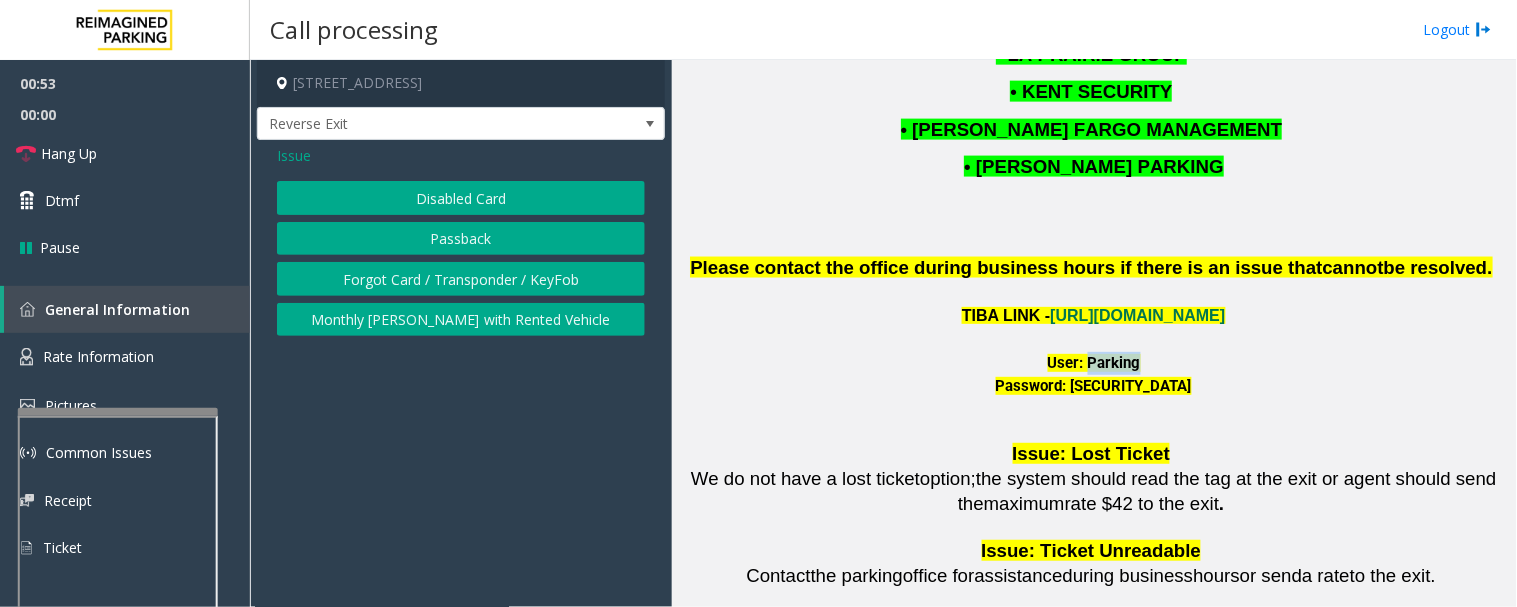 copy on "Parking" 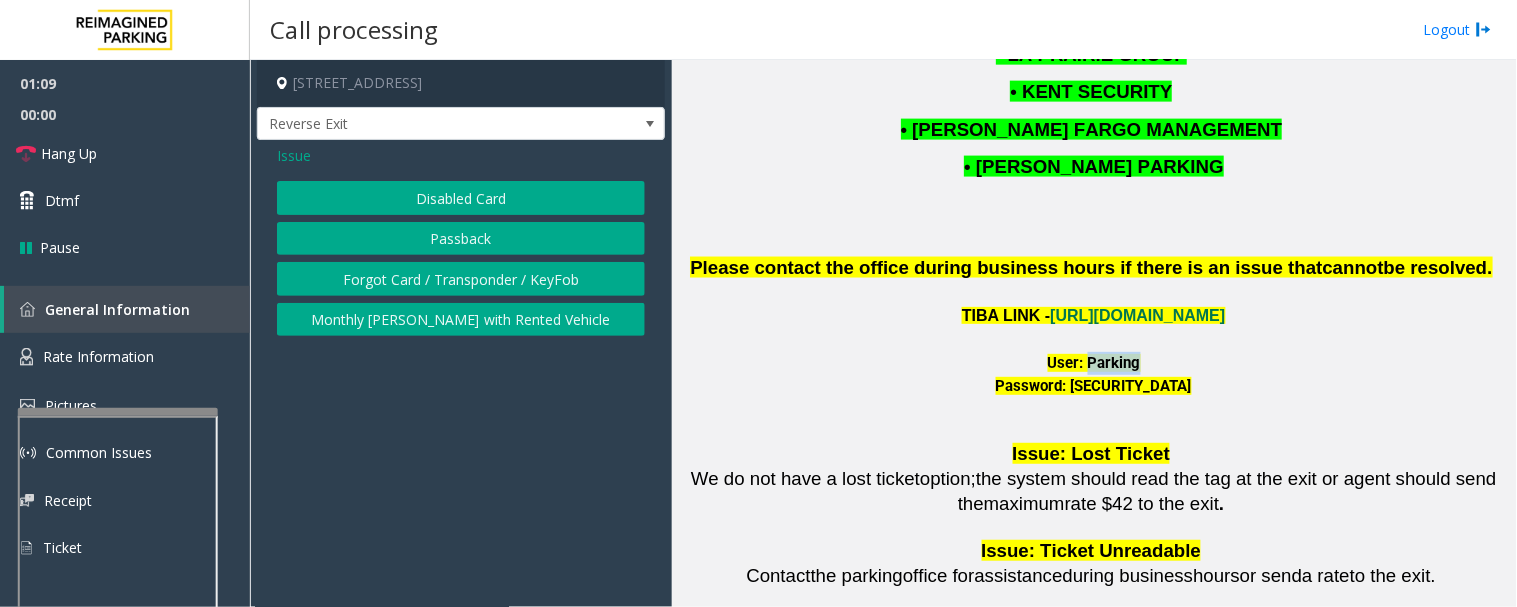 click on "Disabled Card" 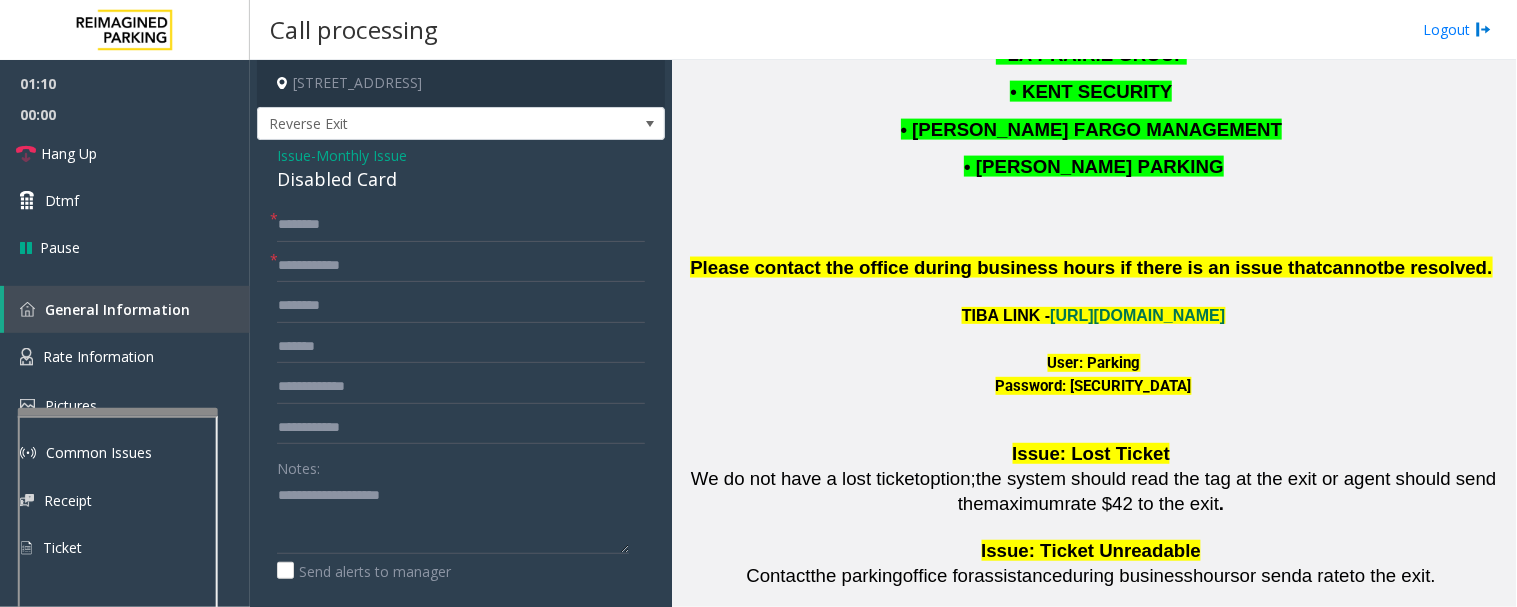 click on "Disabled Card" 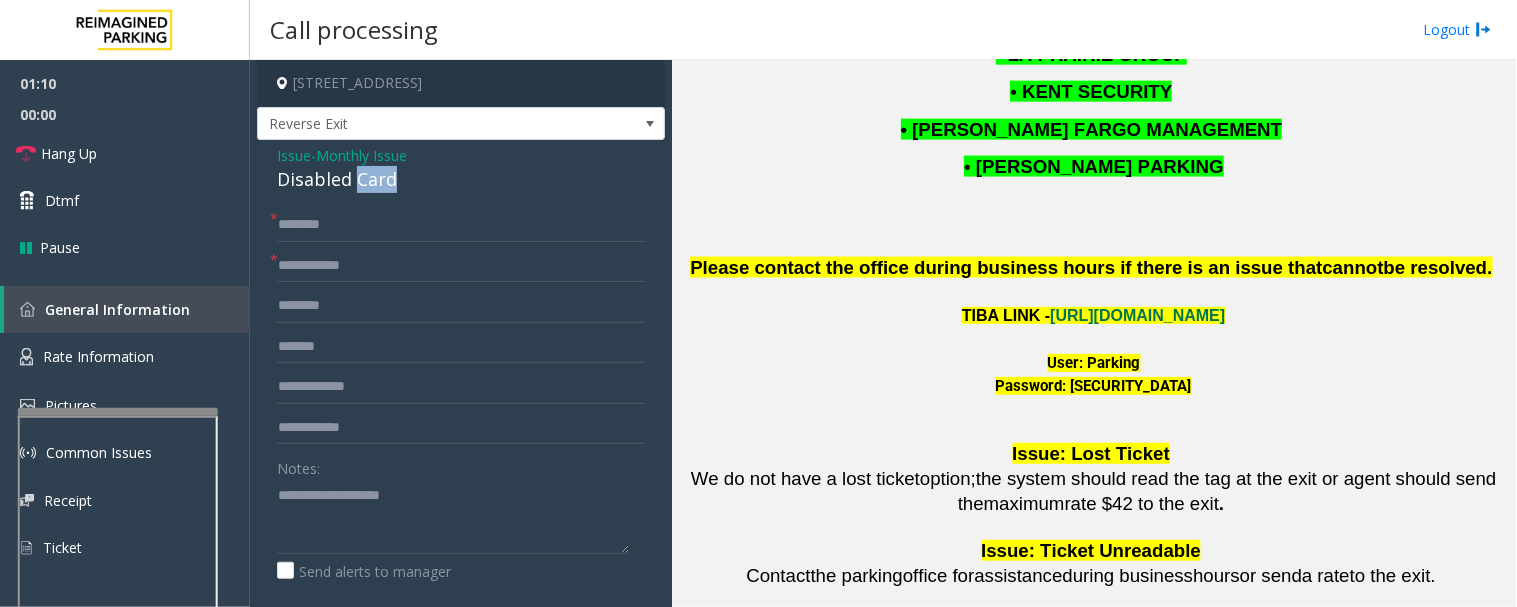 click on "Disabled Card" 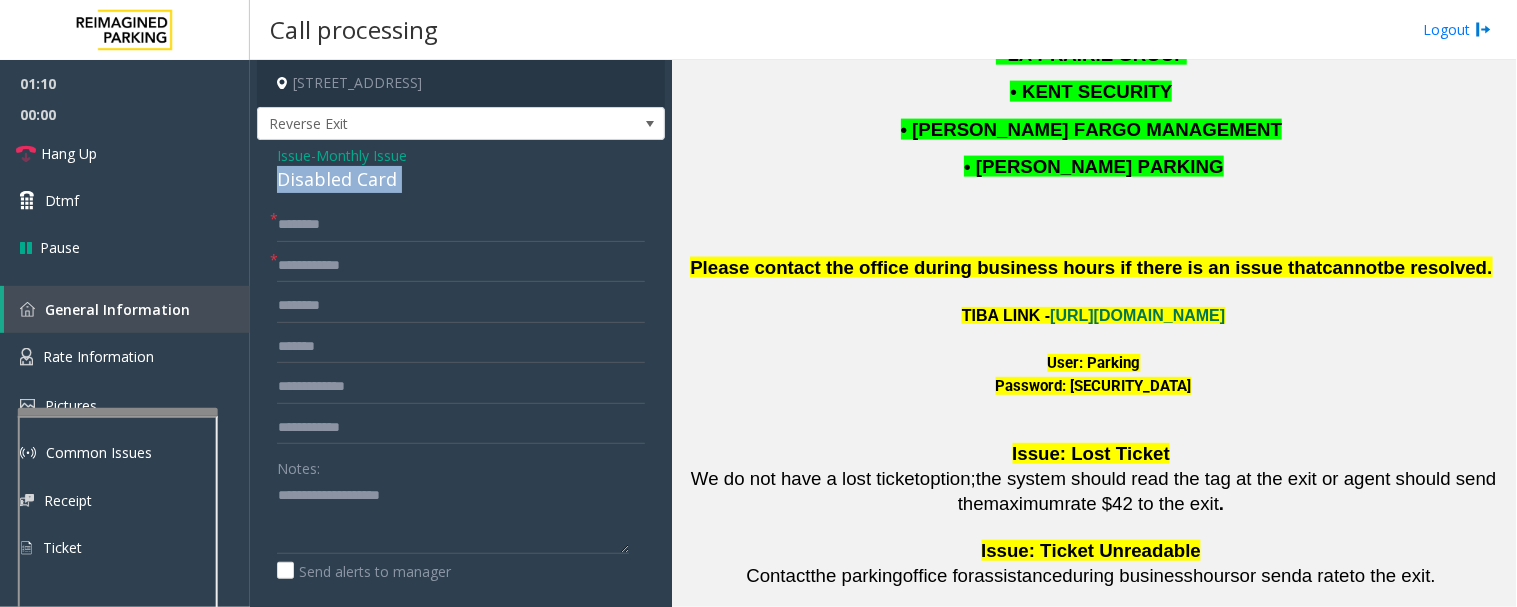 click on "Disabled Card" 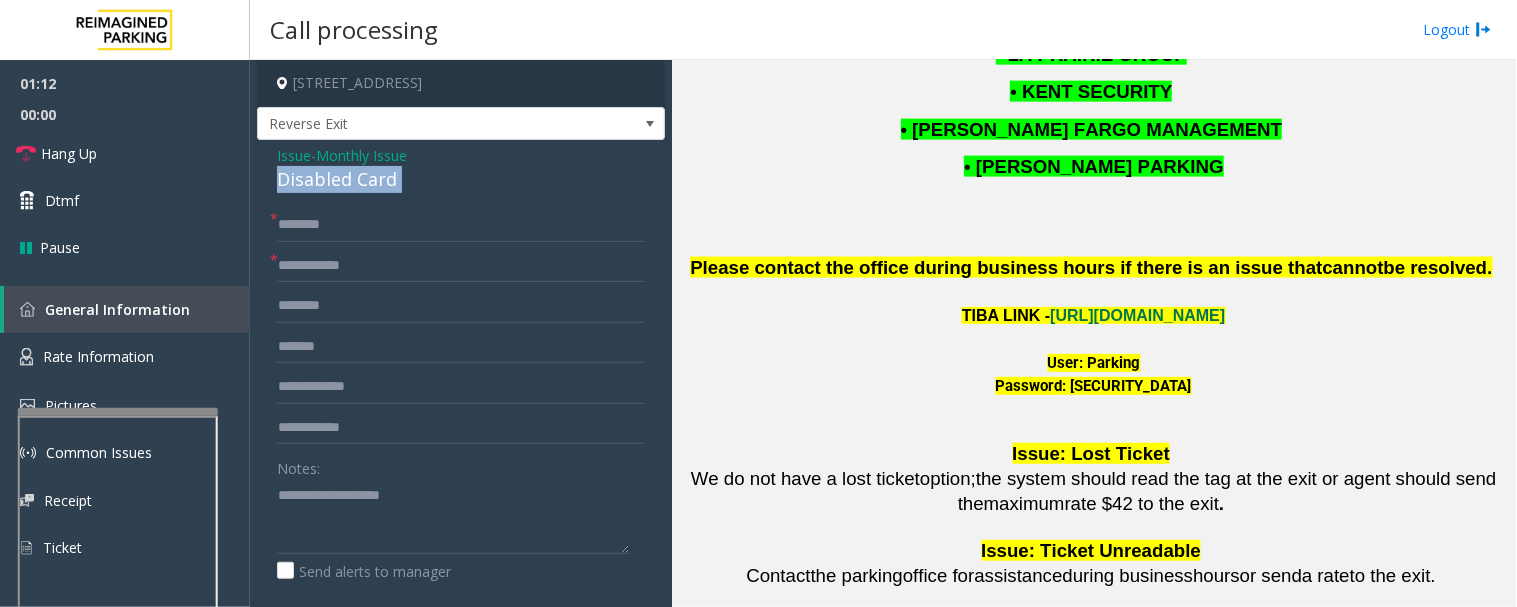 copy on "Disabled Card" 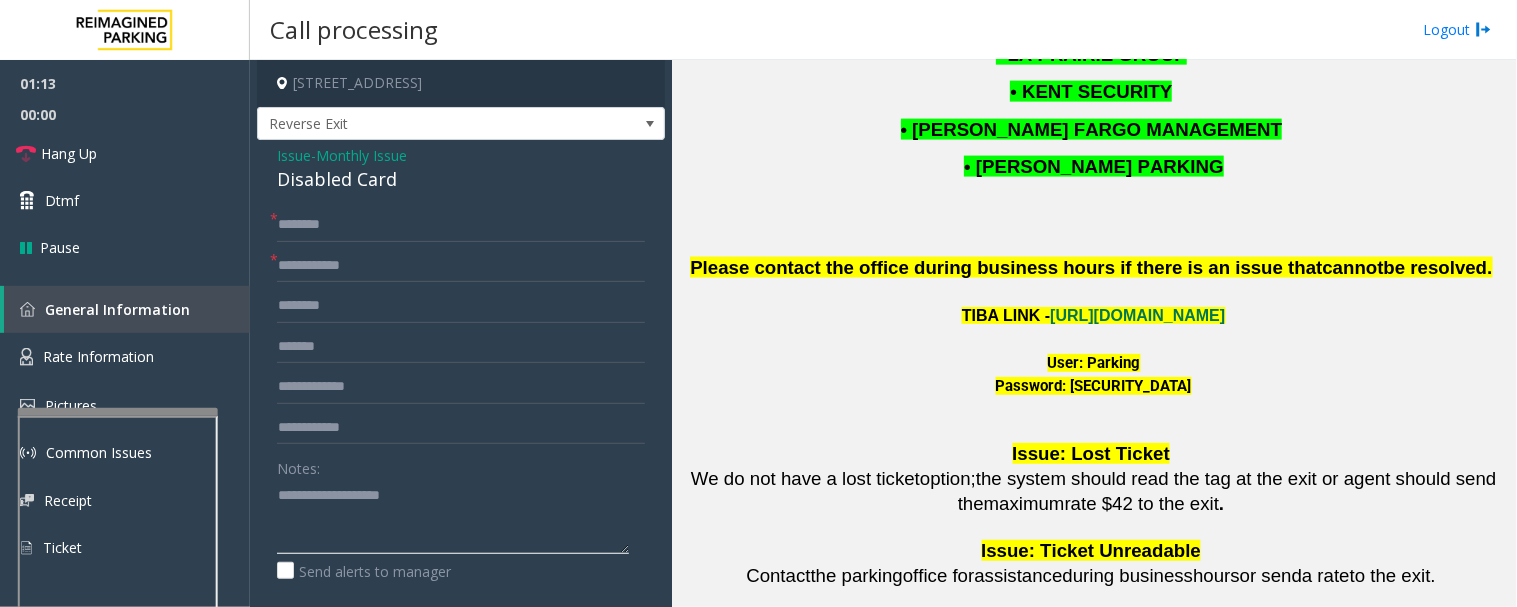 click 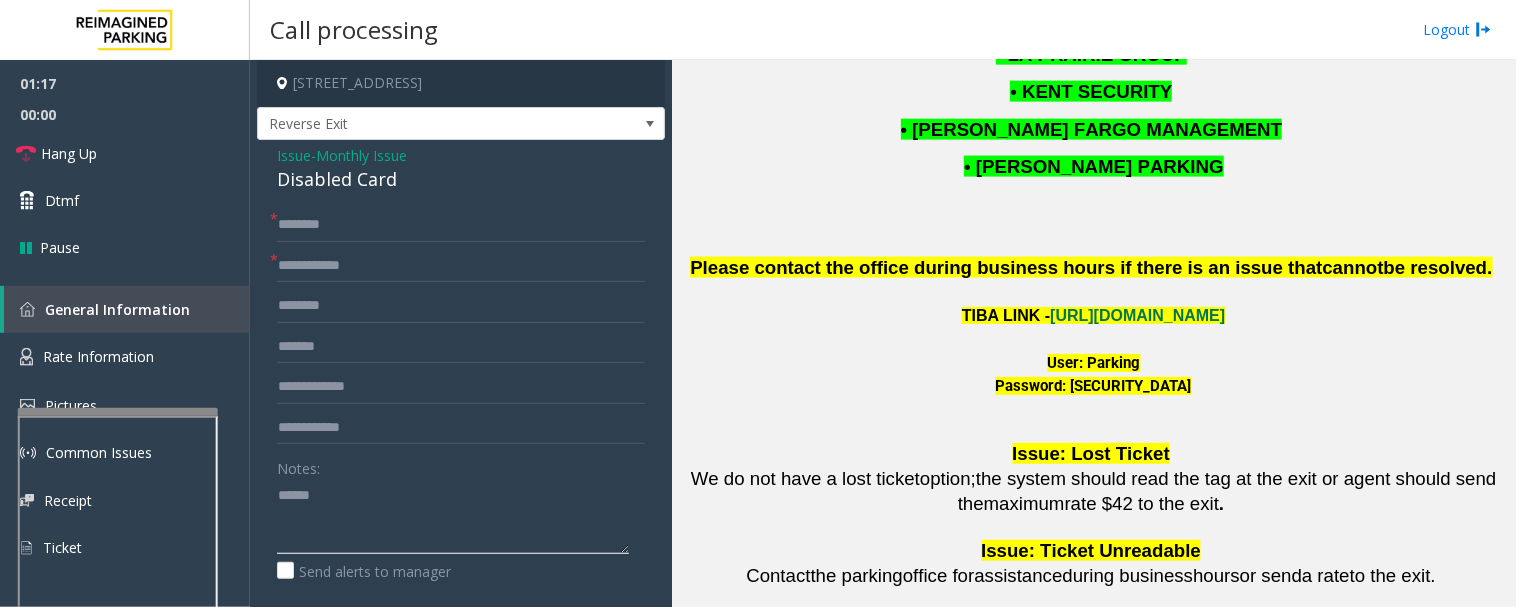 paste on "**********" 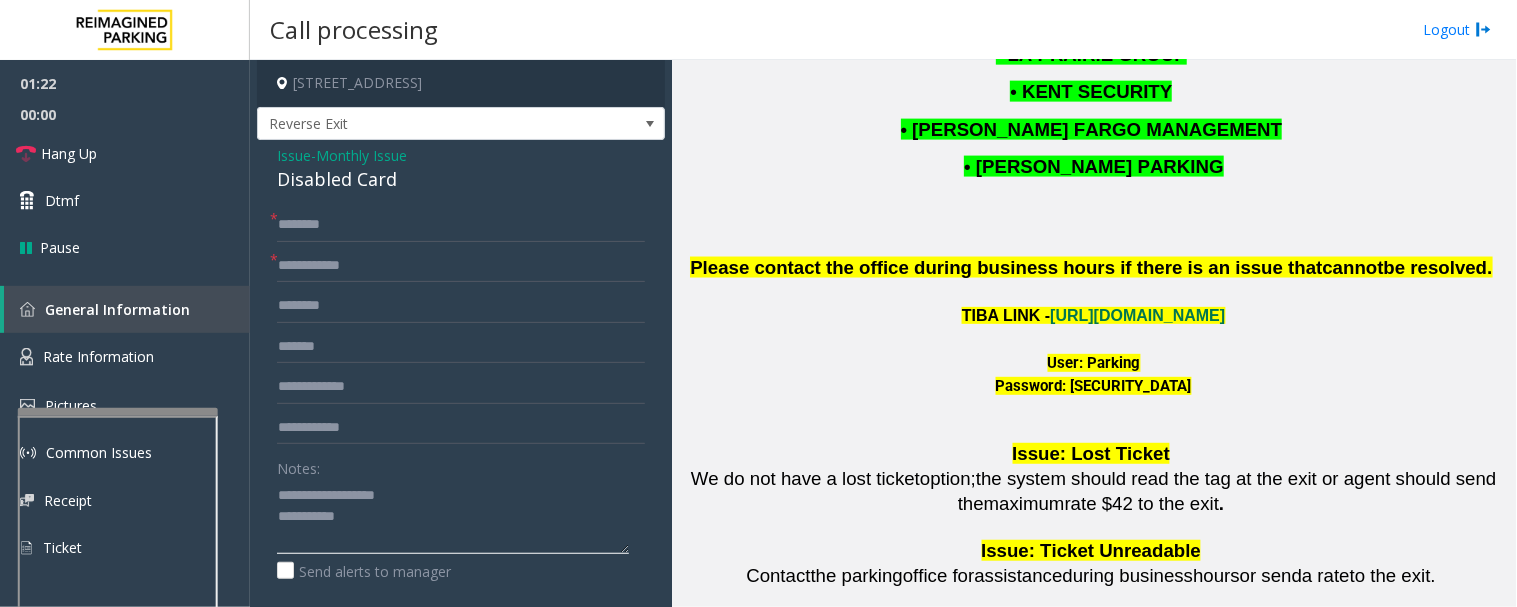 type on "**********" 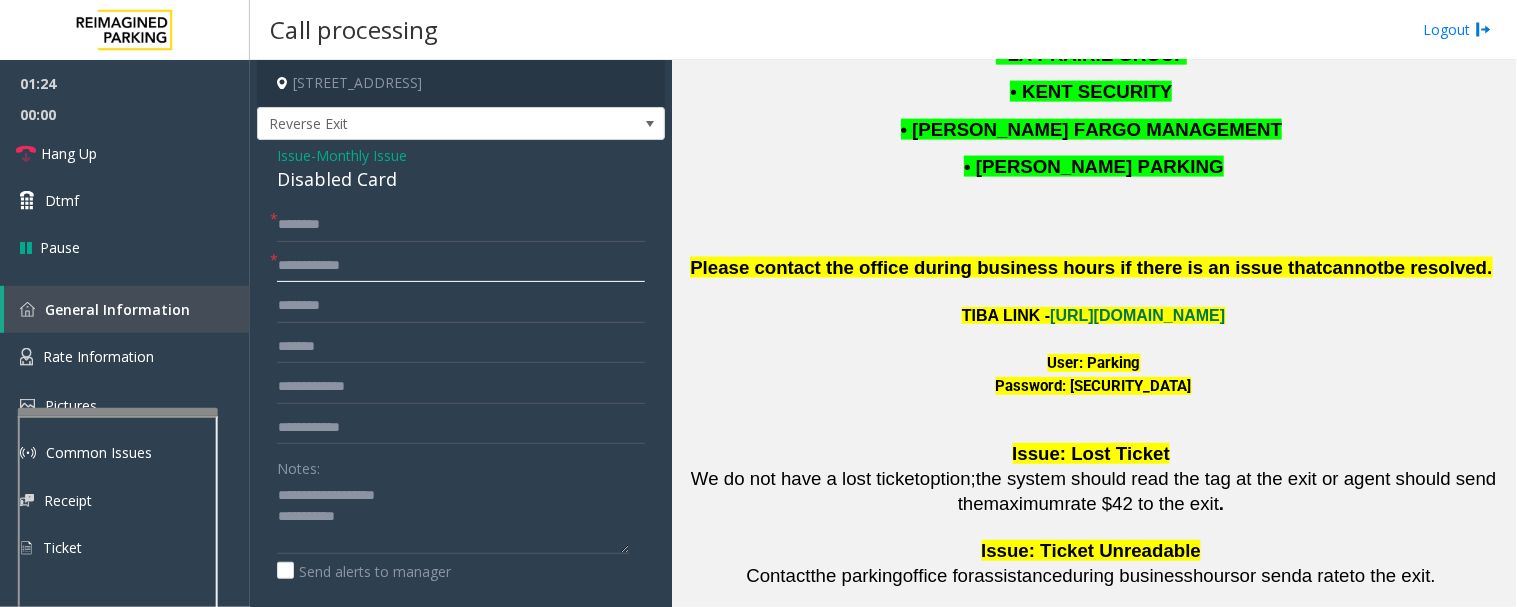 click 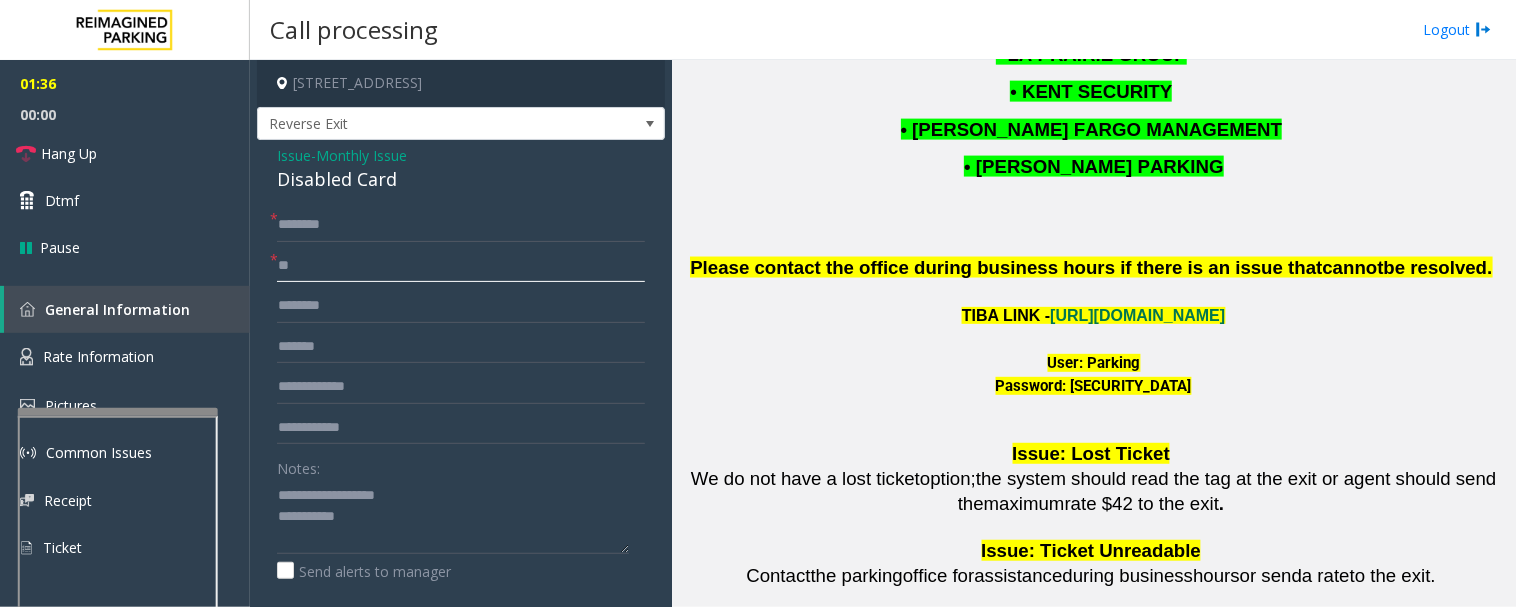 type on "*" 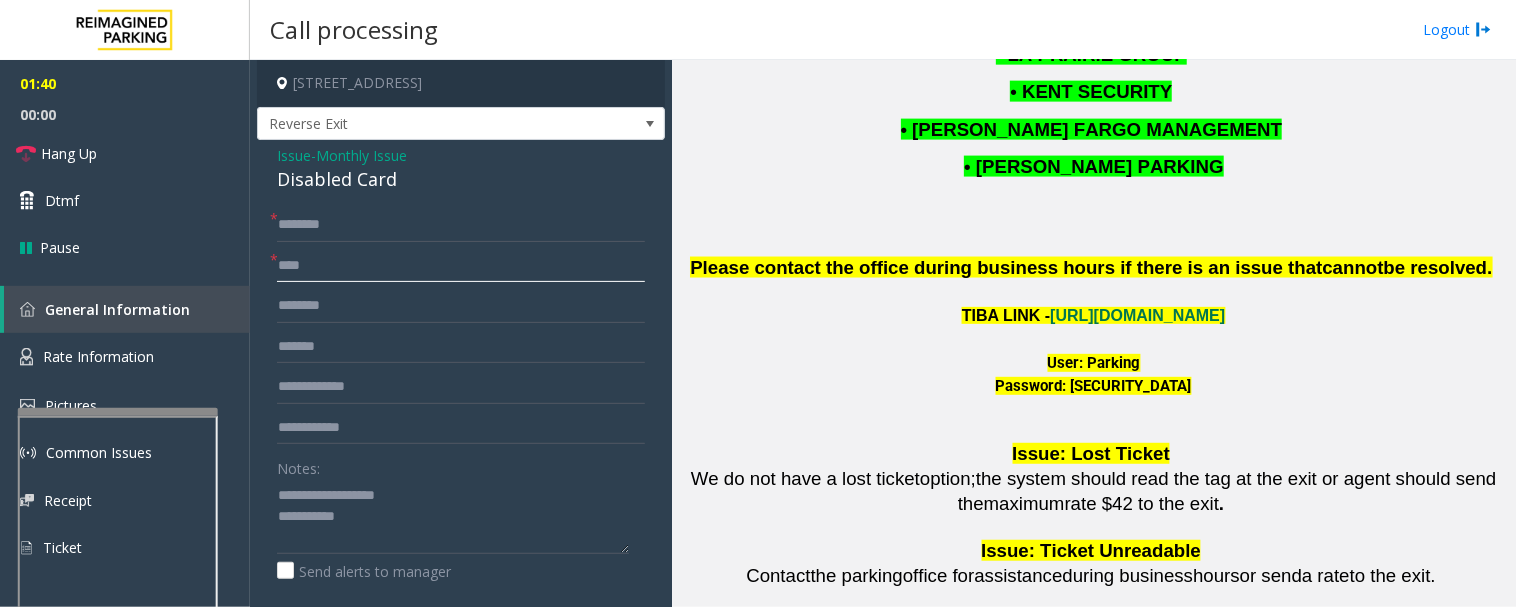 type on "****" 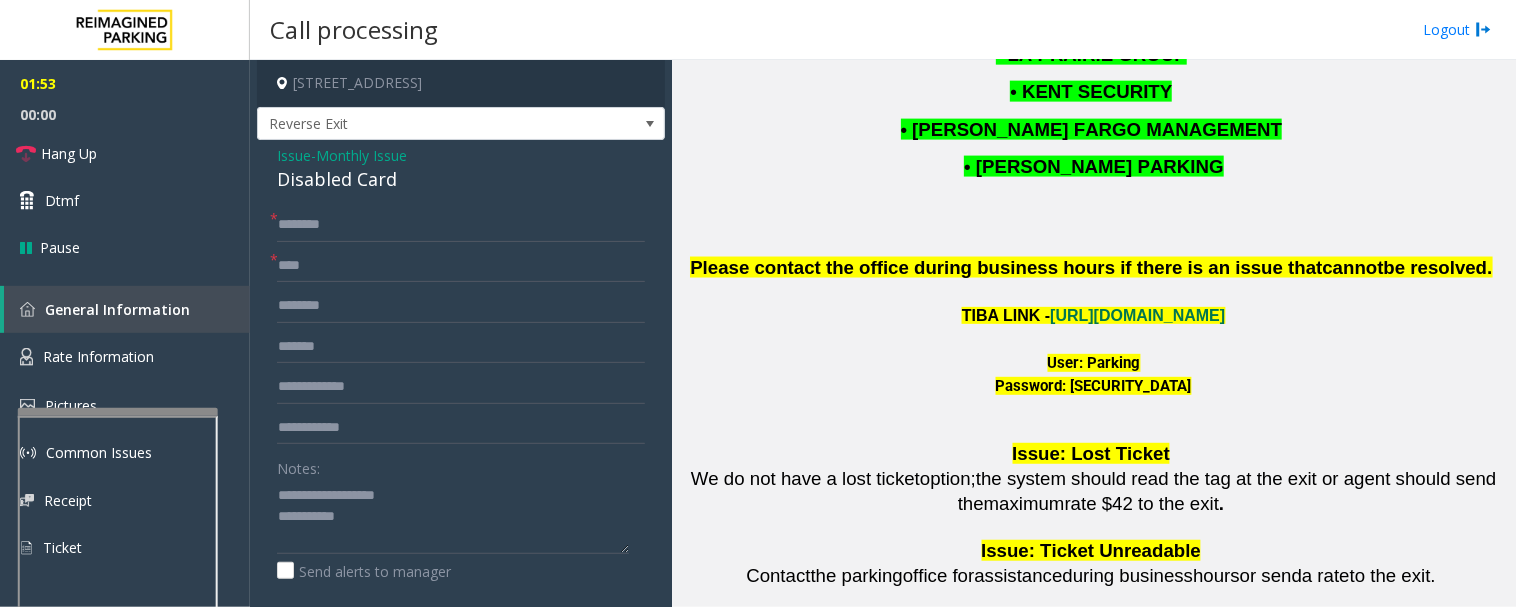 click on "Issue" 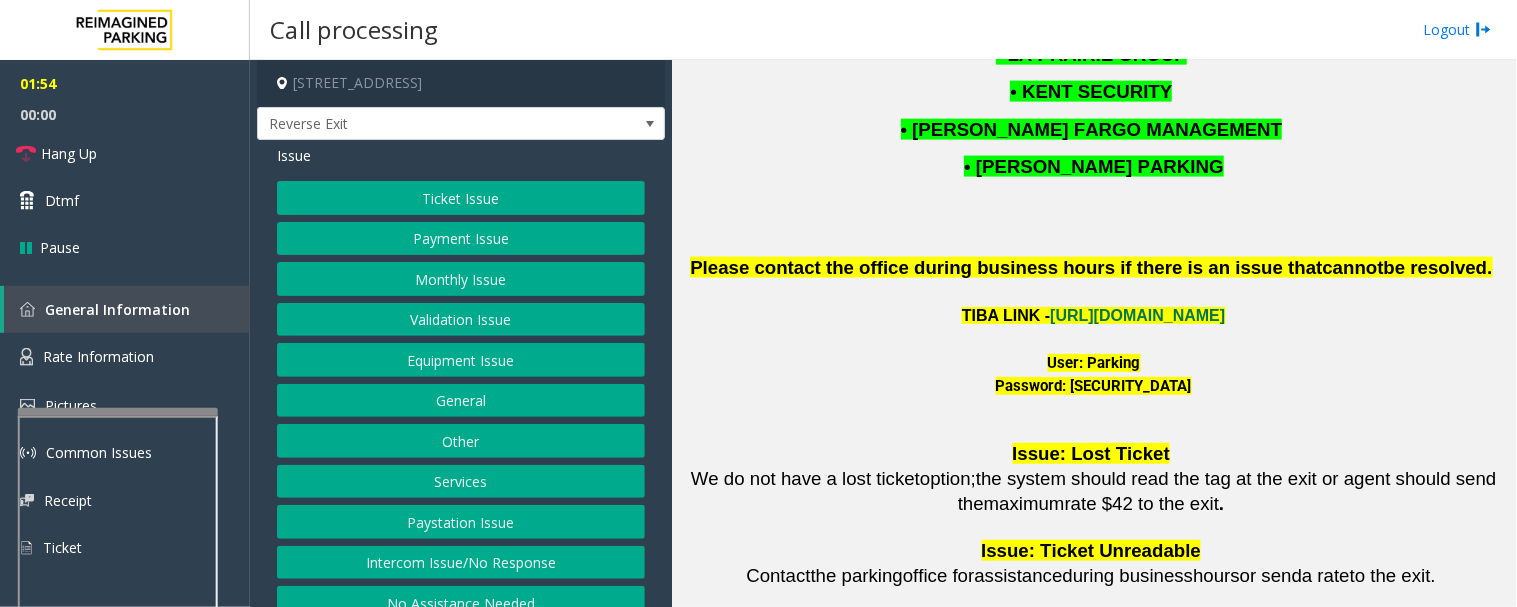 click on "Monthly Issue" 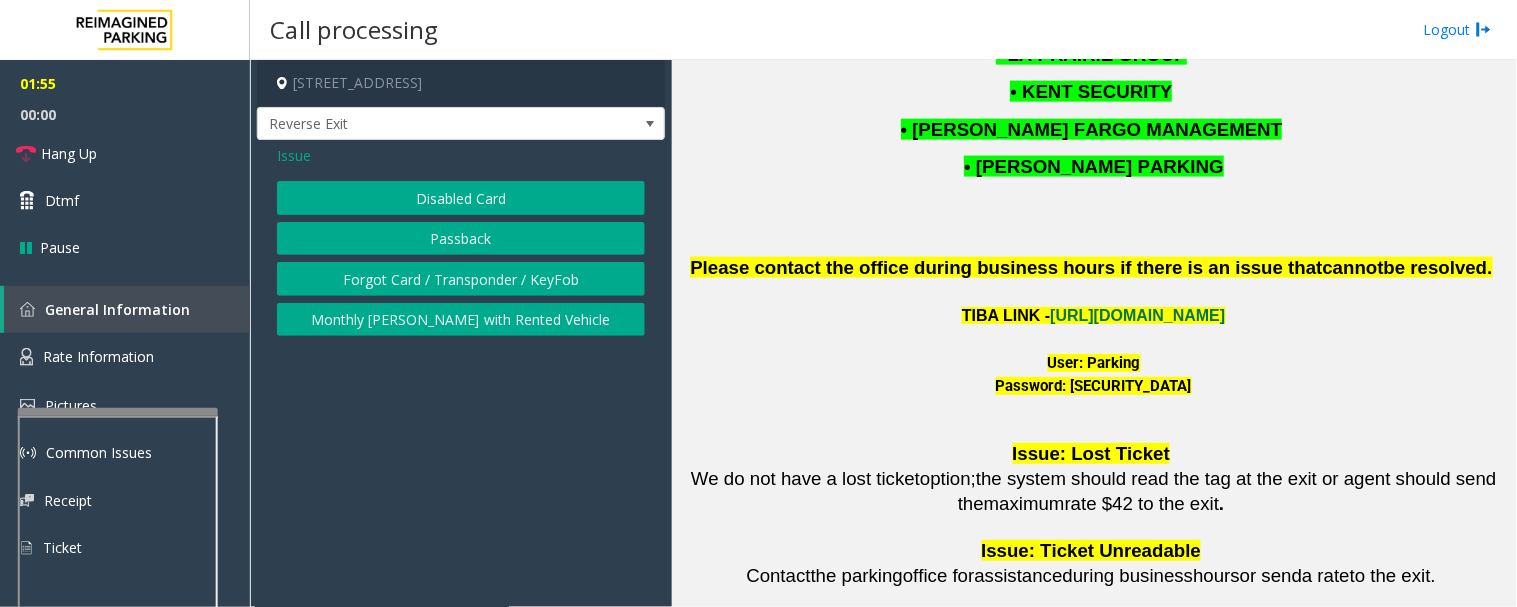 click on "Passback" 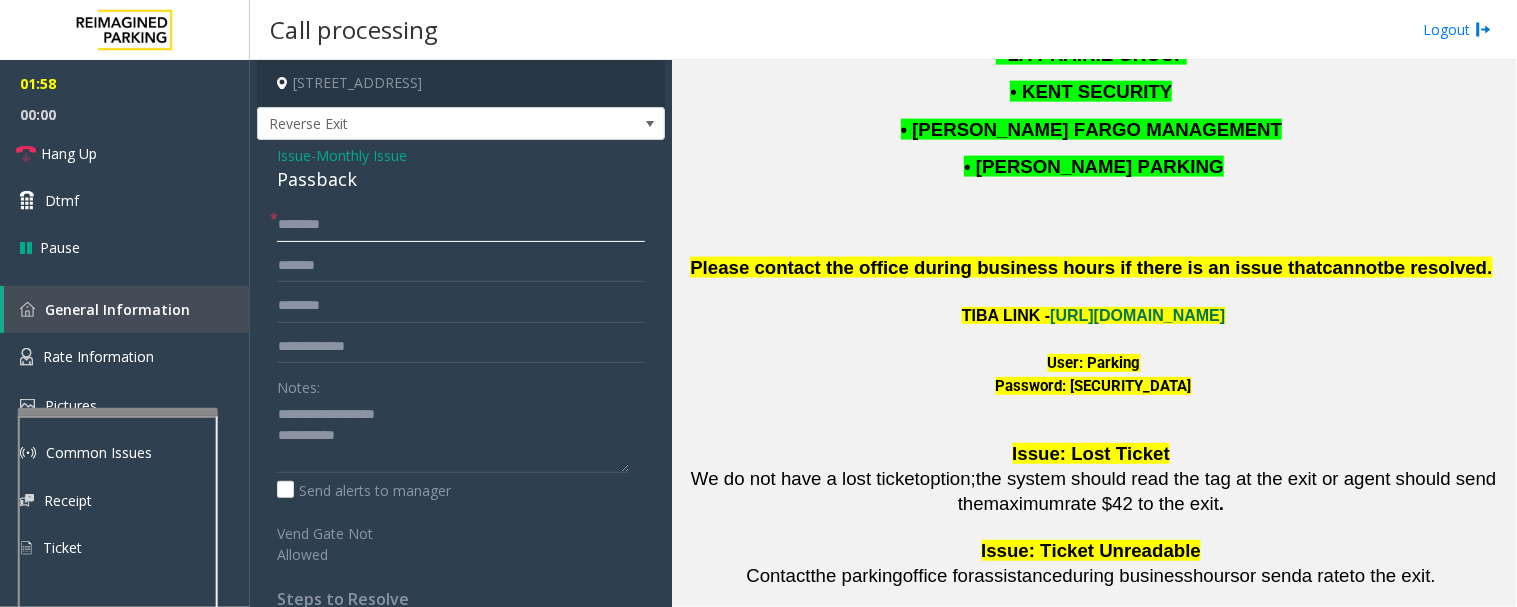 click 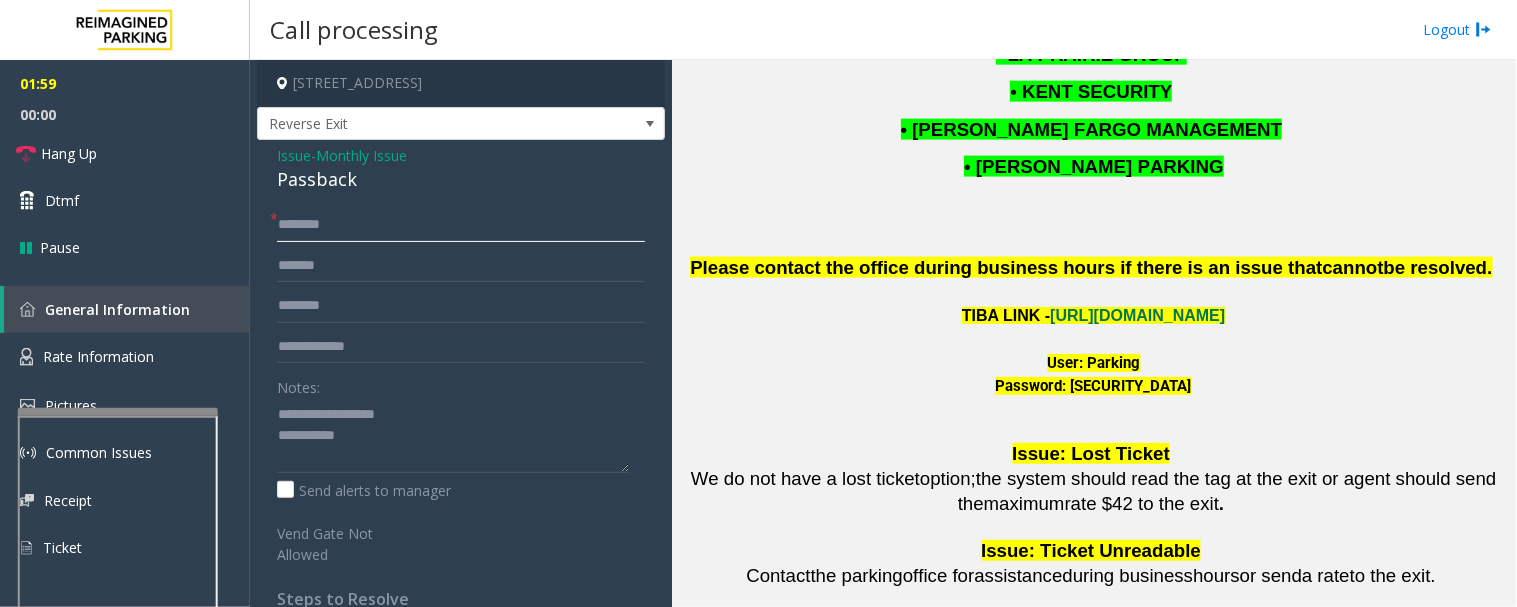 paste on "*****" 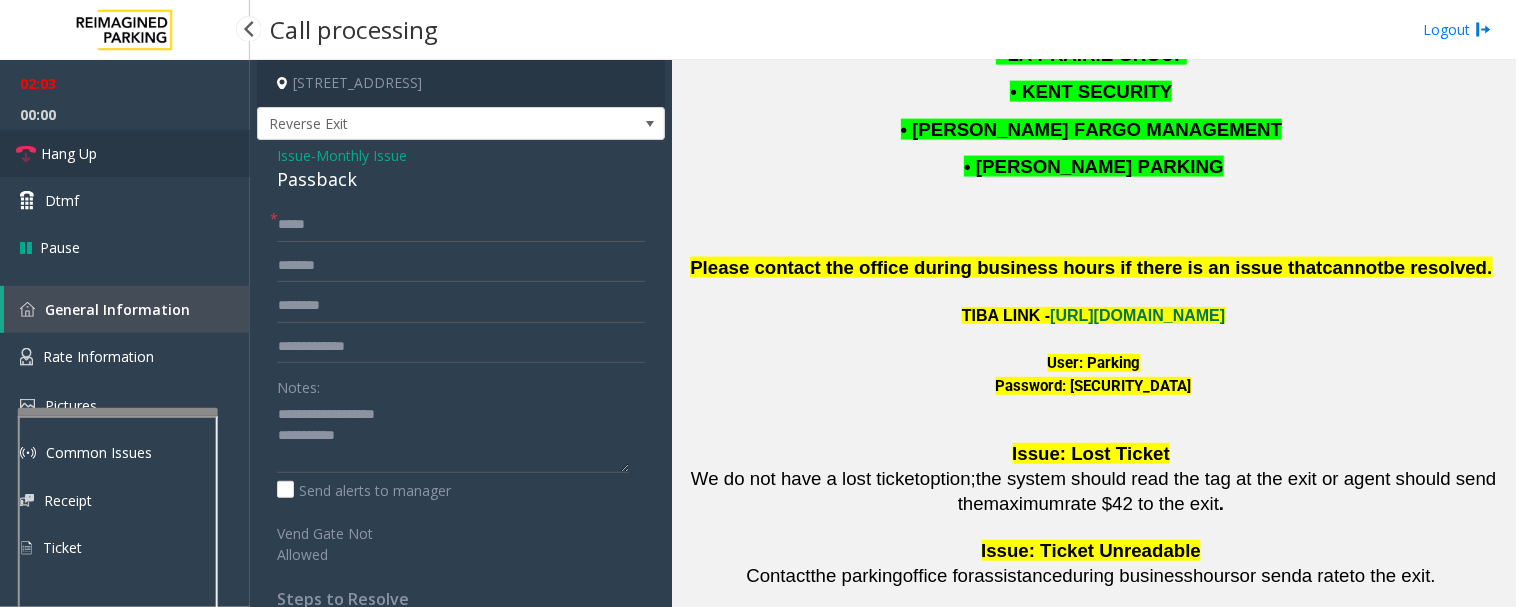 click at bounding box center [26, 154] 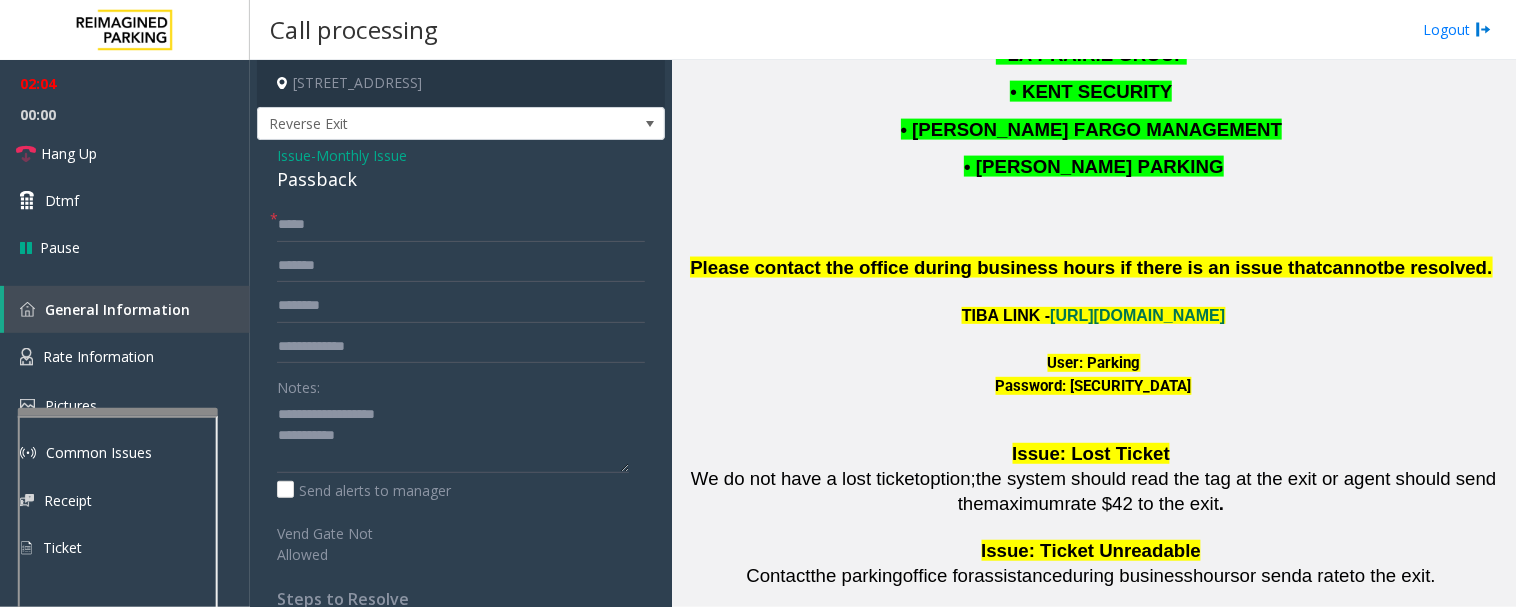 click on "* ***** Notes:                      Send alerts to manager  [GEOGRAPHIC_DATA] Not Allowed" 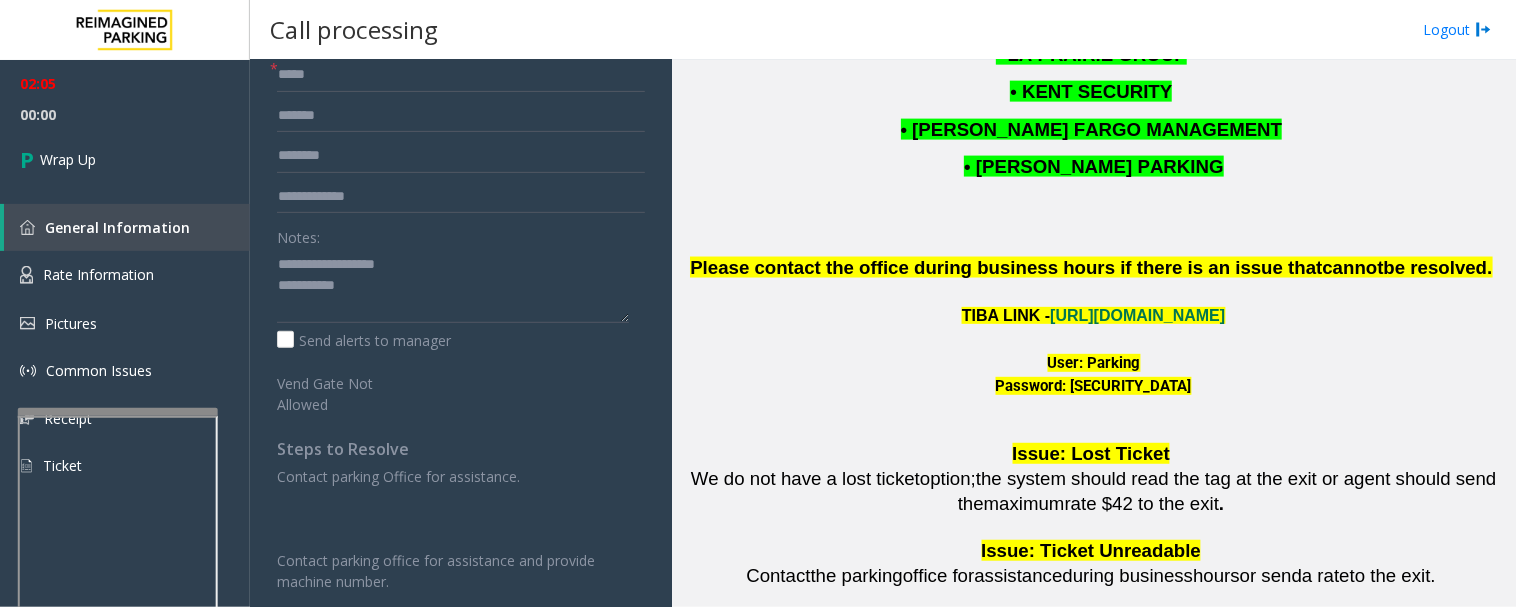 scroll, scrollTop: 10, scrollLeft: 0, axis: vertical 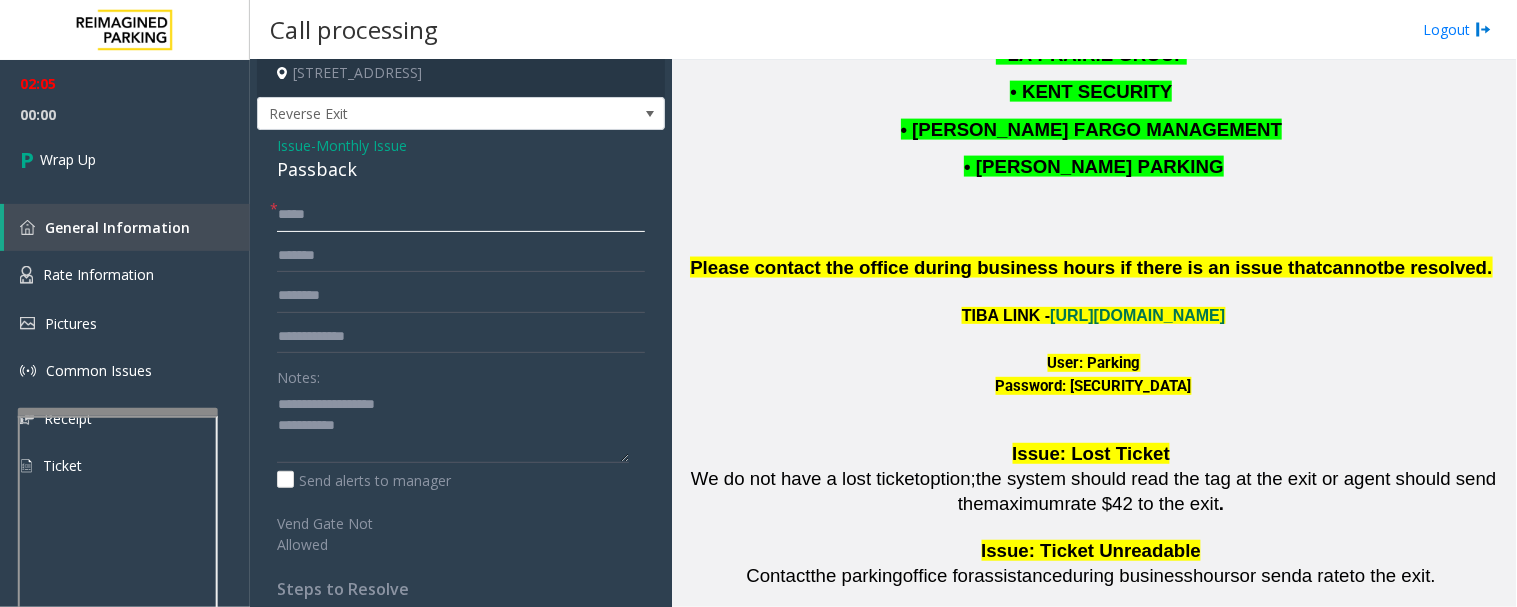 click on "*****" 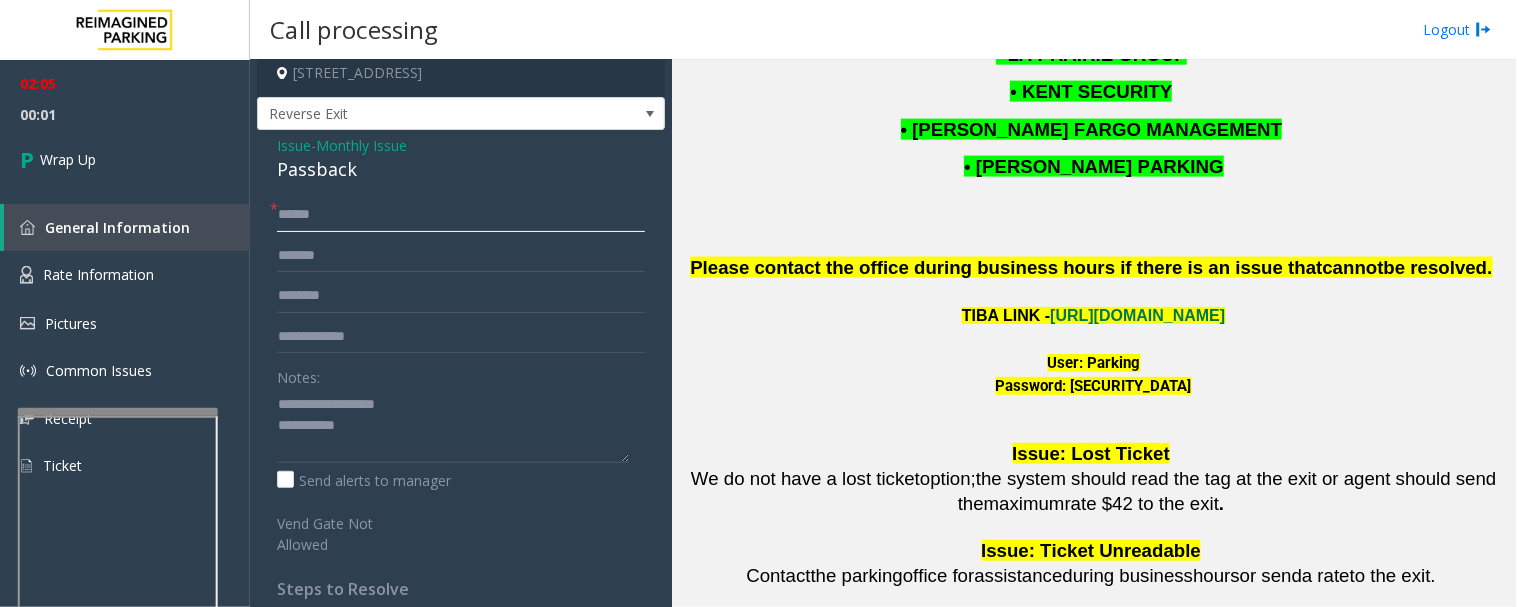 paste on "********" 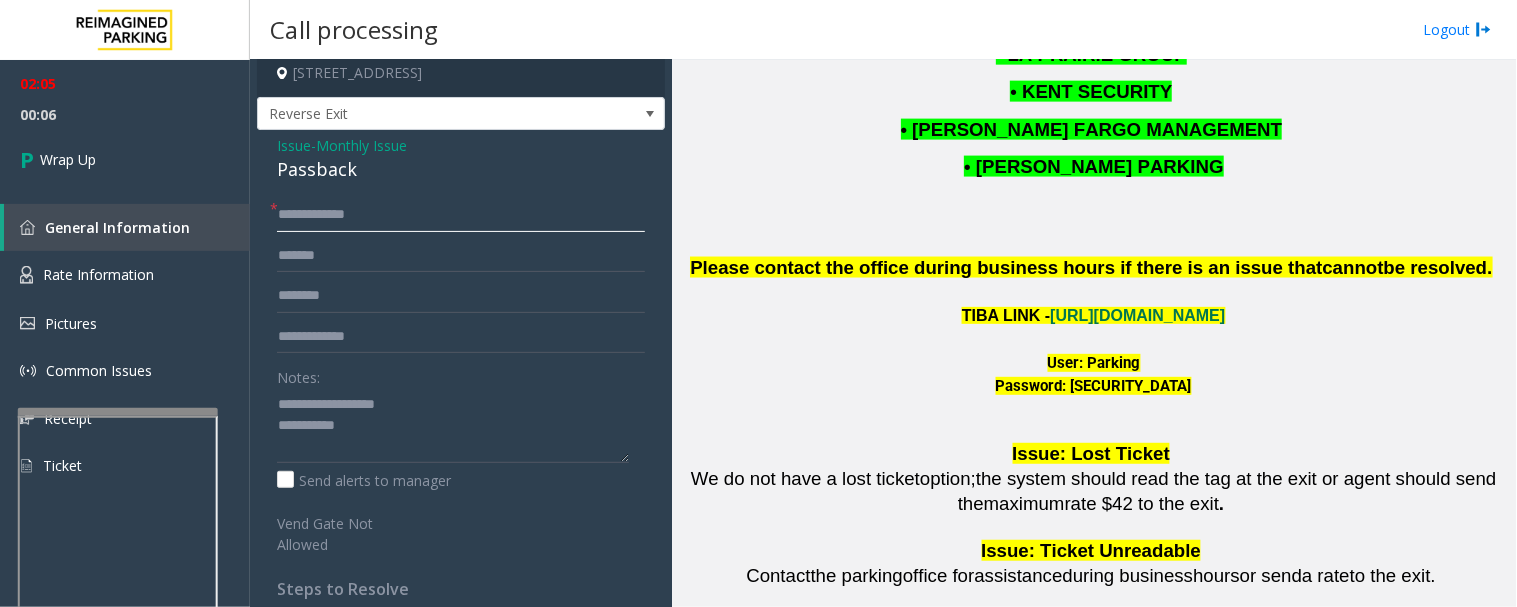 type on "**********" 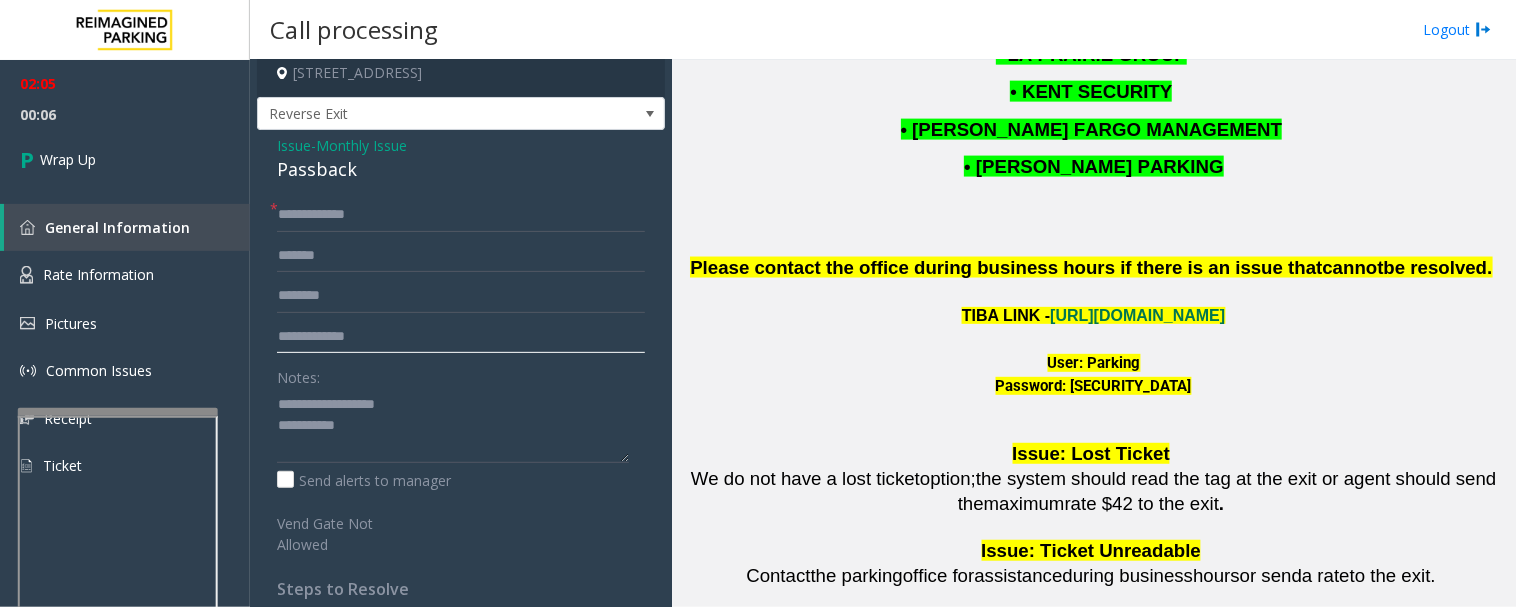drag, startPoint x: 390, startPoint y: 340, endPoint x: 422, endPoint y: 337, distance: 32.140316 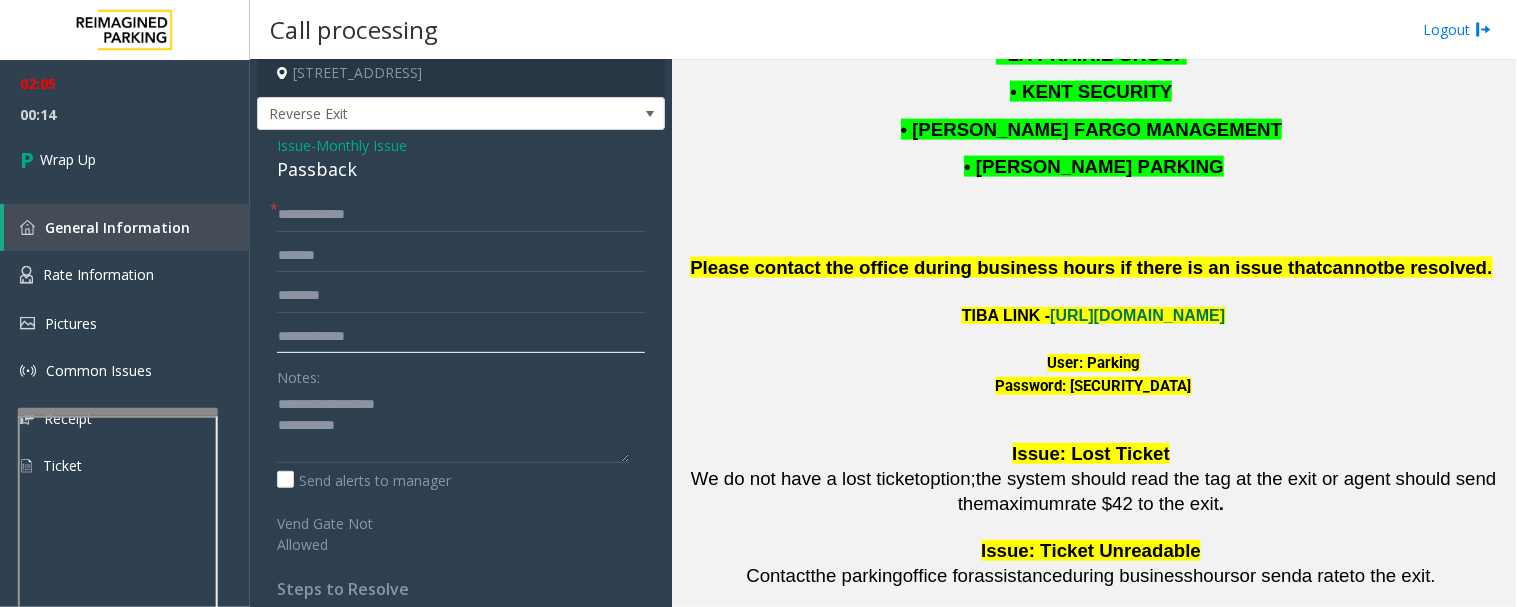 type on "**********" 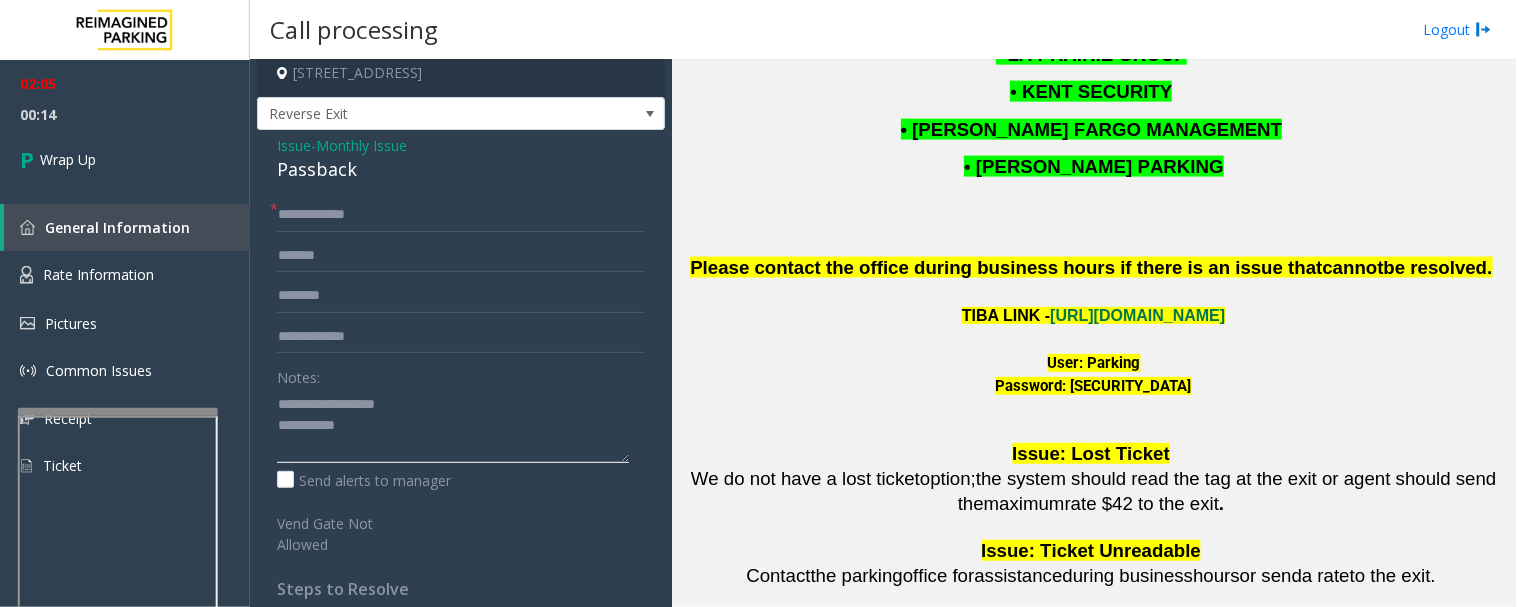 click 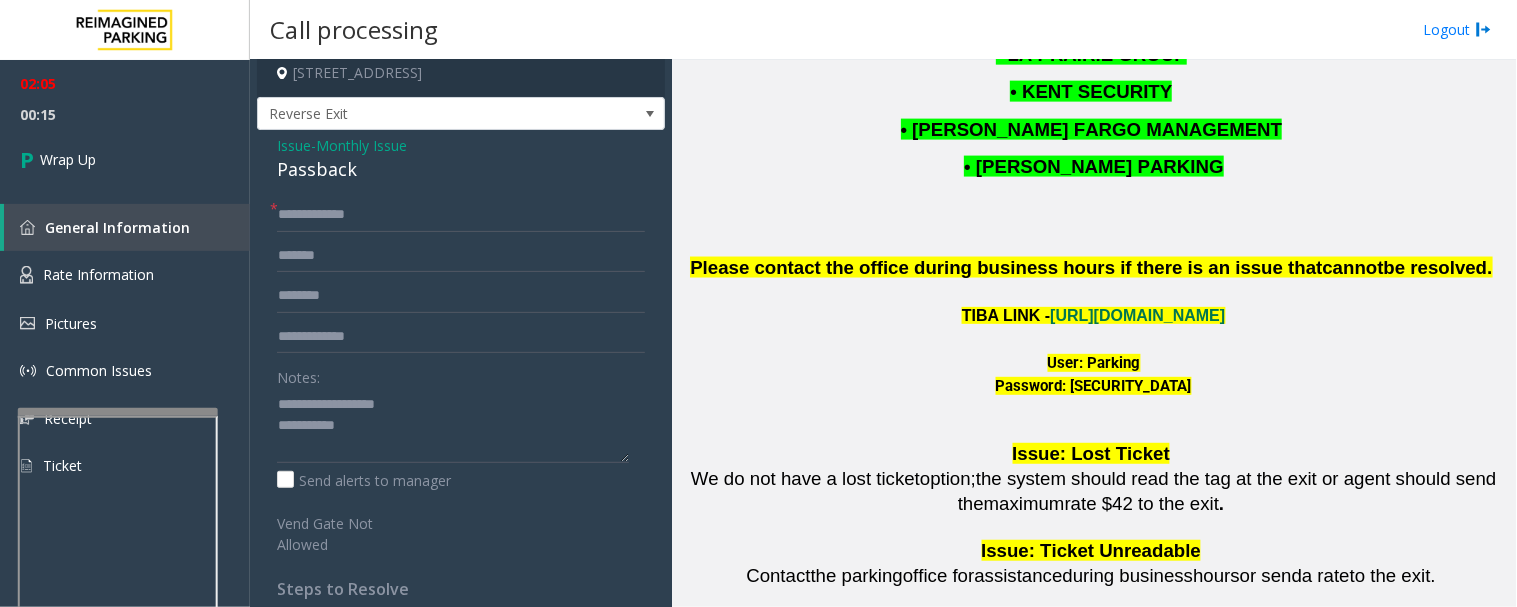 click on "Passback" 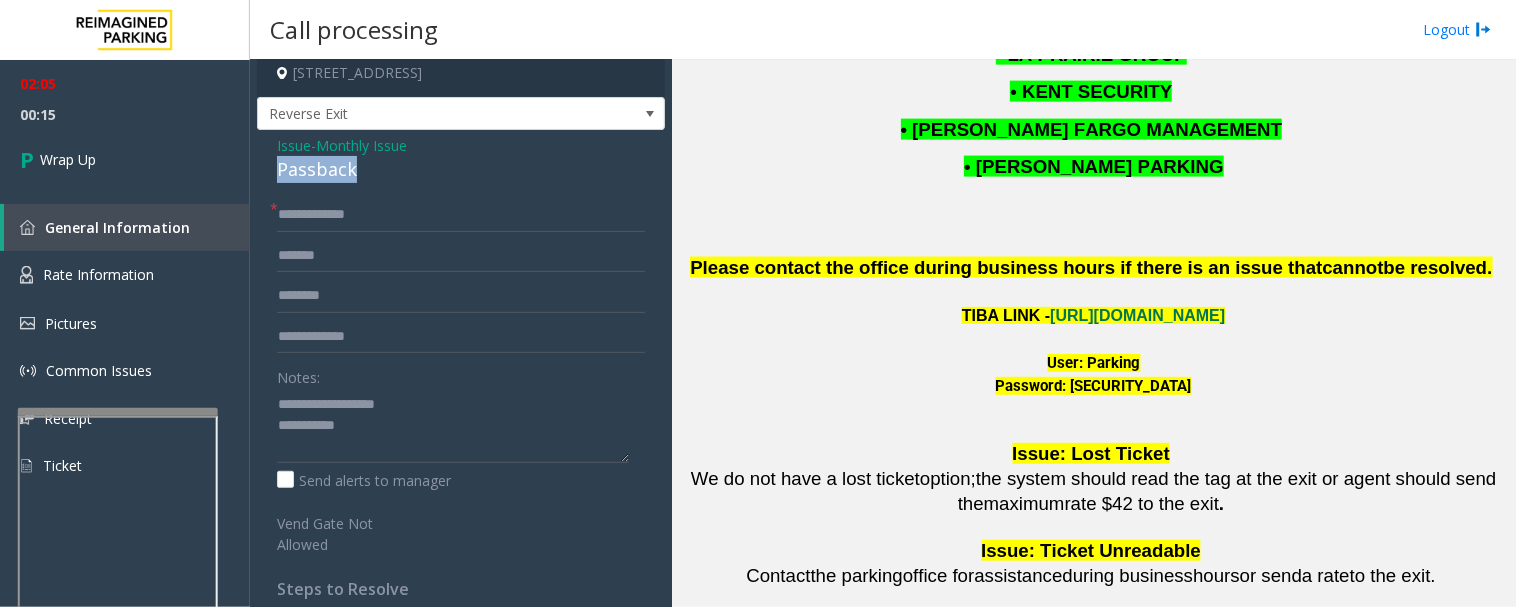 click on "Passback" 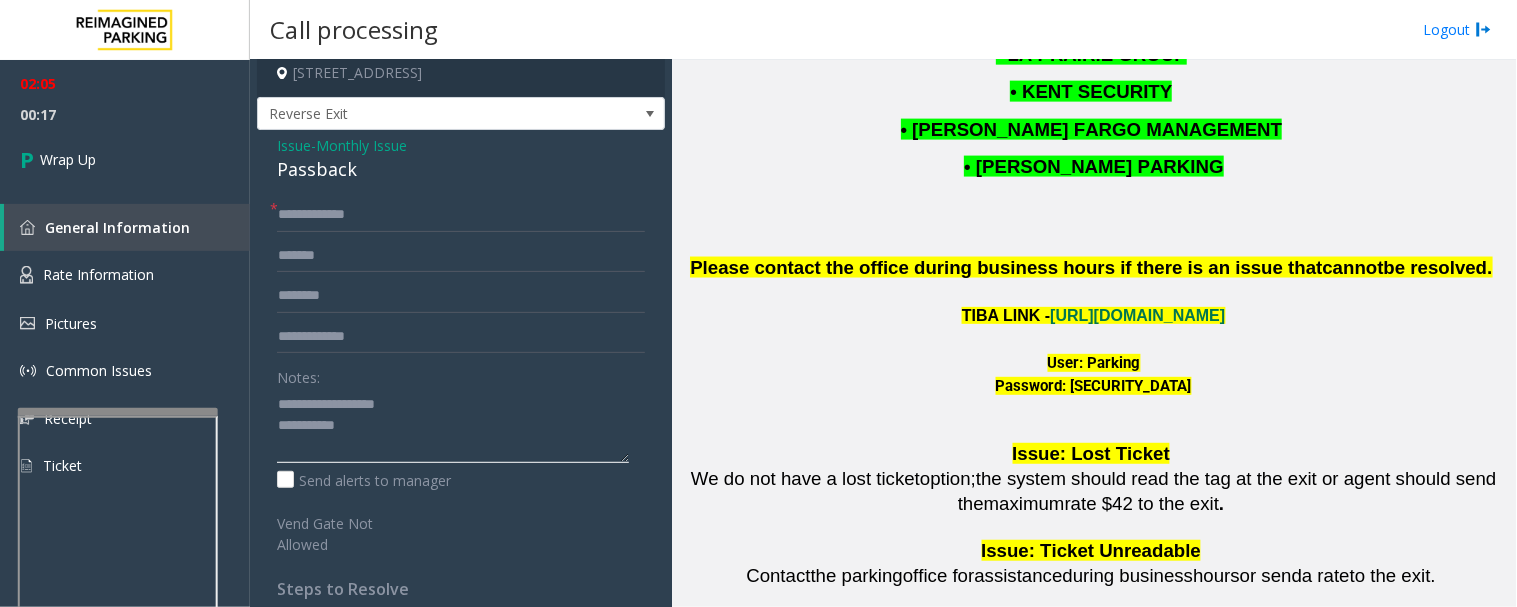 drag, startPoint x: 318, startPoint y: 393, endPoint x: 444, endPoint y: 401, distance: 126.253716 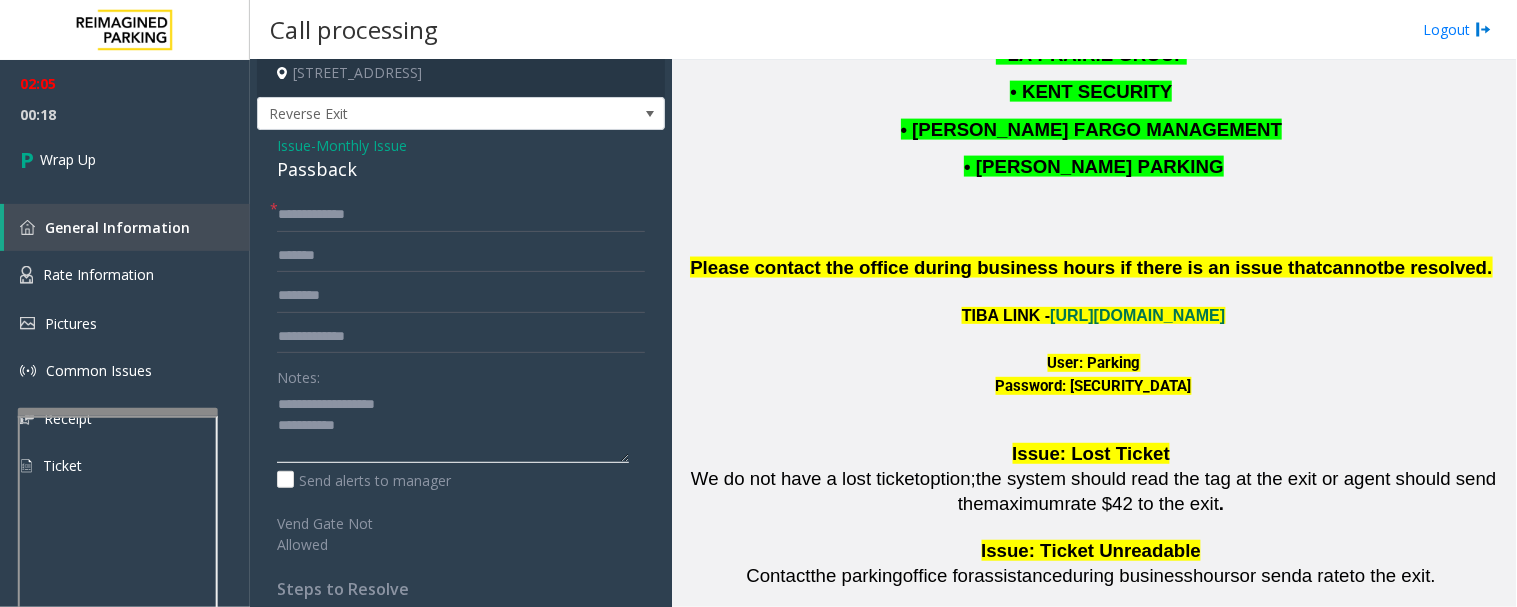 paste 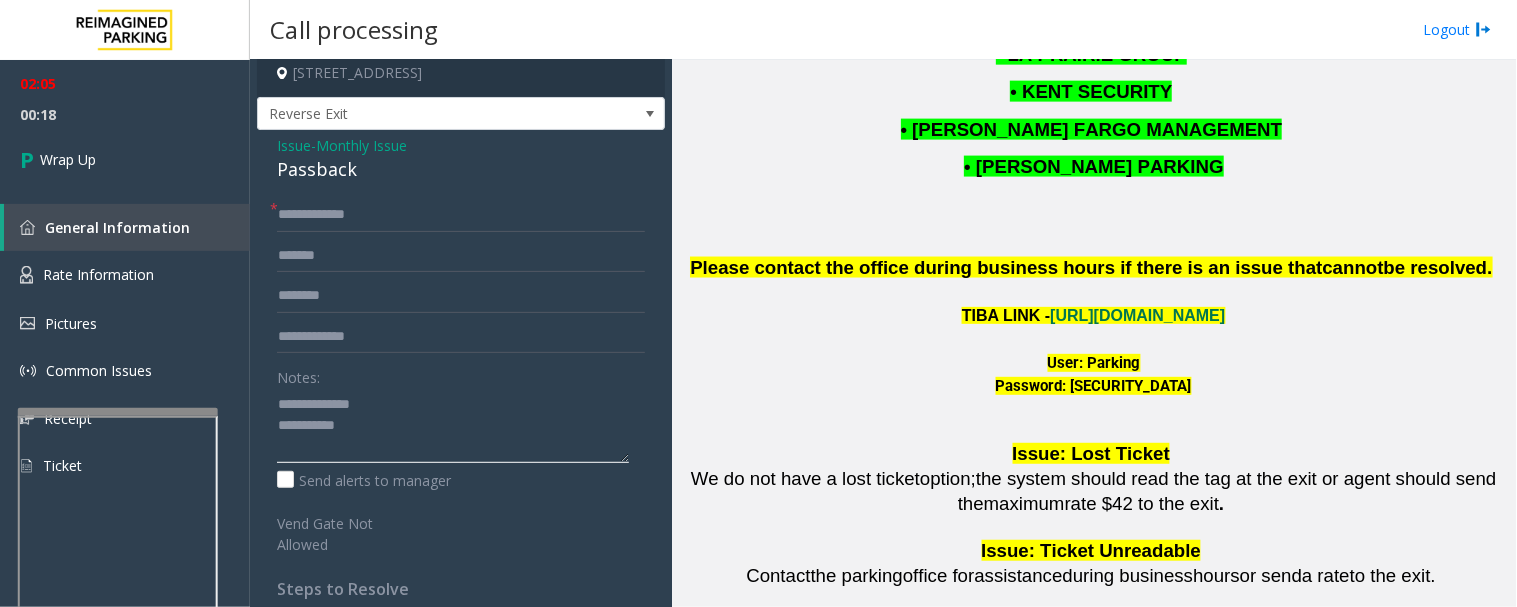 click 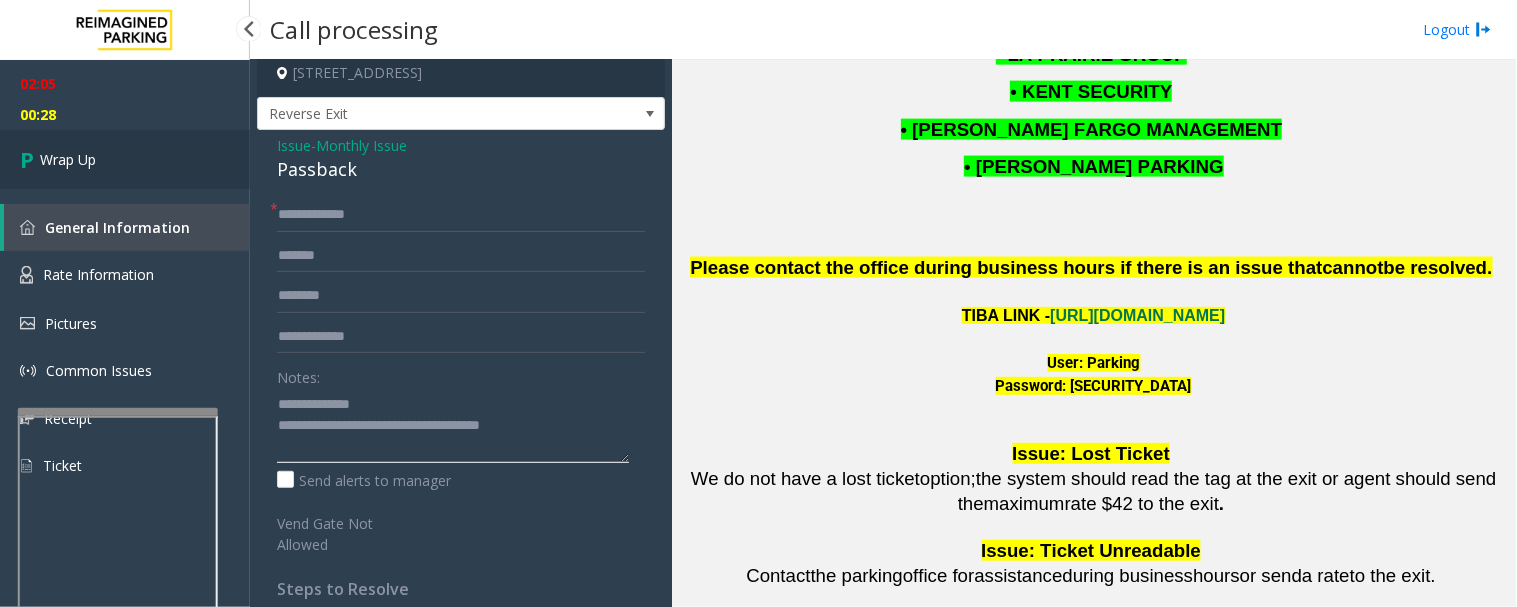 type on "**********" 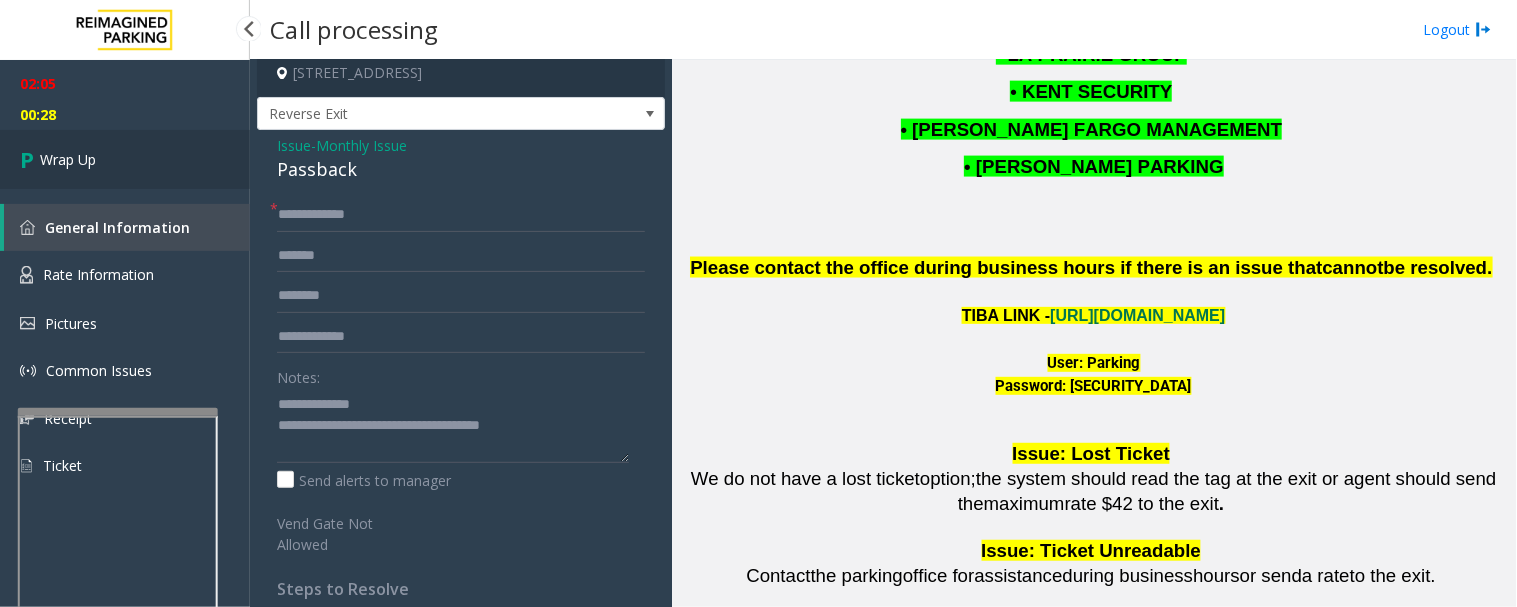 click on "Wrap Up" at bounding box center [125, 159] 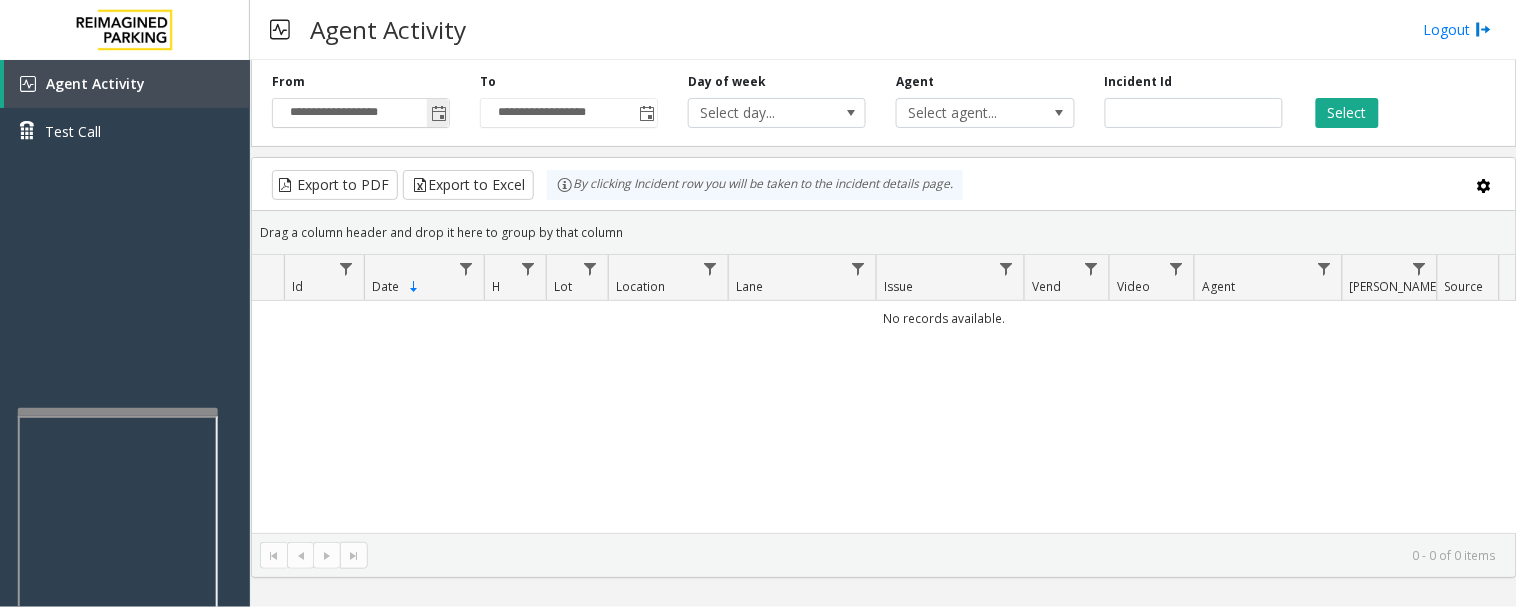 click 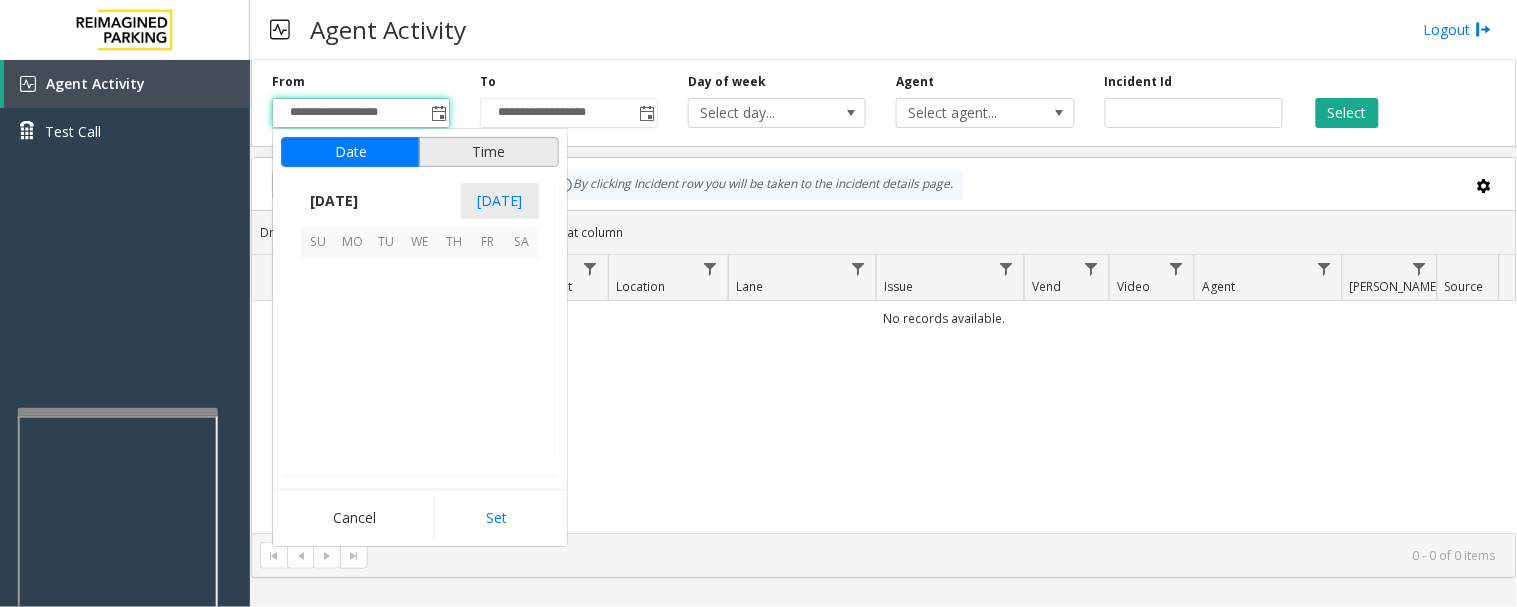 scroll, scrollTop: 358354, scrollLeft: 0, axis: vertical 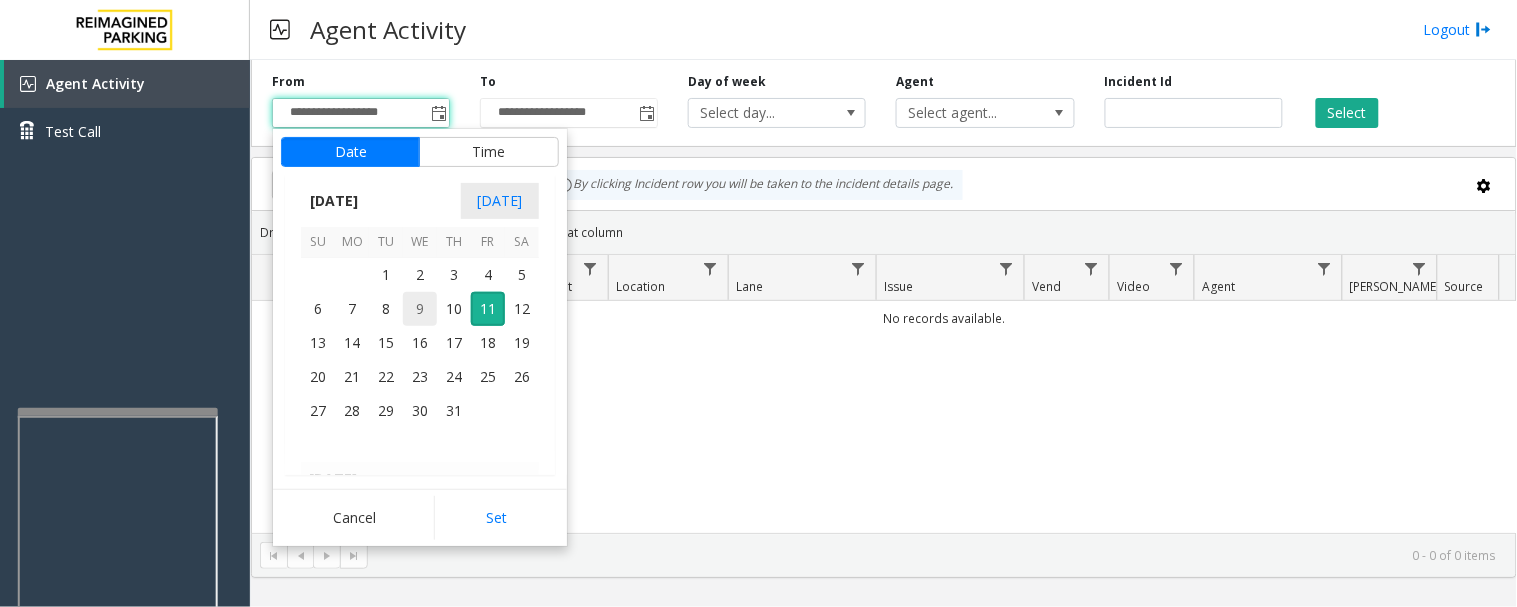 click on "9" at bounding box center [420, 309] 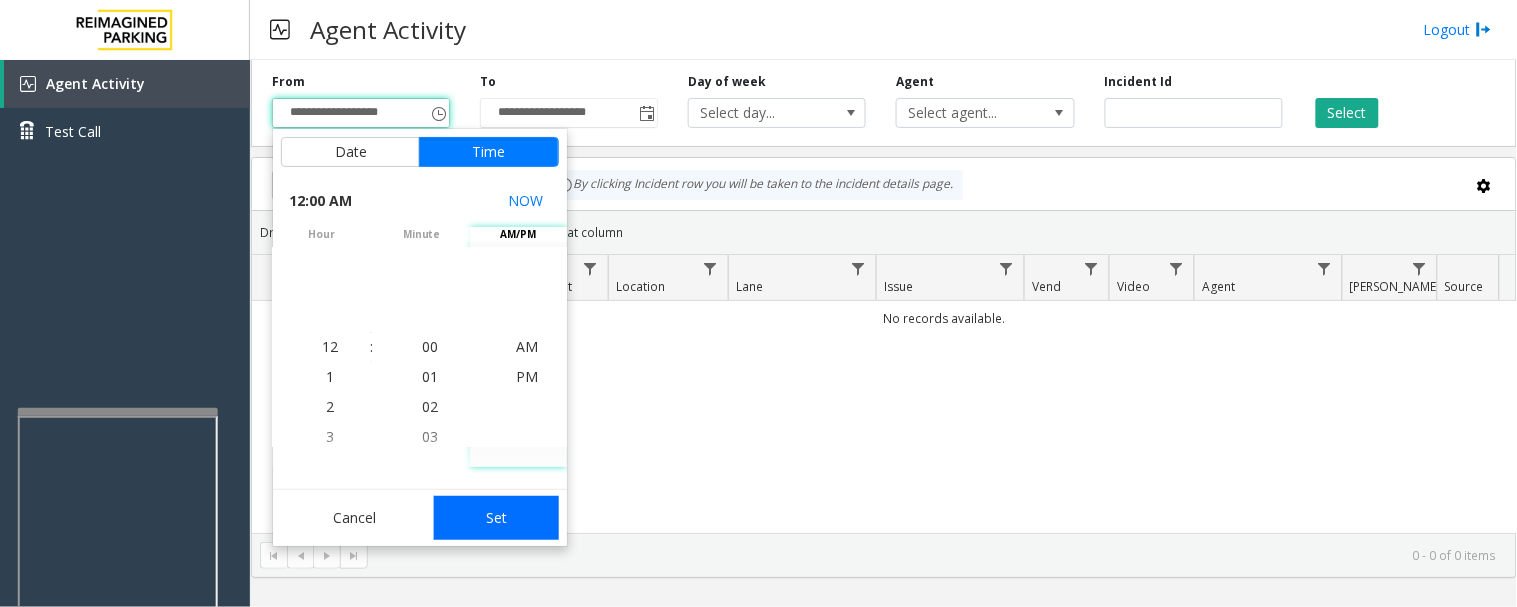 click on "Set" 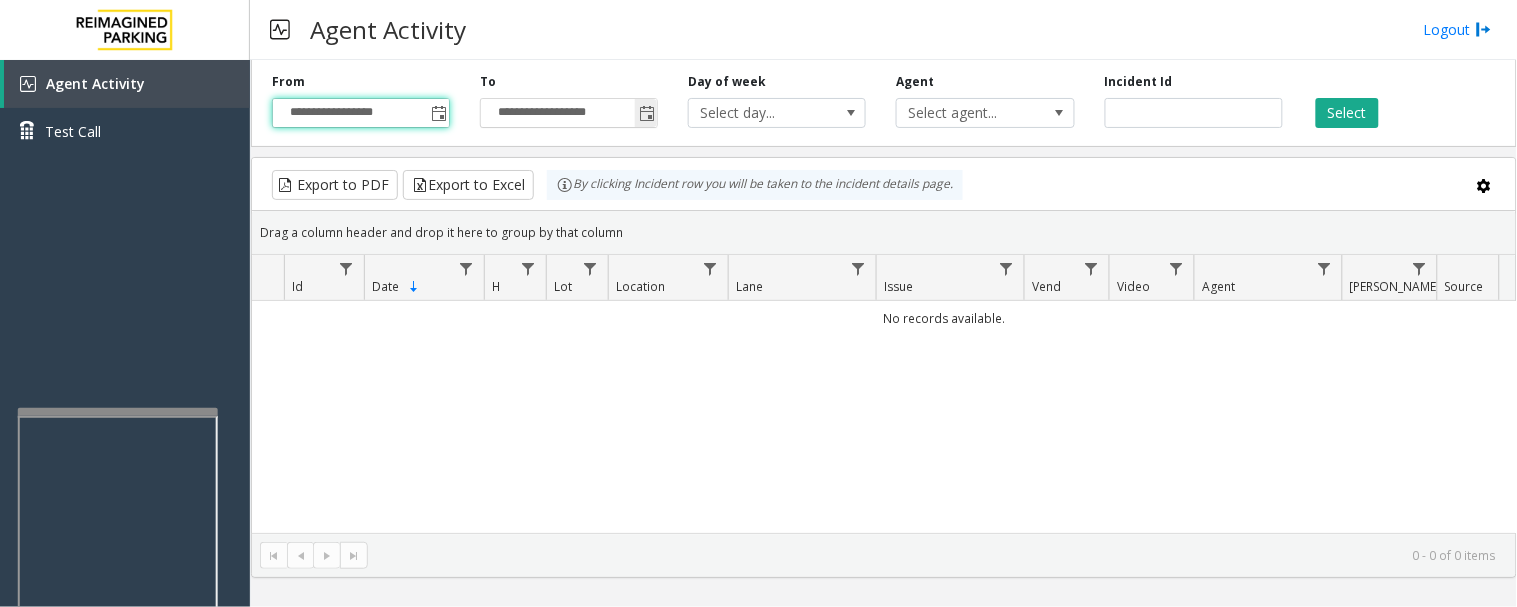 click 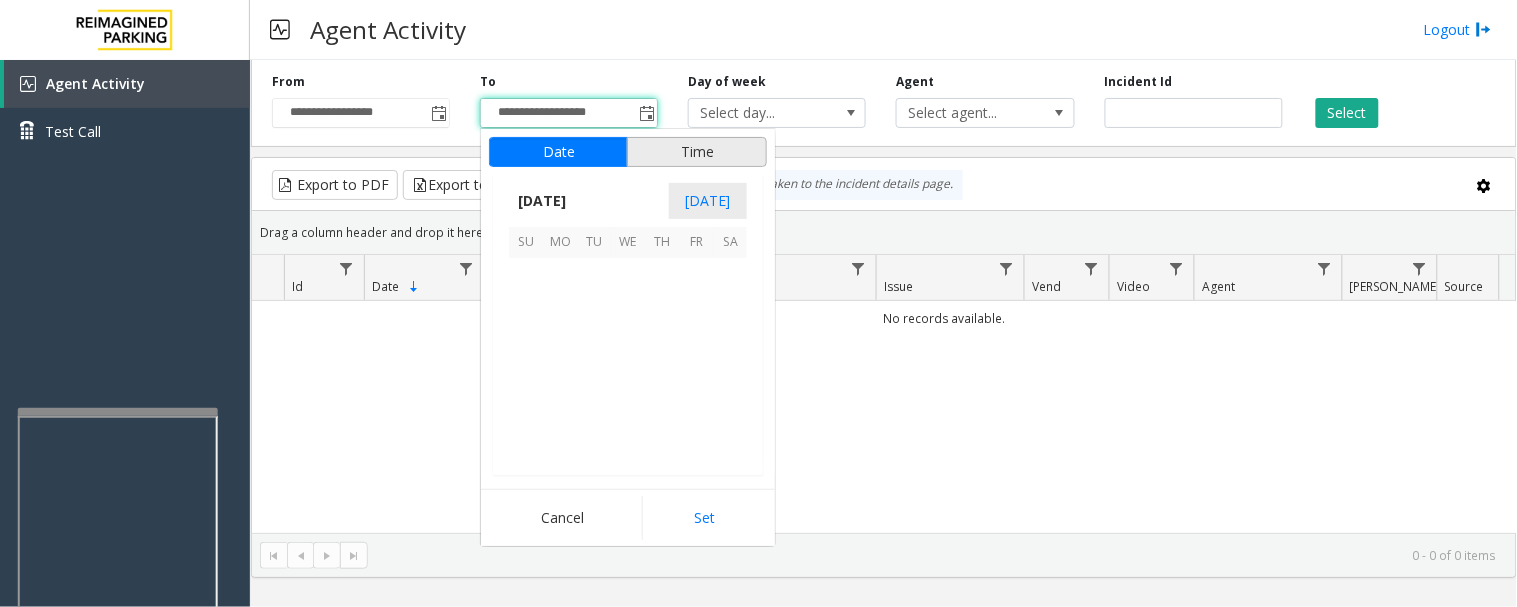 scroll, scrollTop: 358354, scrollLeft: 0, axis: vertical 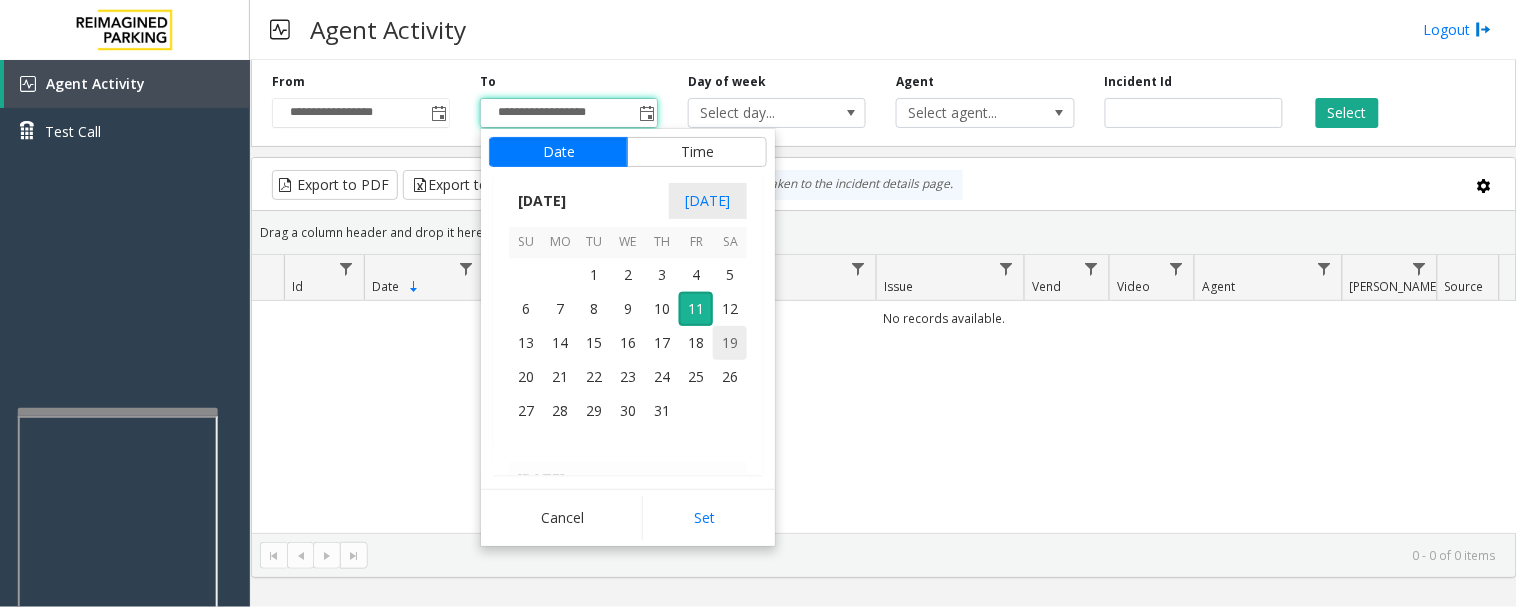 click on "19" at bounding box center (730, 343) 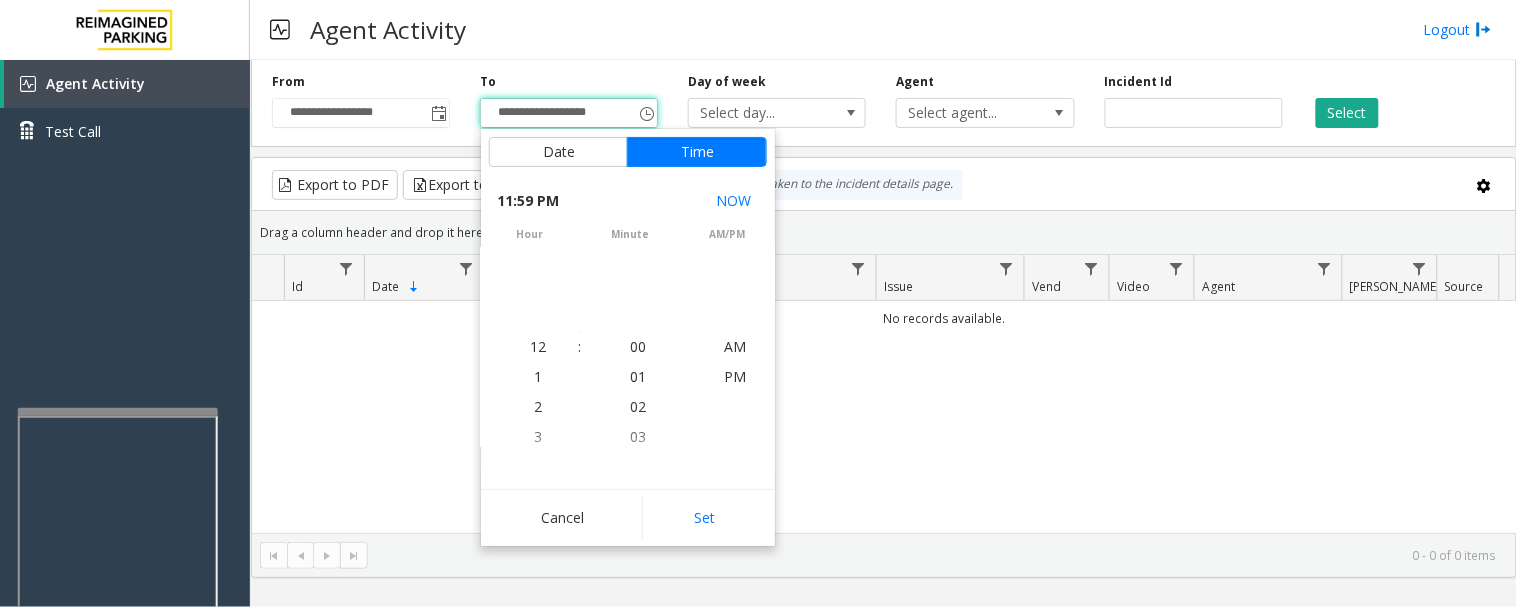 scroll, scrollTop: 690, scrollLeft: 0, axis: vertical 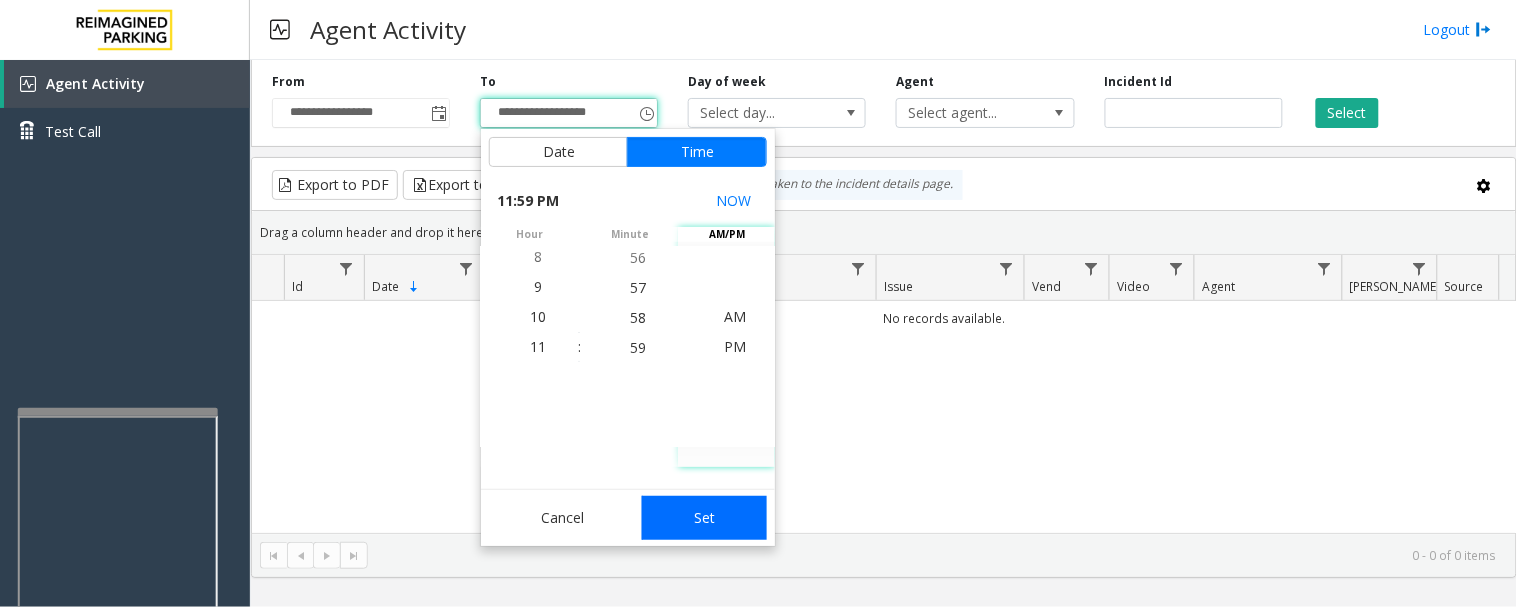 click on "Set" 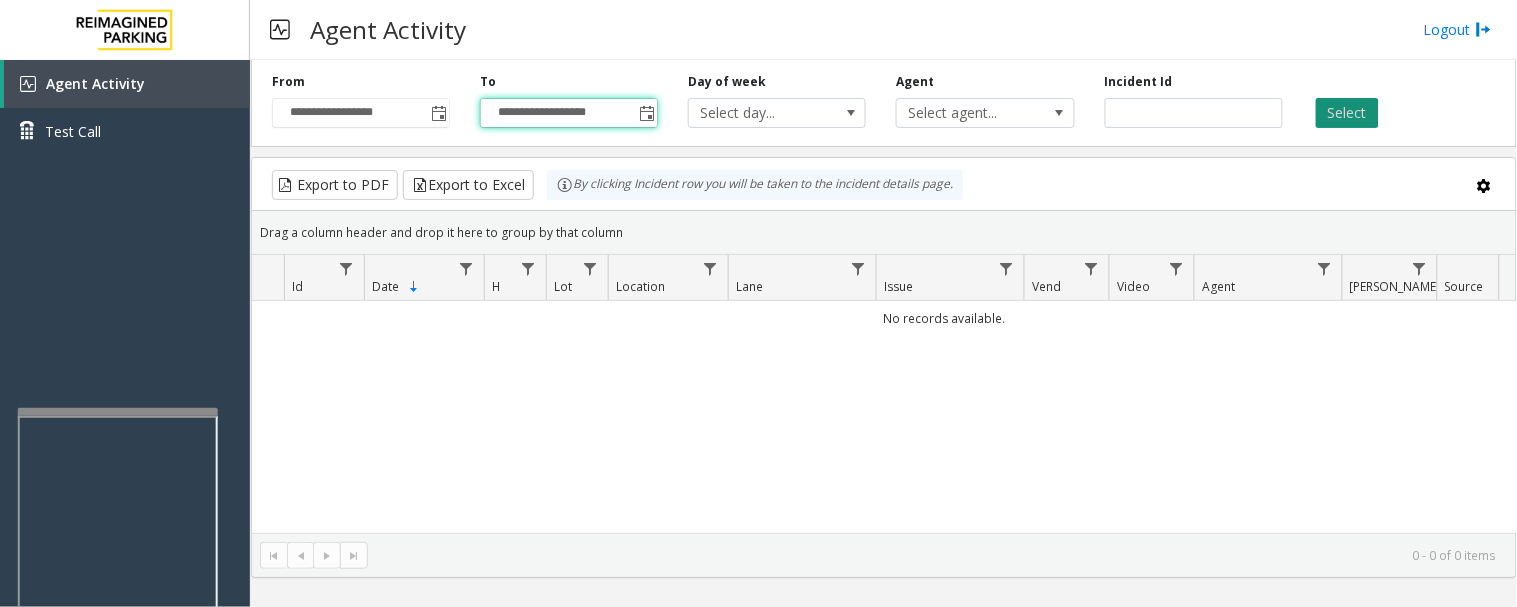 click on "Select" 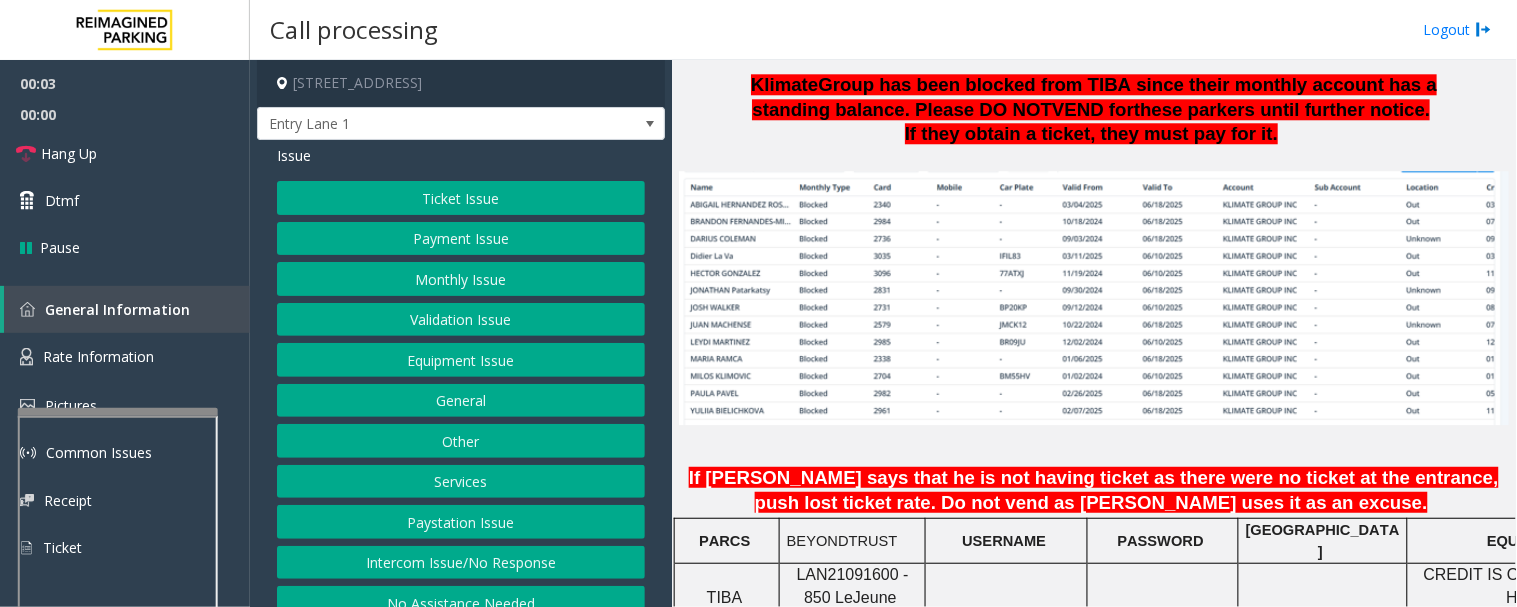 scroll, scrollTop: 1666, scrollLeft: 0, axis: vertical 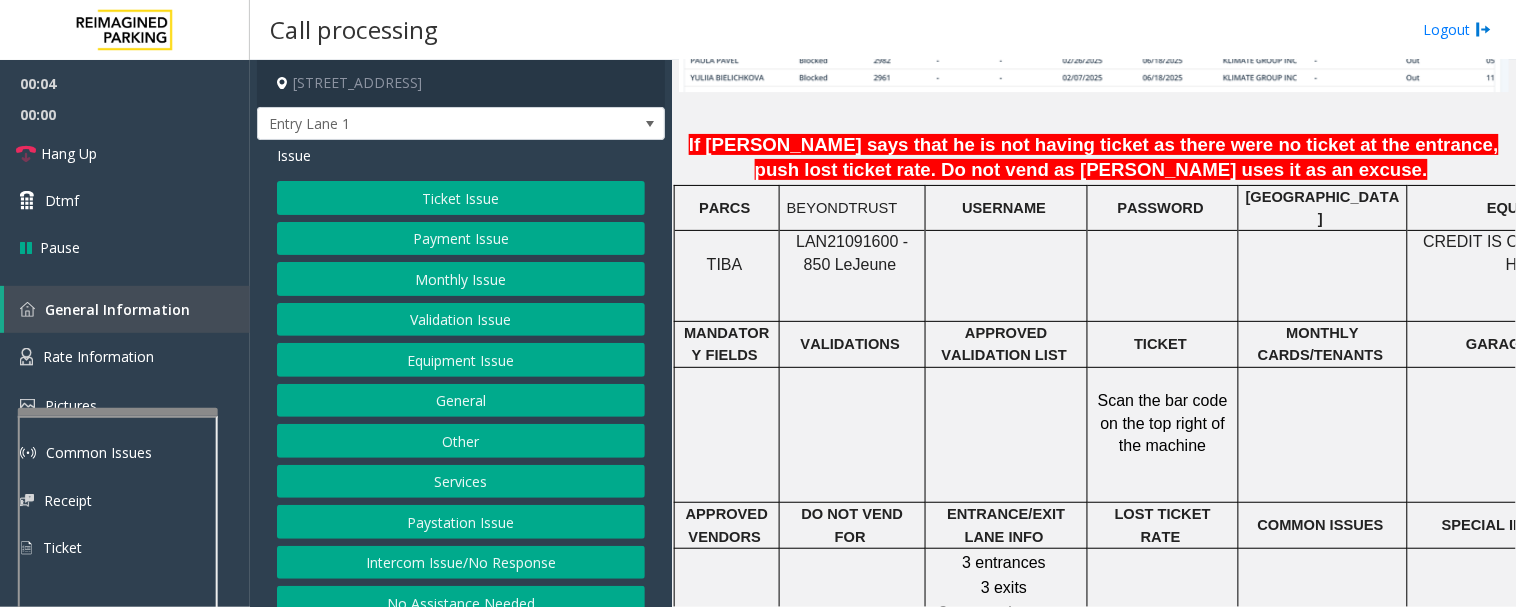 click on "LAN21091600 - 850 Le" 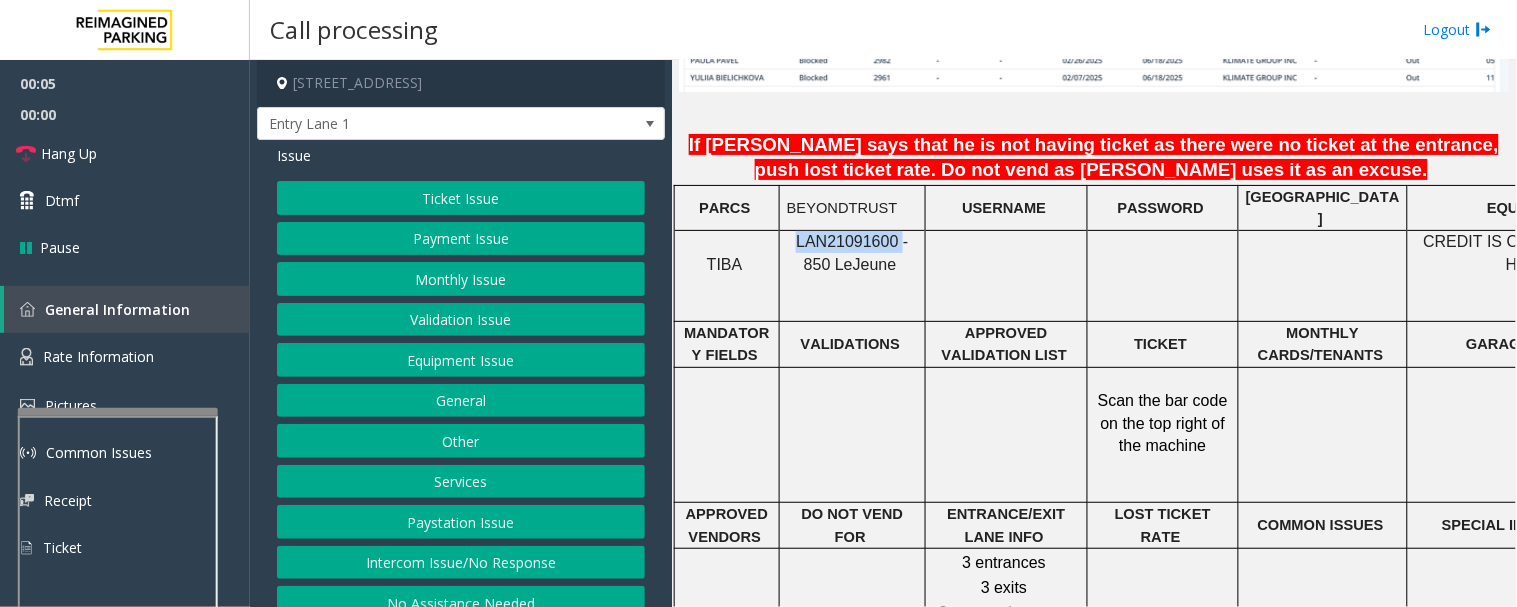 click on "LAN21091600 - 850 Le" 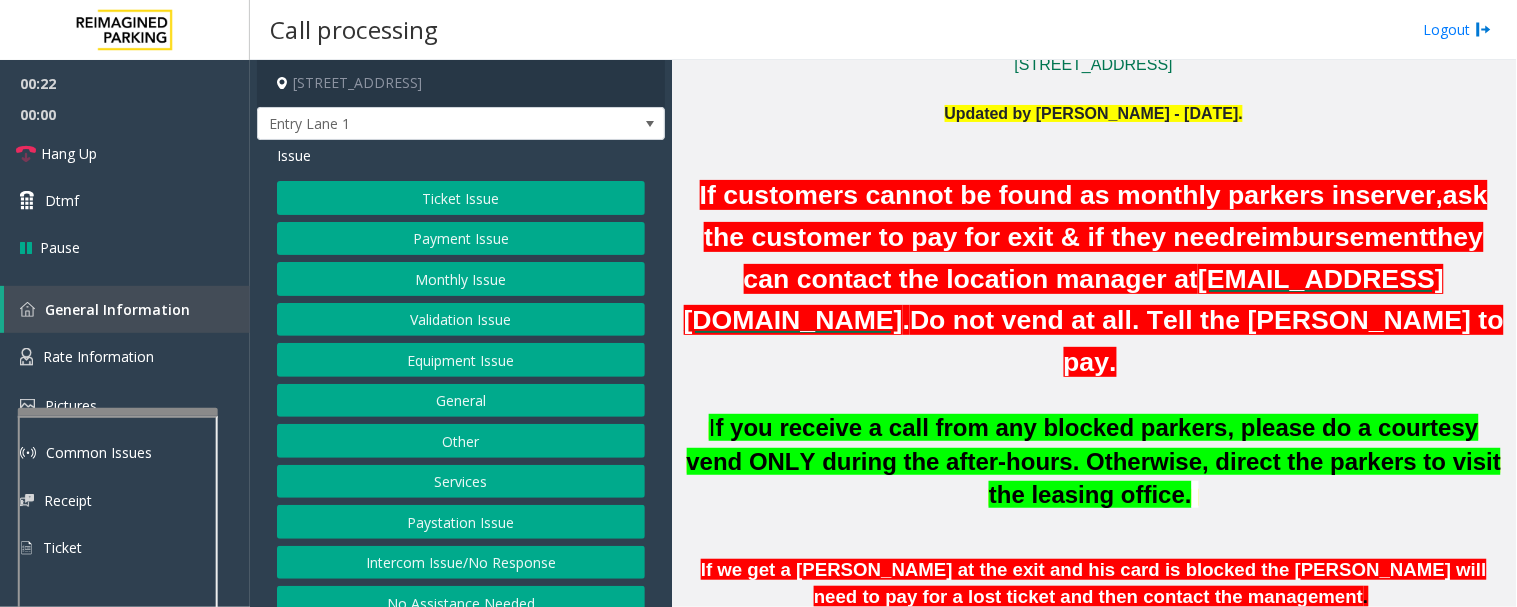 scroll, scrollTop: 777, scrollLeft: 0, axis: vertical 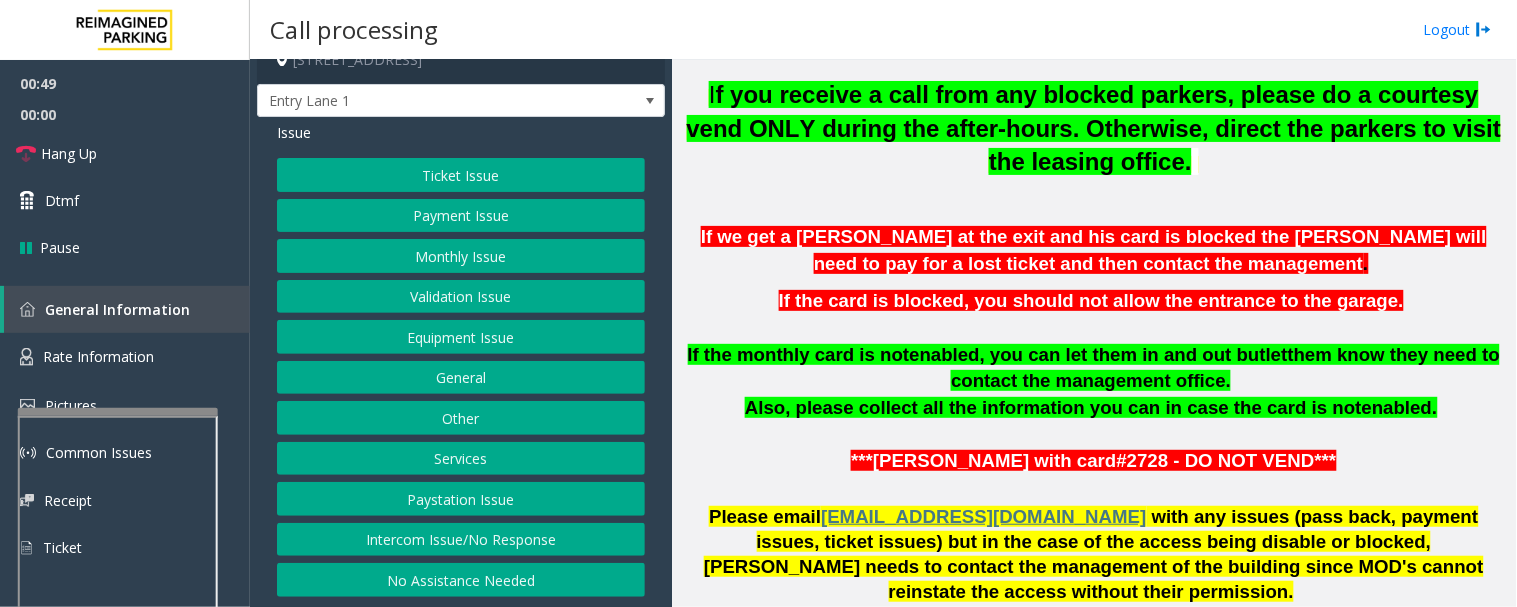click on "Intercom Issue/No Response" 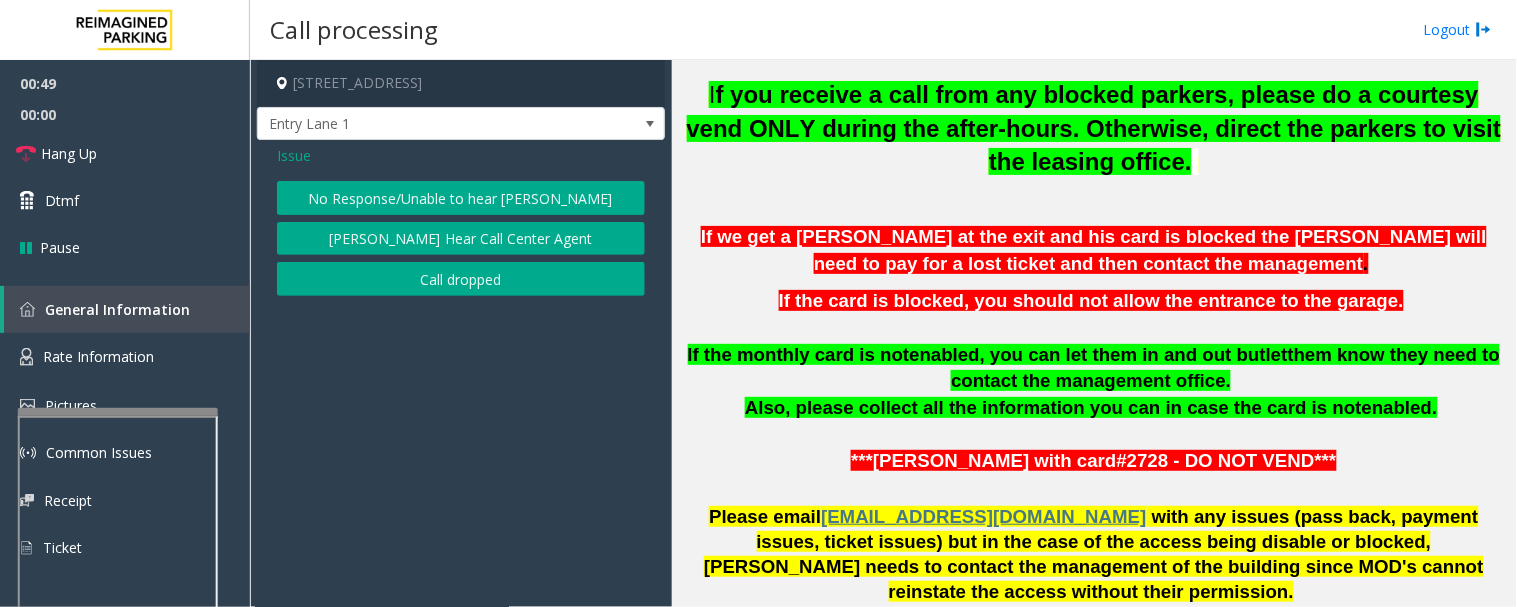 scroll, scrollTop: 0, scrollLeft: 0, axis: both 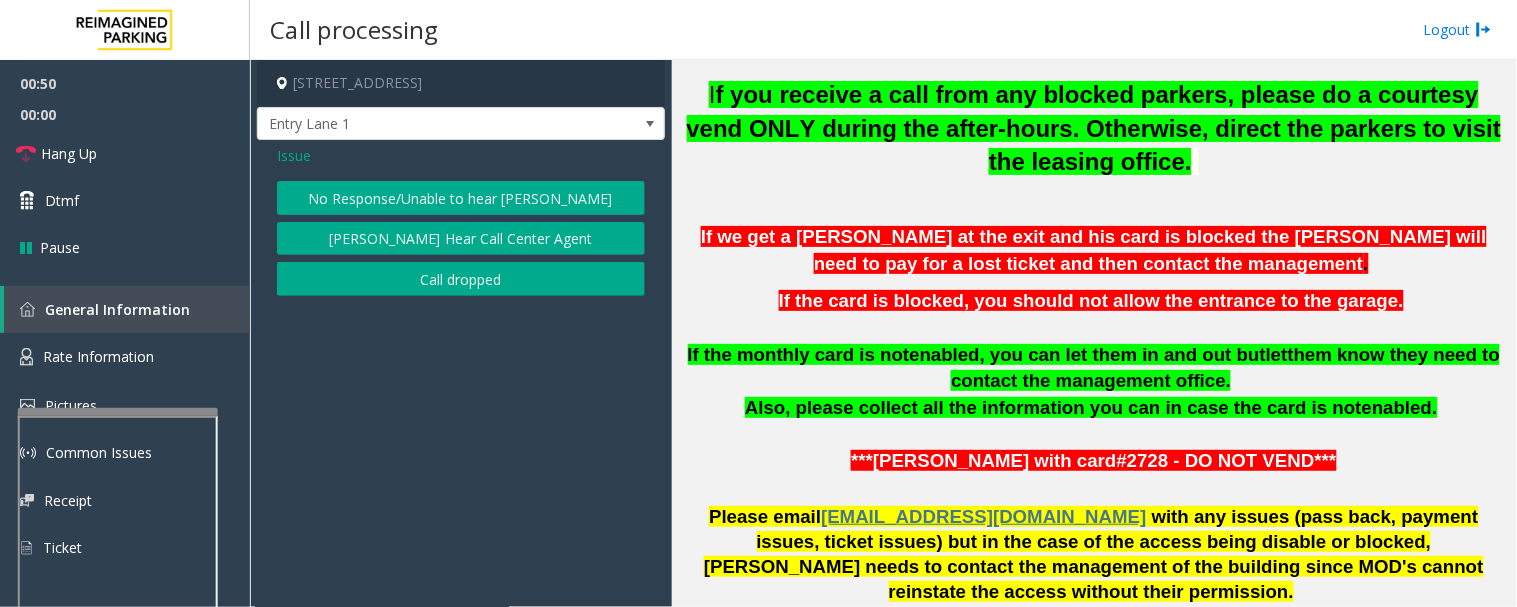 click on "No Response/Unable to hear [PERSON_NAME]" 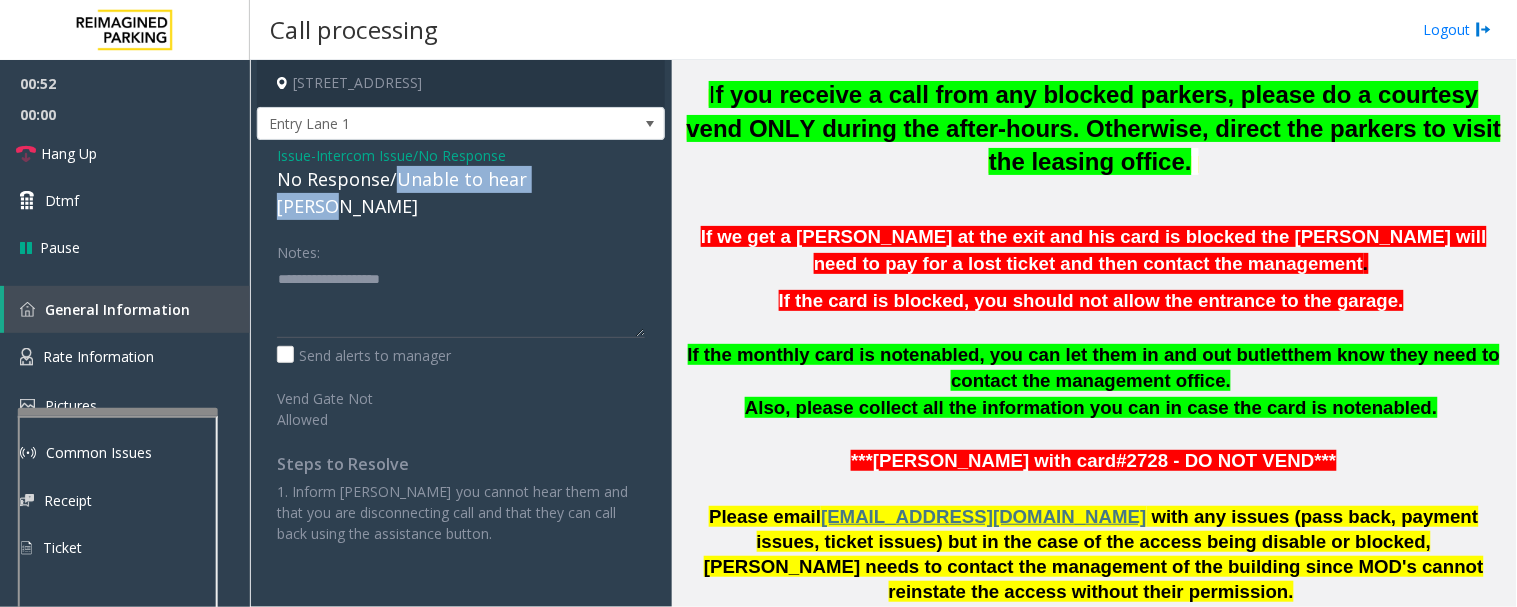 drag, startPoint x: 398, startPoint y: 178, endPoint x: 603, endPoint y: 176, distance: 205.00975 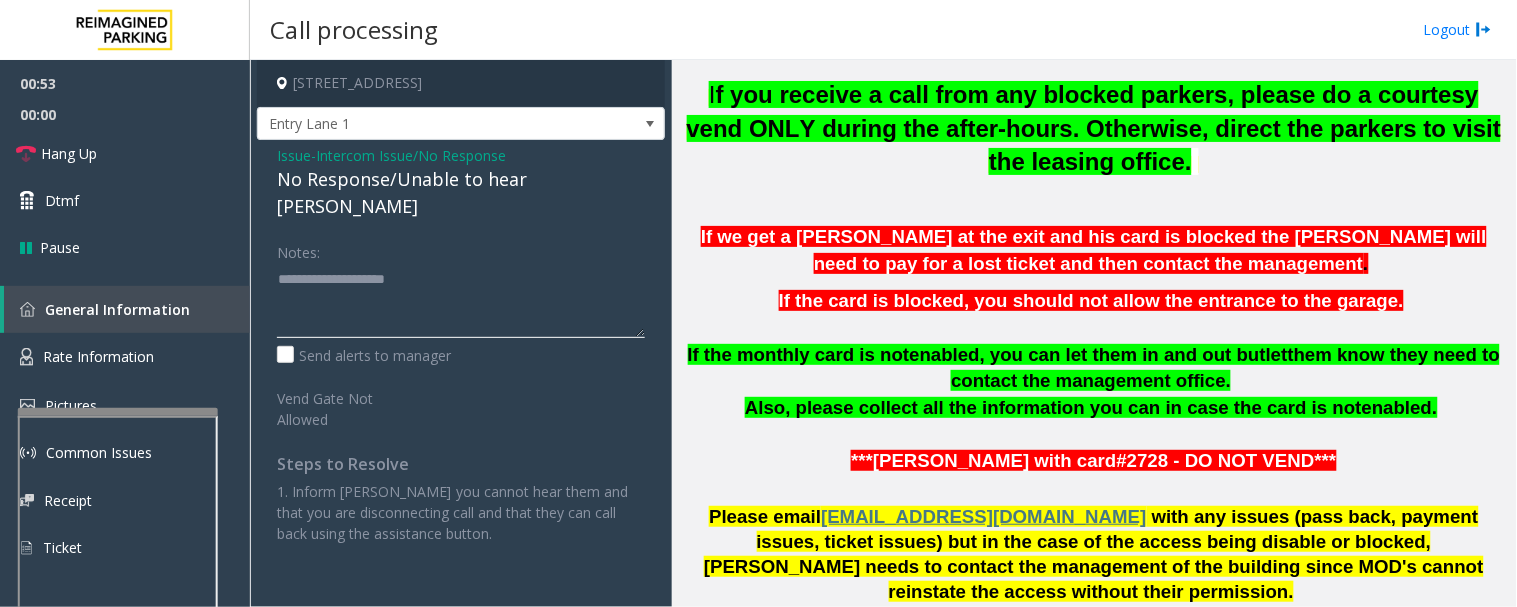 click 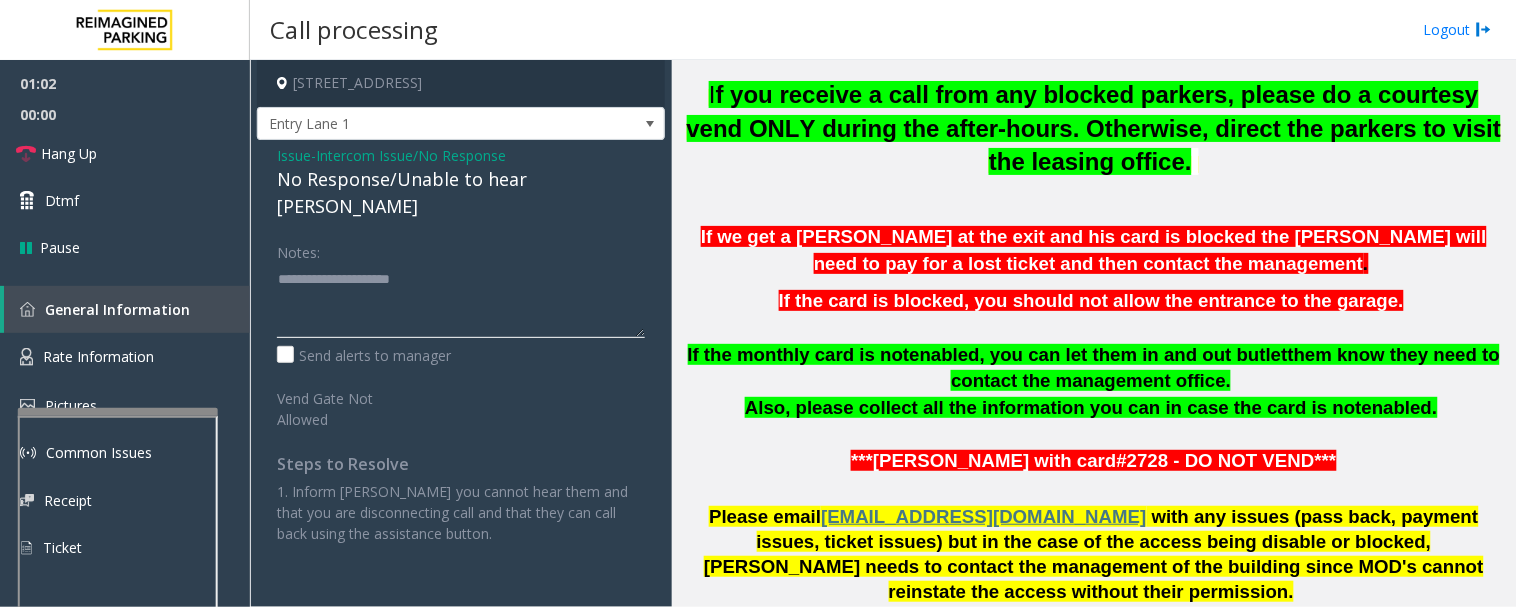 click 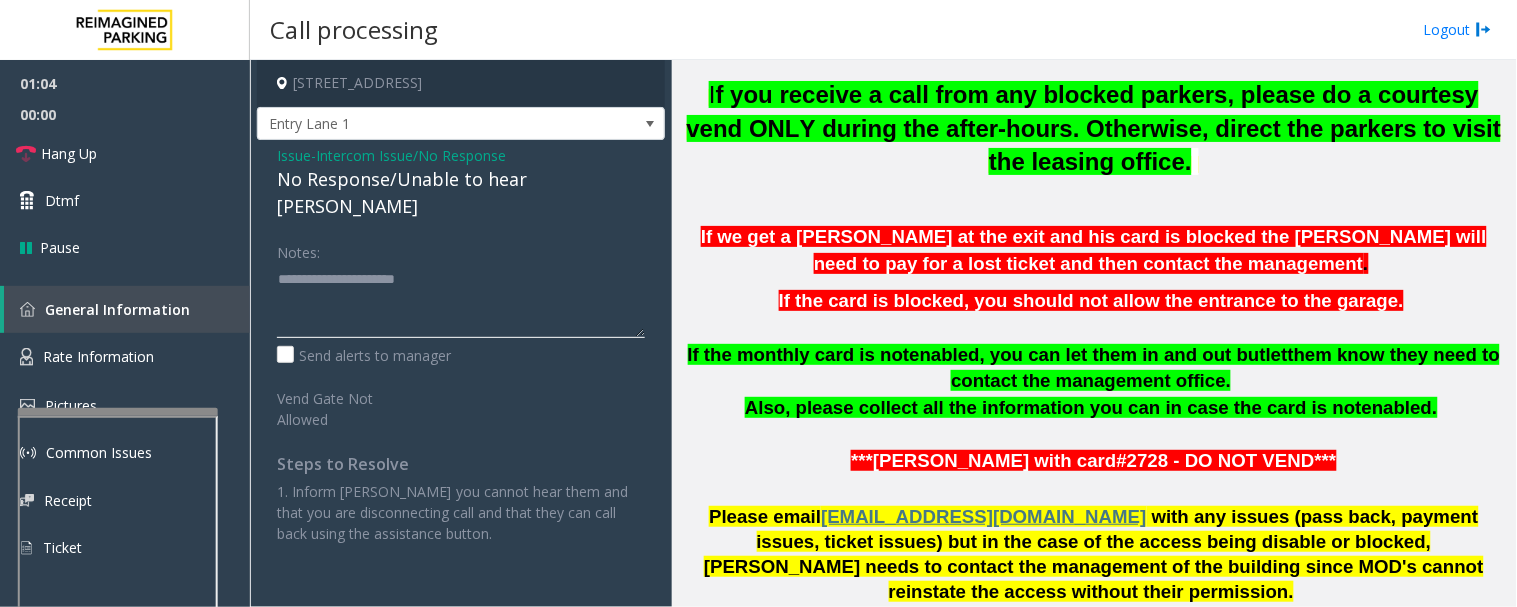 paste on "**********" 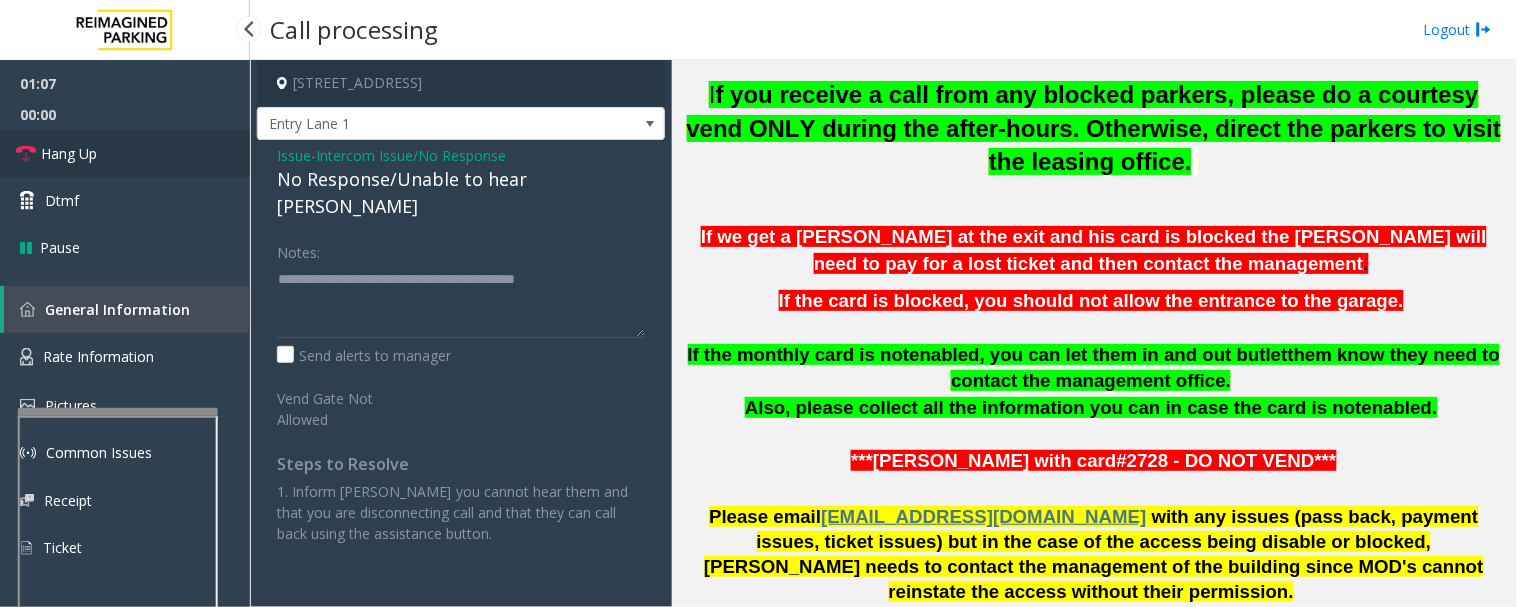 click on "Hang Up" at bounding box center (69, 153) 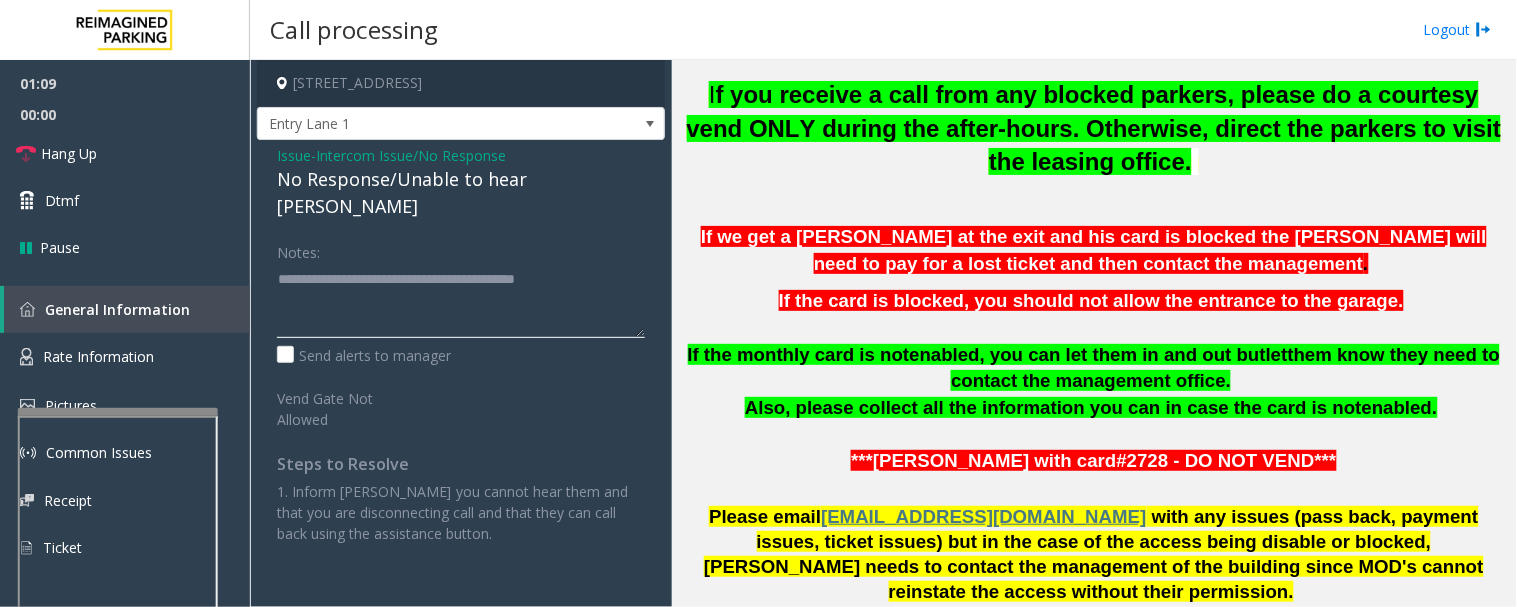 click 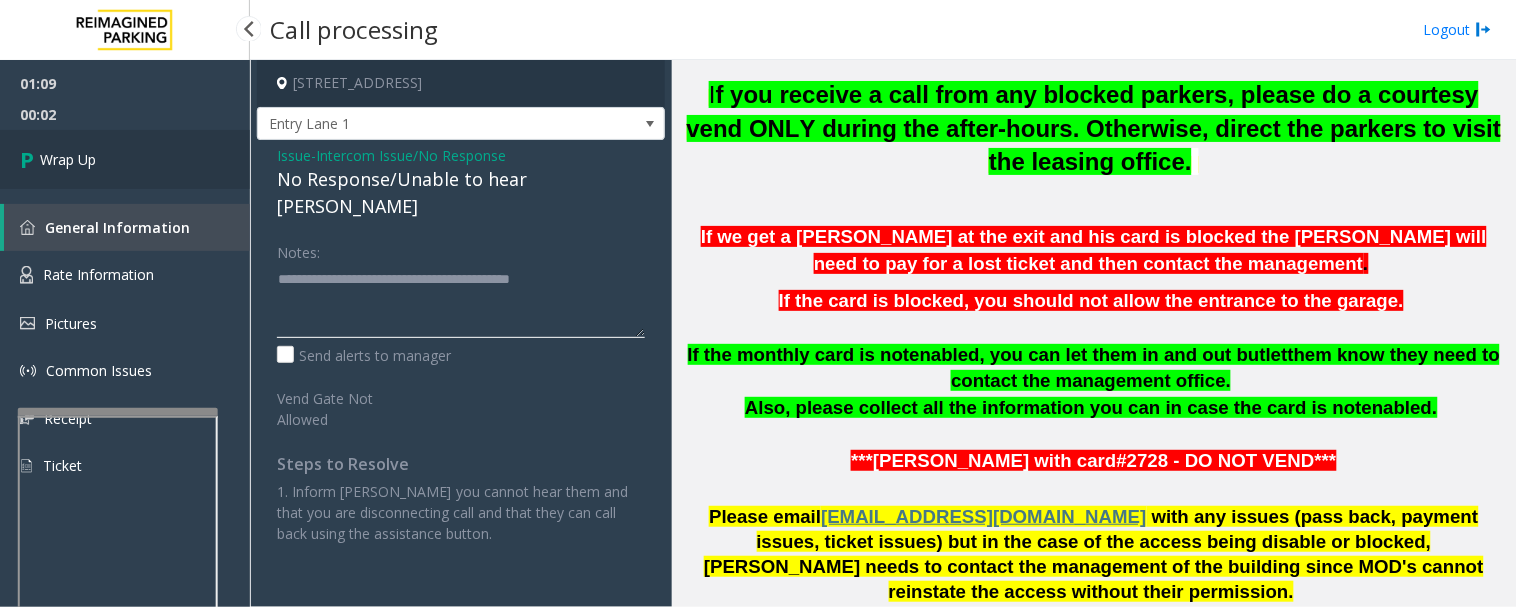 type on "**********" 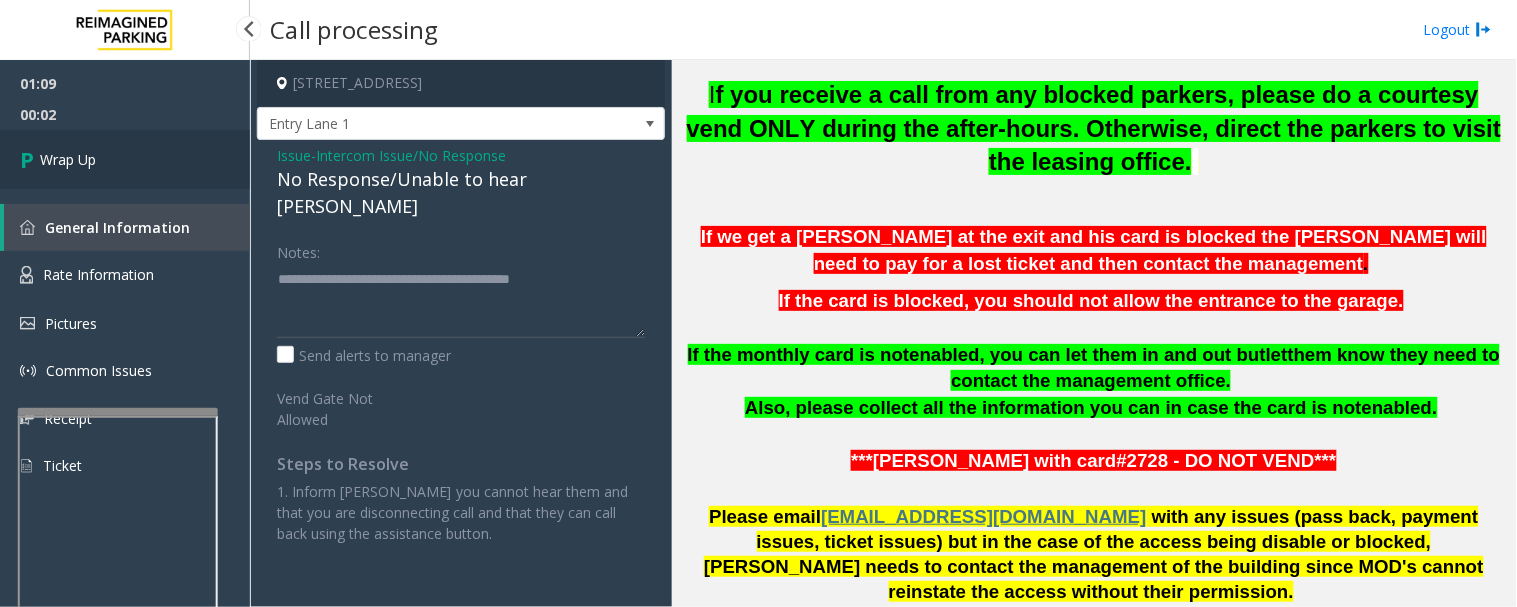 click at bounding box center (30, 159) 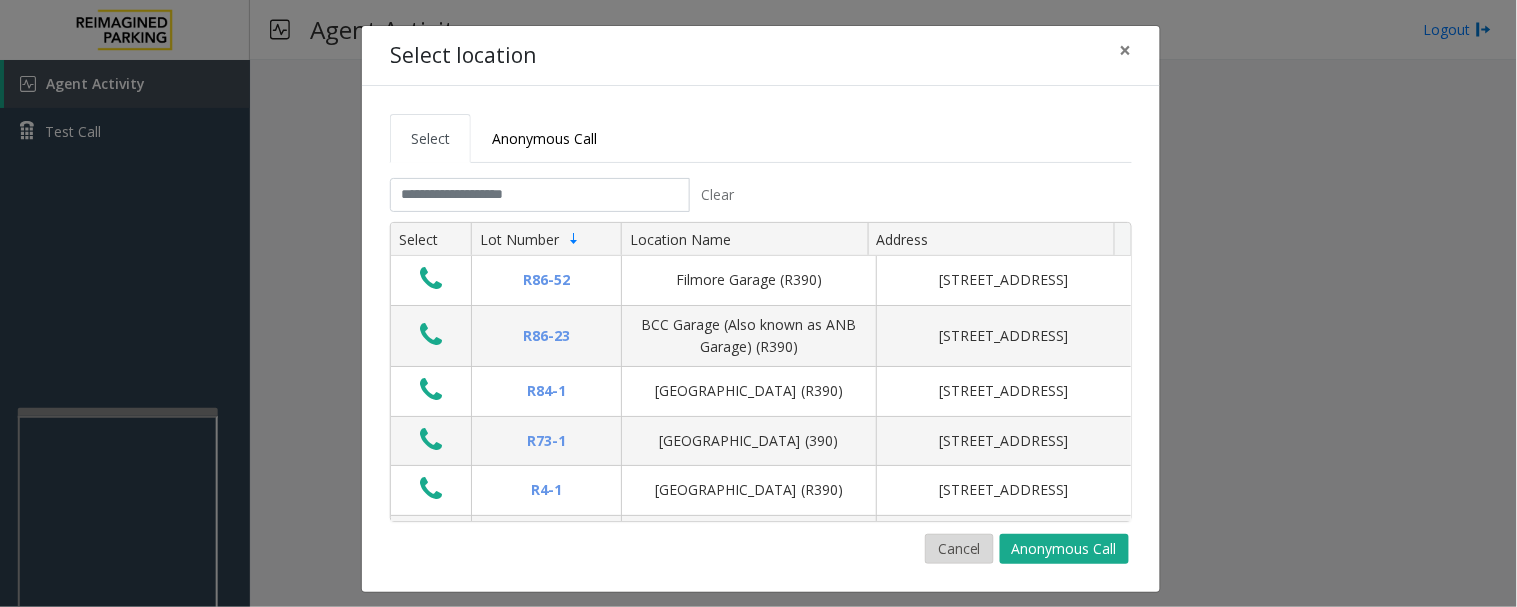 click on "Cancel" 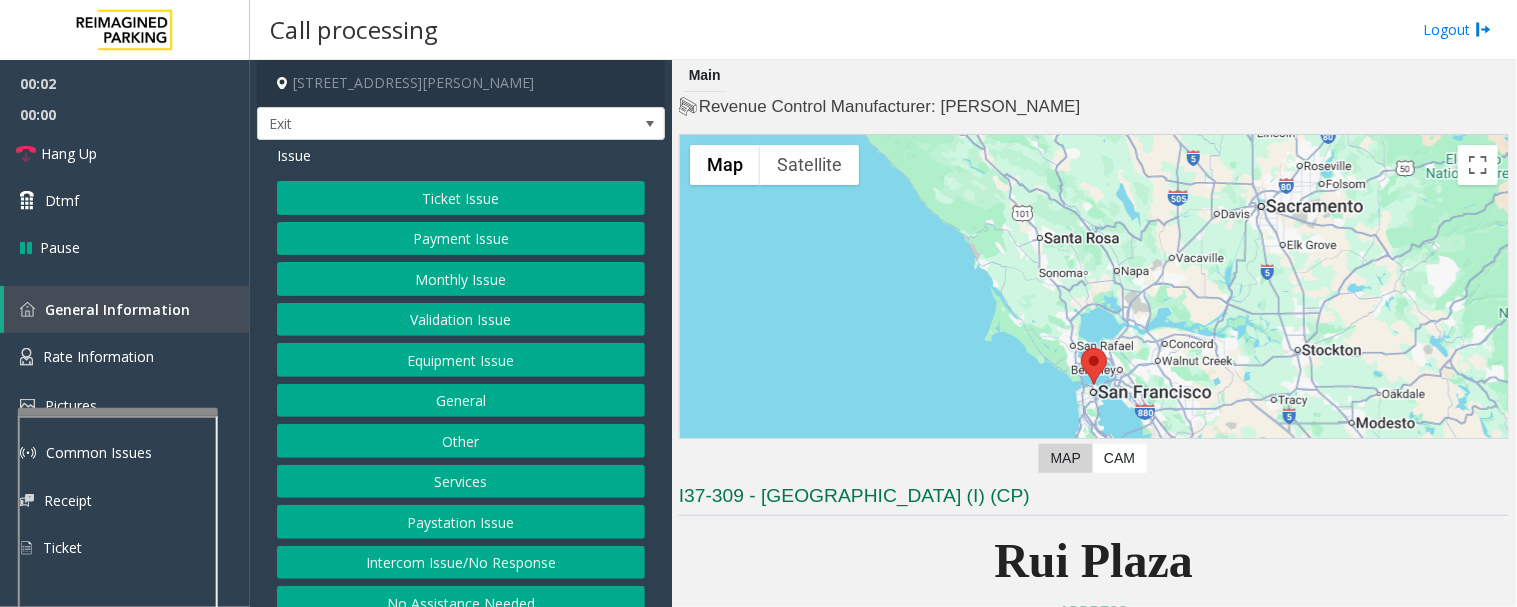 click on "Services" 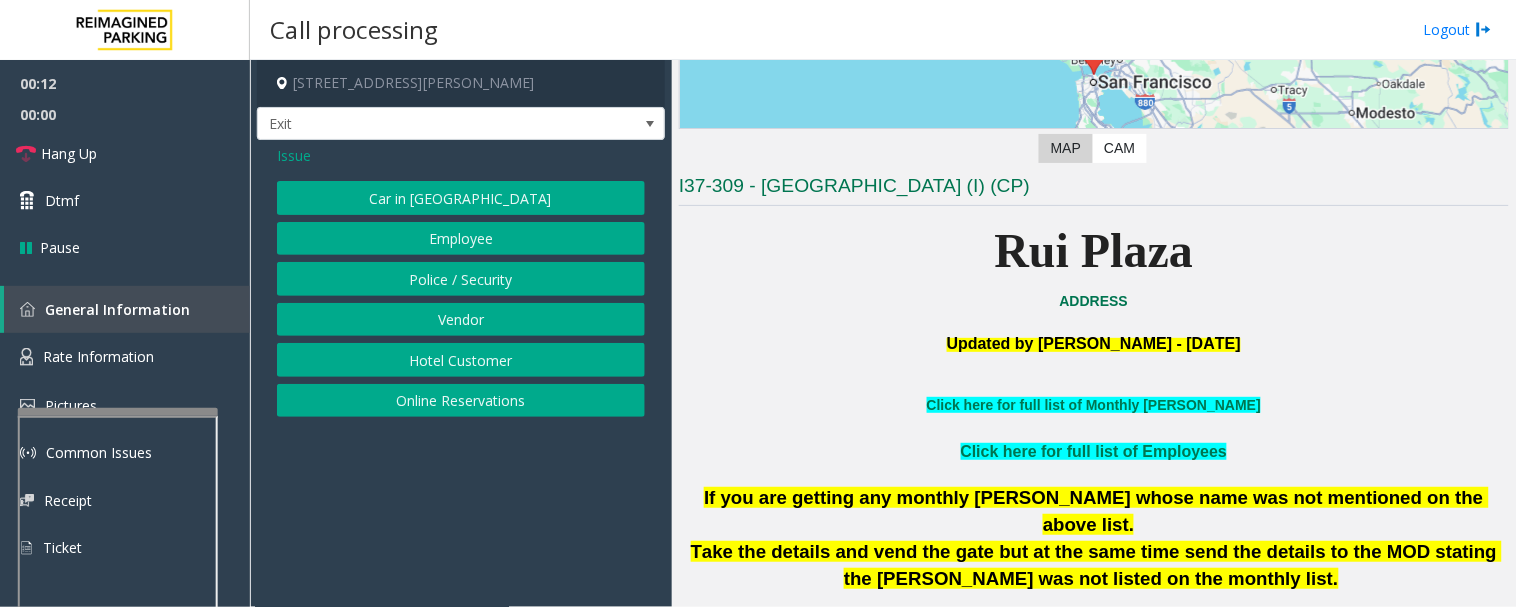 scroll, scrollTop: 222, scrollLeft: 0, axis: vertical 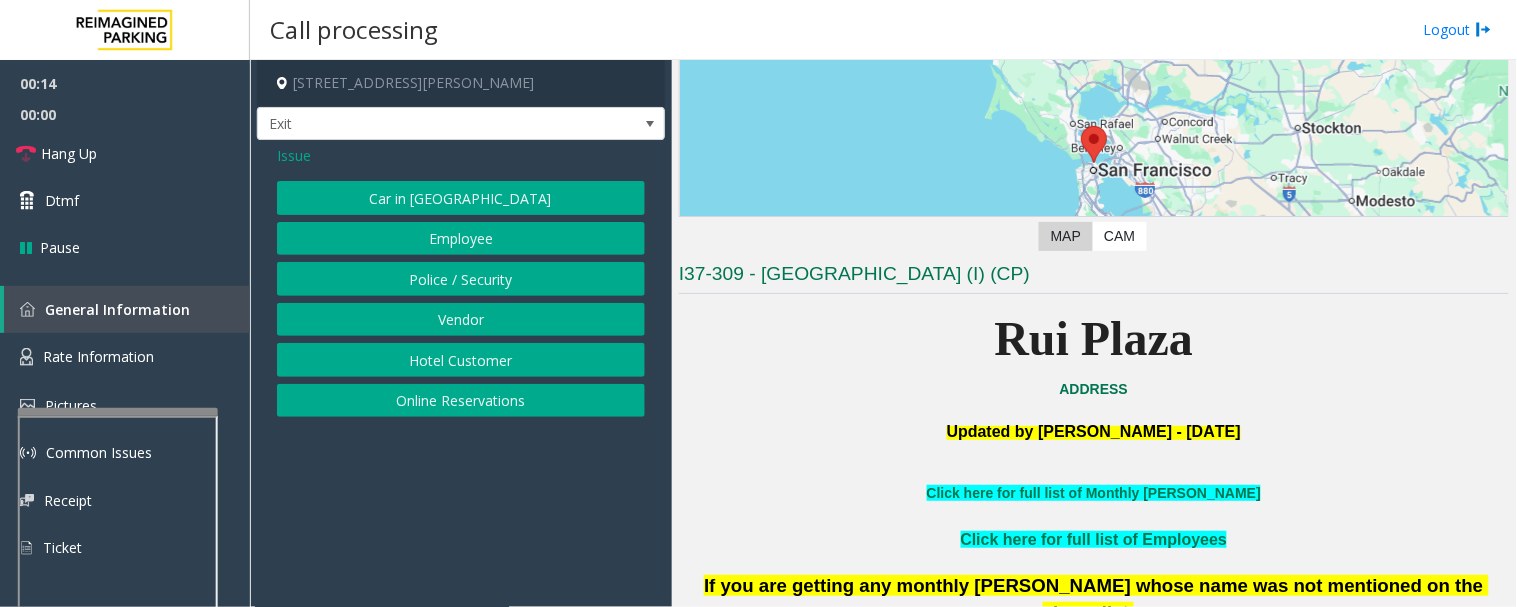 click on "Issue" 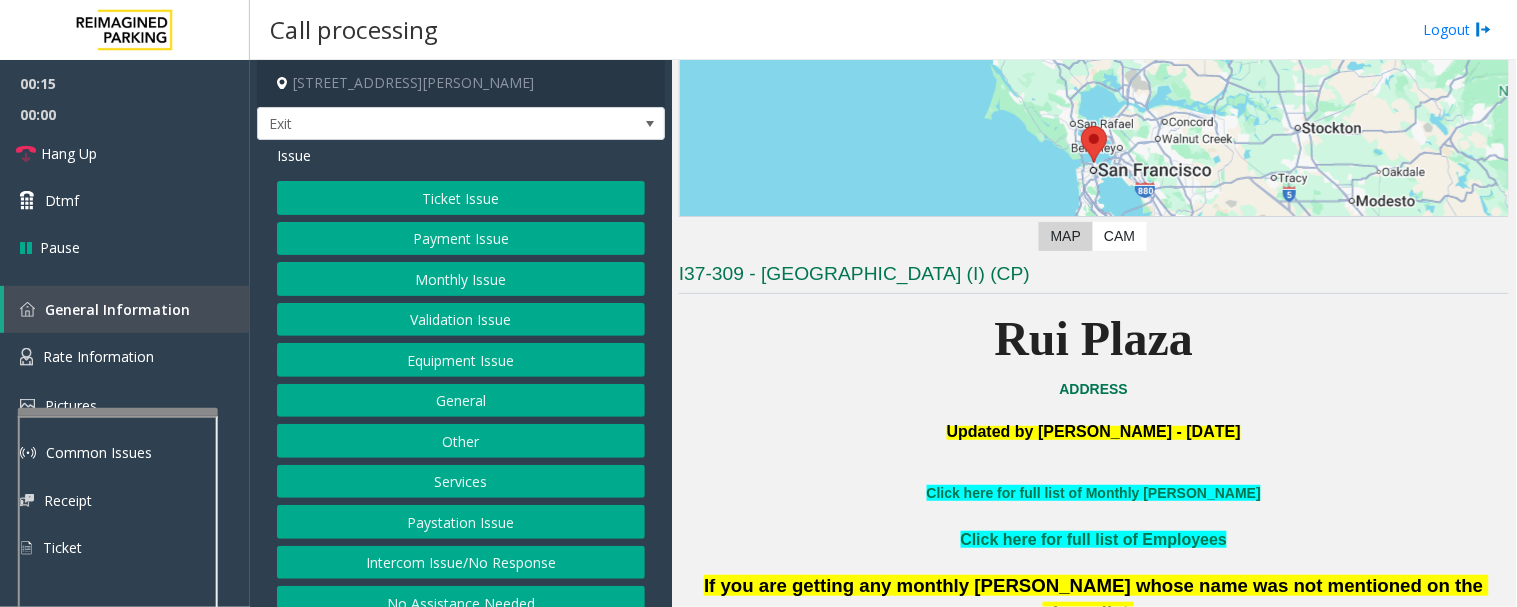 click on "Monthly Issue" 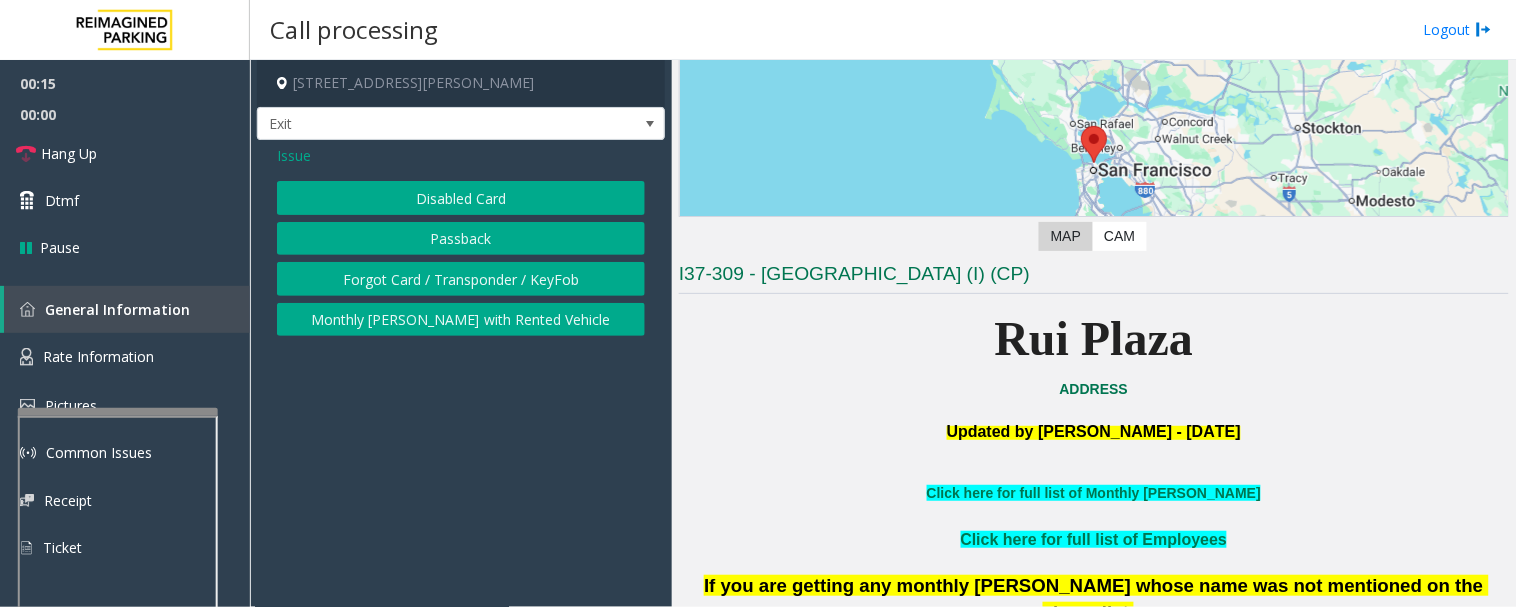 click on "Disabled Card" 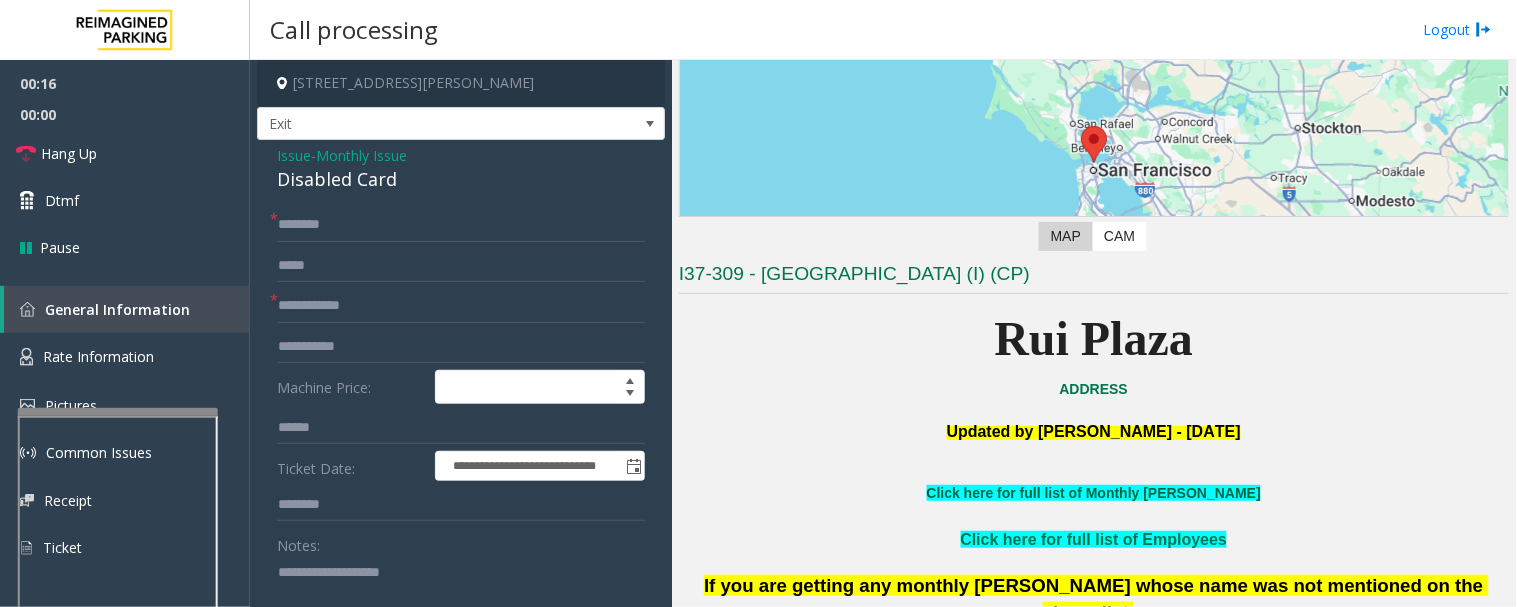 click on "Click here for full list of Monthly [PERSON_NAME]" 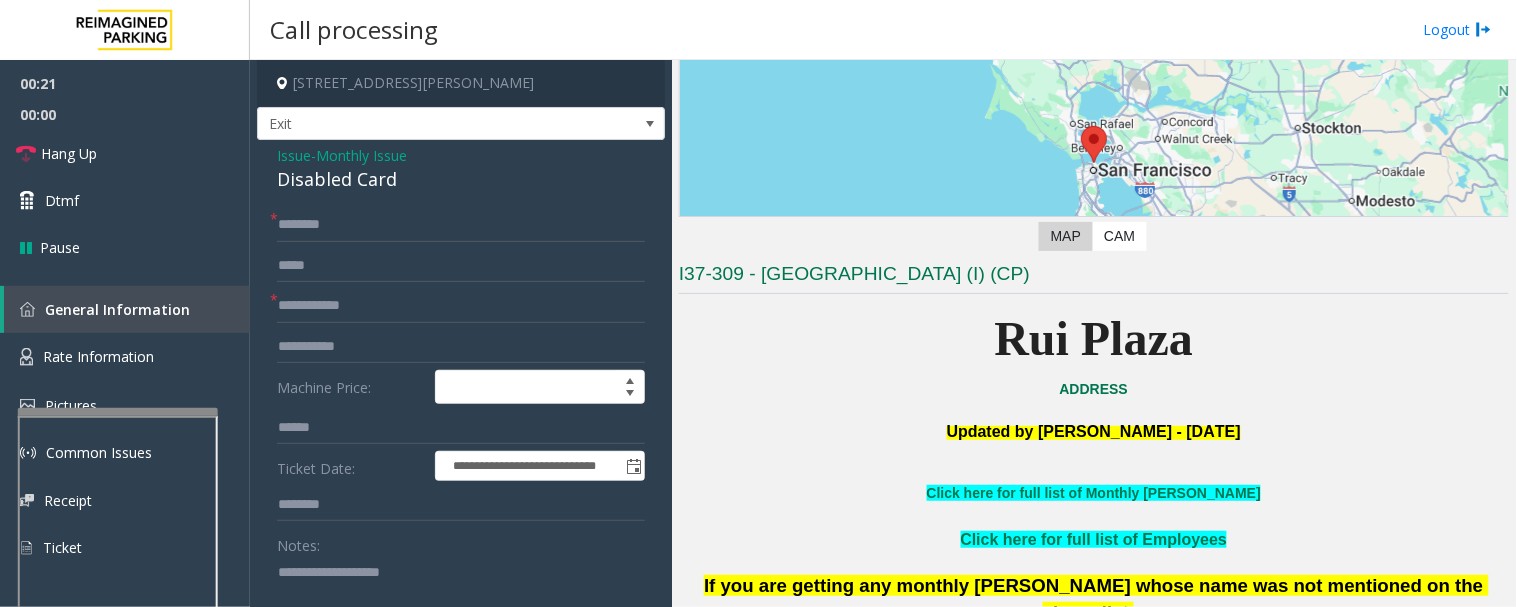 click on "Issue" 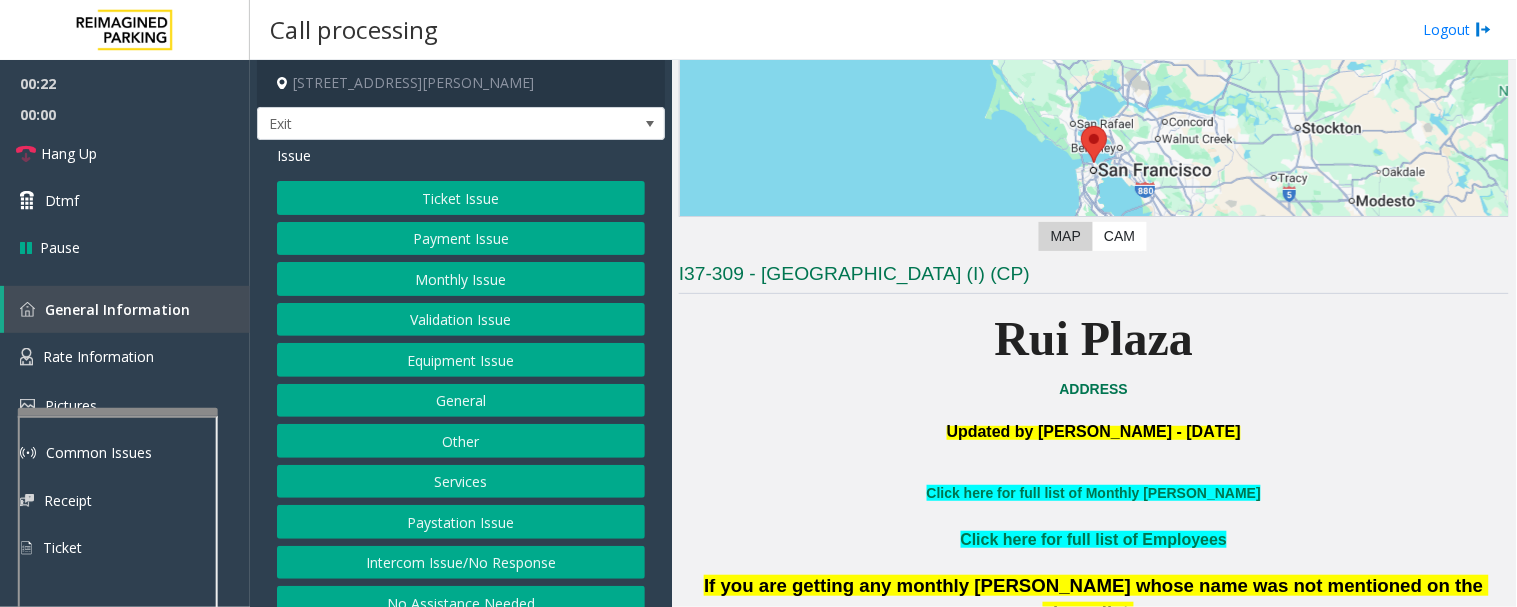 click on "Monthly Issue" 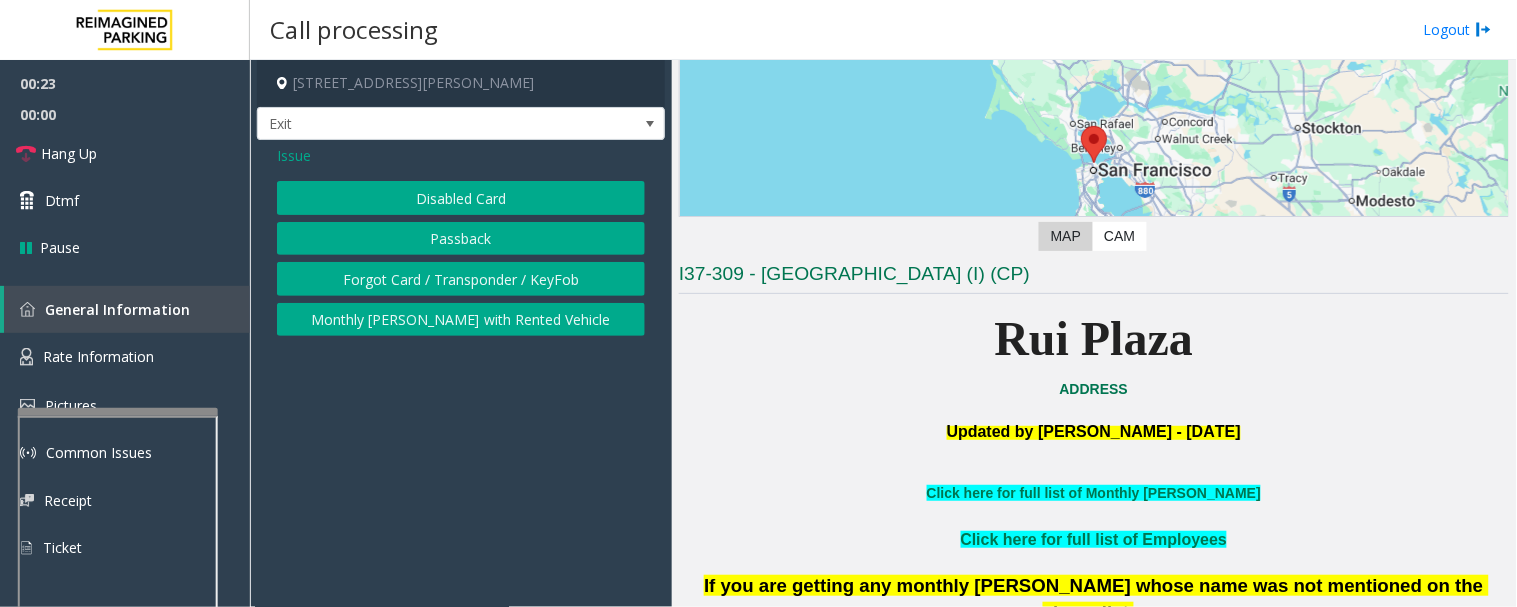 click on "Forgot Card / Transponder / KeyFob" 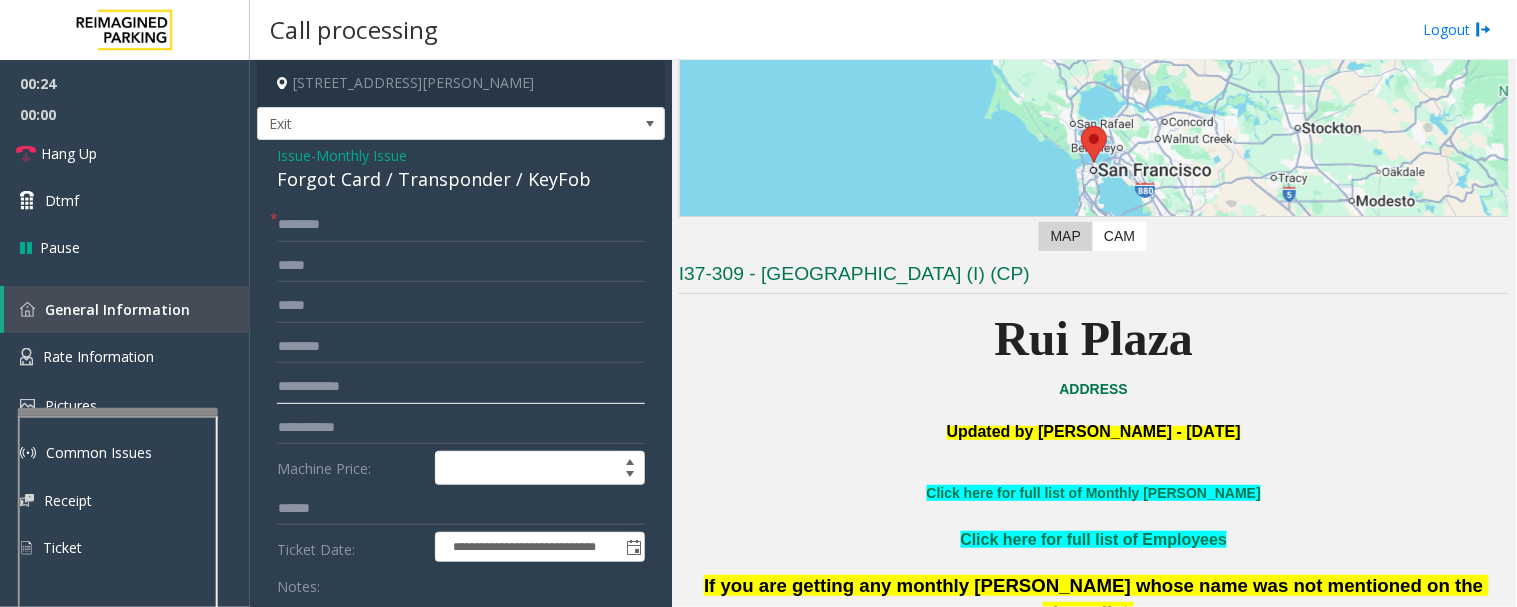 click 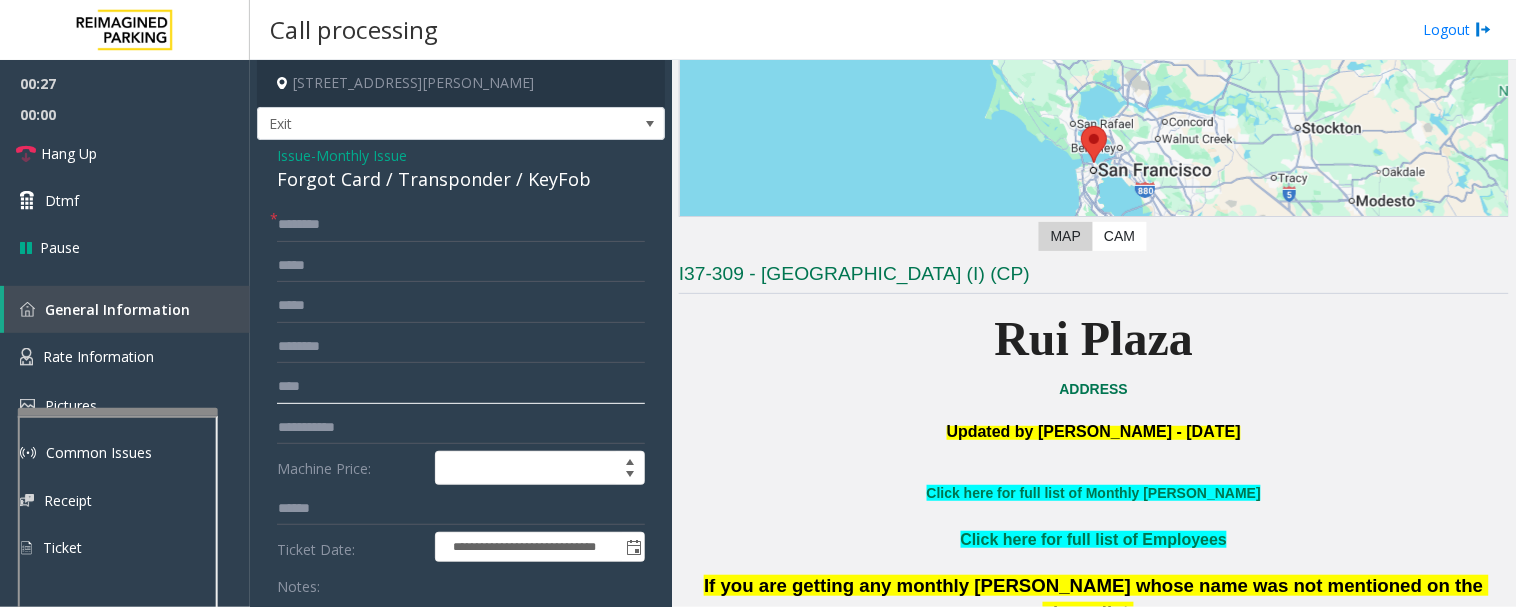 type on "****" 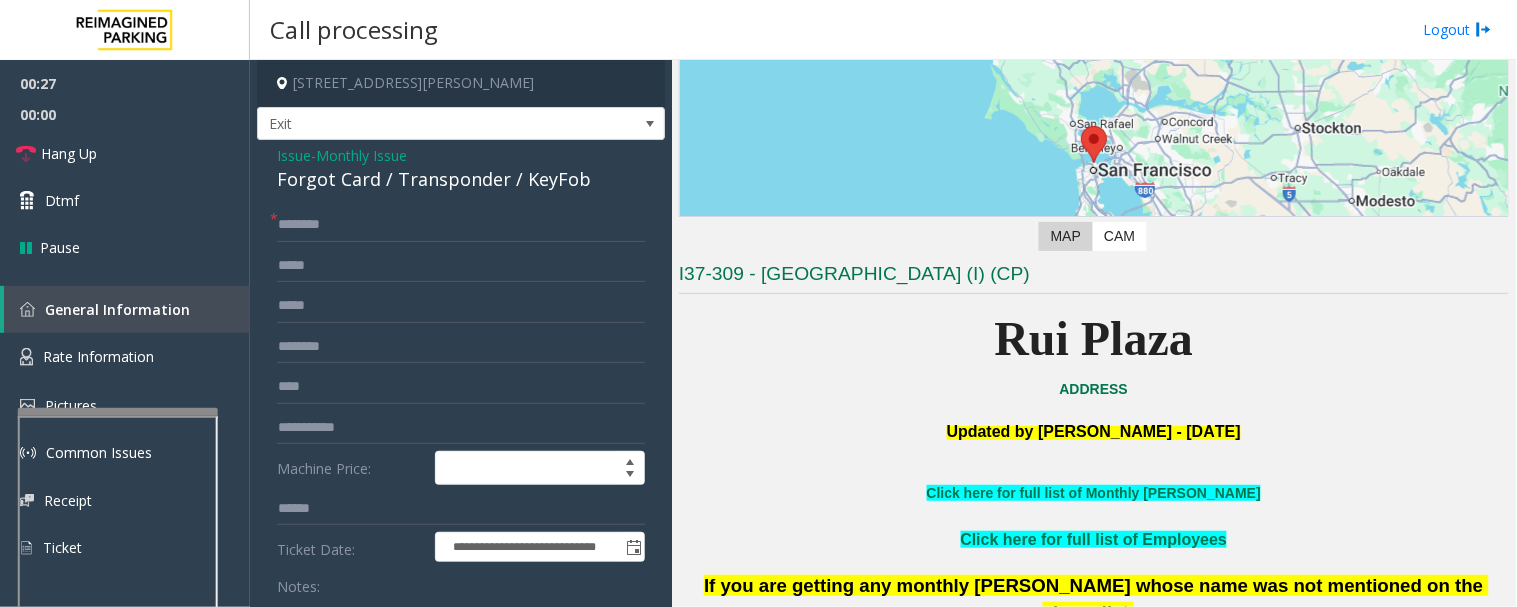 click on "Forgot Card / Transponder / KeyFob" 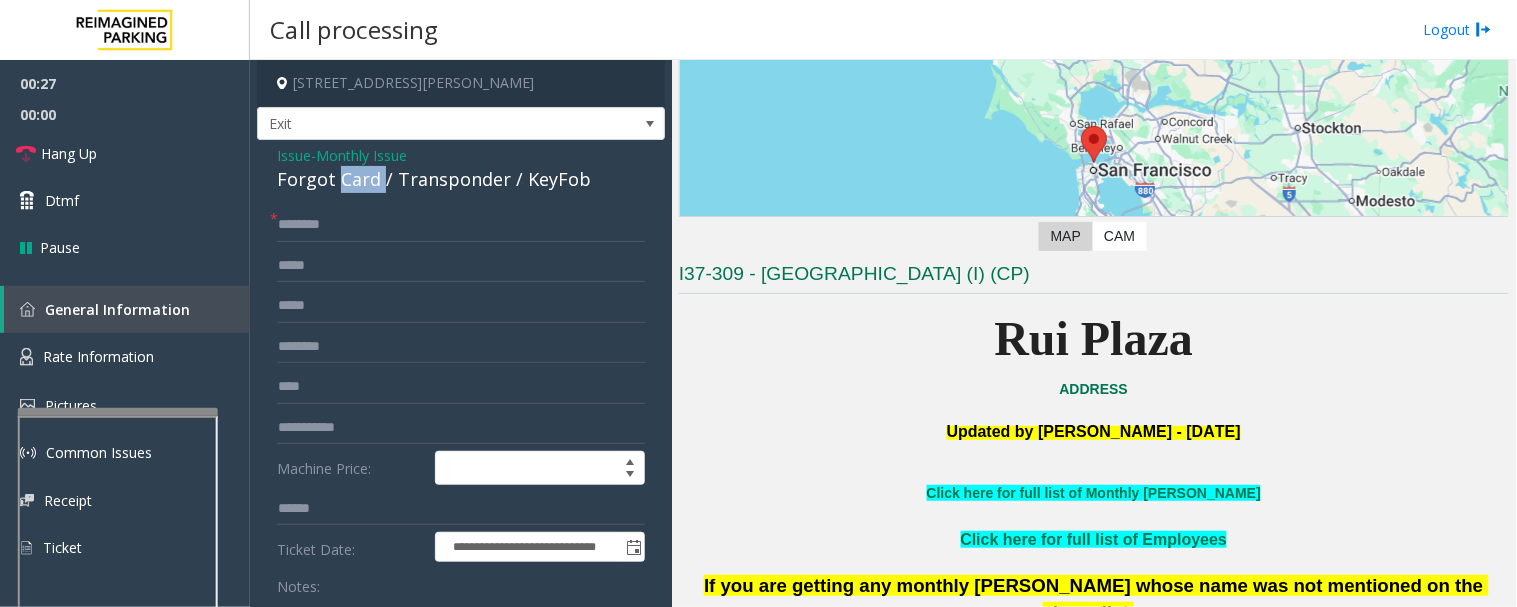 click on "Forgot Card / Transponder / KeyFob" 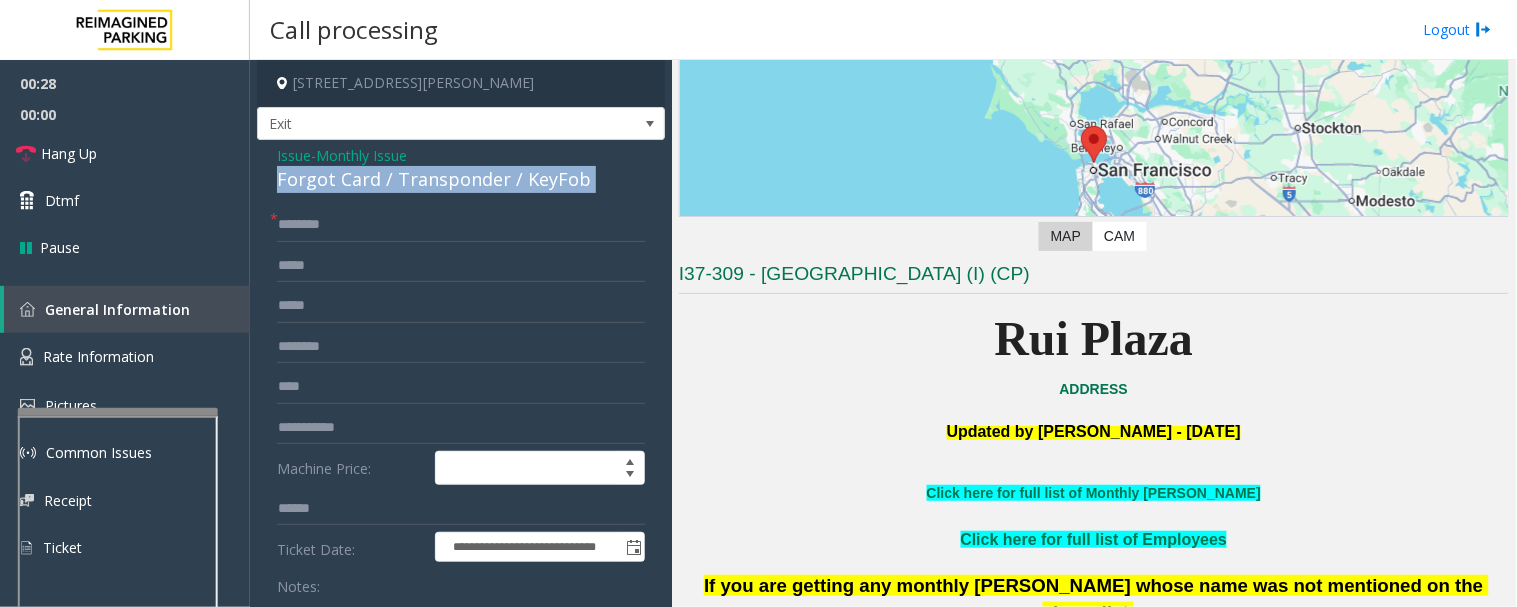 click on "Forgot Card / Transponder / KeyFob" 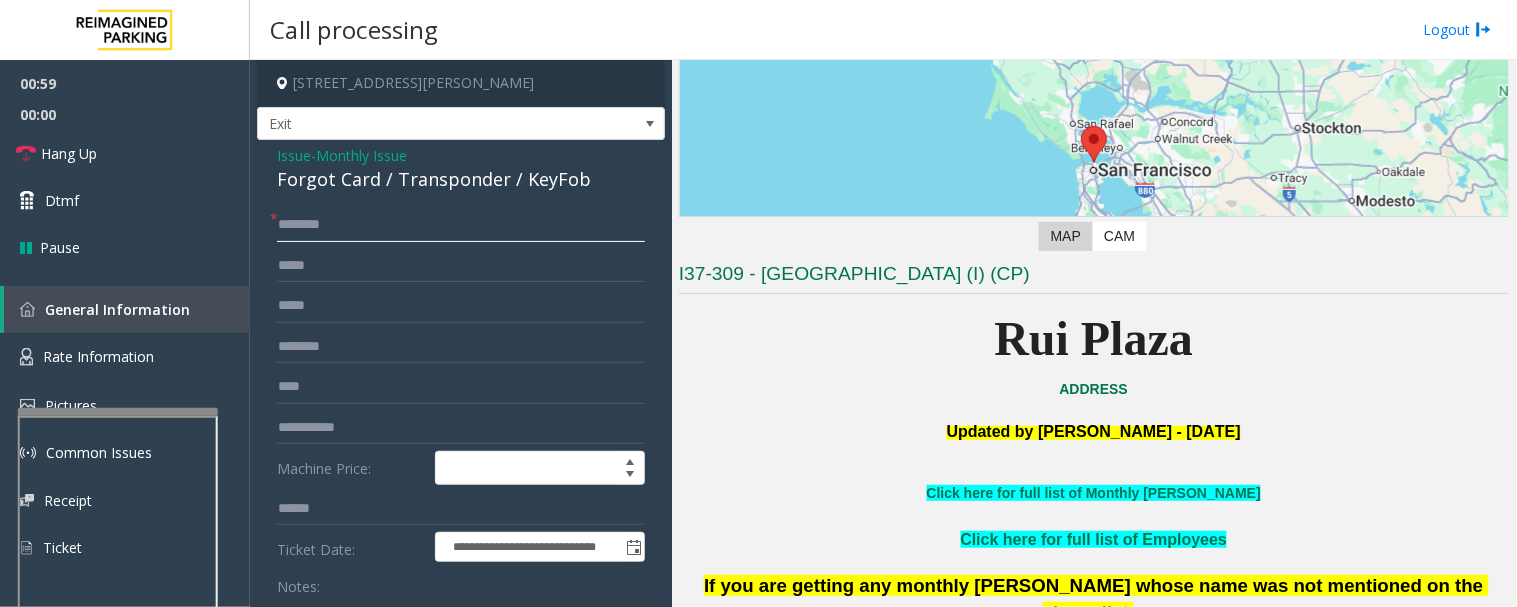 click 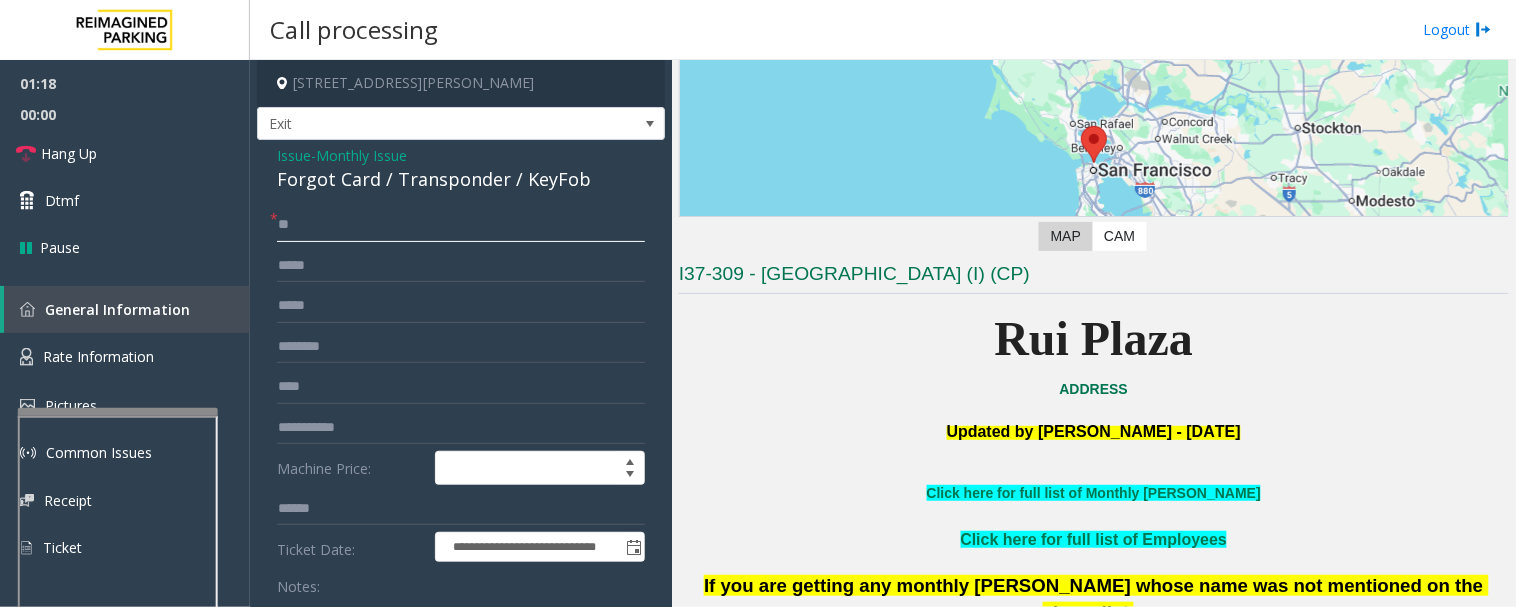 type on "*" 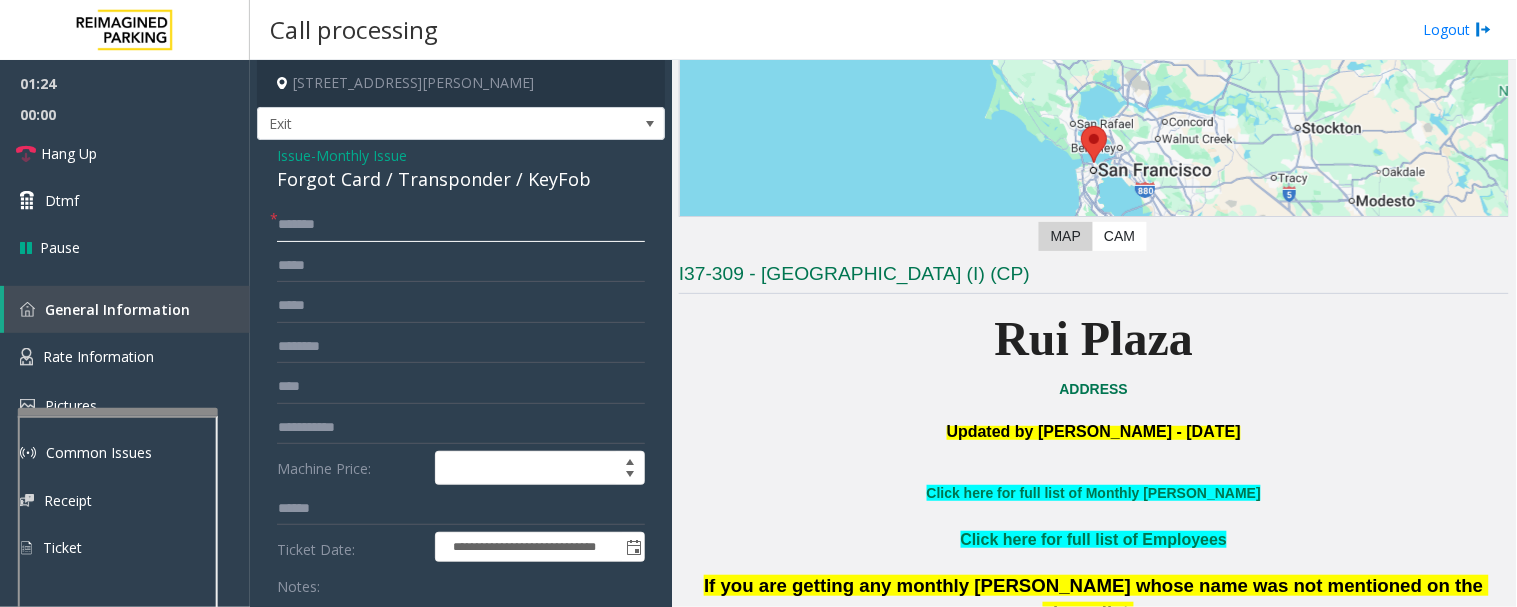 type on "******" 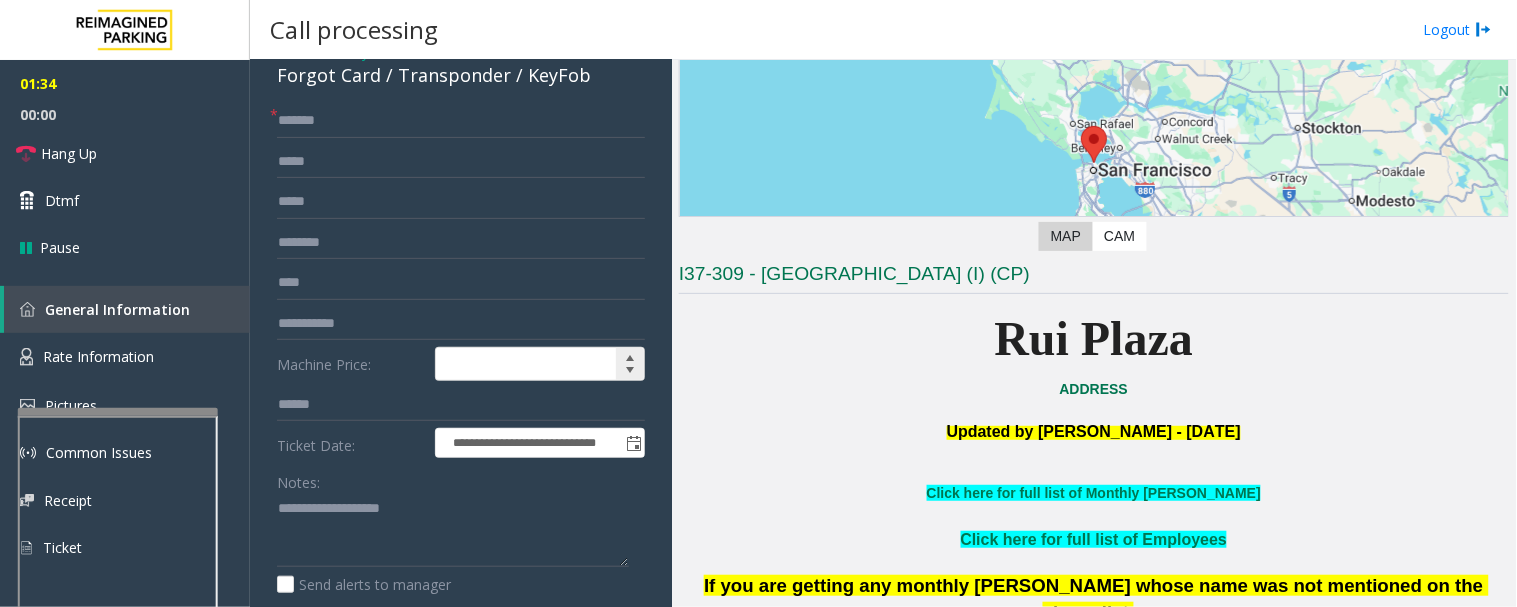 scroll, scrollTop: 222, scrollLeft: 0, axis: vertical 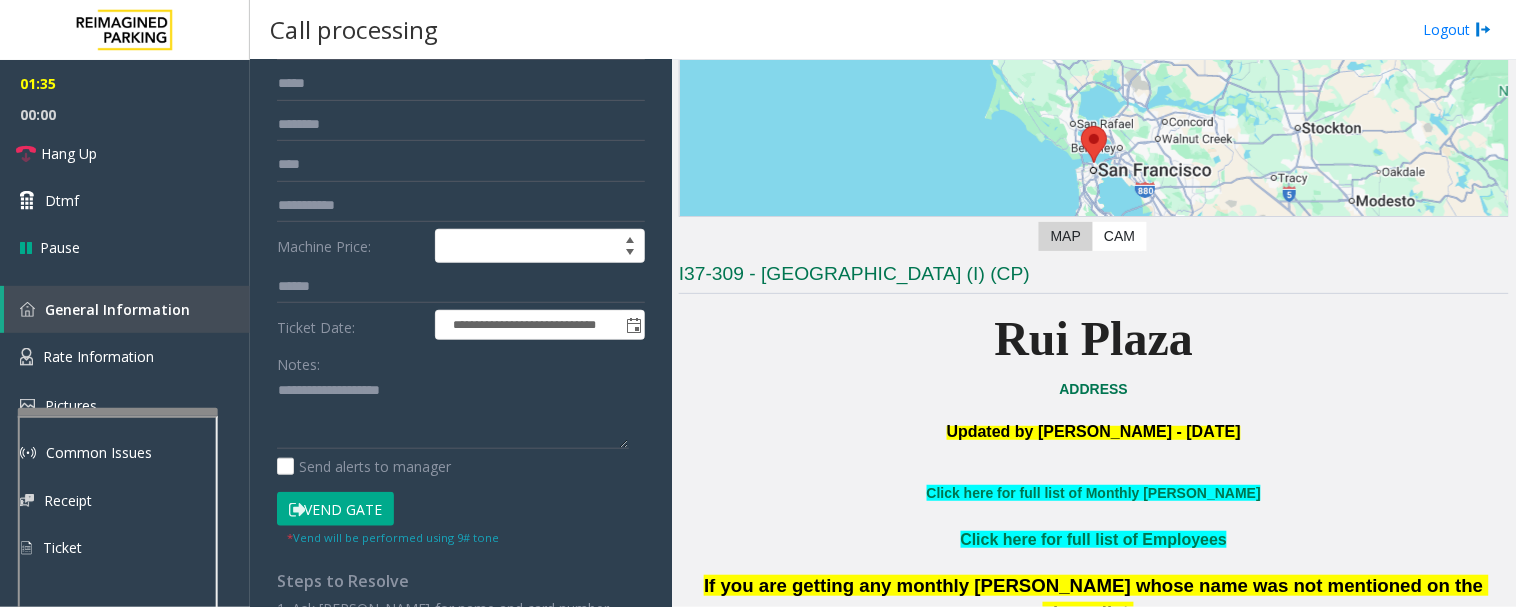 click on "Vend Gate" 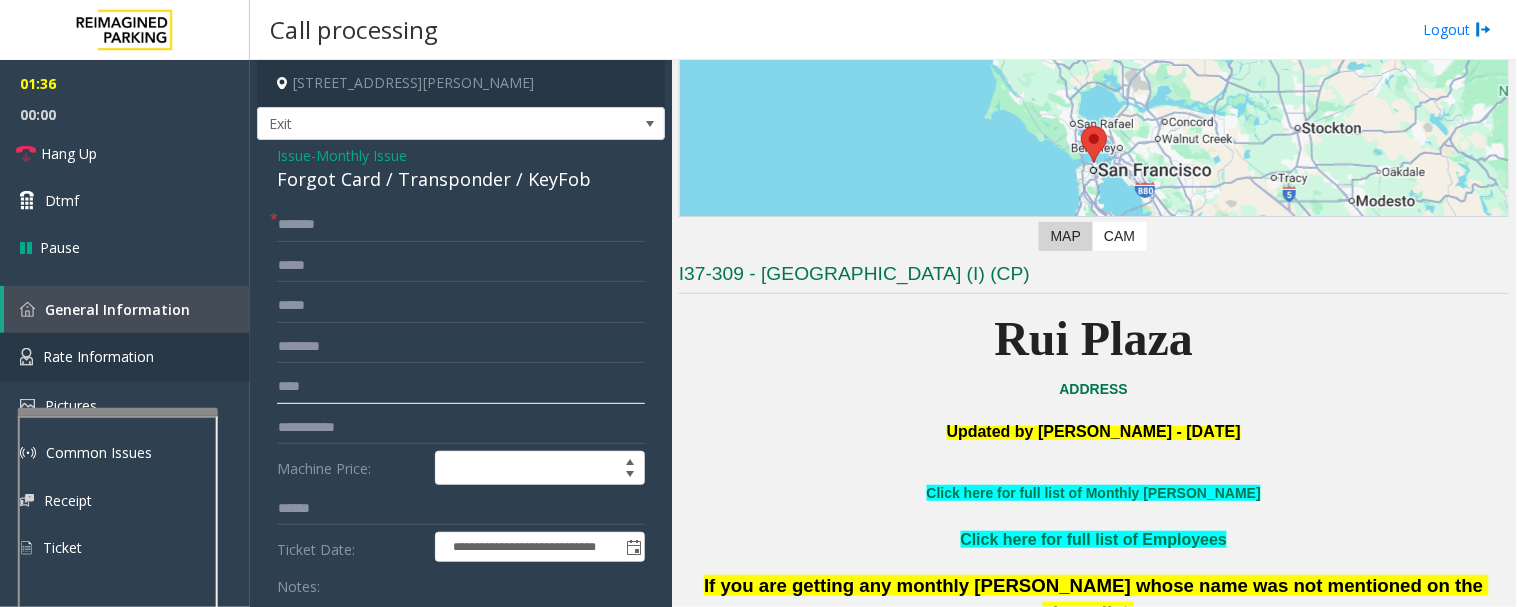 drag, startPoint x: 370, startPoint y: 388, endPoint x: 110, endPoint y: 370, distance: 260.62234 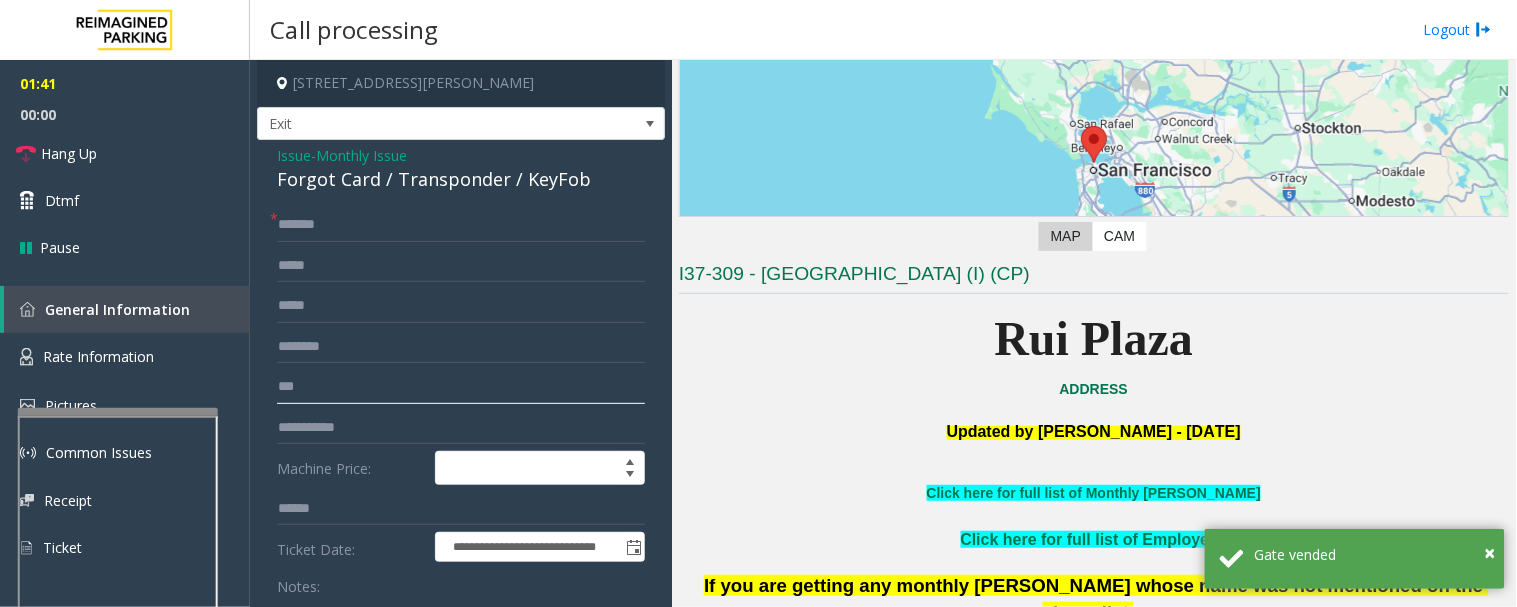type on "***" 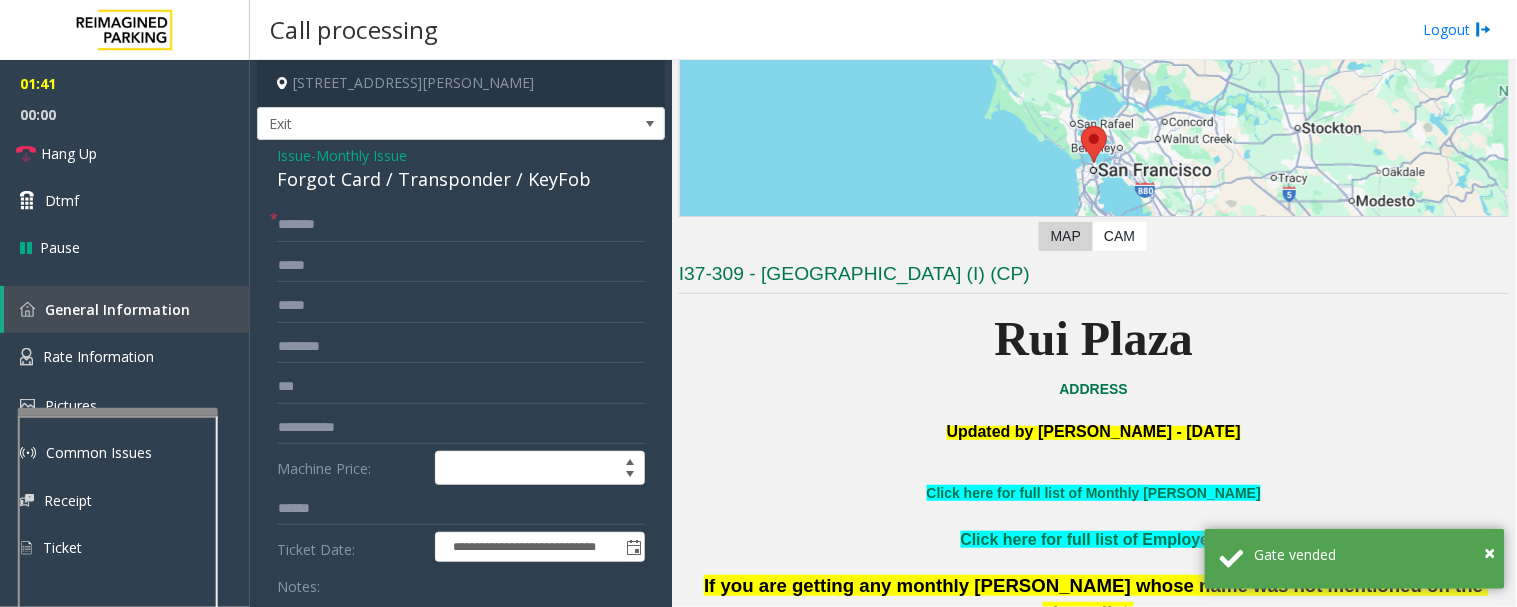 click on "Forgot Card / Transponder / KeyFob" 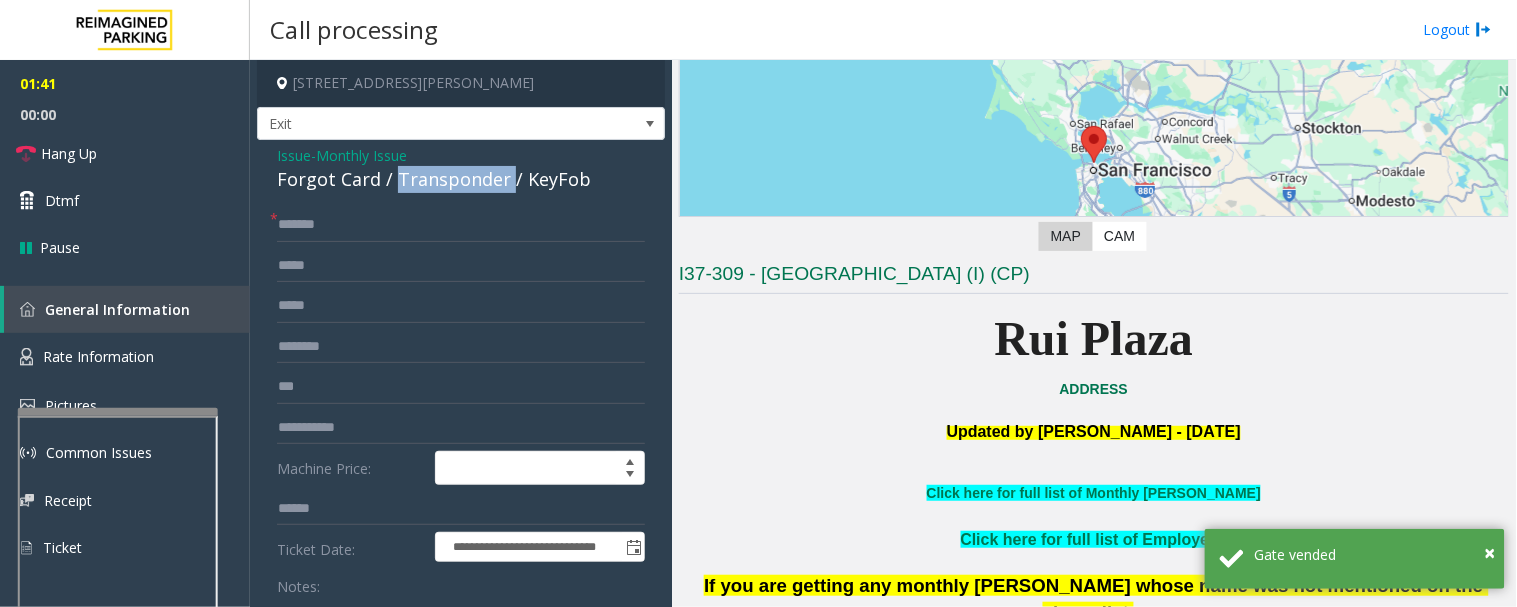 click on "Forgot Card / Transponder / KeyFob" 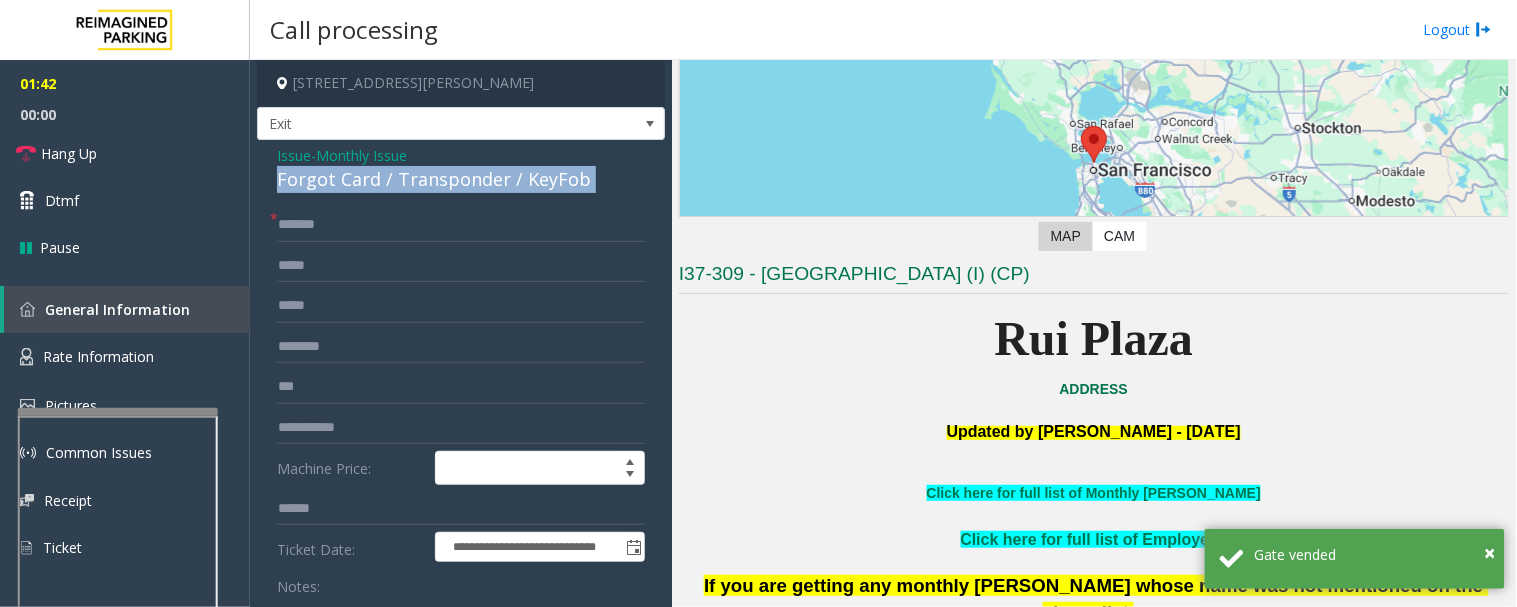 click on "Forgot Card / Transponder / KeyFob" 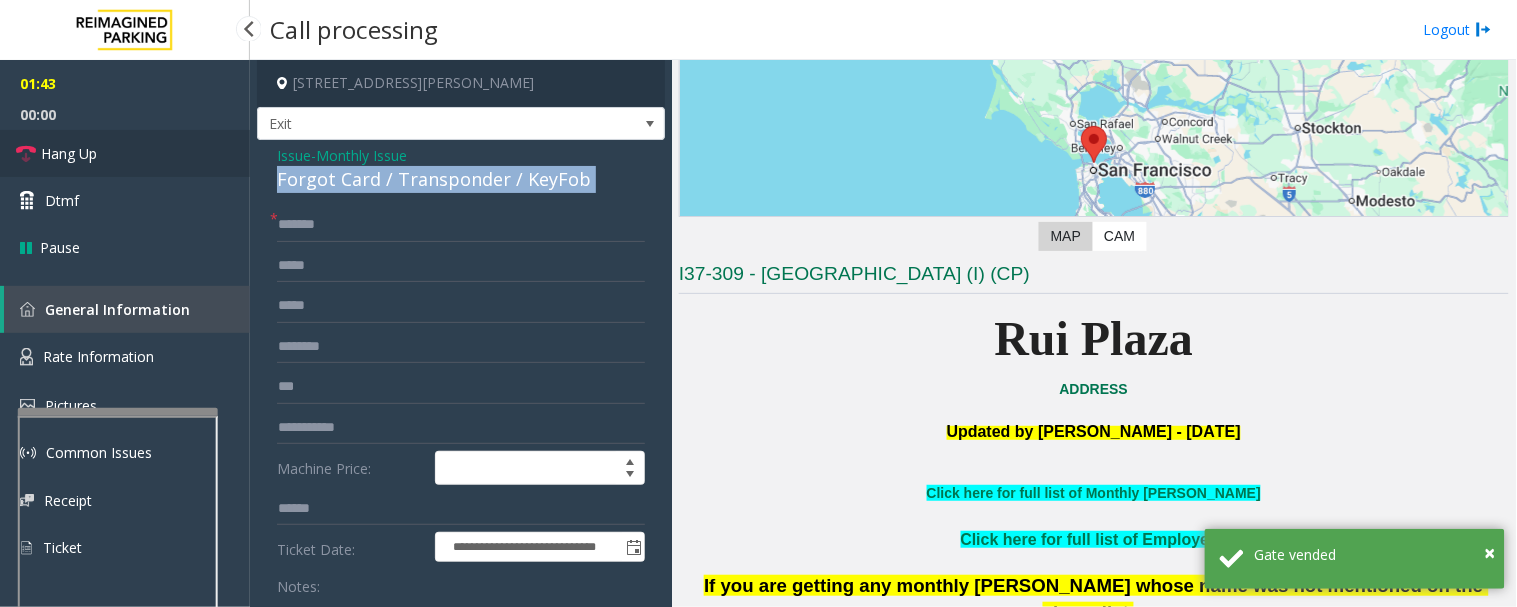 click on "Hang Up" at bounding box center (69, 153) 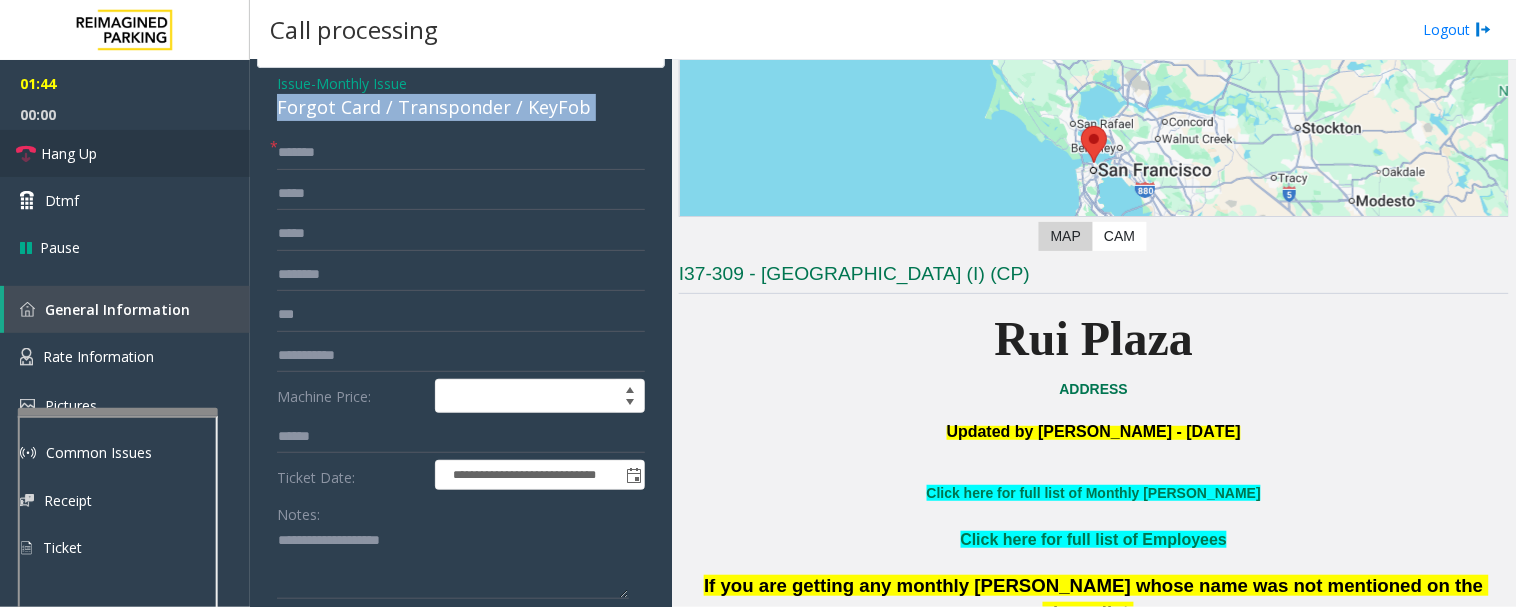 scroll, scrollTop: 111, scrollLeft: 0, axis: vertical 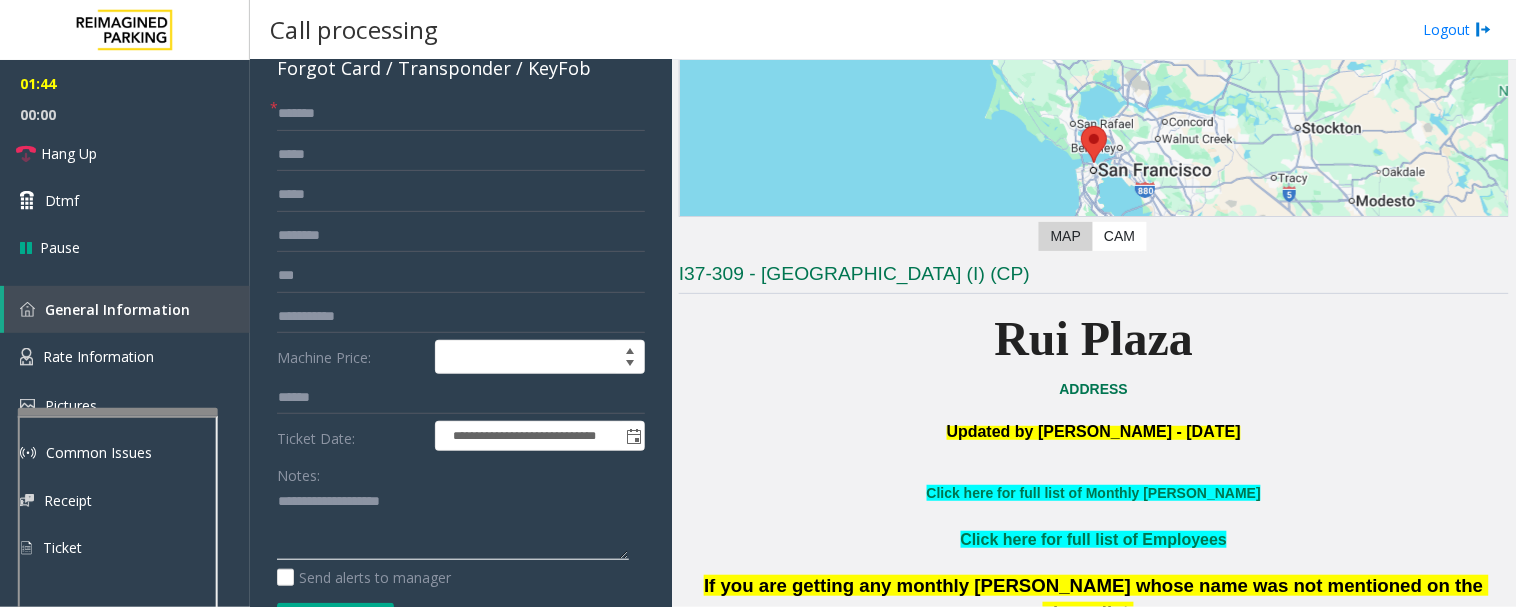 click 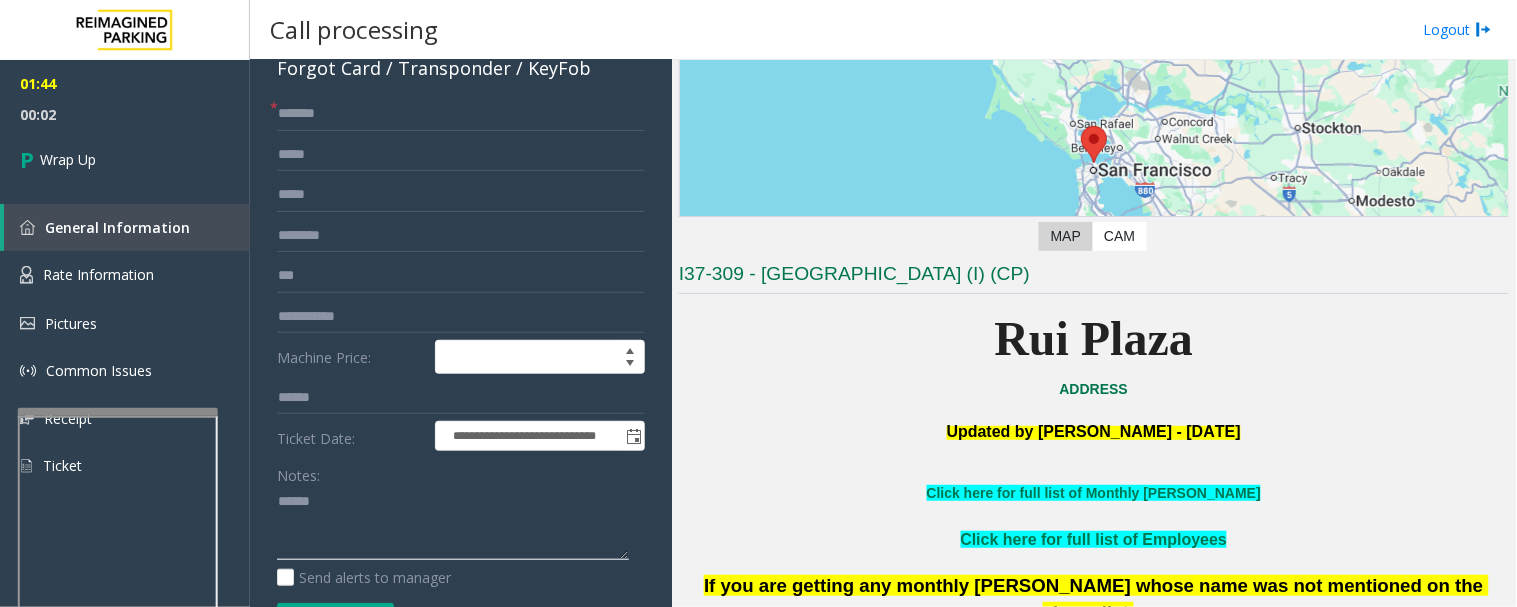 paste on "**********" 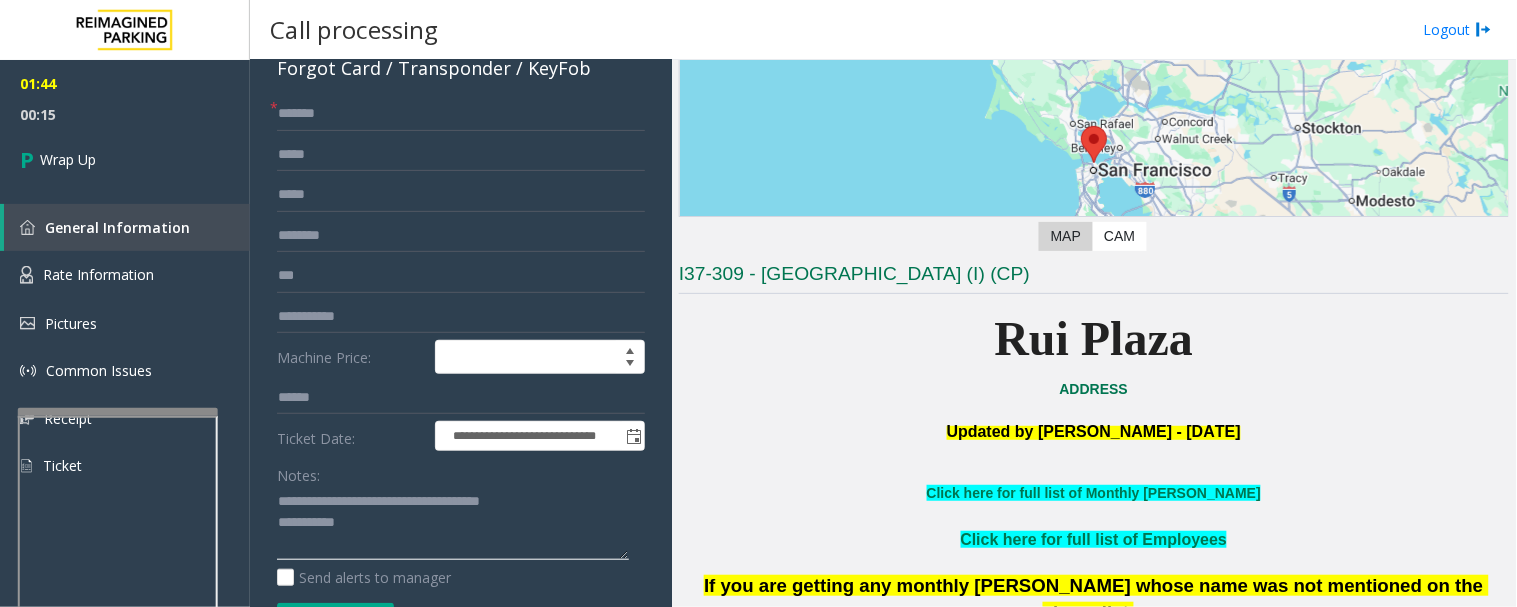 click 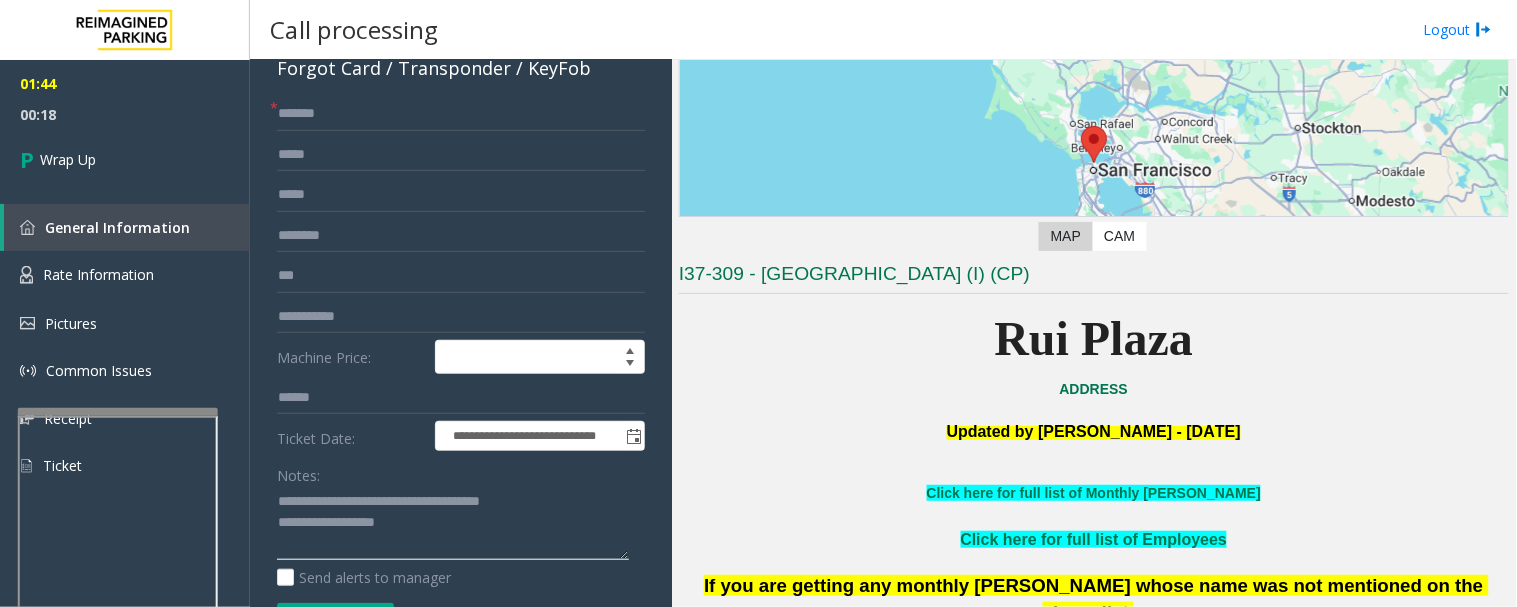 paste on "**********" 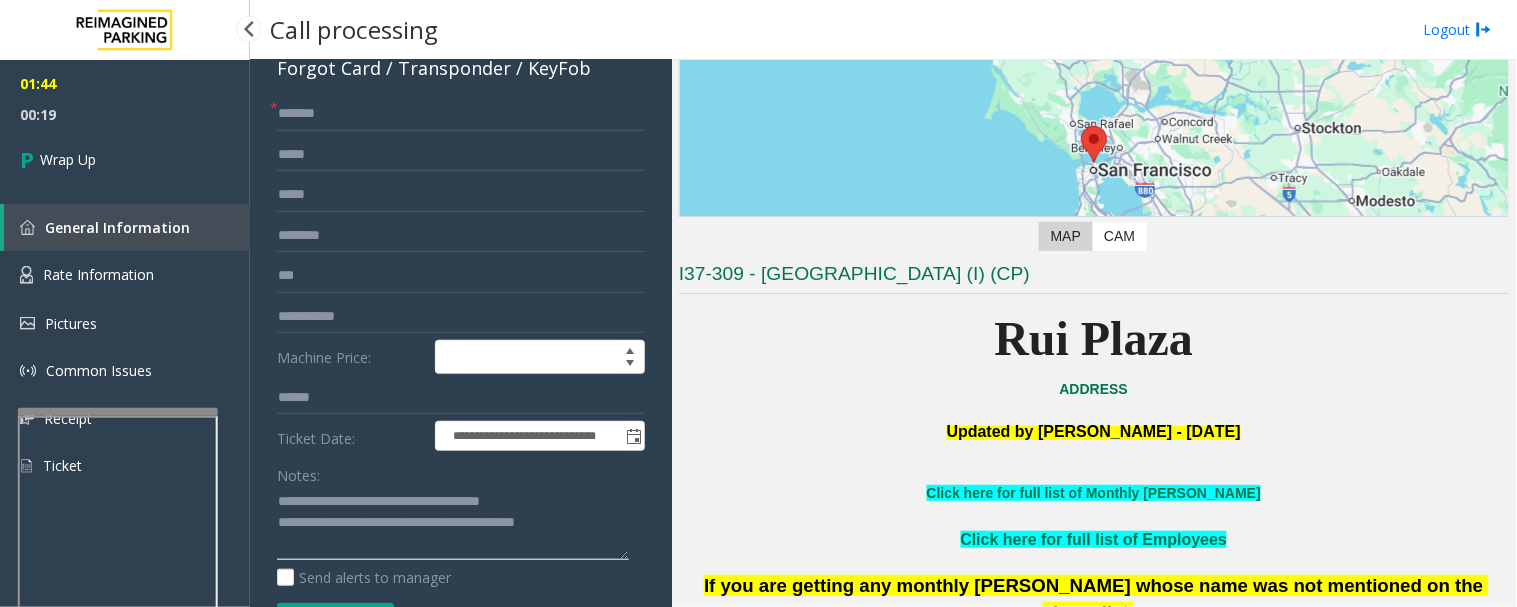 type on "**********" 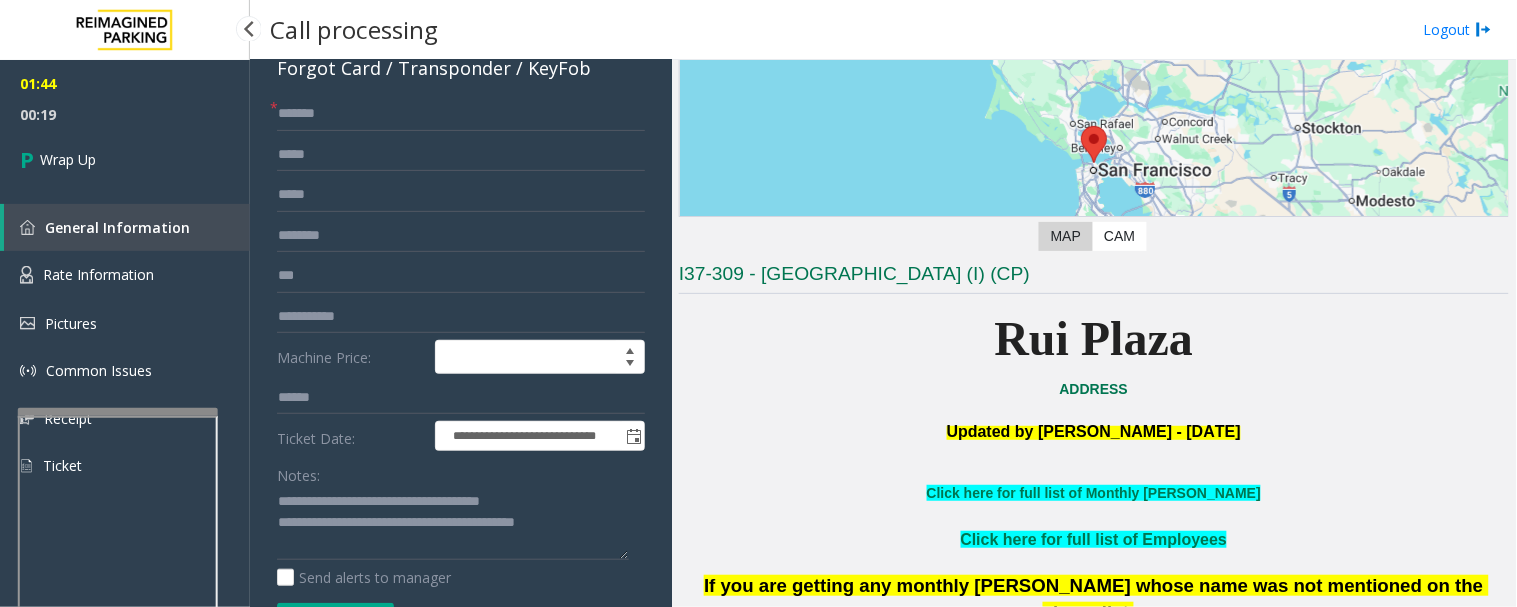 click on "00:19" at bounding box center [125, 114] 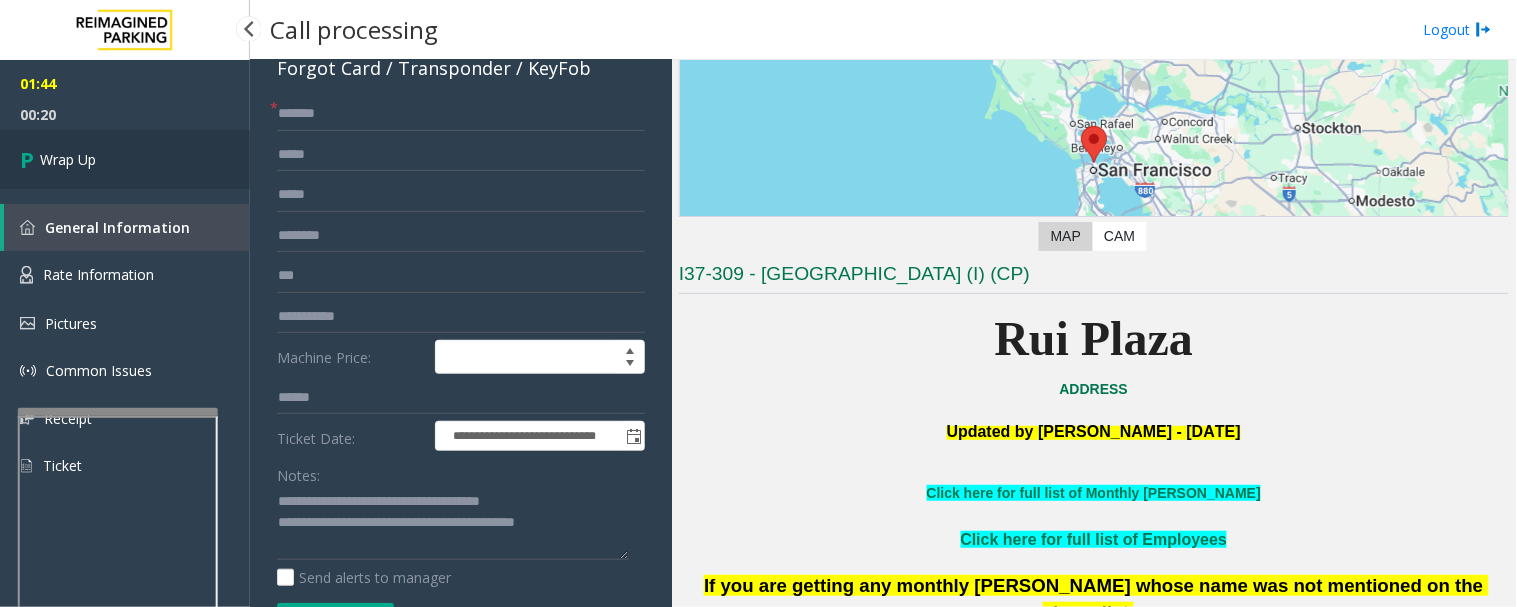click on "Wrap Up" at bounding box center [125, 159] 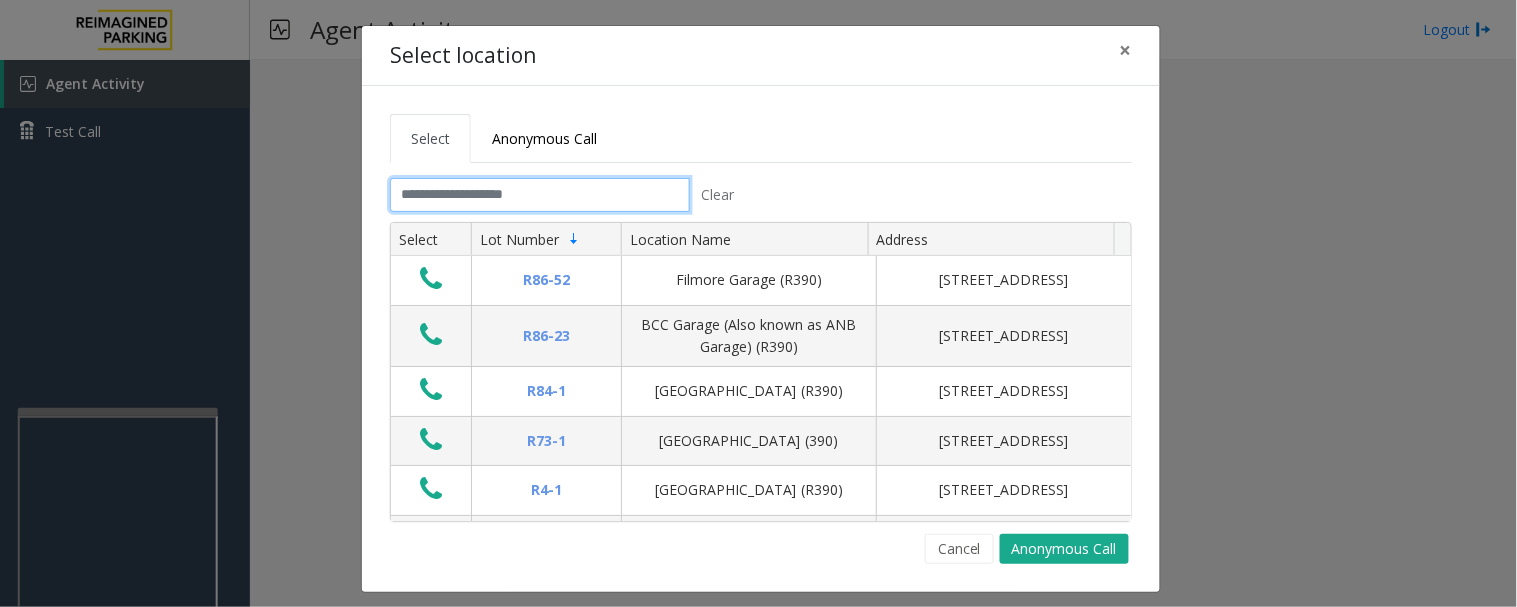 click 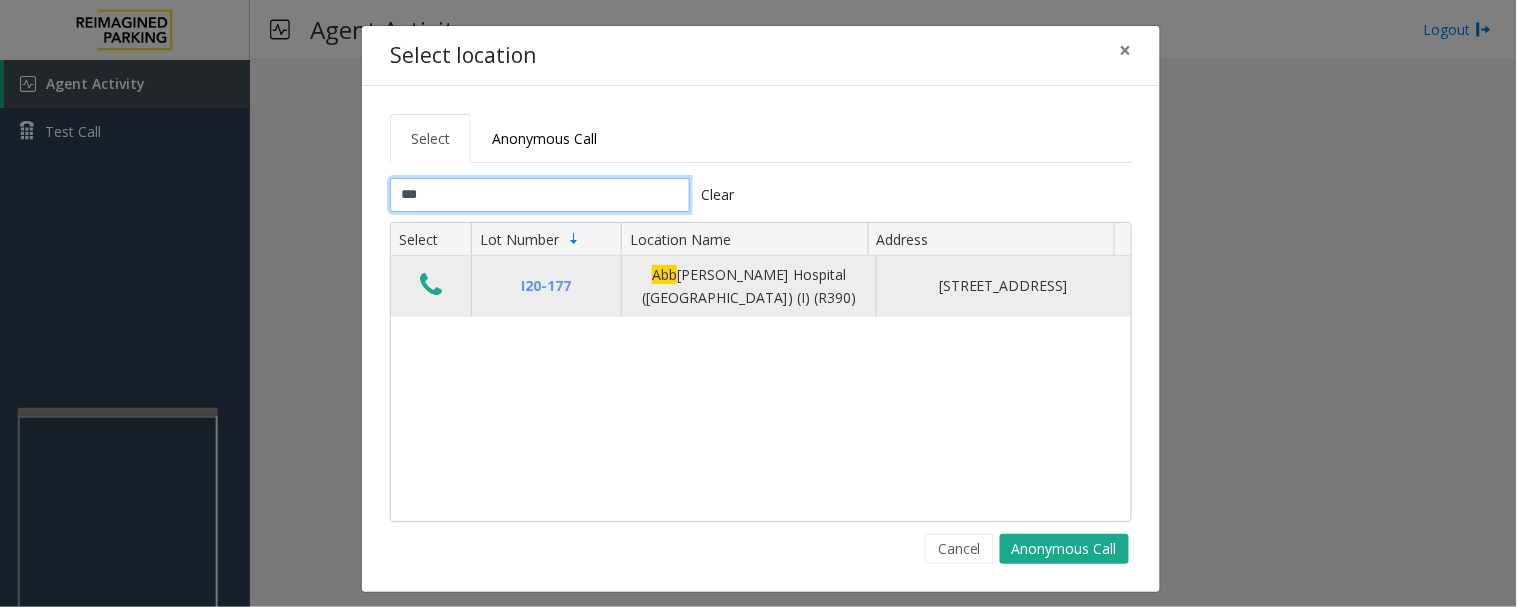 type on "***" 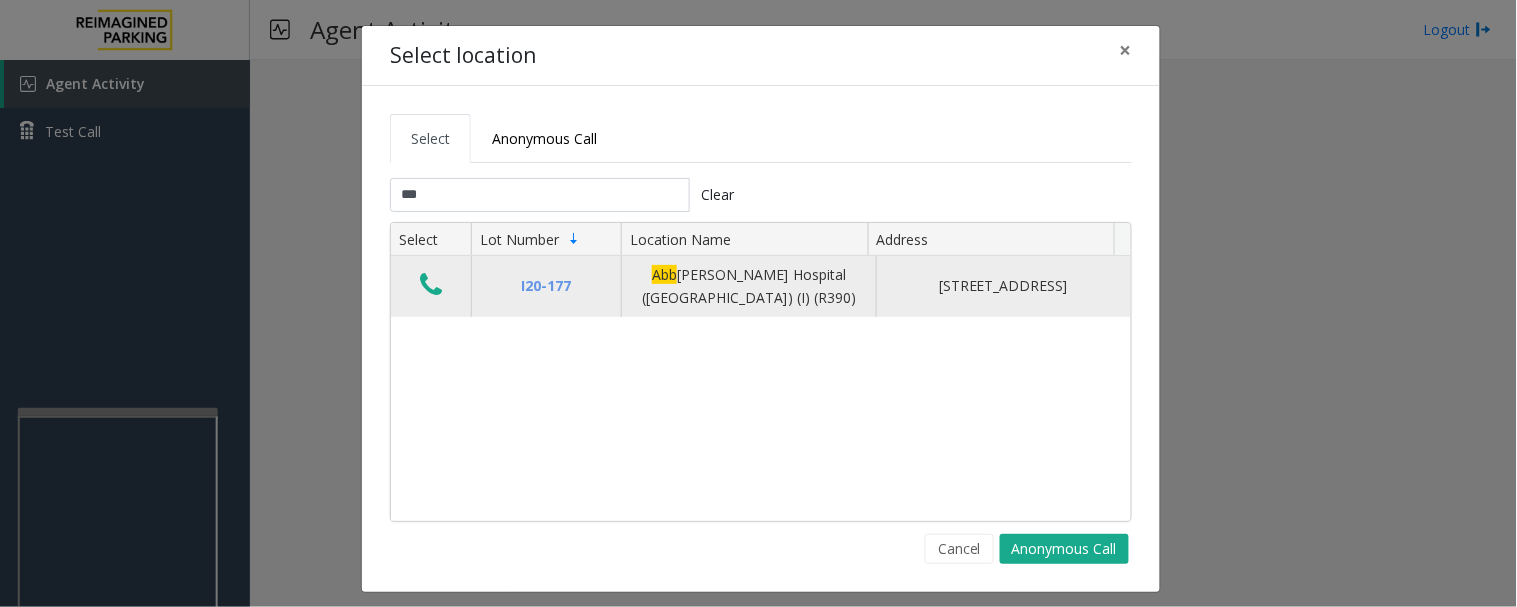 click 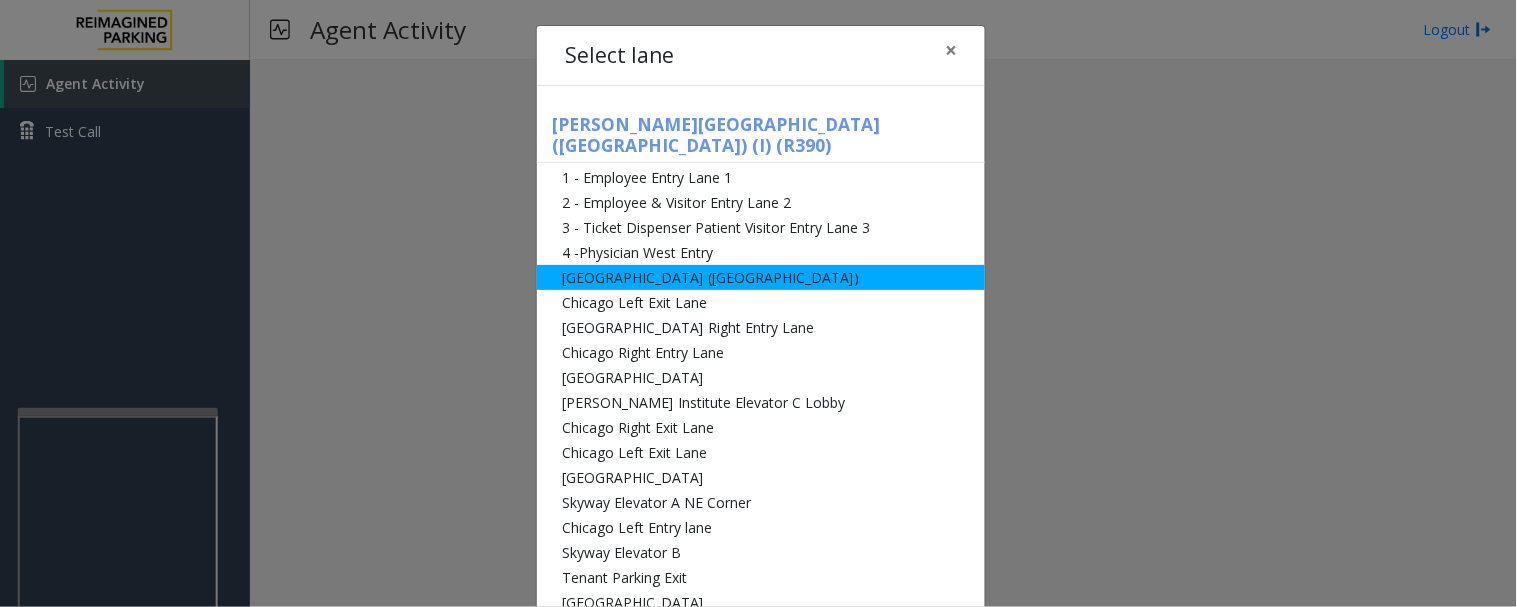 click on "[GEOGRAPHIC_DATA] ([GEOGRAPHIC_DATA])" 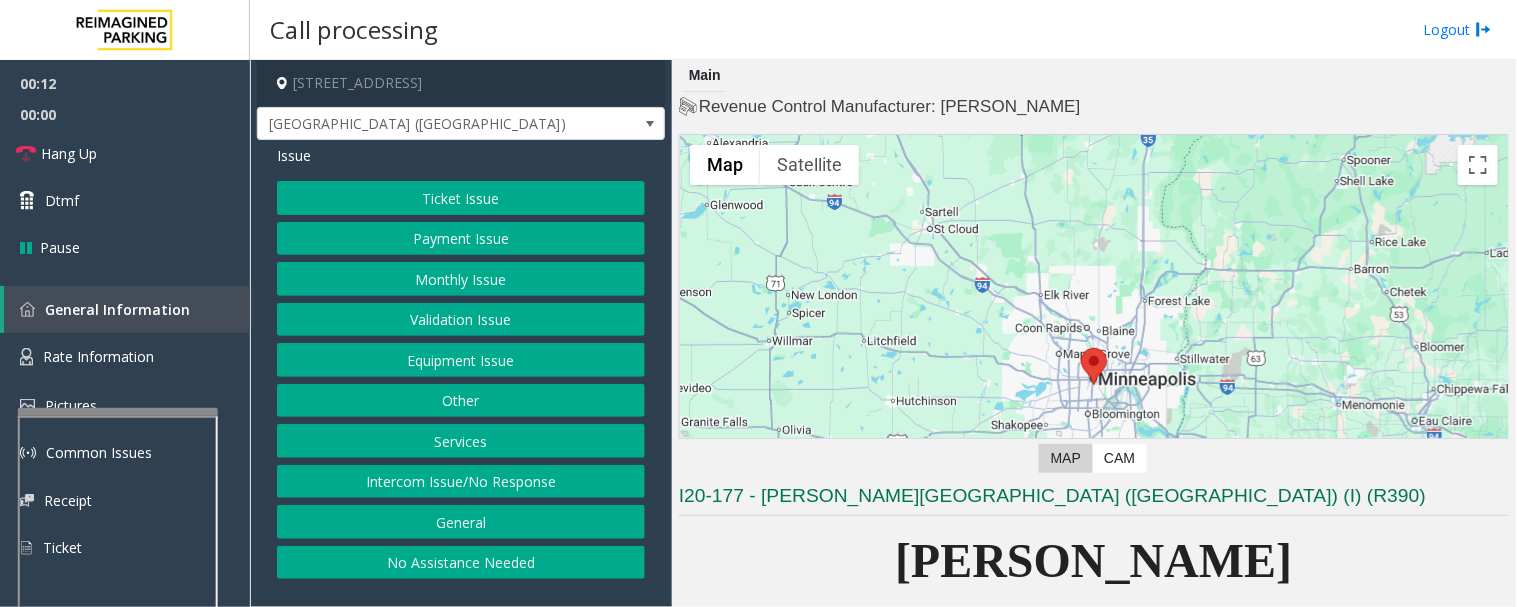 click on "Monthly Issue" 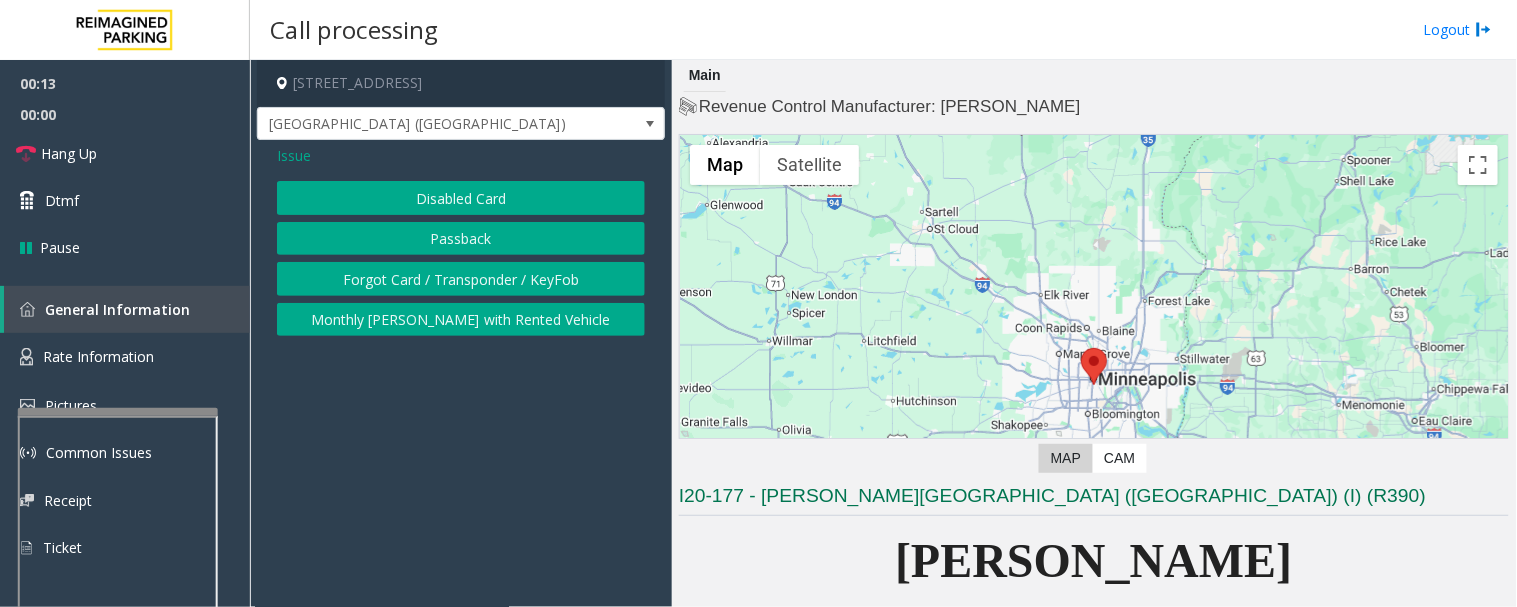 click on "Disabled Card" 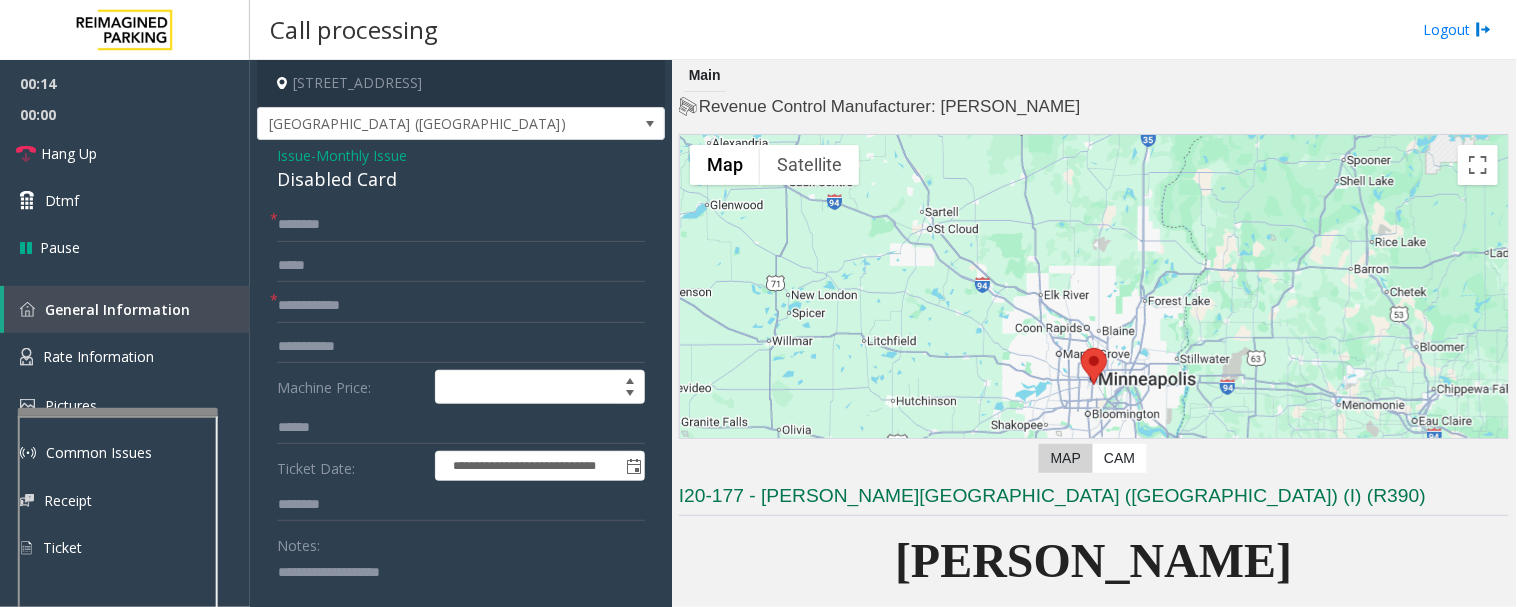 click on "Disabled Card" 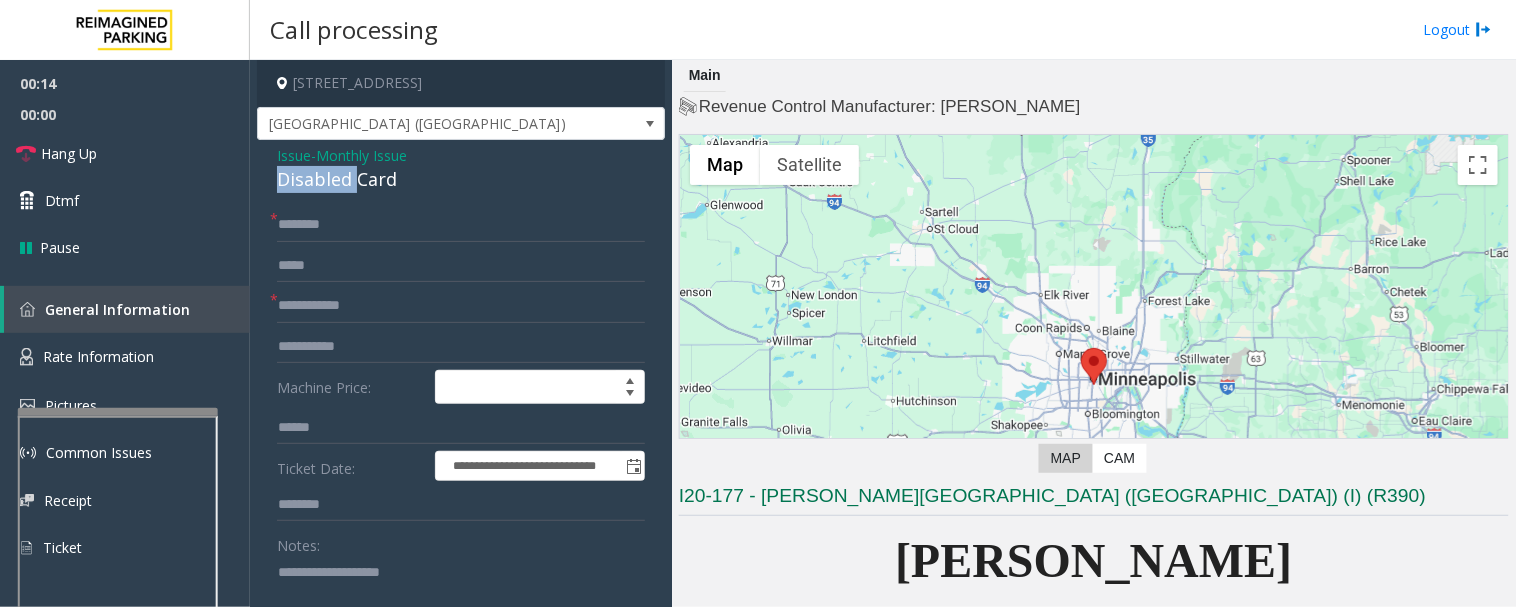 click on "Disabled Card" 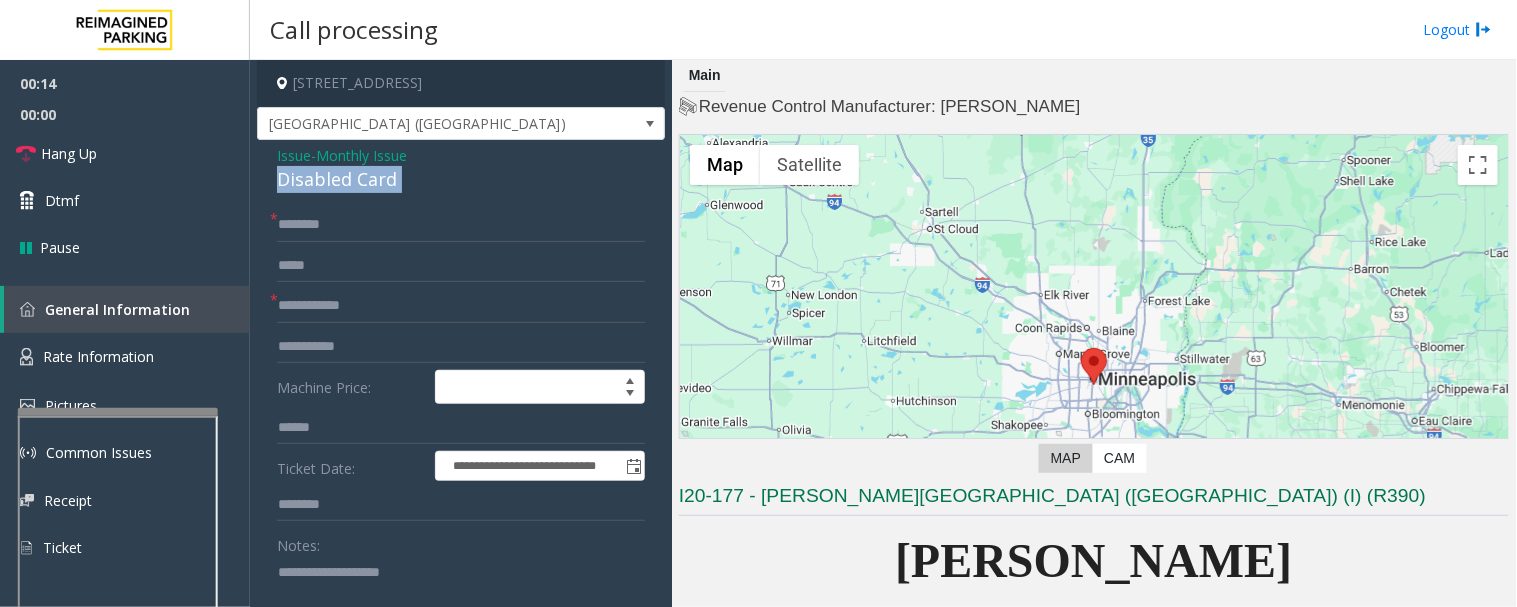 click on "Disabled Card" 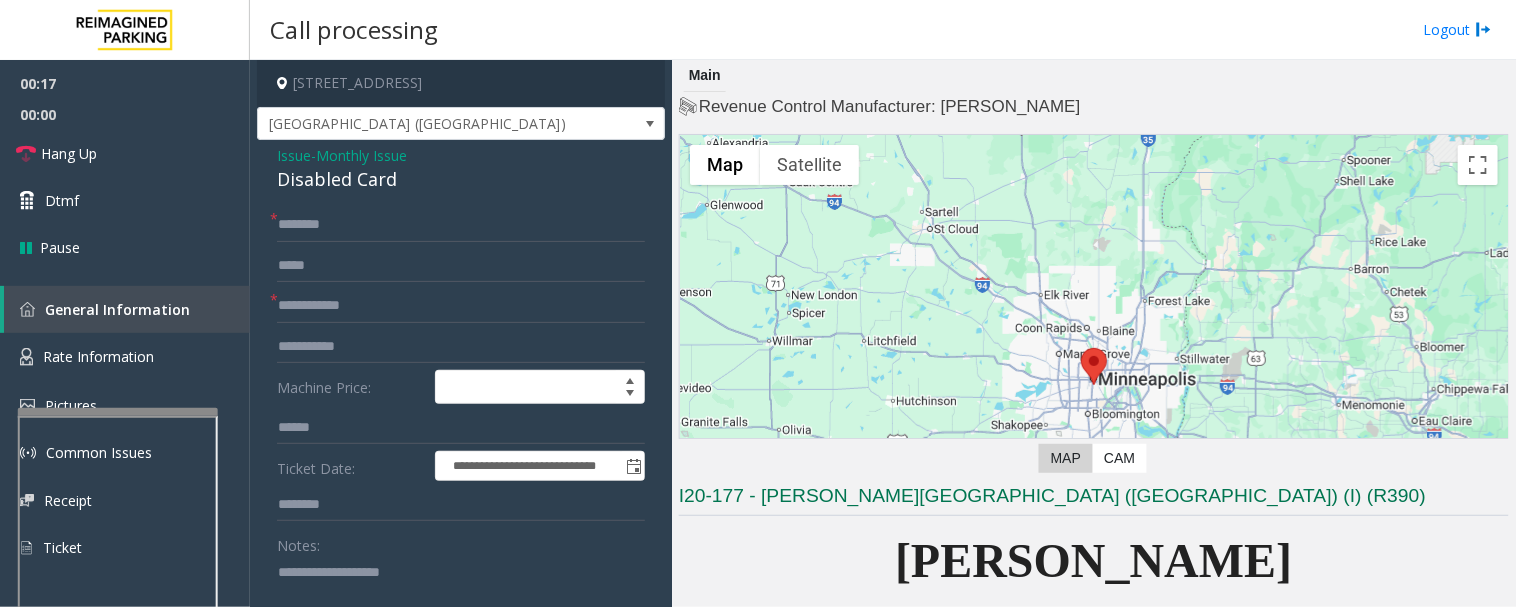 click 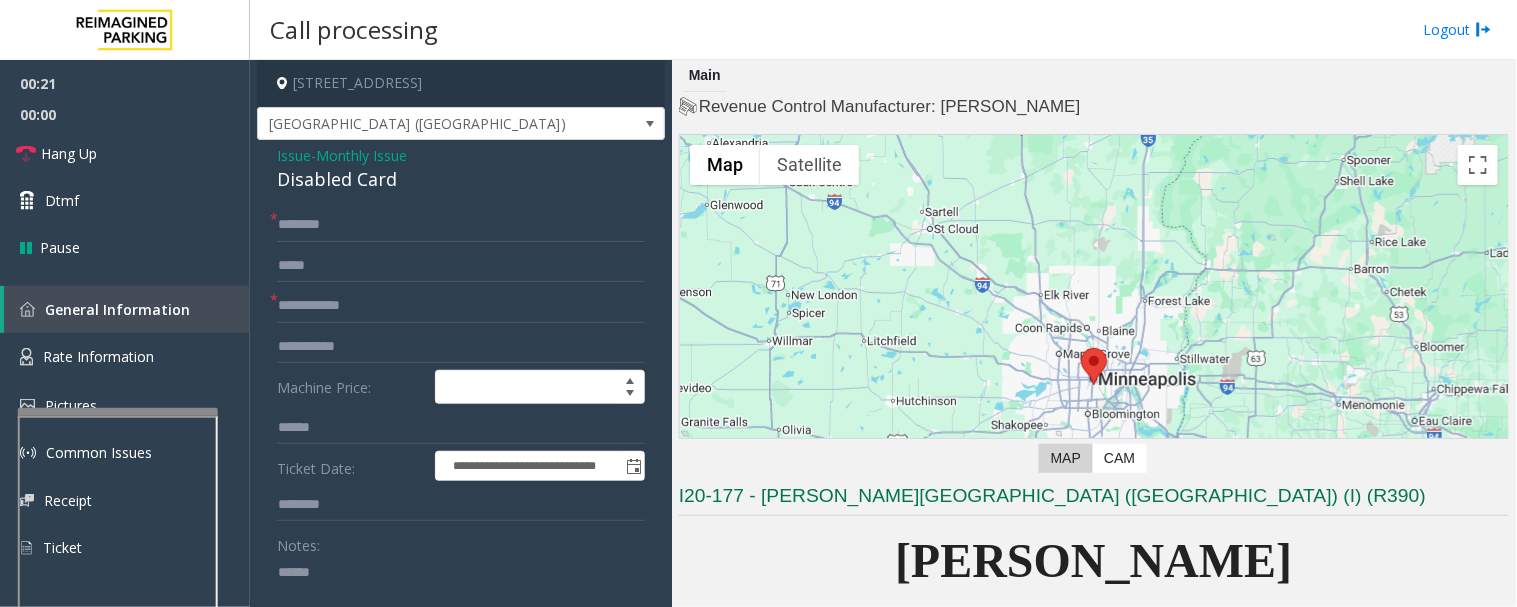 type on "******" 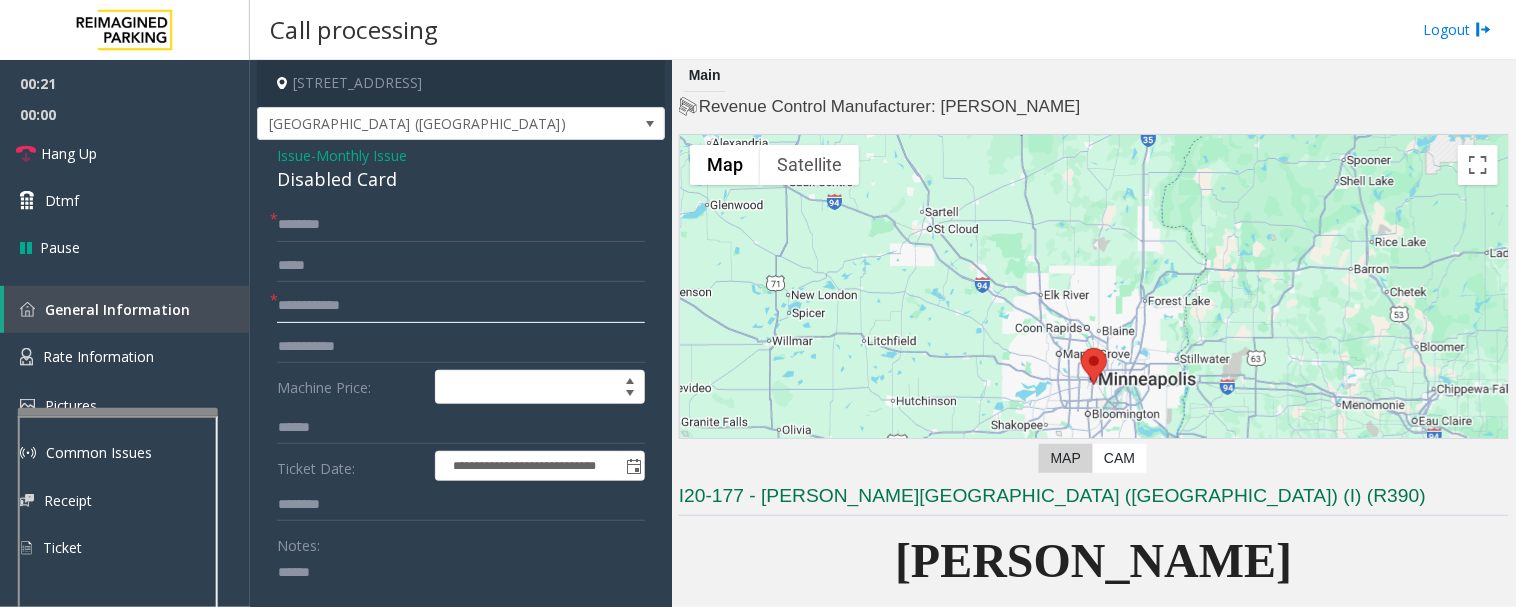 click 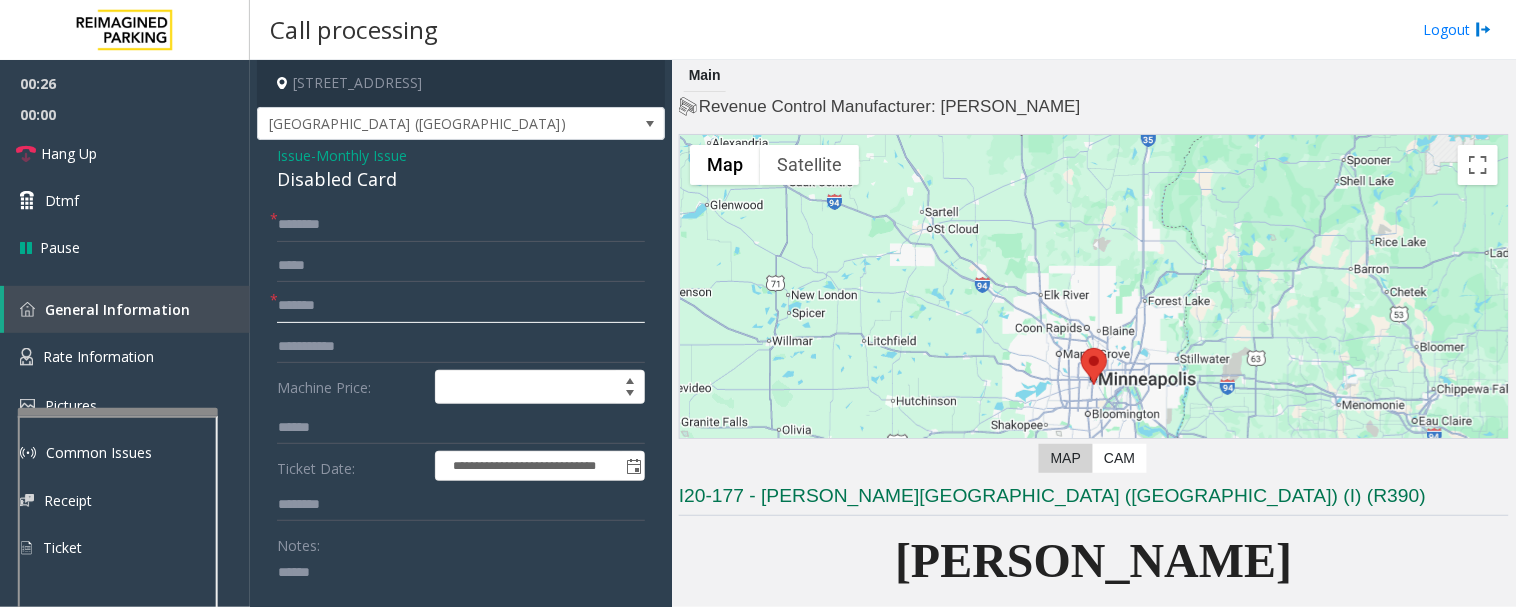 type on "*******" 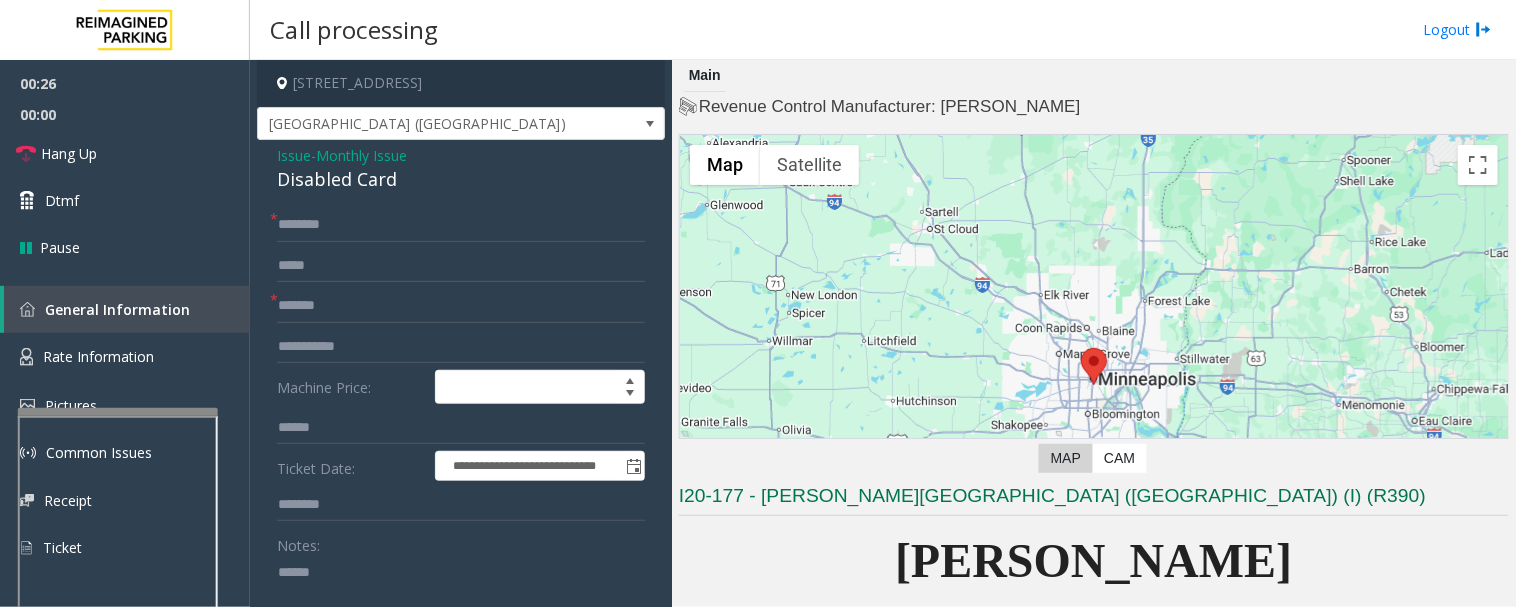 click 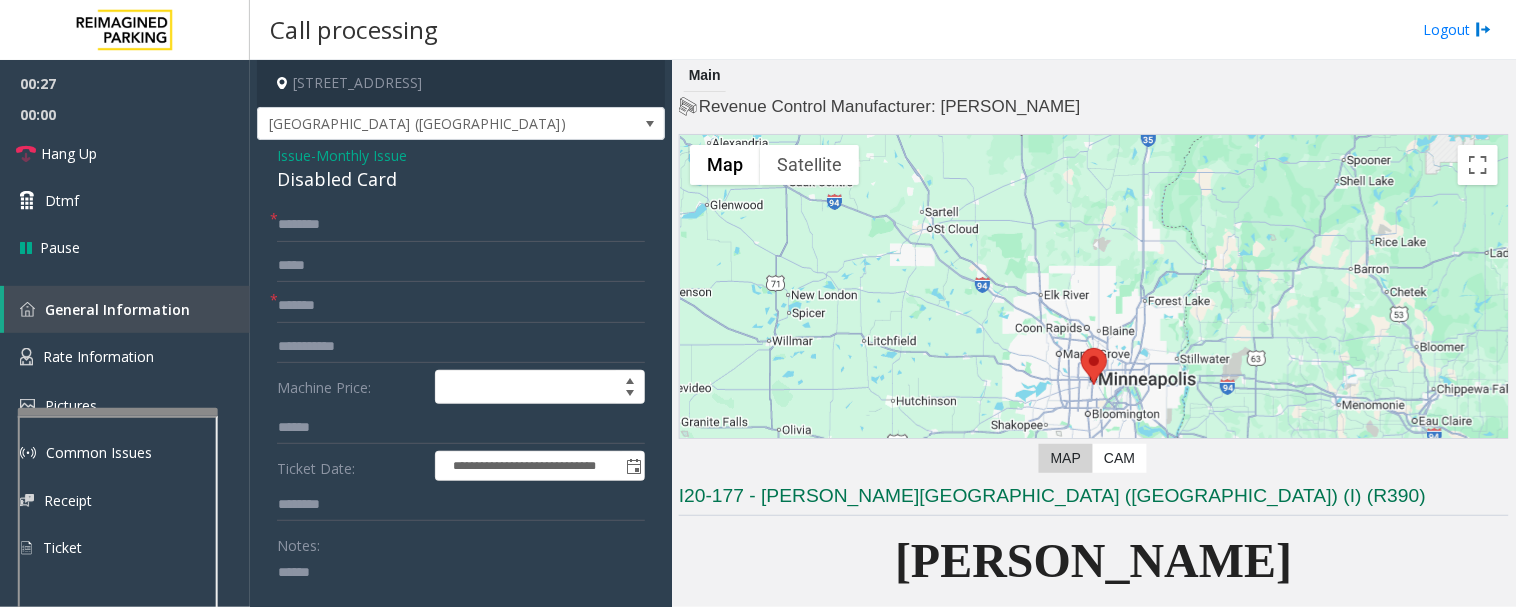 paste on "**********" 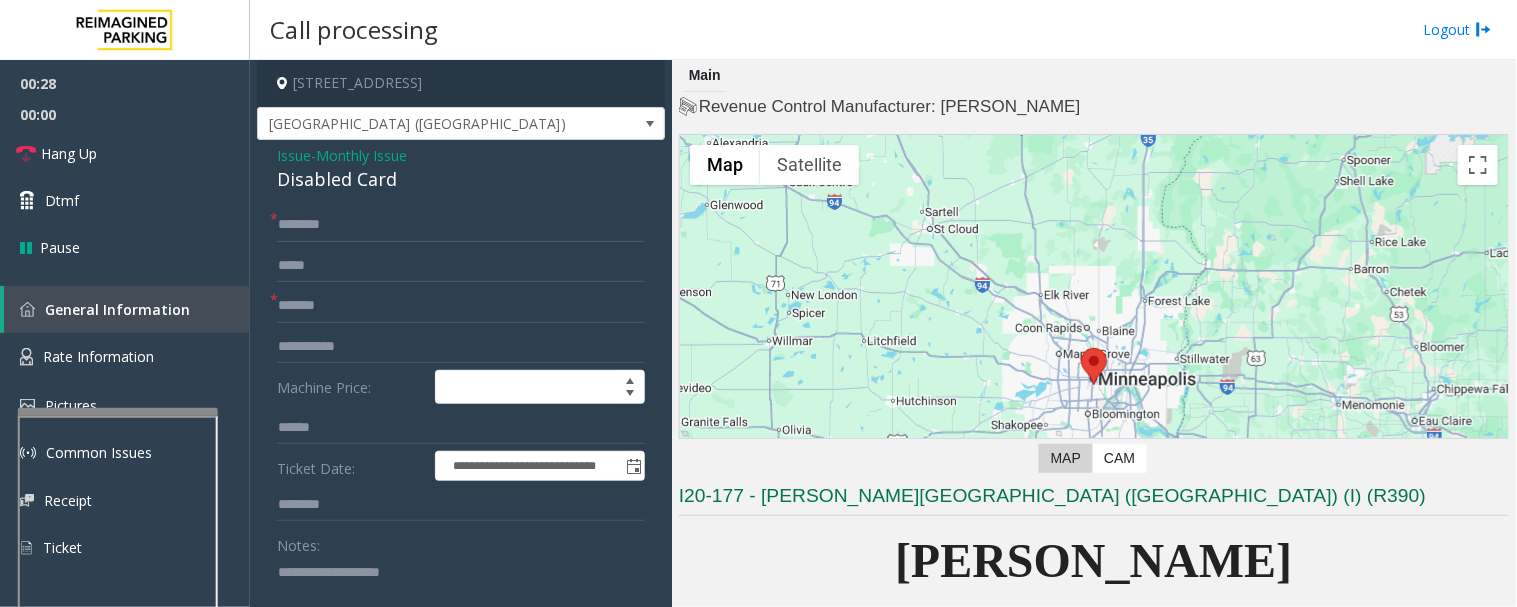 type on "**********" 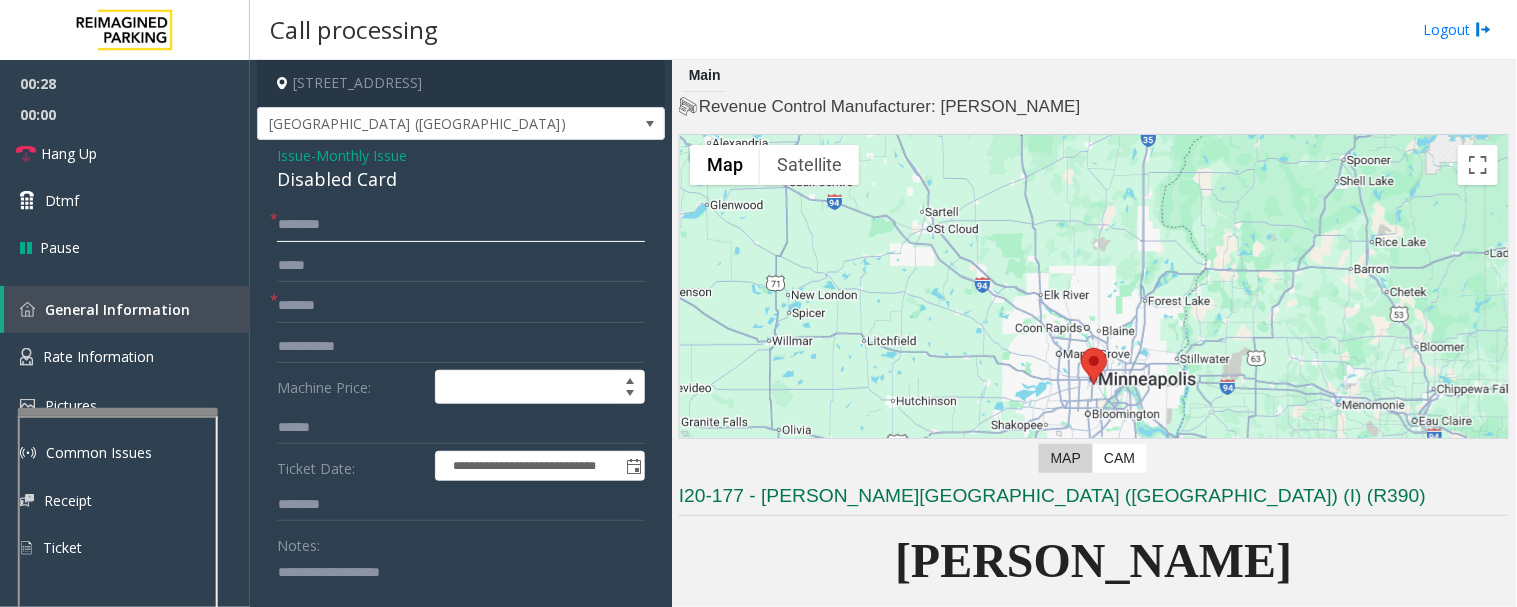 click 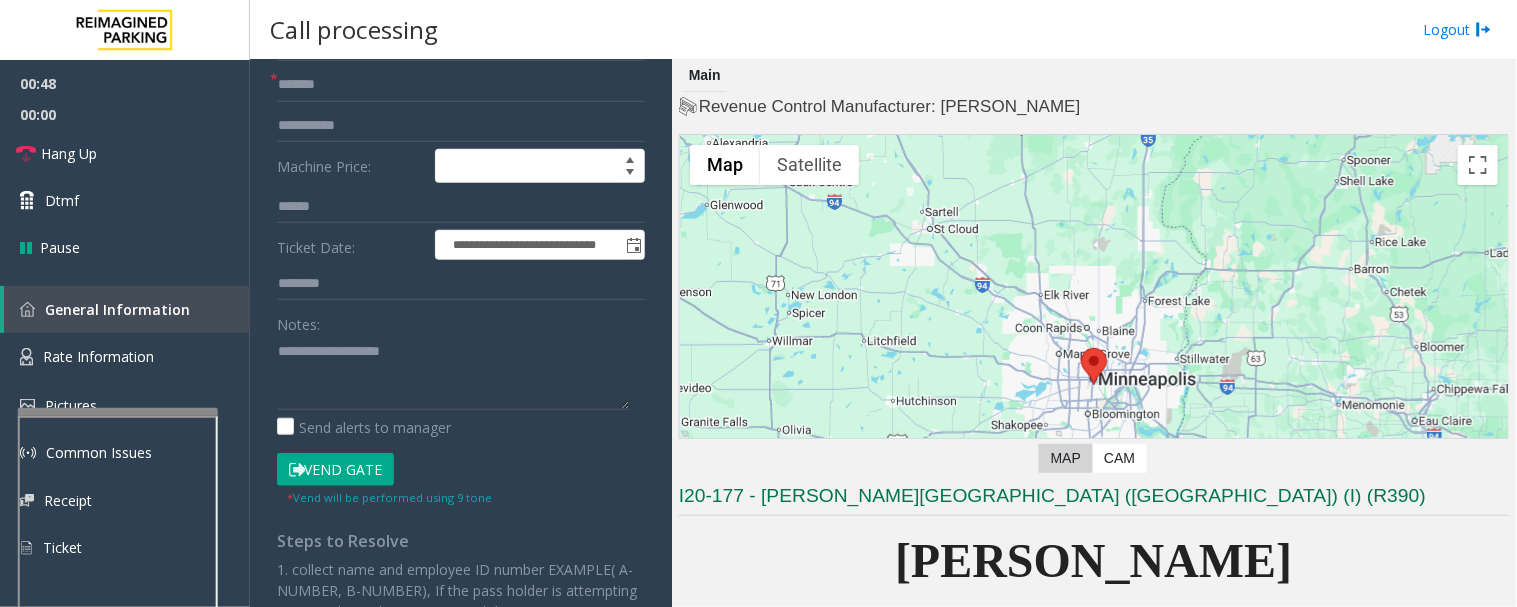 scroll, scrollTop: 222, scrollLeft: 0, axis: vertical 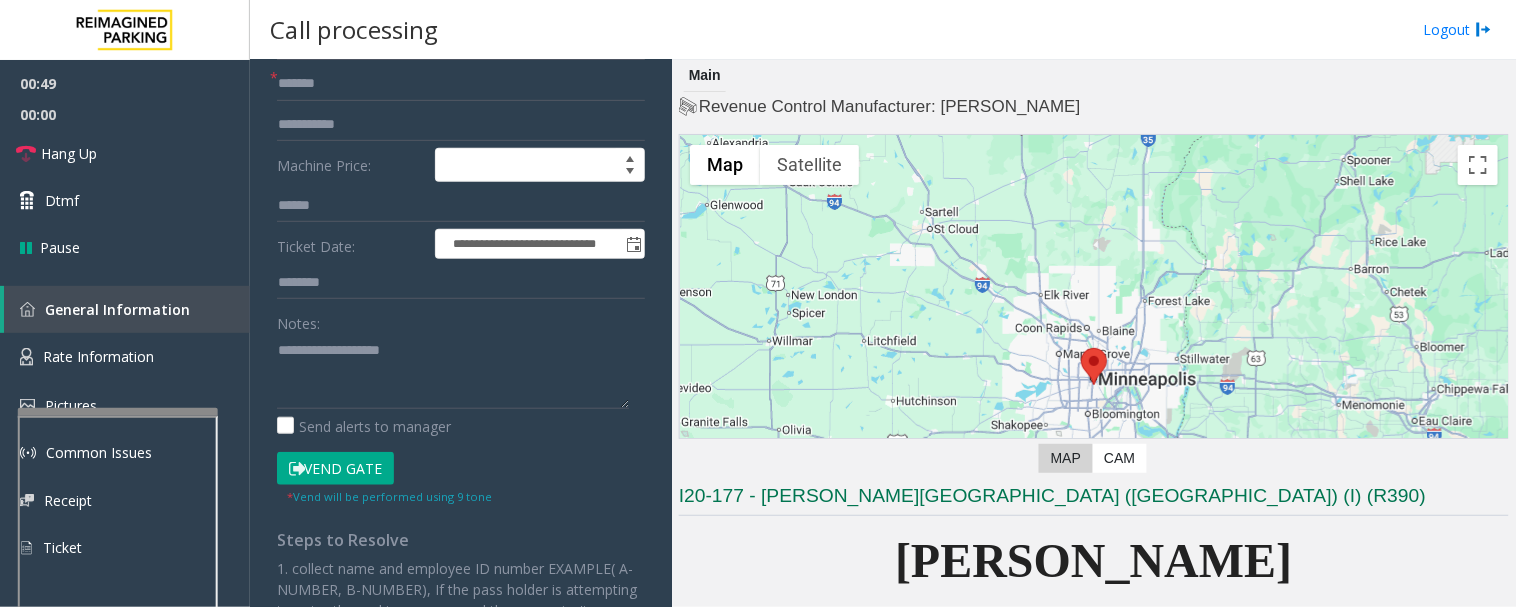 type on "*******" 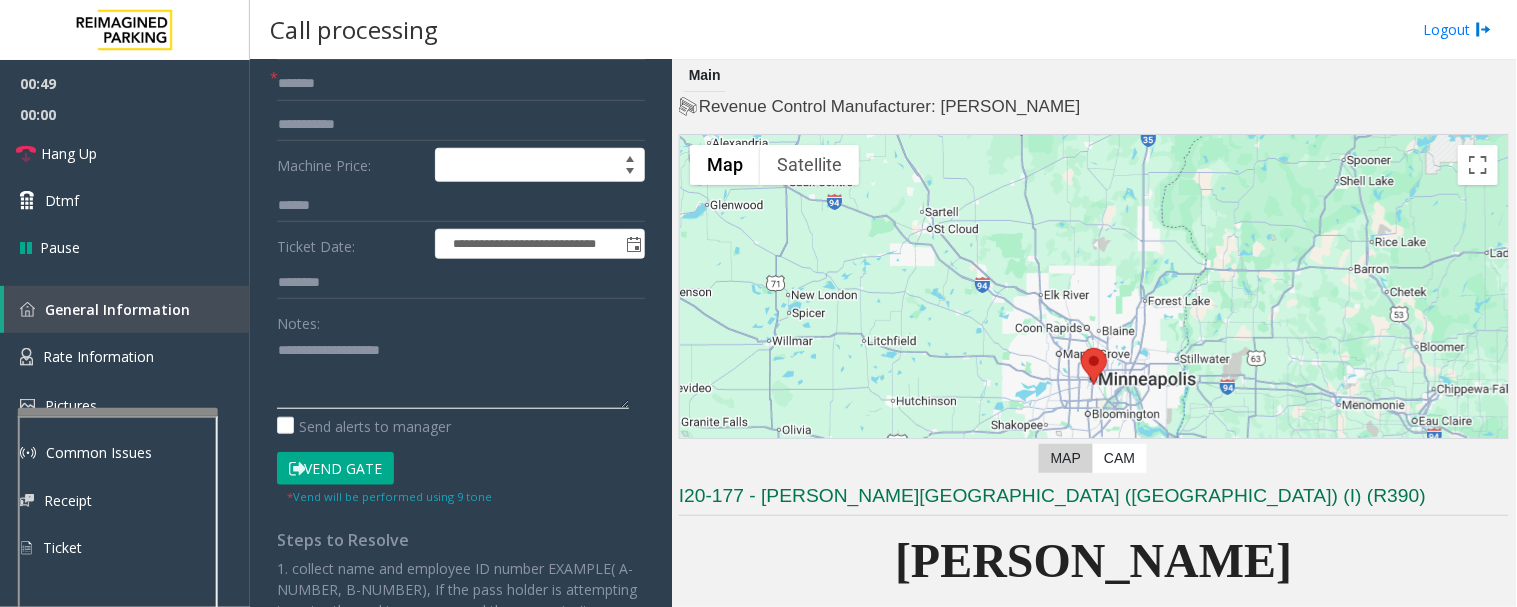 click 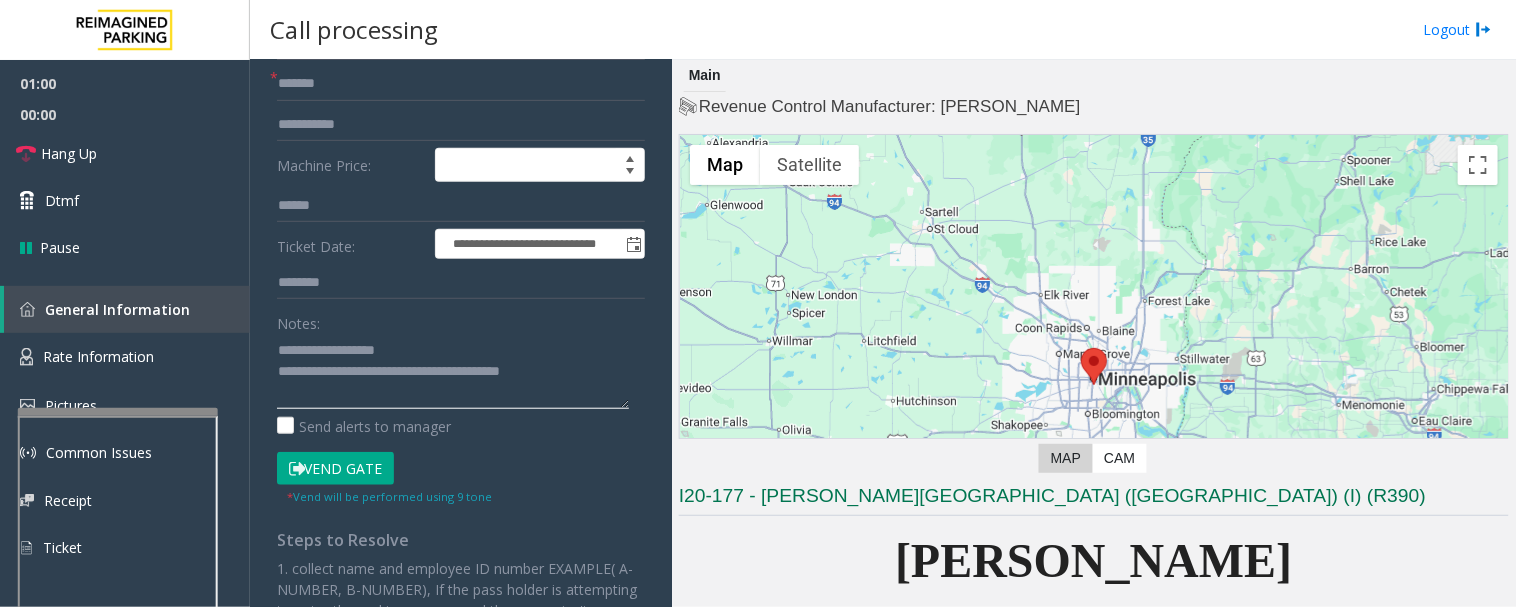 click 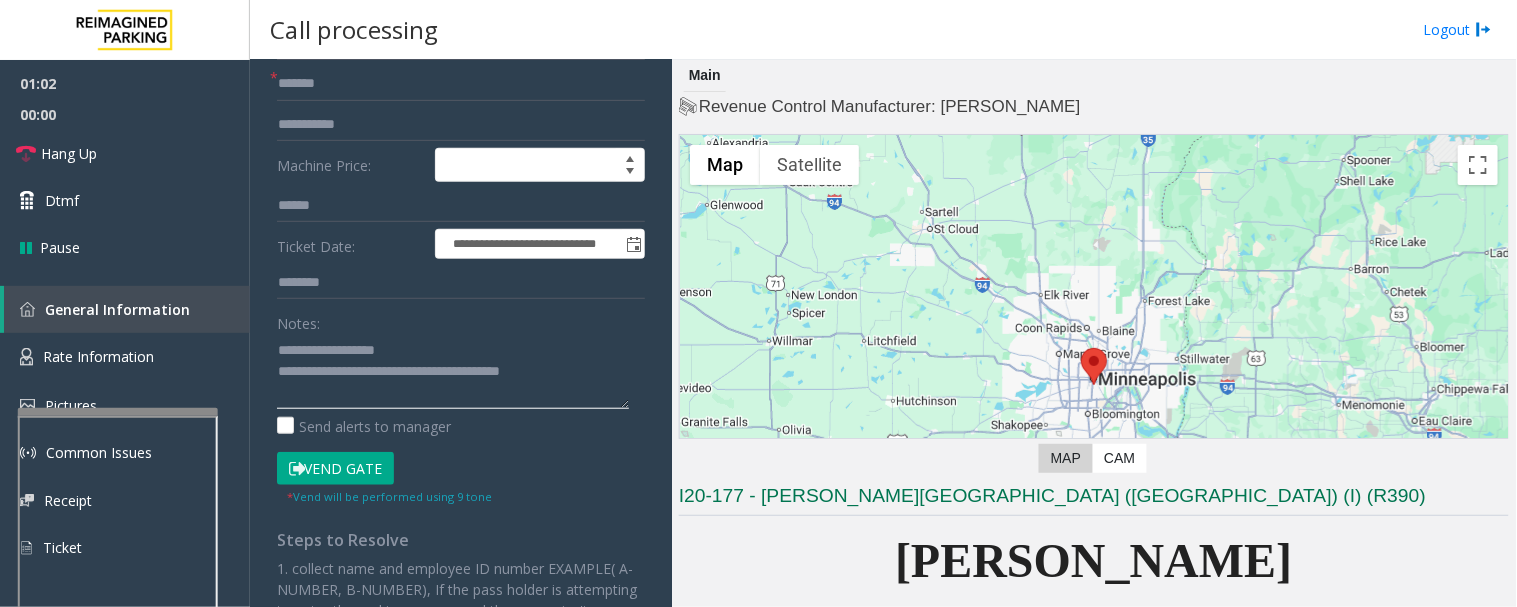 type on "**********" 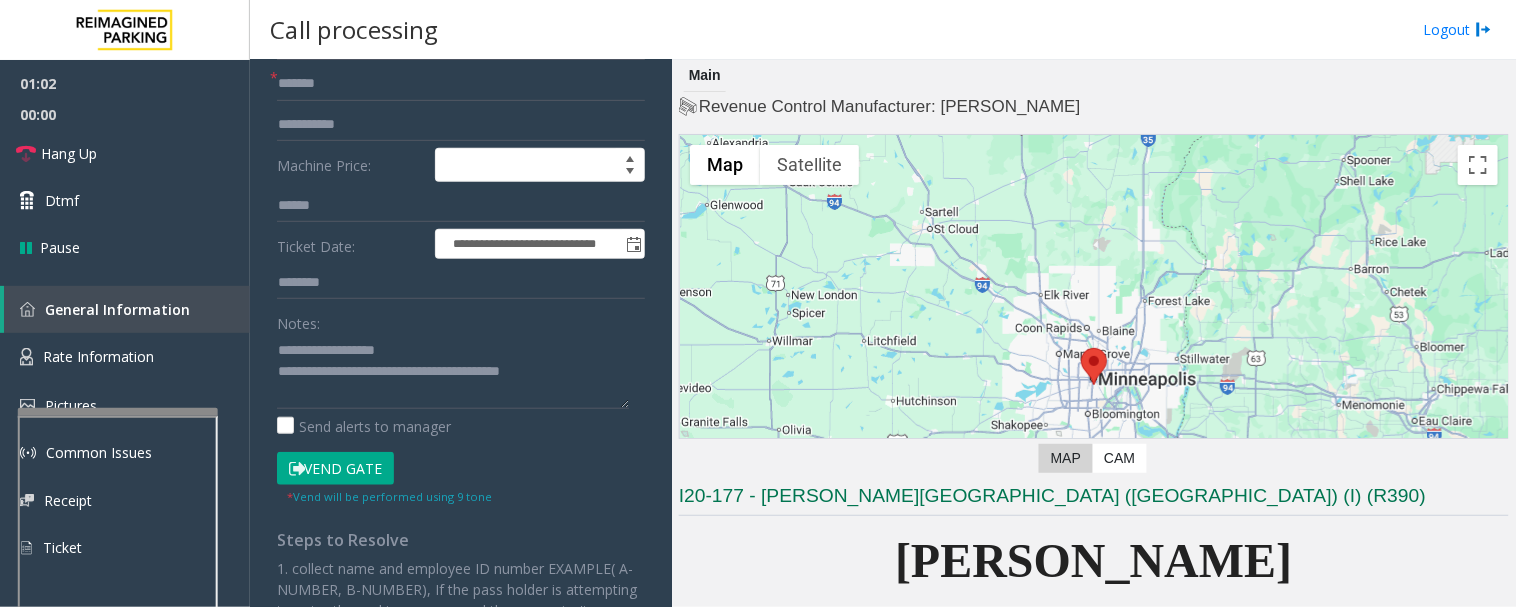 click on "Vend Gate" 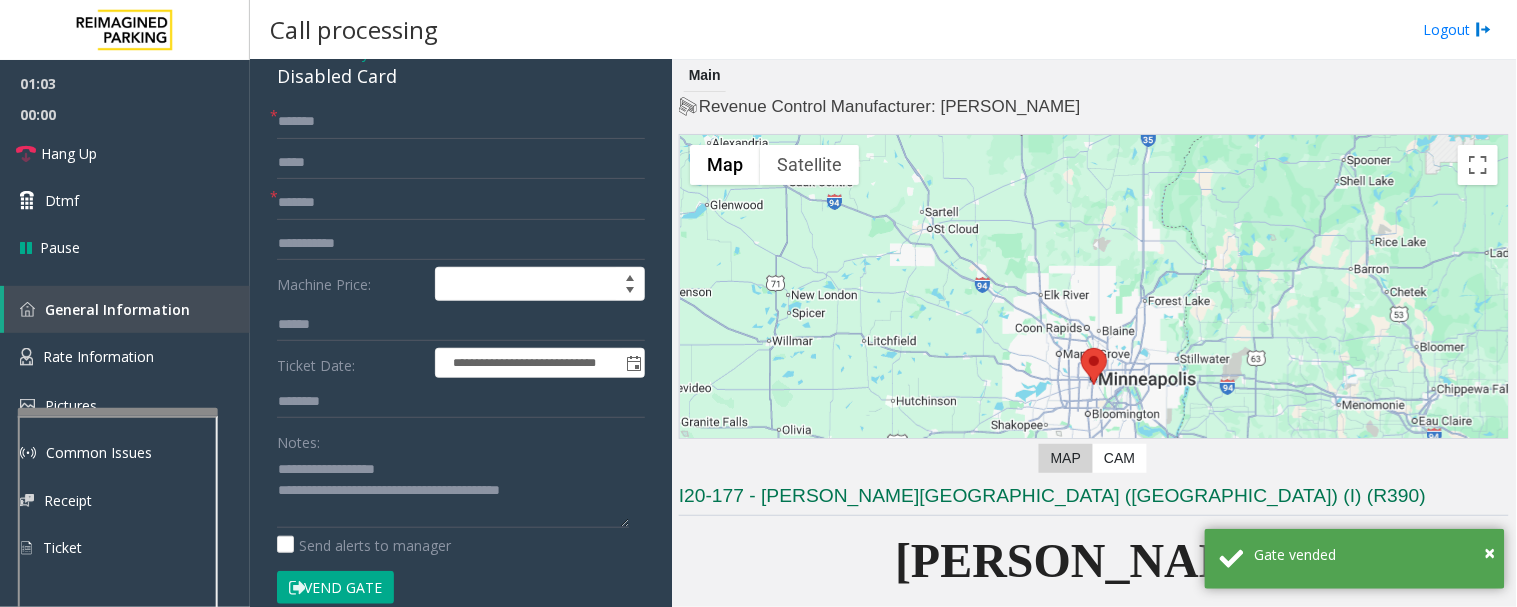 scroll, scrollTop: 0, scrollLeft: 0, axis: both 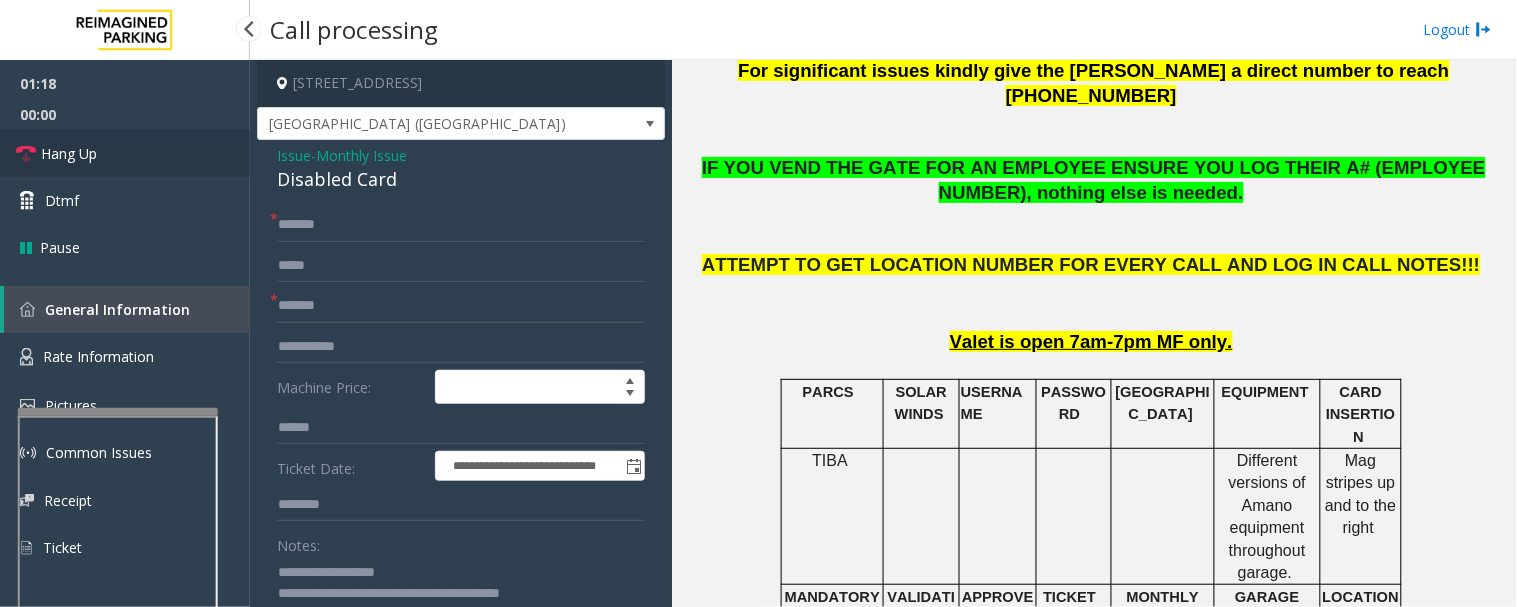 click at bounding box center [26, 154] 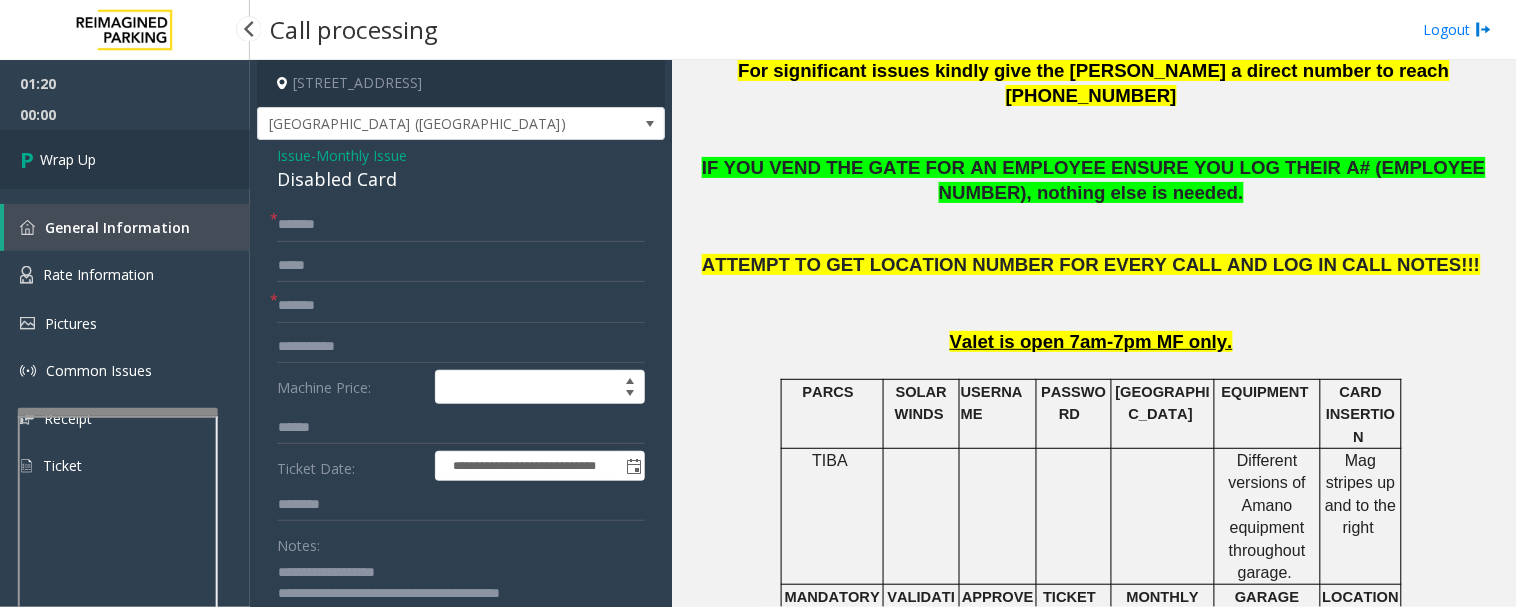 click on "Wrap Up" at bounding box center (68, 159) 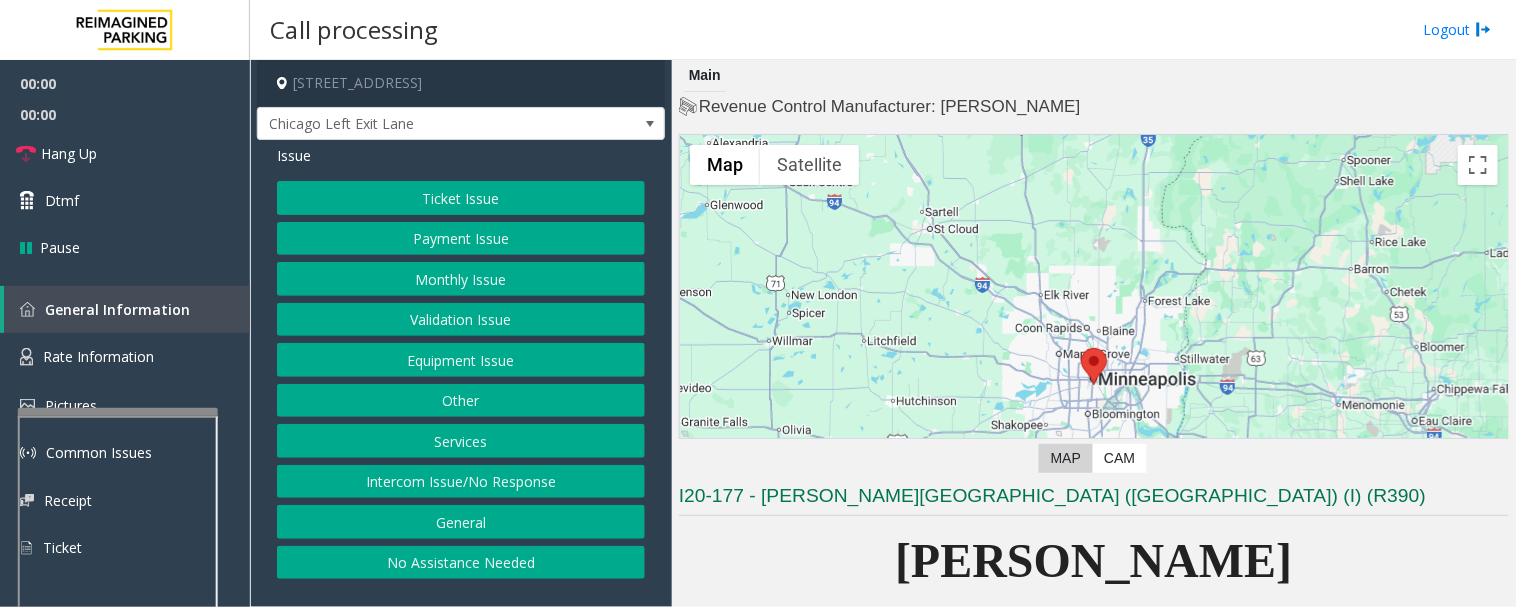 scroll, scrollTop: 444, scrollLeft: 0, axis: vertical 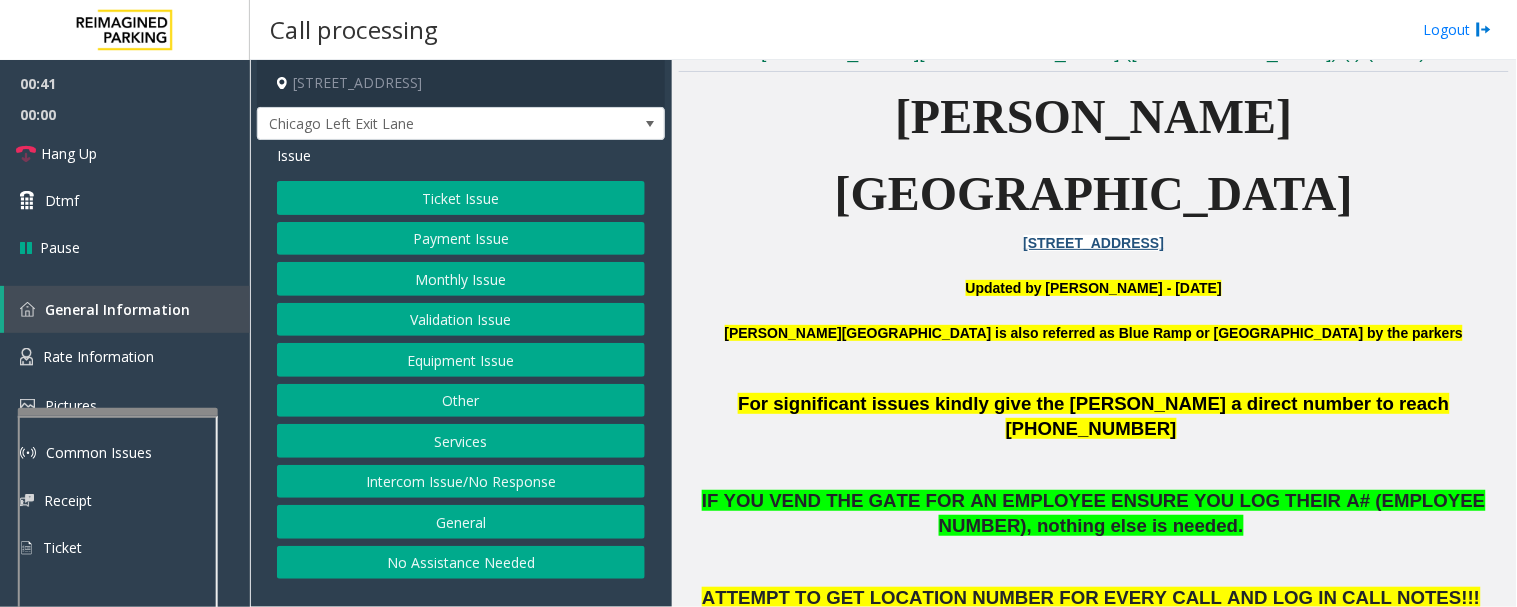 click on "Ticket Issue   Payment Issue   Monthly Issue   Validation Issue   Equipment Issue   Other   Services   Intercom Issue/No Response   General   No Assistance Needed" 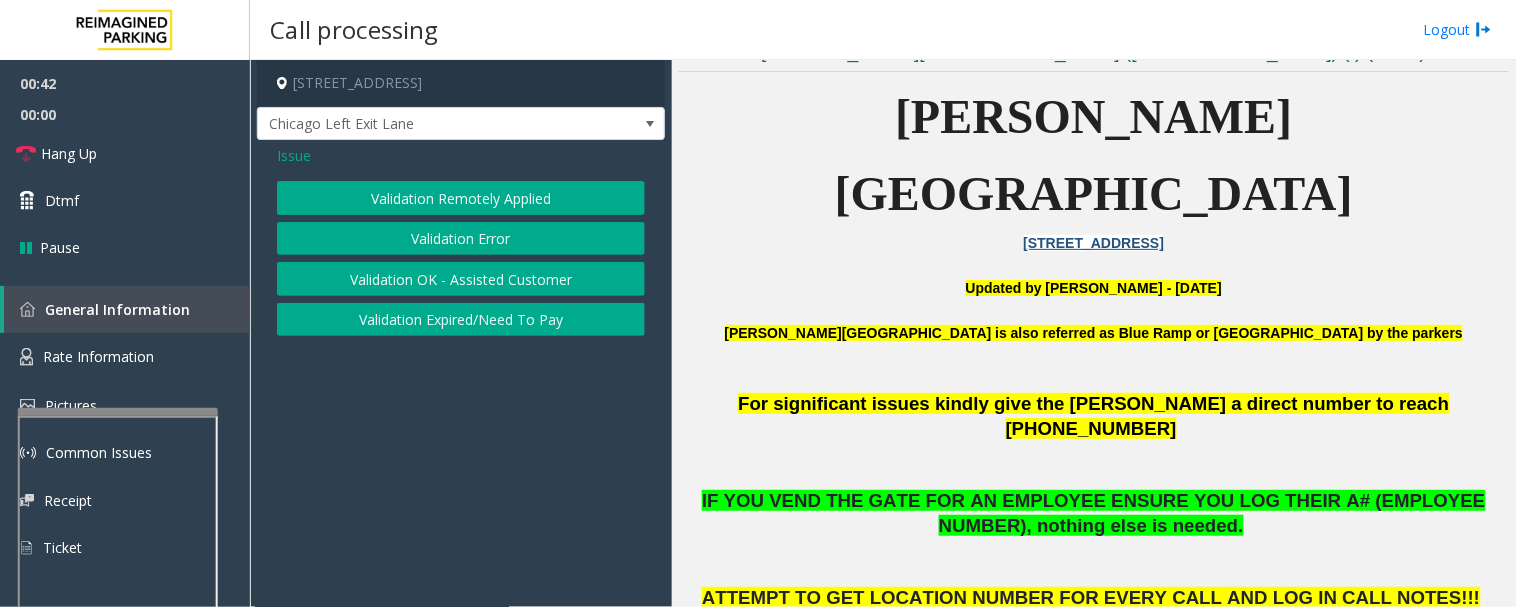 click on "Validation Error" 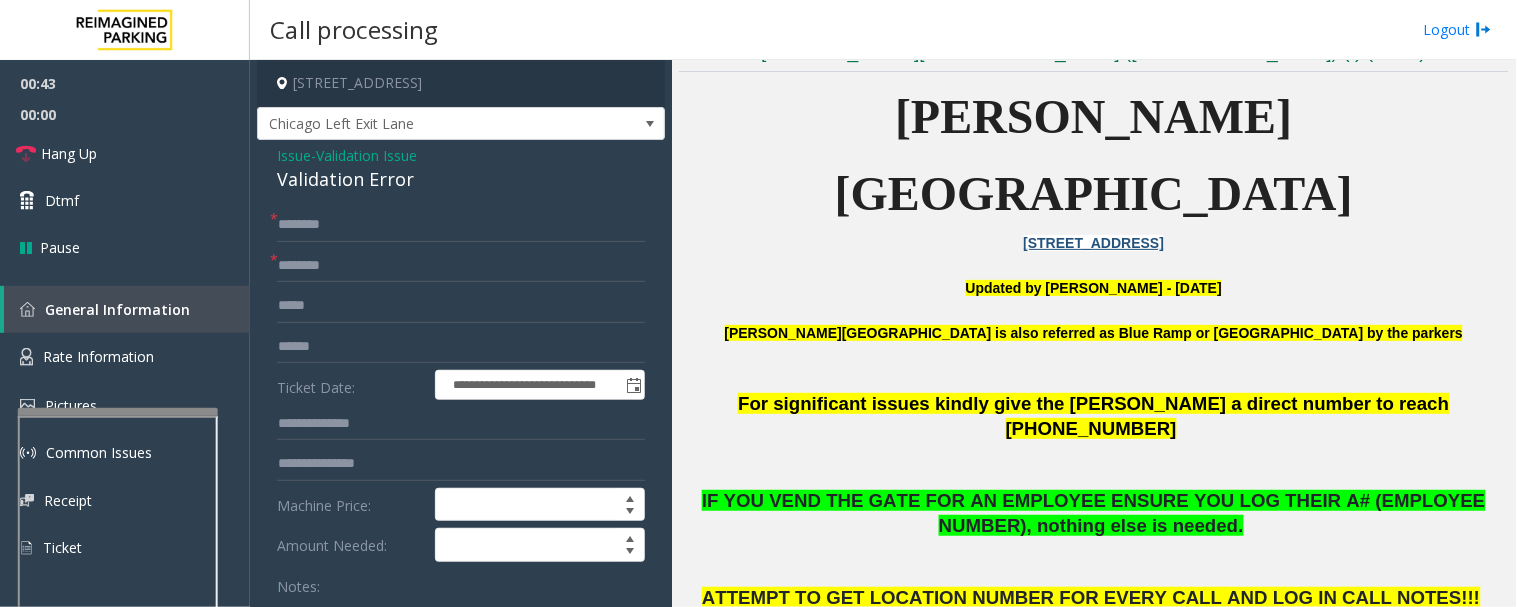 click on "Validation Error" 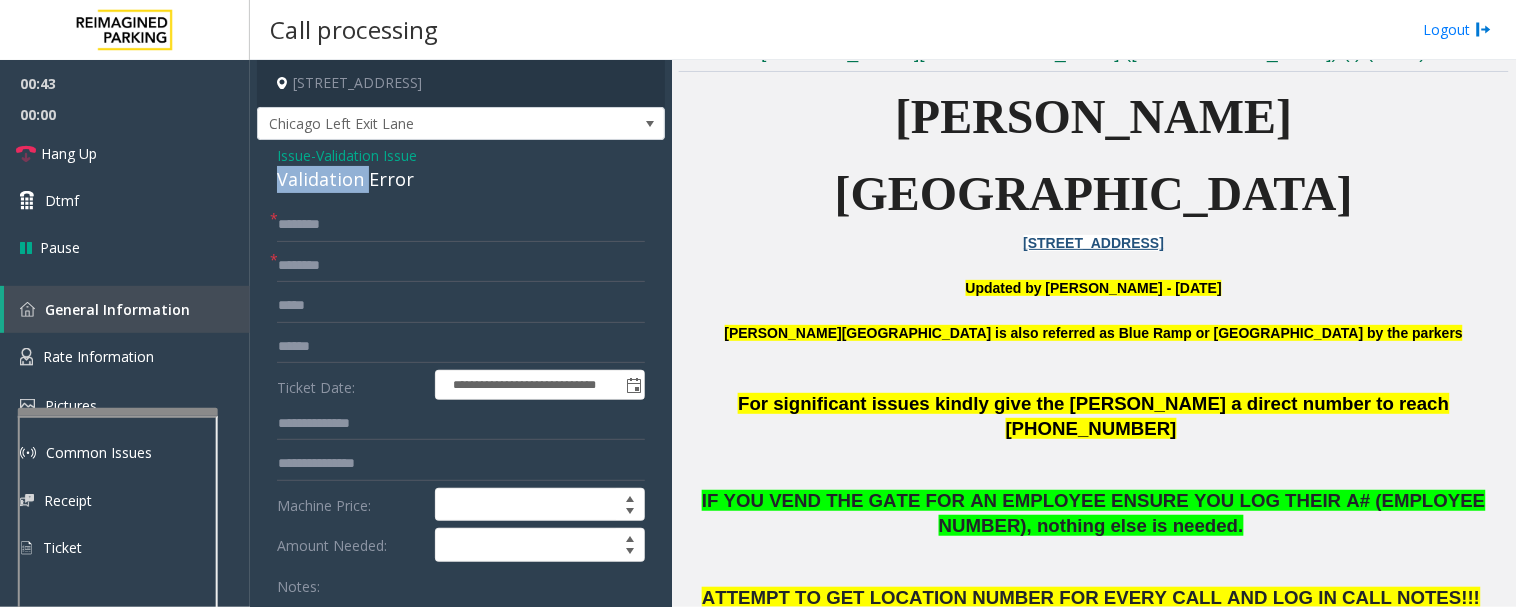 click on "Validation Error" 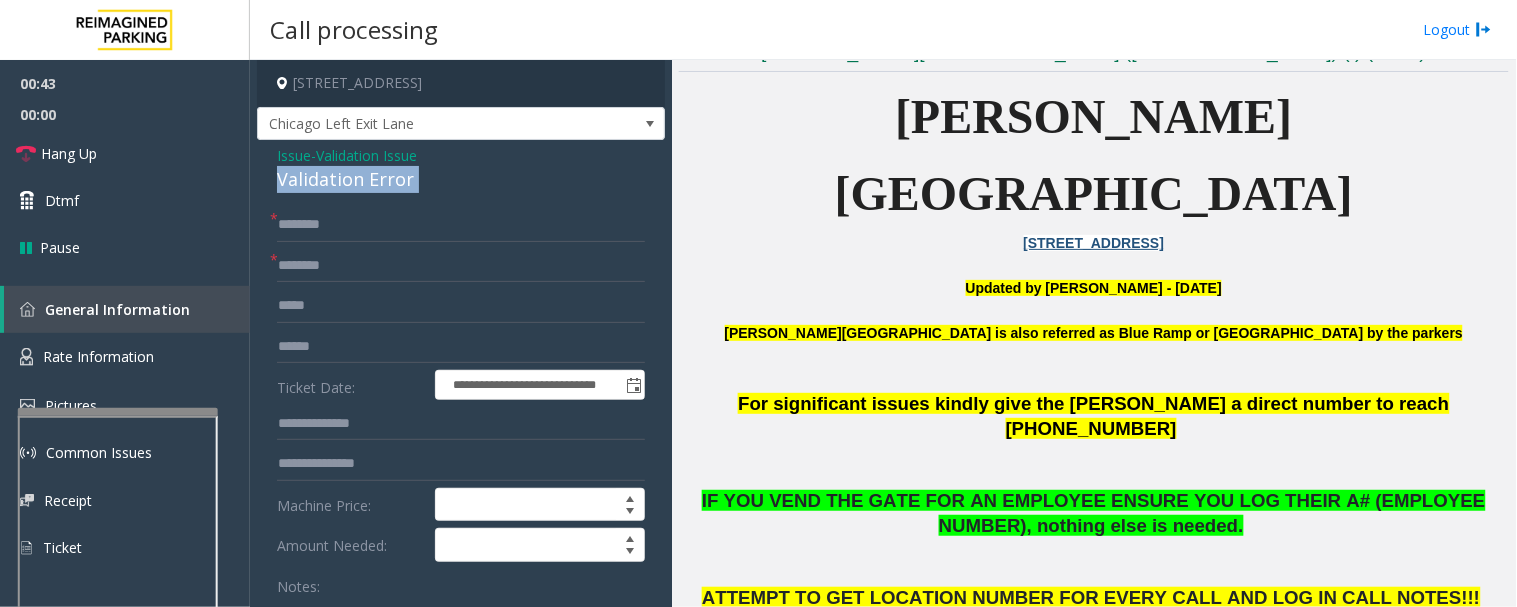 click on "Validation Error" 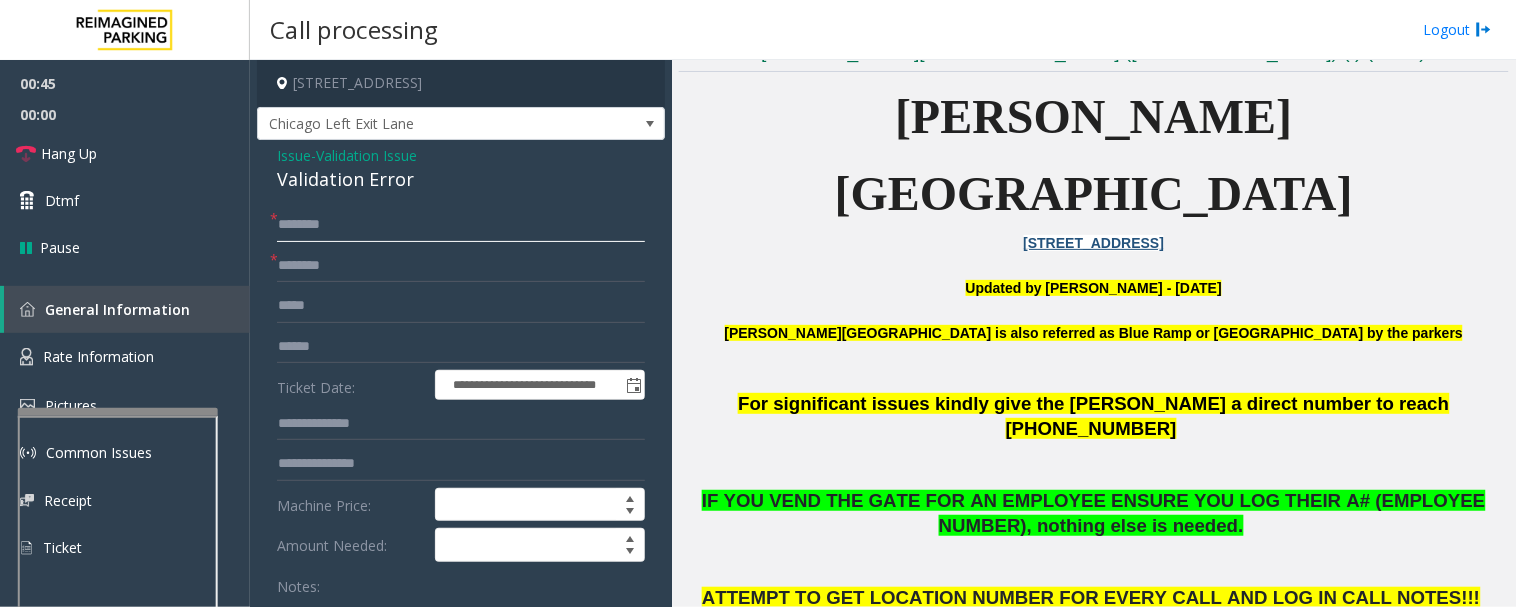 click 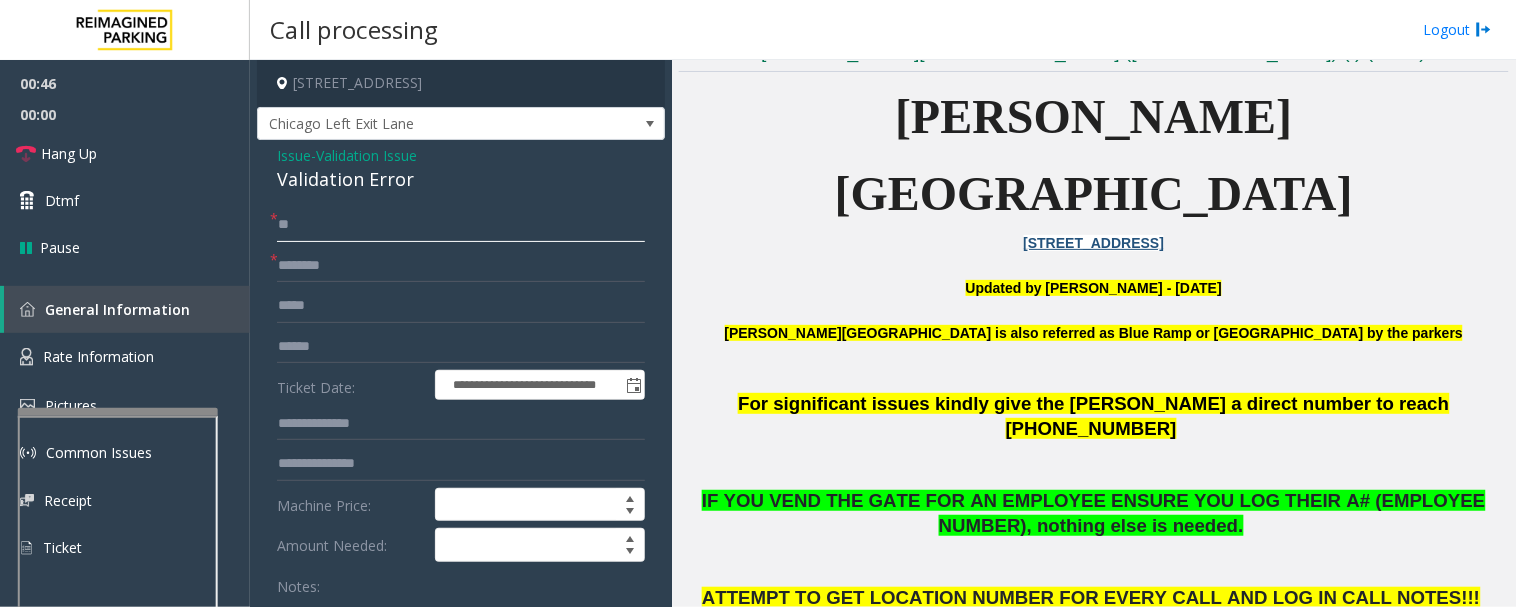 type on "**" 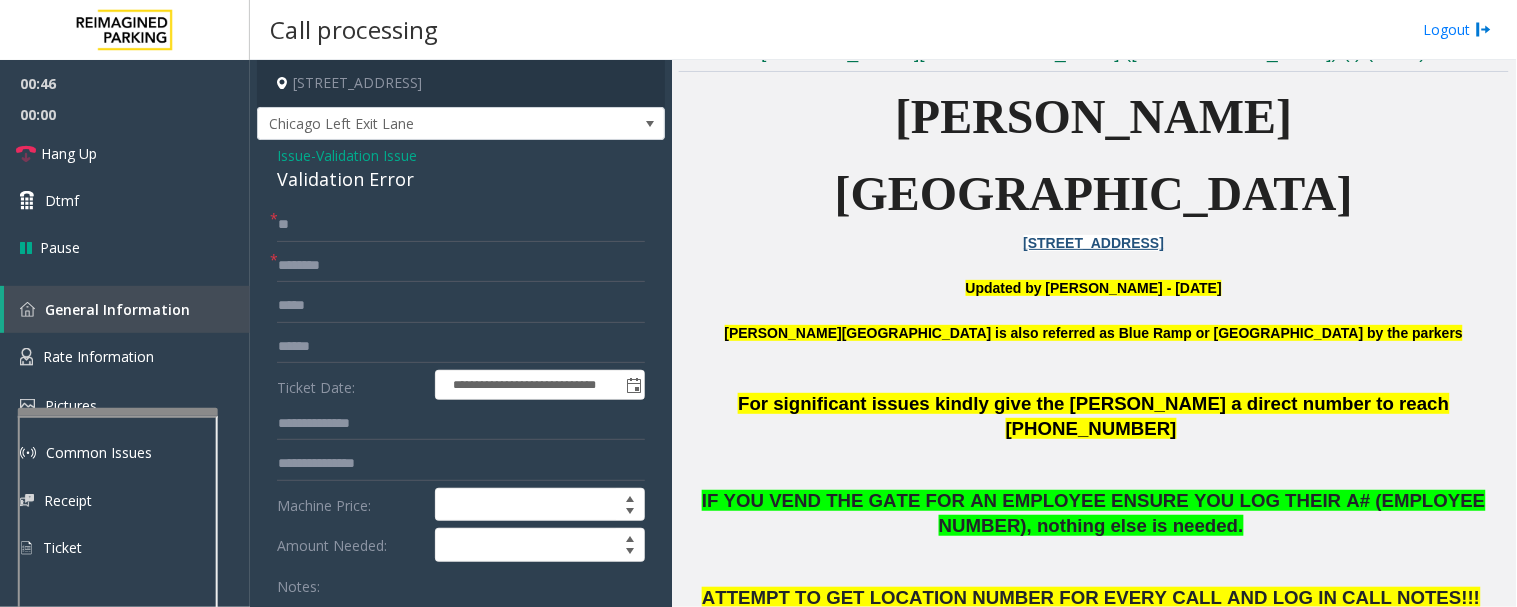 click on "**********" 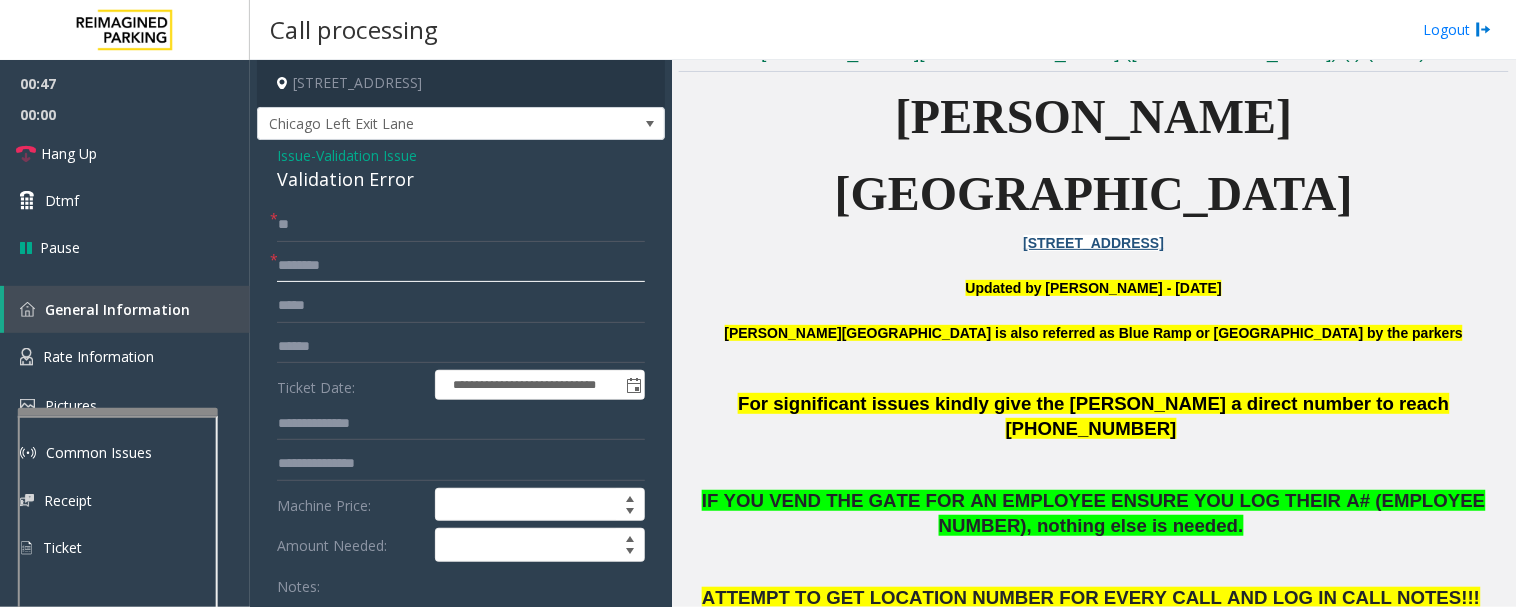click 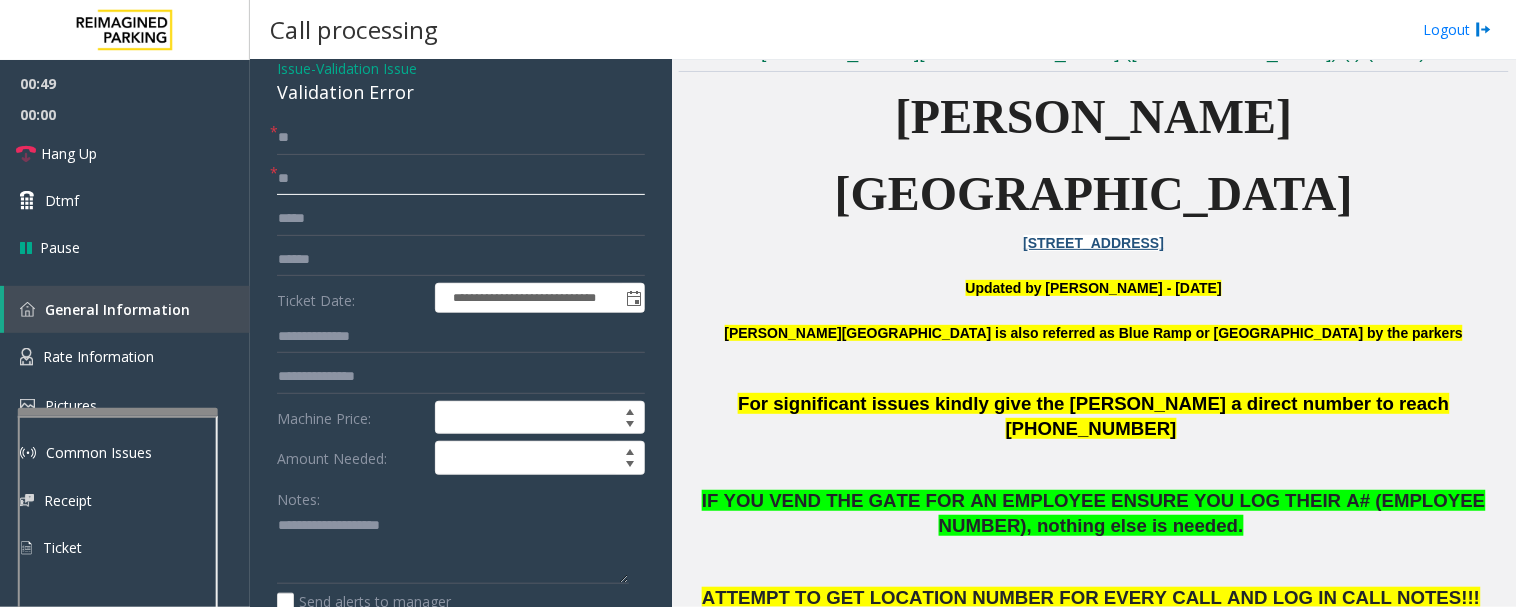 scroll, scrollTop: 222, scrollLeft: 0, axis: vertical 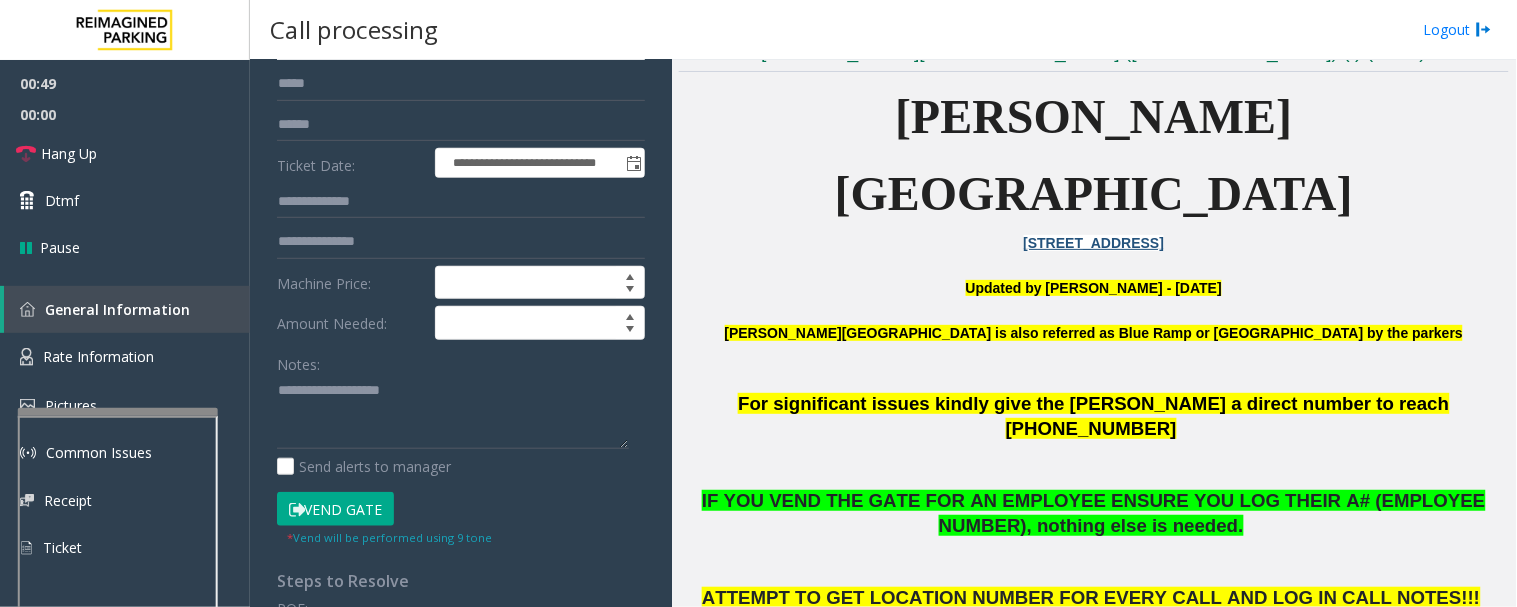 type on "**" 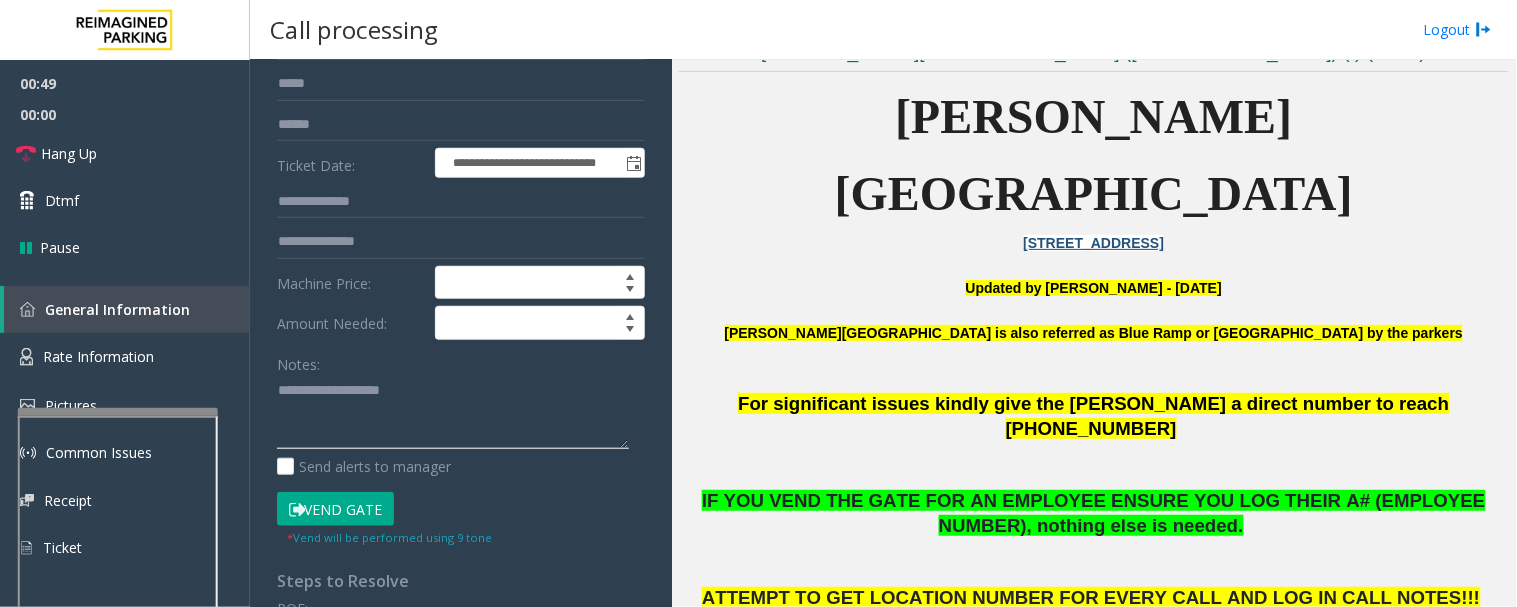 click 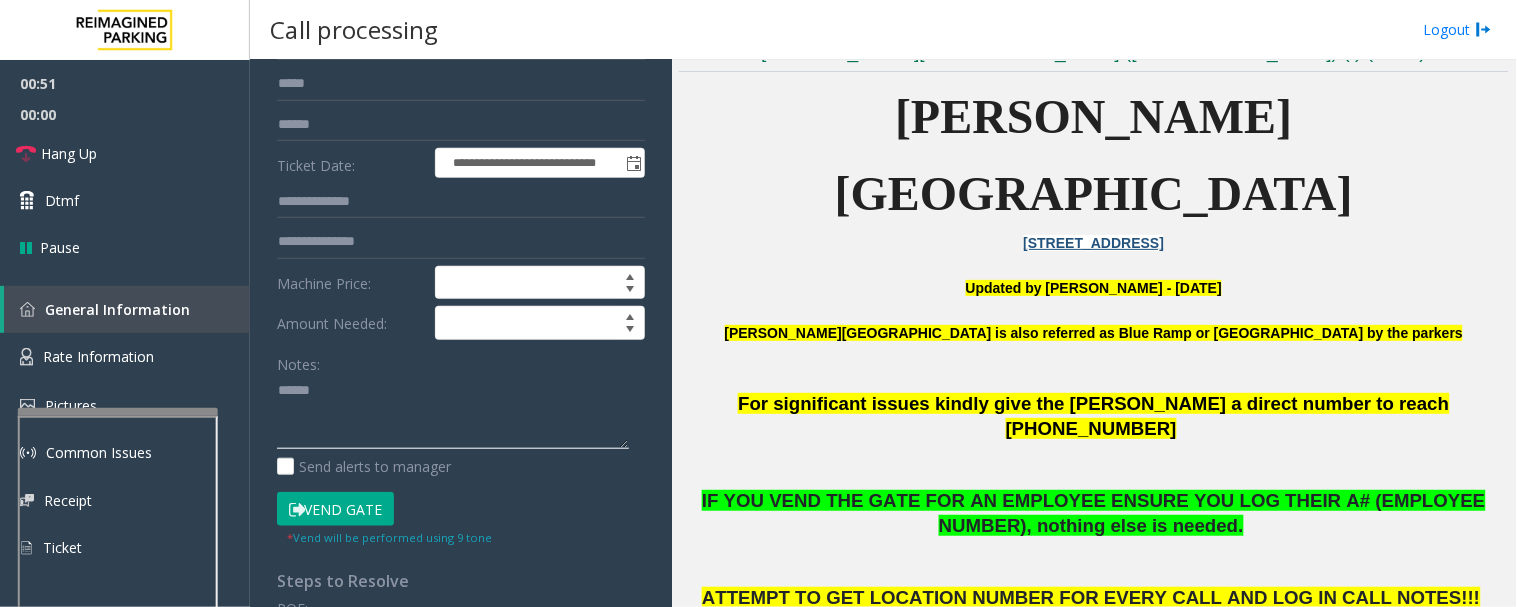paste on "**********" 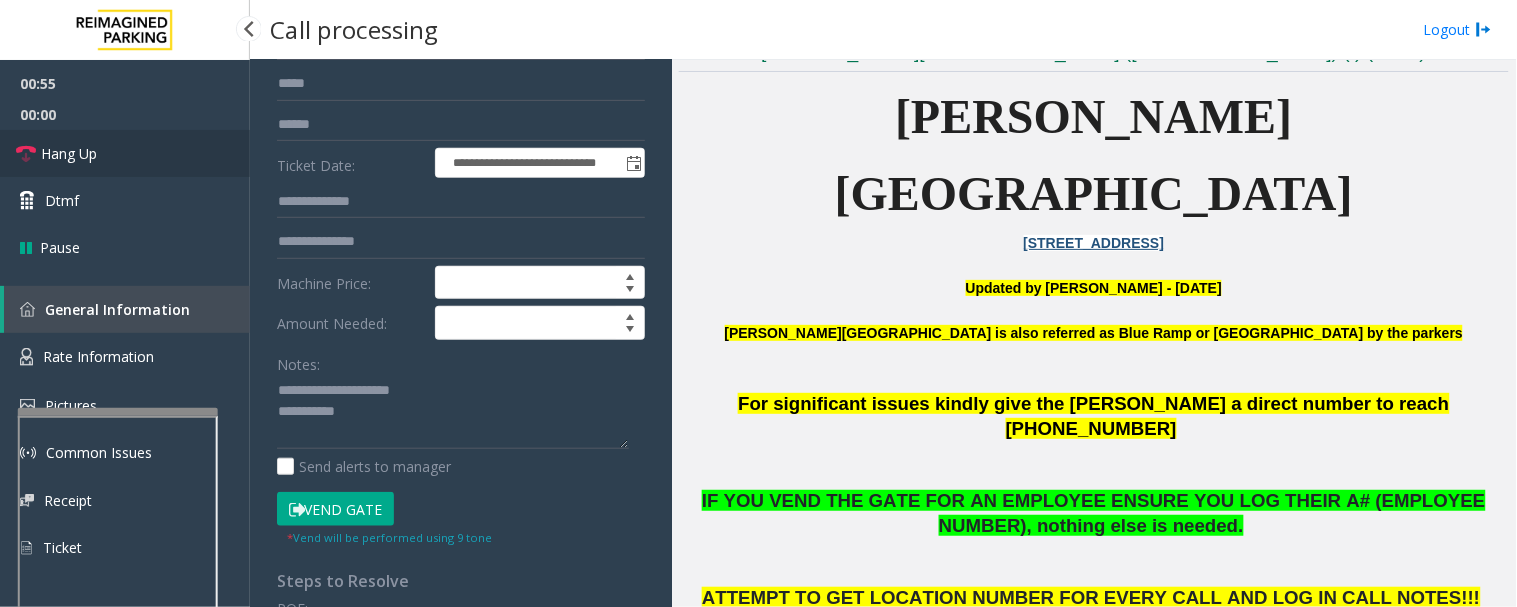click on "Hang Up" at bounding box center [125, 153] 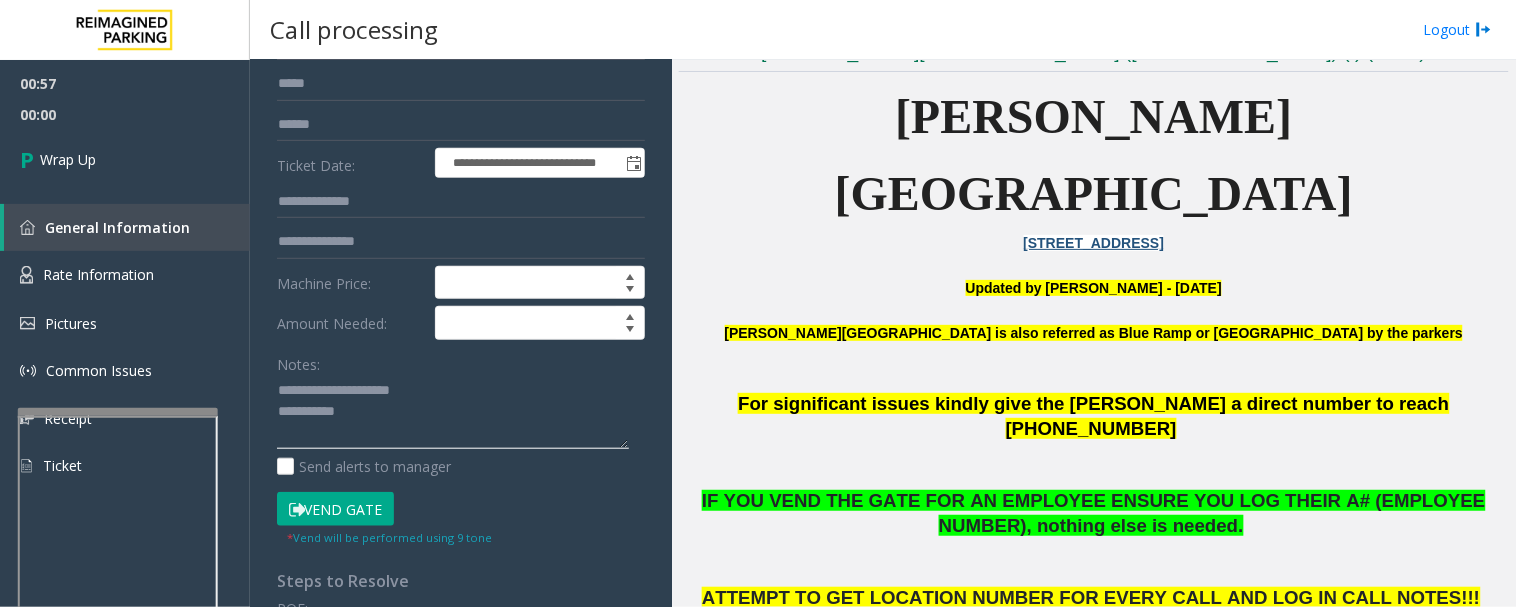 click 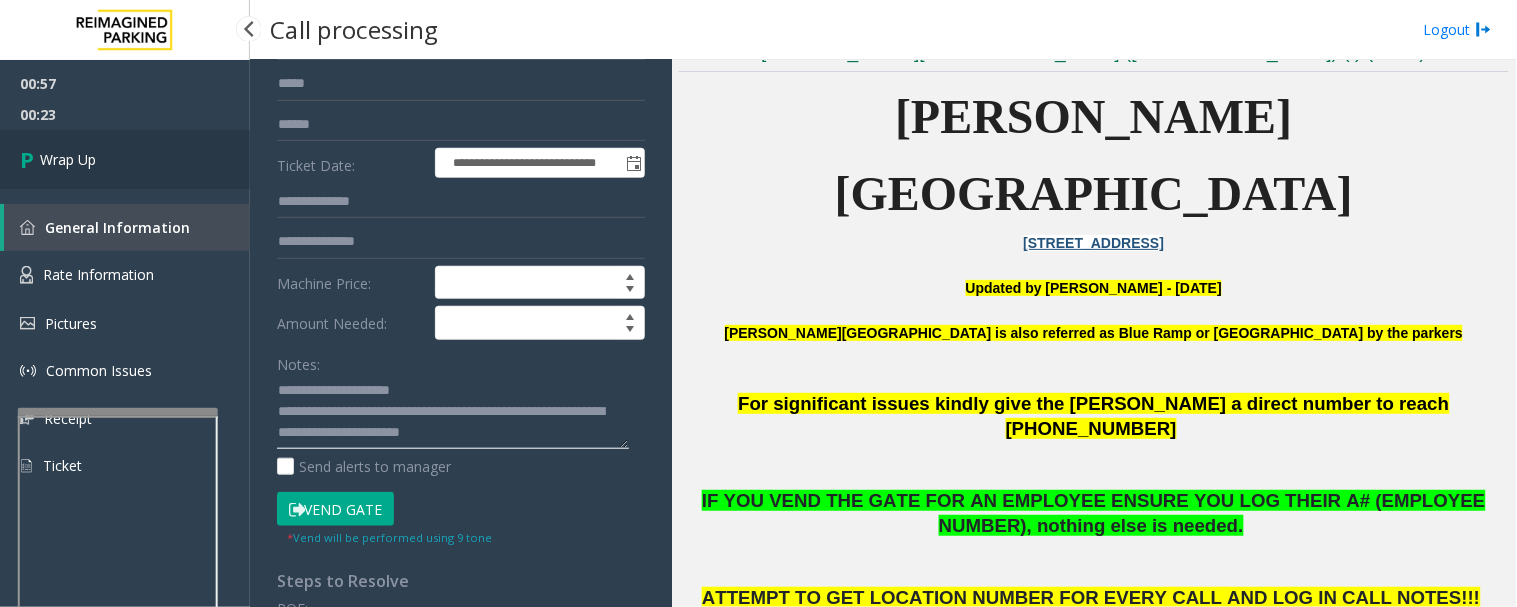 type on "**********" 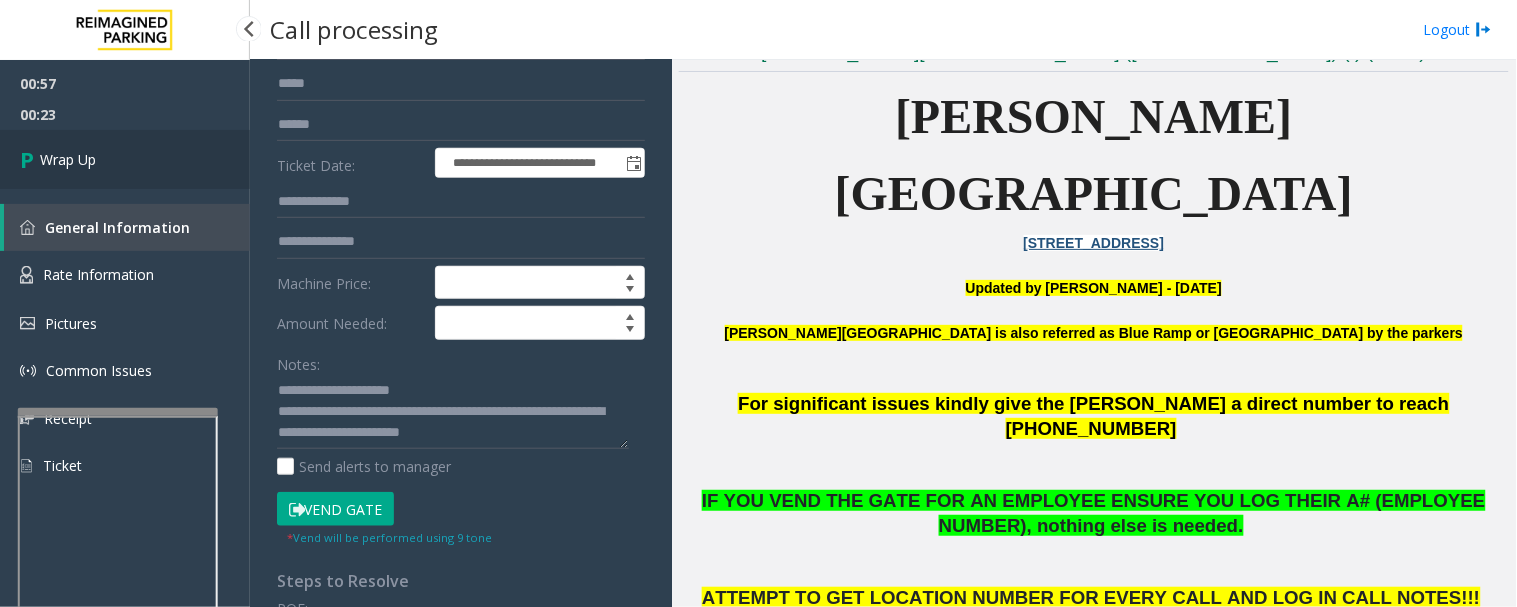 click on "Wrap Up" at bounding box center [125, 159] 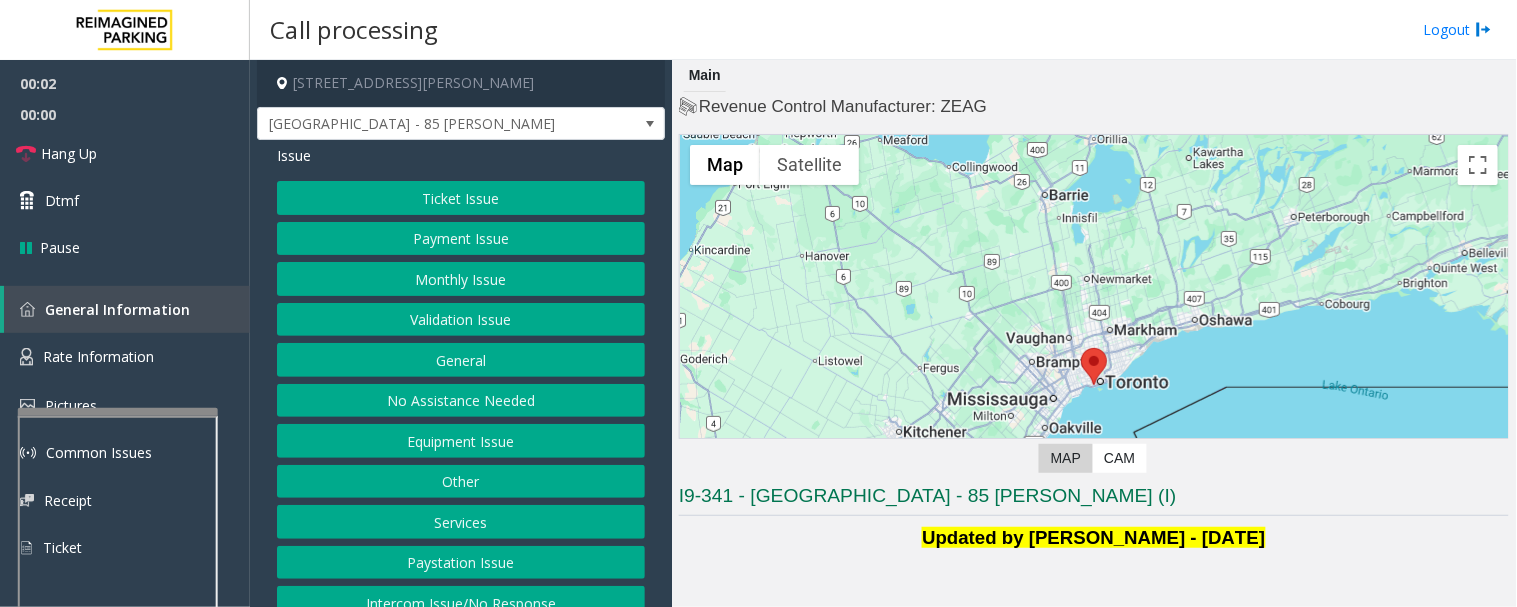 click on "Validation Issue" 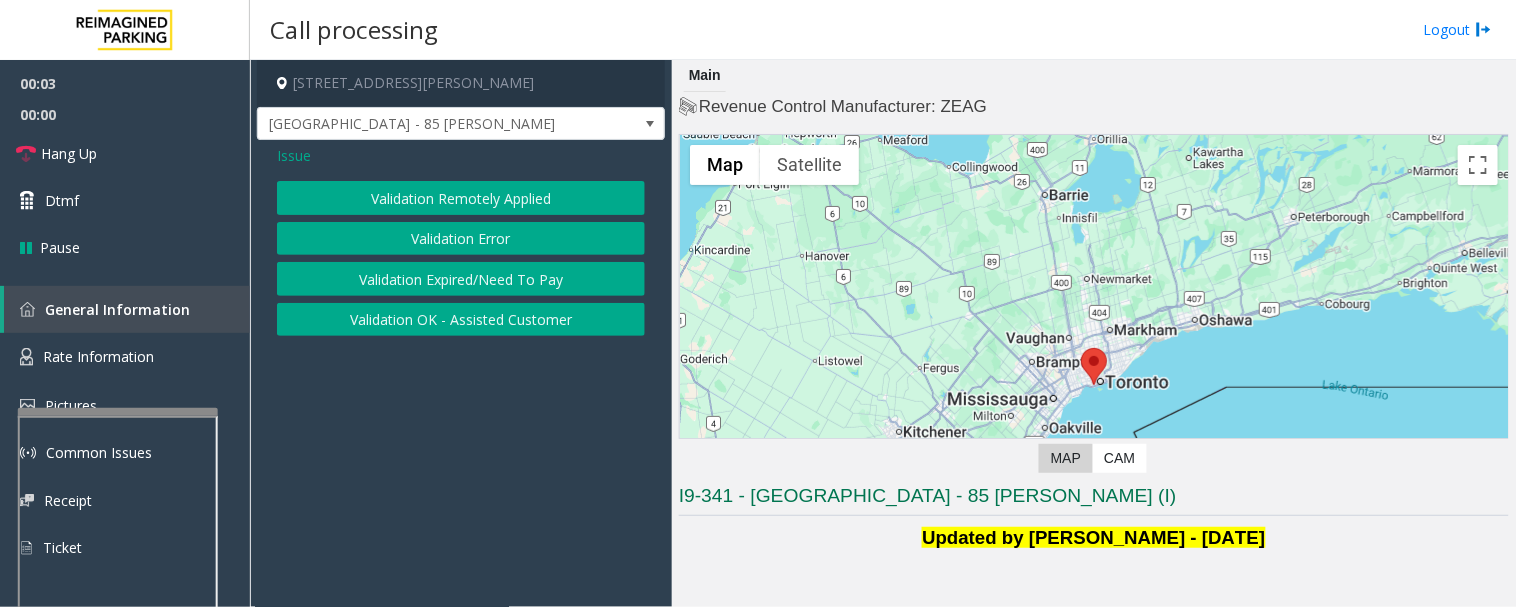 click on "Validation Remotely Applied" 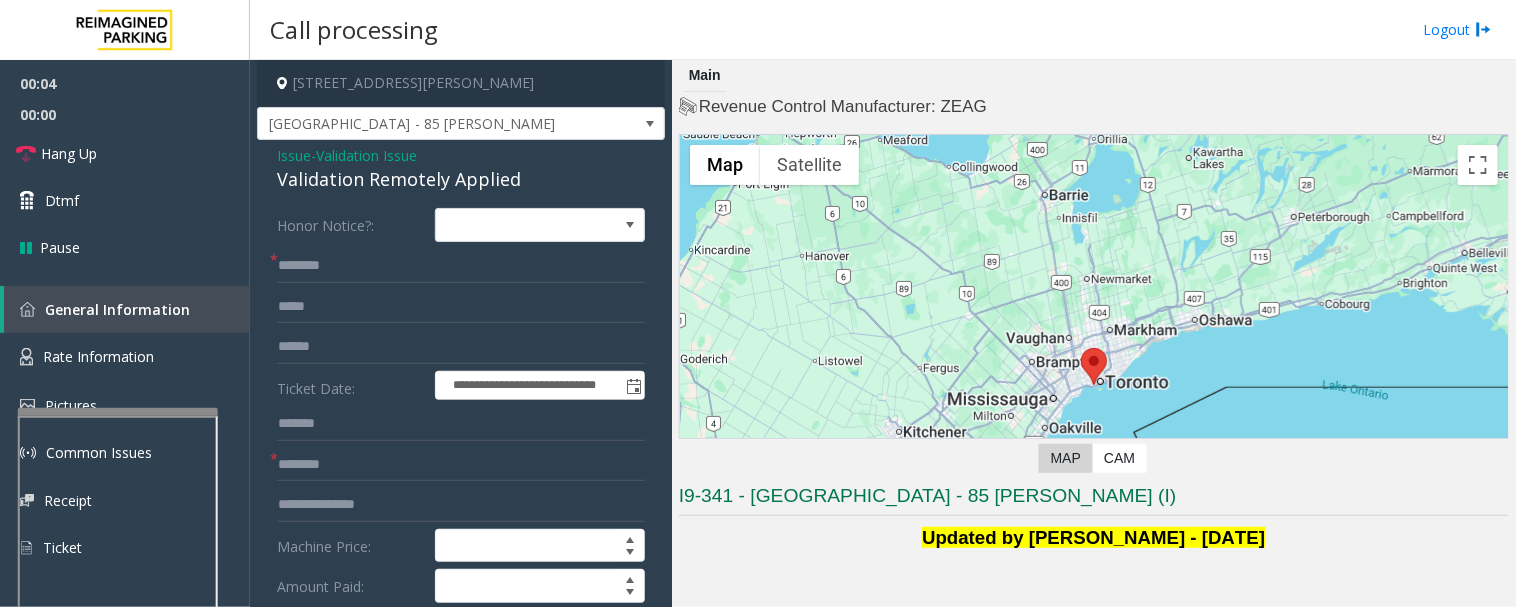 click on "Issue" 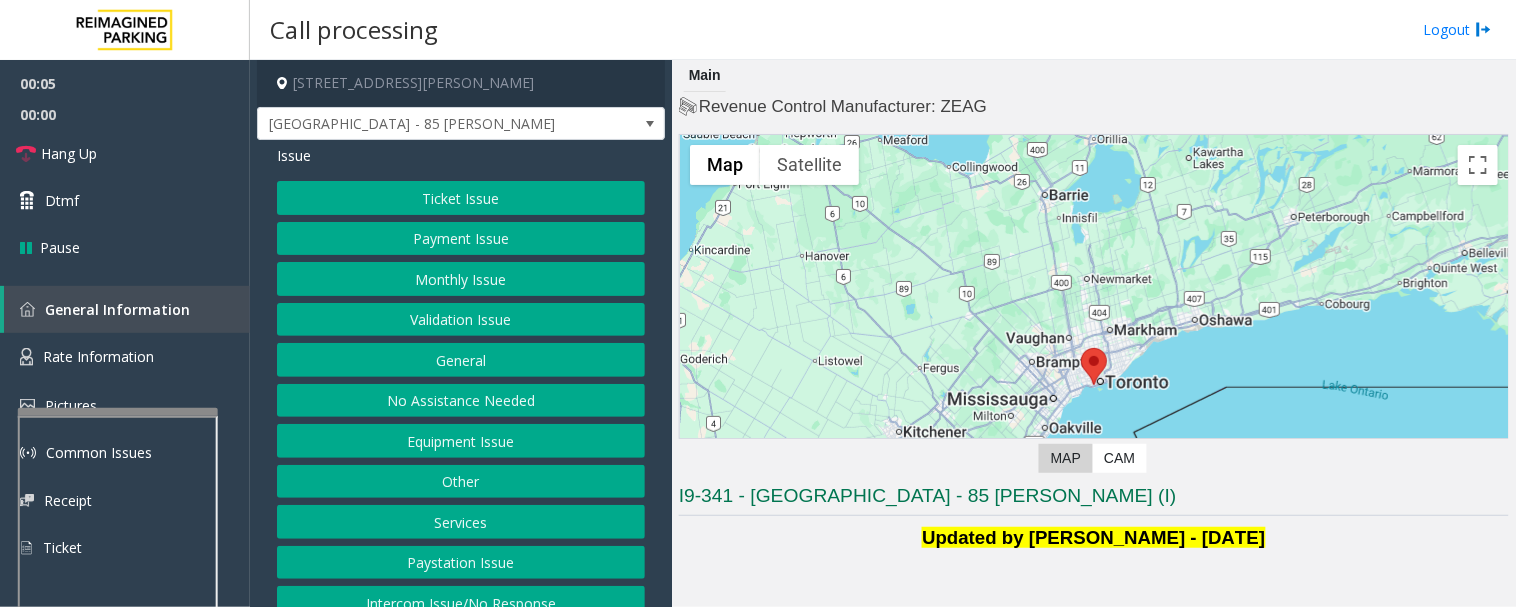 click on "Validation Issue" 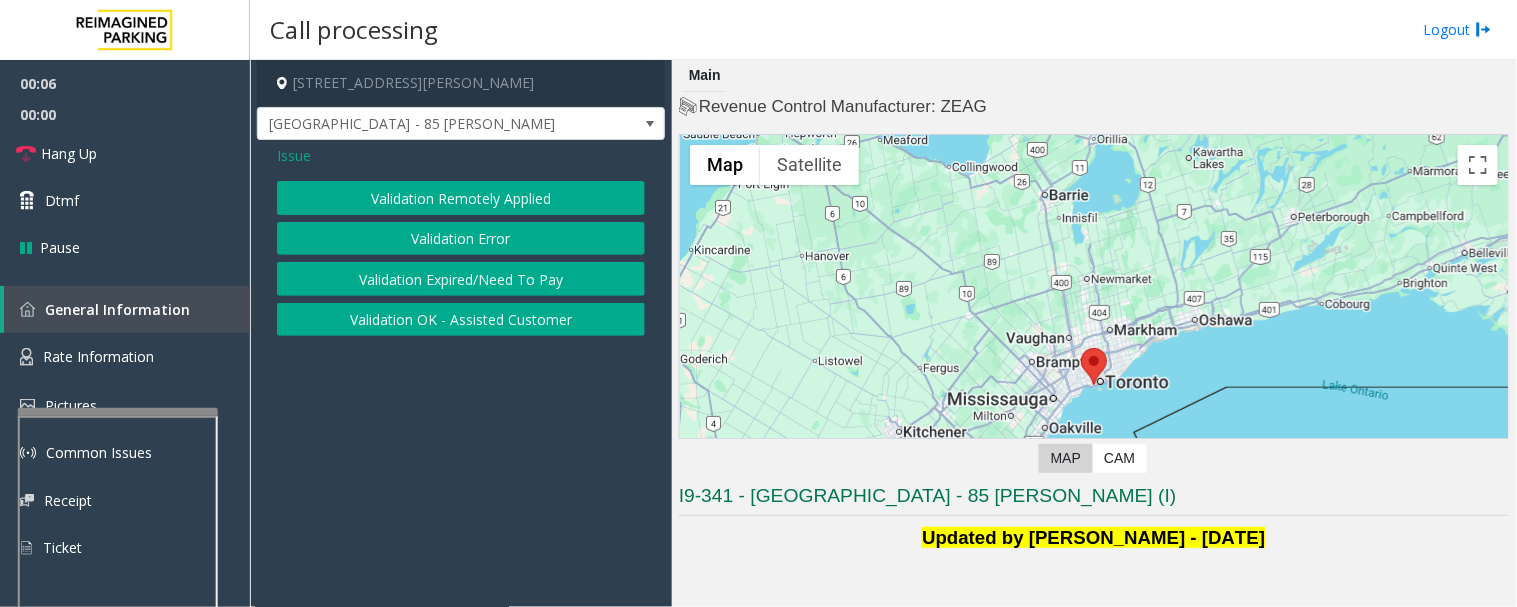 click on "Validation Error" 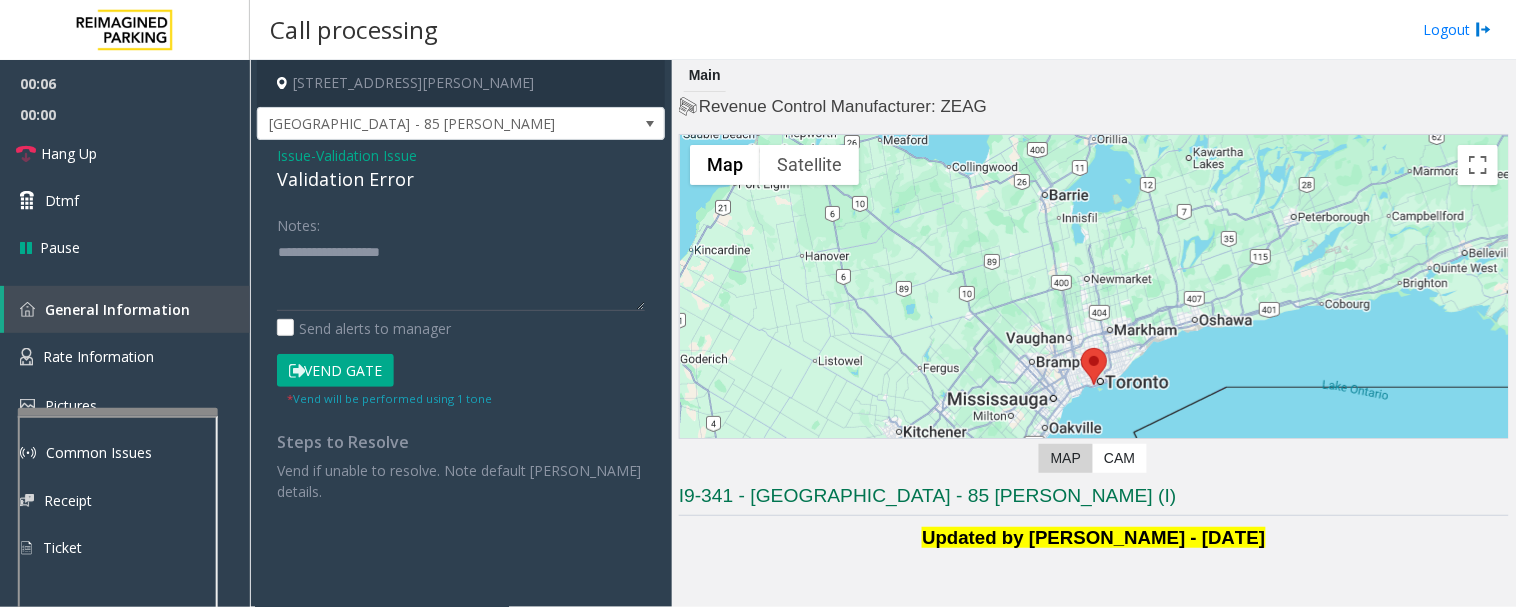 click on "Validation Error" 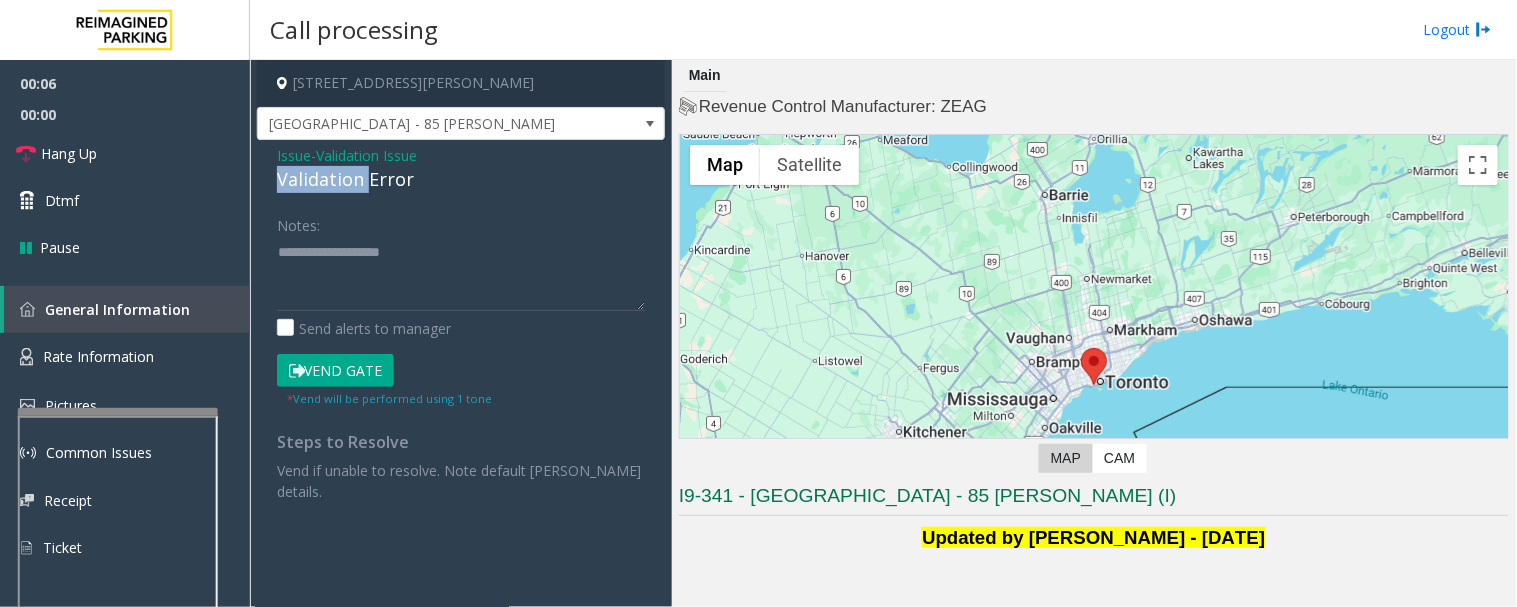 click on "Validation Error" 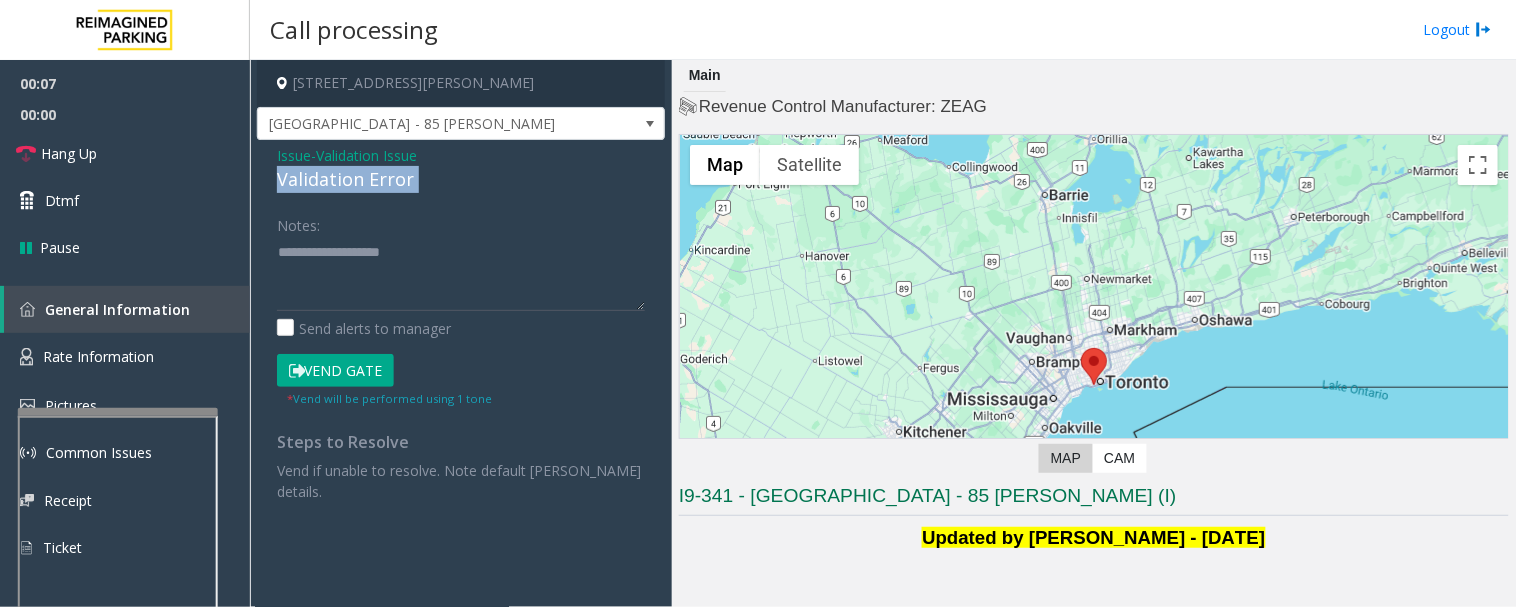 click on "Validation Error" 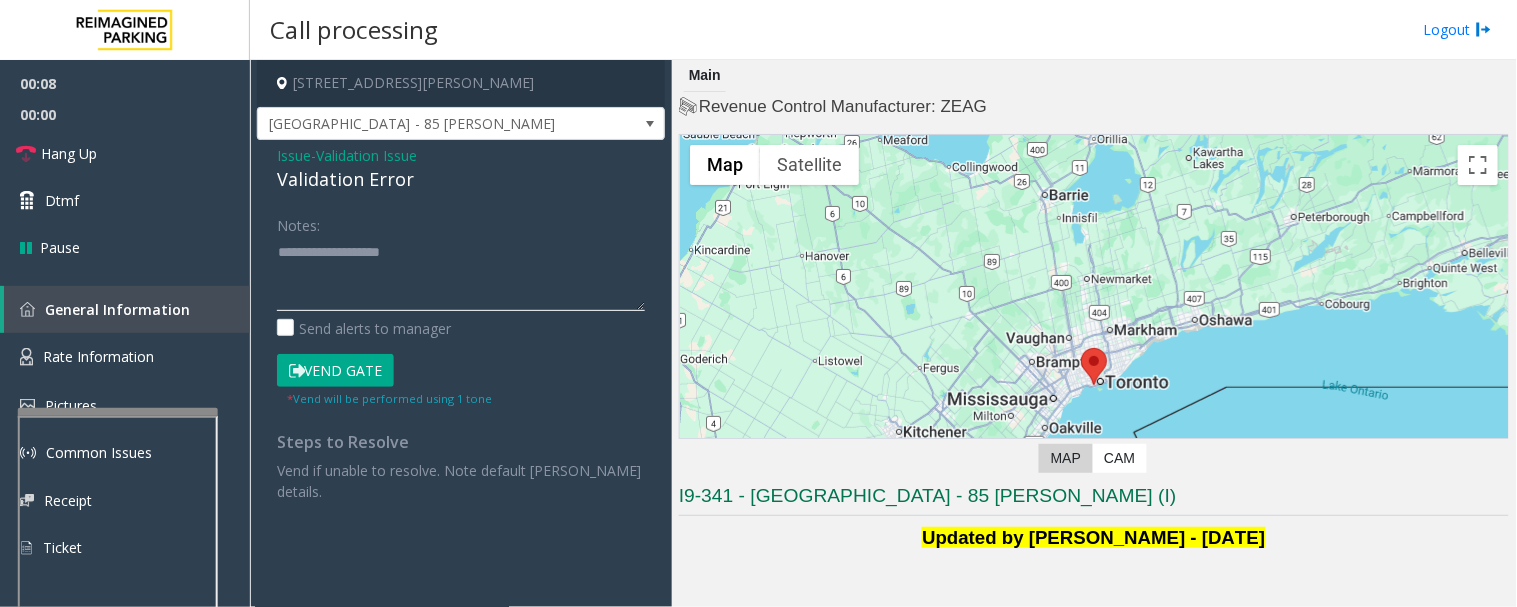 click 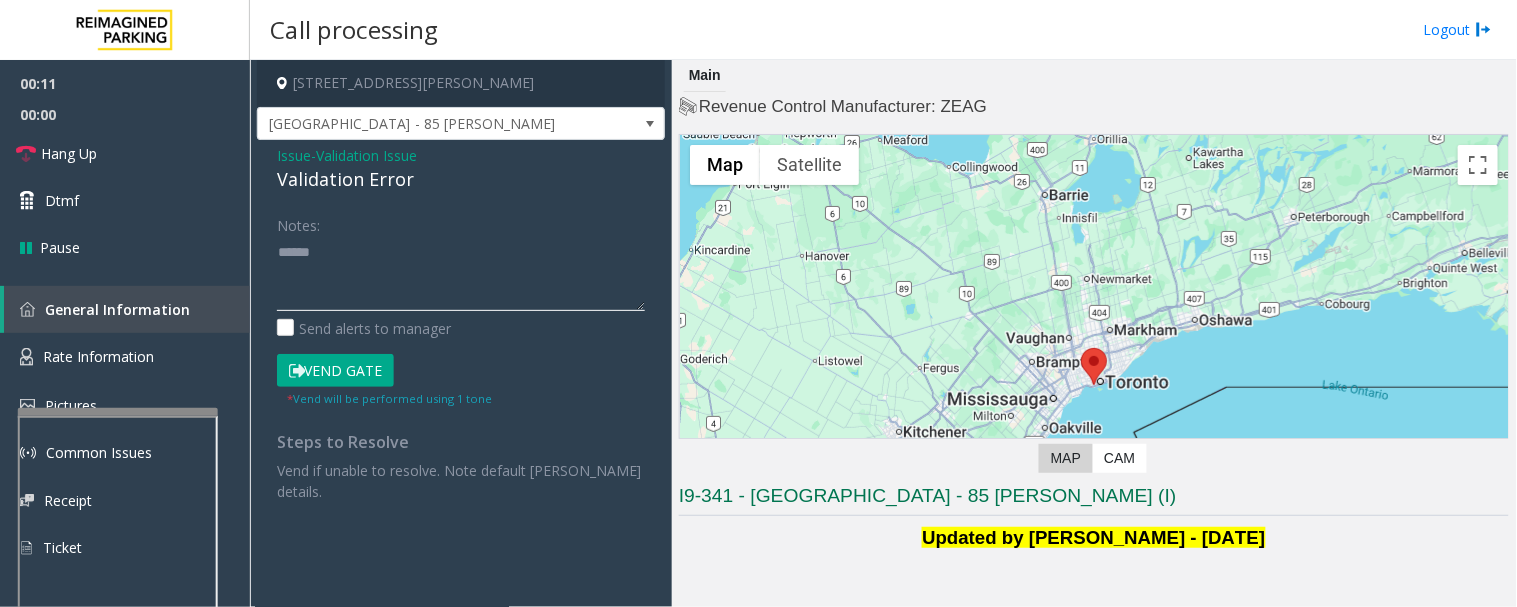 paste on "**********" 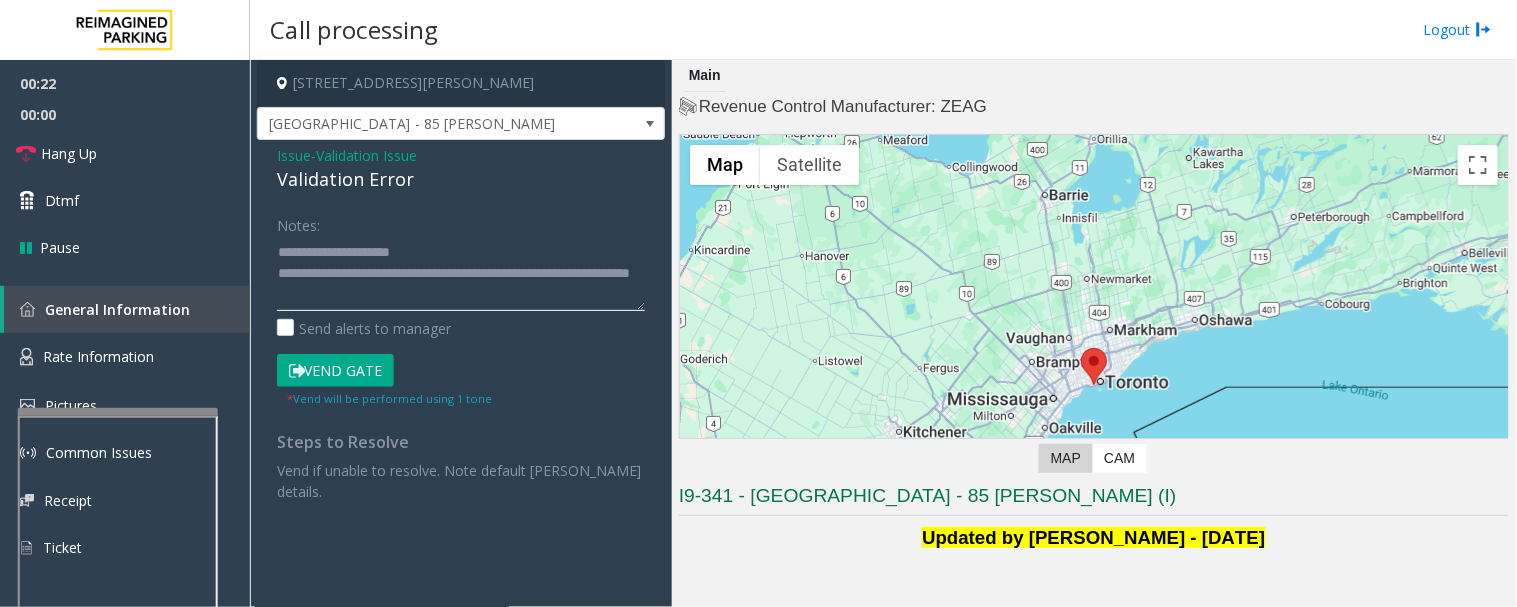 click 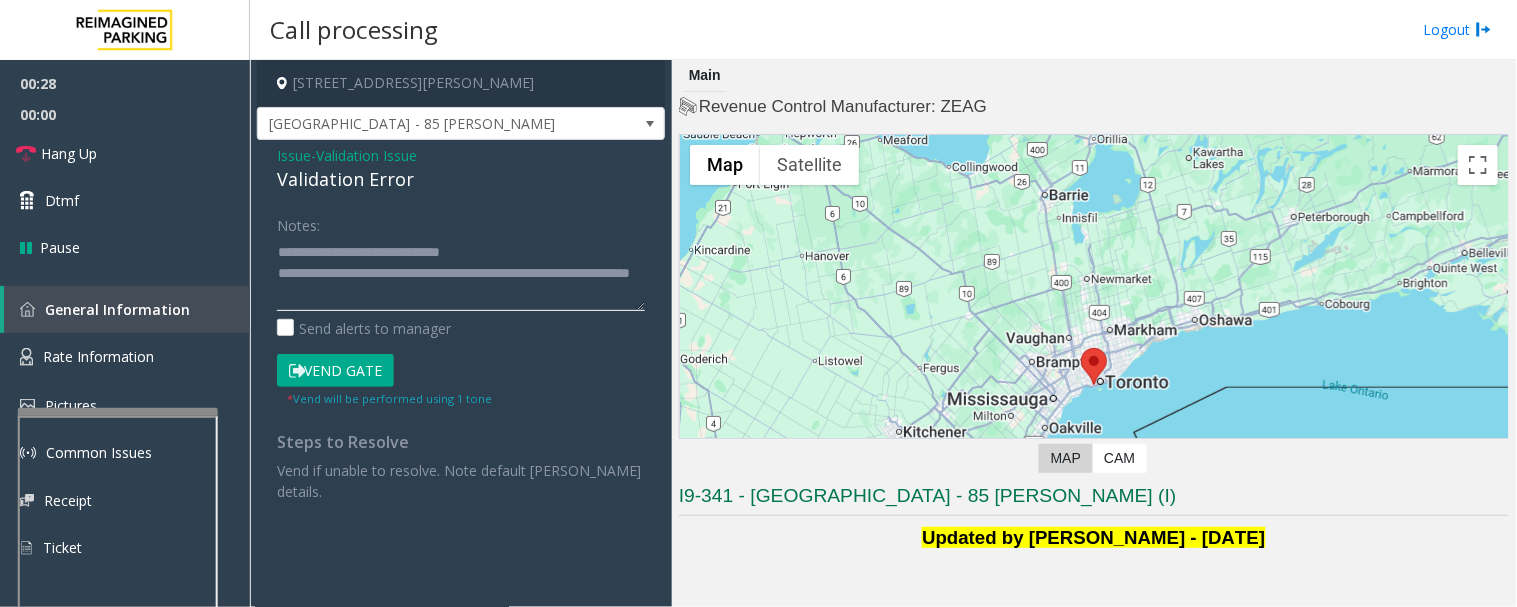 click 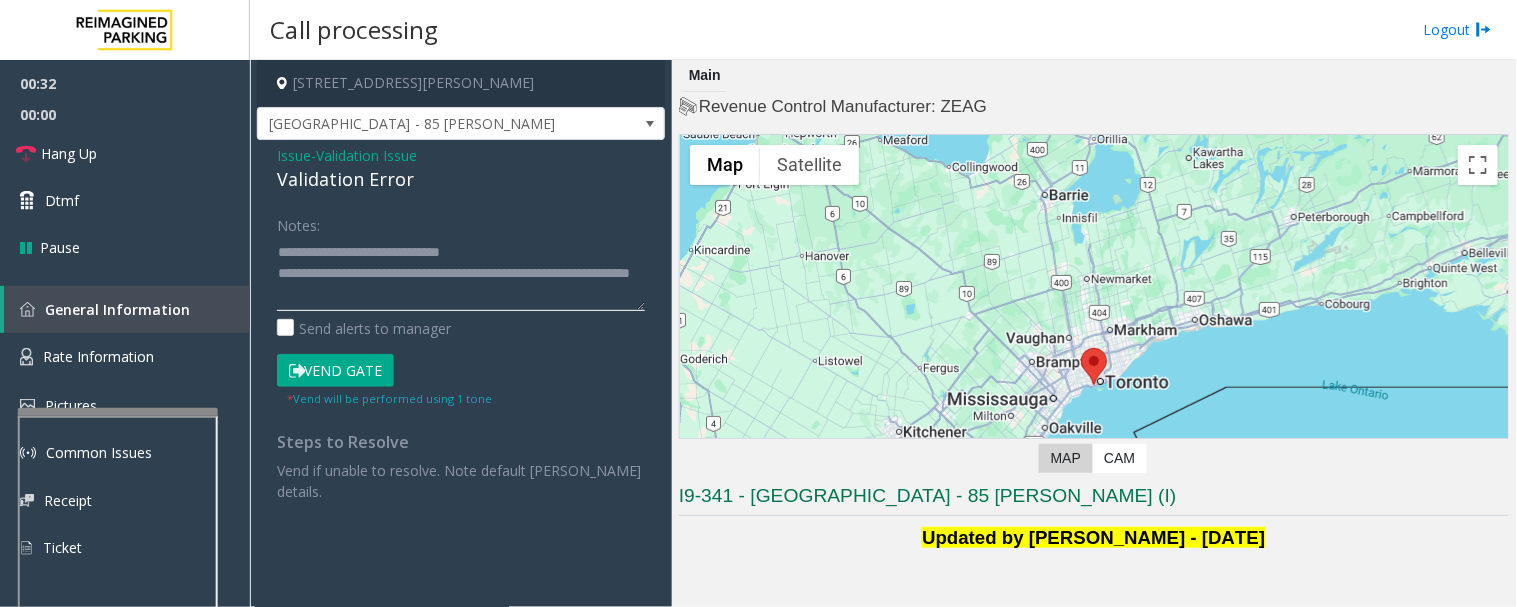 click 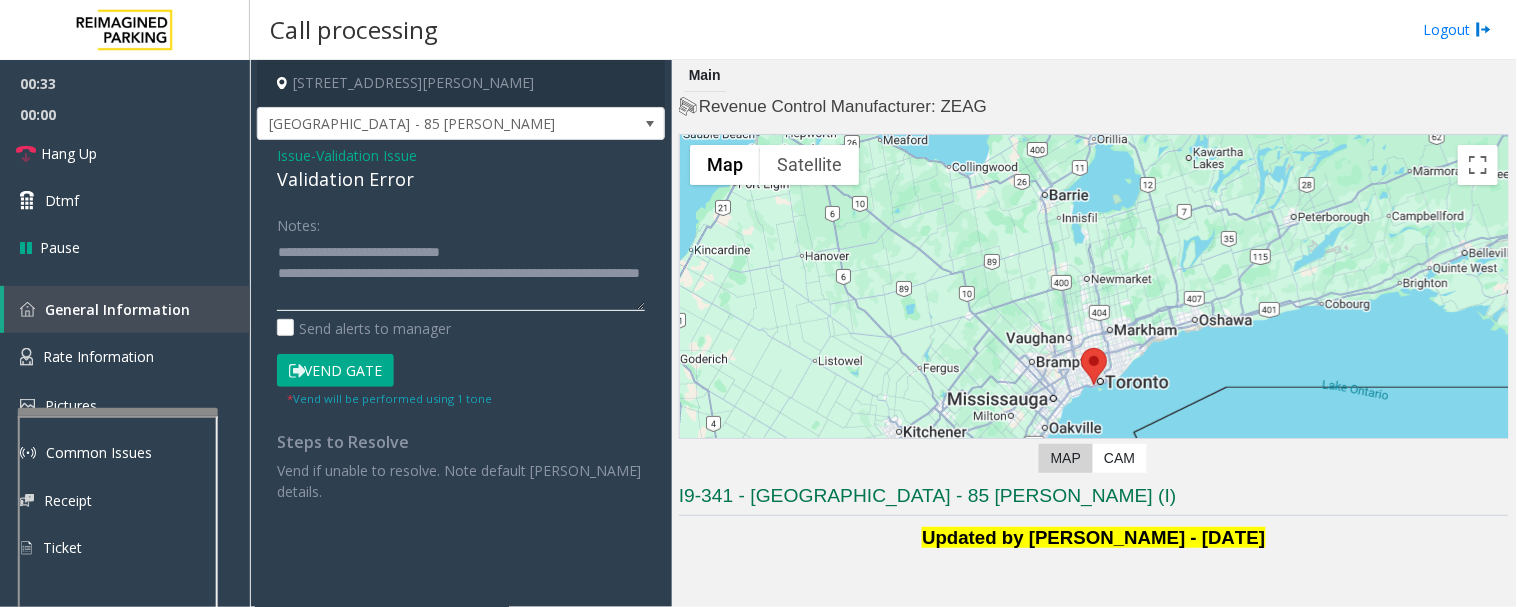 scroll, scrollTop: 14, scrollLeft: 0, axis: vertical 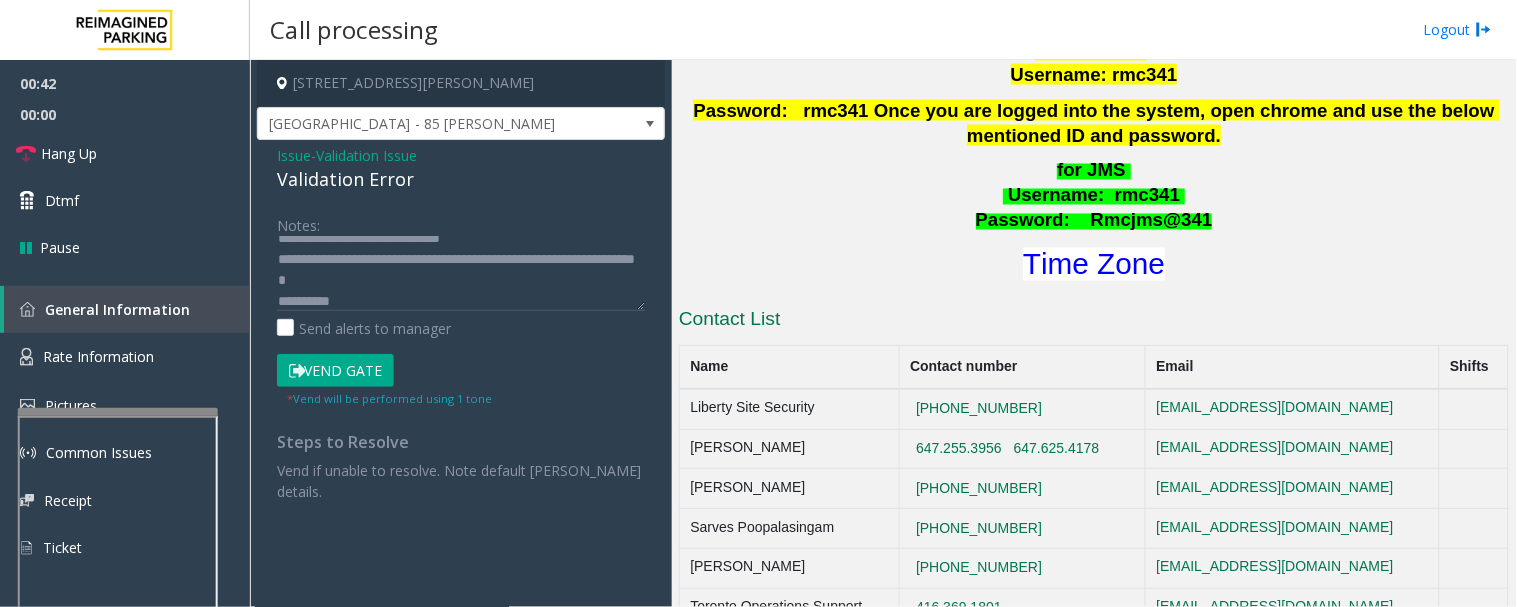 click on "Time Zone" 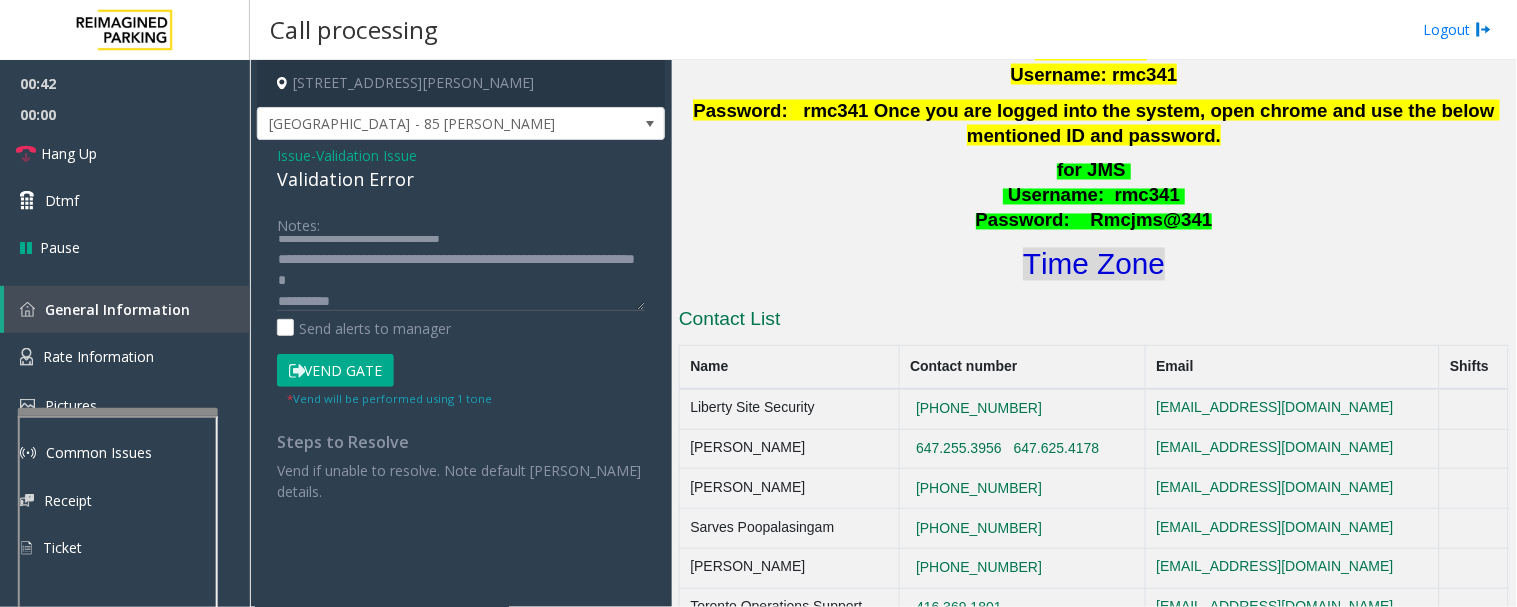 click on "Time Zone" 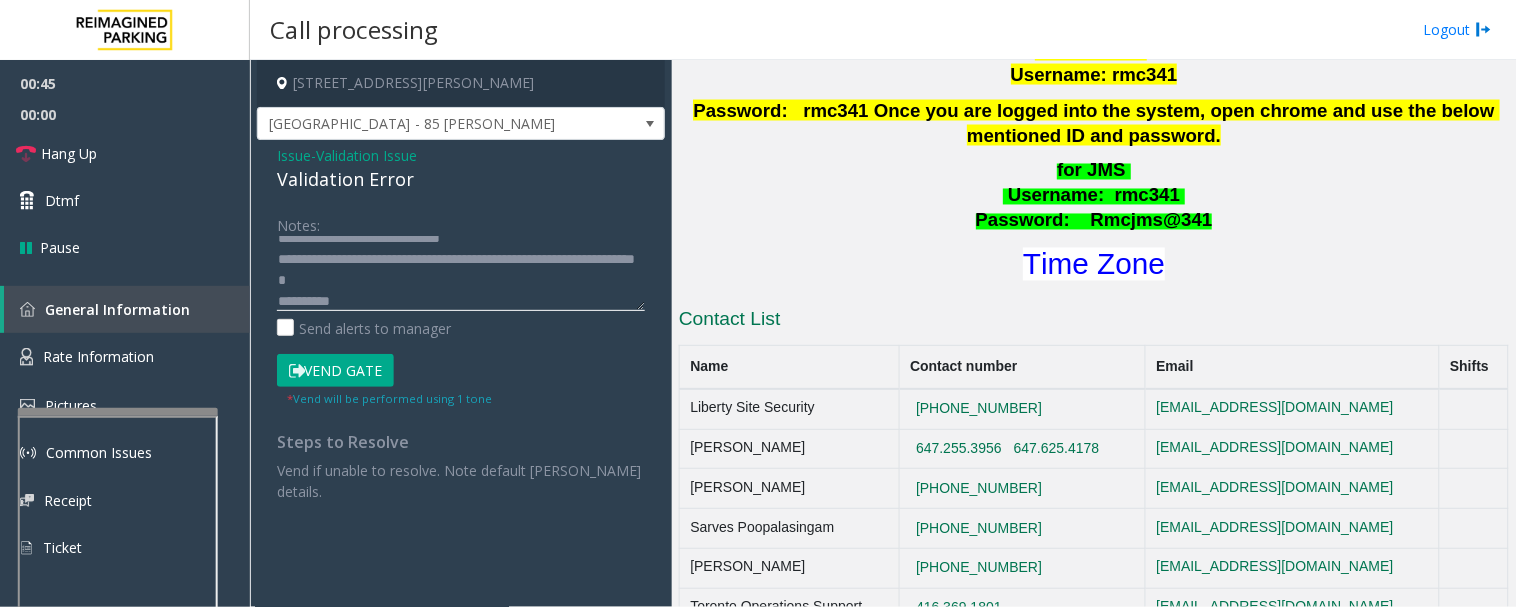 click 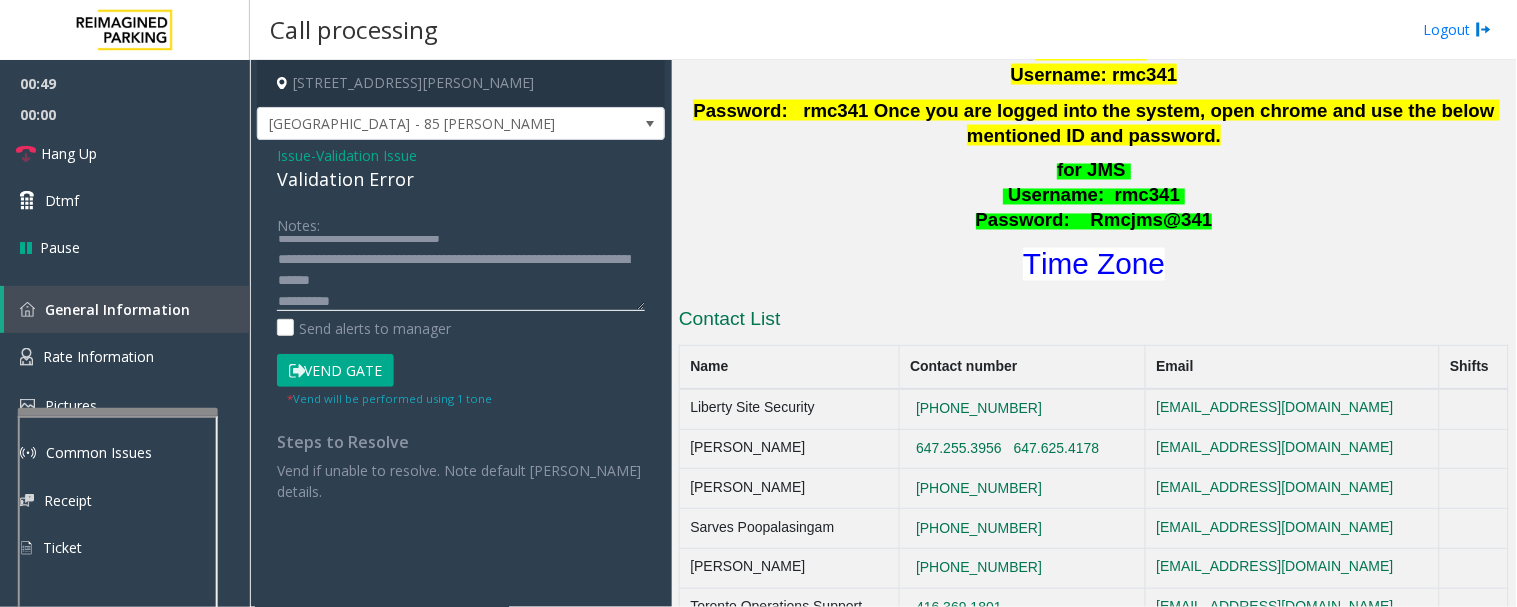 click 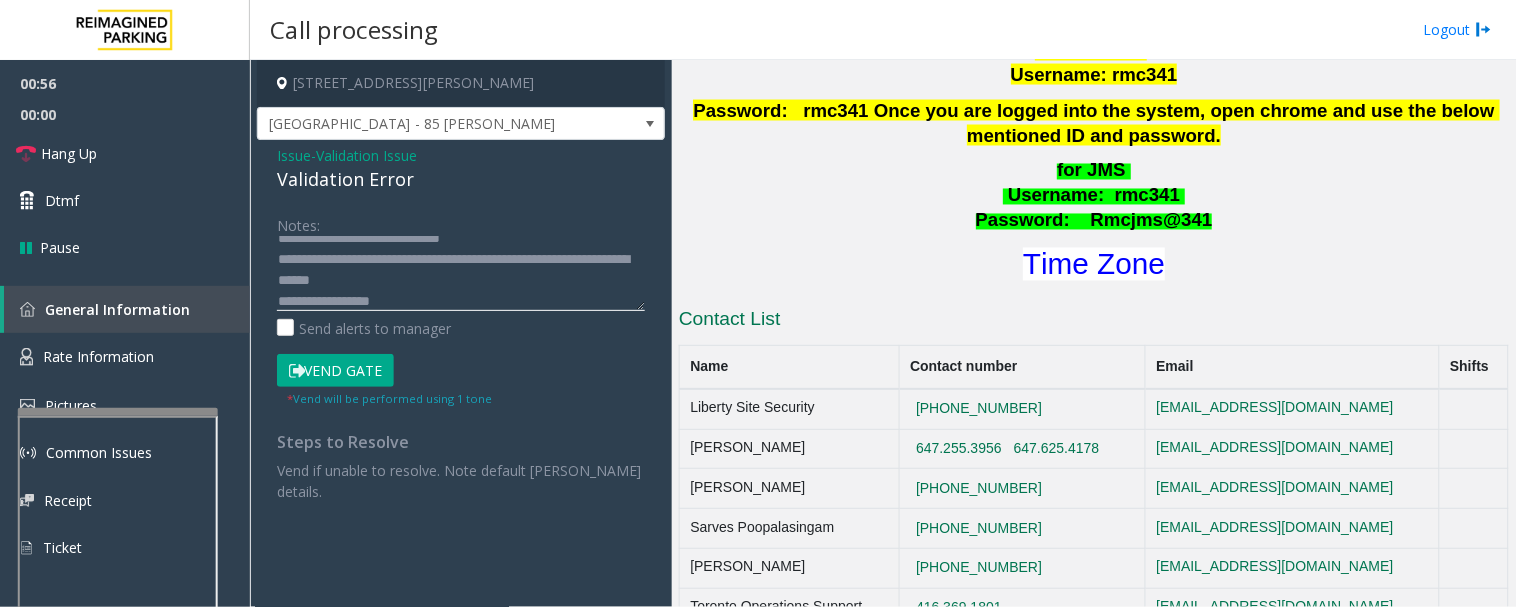 click 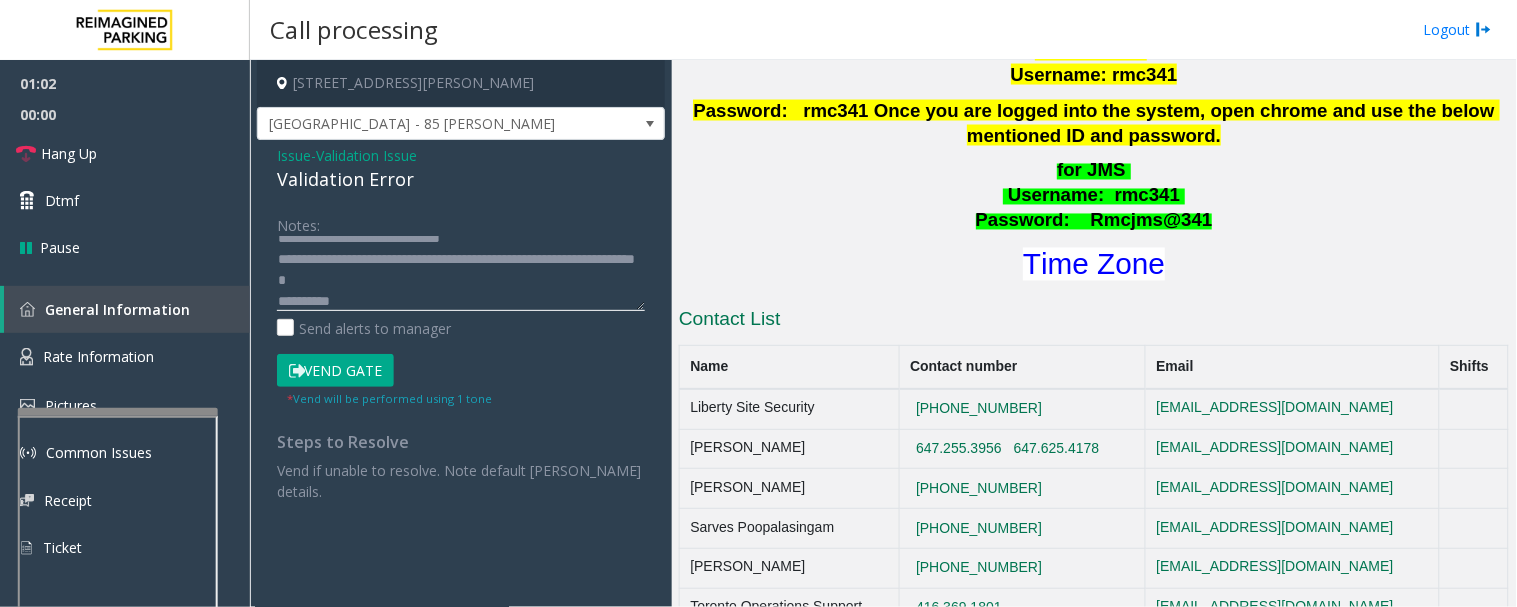 click 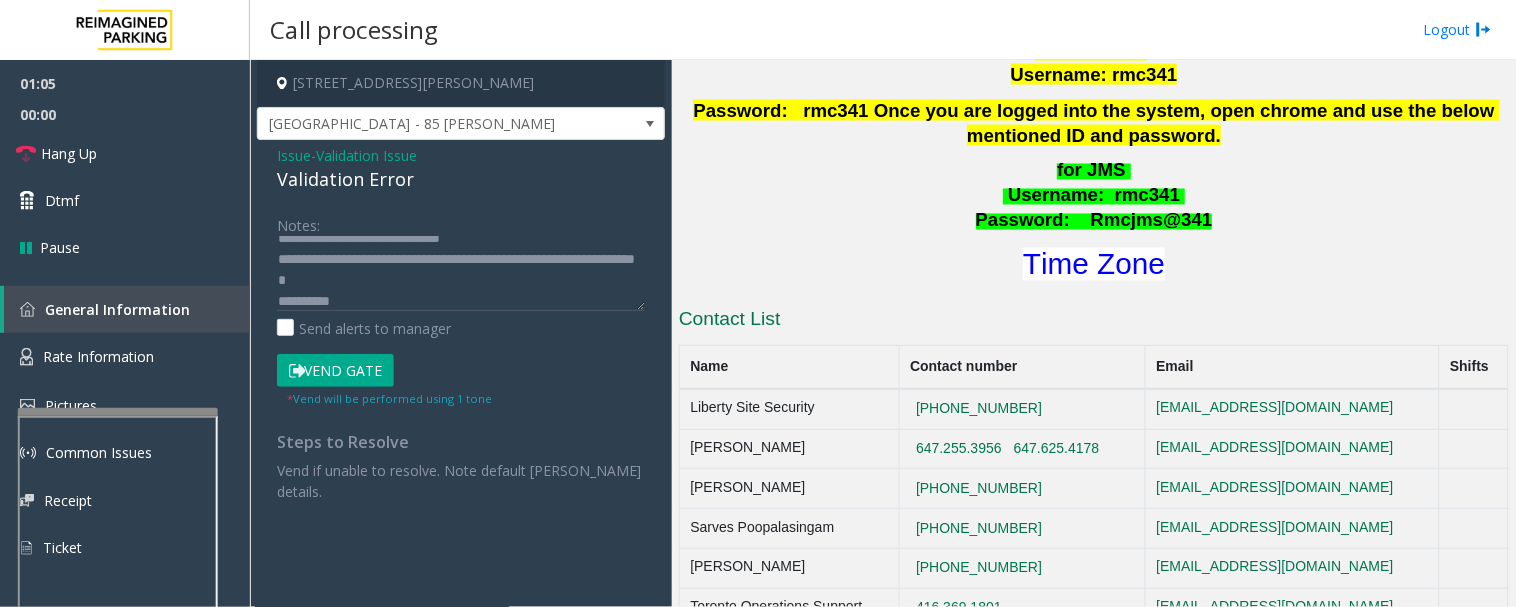 click on "Vend Gate" 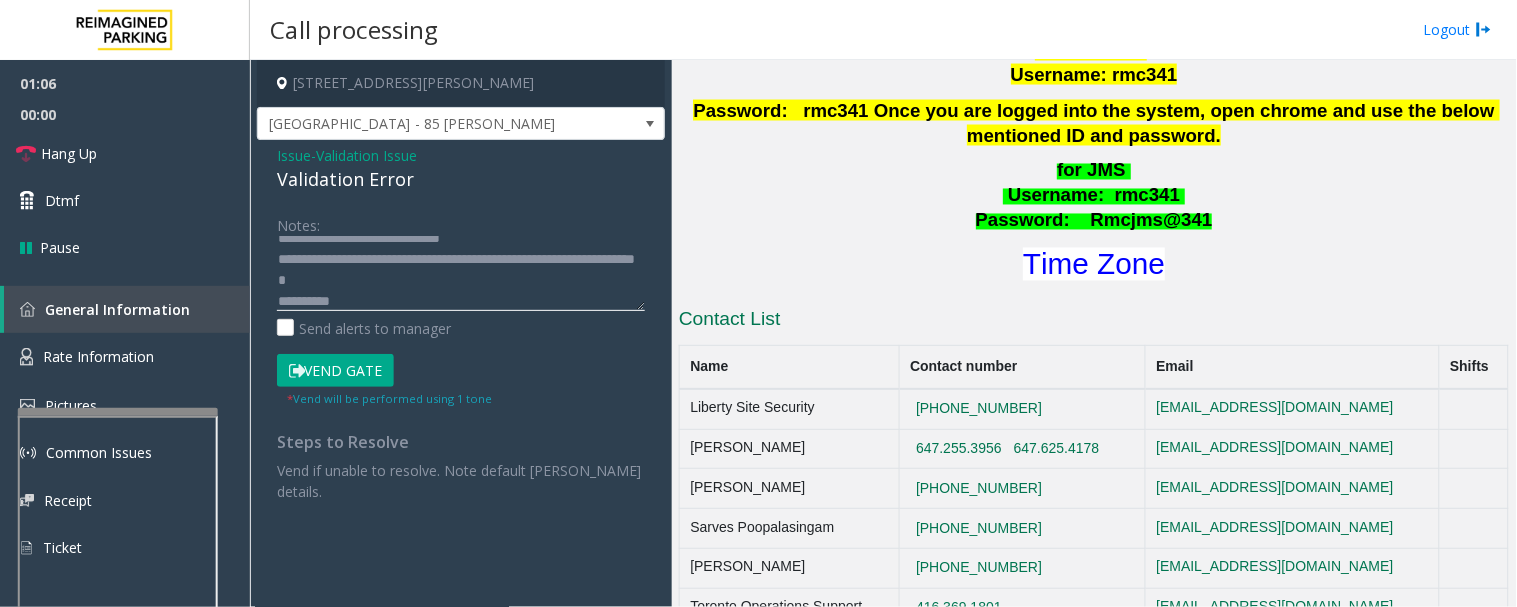 click 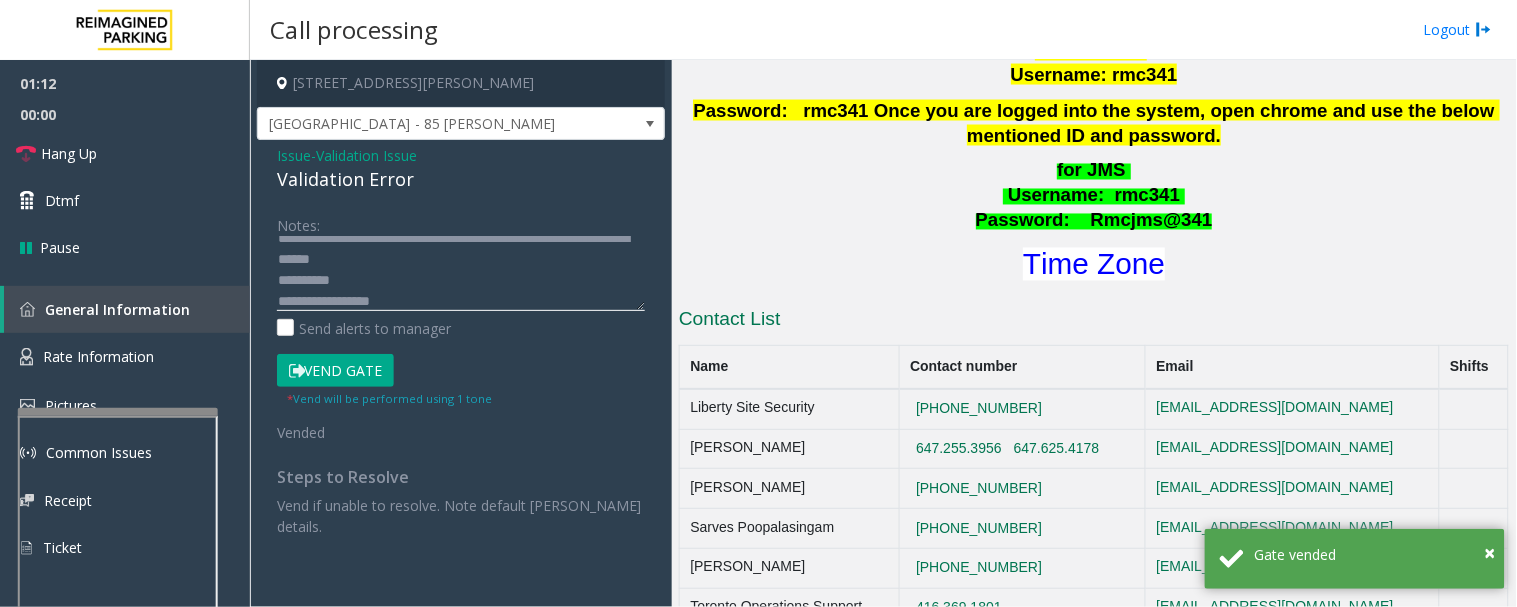 scroll, scrollTop: 42, scrollLeft: 0, axis: vertical 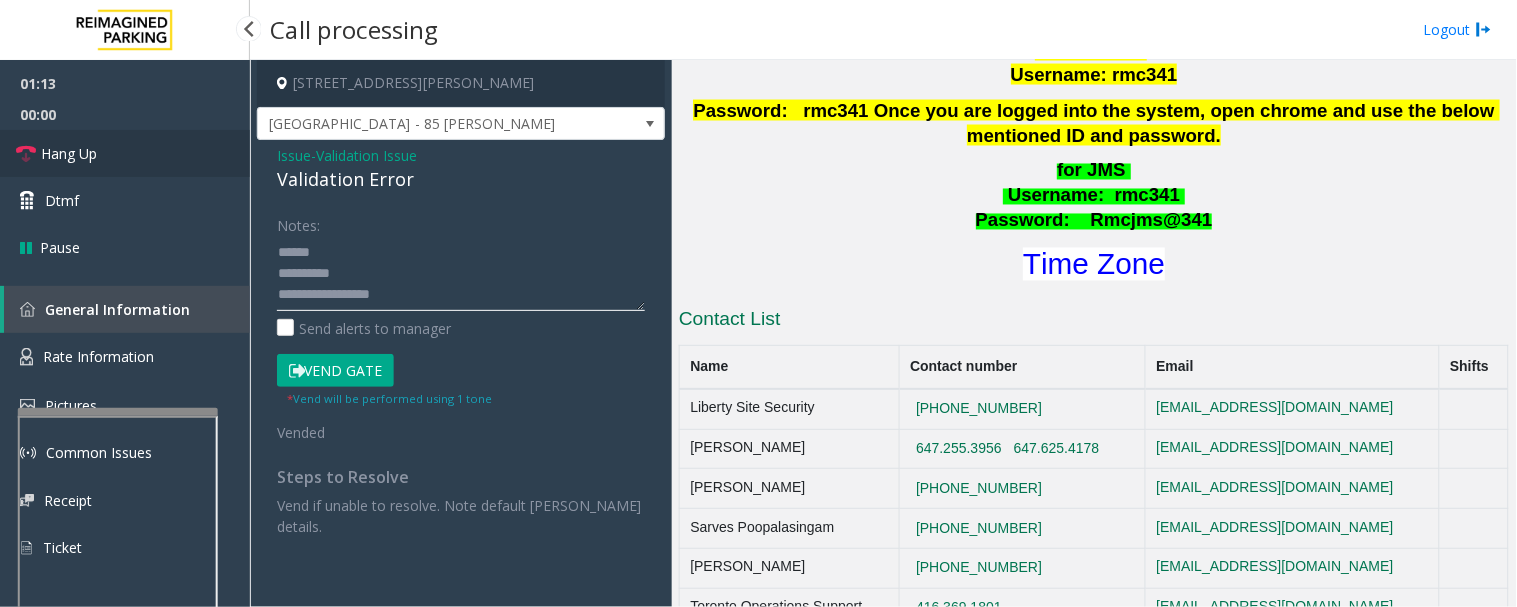 type on "**********" 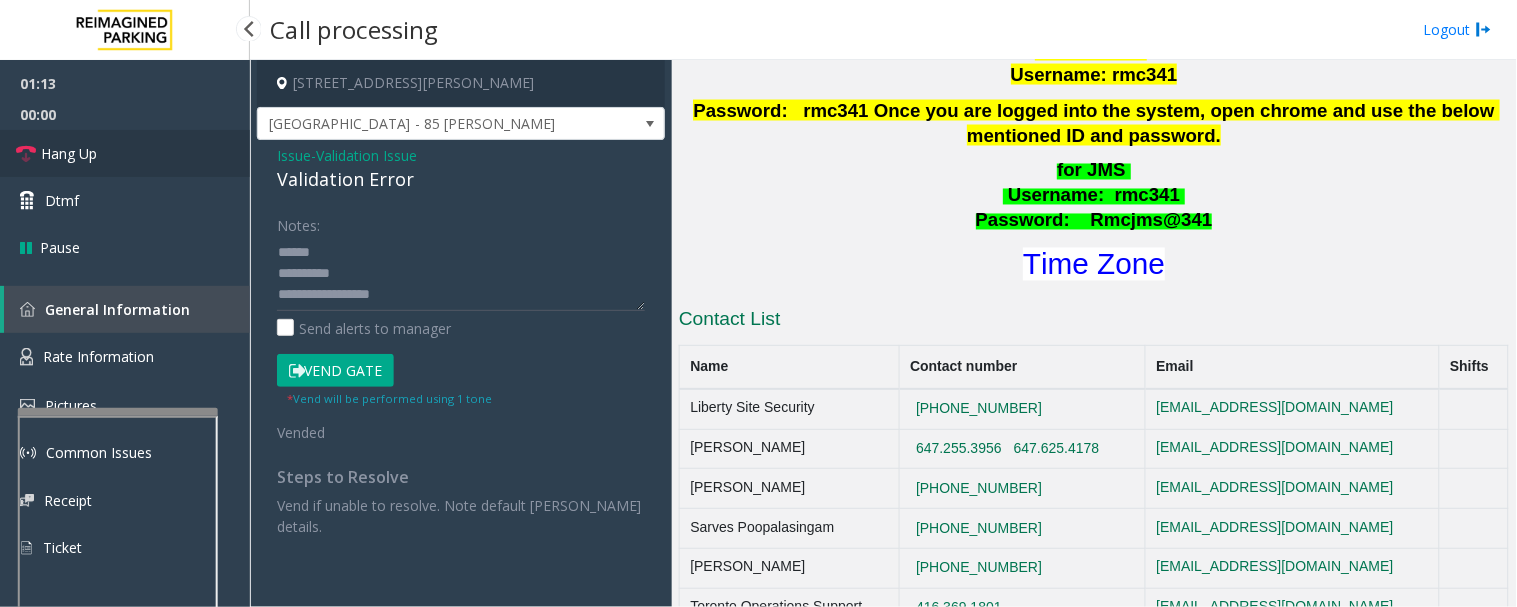 click on "Hang Up" at bounding box center [69, 153] 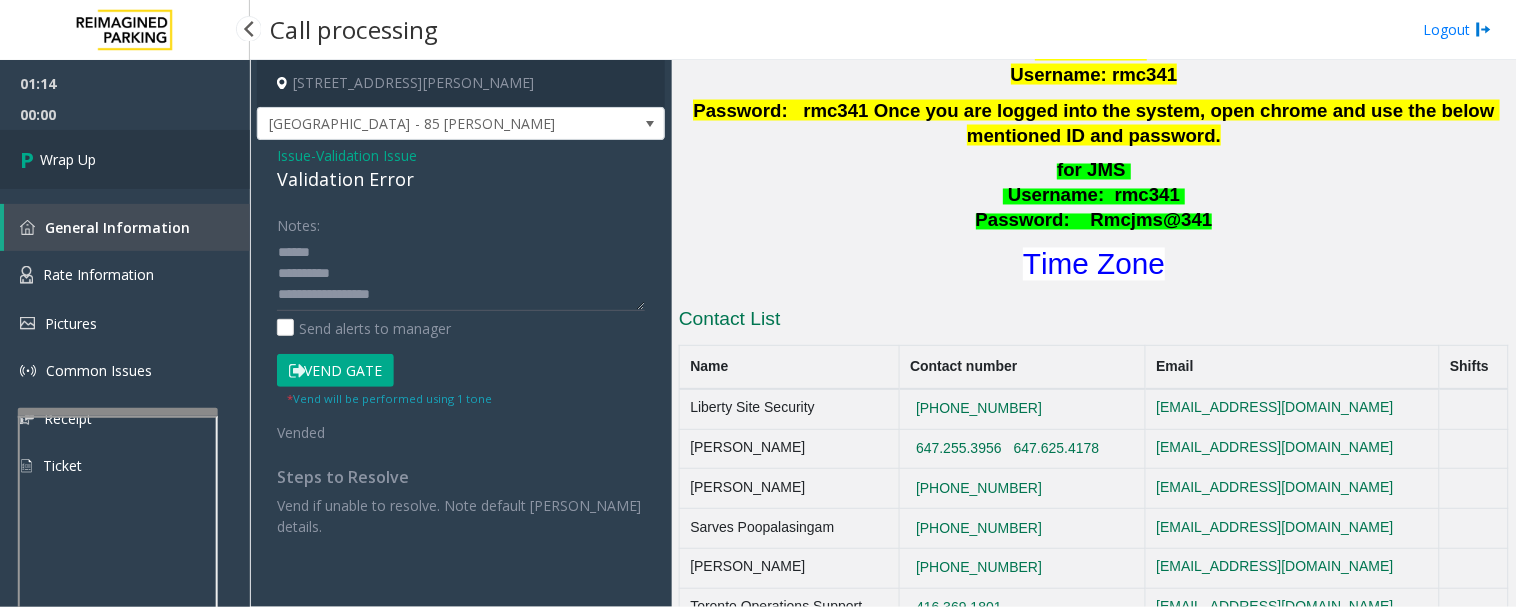 click on "Wrap Up" at bounding box center [125, 159] 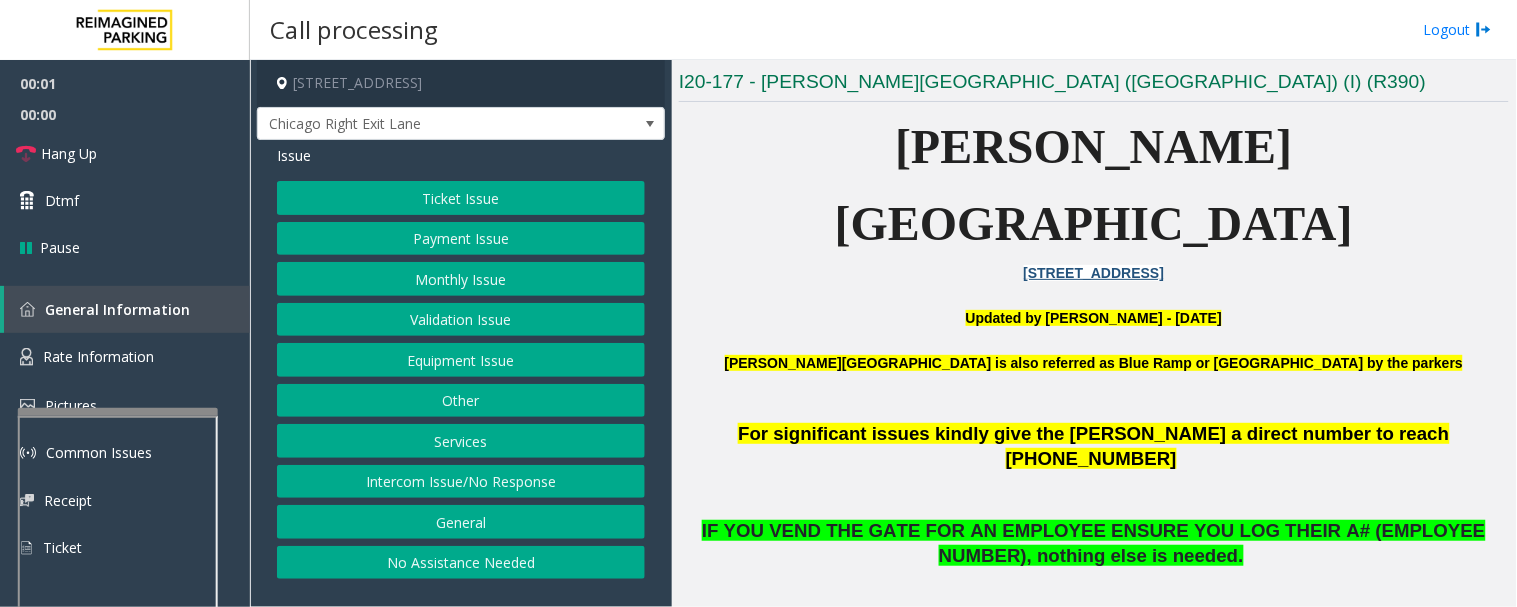 scroll, scrollTop: 444, scrollLeft: 0, axis: vertical 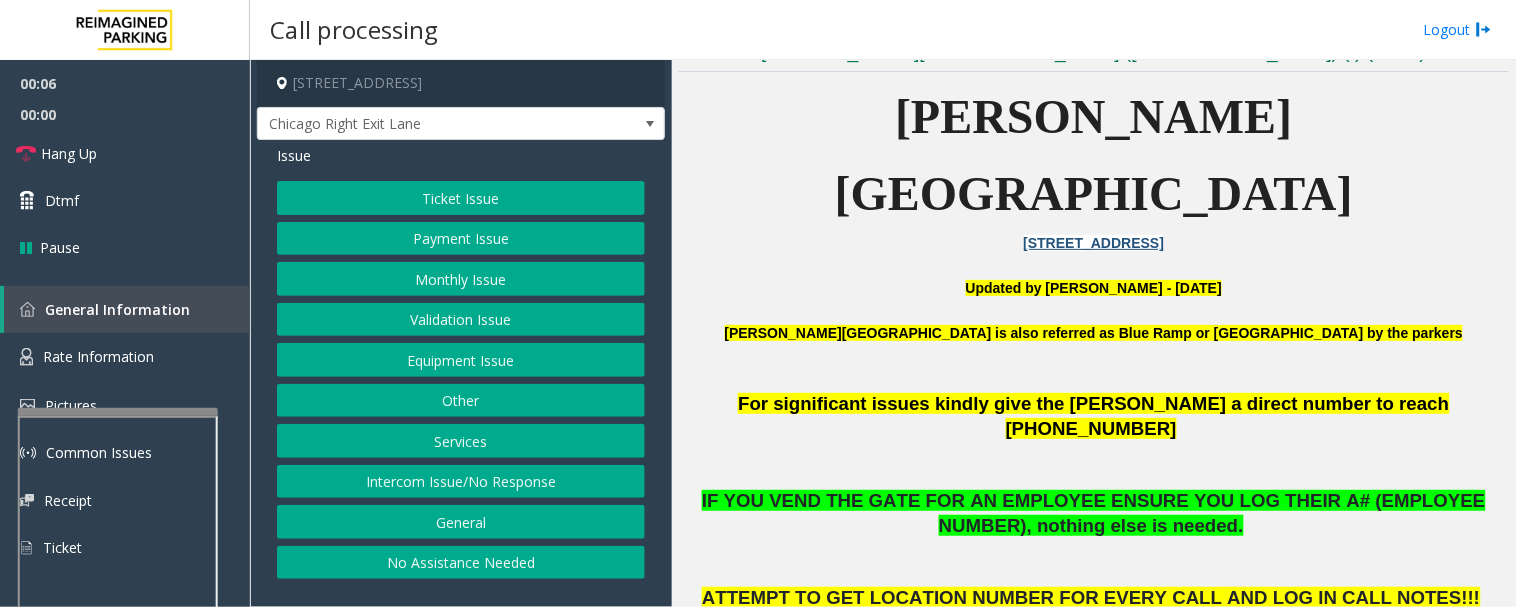 click on "Ticket Issue" 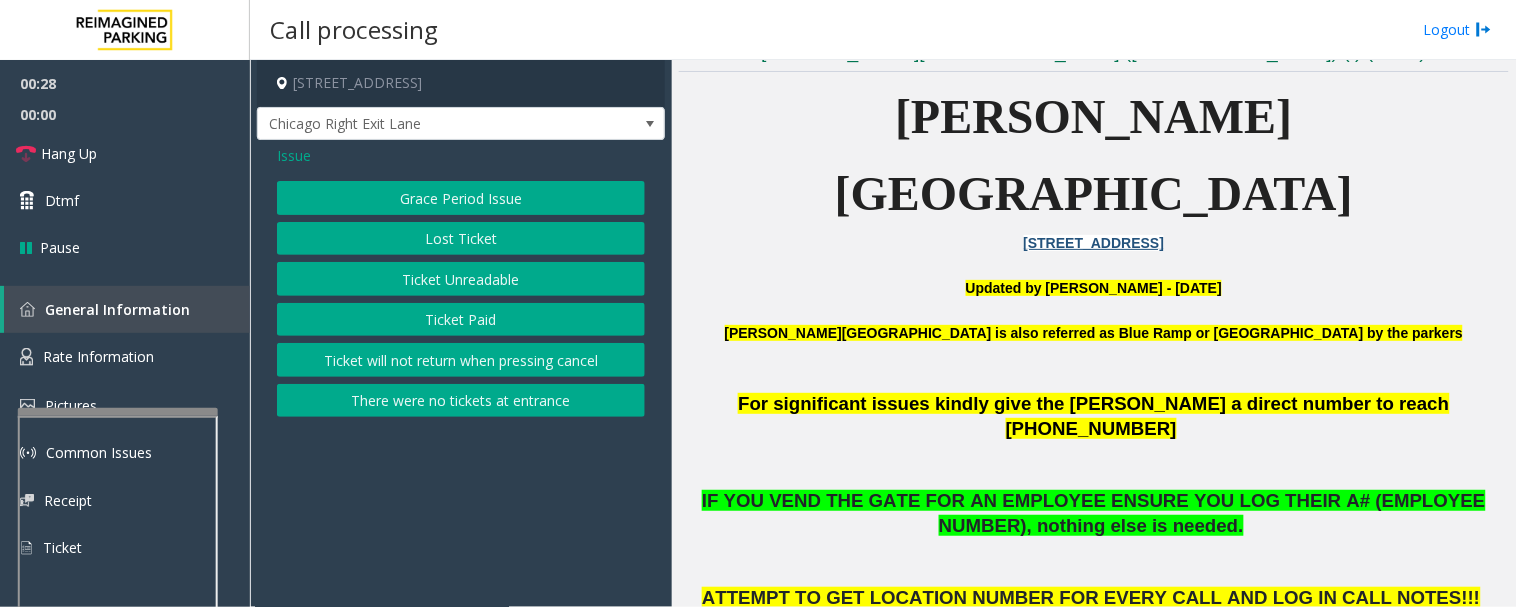 click on "Issue" 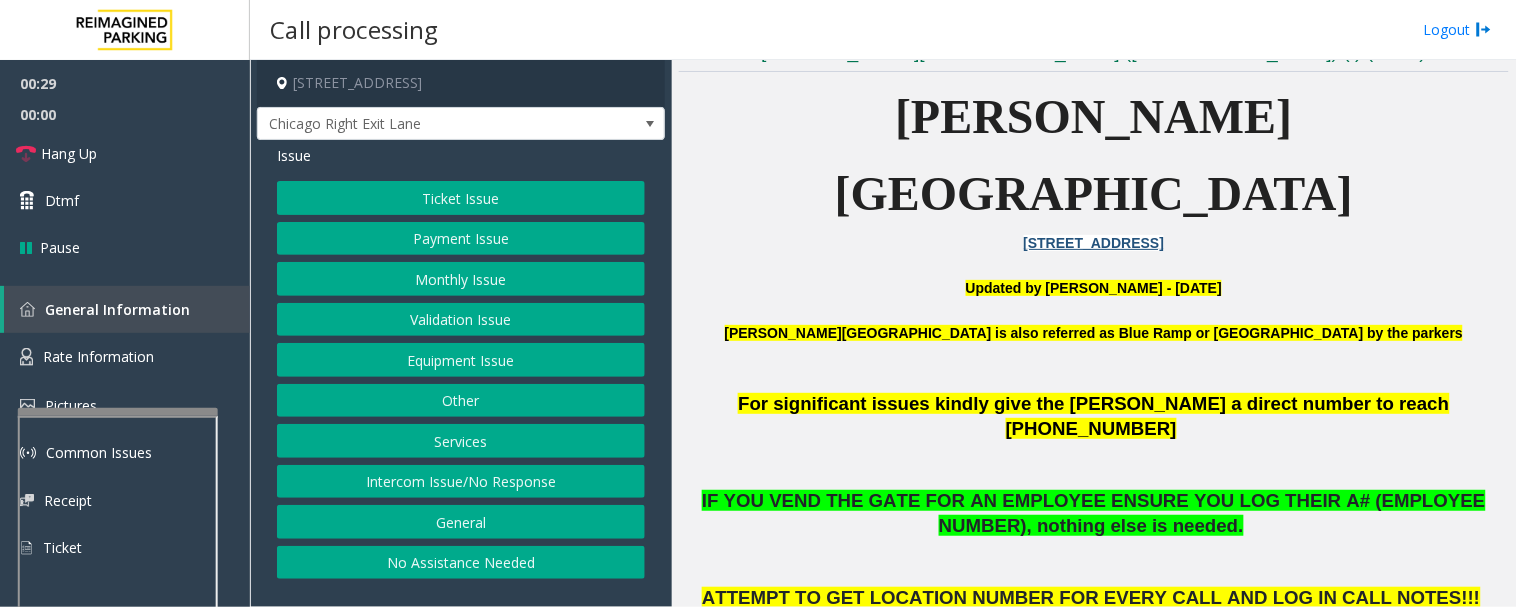 click on "Intercom Issue/No Response" 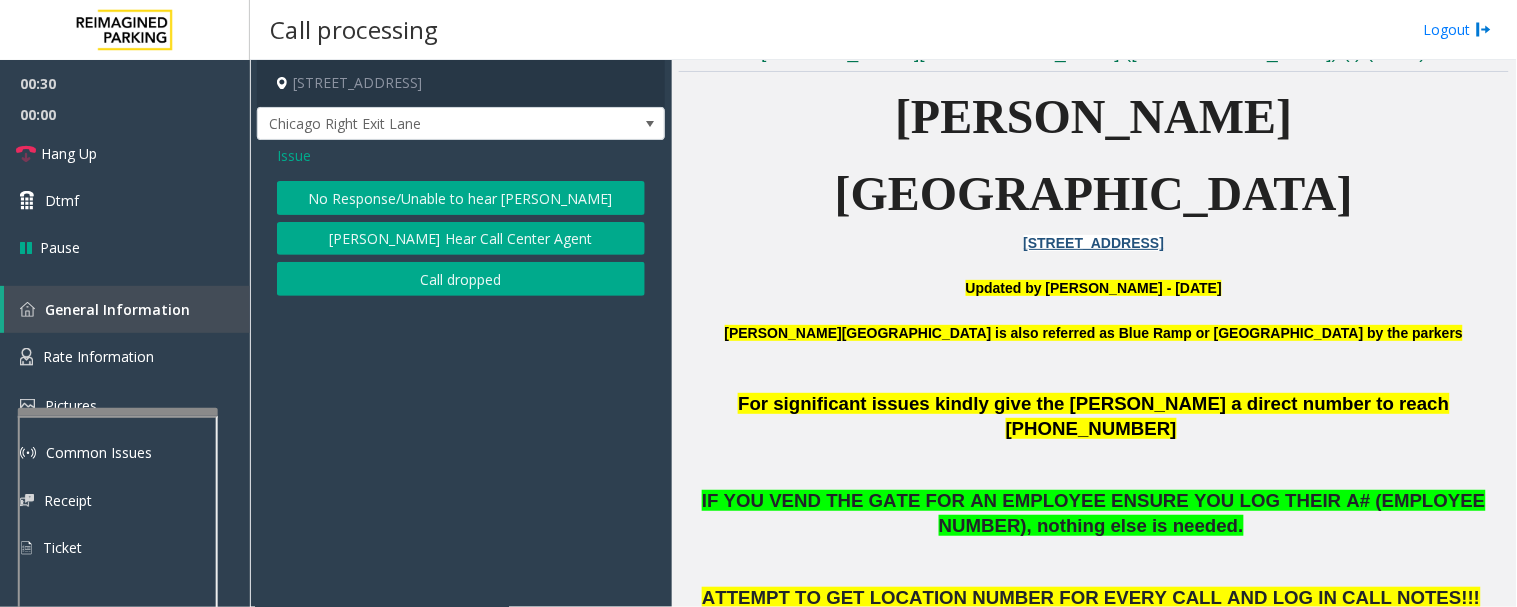 click on "No Response/Unable to hear [PERSON_NAME]" 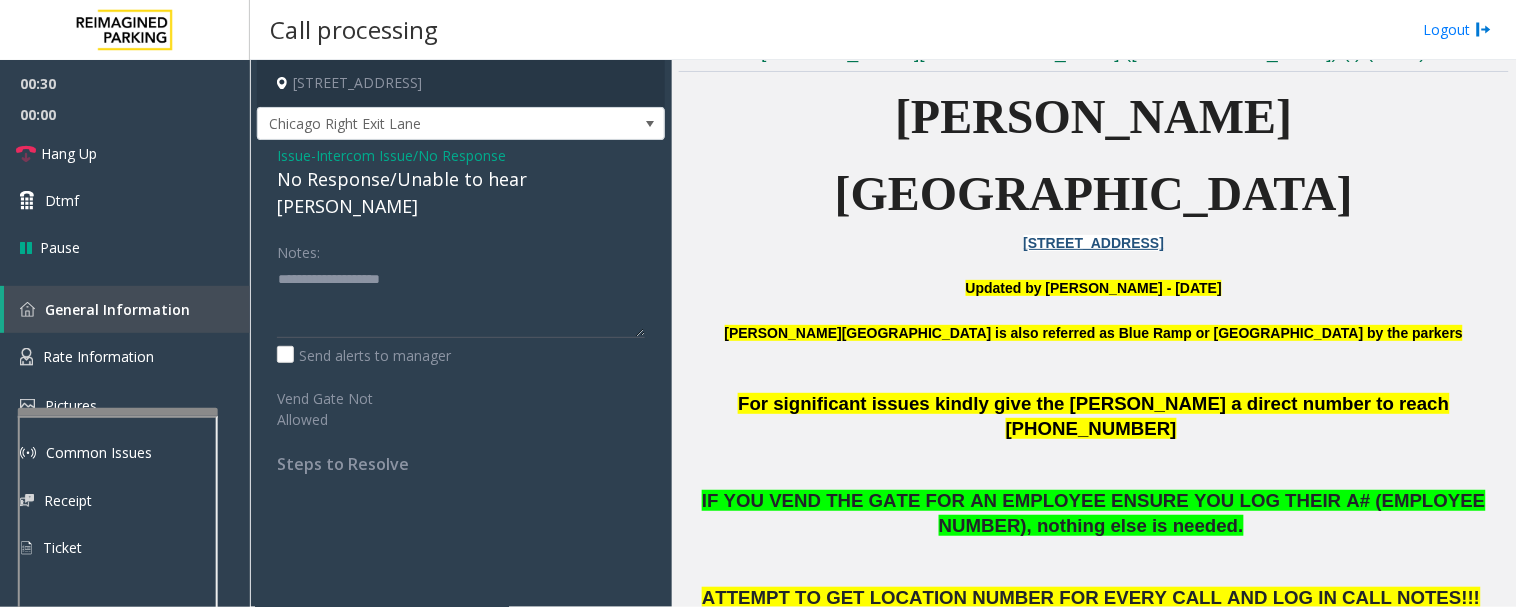 click on "No Response/Unable to hear [PERSON_NAME]" 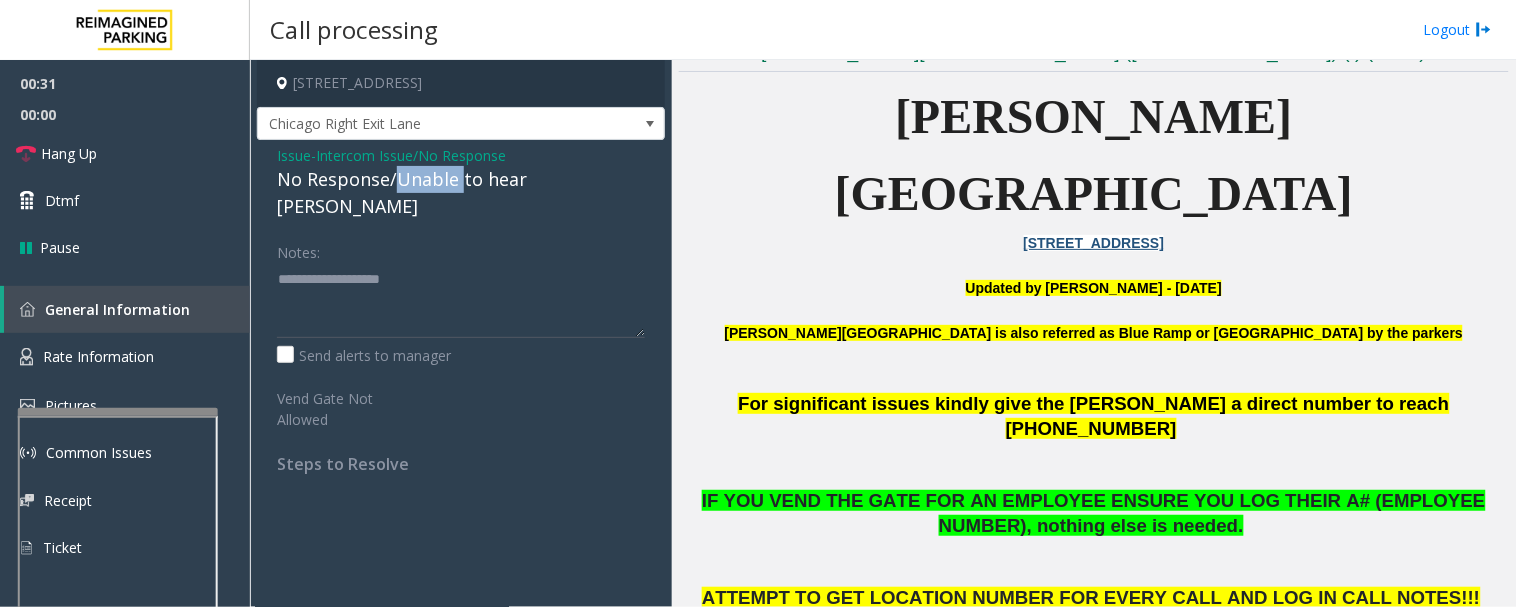 click on "No Response/Unable to hear [PERSON_NAME]" 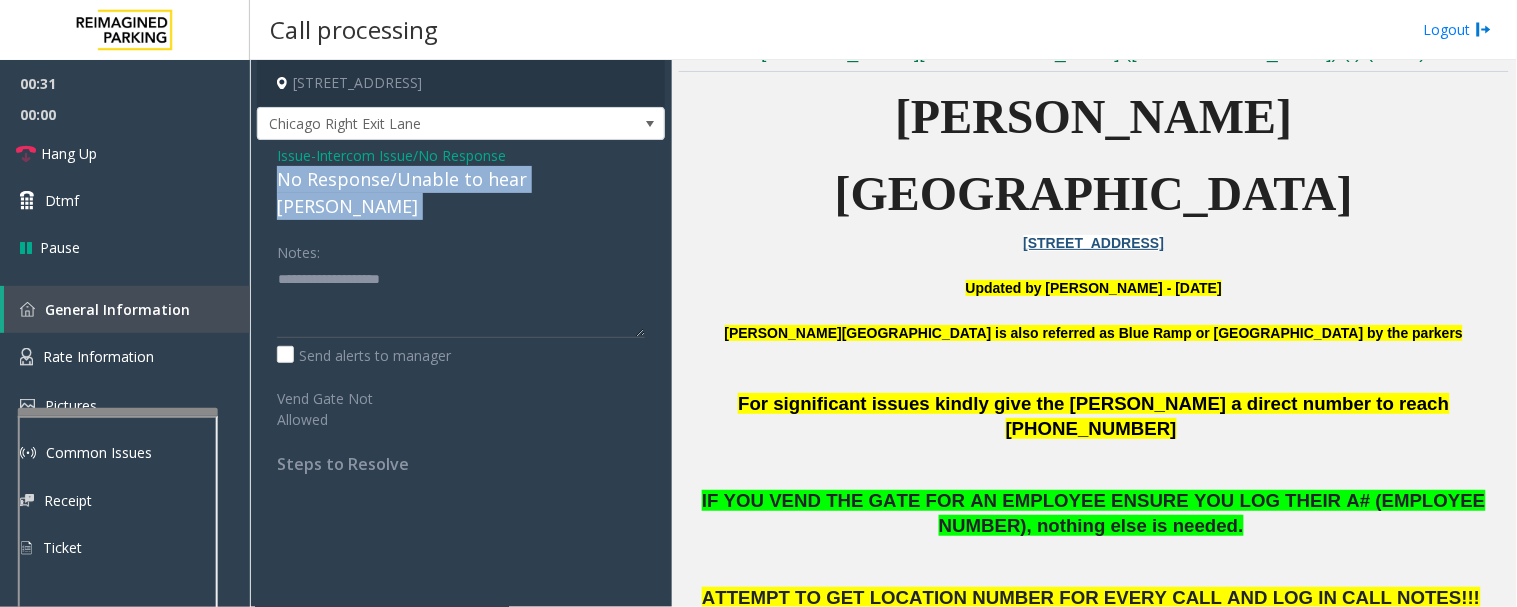 click on "No Response/Unable to hear [PERSON_NAME]" 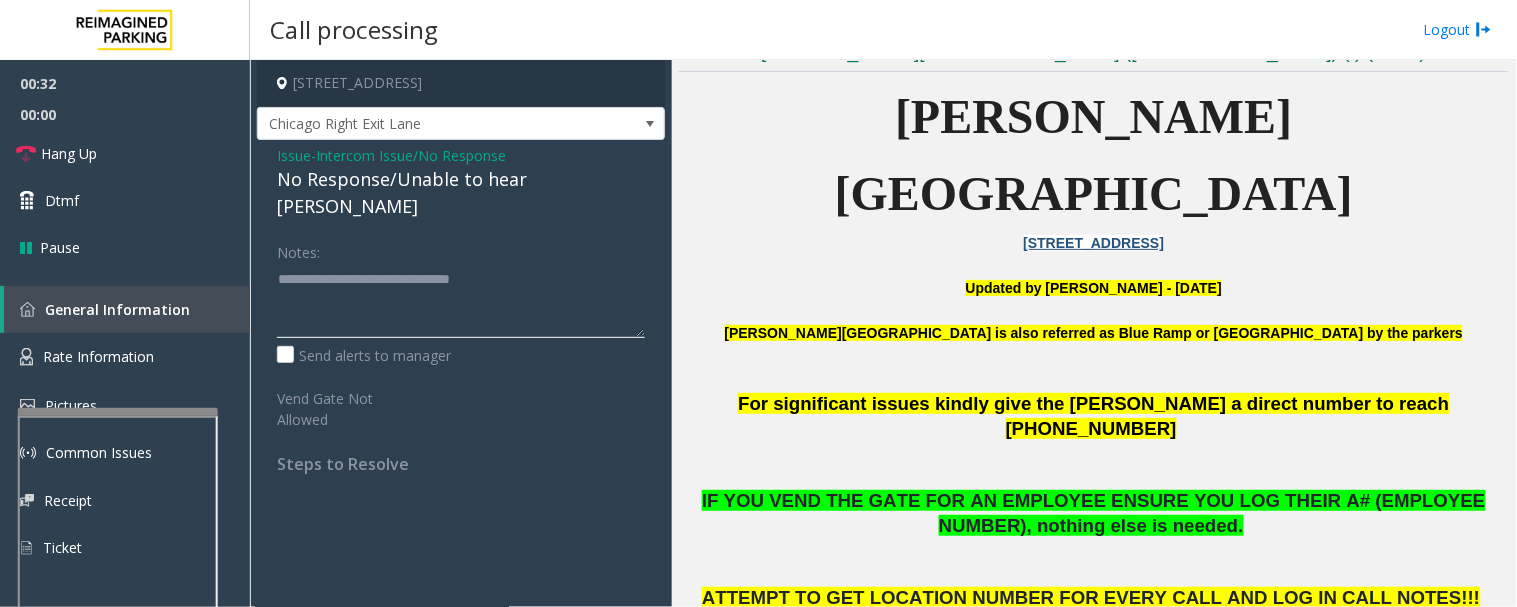 click 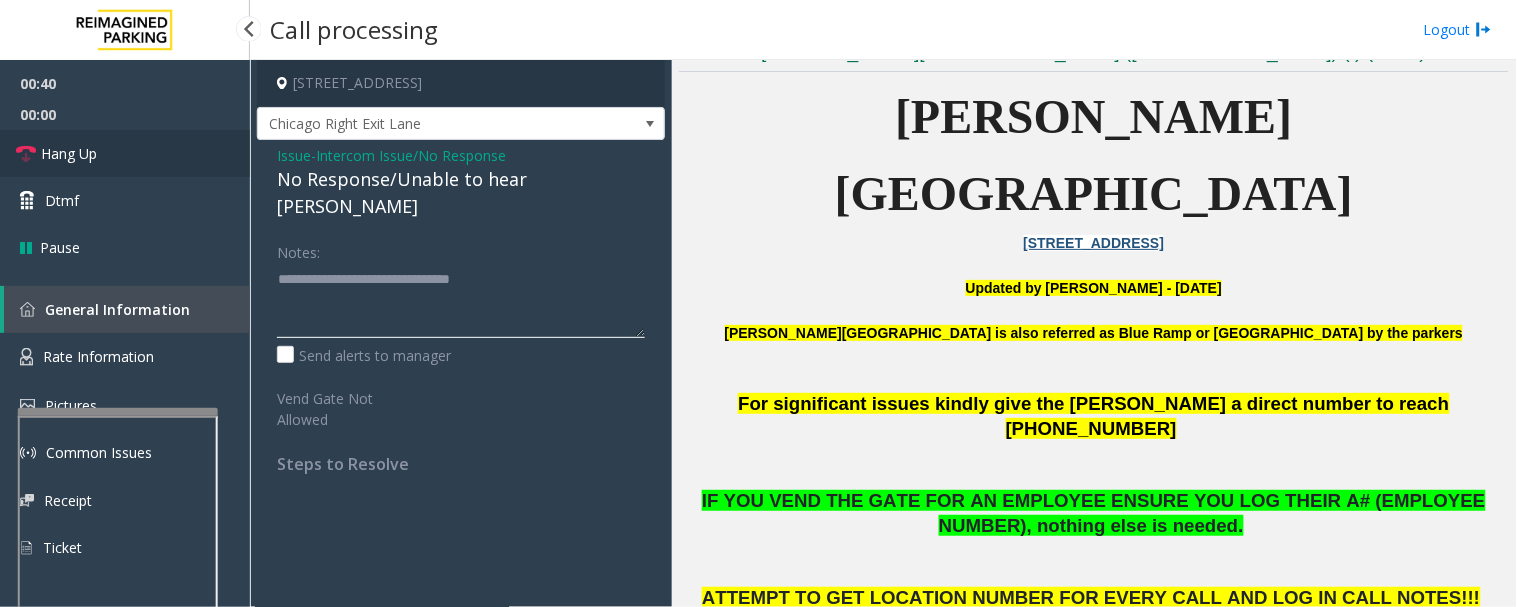 type on "**********" 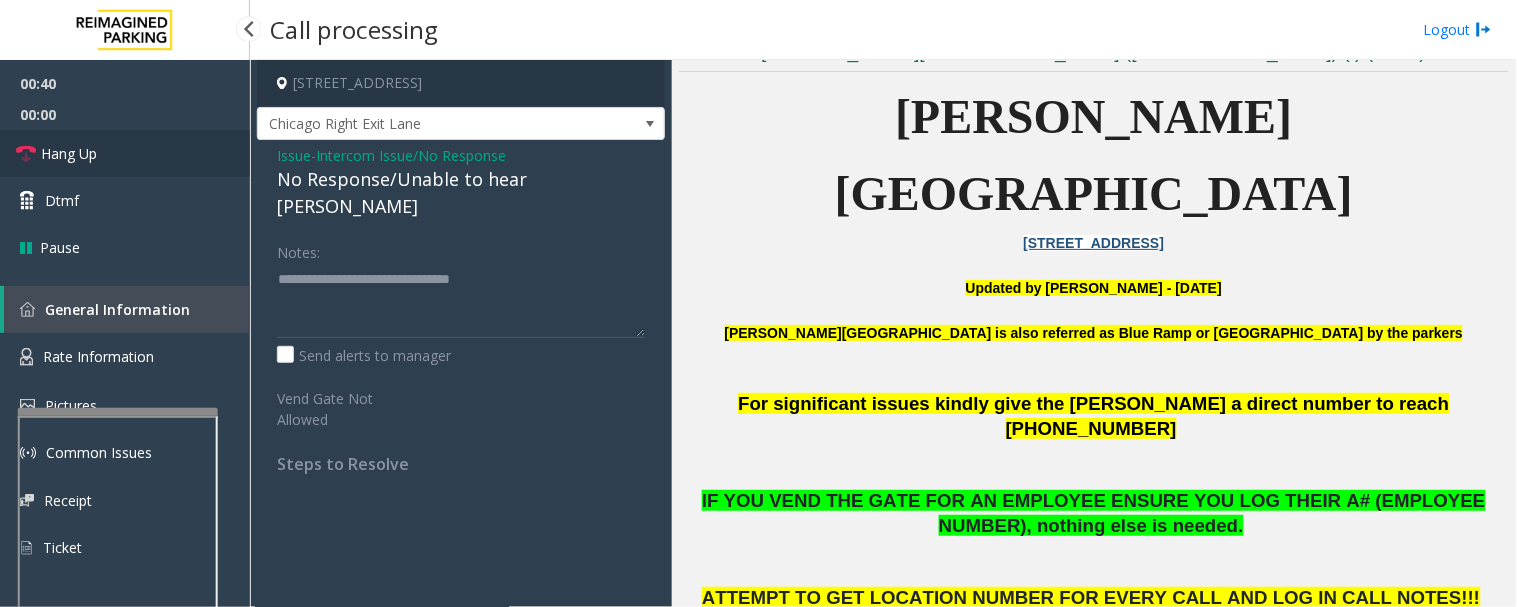 click on "Hang Up" at bounding box center (69, 153) 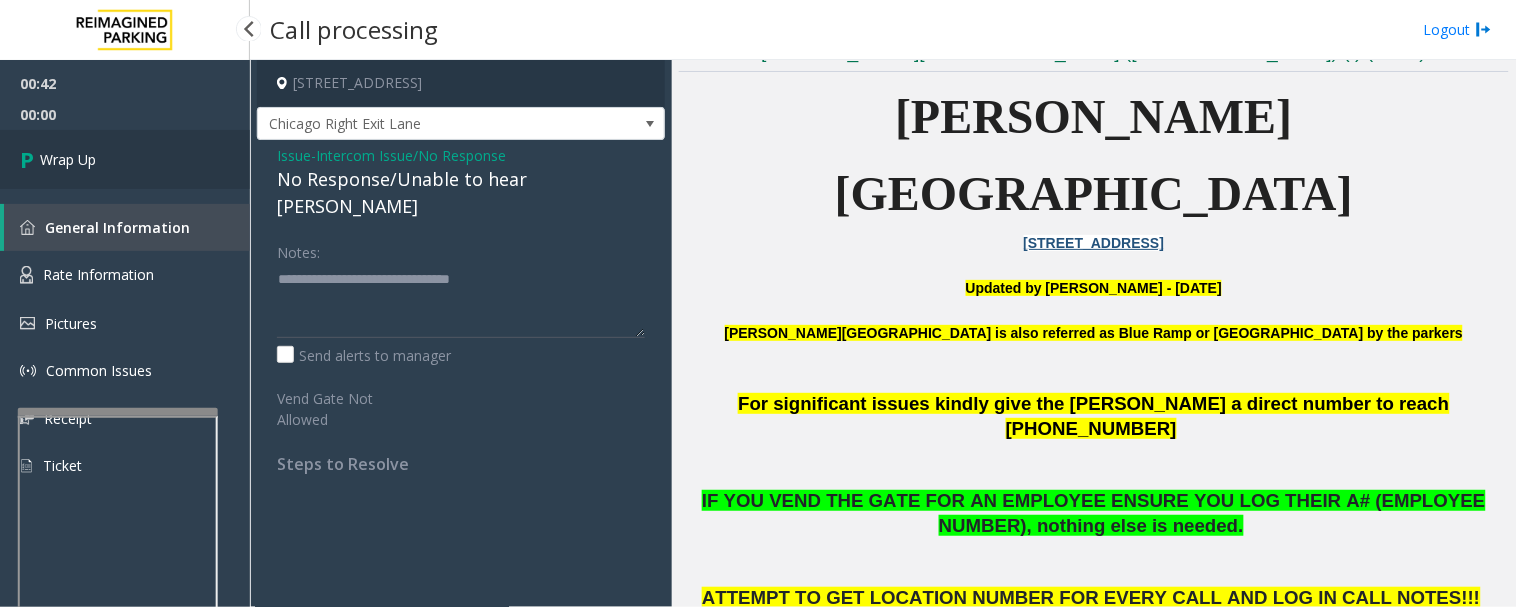 click on "Wrap Up" at bounding box center [68, 159] 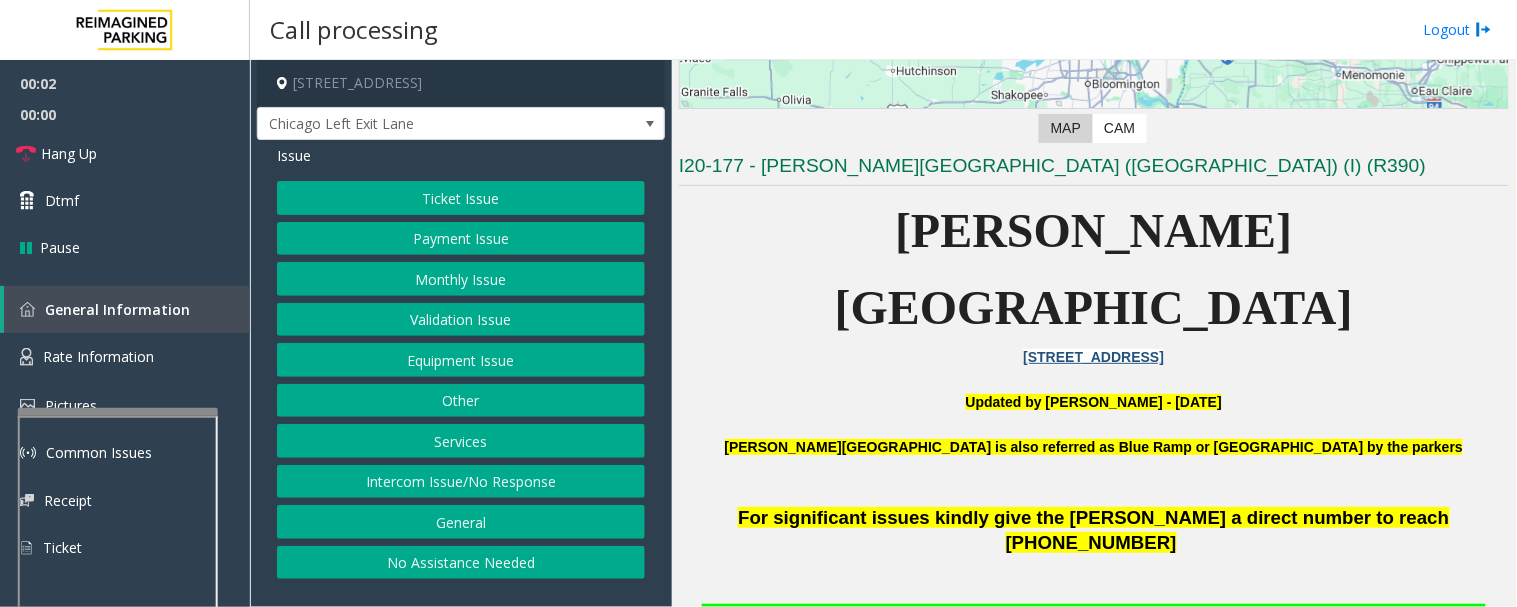 scroll, scrollTop: 333, scrollLeft: 0, axis: vertical 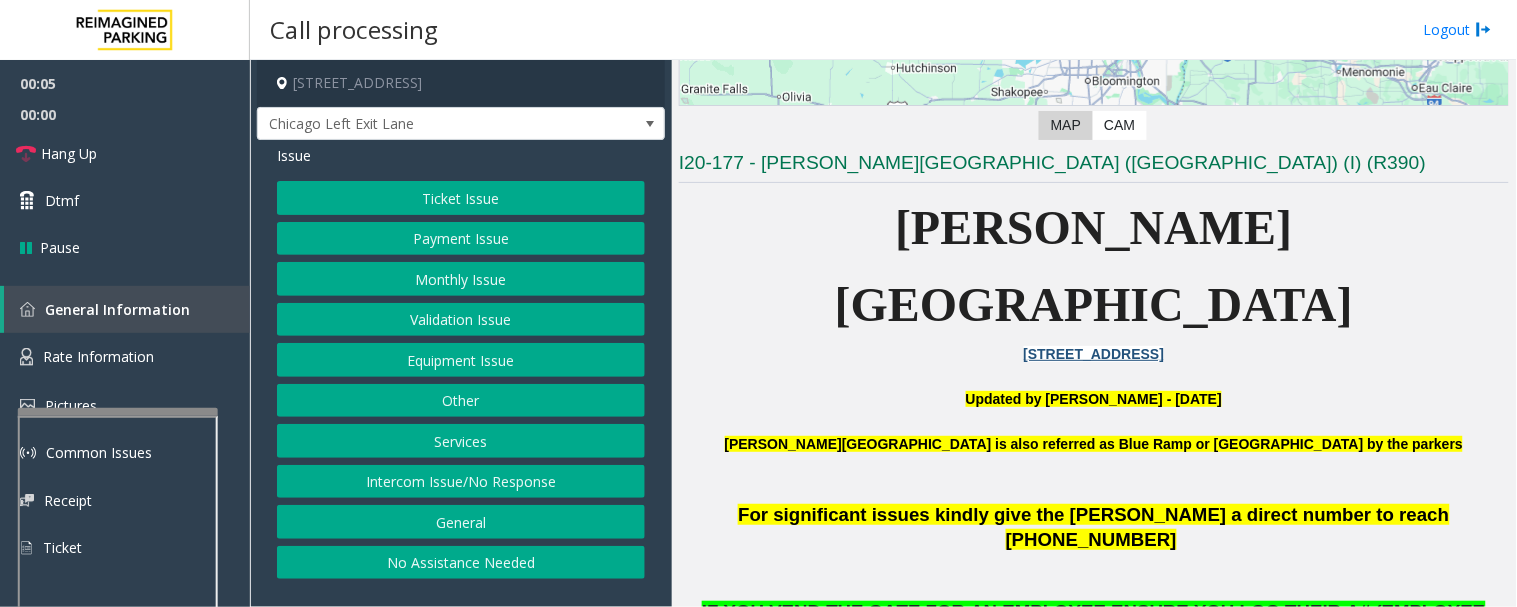 click on "Ticket Issue" 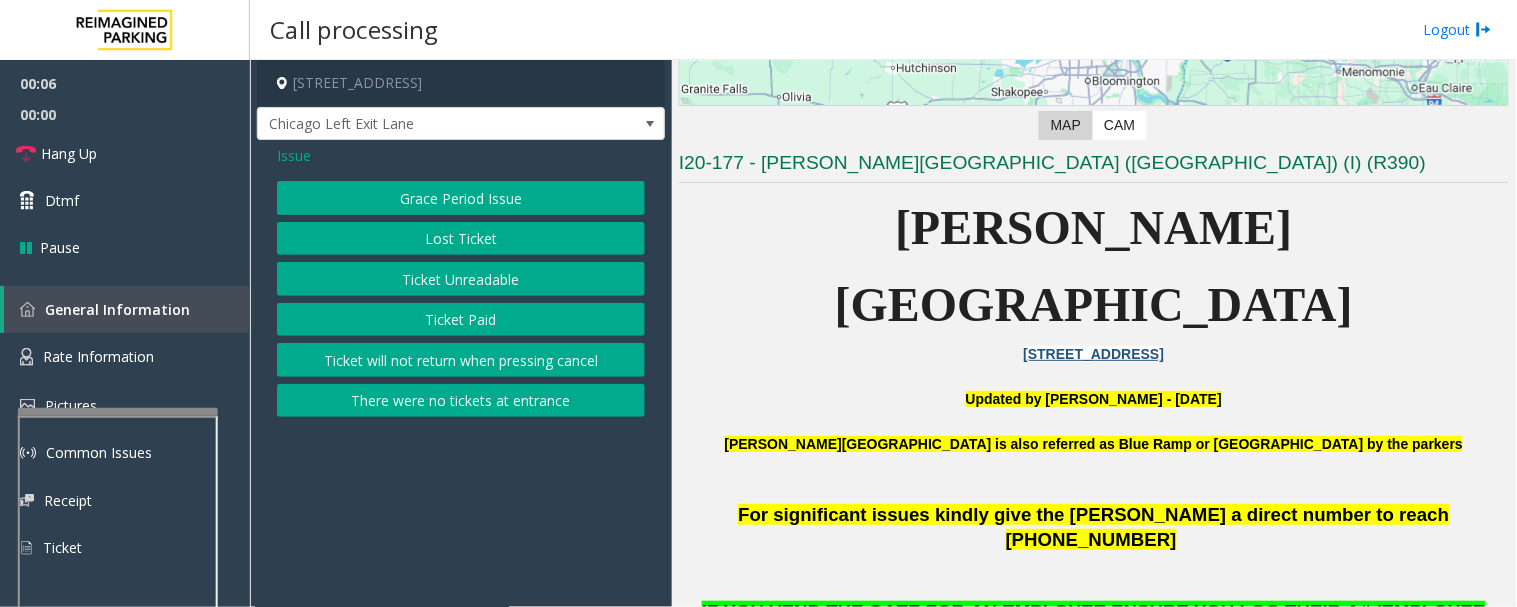 click on "Ticket Unreadable" 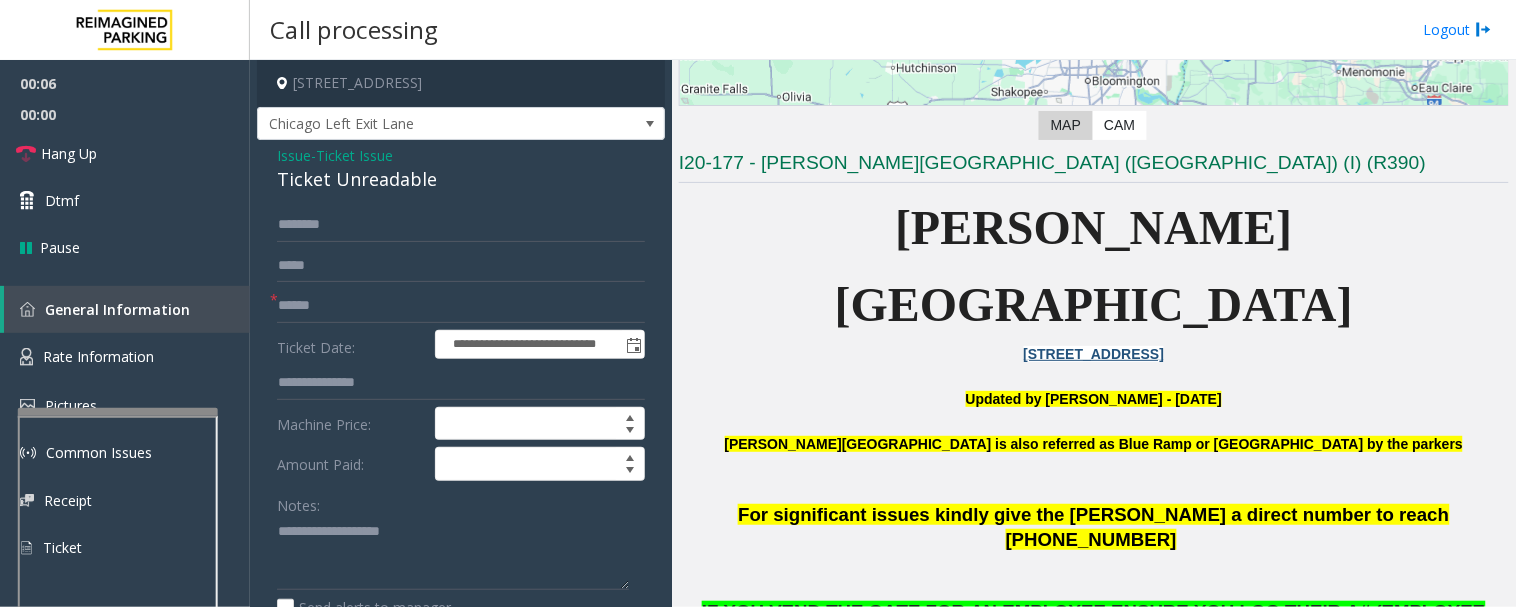 click on "Ticket Unreadable" 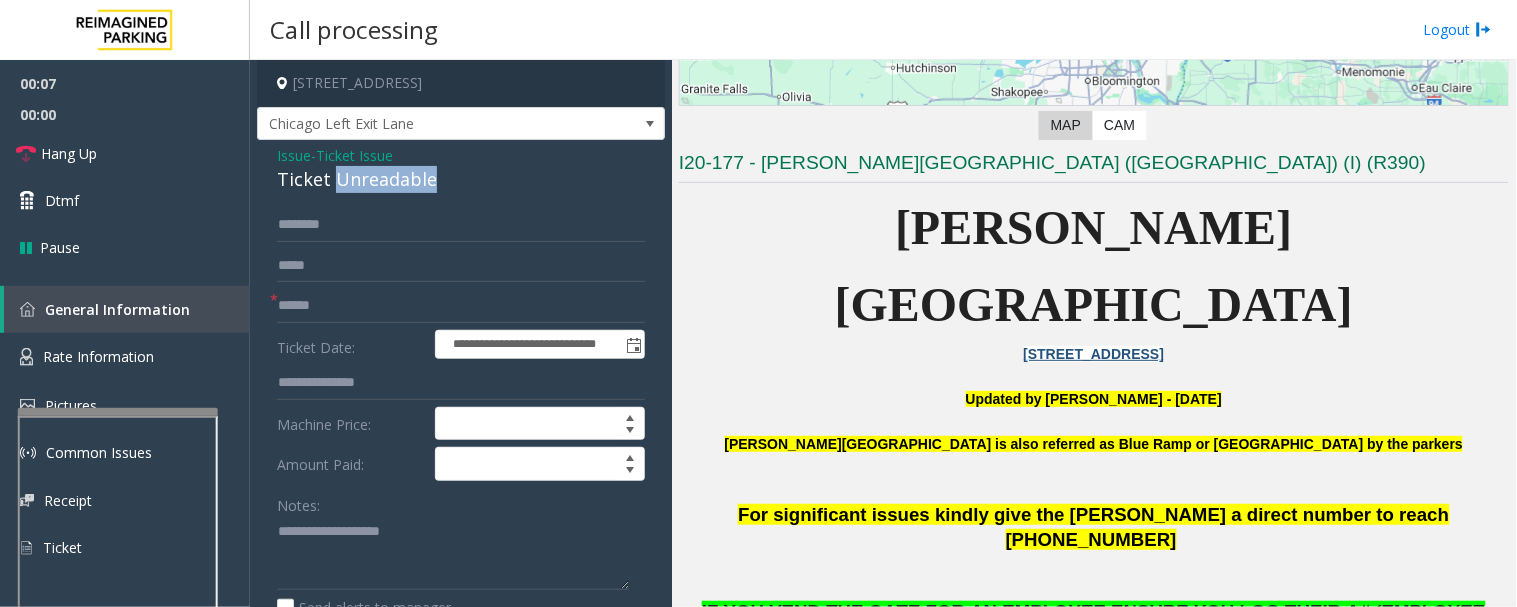 click on "Ticket Unreadable" 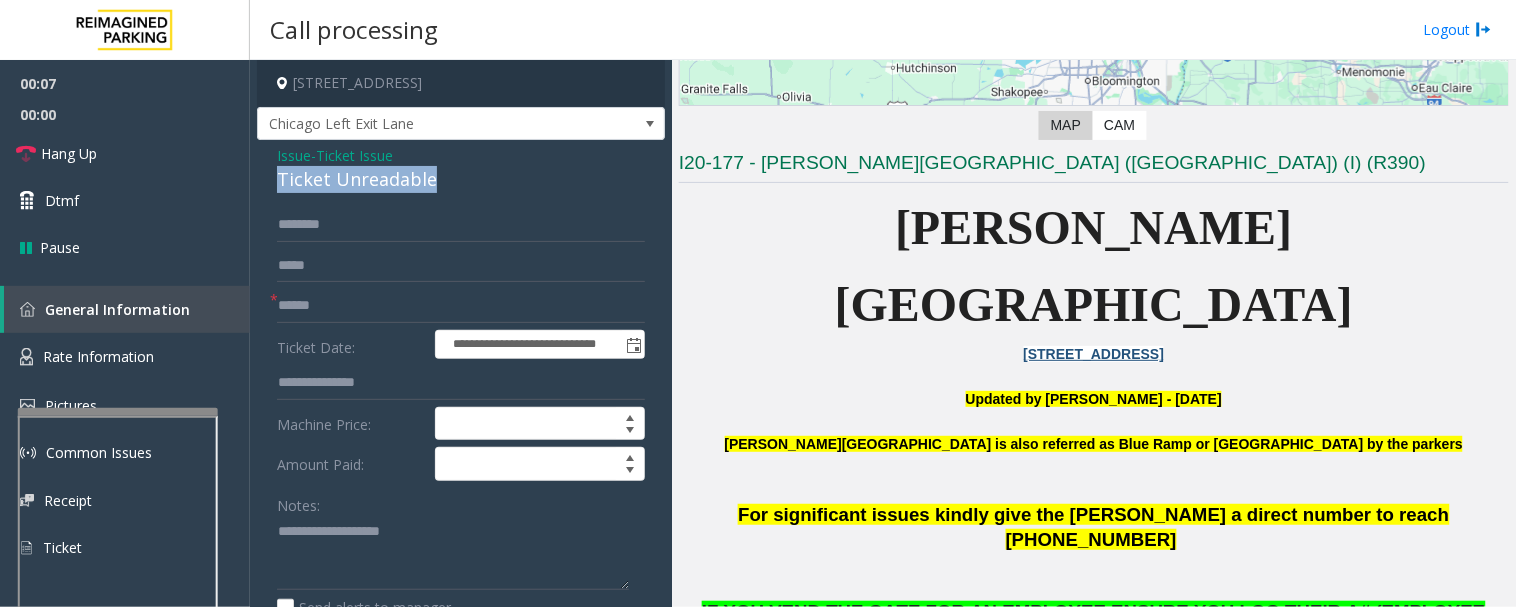 click on "Ticket Unreadable" 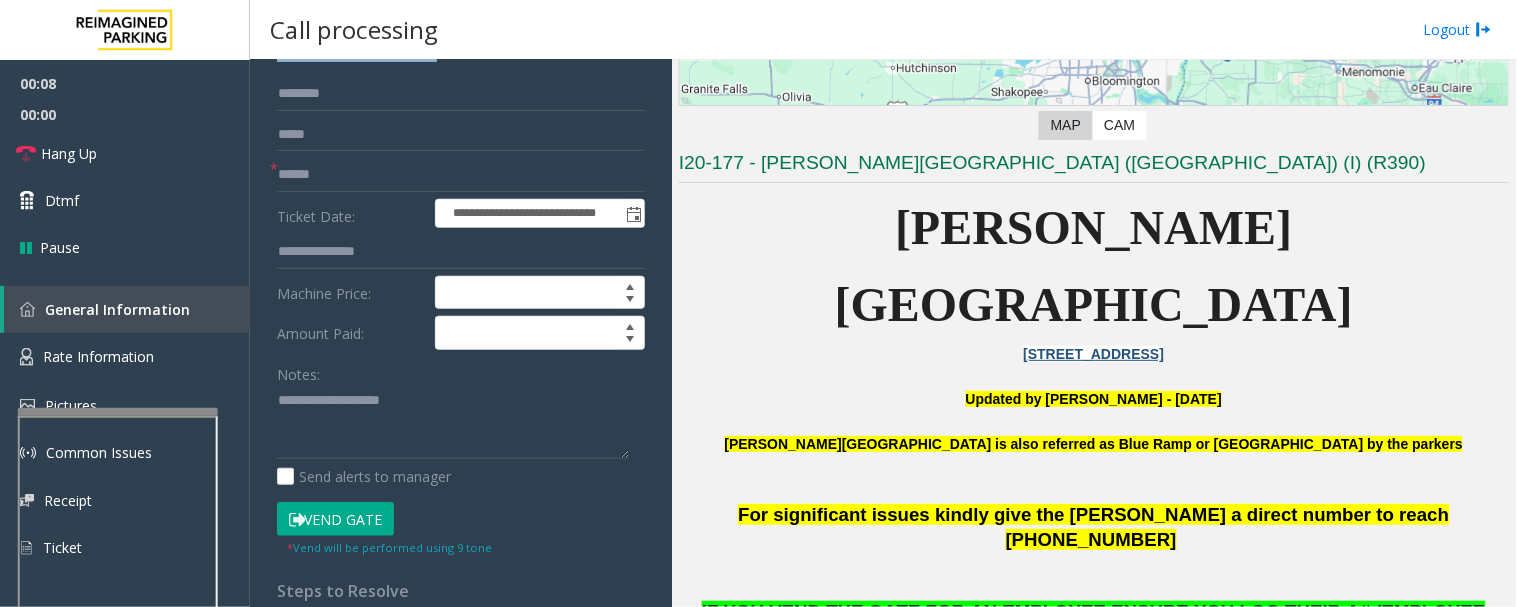 scroll, scrollTop: 222, scrollLeft: 0, axis: vertical 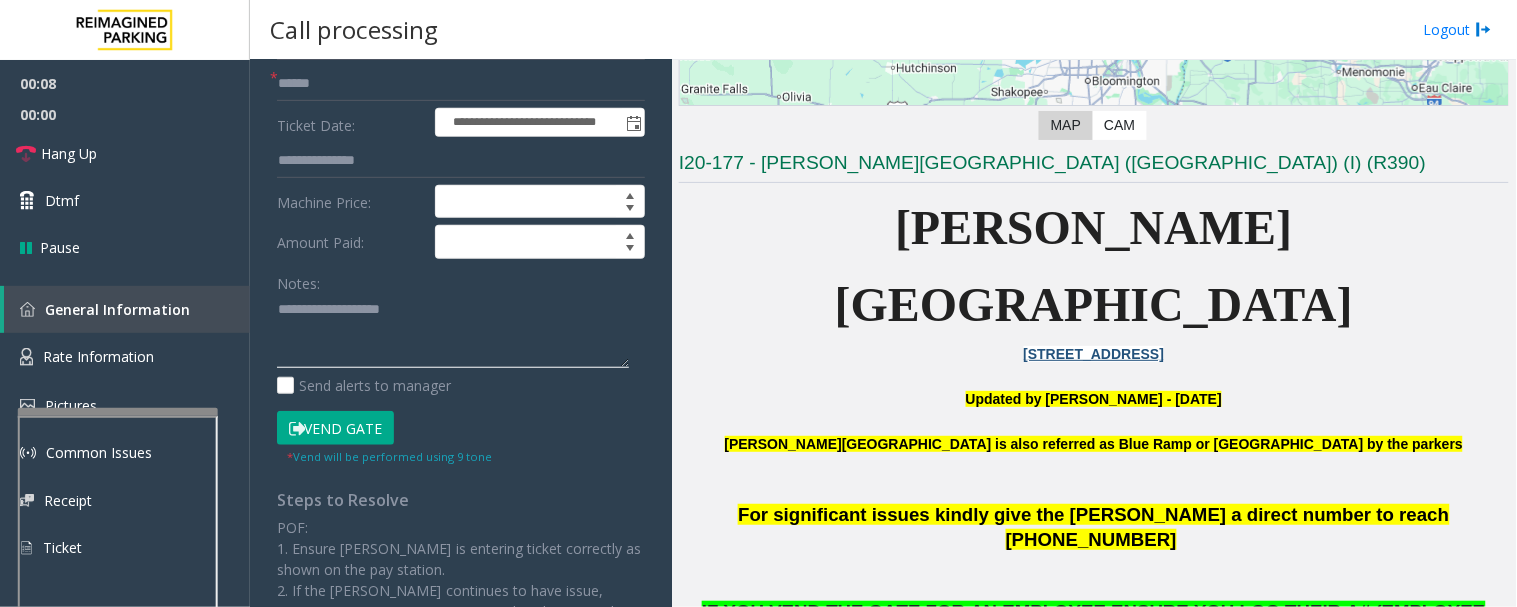 click 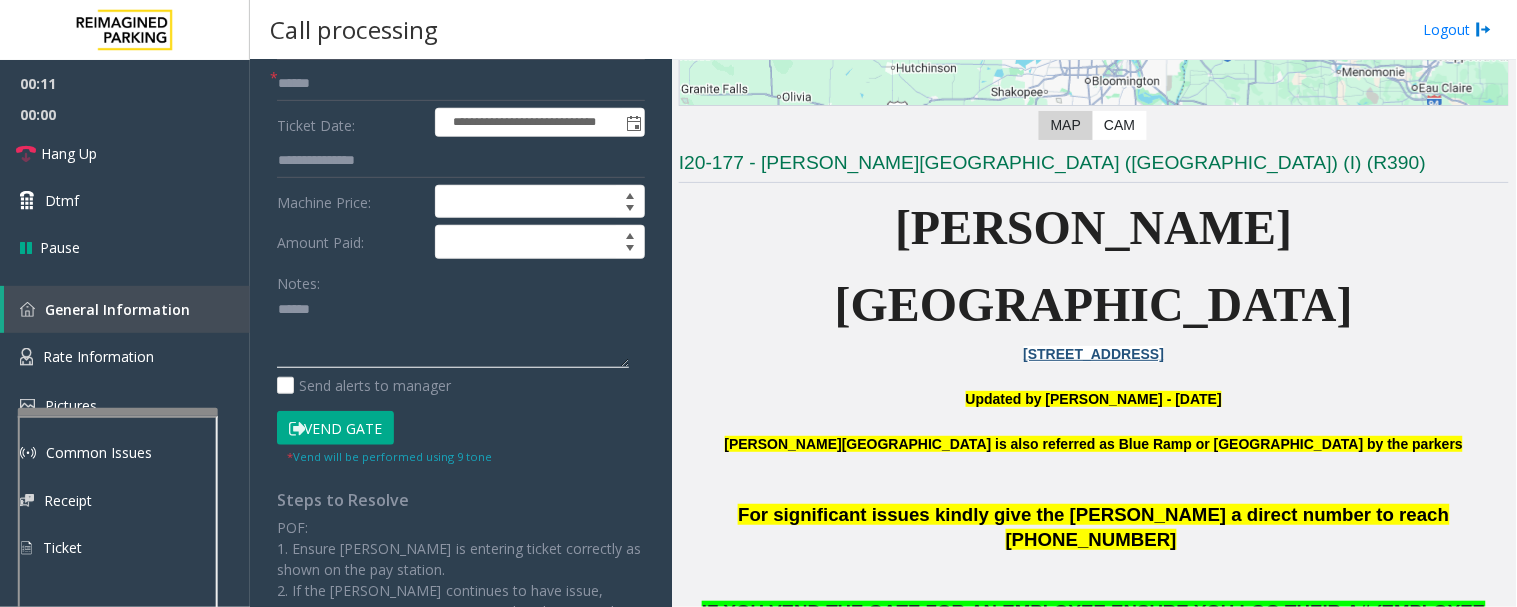 paste on "**********" 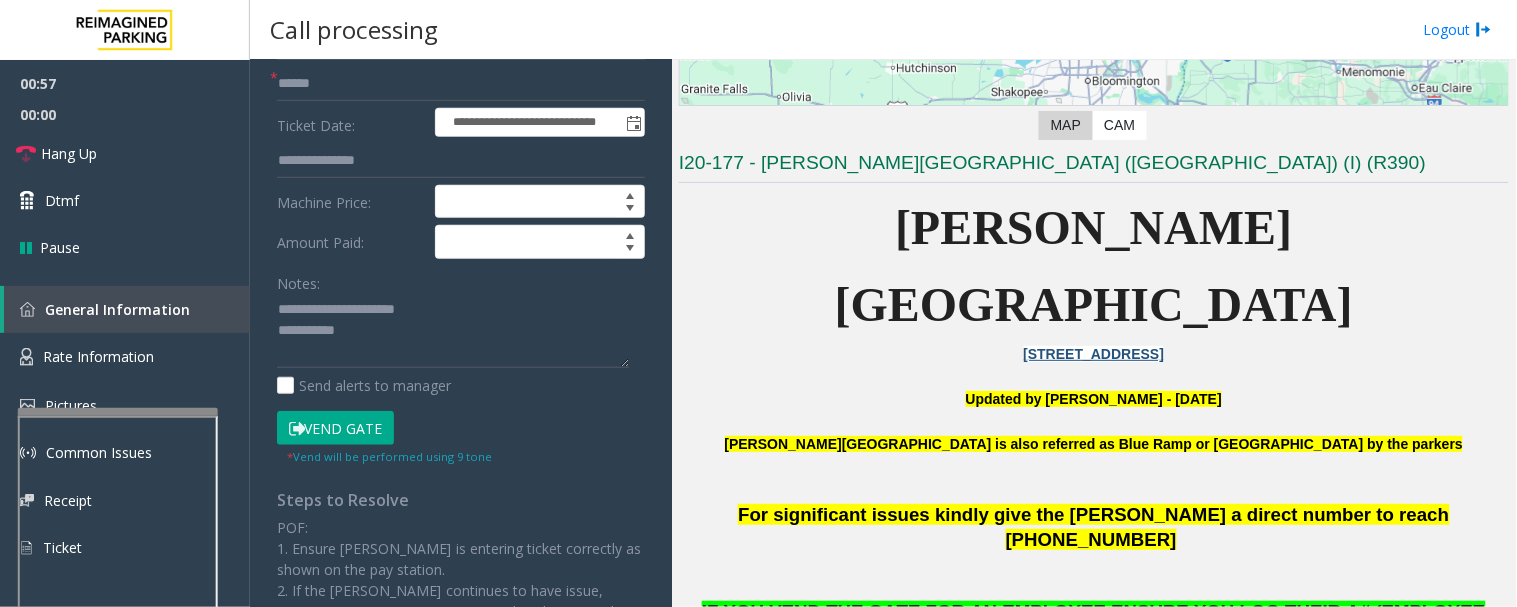 click on "Vend Gate" 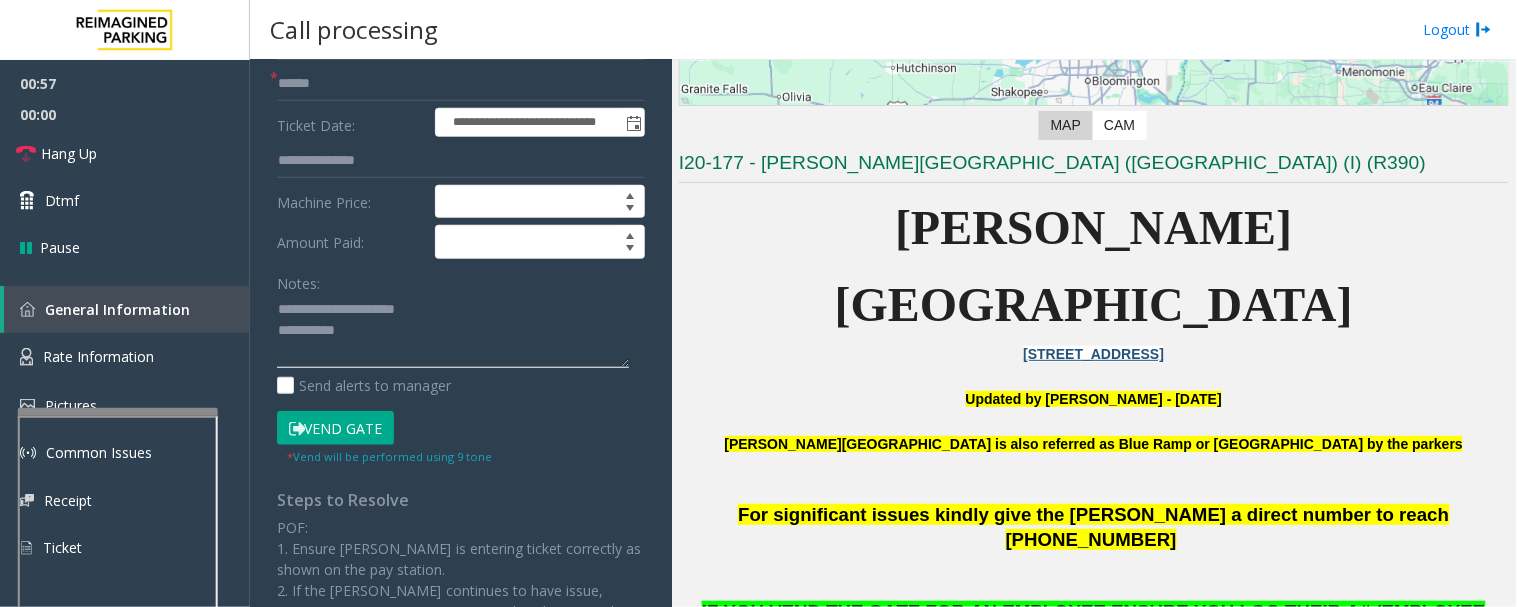 click 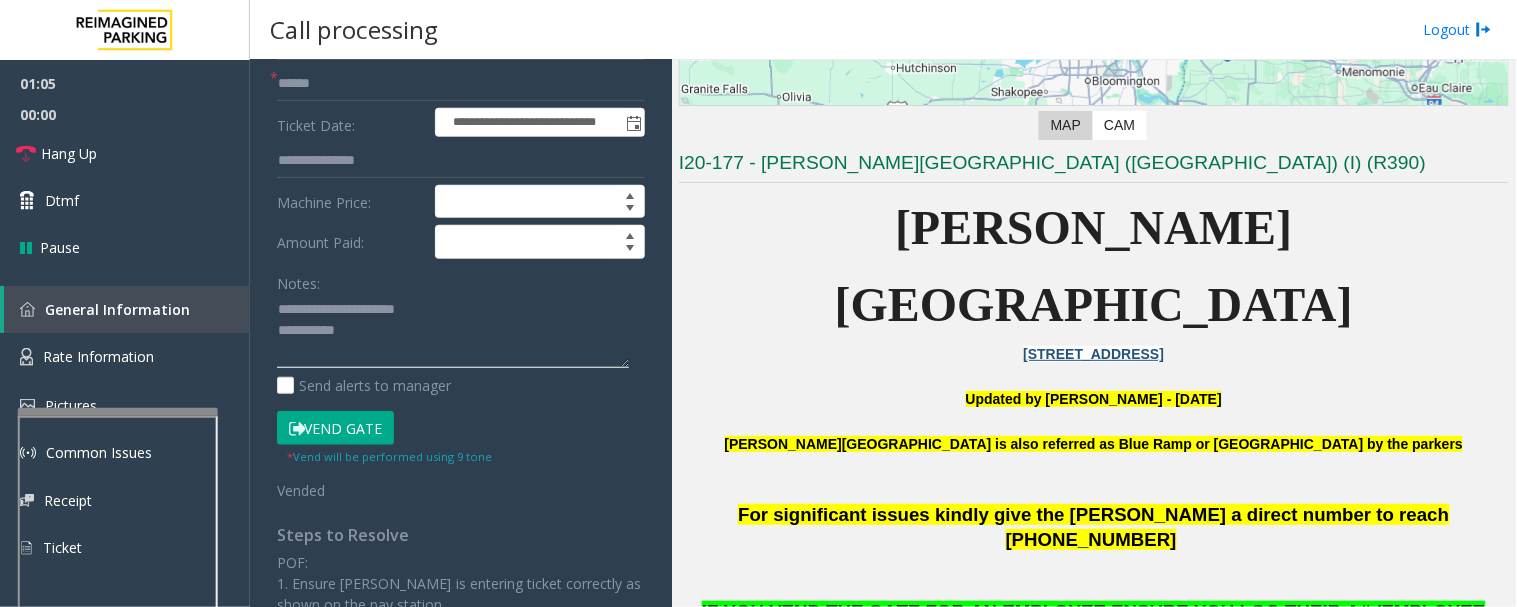 click 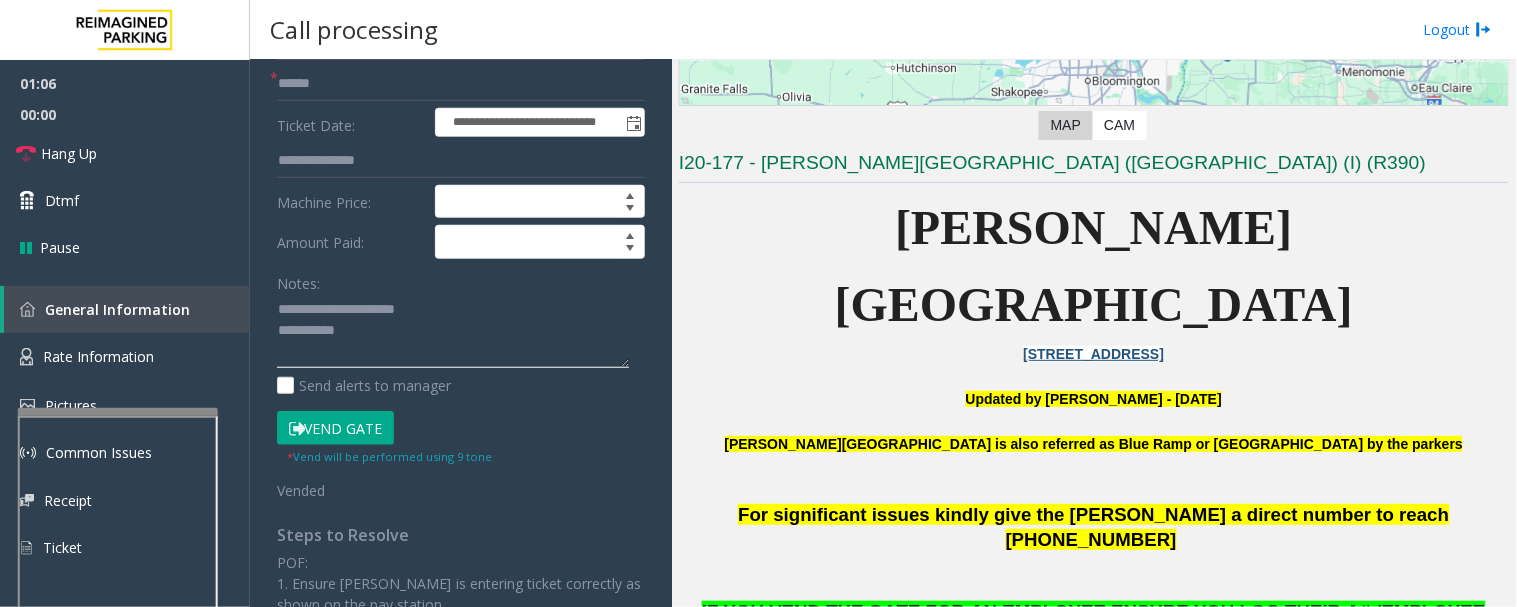 paste on "**********" 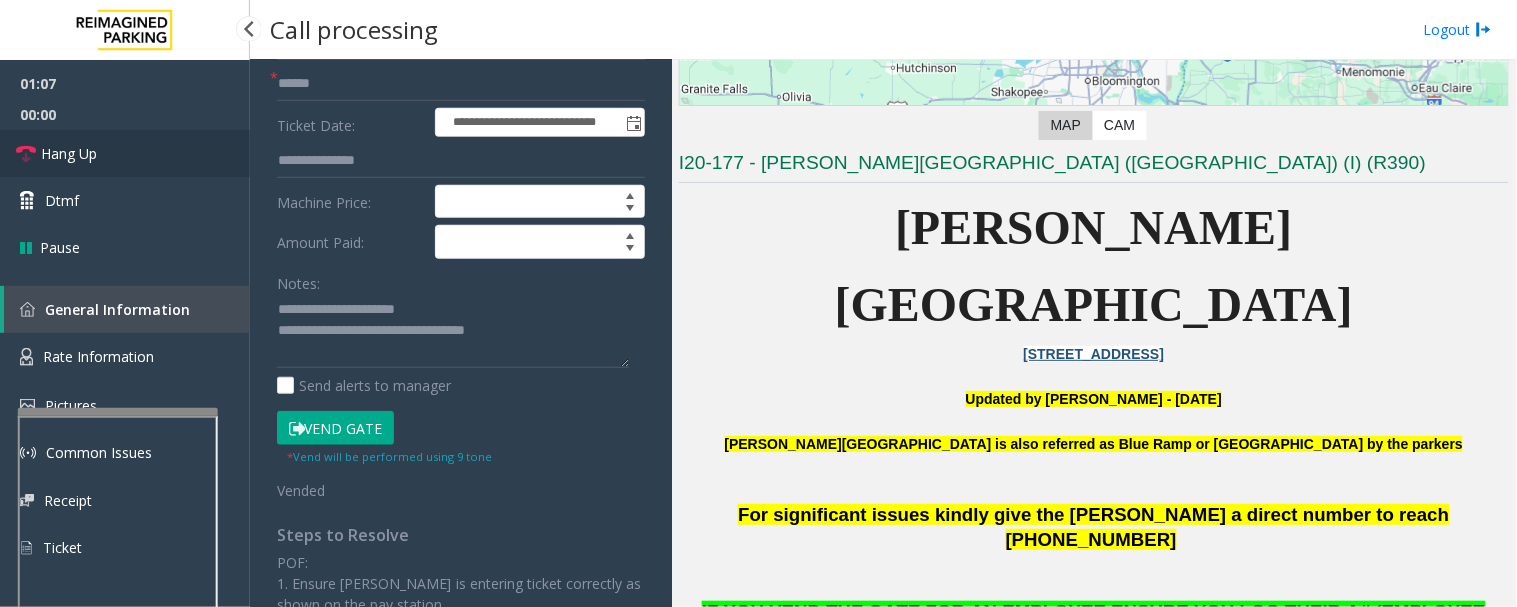 click on "Hang Up" at bounding box center [125, 153] 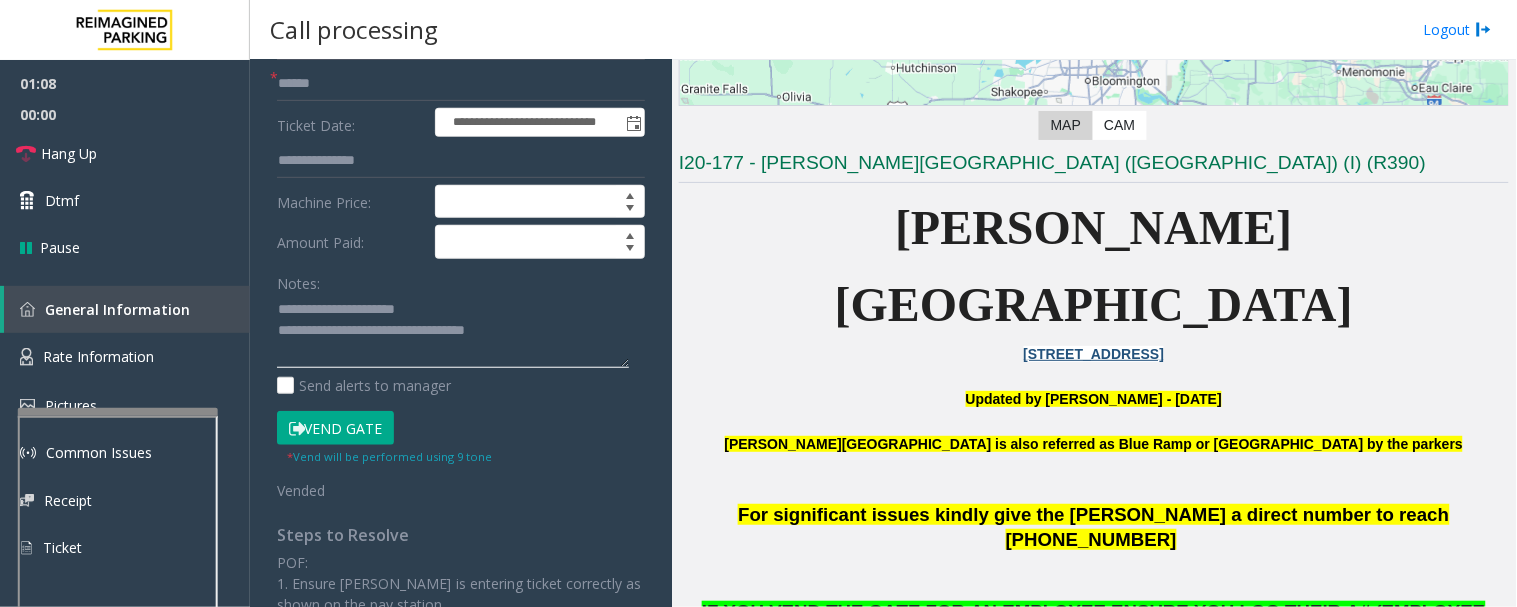 click 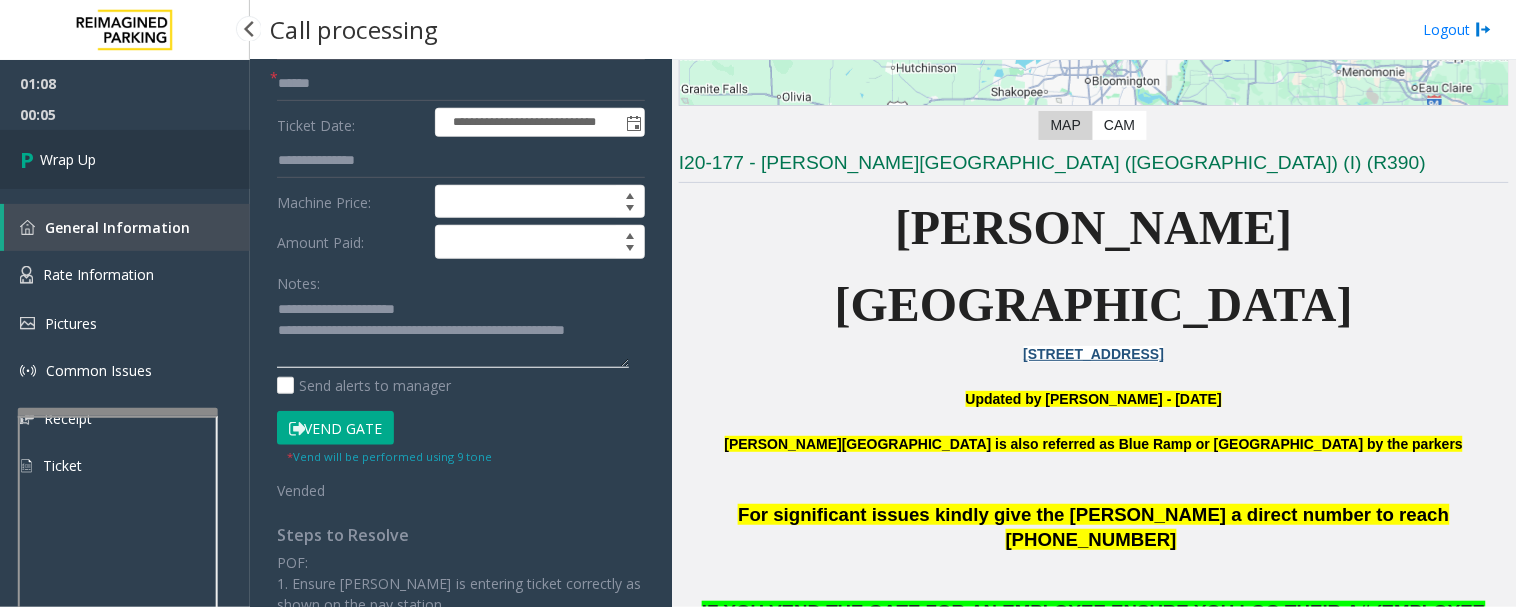 type on "**********" 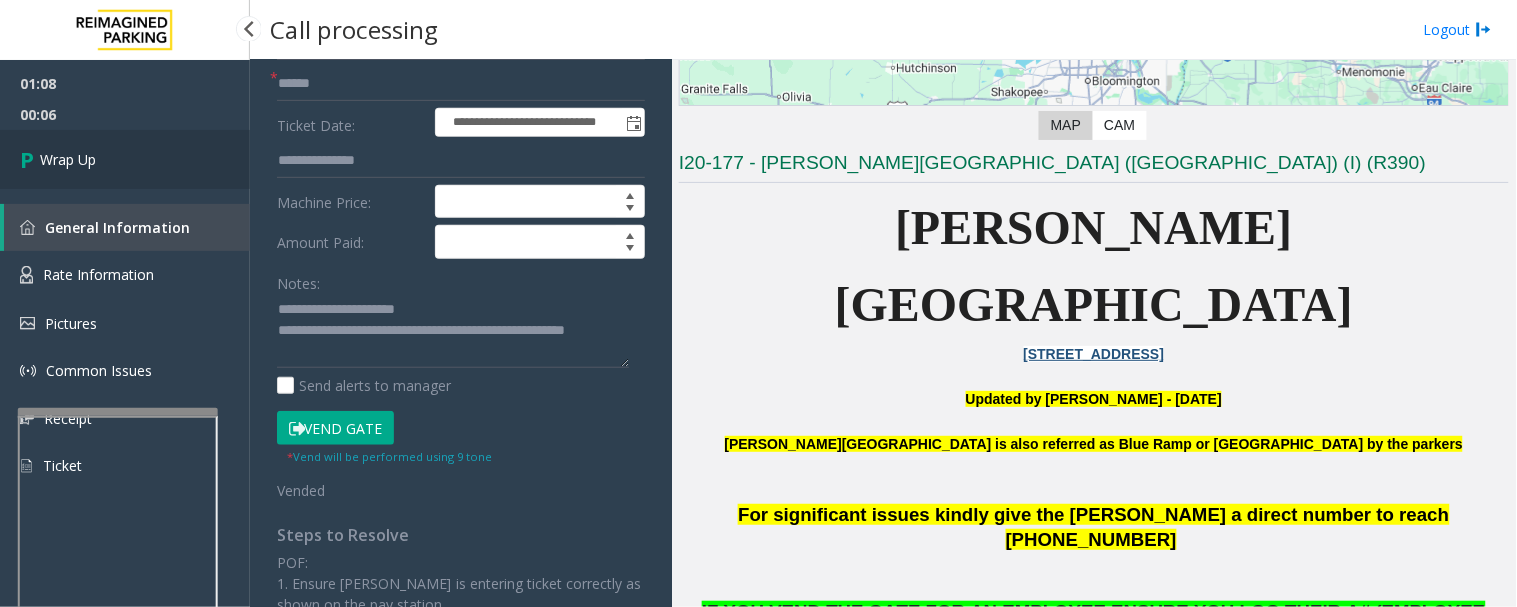 click on "Wrap Up" at bounding box center [125, 159] 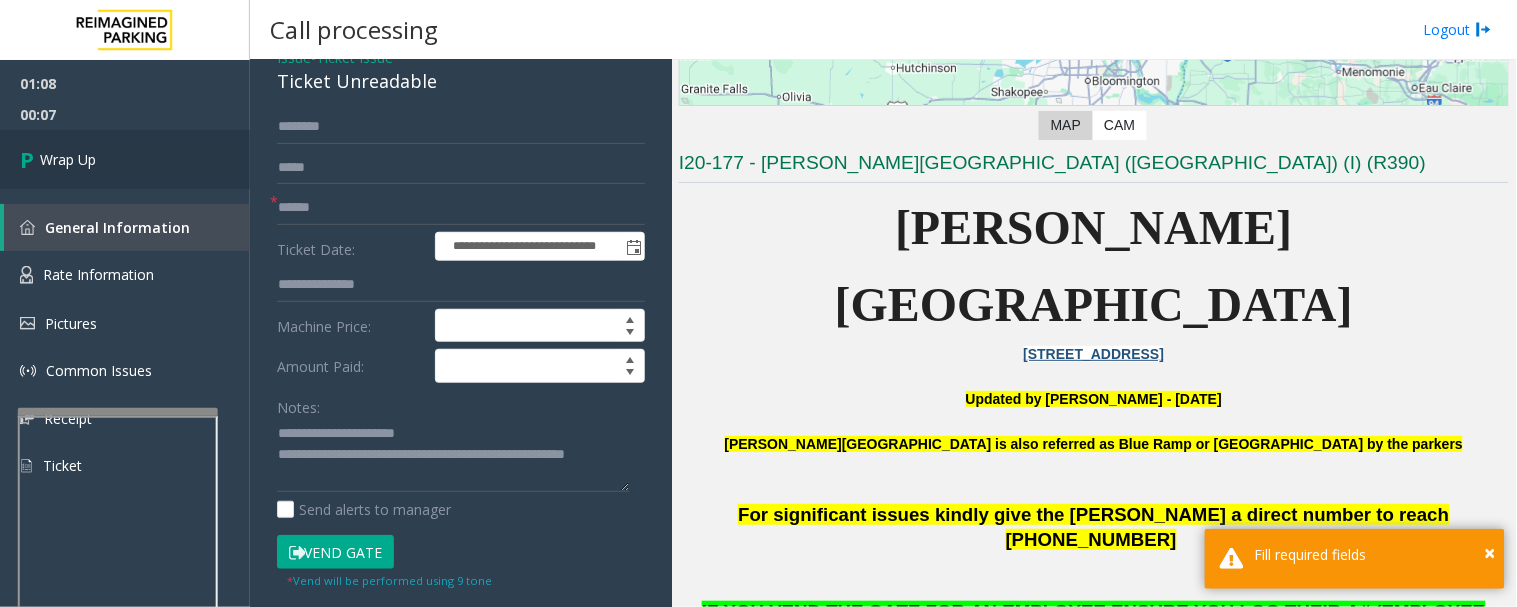 scroll, scrollTop: 0, scrollLeft: 0, axis: both 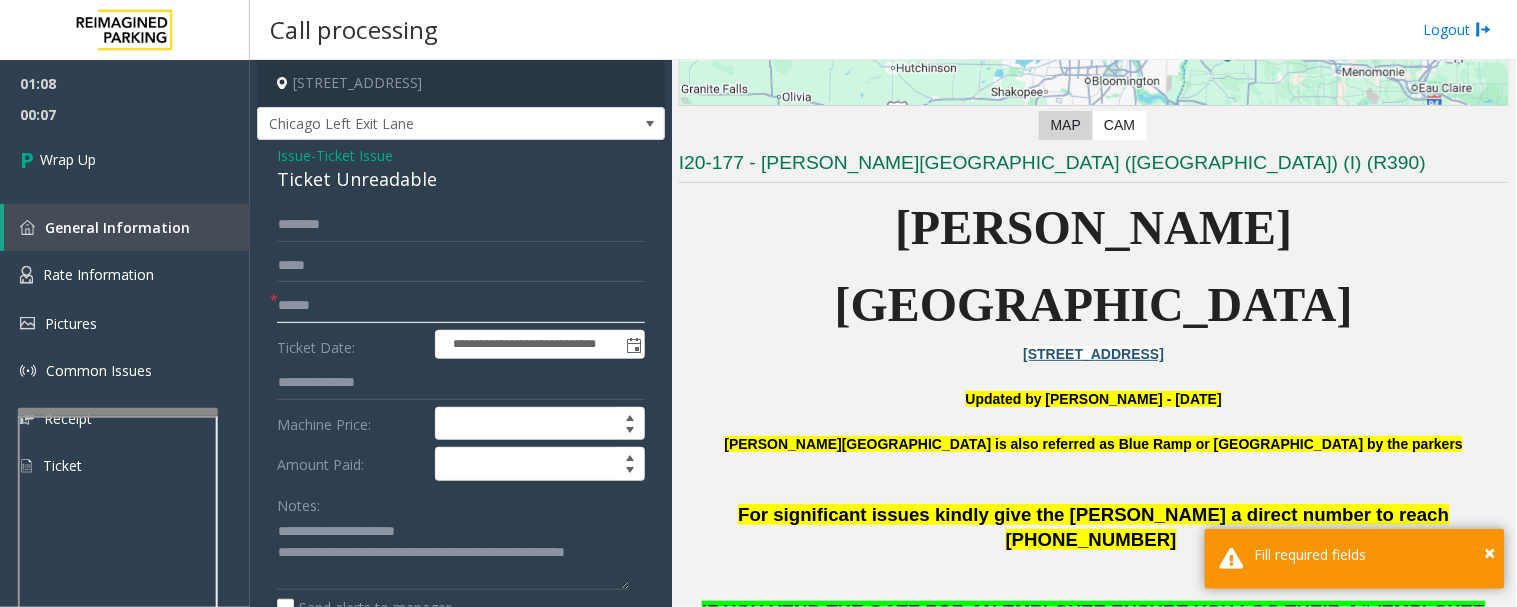 click 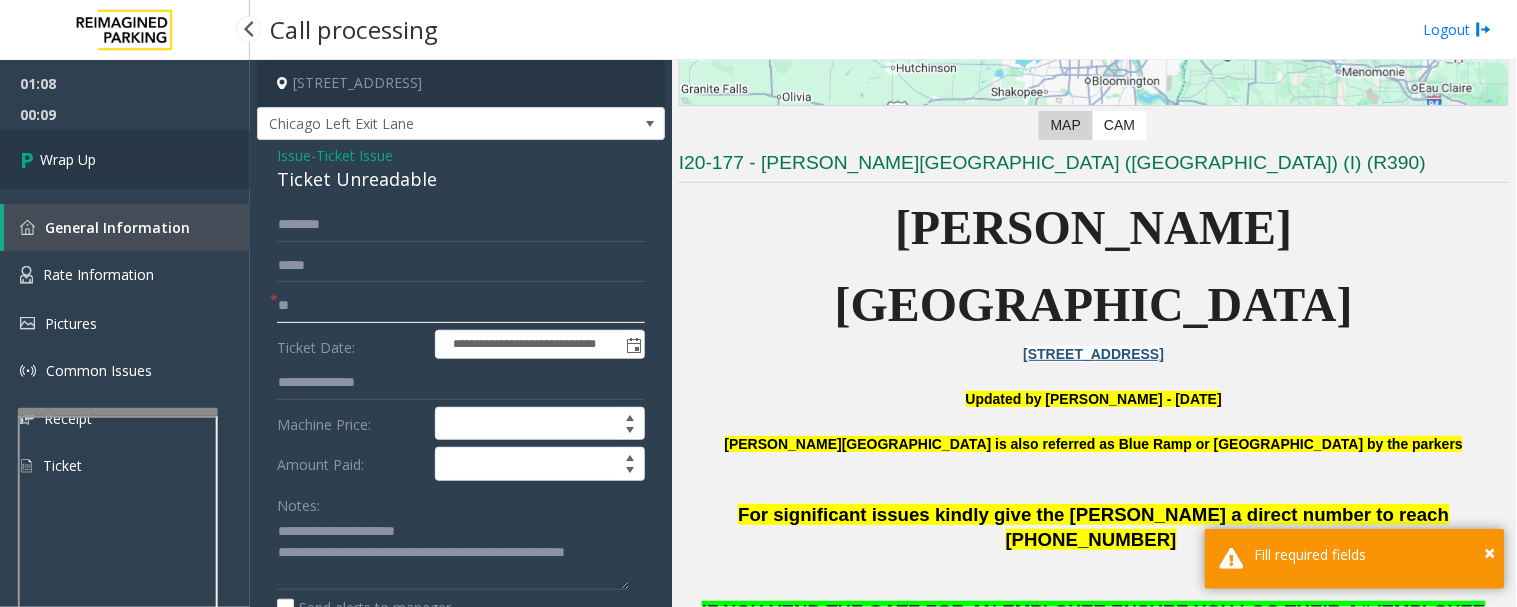 type on "**" 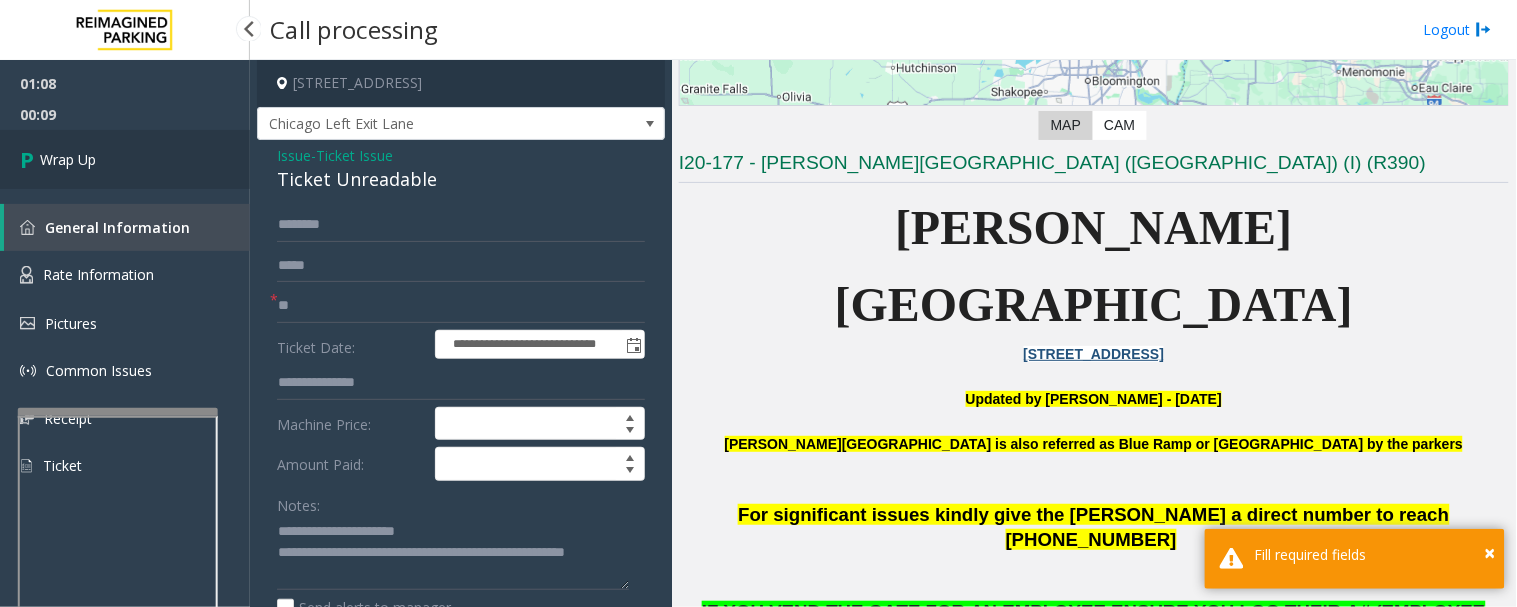 click on "Wrap Up" at bounding box center (125, 159) 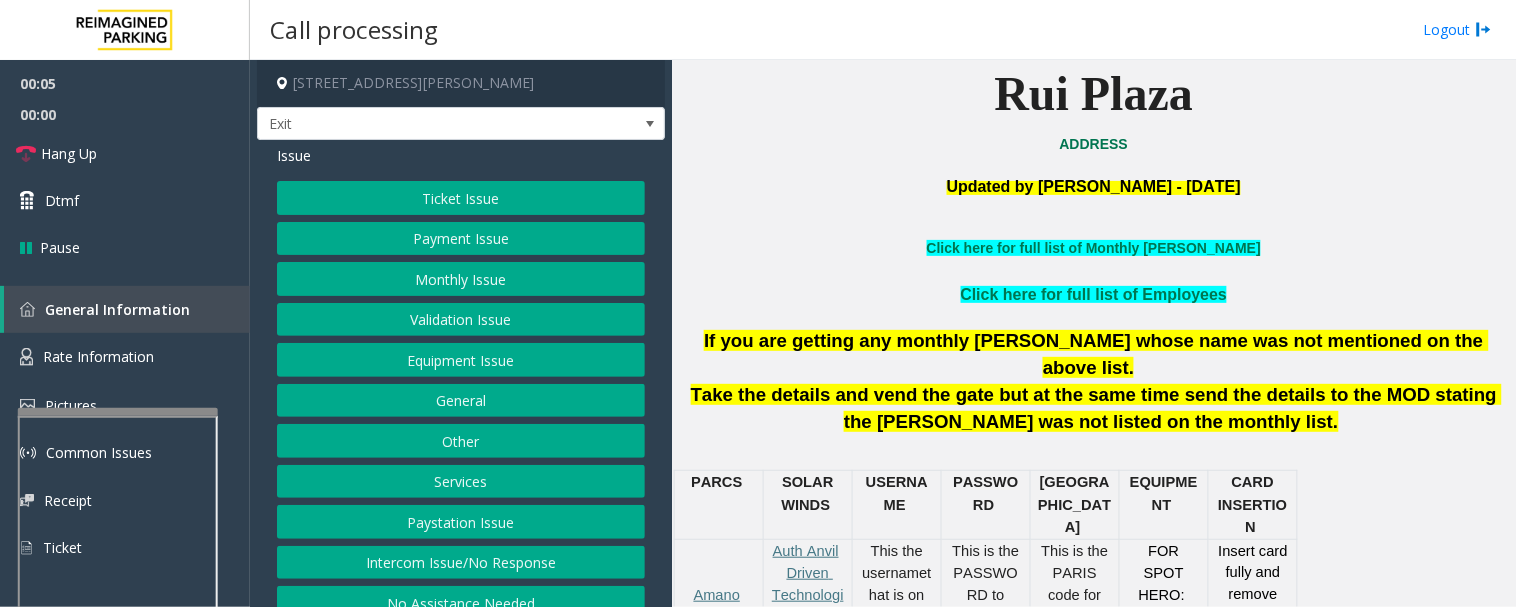 scroll, scrollTop: 555, scrollLeft: 0, axis: vertical 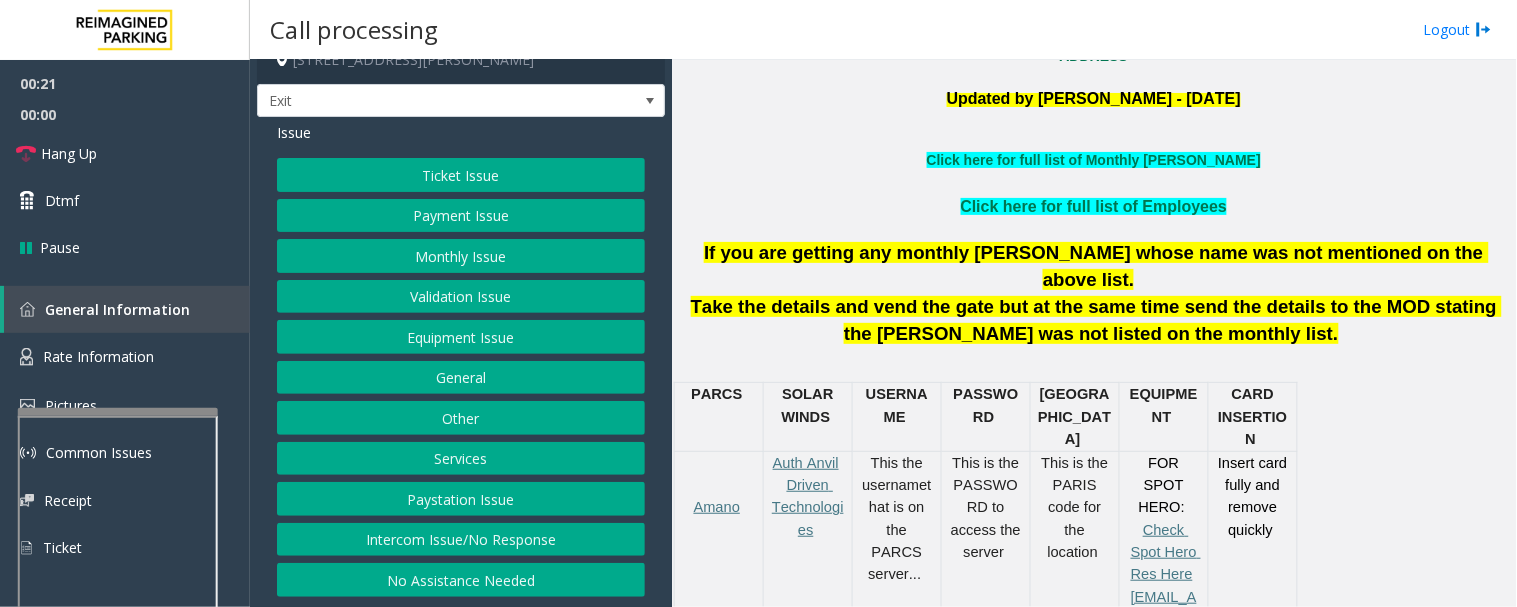 click on "Intercom Issue/No Response" 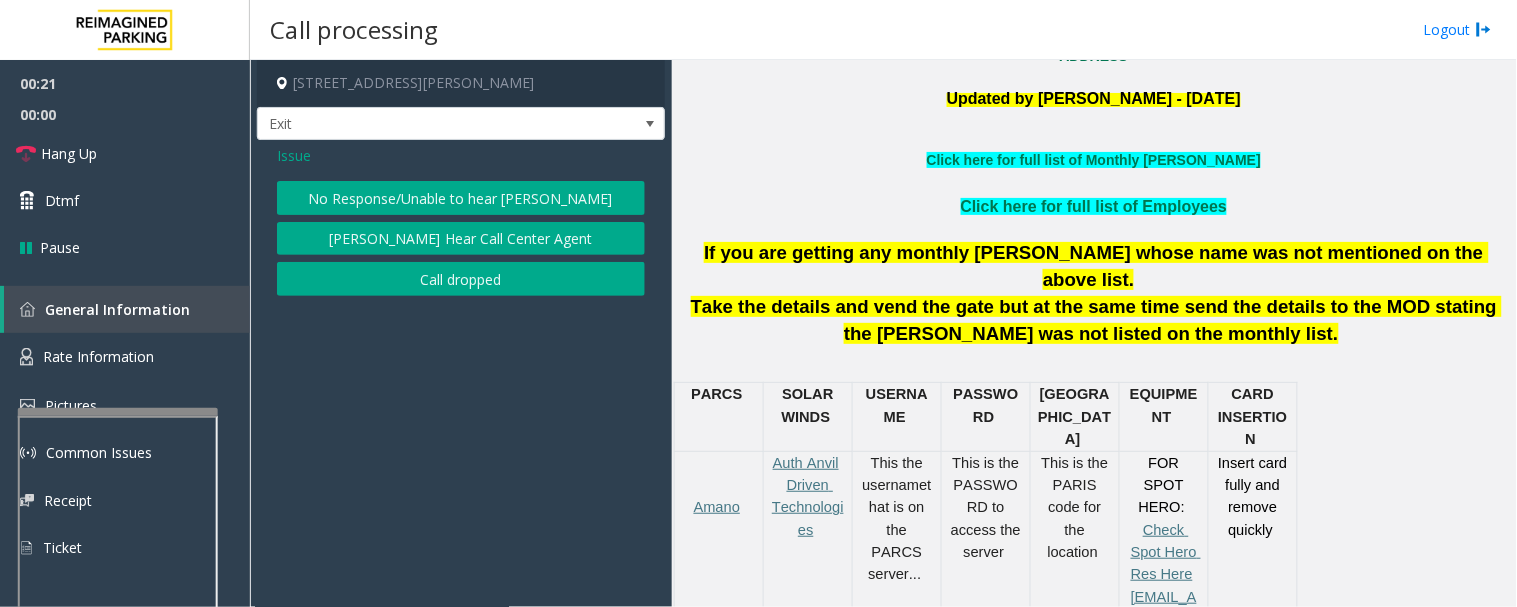 click on "[PERSON_NAME] Hear Call Center Agent" 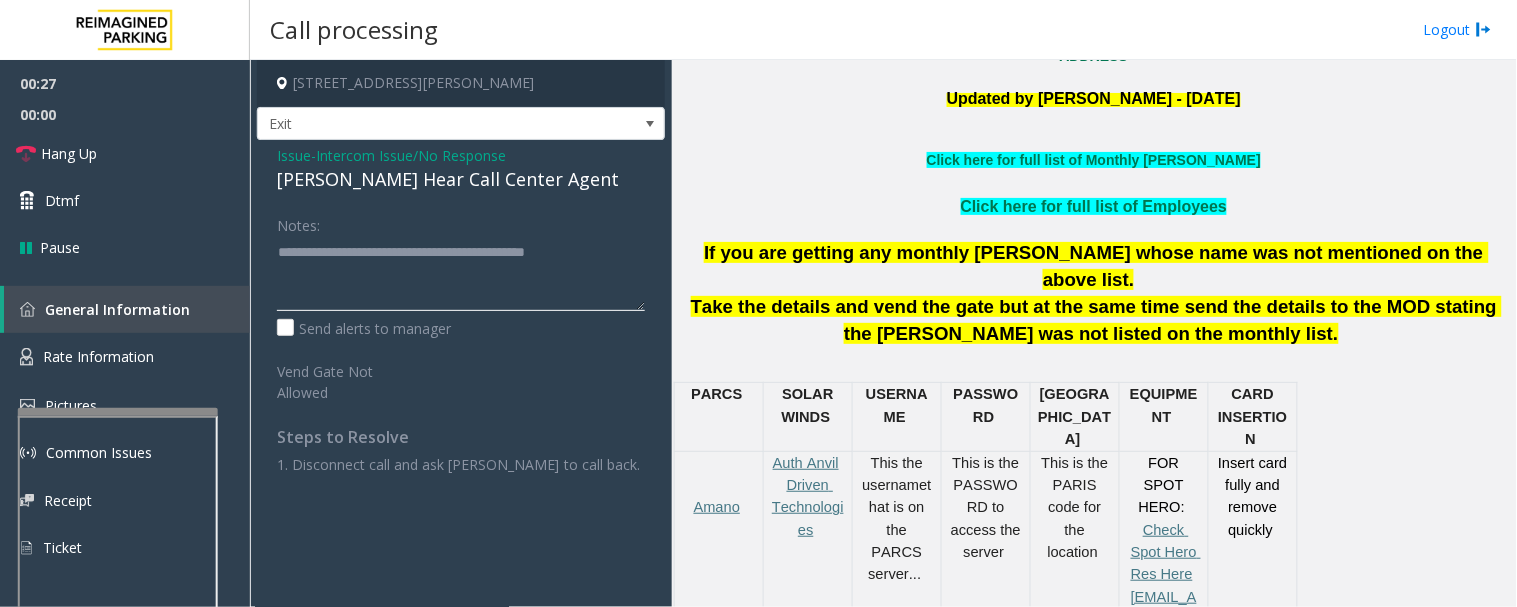 click 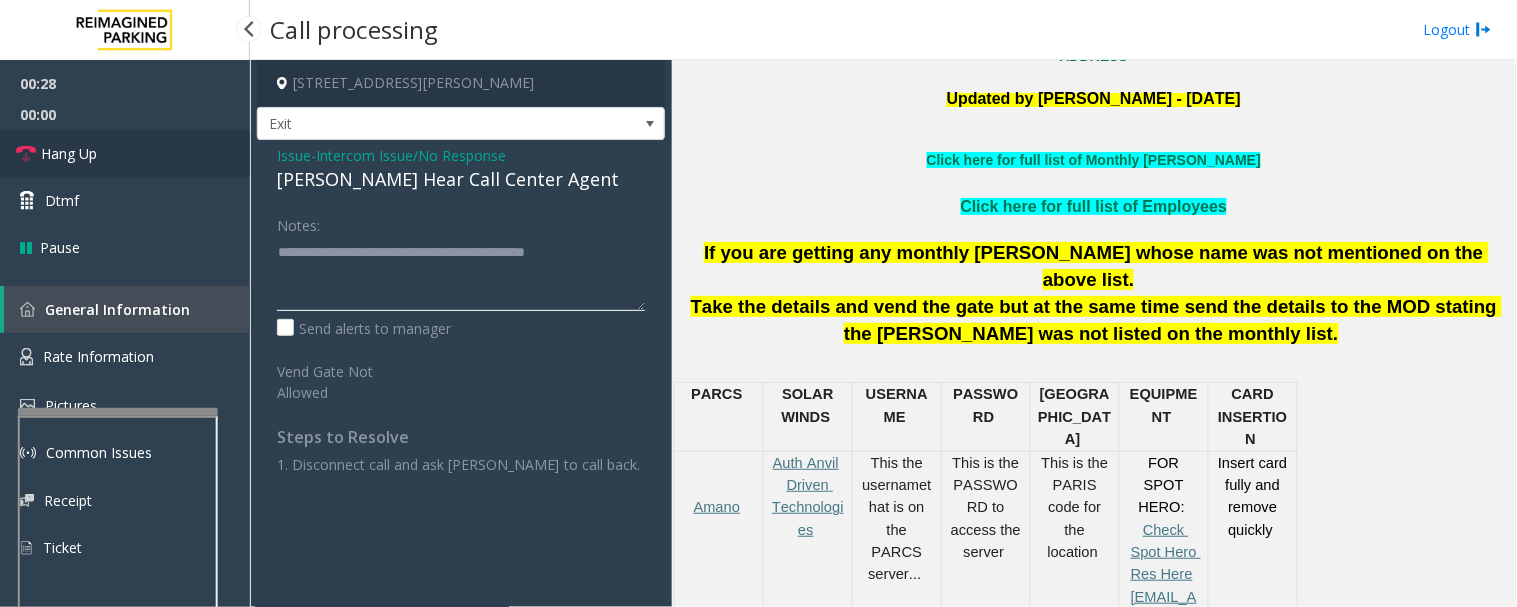 type on "**********" 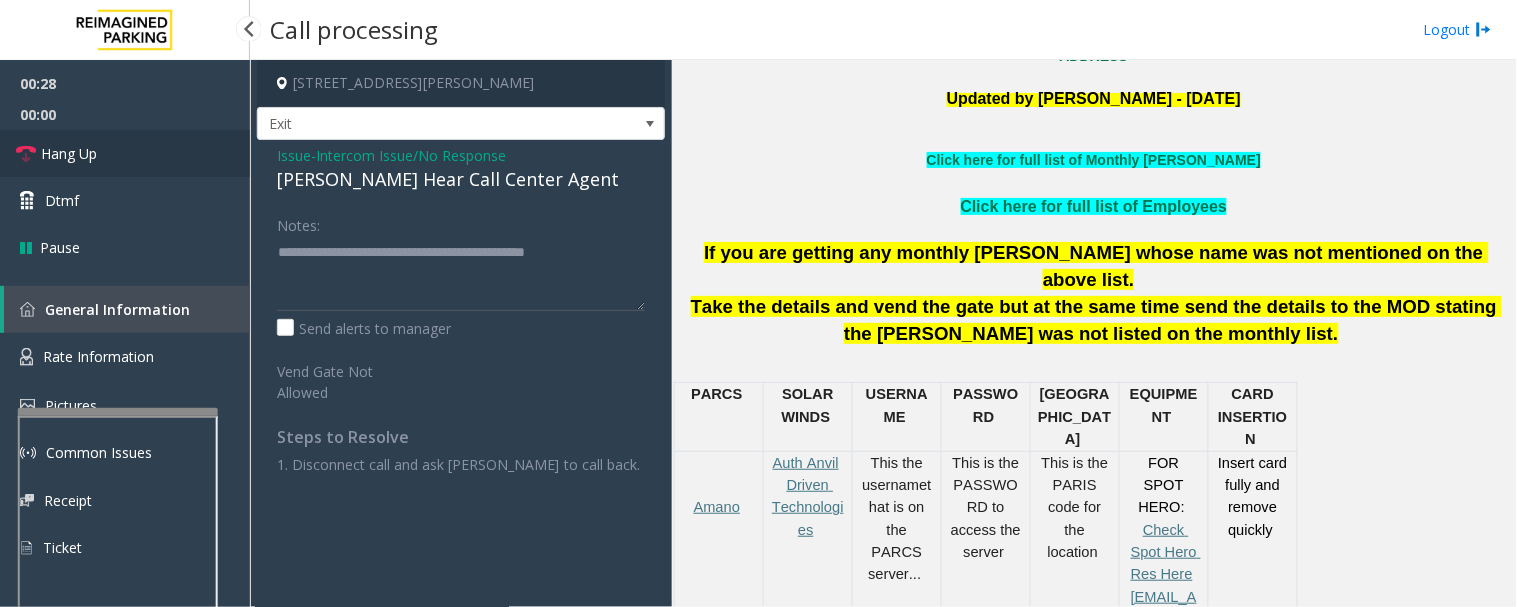 click at bounding box center (26, 154) 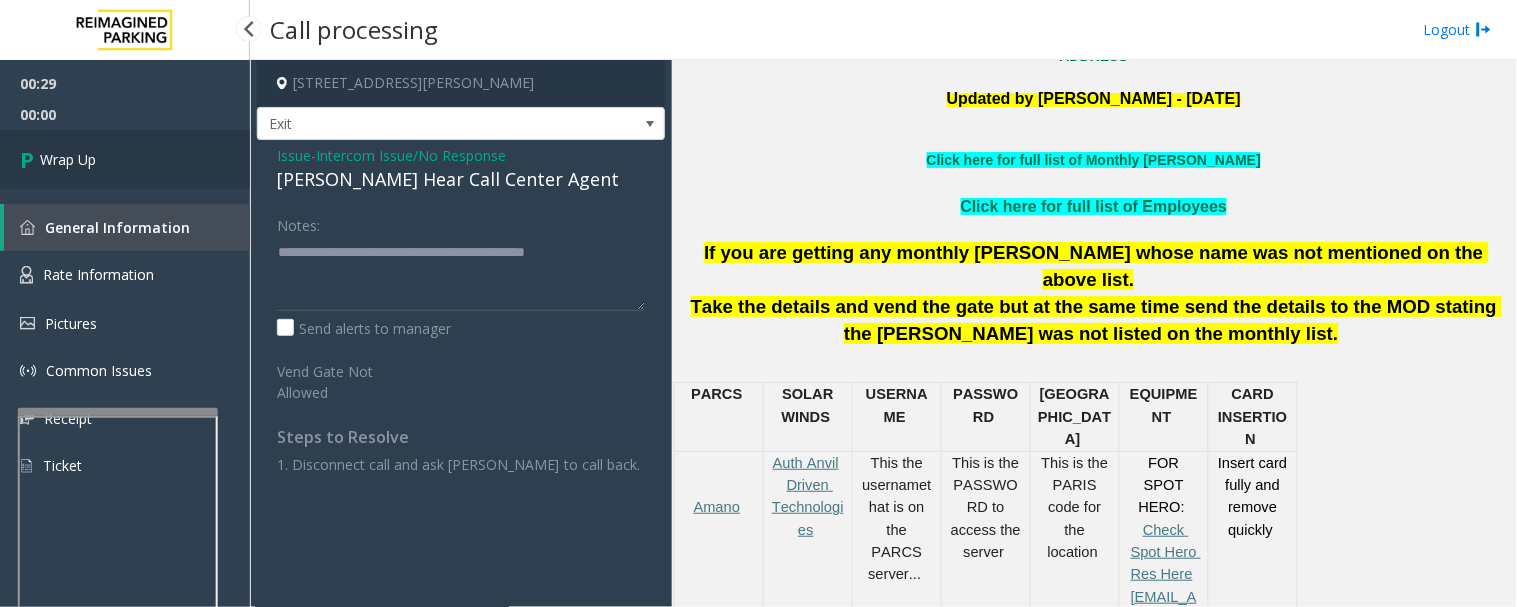 click on "Wrap Up" at bounding box center [125, 159] 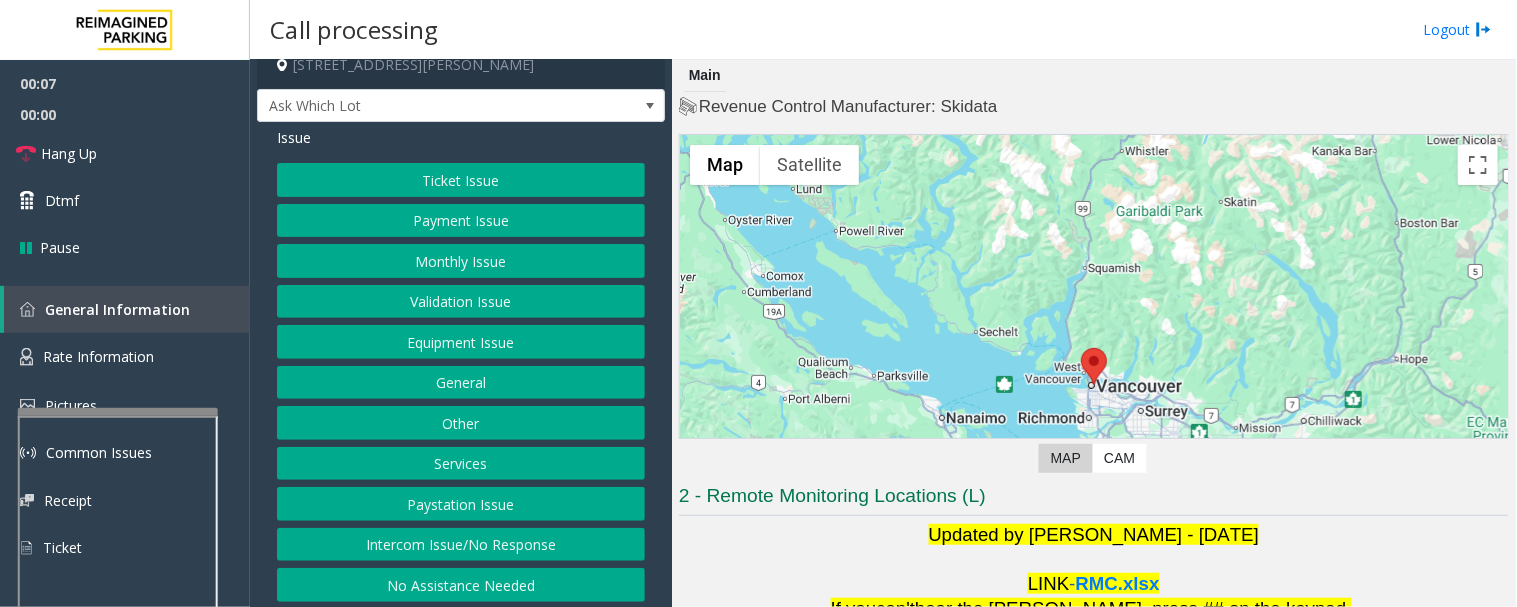 scroll, scrollTop: 24, scrollLeft: 0, axis: vertical 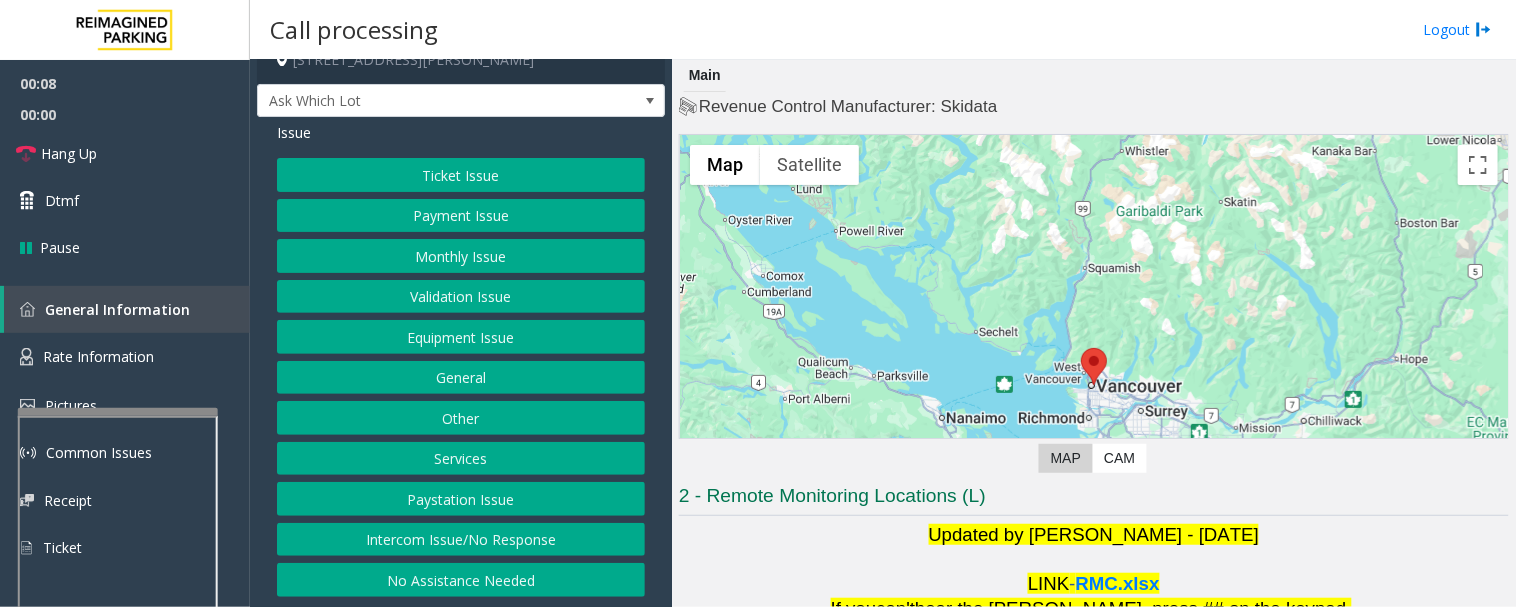 click on "Intercom Issue/No Response" 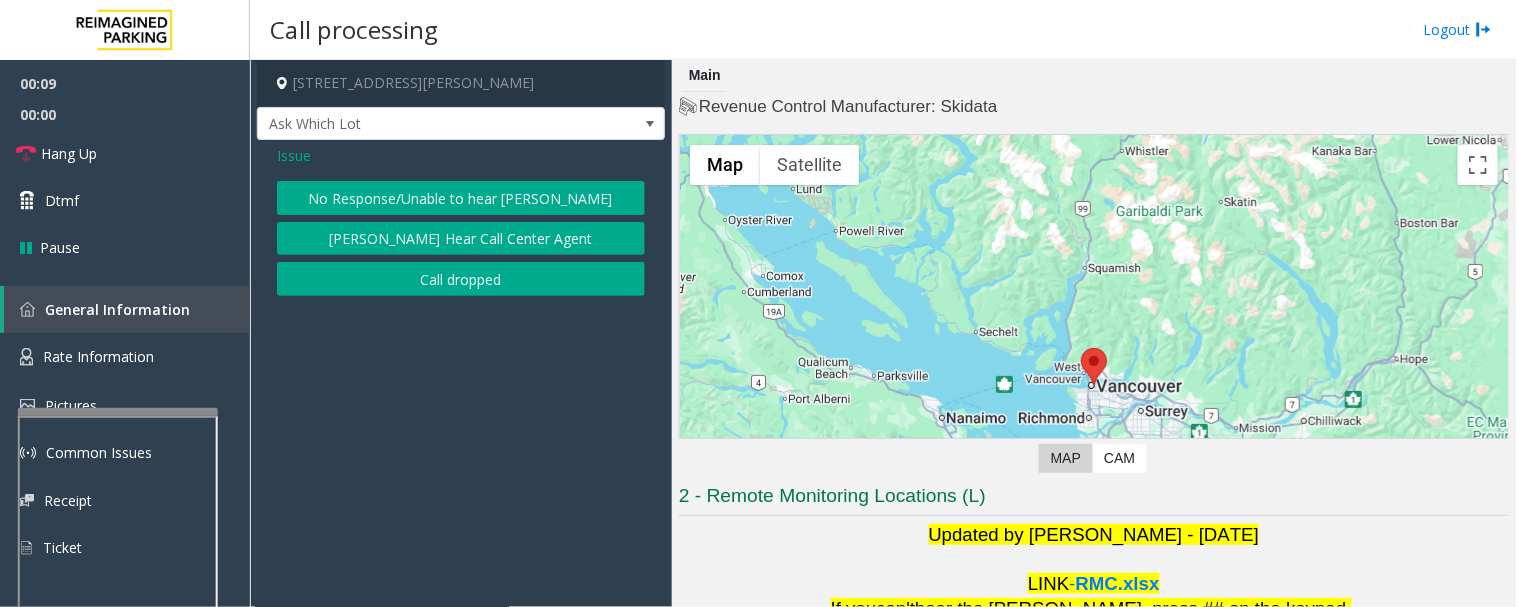 click on "No Response/Unable to hear [PERSON_NAME]" 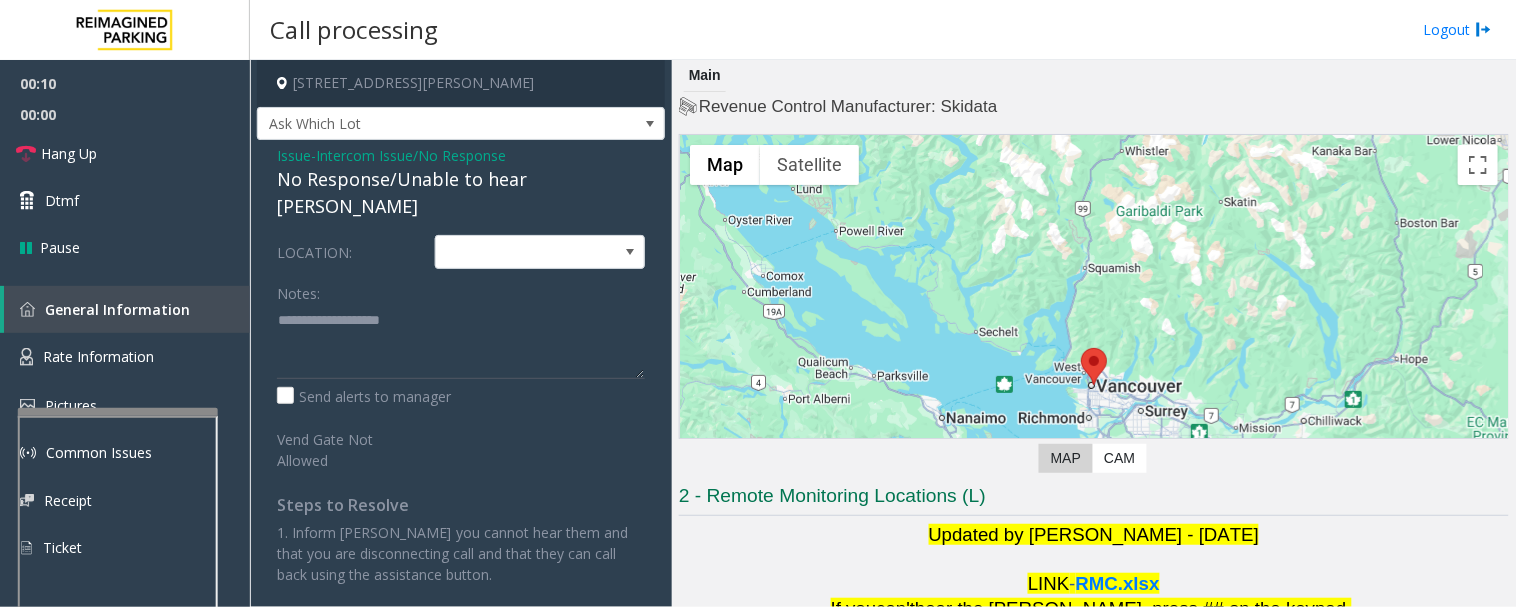 click on "No Response/Unable to hear [PERSON_NAME]" 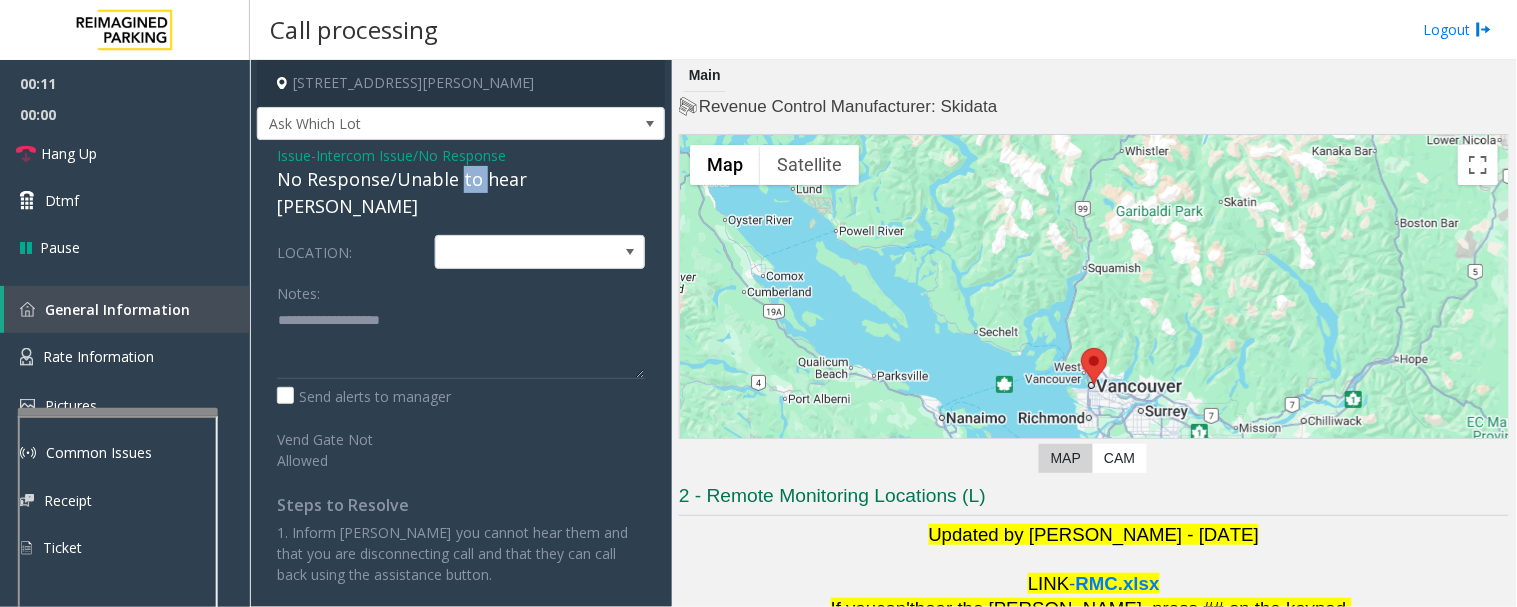 click on "No Response/Unable to hear [PERSON_NAME]" 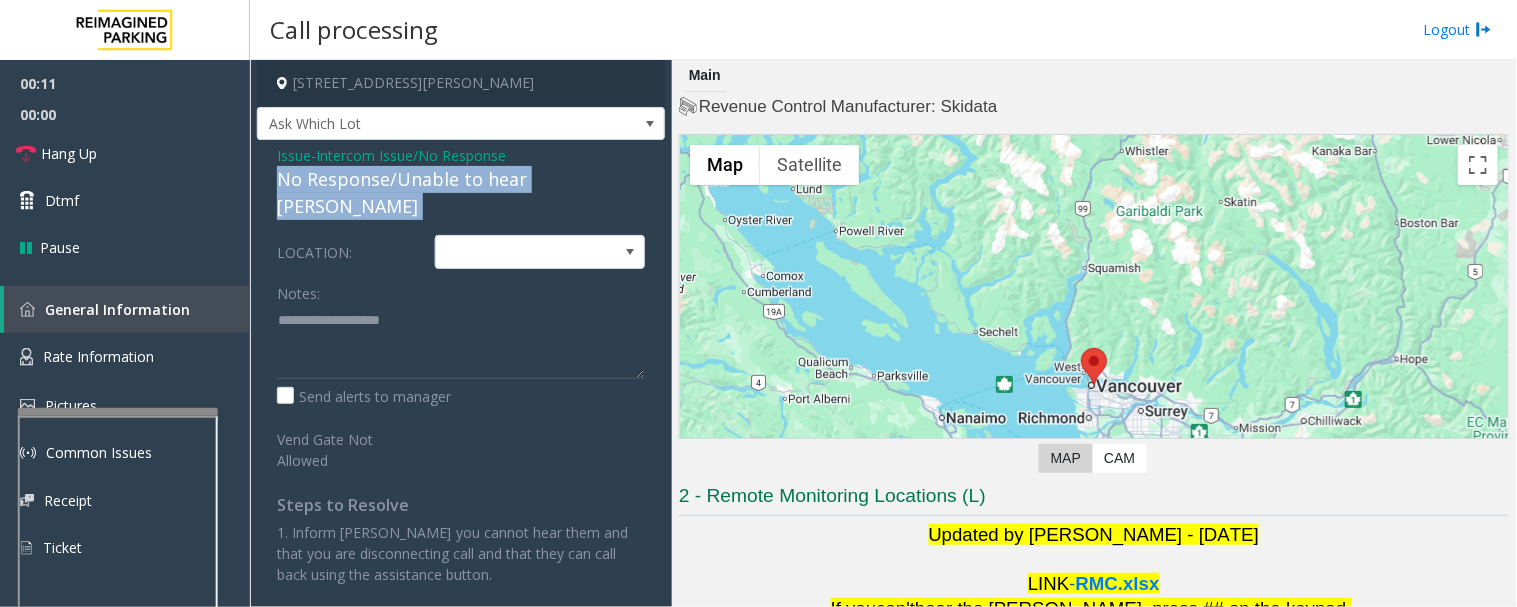 click on "No Response/Unable to hear [PERSON_NAME]" 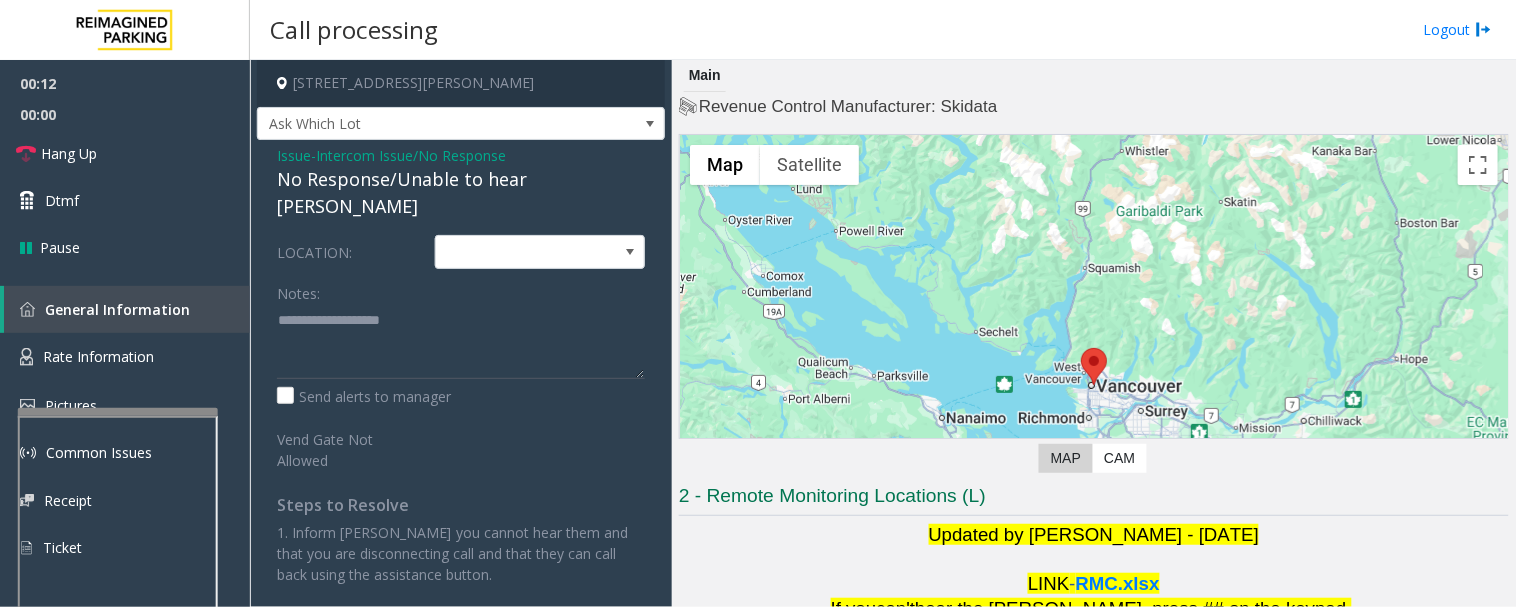 click on "Notes:" 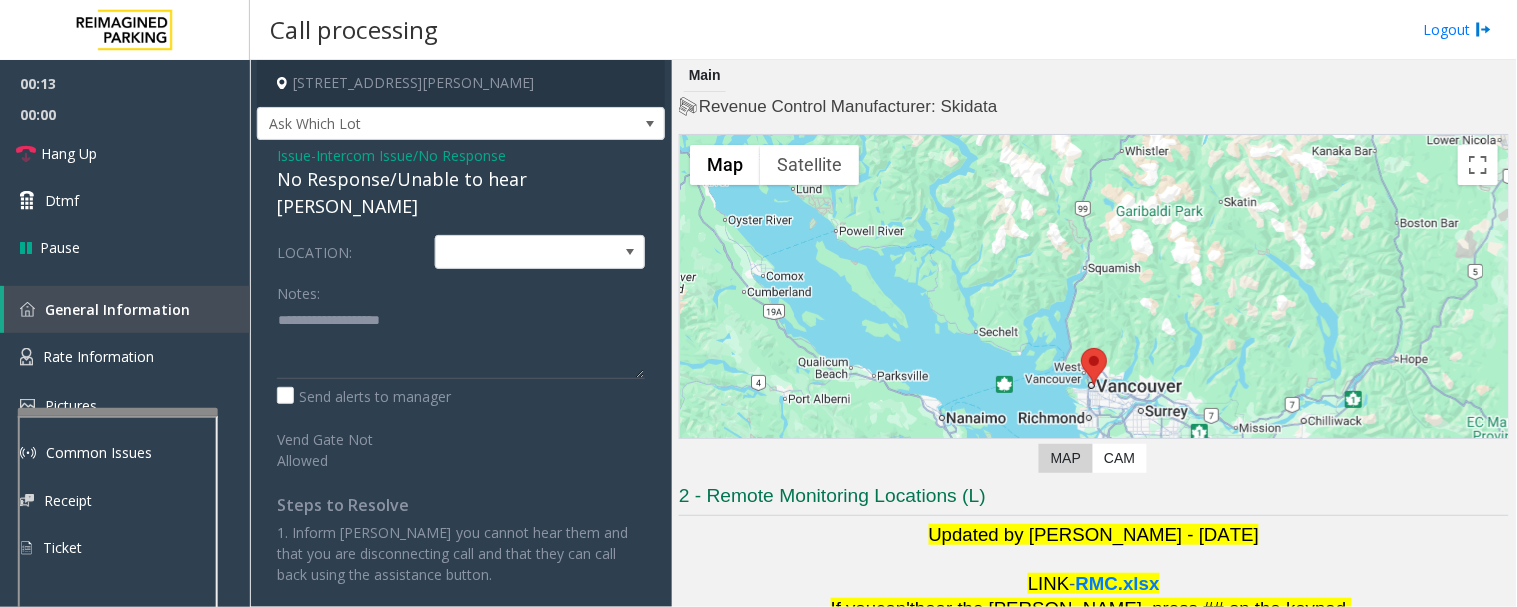 click on "No Response/Unable to hear [PERSON_NAME]" 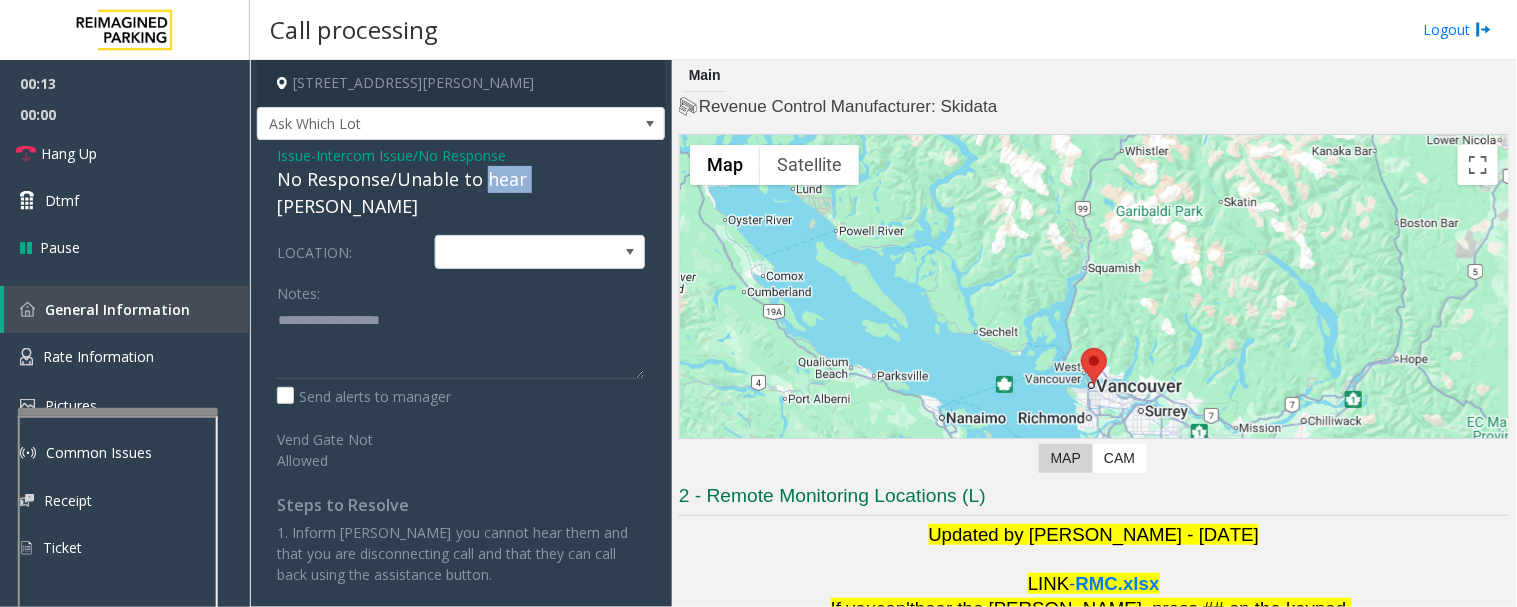 click on "No Response/Unable to hear [PERSON_NAME]" 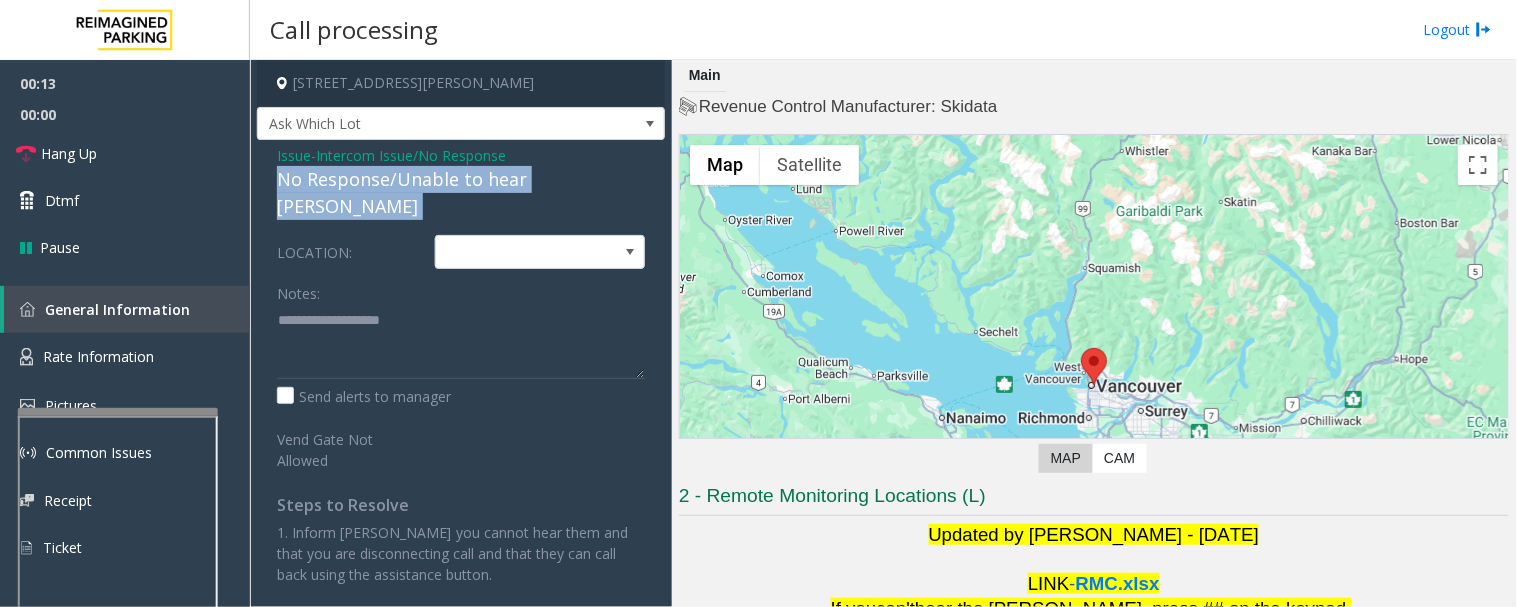 click on "No Response/Unable to hear [PERSON_NAME]" 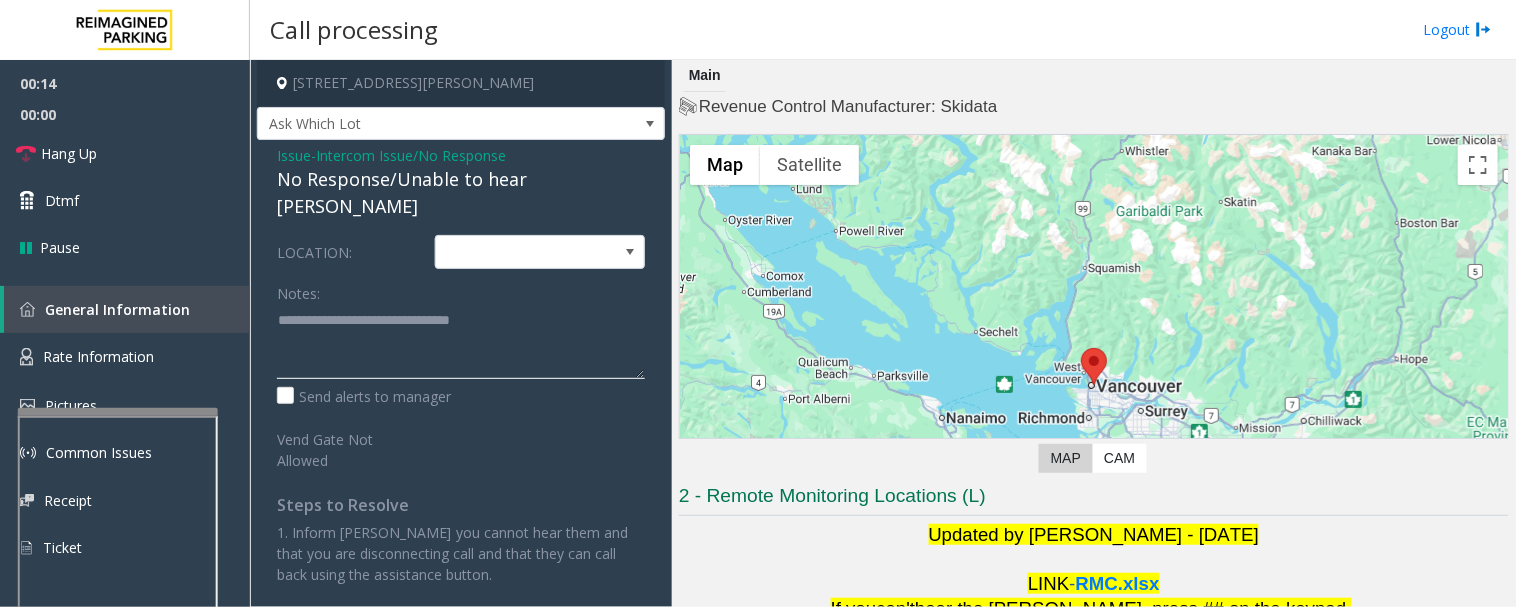 click 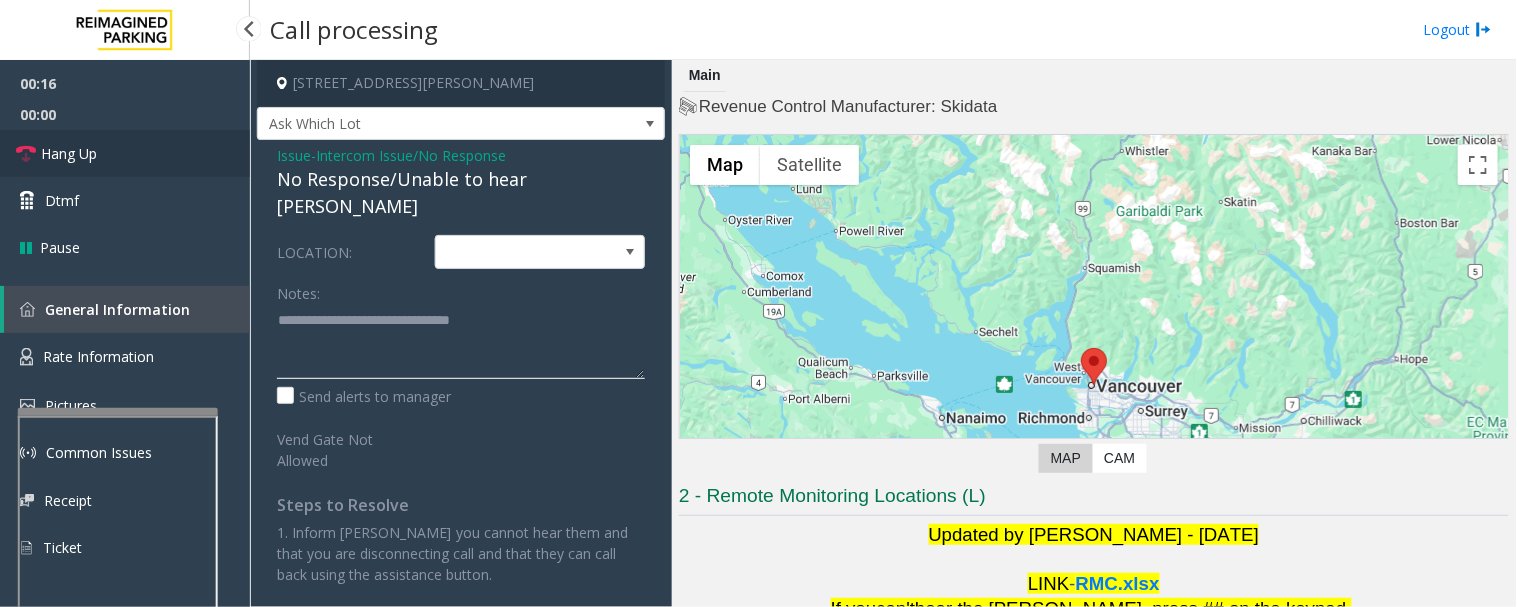 type on "**********" 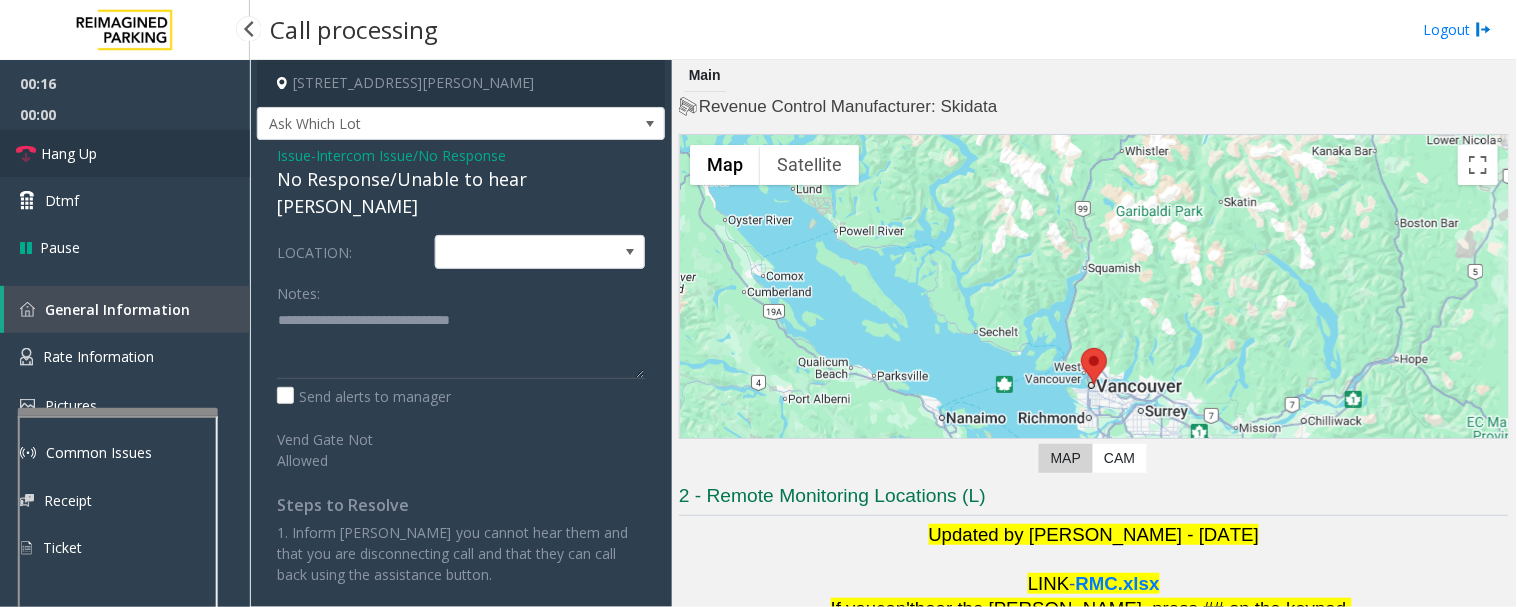 click at bounding box center [26, 154] 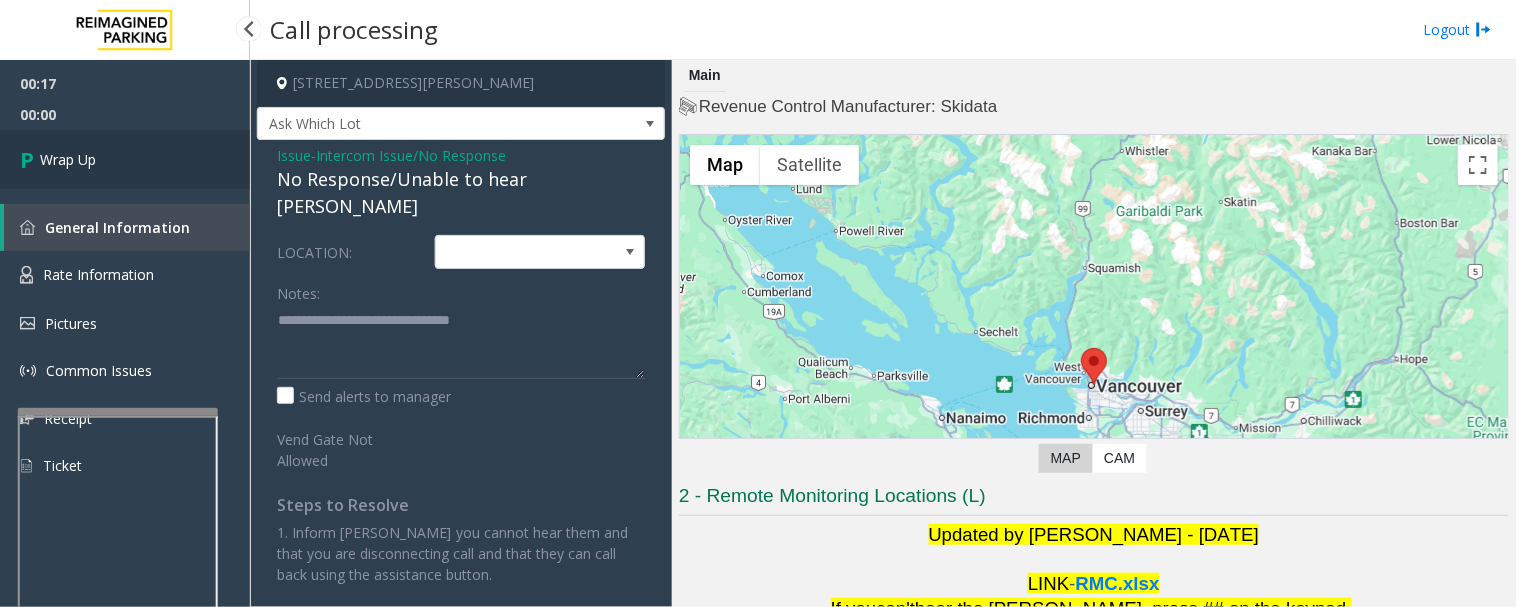 click on "Wrap Up" at bounding box center (125, 159) 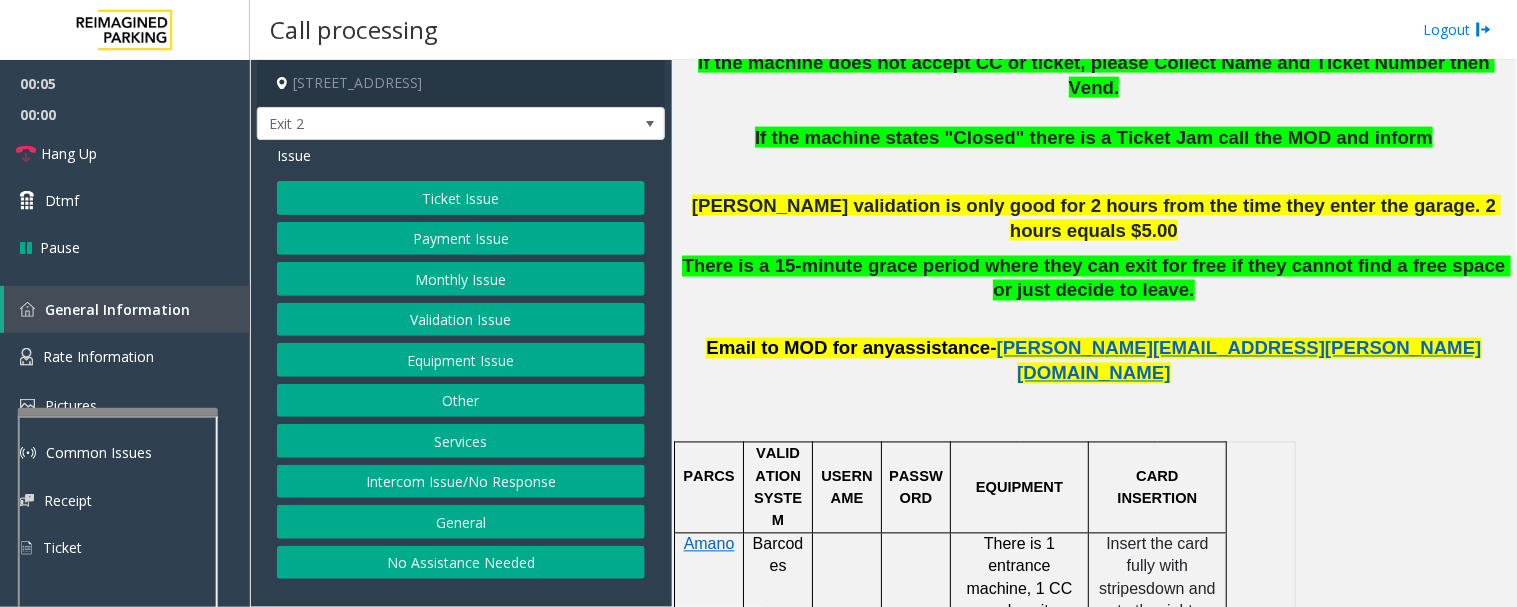 scroll, scrollTop: 555, scrollLeft: 0, axis: vertical 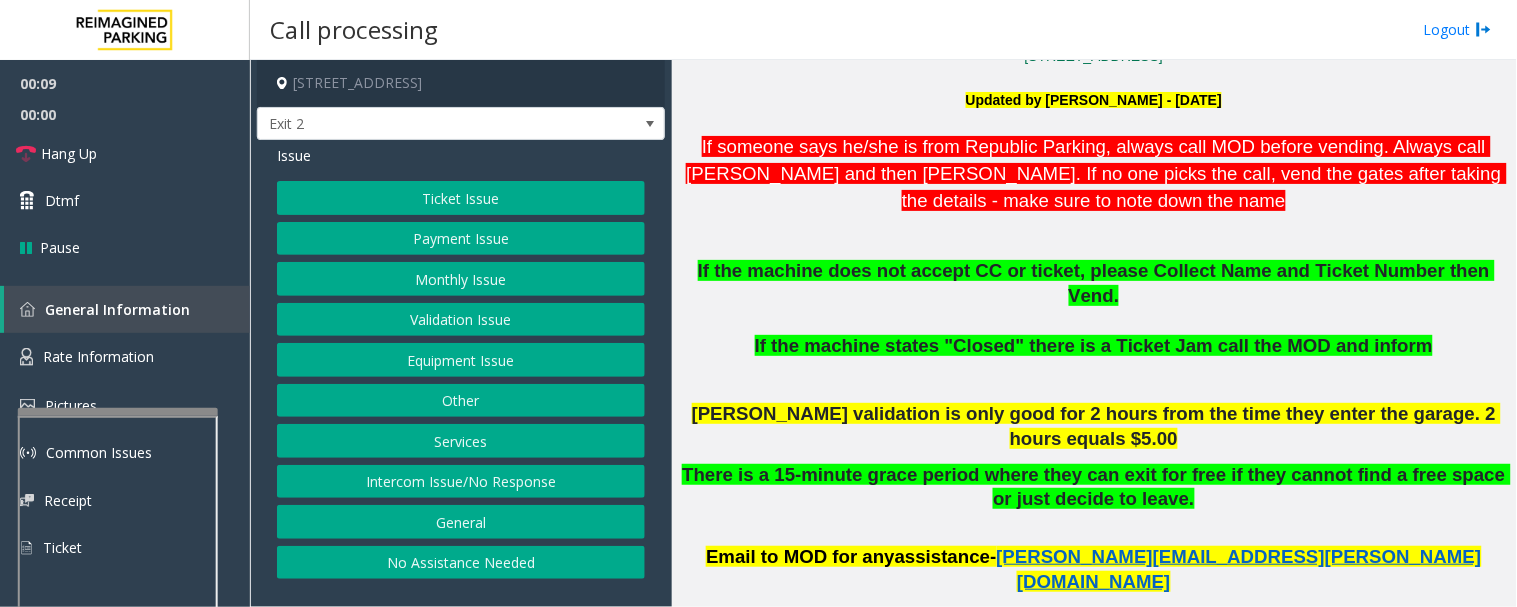 click on "Payment Issue" 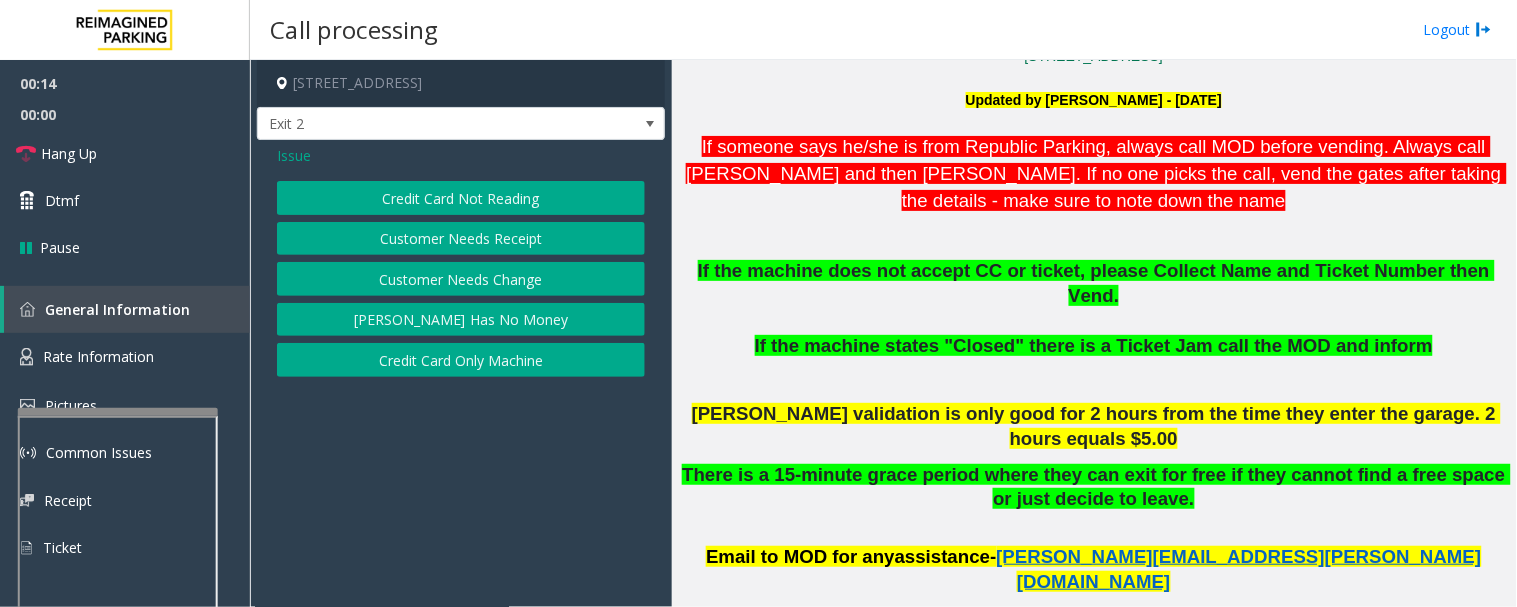 click on "Credit Card Not Reading" 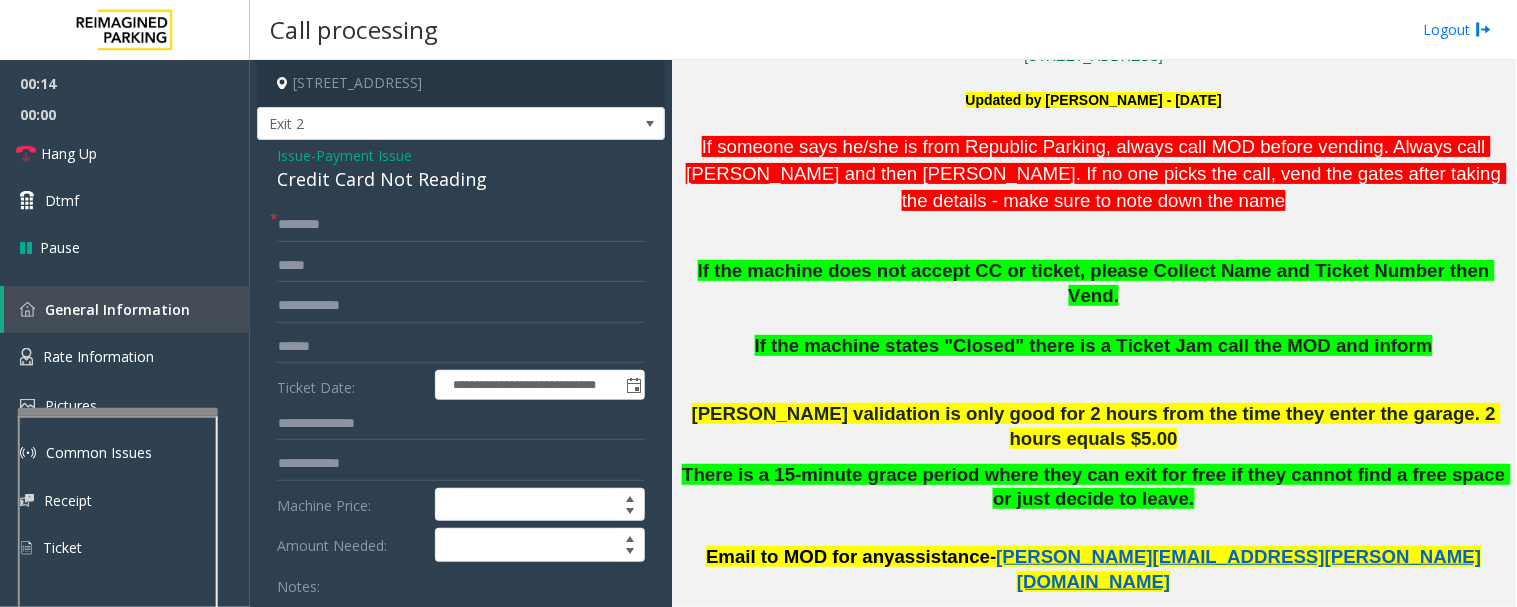 click on "Credit Card Not Reading" 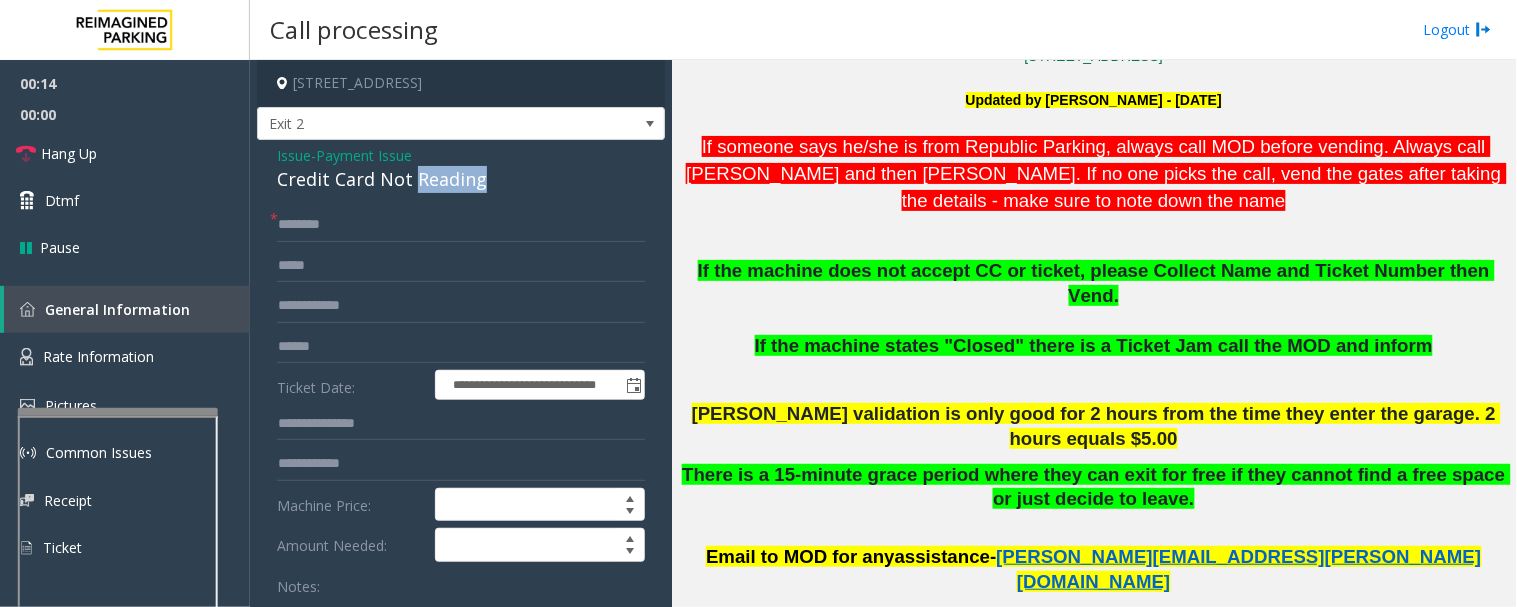 click on "Credit Card Not Reading" 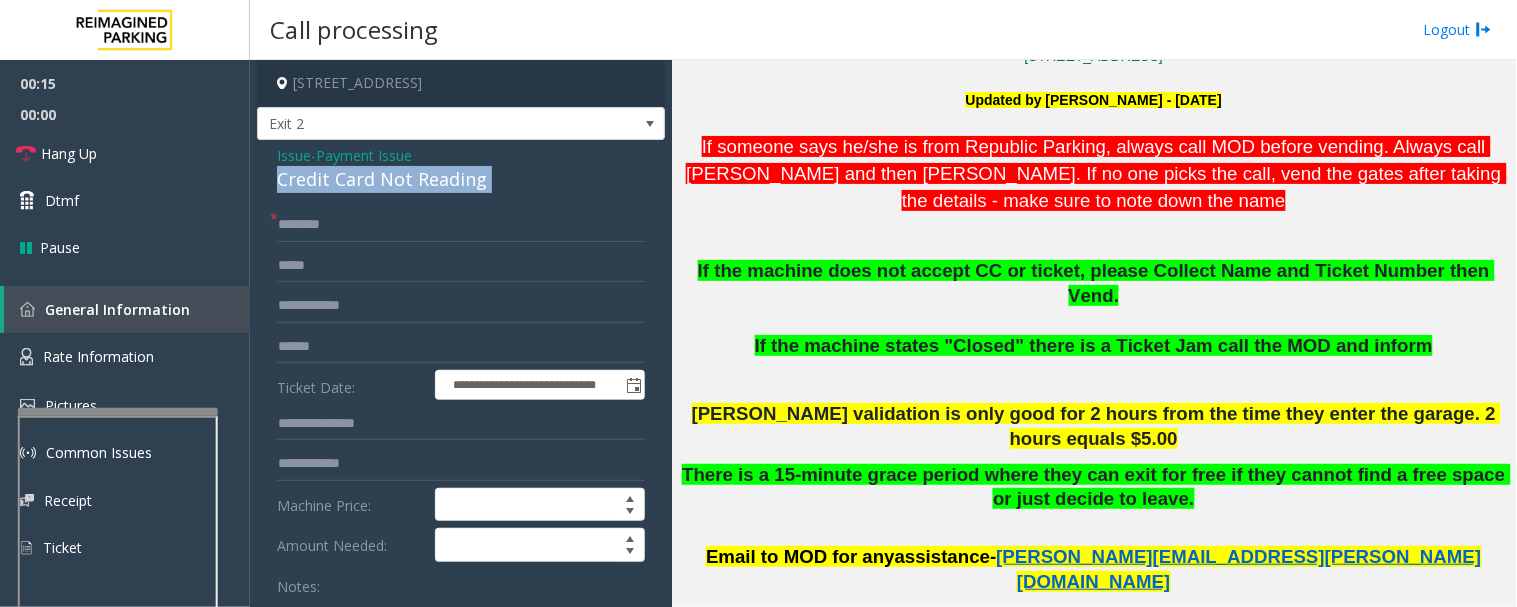 click on "Credit Card Not Reading" 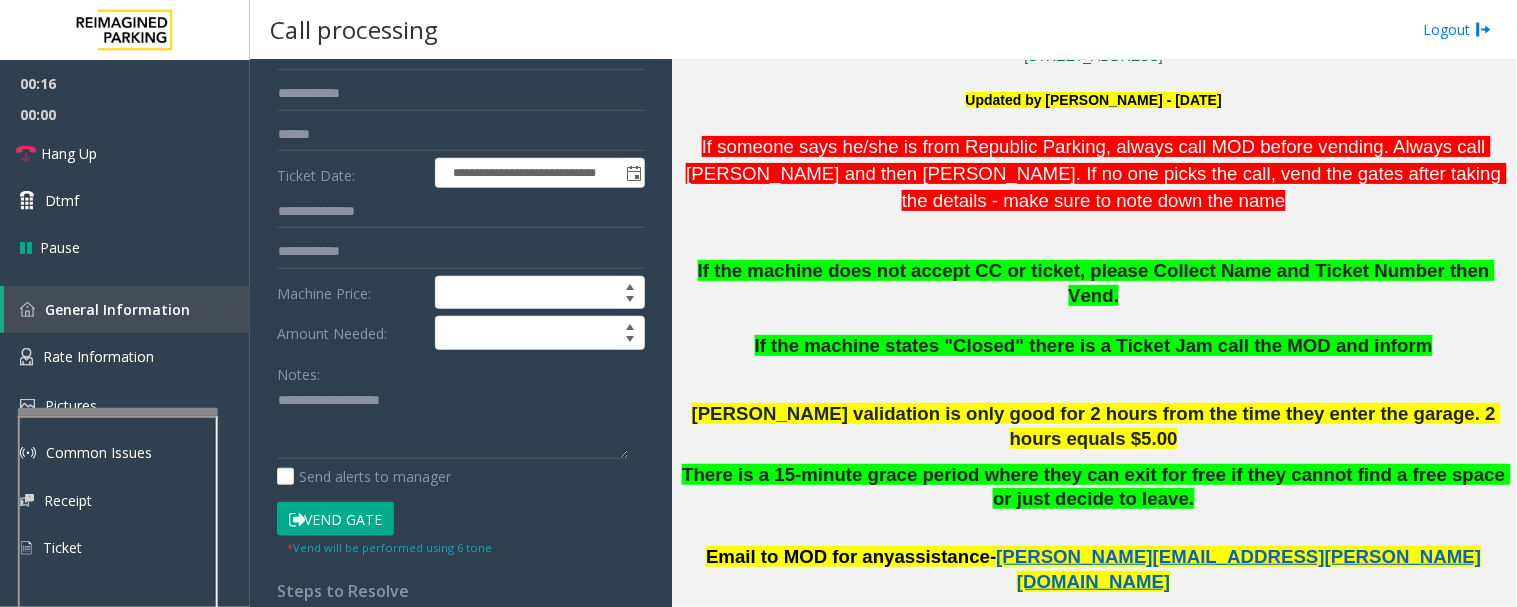 scroll, scrollTop: 333, scrollLeft: 0, axis: vertical 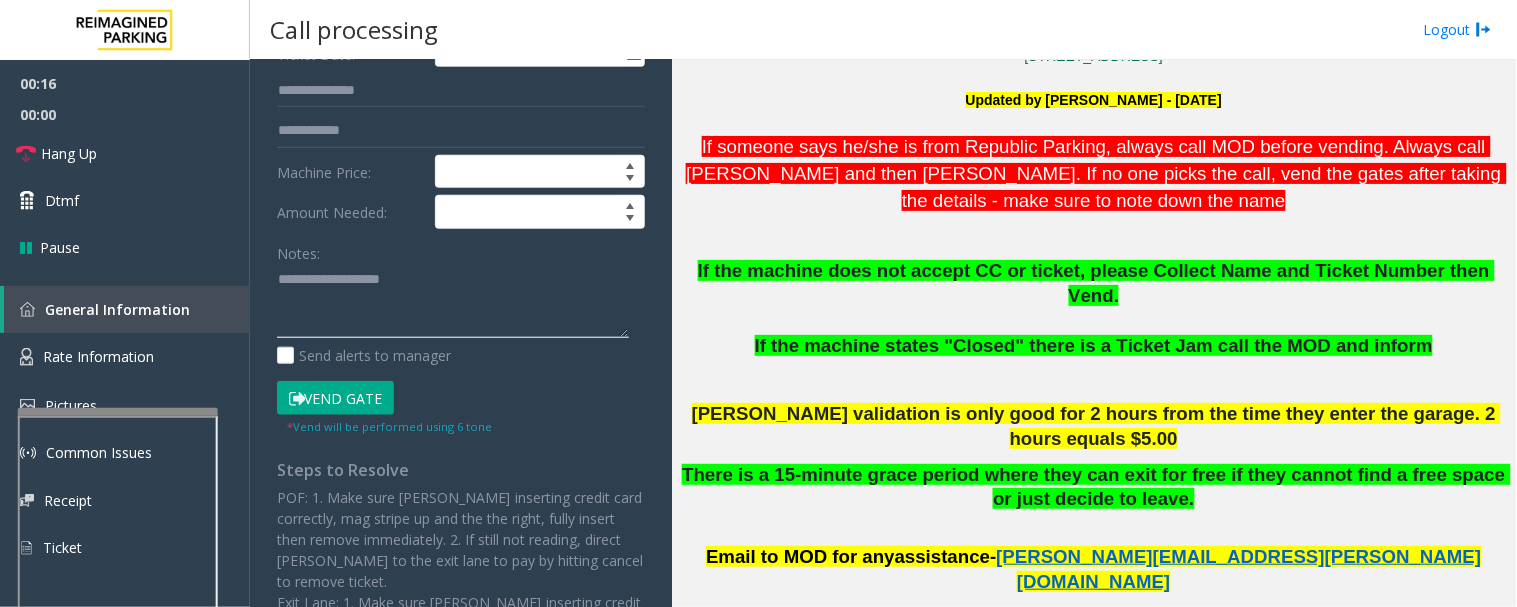 click 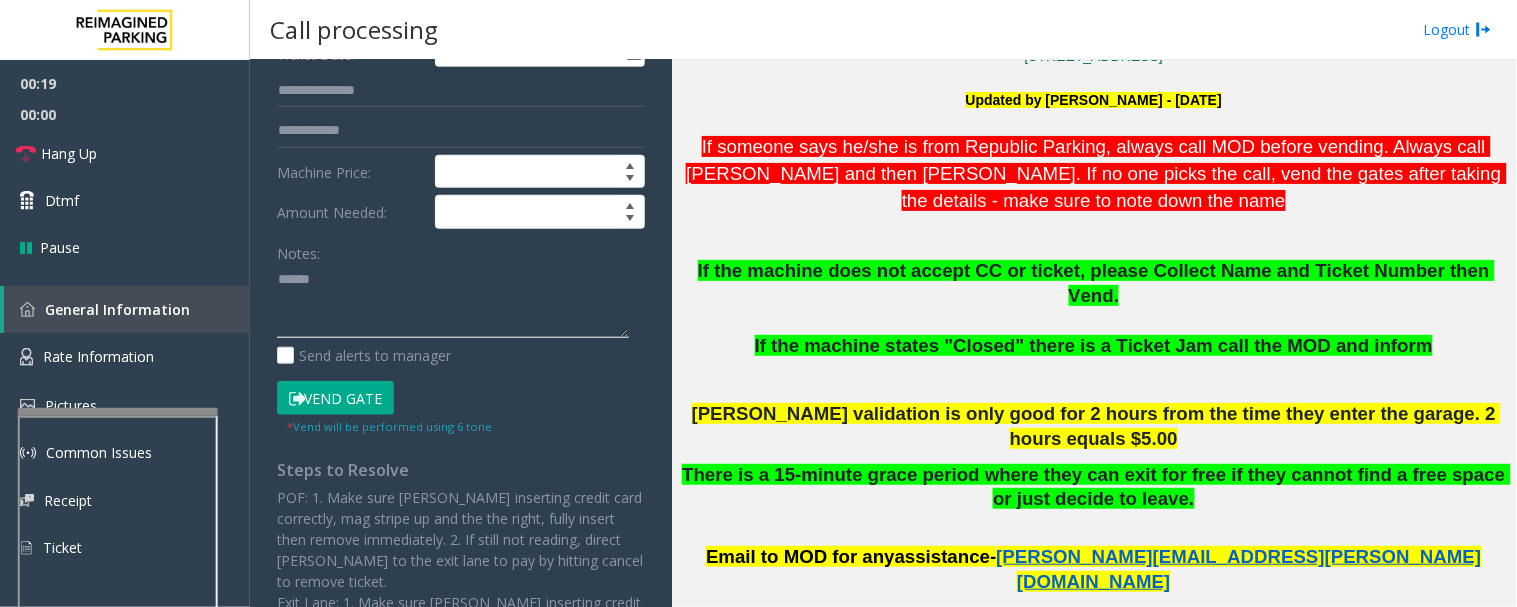 paste on "**********" 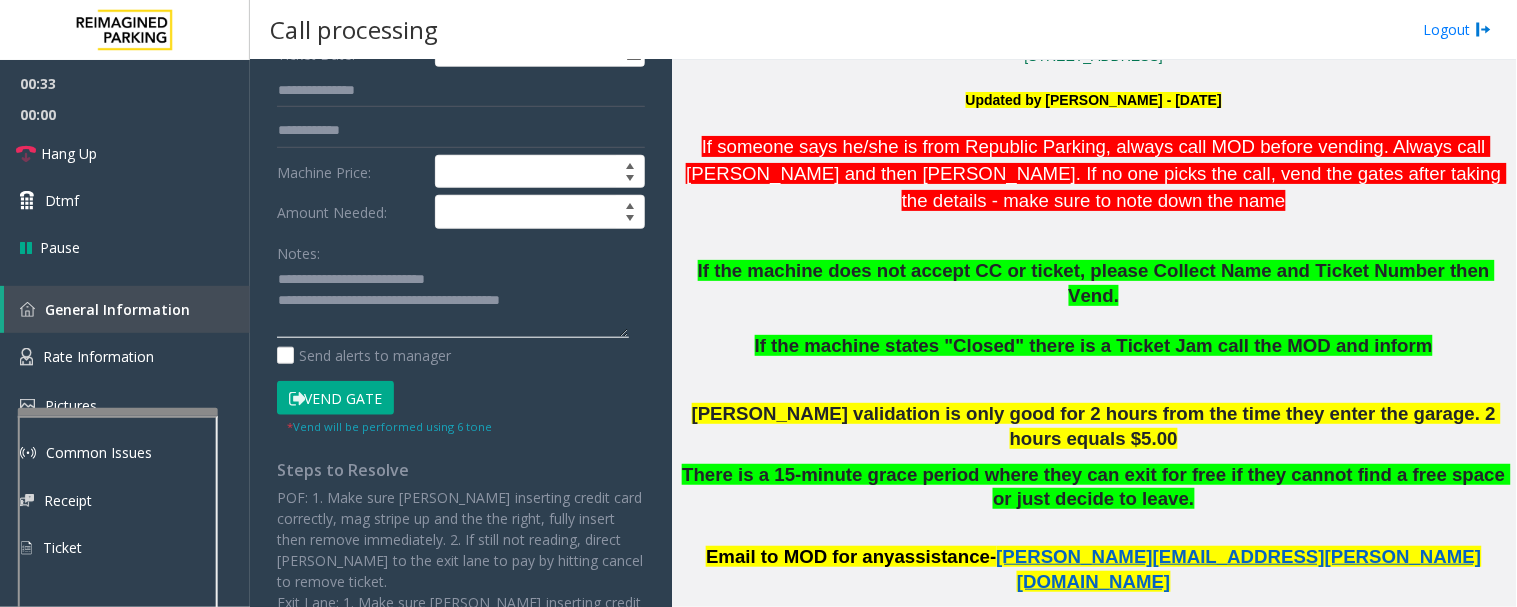 scroll, scrollTop: 0, scrollLeft: 0, axis: both 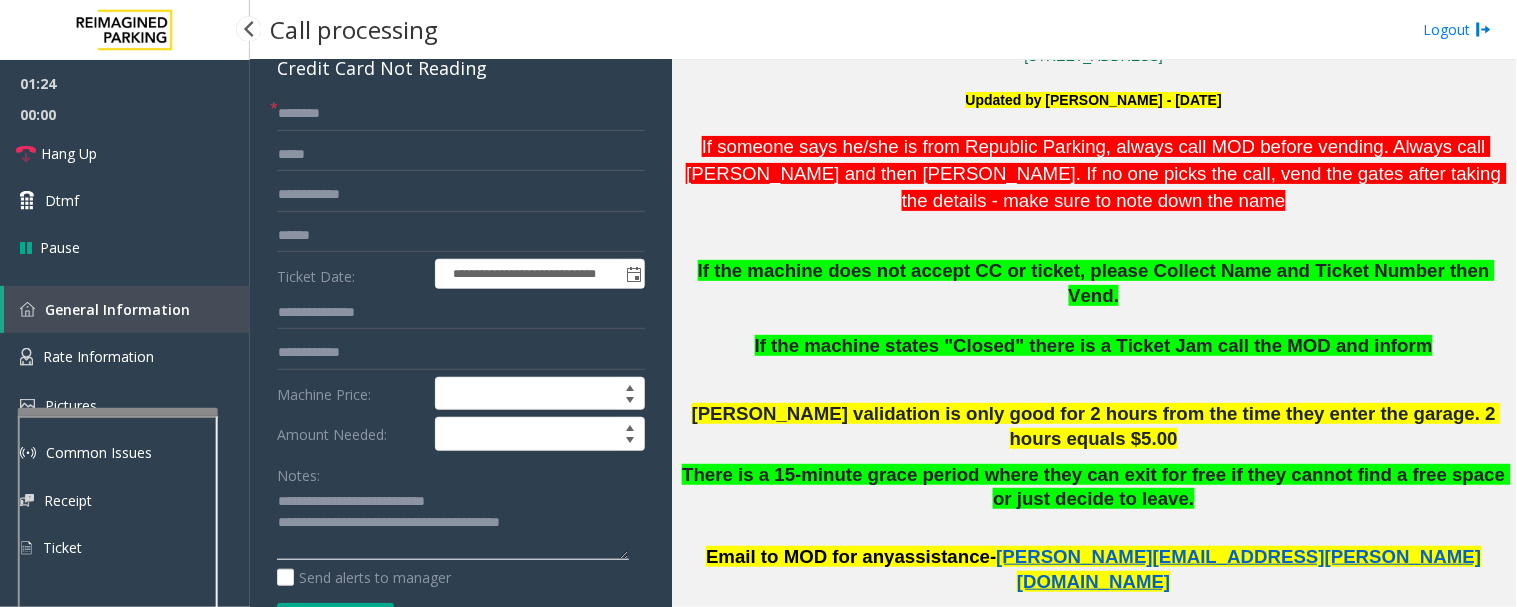 type on "**********" 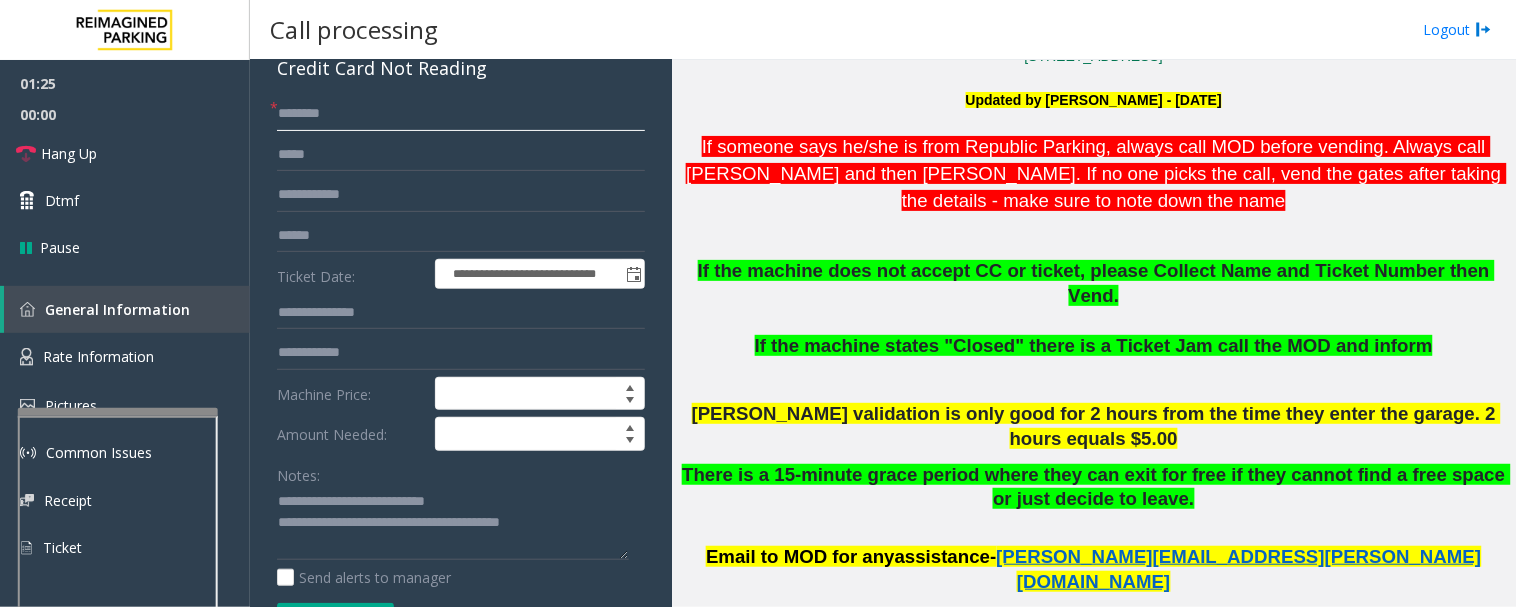 click 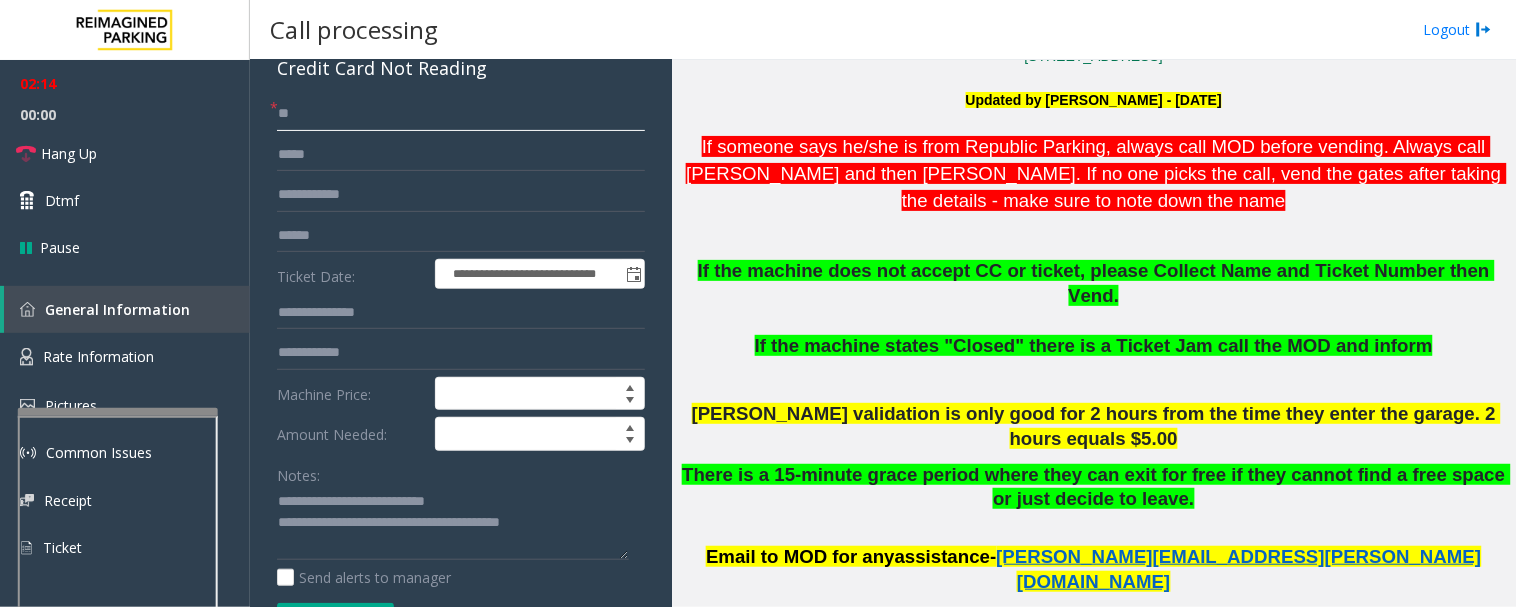 type on "*" 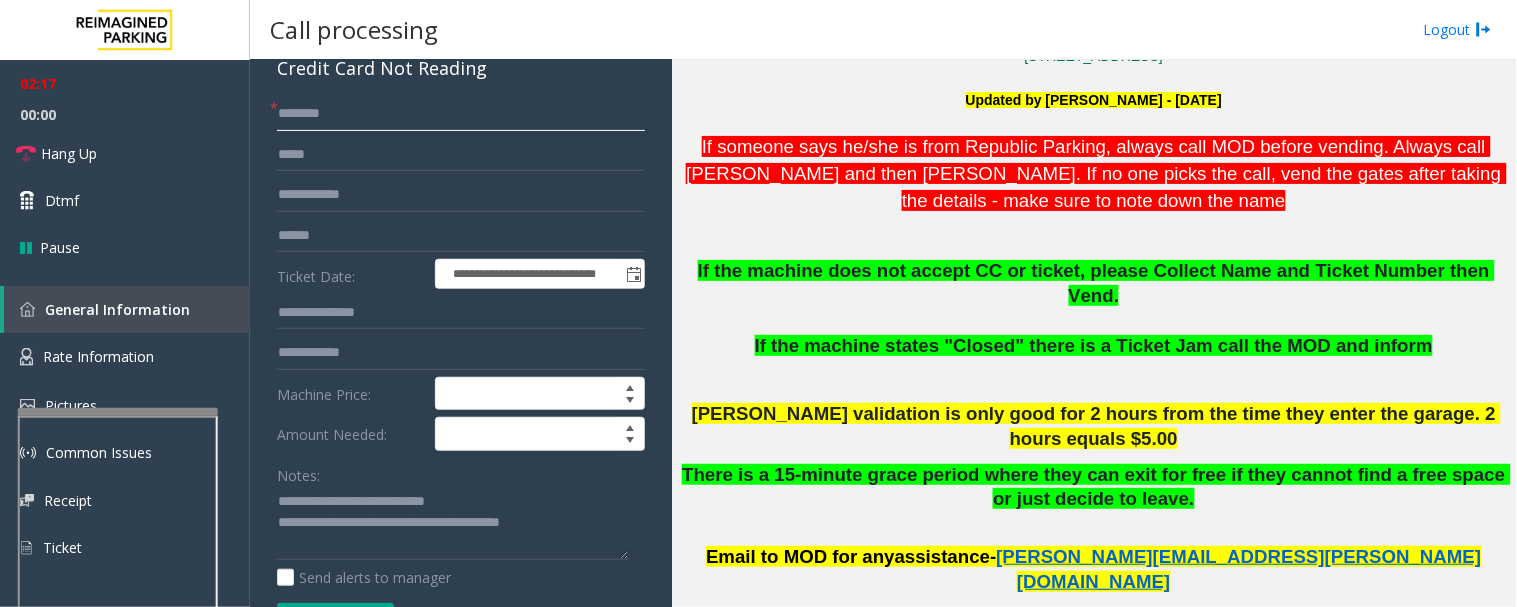 type on "*" 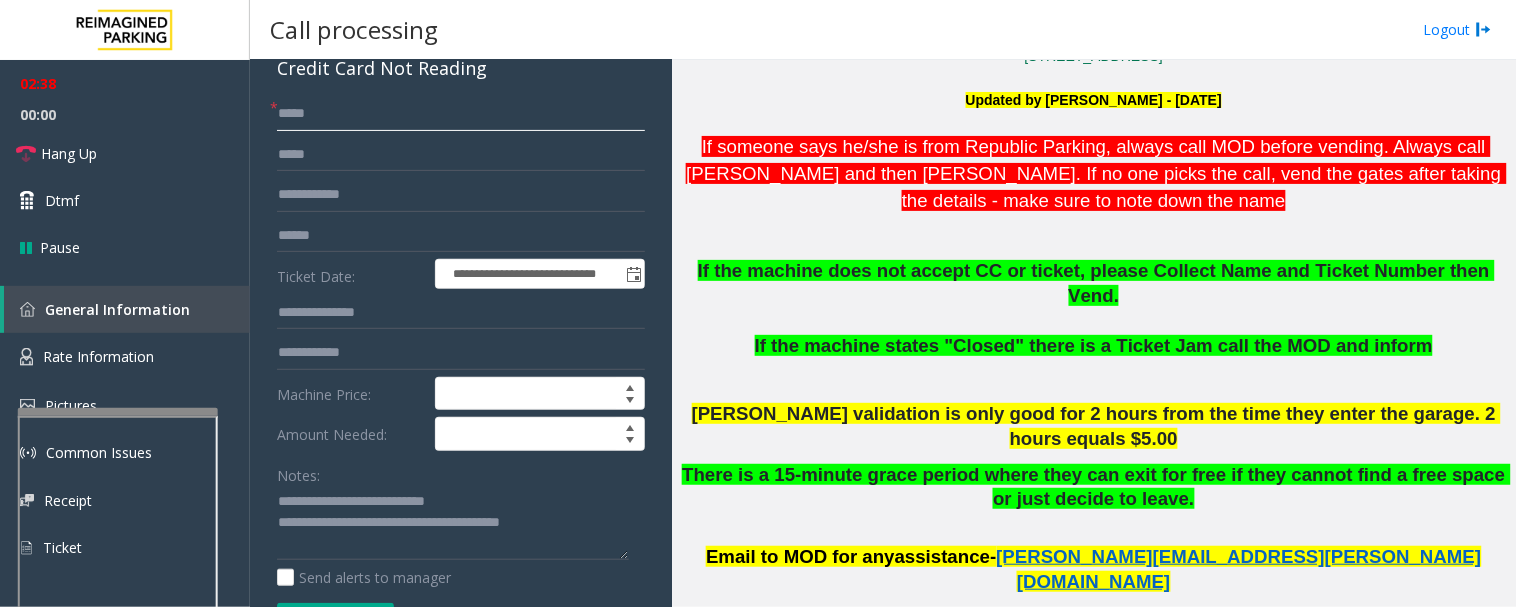 type on "****" 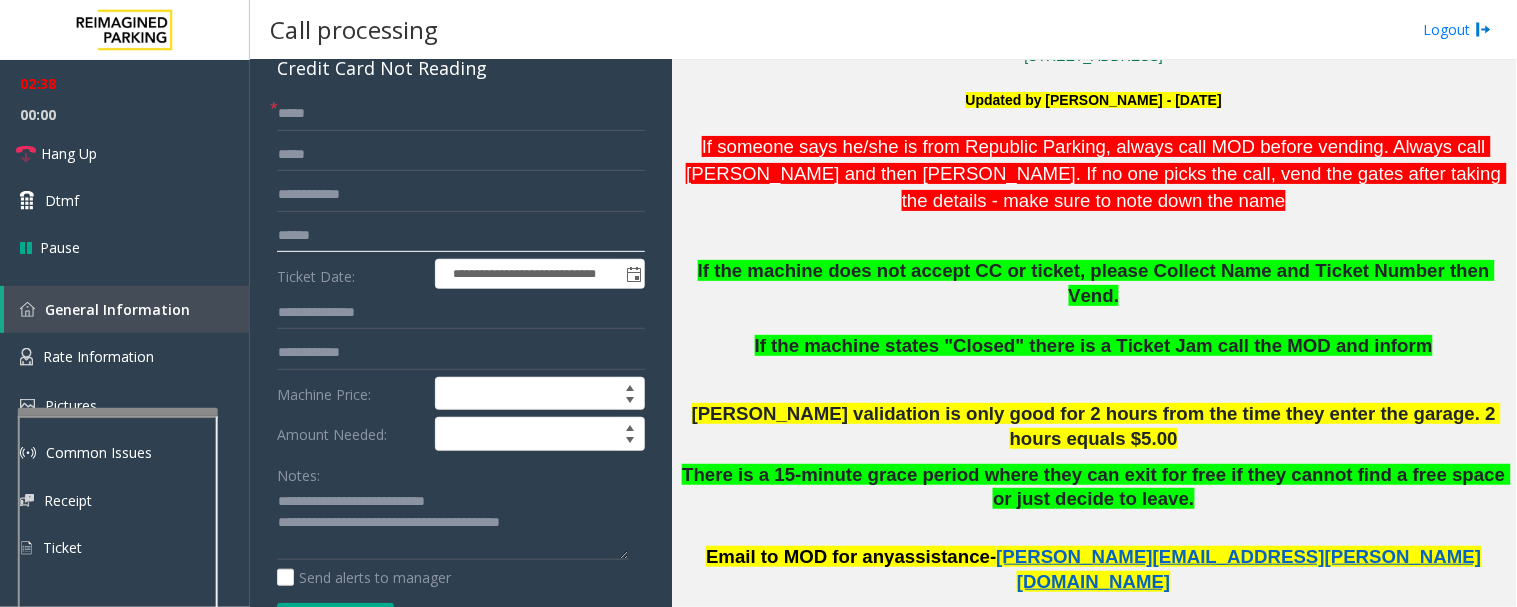 click 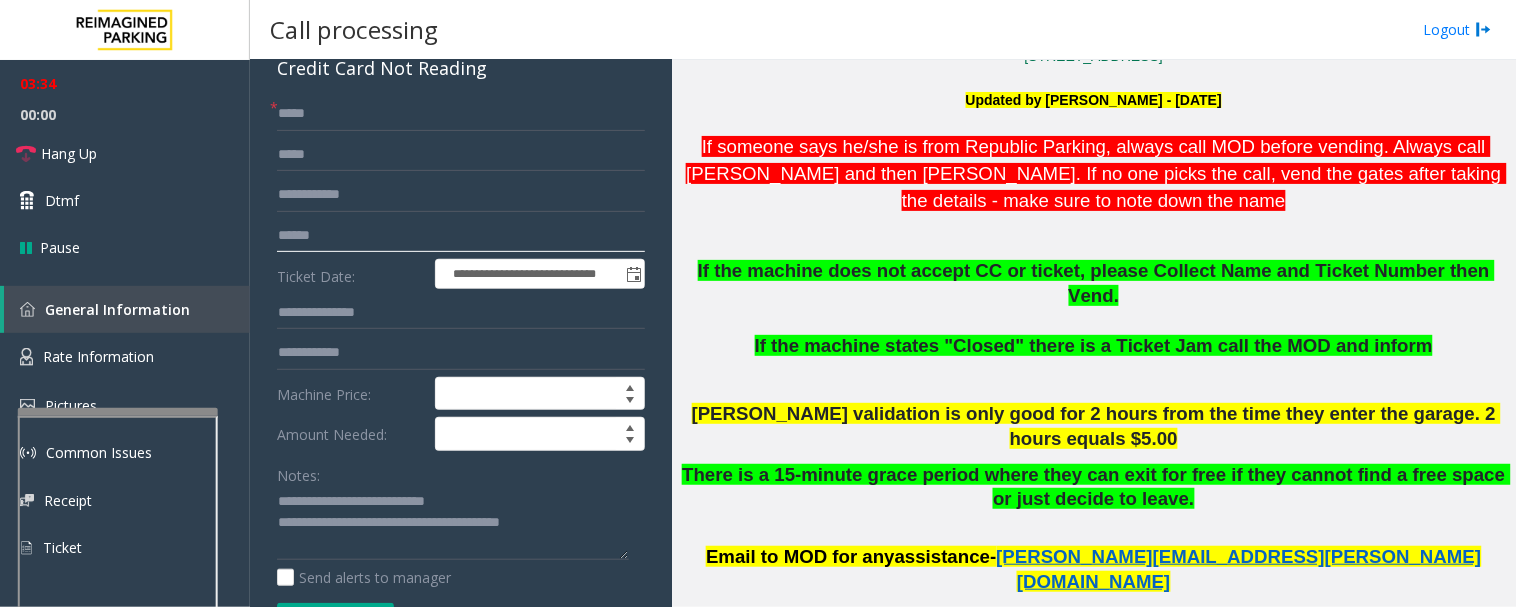 scroll, scrollTop: 485, scrollLeft: 0, axis: vertical 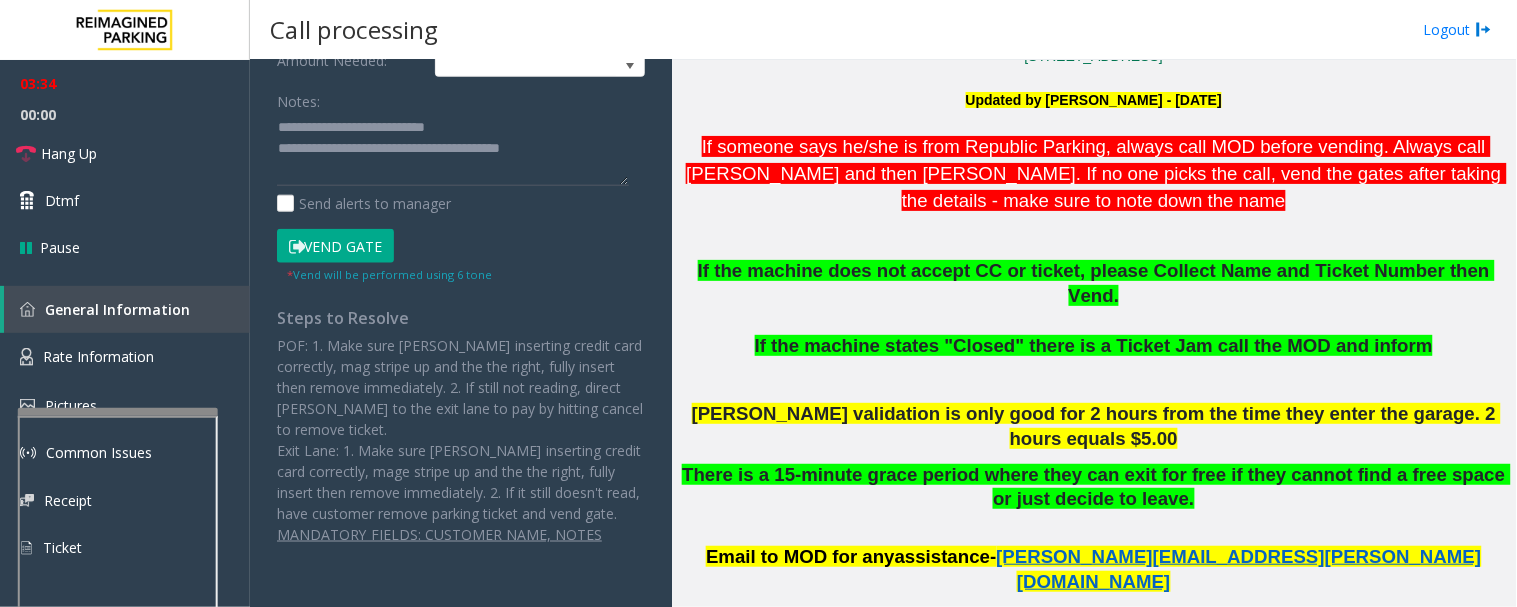 type on "******" 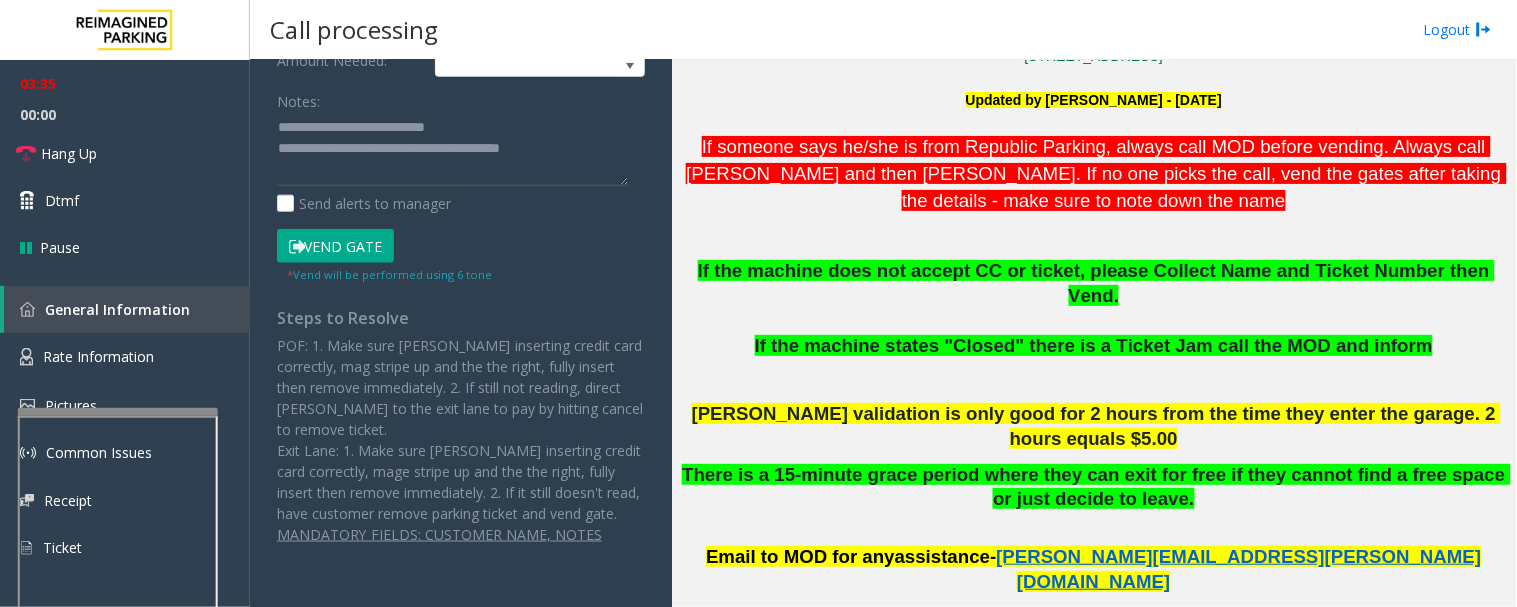 click on "Vend Gate" 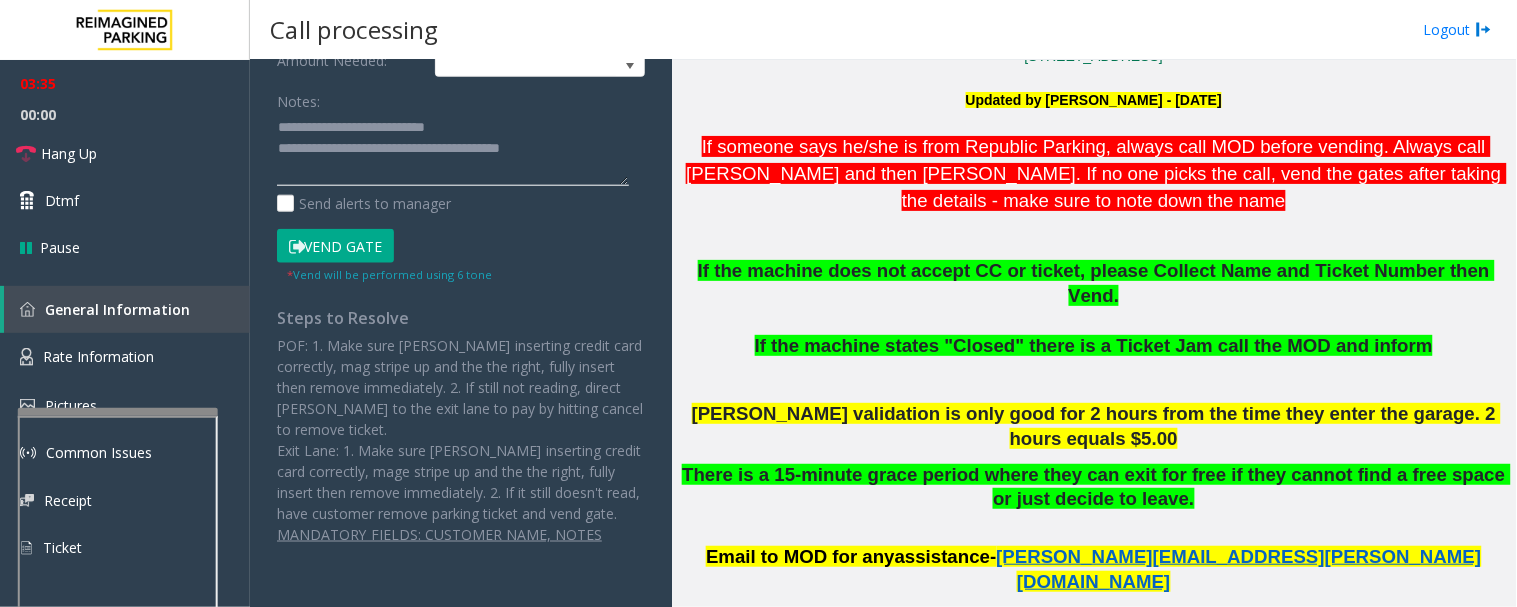 click 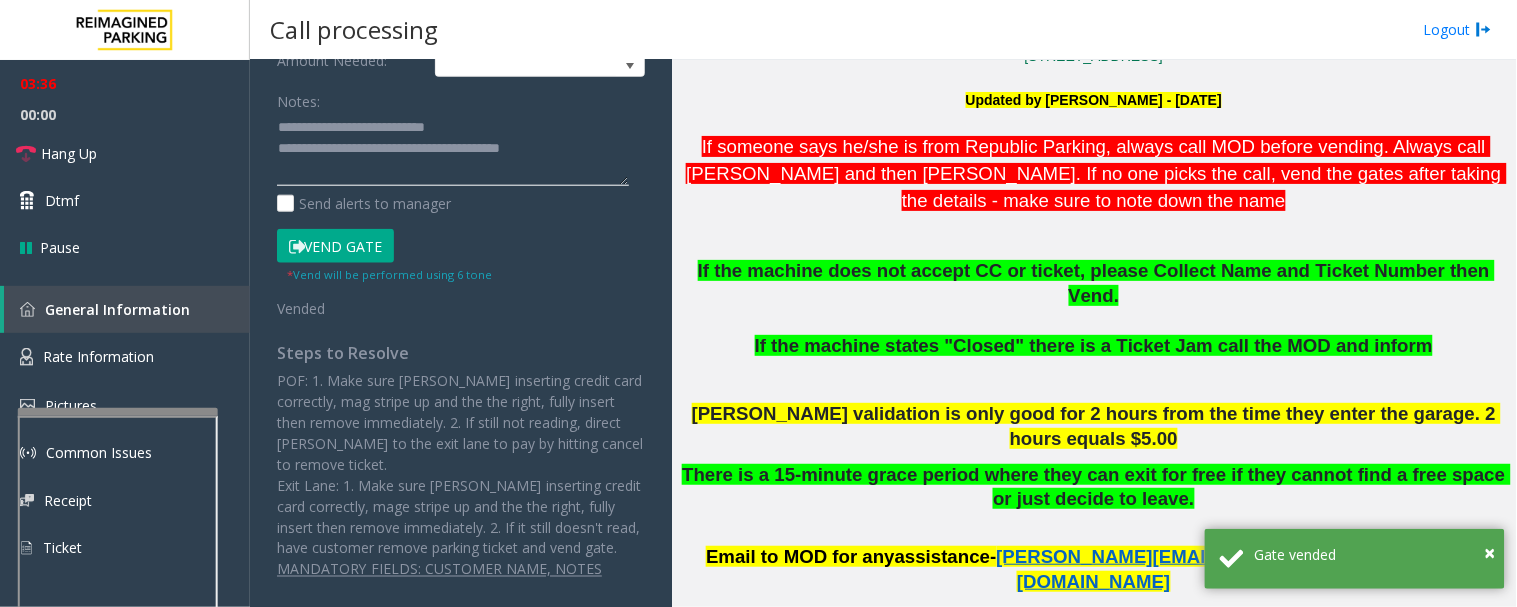 click 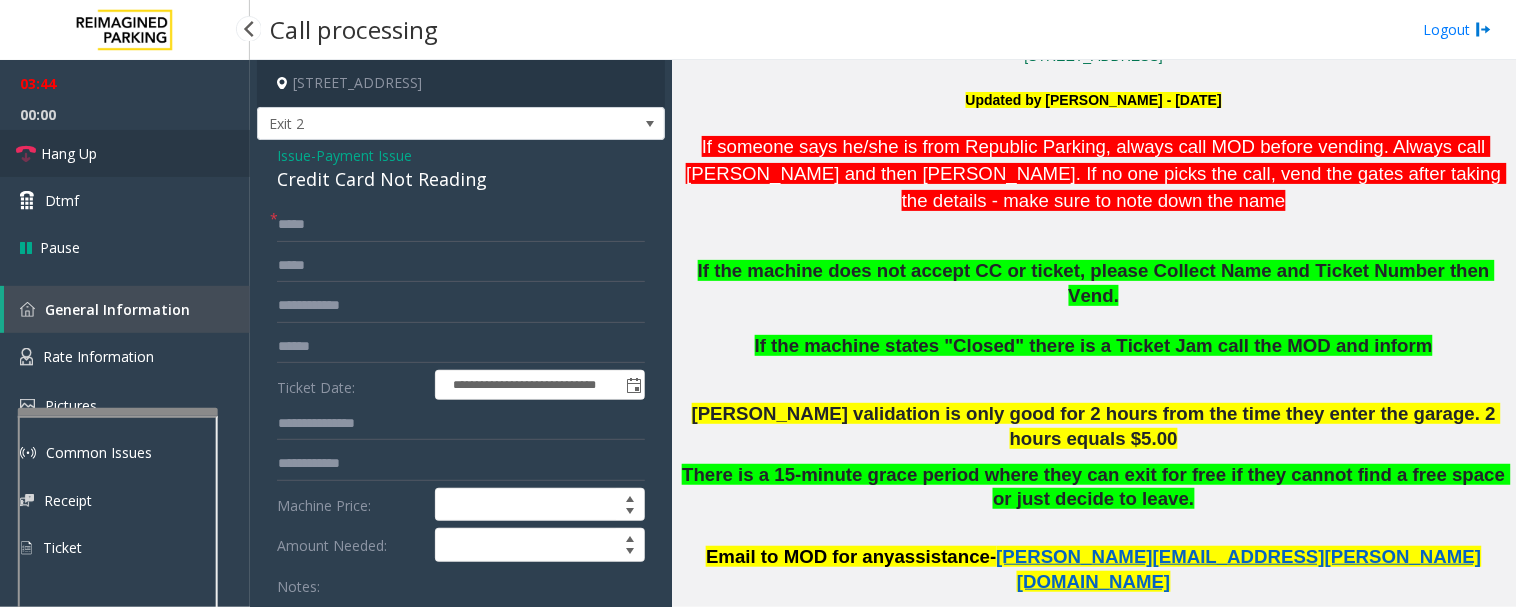 click on "Hang Up" at bounding box center (69, 153) 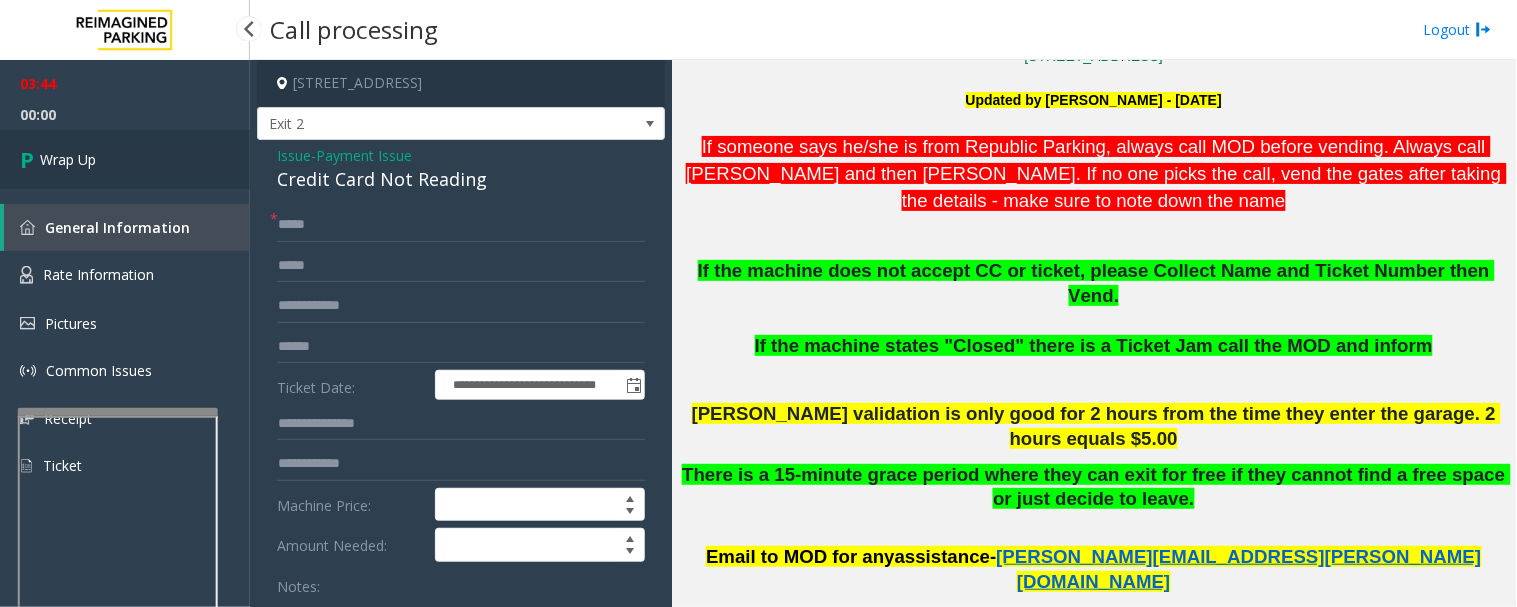 click on "Wrap Up" at bounding box center (125, 159) 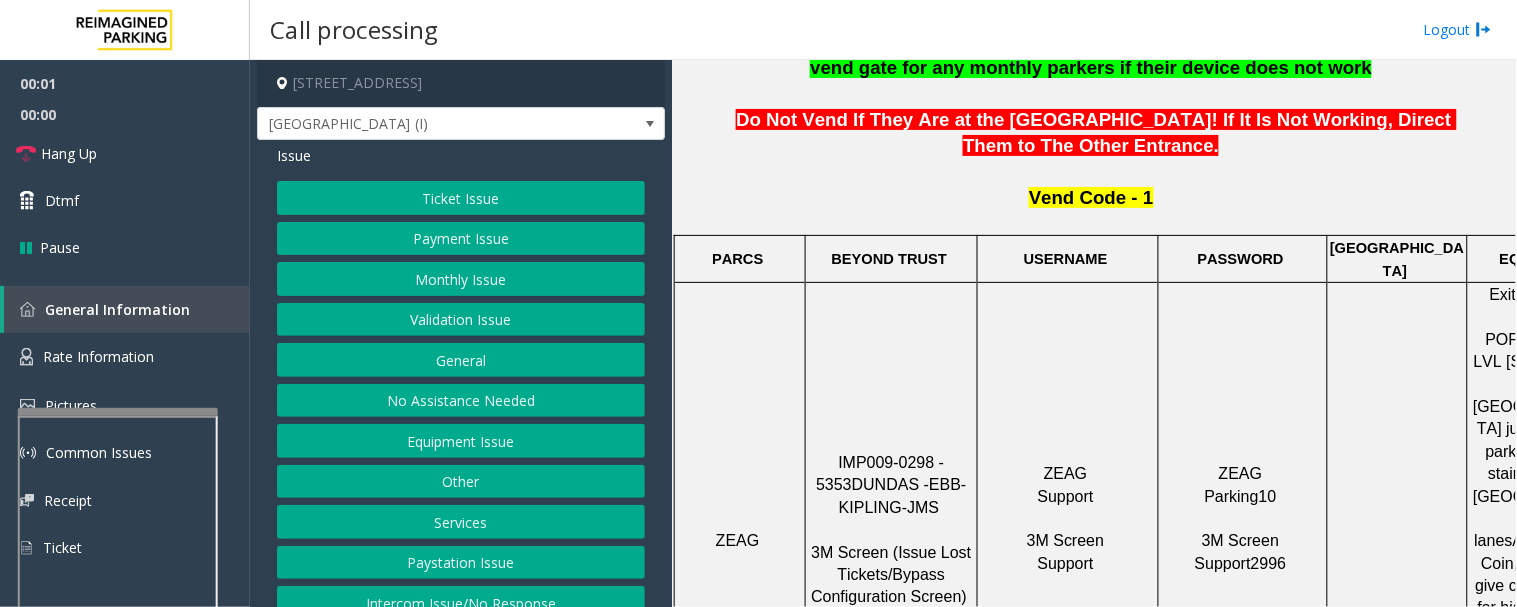 scroll, scrollTop: 666, scrollLeft: 0, axis: vertical 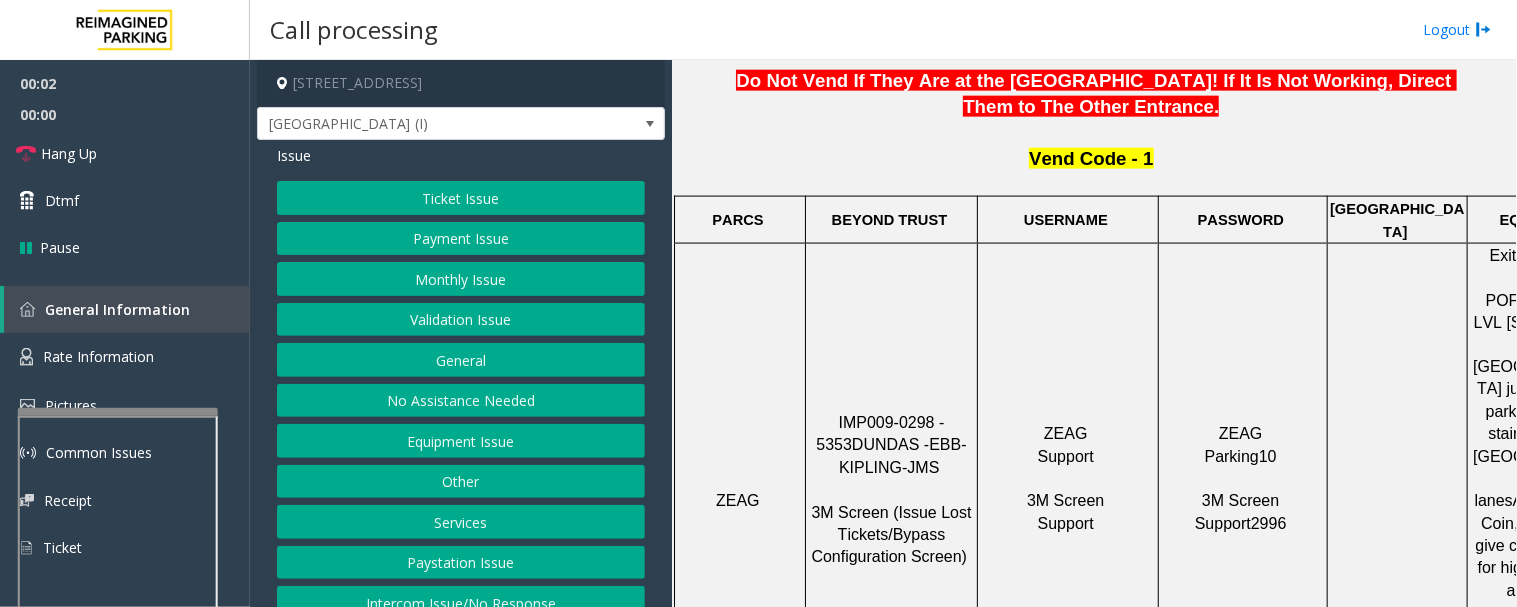 click on "IMP009-0298 - 5353" 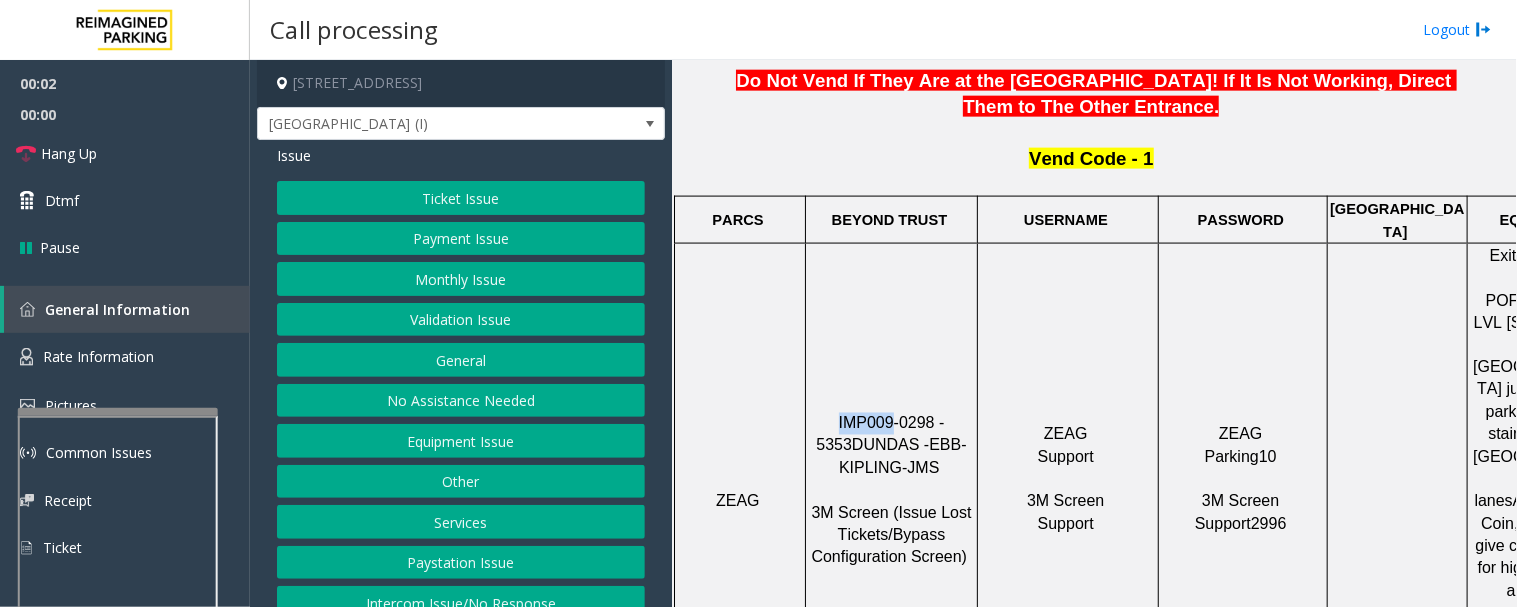 click on "IMP009-0298 - 5353" 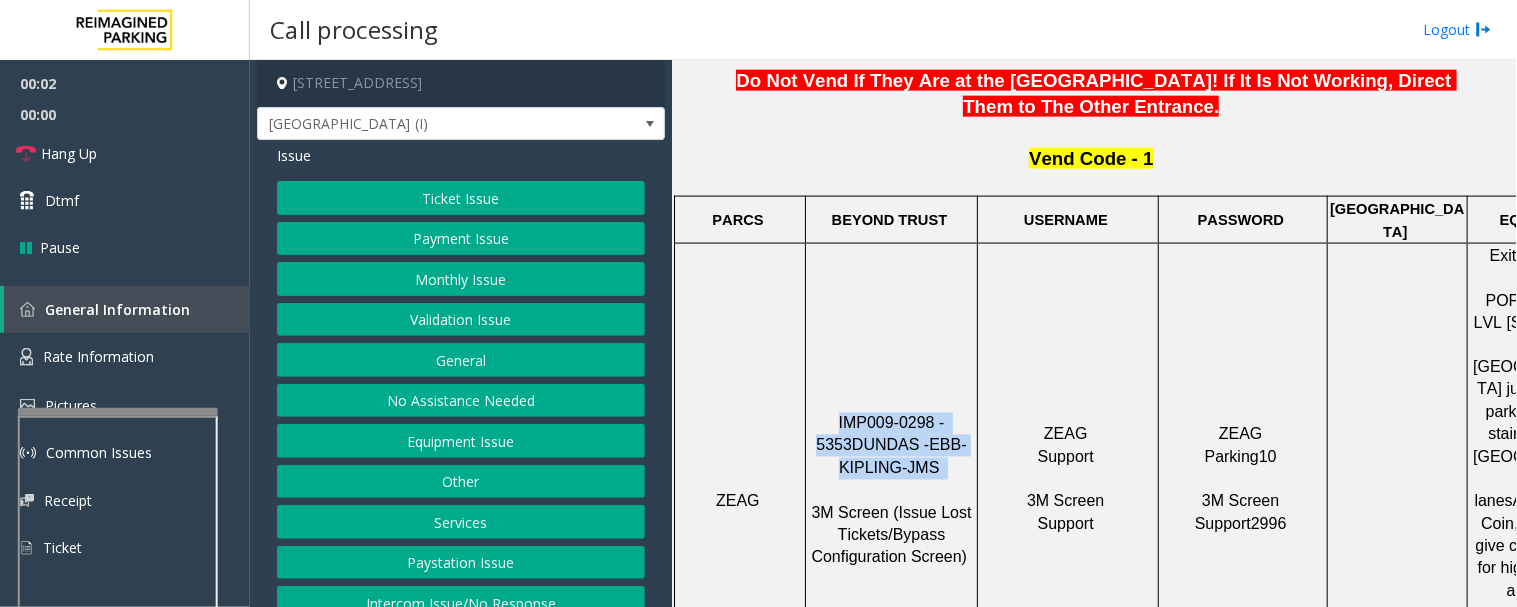 click on "IMP009-0298 - 5353" 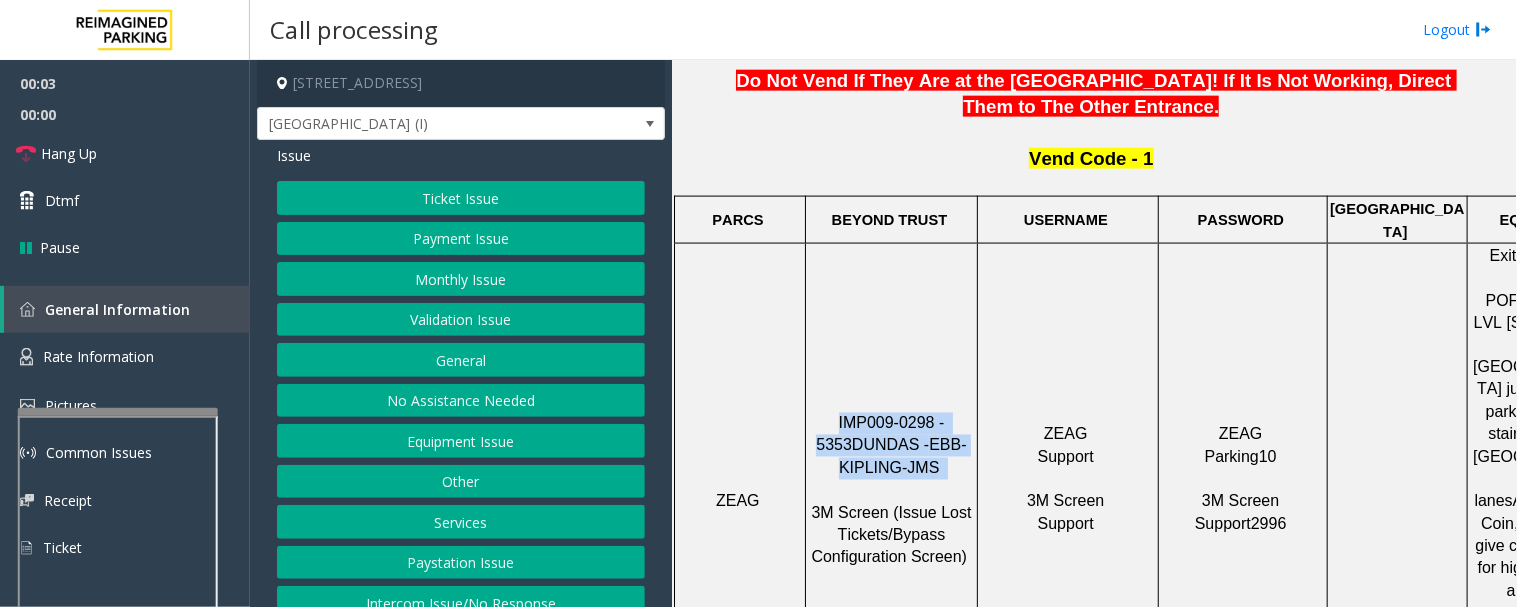 click on "IMP009-0298 - 5353  DUNDAS -      EBB-KIPLING-JMS     3M Screen (Issue Lost Tickets/Bypass Configuration Screen)" 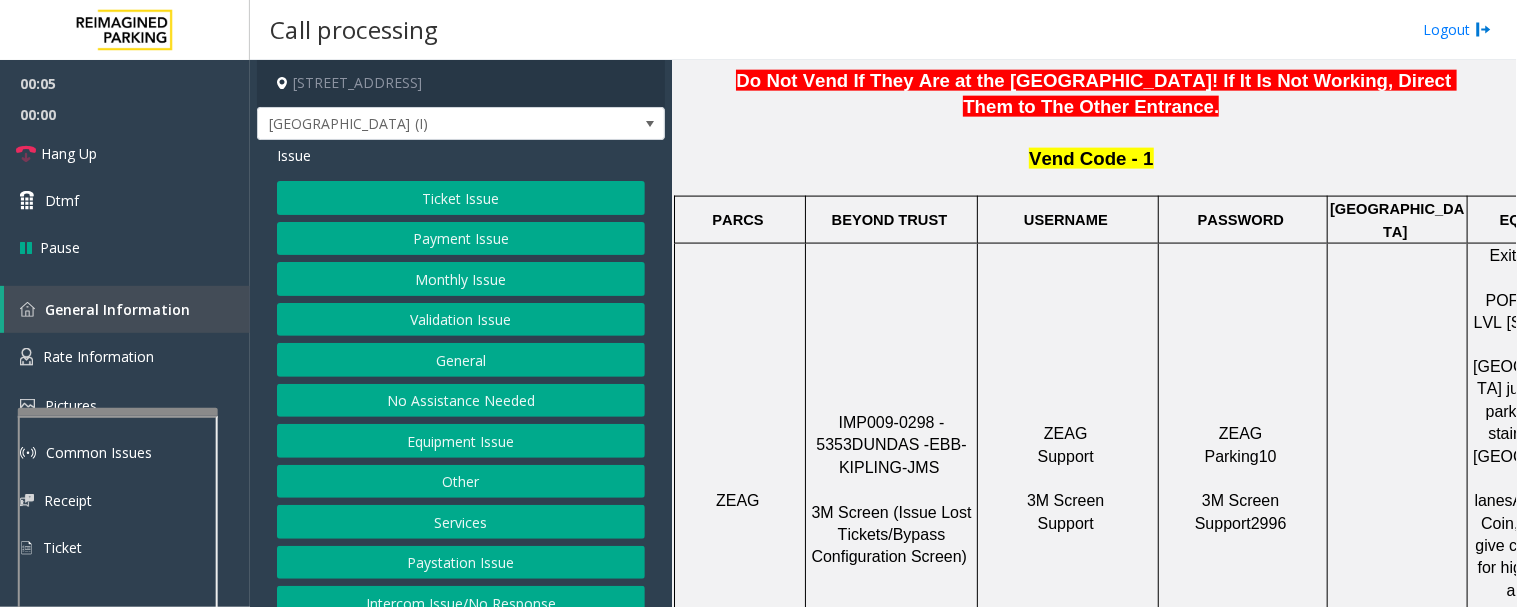 drag, startPoint x: 823, startPoint y: 364, endPoint x: 965, endPoint y: 356, distance: 142.22517 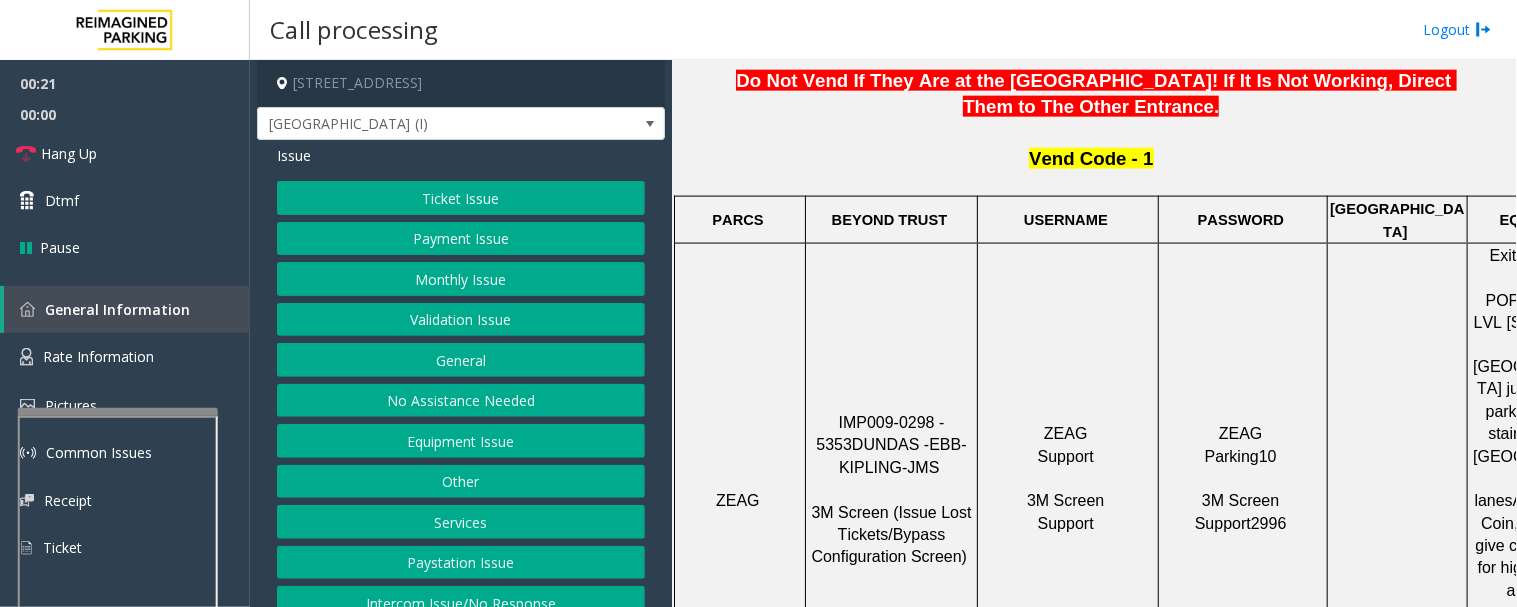 click on "Ticket Issue" 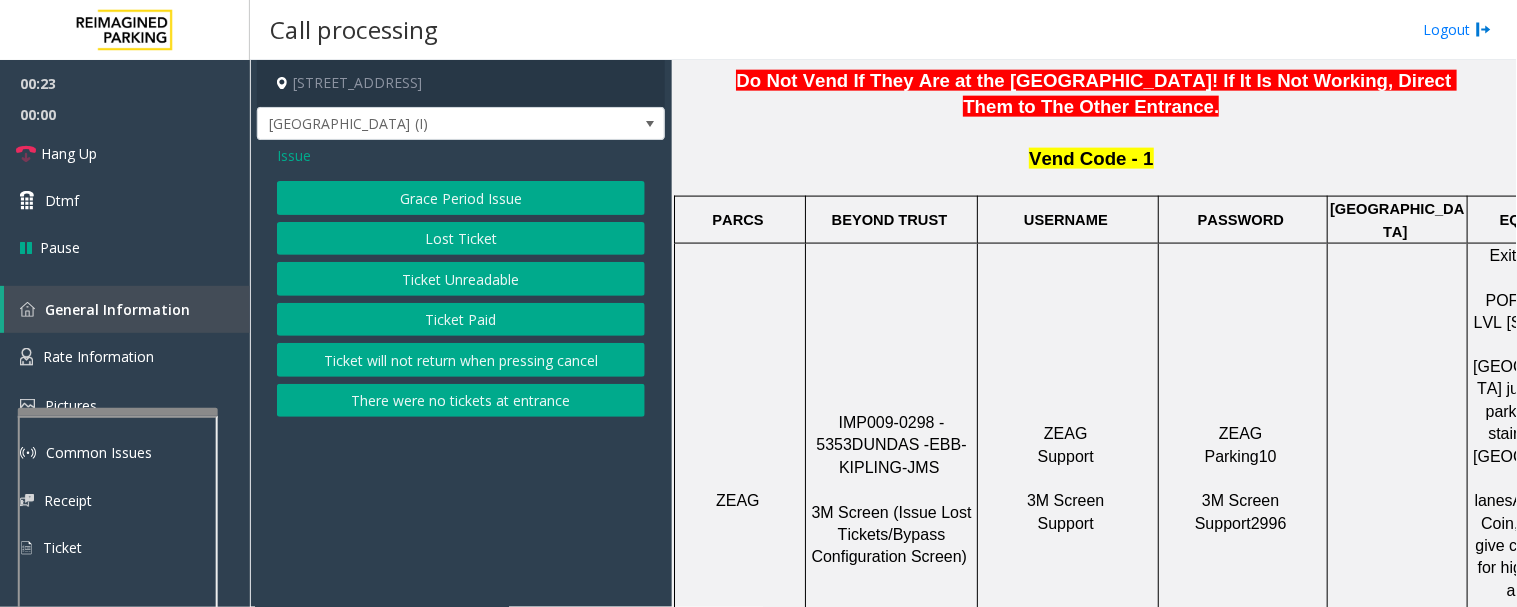 click on "Ticket Paid" 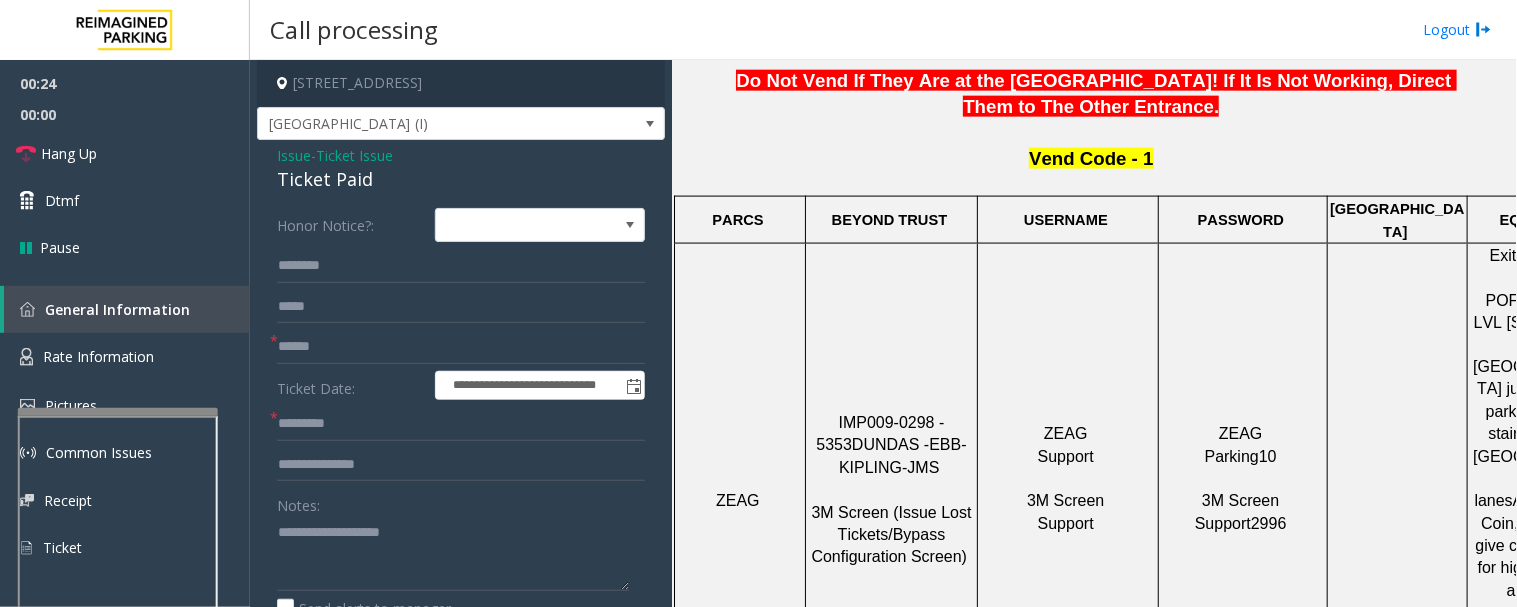 click on "Ticket Paid" 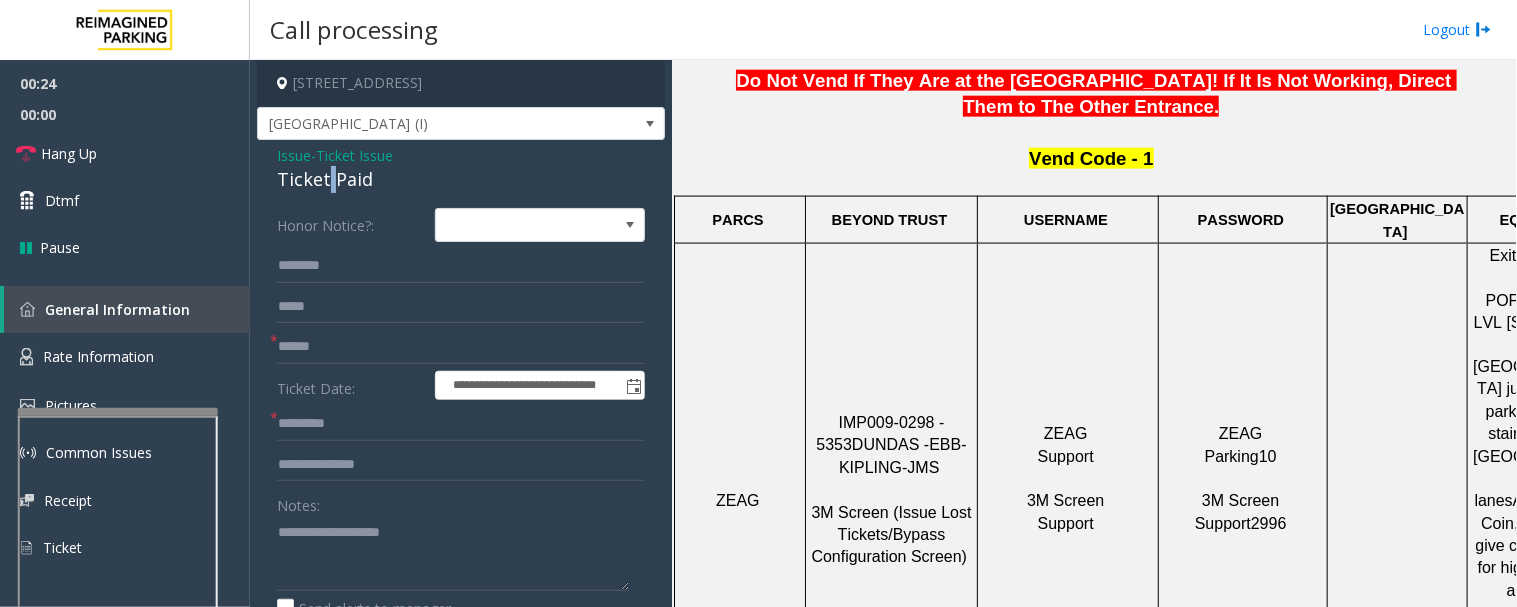 click on "Ticket Paid" 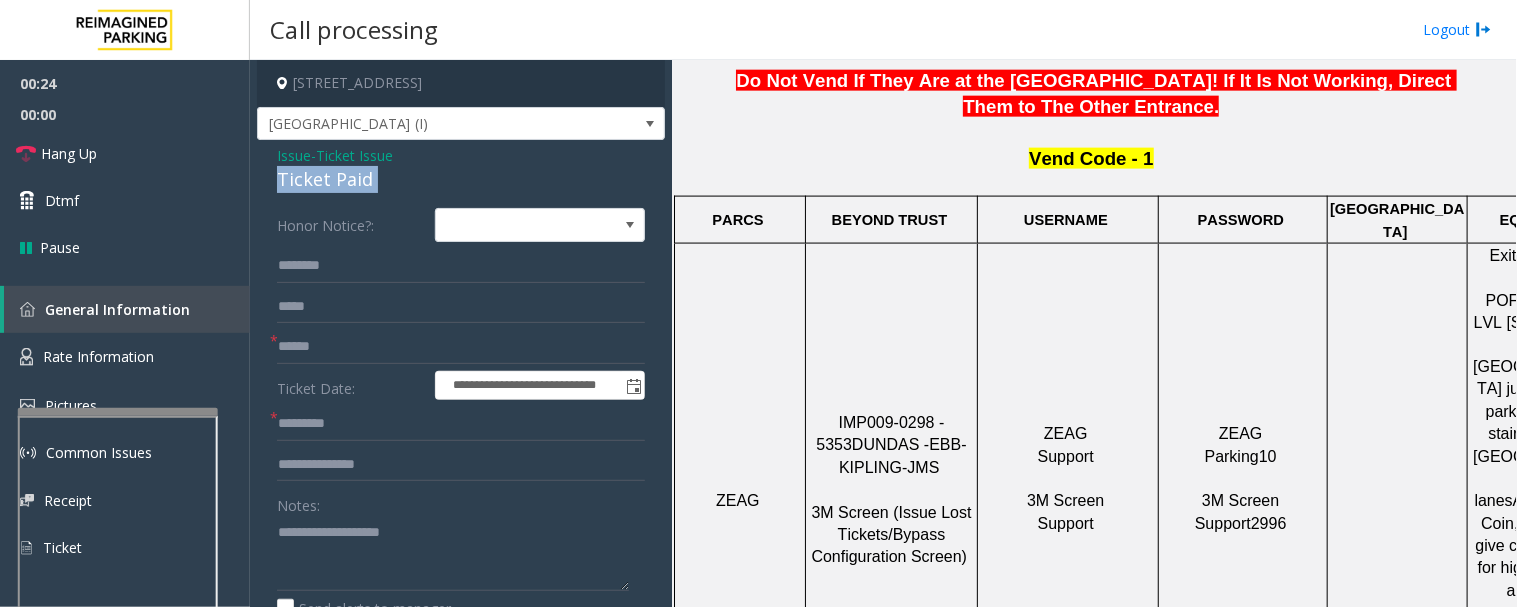 click on "Ticket Paid" 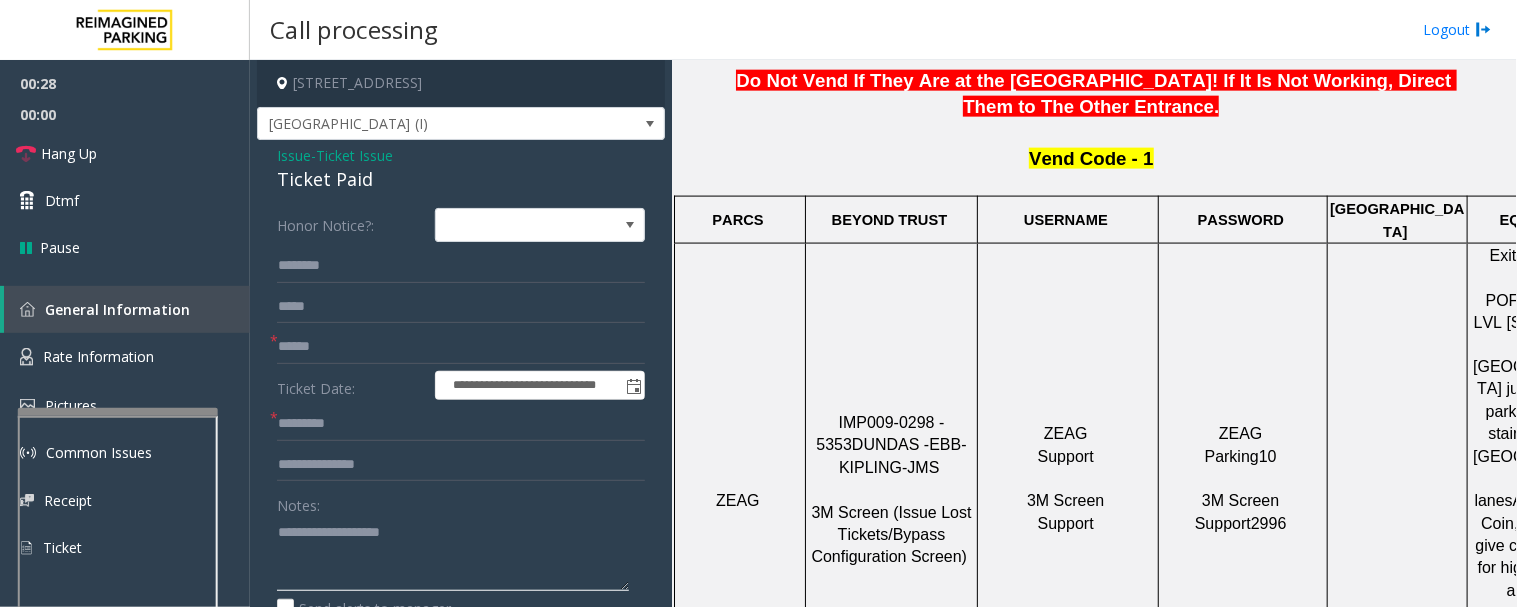 click 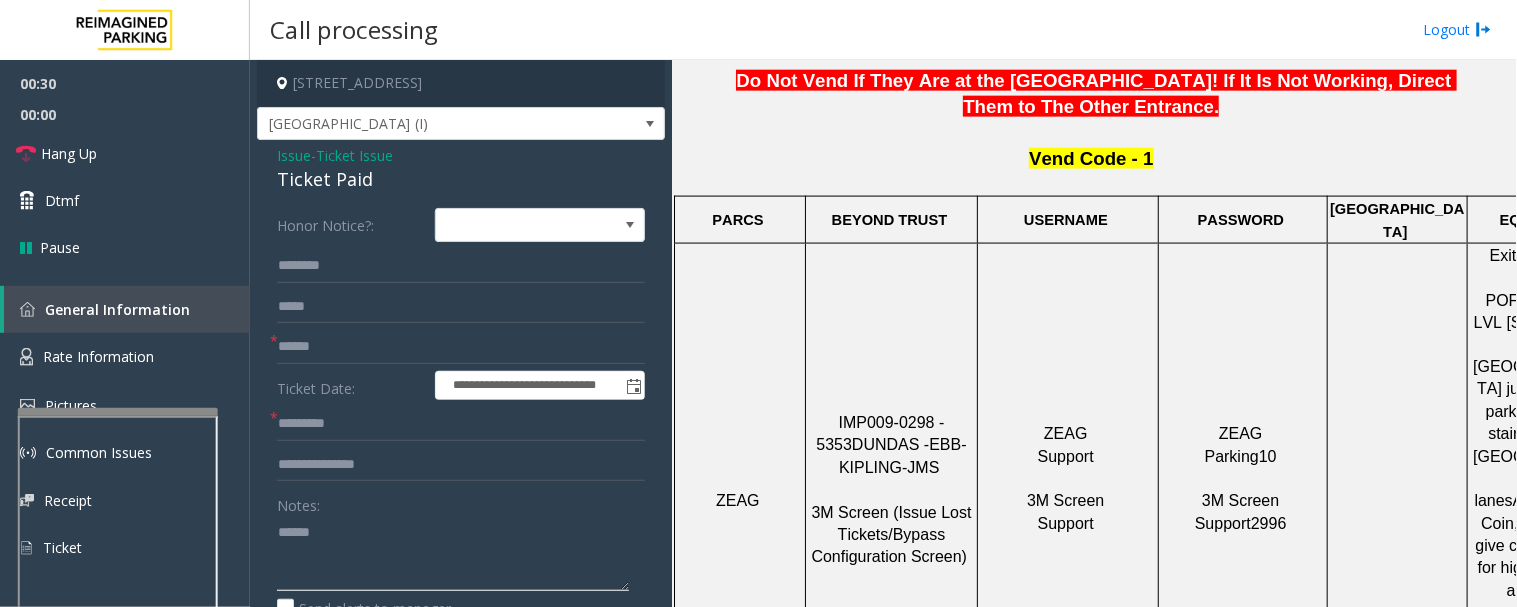 paste on "**********" 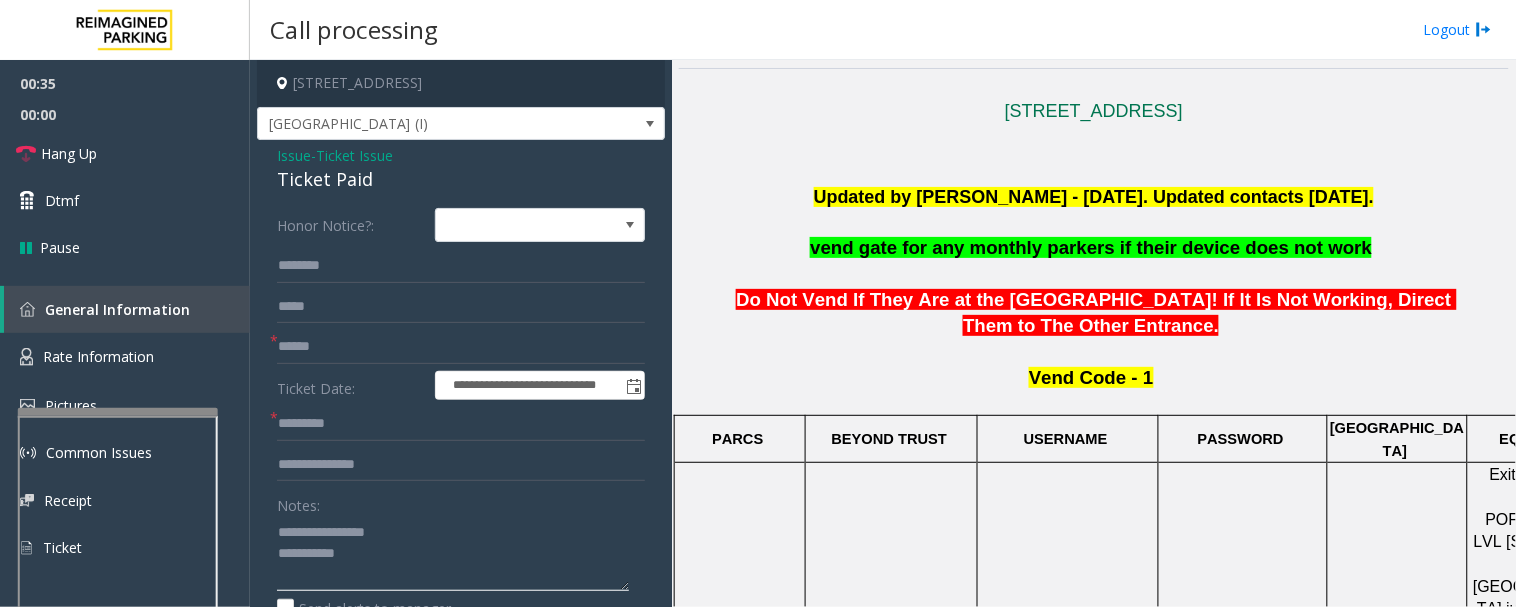 scroll, scrollTop: 222, scrollLeft: 0, axis: vertical 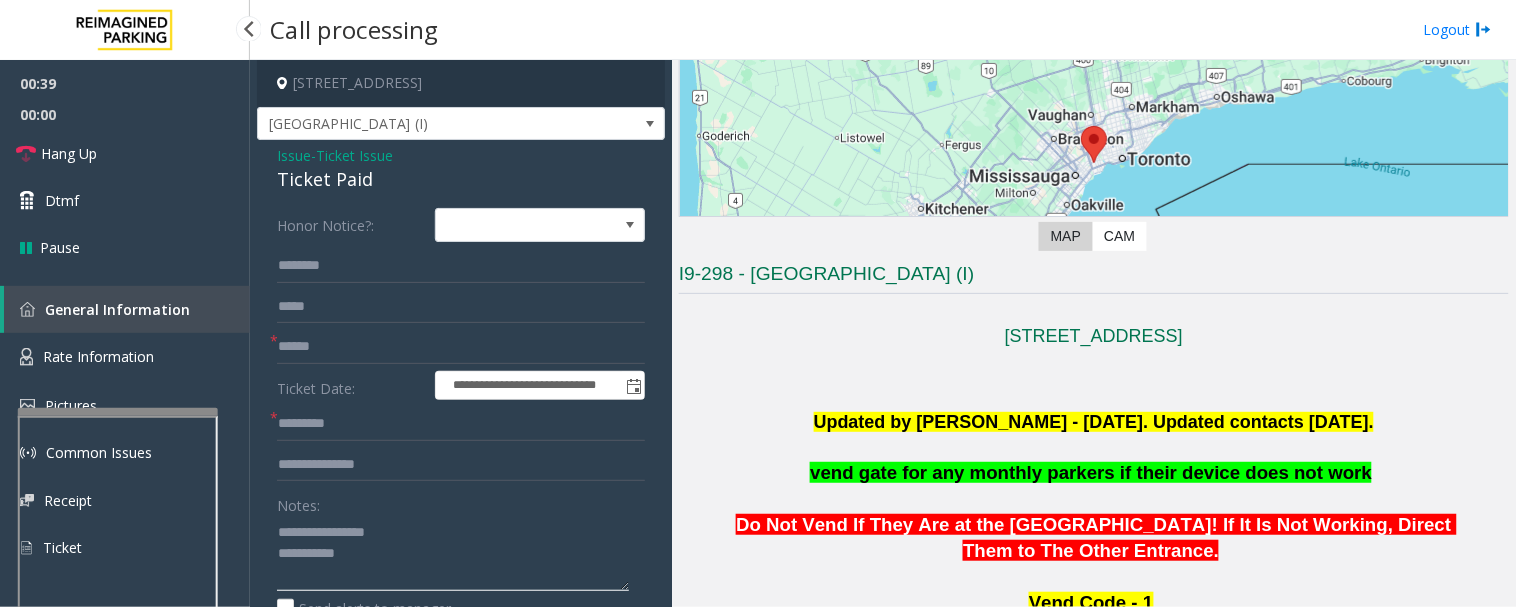 type on "**********" 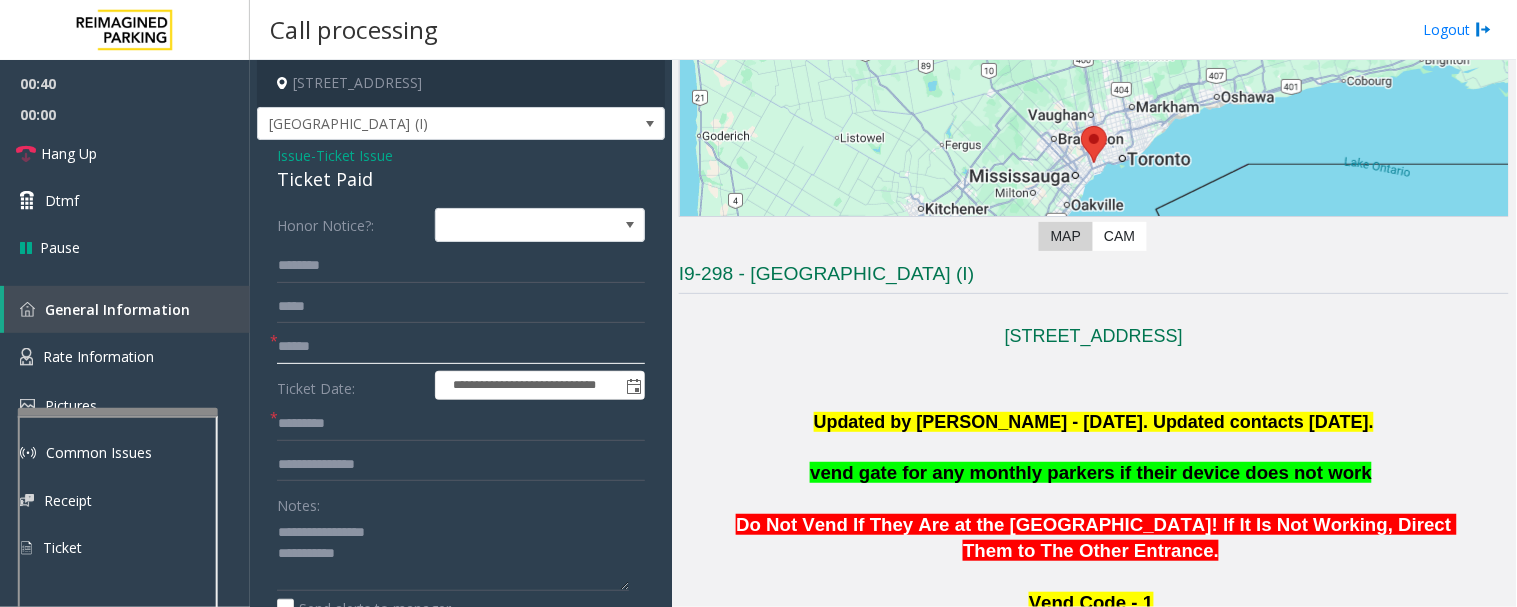 click 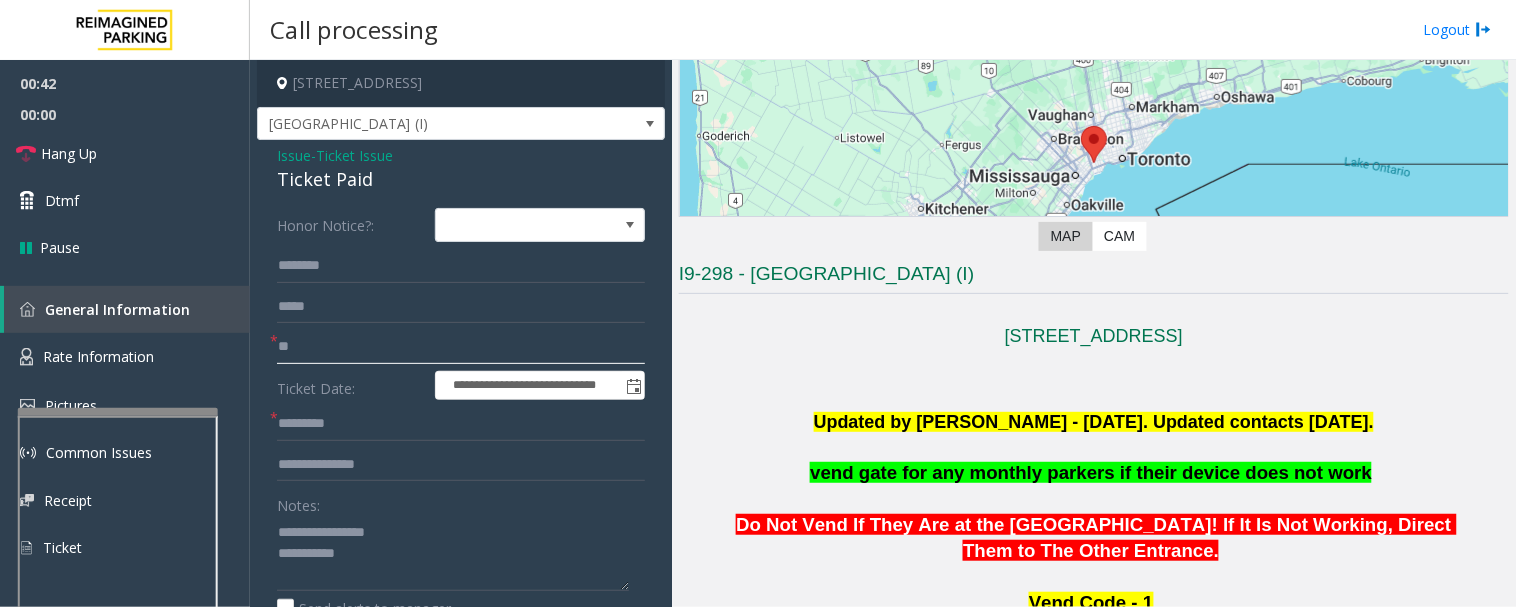 type on "**" 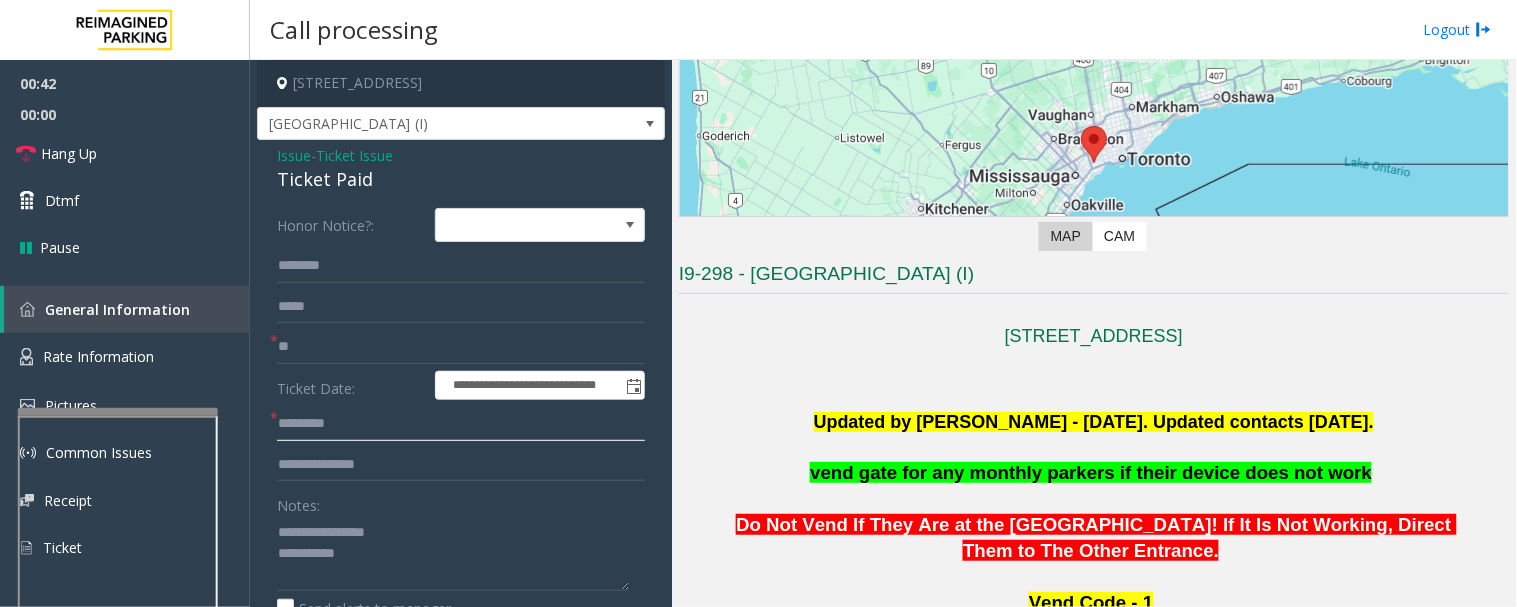 click 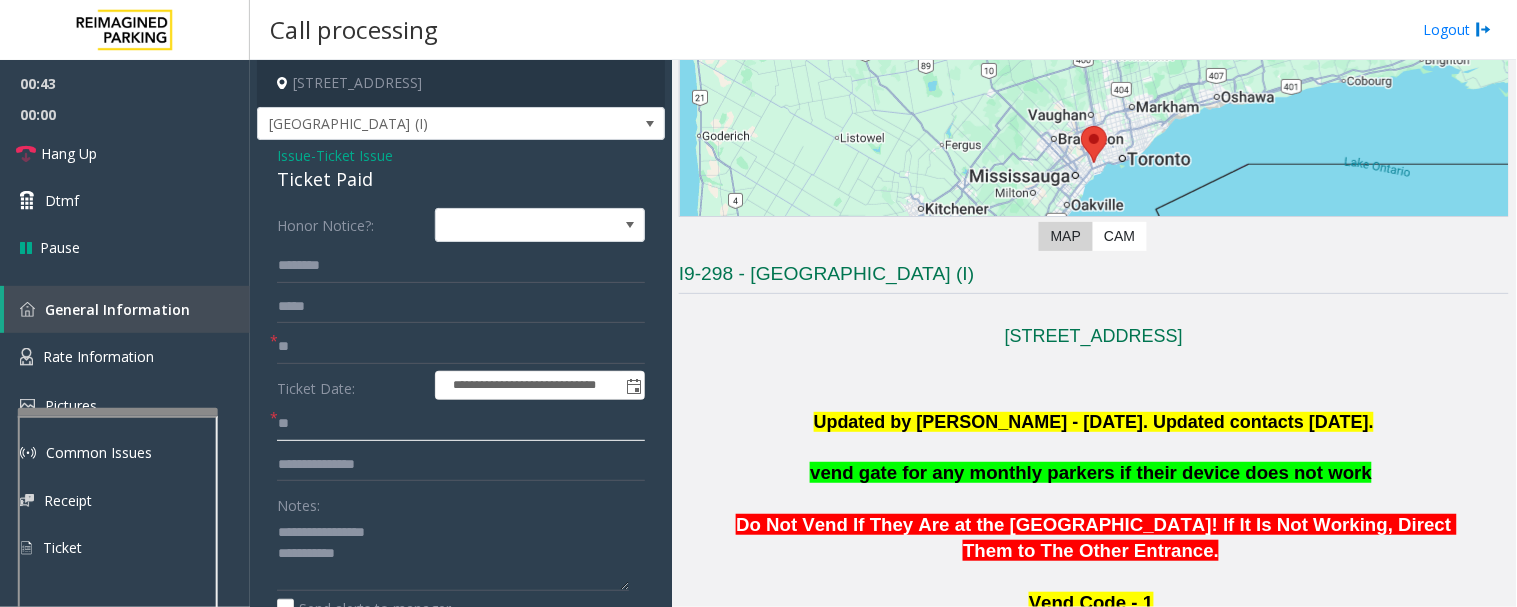 type on "**" 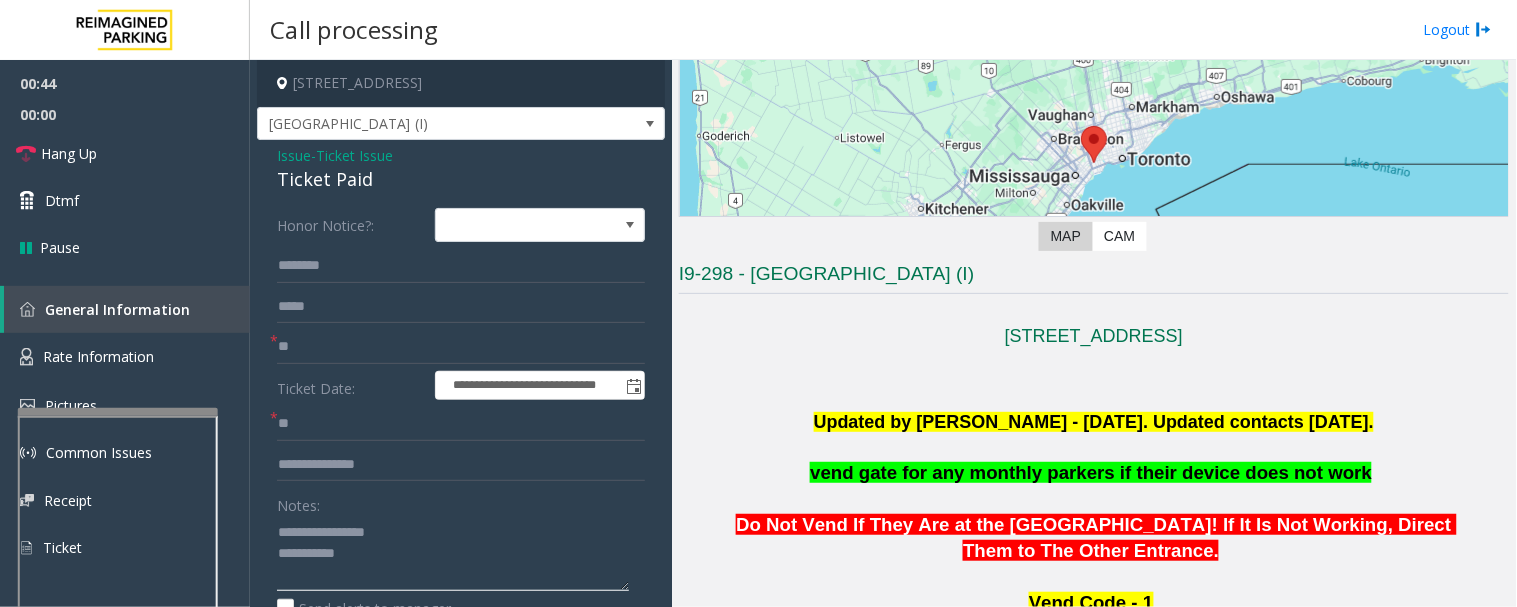 click 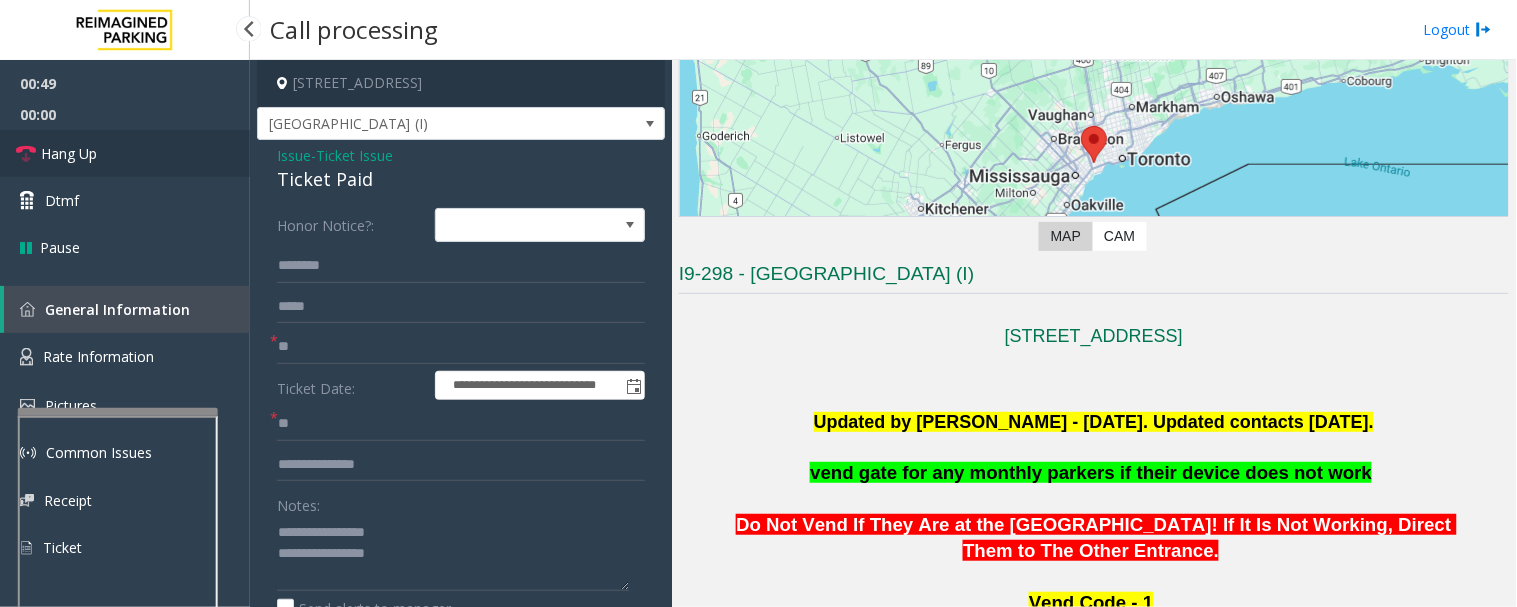 click on "Hang Up" at bounding box center (125, 153) 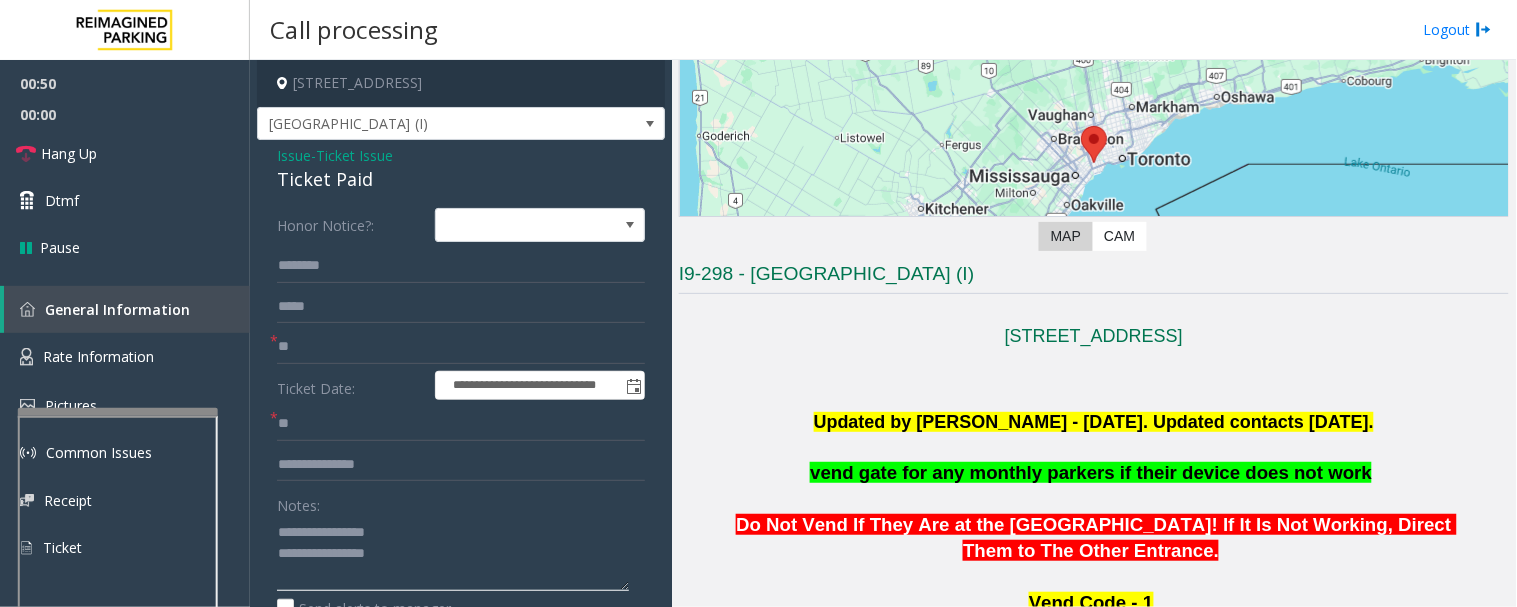 click 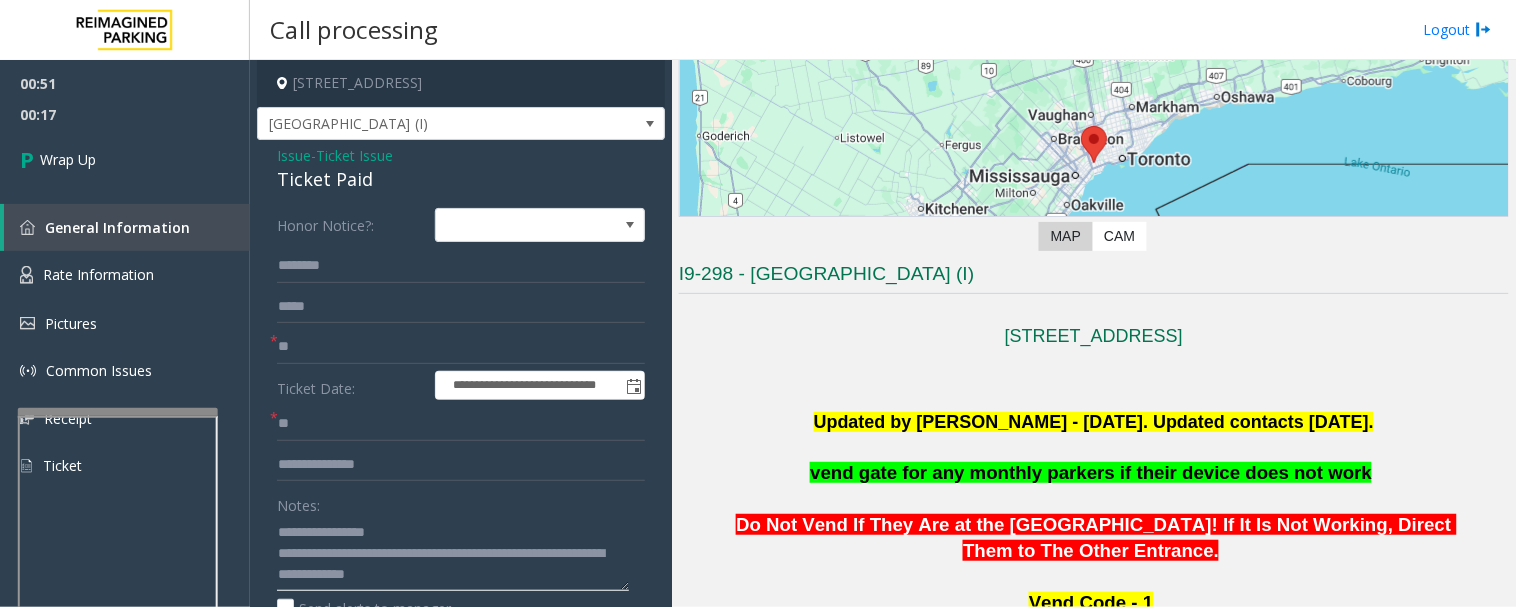 drag, startPoint x: 348, startPoint y: 547, endPoint x: 517, endPoint y: 581, distance: 172.3862 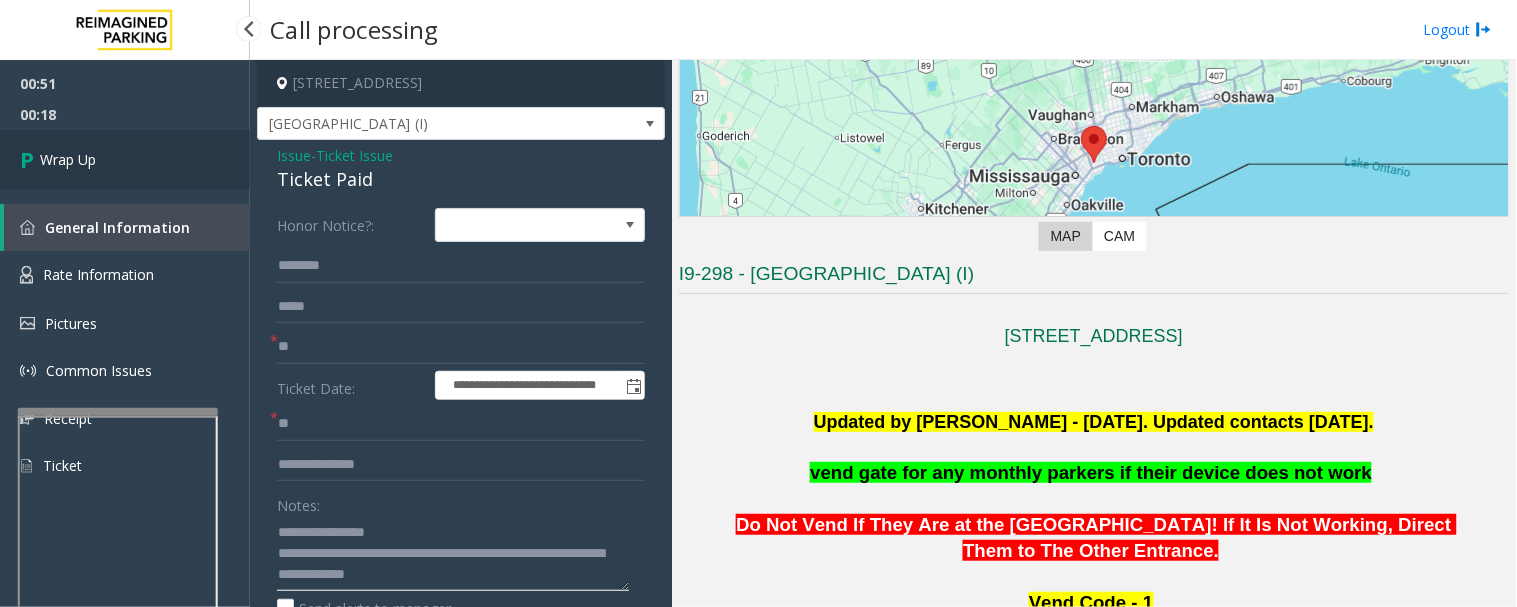 type on "**********" 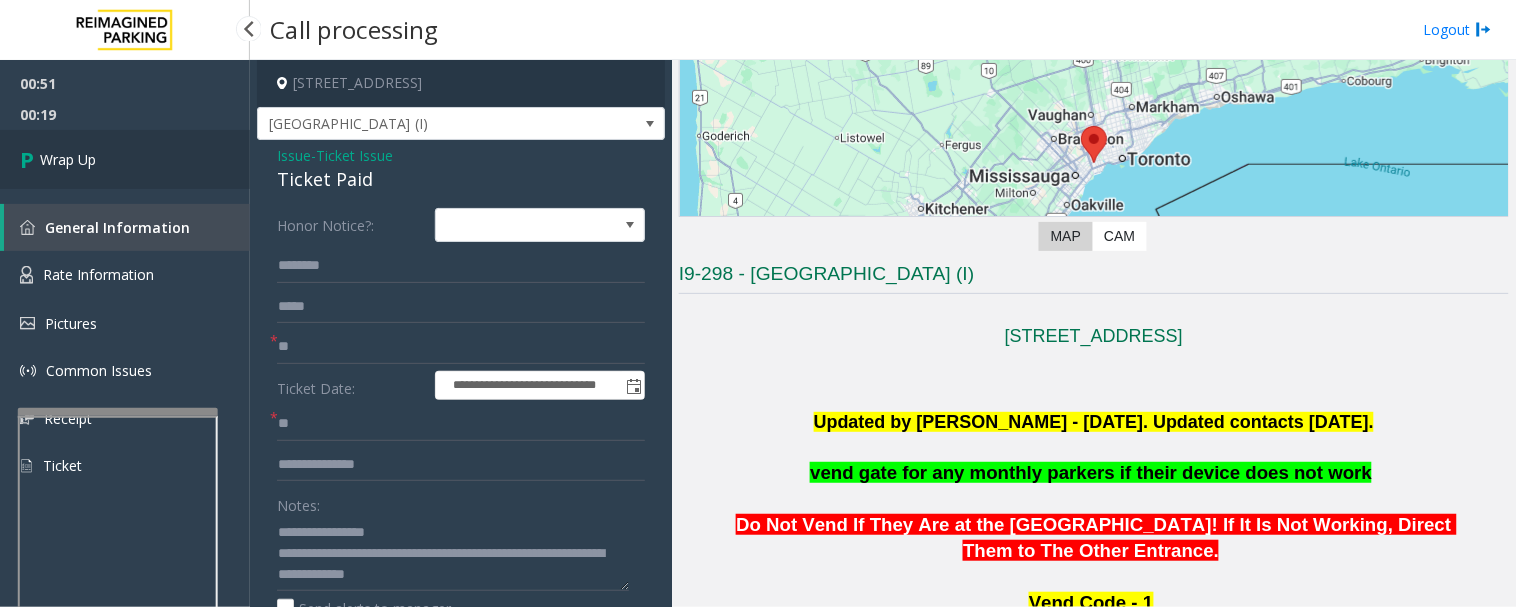 click on "Wrap Up" at bounding box center [68, 159] 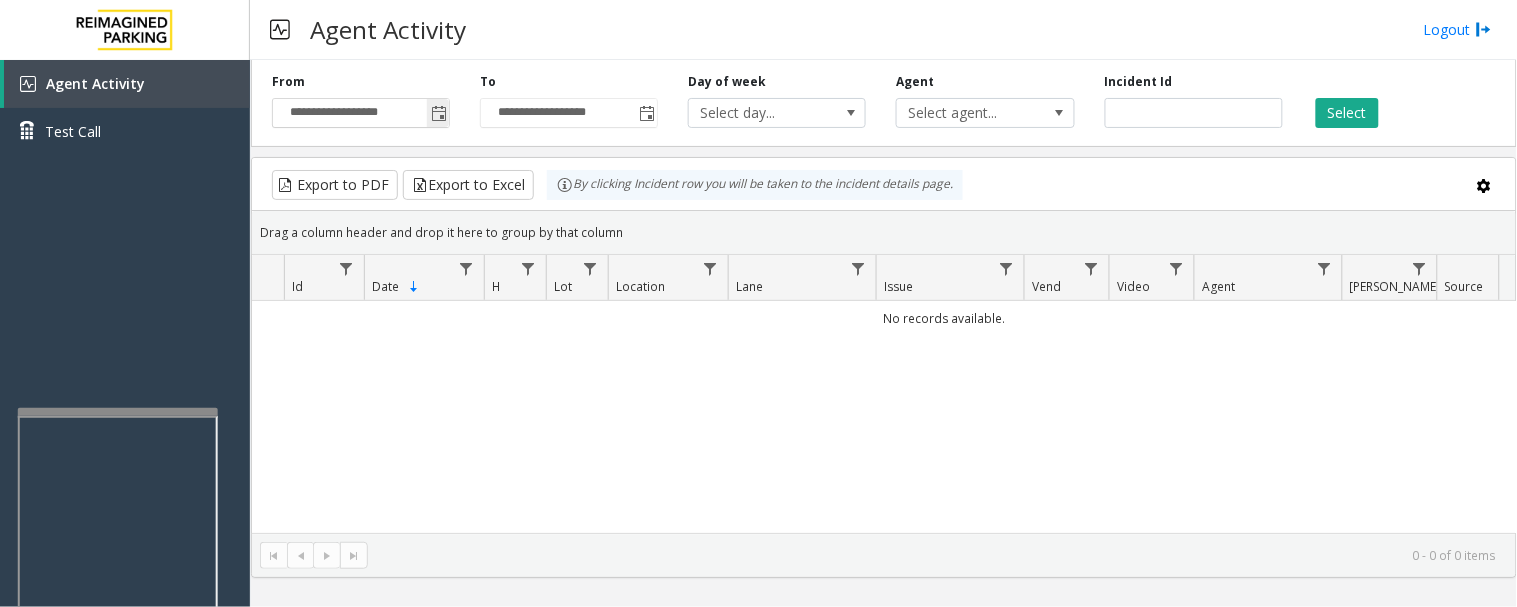 click 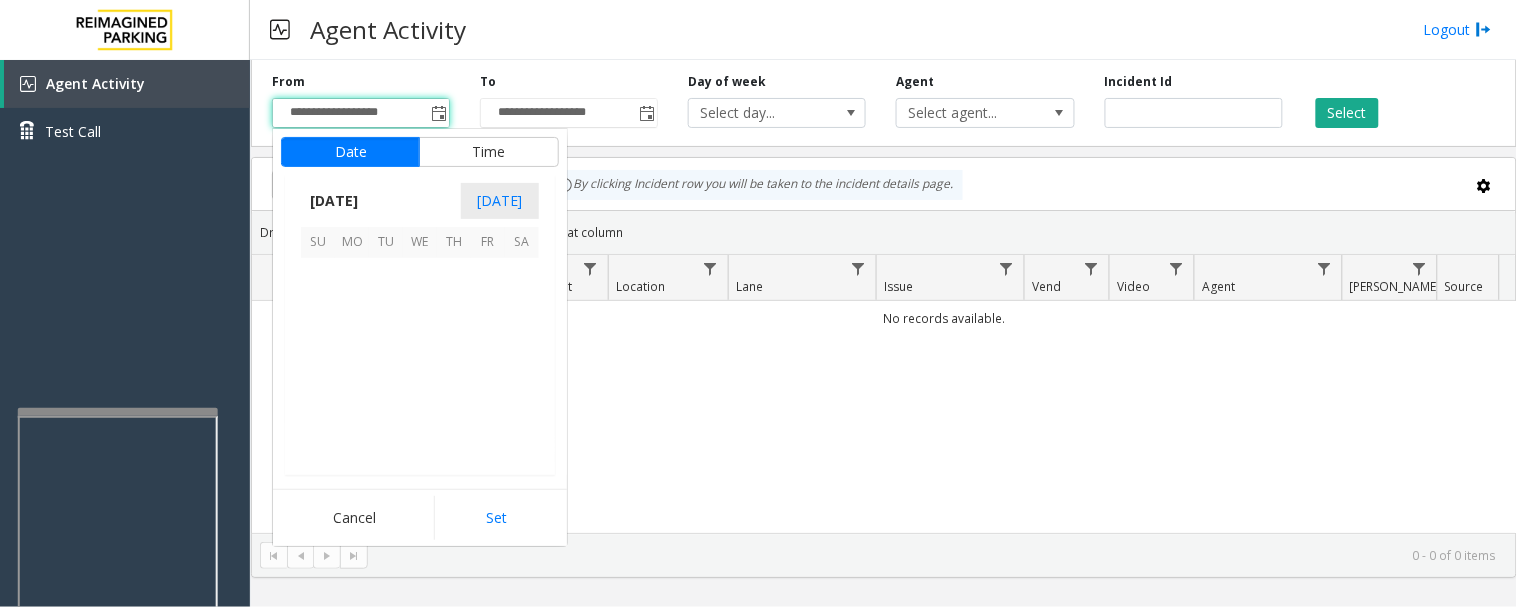 scroll, scrollTop: 358354, scrollLeft: 0, axis: vertical 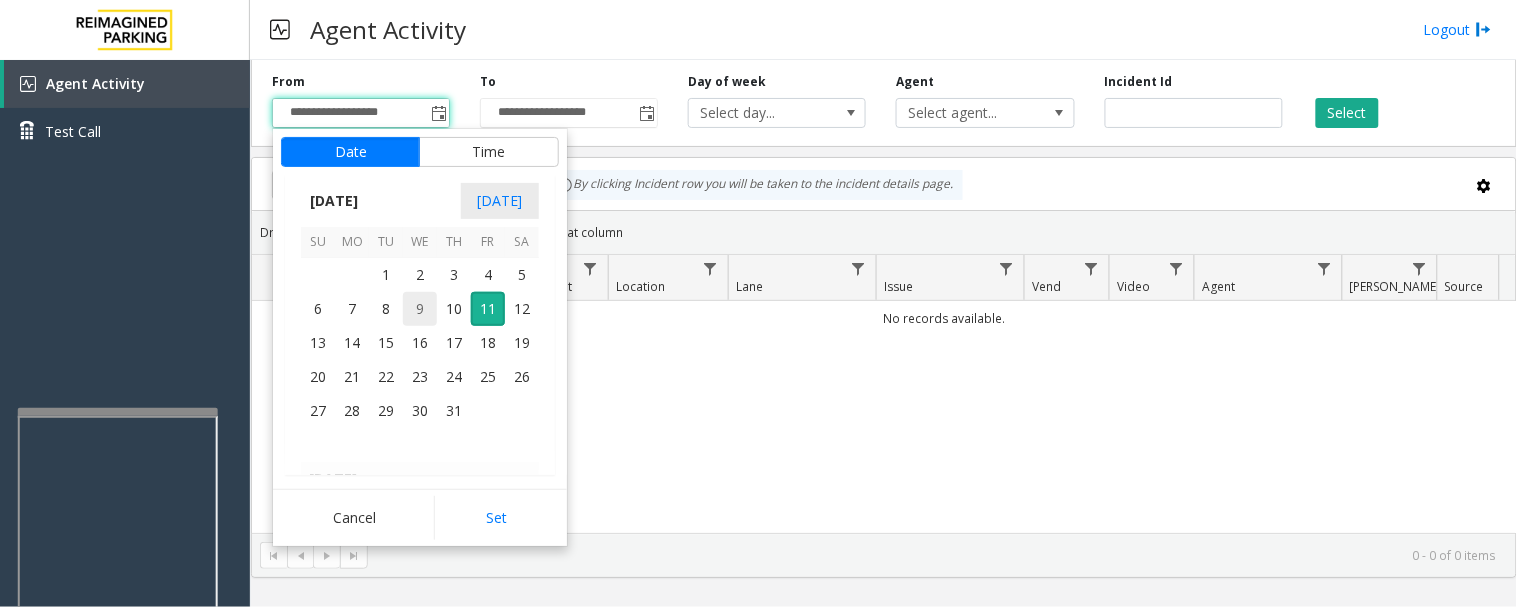 click on "9" at bounding box center [420, 309] 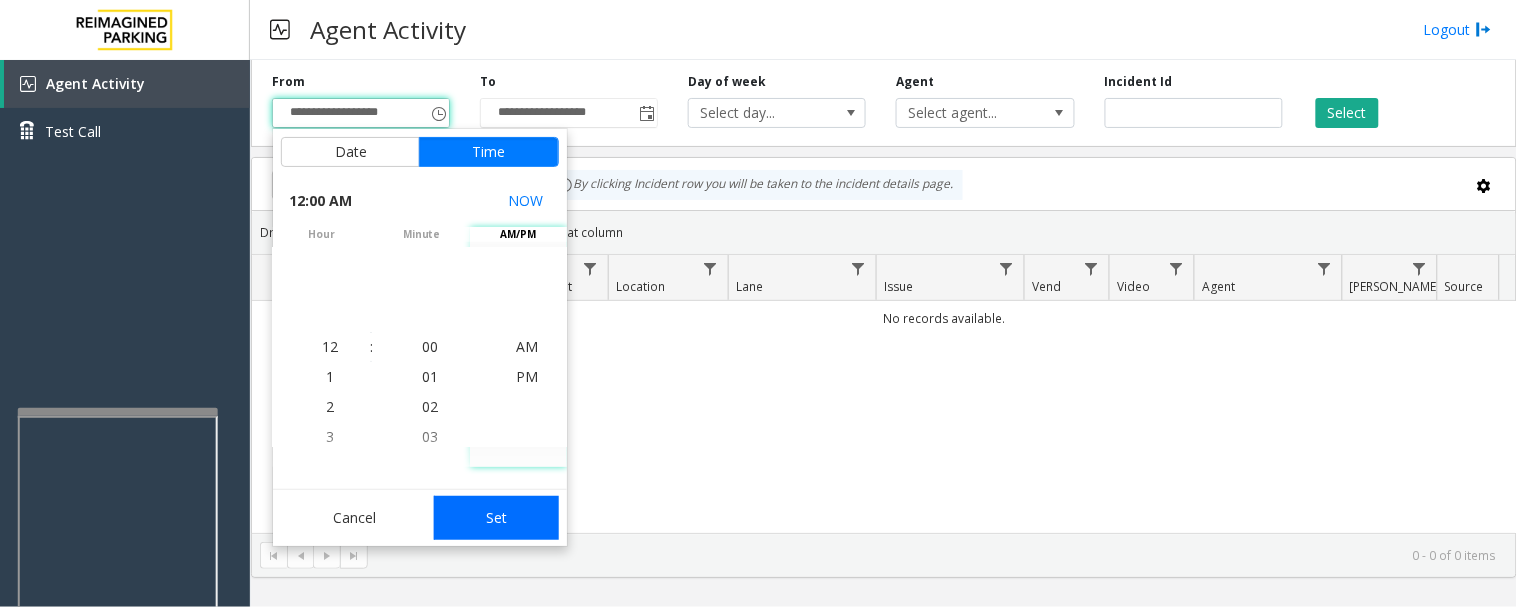 click on "Set" 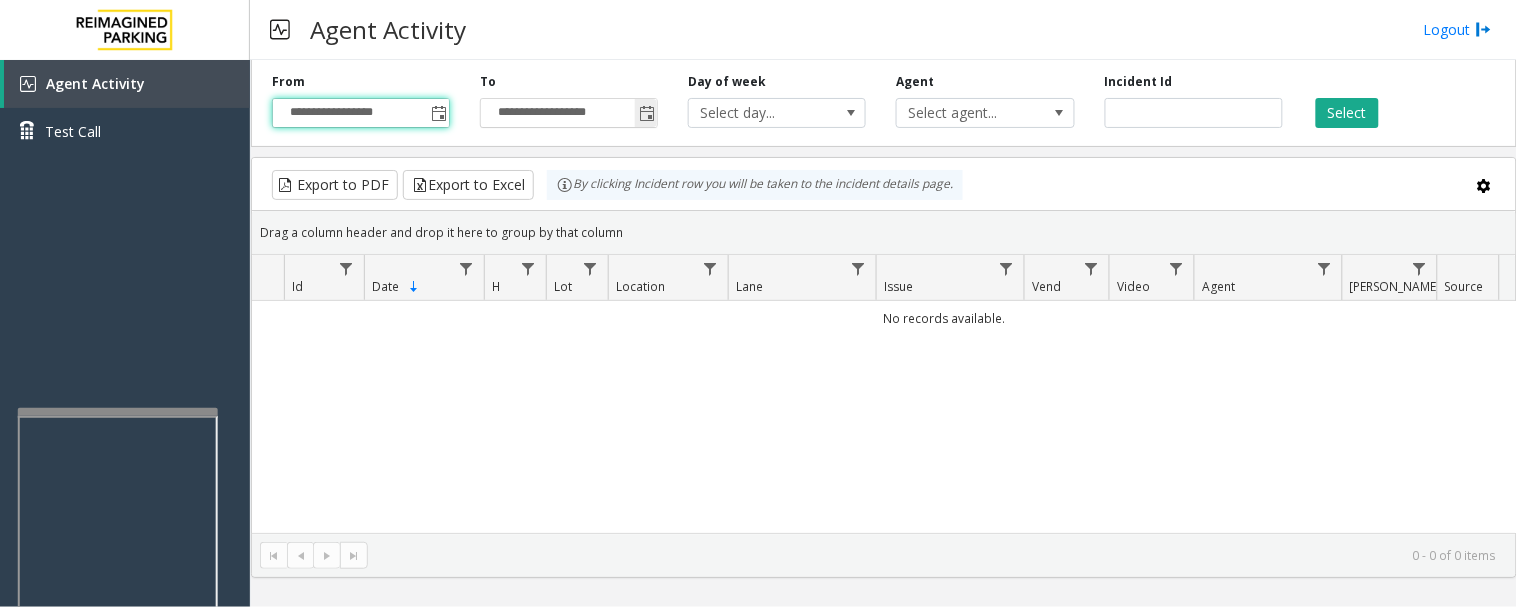 click 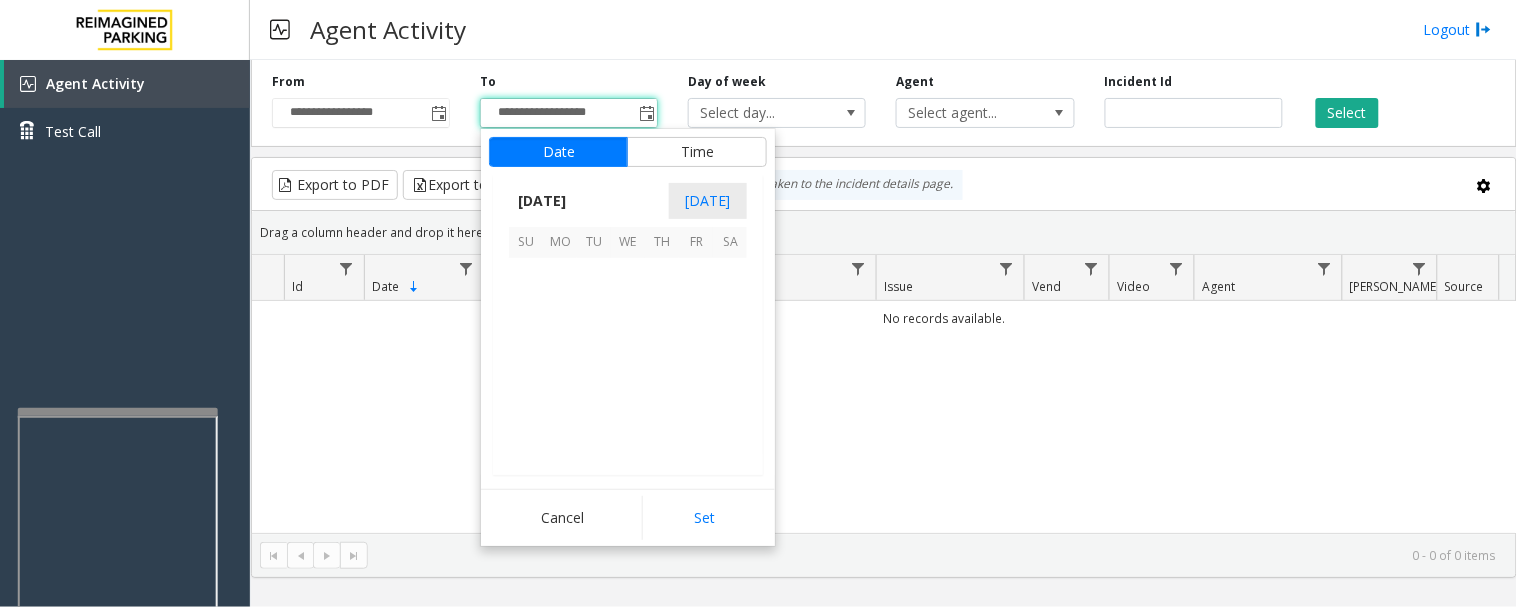 scroll, scrollTop: 358354, scrollLeft: 0, axis: vertical 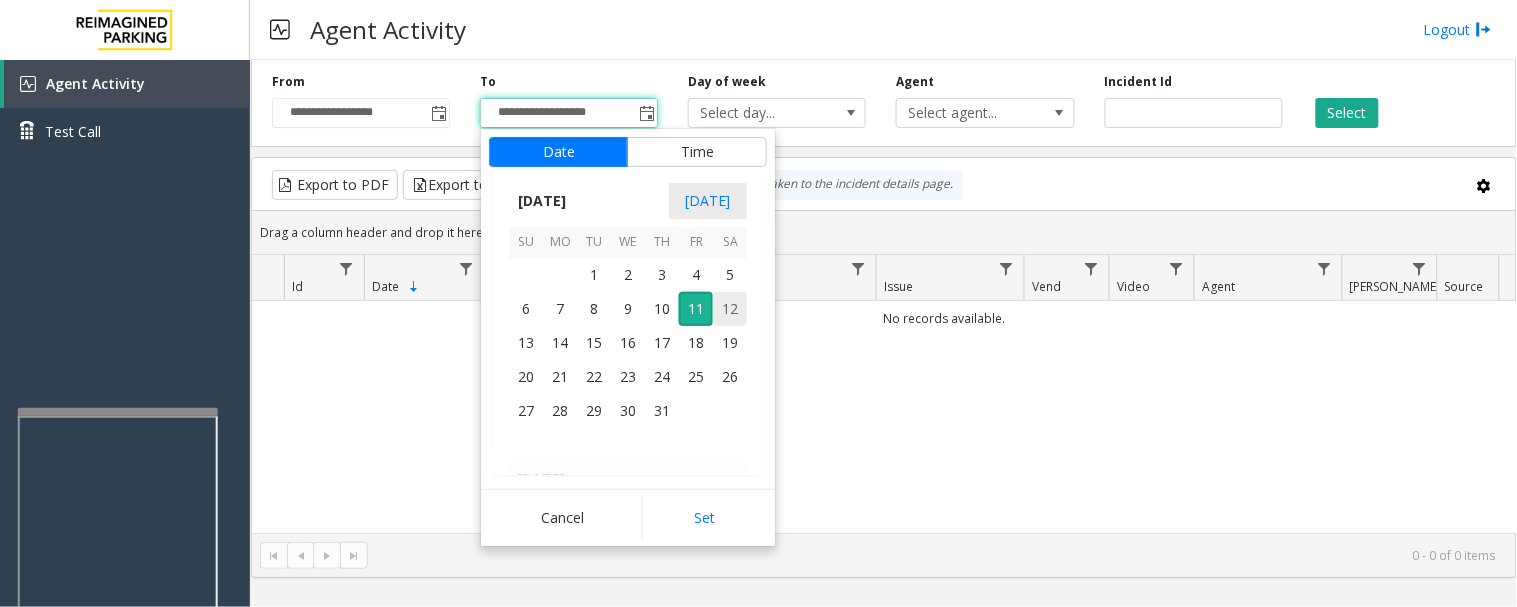 click on "12" at bounding box center [730, 309] 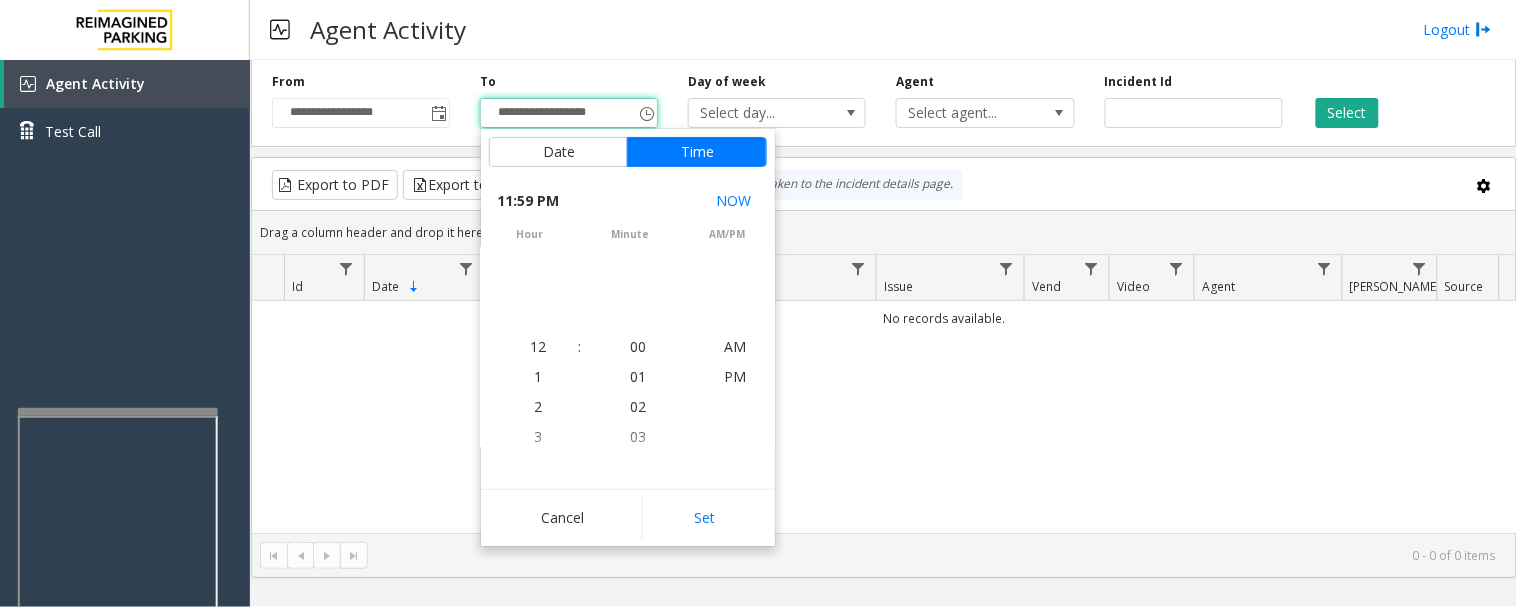 scroll, scrollTop: 690, scrollLeft: 0, axis: vertical 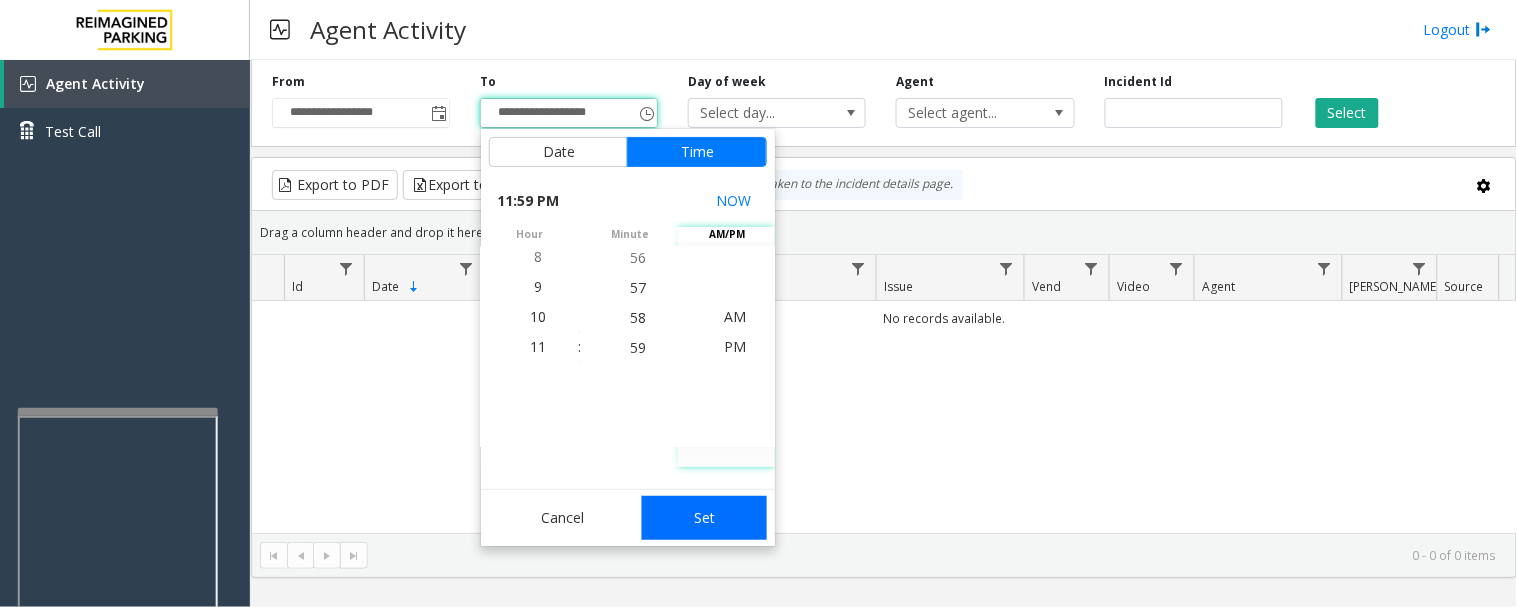 click on "Set" 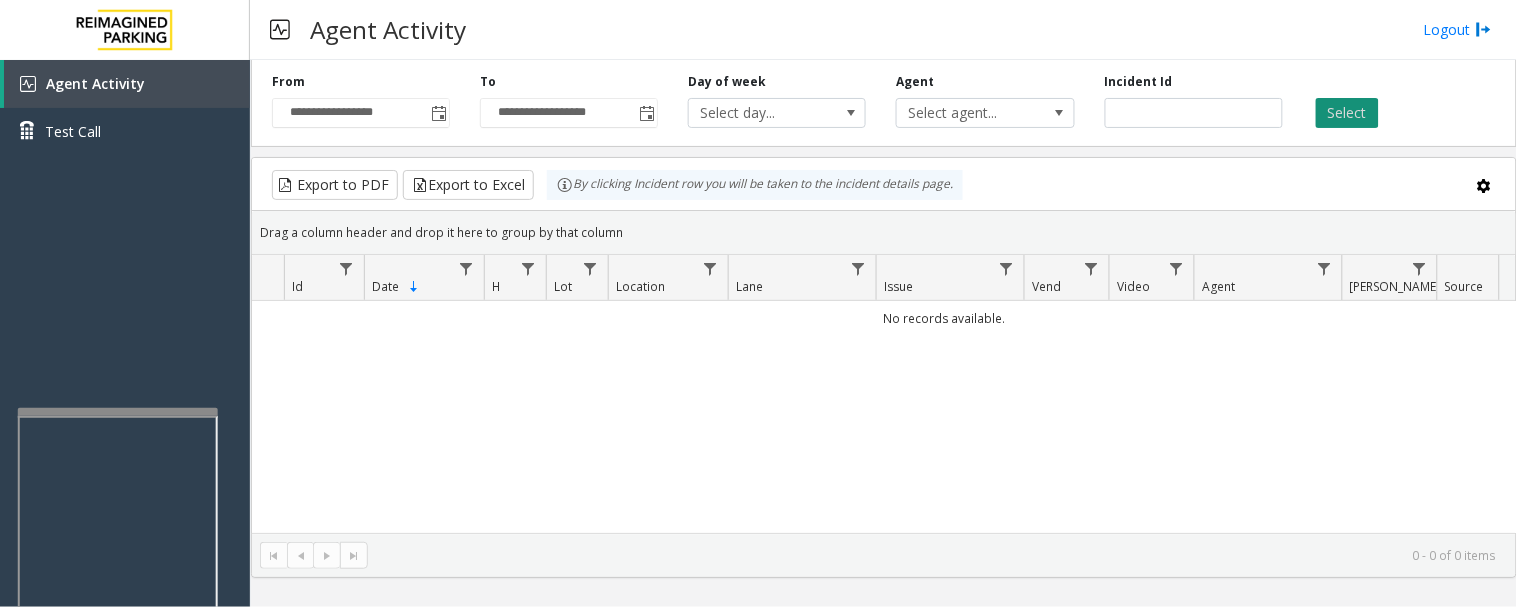 click on "Select" 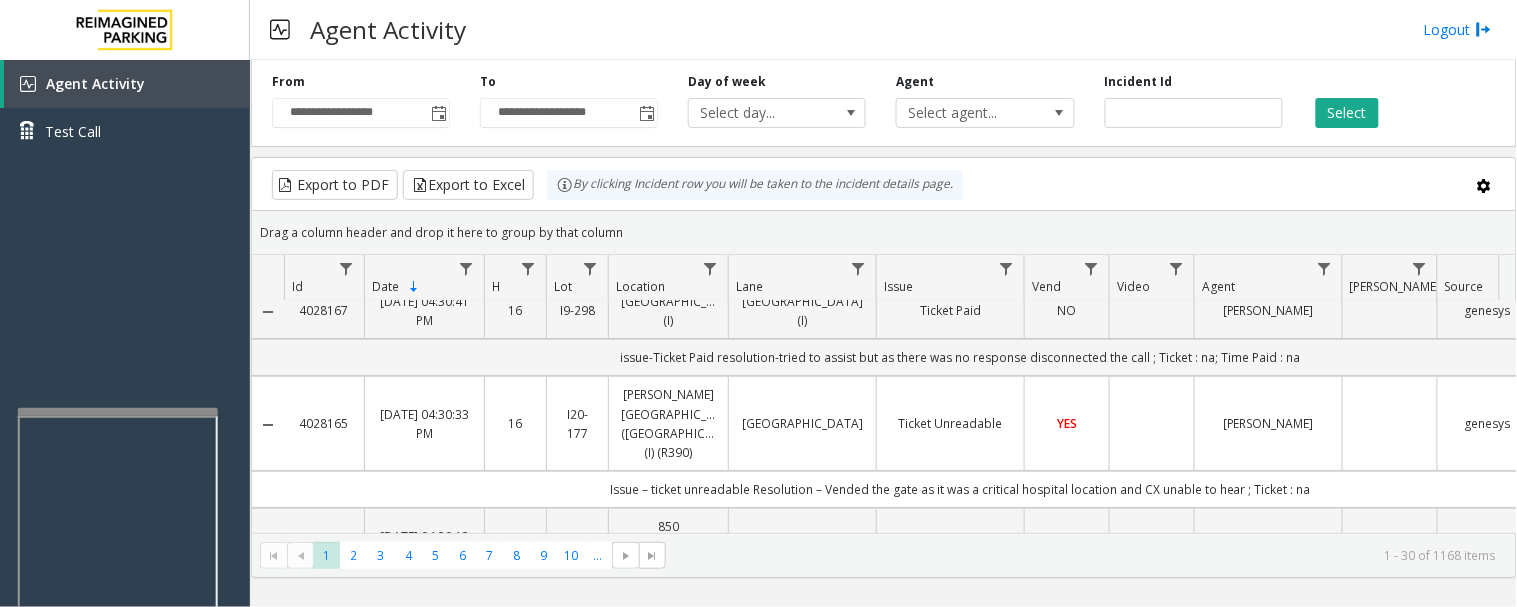 scroll, scrollTop: 0, scrollLeft: 0, axis: both 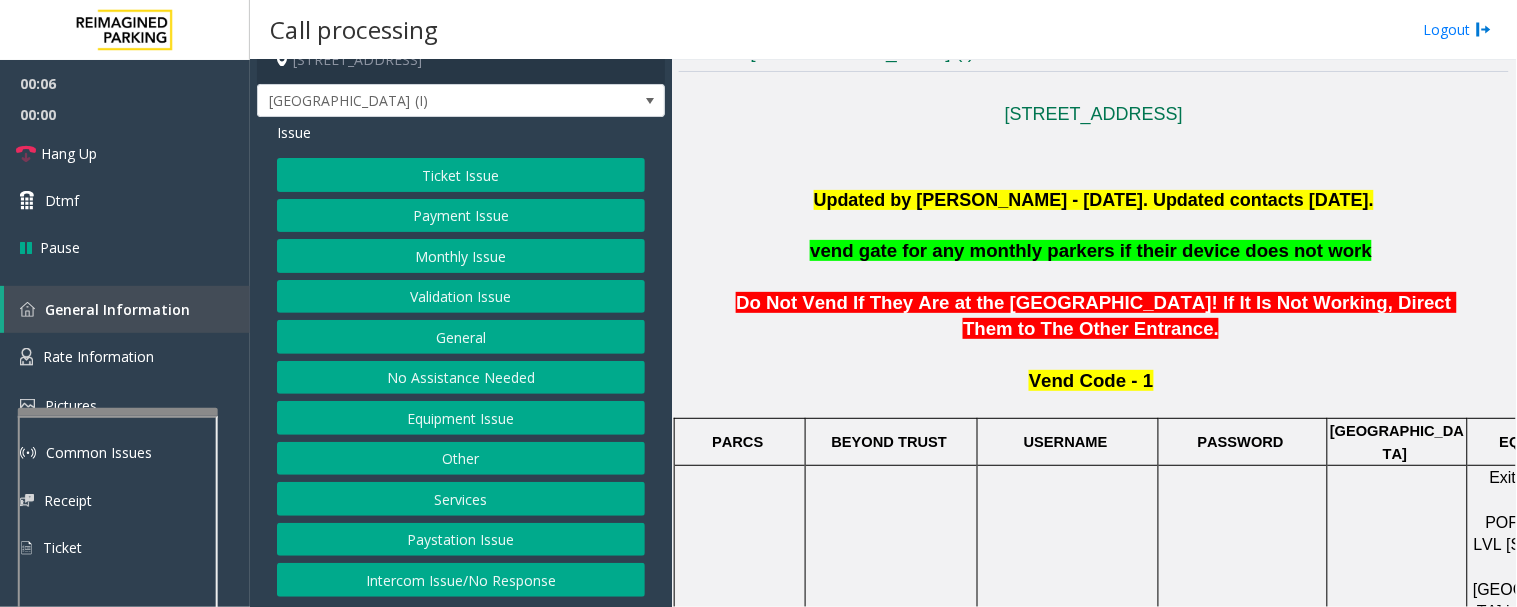 click on "Intercom Issue/No Response" 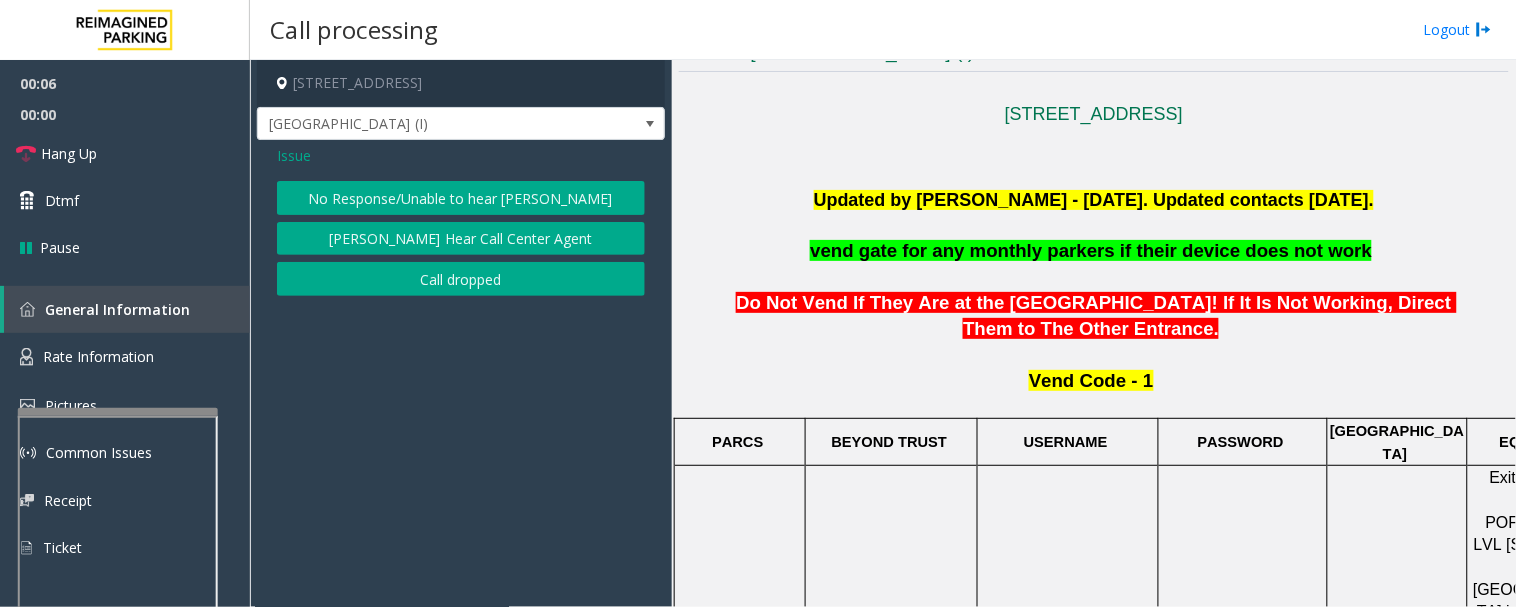 scroll, scrollTop: 0, scrollLeft: 0, axis: both 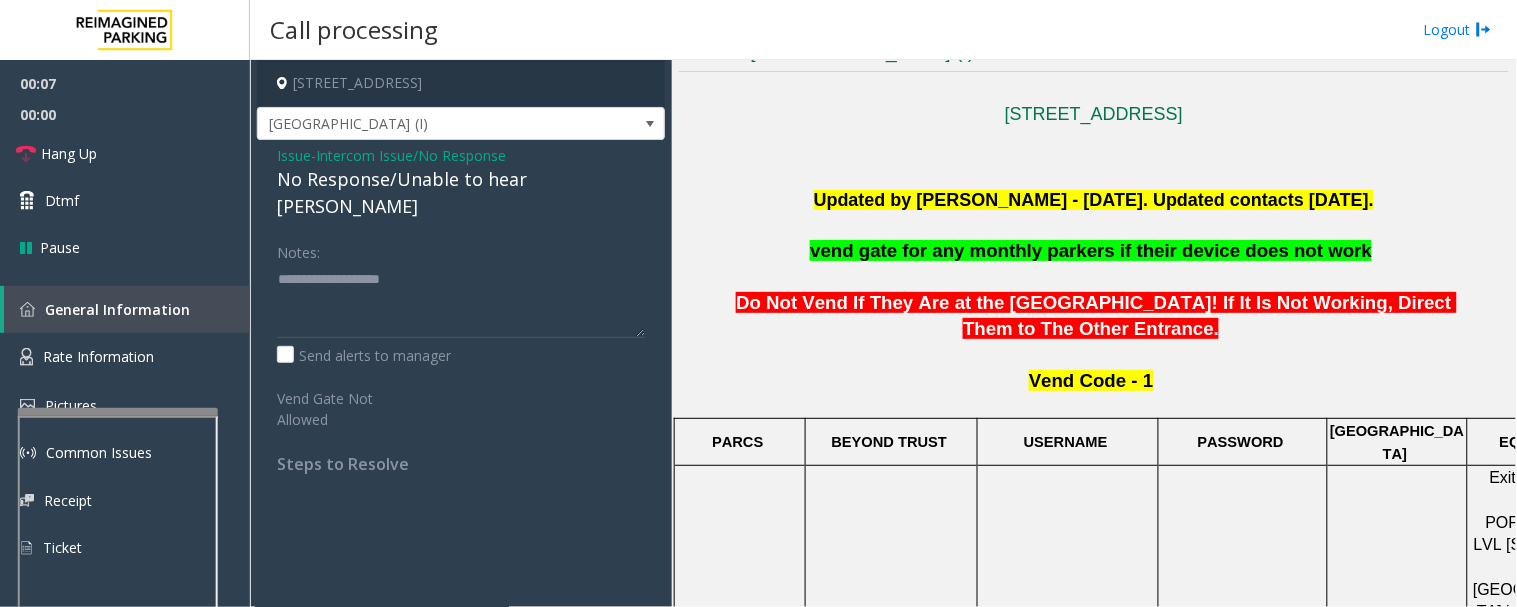 click on "No Response/Unable to hear [PERSON_NAME]" 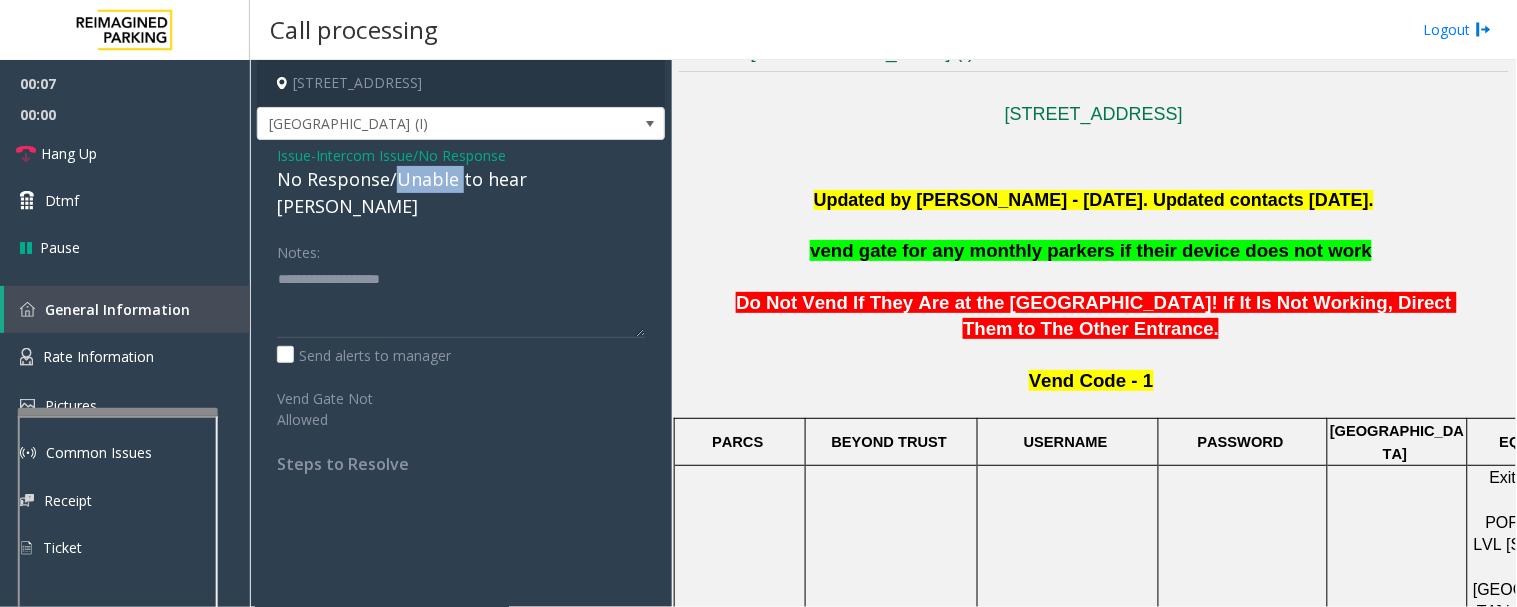 click on "No Response/Unable to hear [PERSON_NAME]" 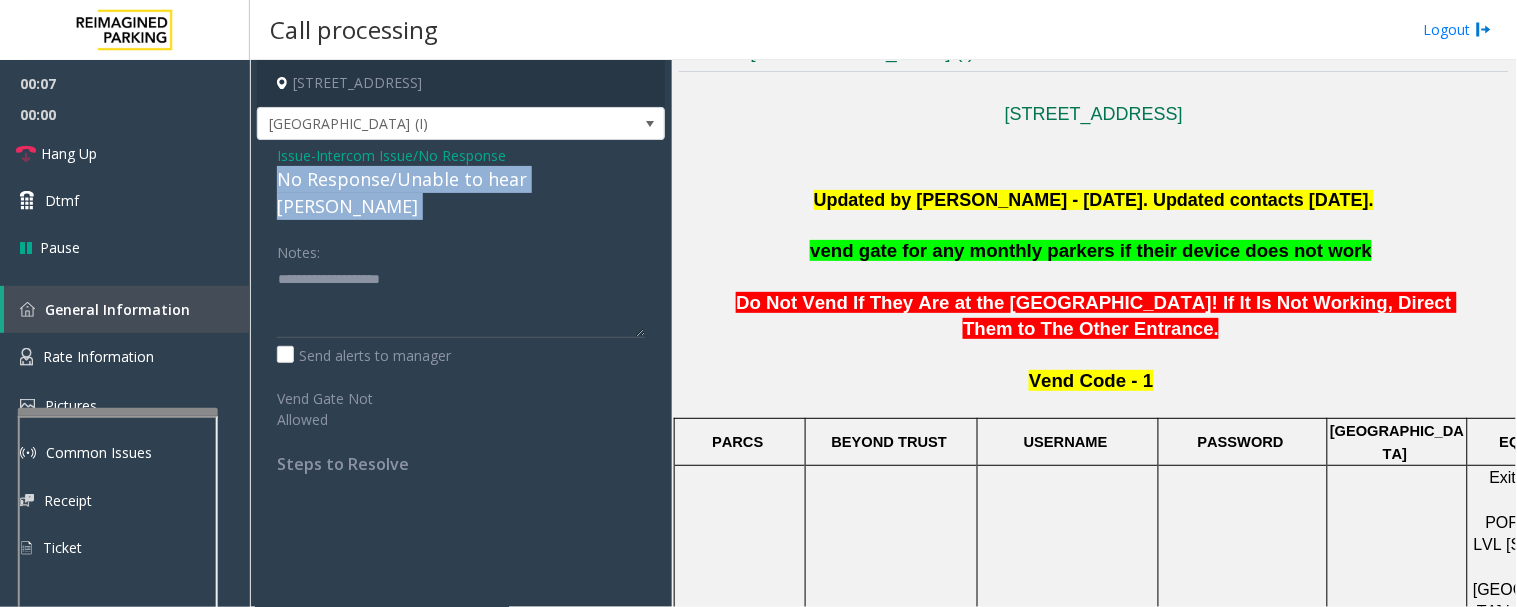 click on "No Response/Unable to hear [PERSON_NAME]" 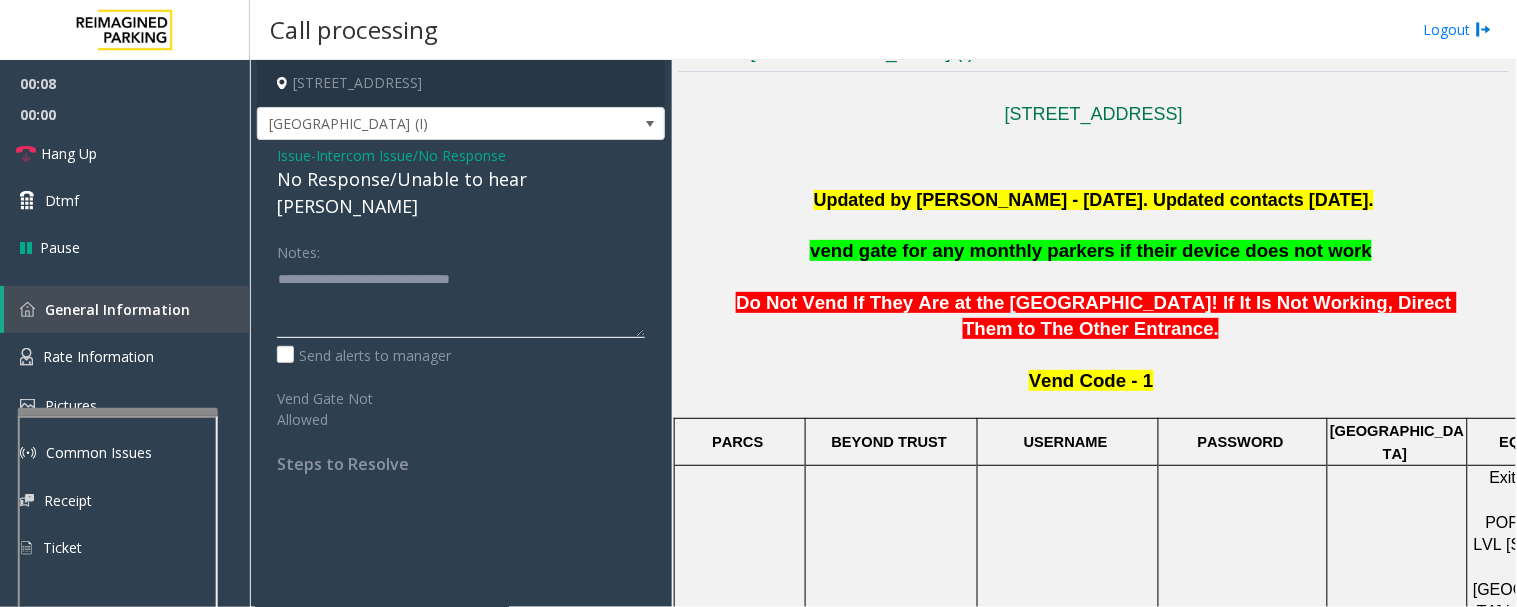 click 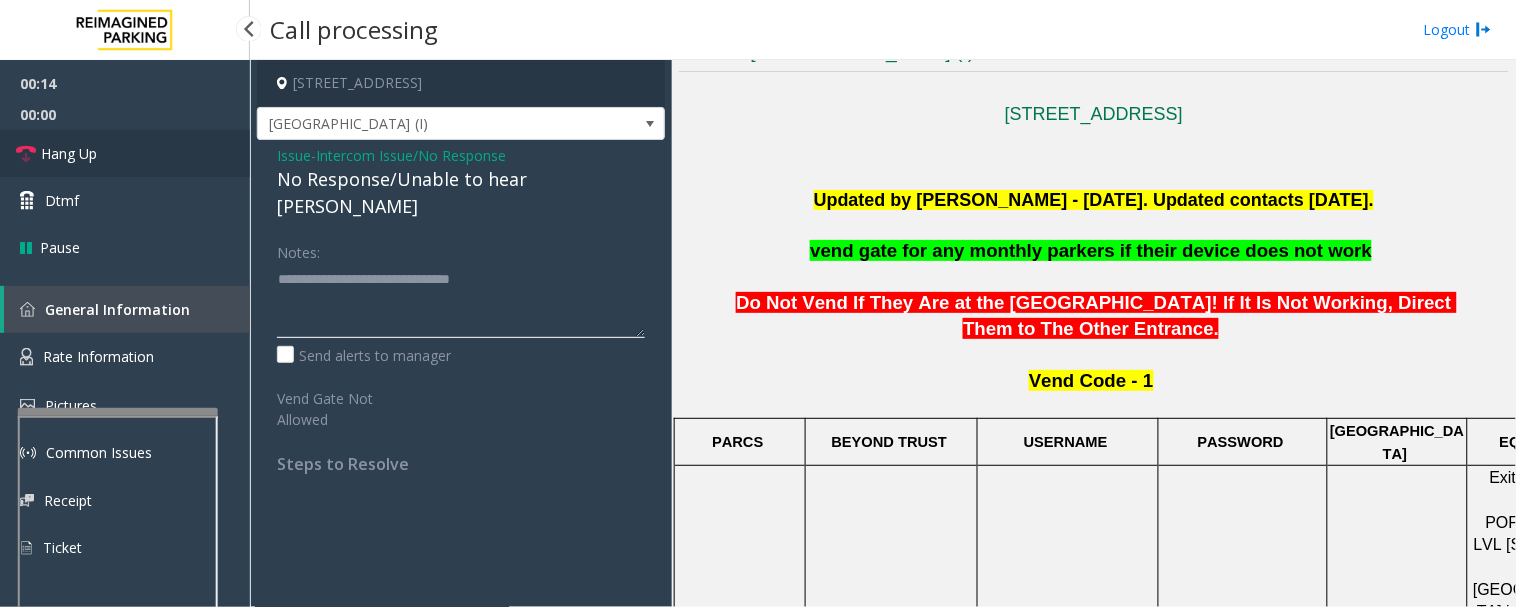 type on "**********" 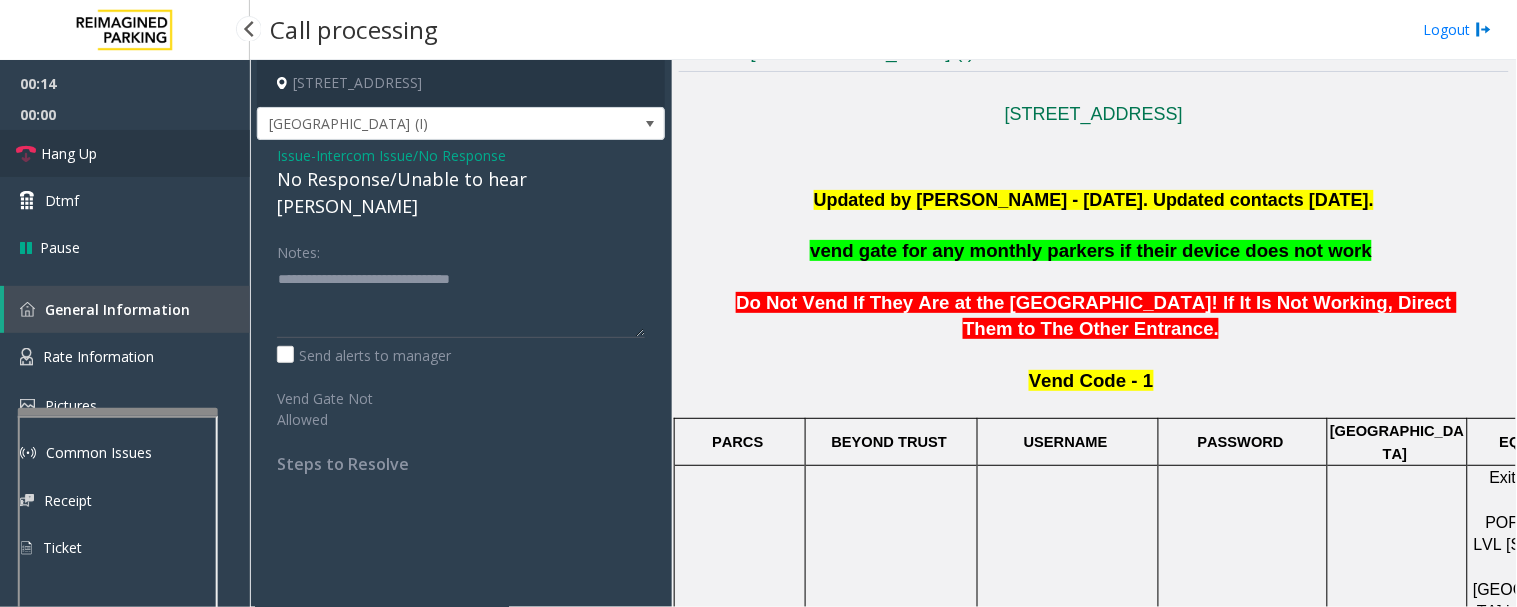 click on "Hang Up" at bounding box center [69, 153] 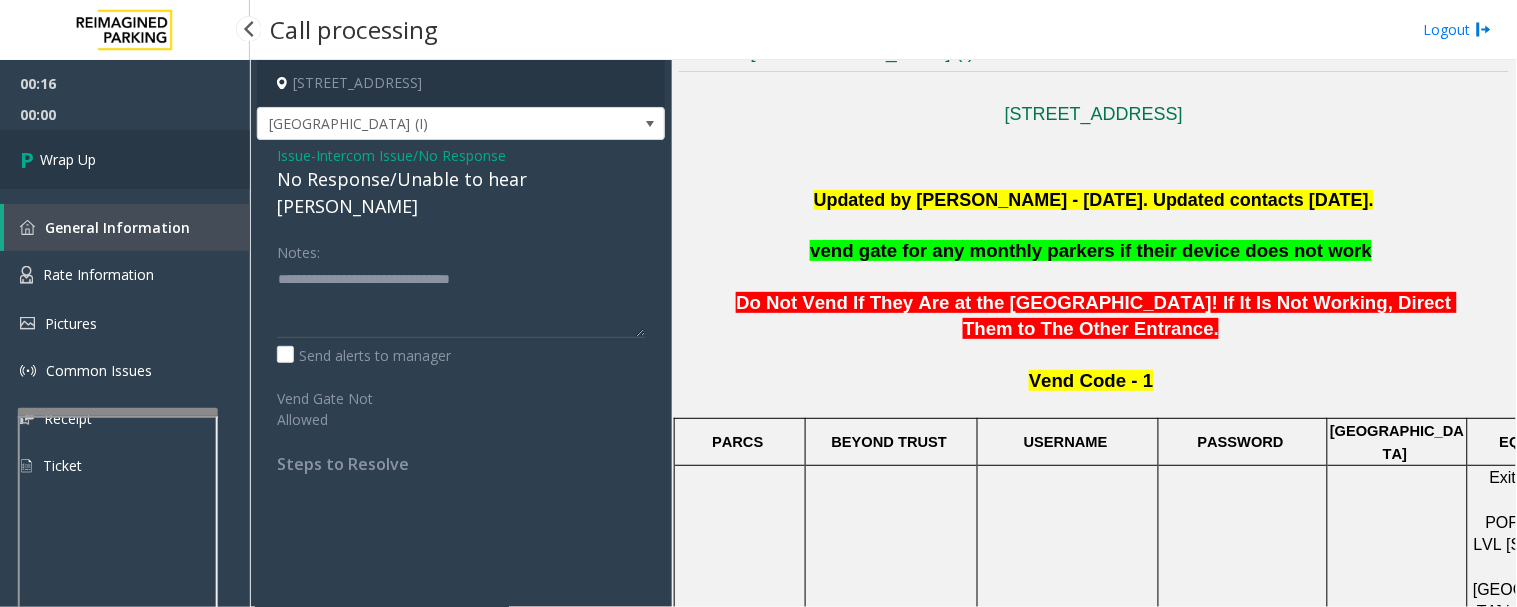 click on "Wrap Up" at bounding box center (68, 159) 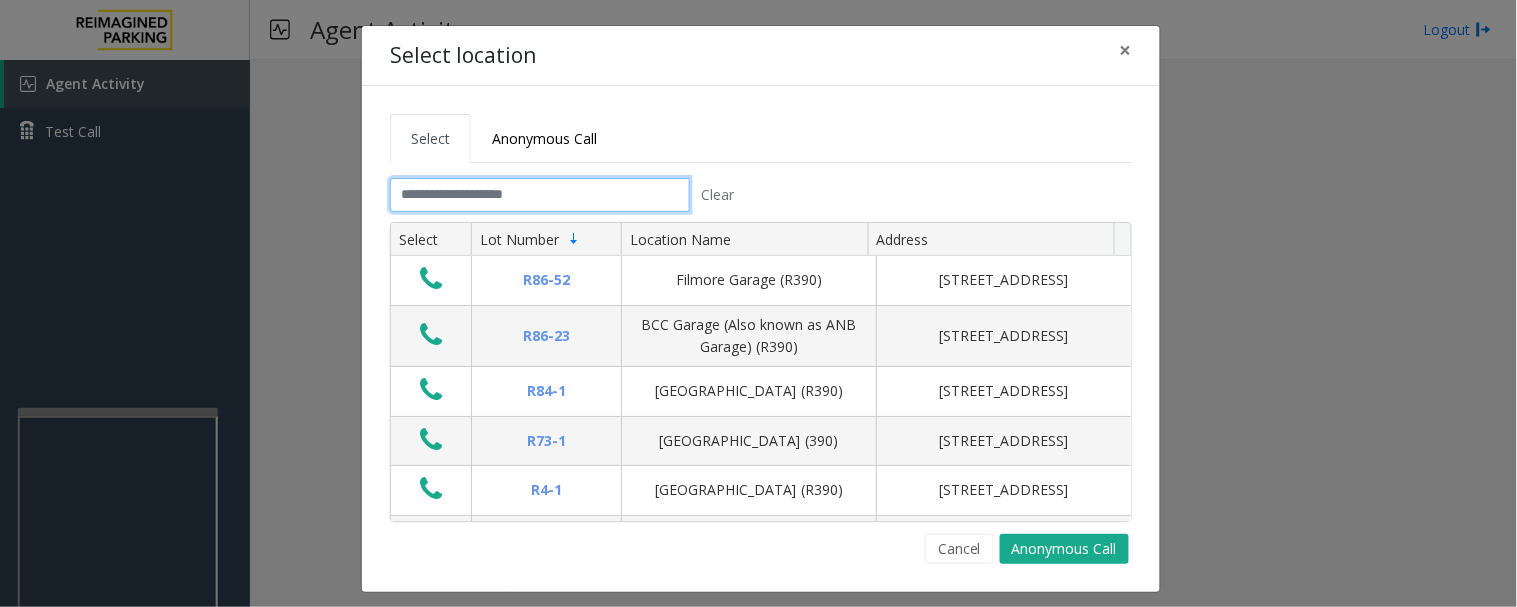 click 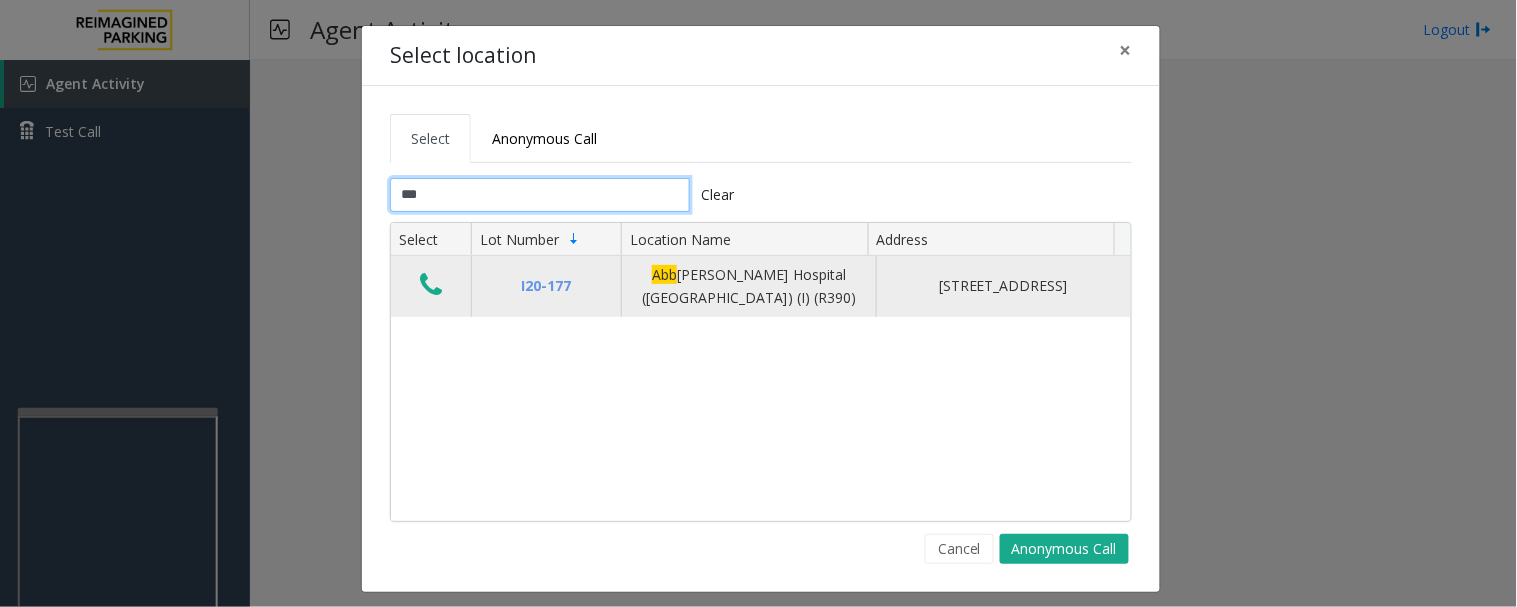 type on "***" 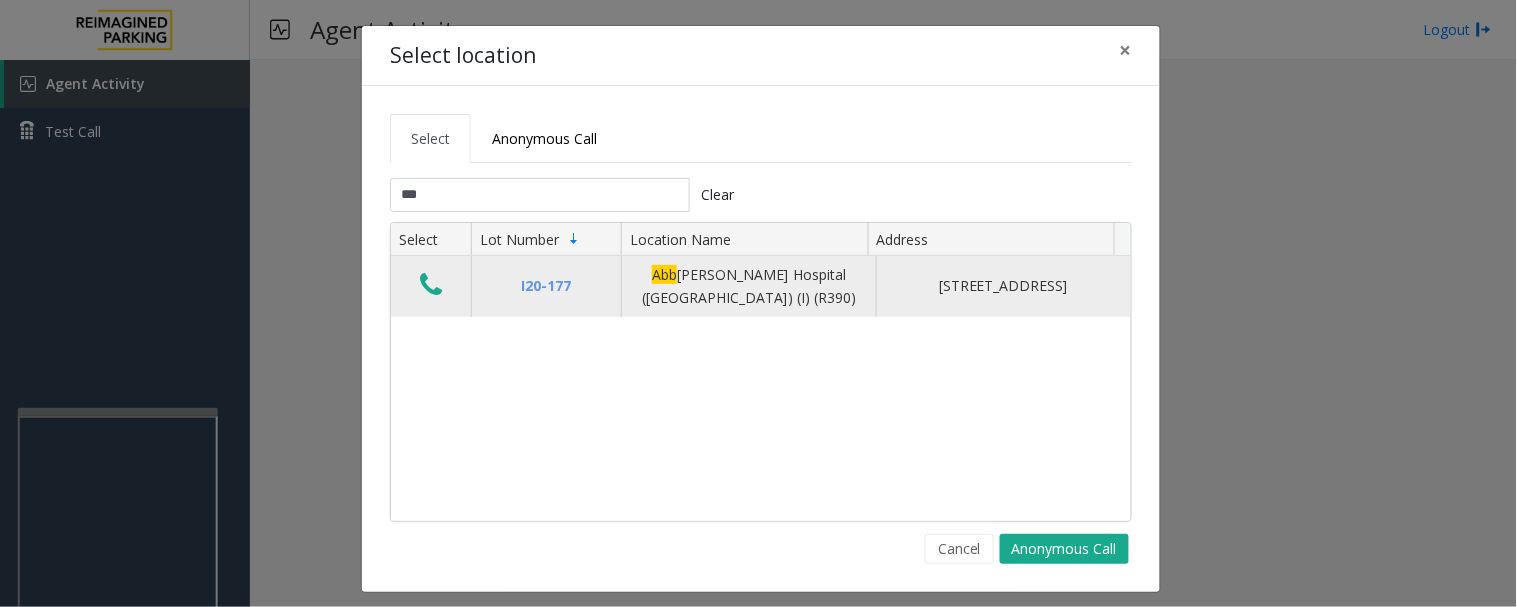 click 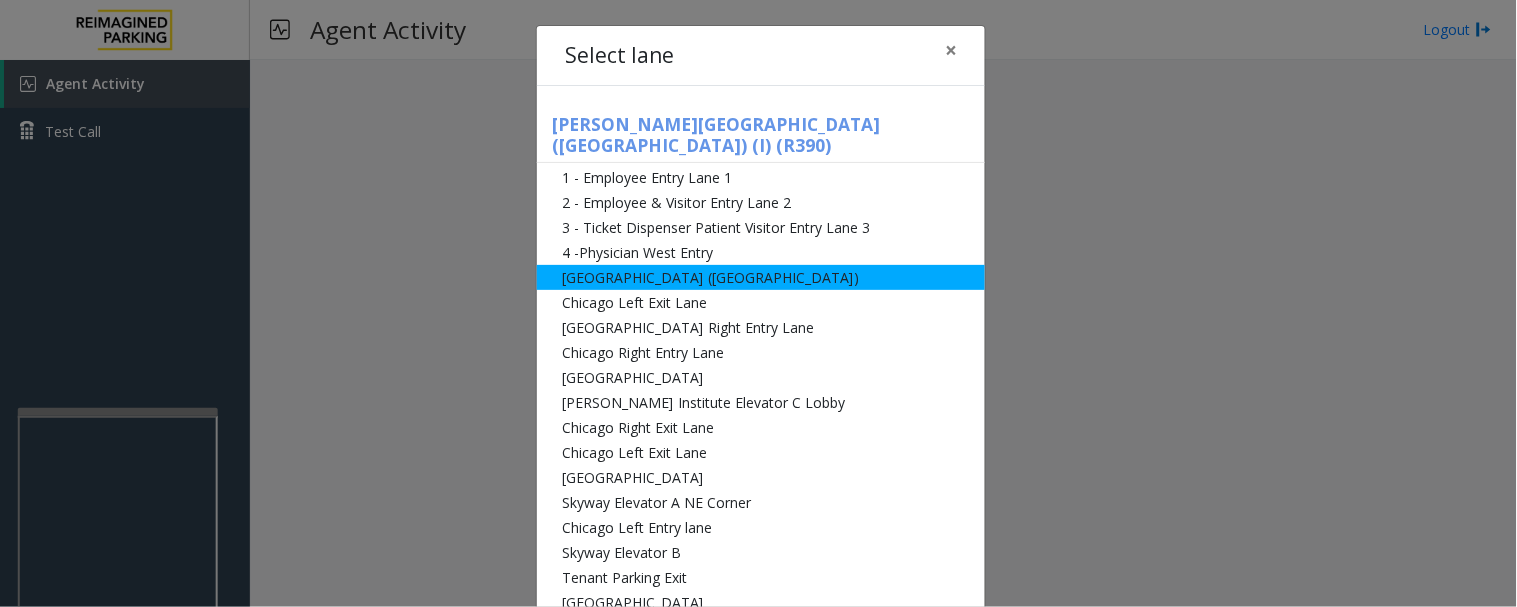 click on "[GEOGRAPHIC_DATA] ([GEOGRAPHIC_DATA])" 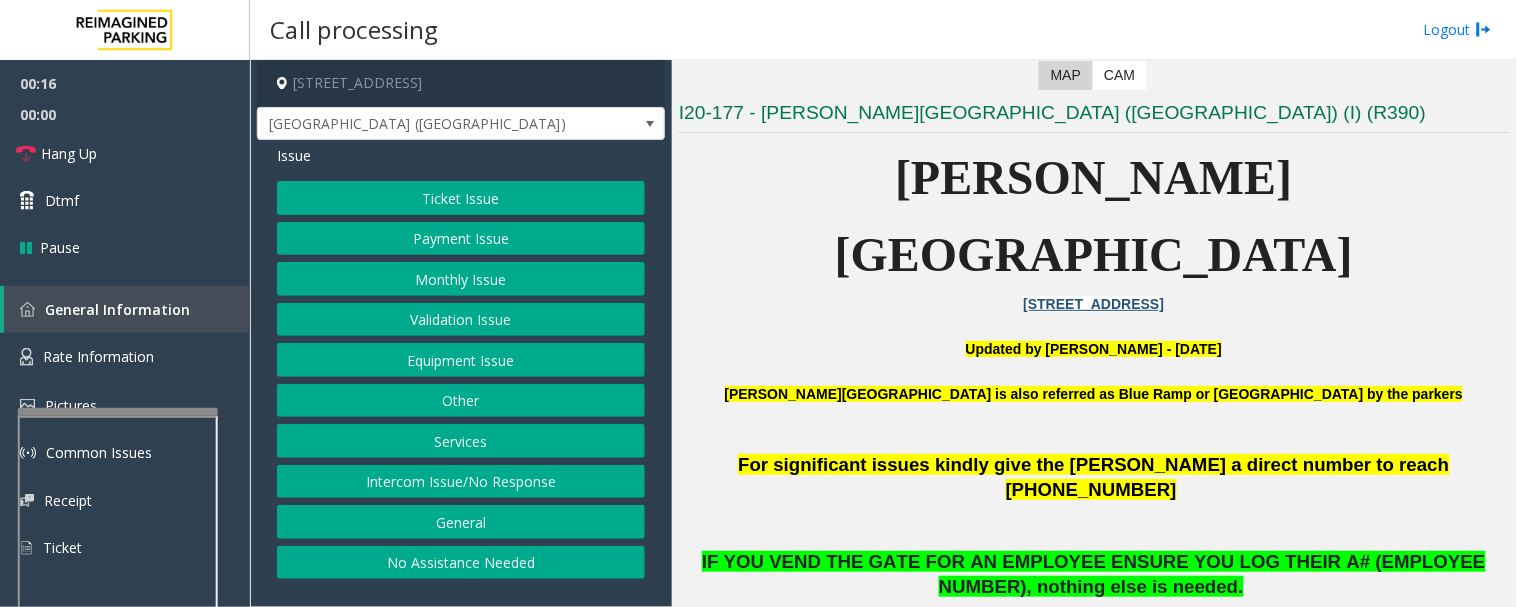 scroll, scrollTop: 555, scrollLeft: 0, axis: vertical 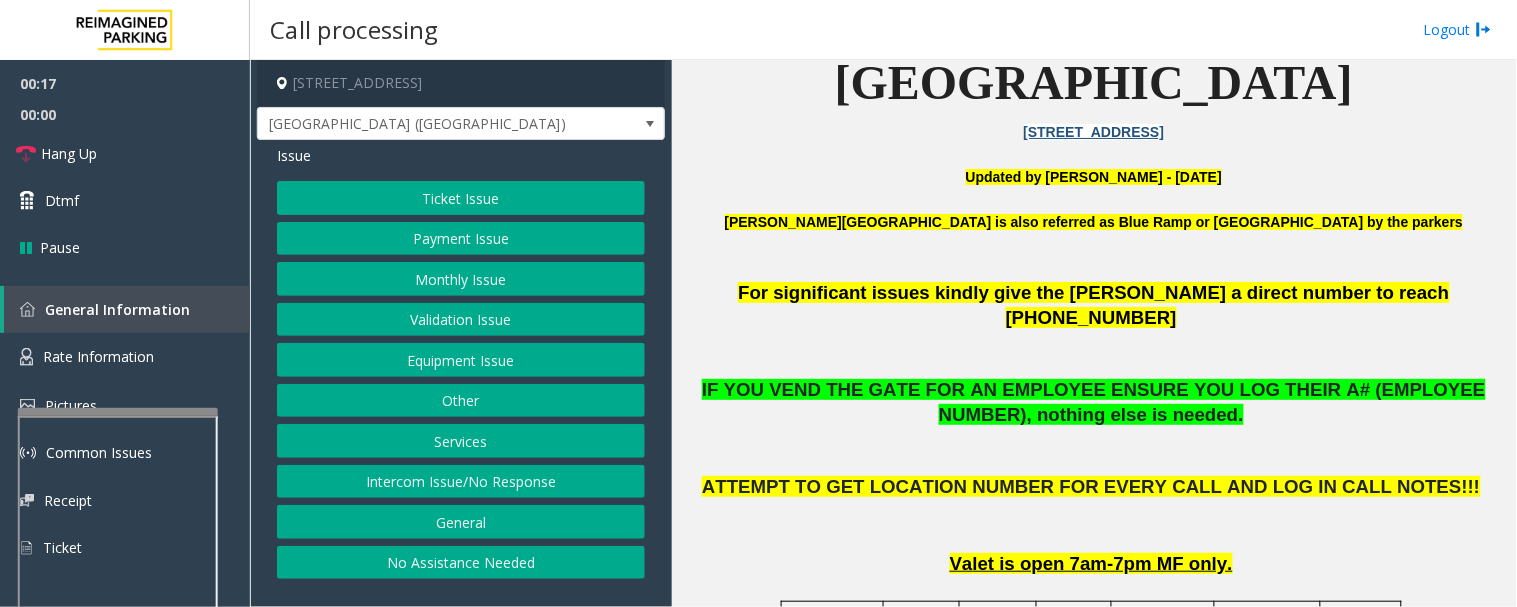 click on "Intercom Issue/No Response" 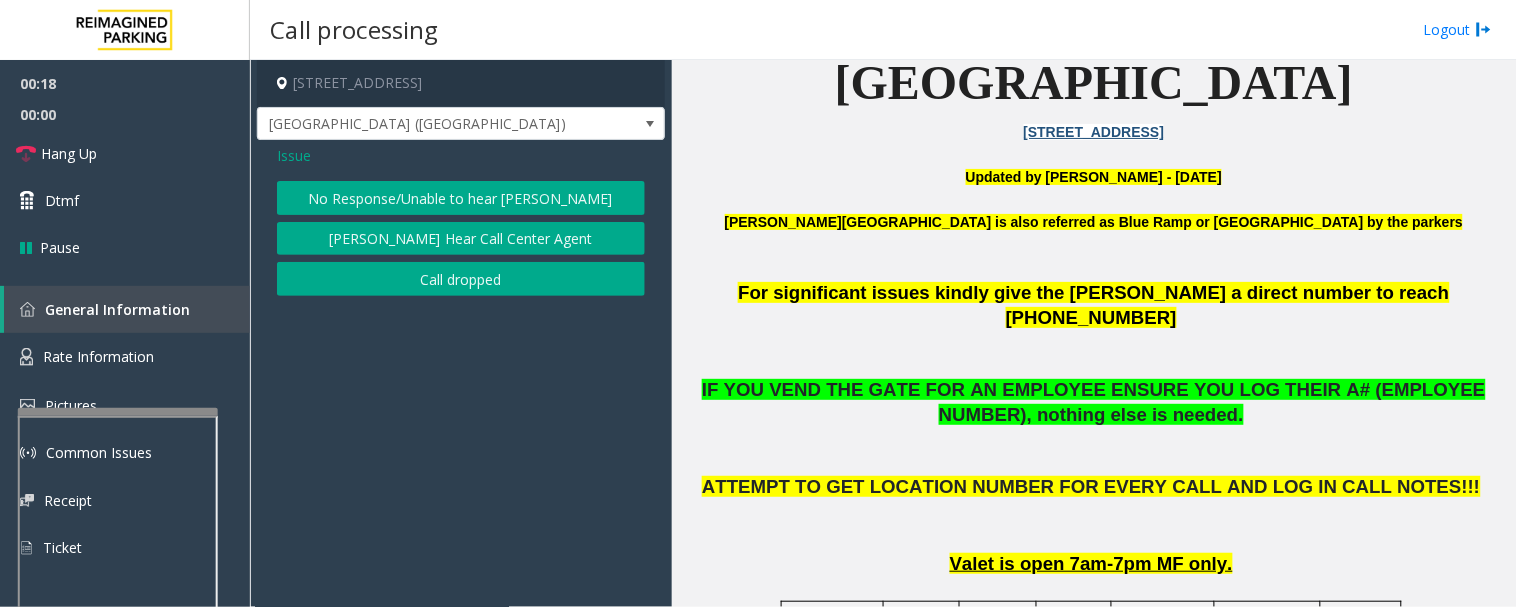 click on "Issue" 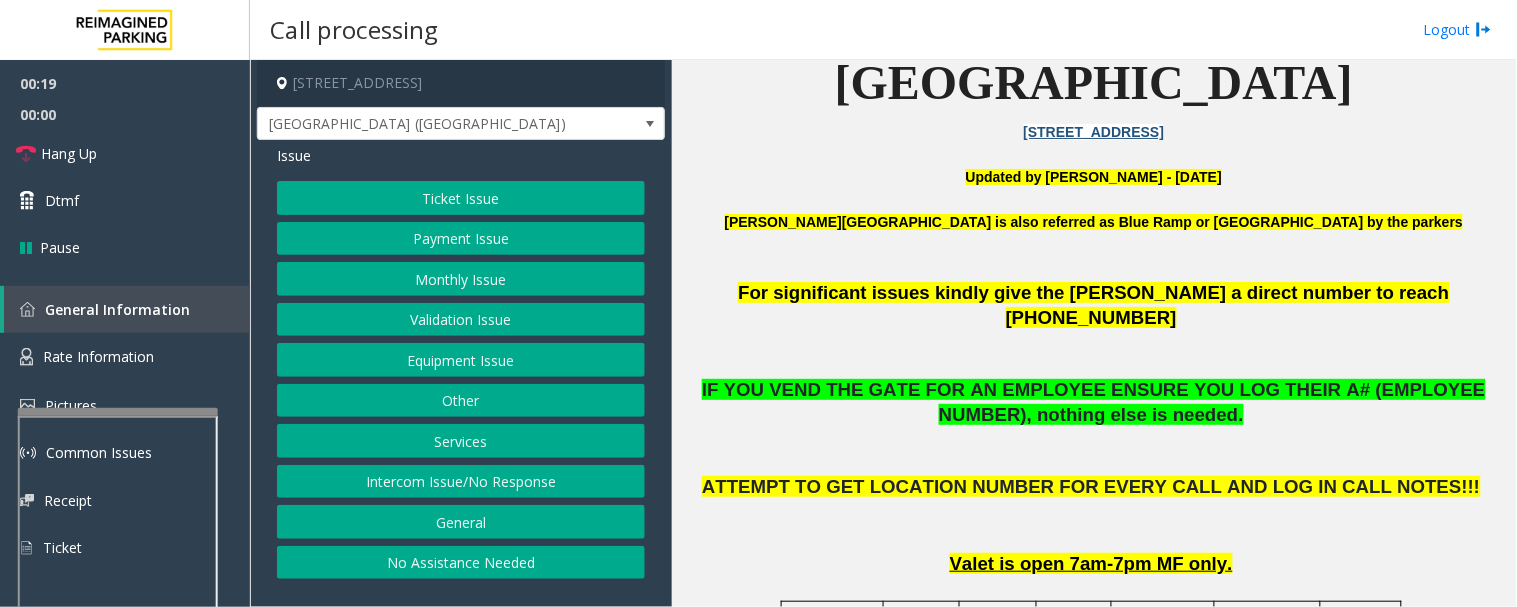 click on "Monthly Issue" 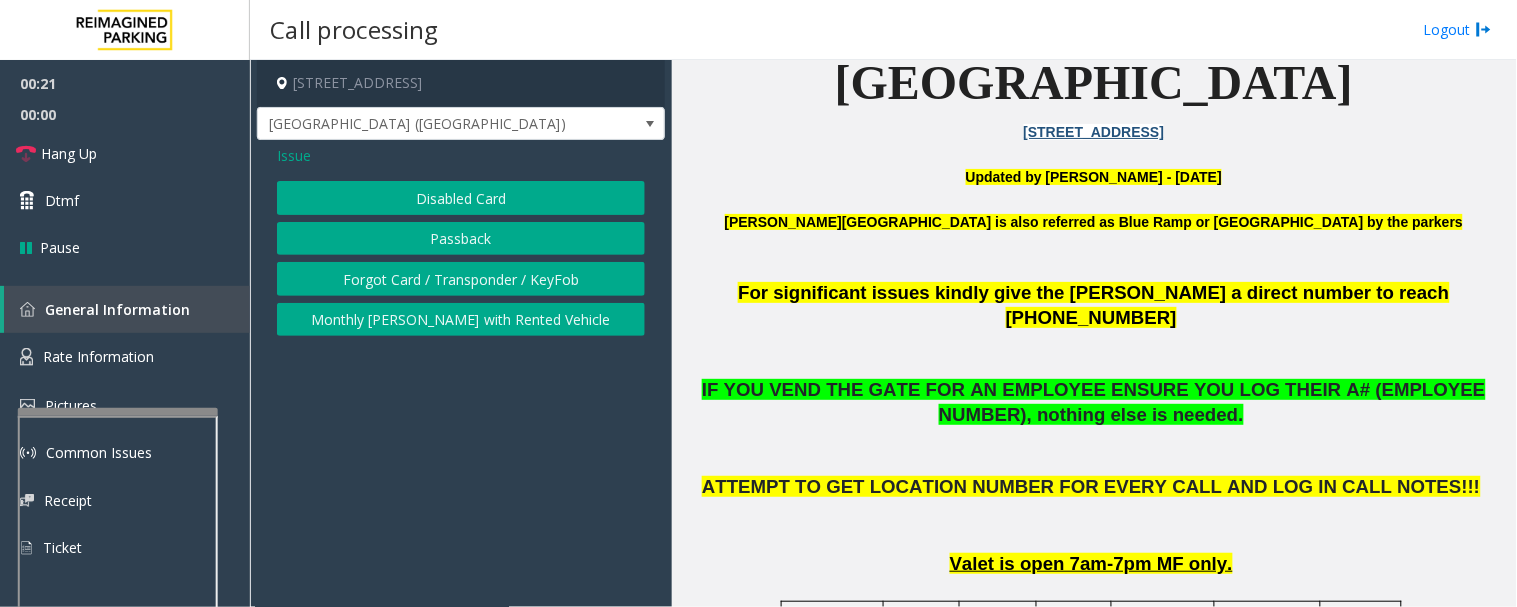 click on "Disabled Card" 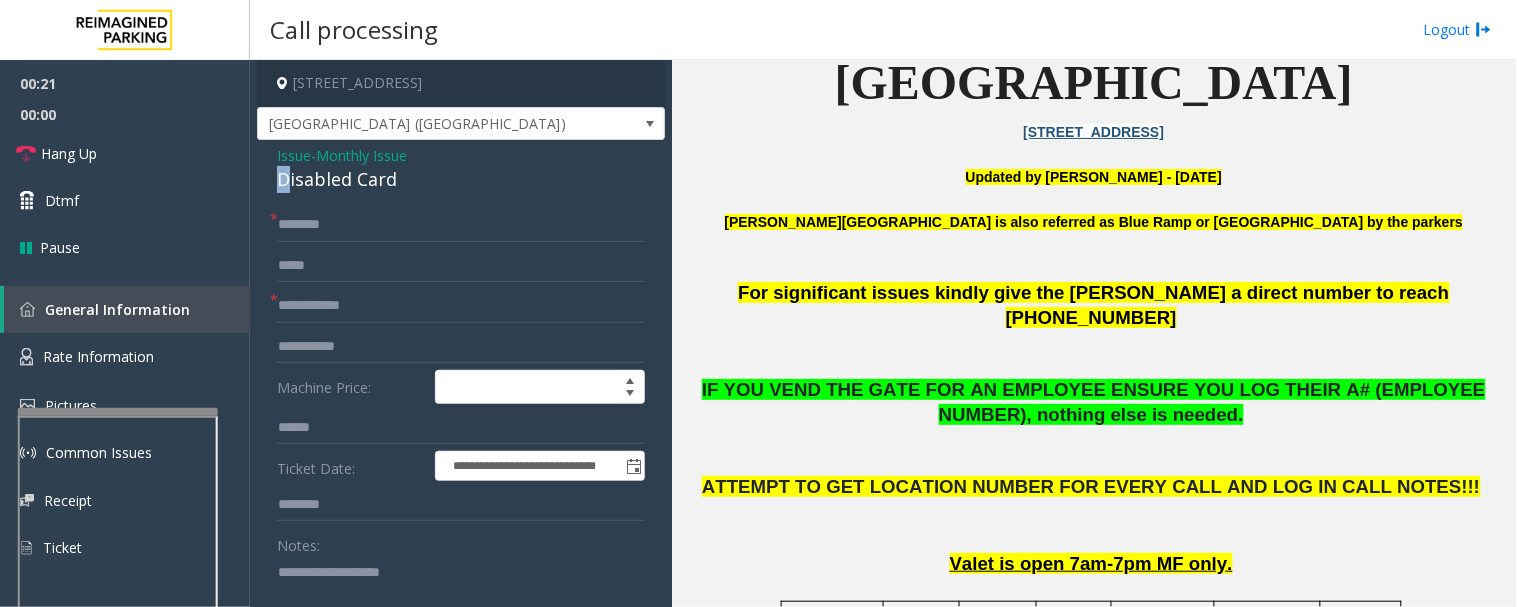 click on "Disabled Card" 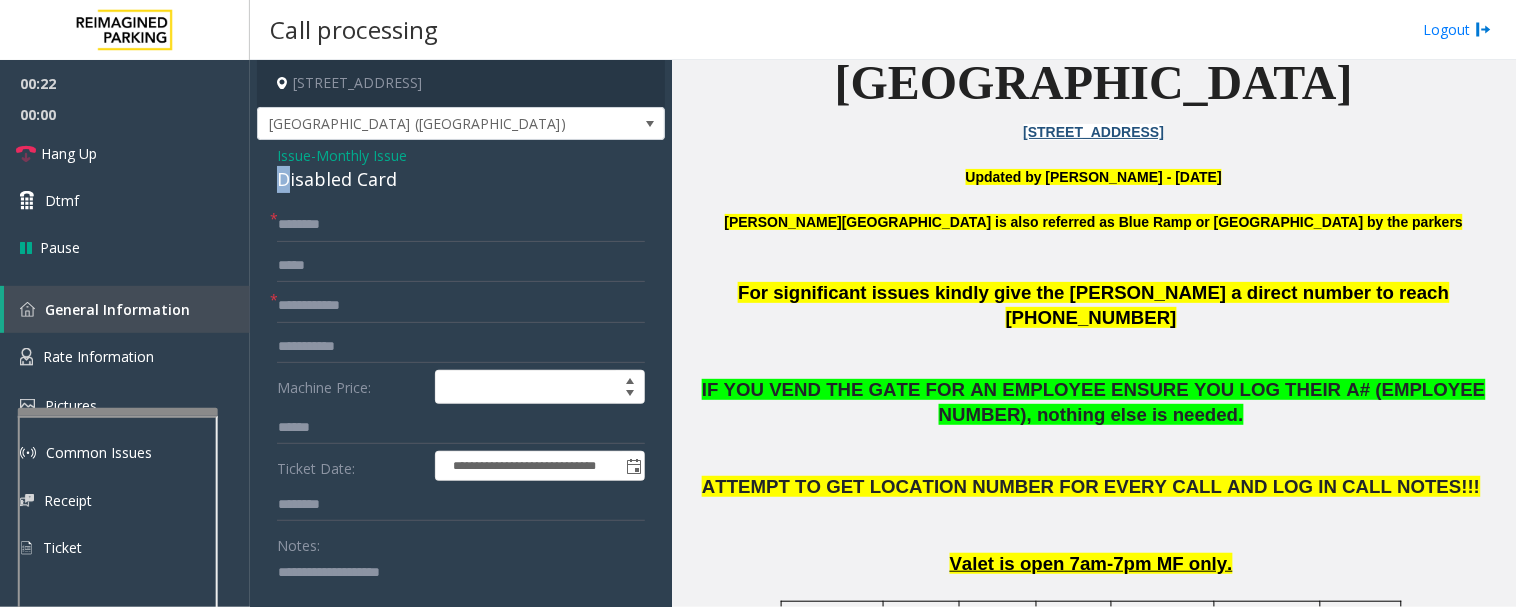 click on "Disabled Card" 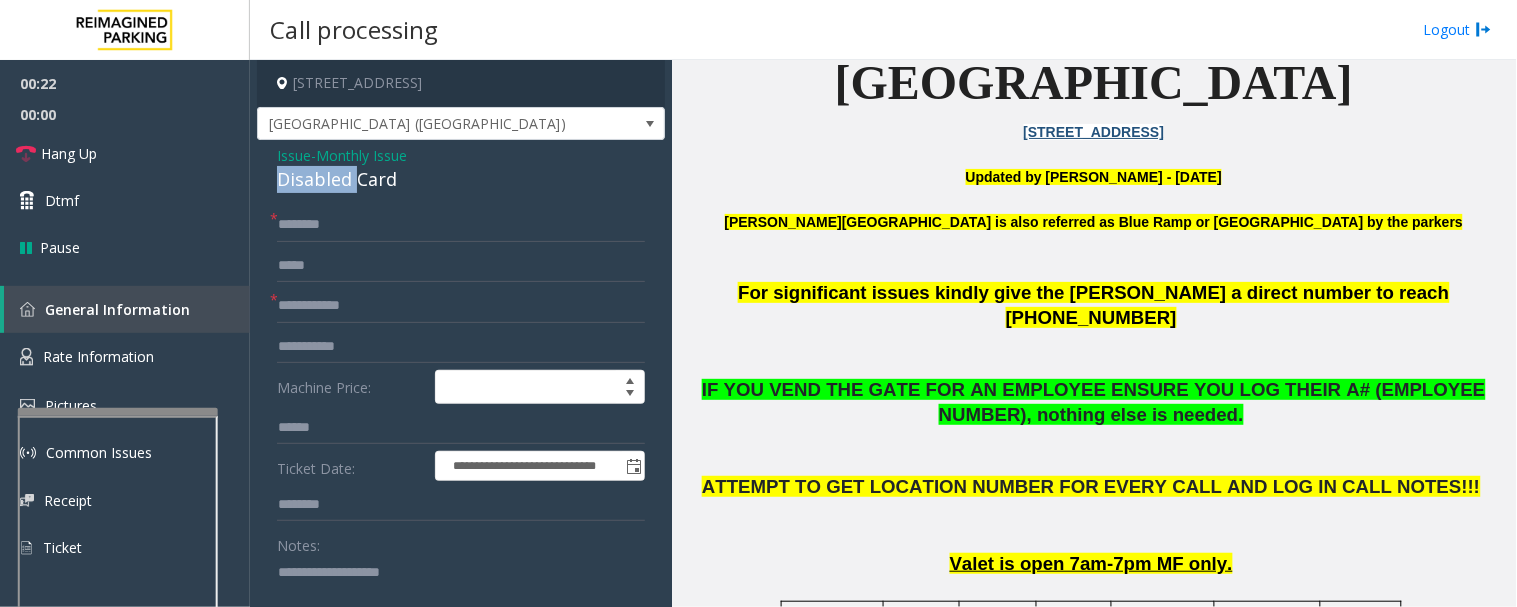 click on "Disabled Card" 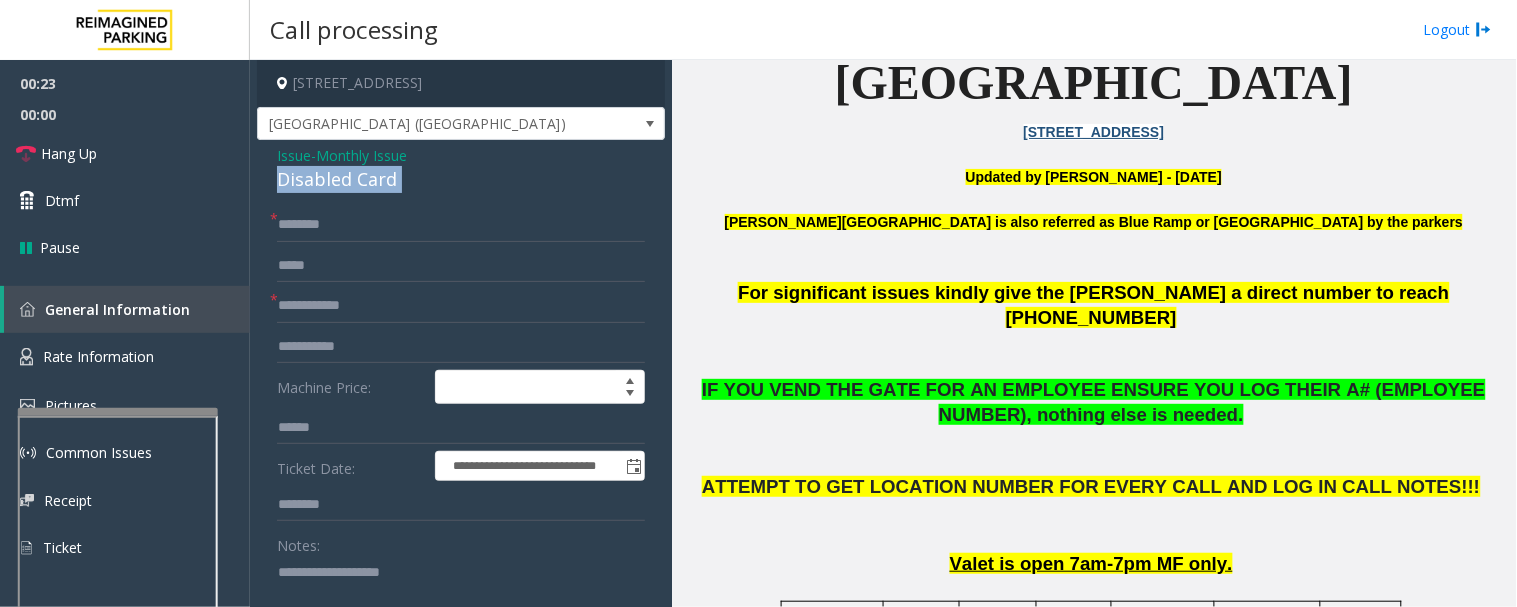 click on "Disabled Card" 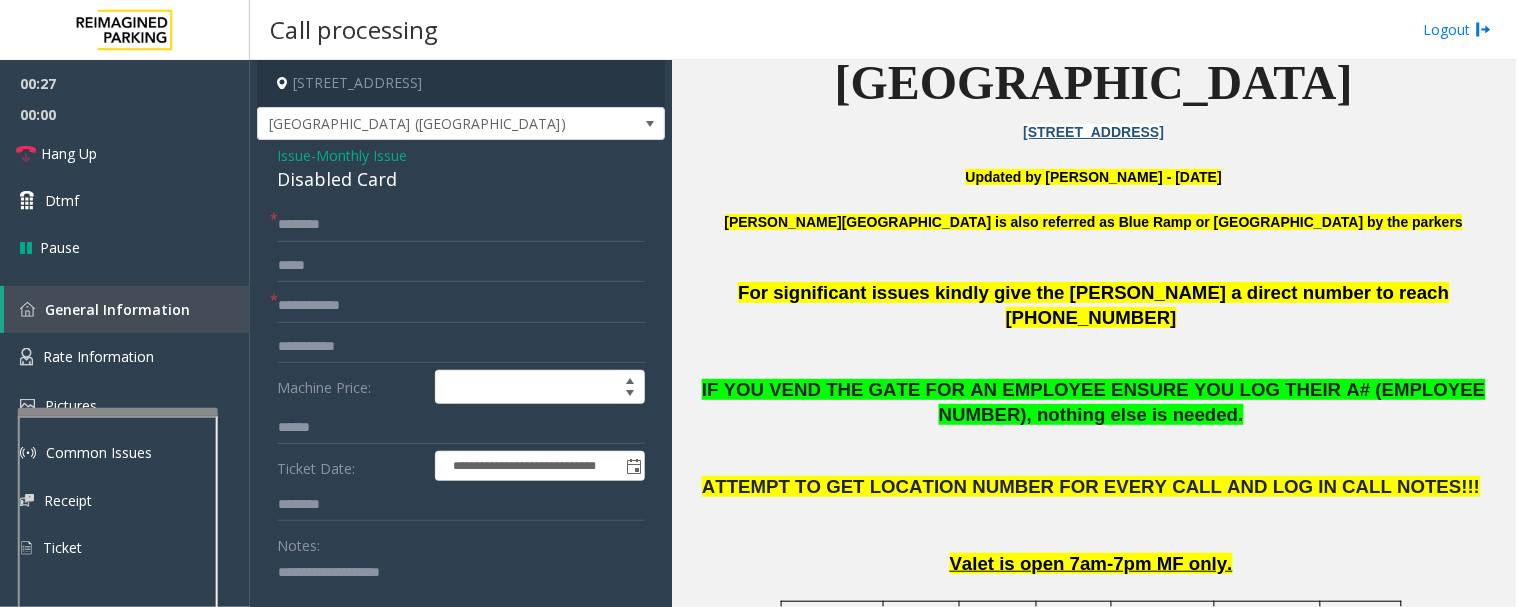 click 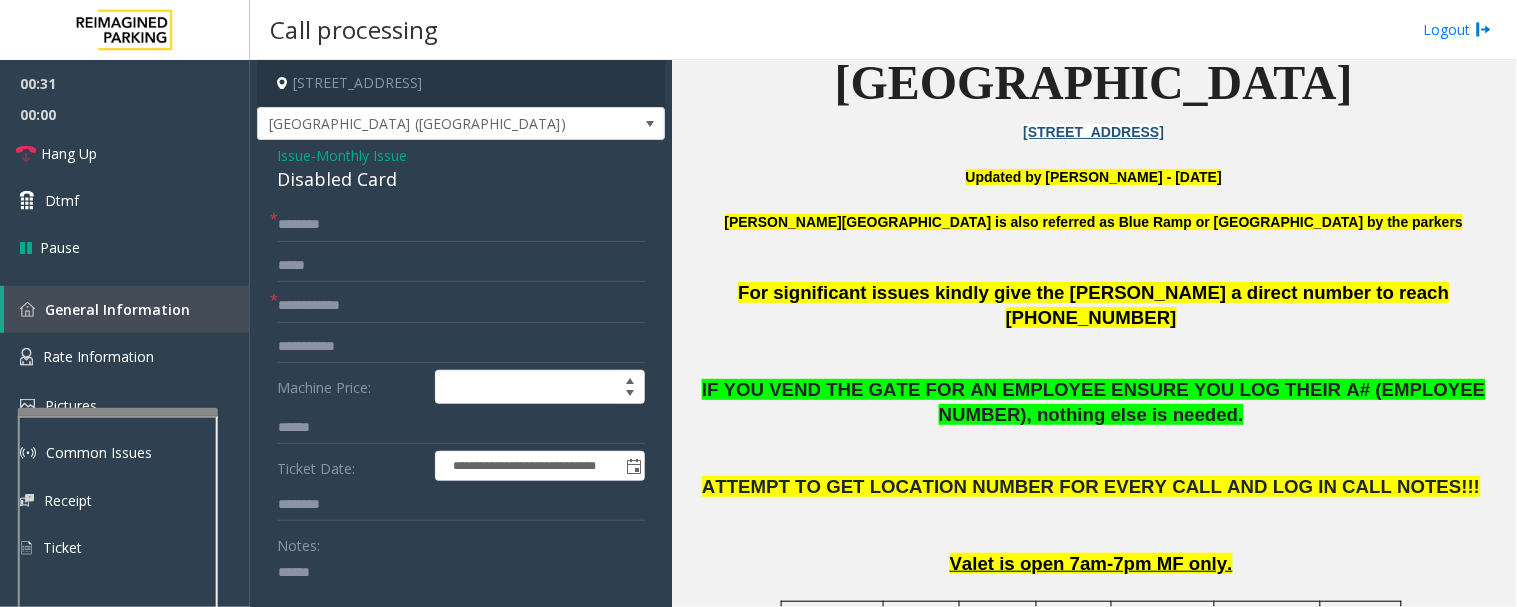 paste on "**********" 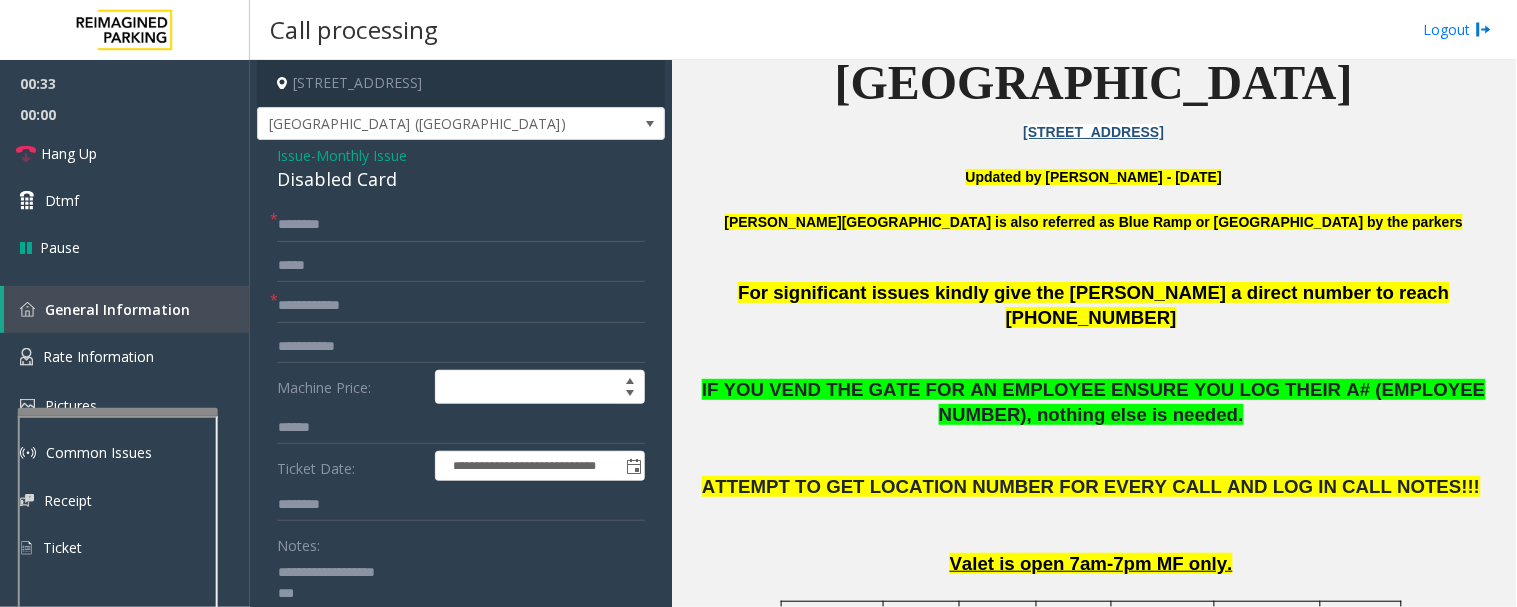 type on "**********" 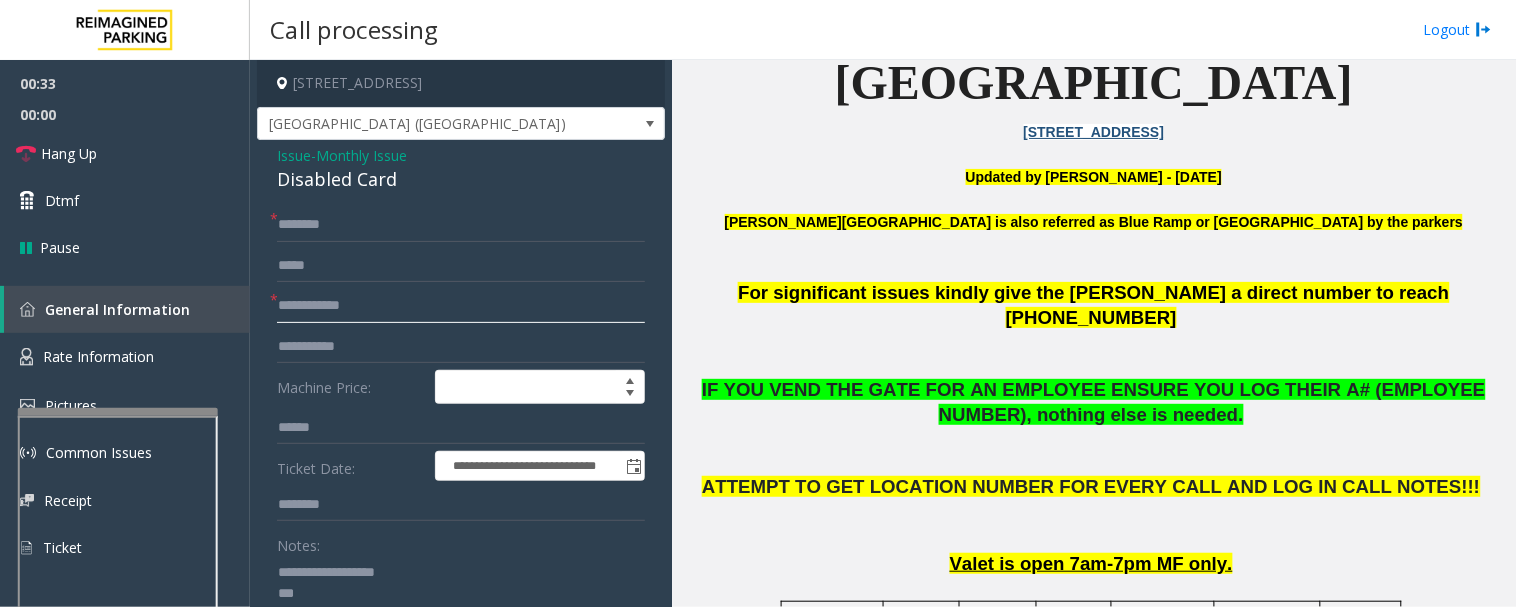 click 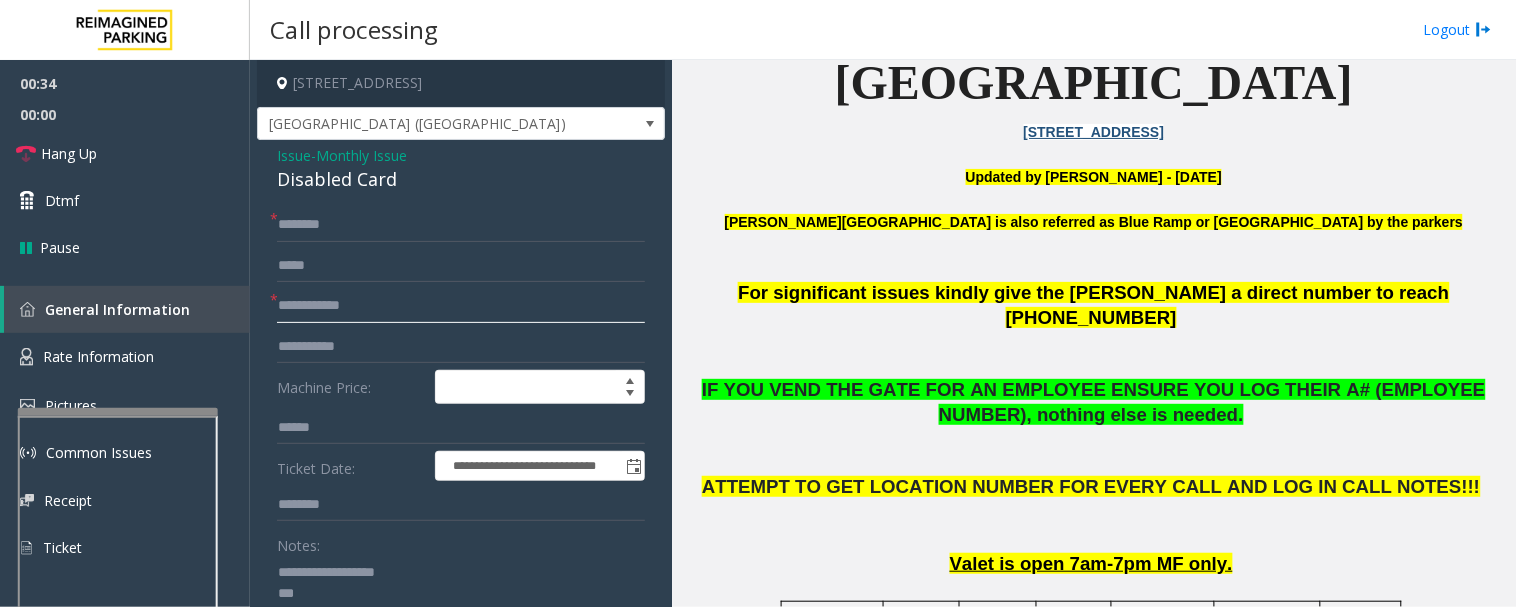 type on "*" 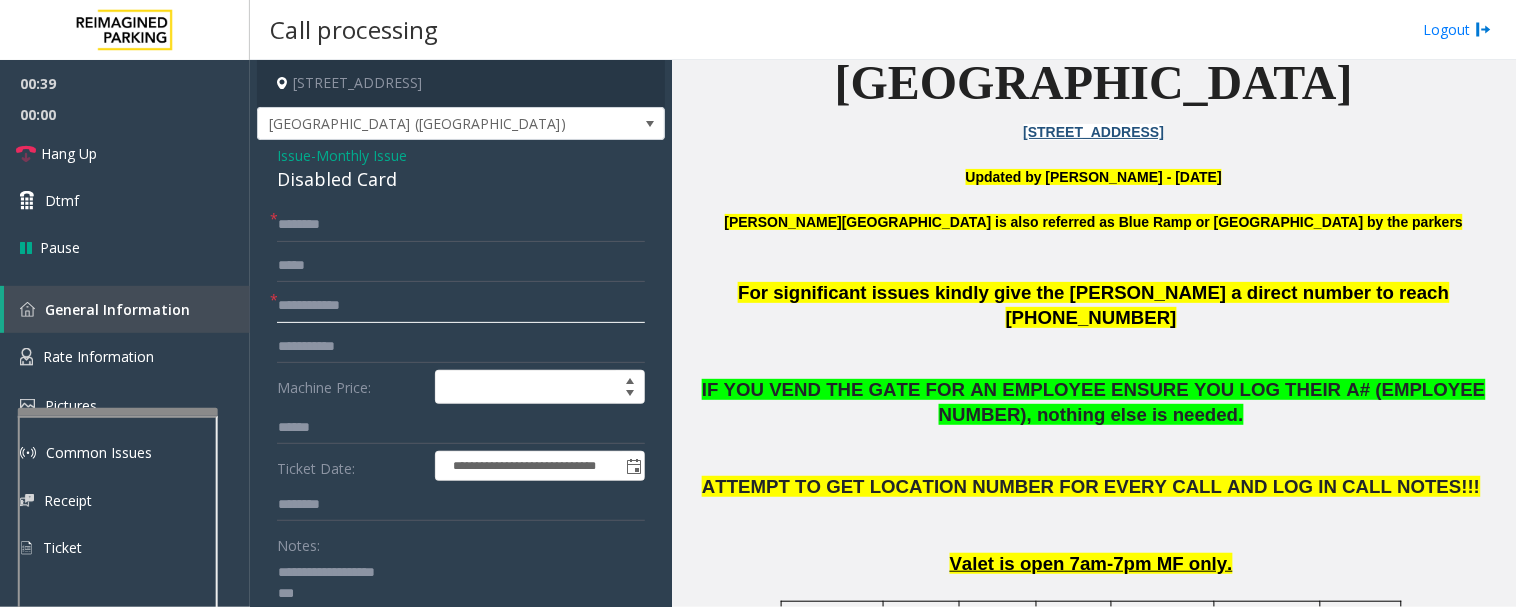type on "*" 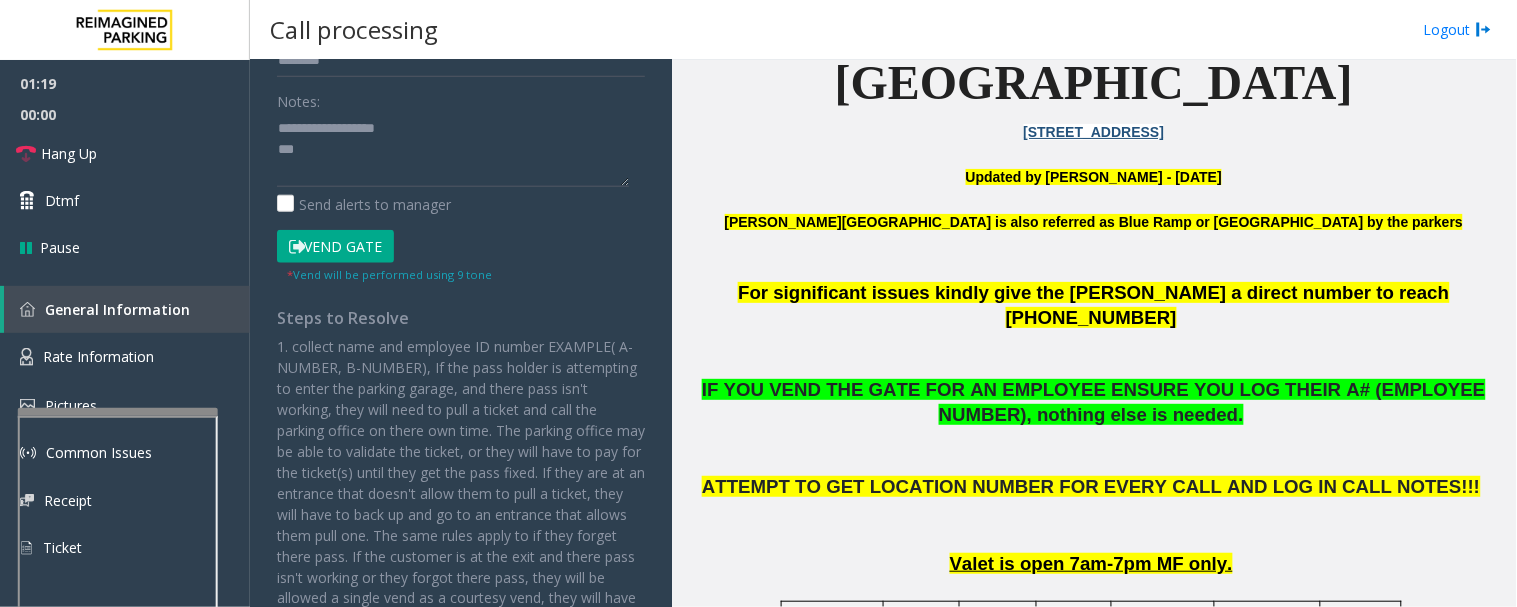 type on "******" 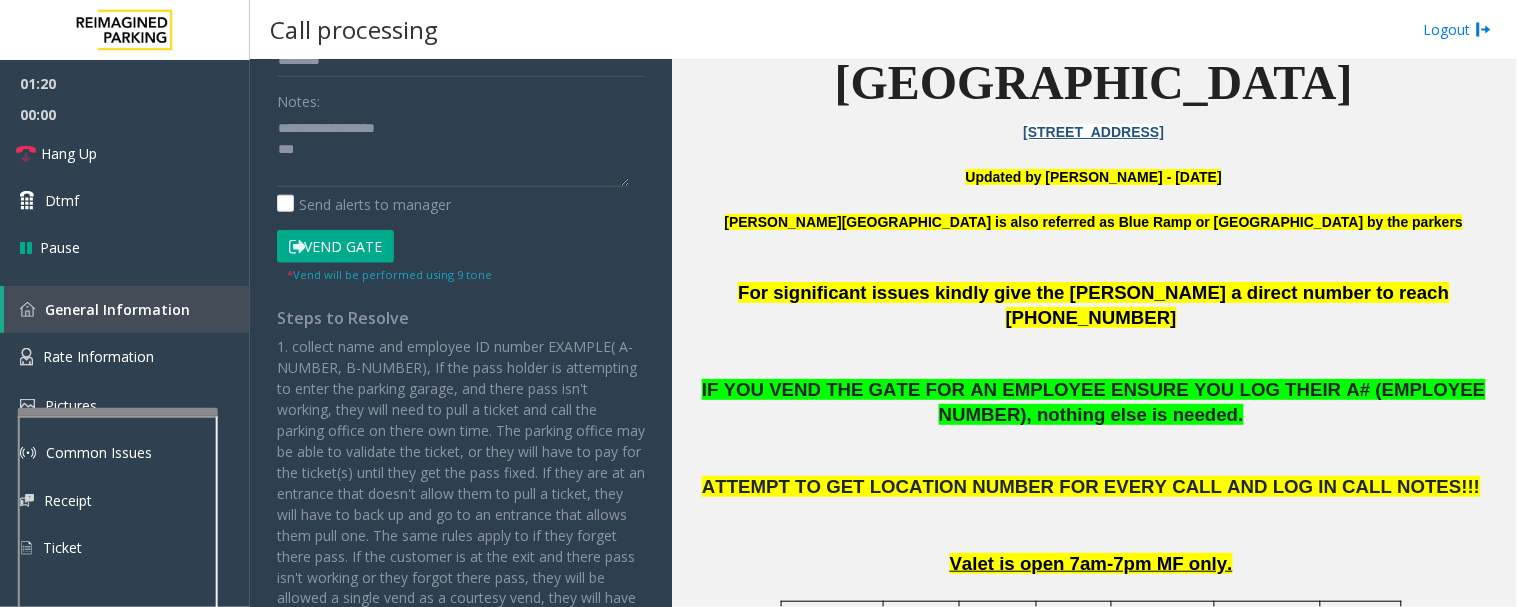 scroll, scrollTop: 148, scrollLeft: 0, axis: vertical 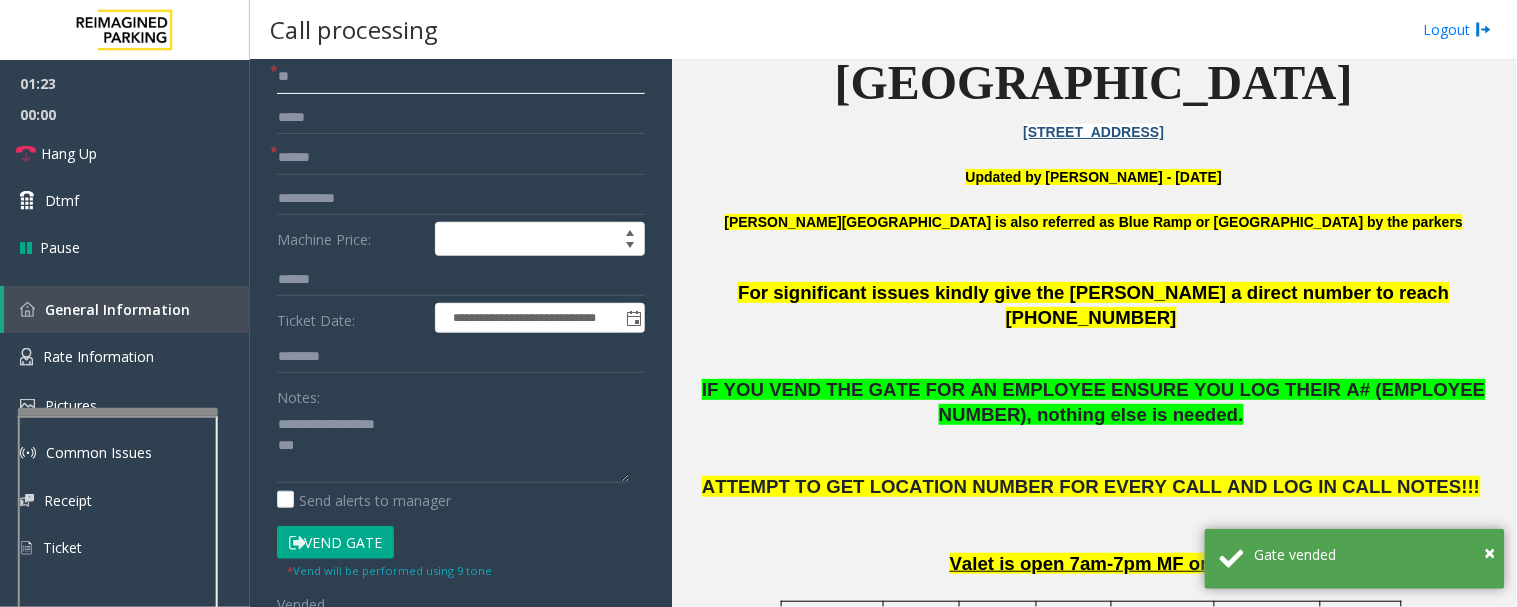 type on "**" 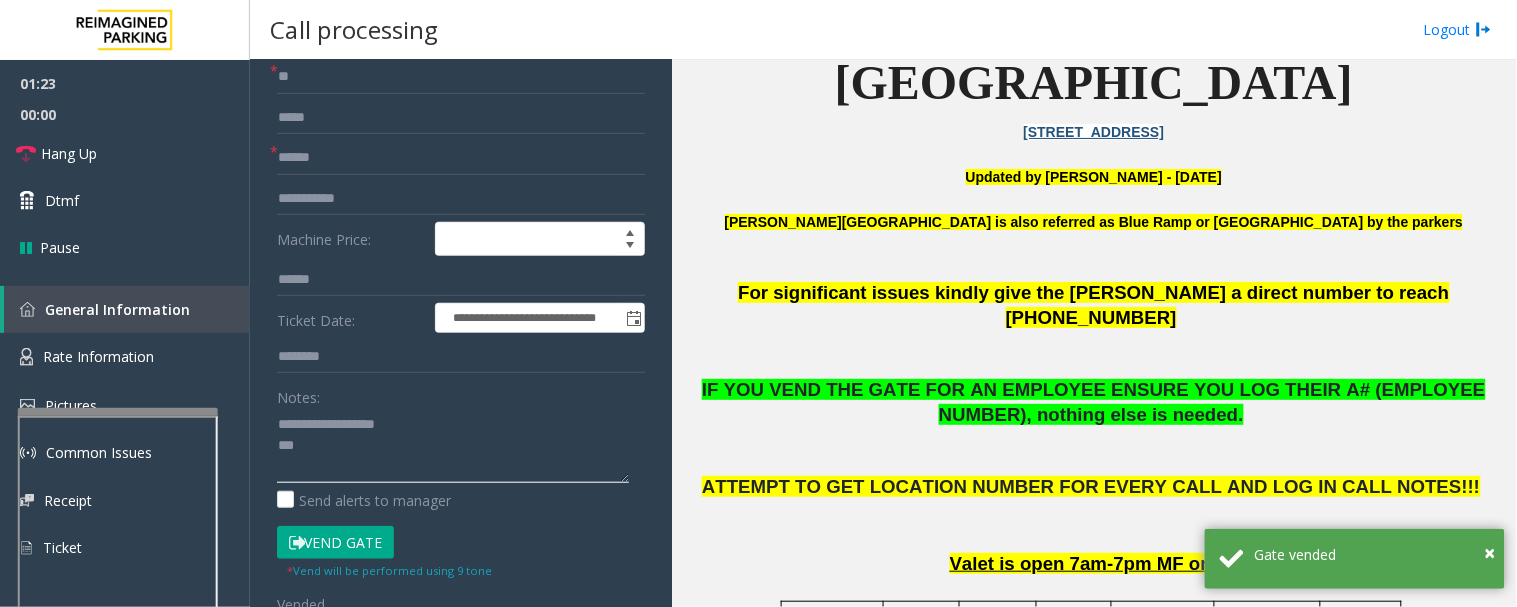 click 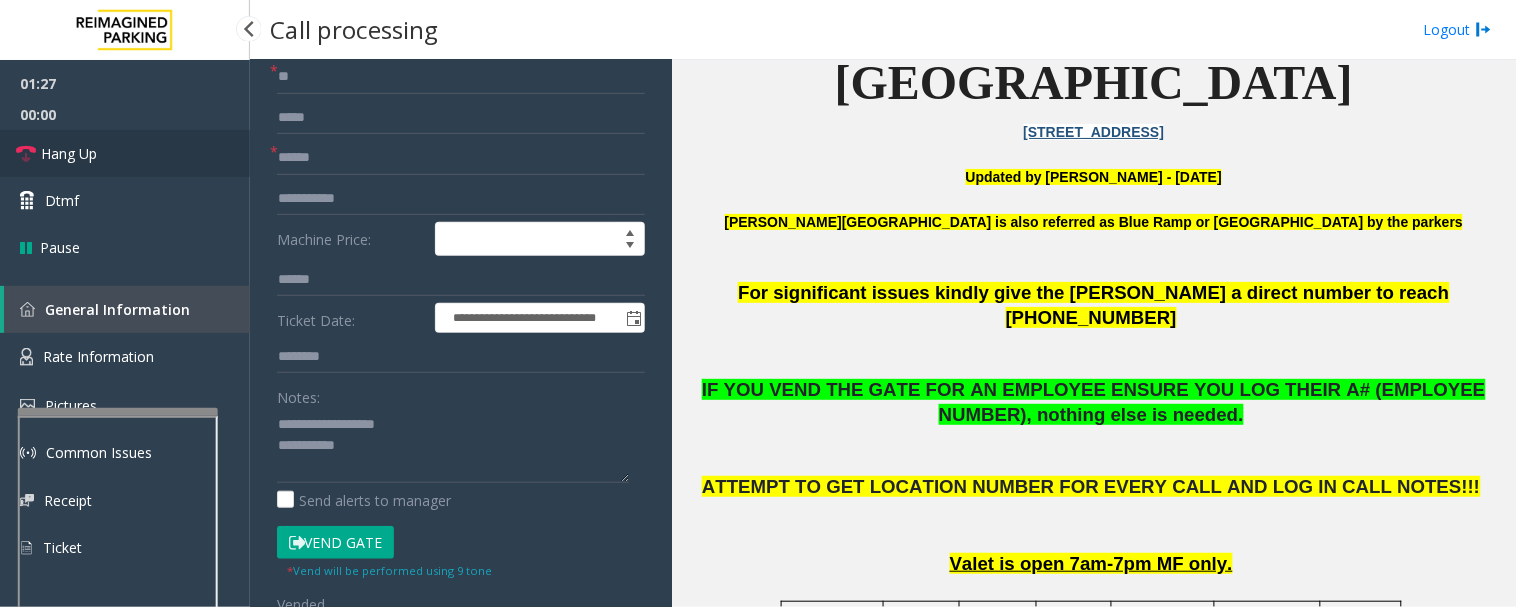 click on "Hang Up" at bounding box center [69, 153] 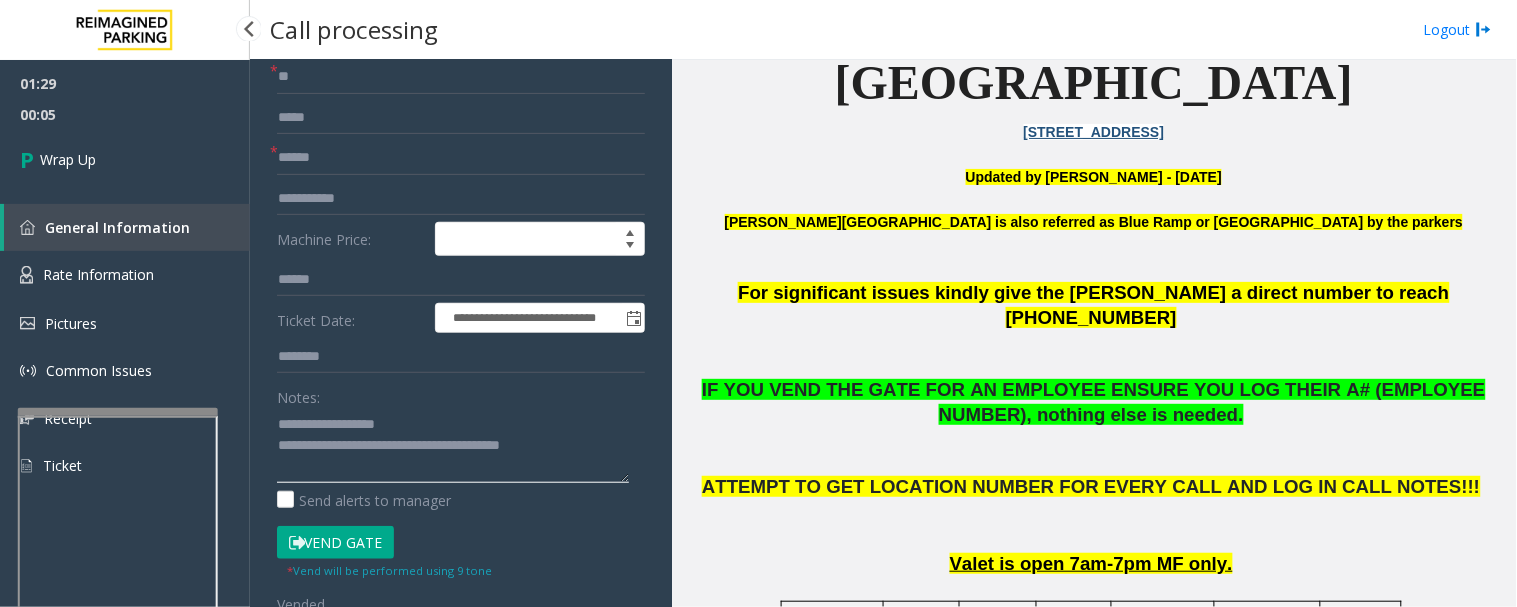 type on "**********" 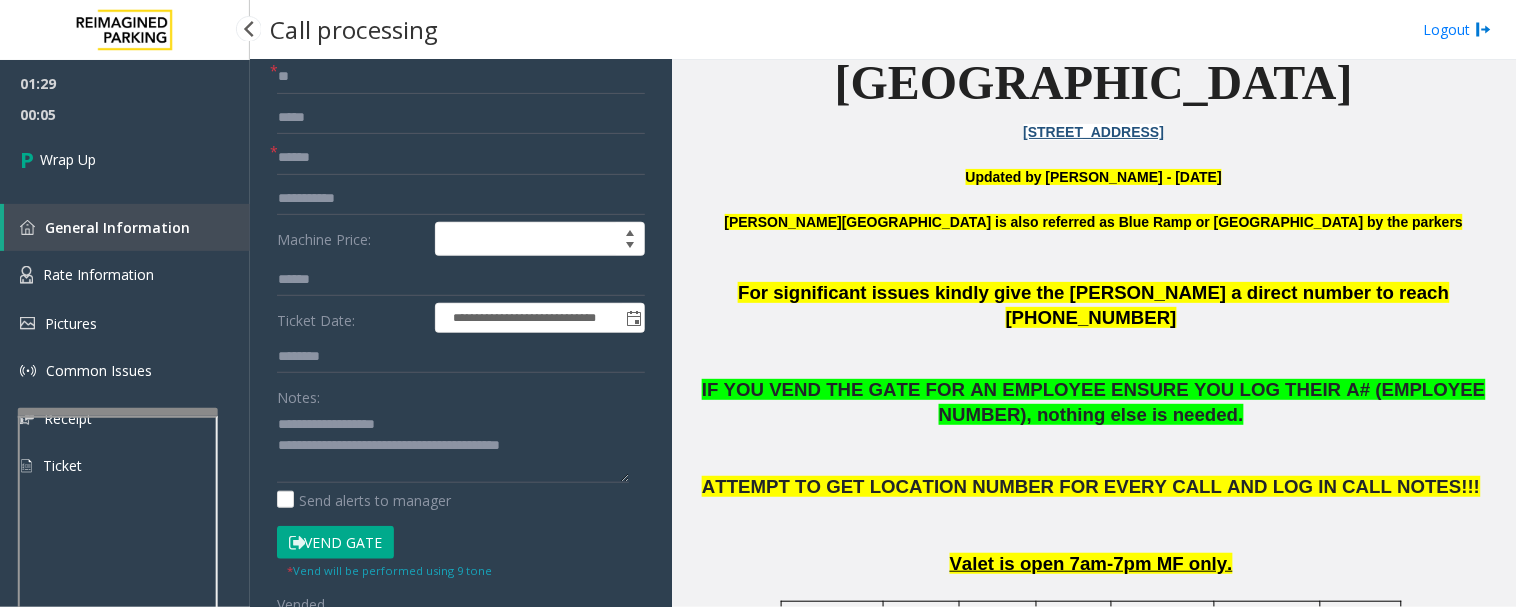 click on "01:29   00:05  Wrap Up General Information Rate Information Pictures Common Issues Receipt Ticket" at bounding box center [125, 283] 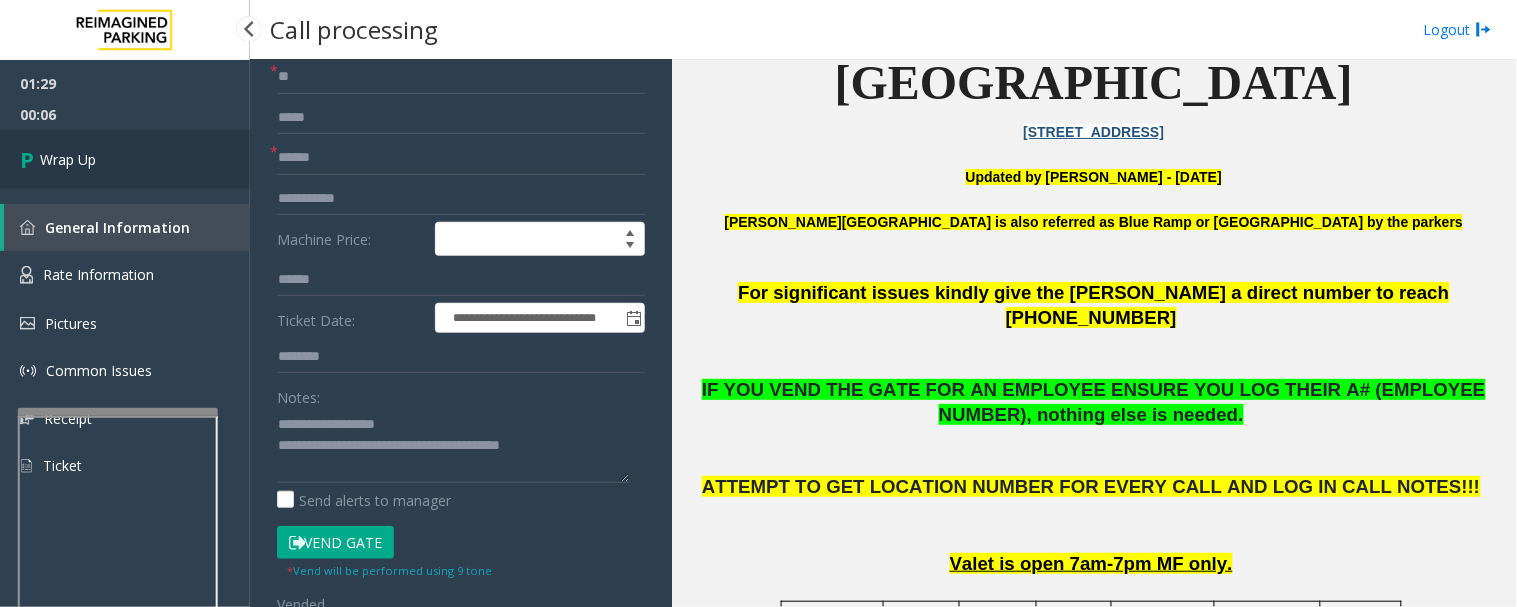click on "Wrap Up" at bounding box center [125, 159] 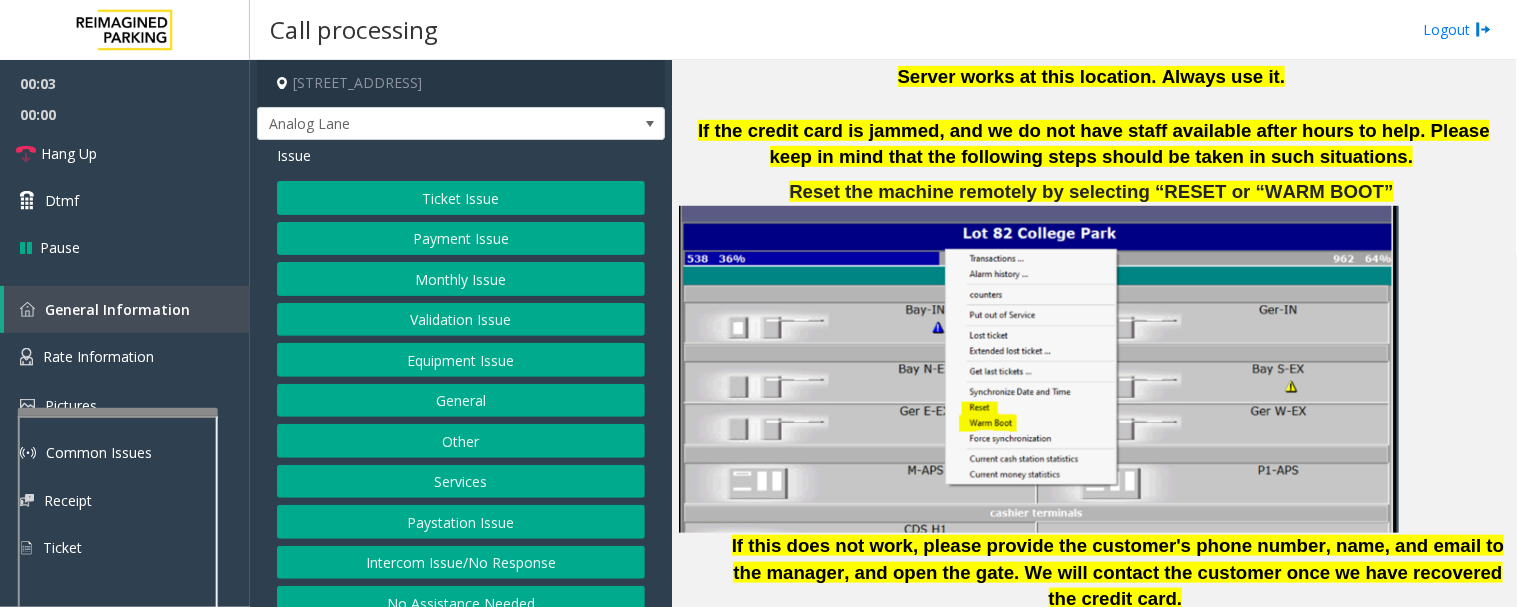 scroll, scrollTop: 2555, scrollLeft: 0, axis: vertical 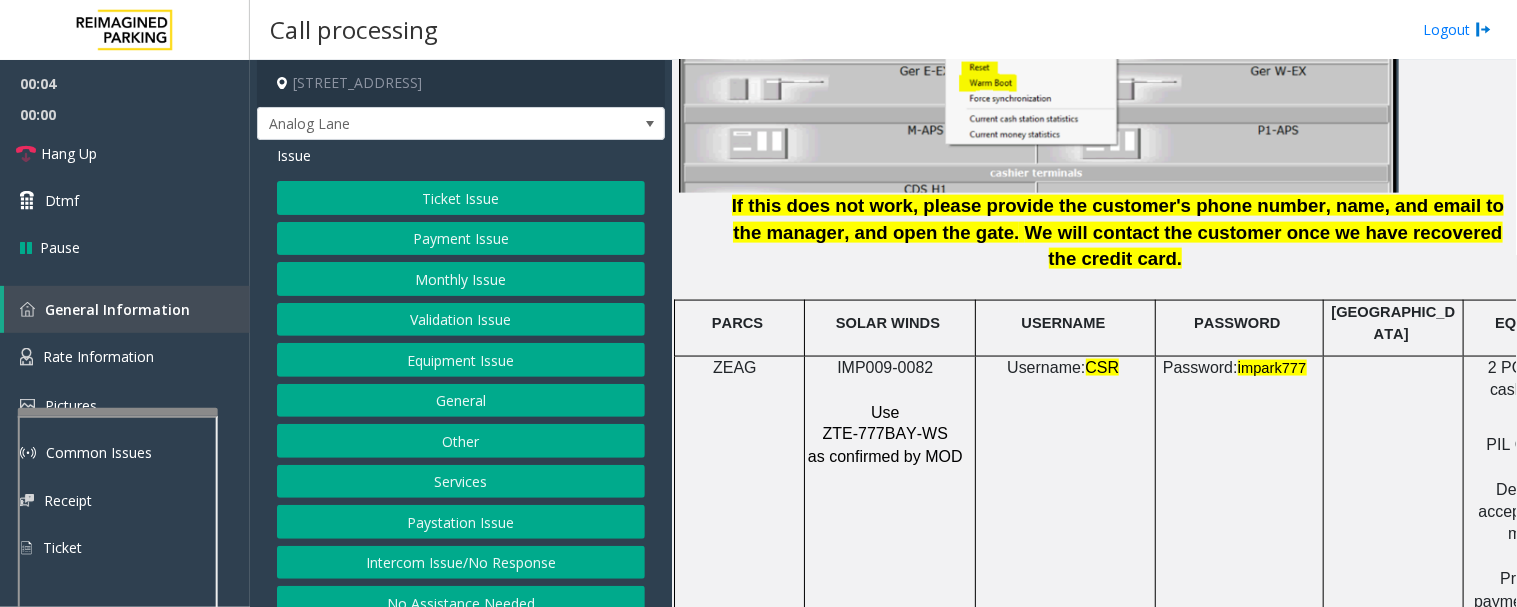 click on "IMP009-0082" 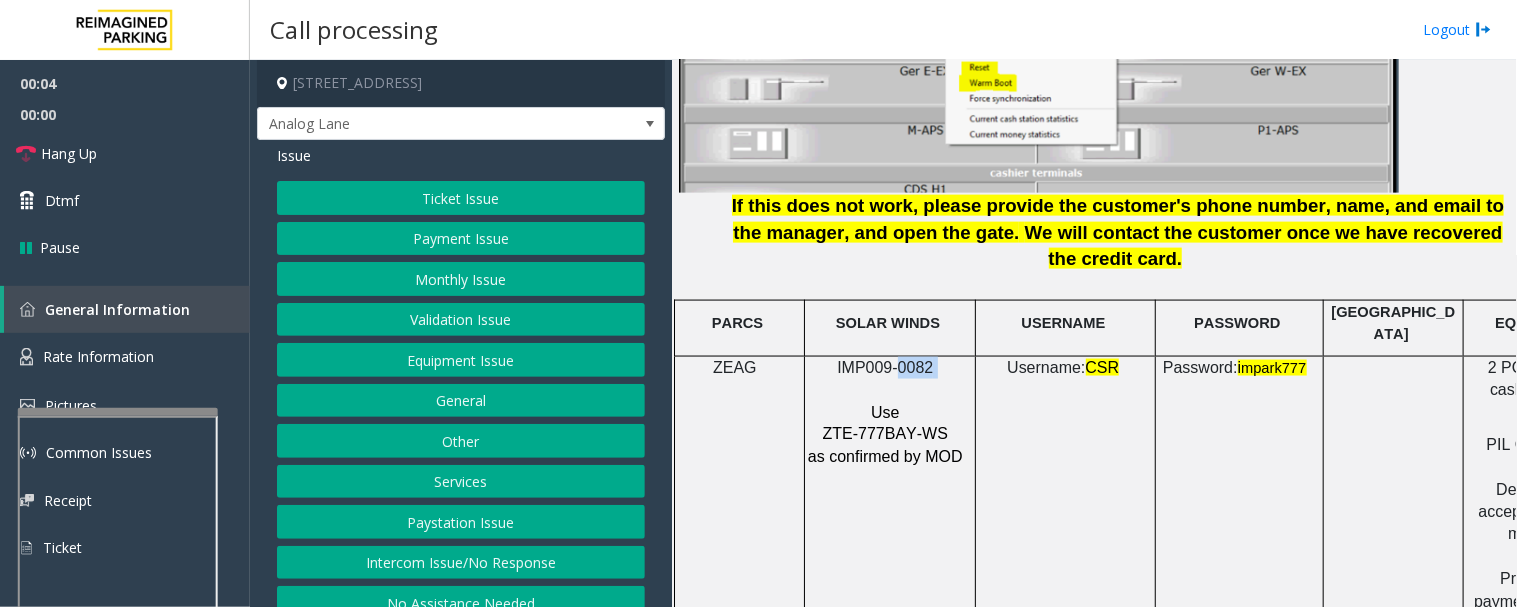 click on "IMP009-0082" 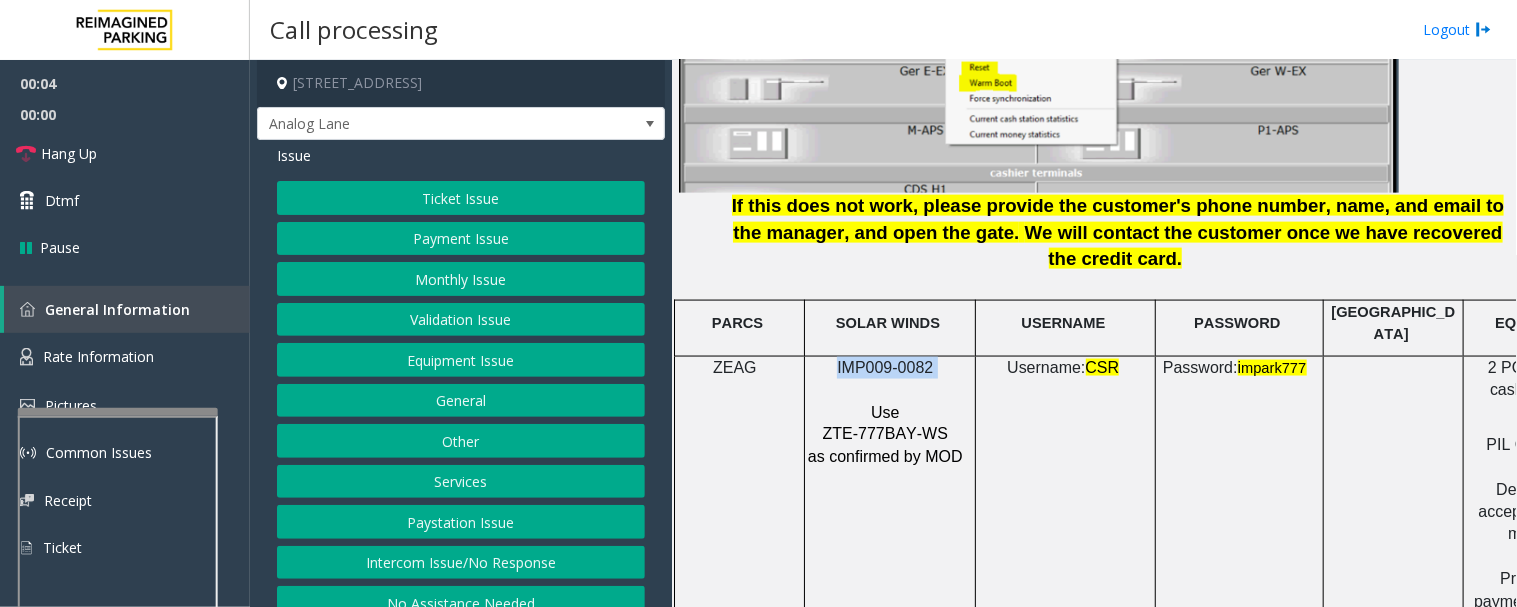 click on "IMP009-0082" 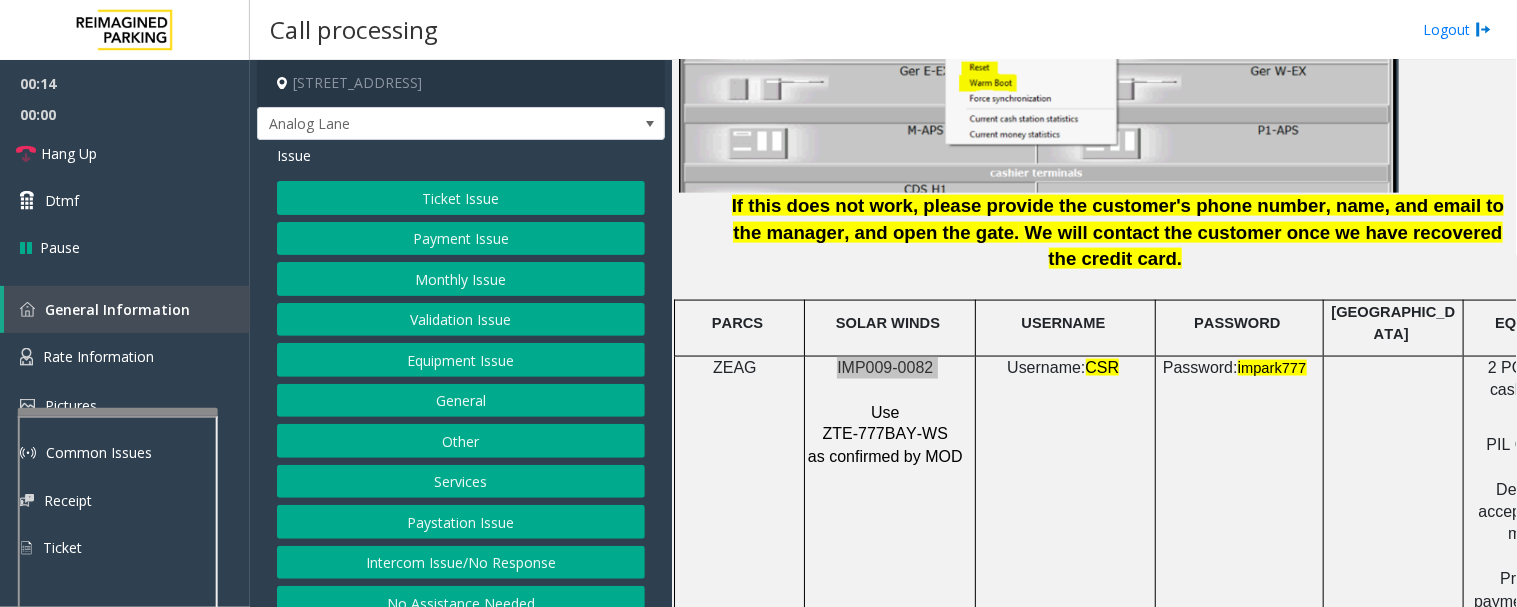 scroll, scrollTop: 24, scrollLeft: 0, axis: vertical 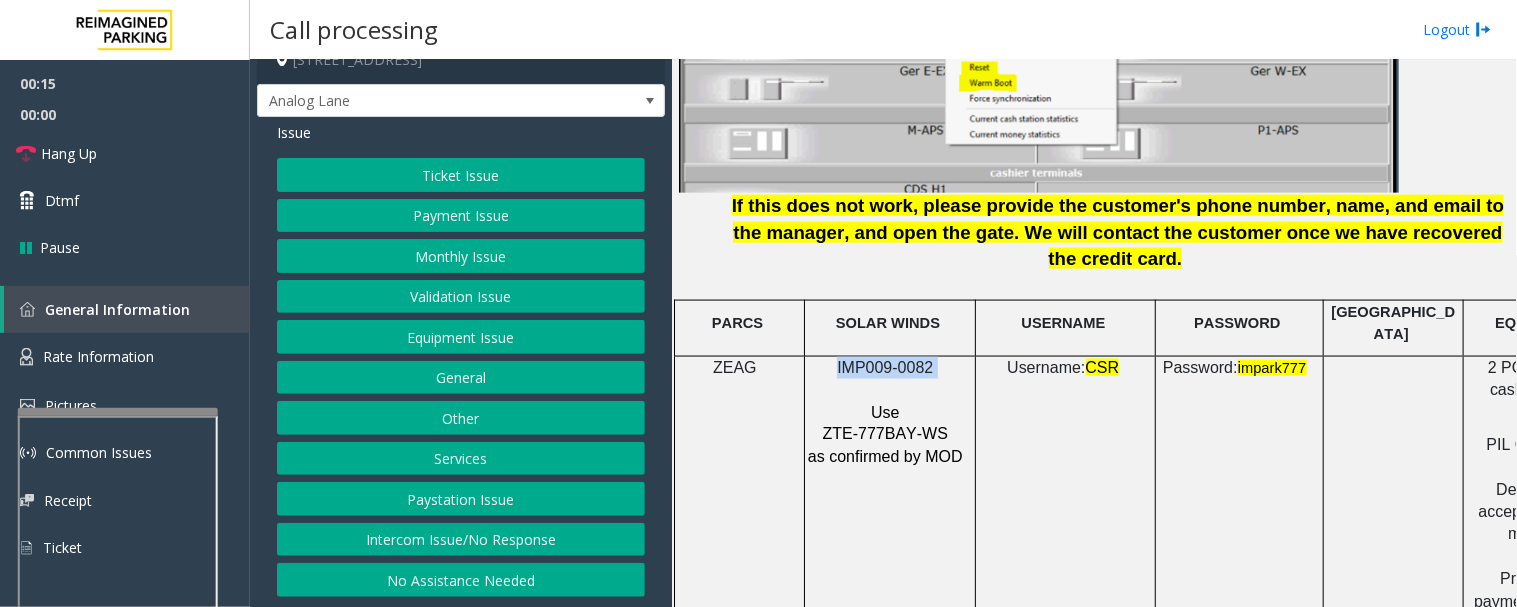 click on "No Assistance Needed" 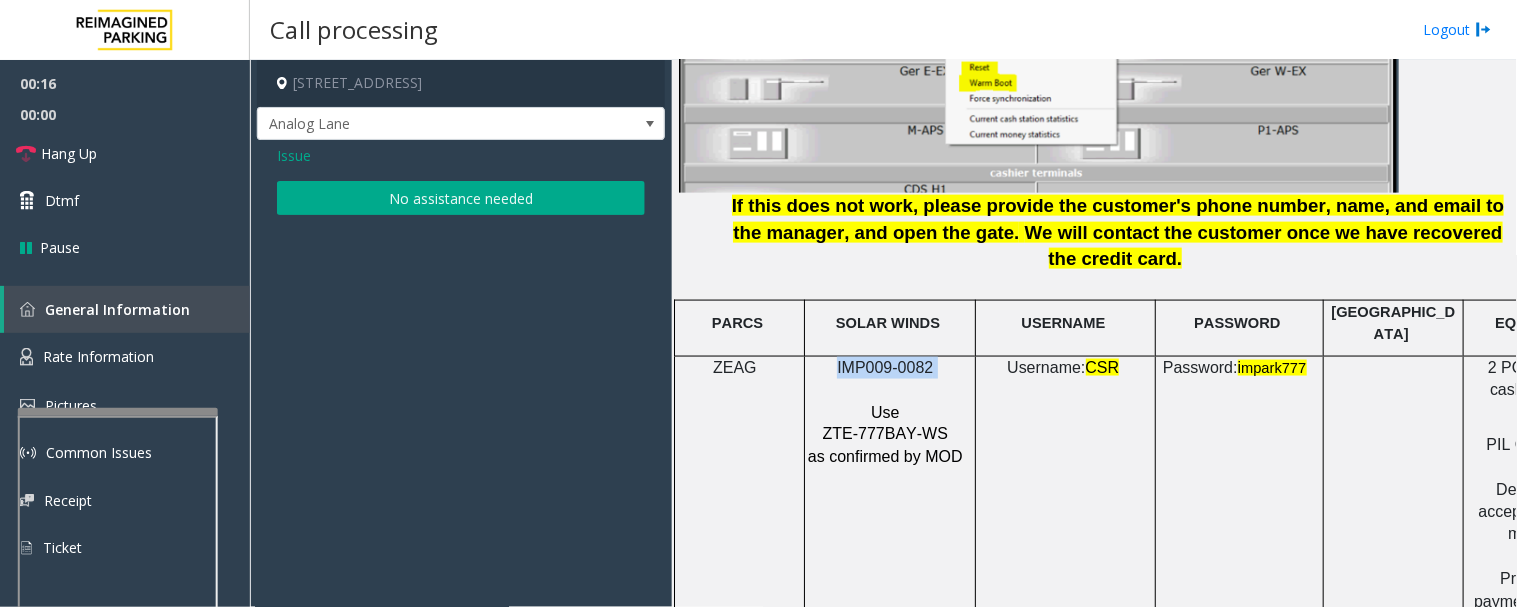 click on "No assistance needed" 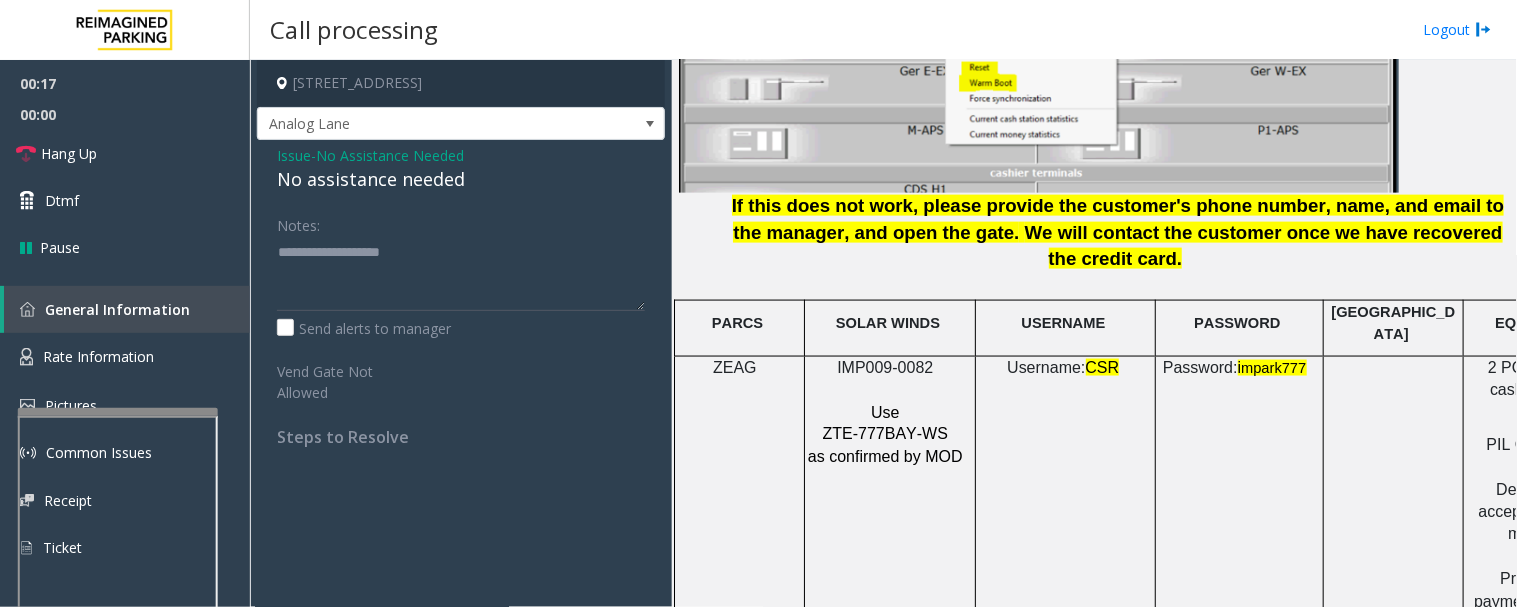 click on "No assistance needed" 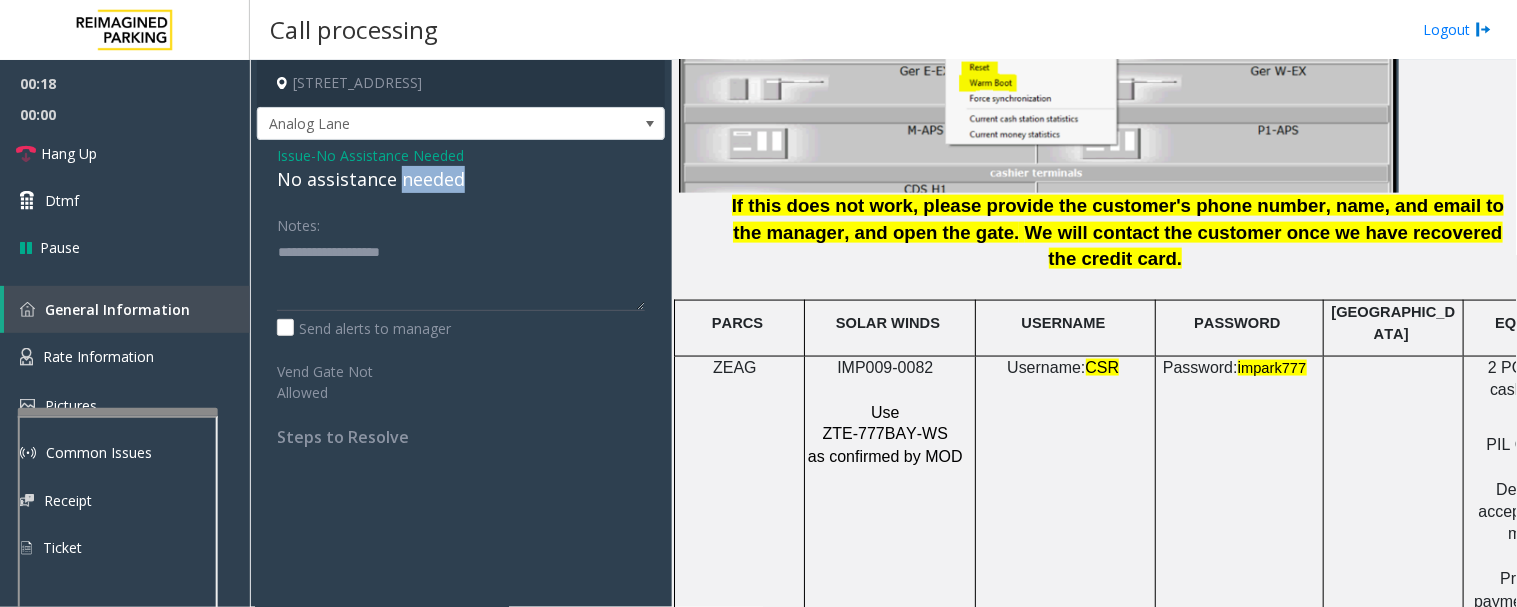 click on "No assistance needed" 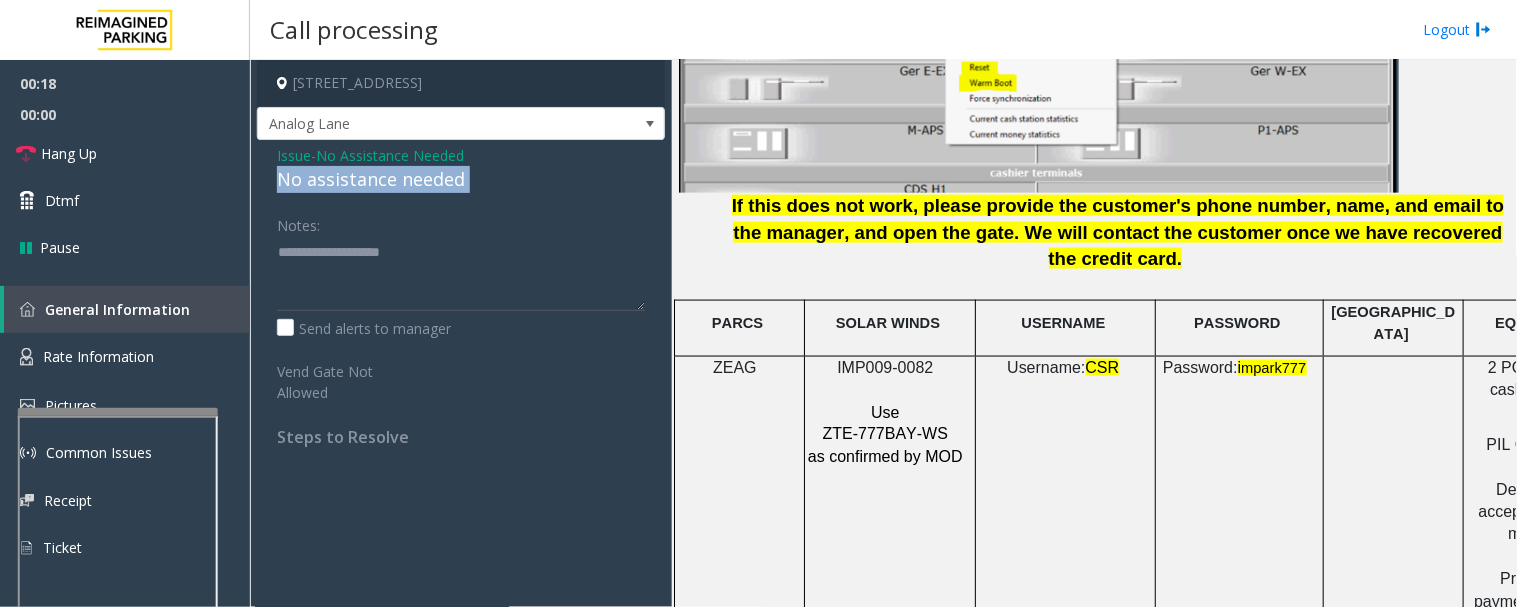 click on "No assistance needed" 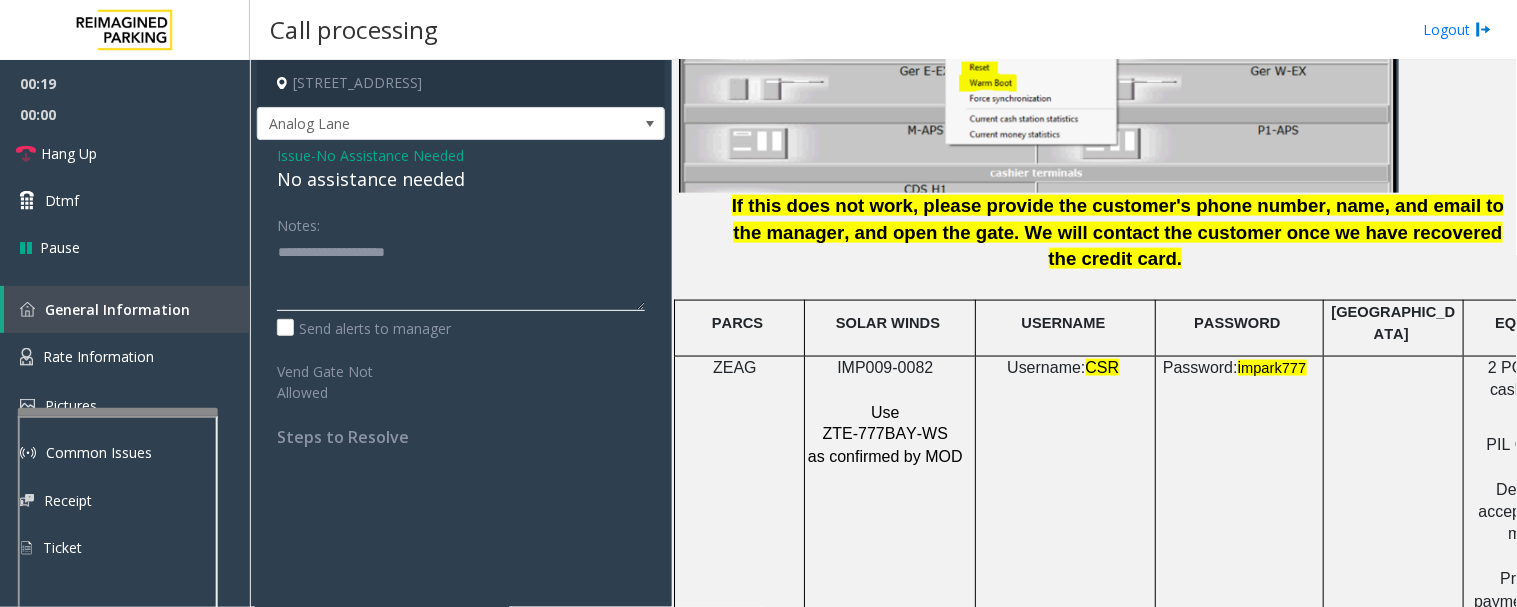 click 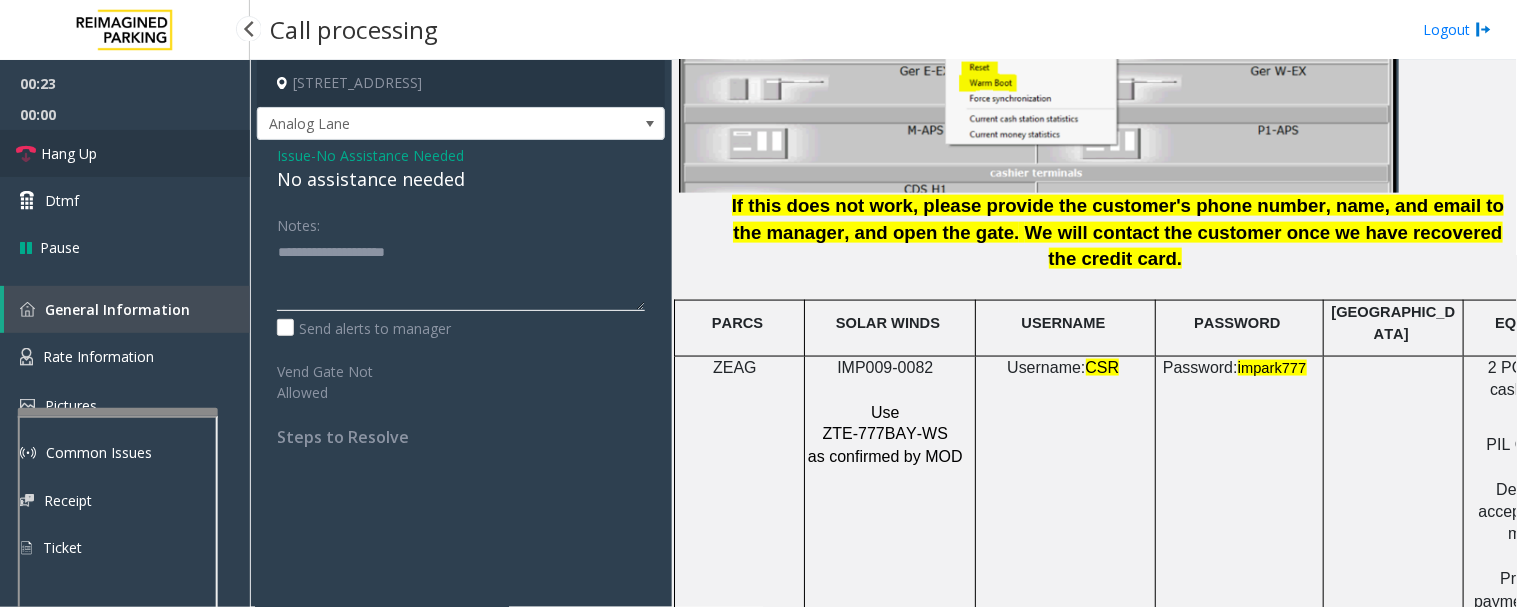 type on "**********" 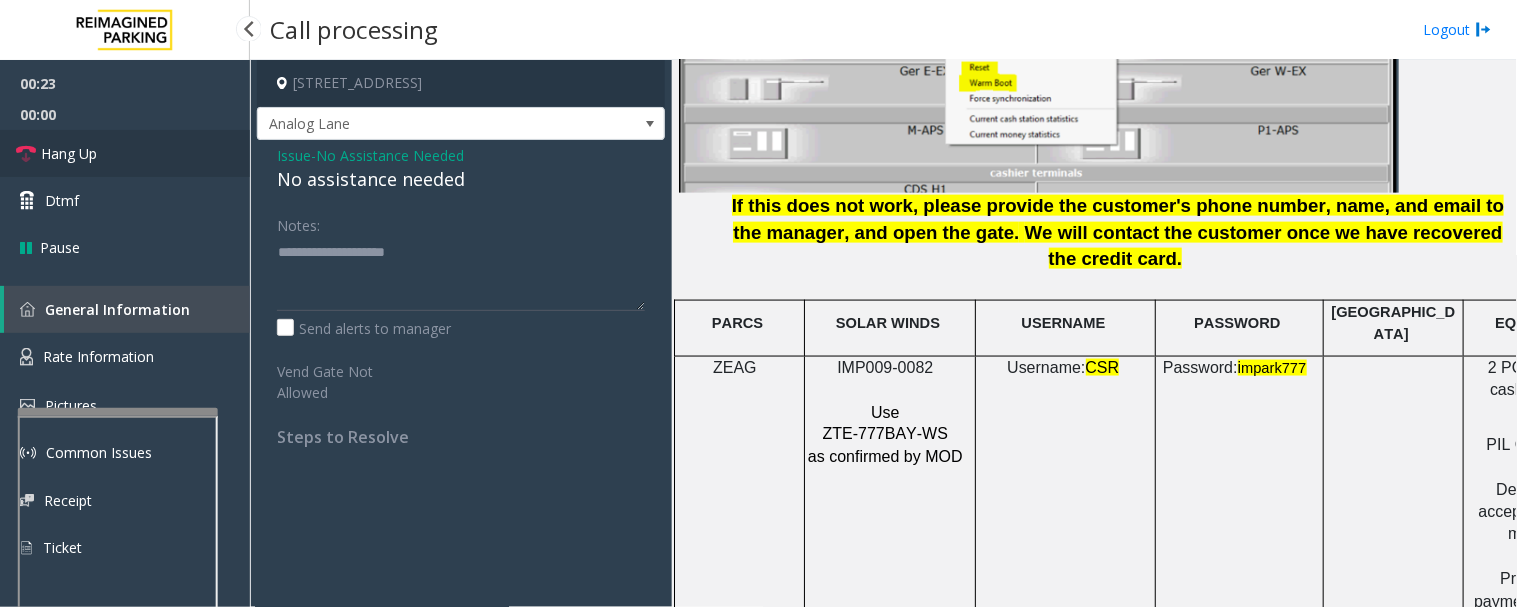 click on "Hang Up" at bounding box center (69, 153) 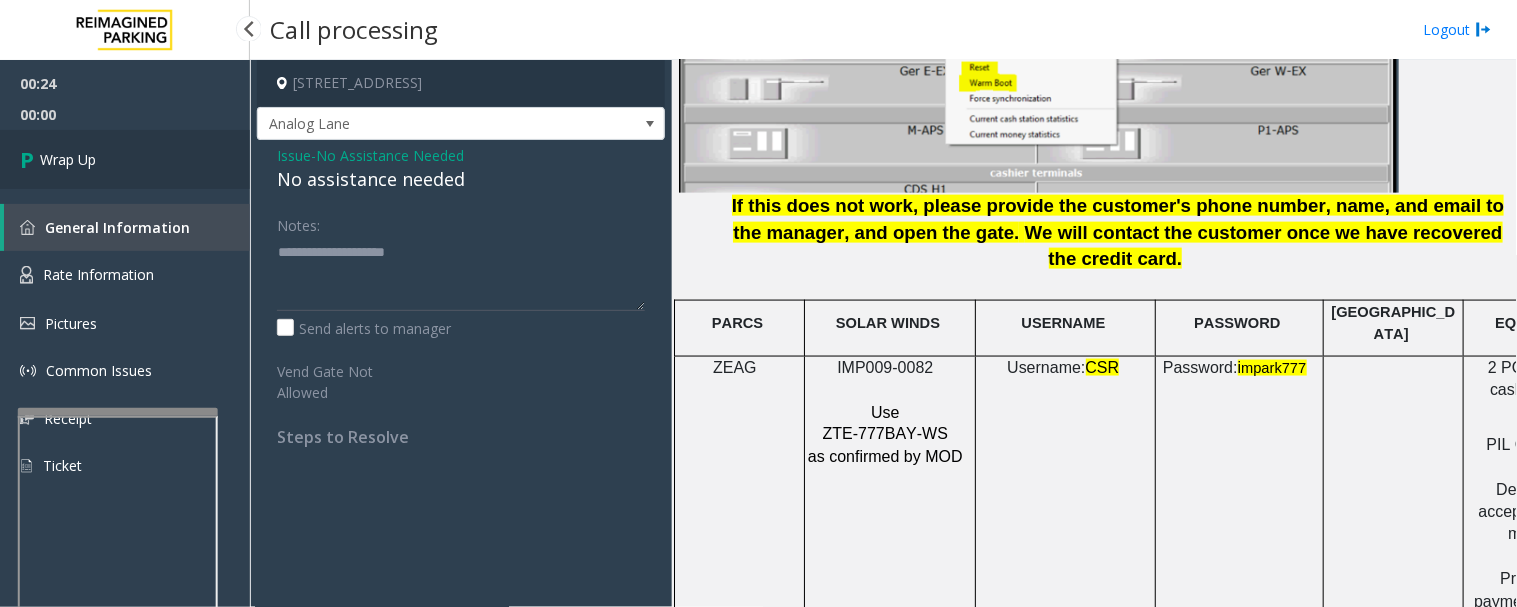 click on "Wrap Up" at bounding box center (125, 159) 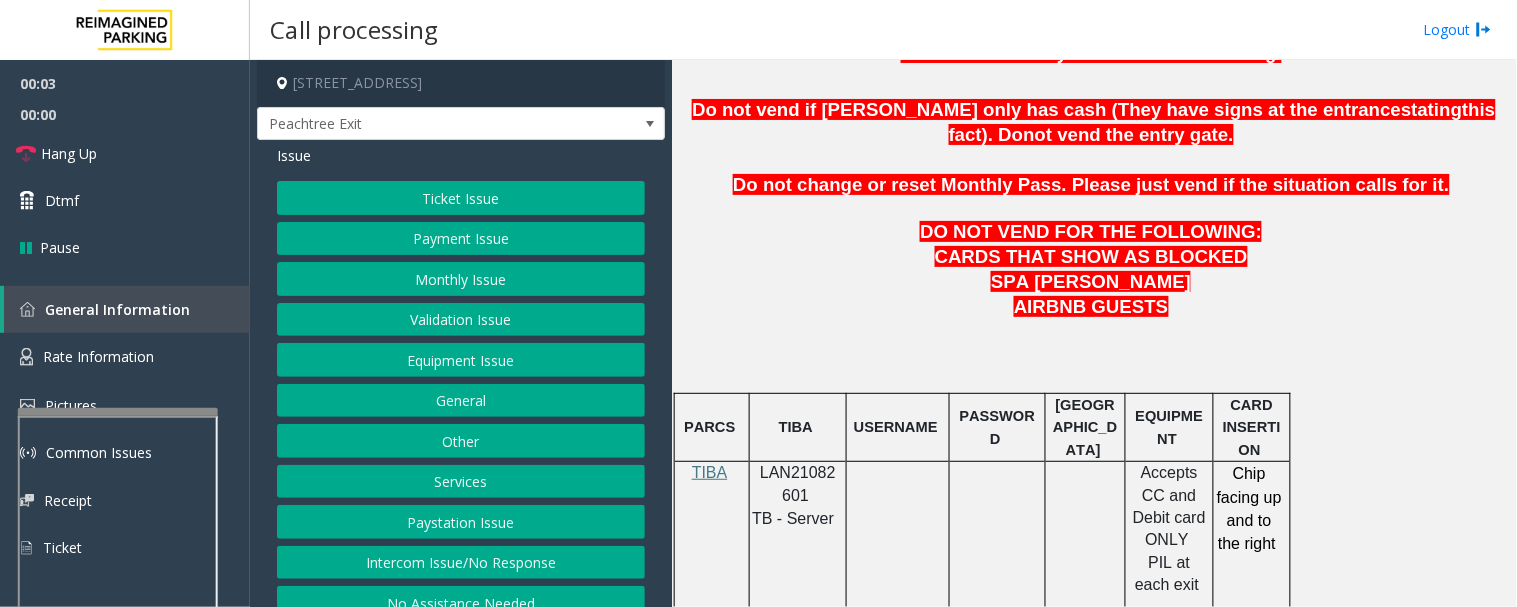 scroll, scrollTop: 1000, scrollLeft: 0, axis: vertical 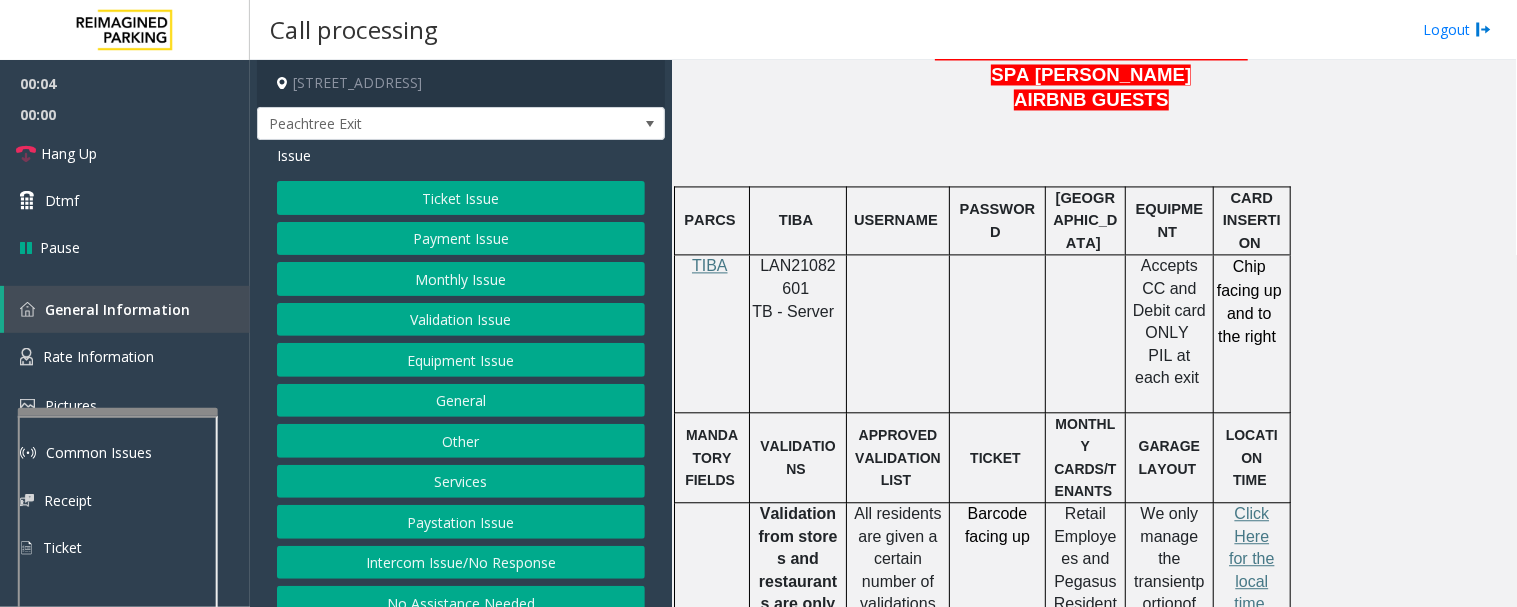click on "LAN21082601" 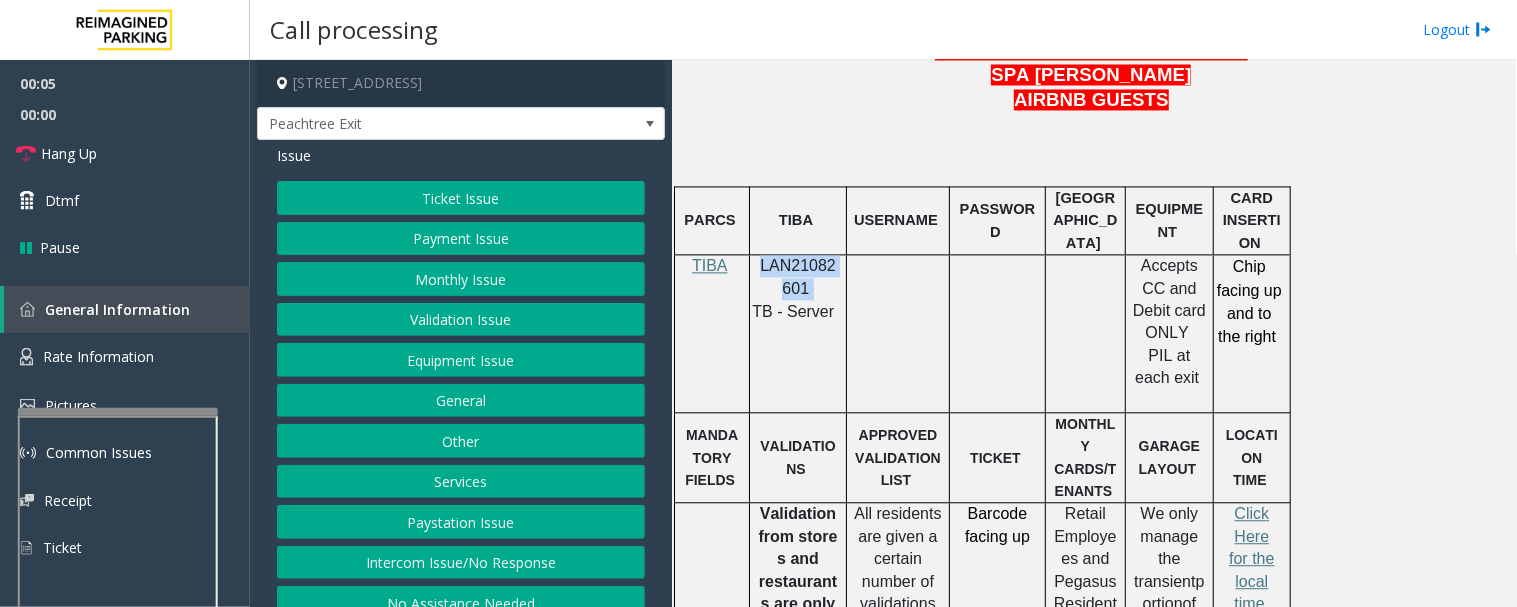 click on "LAN21082601" 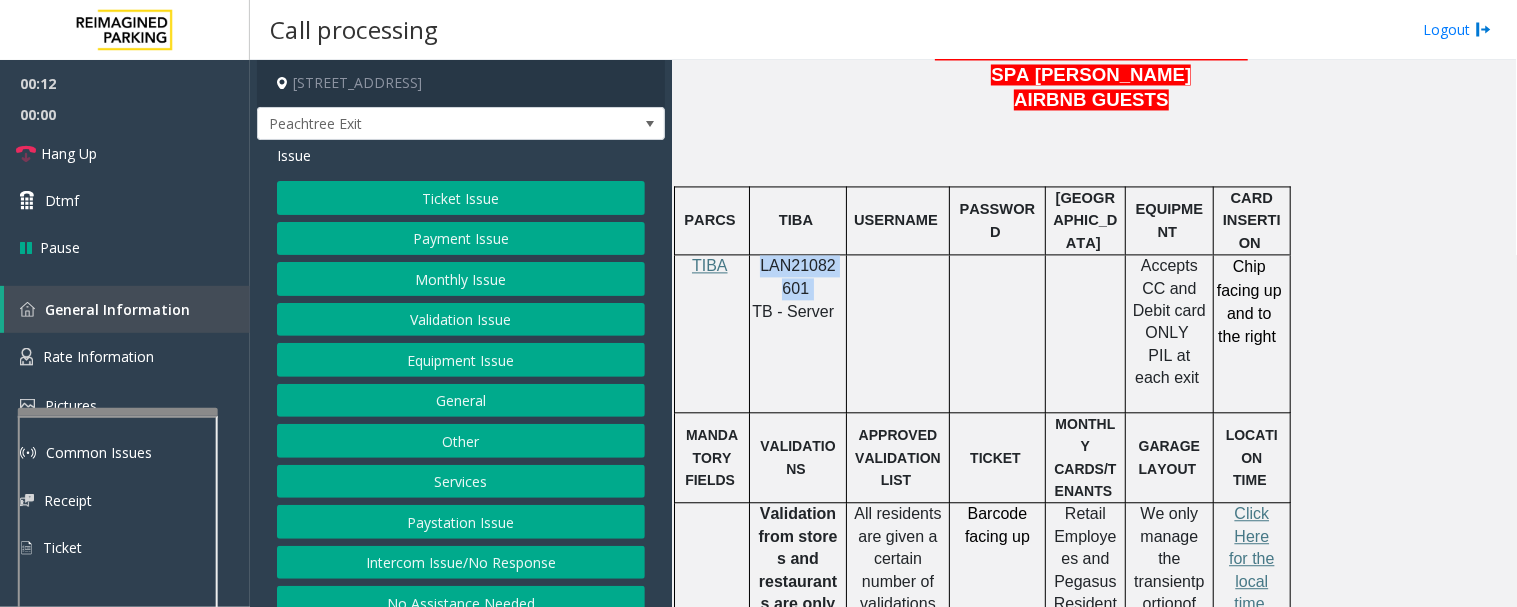 click on "Monthly Issue" 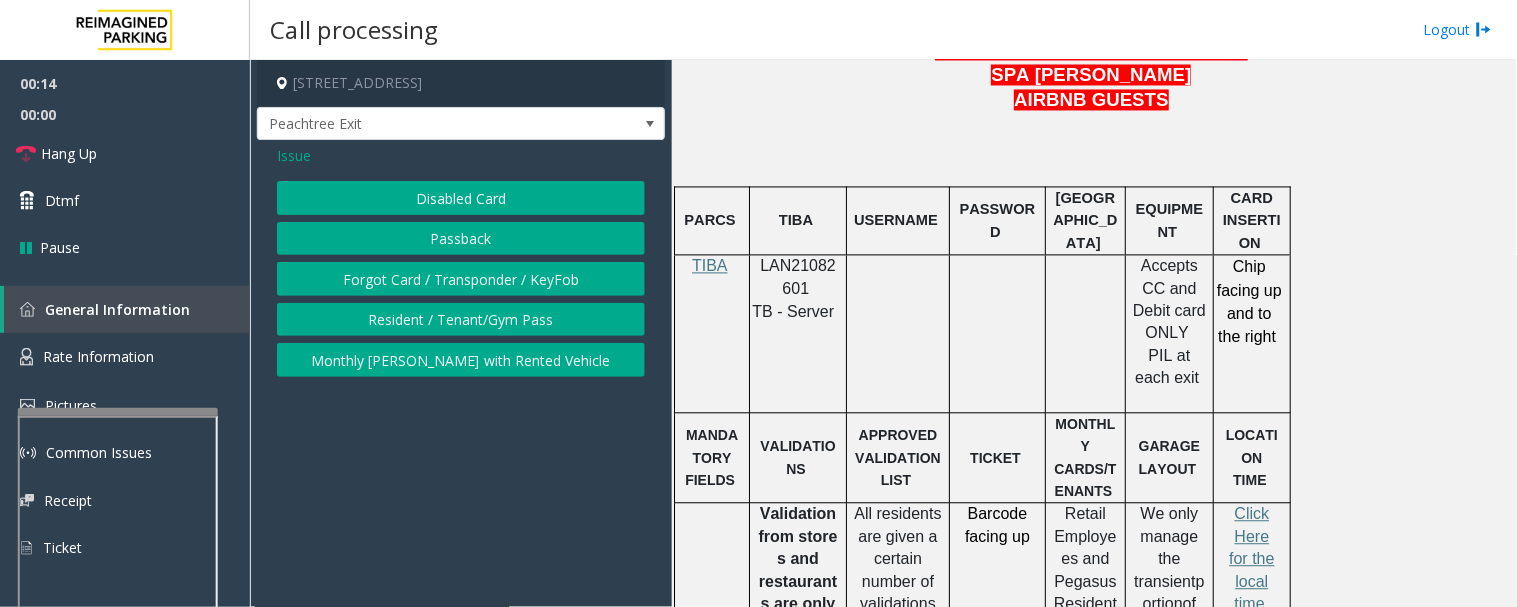 click on "Issue" 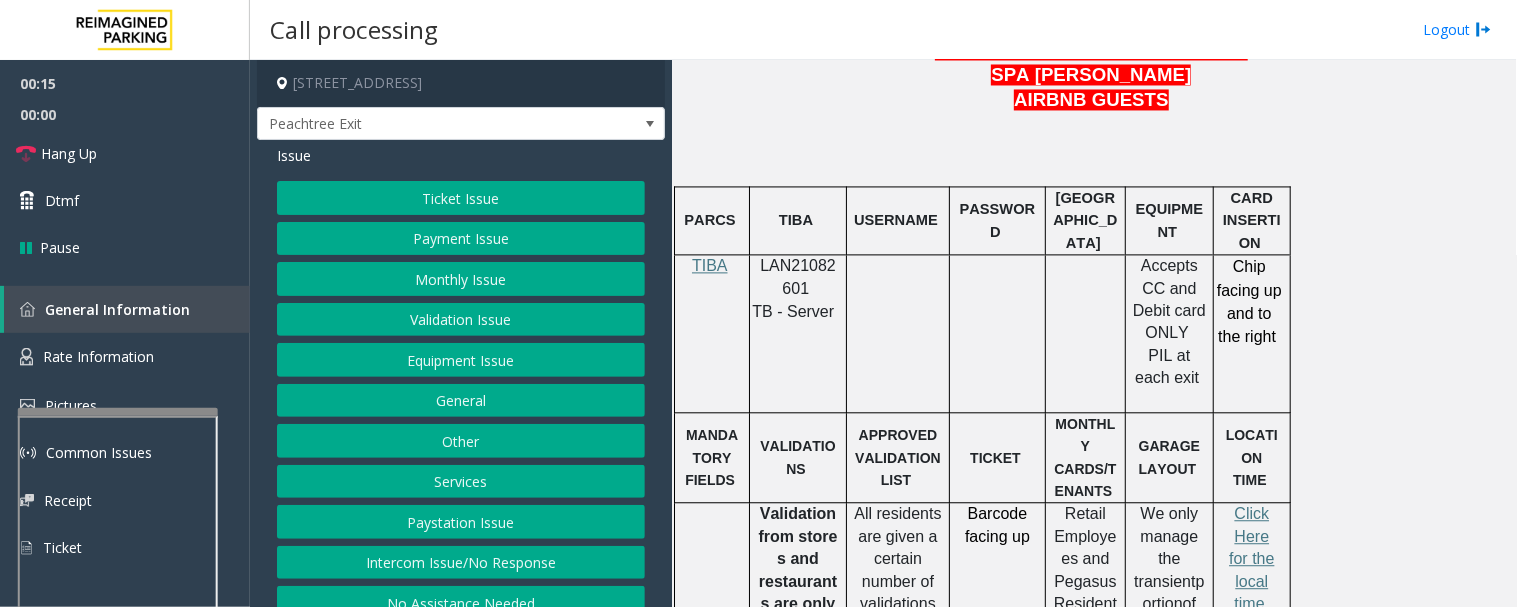 click on "Payment Issue" 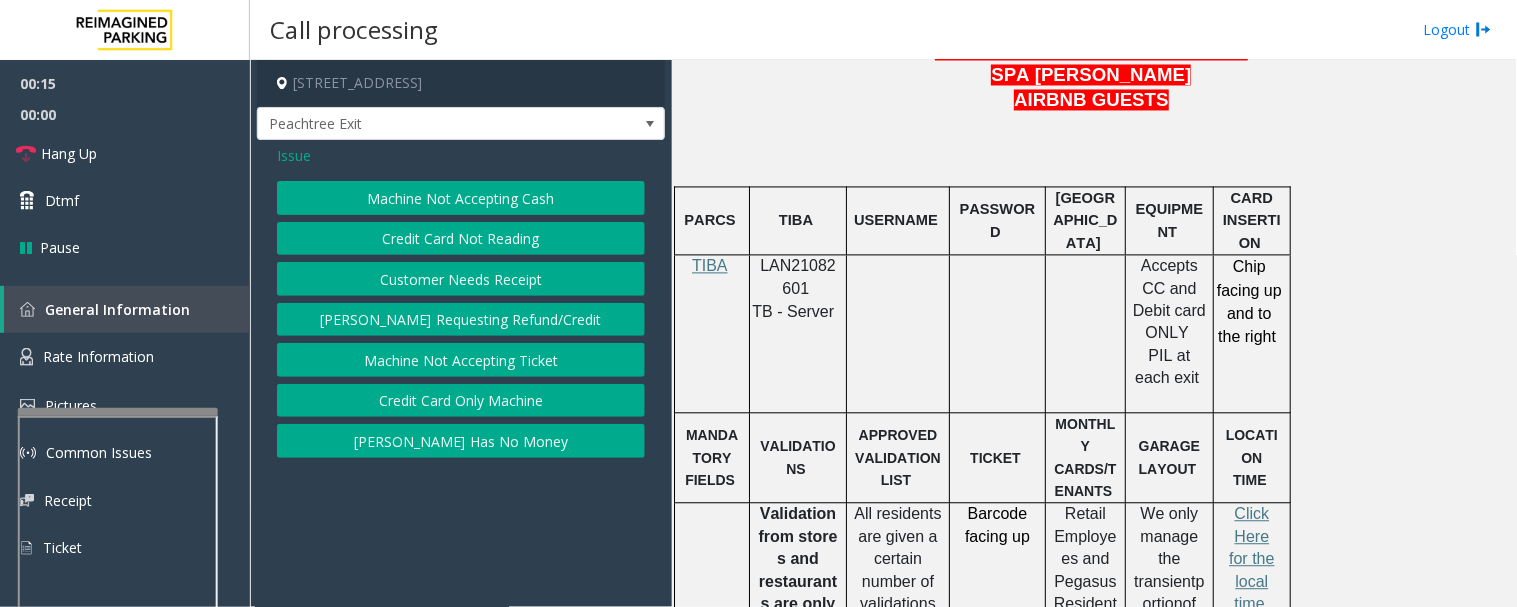click on "Credit Card Not Reading" 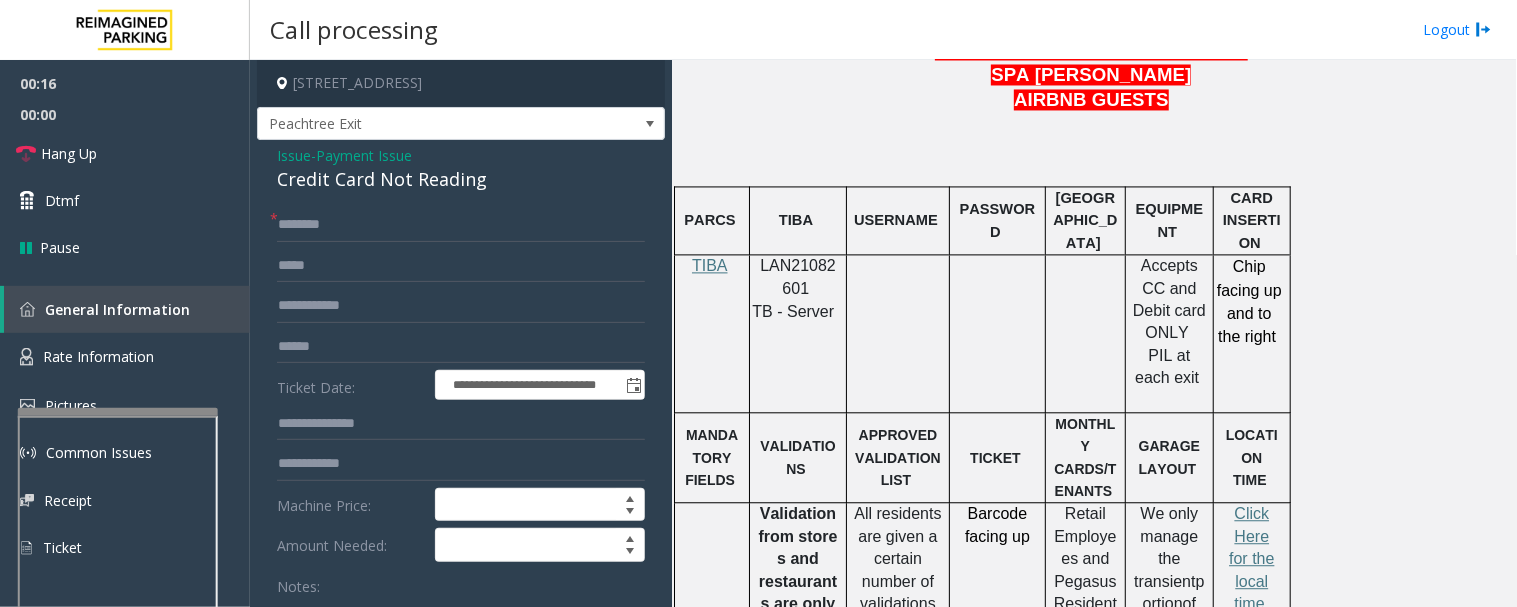 click on "Credit Card Not Reading" 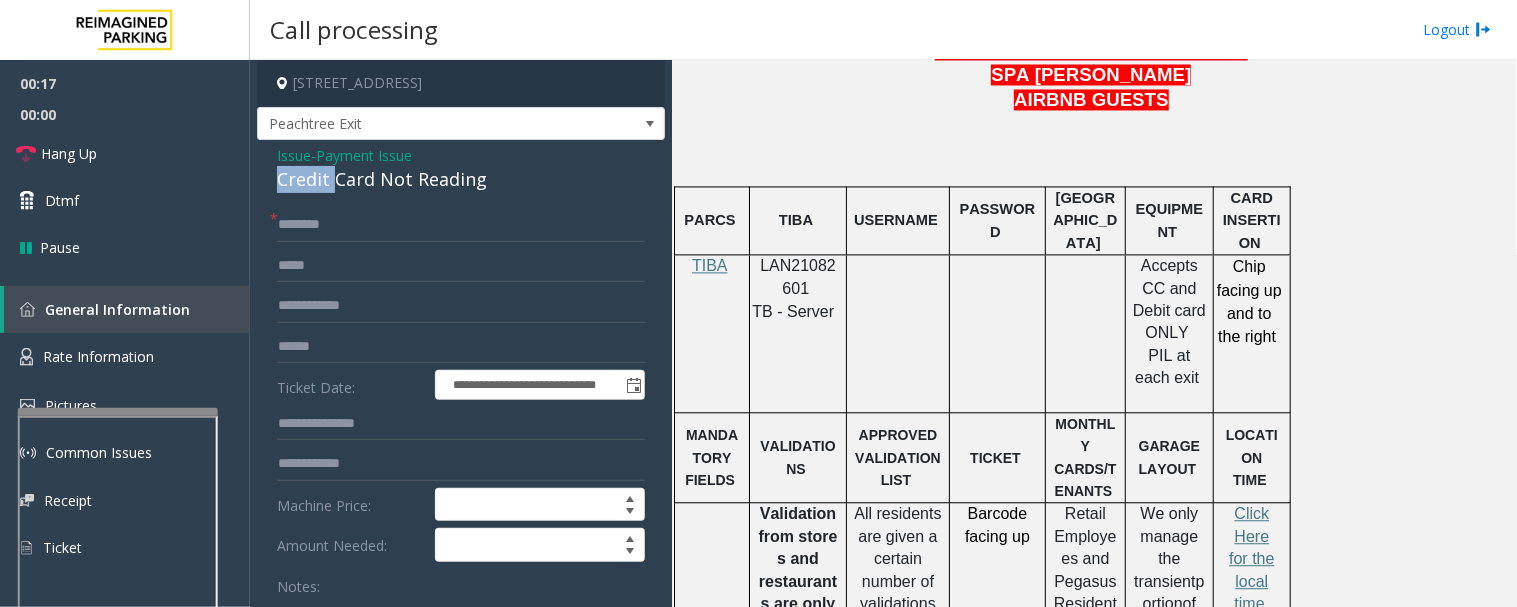 click on "Credit Card Not Reading" 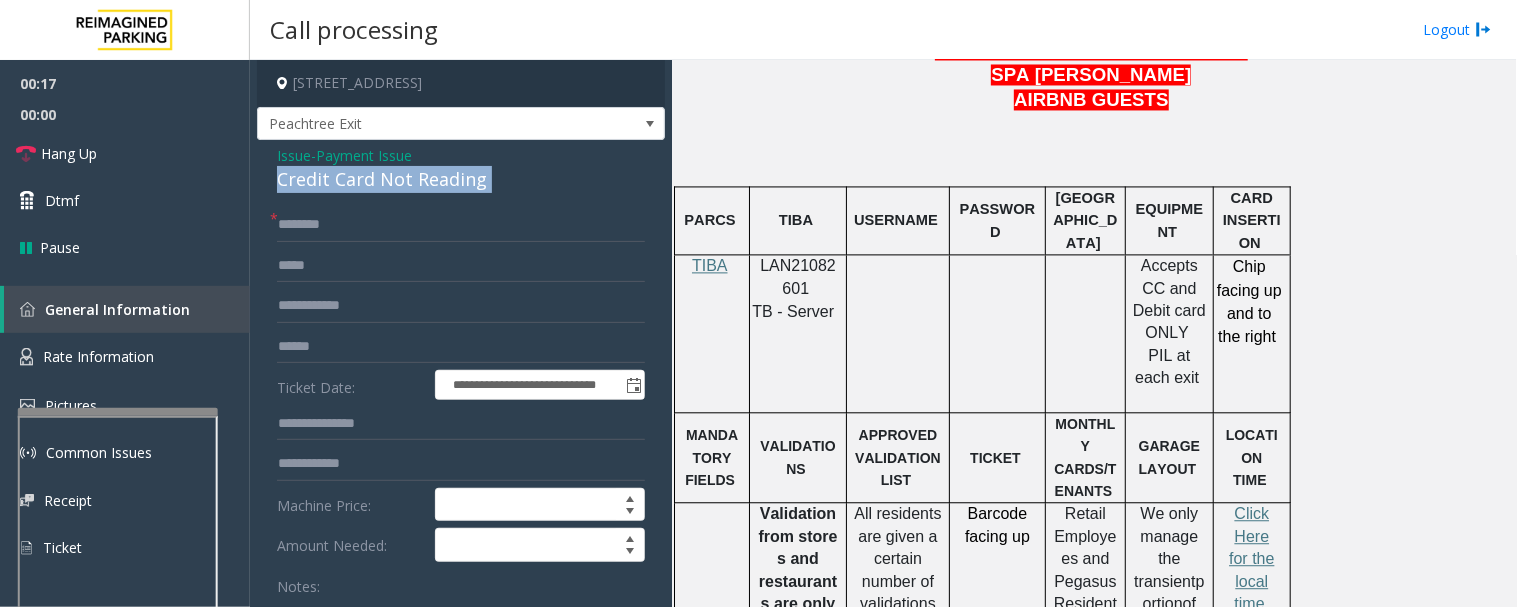 click on "Credit Card Not Reading" 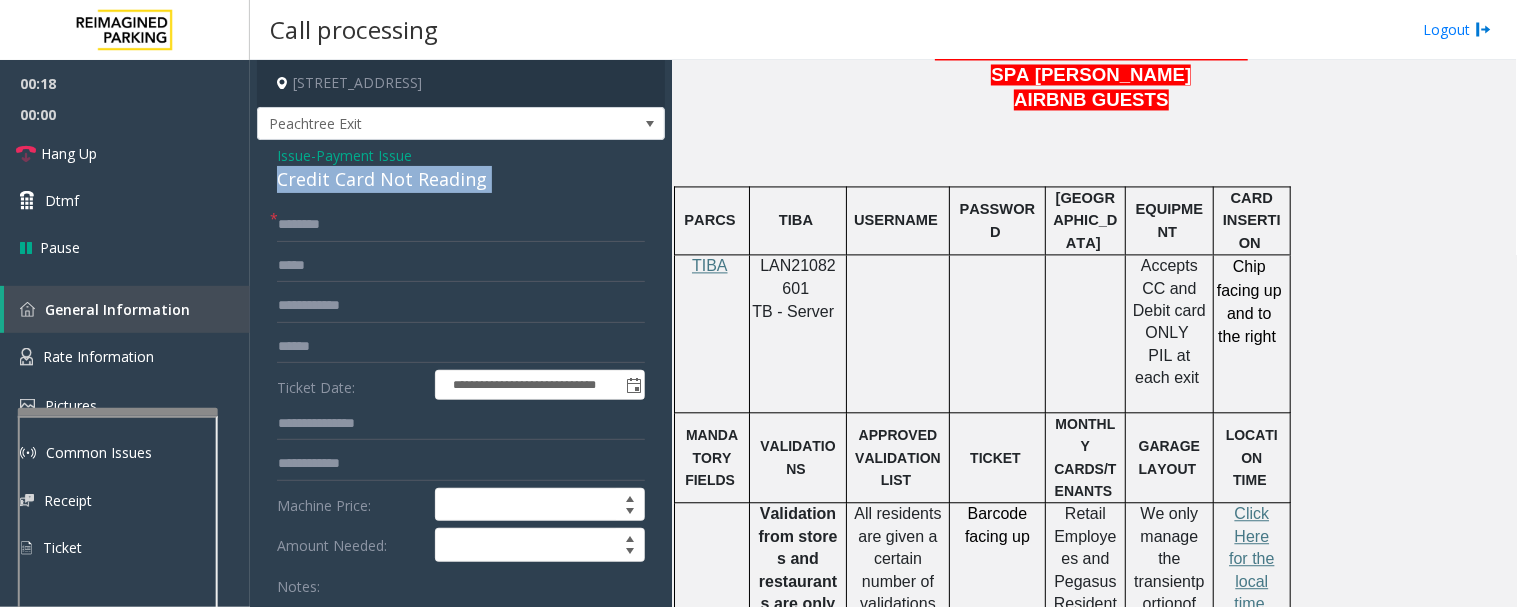 scroll, scrollTop: 333, scrollLeft: 0, axis: vertical 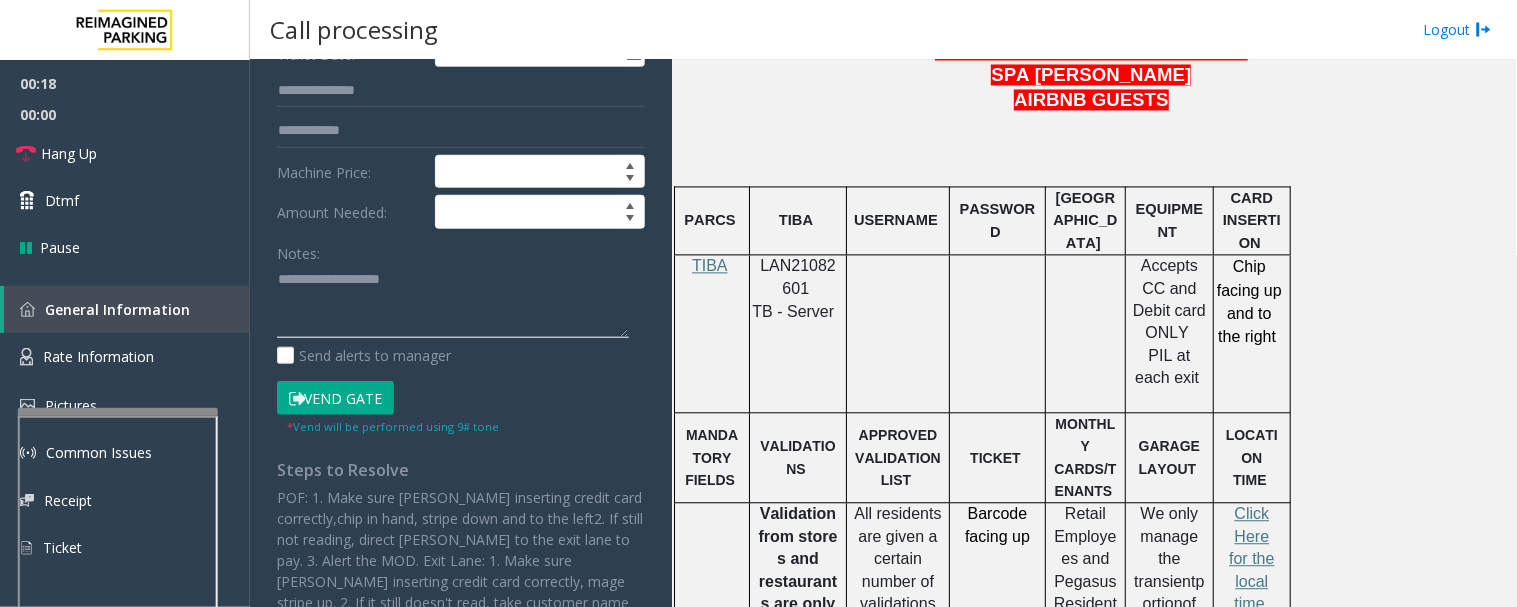 click 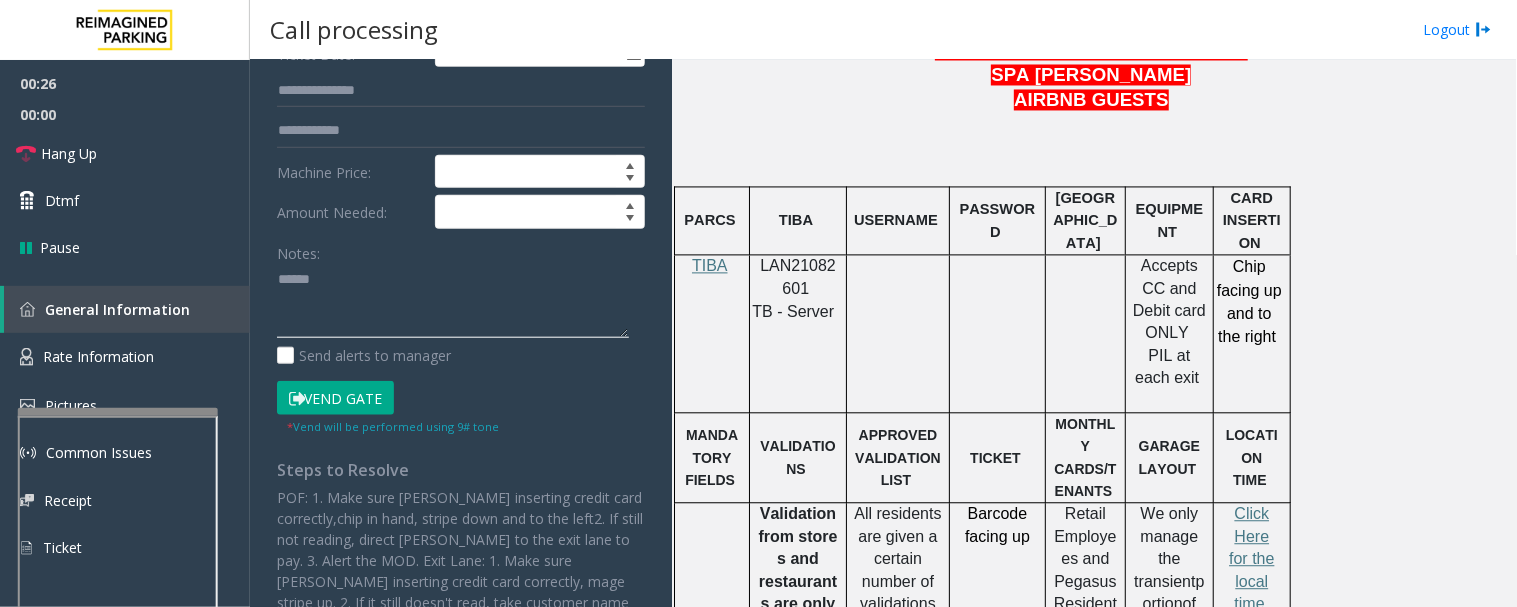 paste on "**********" 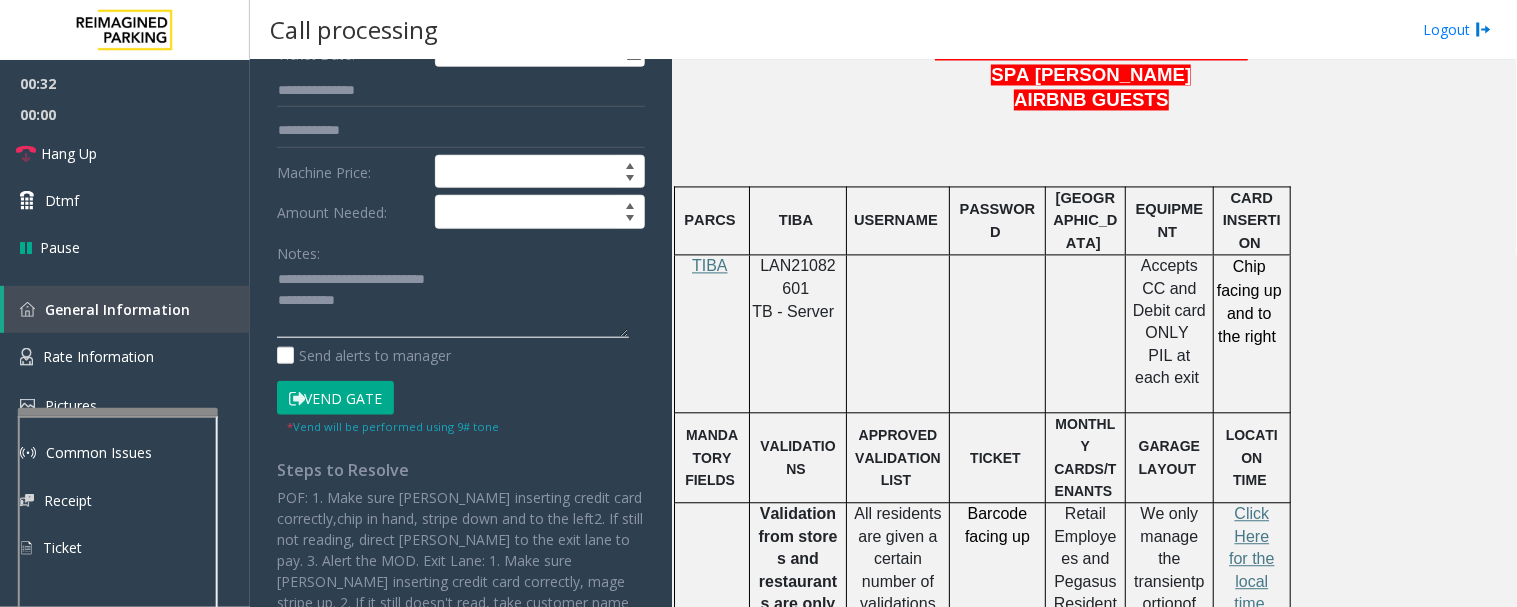 scroll, scrollTop: 0, scrollLeft: 0, axis: both 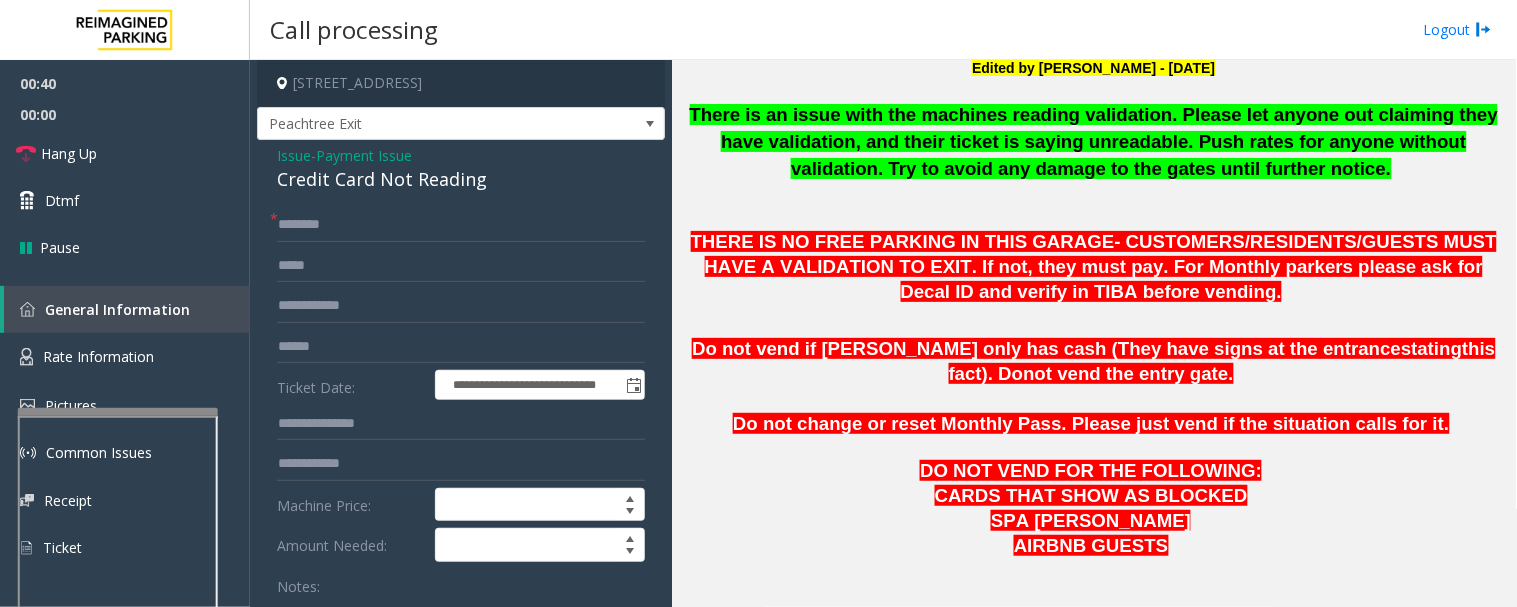 type on "**********" 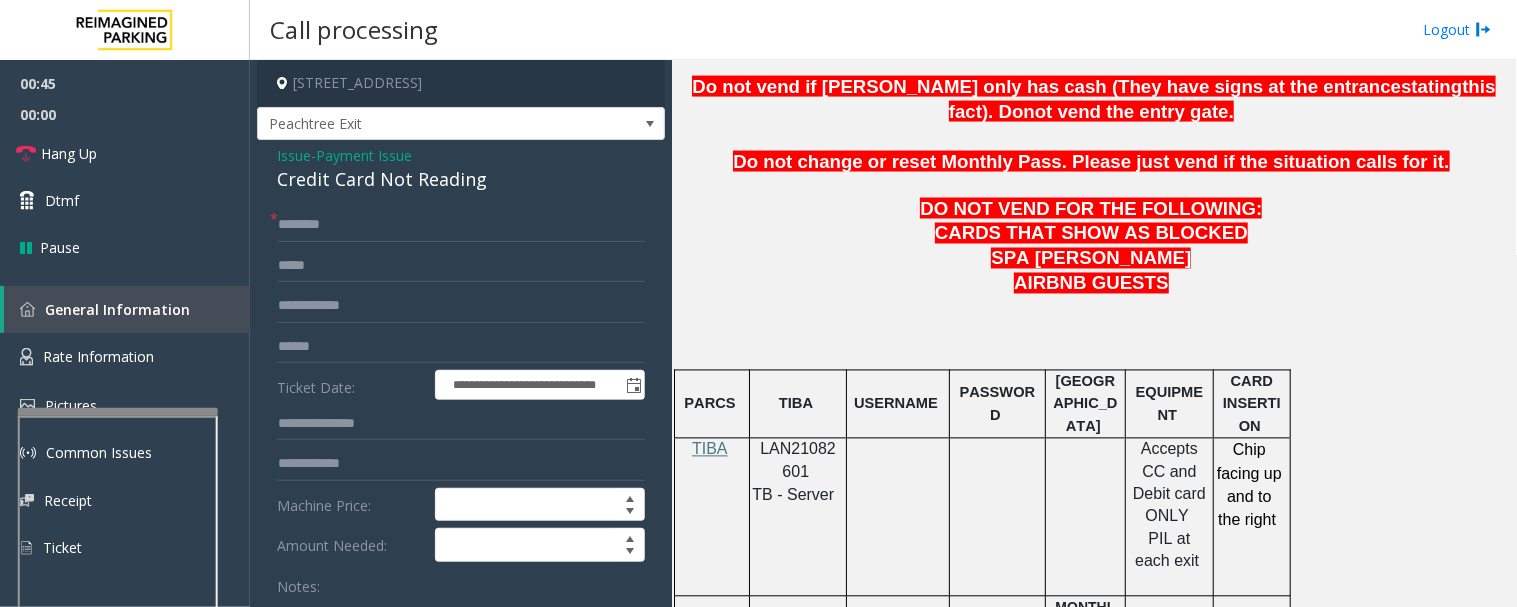 scroll, scrollTop: 888, scrollLeft: 0, axis: vertical 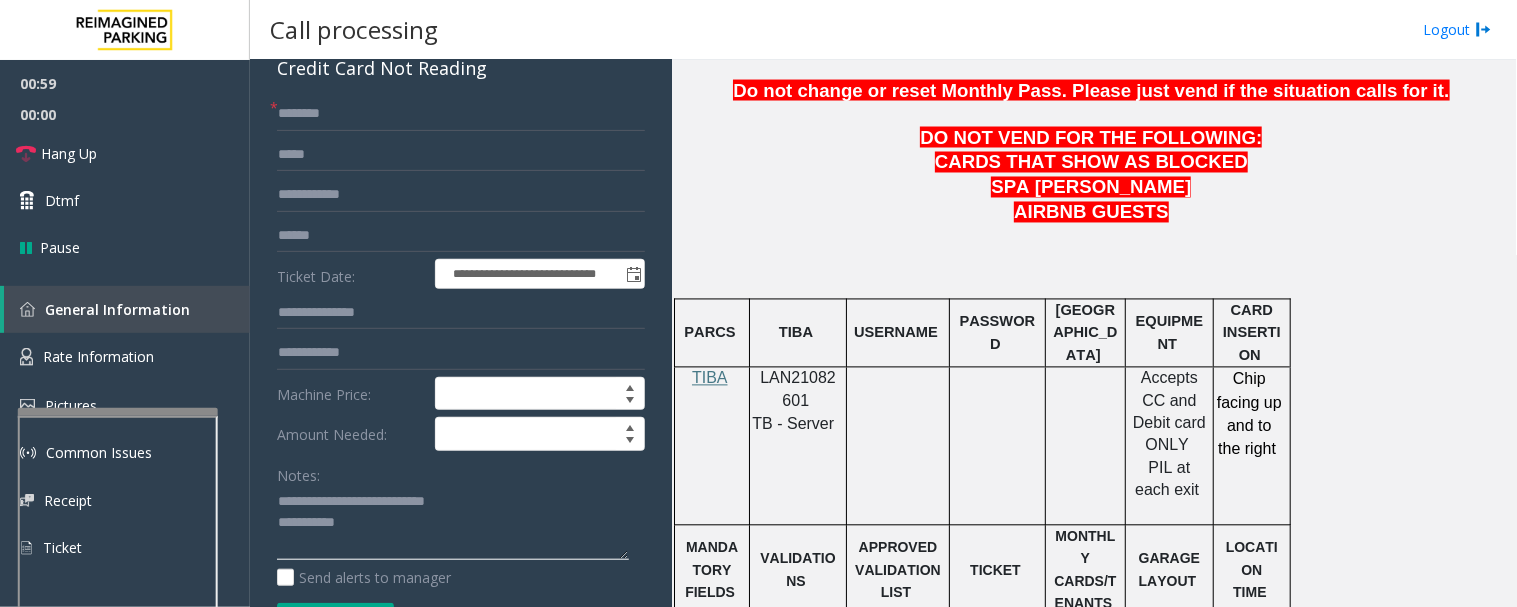 click 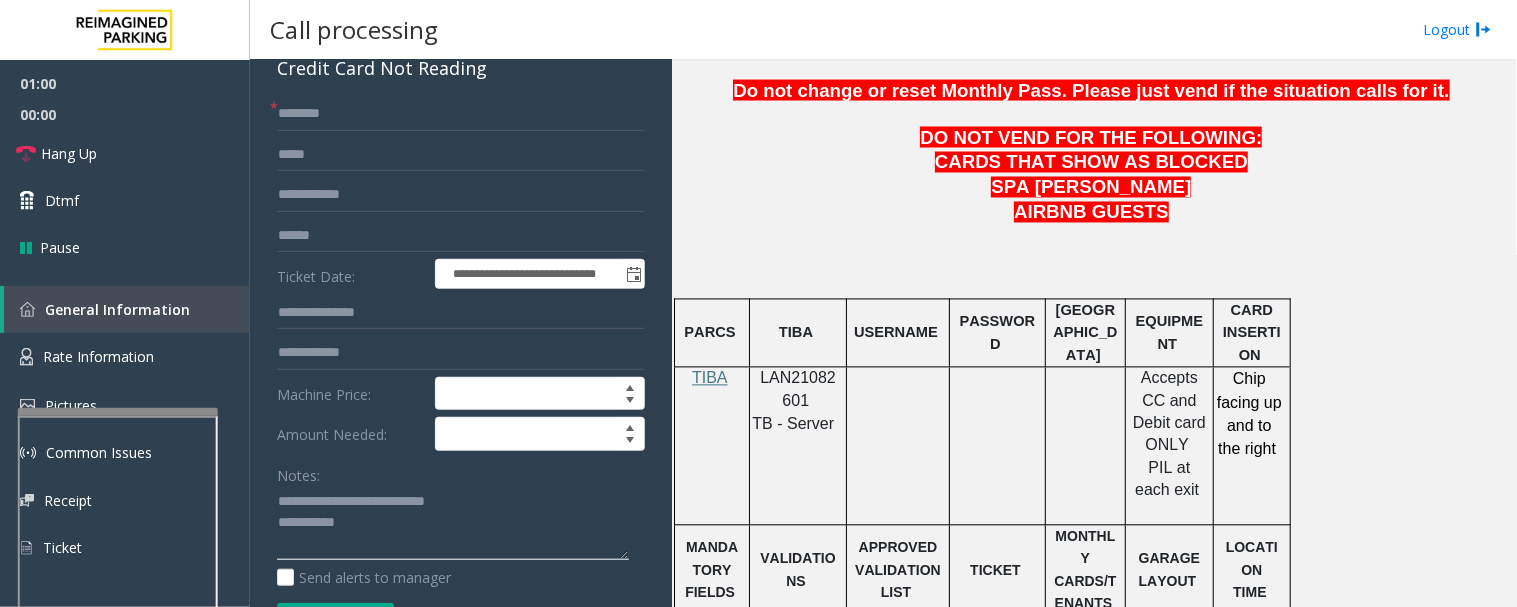 scroll, scrollTop: 0, scrollLeft: 0, axis: both 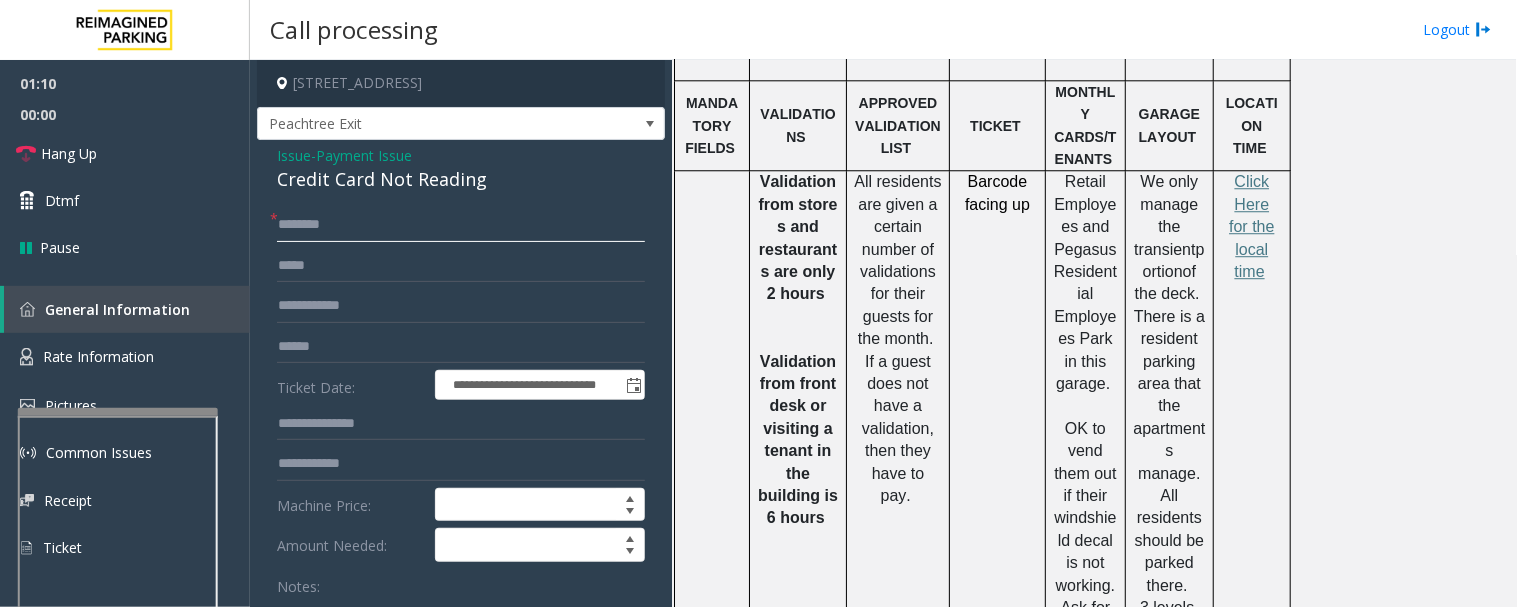 click 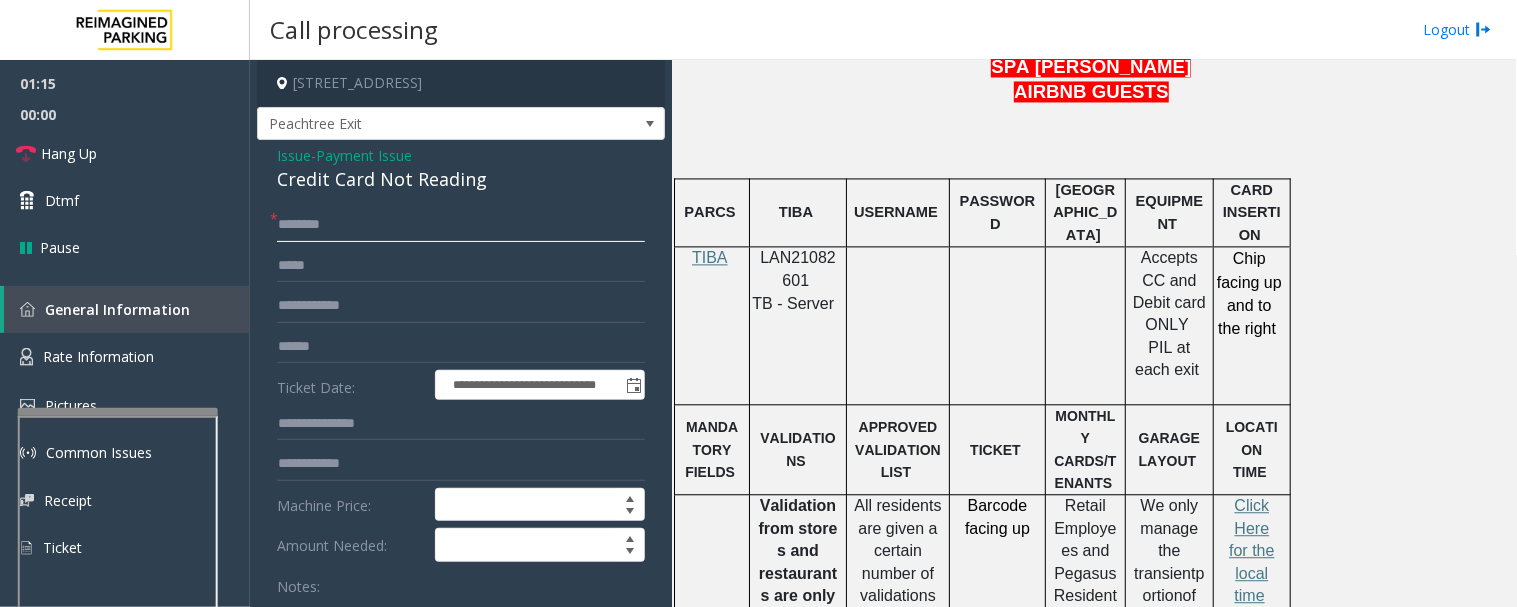 scroll, scrollTop: 1000, scrollLeft: 0, axis: vertical 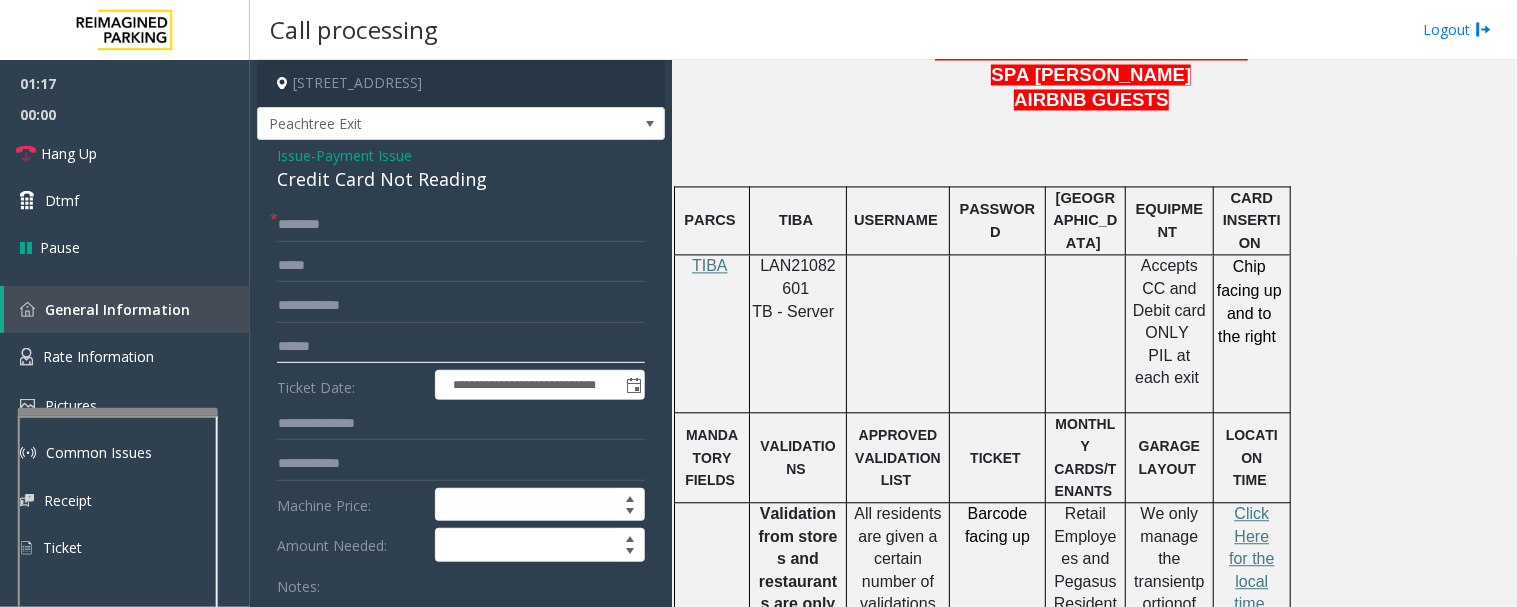 click 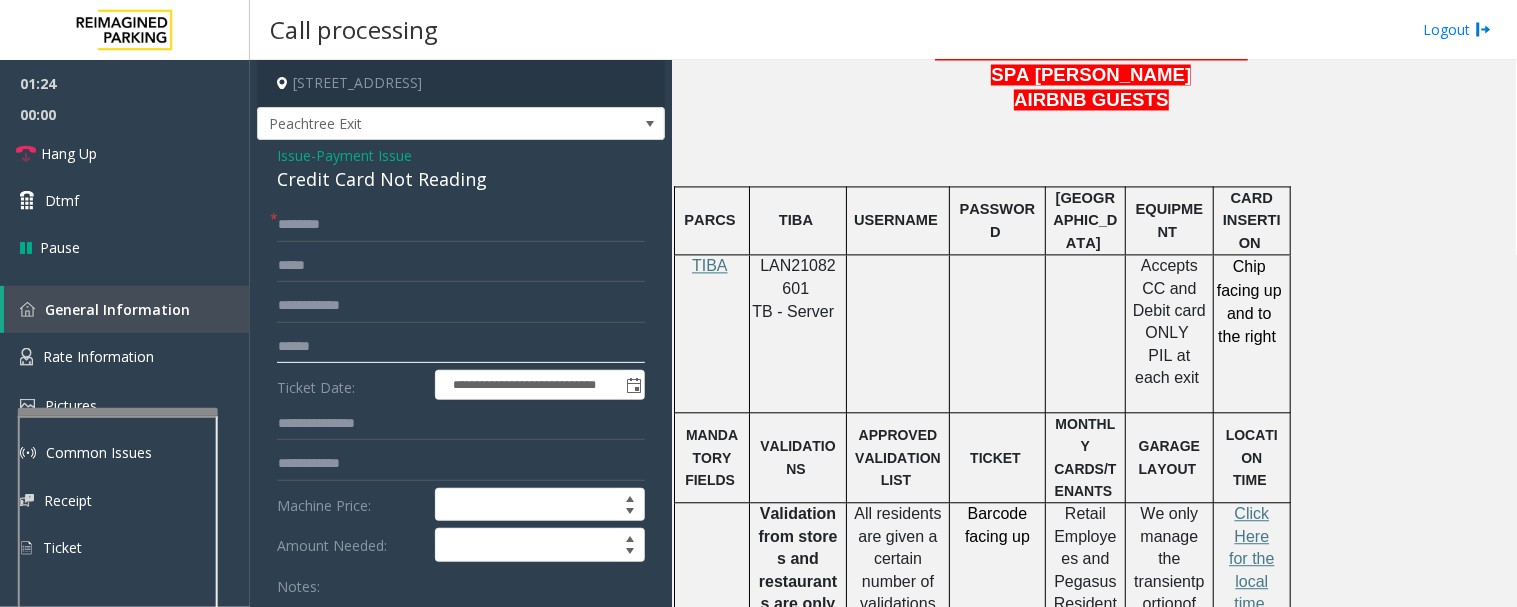 click 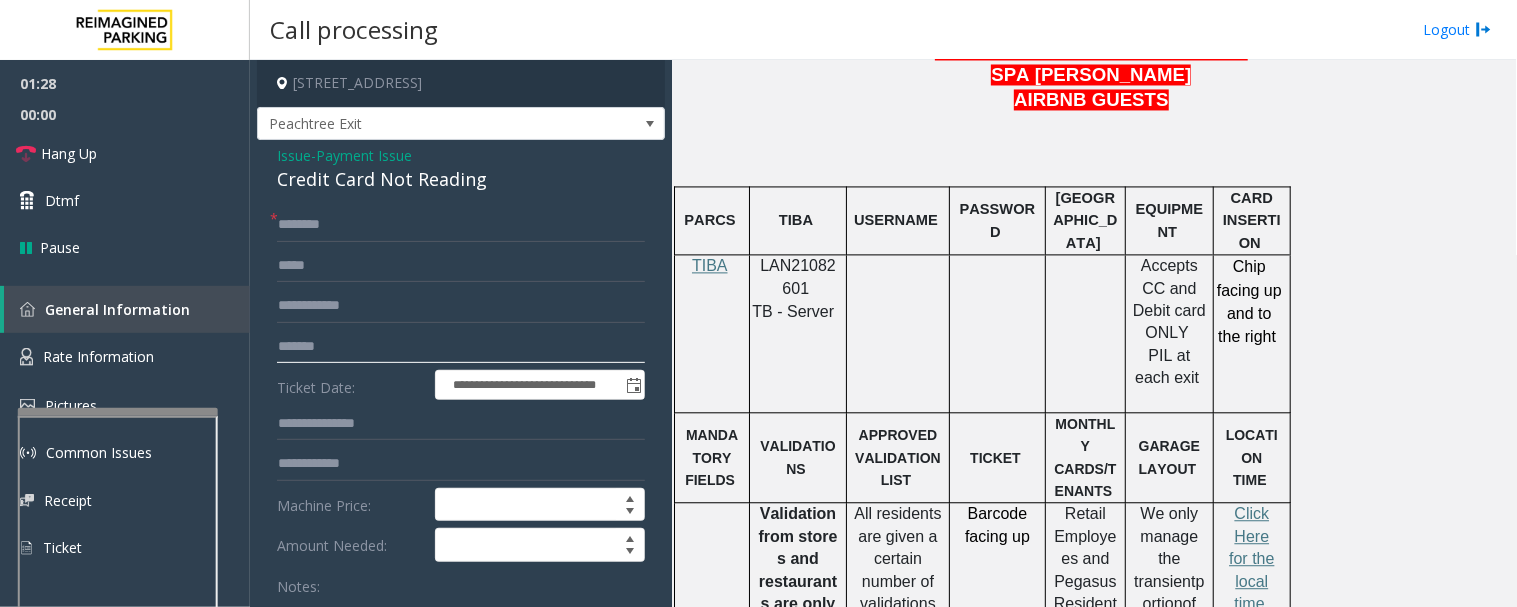 type on "*******" 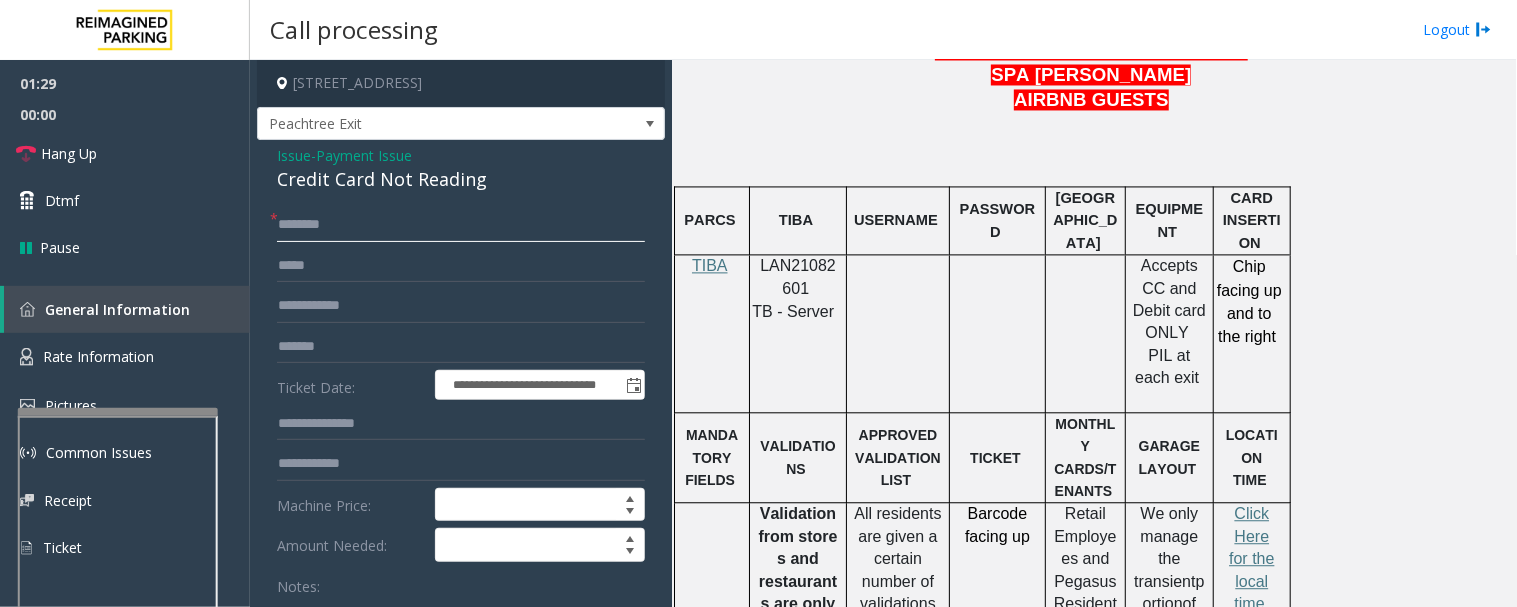 click 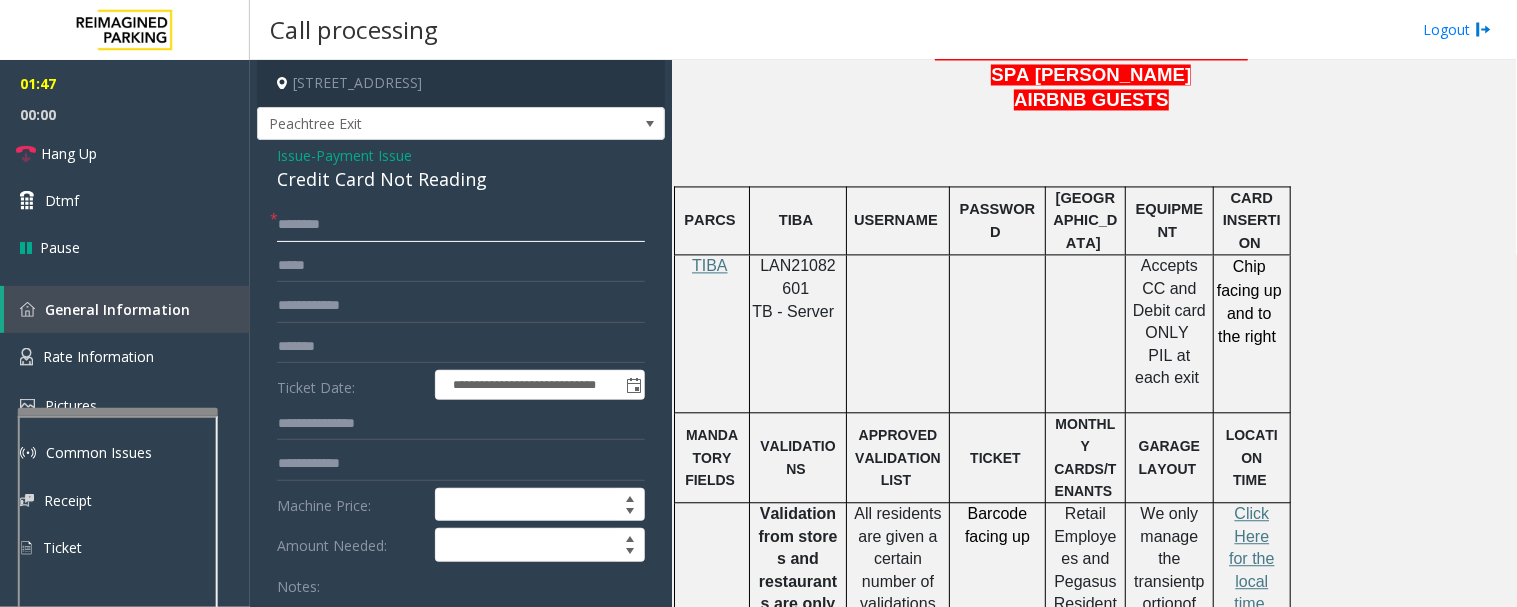 click on "*******" 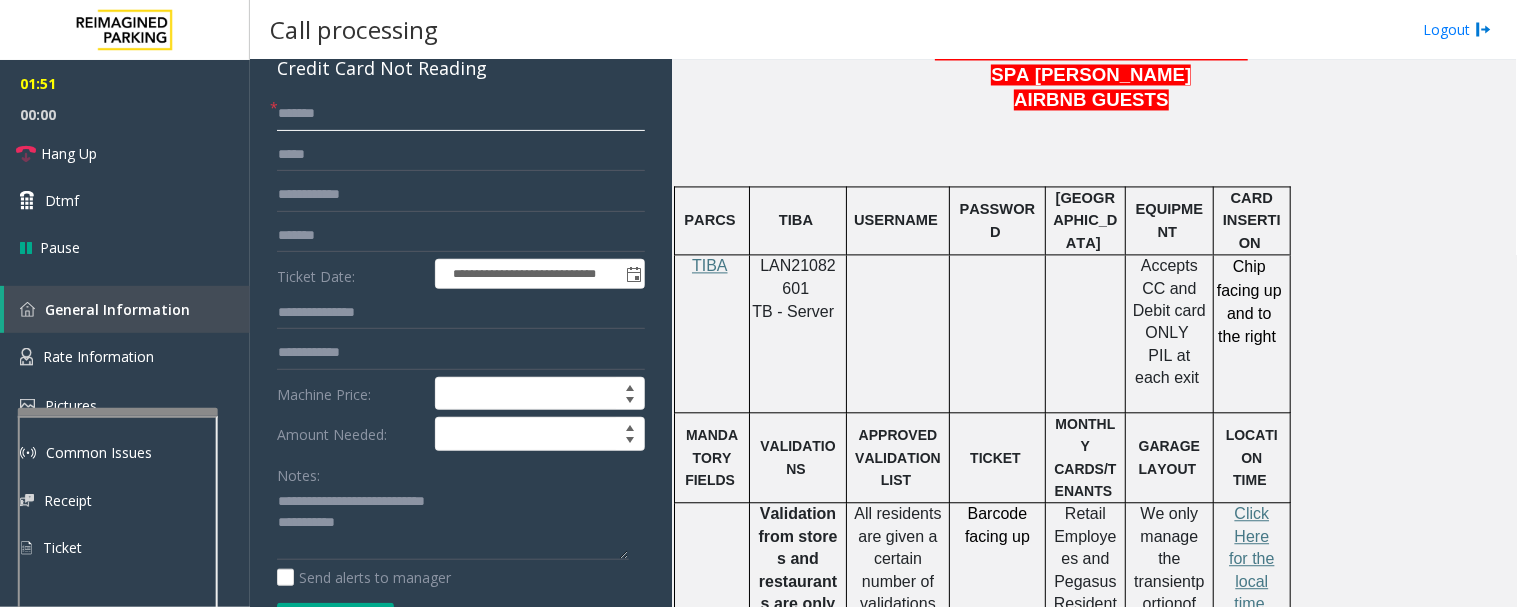 scroll, scrollTop: 222, scrollLeft: 0, axis: vertical 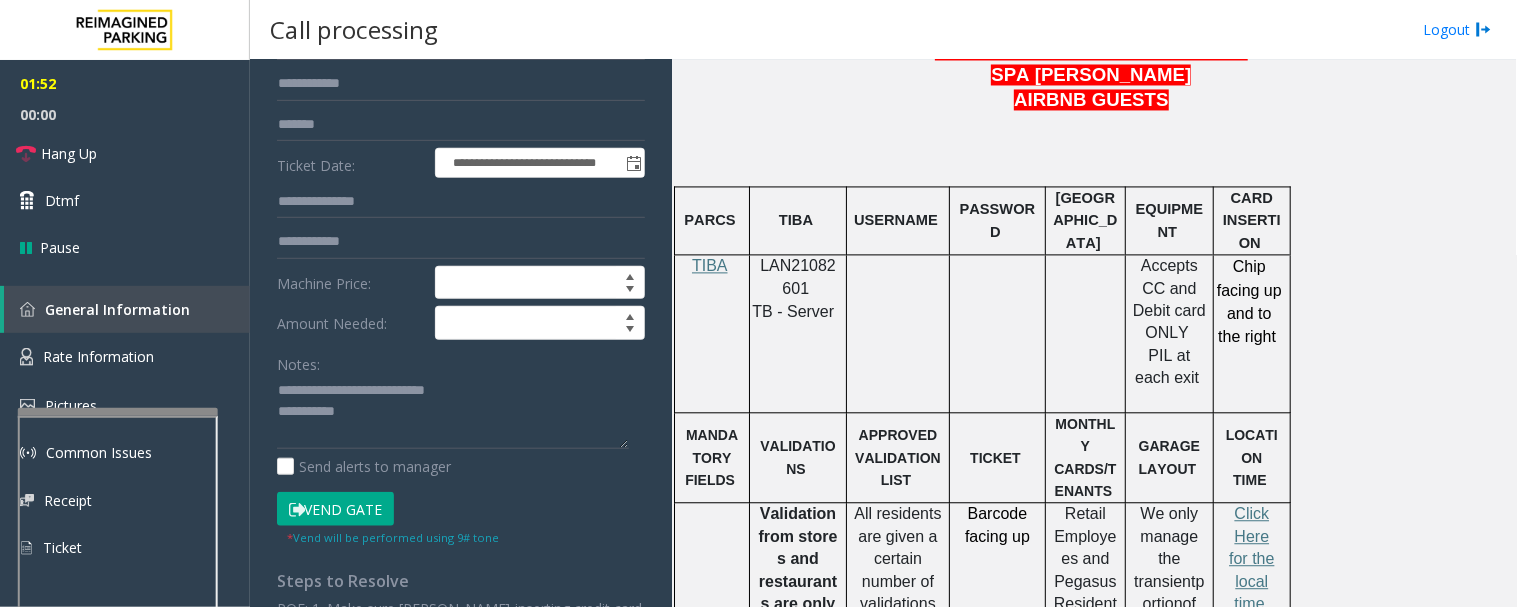 type on "*******" 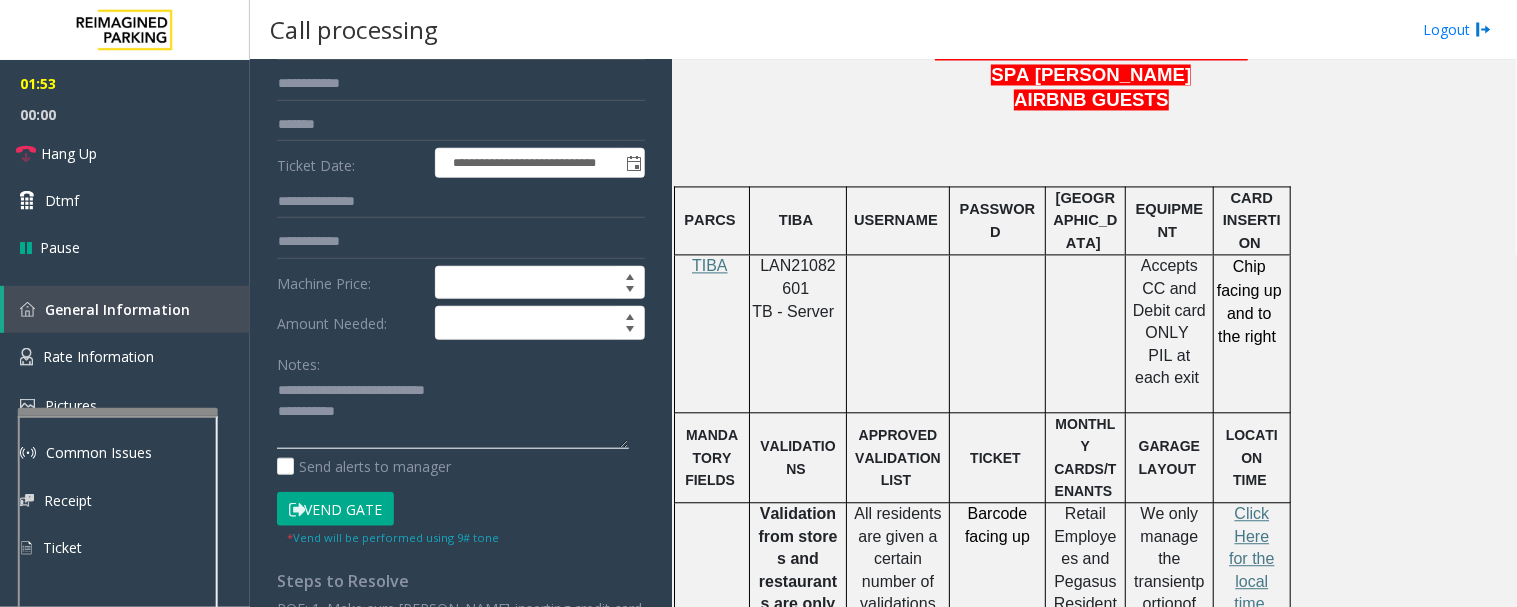 click 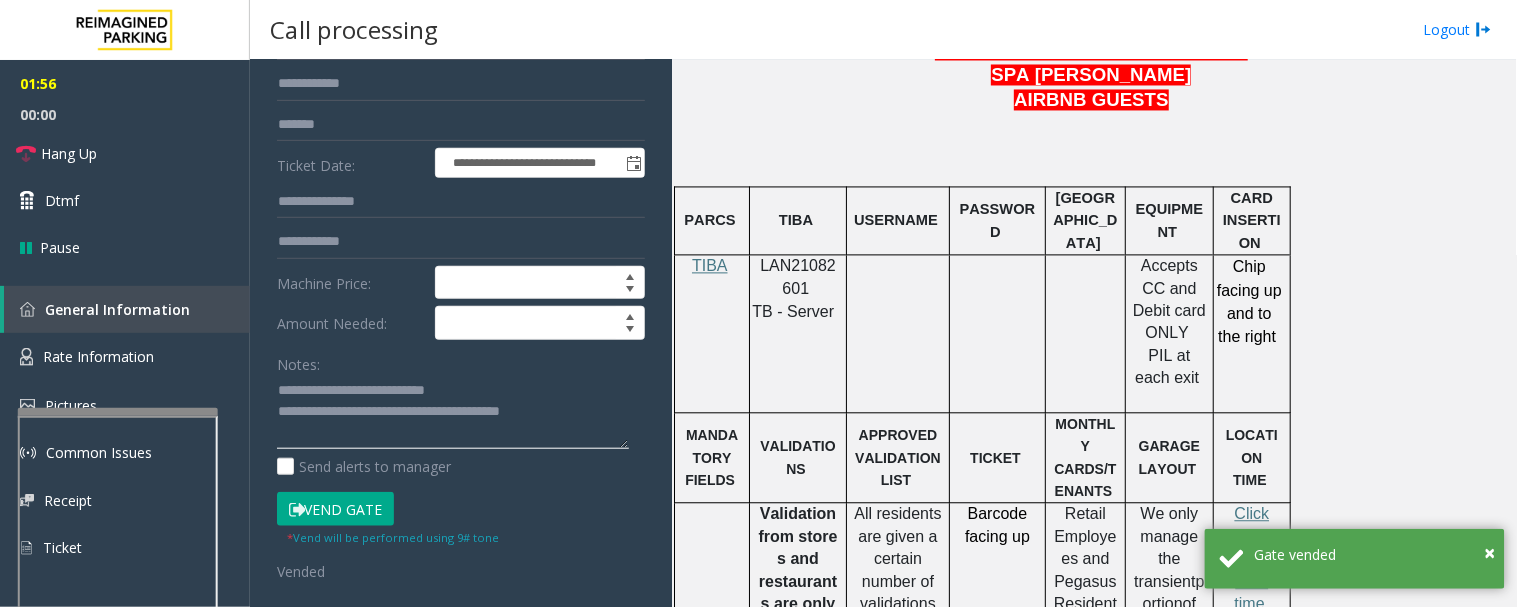 scroll, scrollTop: 0, scrollLeft: 0, axis: both 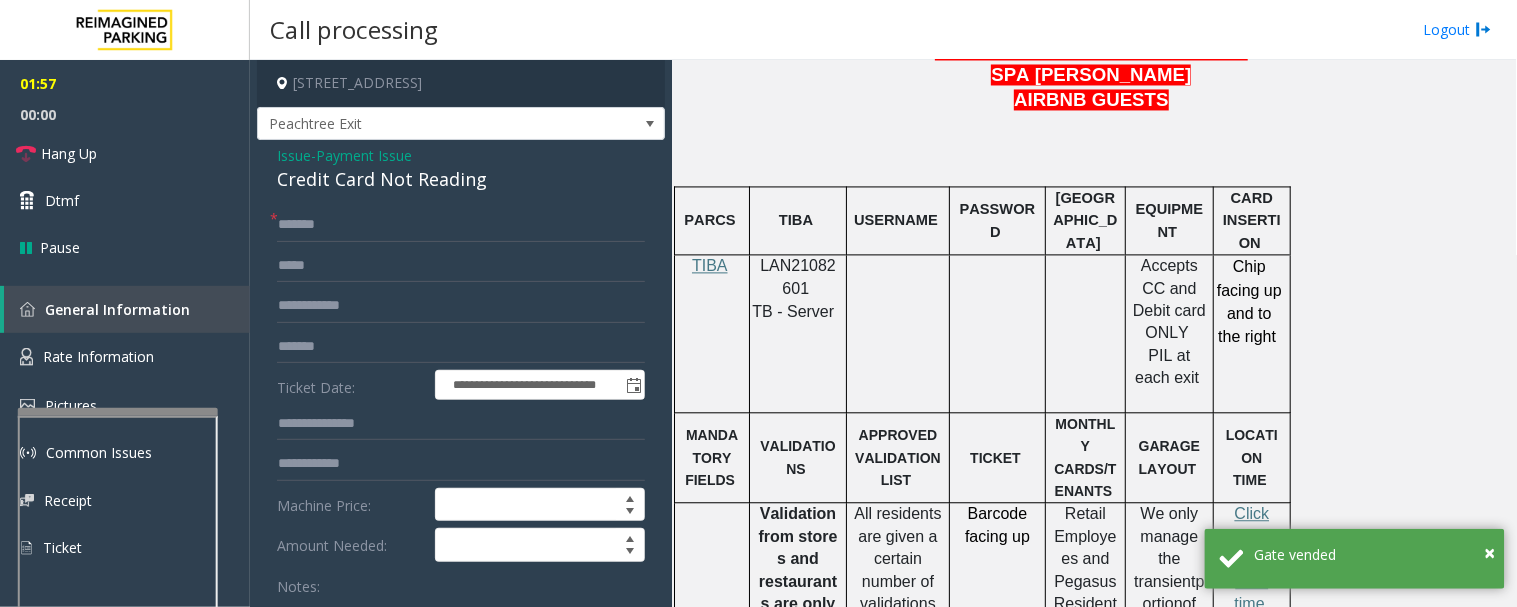 type on "**********" 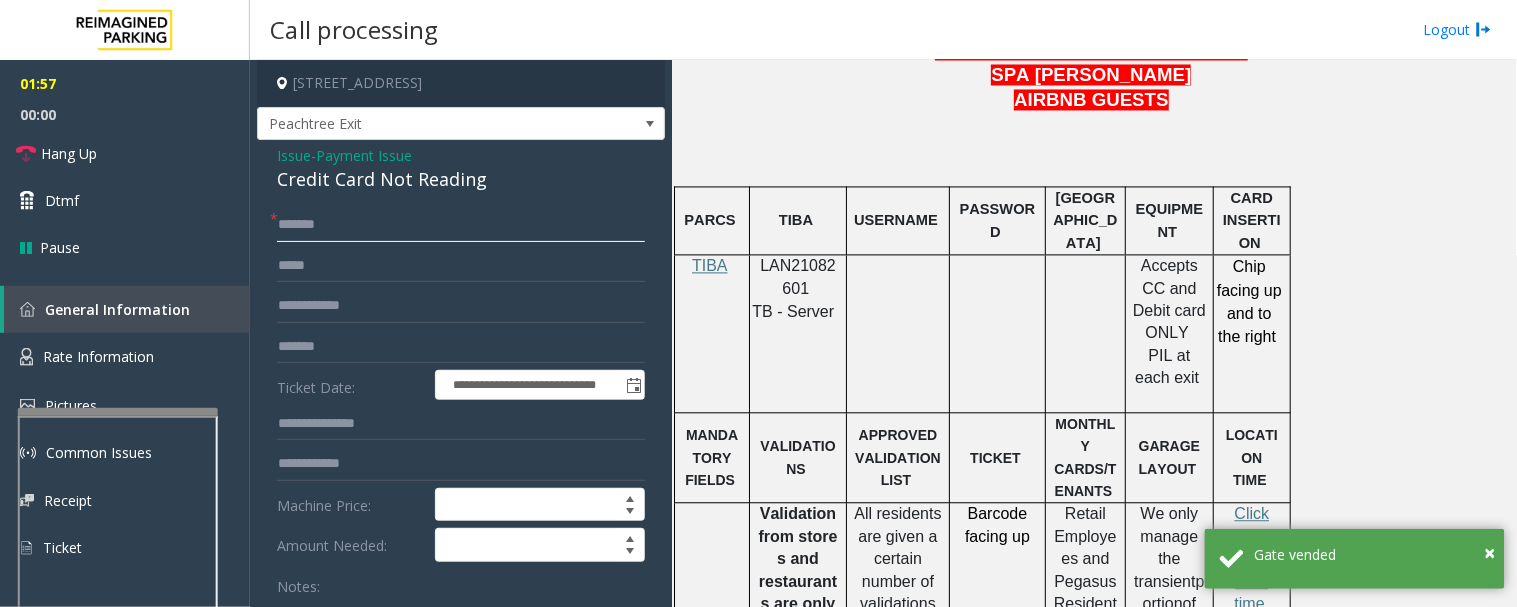 click on "*******" 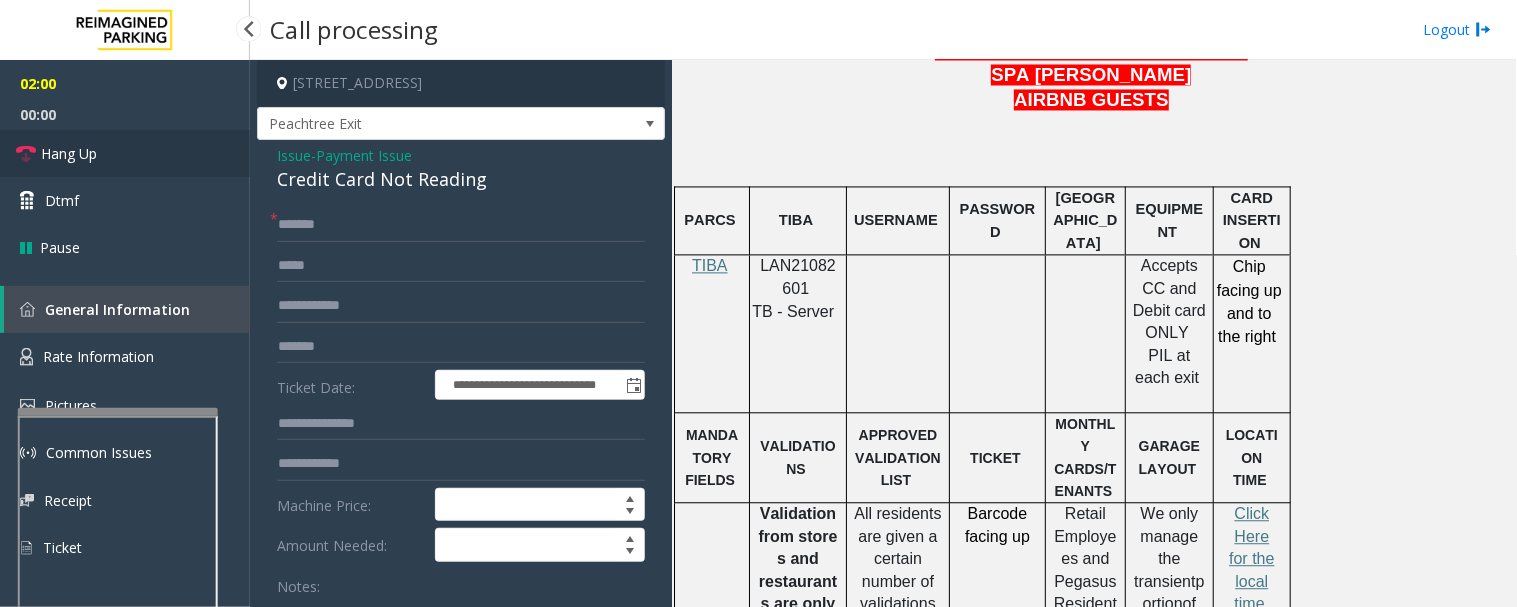 click on "Hang Up" at bounding box center [125, 153] 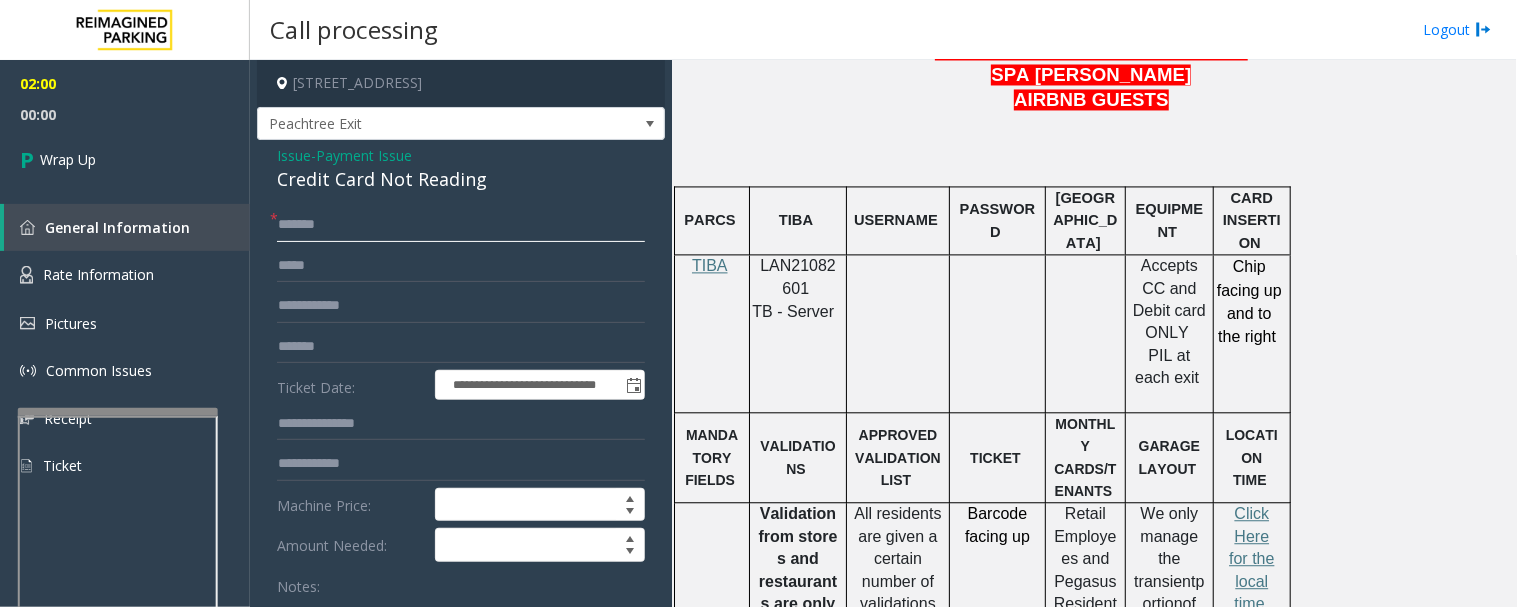 click on "*******" 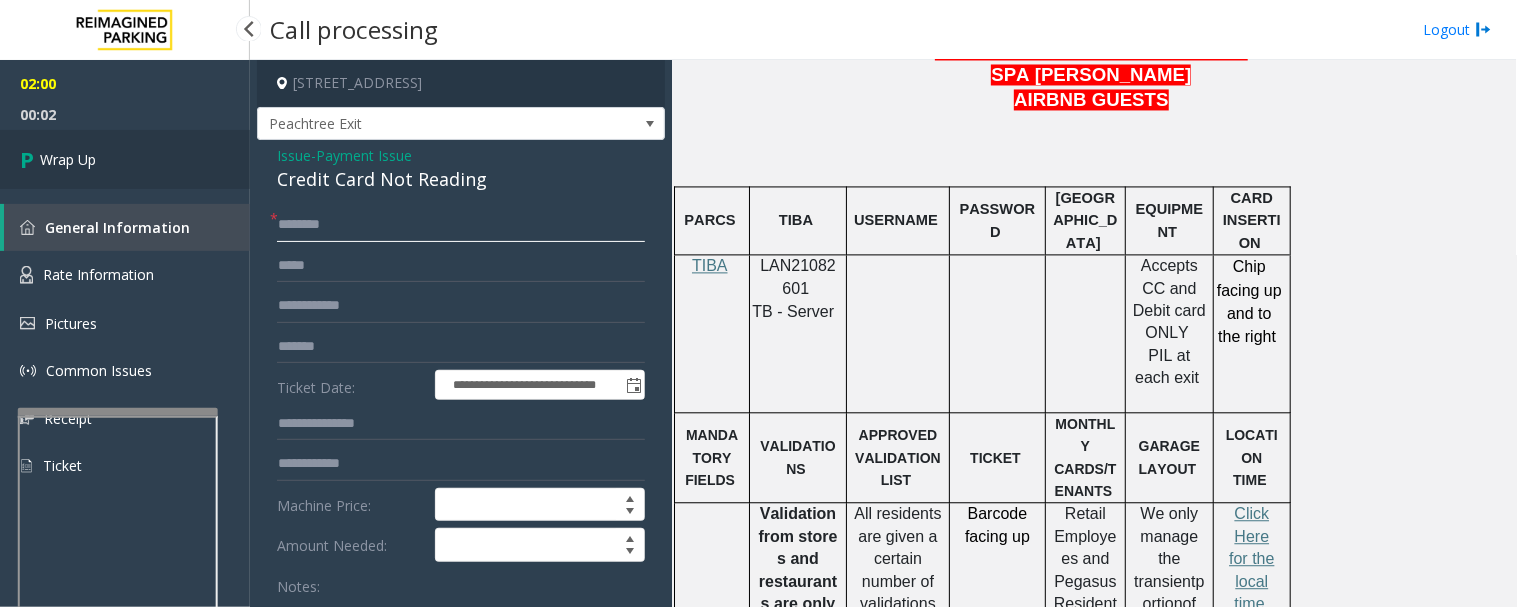 type on "*******" 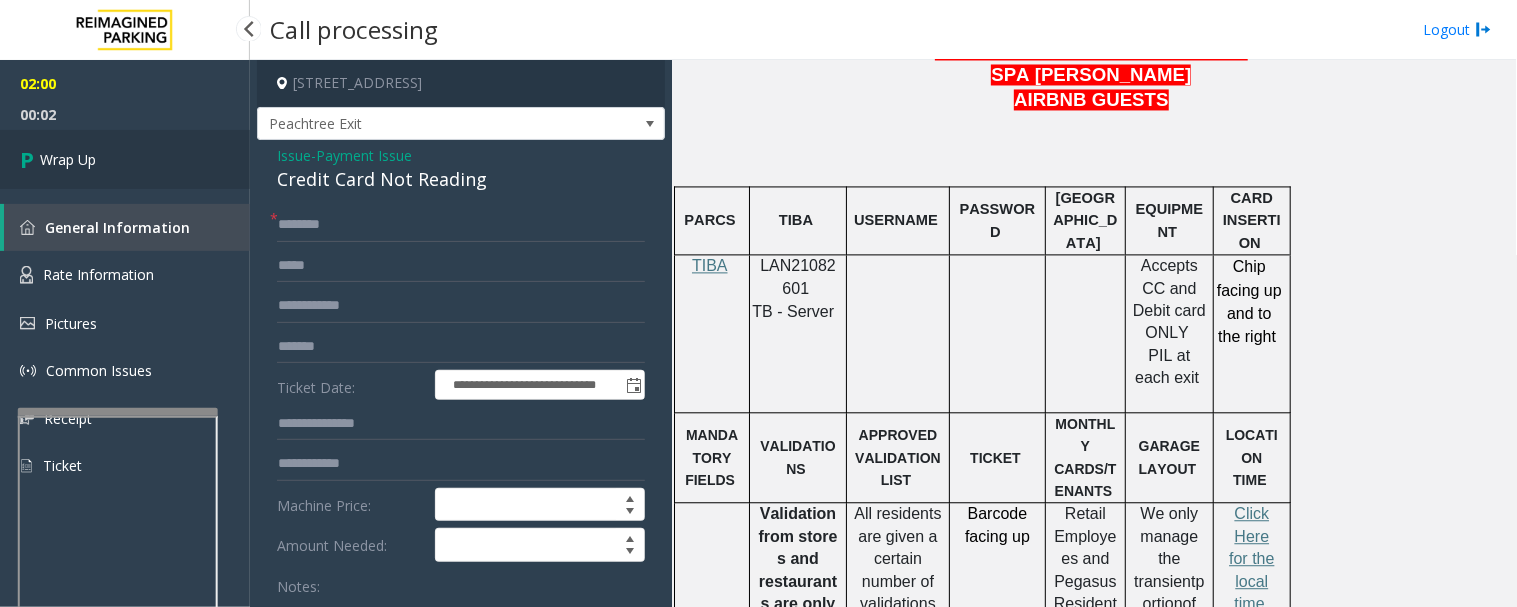 click on "Wrap Up" at bounding box center [125, 159] 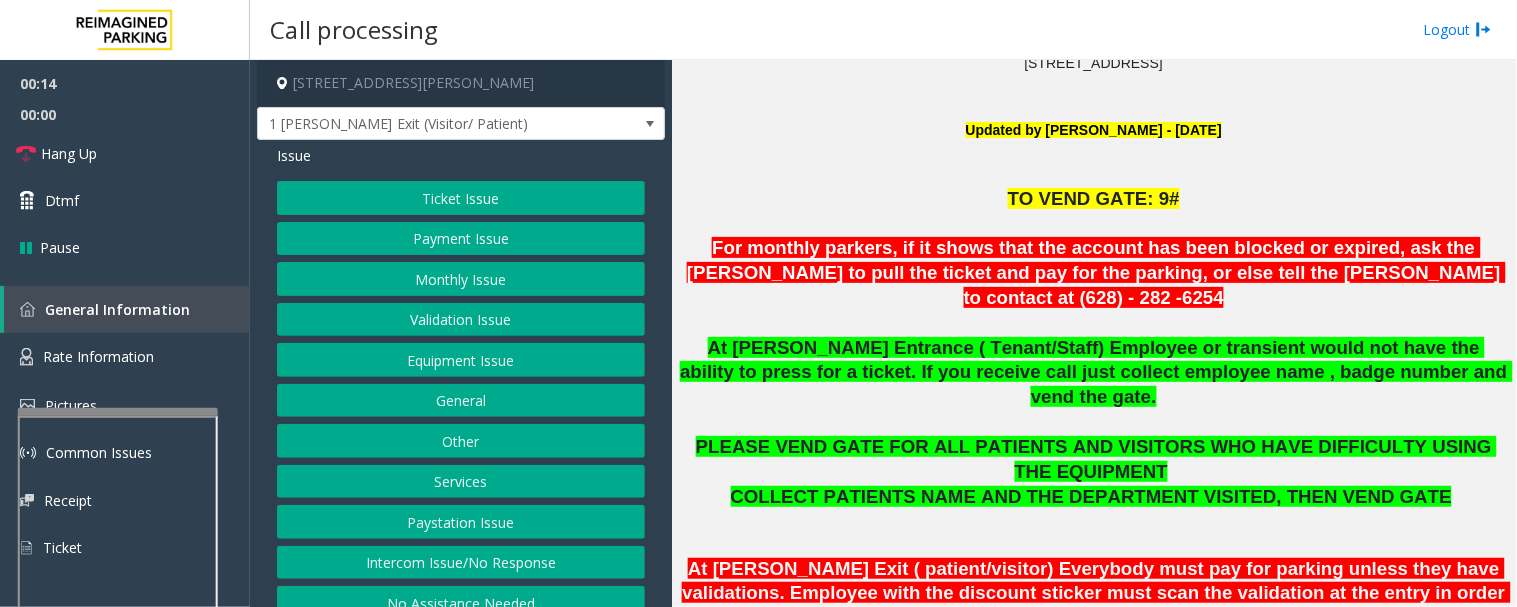 scroll, scrollTop: 1000, scrollLeft: 0, axis: vertical 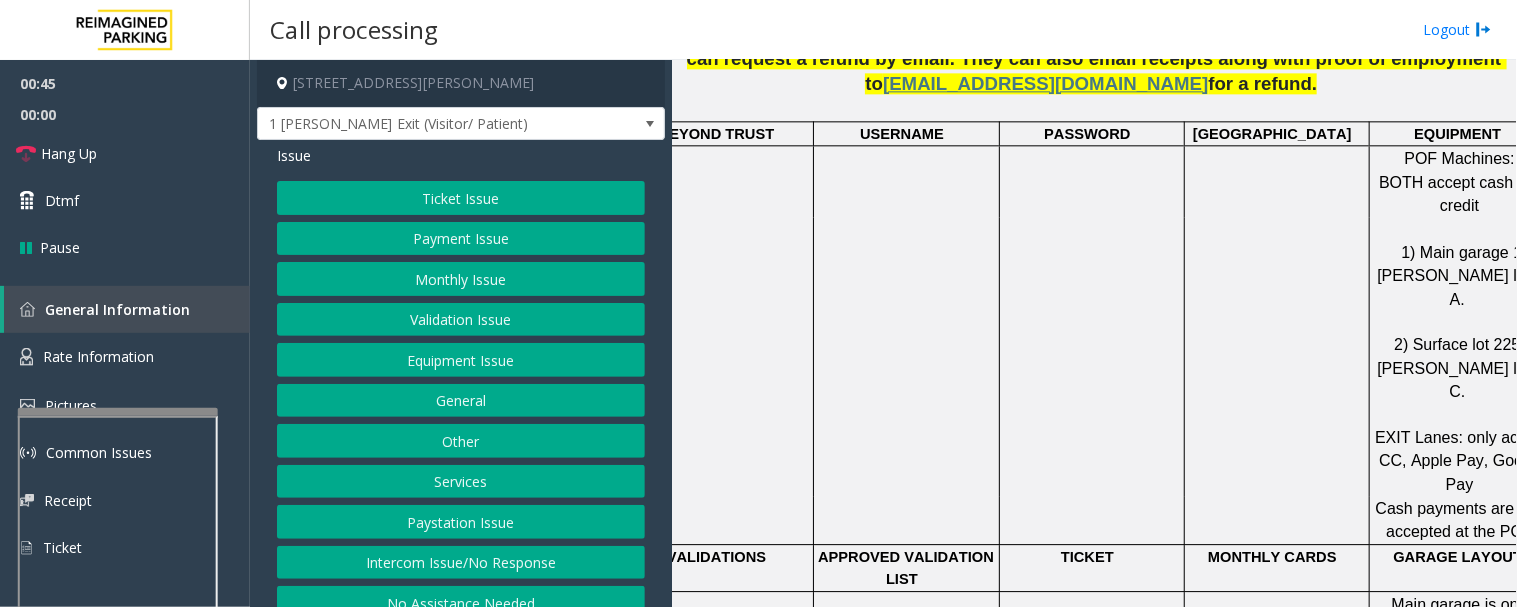 click on "Payment Issue" 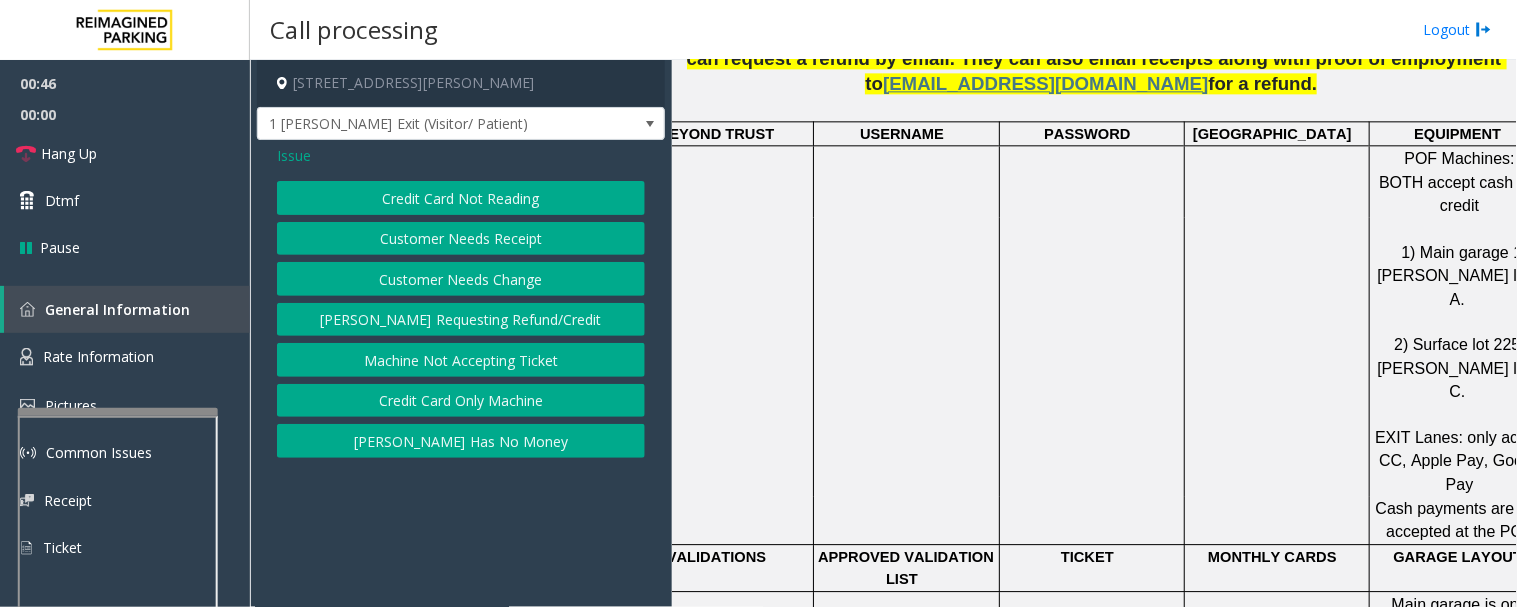 click on "Credit Card Not Reading" 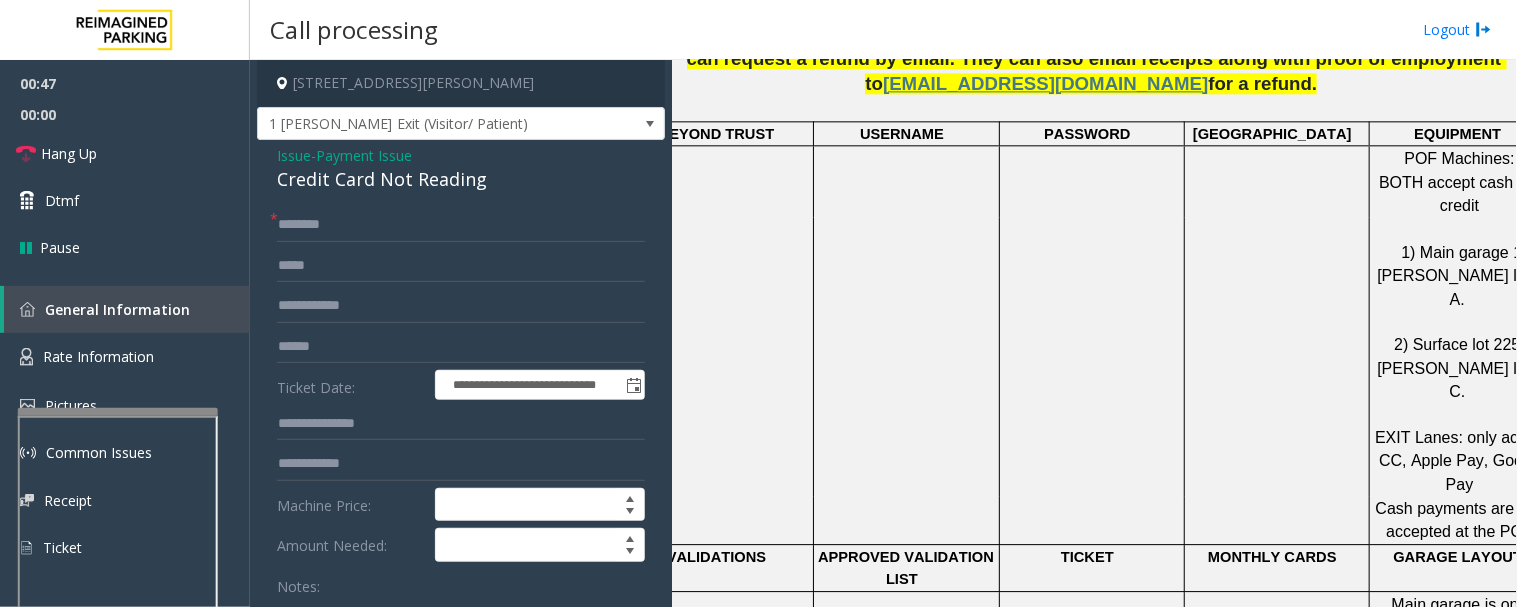 click on "Credit Card Not Reading" 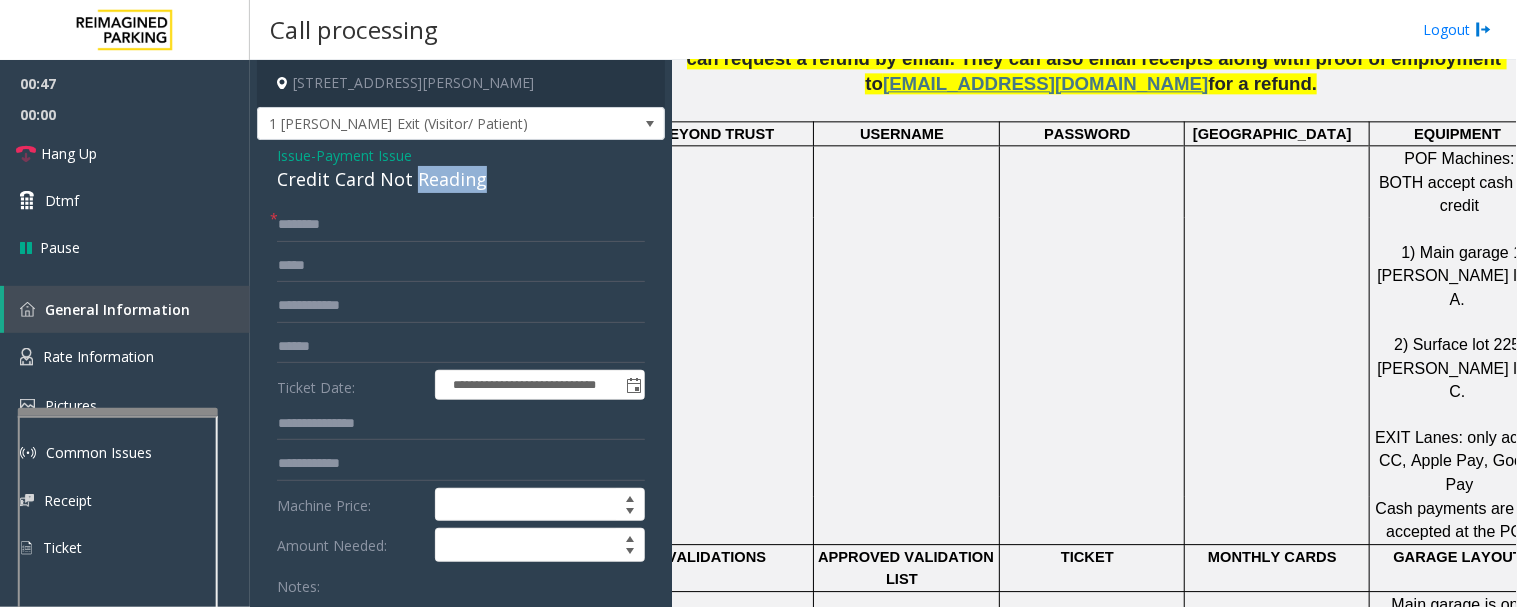 click on "Credit Card Not Reading" 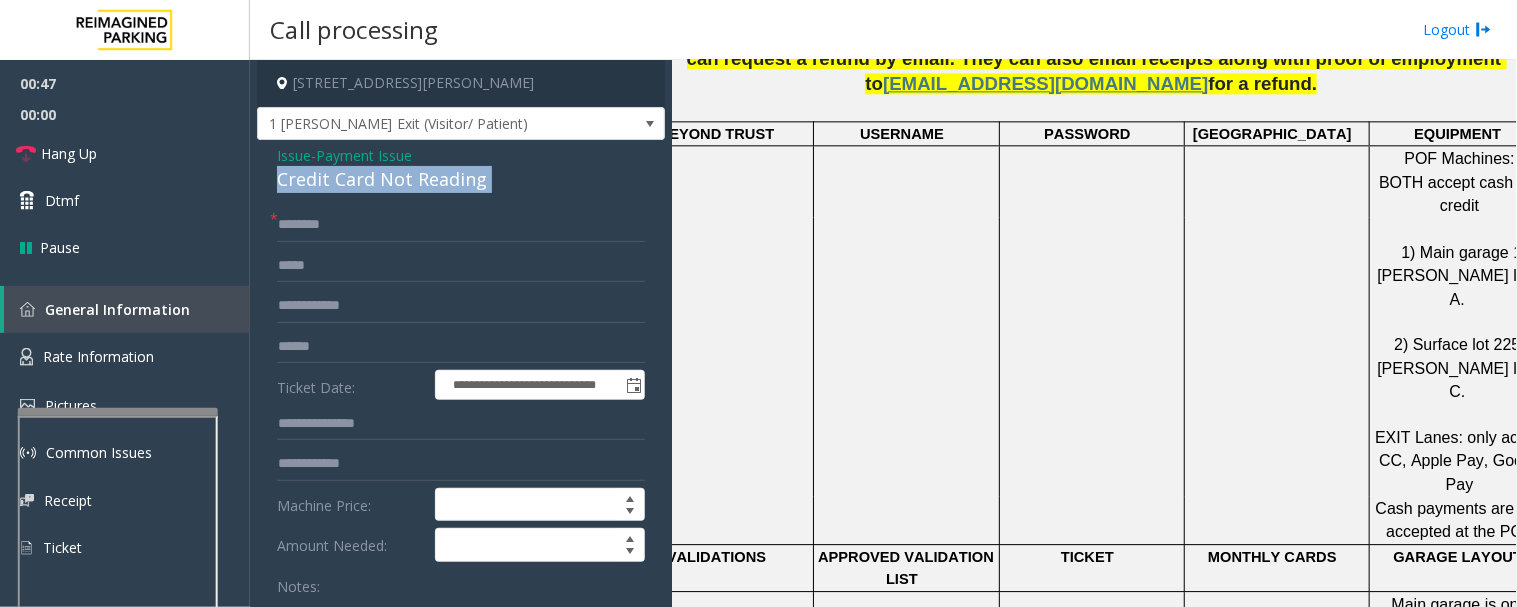 click on "Credit Card Not Reading" 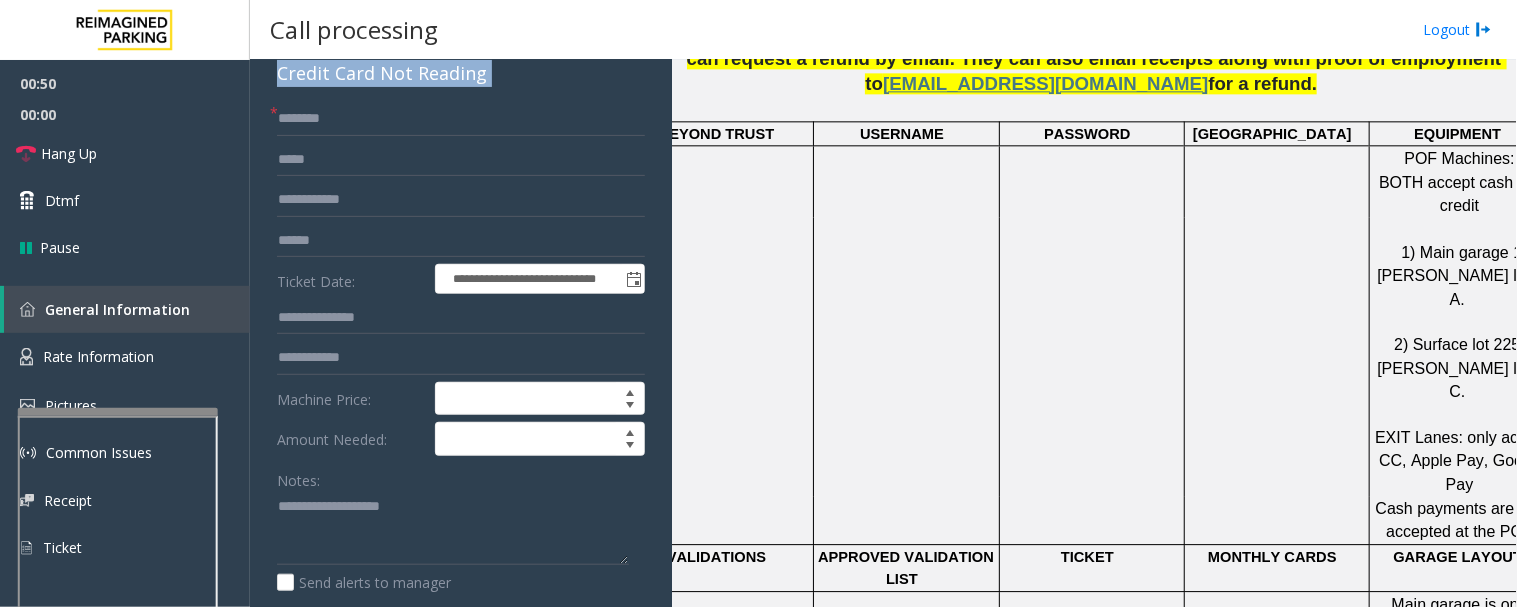 scroll, scrollTop: 222, scrollLeft: 0, axis: vertical 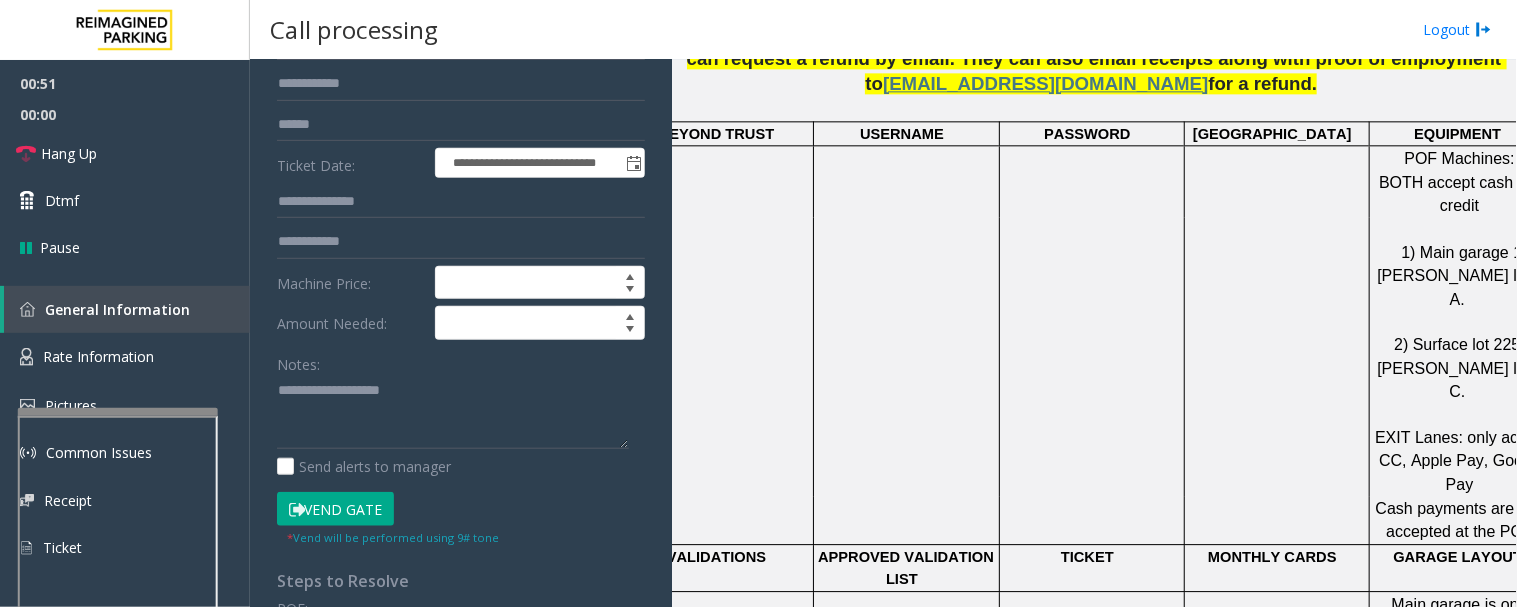 click on "Notes:                      Send alerts to manager" 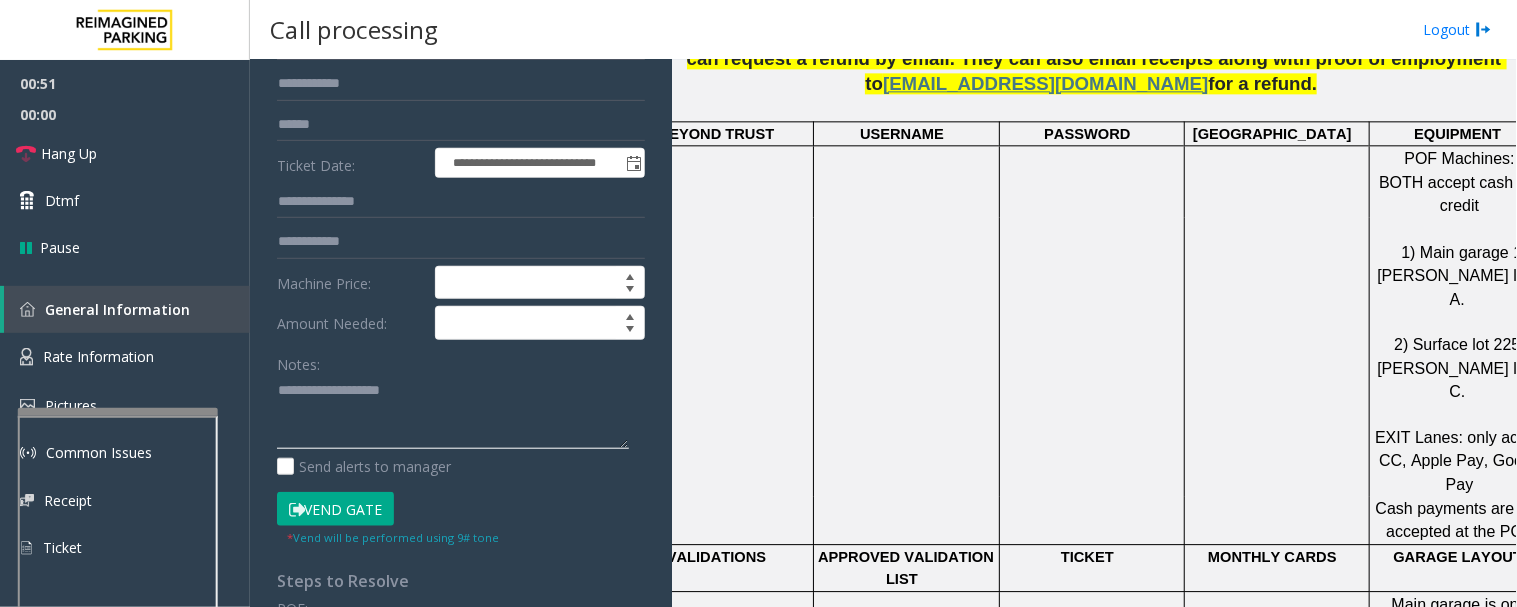 click 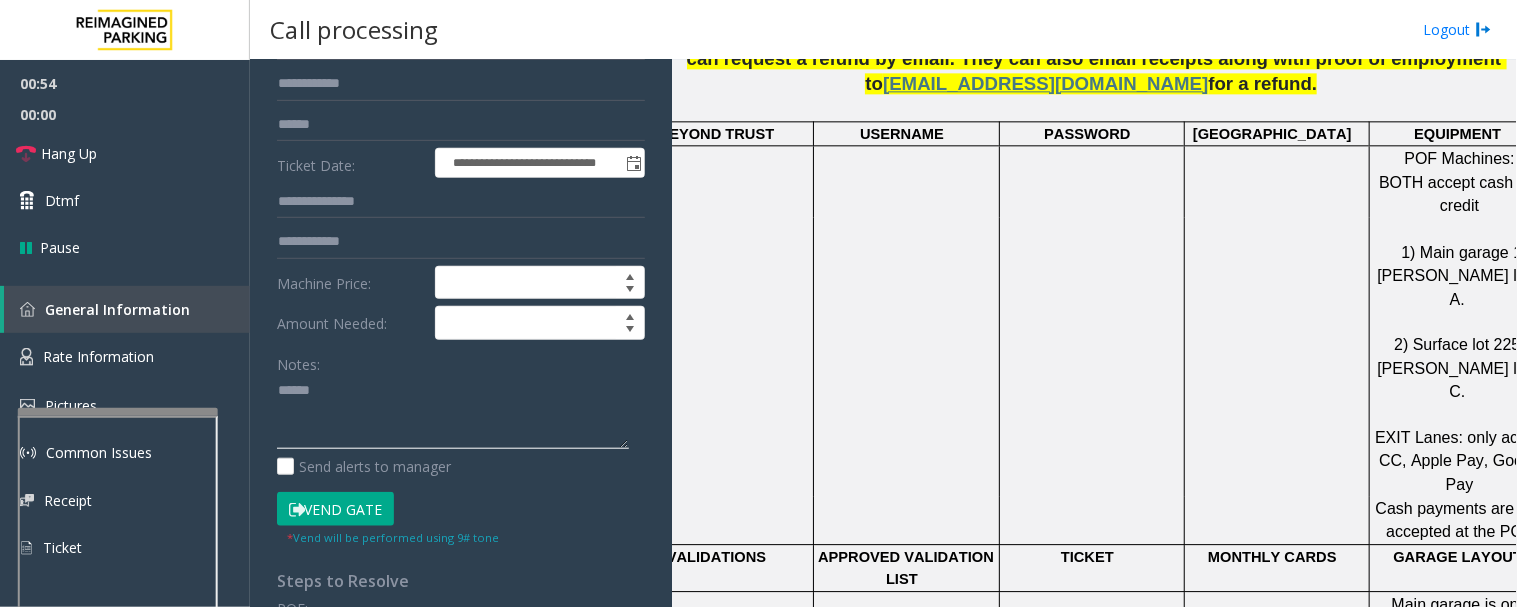 paste on "**********" 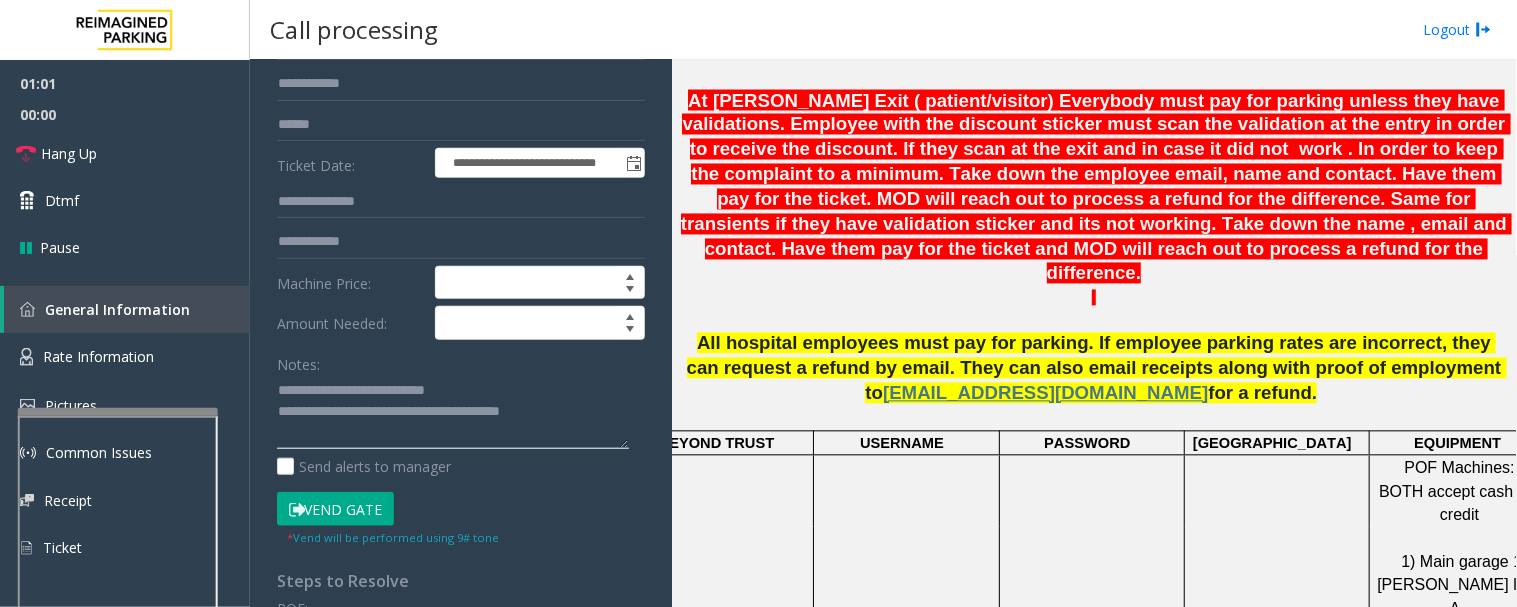 scroll, scrollTop: 666, scrollLeft: 0, axis: vertical 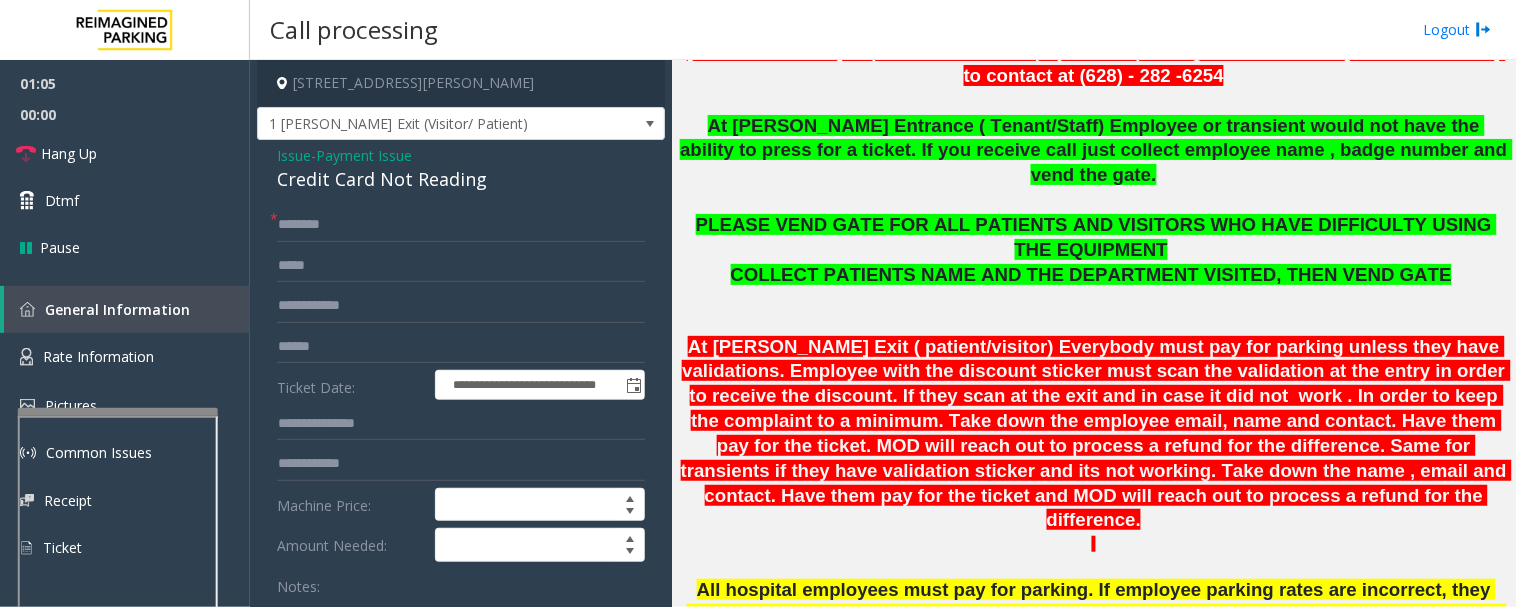 type on "**********" 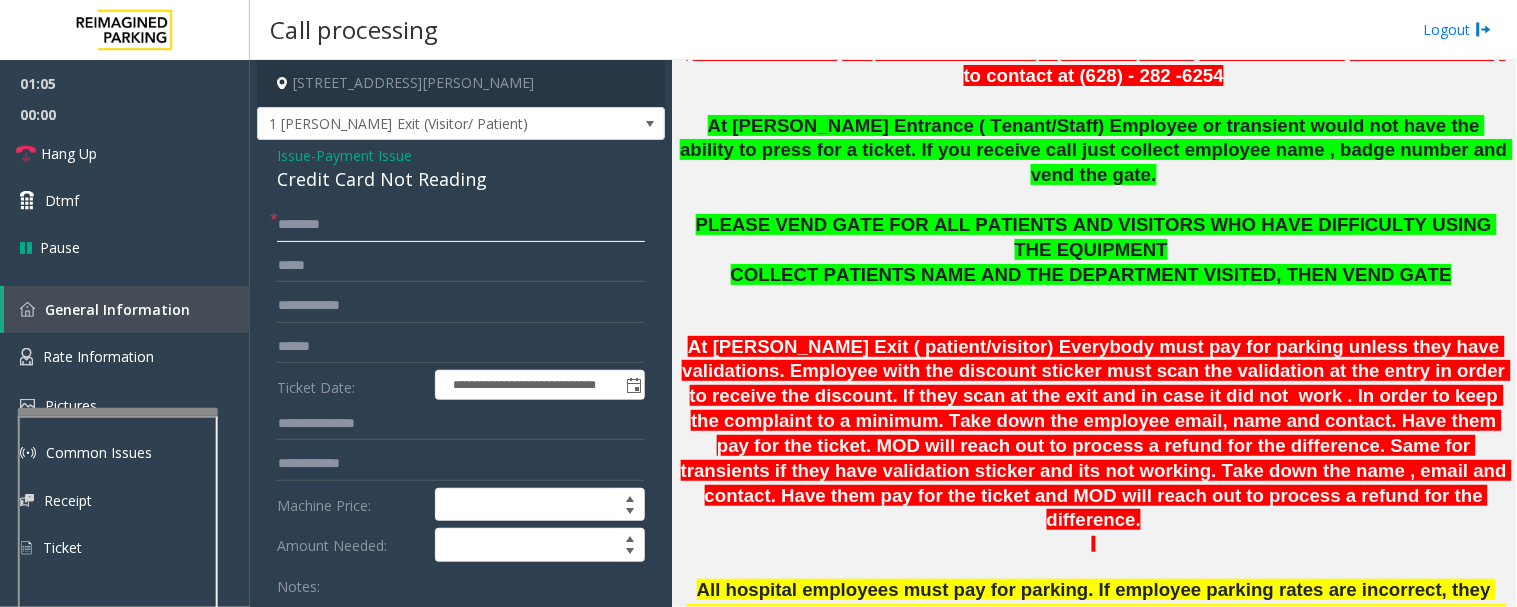 click 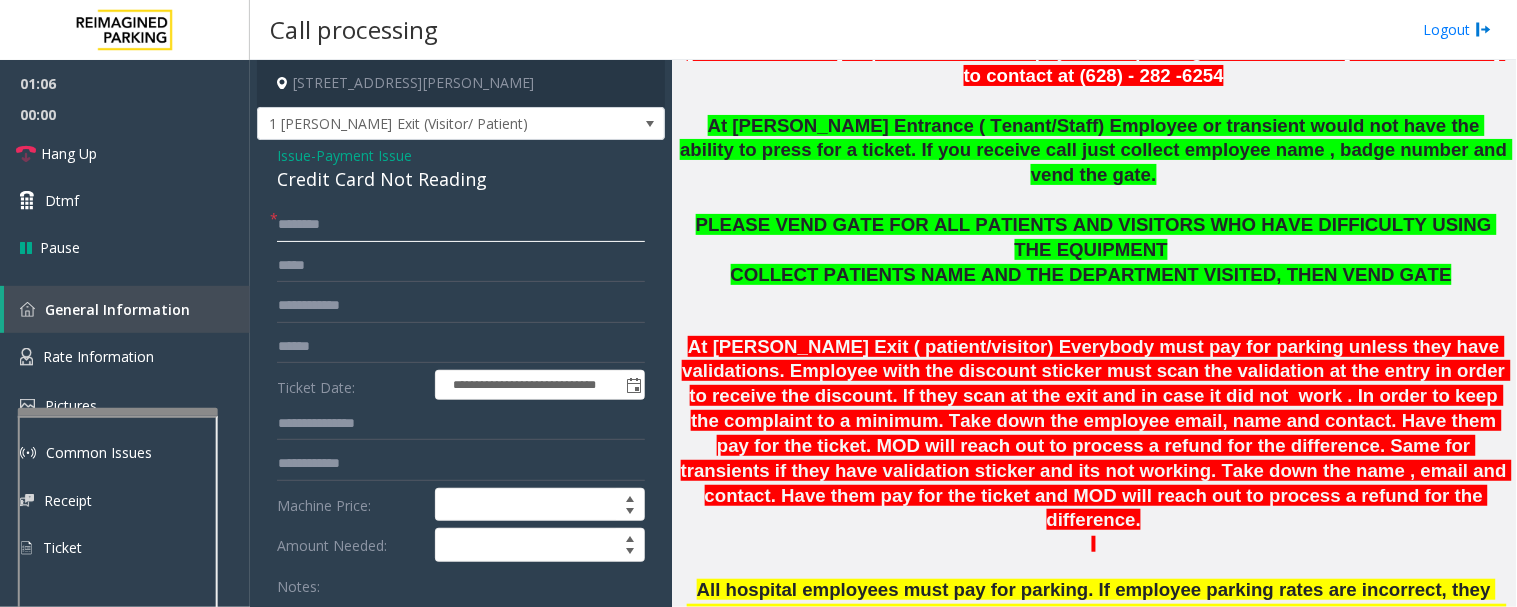 scroll, scrollTop: 555, scrollLeft: 0, axis: vertical 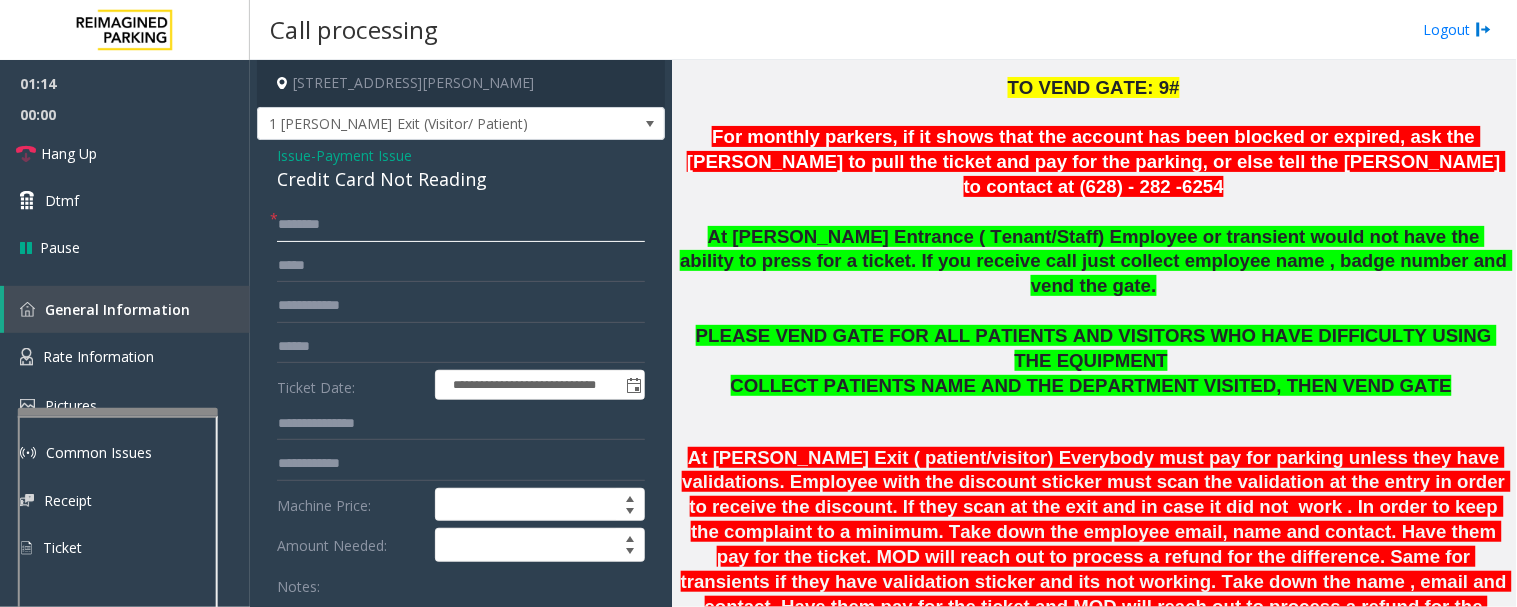 click 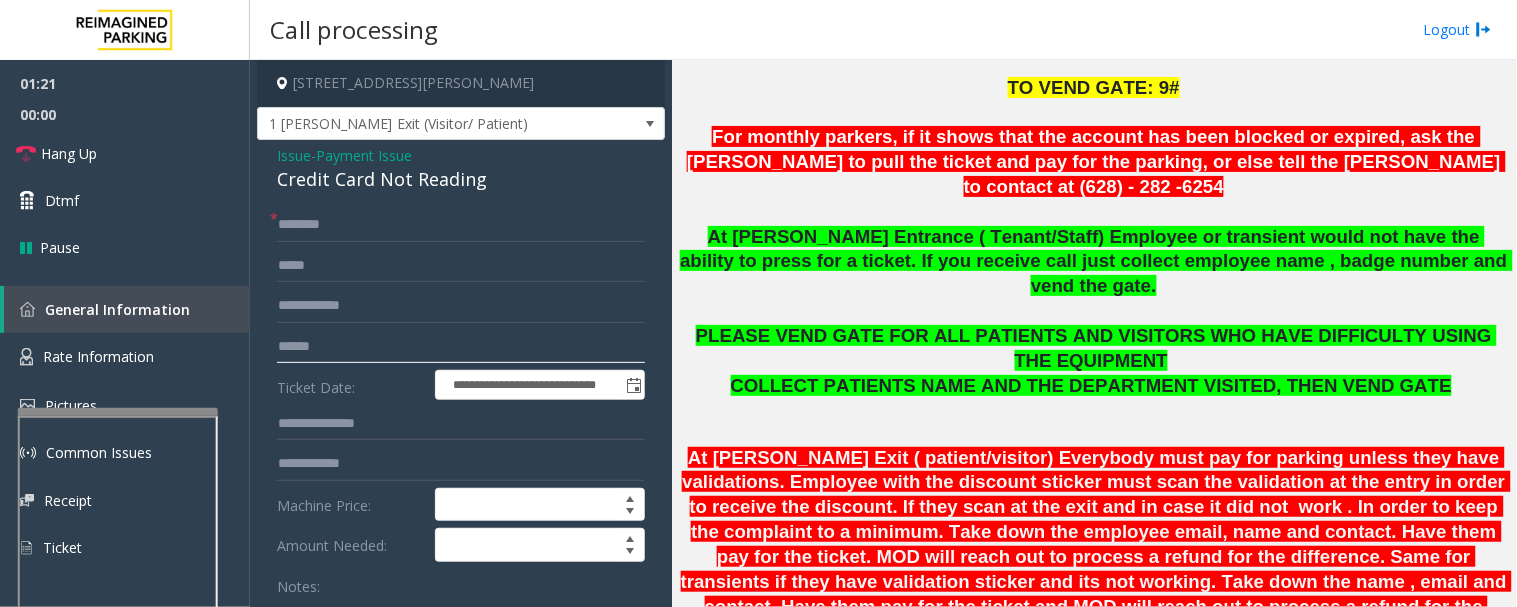 click 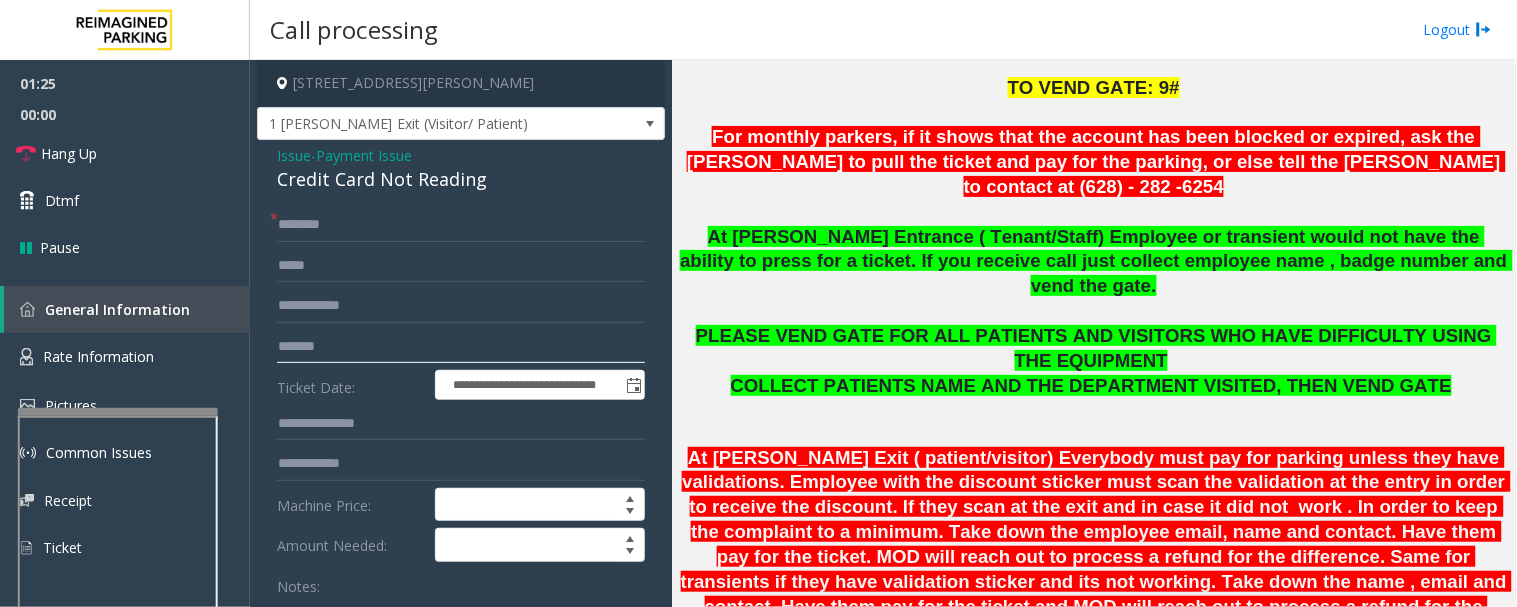 type on "*******" 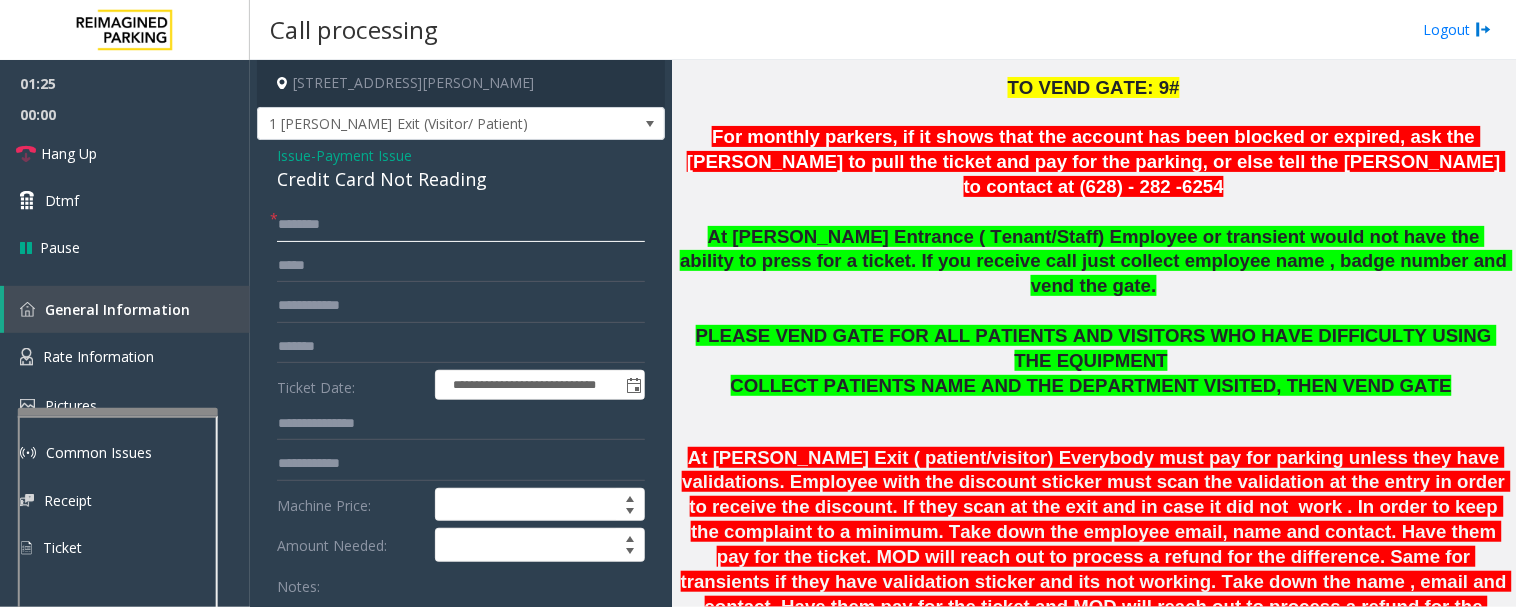 click 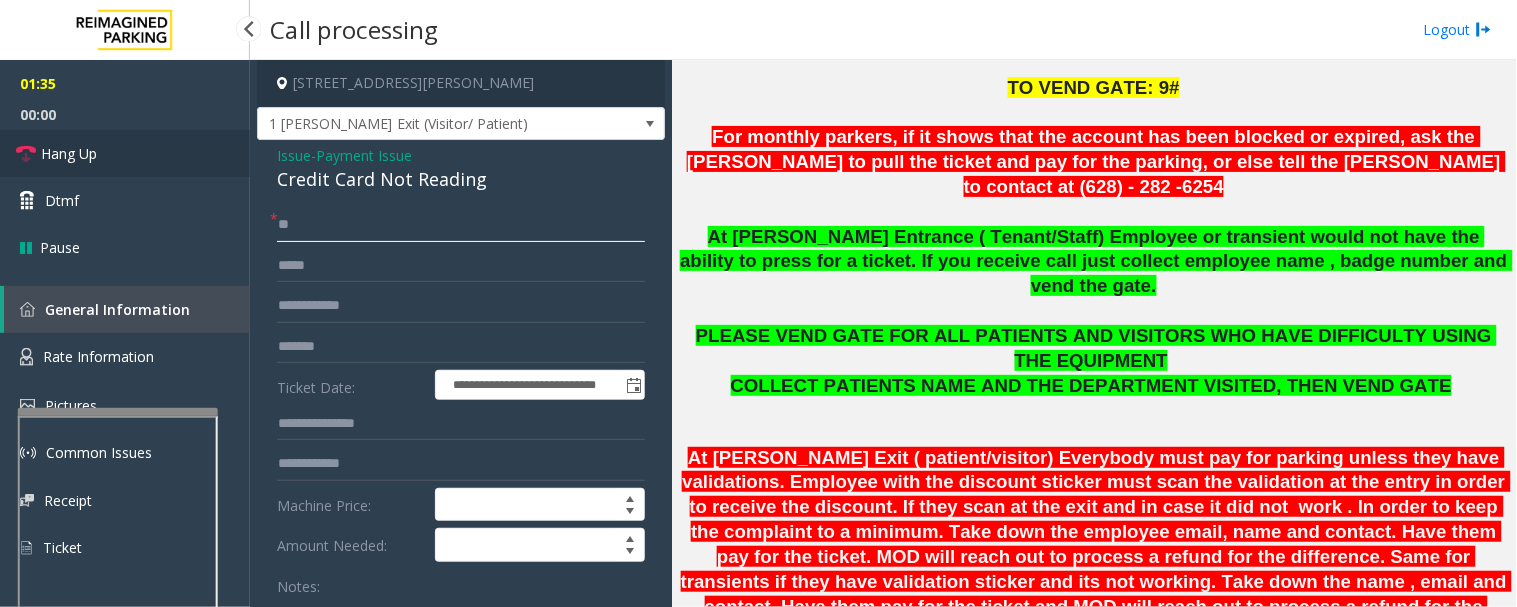 type on "**" 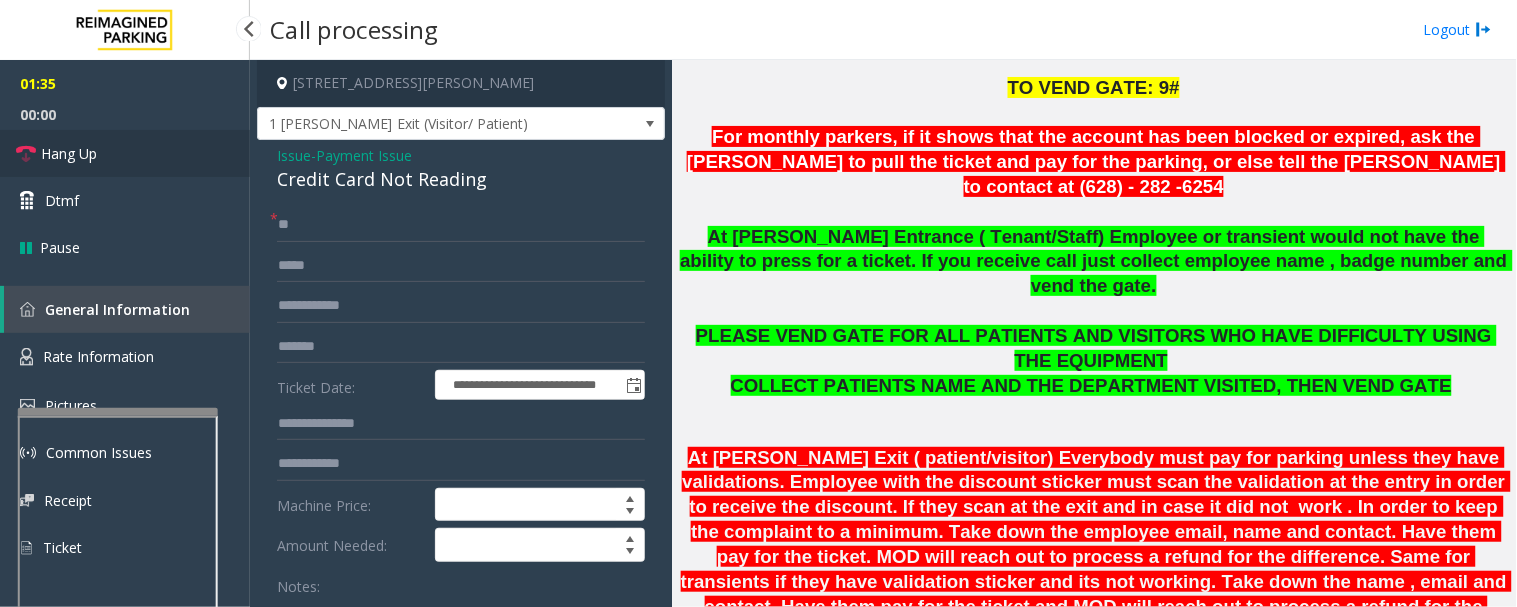 click on "Hang Up" at bounding box center [69, 153] 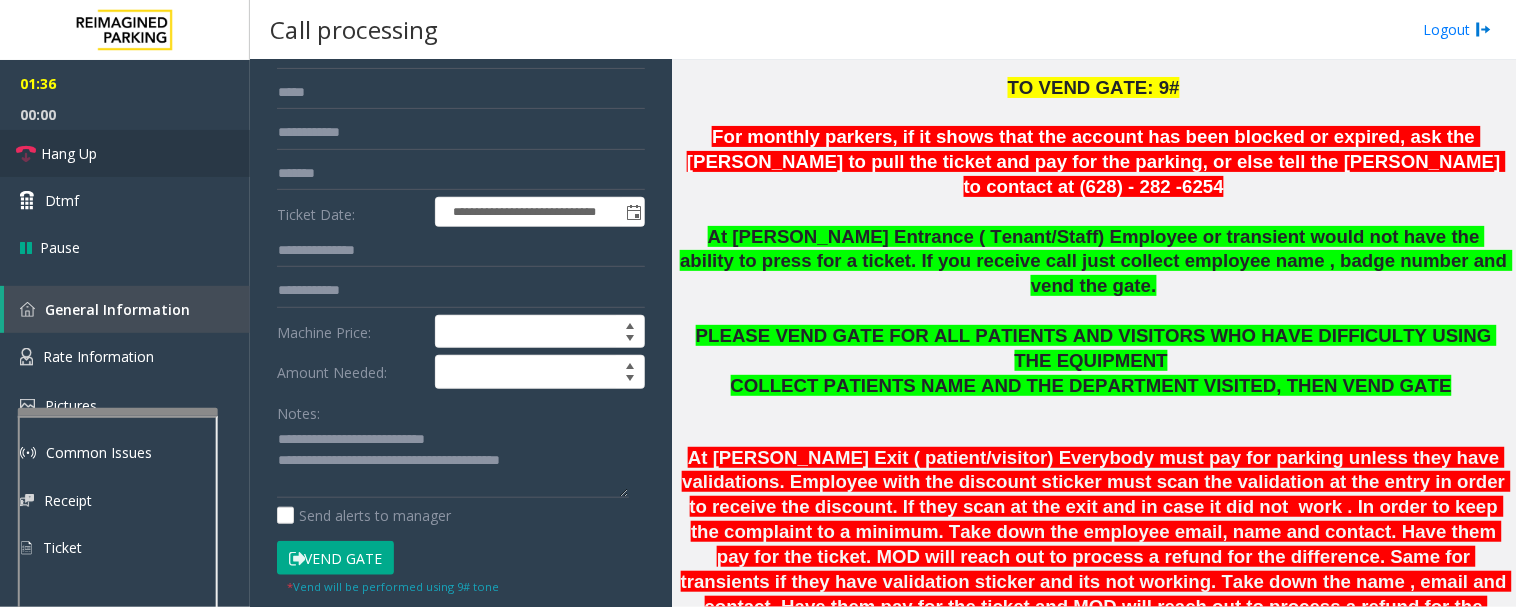 scroll, scrollTop: 333, scrollLeft: 0, axis: vertical 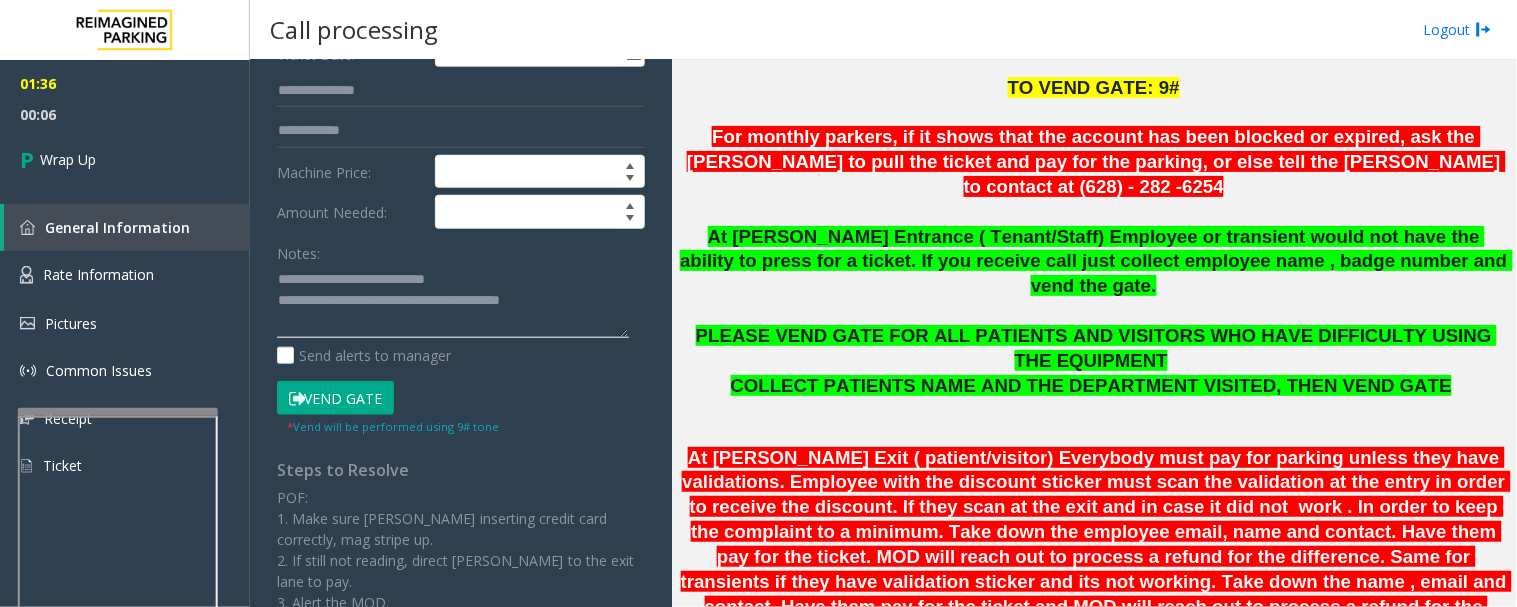 drag, startPoint x: 351, startPoint y: 298, endPoint x: 677, endPoint y: 294, distance: 326.02454 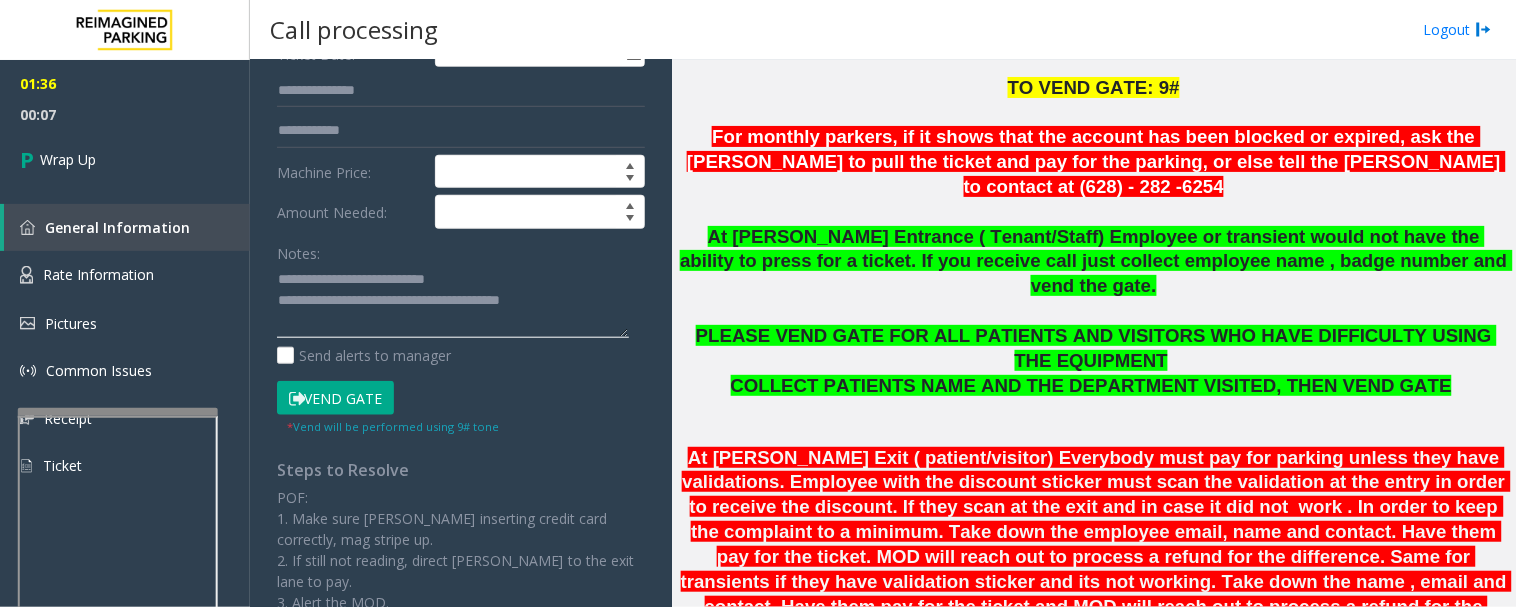 paste on "**********" 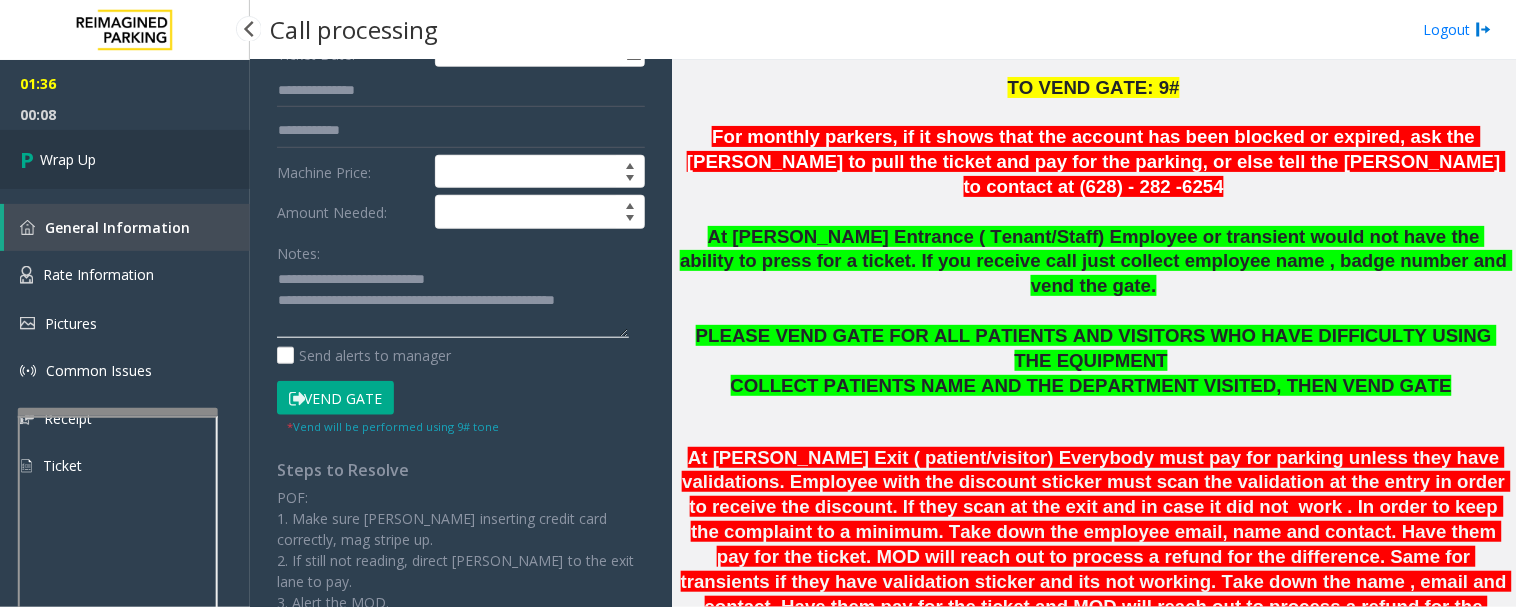 type on "**********" 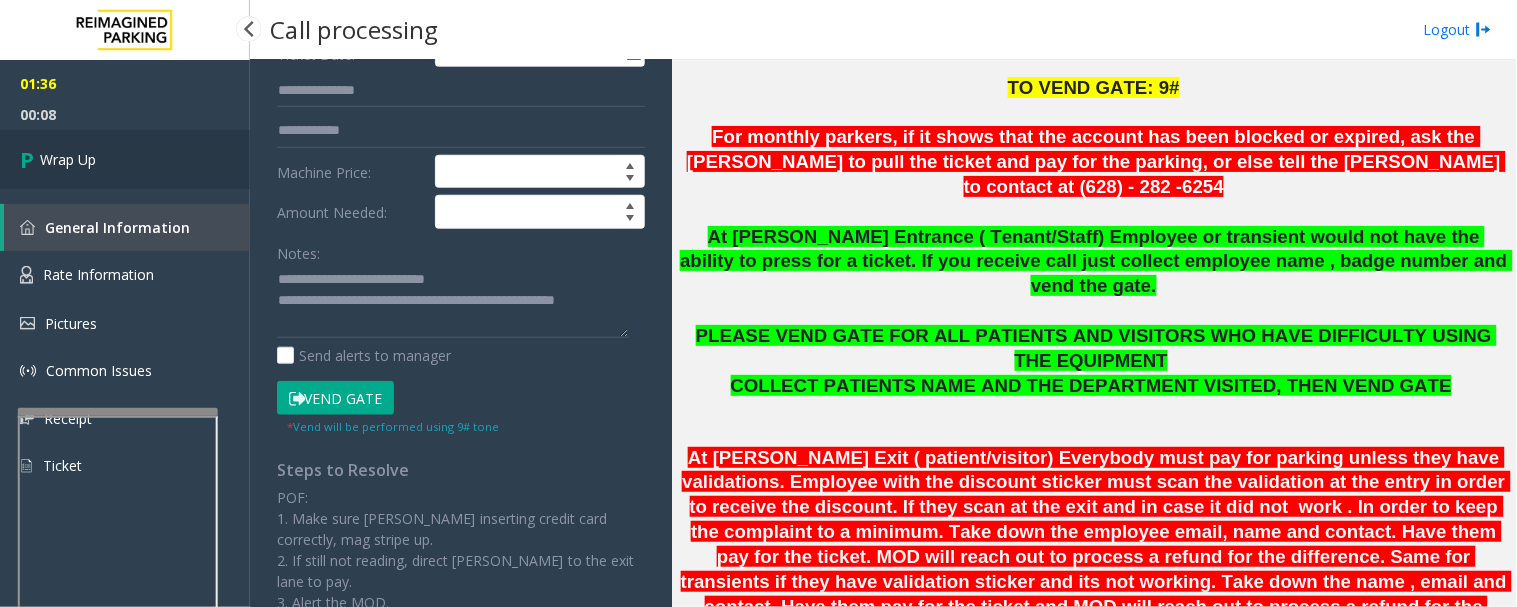 click on "Wrap Up" at bounding box center (125, 159) 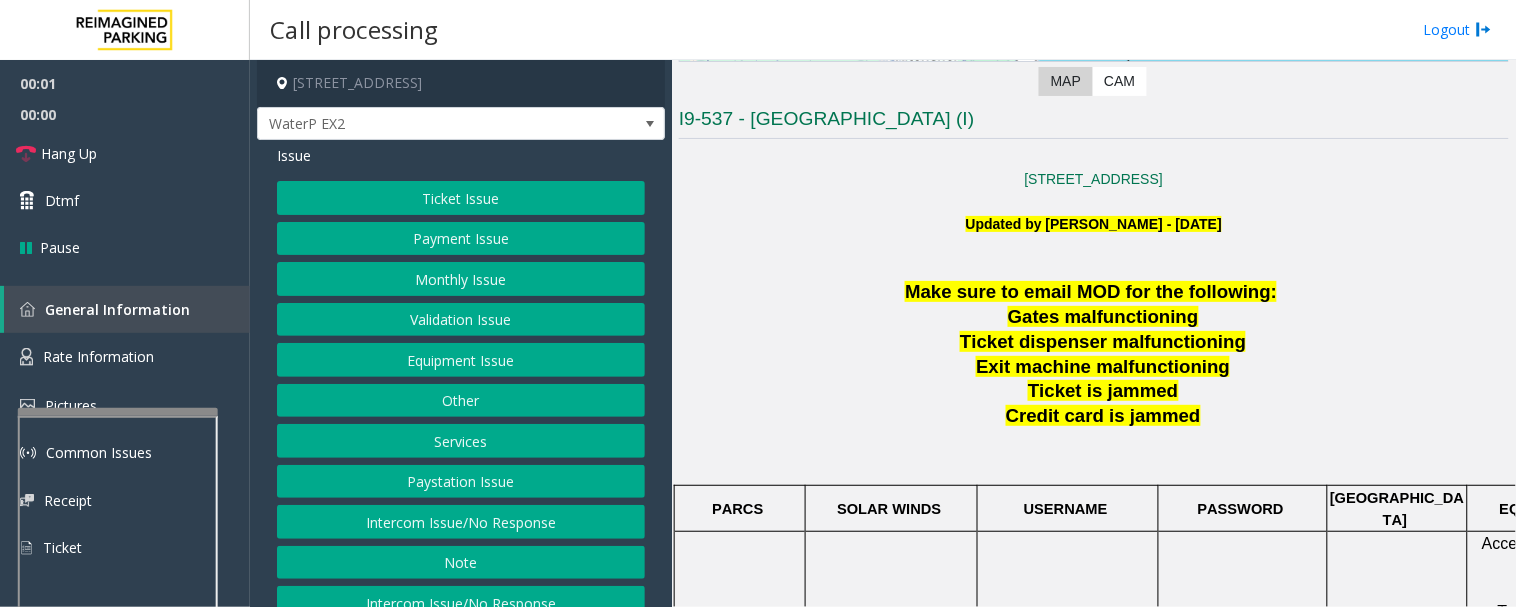 scroll, scrollTop: 555, scrollLeft: 0, axis: vertical 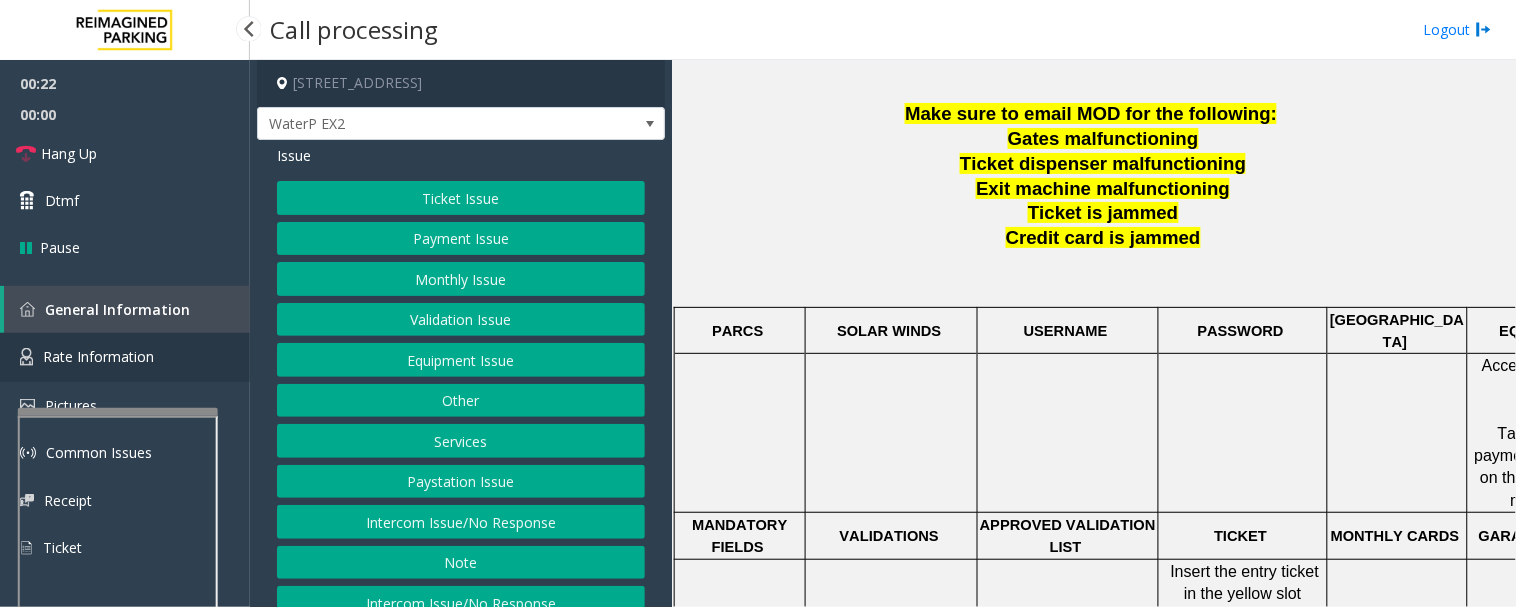 click on "Rate Information" at bounding box center [125, 357] 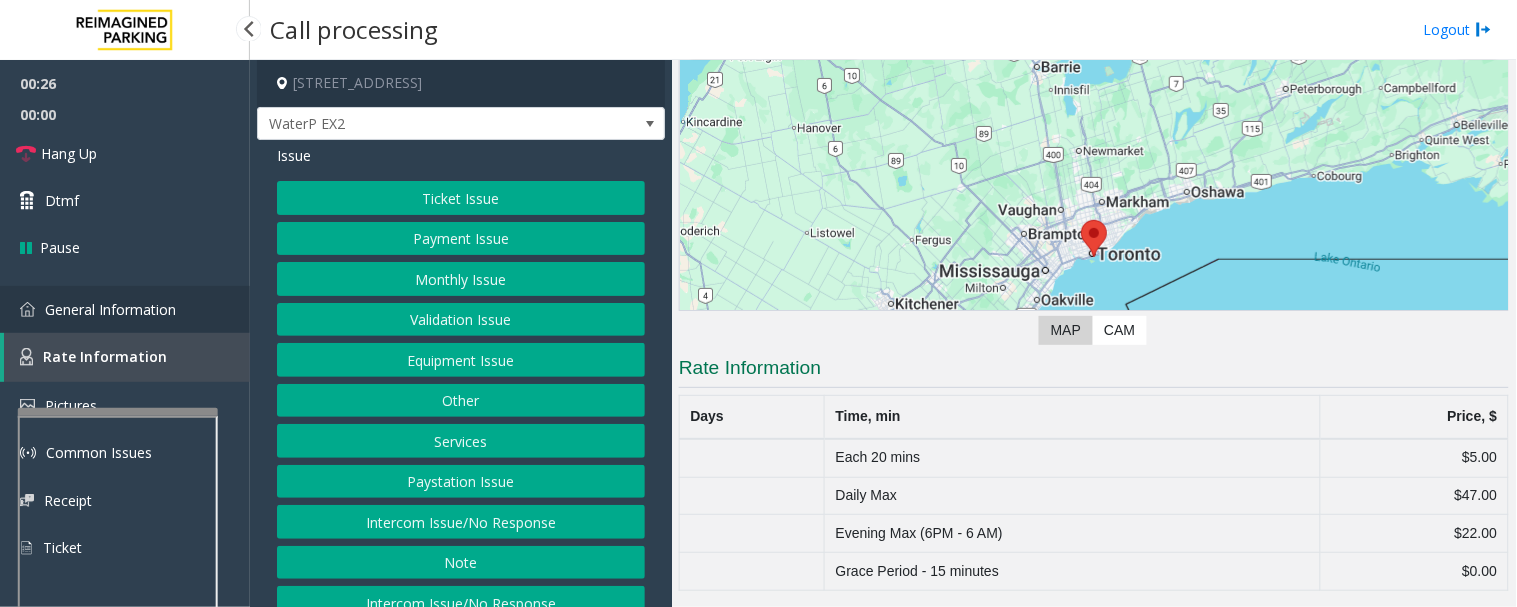 click on "General Information" at bounding box center (125, 309) 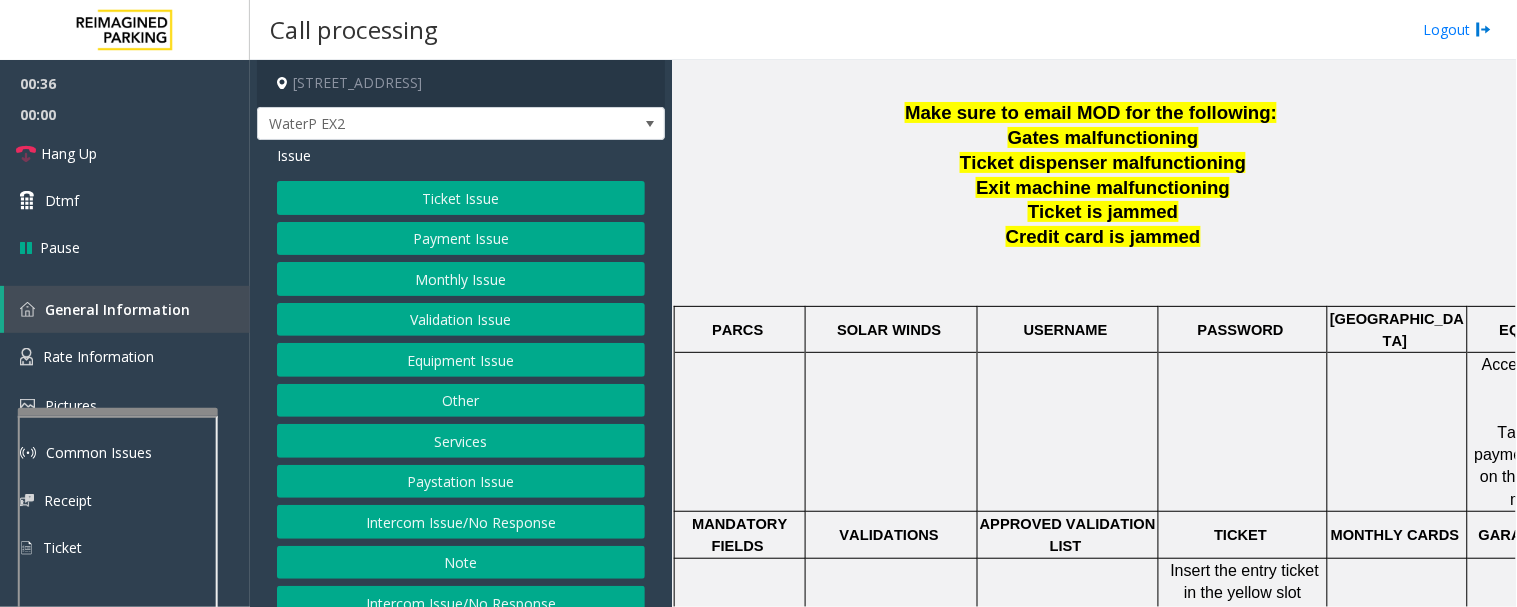 scroll, scrollTop: 555, scrollLeft: 0, axis: vertical 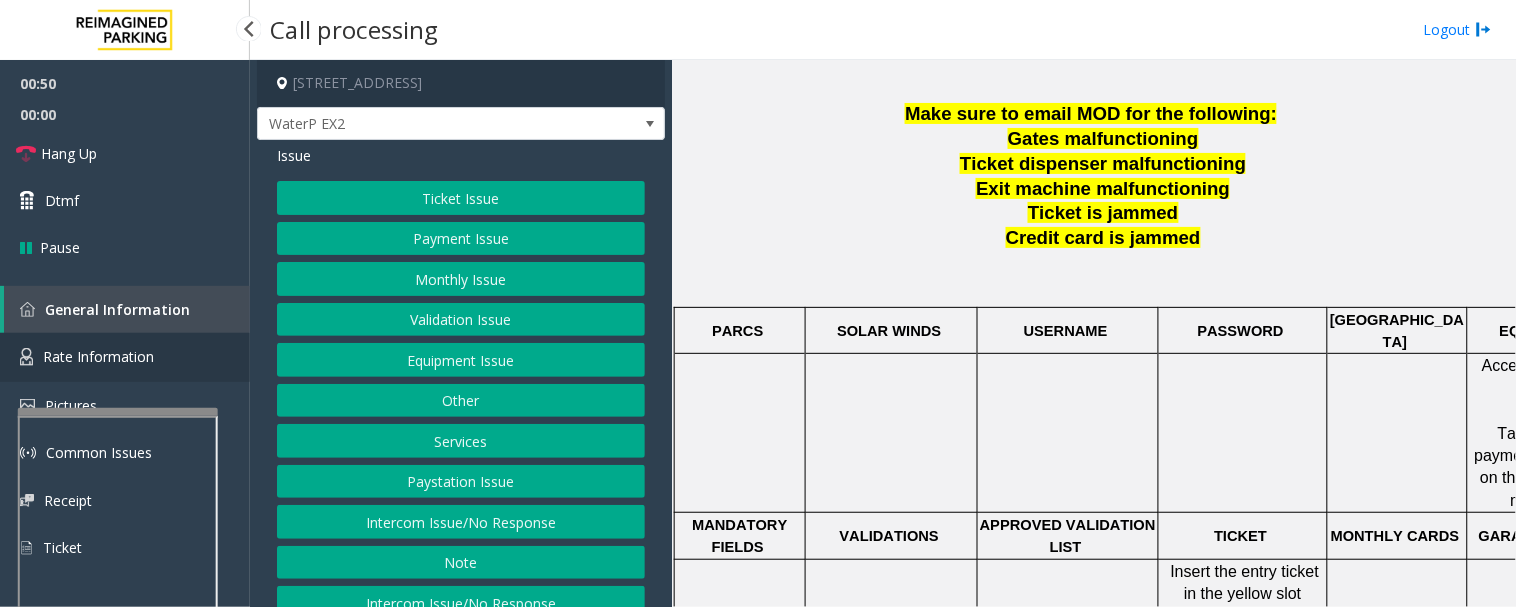 click on "Rate Information" at bounding box center [125, 357] 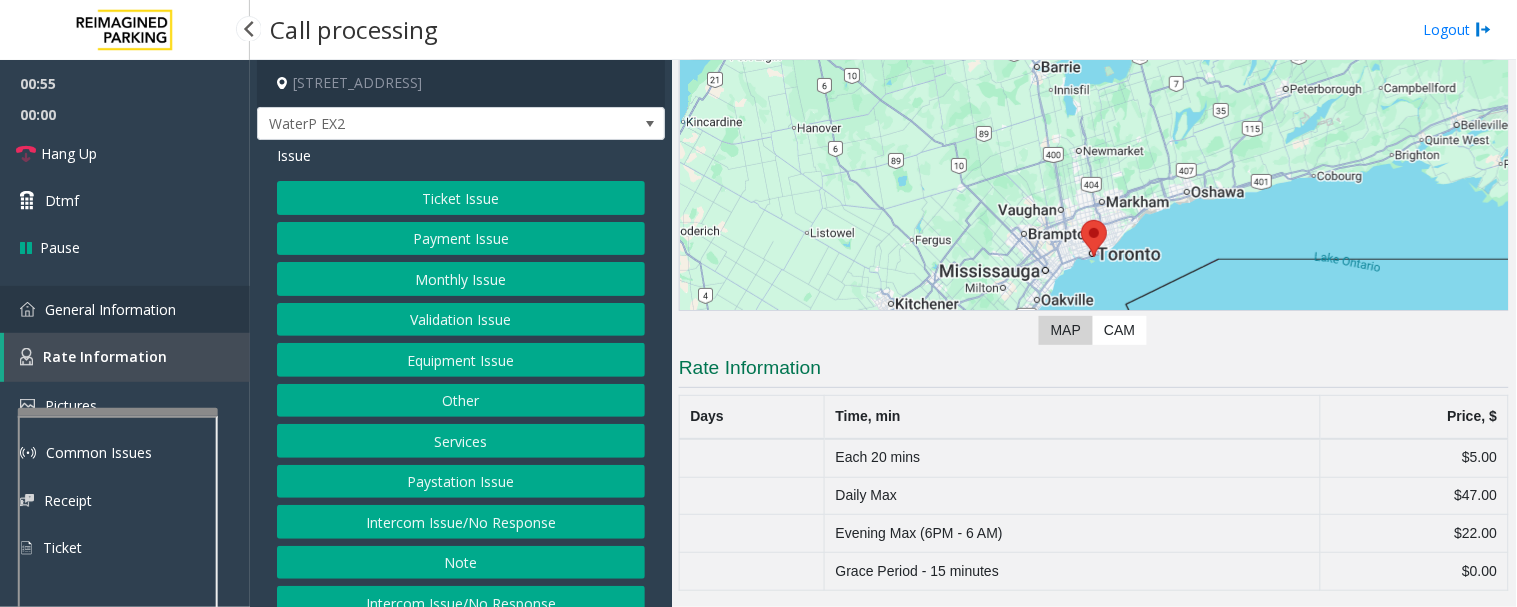 click on "General Information" at bounding box center [125, 309] 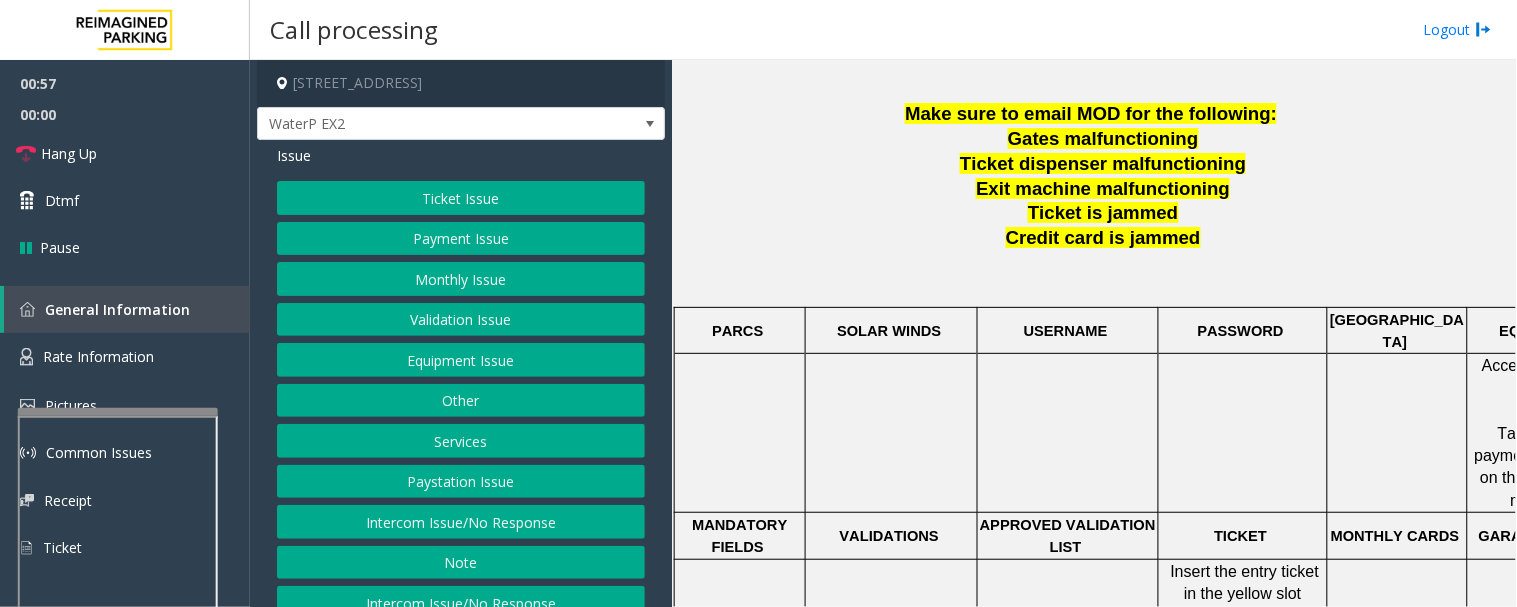 click on "Equipment Issue" 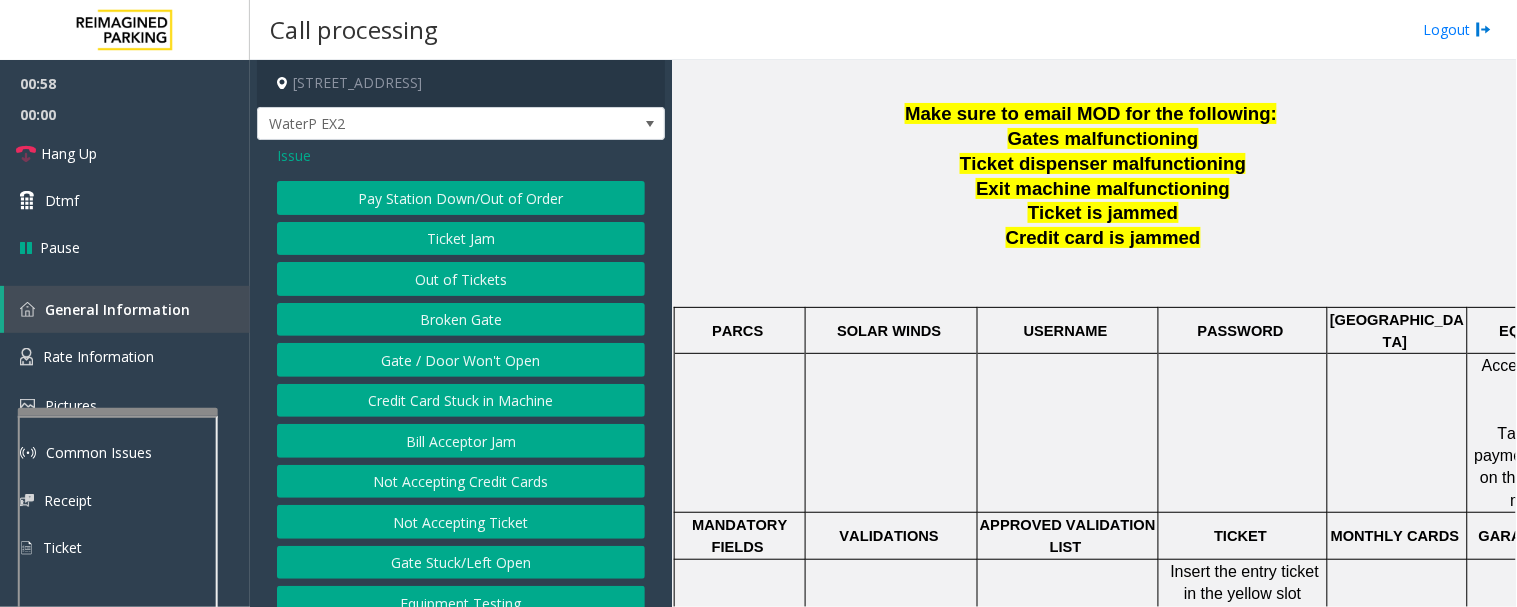 click on "Gate / Door Won't Open" 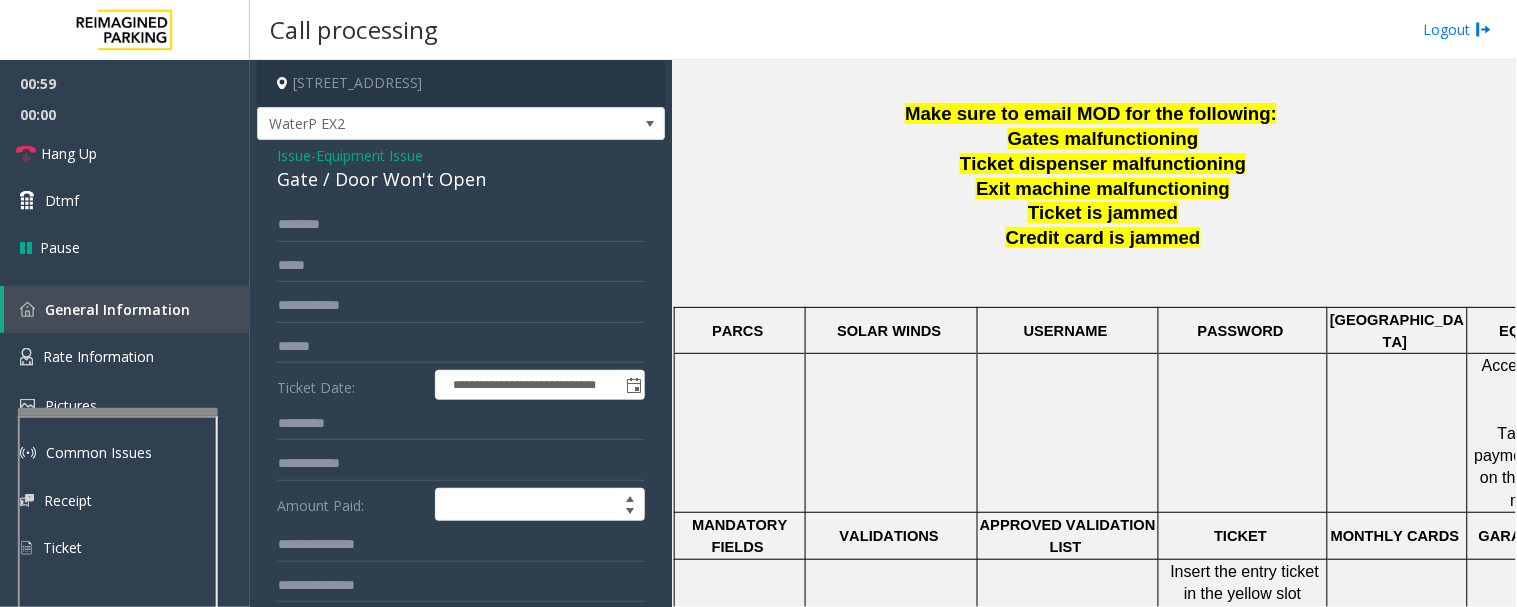 click on "Gate / Door Won't Open" 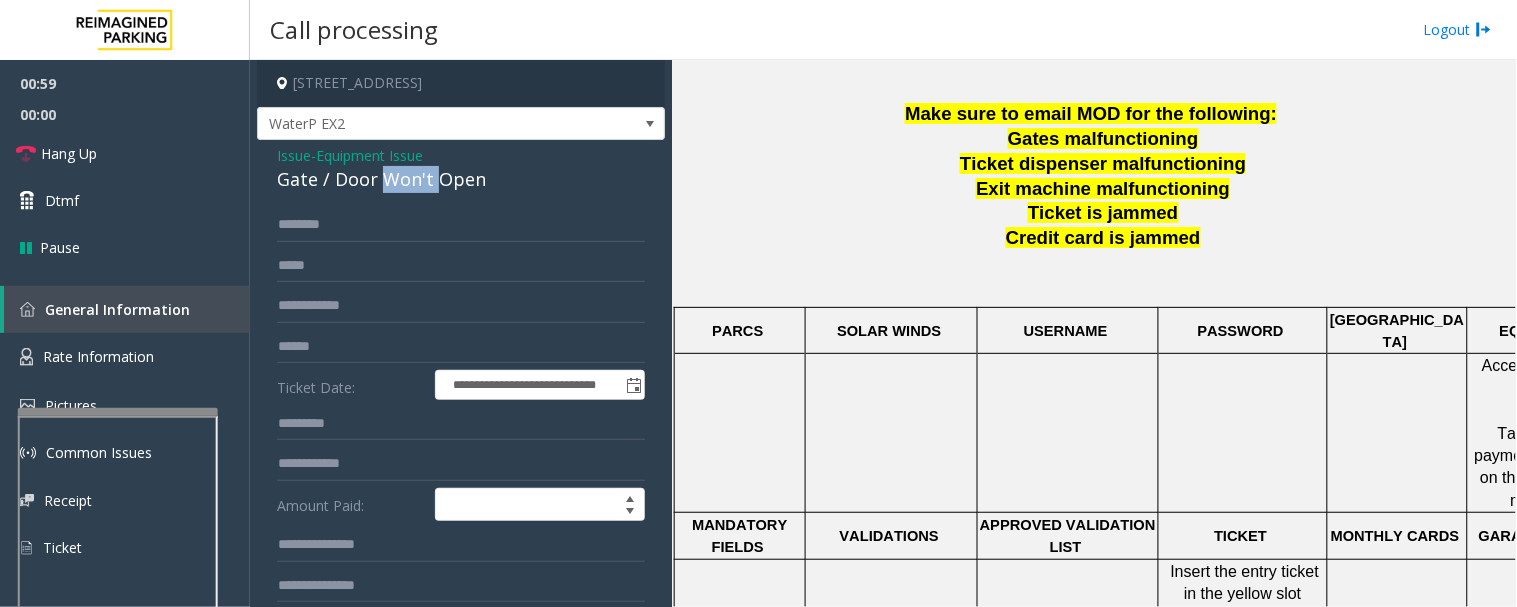 click on "Gate / Door Won't Open" 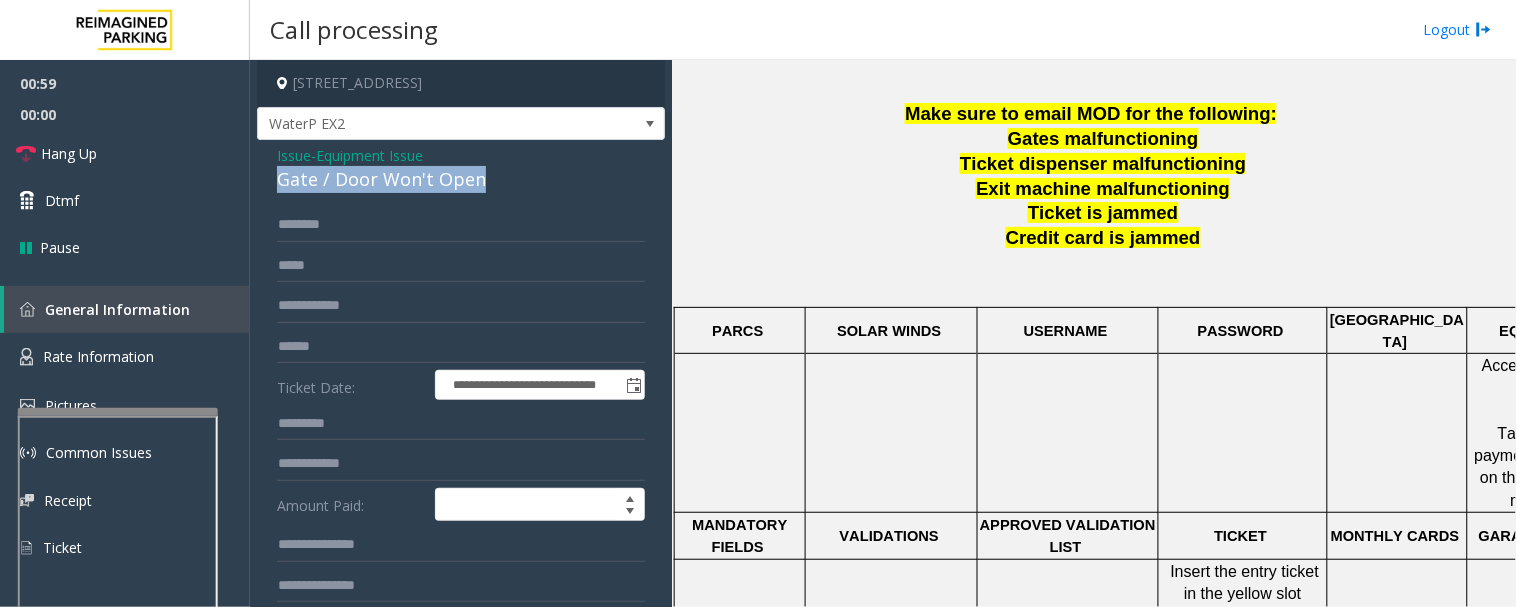 click on "Gate / Door Won't Open" 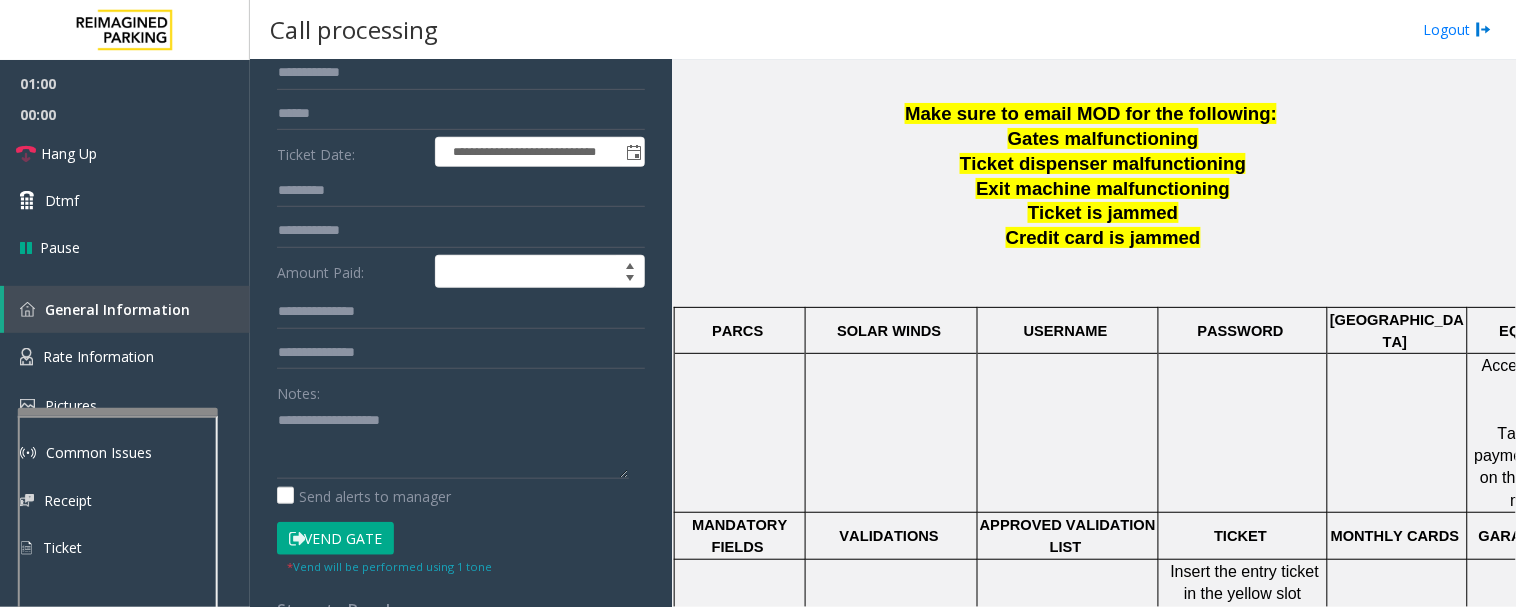 scroll, scrollTop: 444, scrollLeft: 0, axis: vertical 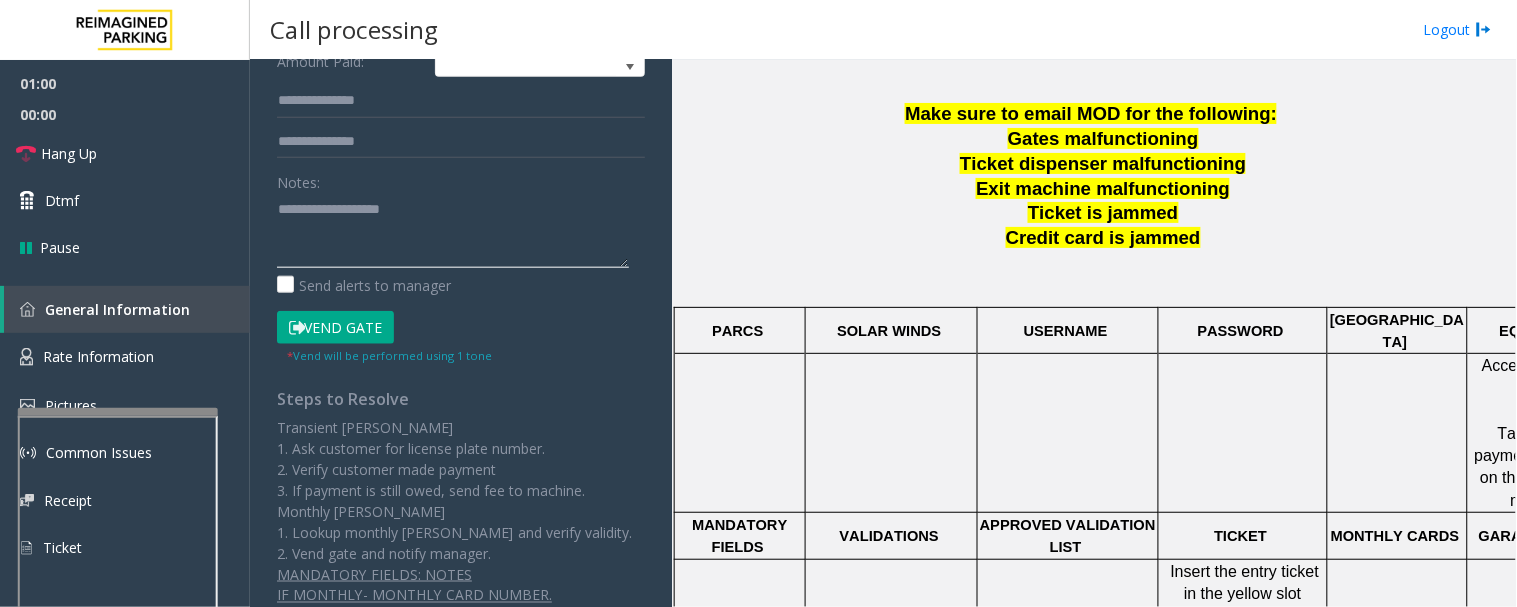 click 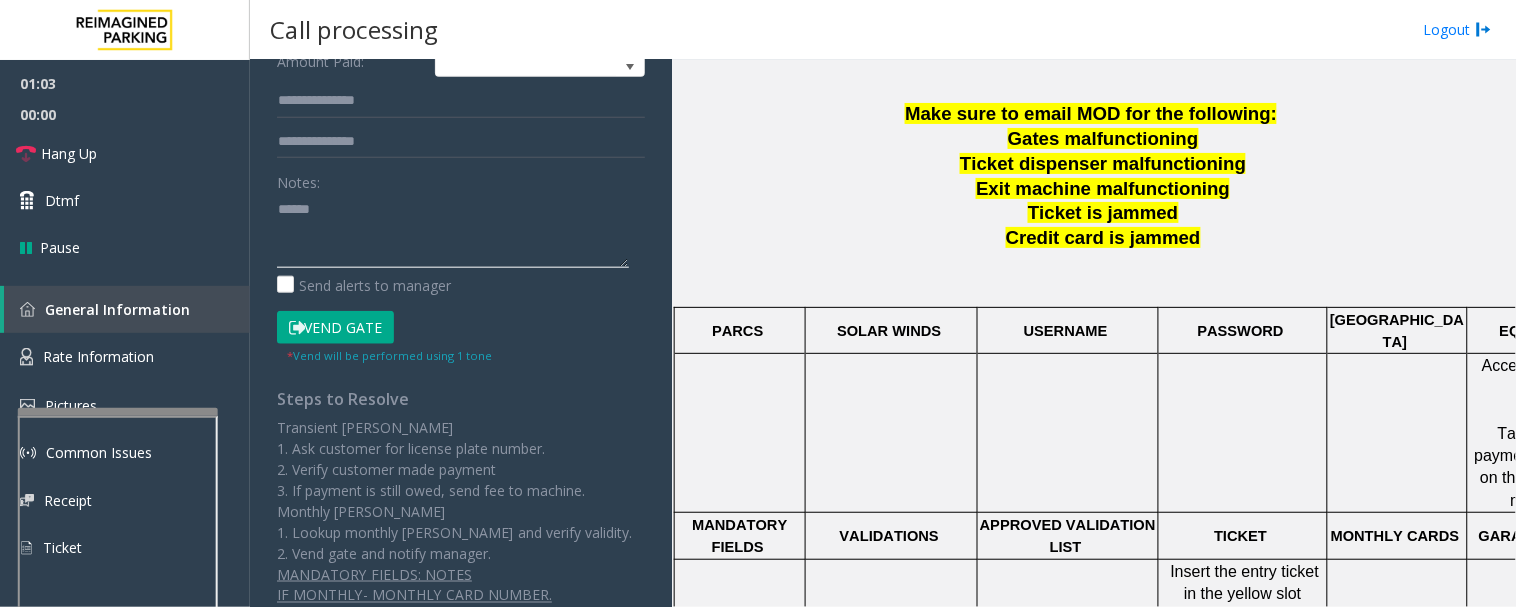 paste on "**********" 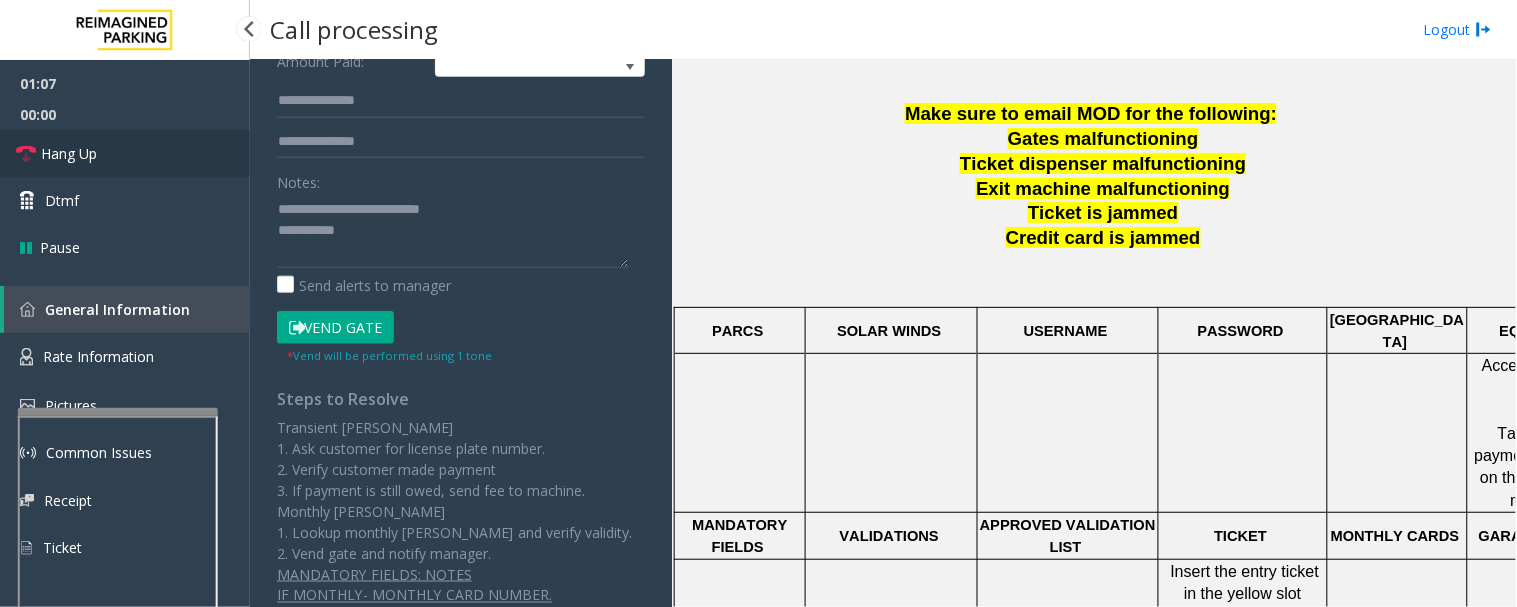 click on "Hang Up" at bounding box center [125, 153] 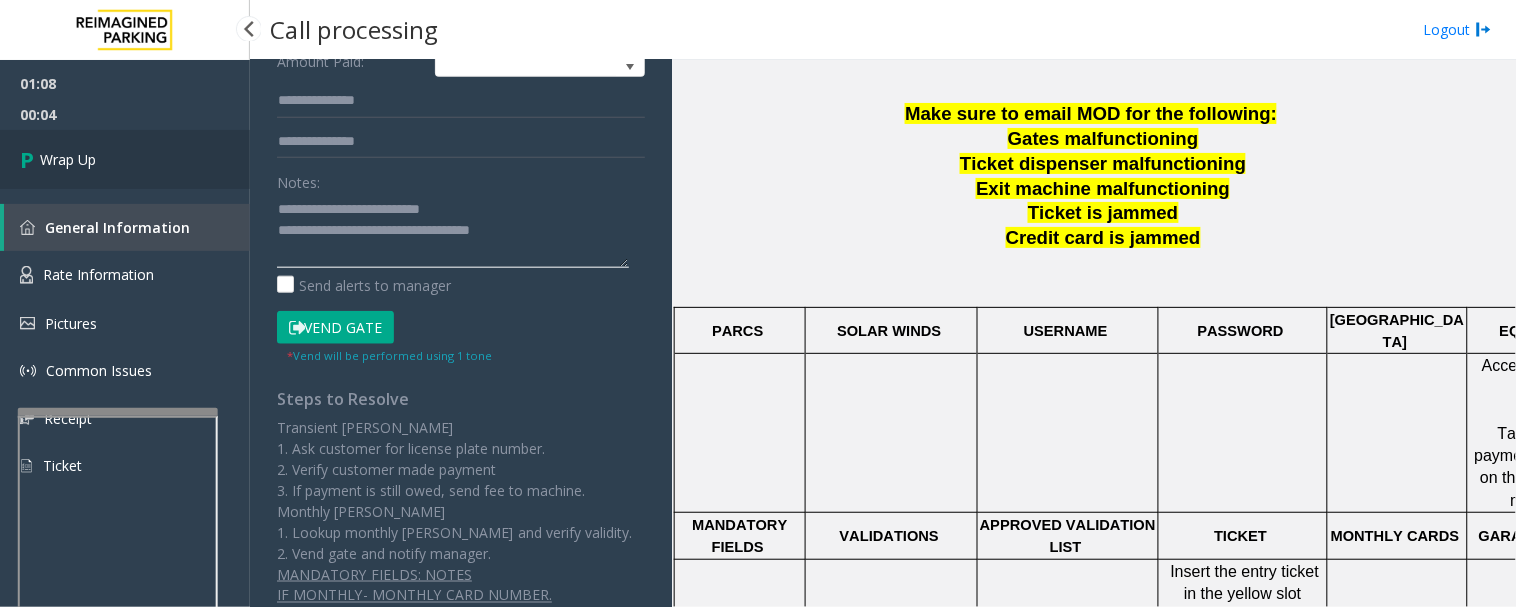 type on "**********" 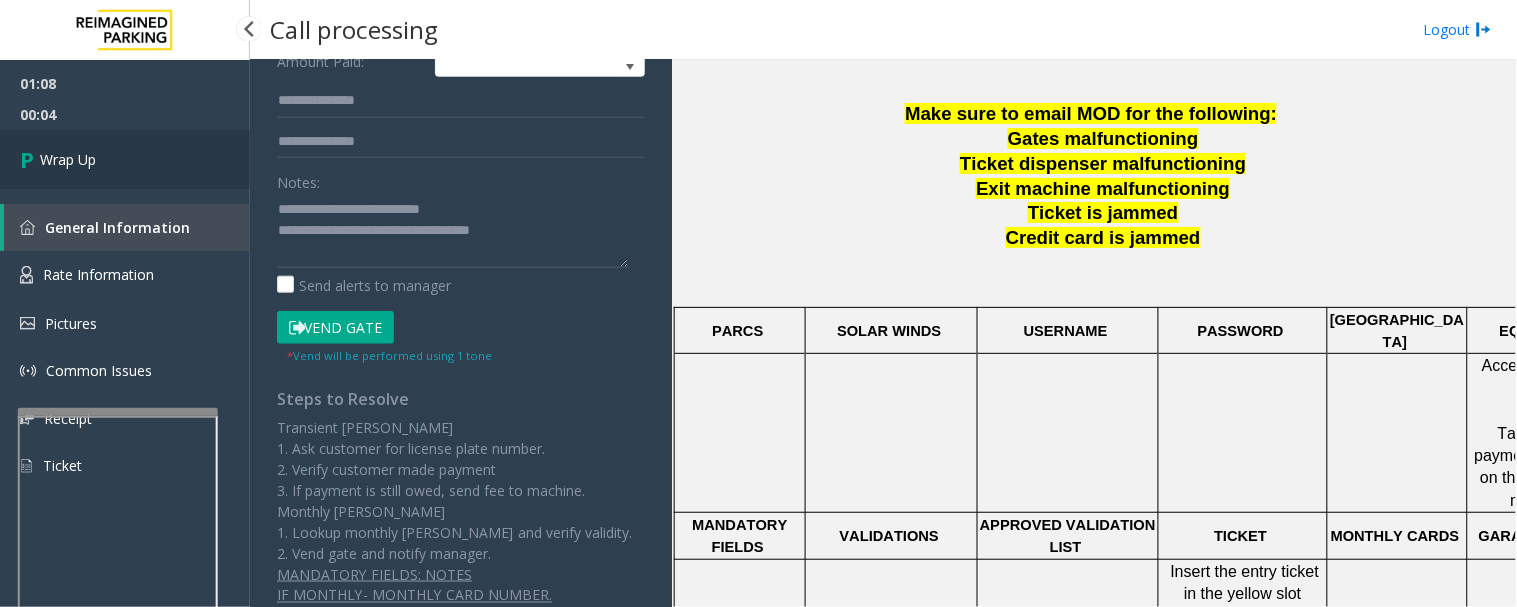 click on "Wrap Up" at bounding box center (125, 159) 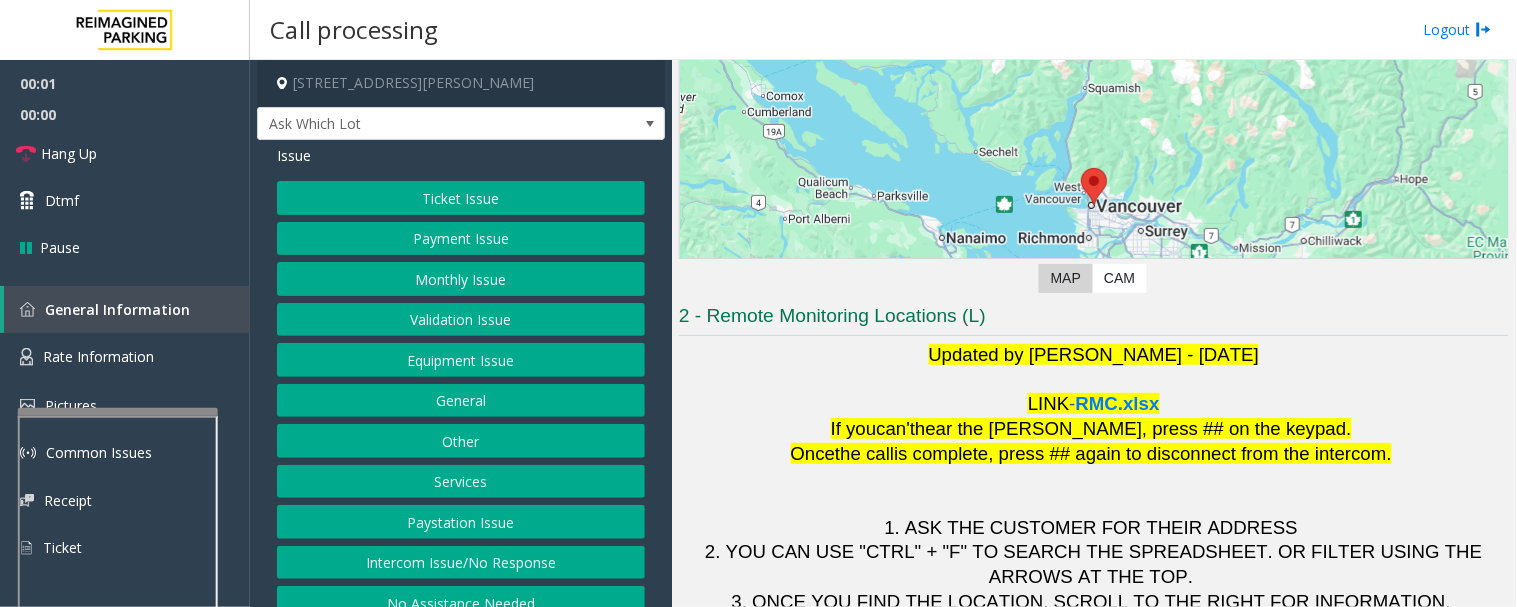 scroll, scrollTop: 257, scrollLeft: 0, axis: vertical 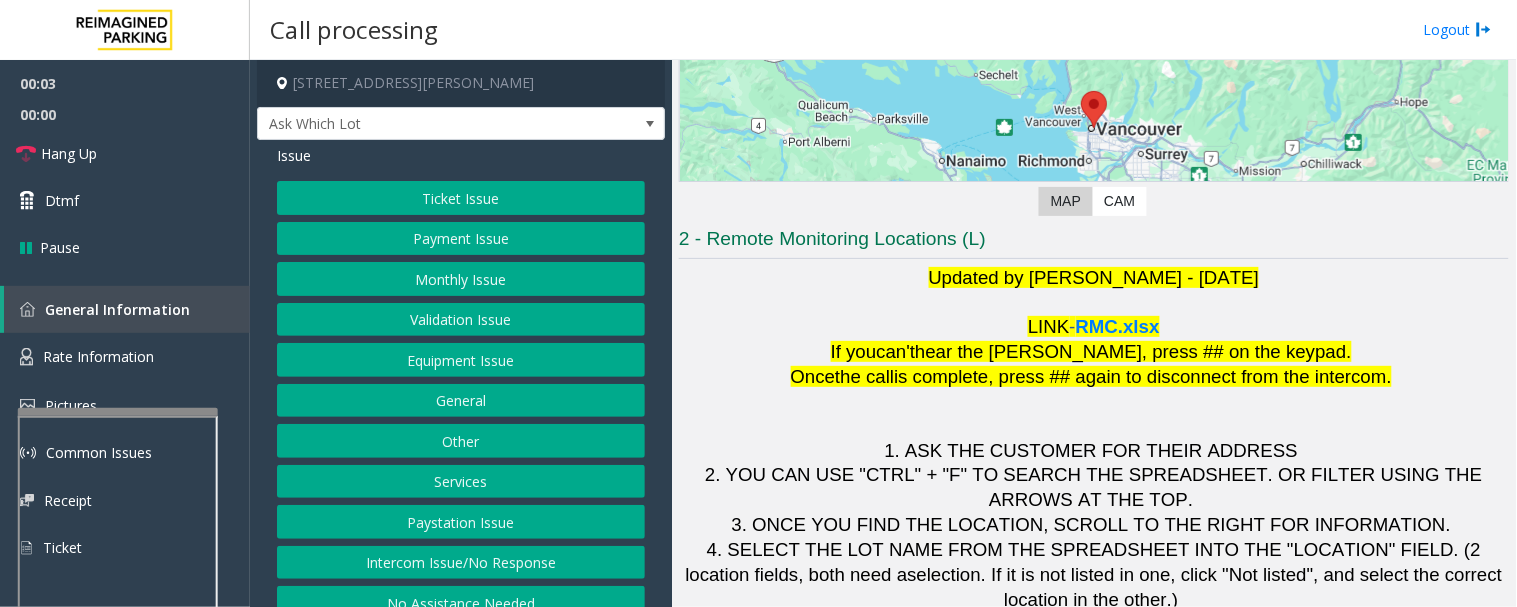 click on "Intercom Issue/No Response" 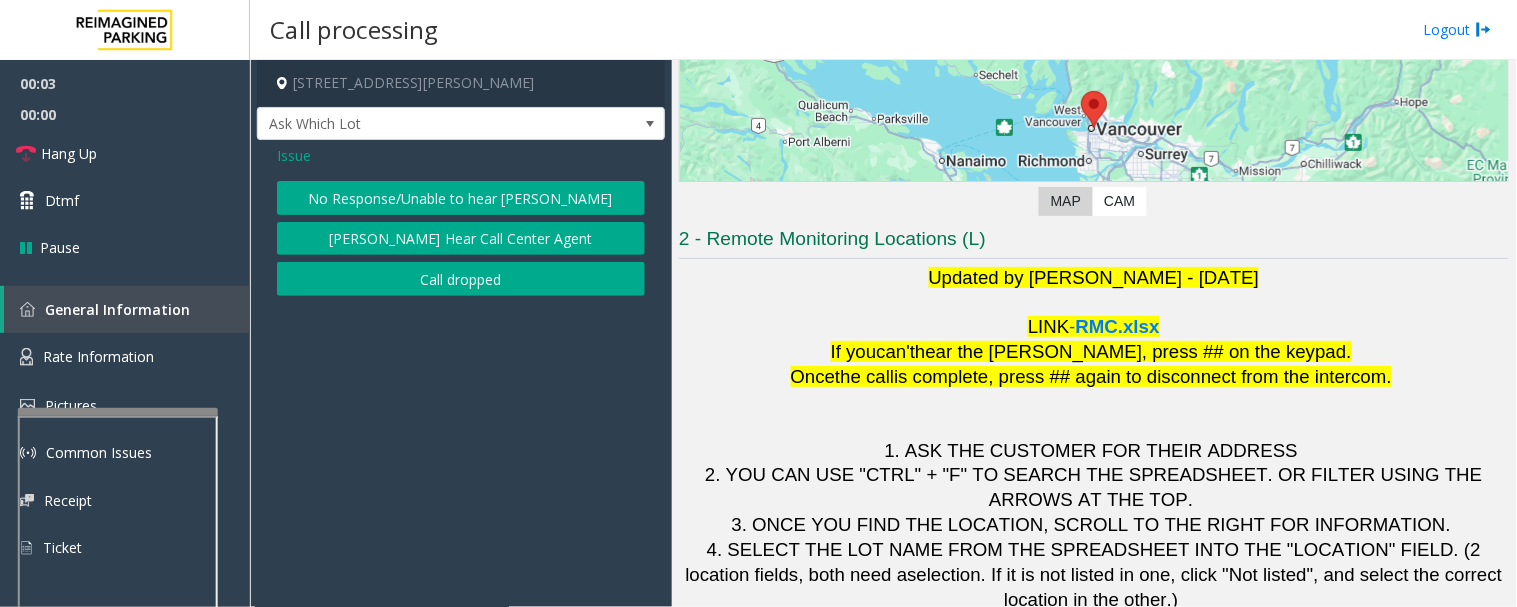 click on "No Response/Unable to hear [PERSON_NAME]" 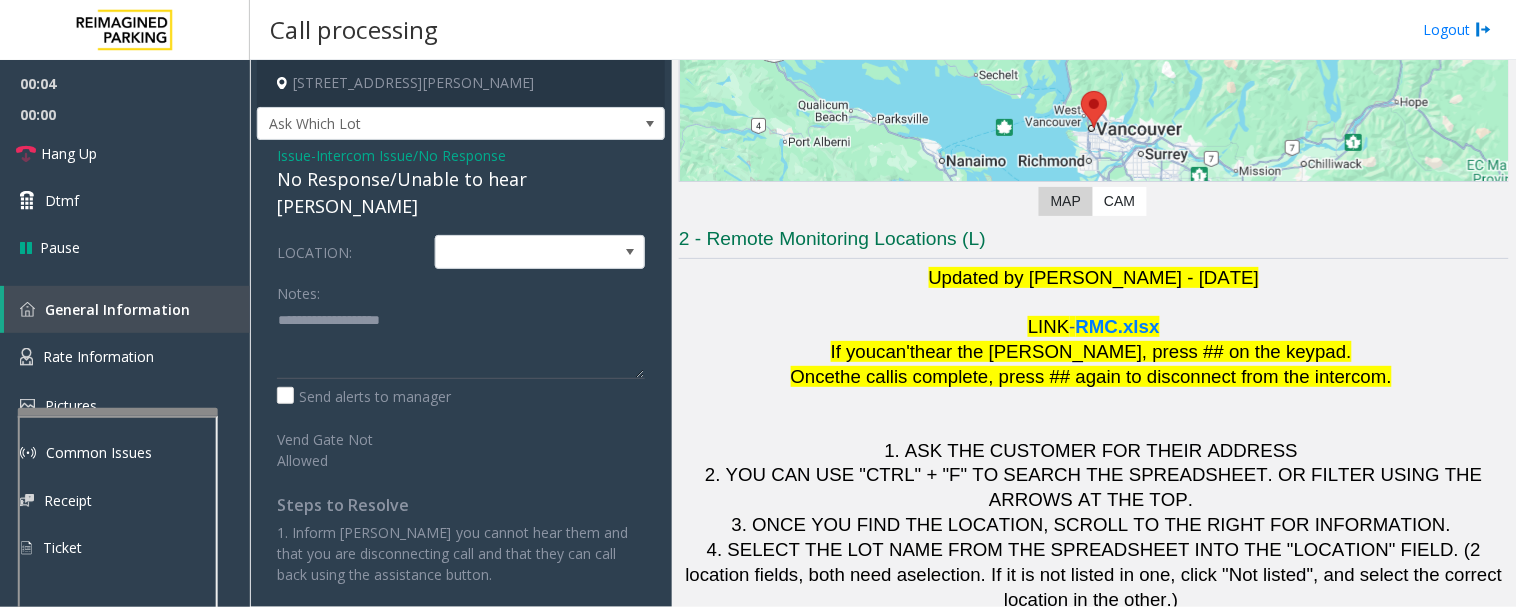 click on "No Response/Unable to hear [PERSON_NAME]" 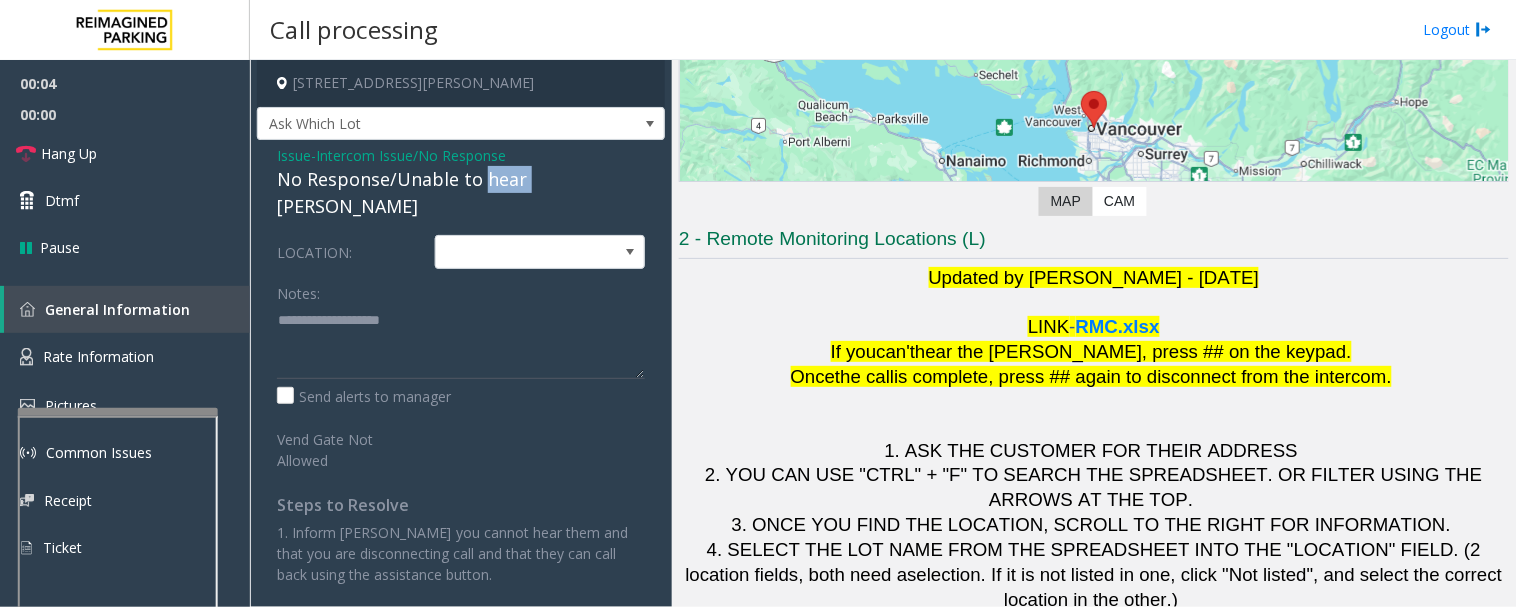 click on "No Response/Unable to hear [PERSON_NAME]" 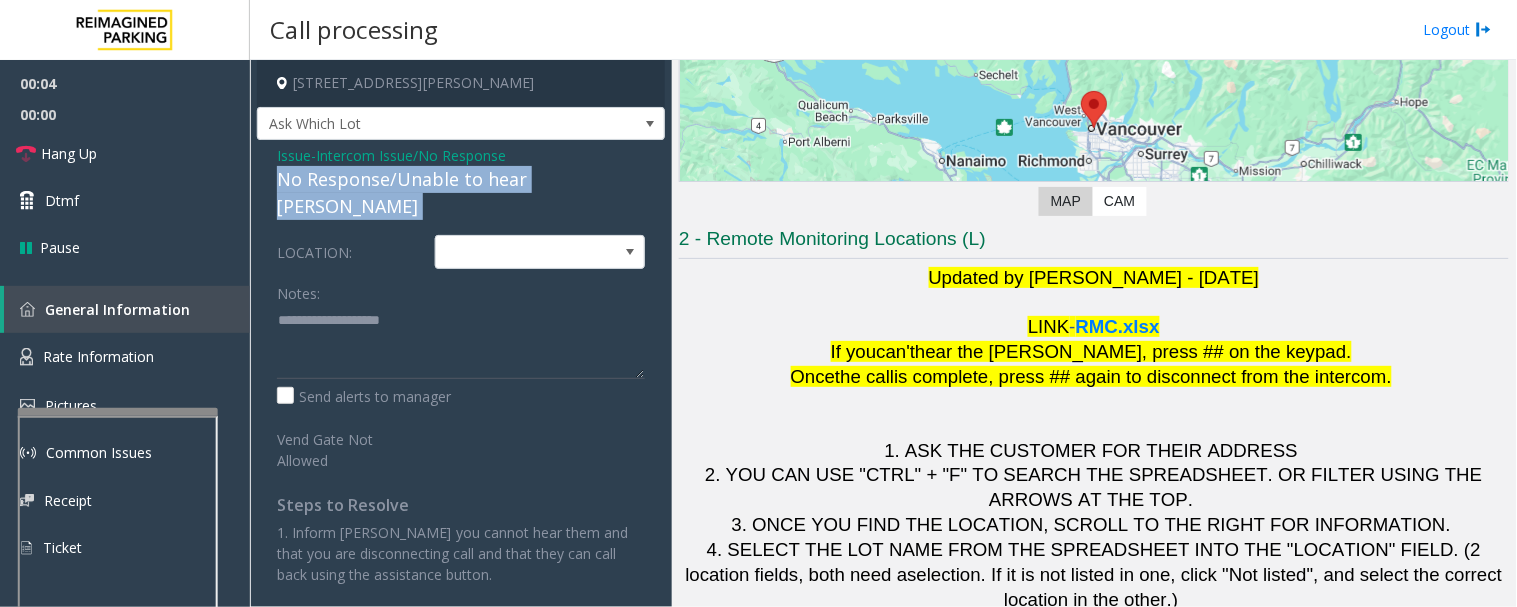 click on "No Response/Unable to hear [PERSON_NAME]" 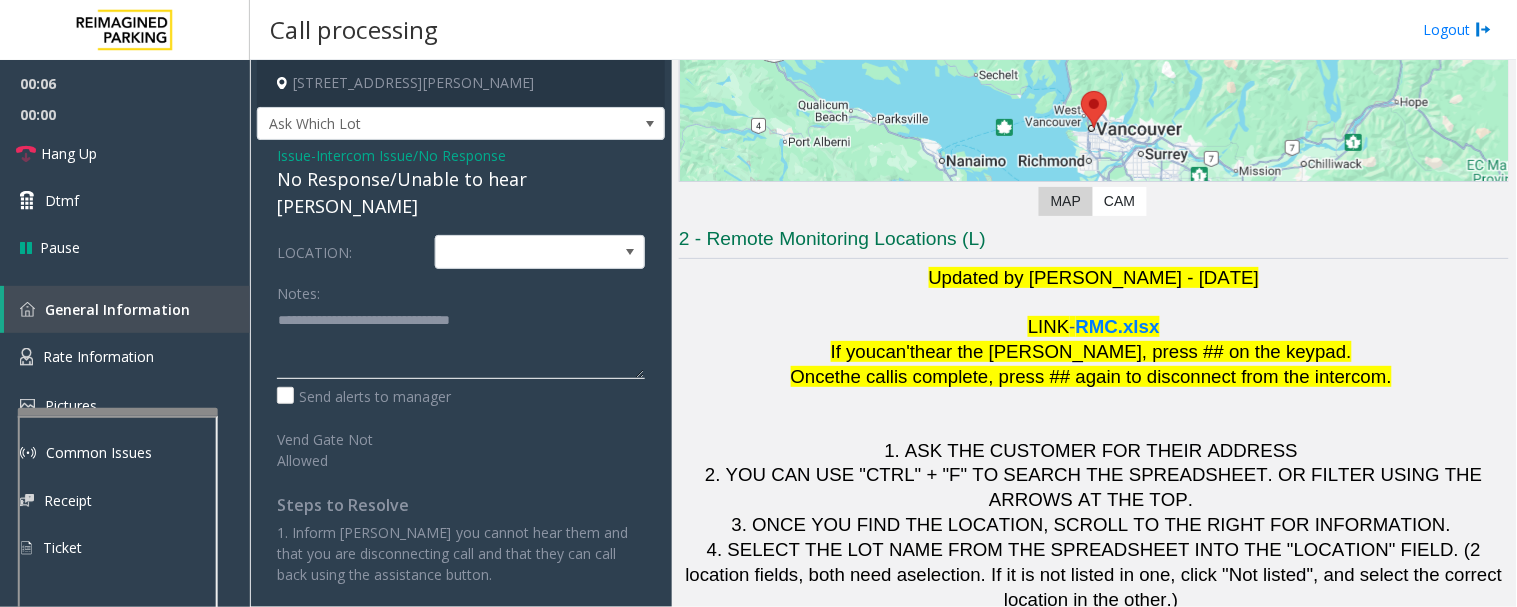 click 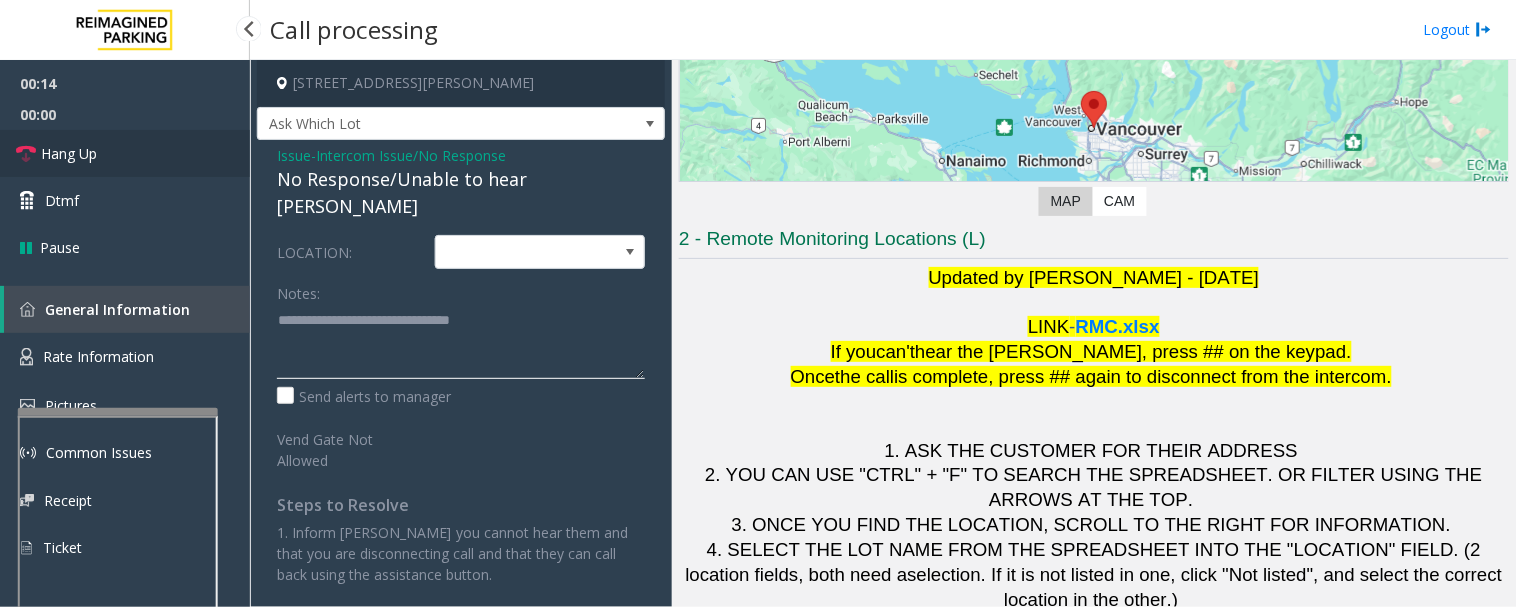 type on "**********" 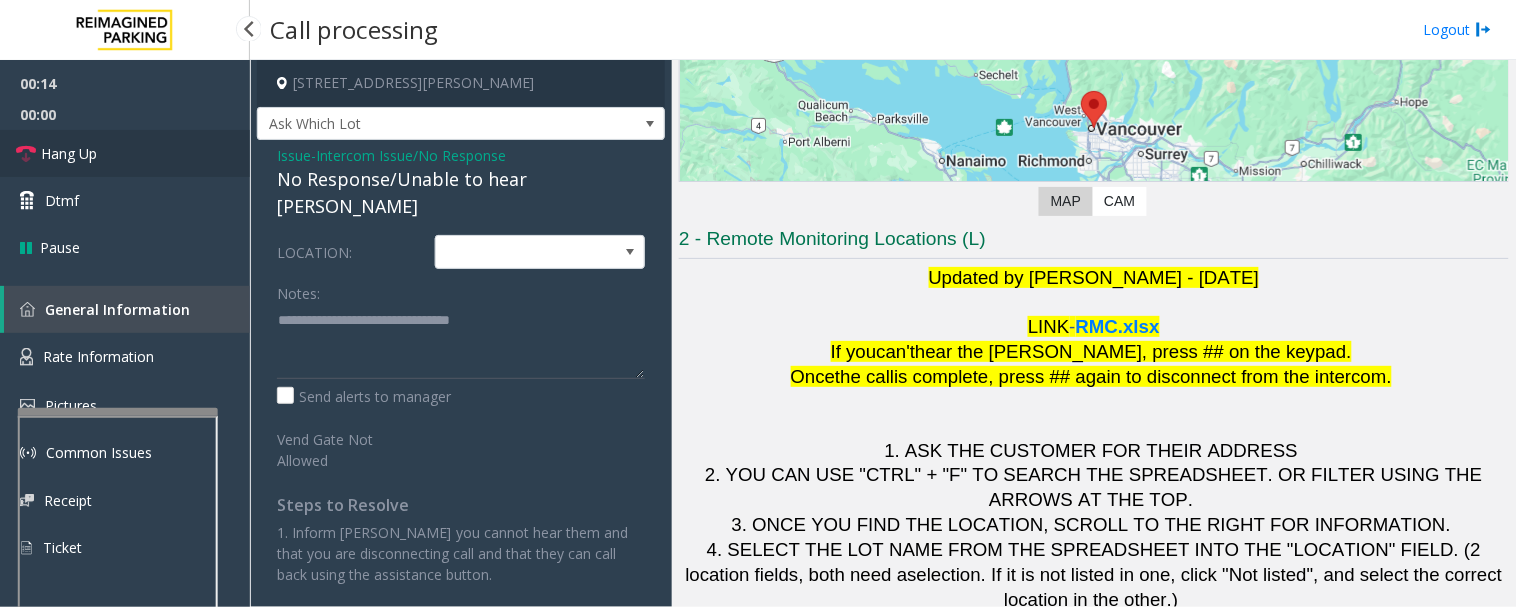 click at bounding box center [26, 154] 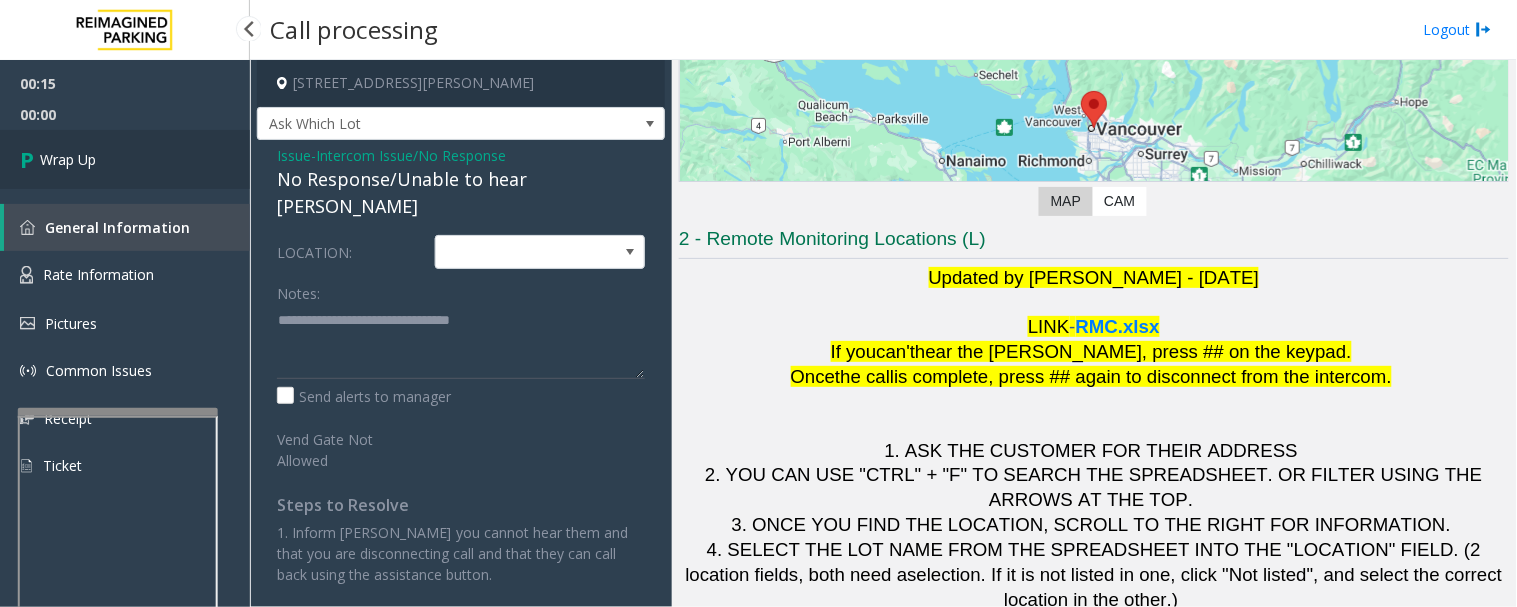 click on "Wrap Up" at bounding box center [125, 159] 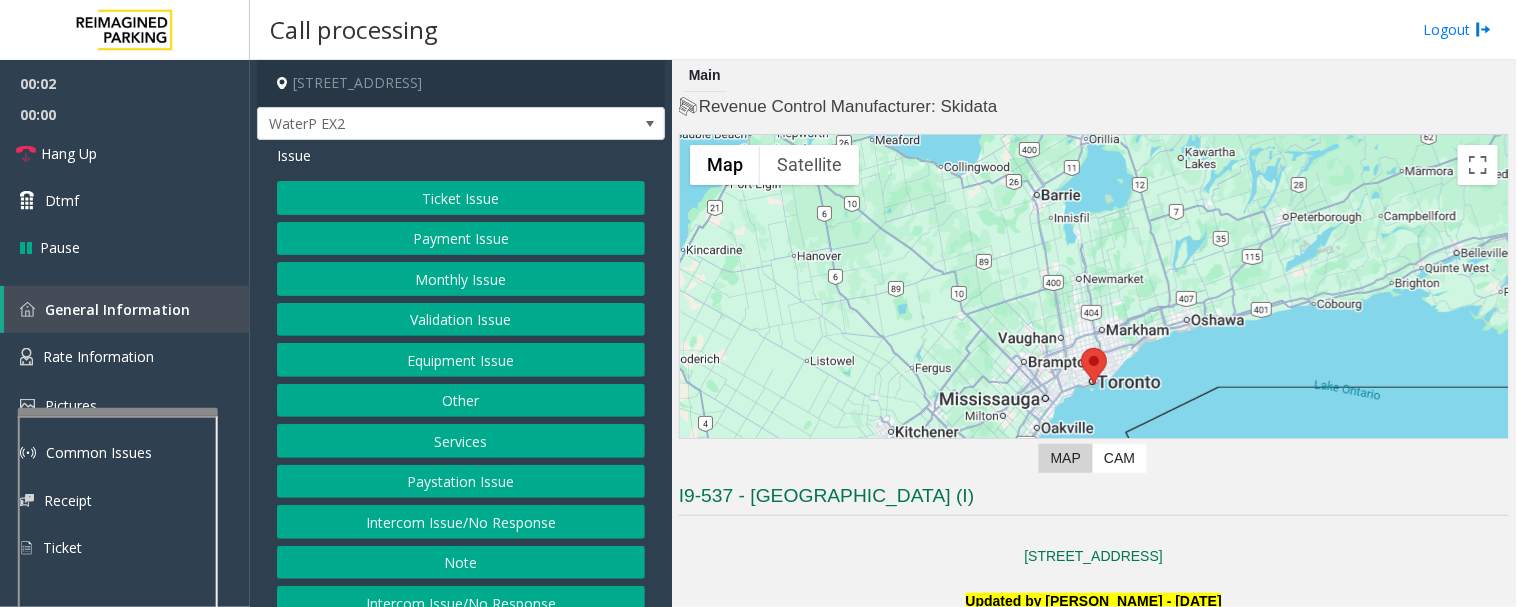 scroll, scrollTop: 555, scrollLeft: 0, axis: vertical 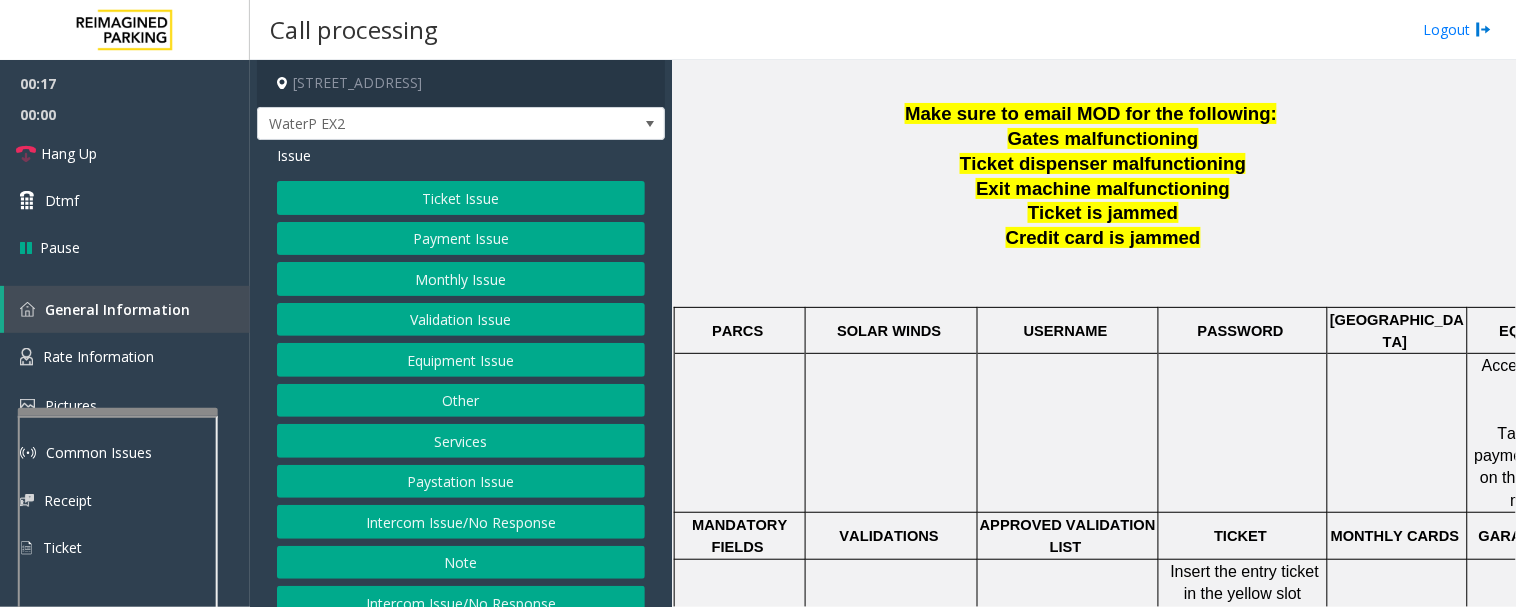 click on "Monthly Issue" 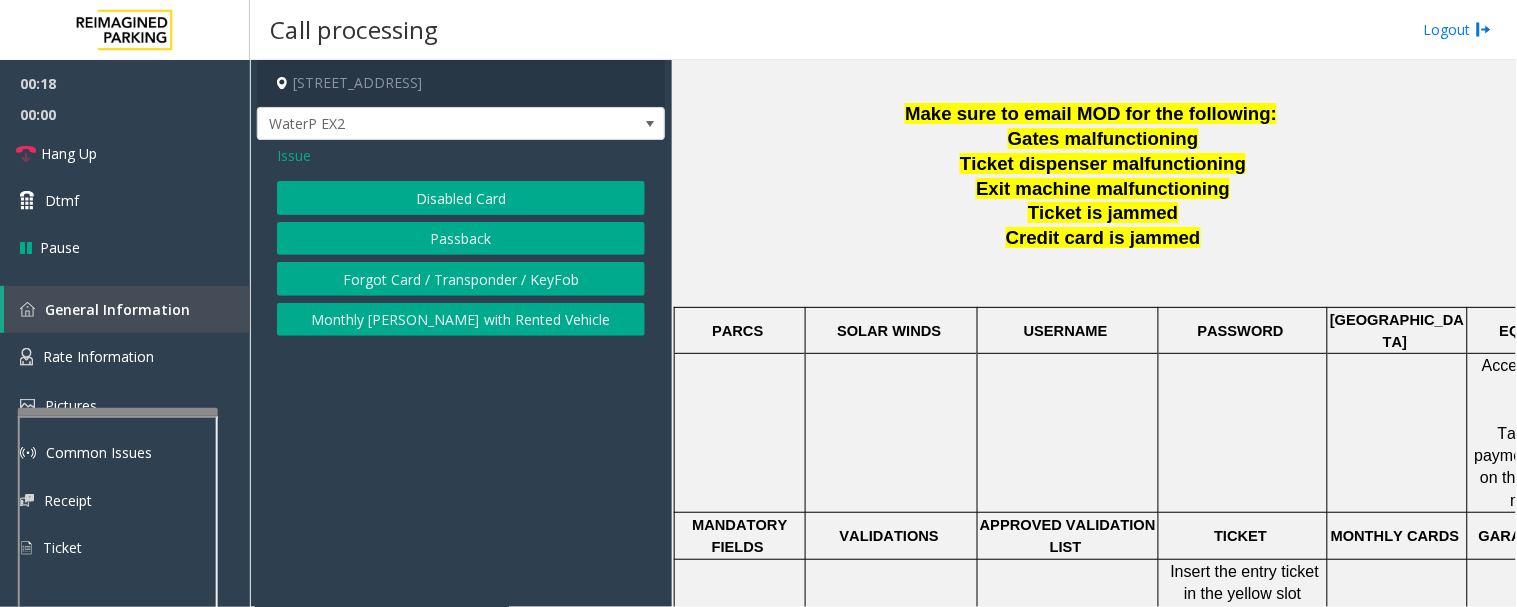 click on "Disabled Card" 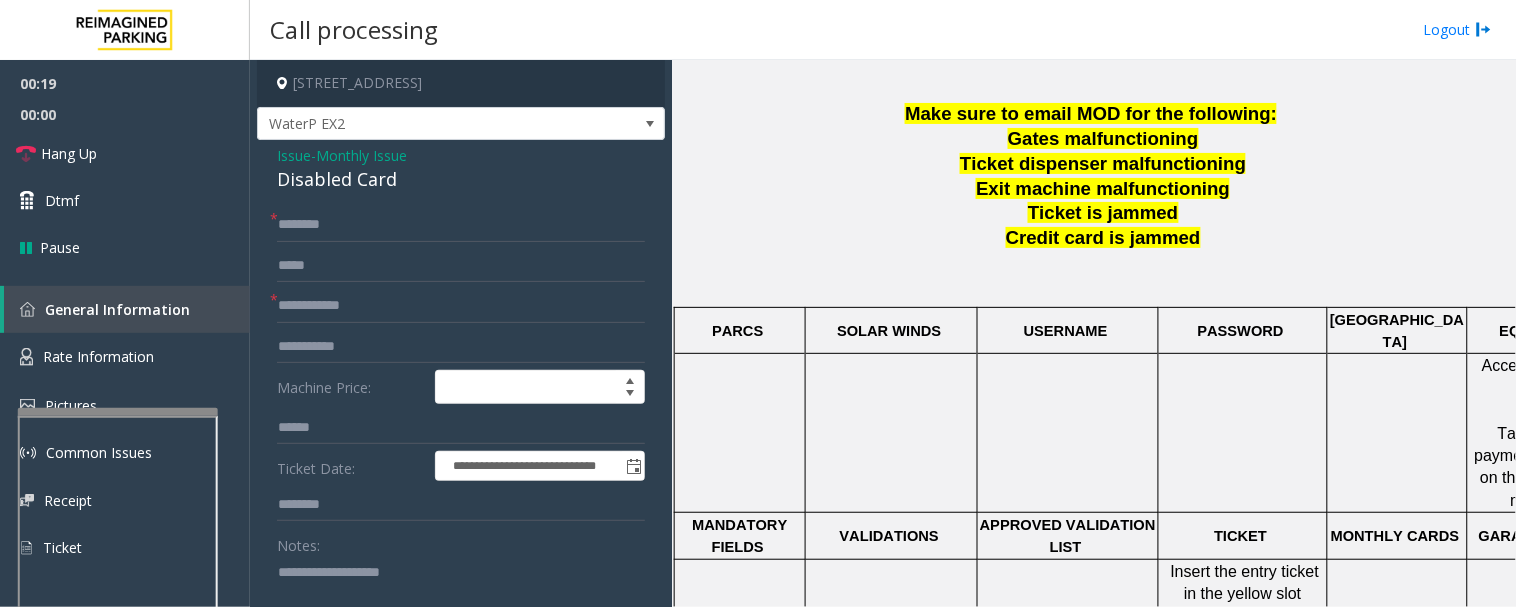 click on "**********" 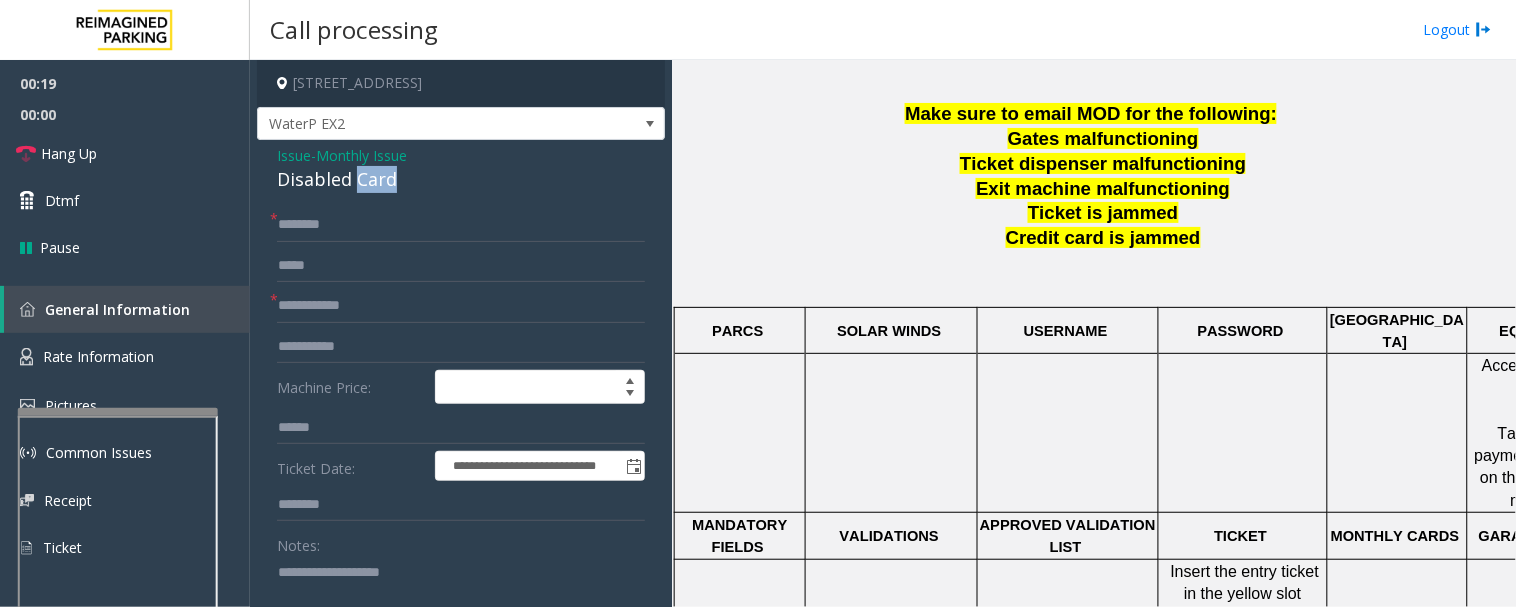 click on "Disabled Card" 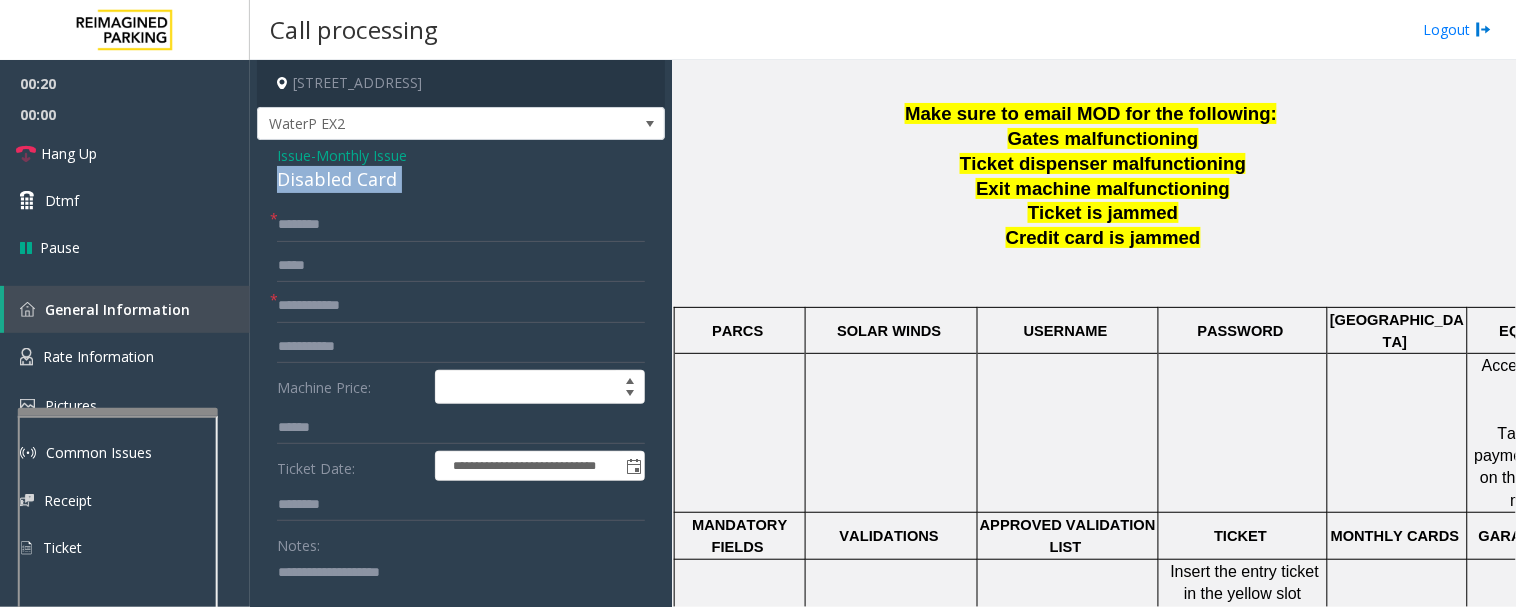 click on "Disabled Card" 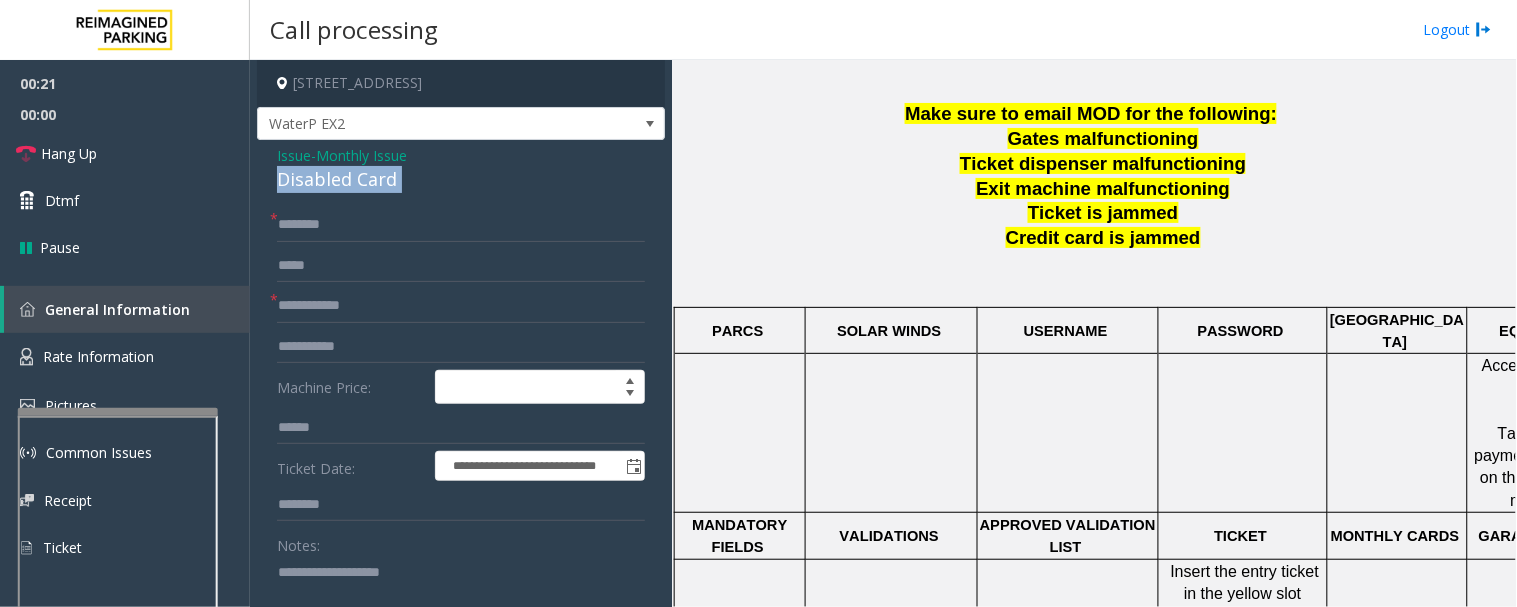scroll, scrollTop: 222, scrollLeft: 0, axis: vertical 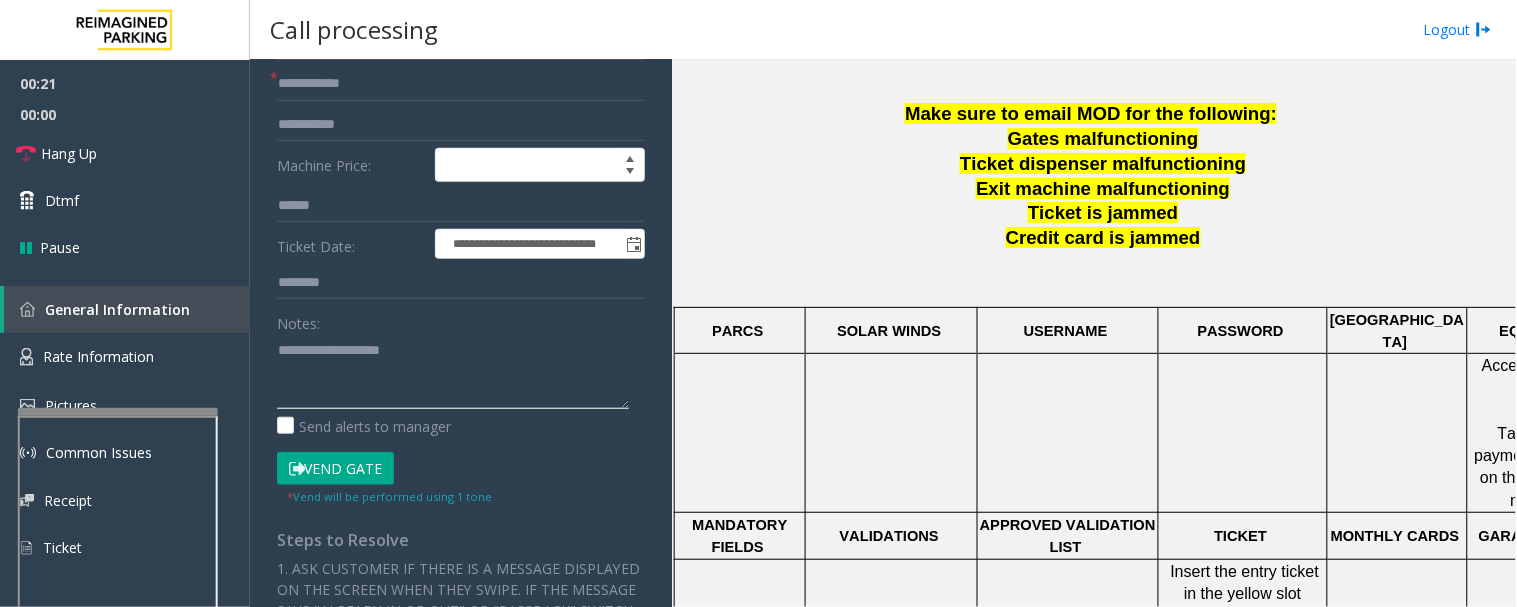 click 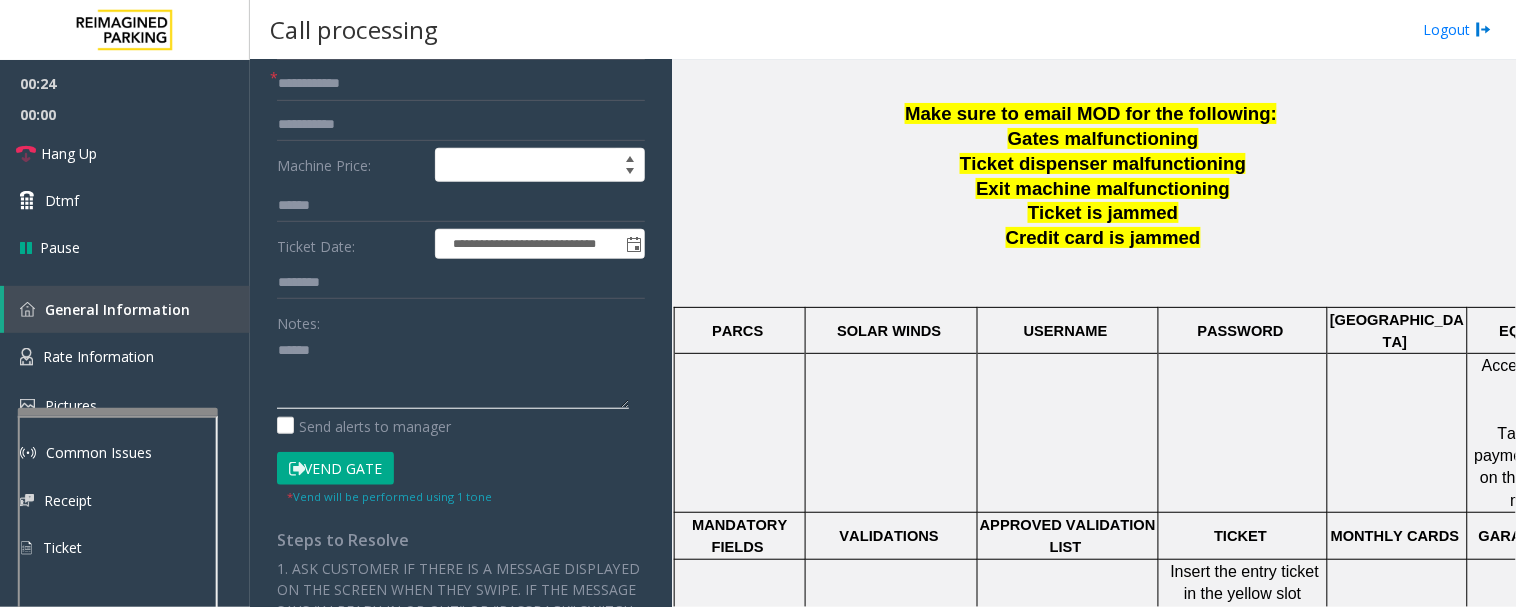paste on "**********" 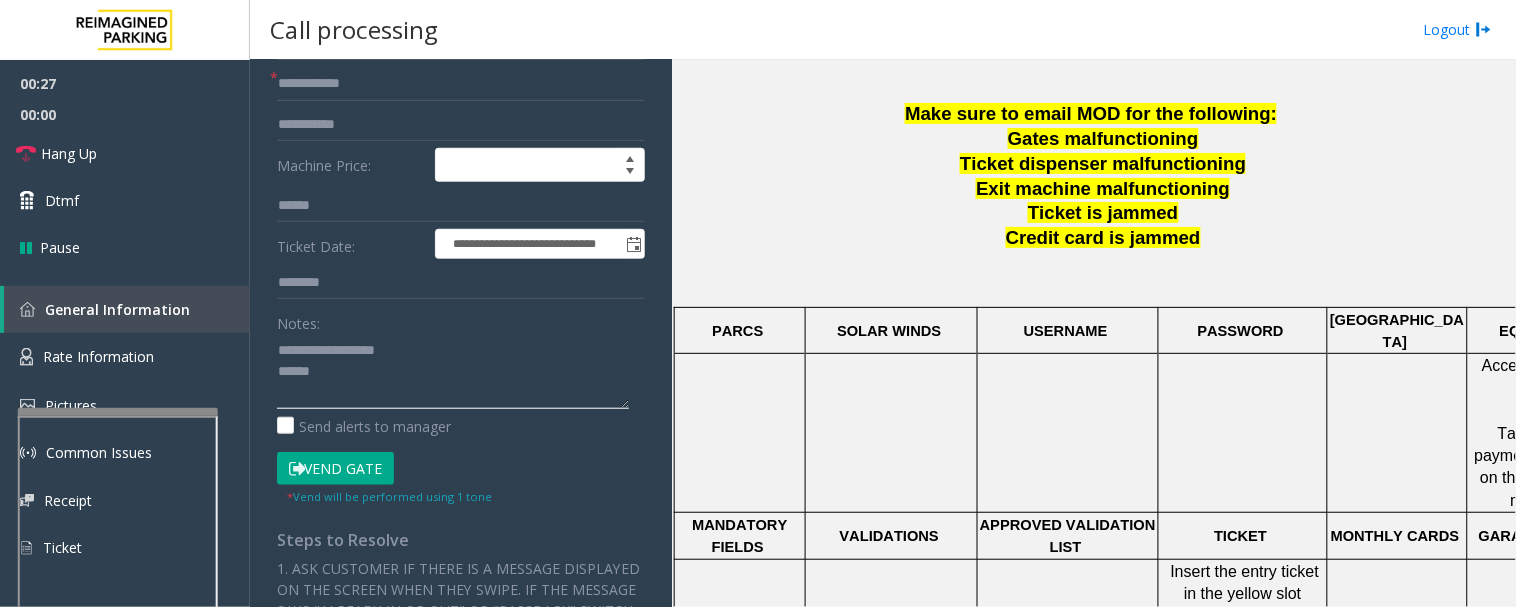 type on "**********" 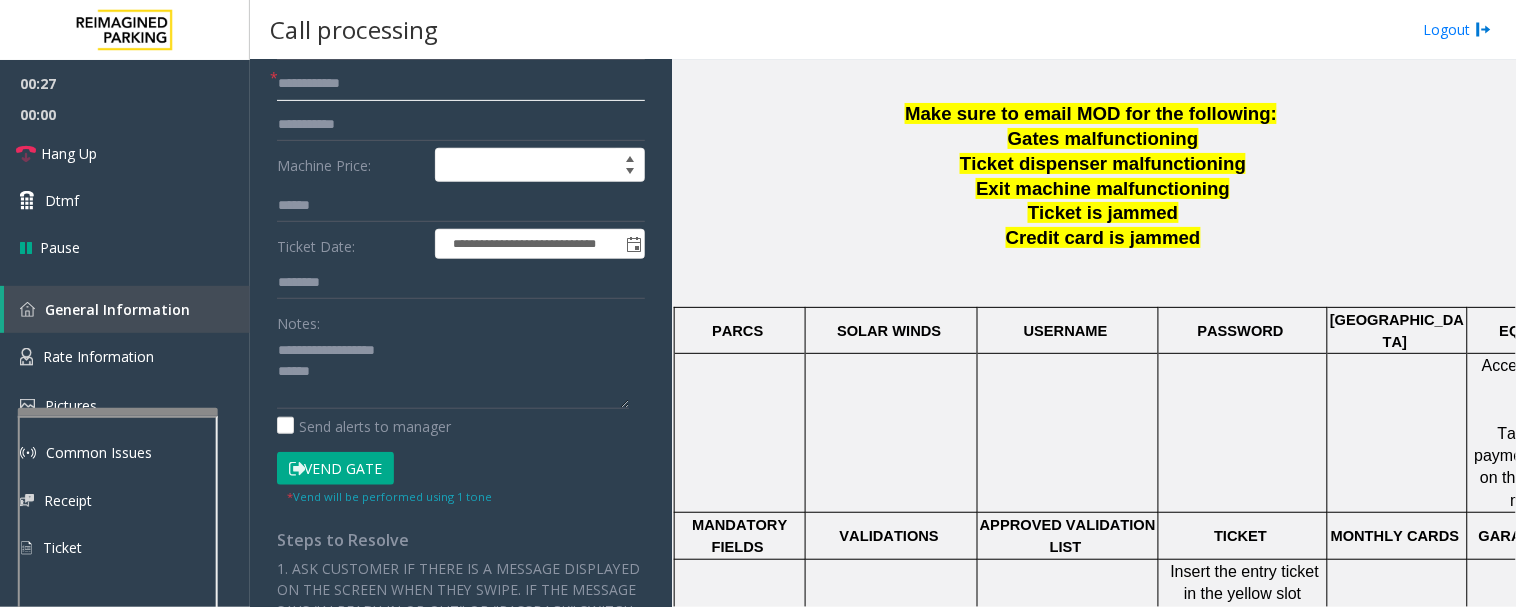 click 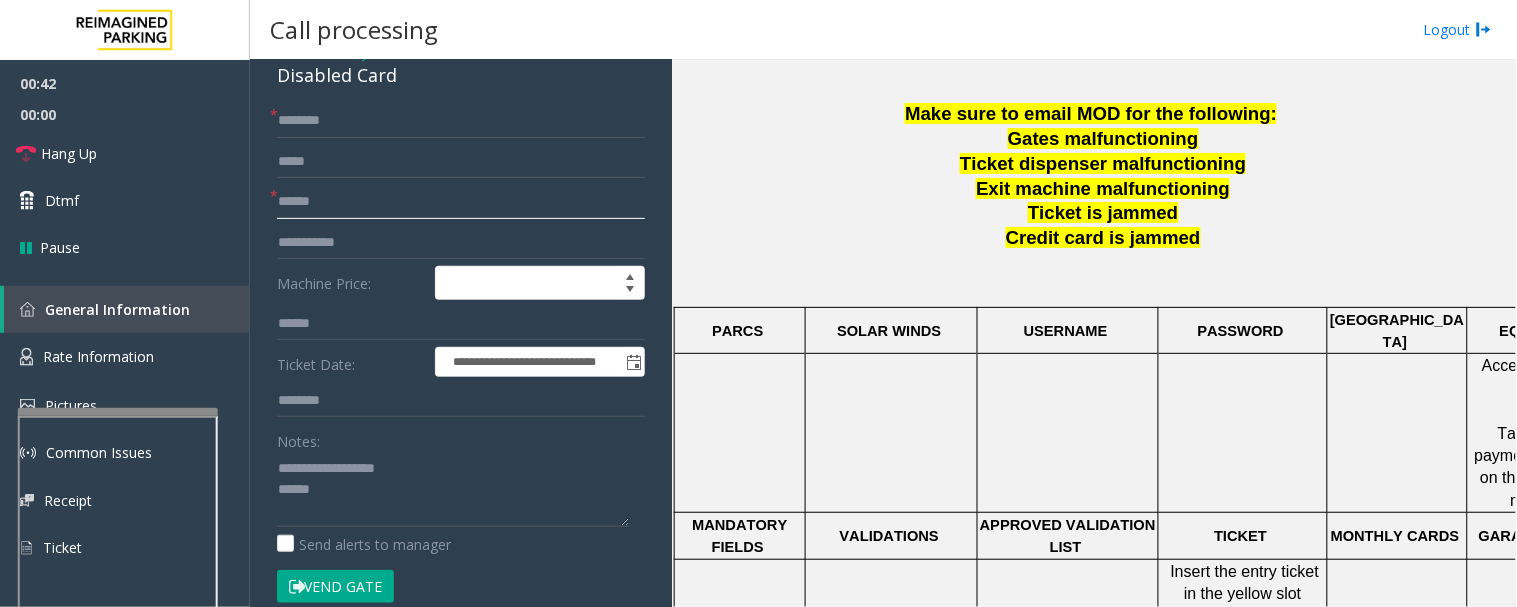 scroll, scrollTop: 0, scrollLeft: 0, axis: both 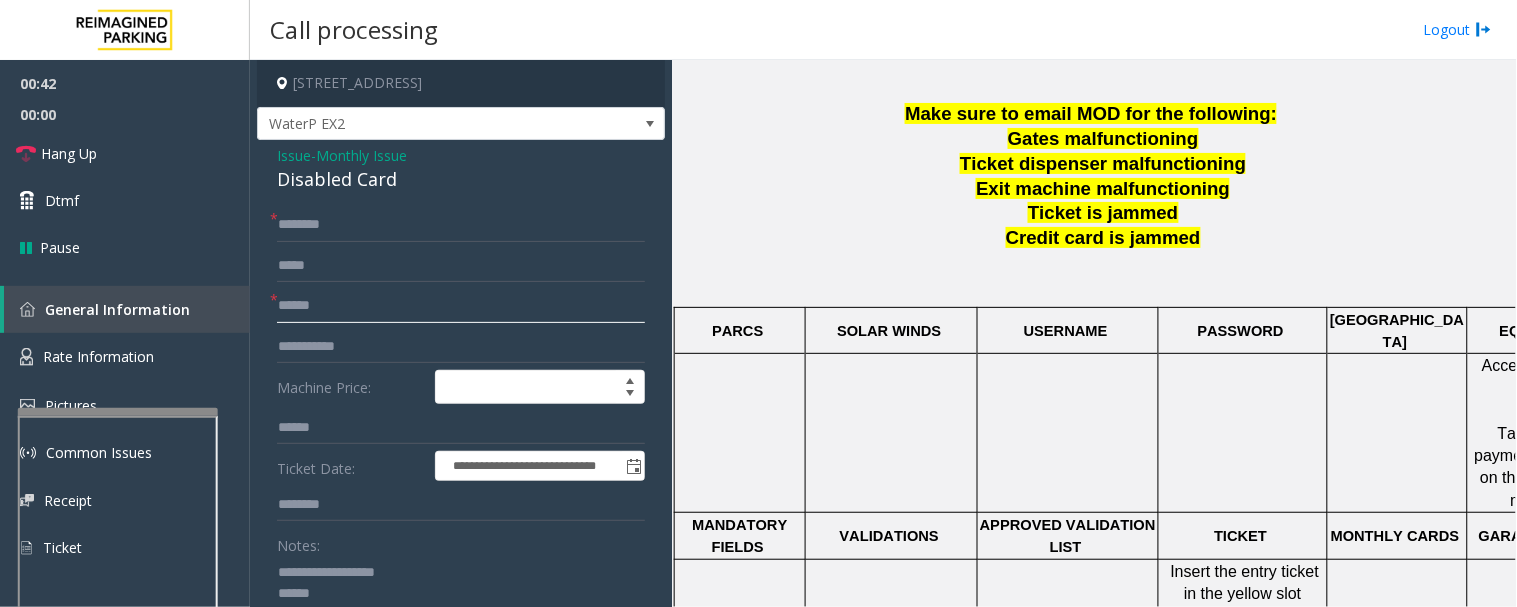 type on "******" 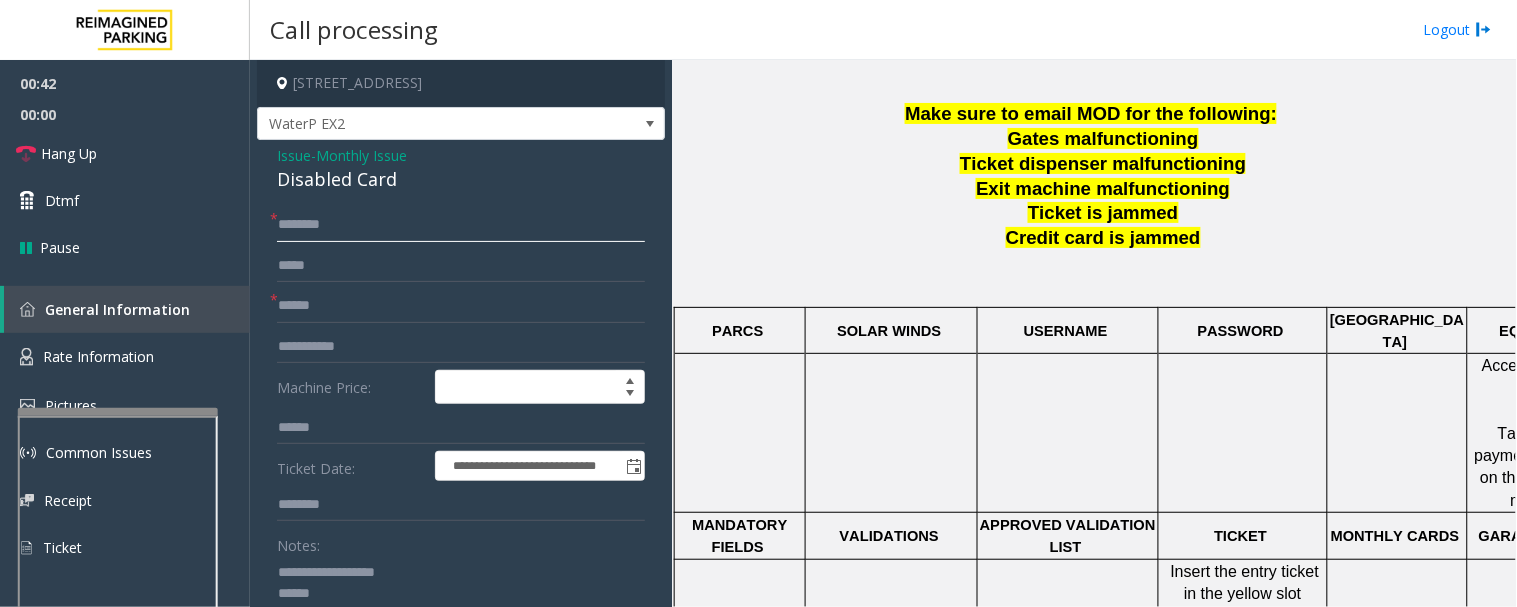 click 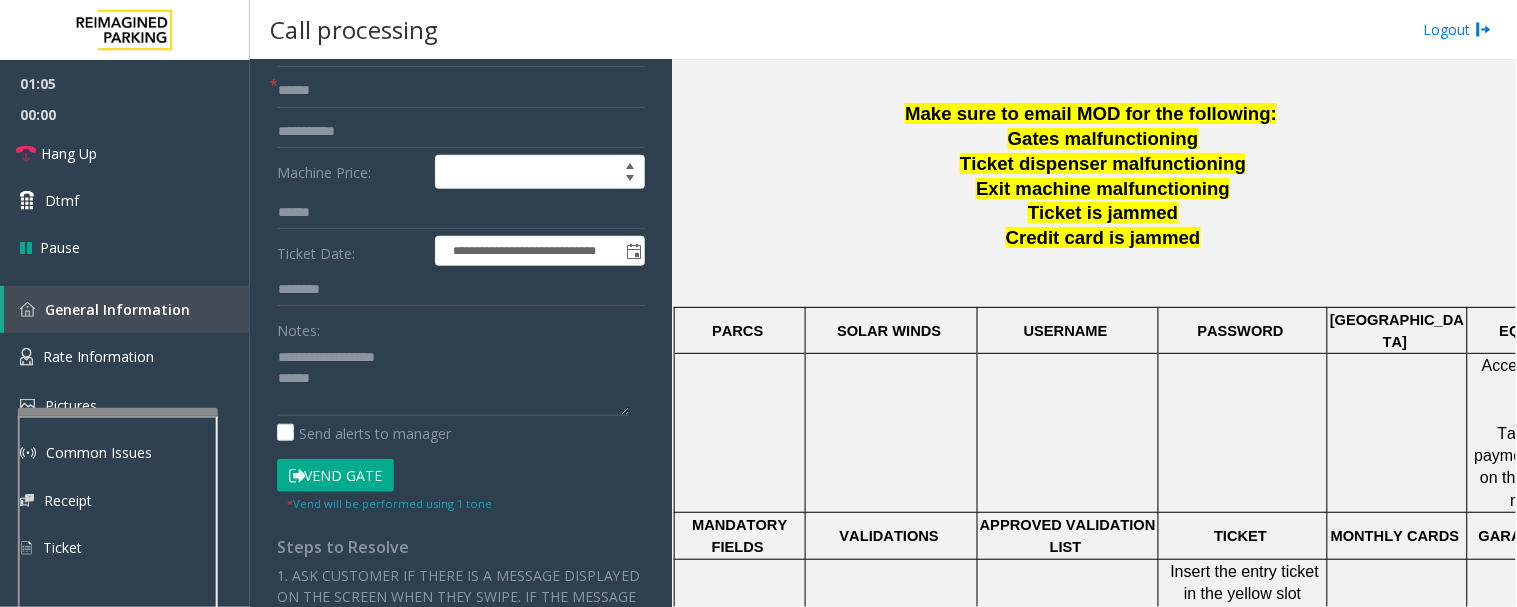 scroll, scrollTop: 444, scrollLeft: 0, axis: vertical 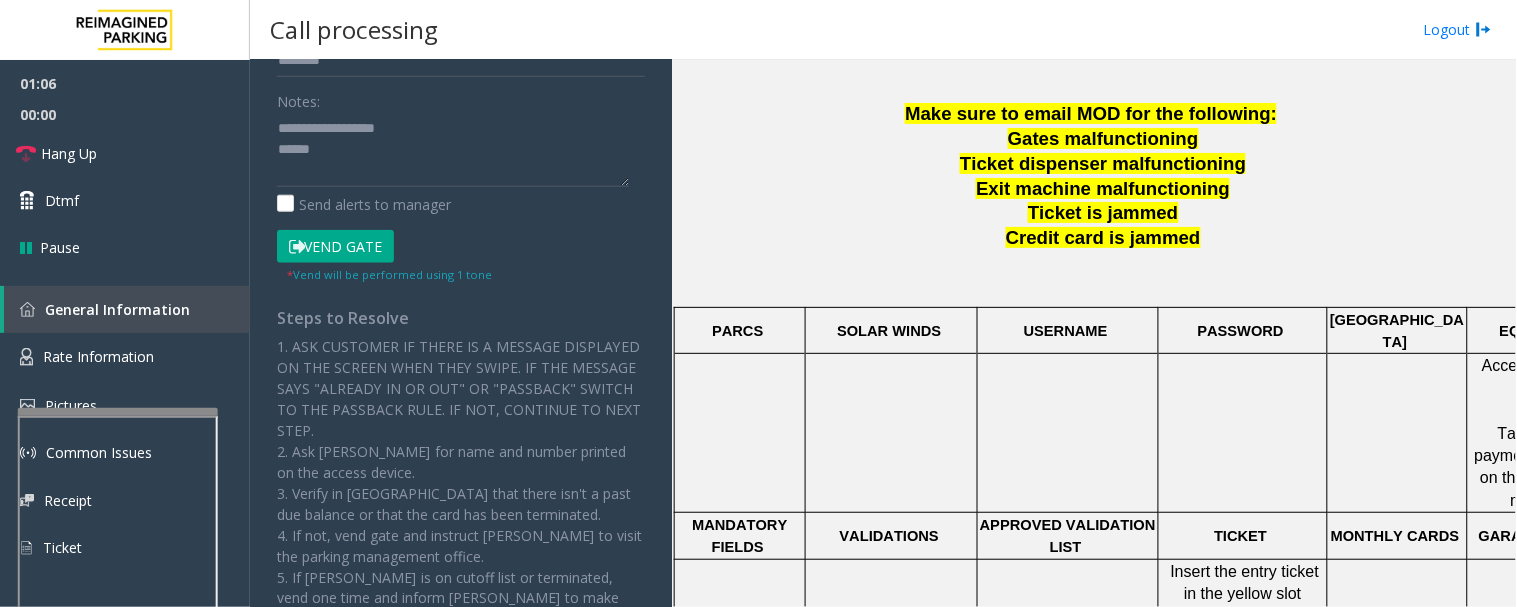 type on "*******" 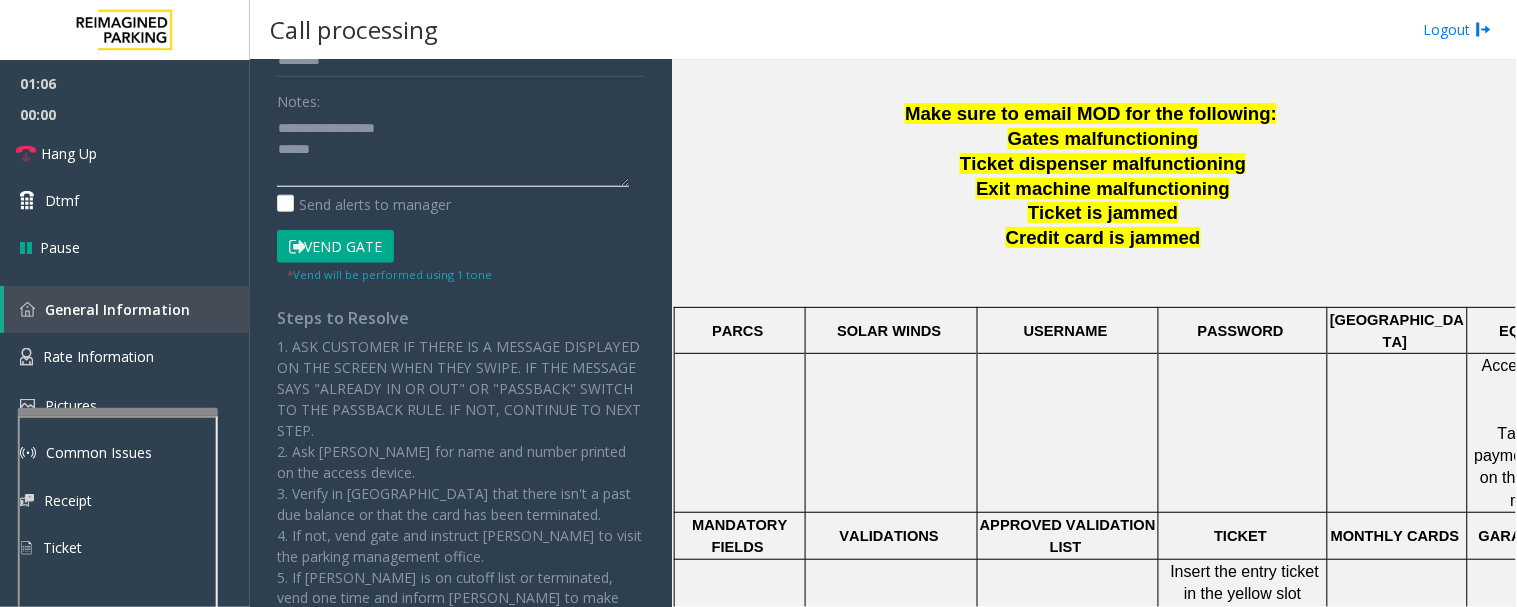 click 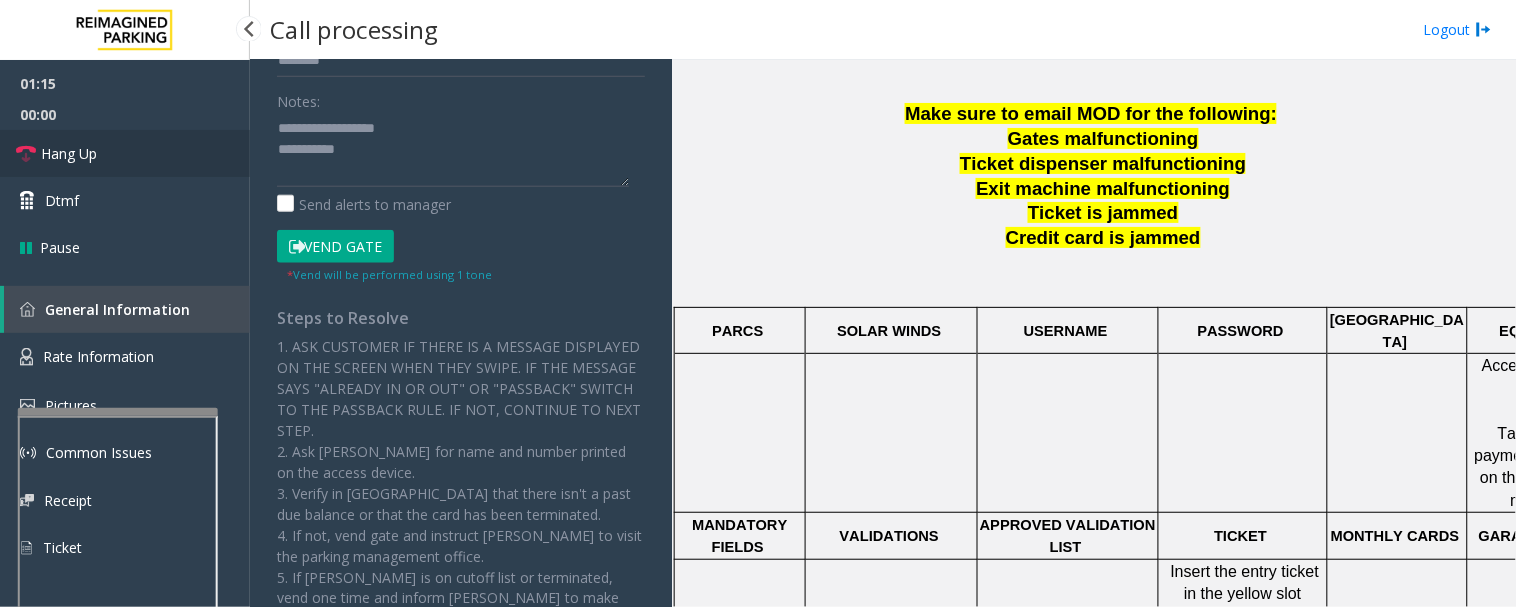 click on "Hang Up" at bounding box center (125, 153) 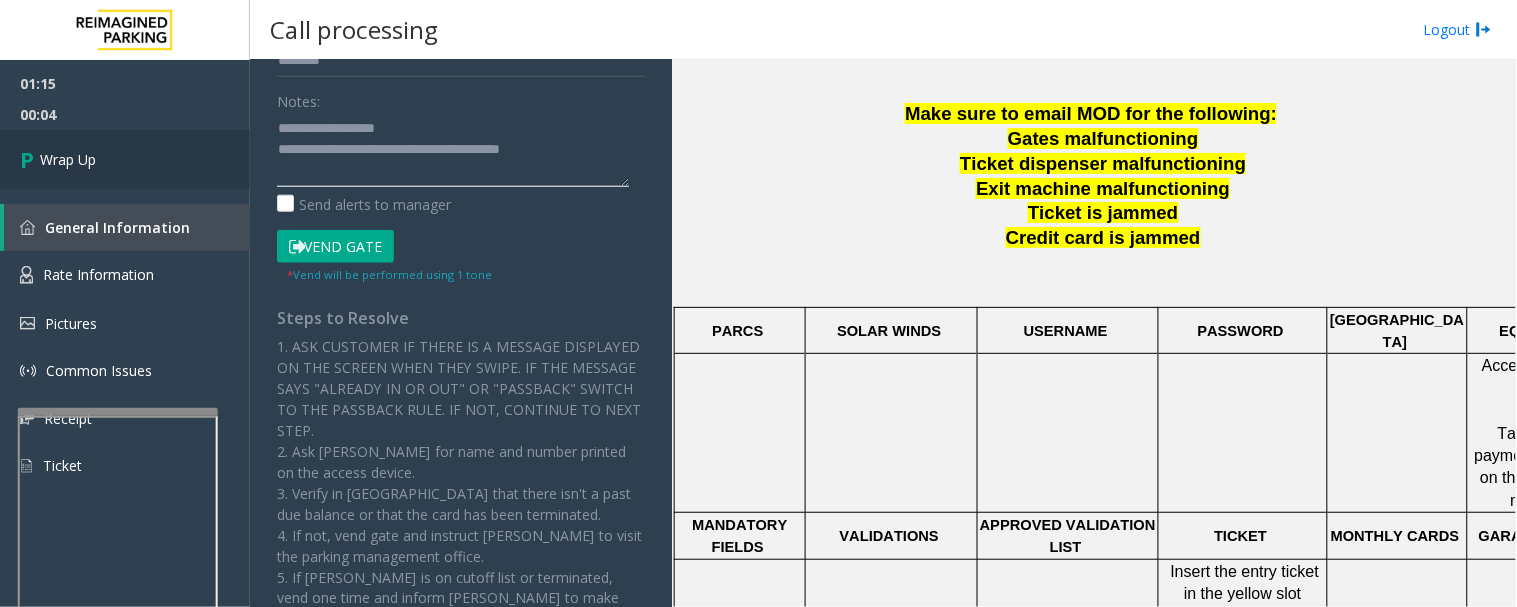 type on "**********" 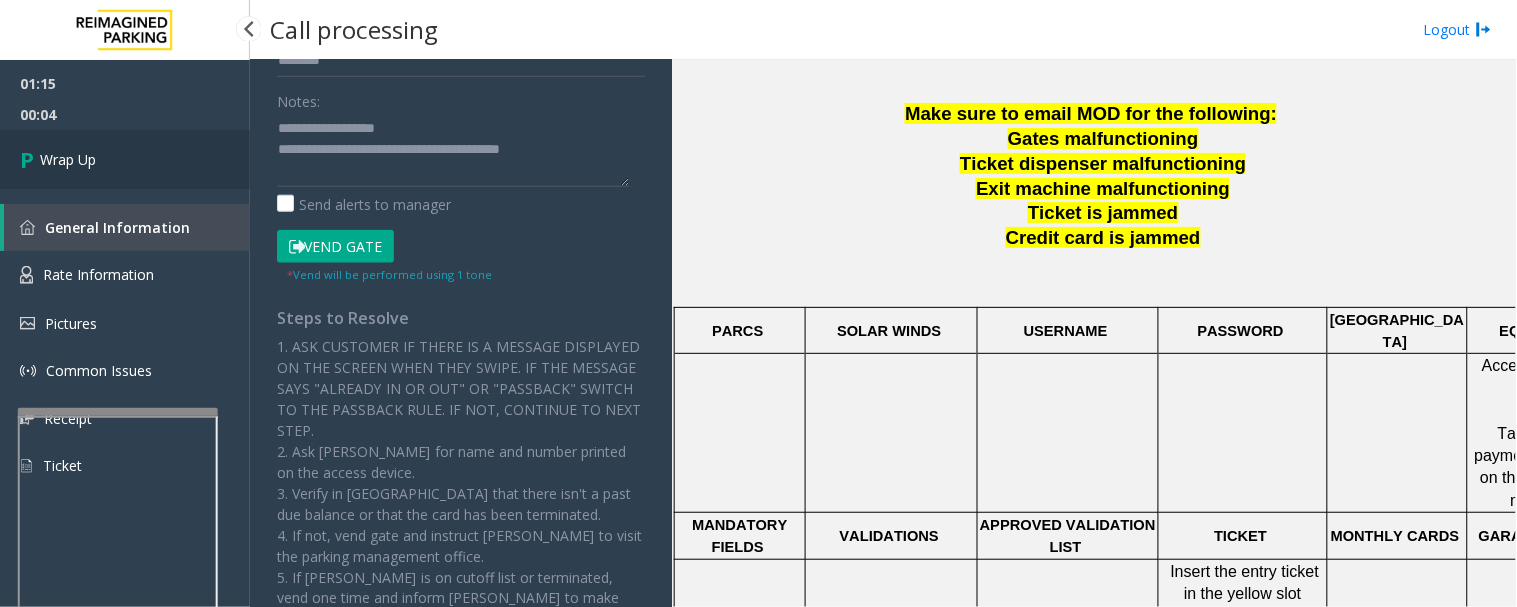click on "Wrap Up" at bounding box center (125, 159) 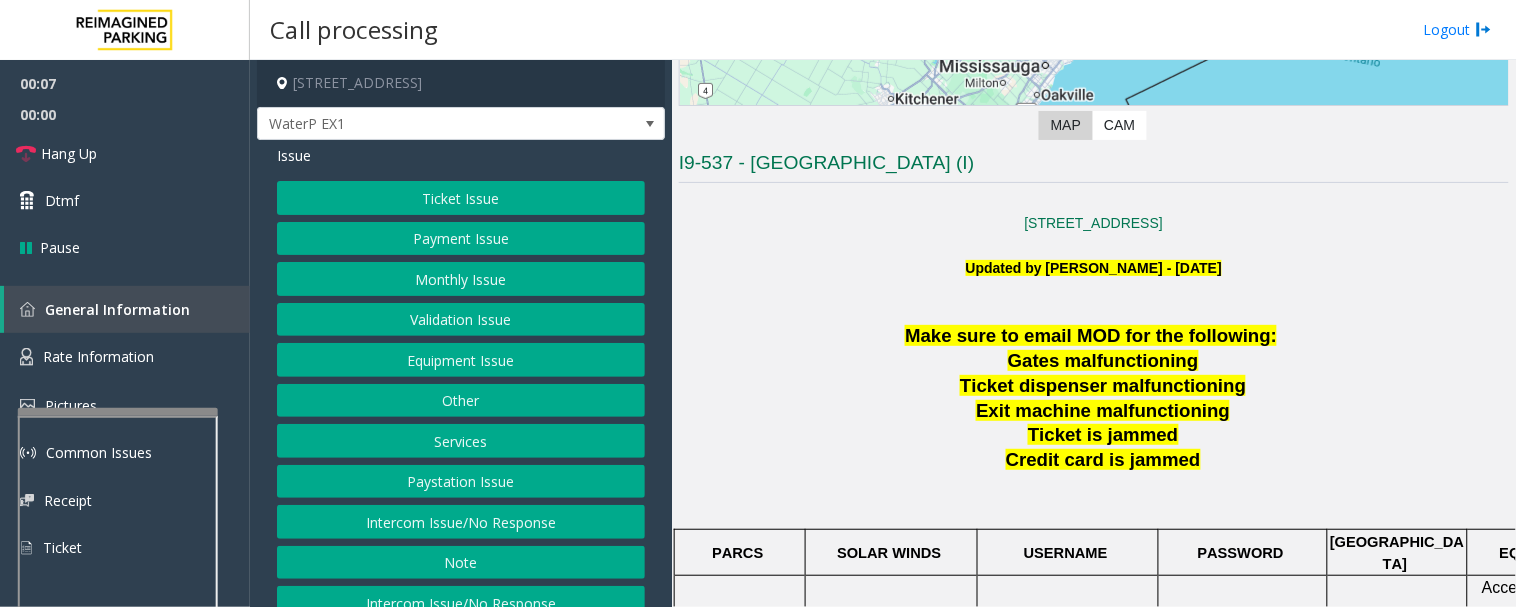 scroll, scrollTop: 444, scrollLeft: 0, axis: vertical 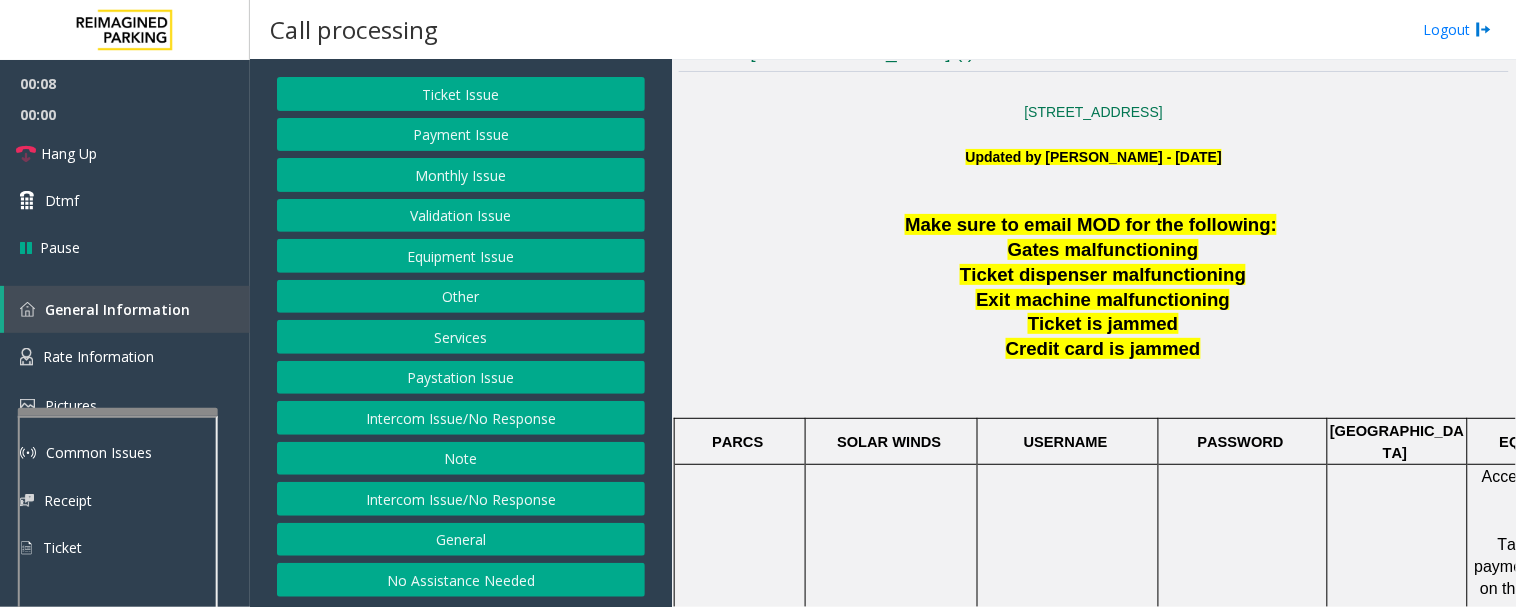 click on "Intercom Issue/No Response" 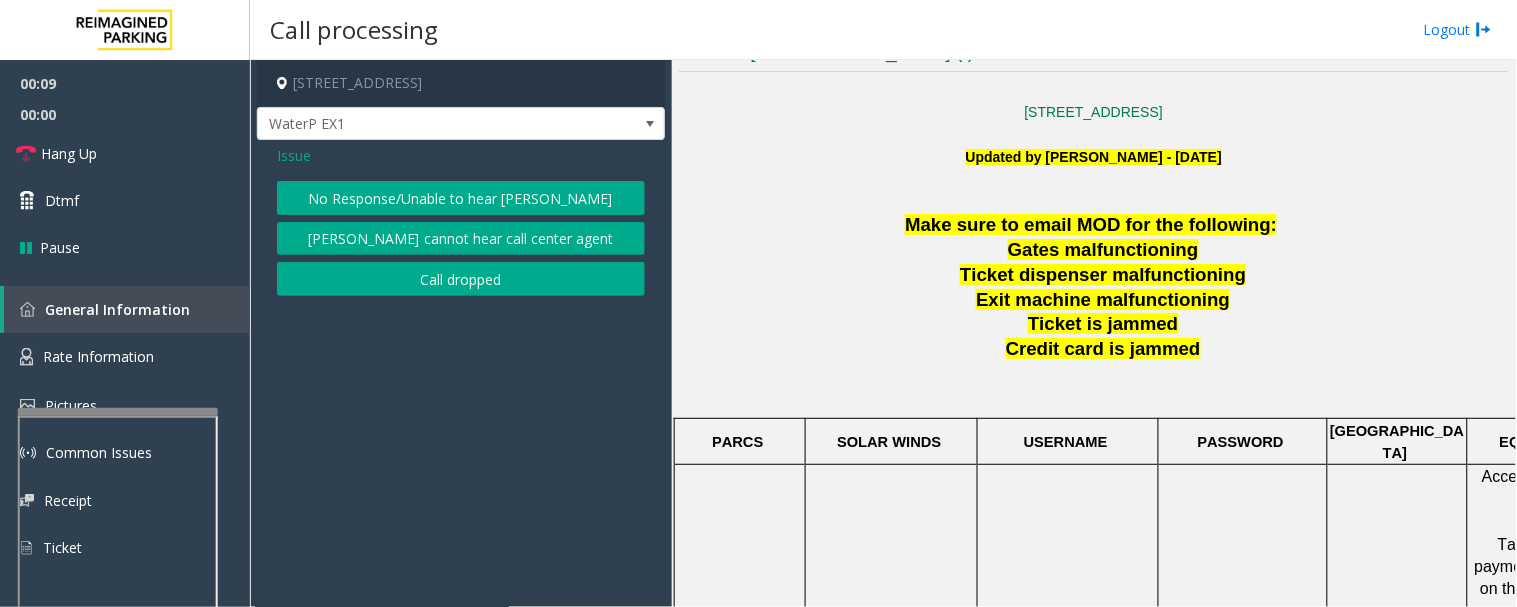 click on "No Response/Unable to hear [PERSON_NAME]" 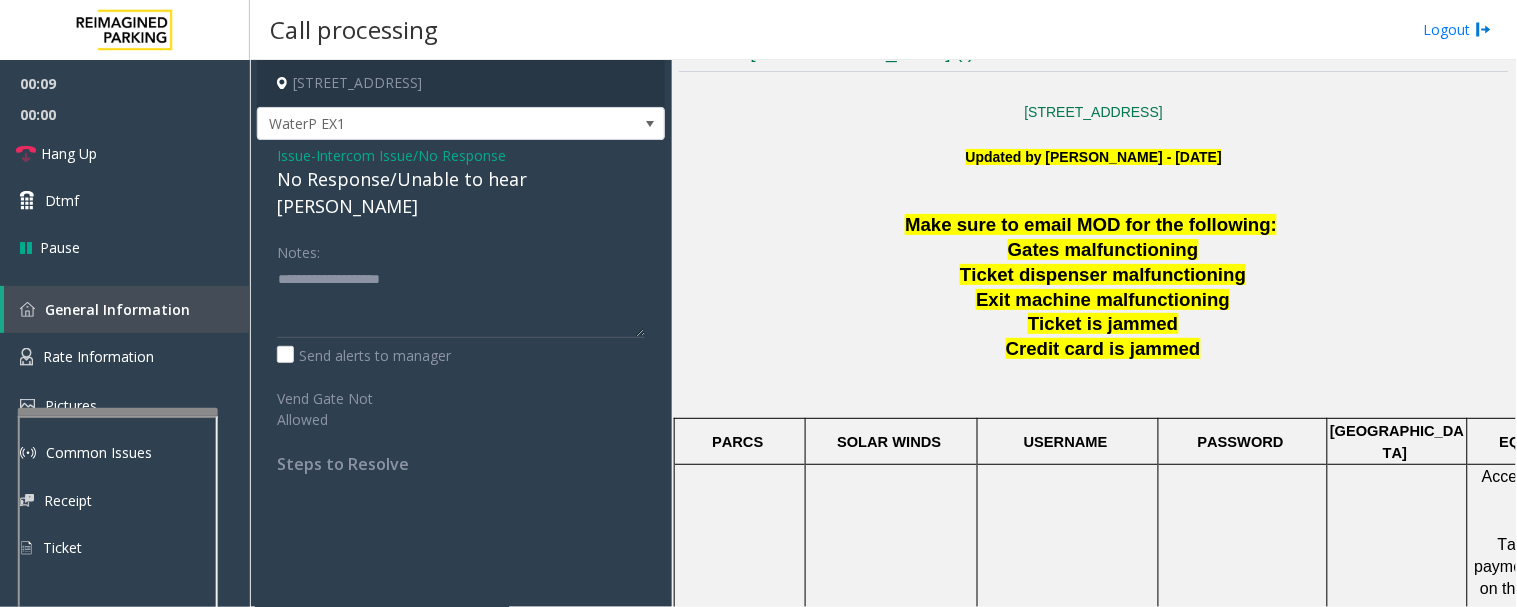 click on "No Response/Unable to hear [PERSON_NAME]" 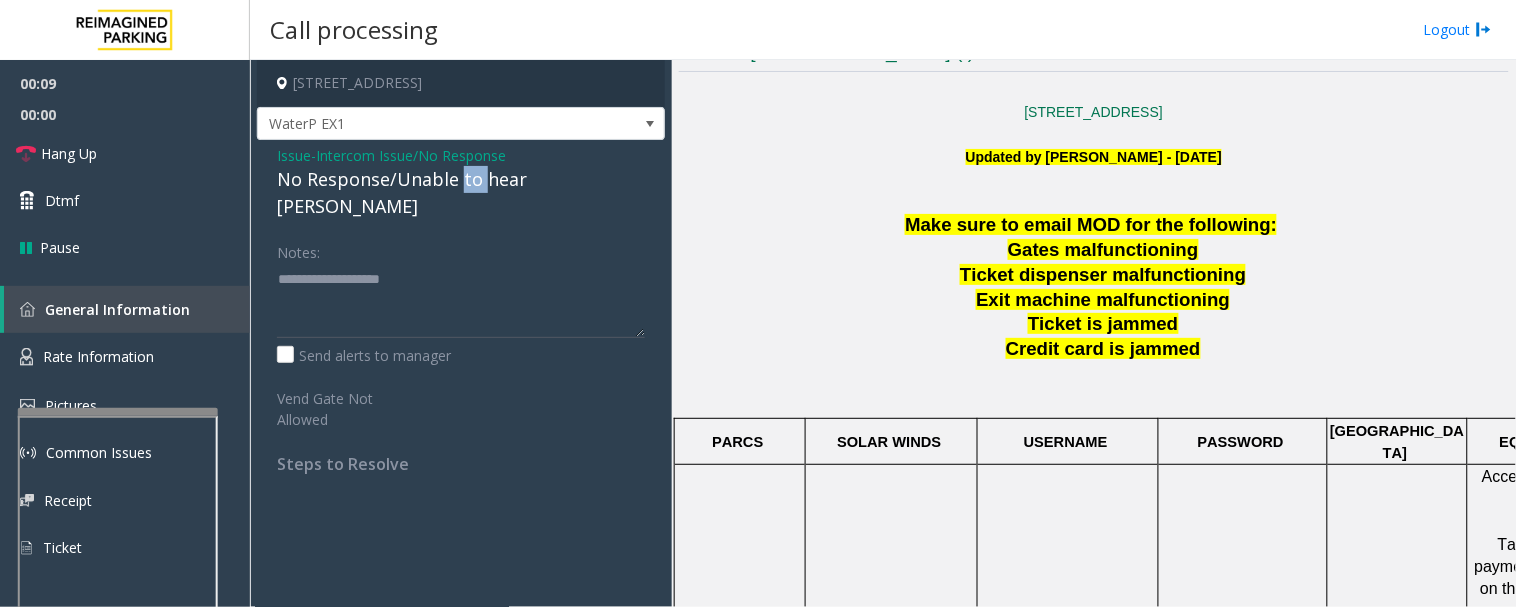 click on "No Response/Unable to hear [PERSON_NAME]" 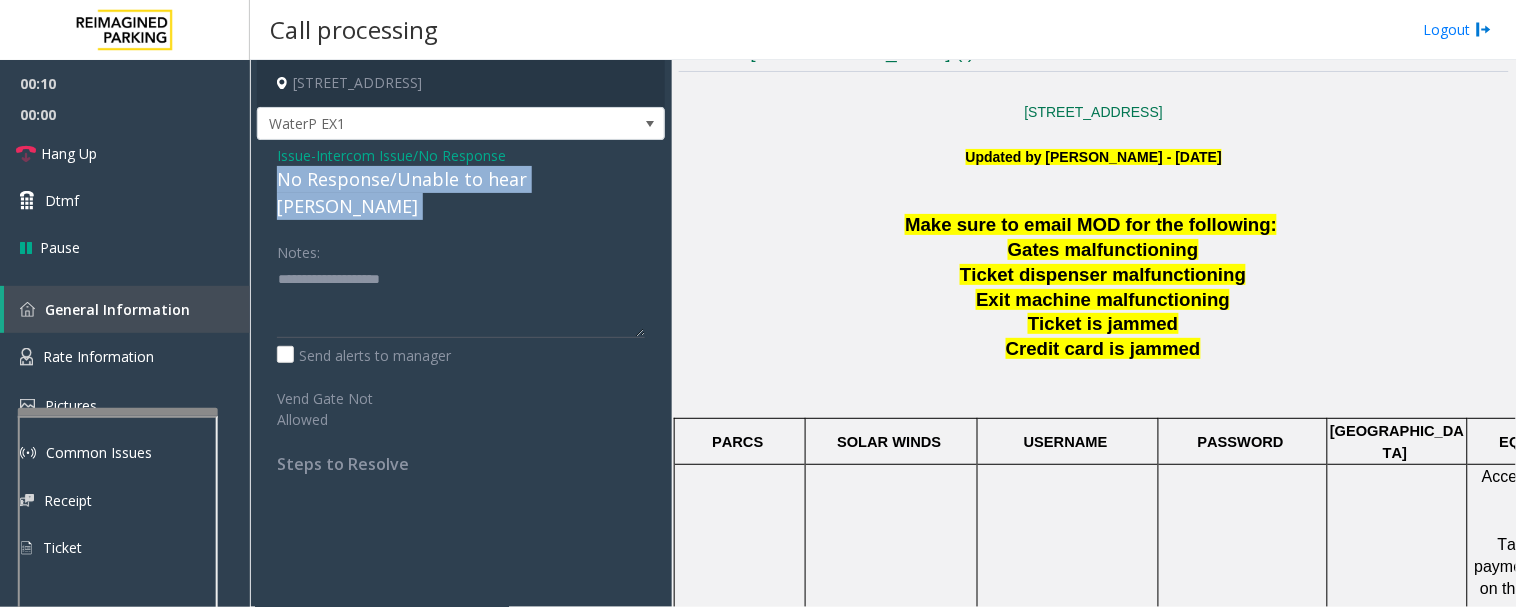 drag, startPoint x: 464, startPoint y: 194, endPoint x: 521, endPoint y: 176, distance: 59.77458 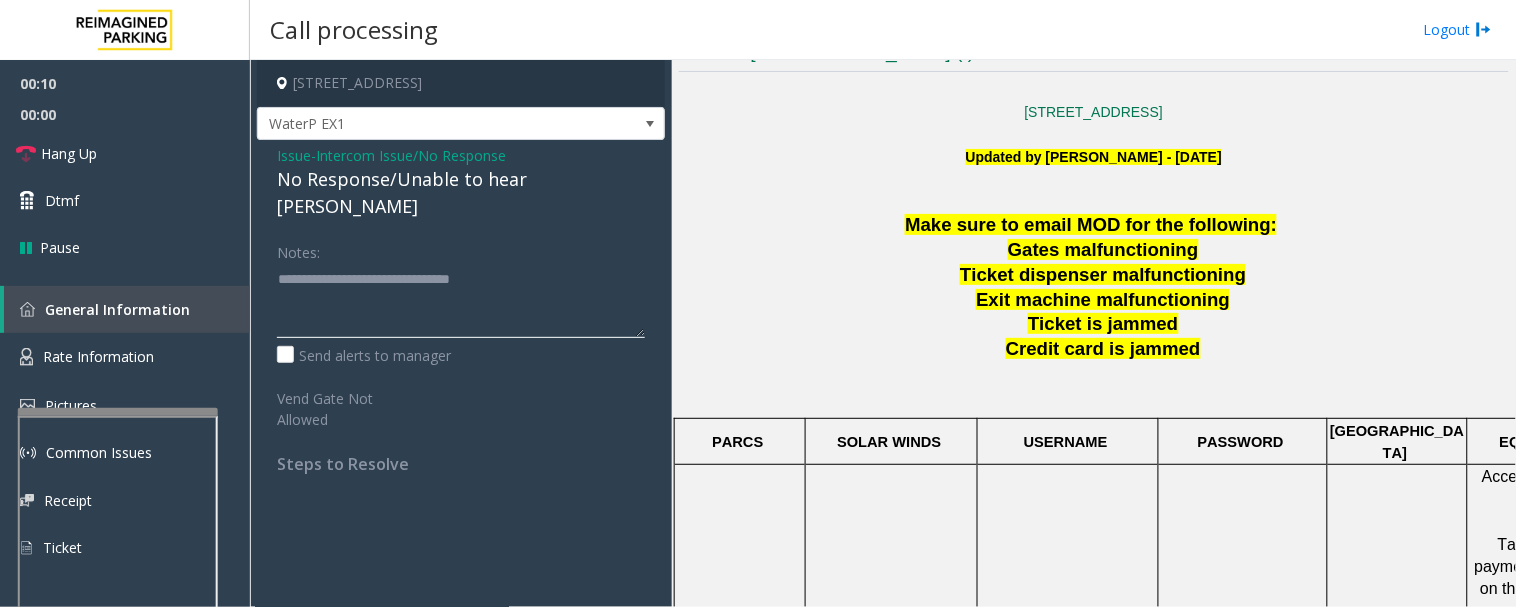 click 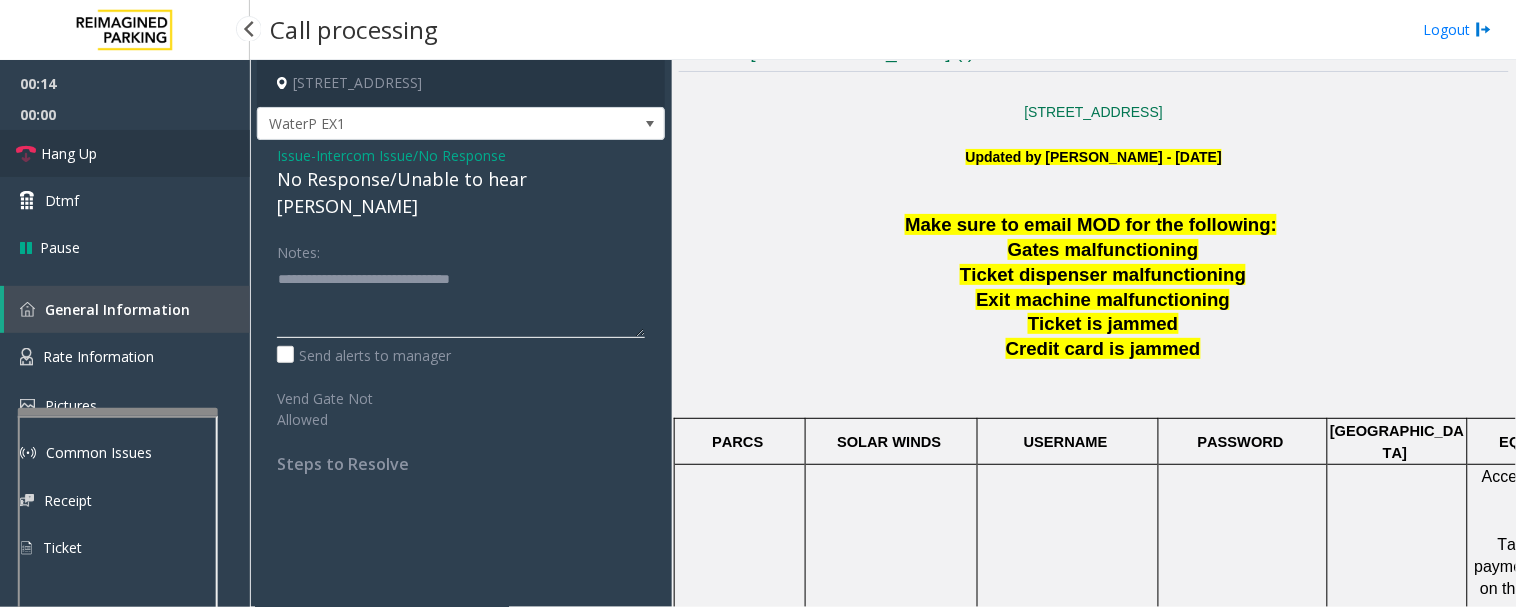 type on "**********" 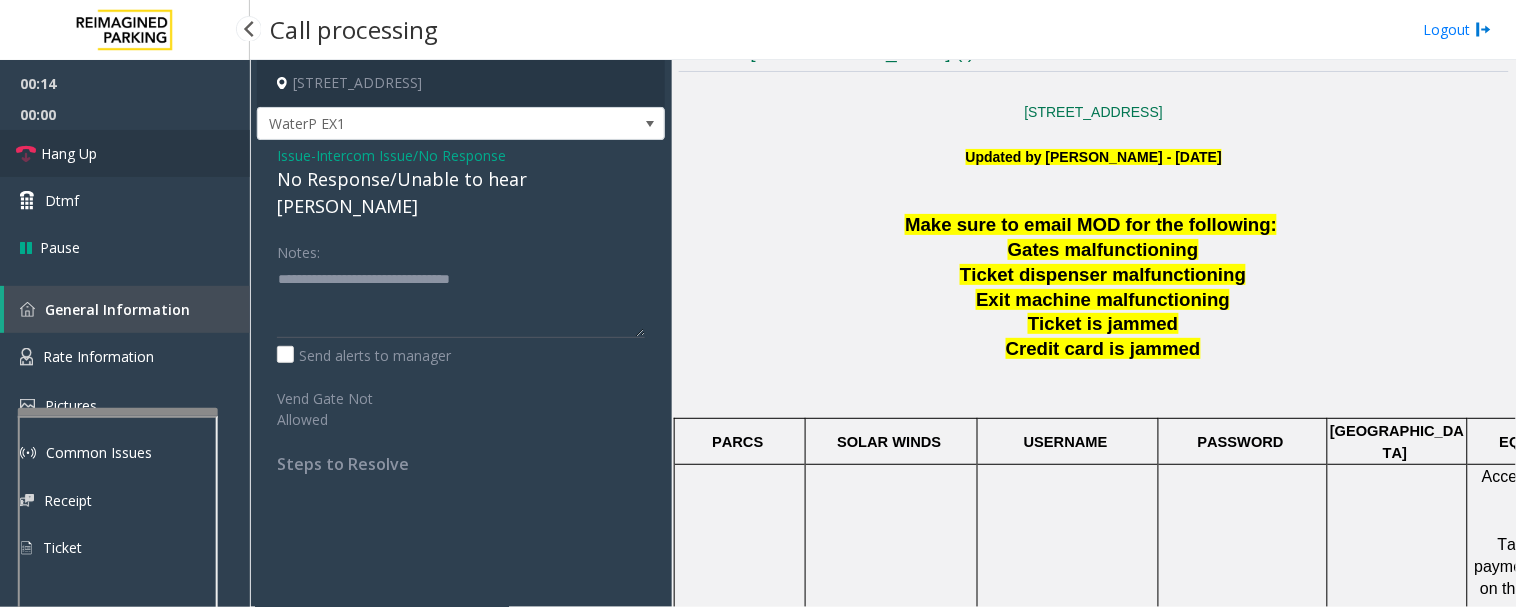 click on "Hang Up" at bounding box center [69, 153] 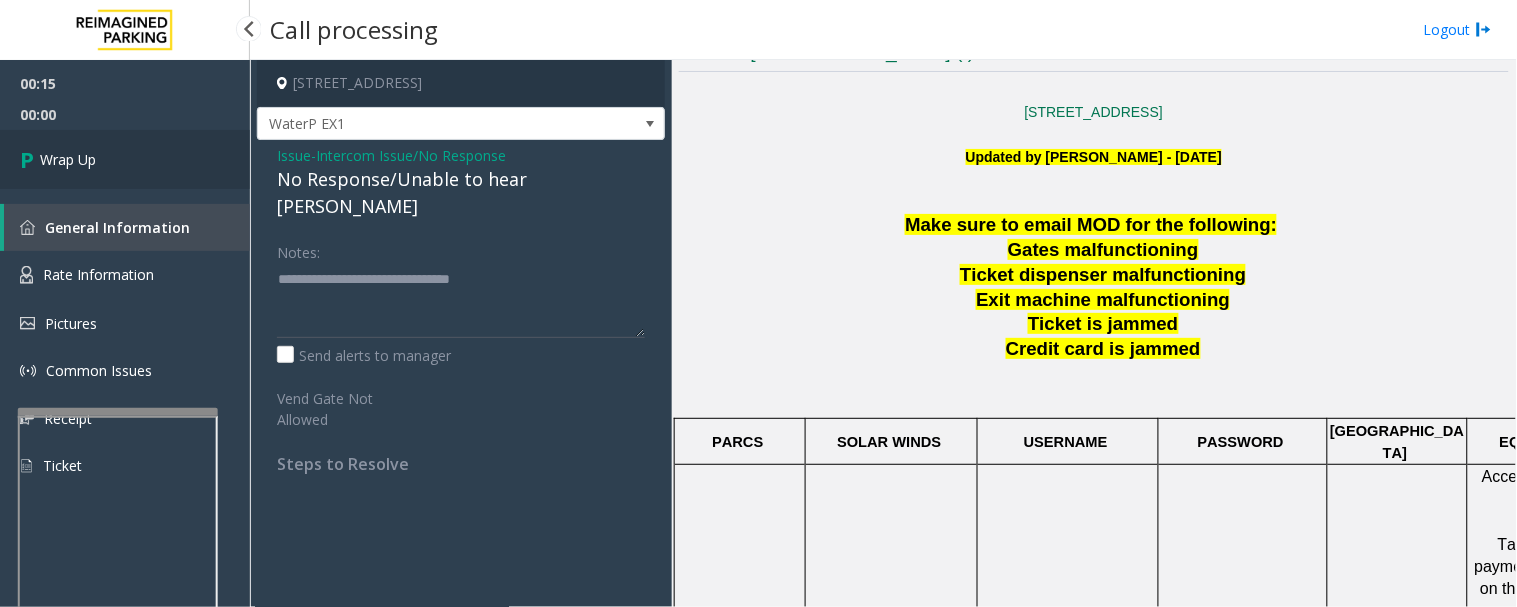 click on "Wrap Up" at bounding box center (68, 159) 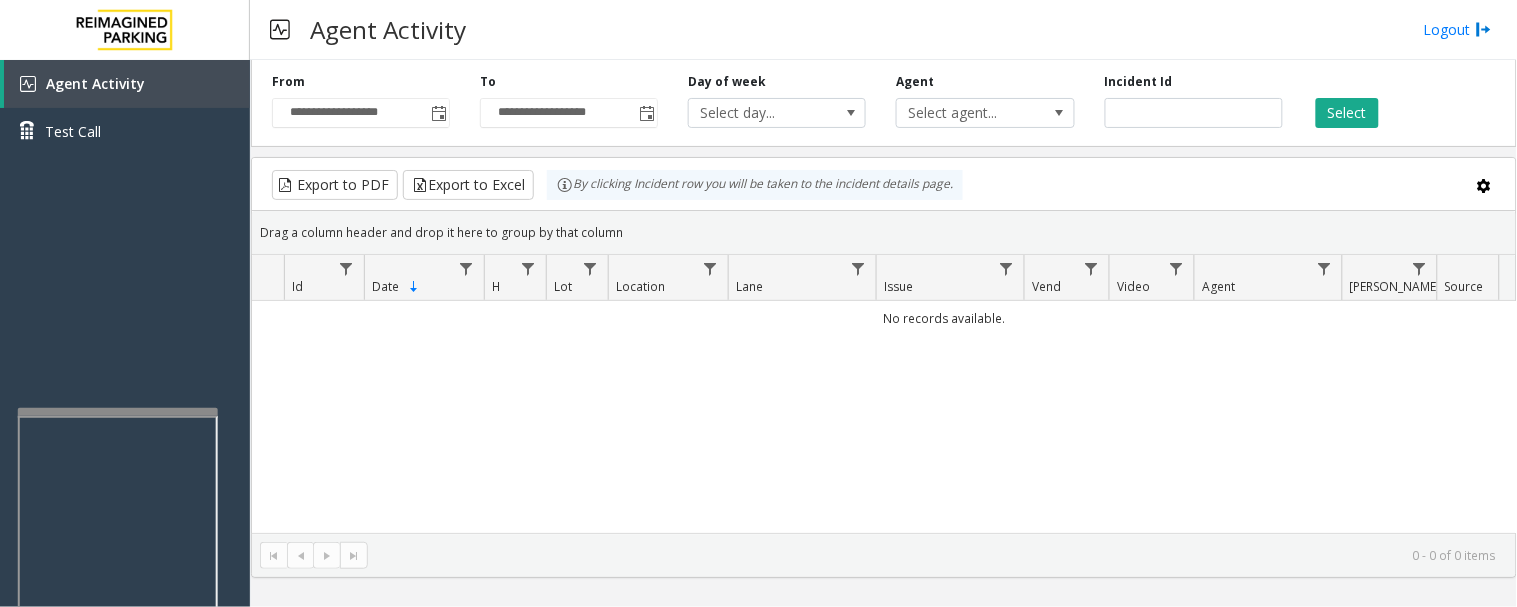 type 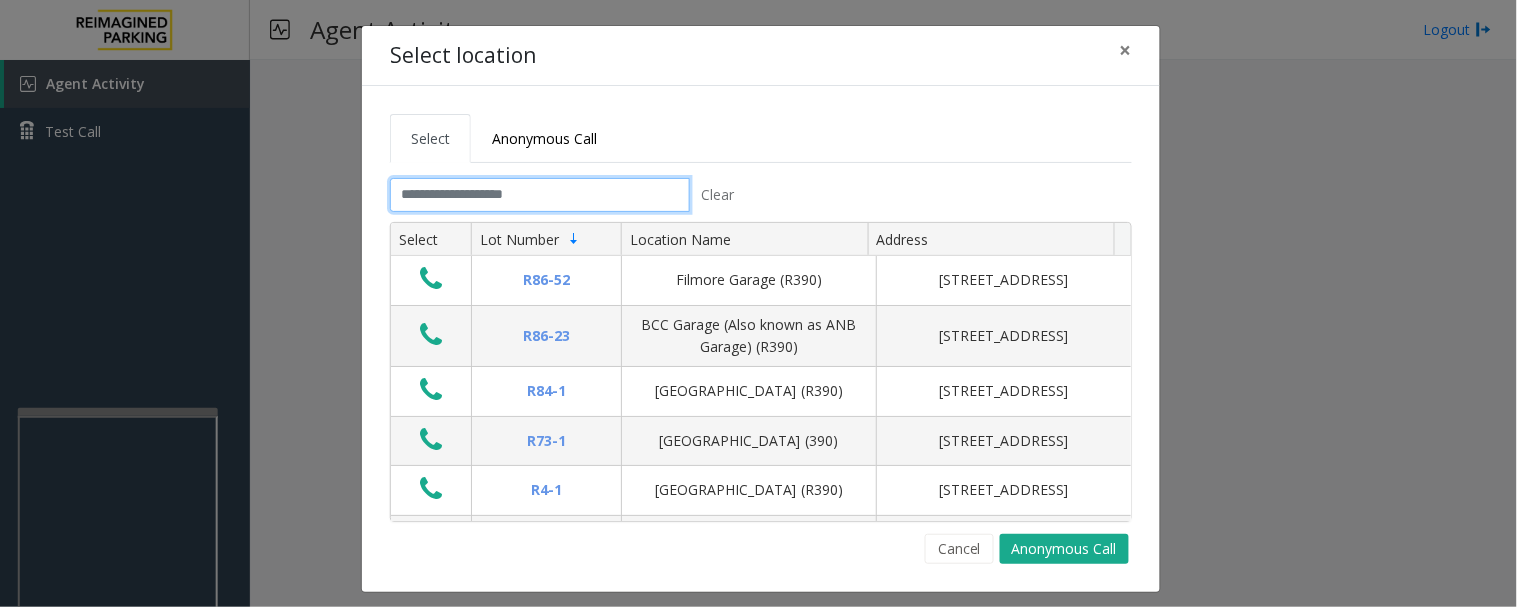 click 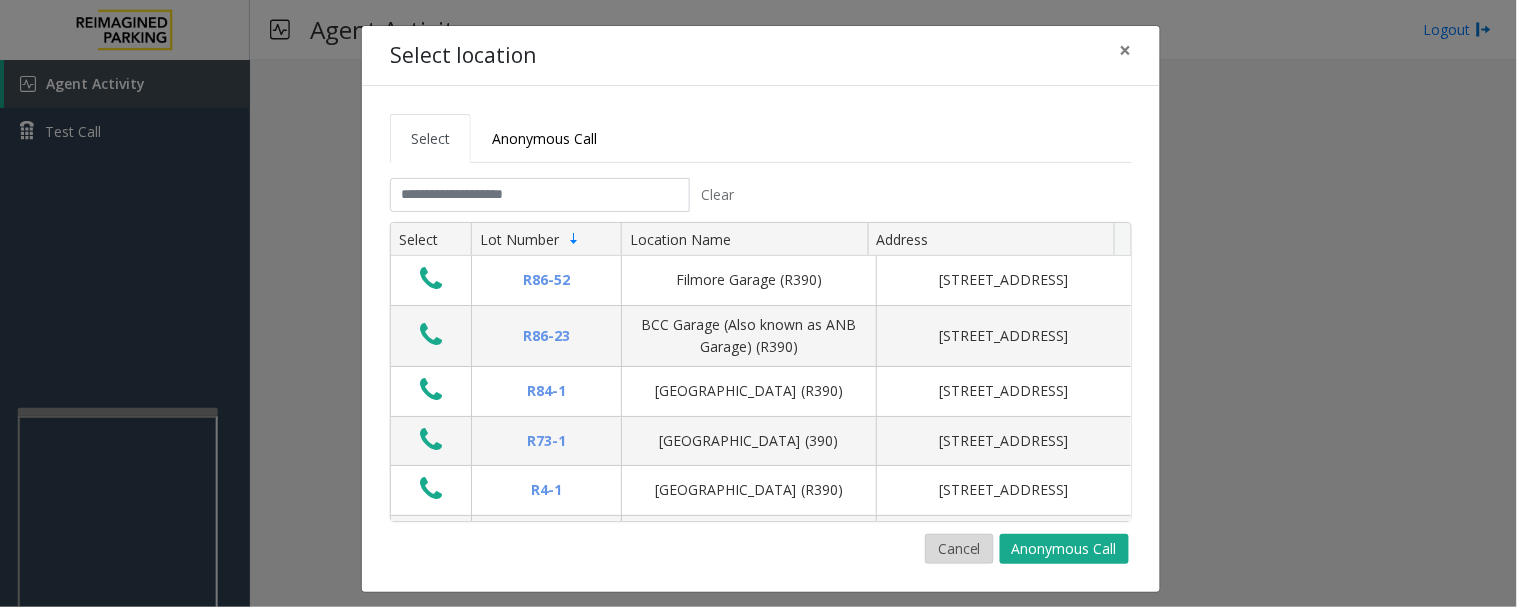 click on "Cancel" 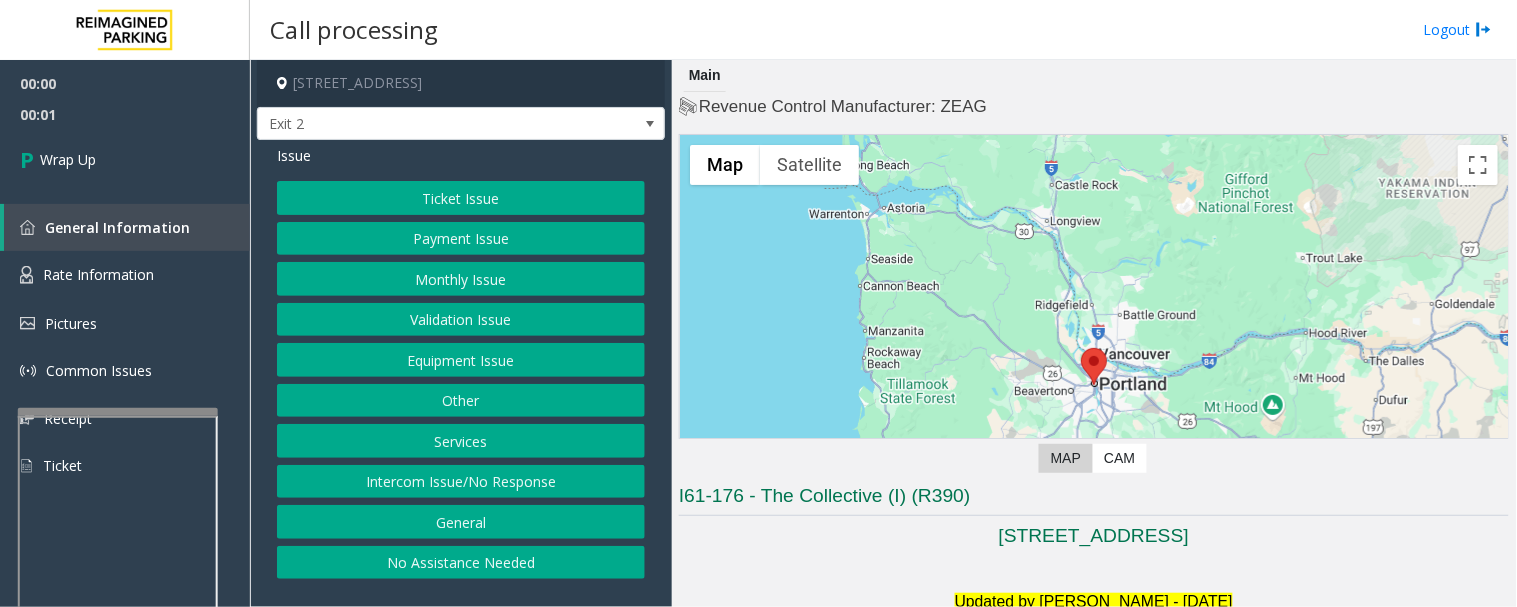 click on "Intercom Issue/No Response" 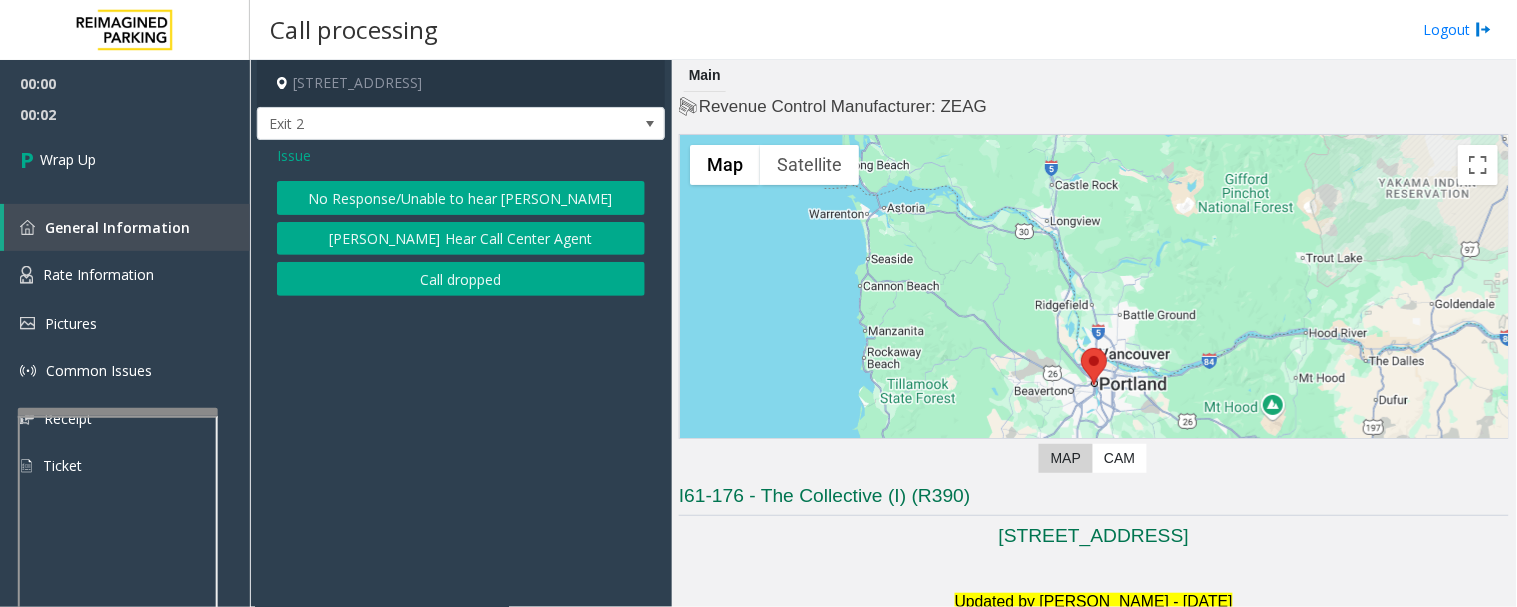 click on "No Response/Unable to hear [PERSON_NAME] Cannot Hear Call Center Agent   Call dropped" 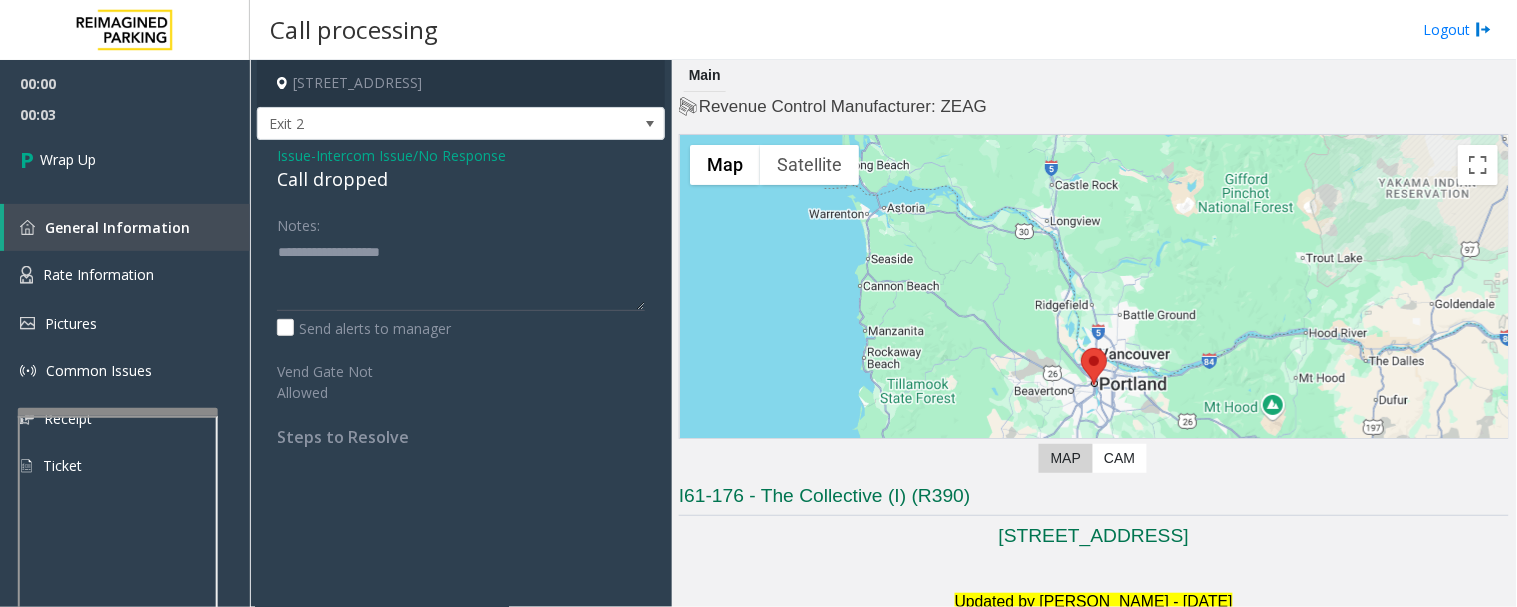 click on "Issue  -  Intercom Issue/No Response Call dropped Notes:                      Send alerts to manager  Vend Gate Not Allowed  Steps to Resolve" 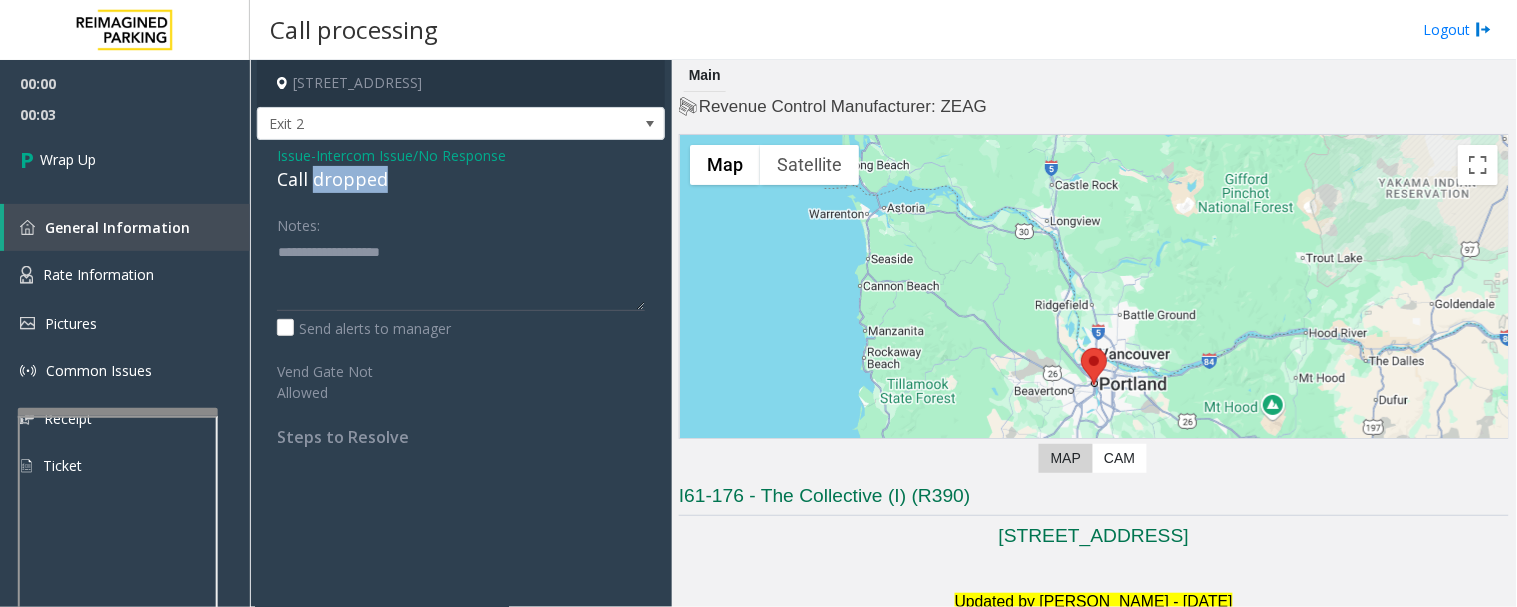 click on "Call dropped" 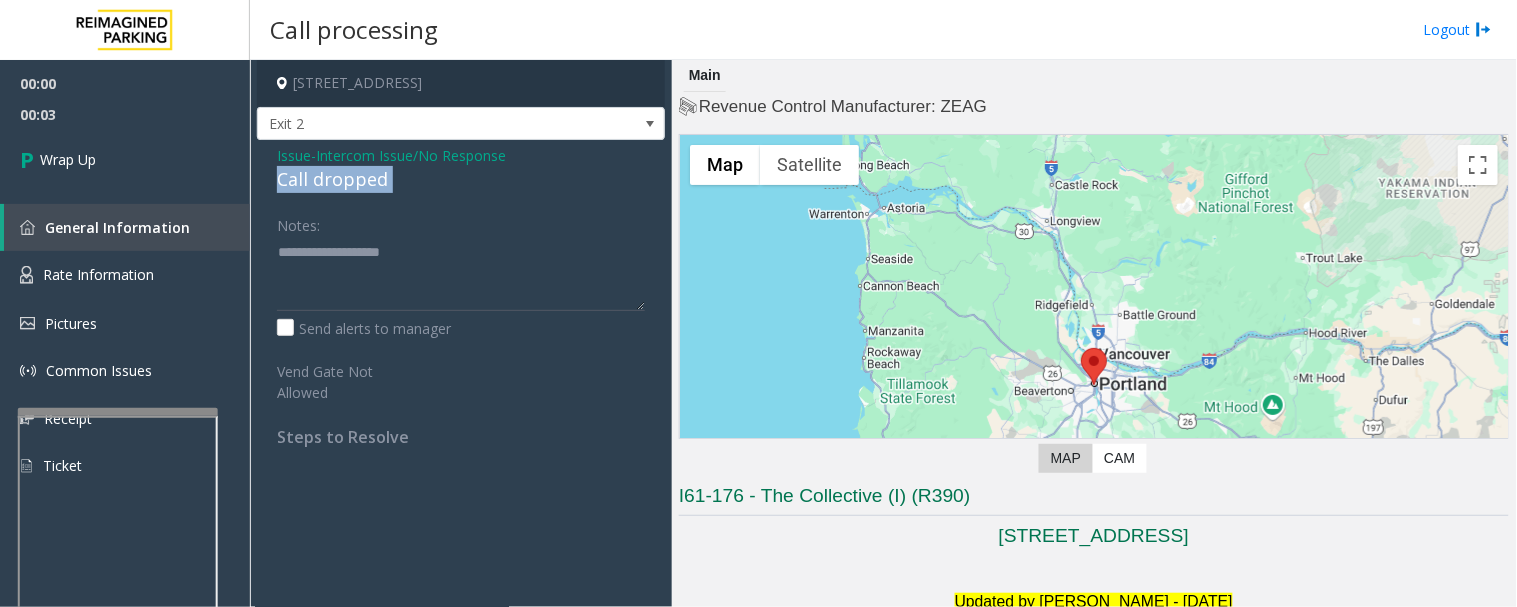 click on "Call dropped" 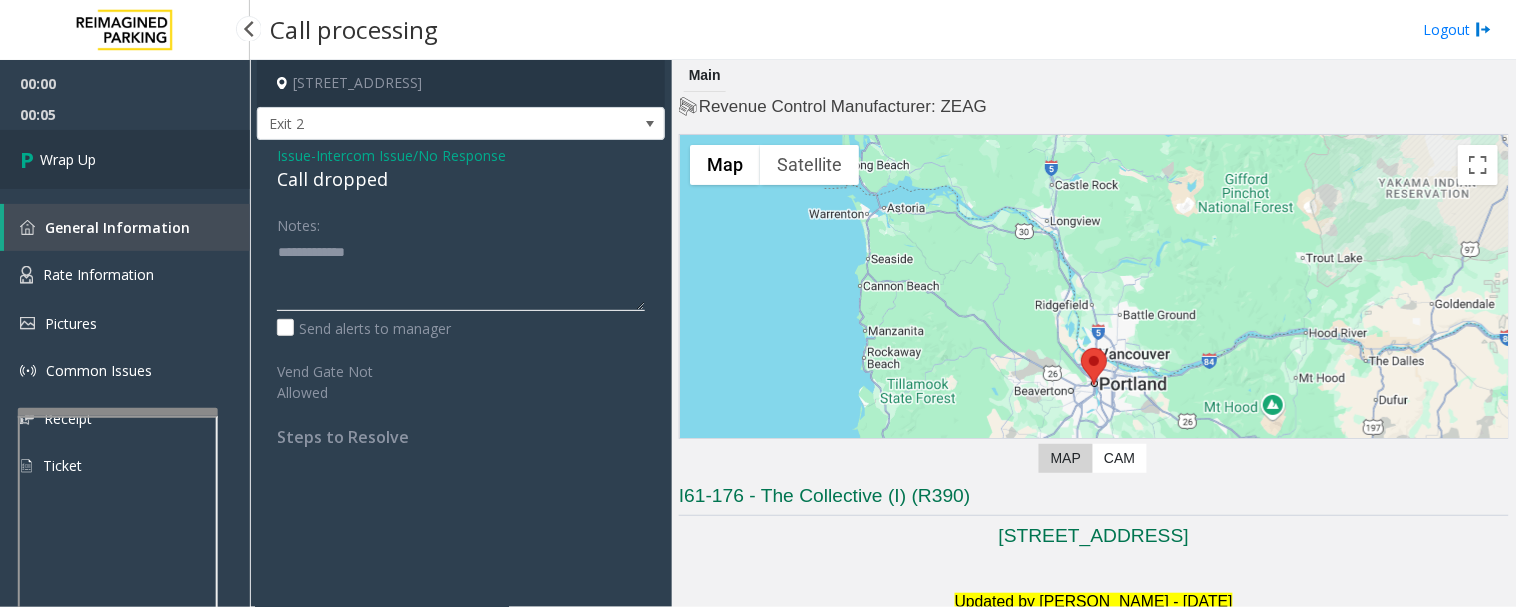 type on "**********" 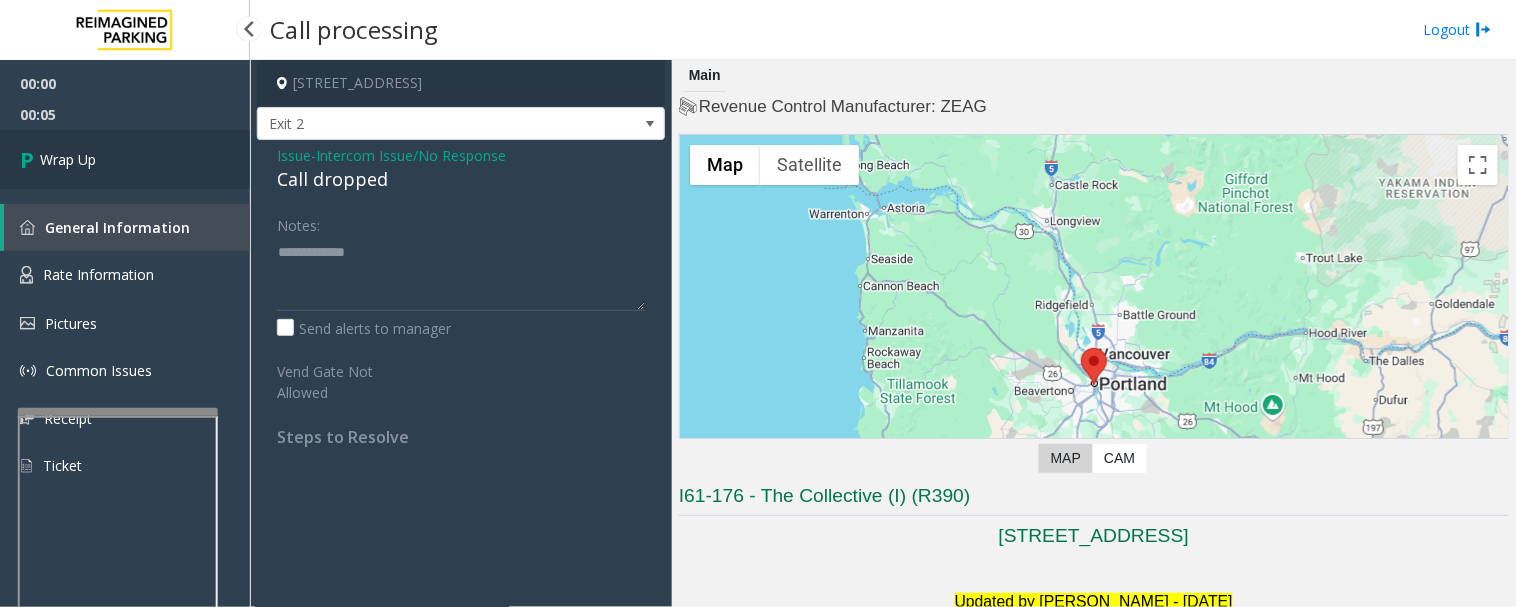 click on "Wrap Up" at bounding box center (125, 159) 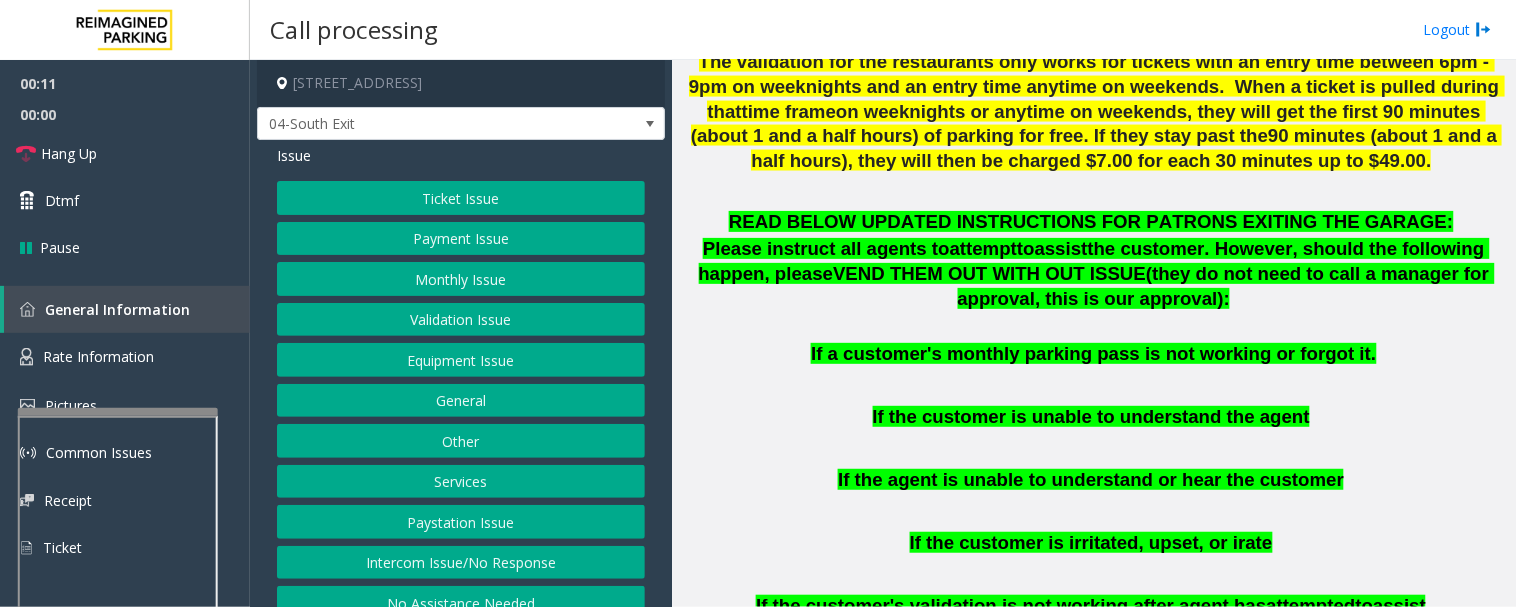 scroll, scrollTop: 1000, scrollLeft: 0, axis: vertical 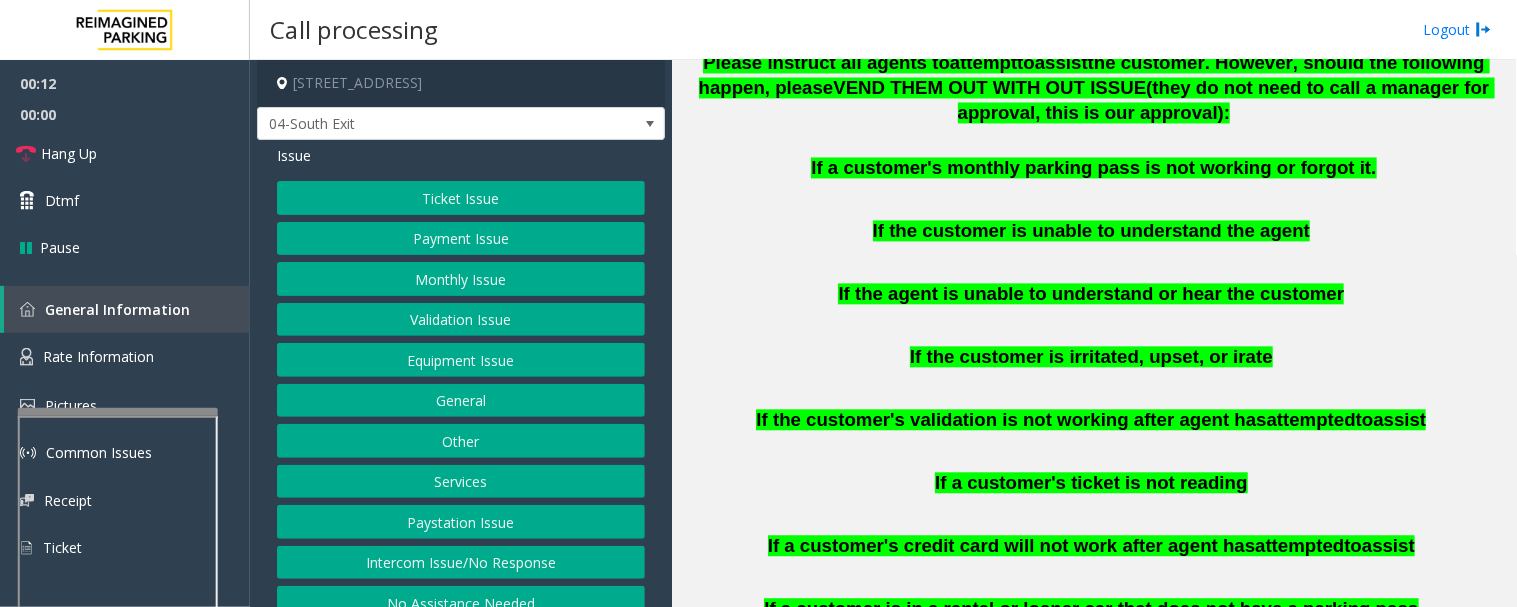 click on "Ticket Issue" 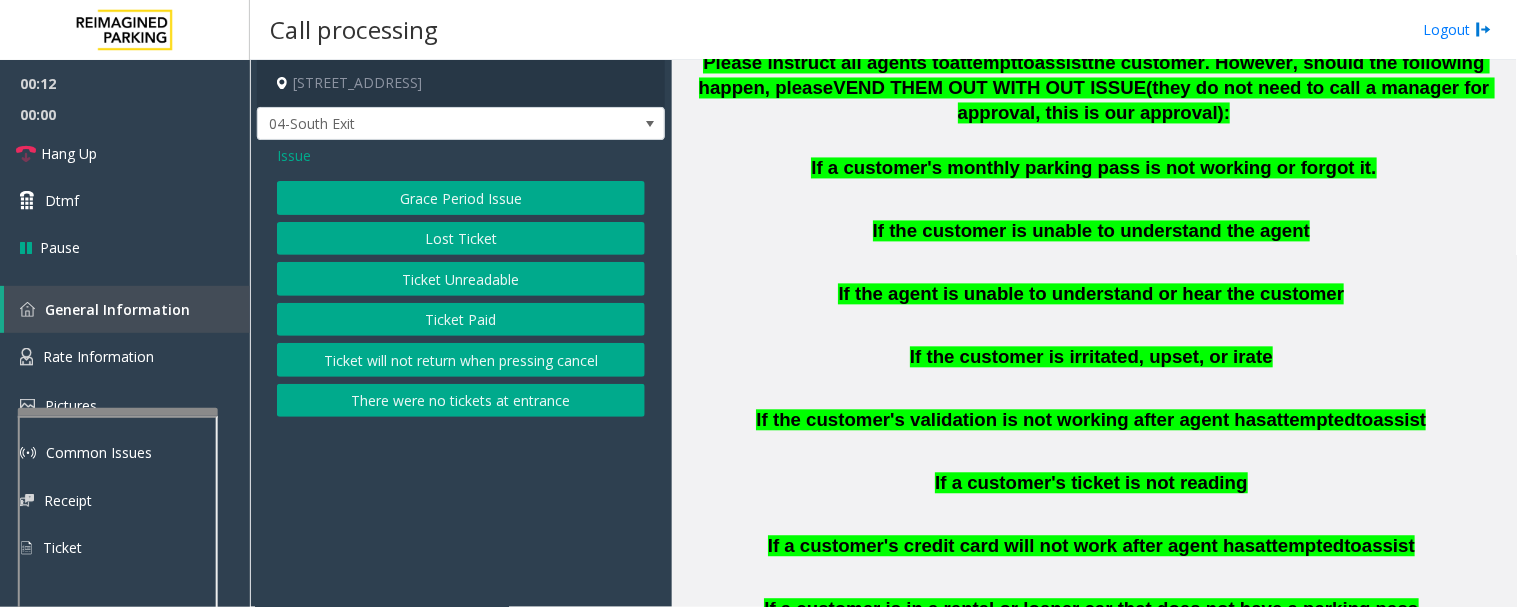 click on "There were no tickets at entrance" 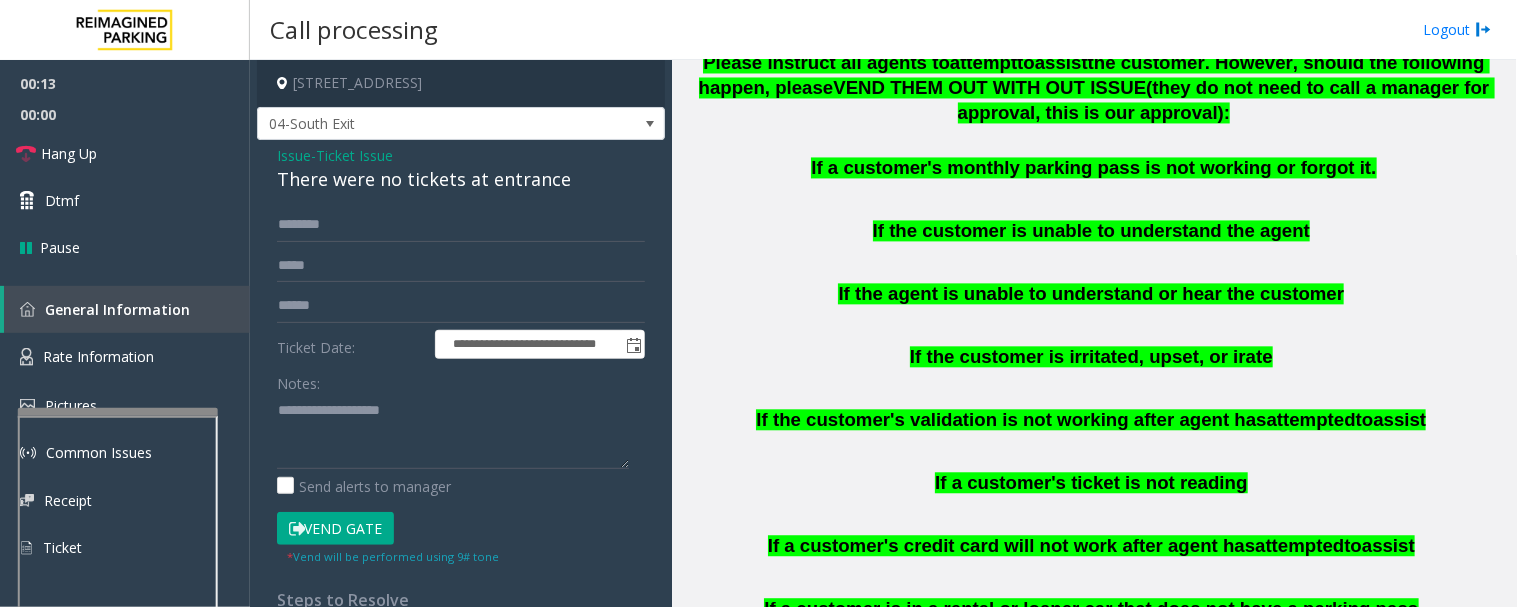 click on "There were no tickets at entrance" 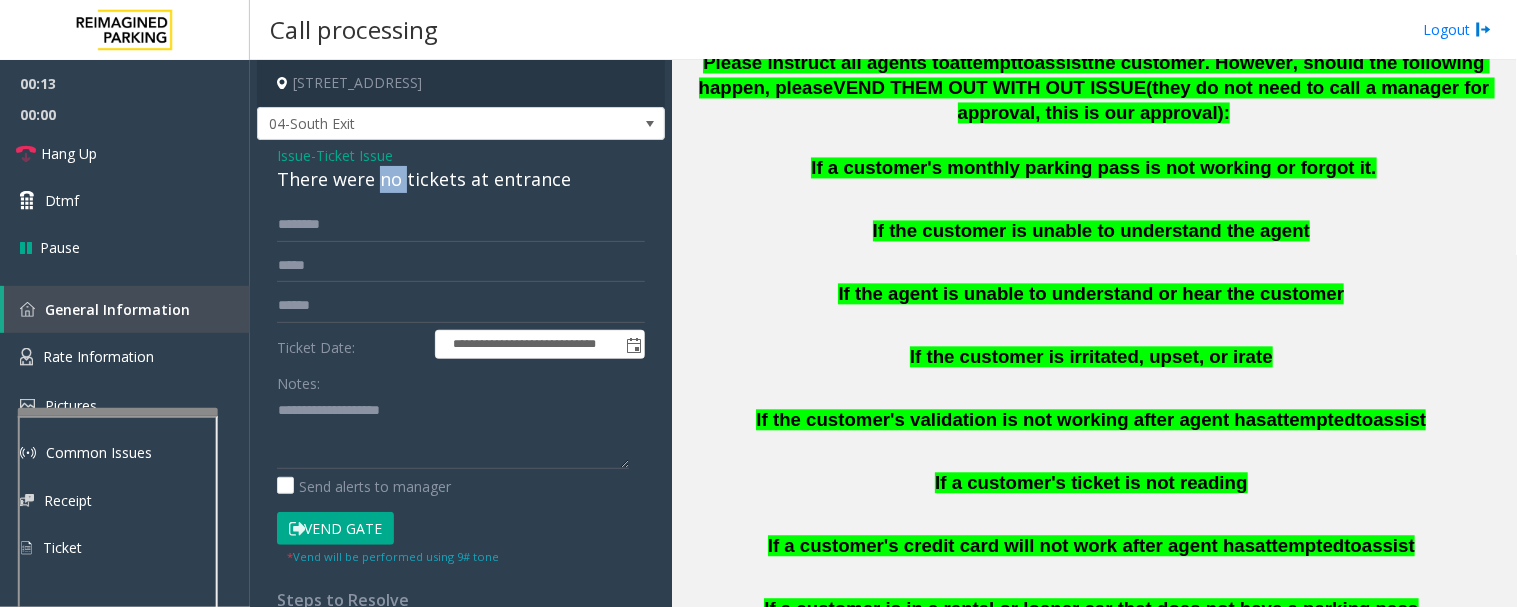 click on "There were no tickets at entrance" 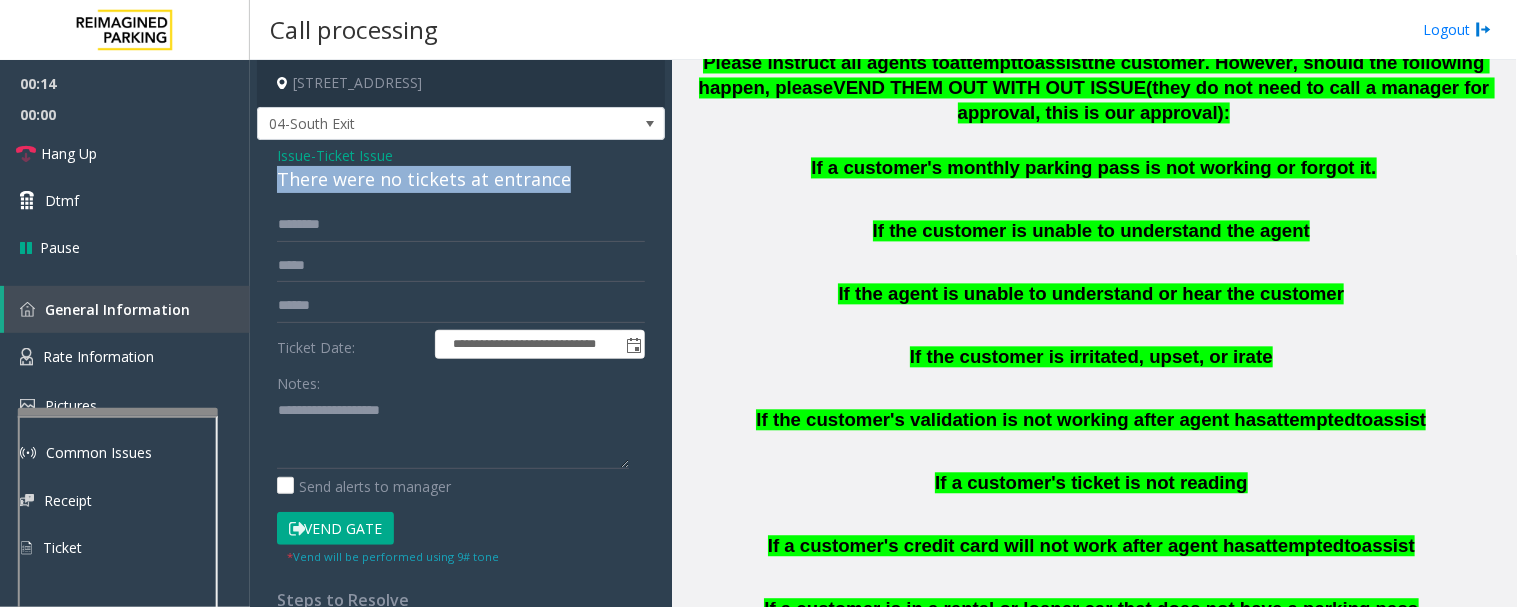 click on "There were no tickets at entrance" 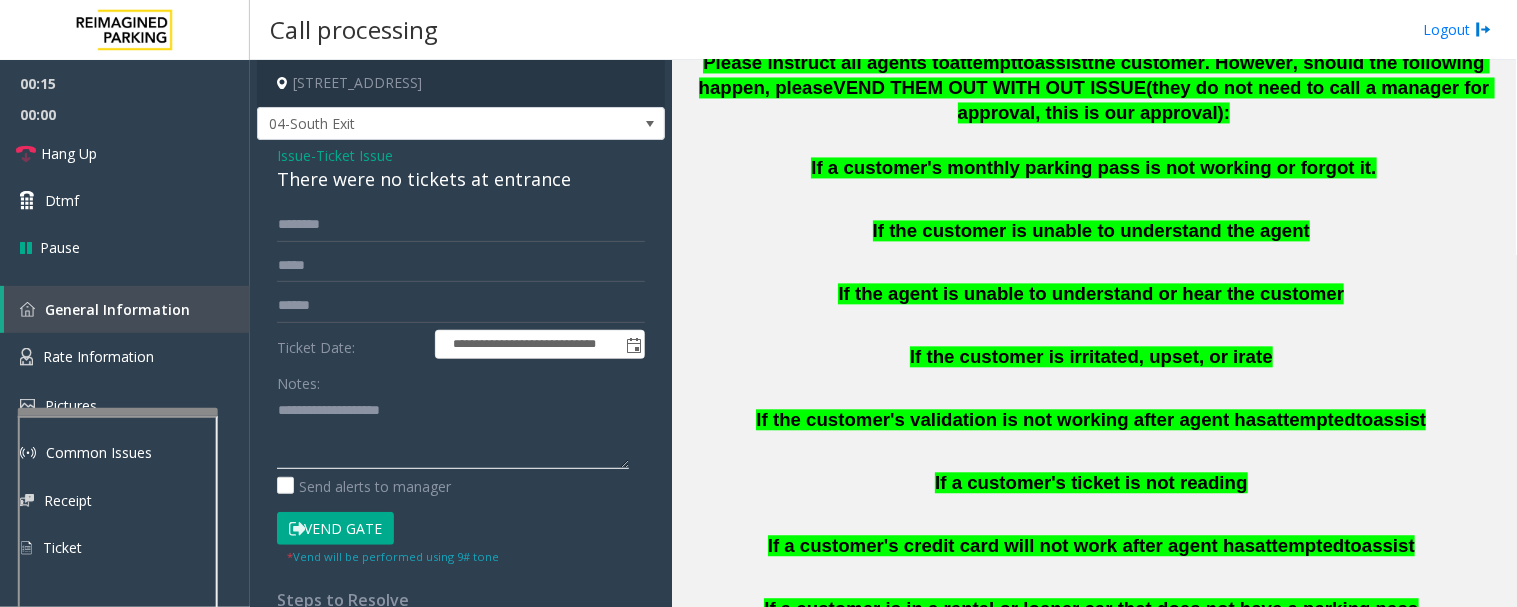 click 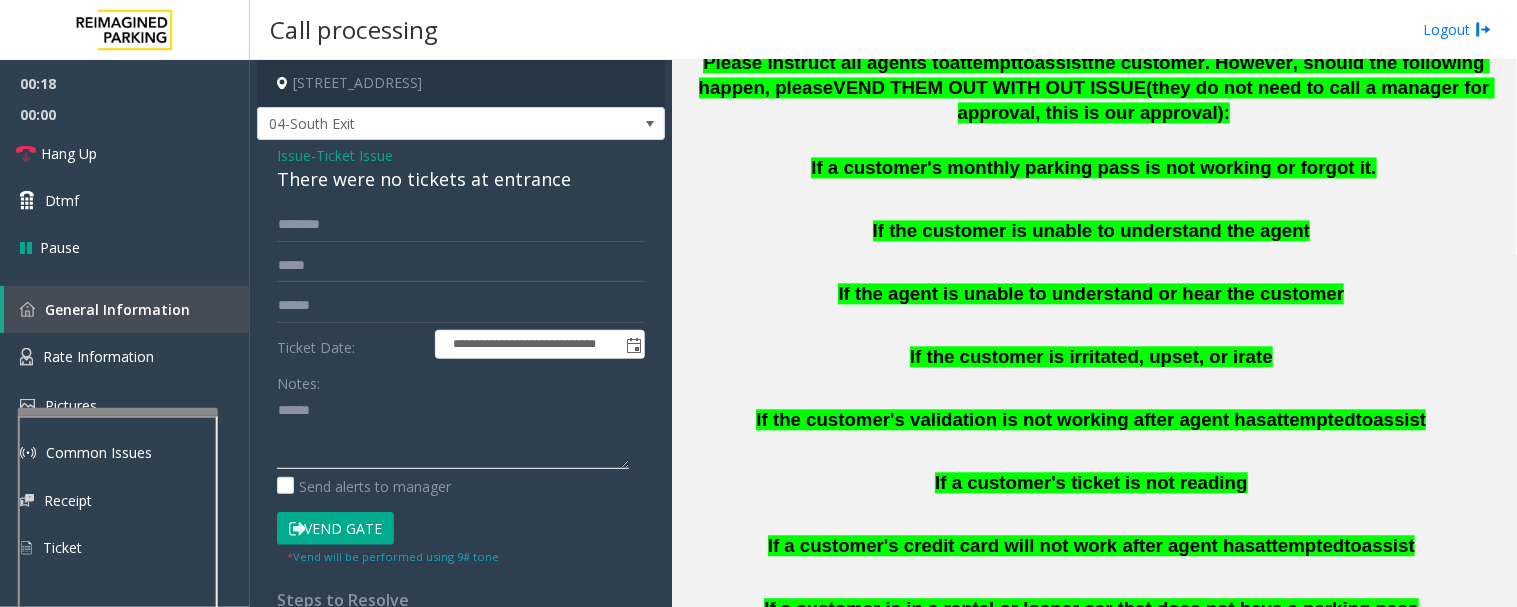 paste on "**********" 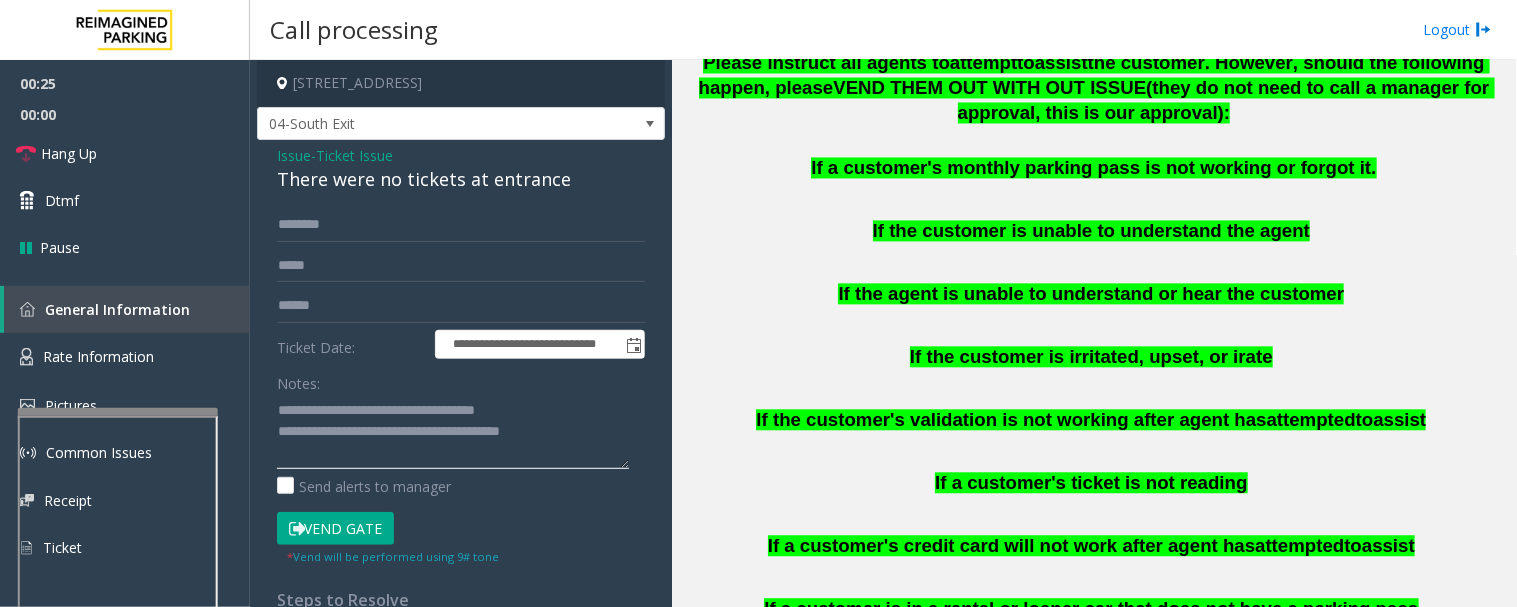 type on "**********" 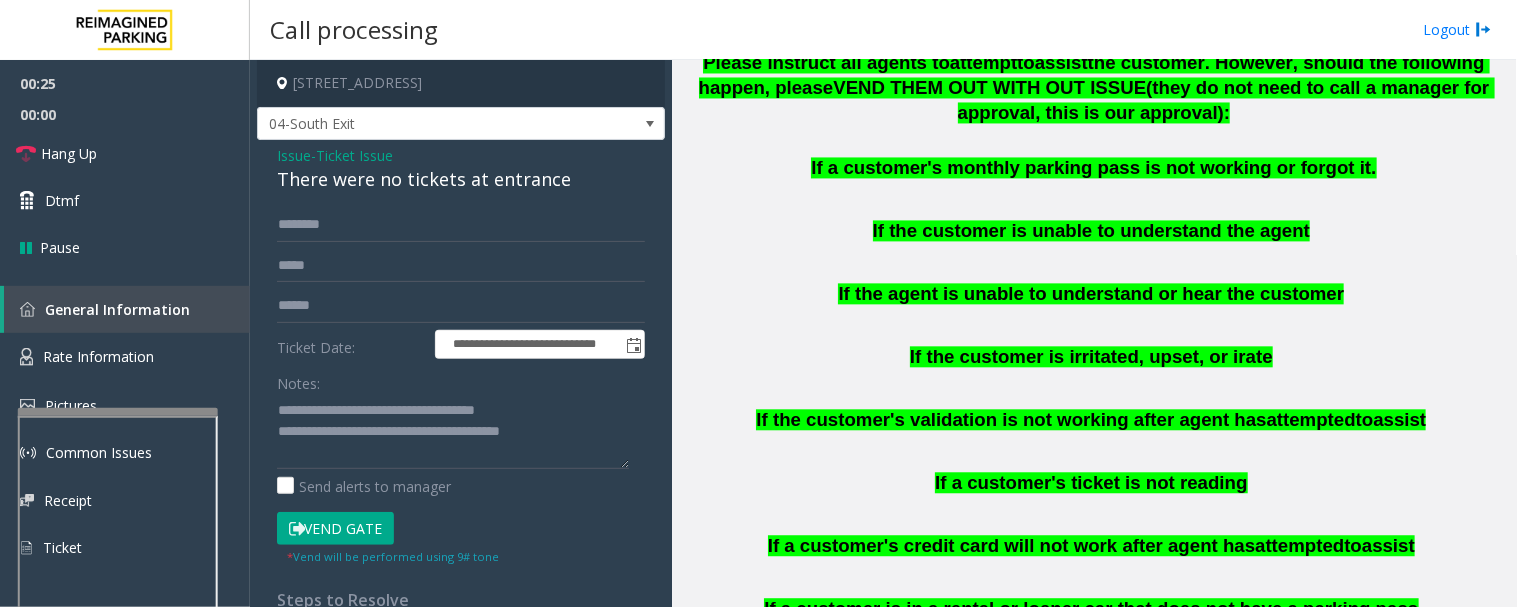 click on "**********" 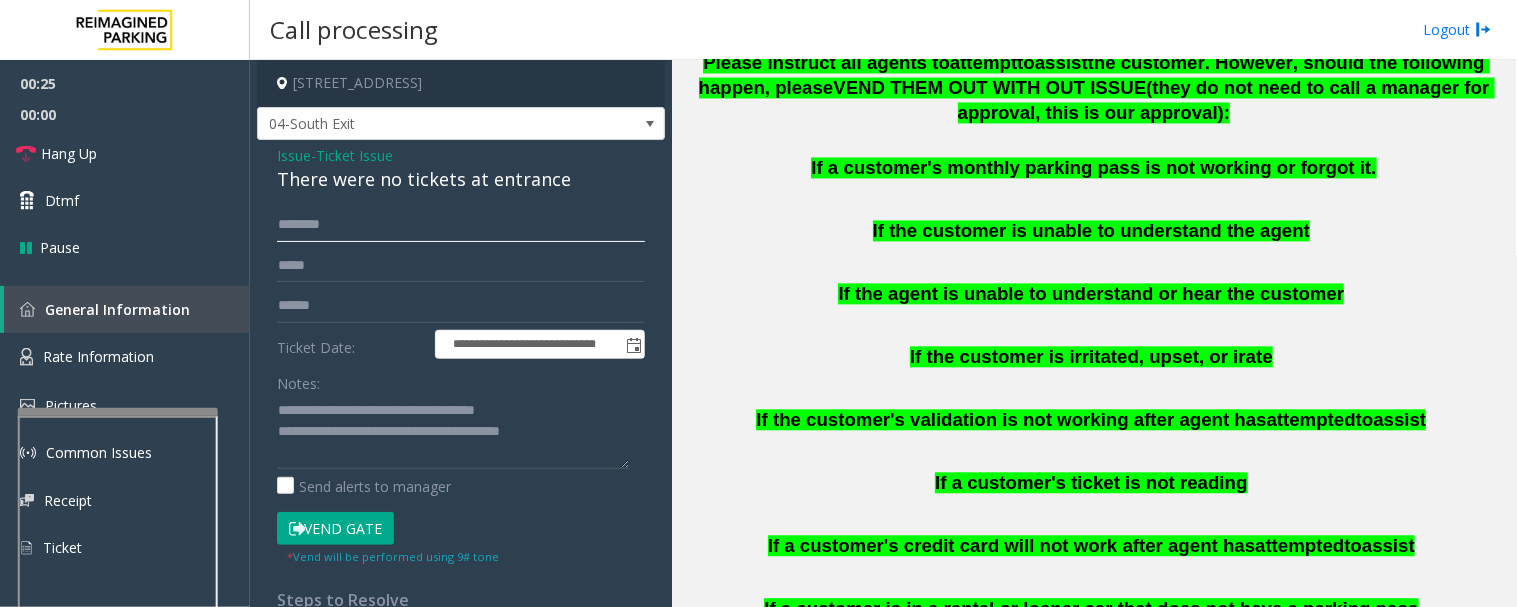 click 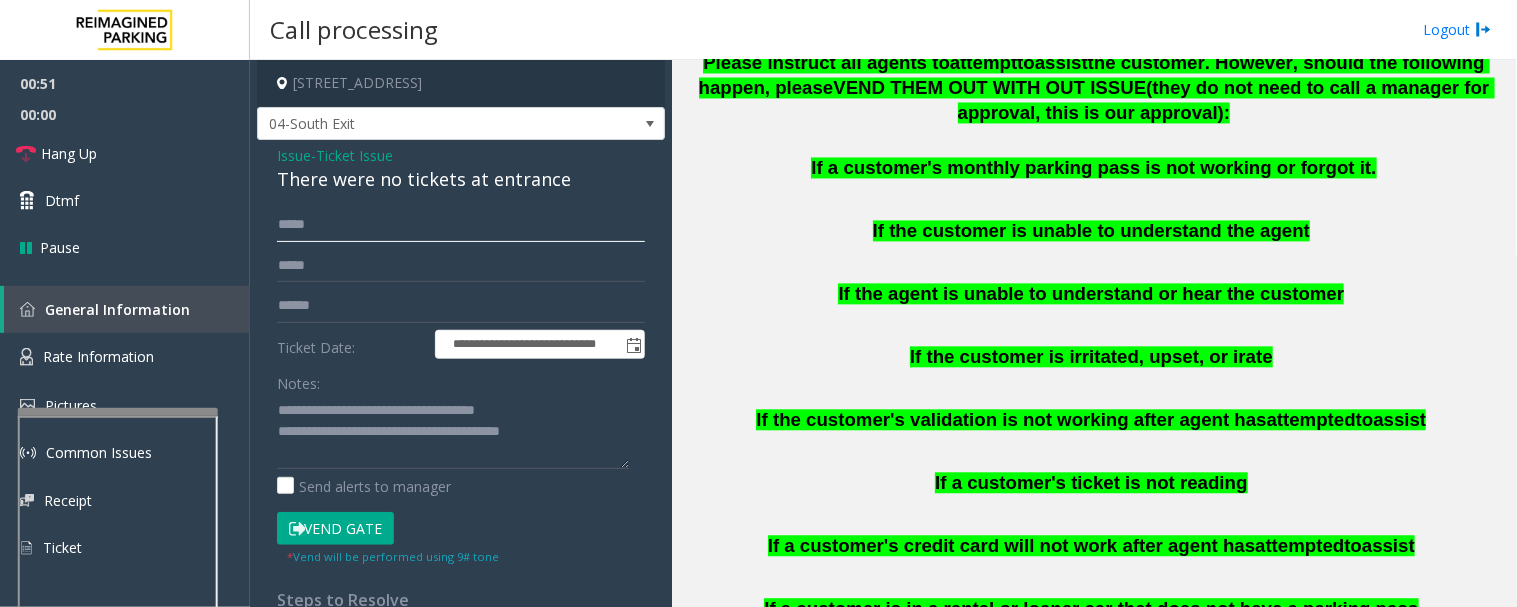 type on "****" 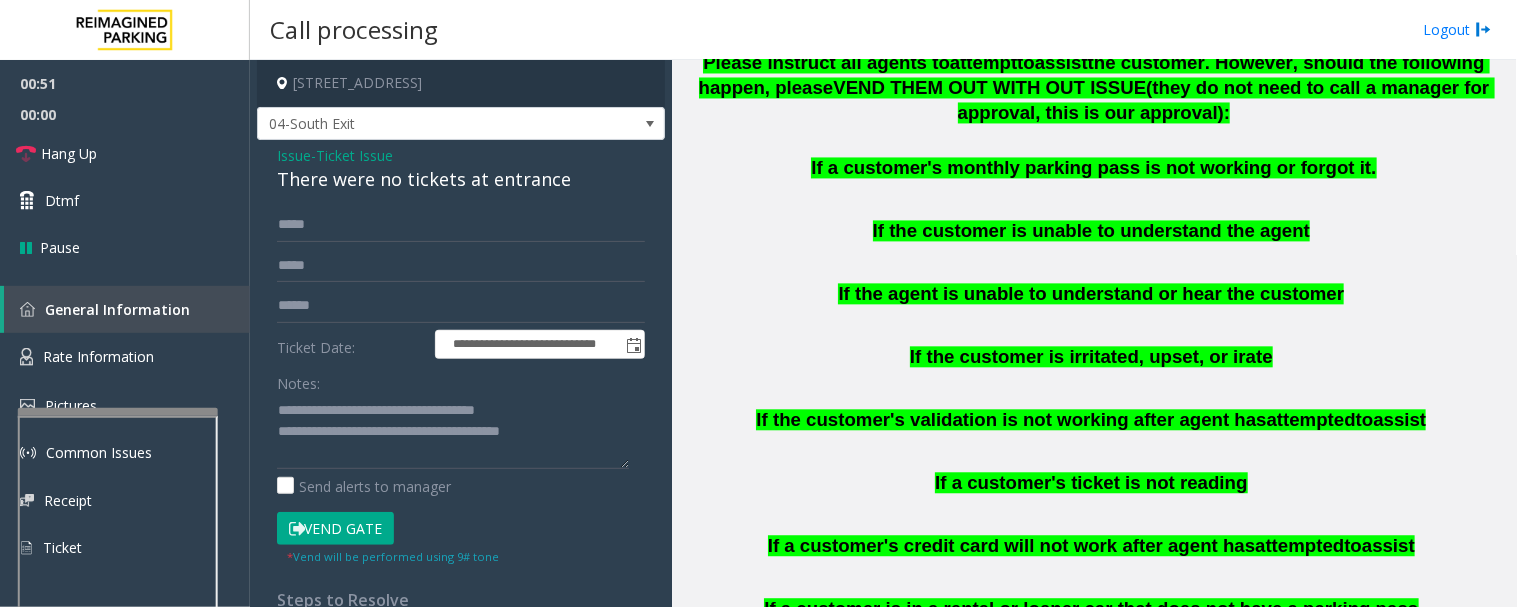 click on "Vend Gate" 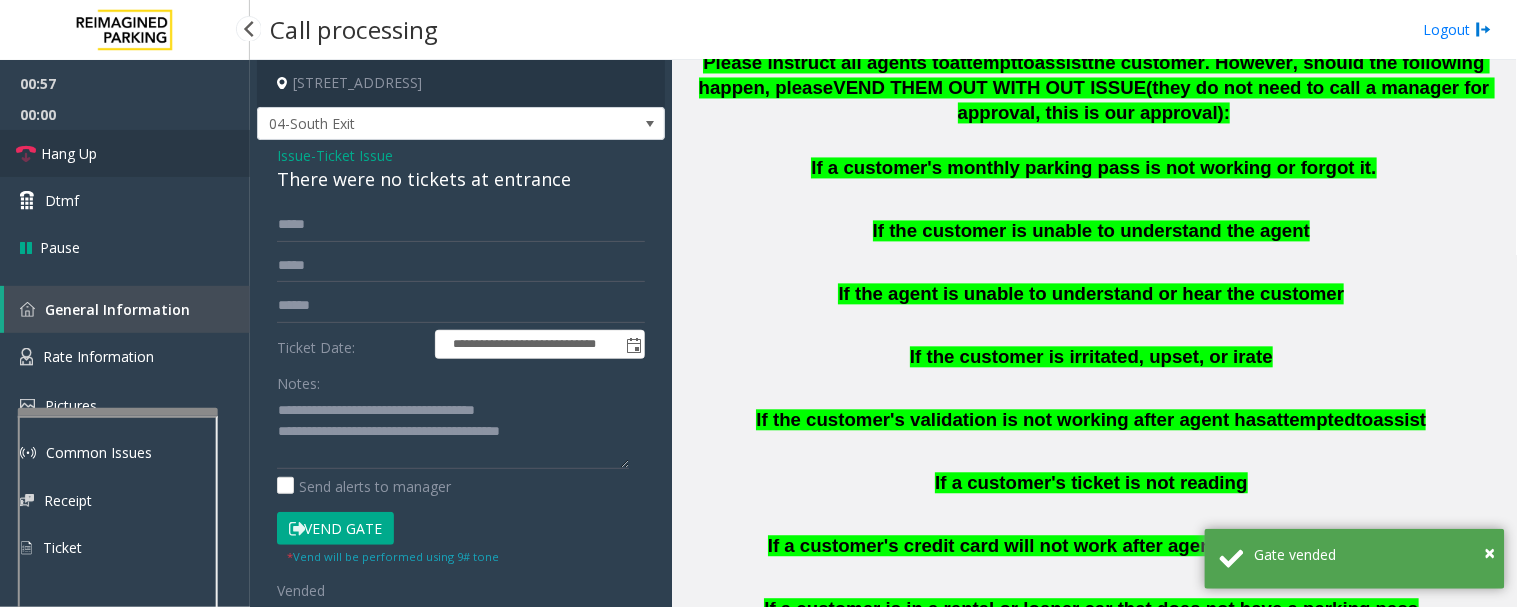 click on "Hang Up" at bounding box center (69, 153) 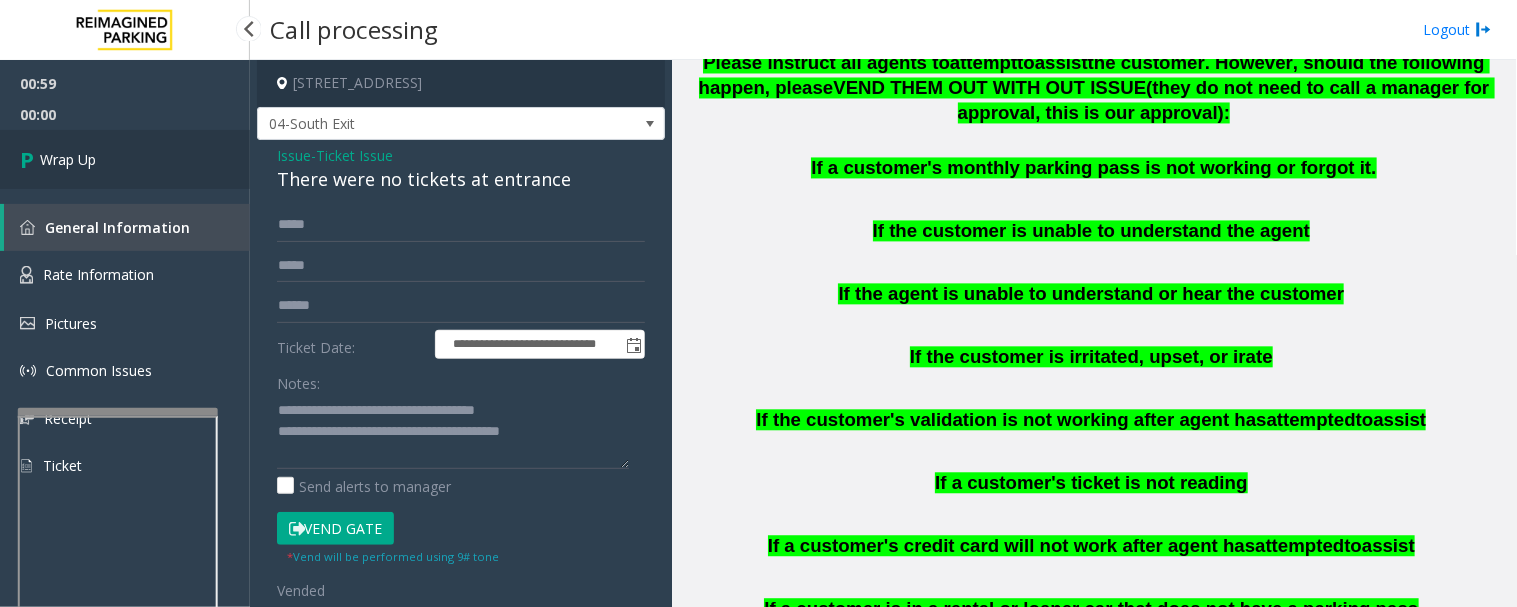 click on "Wrap Up" at bounding box center (125, 159) 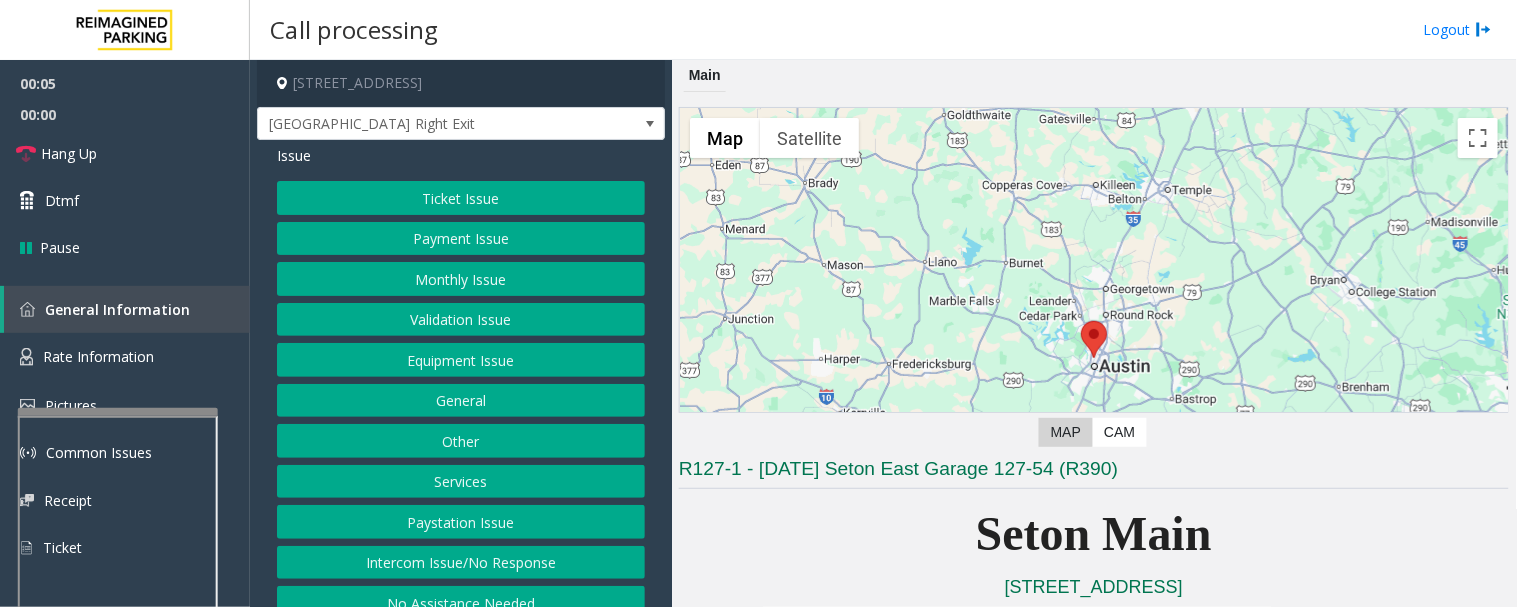click on "Equipment Issue" 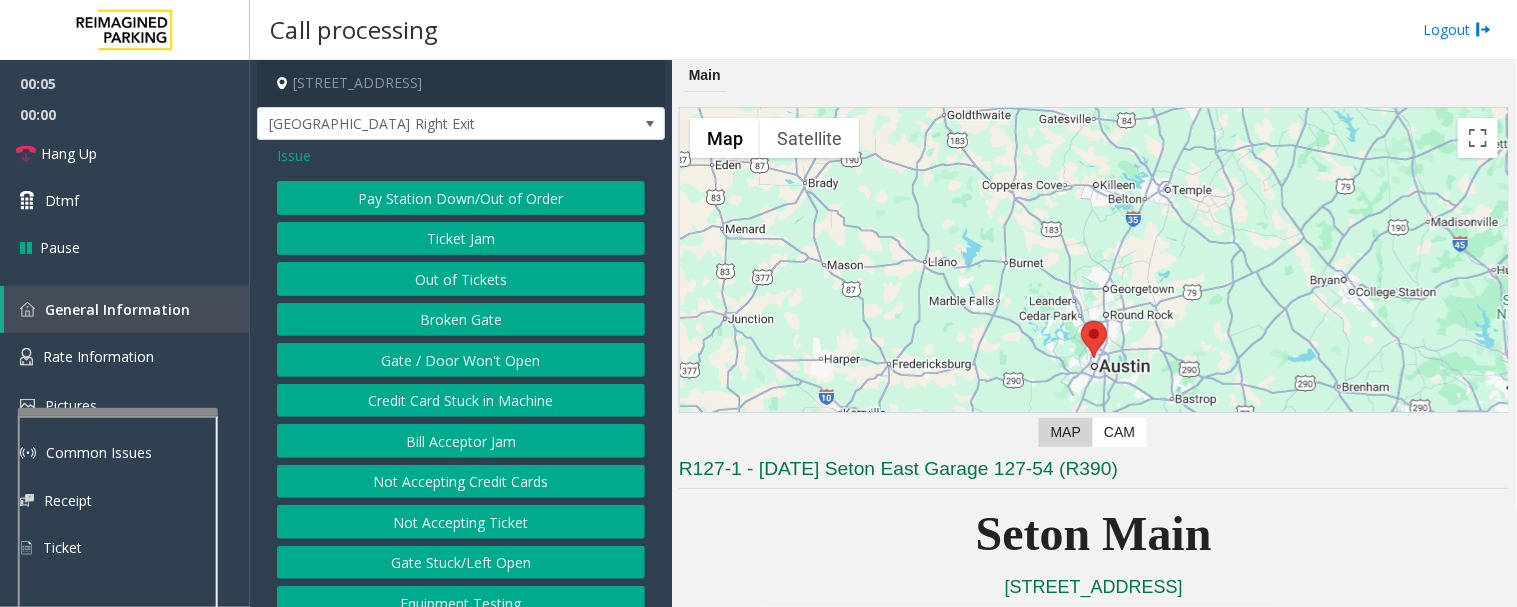 click on "Gate / Door Won't Open" 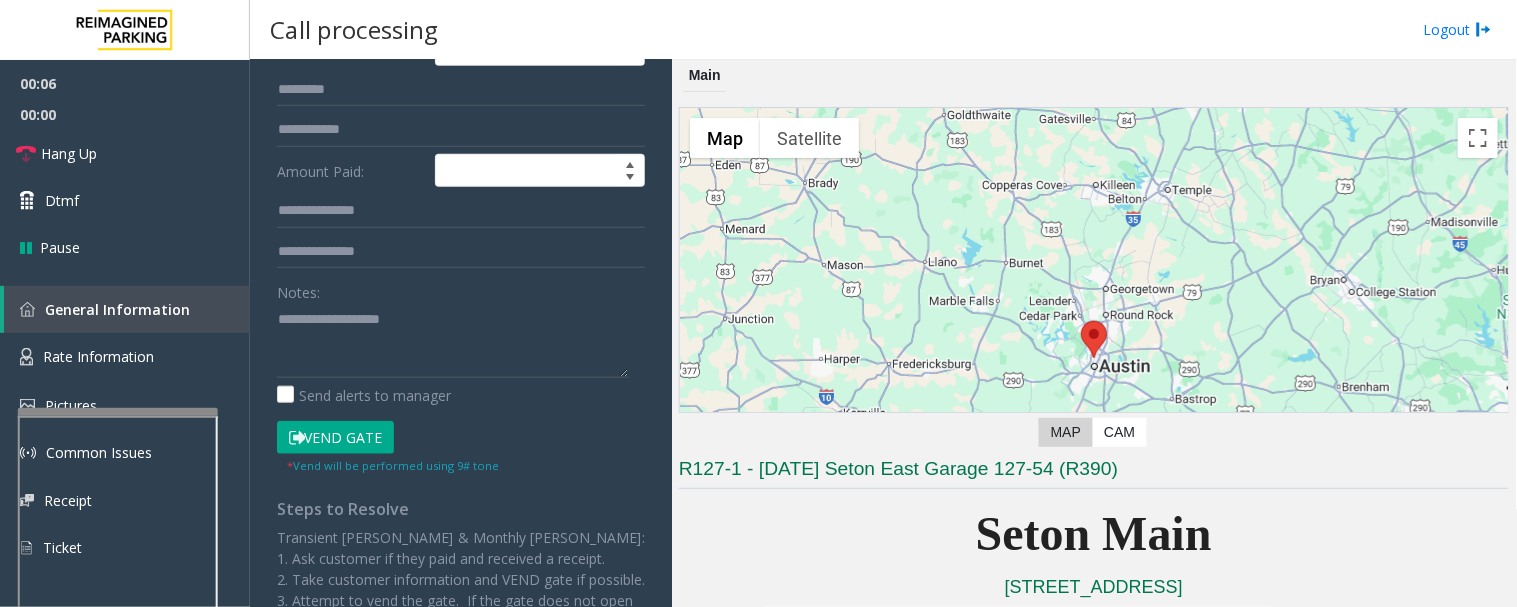 scroll, scrollTop: 444, scrollLeft: 0, axis: vertical 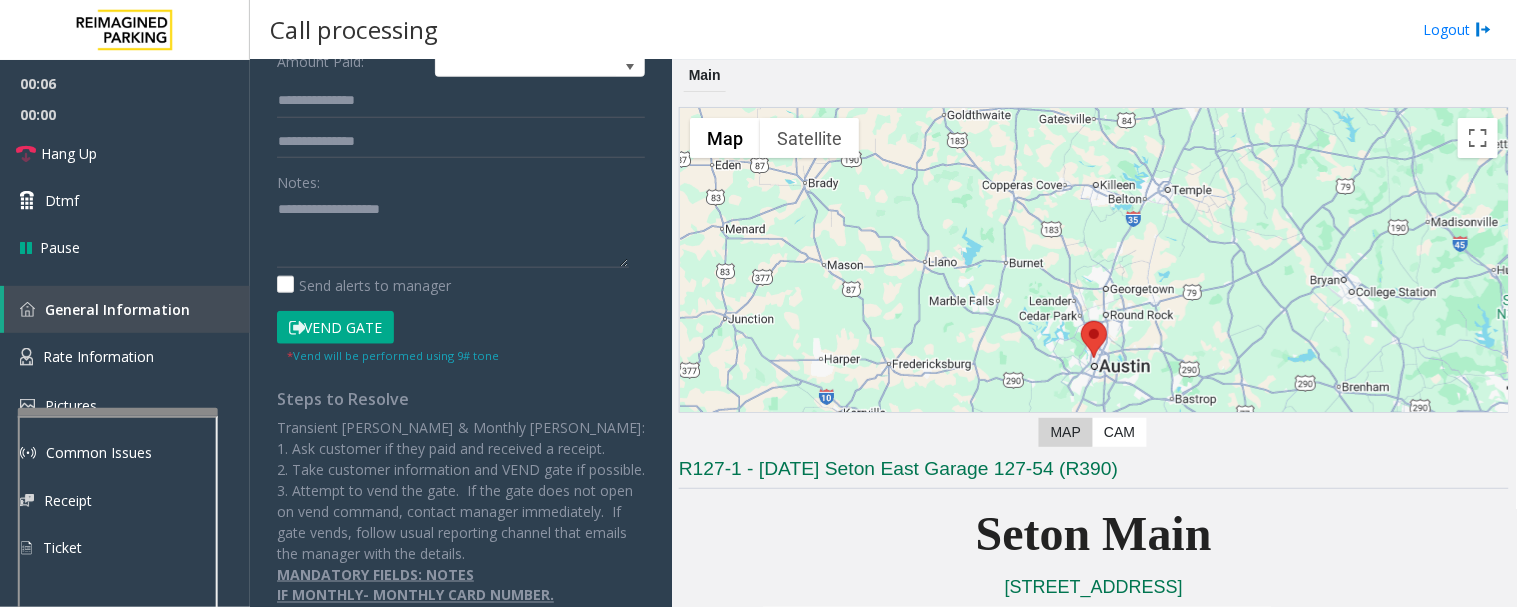 click on "**********" 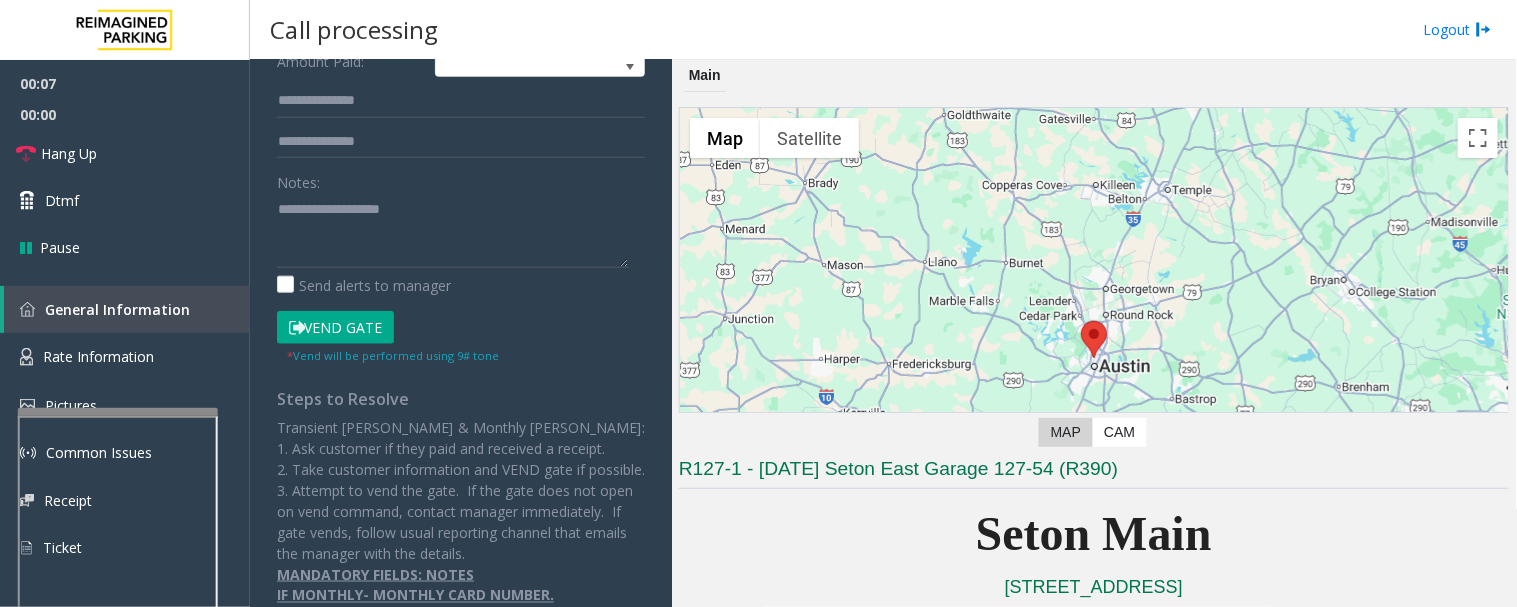 scroll, scrollTop: 0, scrollLeft: 0, axis: both 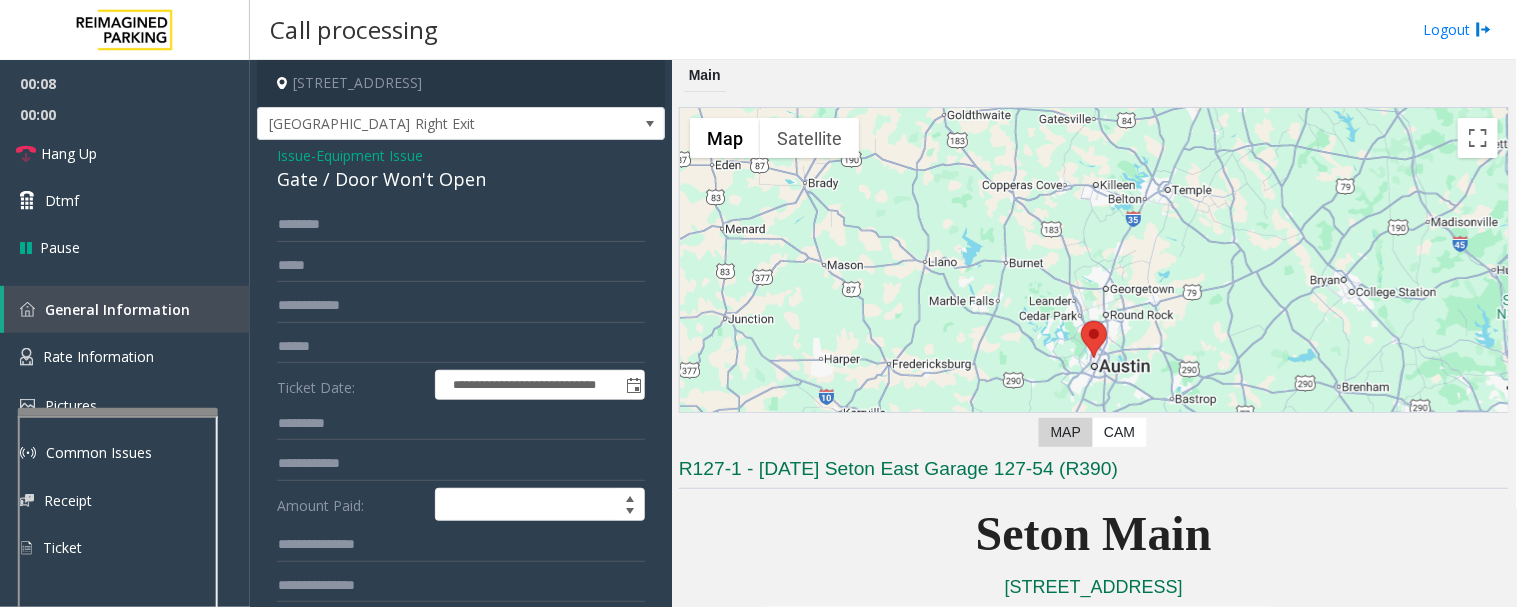 click on "Gate / Door Won't Open" 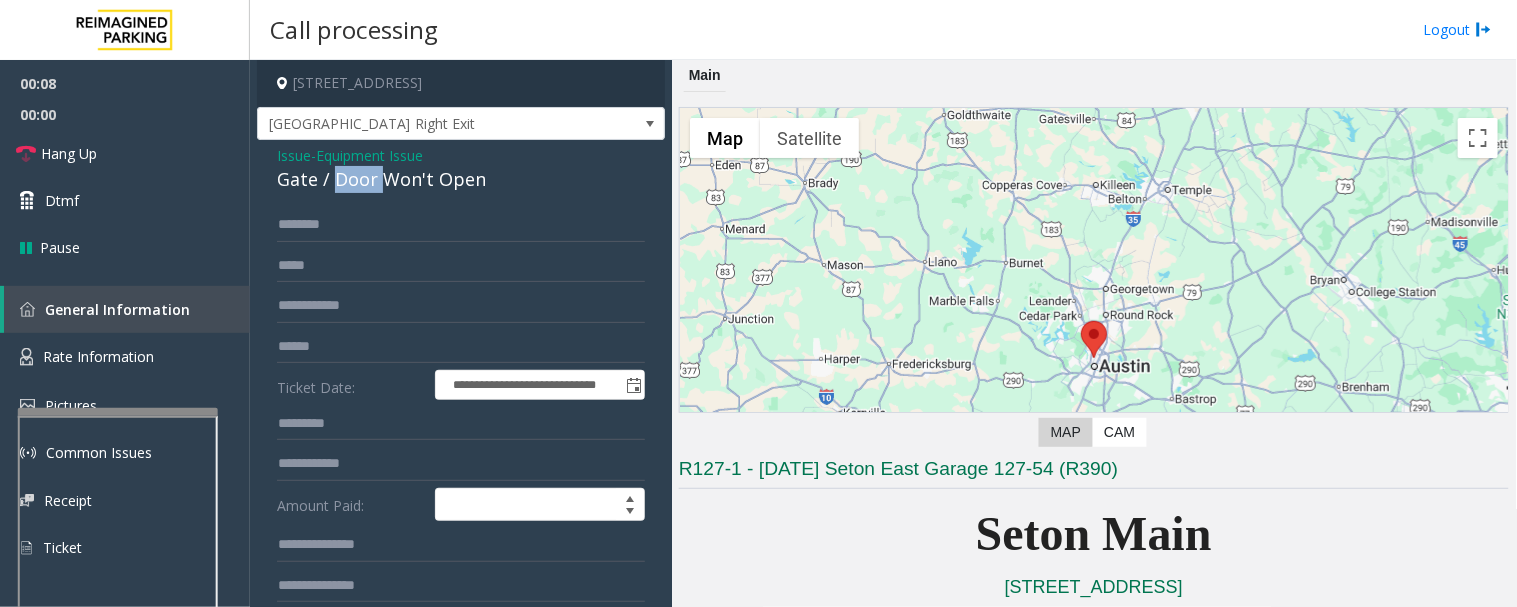 click on "Gate / Door Won't Open" 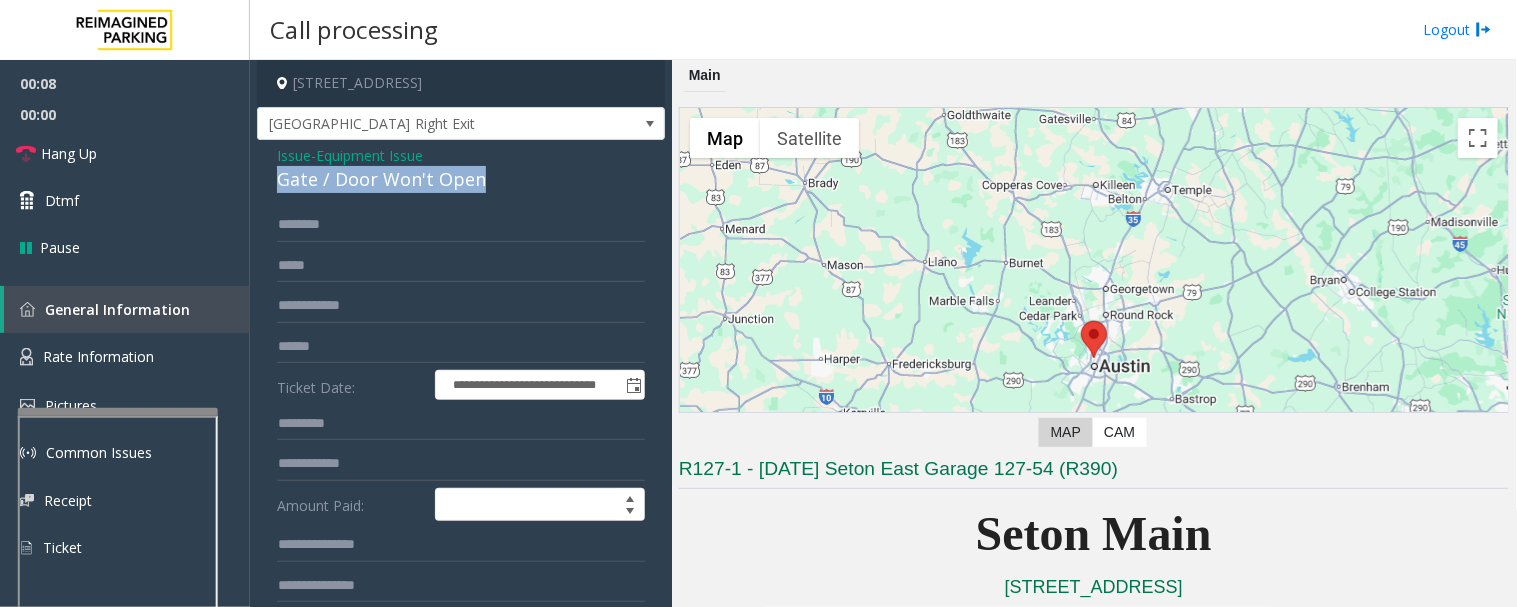 click on "Gate / Door Won't Open" 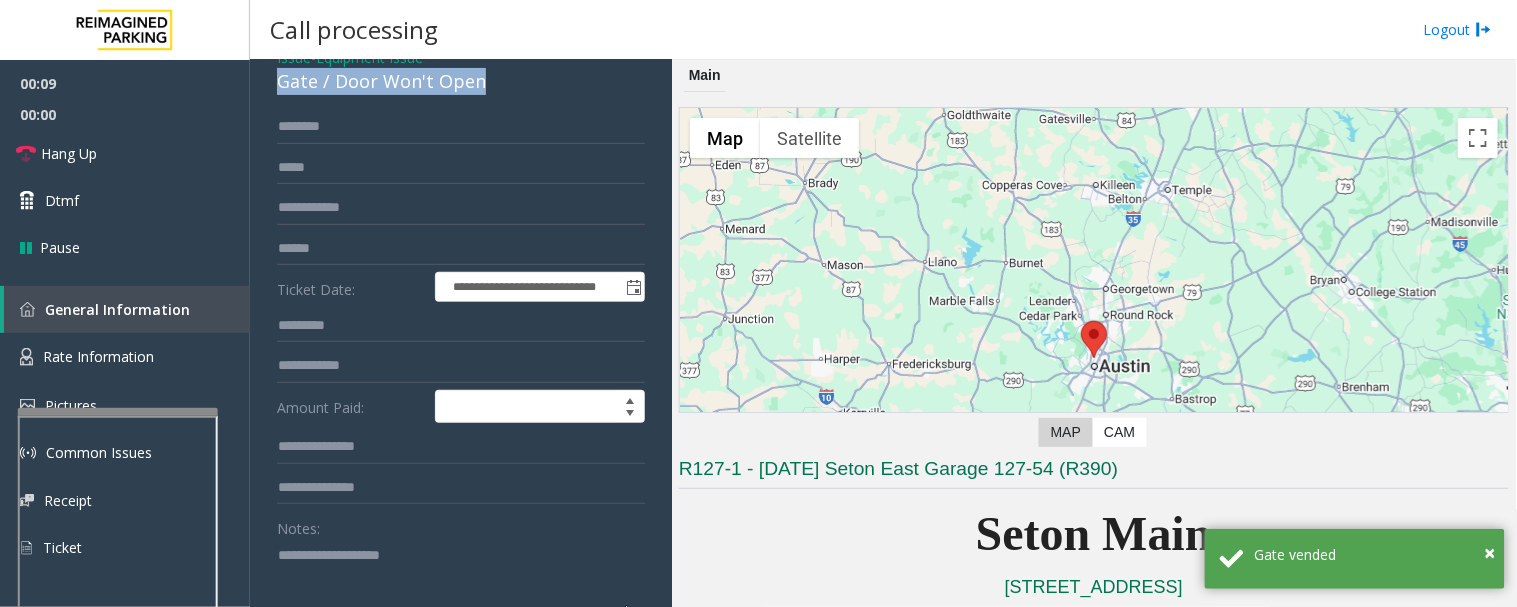 scroll, scrollTop: 222, scrollLeft: 0, axis: vertical 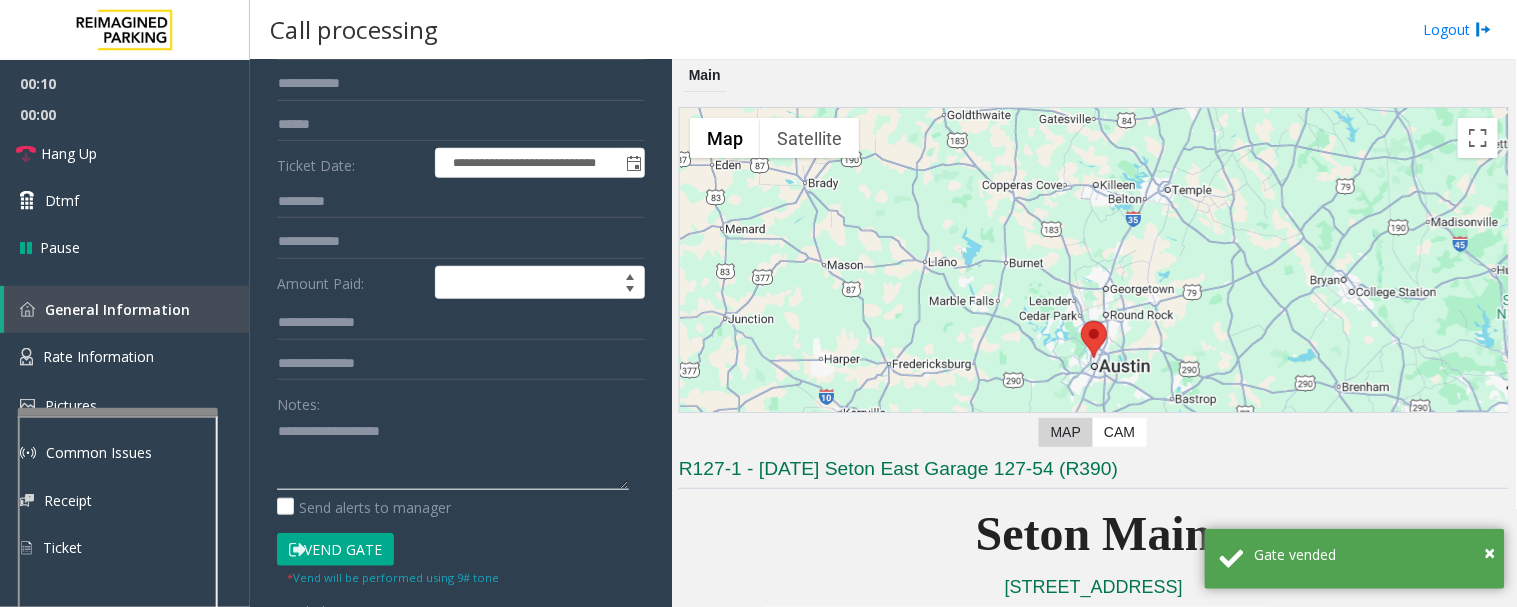 click 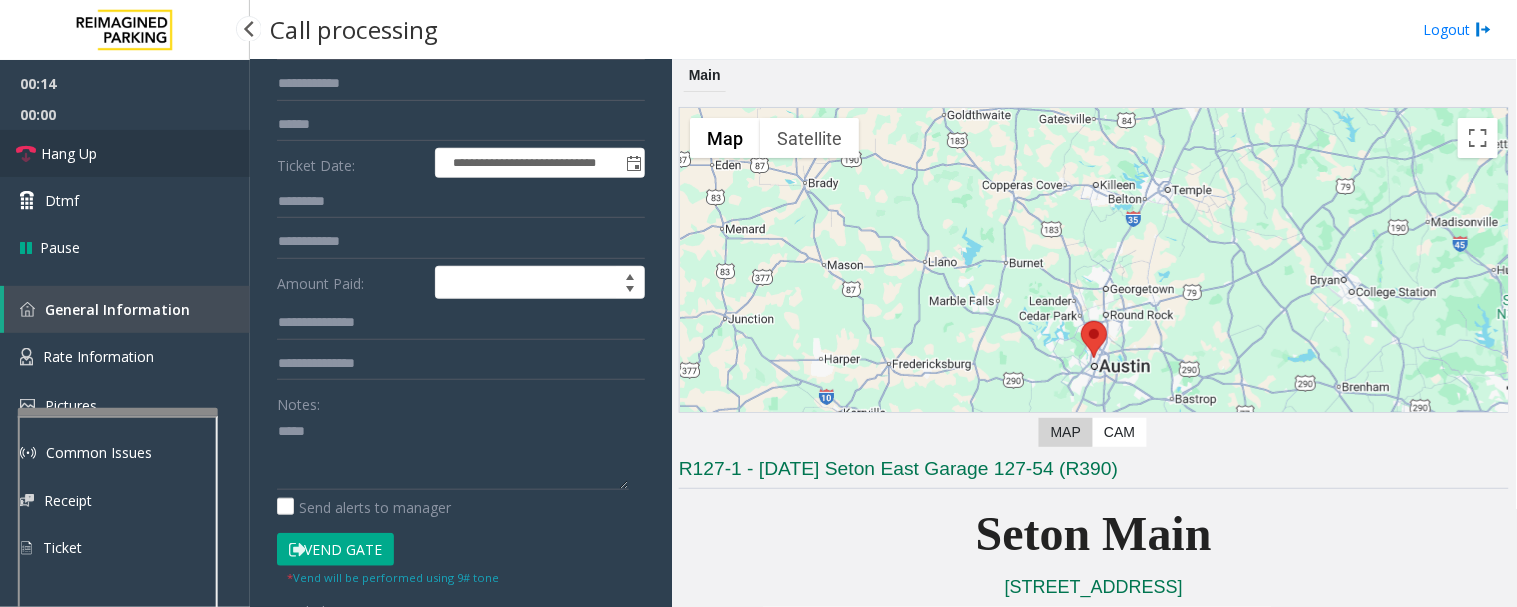click on "Hang Up" at bounding box center [69, 153] 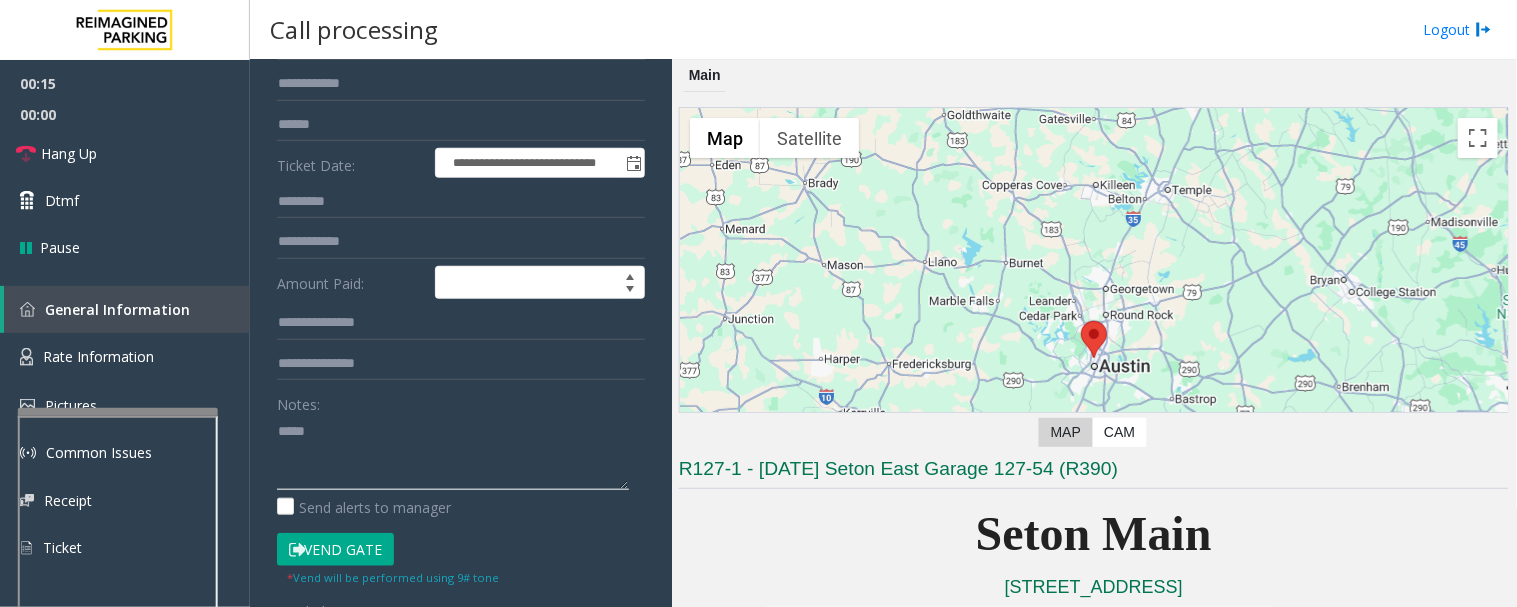 click 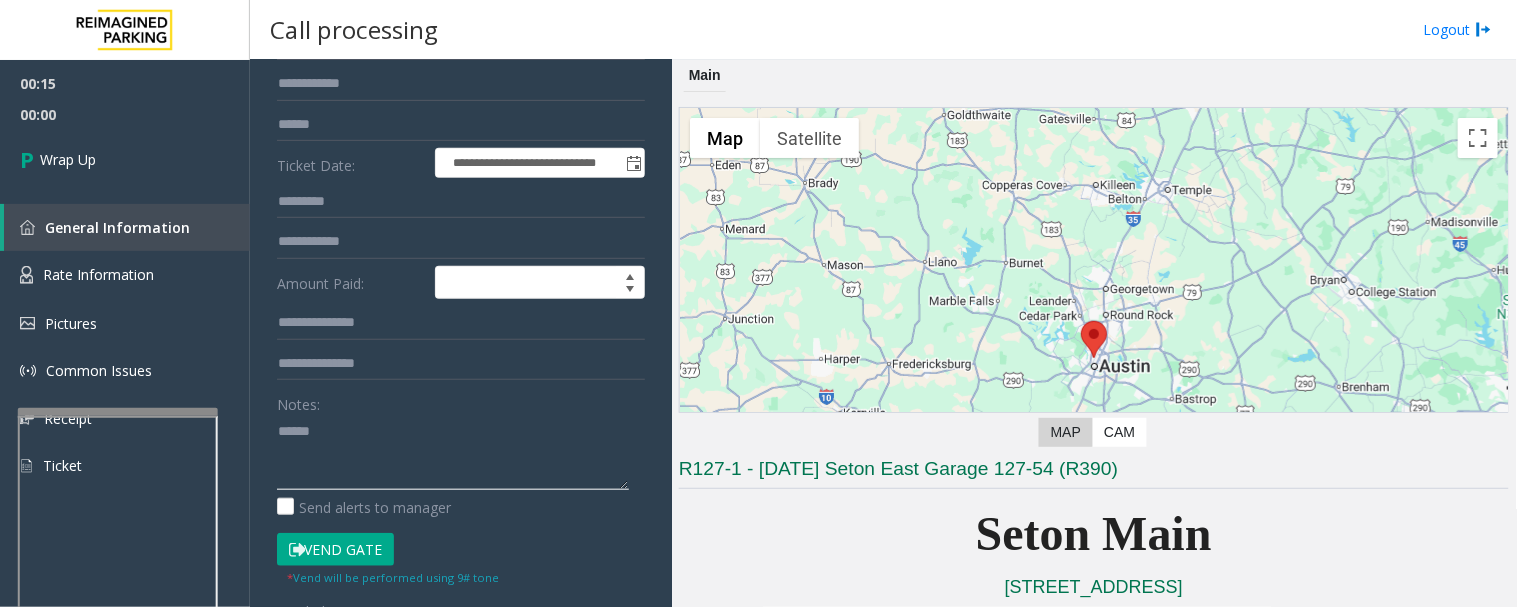 paste on "**********" 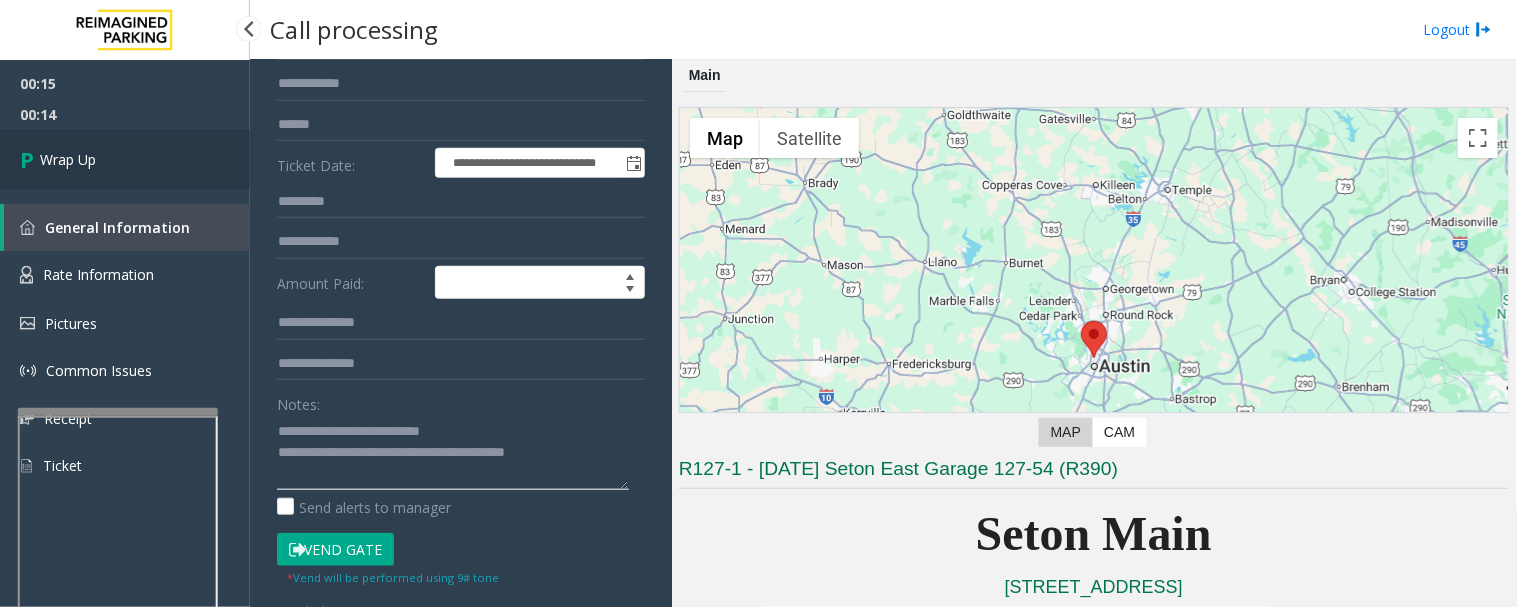 type on "**********" 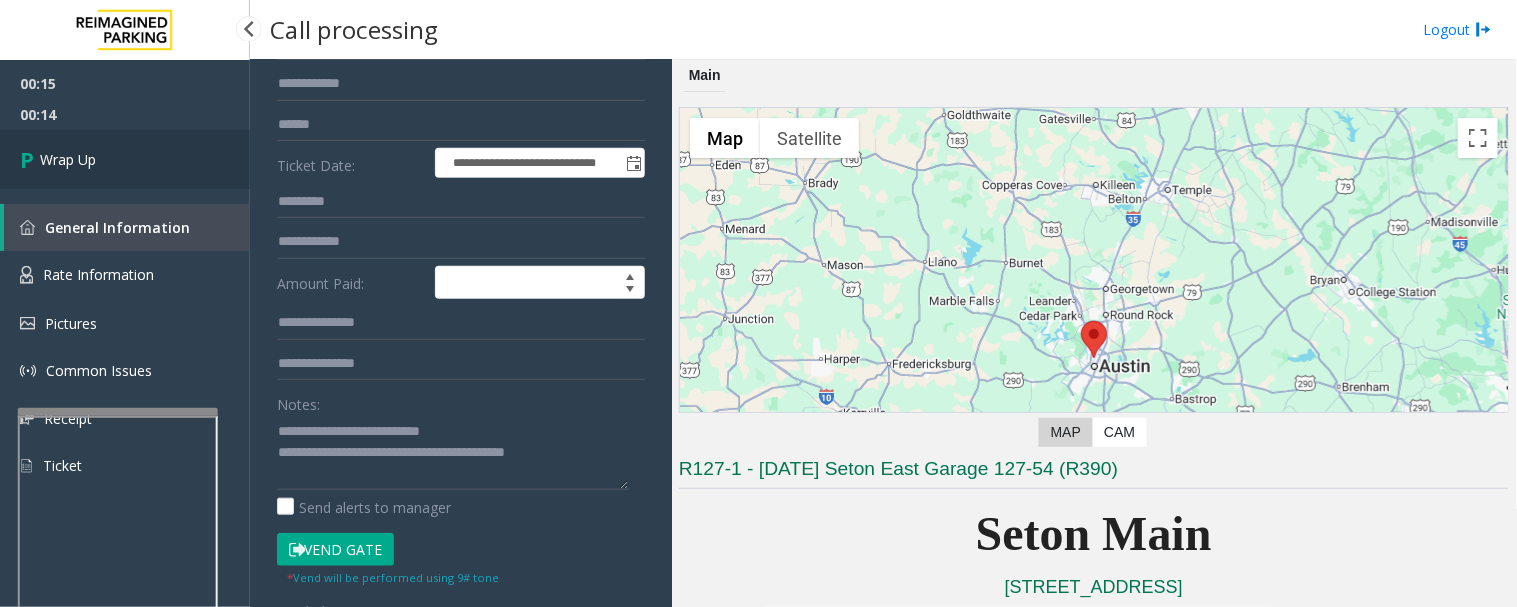 click on "Wrap Up" at bounding box center (68, 159) 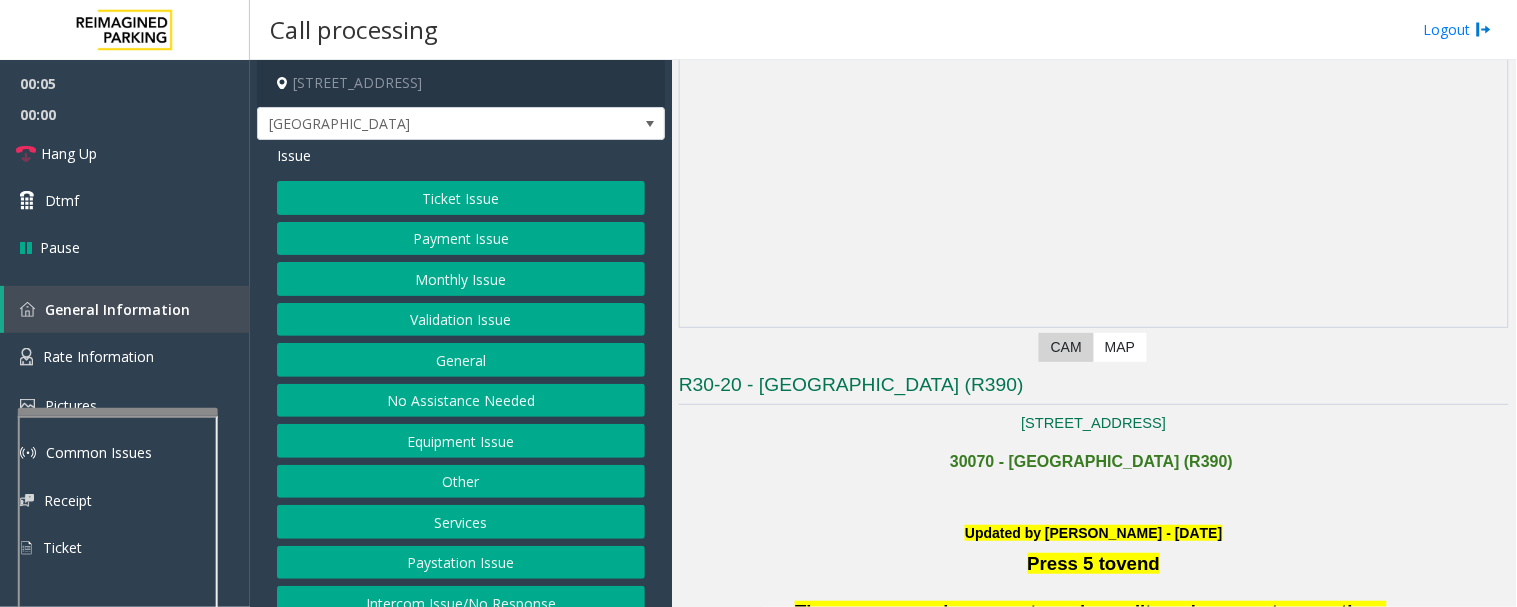 scroll, scrollTop: 444, scrollLeft: 0, axis: vertical 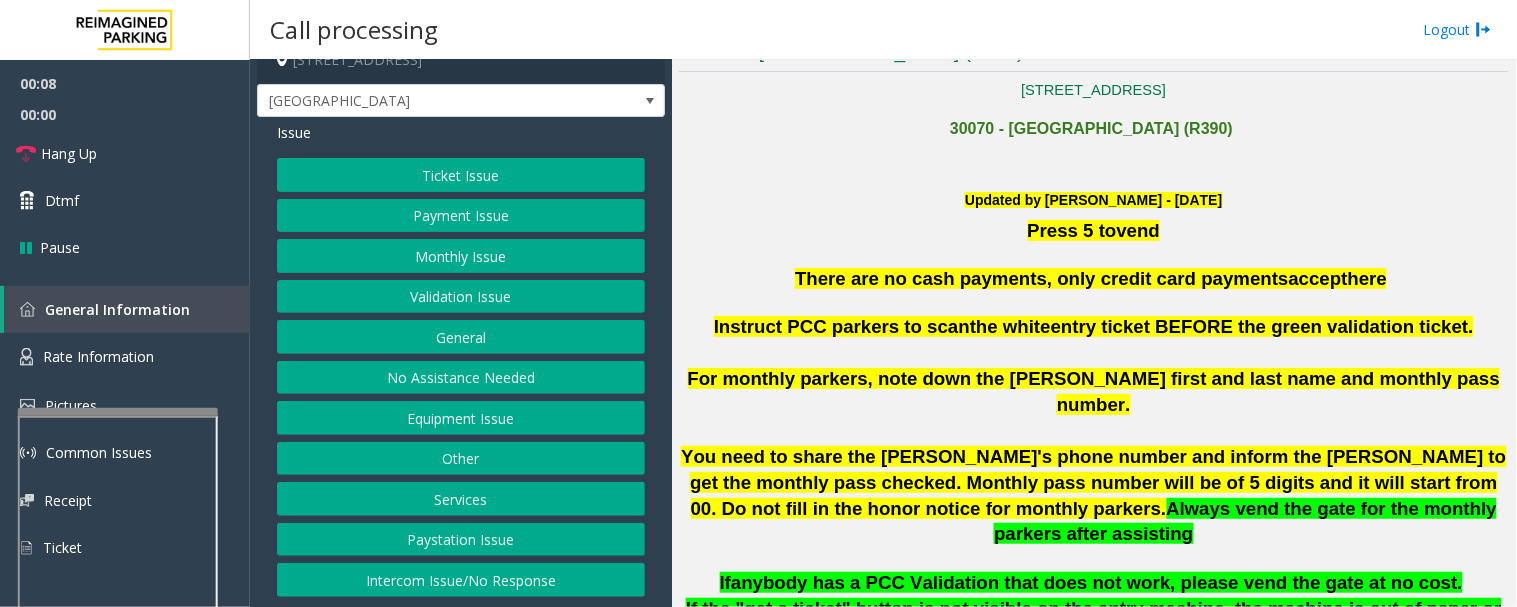 click on "Intercom Issue/No Response" 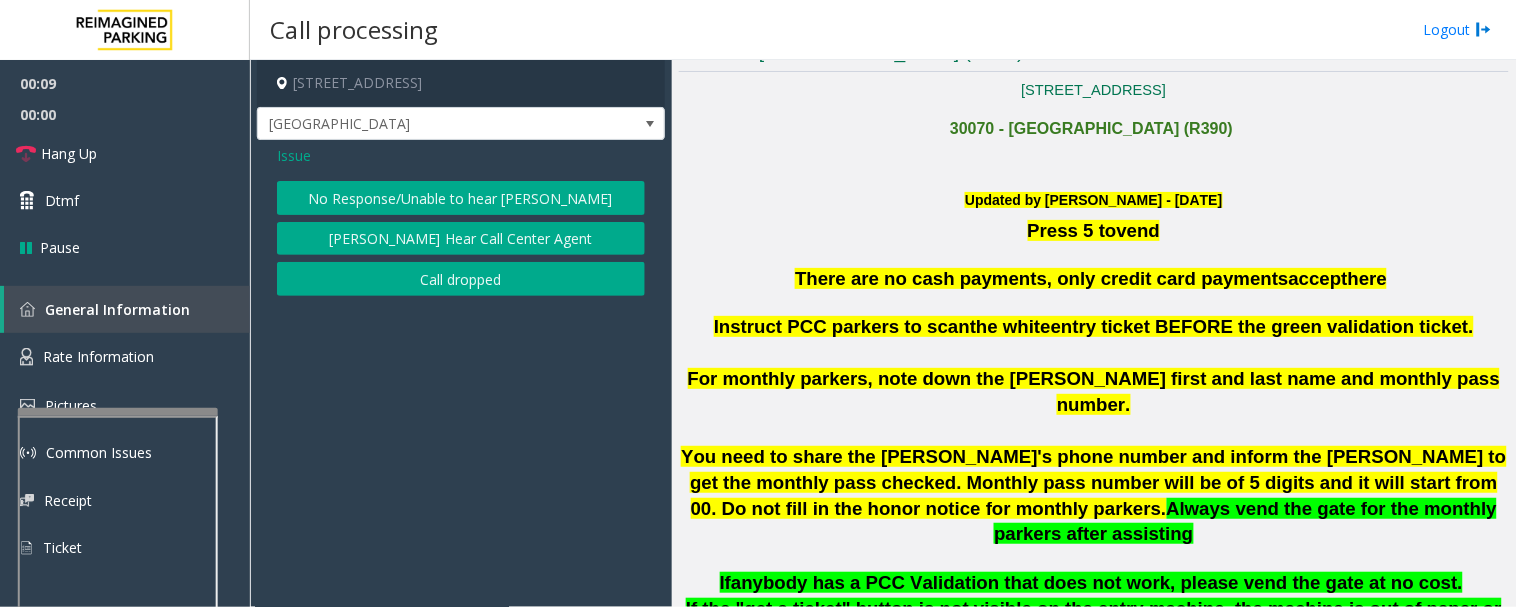 click on "No Response/Unable to hear [PERSON_NAME]" 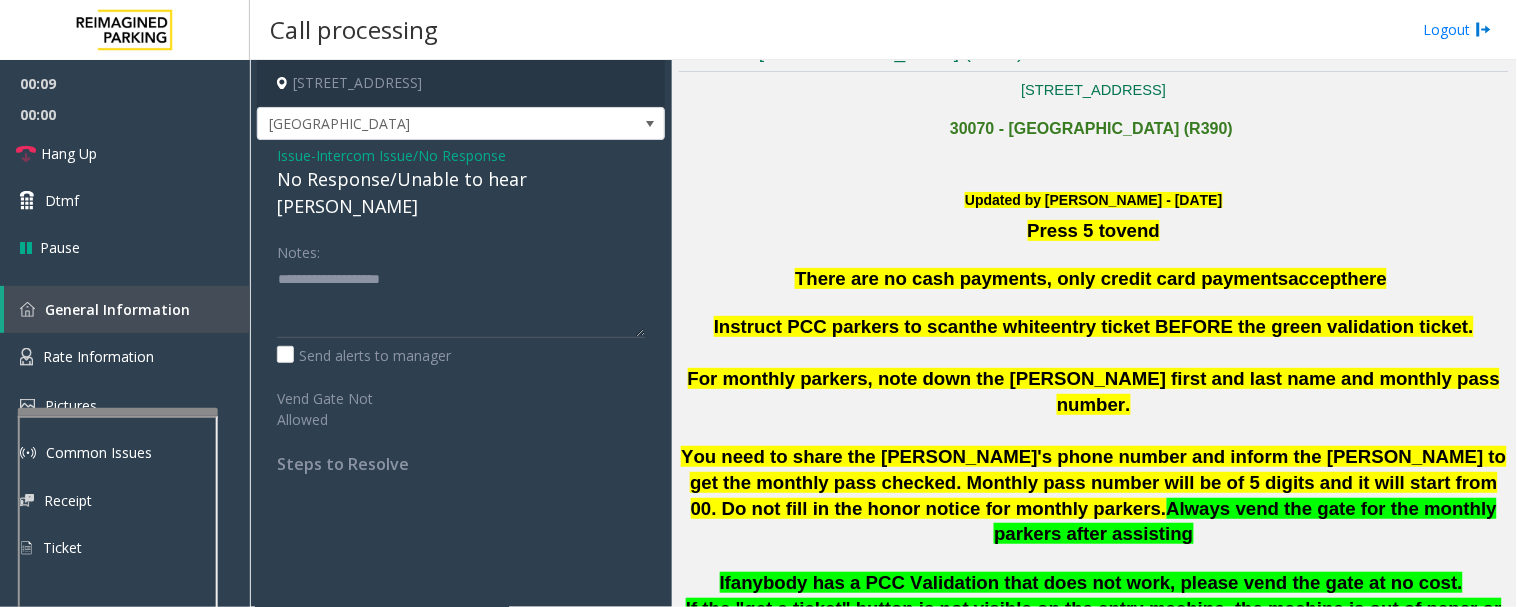 click on "No Response/Unable to hear [PERSON_NAME]" 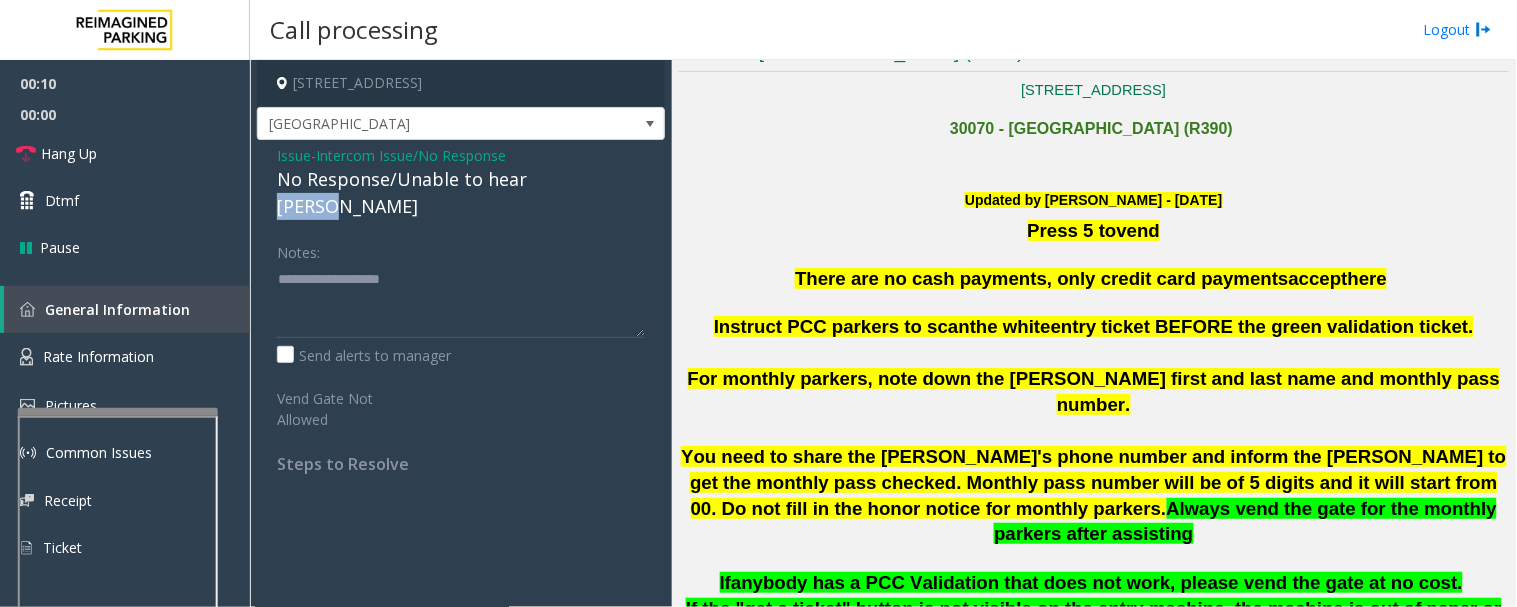 click on "No Response/Unable to hear [PERSON_NAME]" 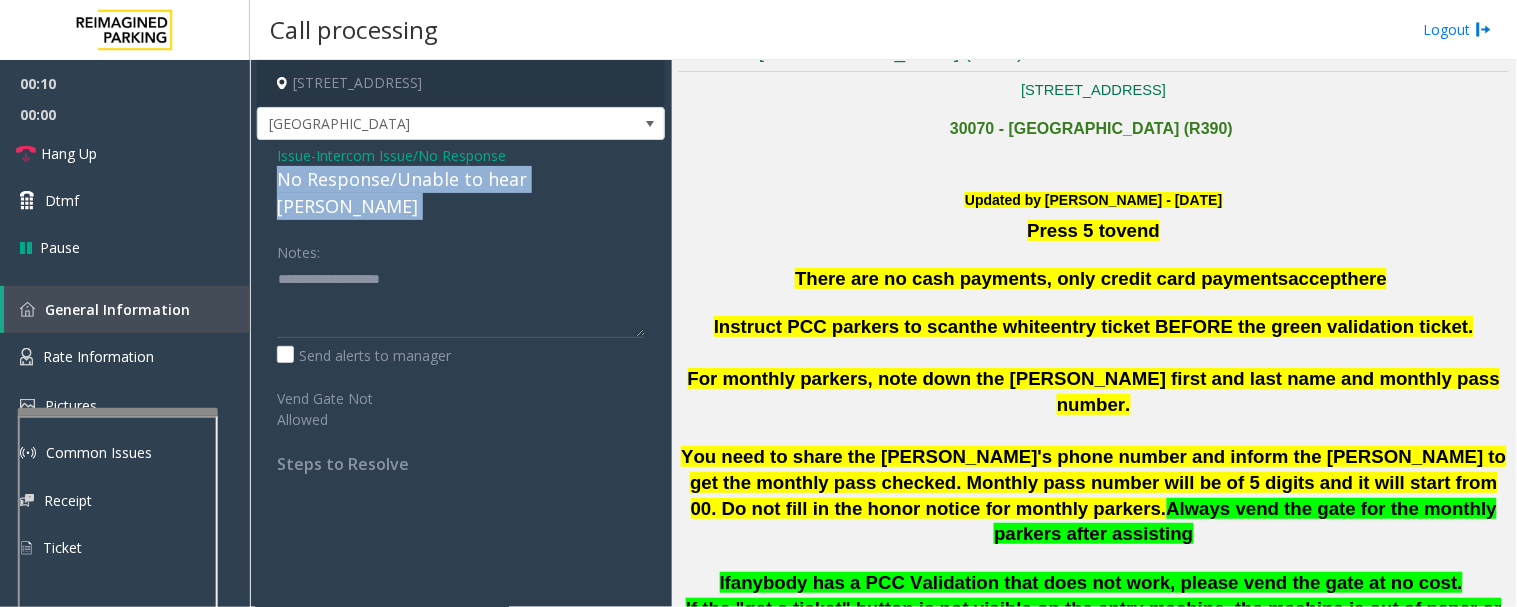 click on "No Response/Unable to hear [PERSON_NAME]" 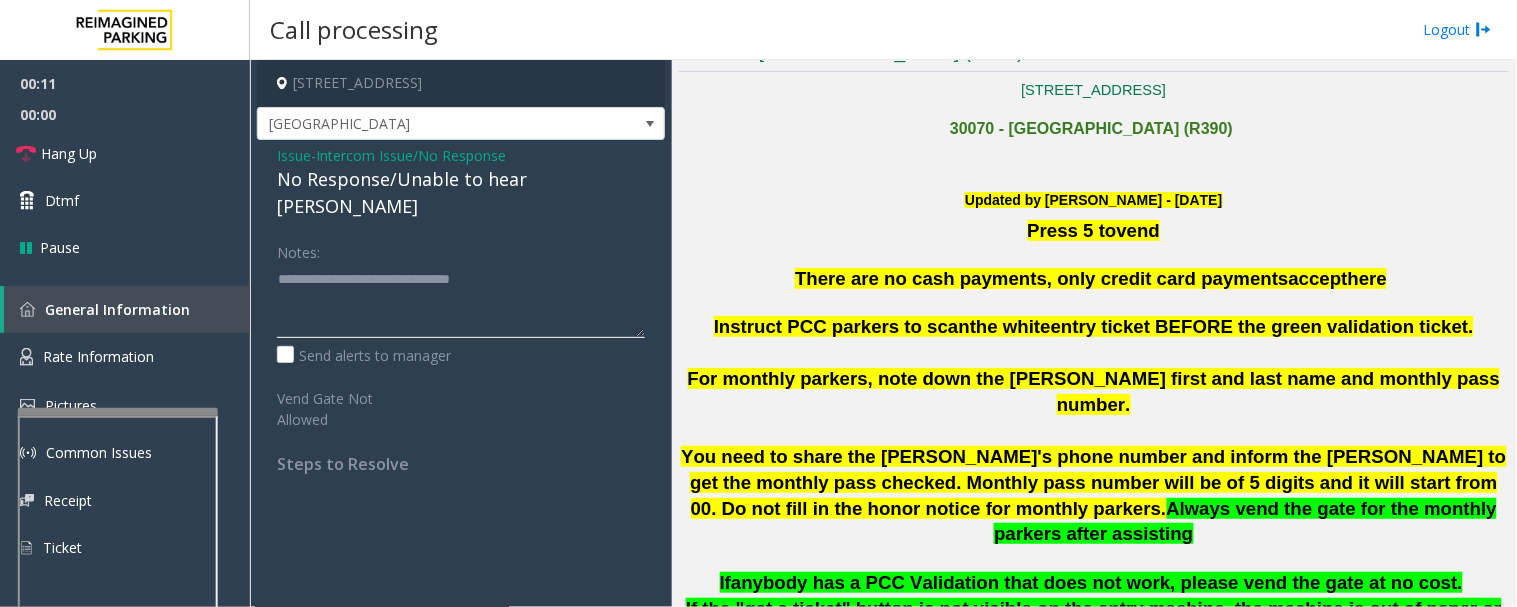 click 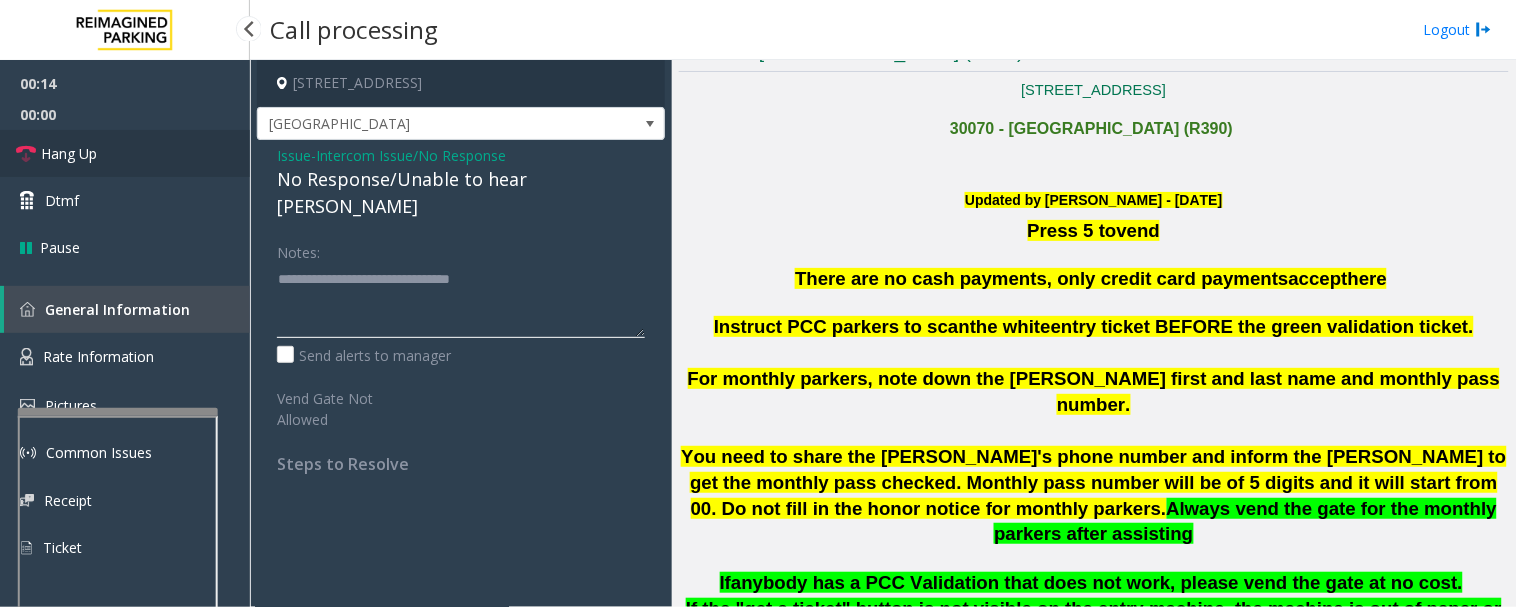 type on "**********" 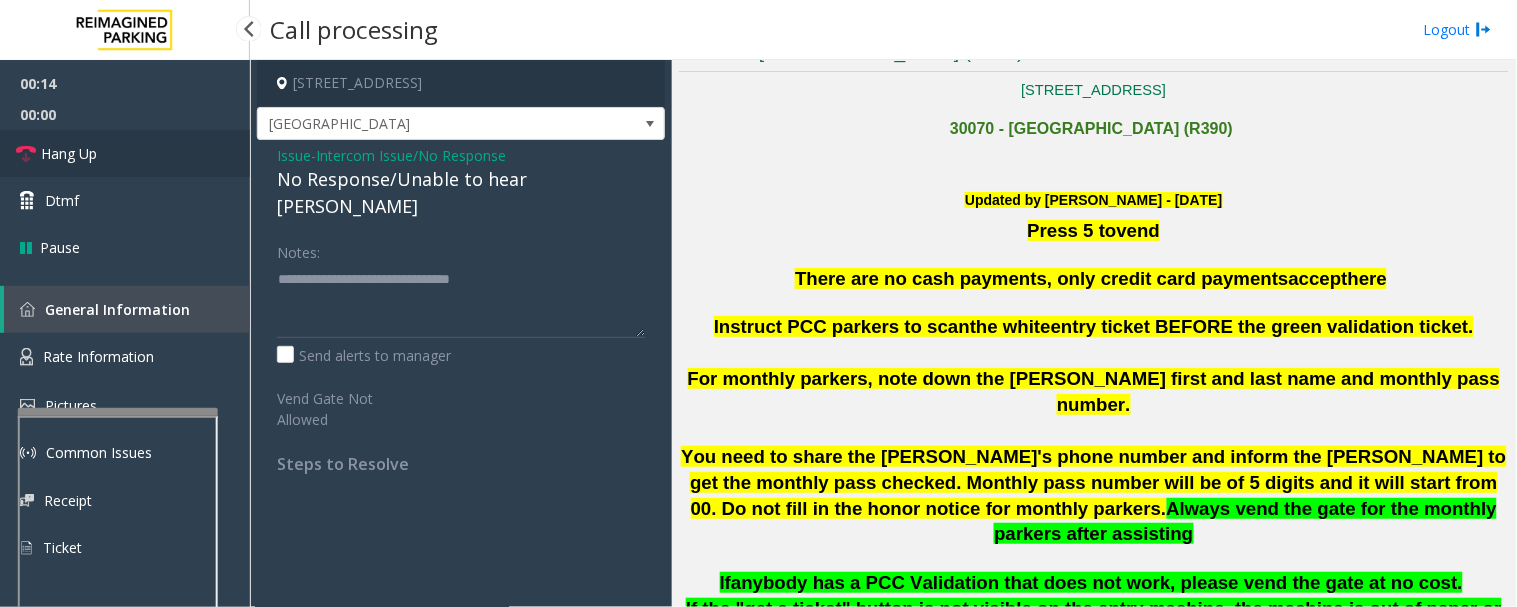 click at bounding box center (26, 154) 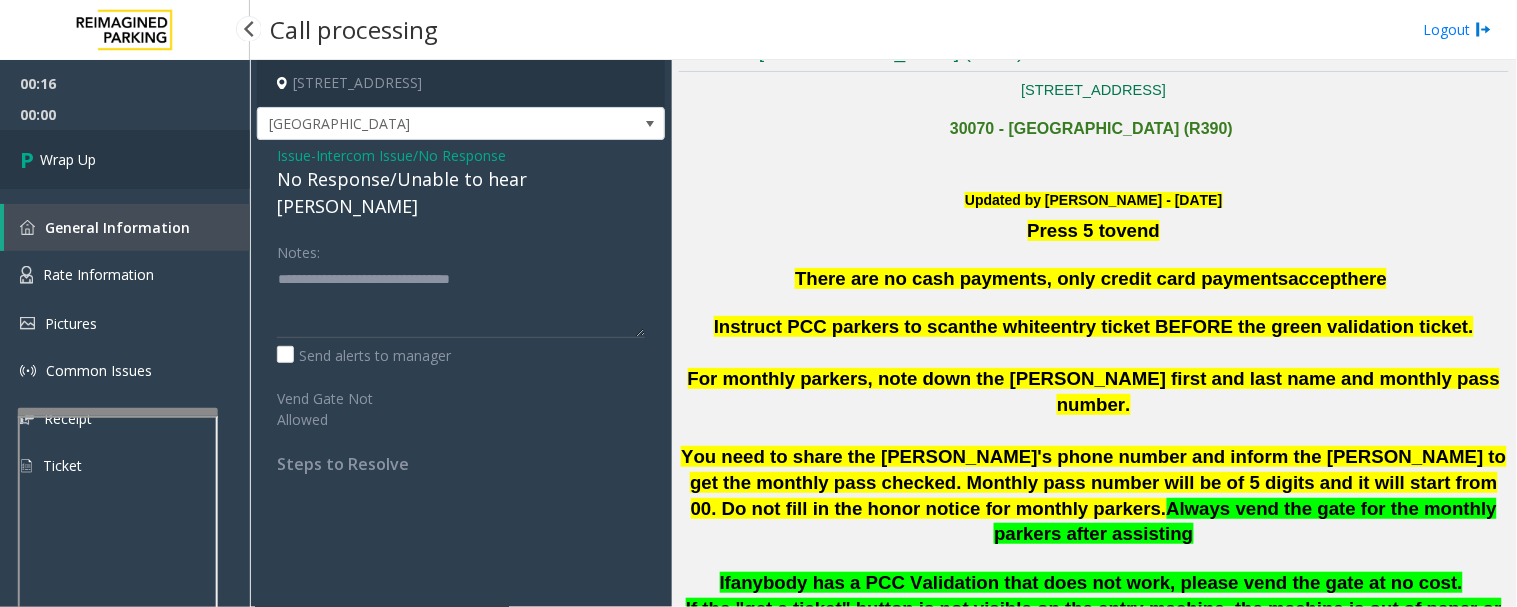 click at bounding box center [30, 159] 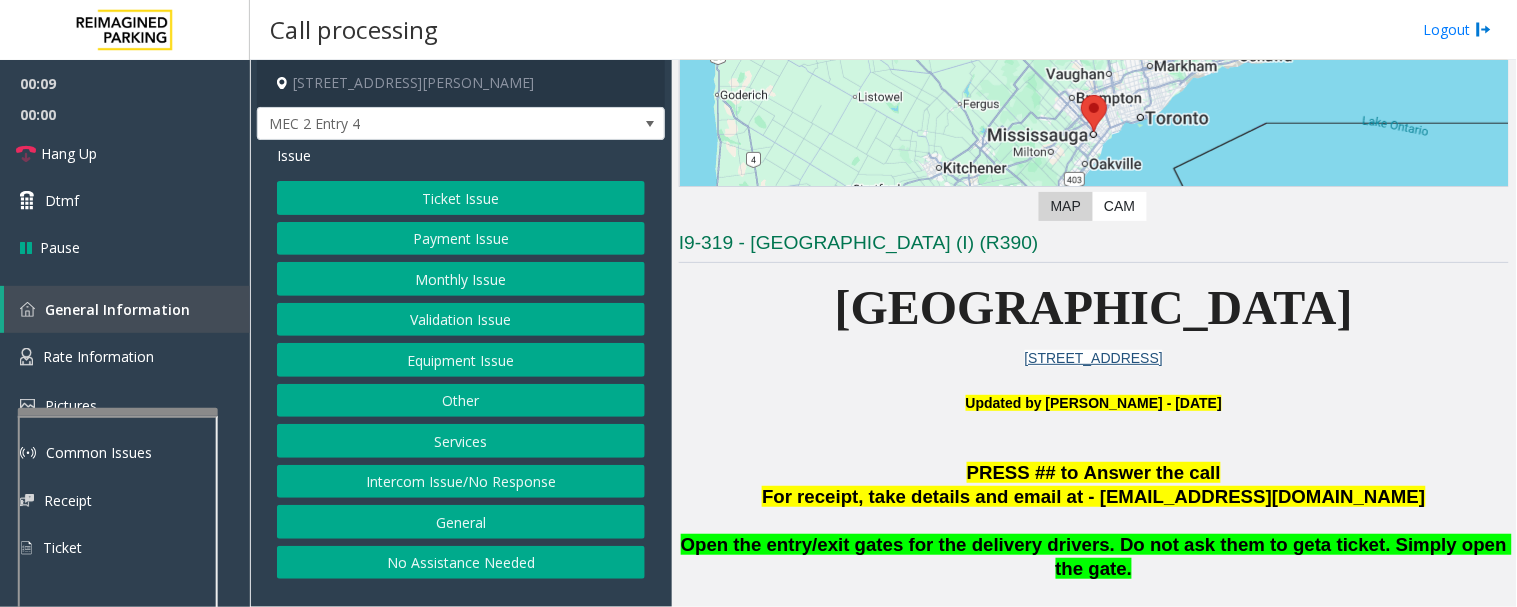 scroll, scrollTop: 444, scrollLeft: 0, axis: vertical 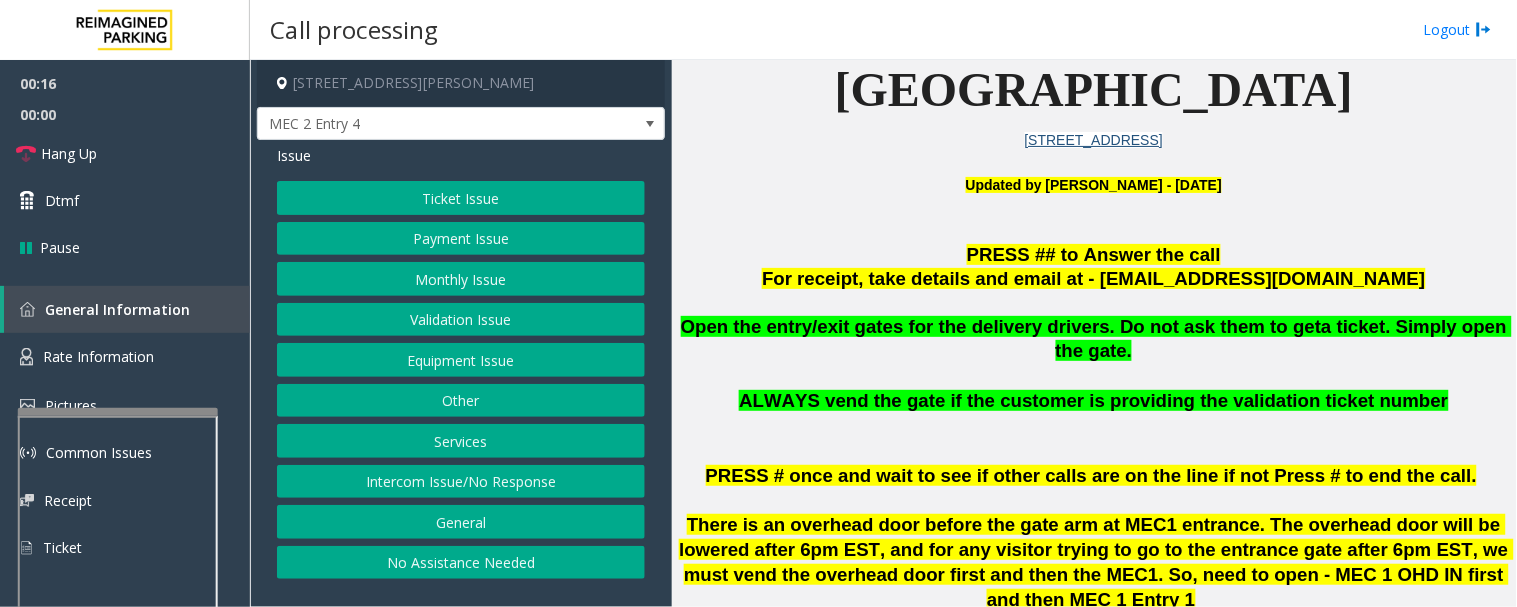 click on "Equipment Issue" 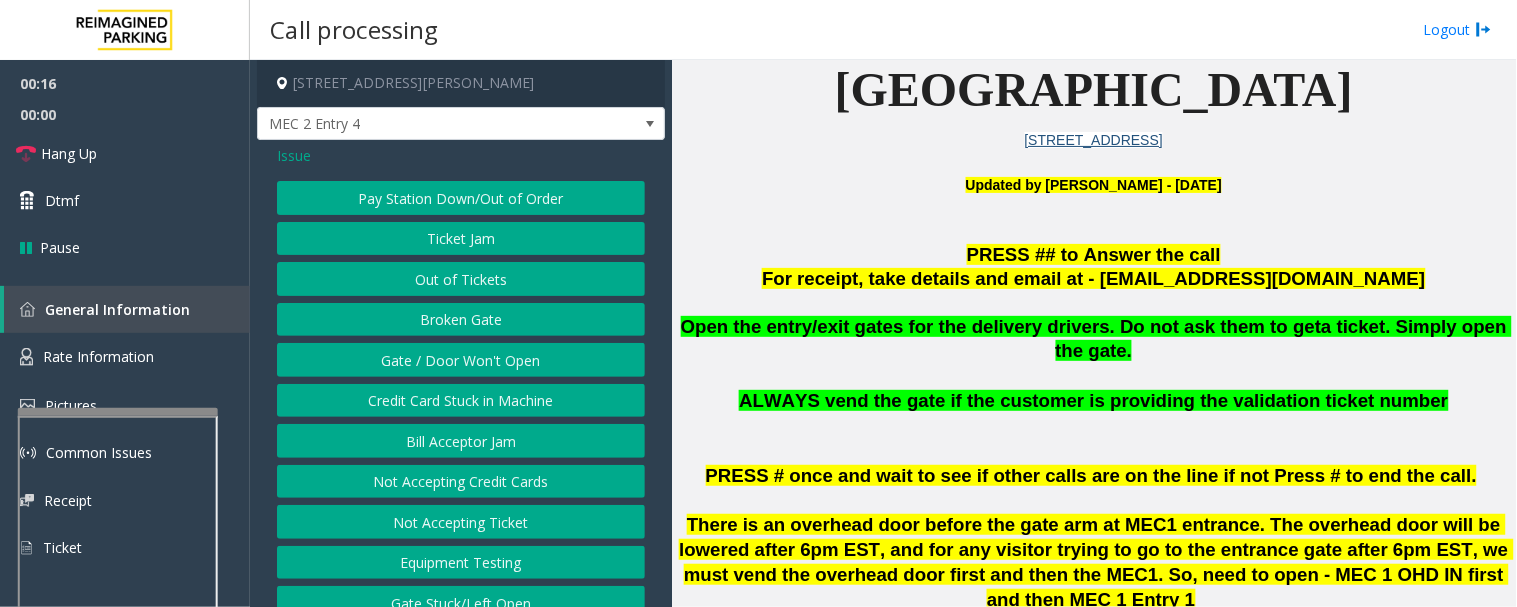 click on "Gate / Door Won't Open" 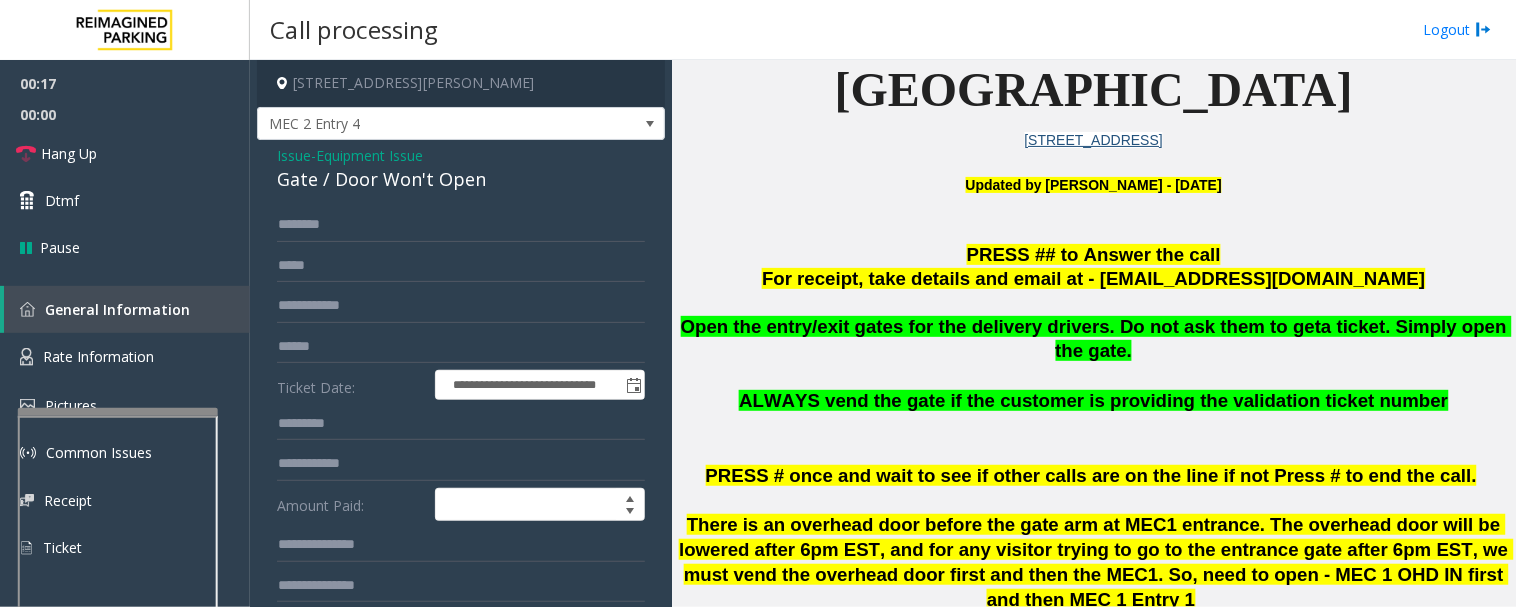 click on "Gate / Door Won't Open" 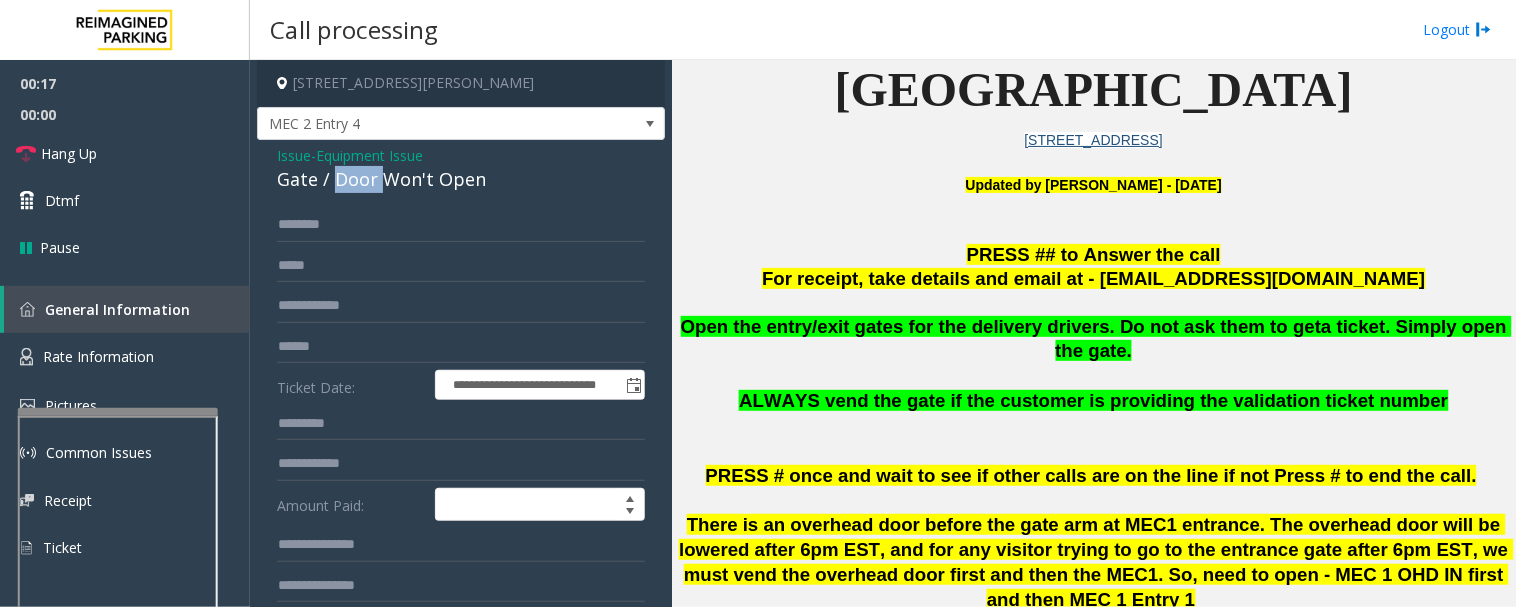 click on "Gate / Door Won't Open" 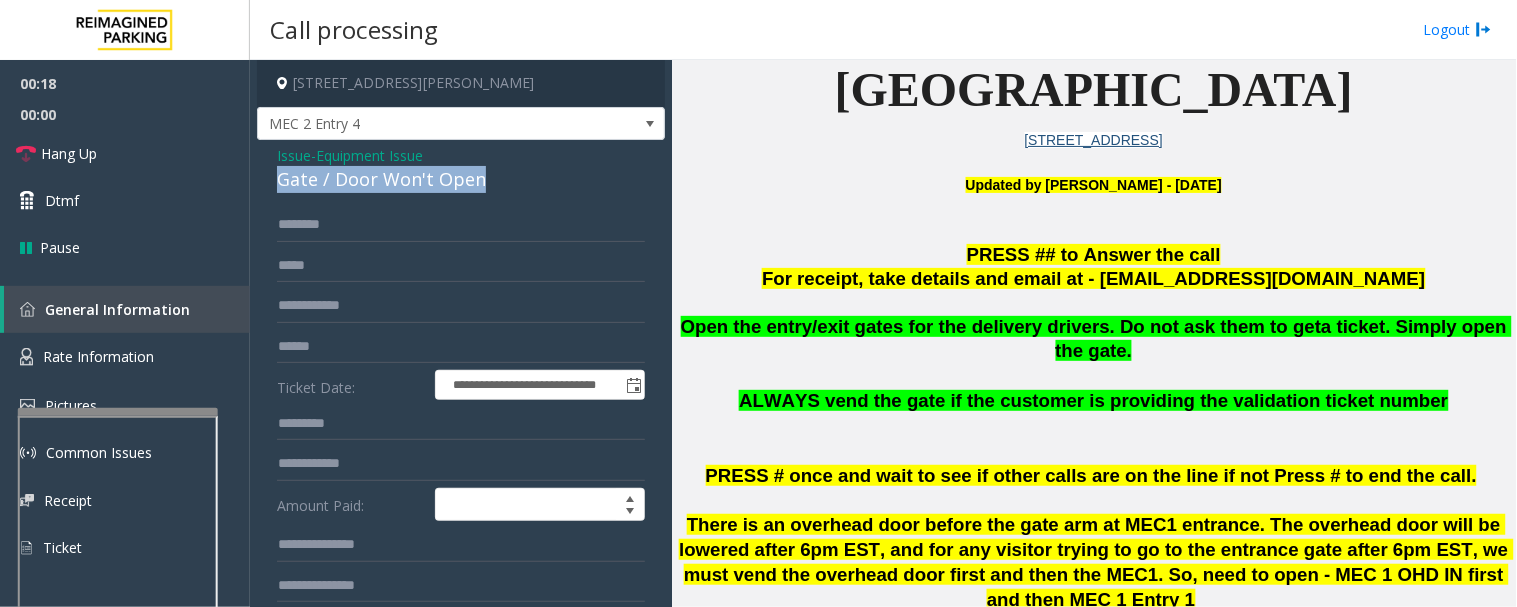 click on "Gate / Door Won't Open" 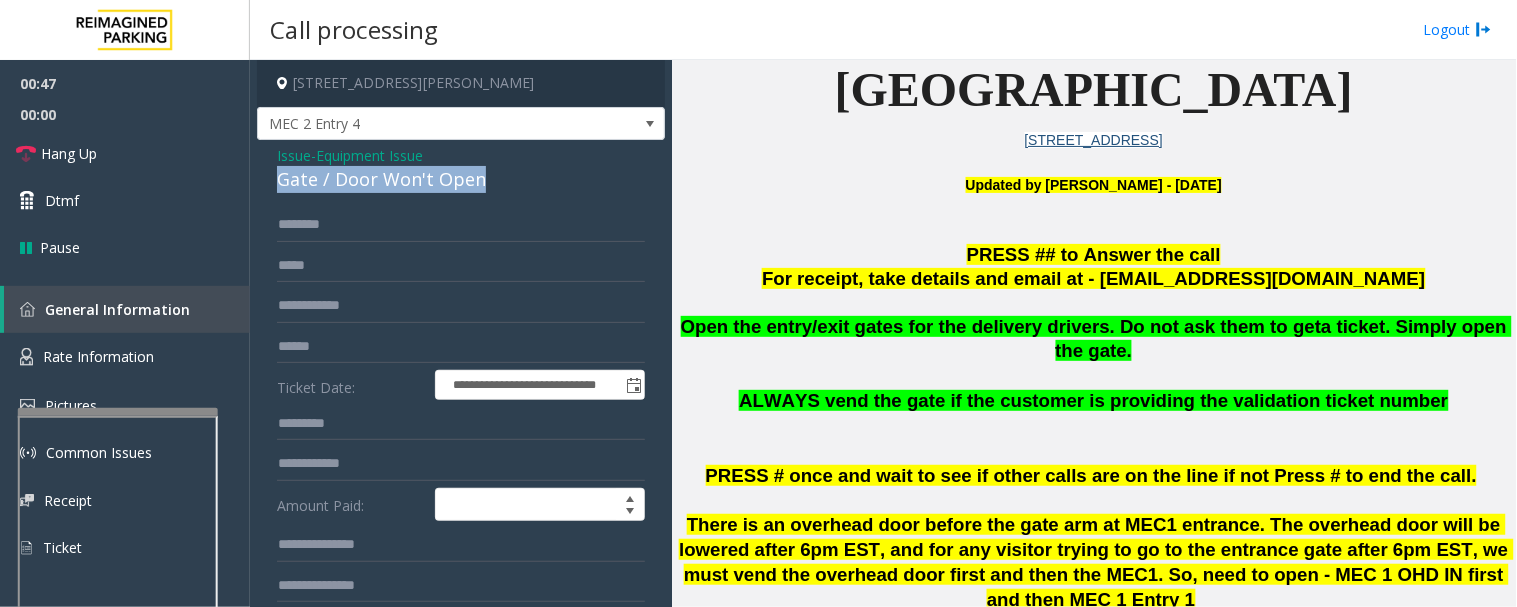 scroll, scrollTop: 222, scrollLeft: 0, axis: vertical 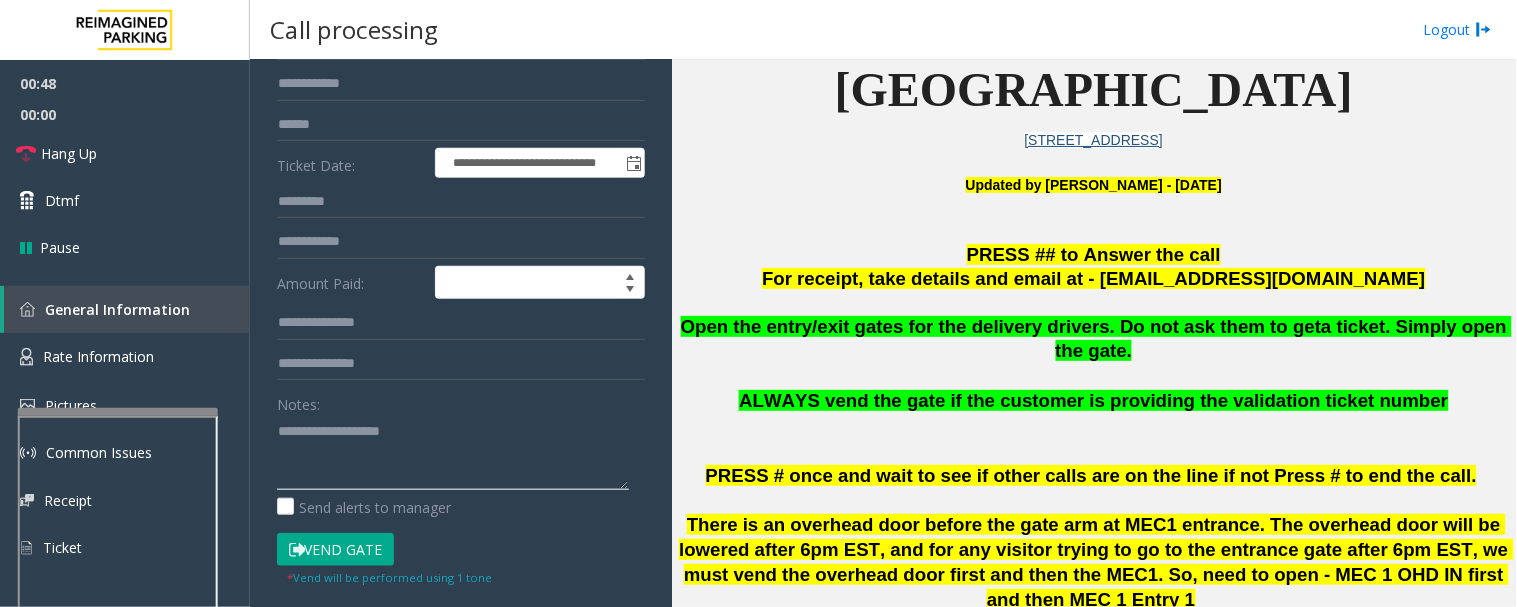 click 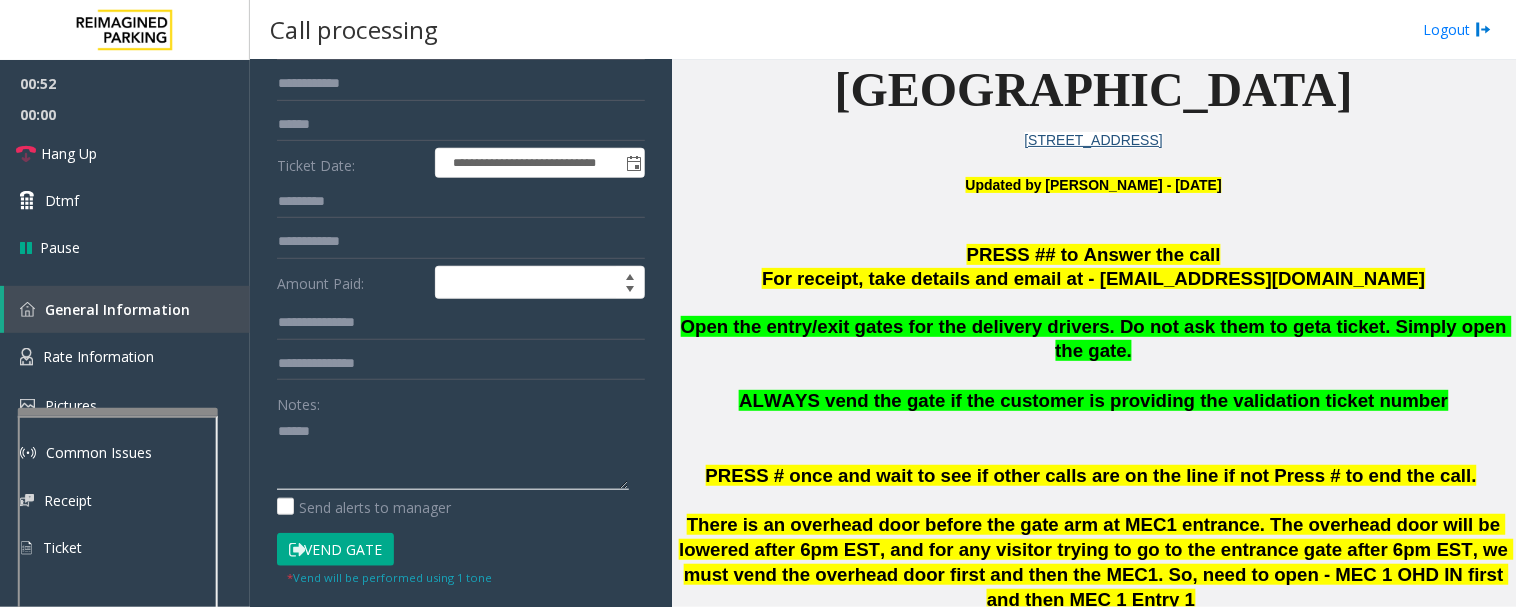paste on "**********" 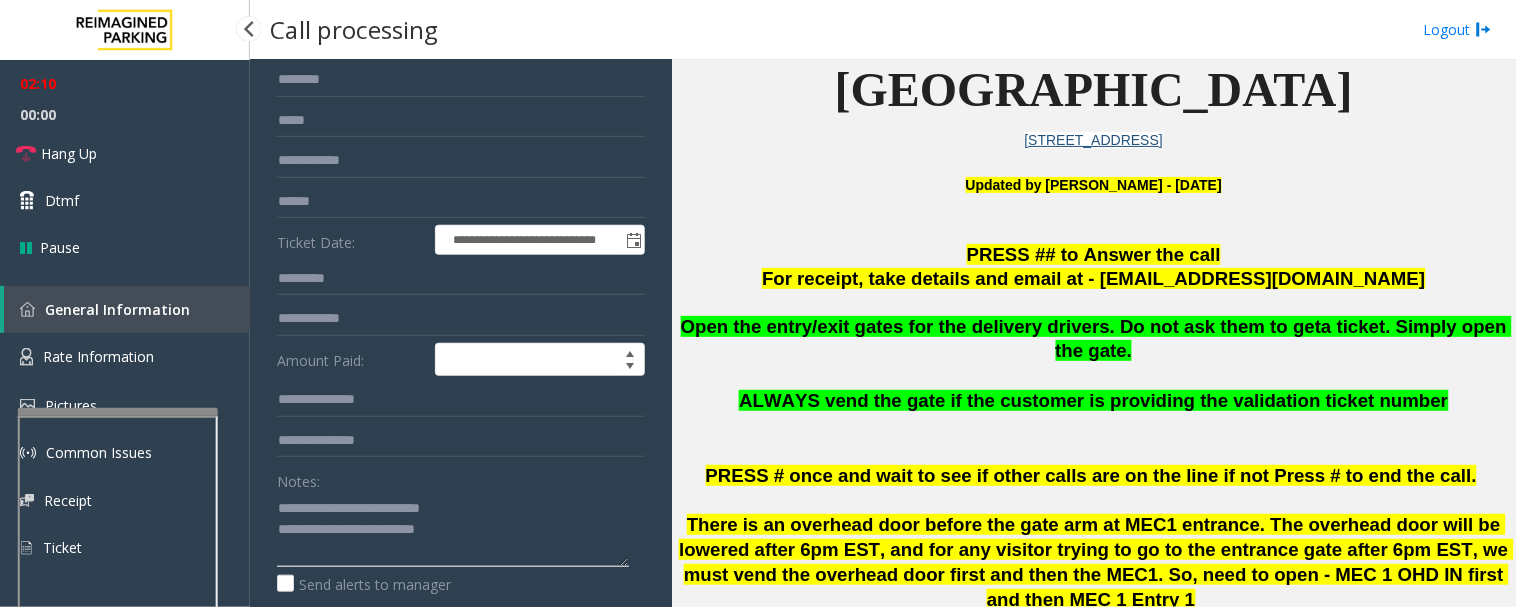 scroll, scrollTop: 0, scrollLeft: 0, axis: both 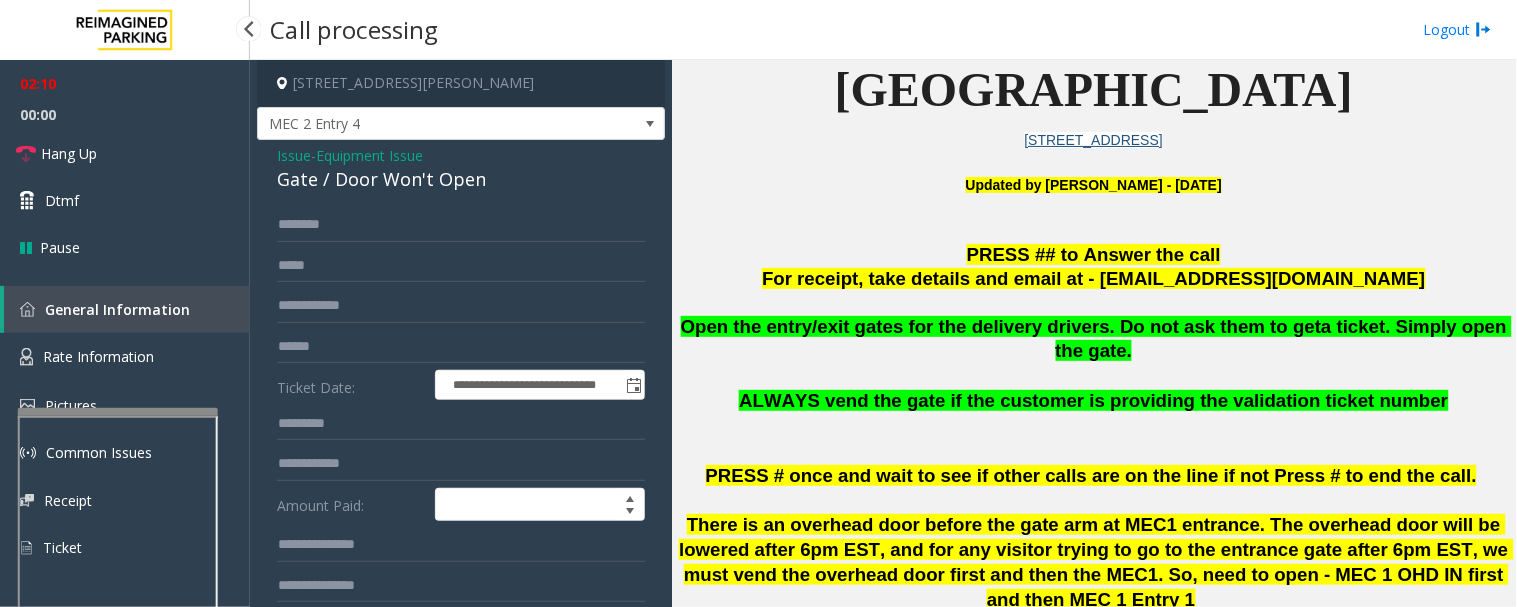 type on "**********" 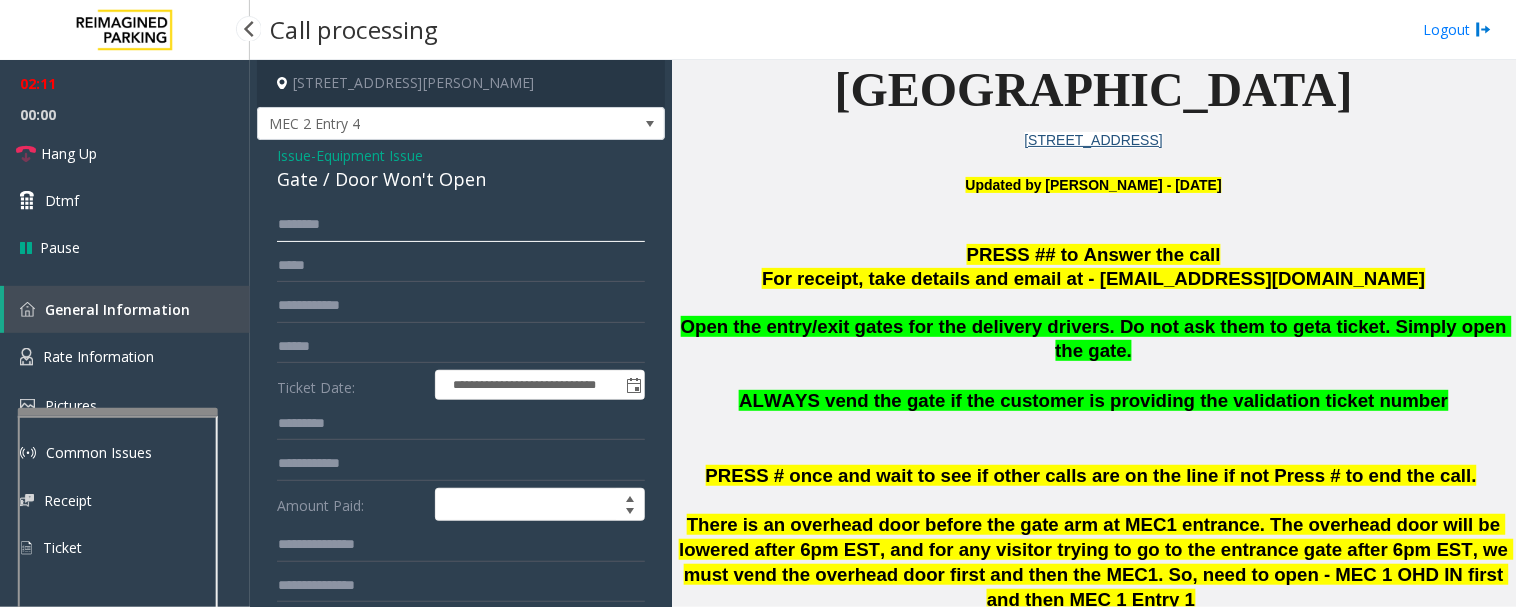 click 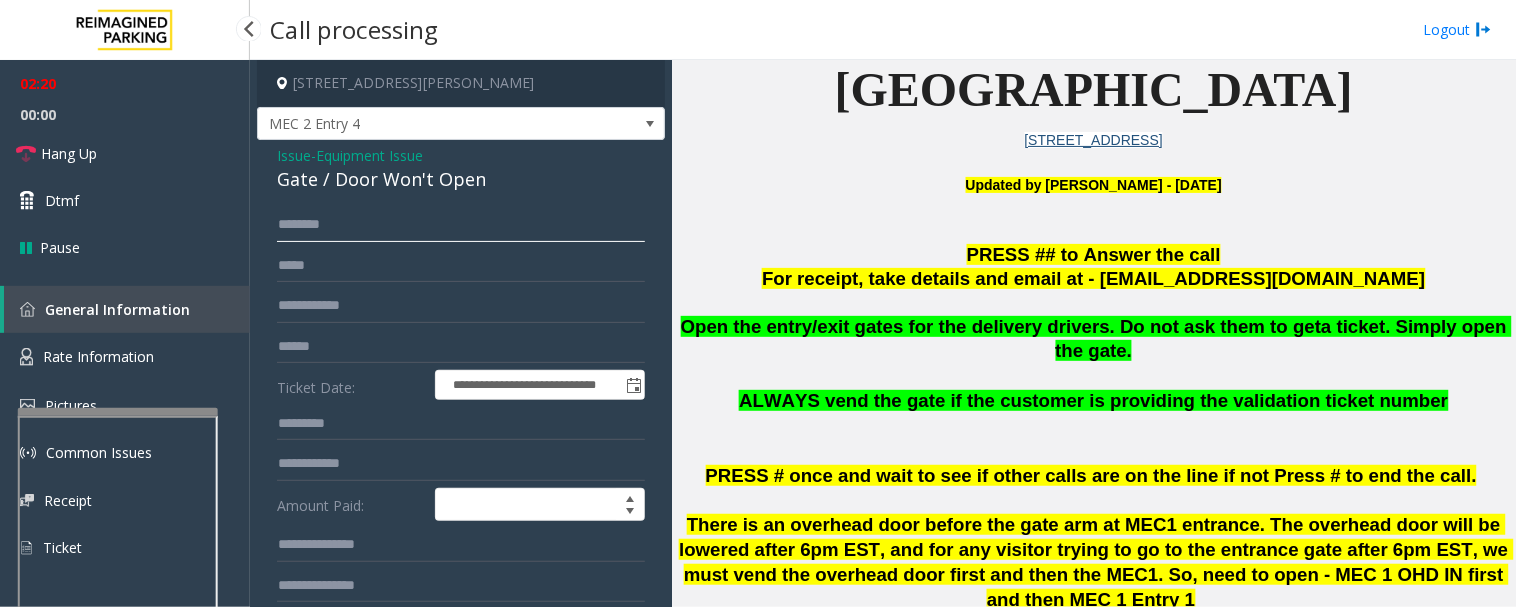 scroll, scrollTop: 333, scrollLeft: 0, axis: vertical 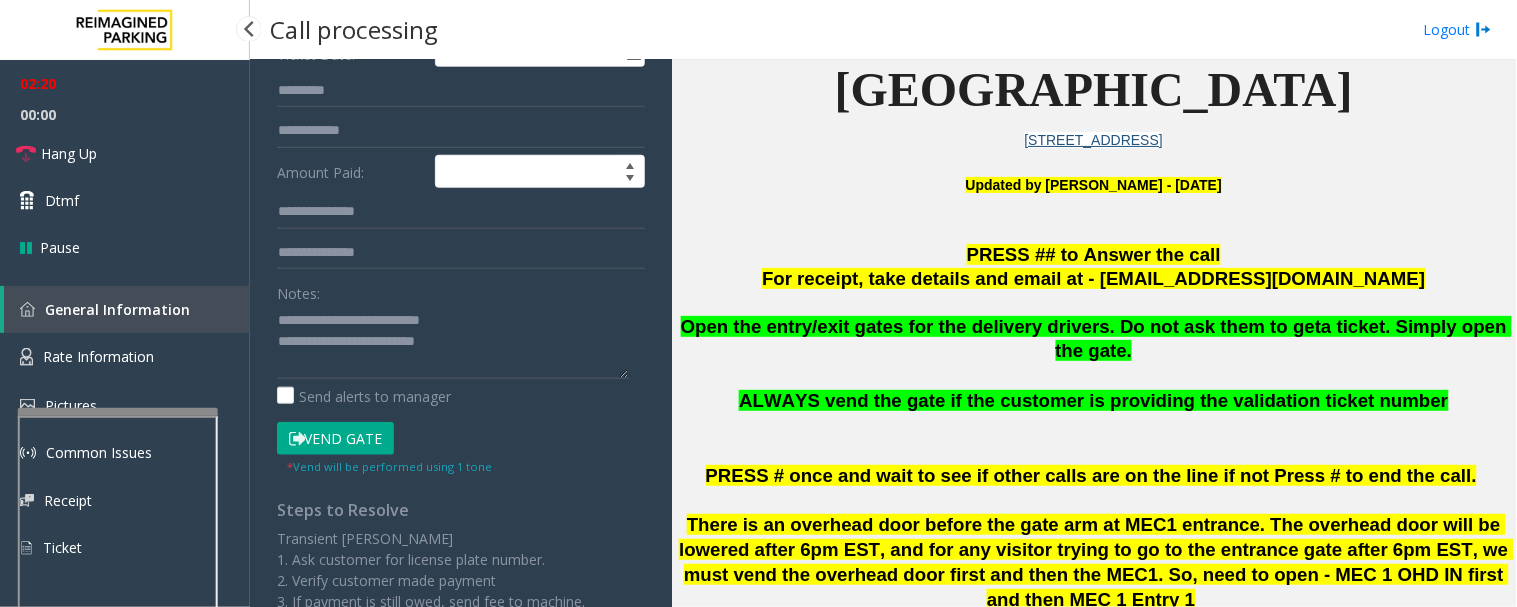 type on "********" 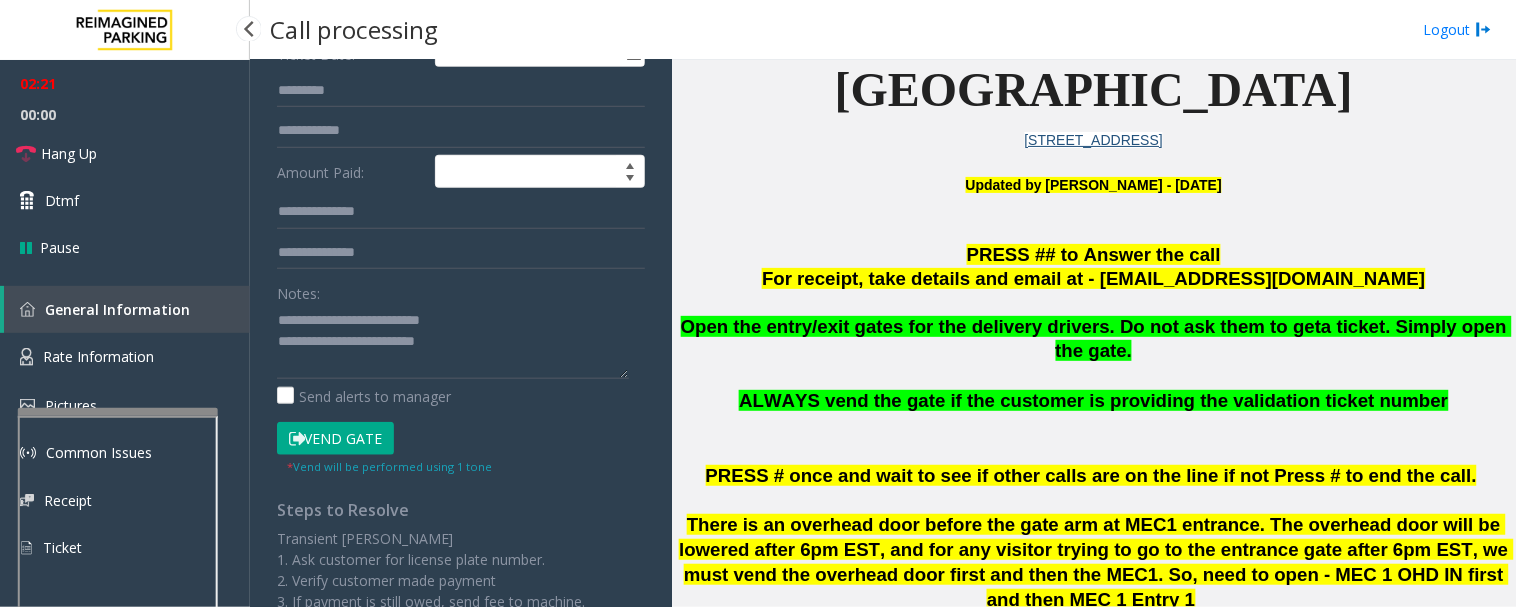 click on "Vend Gate" 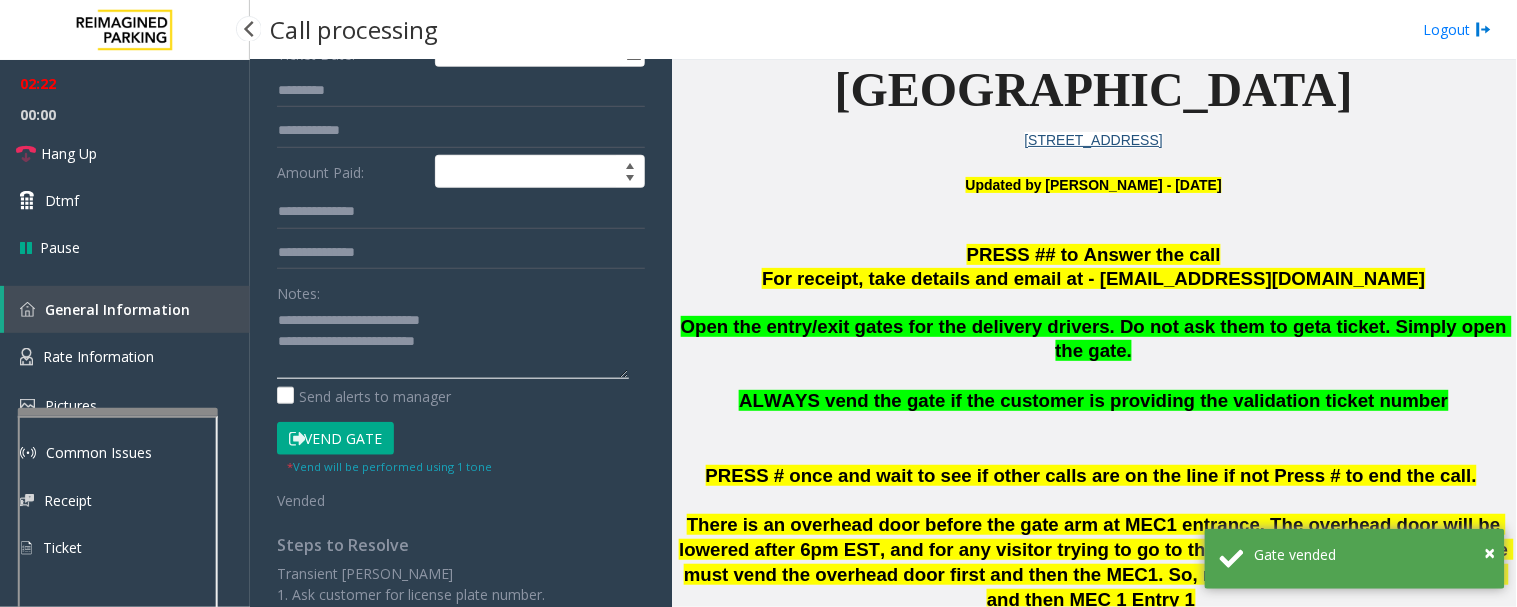 drag, startPoint x: 486, startPoint y: 351, endPoint x: 347, endPoint y: 351, distance: 139 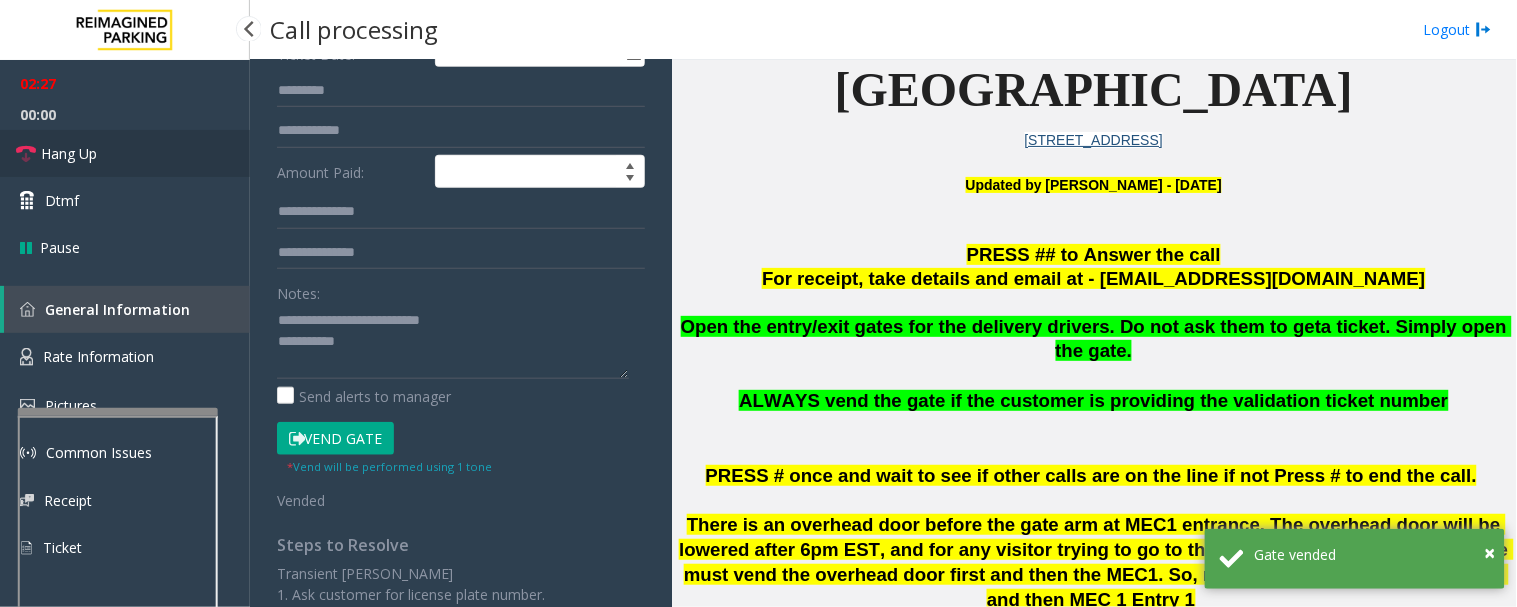 click on "Hang Up" at bounding box center [125, 153] 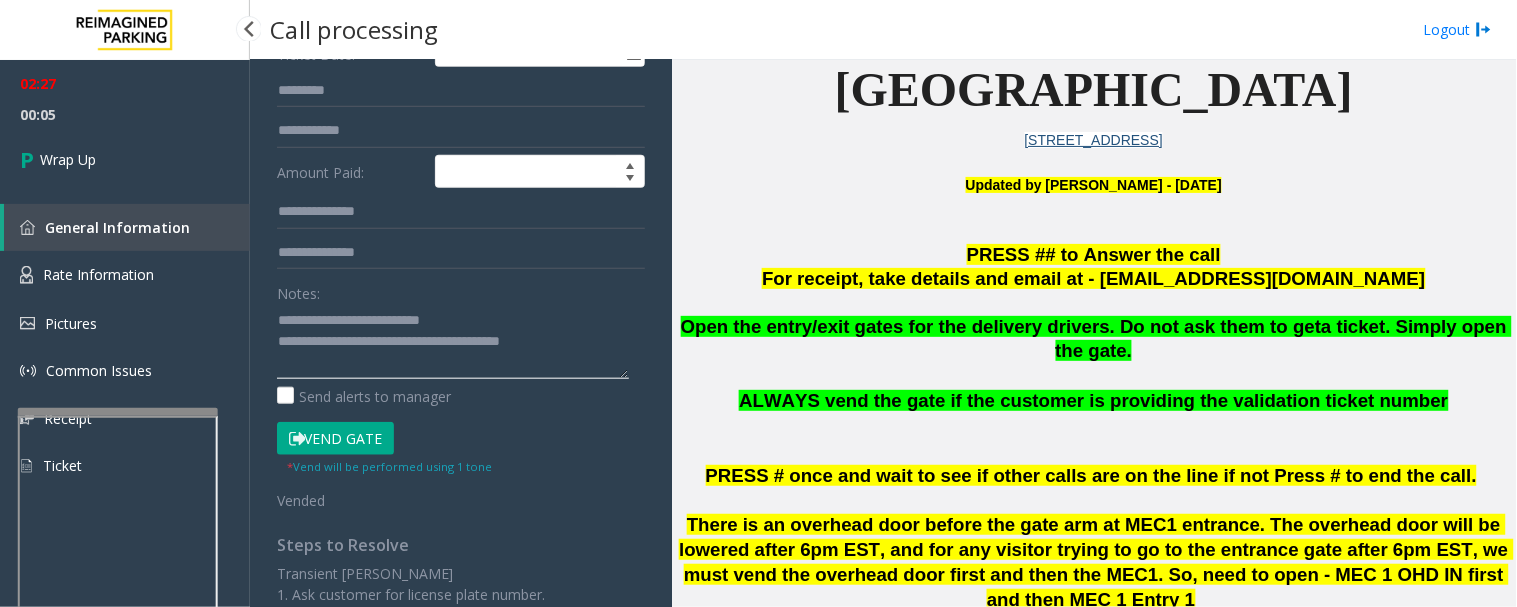 type on "**********" 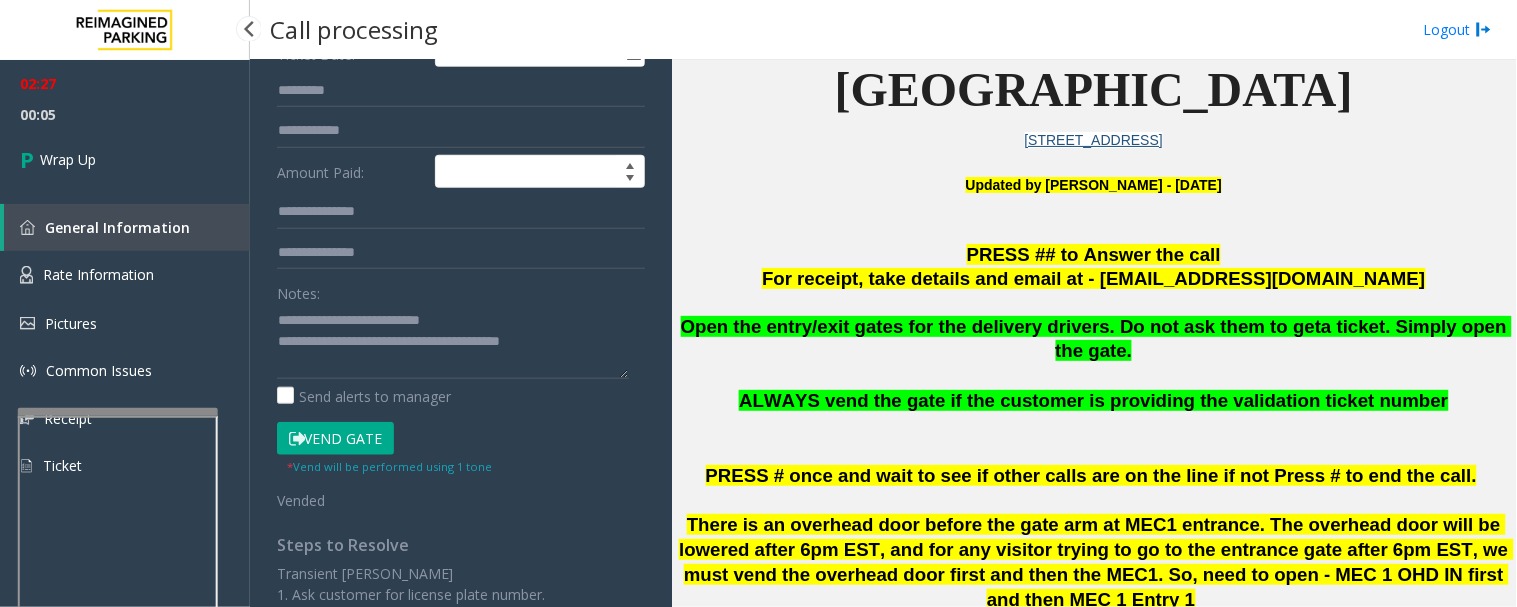 click on "02:27   00:05  Wrap Up General Information Rate Information Pictures Common Issues Receipt Ticket" at bounding box center (125, 283) 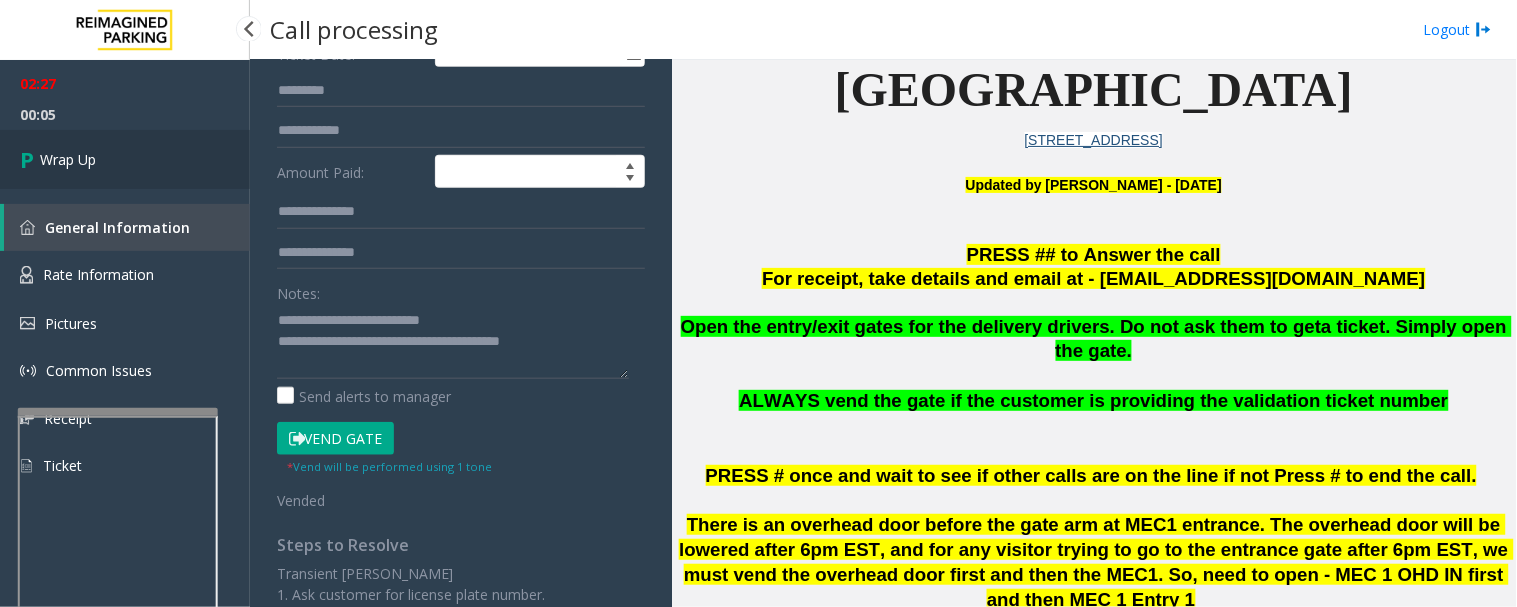 click on "Wrap Up" at bounding box center [125, 159] 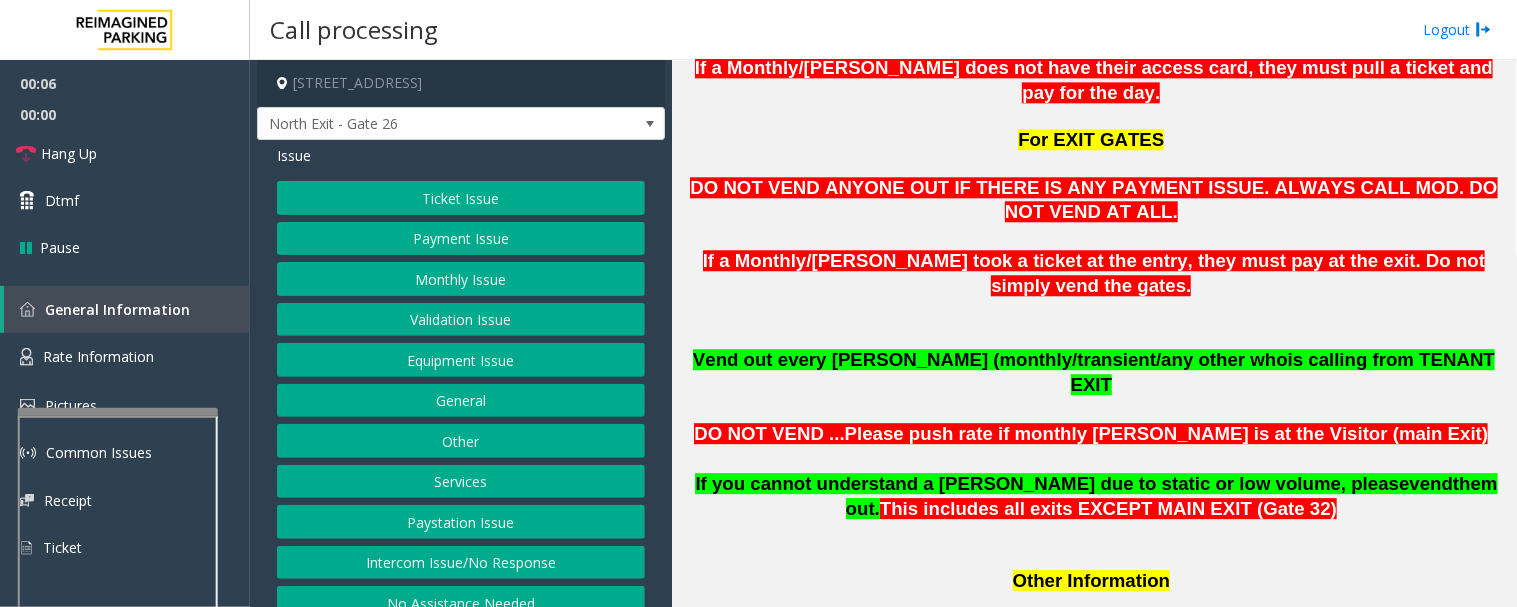 scroll, scrollTop: 1666, scrollLeft: 0, axis: vertical 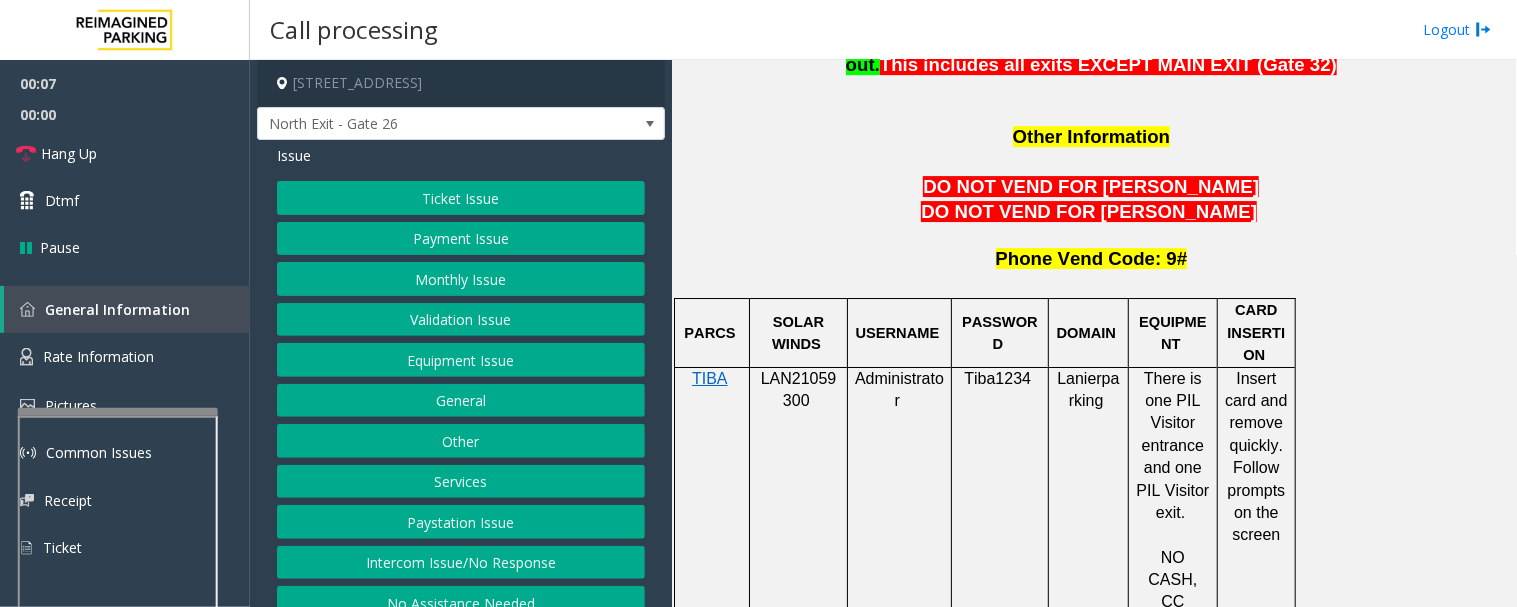 click on "LAN21059300" 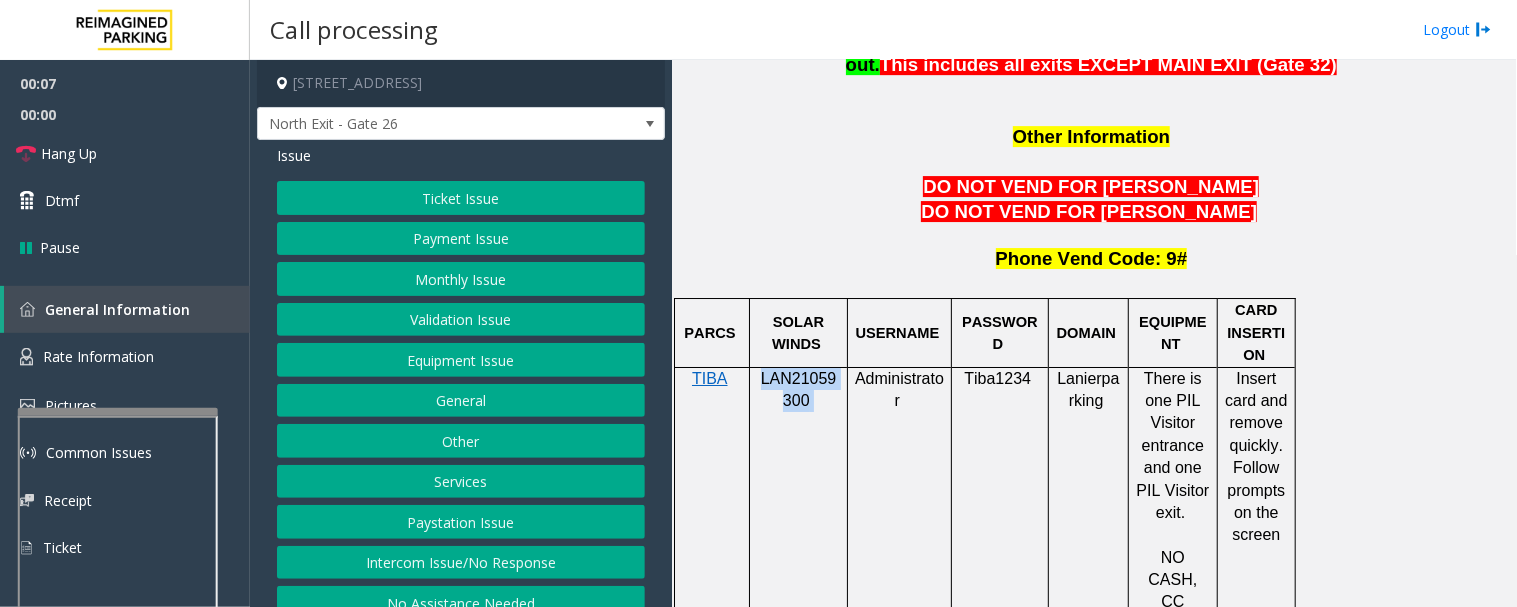 click on "LAN21059300" 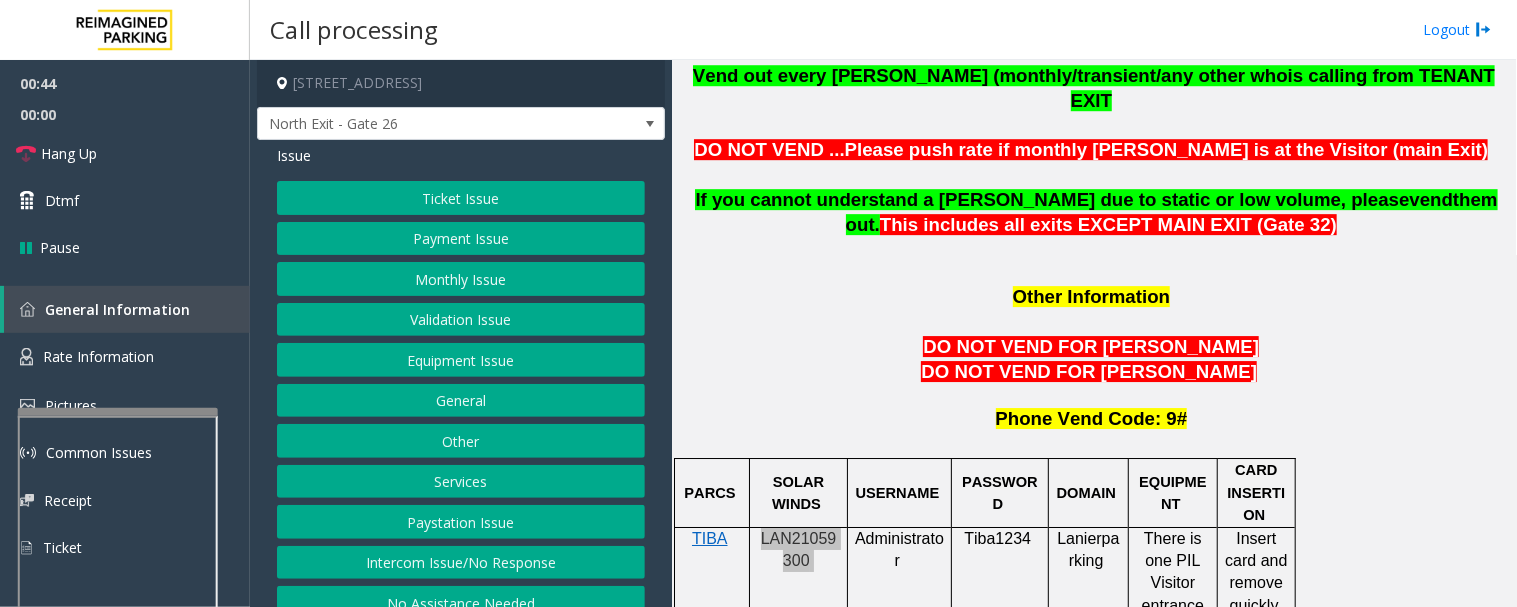 scroll, scrollTop: 1222, scrollLeft: 0, axis: vertical 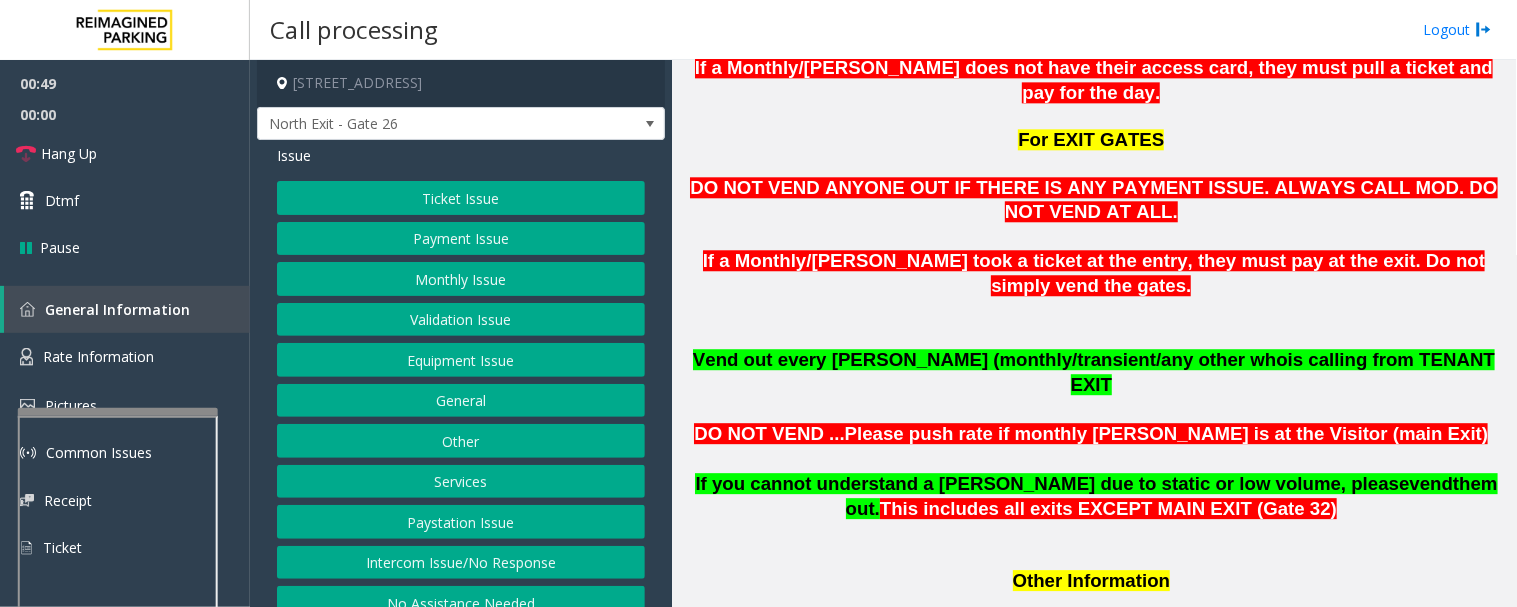 click on "Monthly Issue" 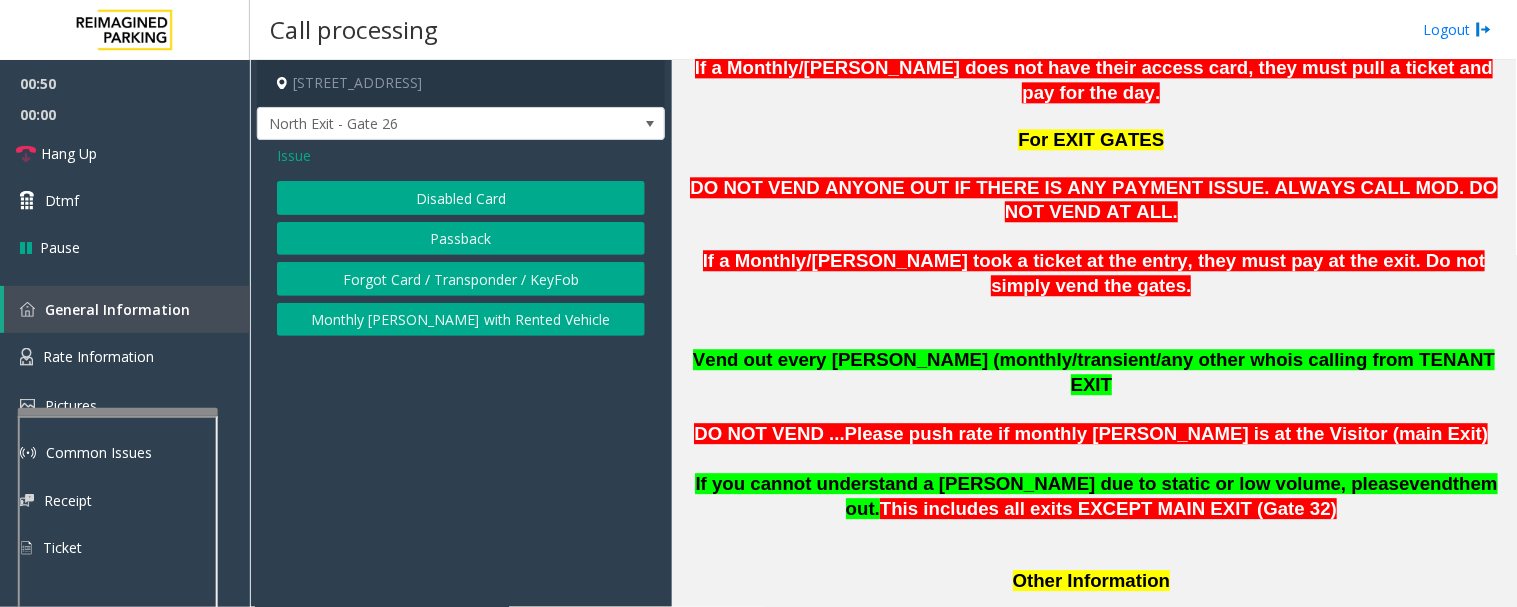 click on "Disabled Card" 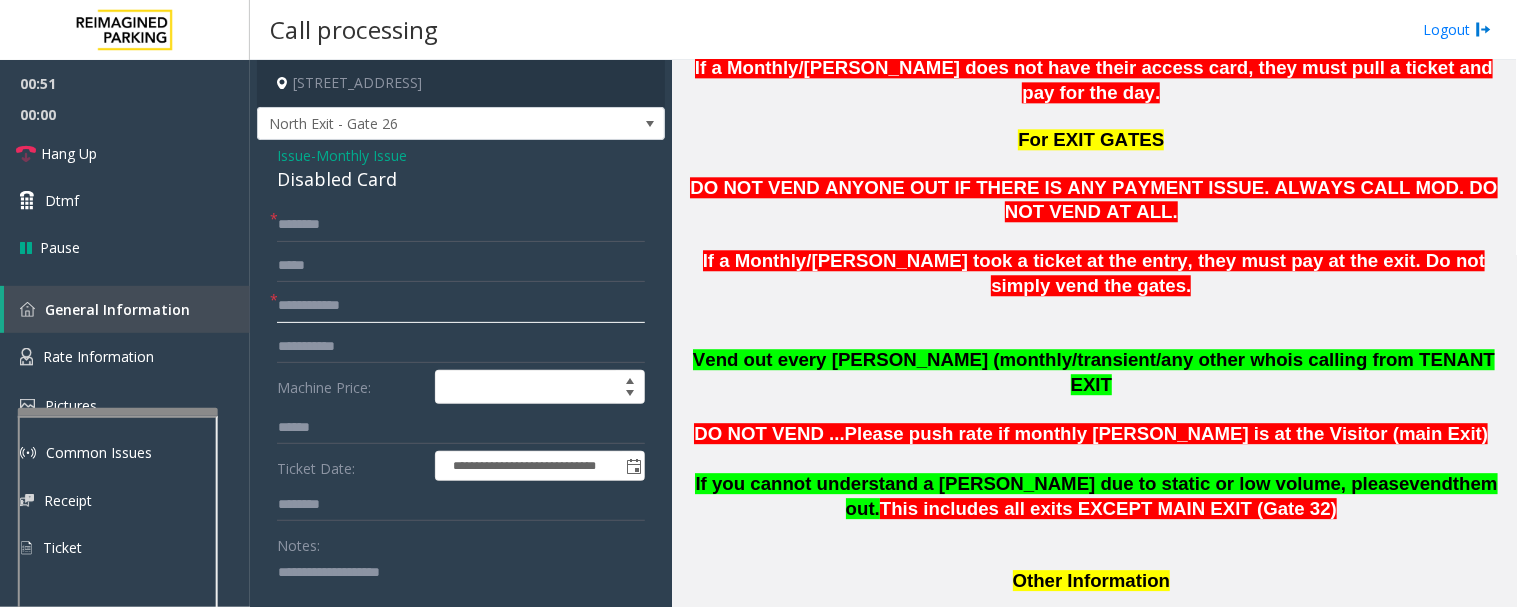 click 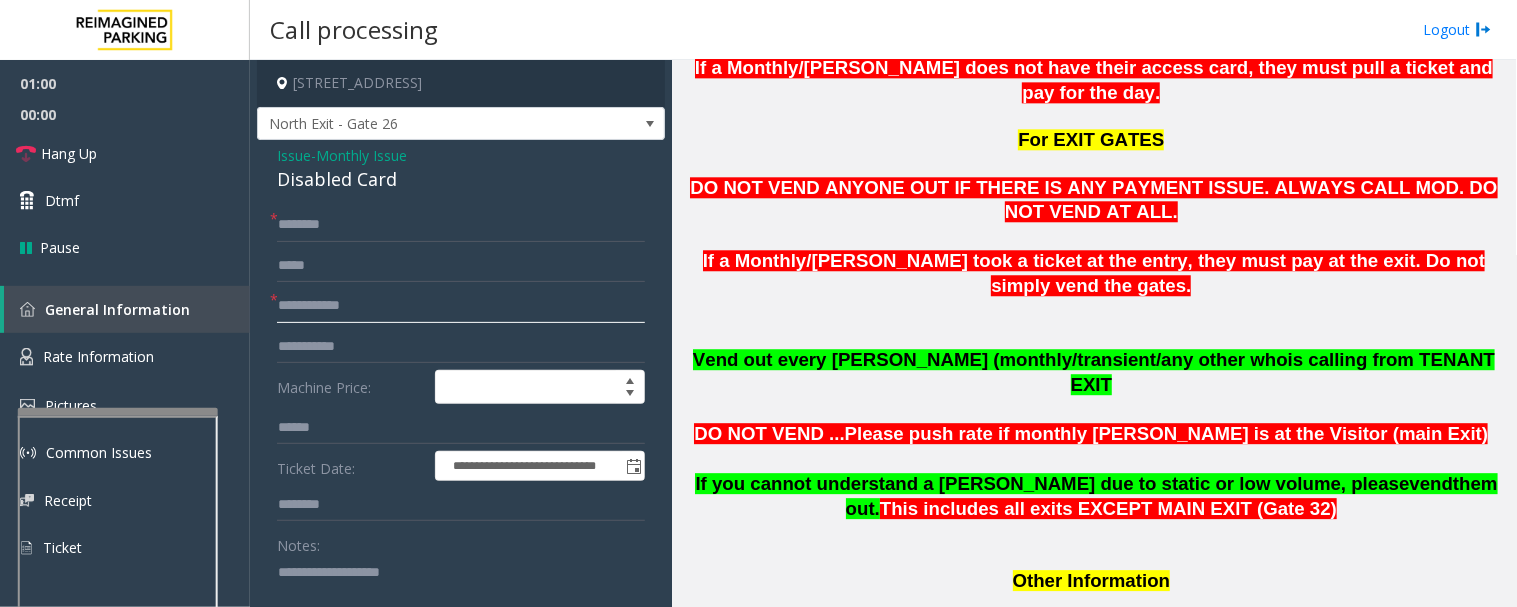 click 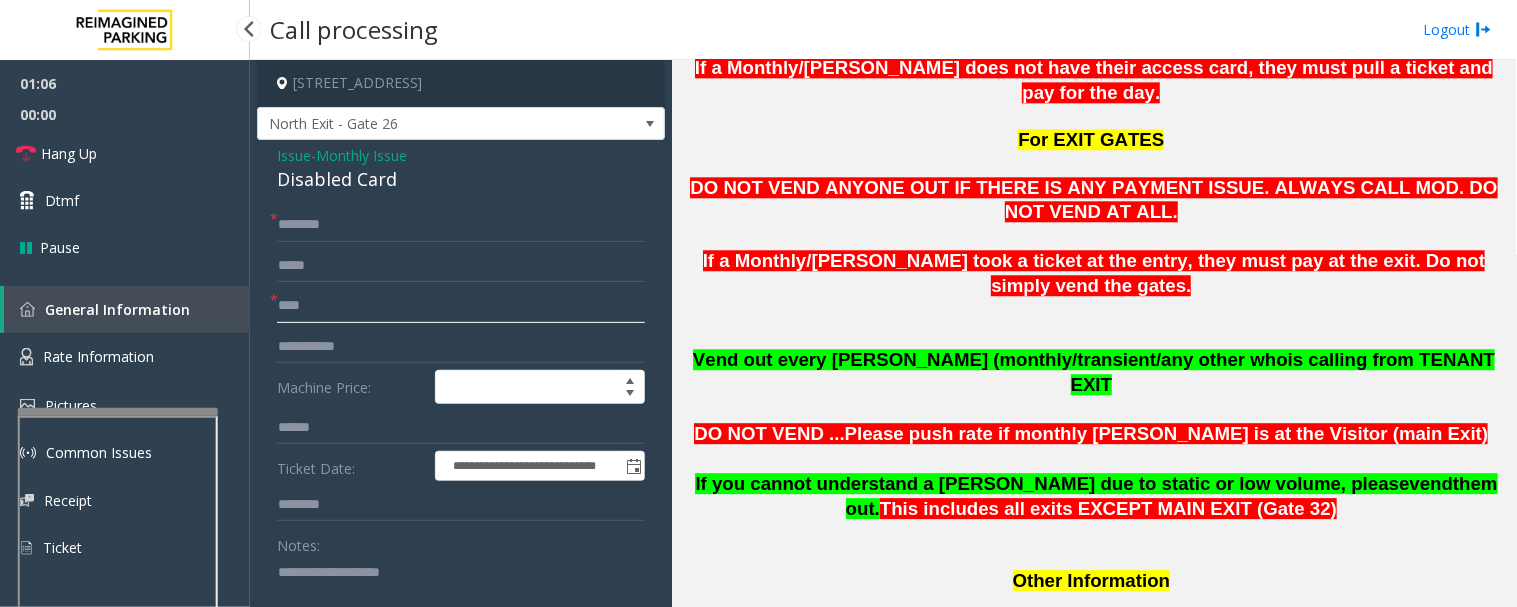 drag, startPoint x: 395, startPoint y: 313, endPoint x: 198, endPoint y: 288, distance: 198.57996 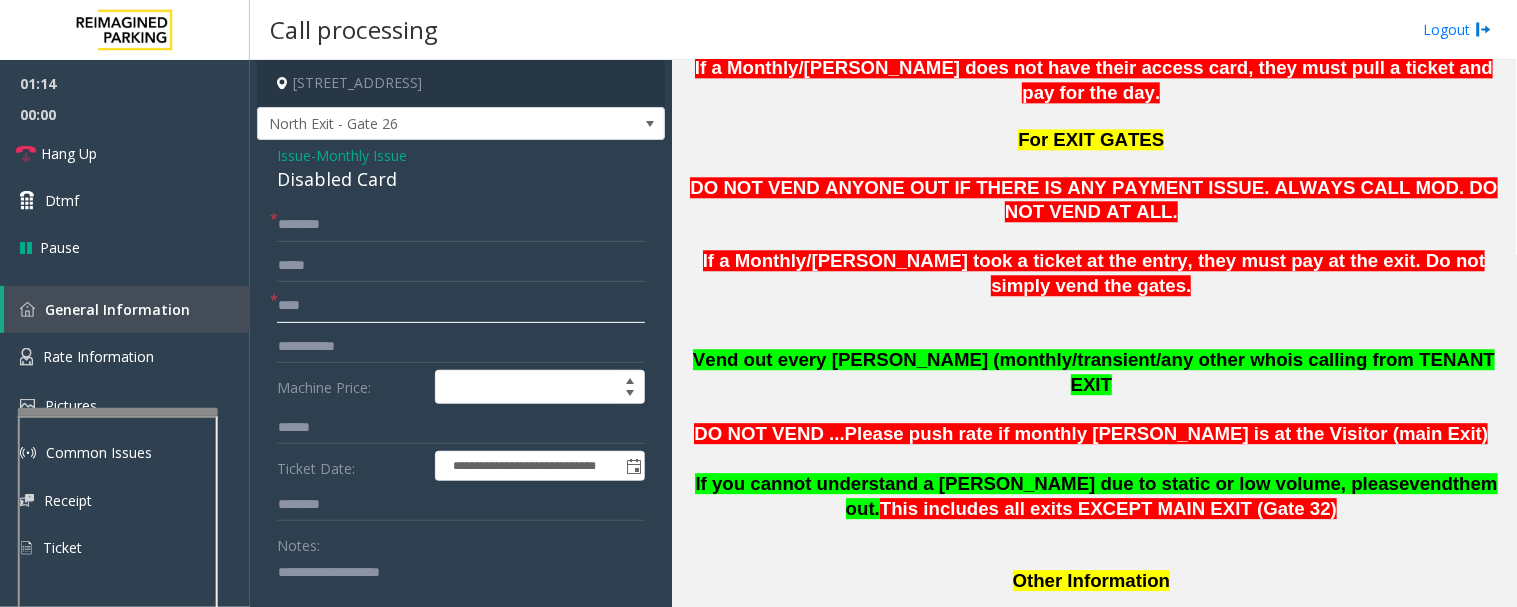 click on "****" 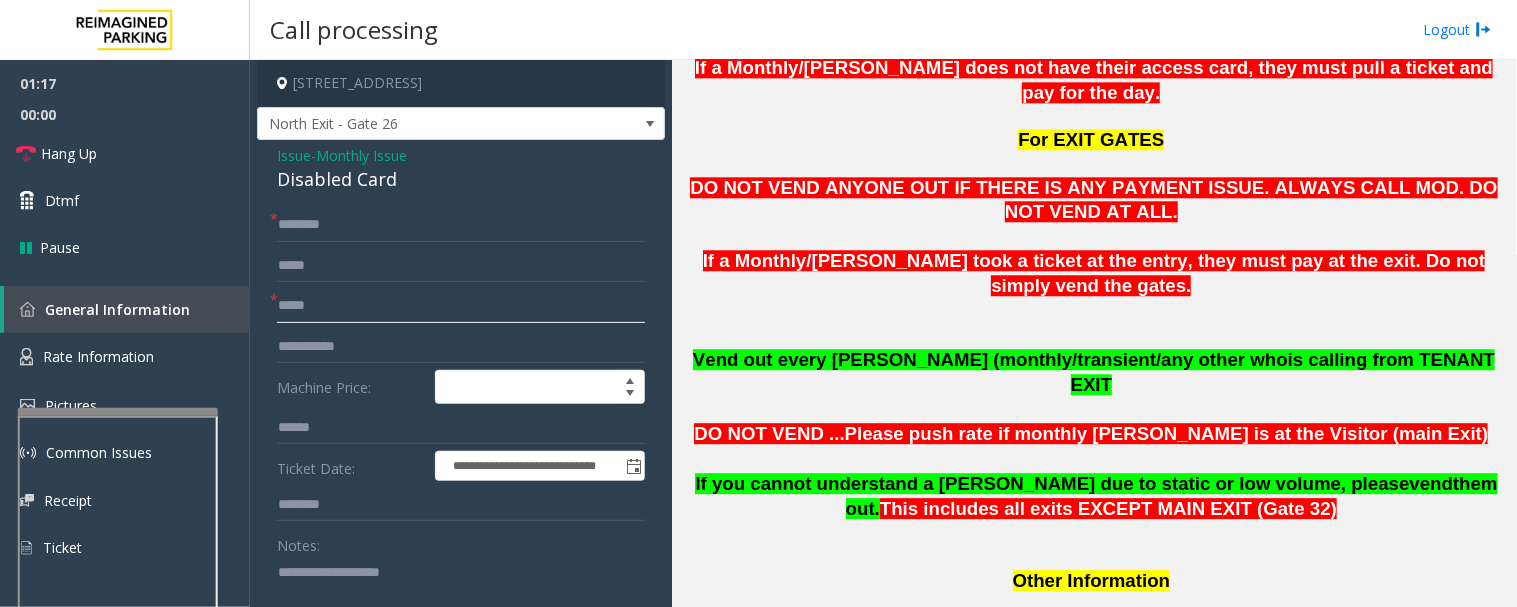 type on "*****" 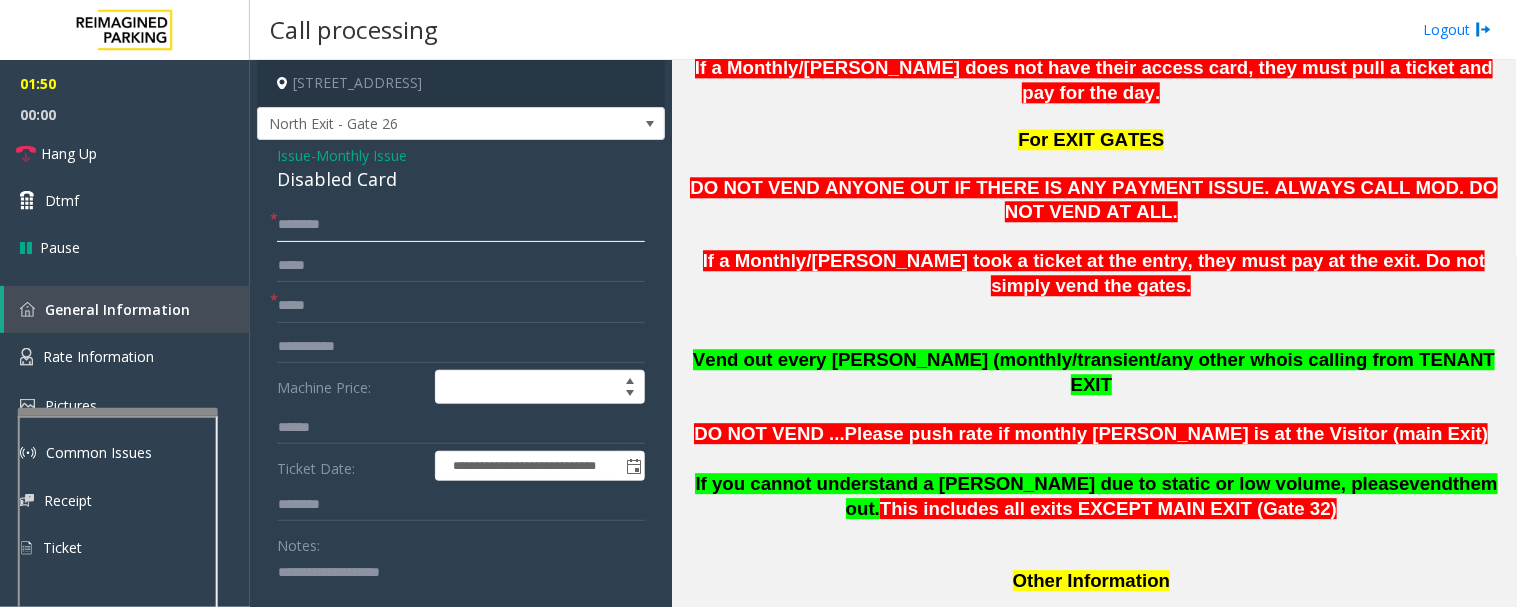 click 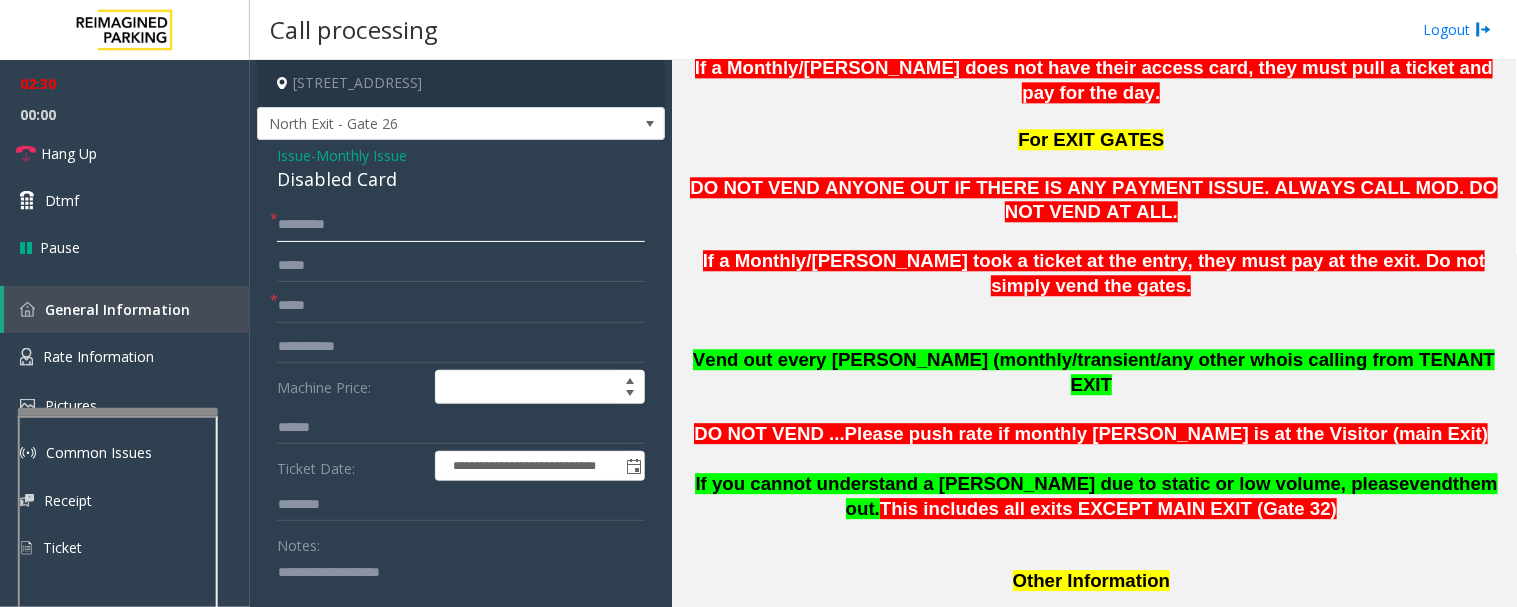 type on "*********" 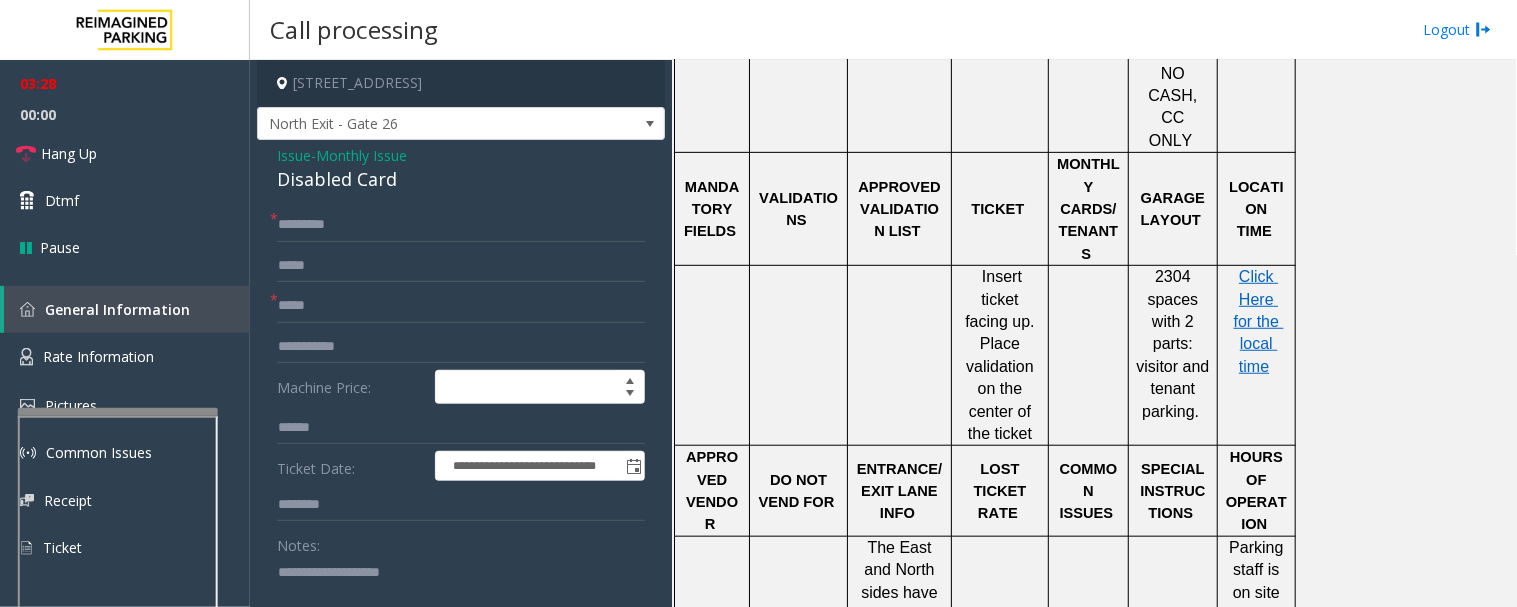 scroll, scrollTop: 2111, scrollLeft: 0, axis: vertical 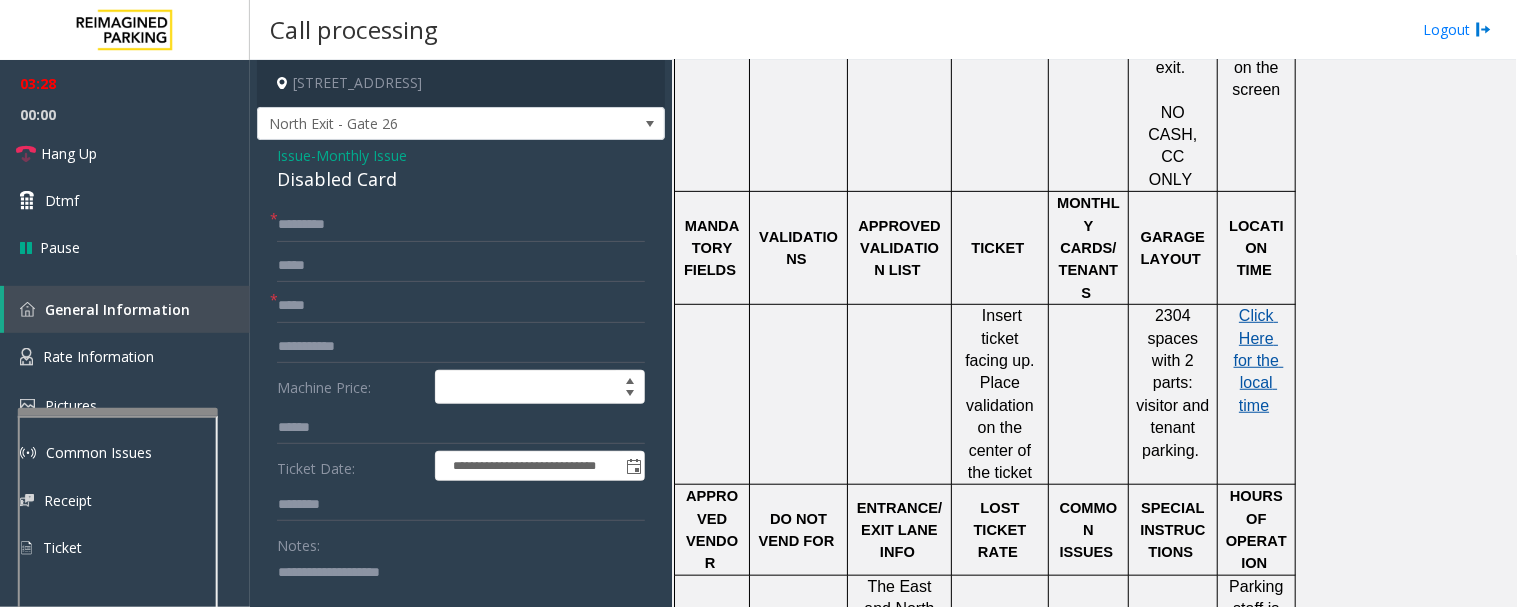 click on "Click Here for the local time" 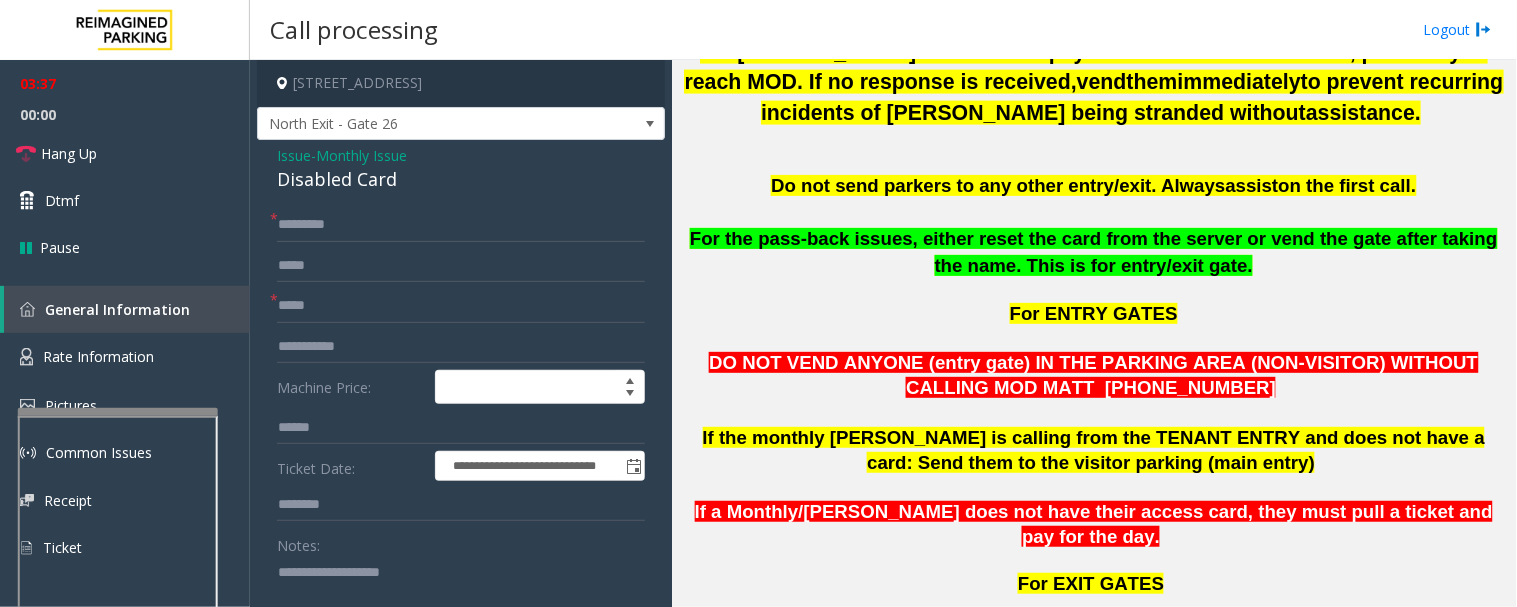 scroll, scrollTop: 777, scrollLeft: 0, axis: vertical 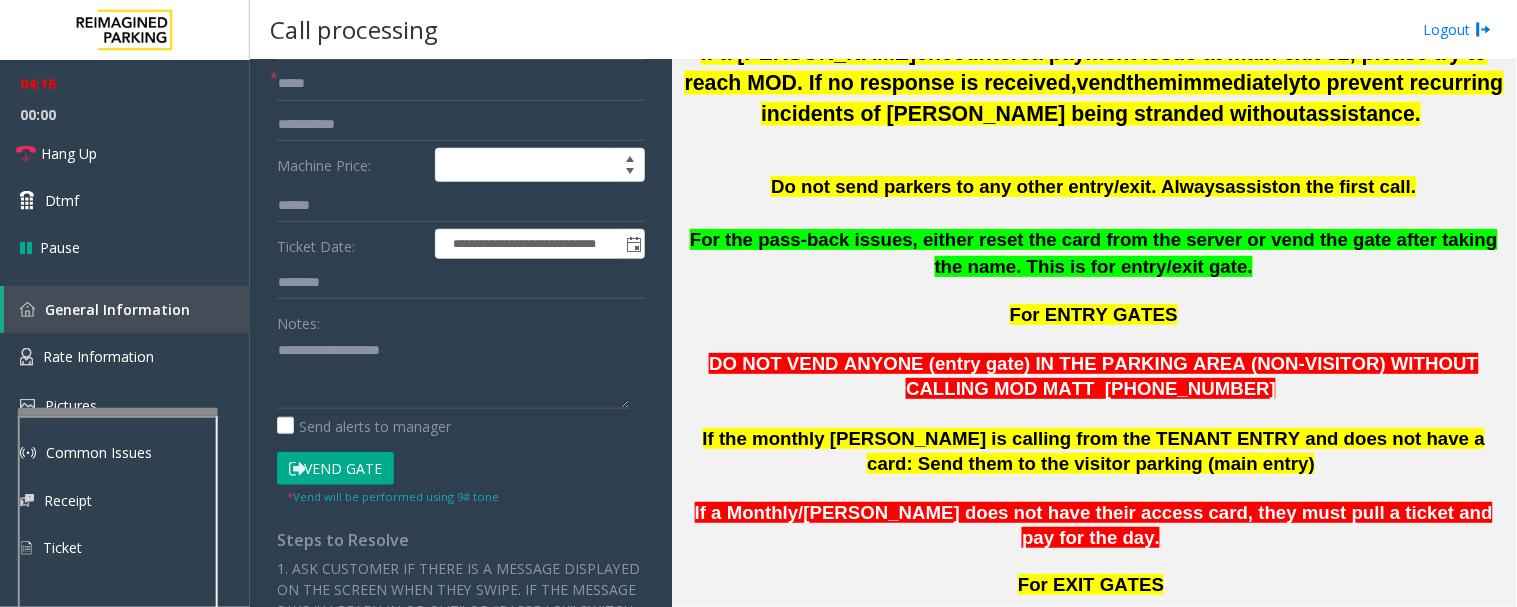 click on "Vend Gate" 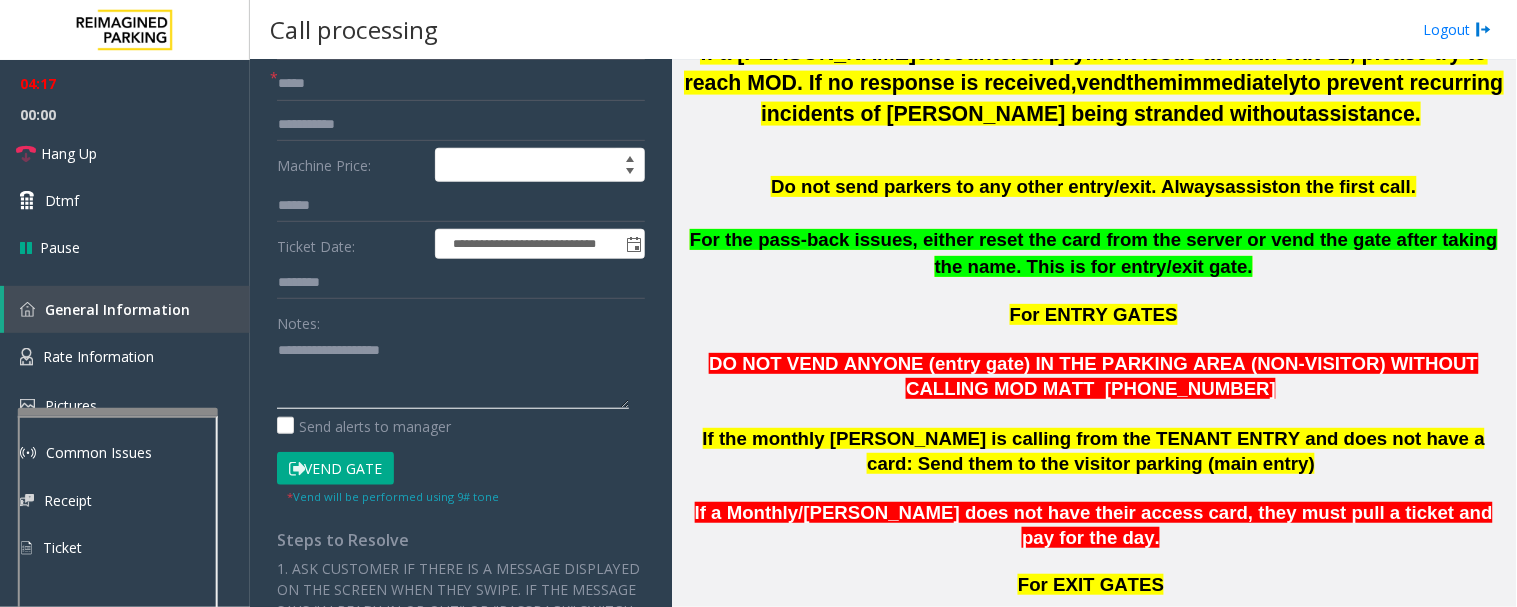 click 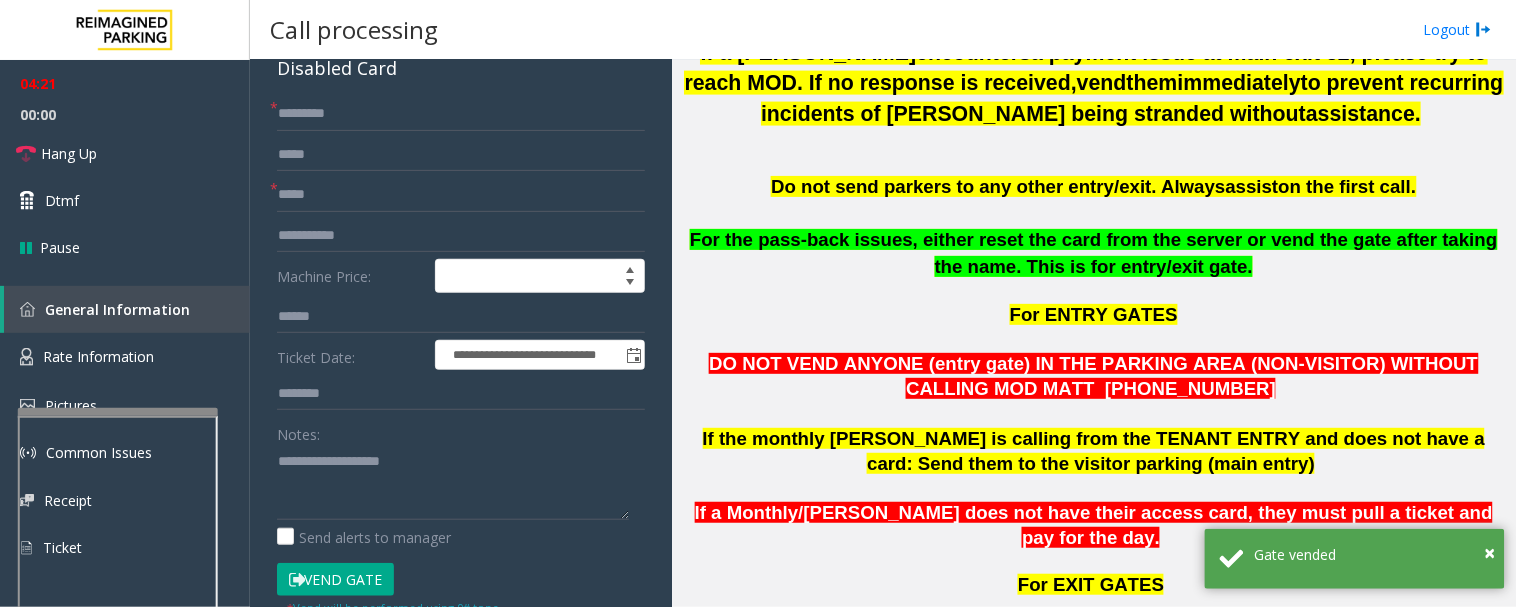scroll, scrollTop: 0, scrollLeft: 0, axis: both 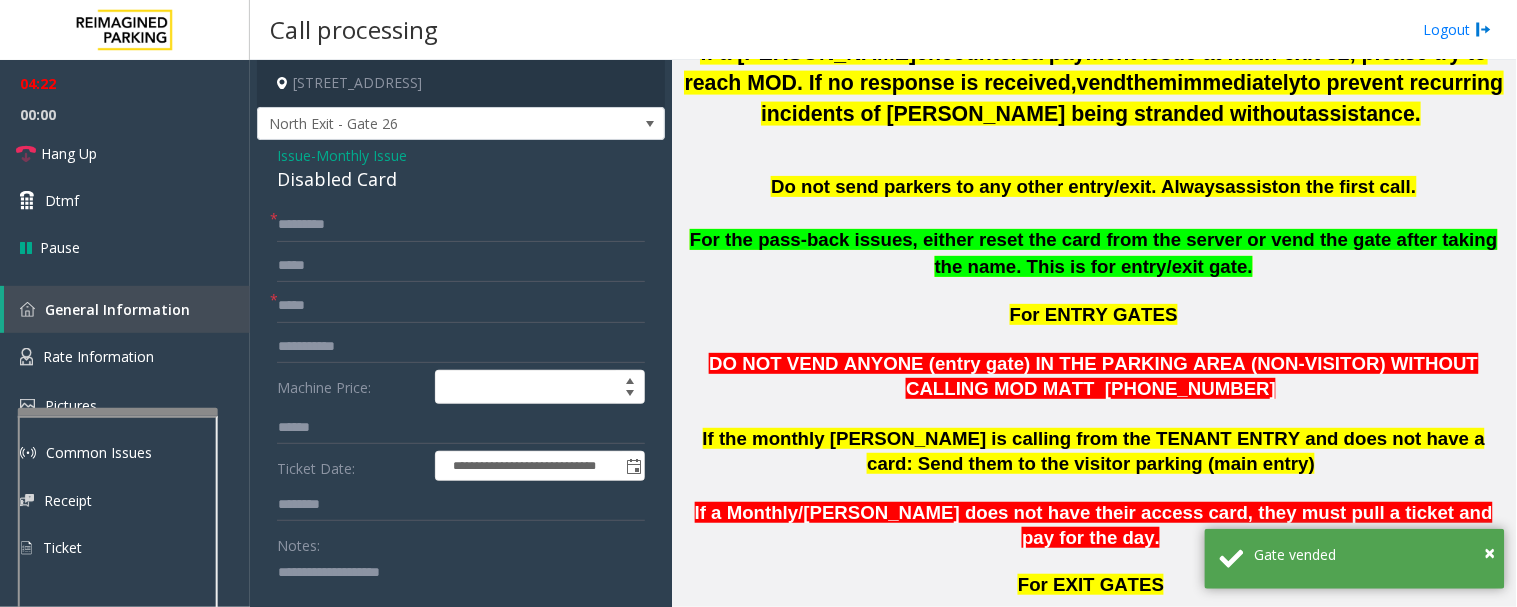 click on "Disabled Card" 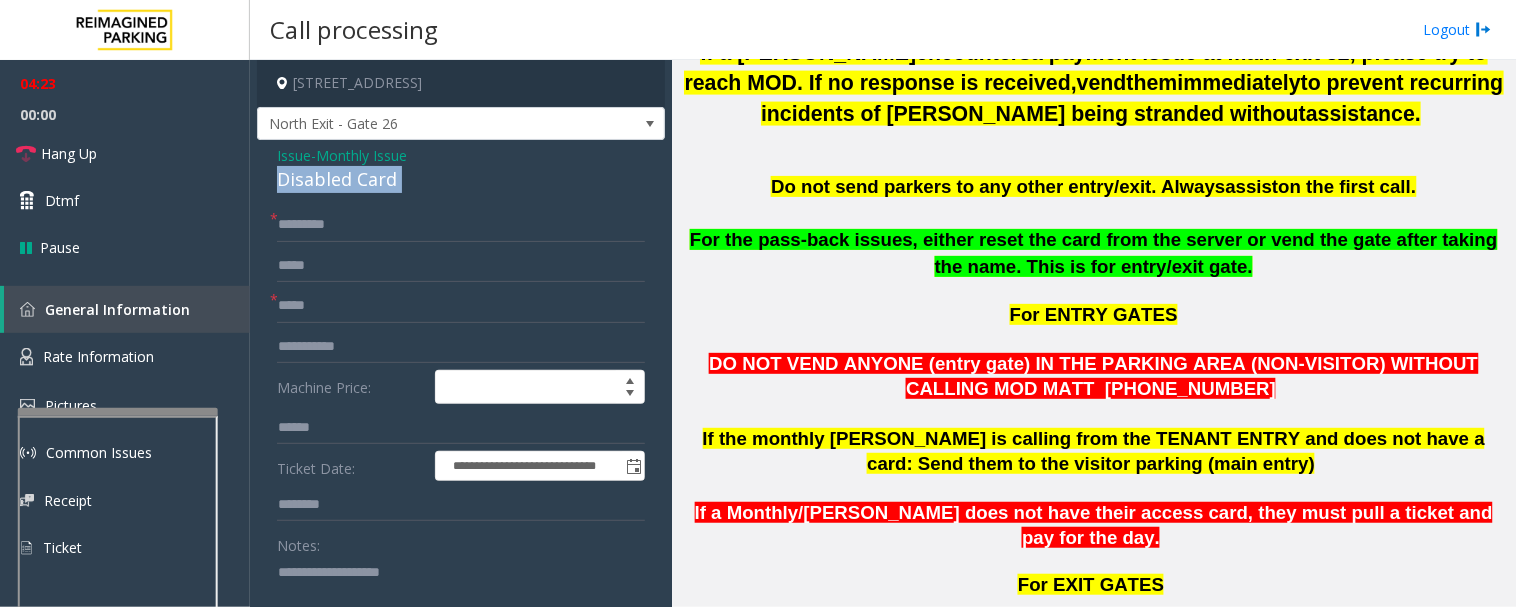 click on "Disabled Card" 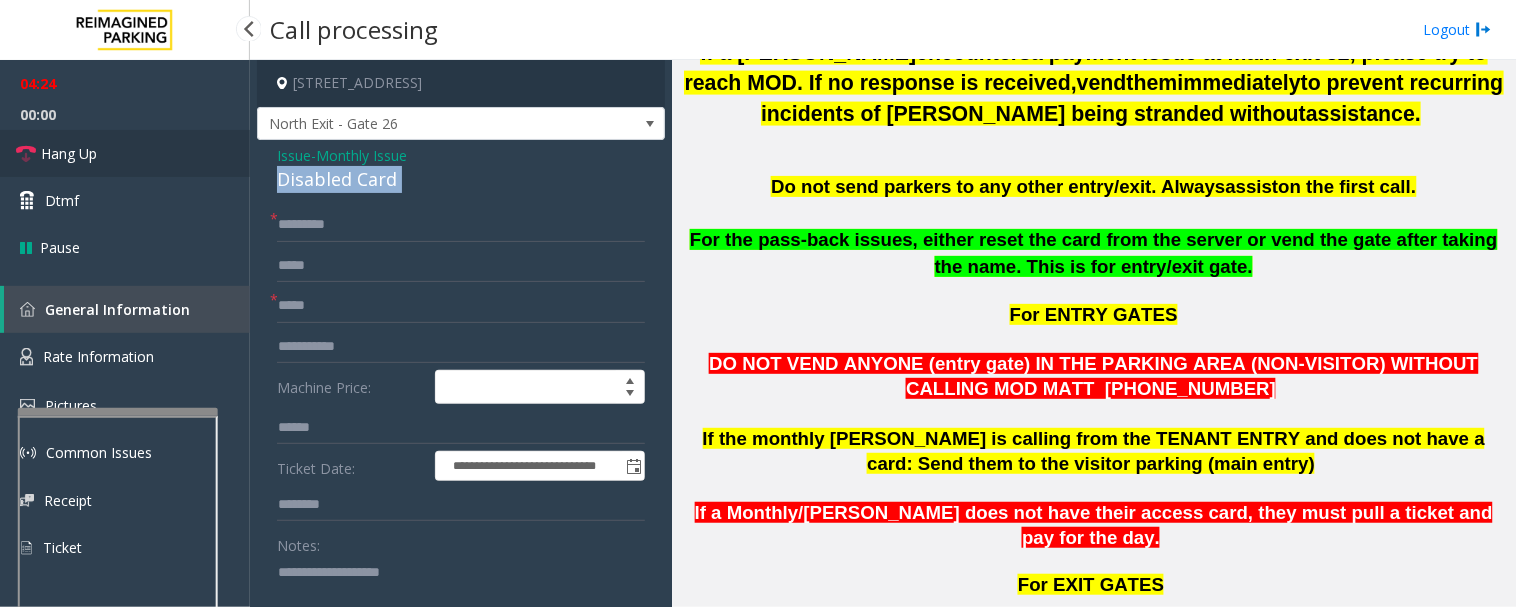 click on "Hang Up" at bounding box center (125, 153) 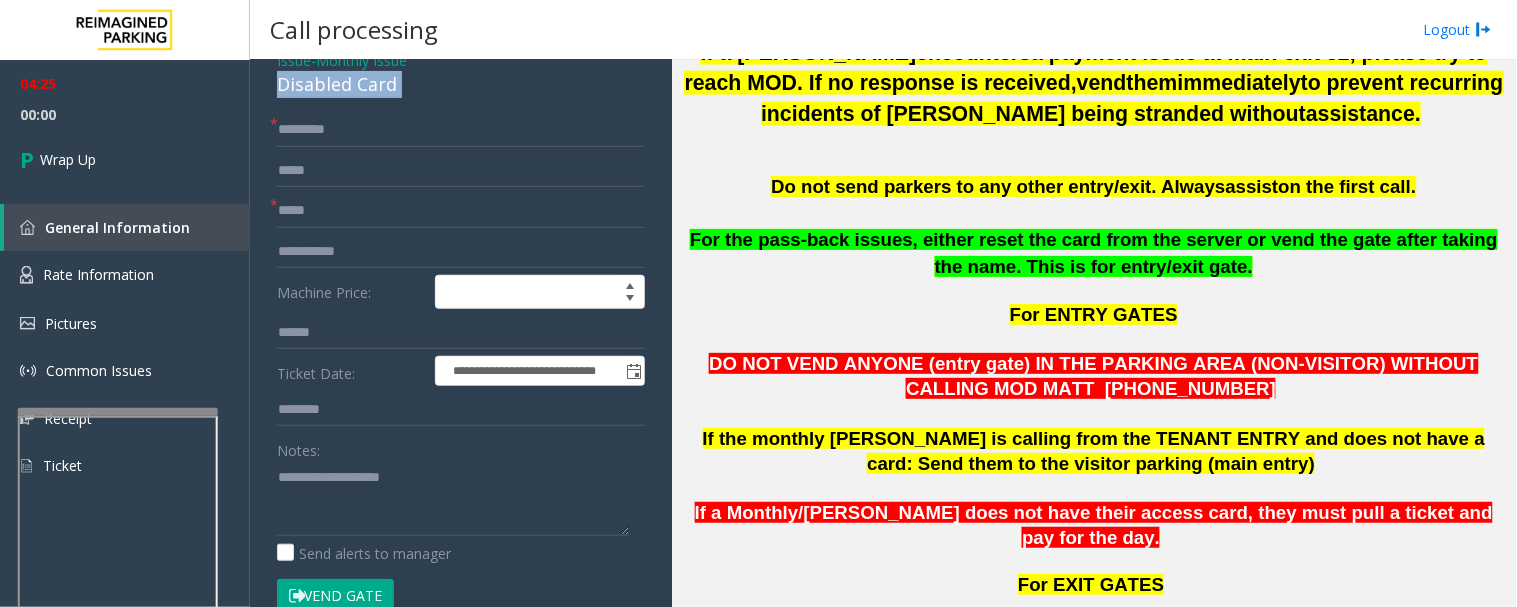 scroll, scrollTop: 222, scrollLeft: 0, axis: vertical 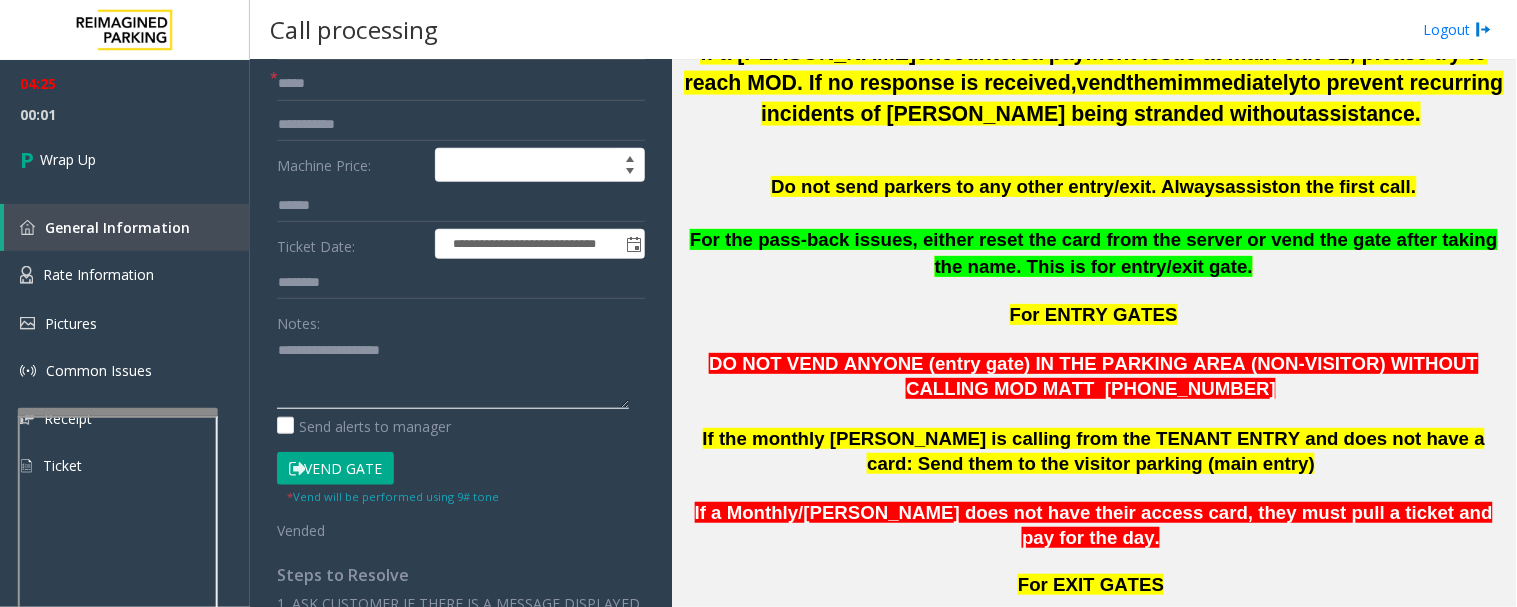 click 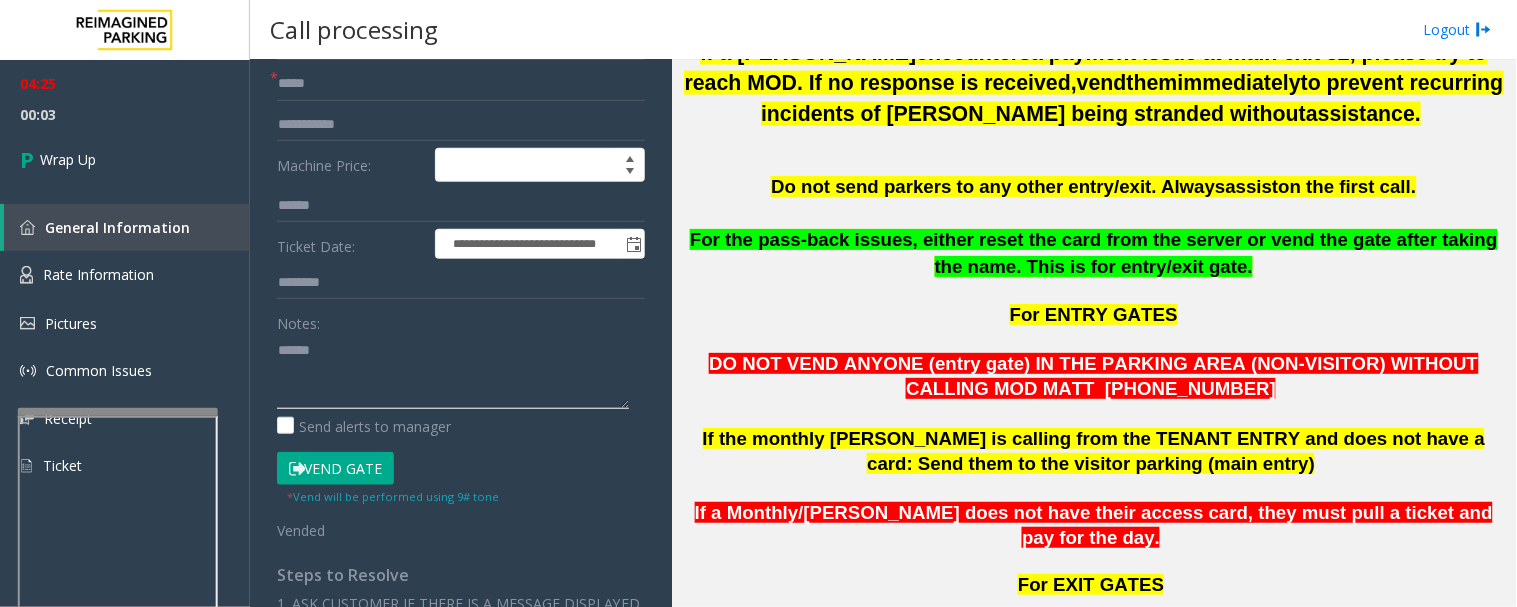 paste on "**********" 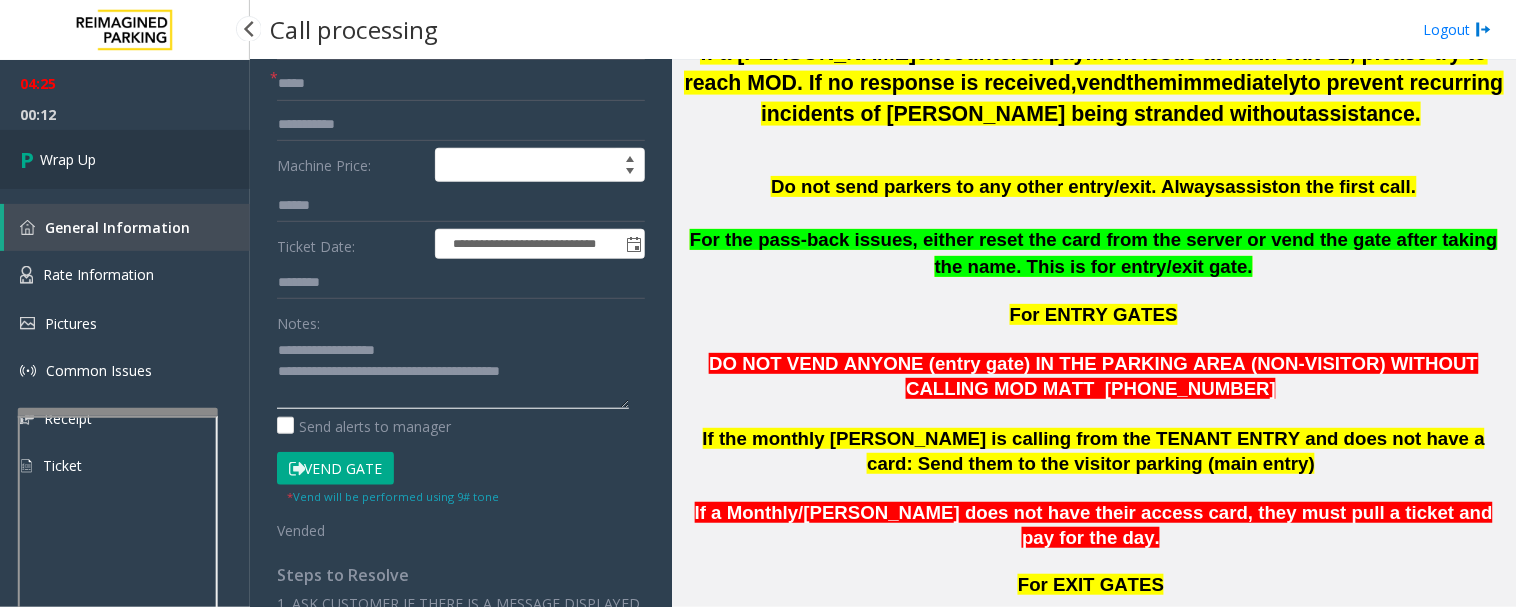 type on "**********" 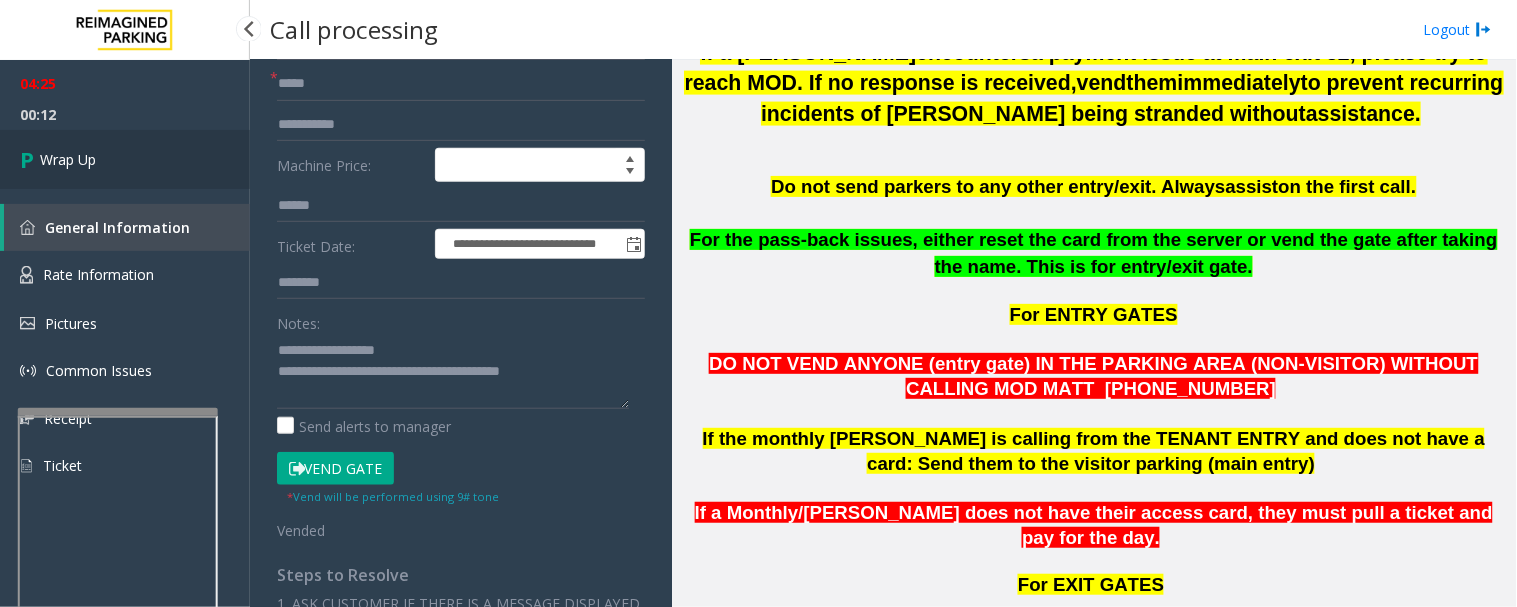 click on "Wrap Up" at bounding box center (125, 159) 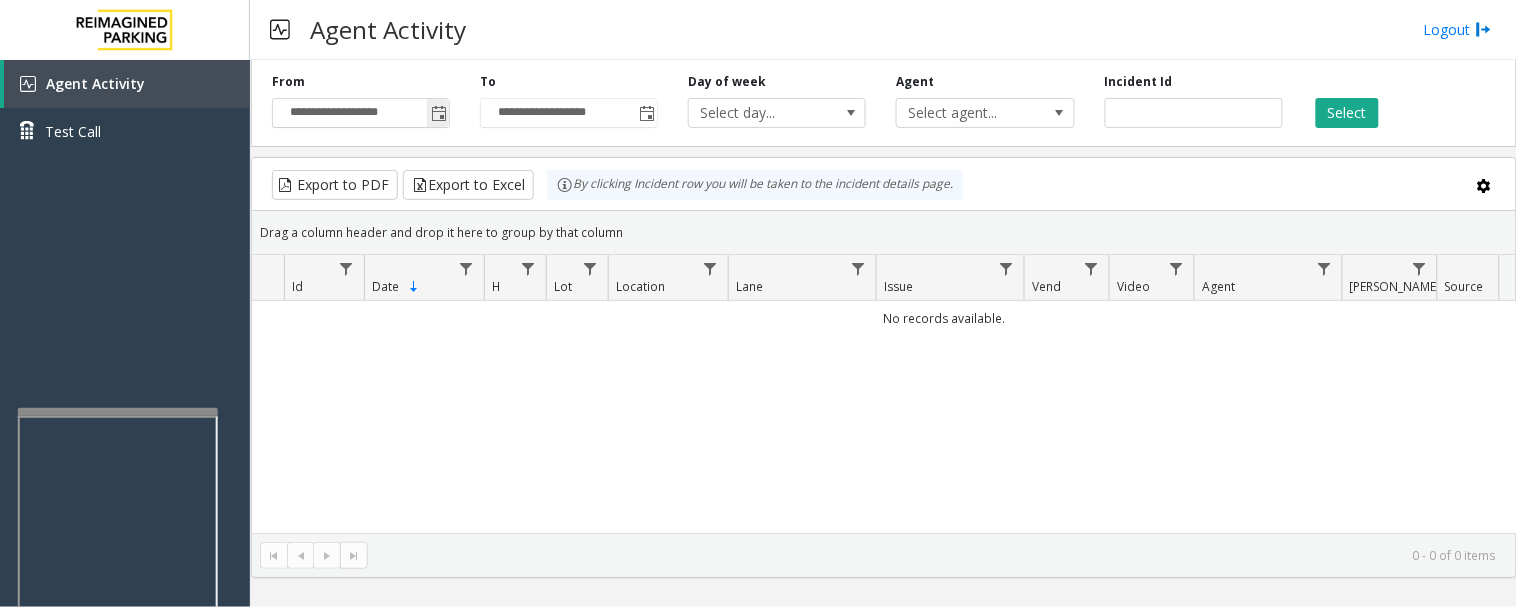 click 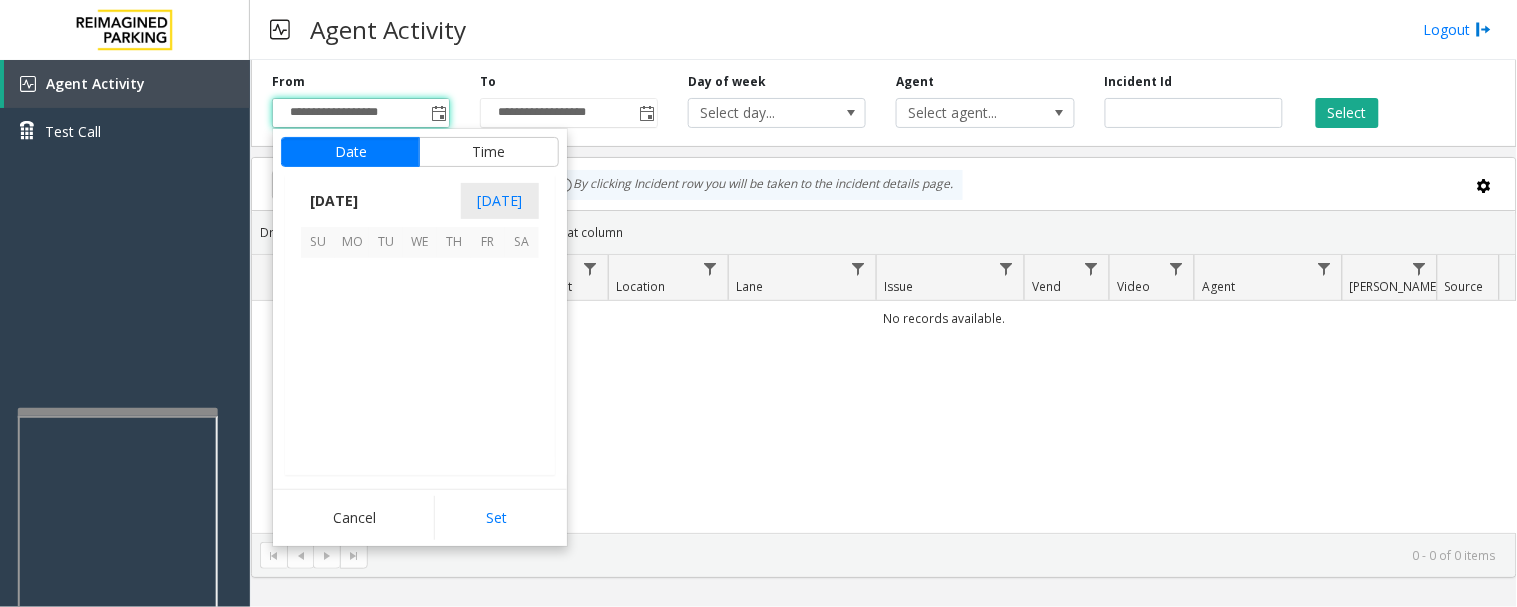 scroll, scrollTop: 358354, scrollLeft: 0, axis: vertical 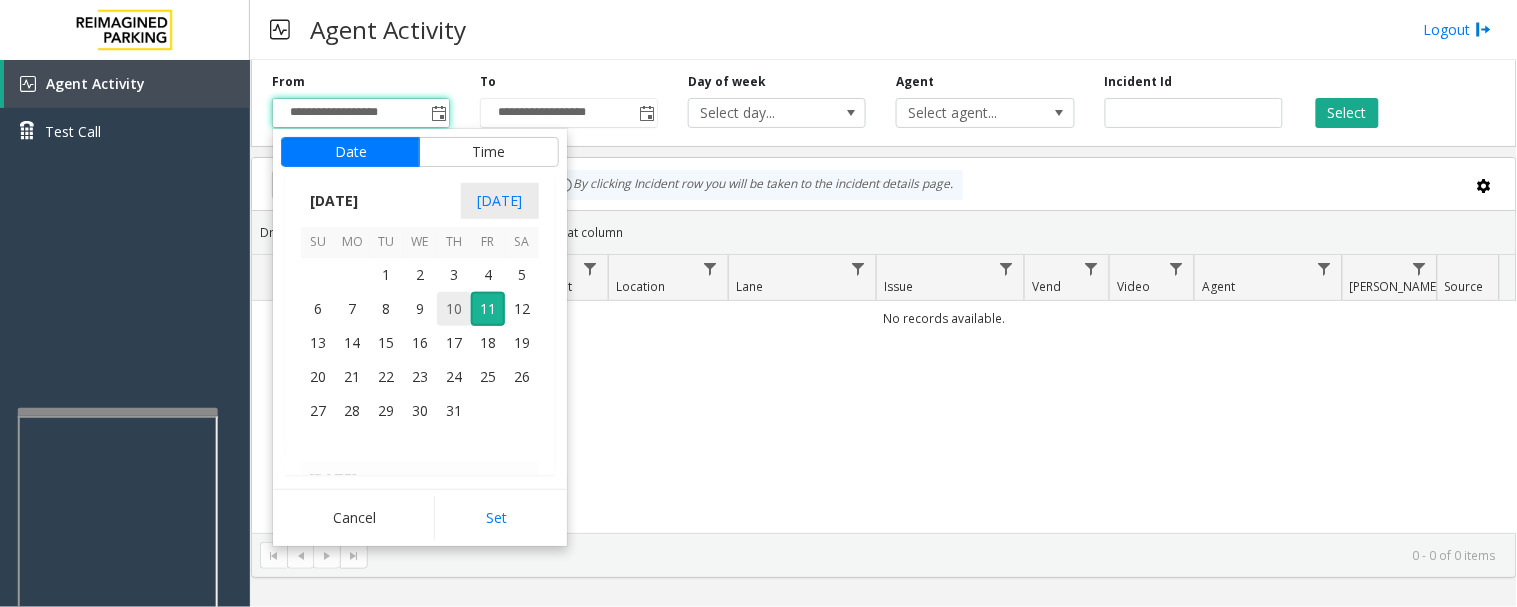 click on "10" at bounding box center [454, 309] 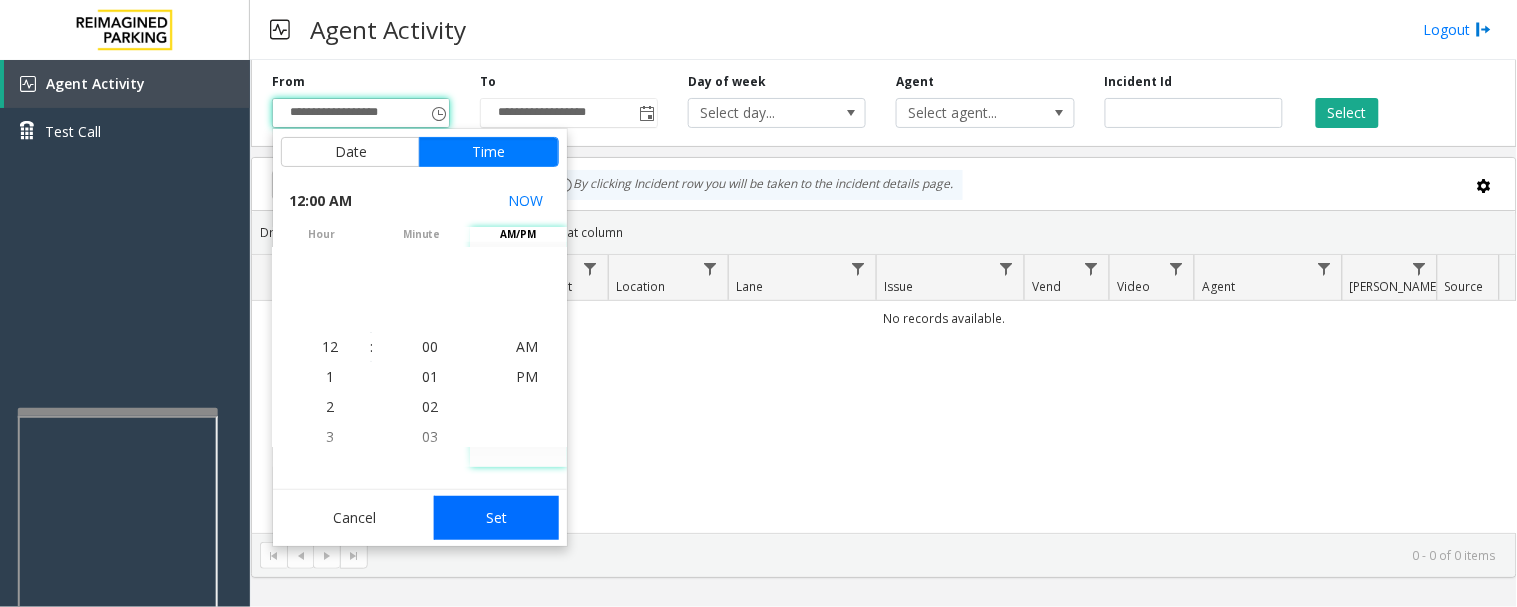 click on "Set" 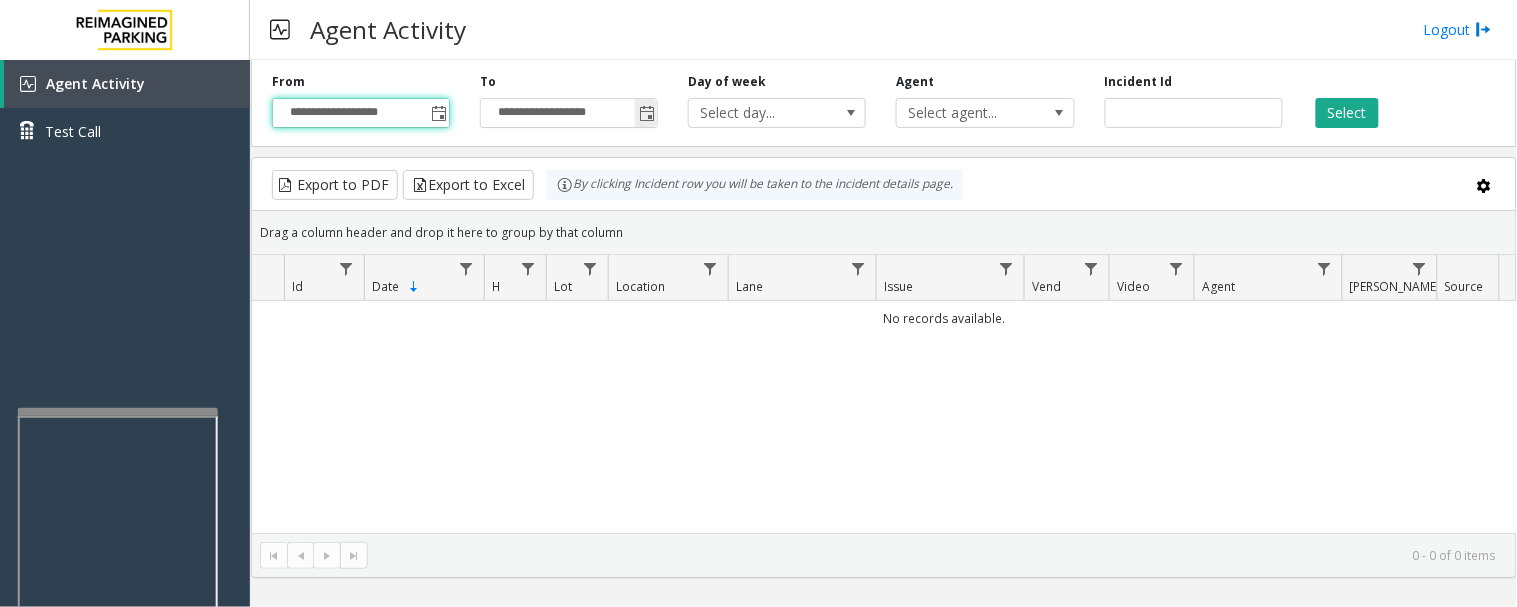 click 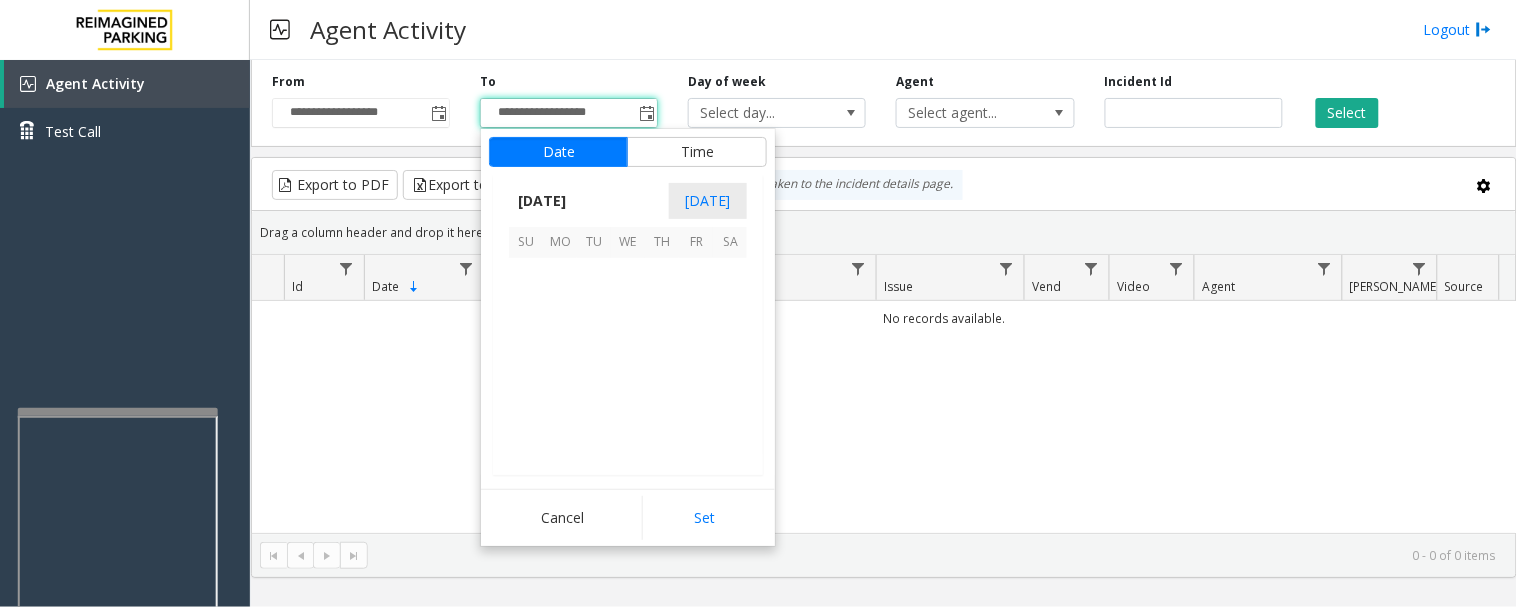 scroll, scrollTop: 358354, scrollLeft: 0, axis: vertical 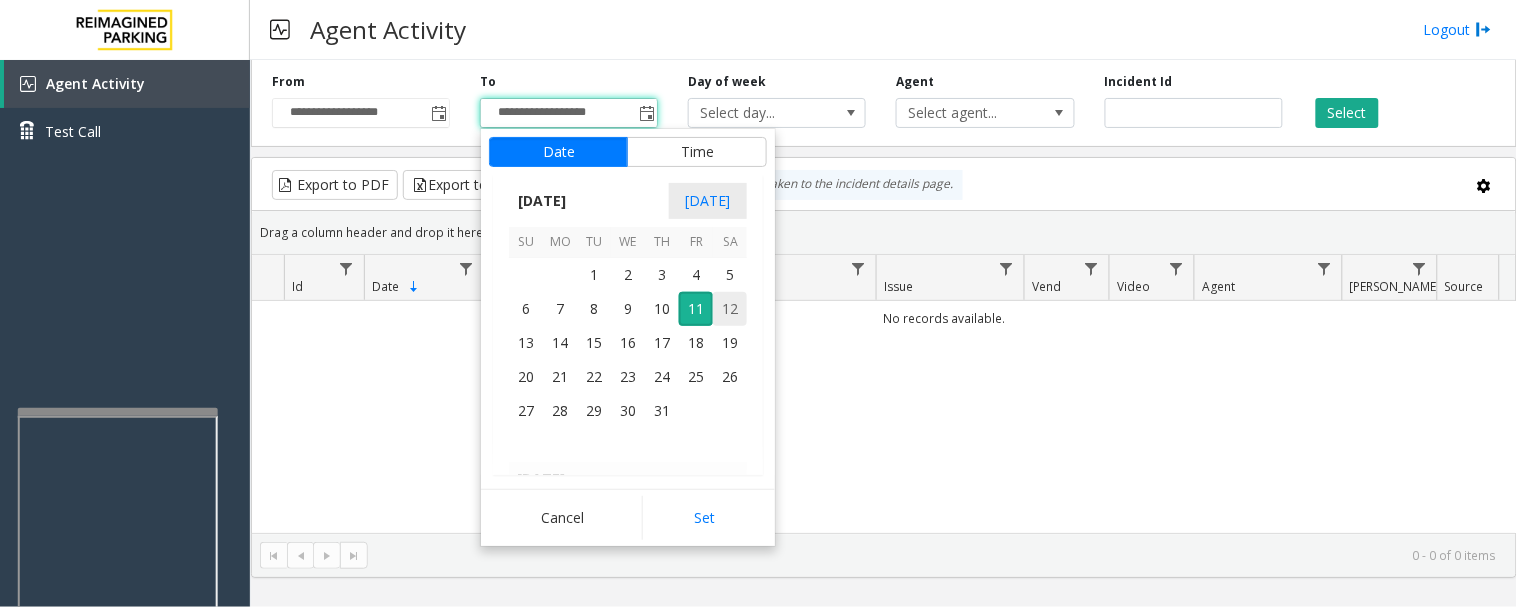 click on "12" at bounding box center [730, 309] 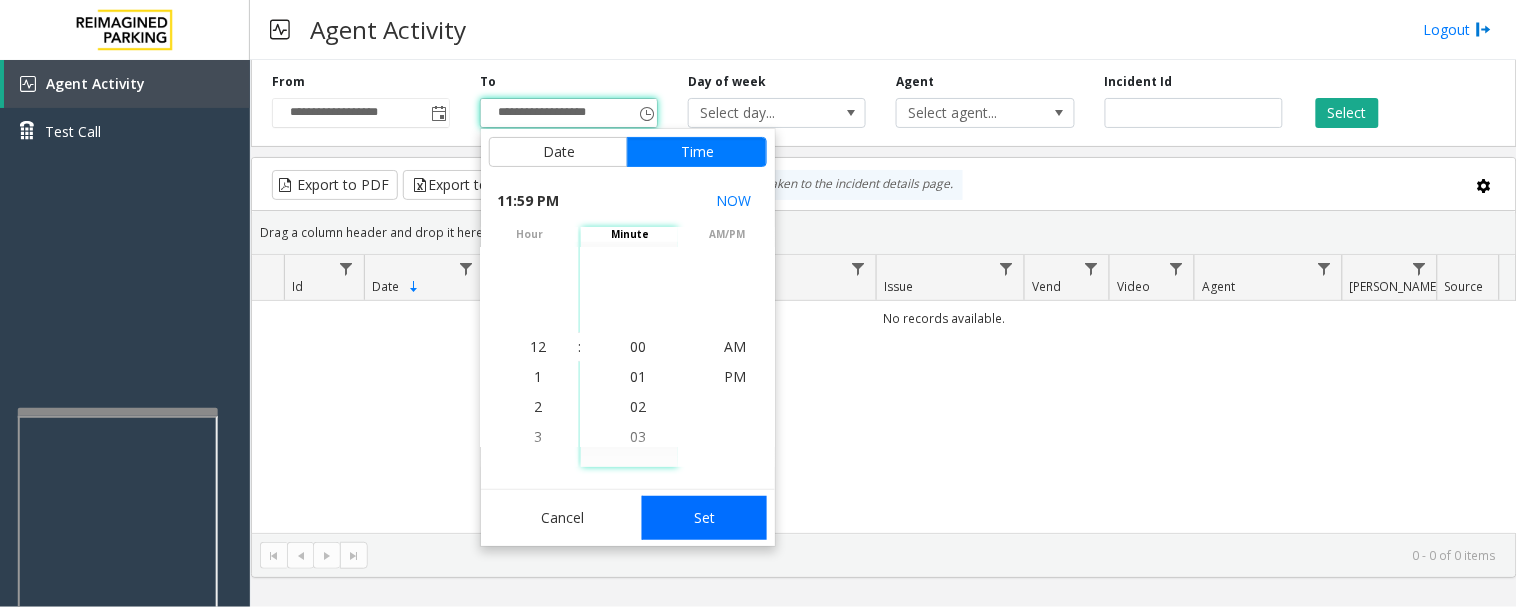 scroll, scrollTop: 690, scrollLeft: 0, axis: vertical 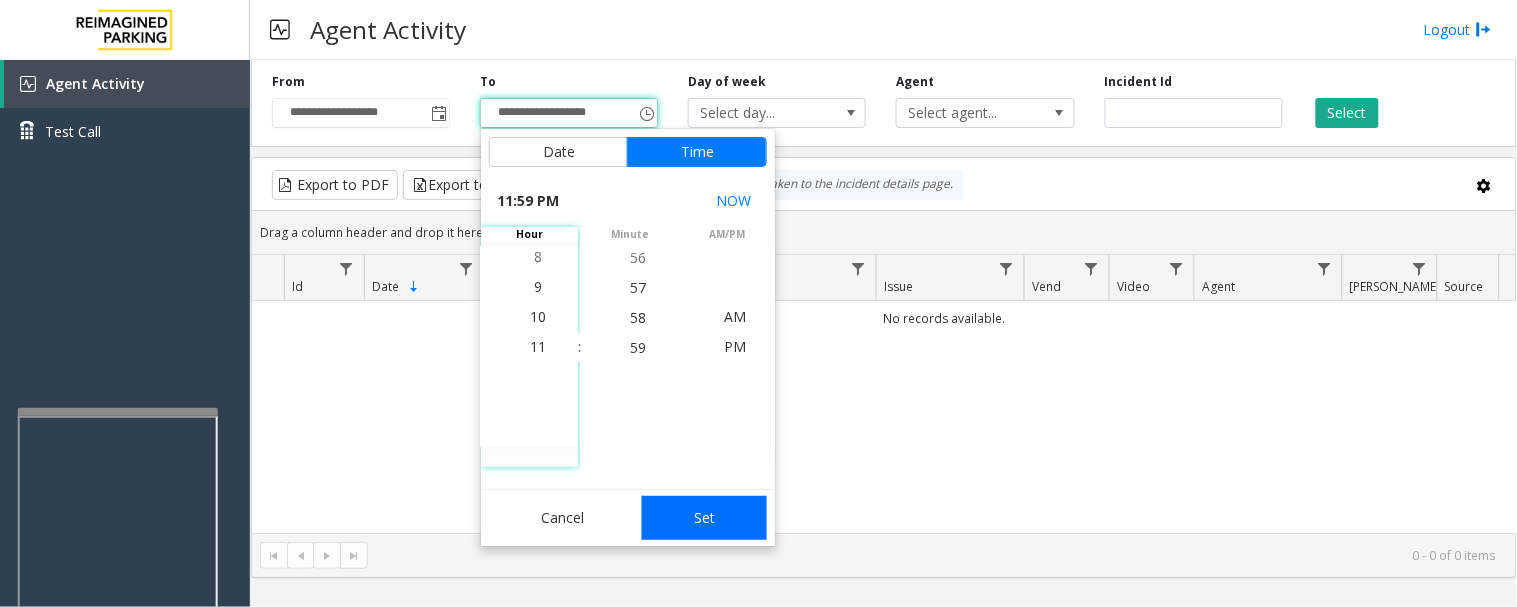 click on "Set" 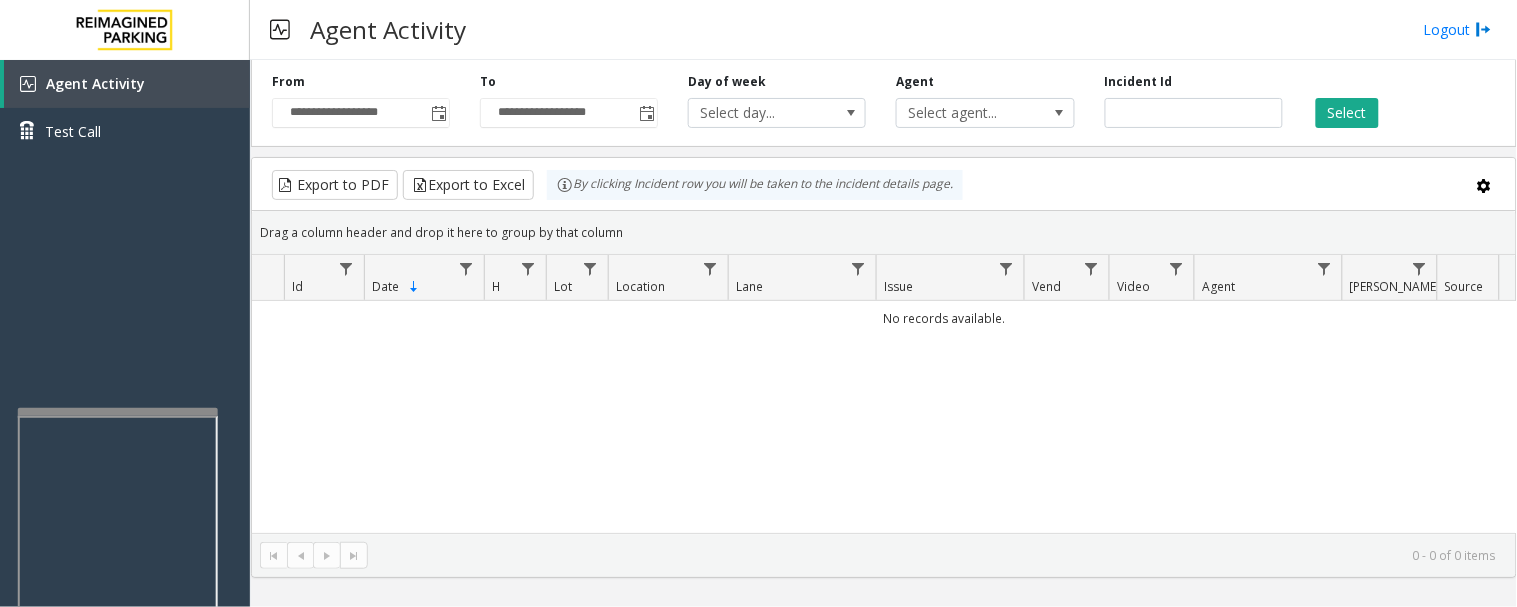 click on "Select" 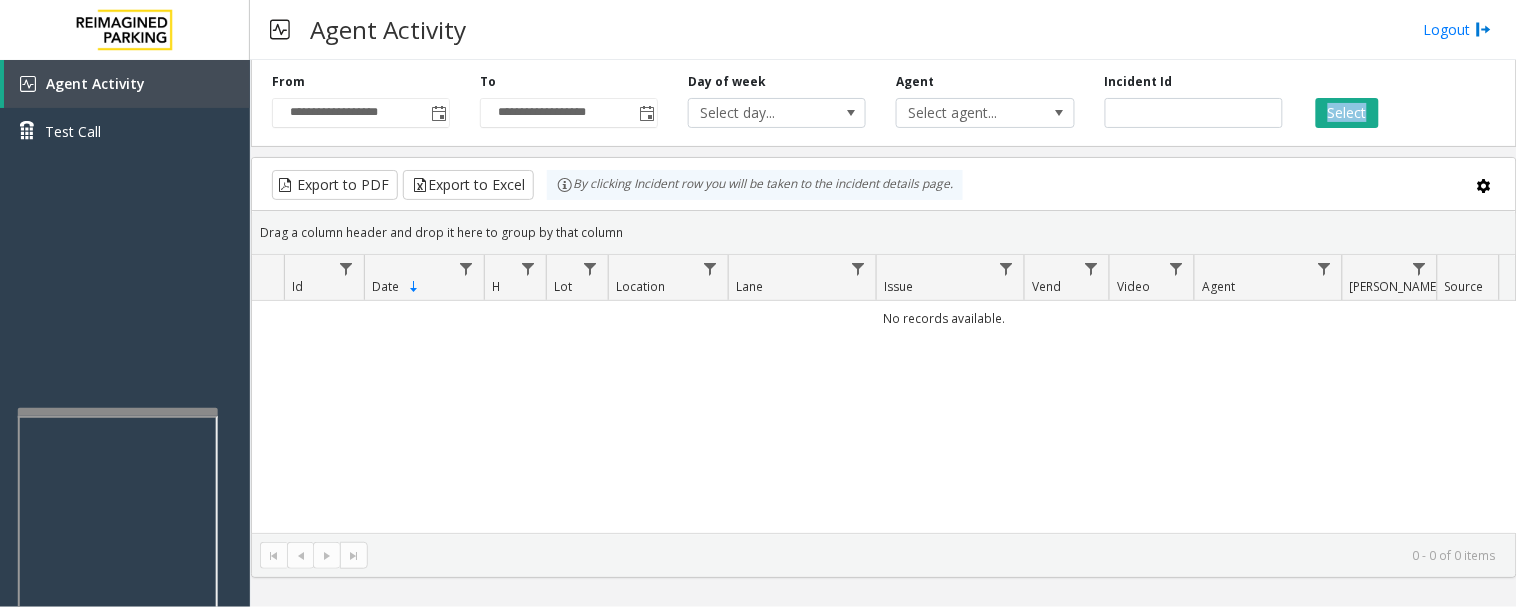 click on "Select" 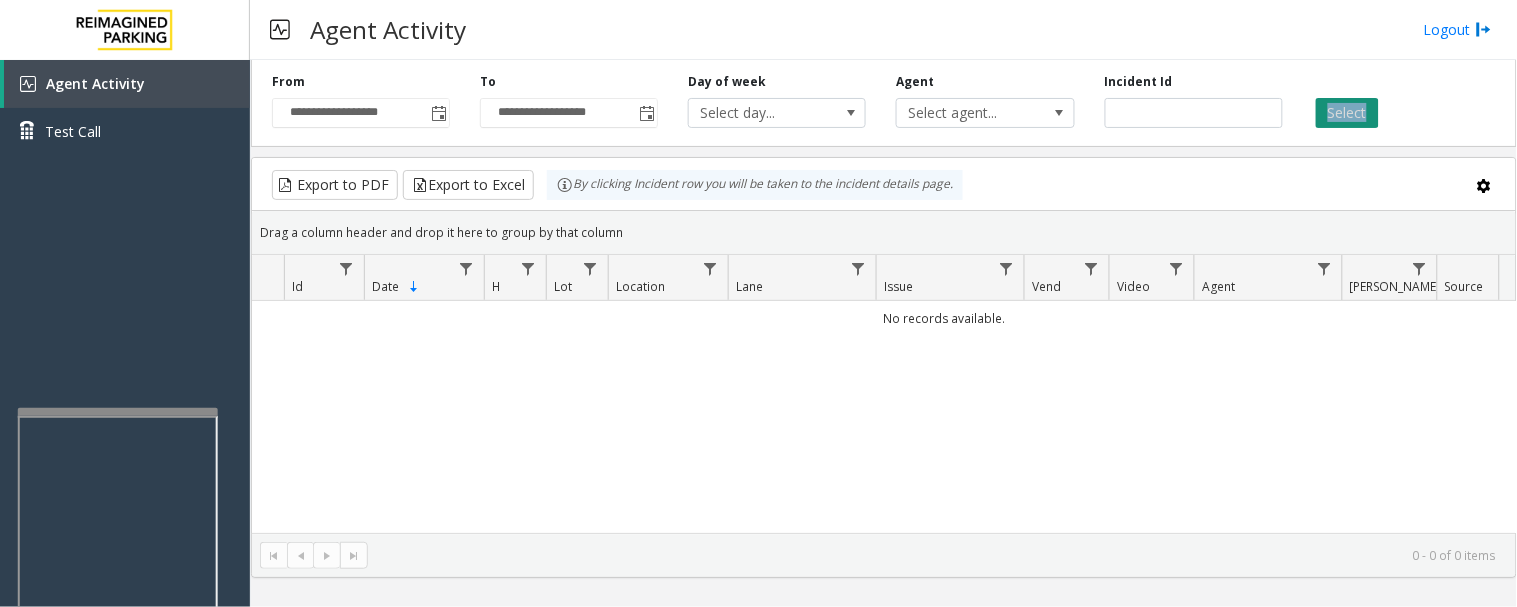 click on "Select" 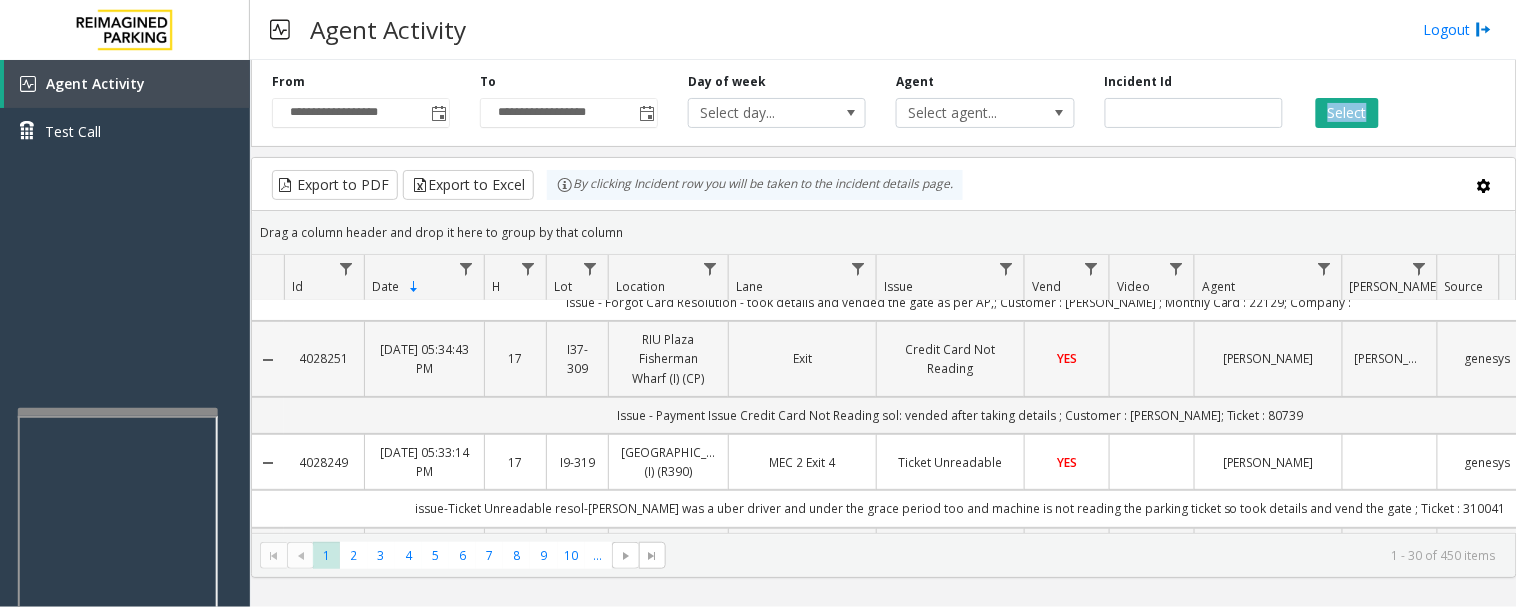 scroll, scrollTop: 222, scrollLeft: 0, axis: vertical 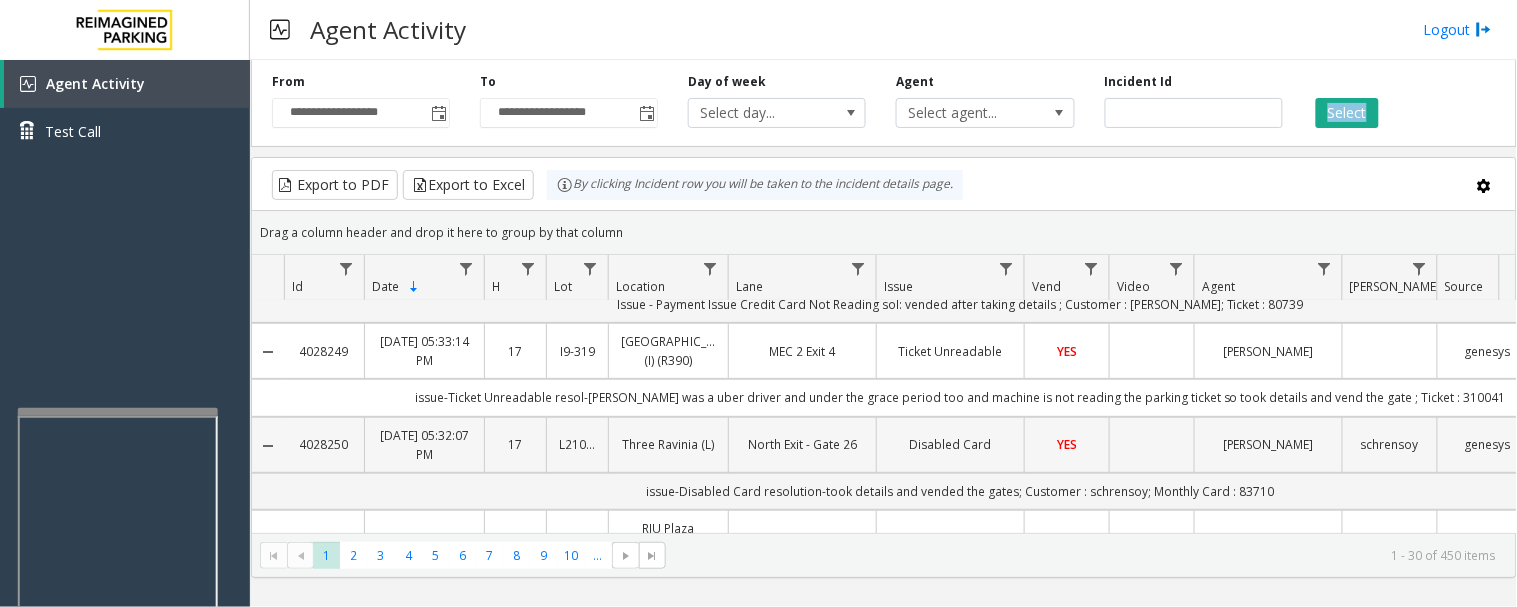 click on "Disabled Card" 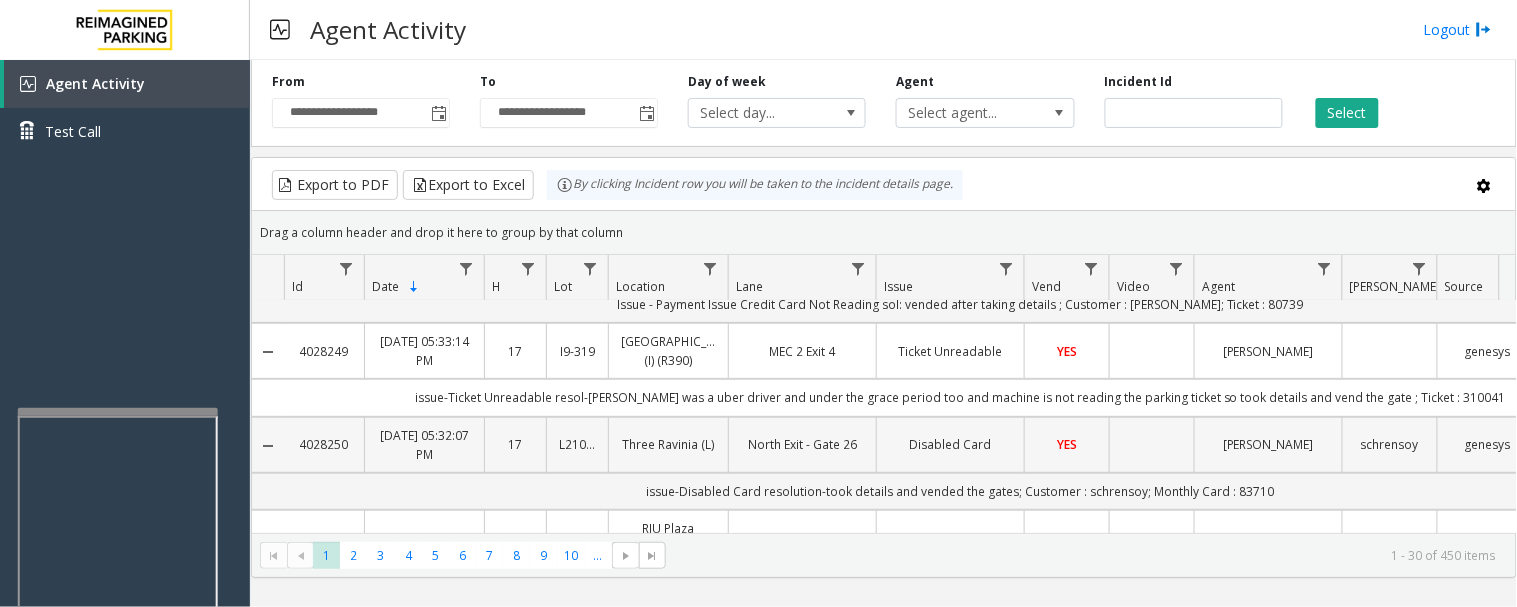 click on "[PERSON_NAME]" 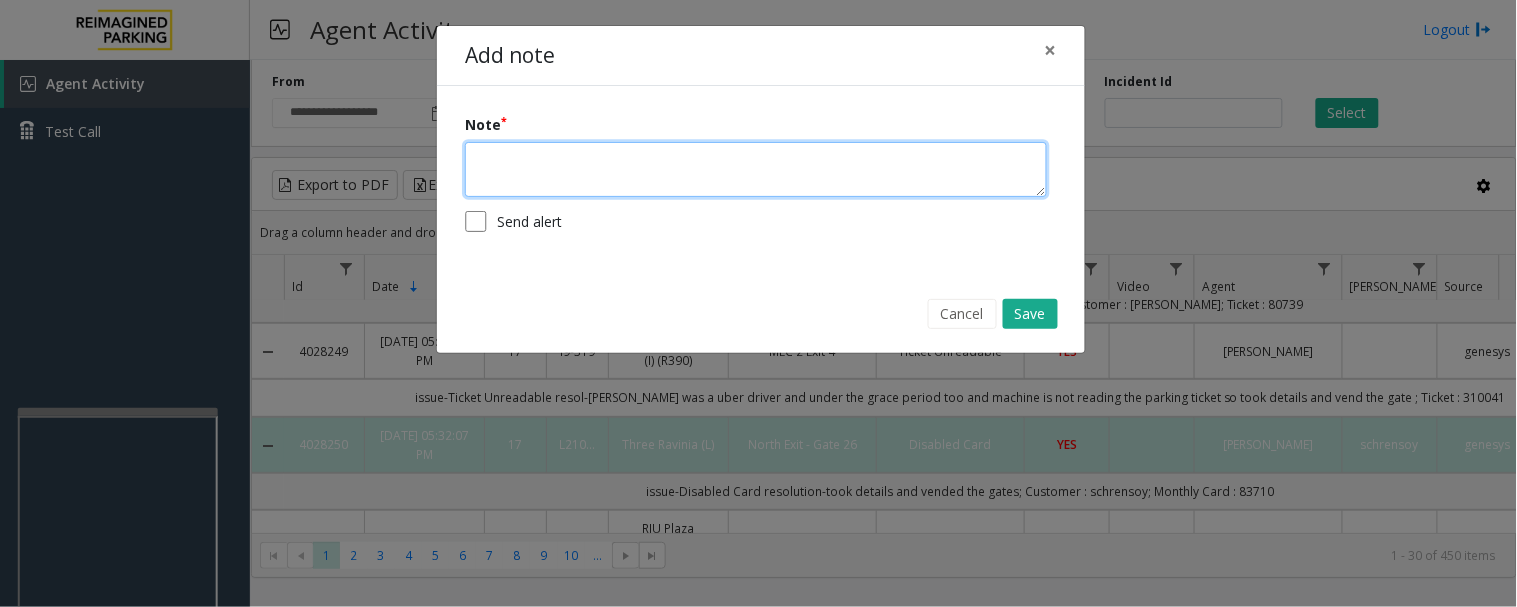 click 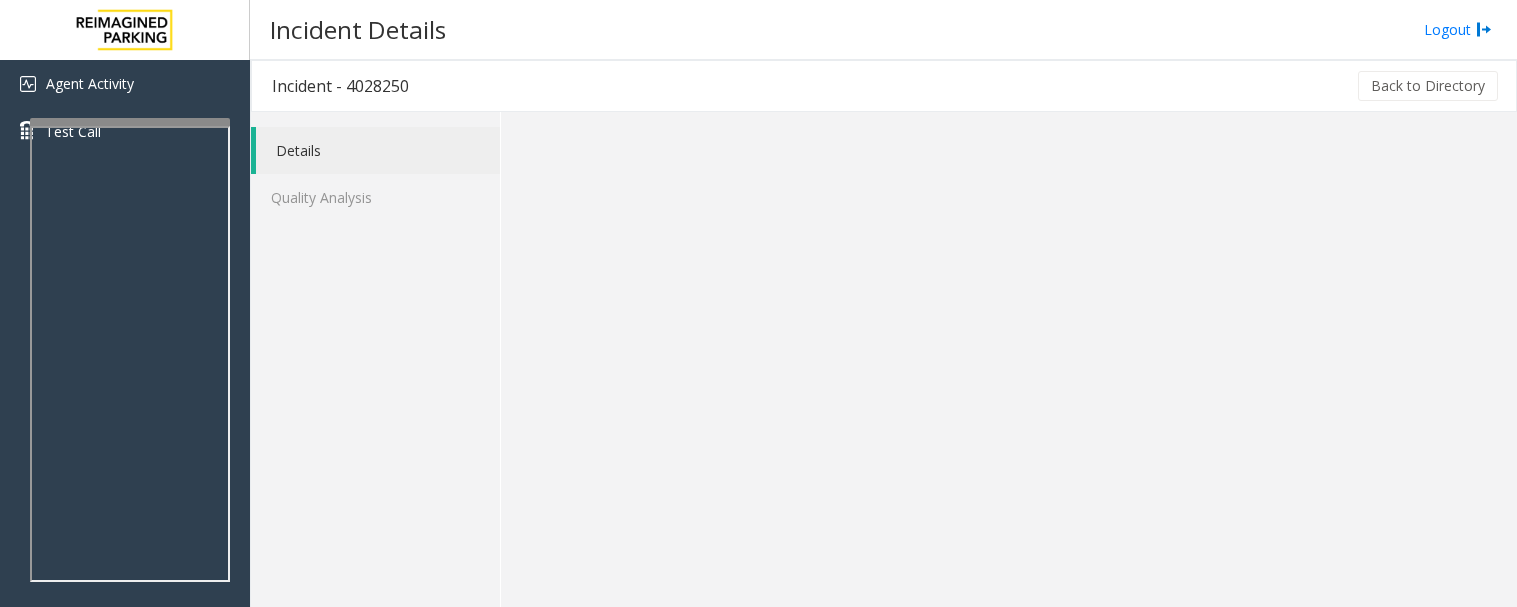 scroll, scrollTop: 0, scrollLeft: 0, axis: both 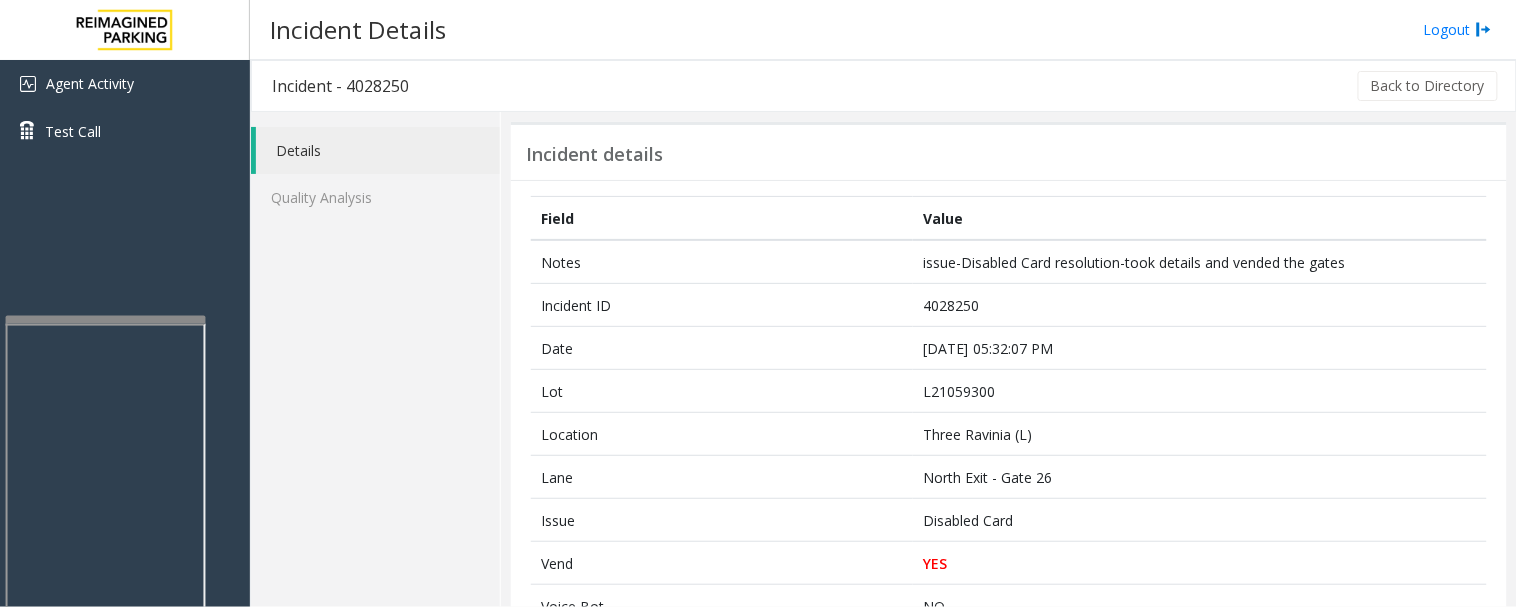 click at bounding box center [106, 320] 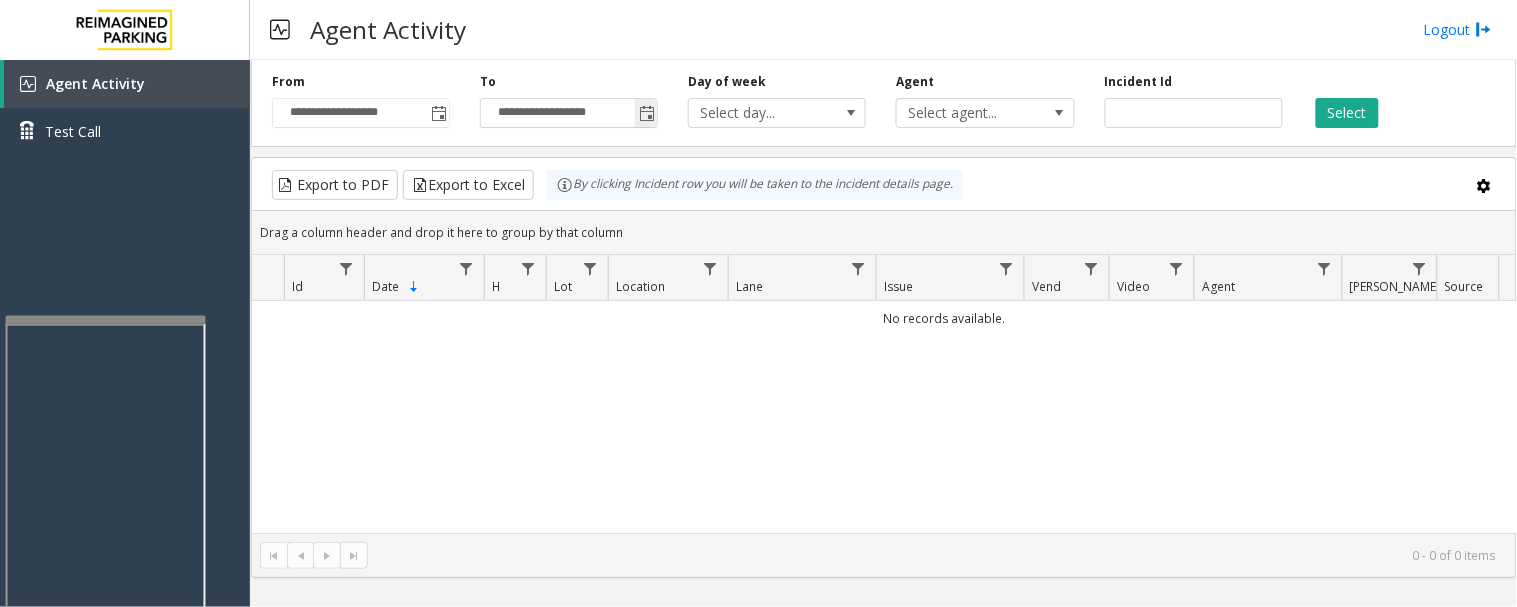 click 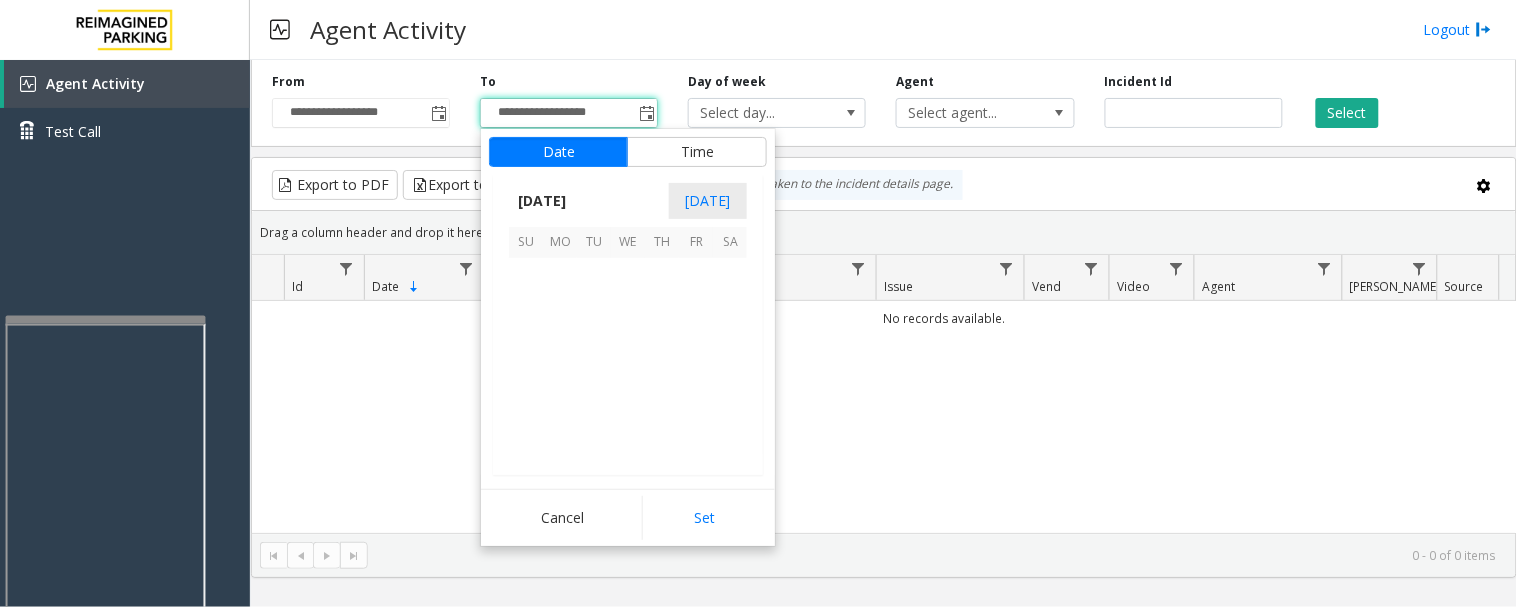 scroll, scrollTop: 358354, scrollLeft: 0, axis: vertical 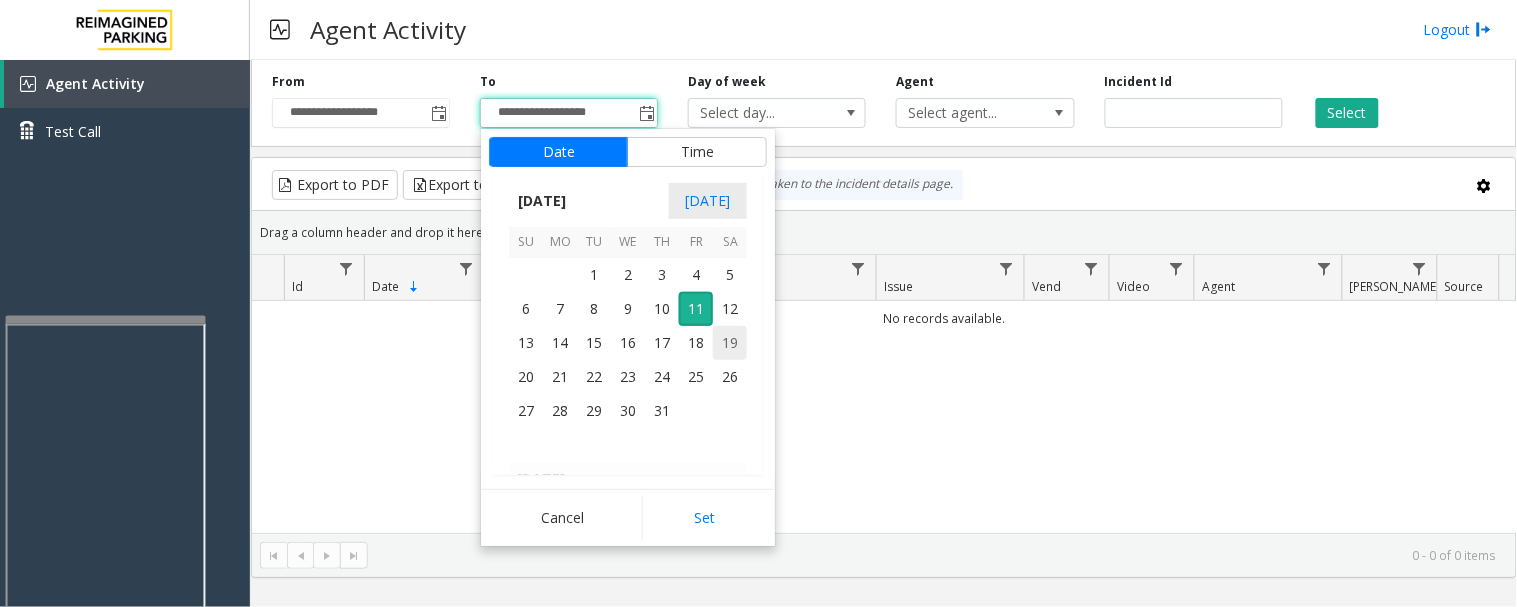 click on "19" at bounding box center [730, 343] 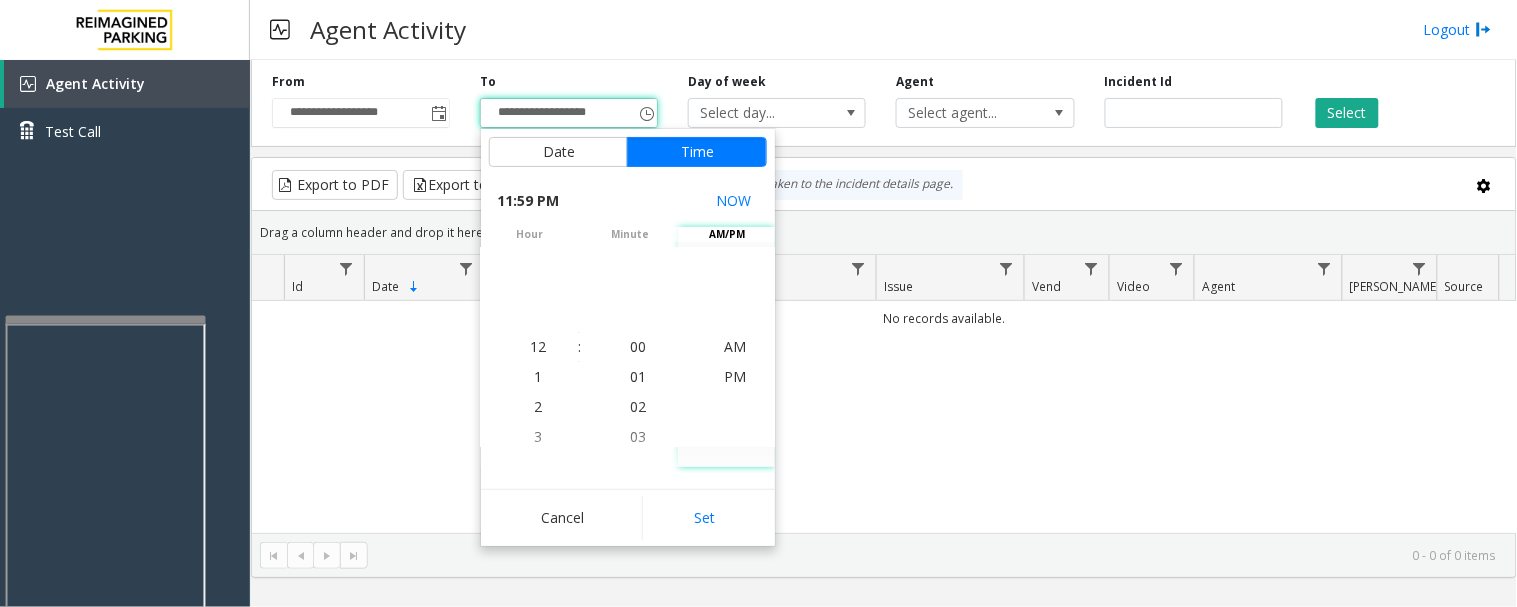 scroll, scrollTop: 690, scrollLeft: 0, axis: vertical 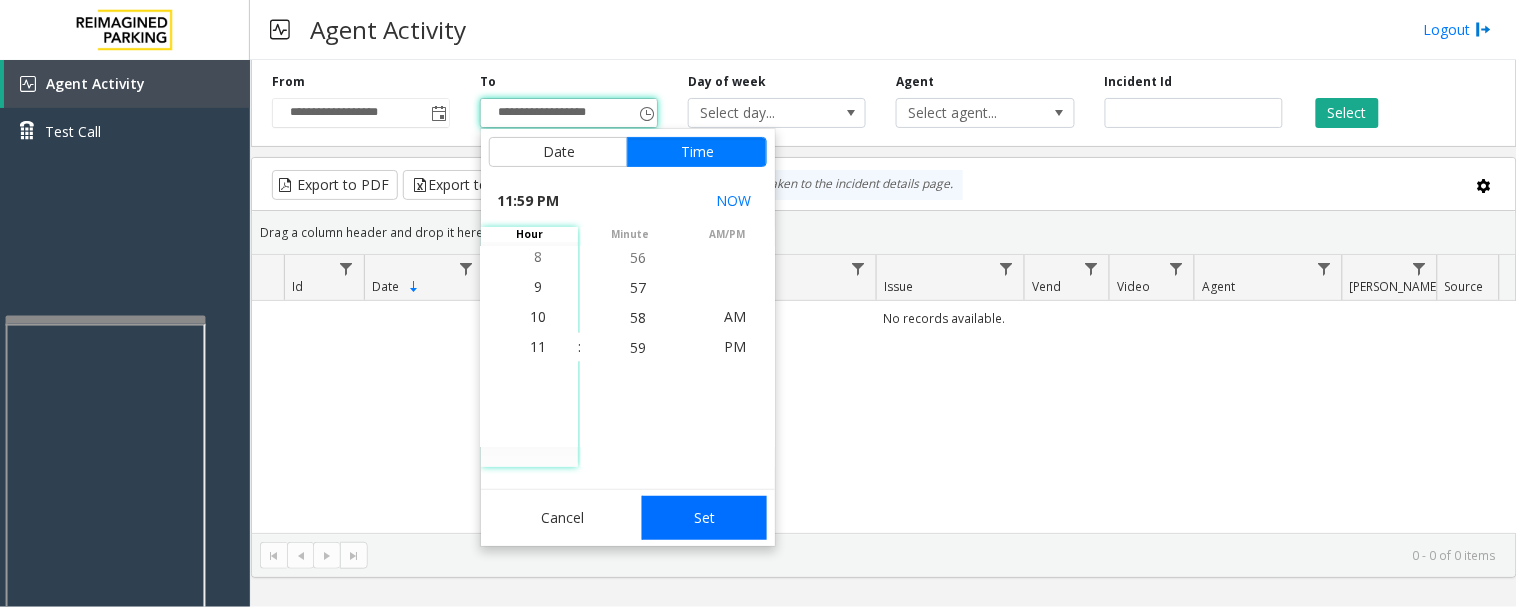 click on "Set" 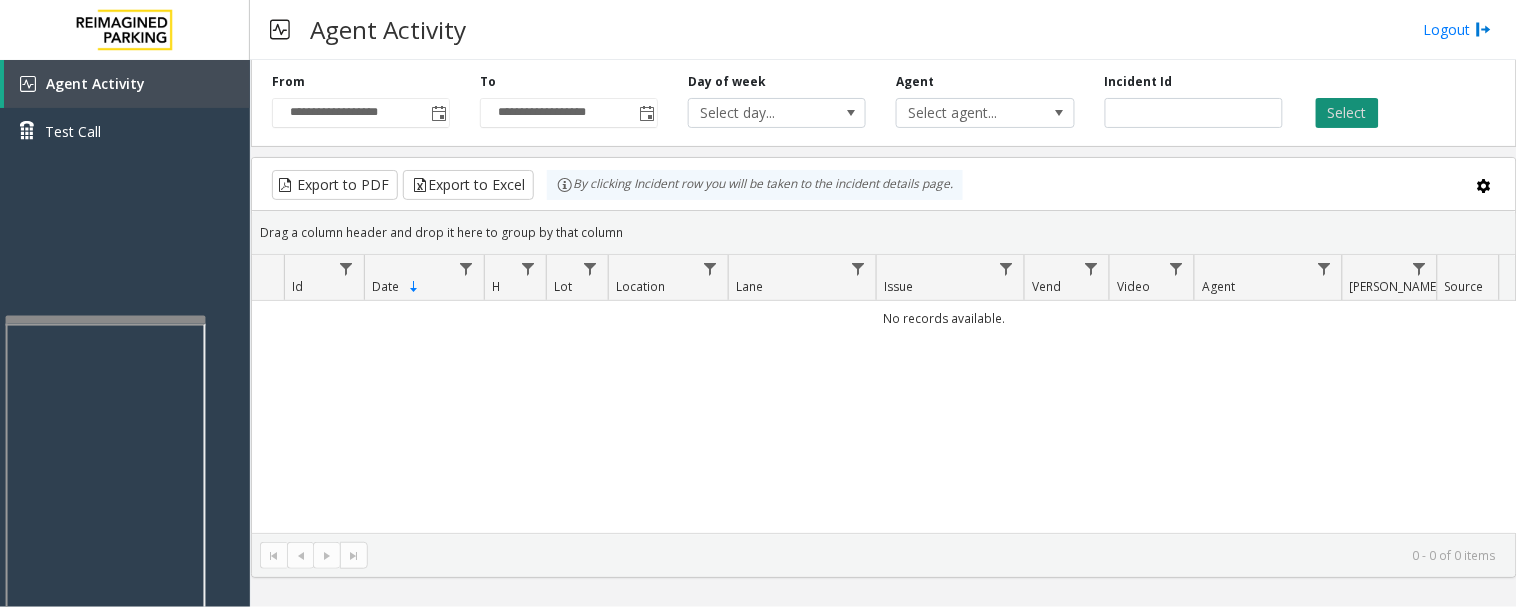 click on "Select" 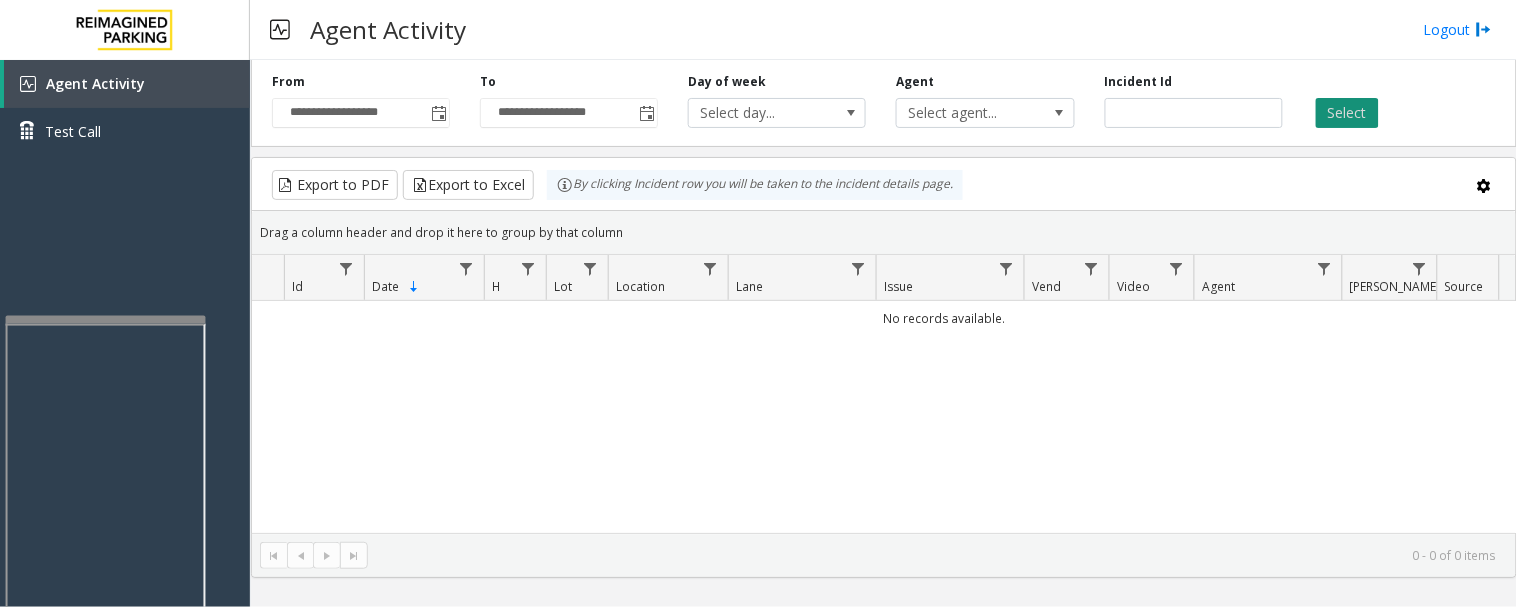 click on "Select" 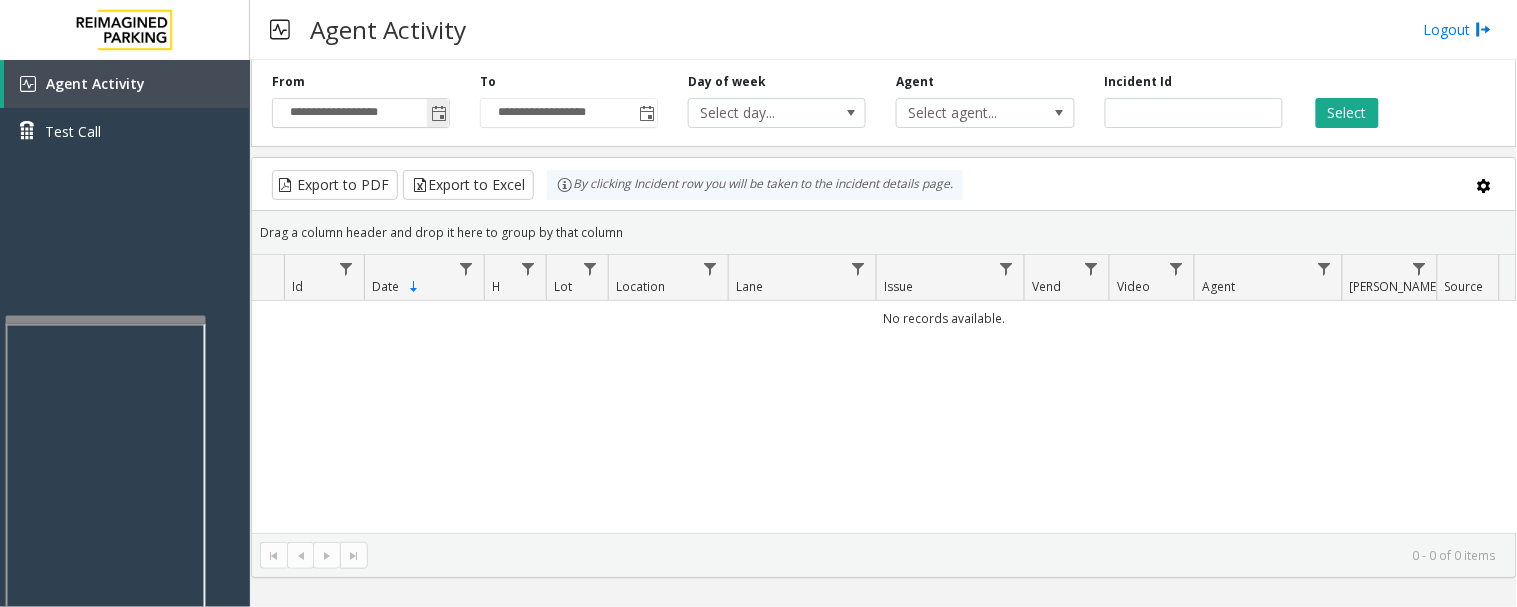 click 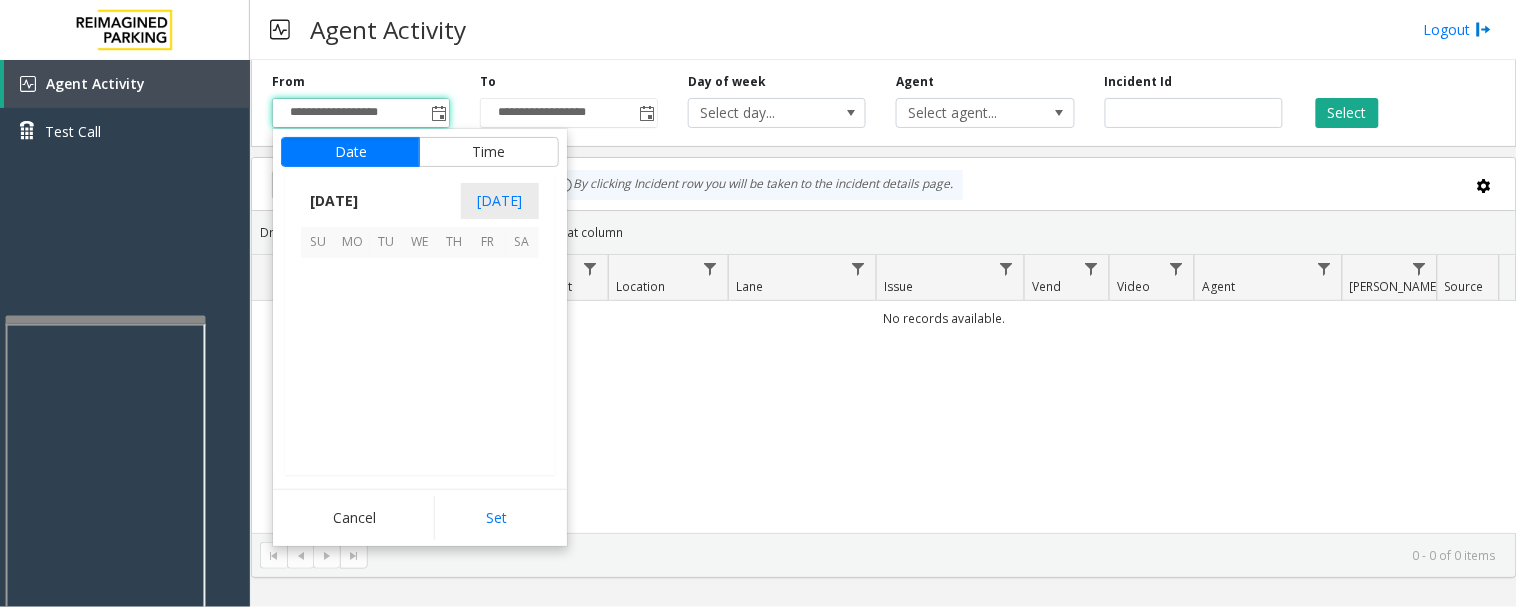 scroll, scrollTop: 358354, scrollLeft: 0, axis: vertical 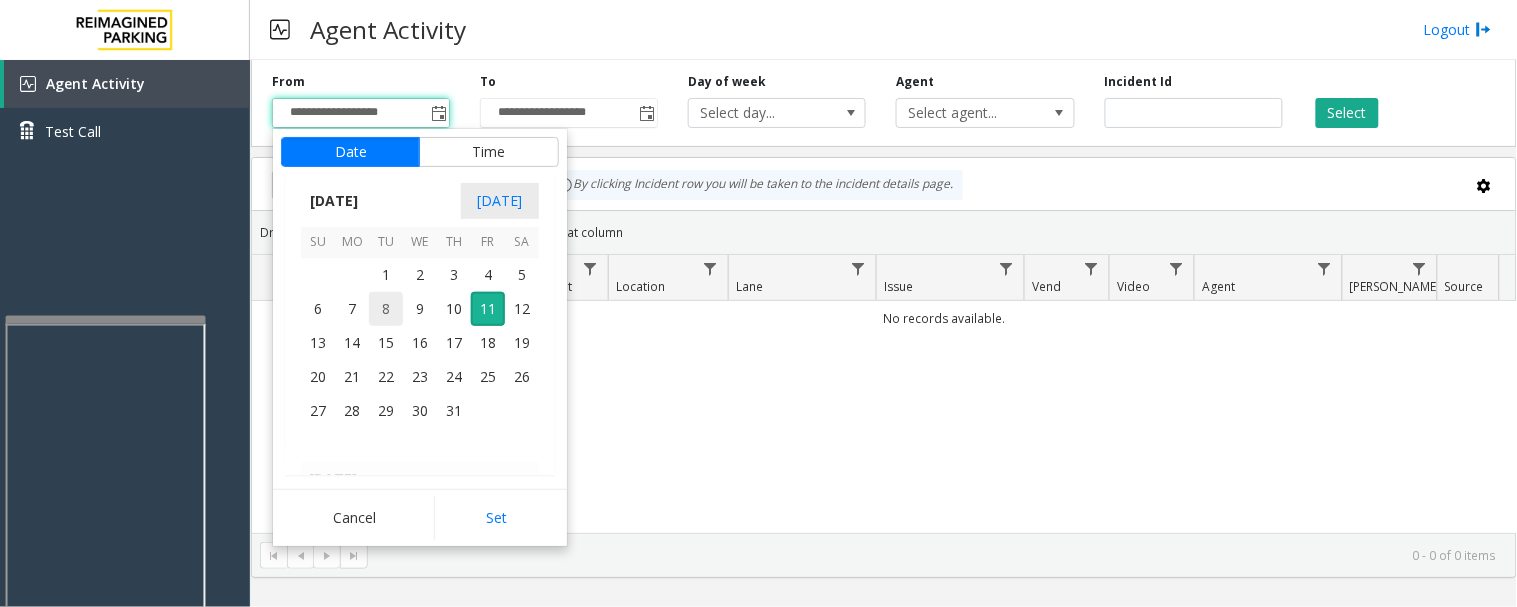click on "8" at bounding box center (386, 309) 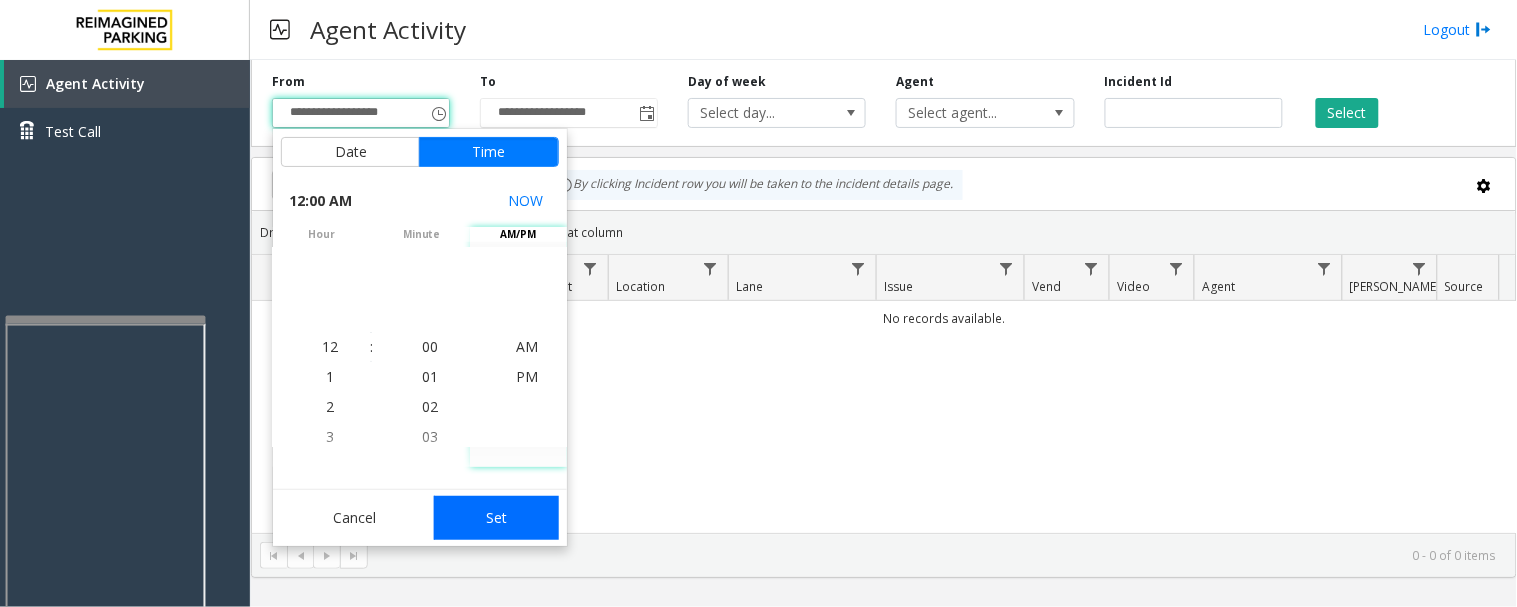 click on "Set" 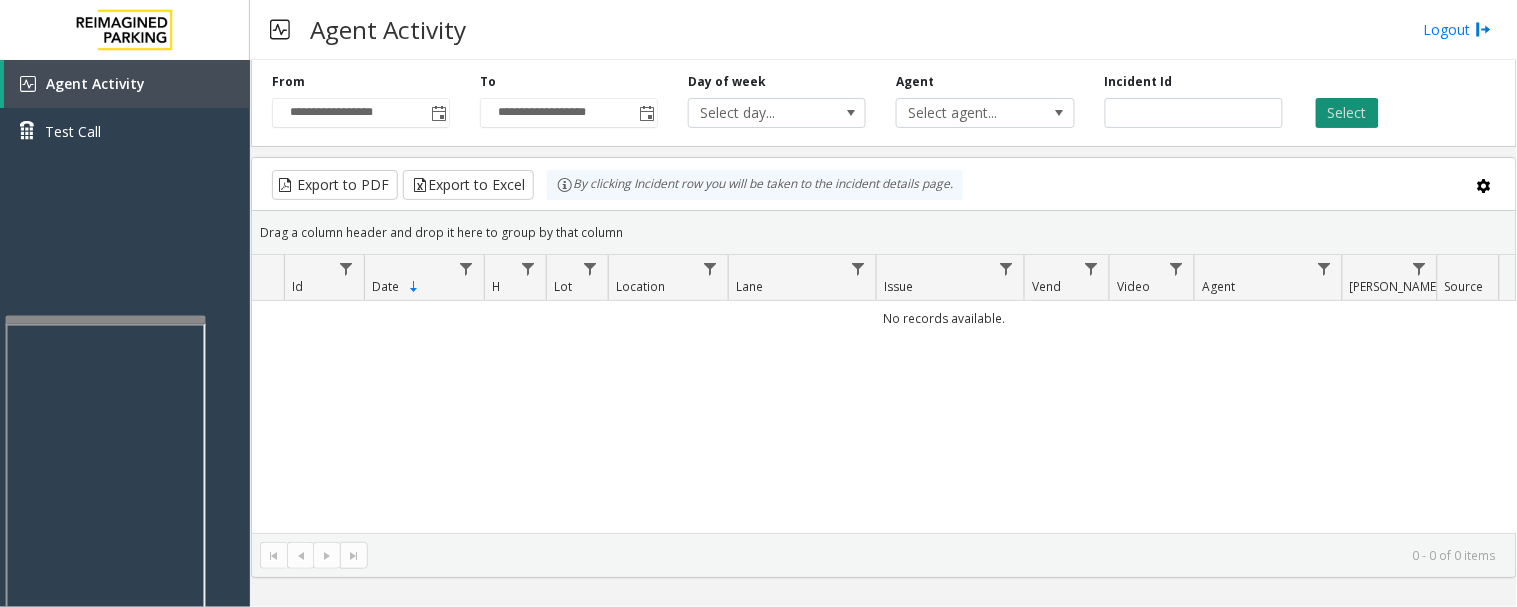 click on "Select" 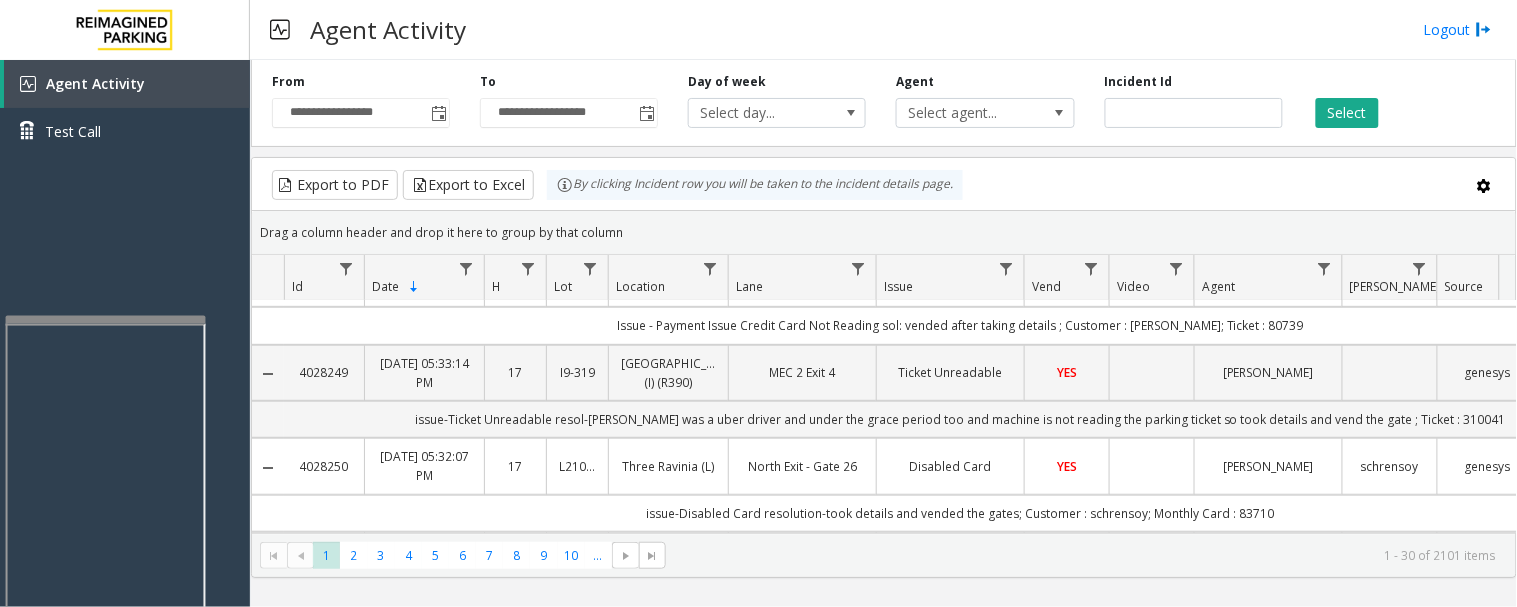 scroll, scrollTop: 333, scrollLeft: 0, axis: vertical 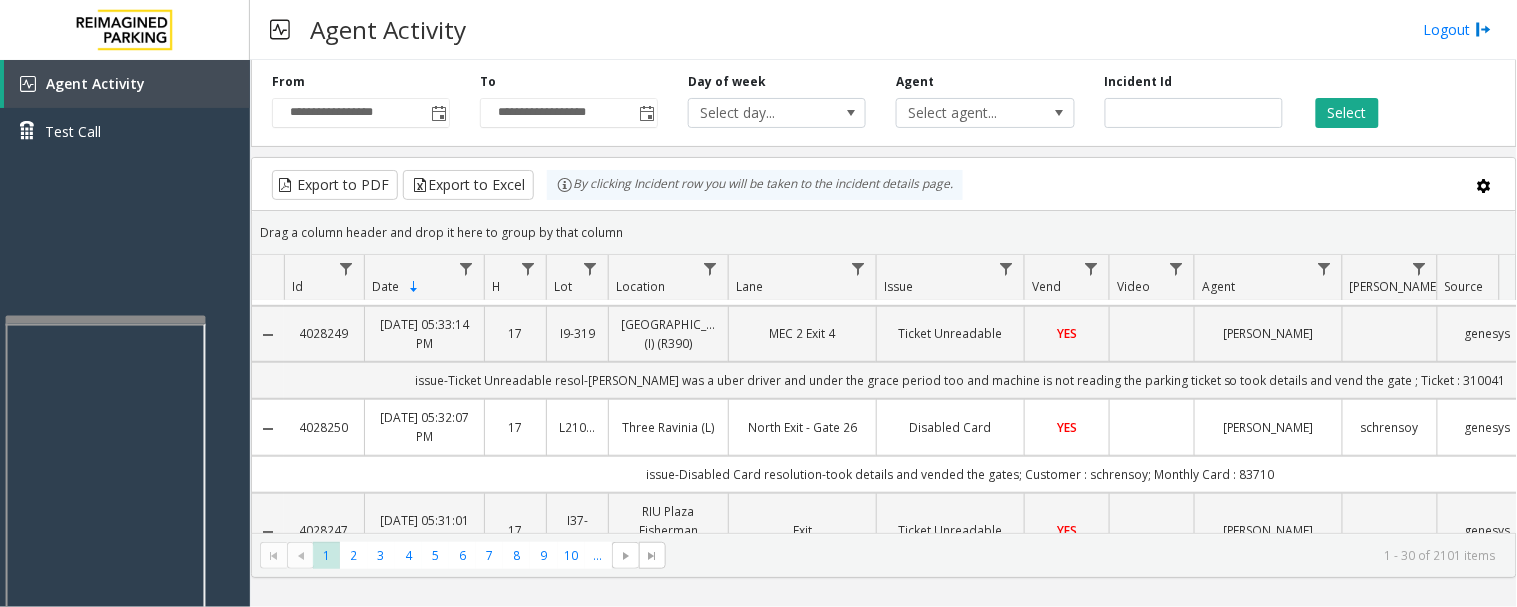 click on "Disabled Card" 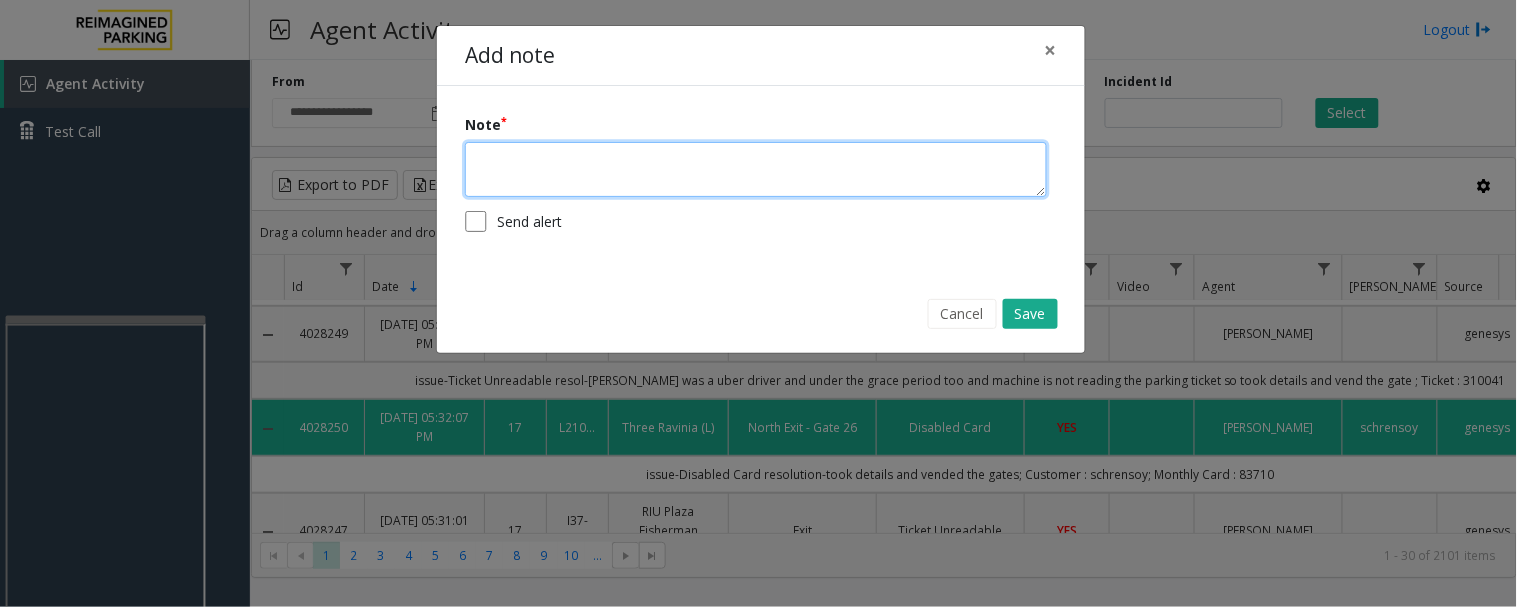 click 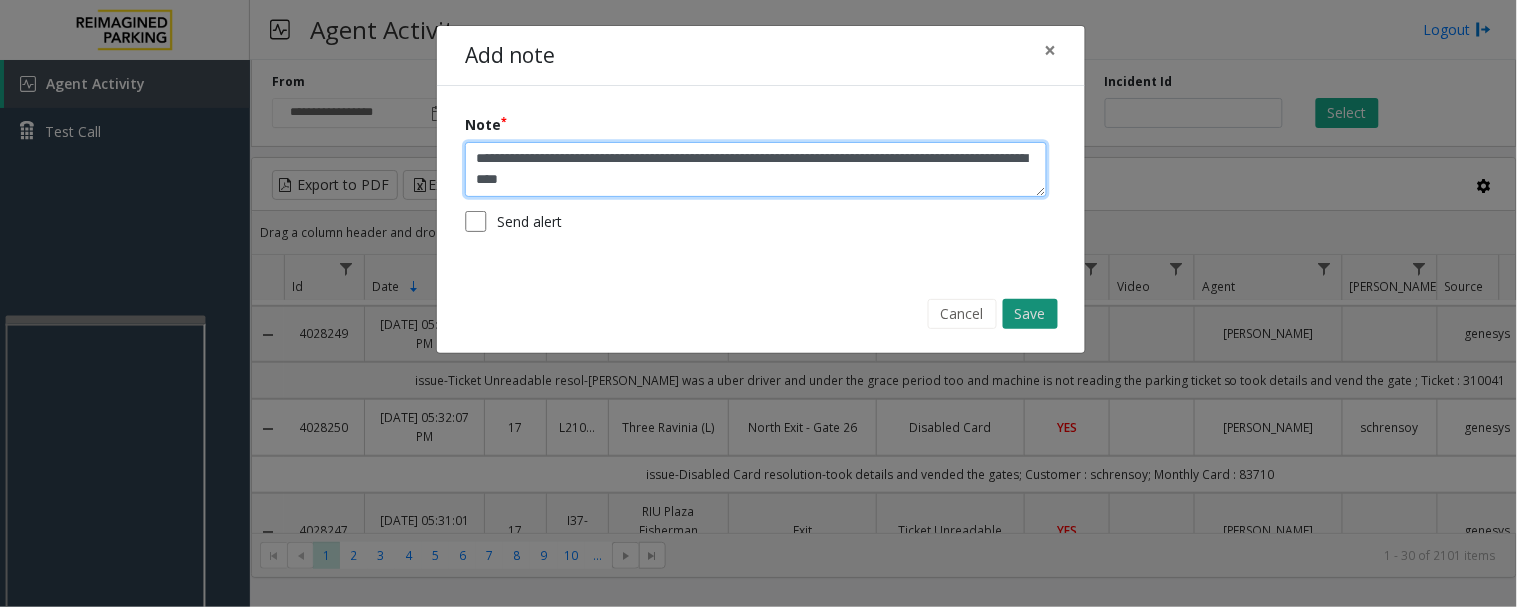 type on "**********" 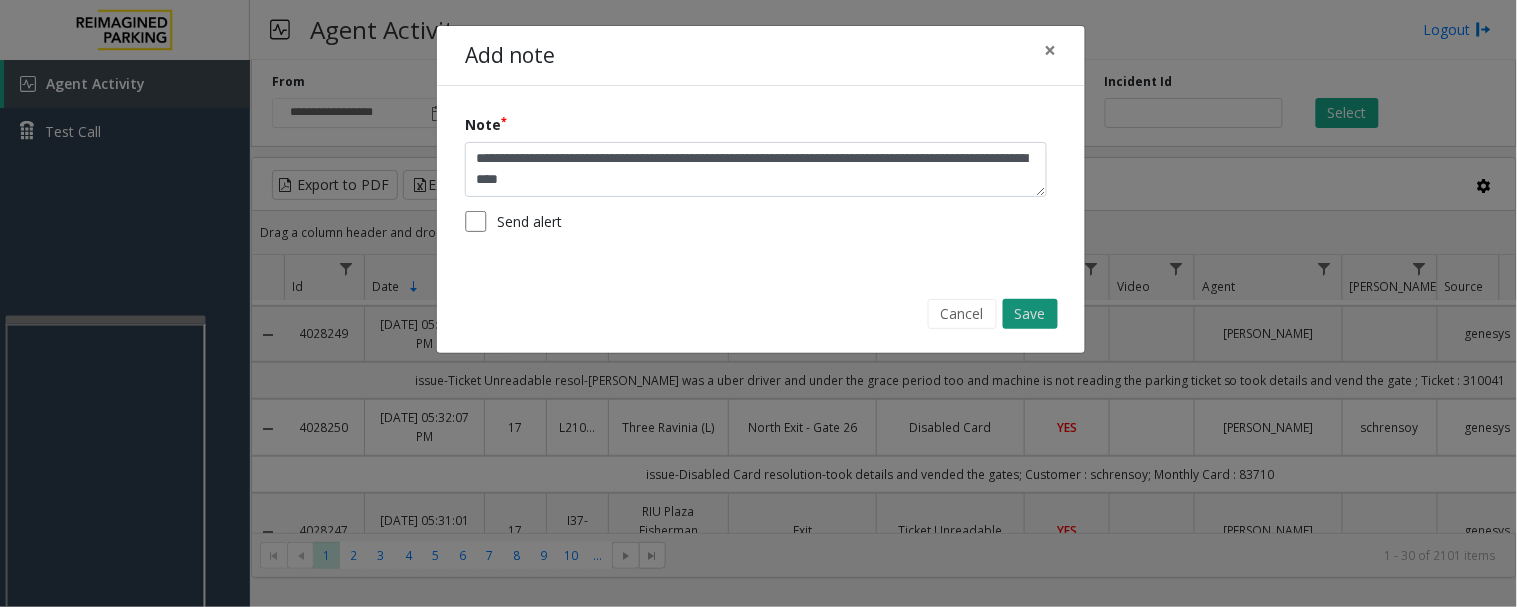 click on "Save" 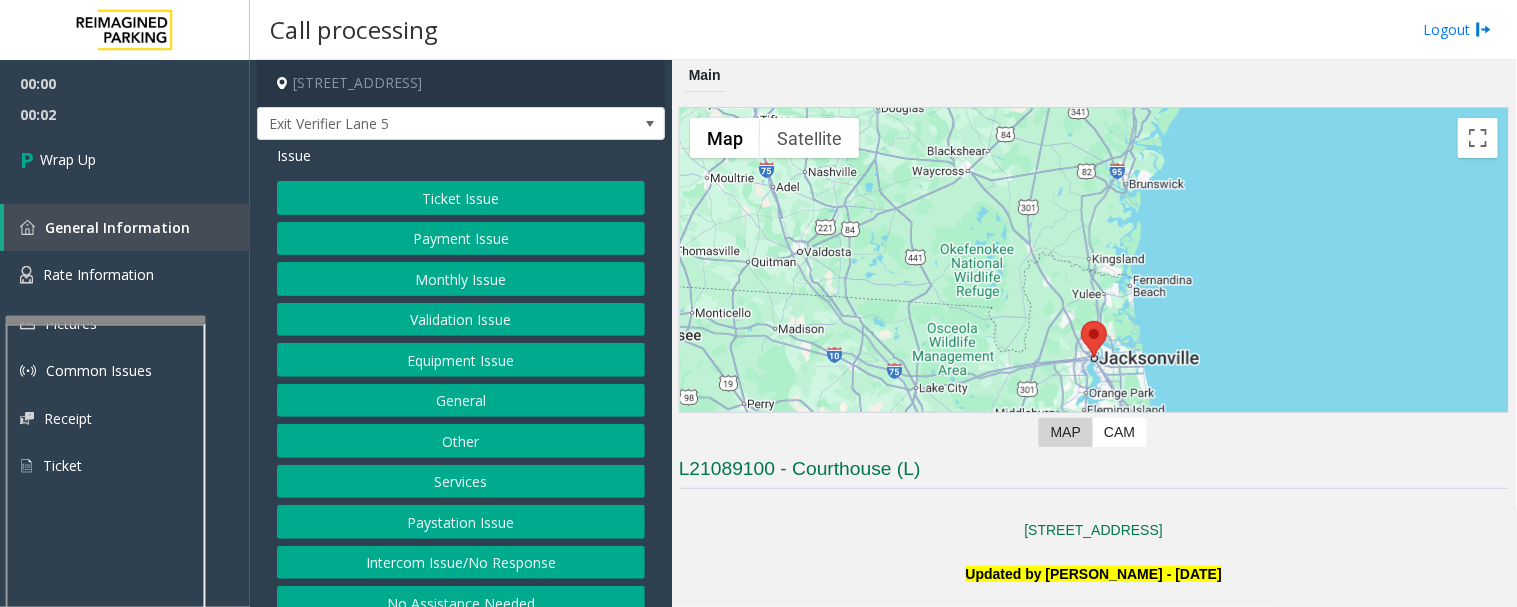 click on "Intercom Issue/No Response" 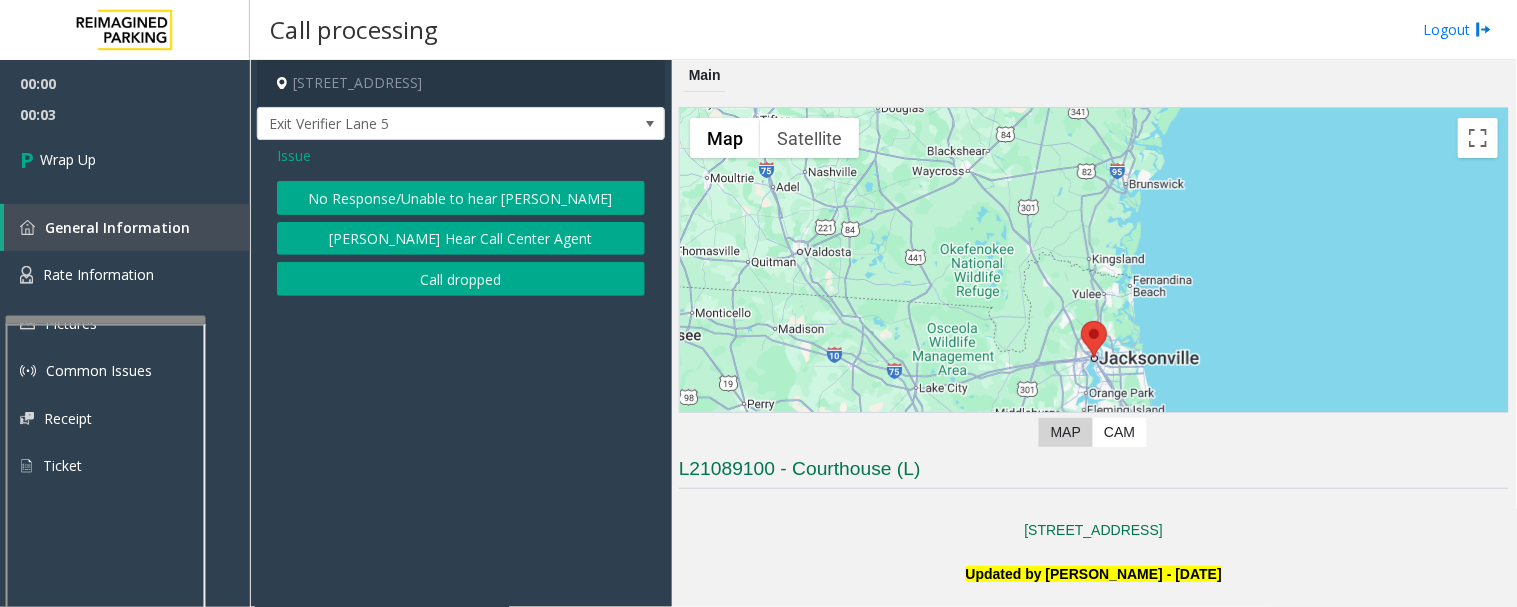 click on "Call dropped" 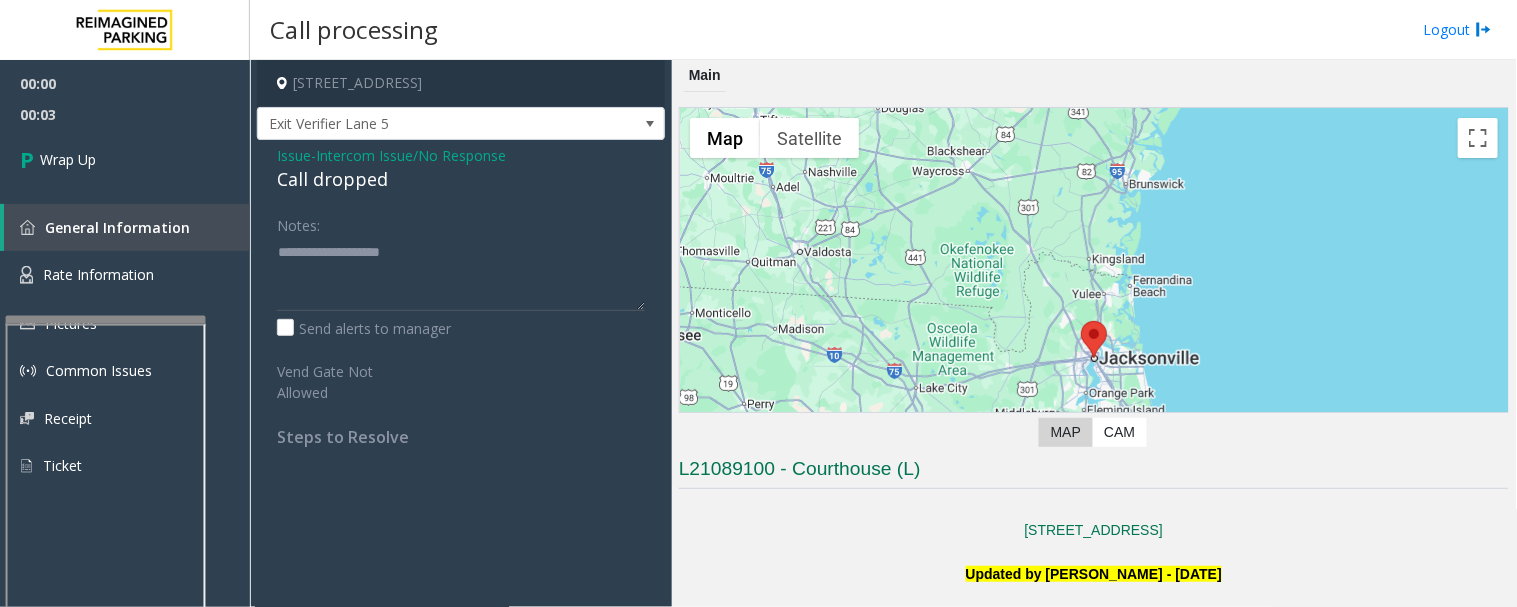 click on "Call dropped" 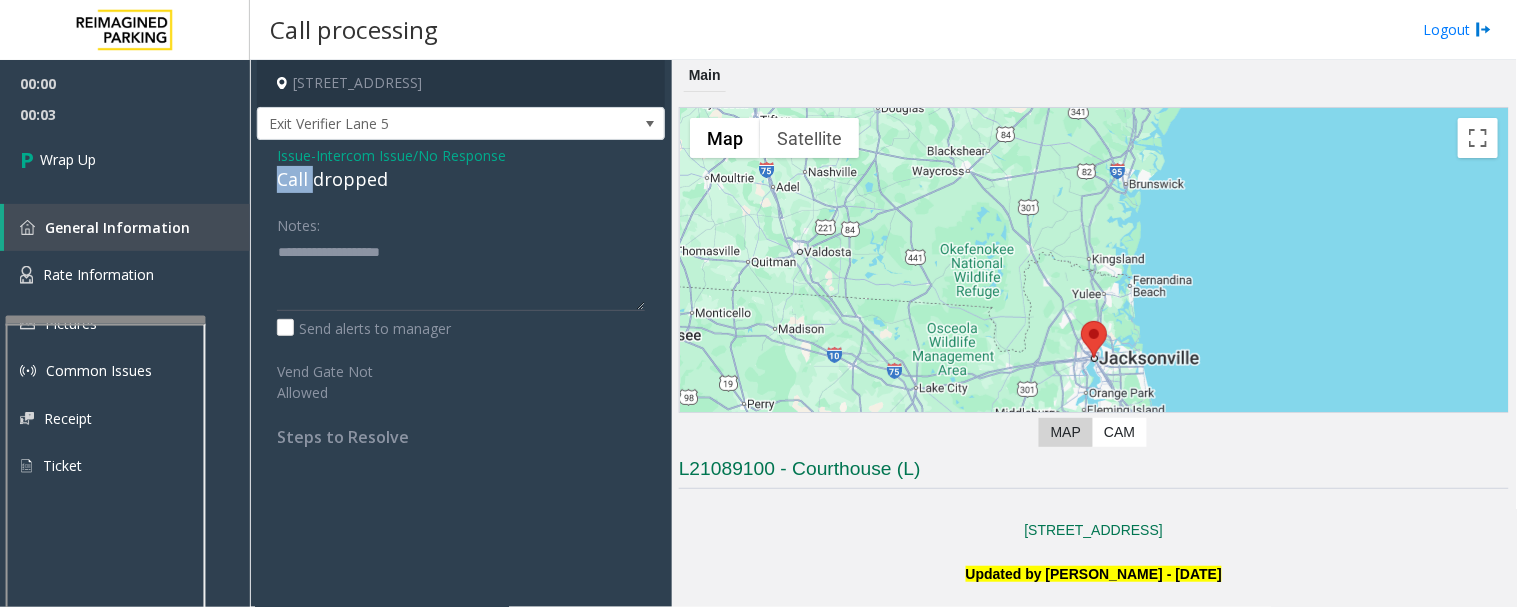 click on "Call dropped" 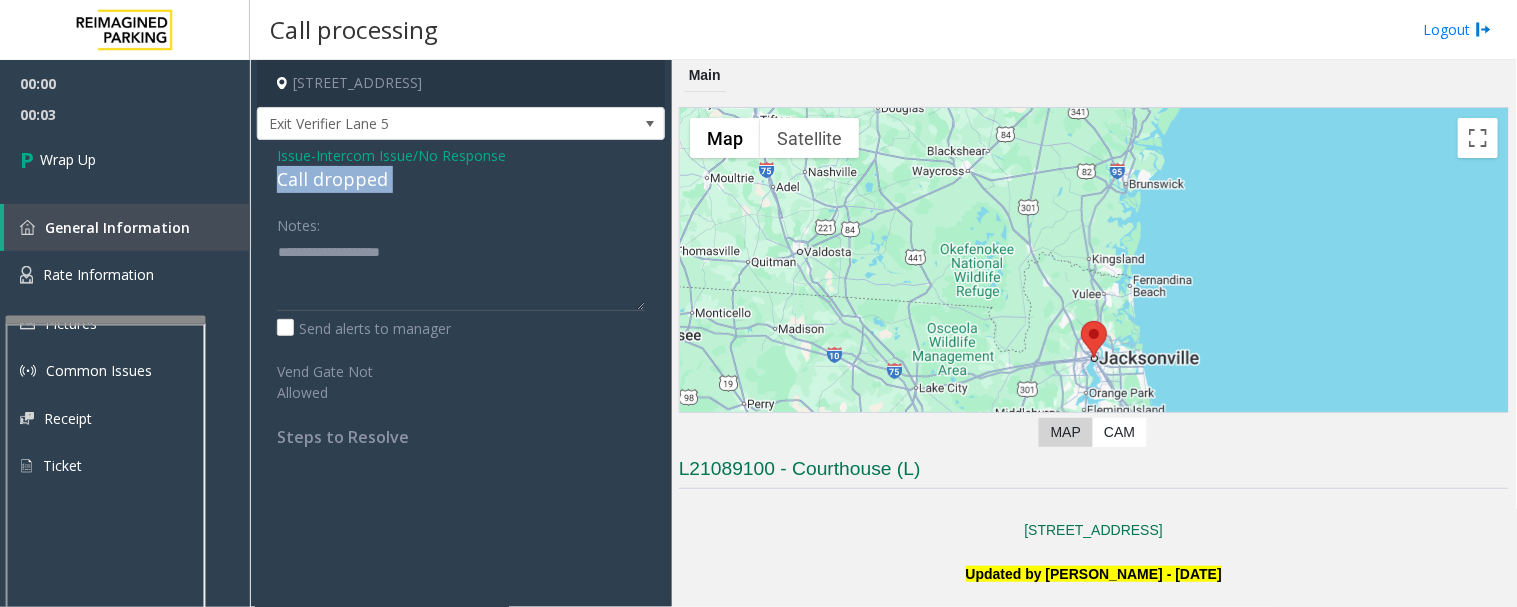 click on "Call dropped" 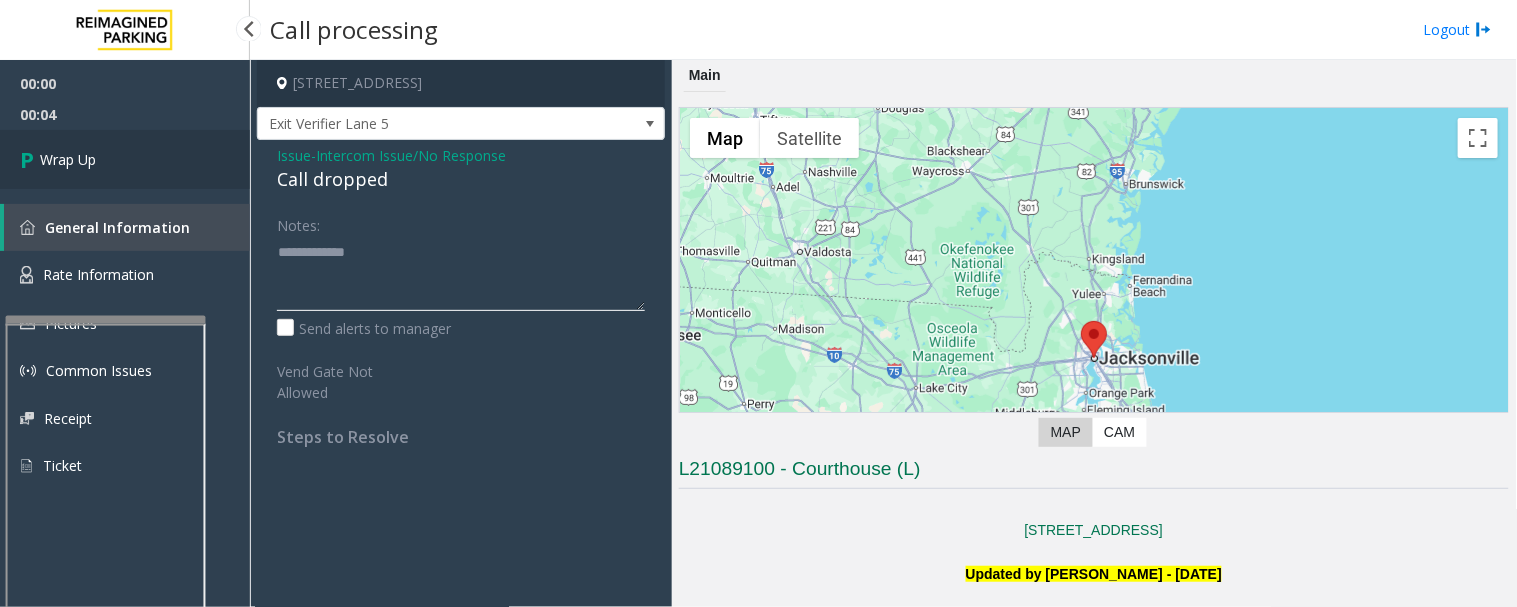 type on "**********" 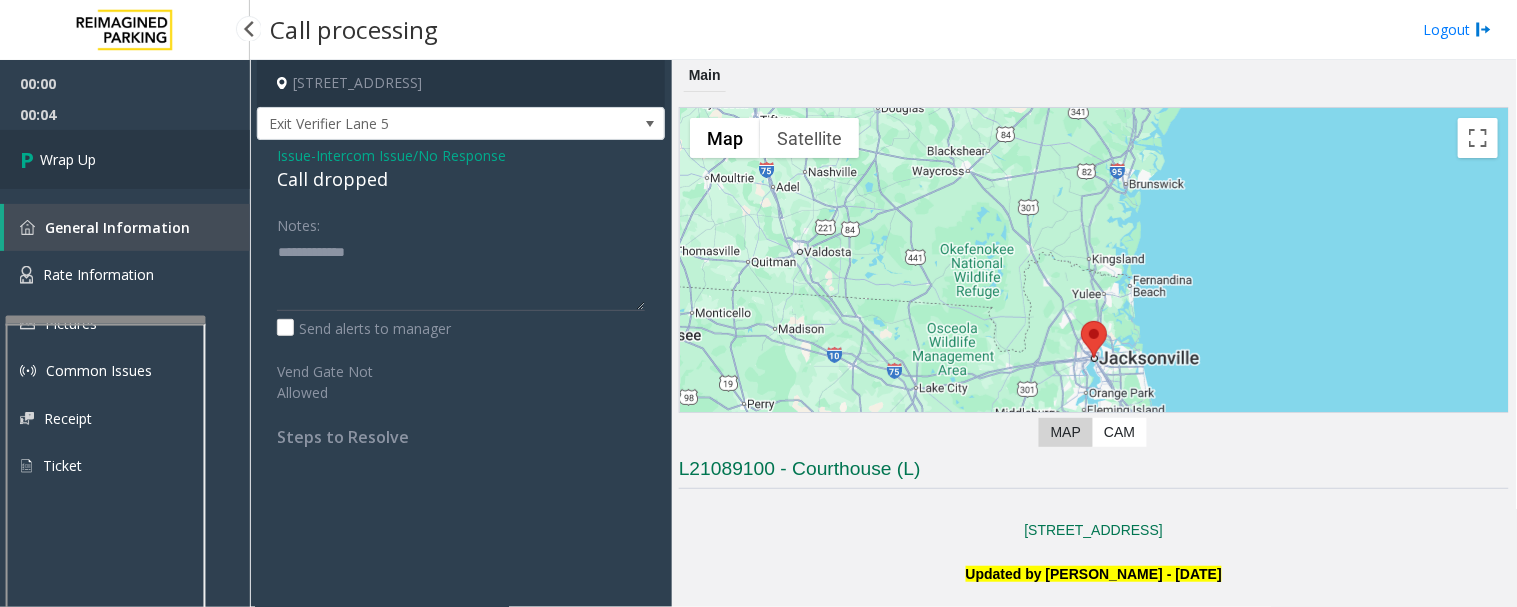 click on "Wrap Up" at bounding box center [125, 159] 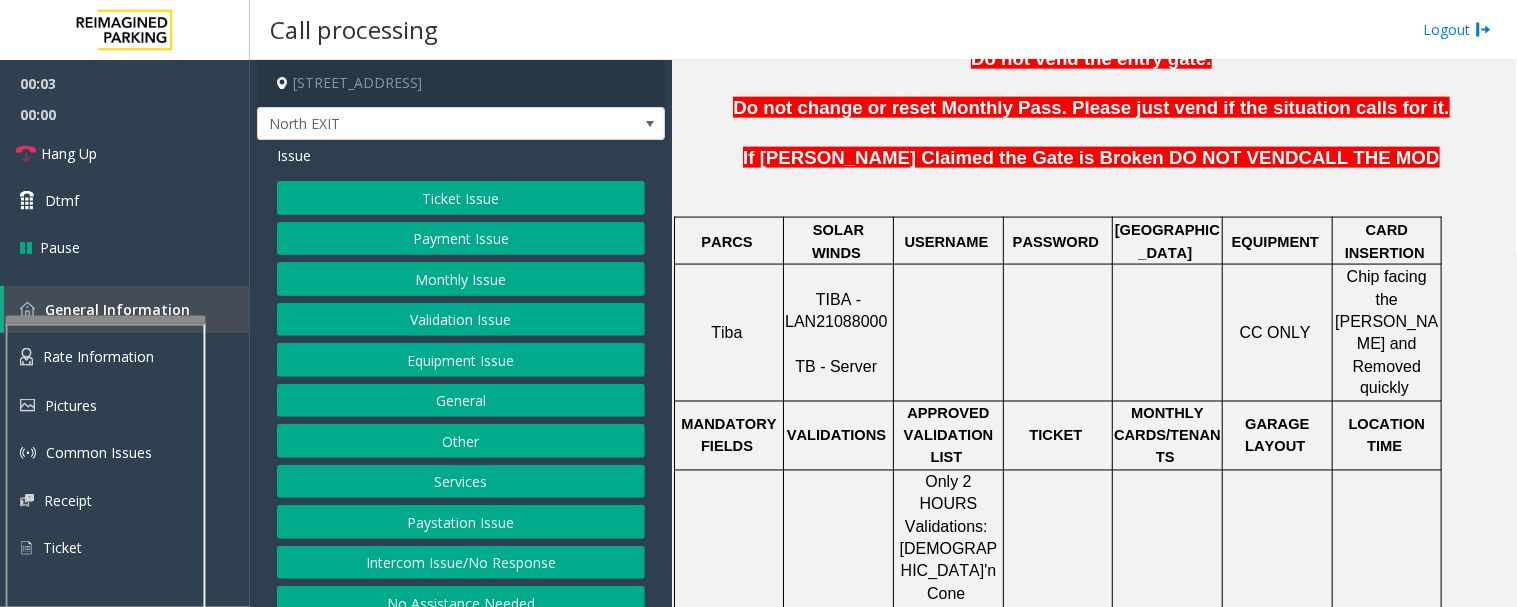 scroll, scrollTop: 555, scrollLeft: 0, axis: vertical 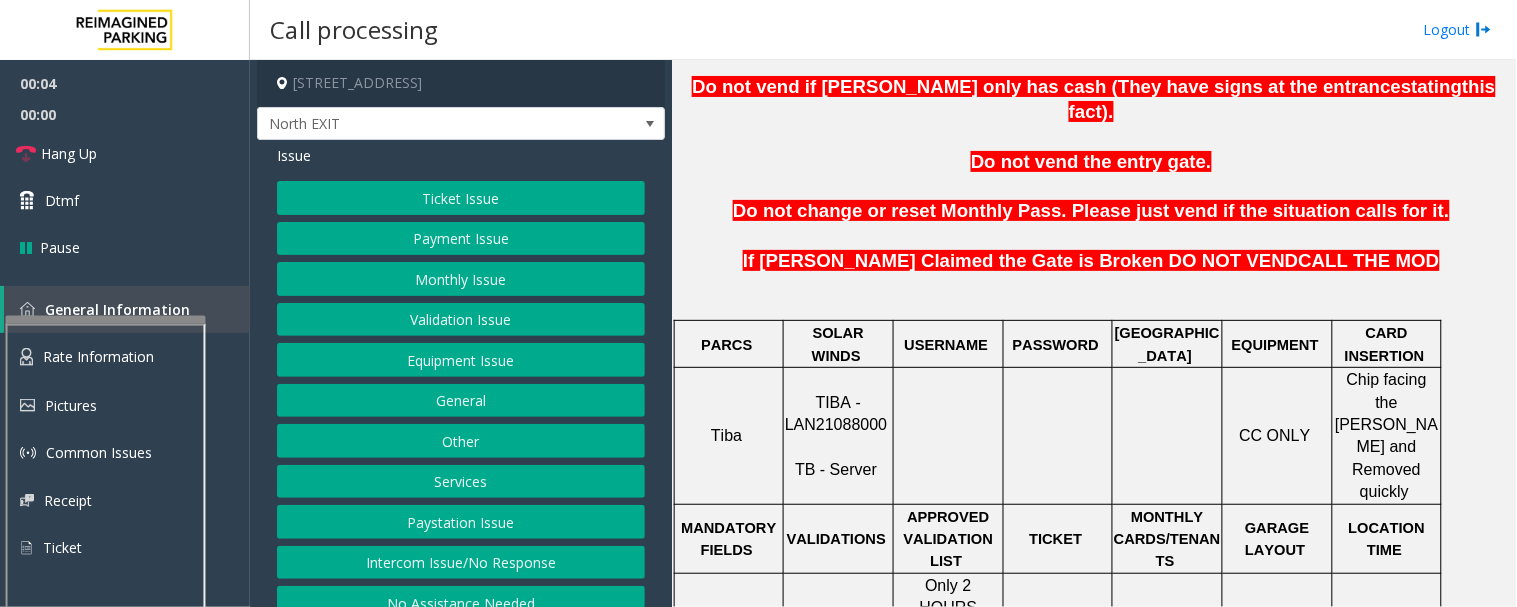 click on "TIBA - LAN21088000" 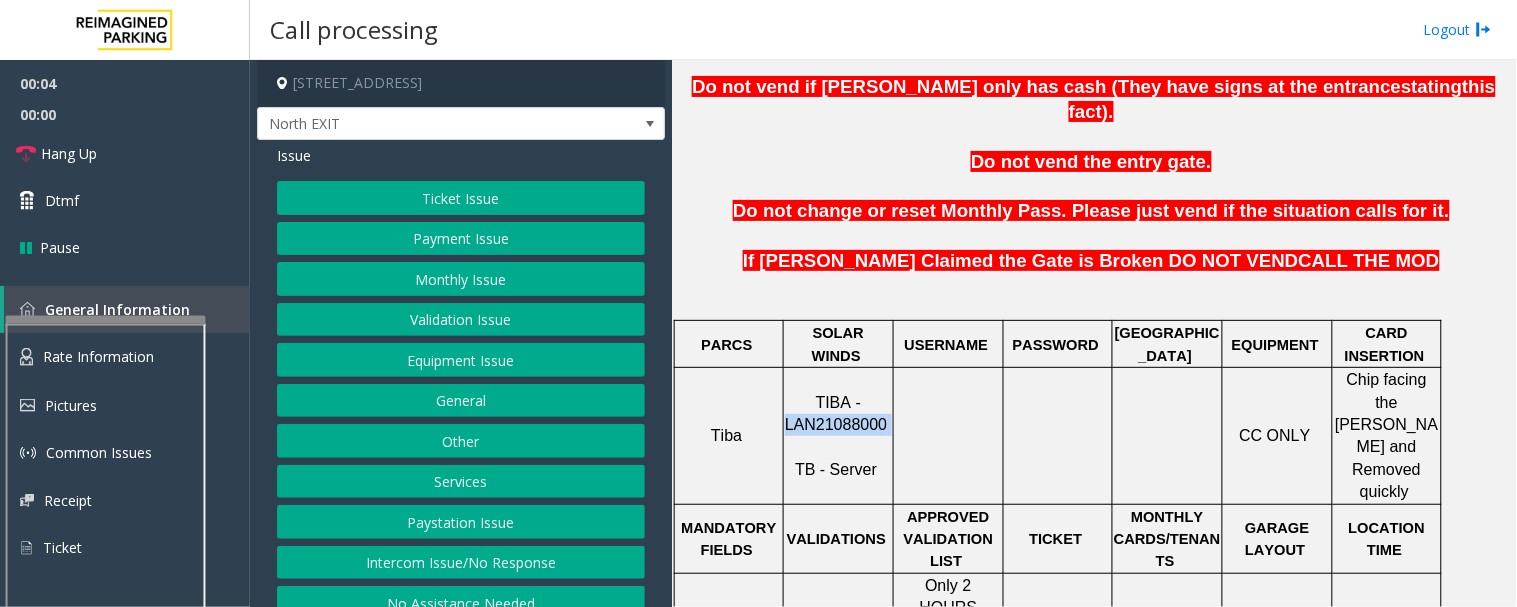 click on "TIBA - LAN21088000" 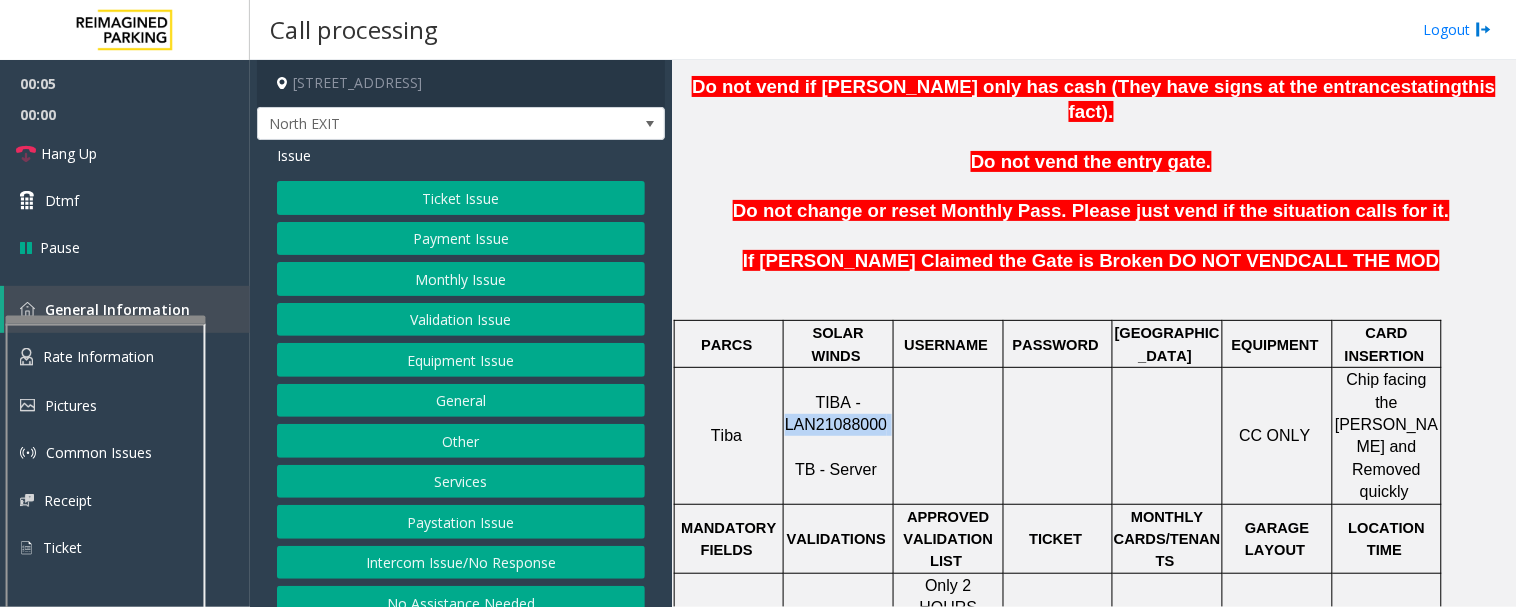 copy on "LAN21088000" 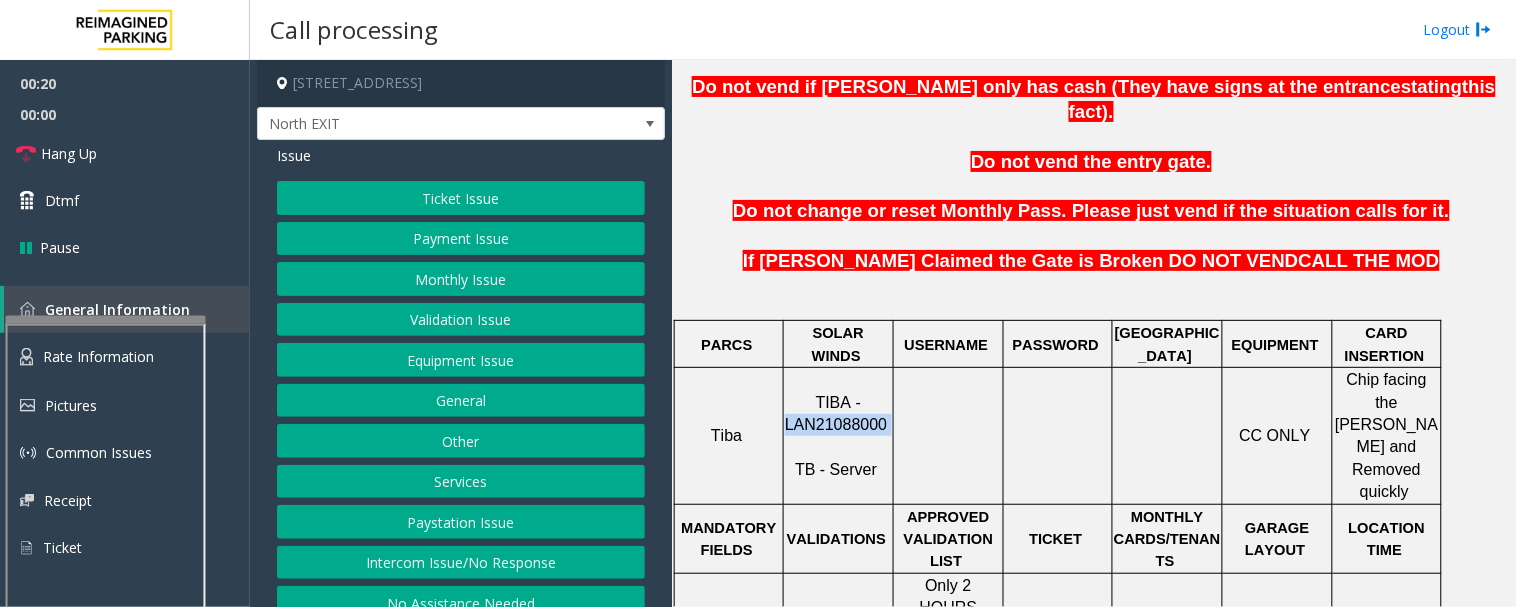 click on "Ticket Issue" 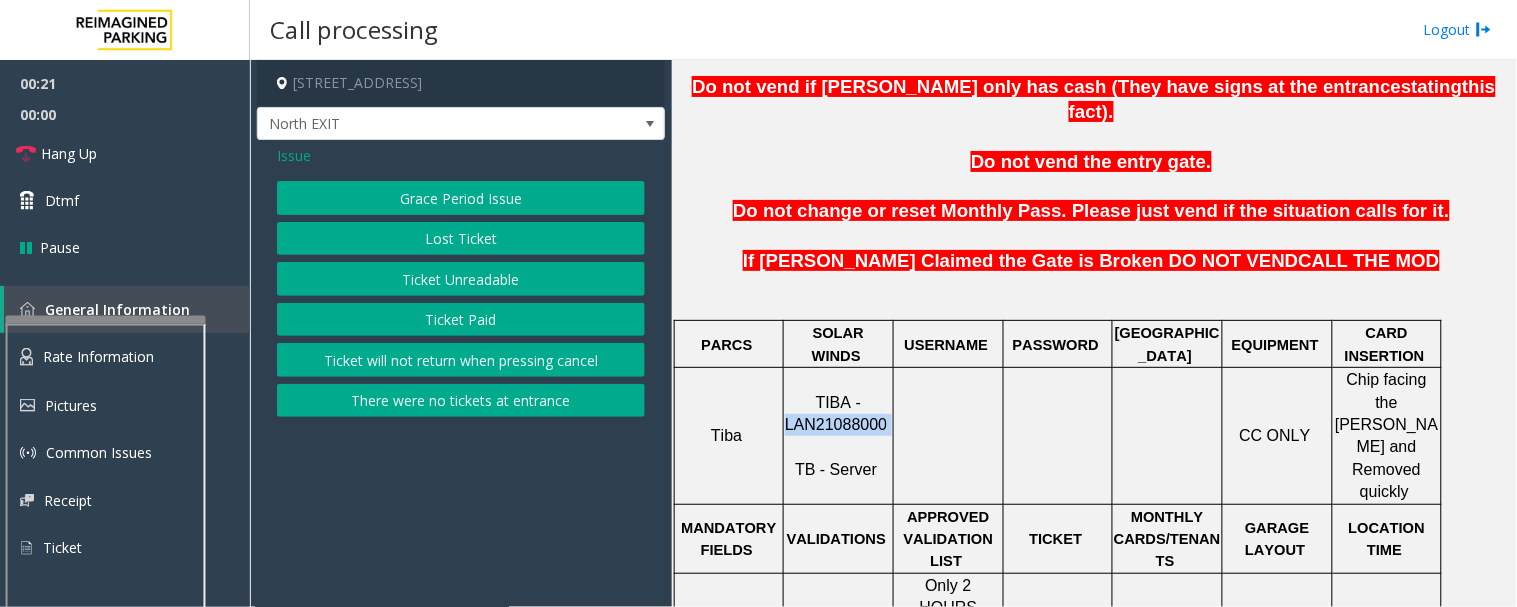 click on "Ticket Paid" 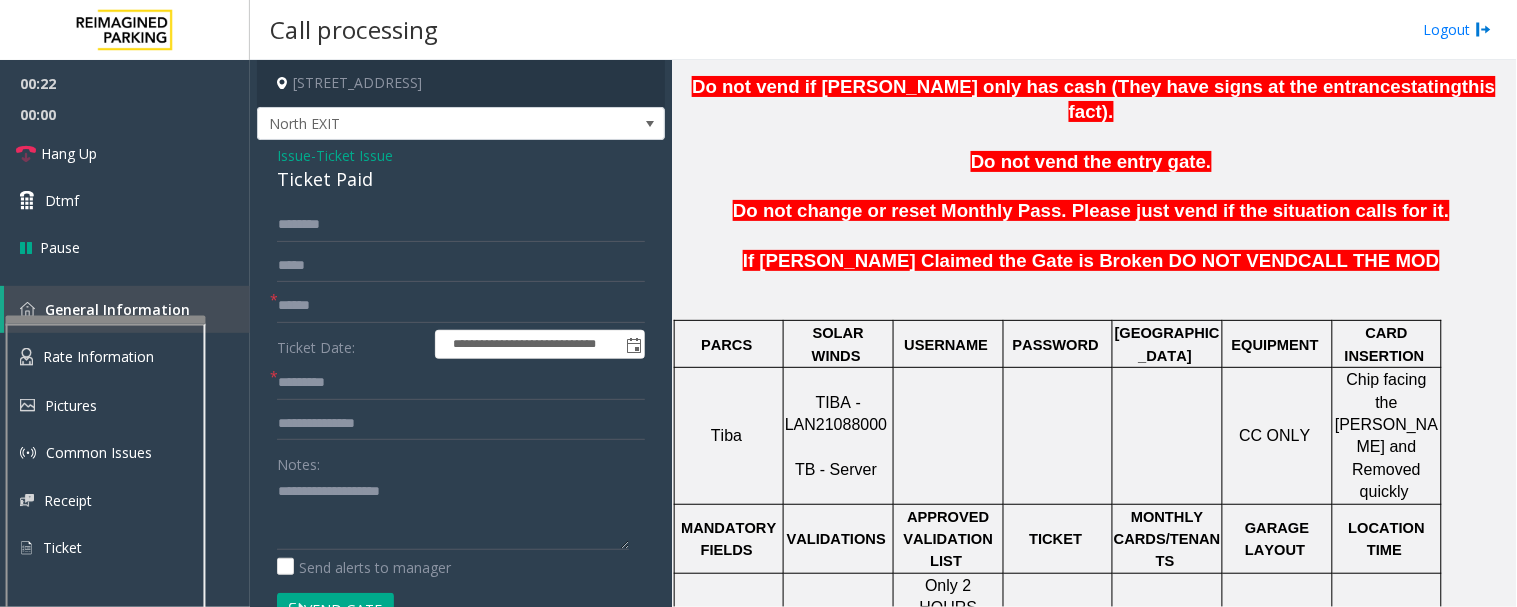 click on "Ticket Paid" 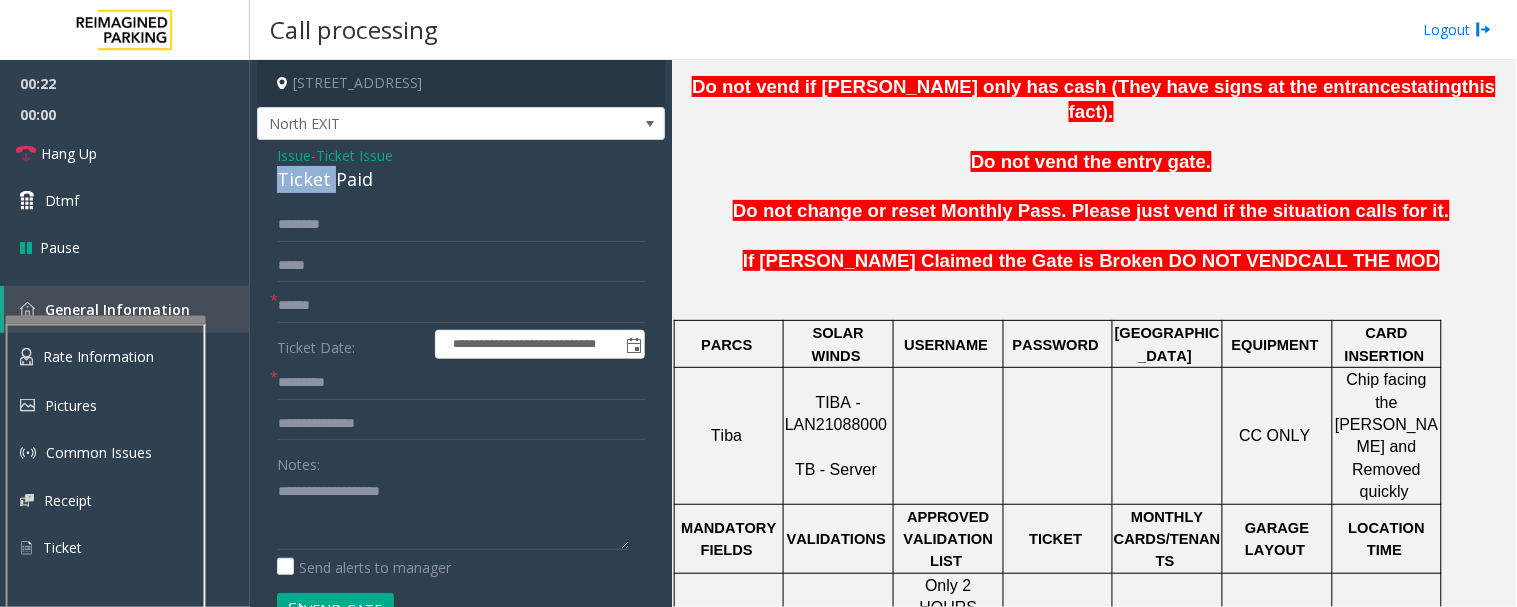 click on "Ticket Paid" 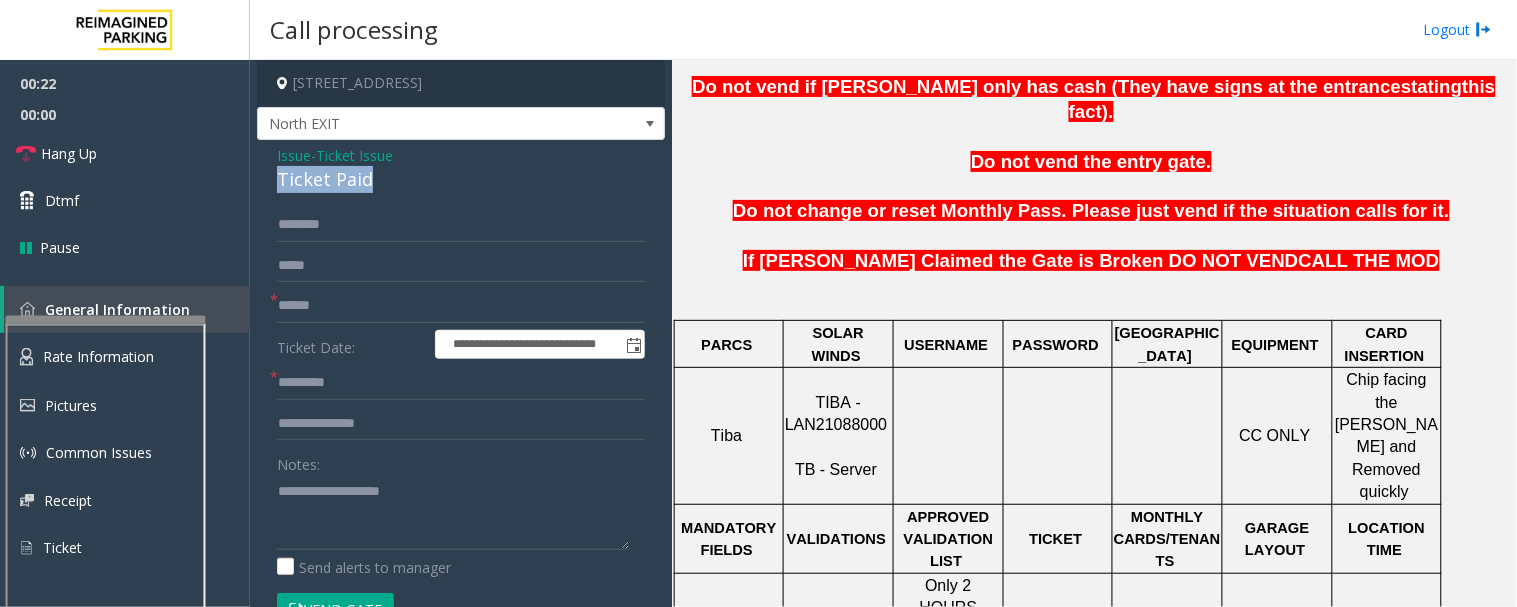 click on "Ticket Paid" 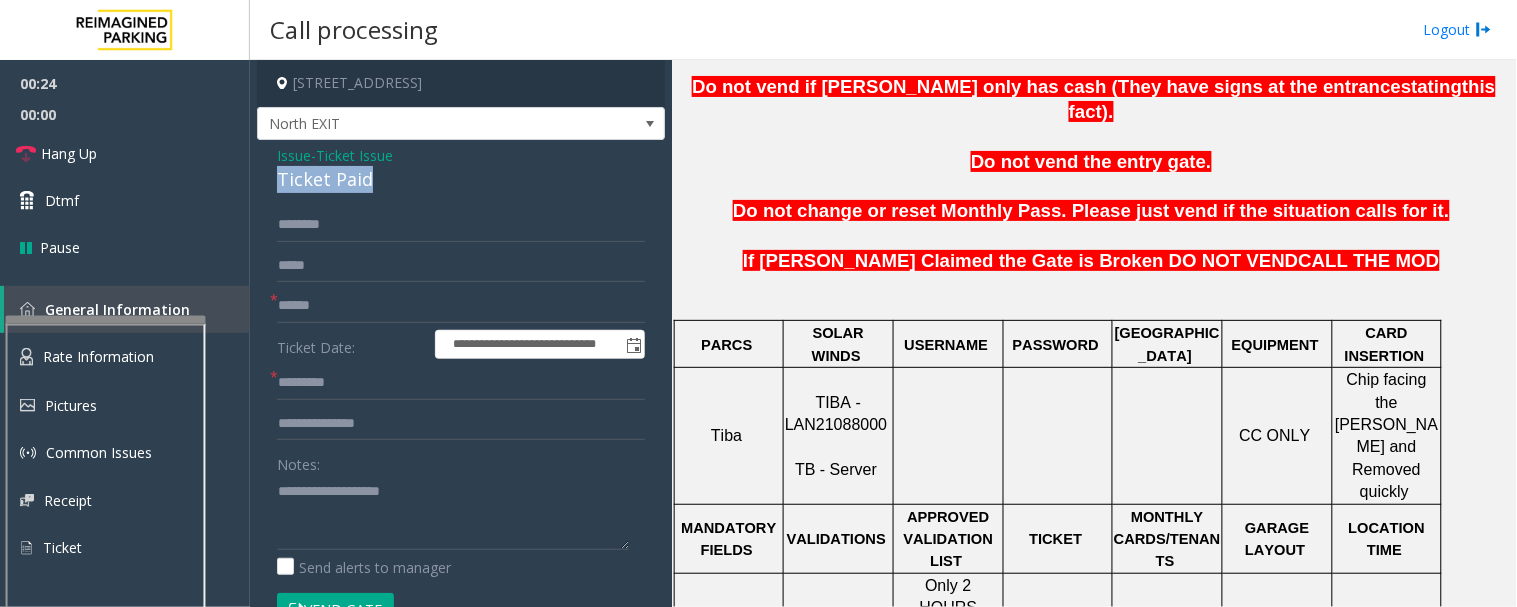 copy on "Ticket Paid" 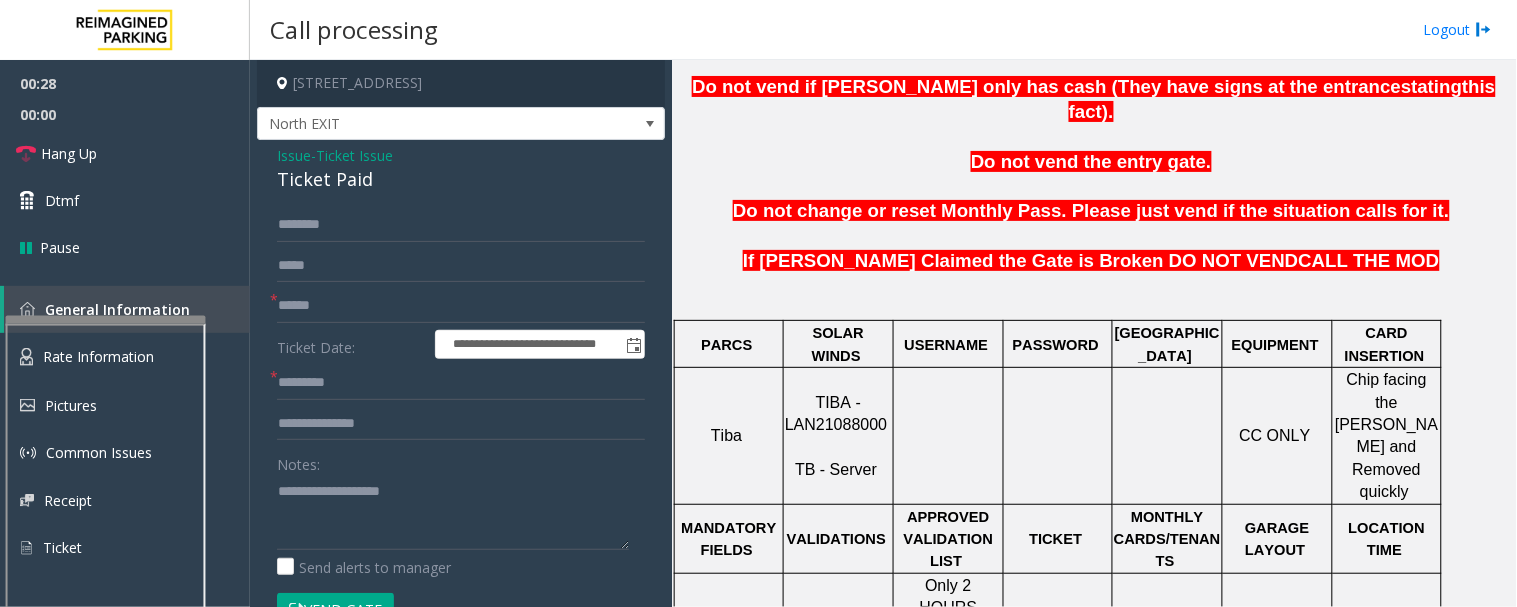 click on "Issue" 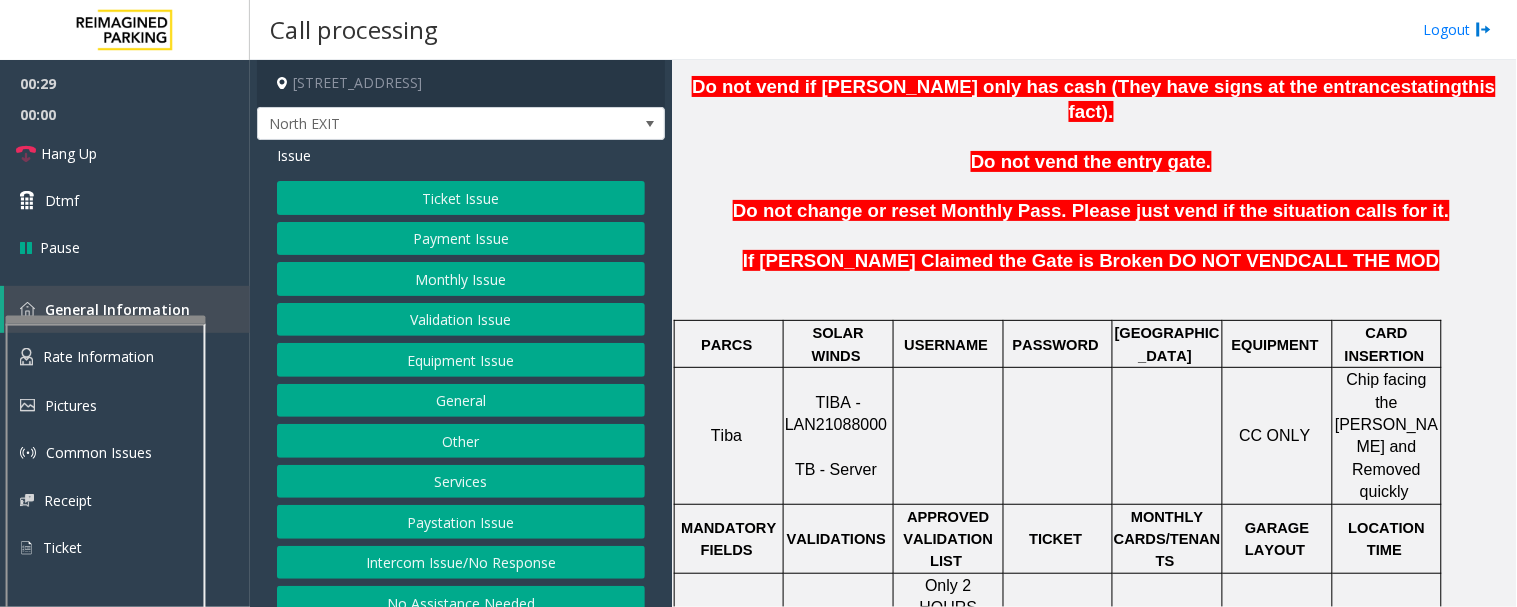click on "Validation Issue" 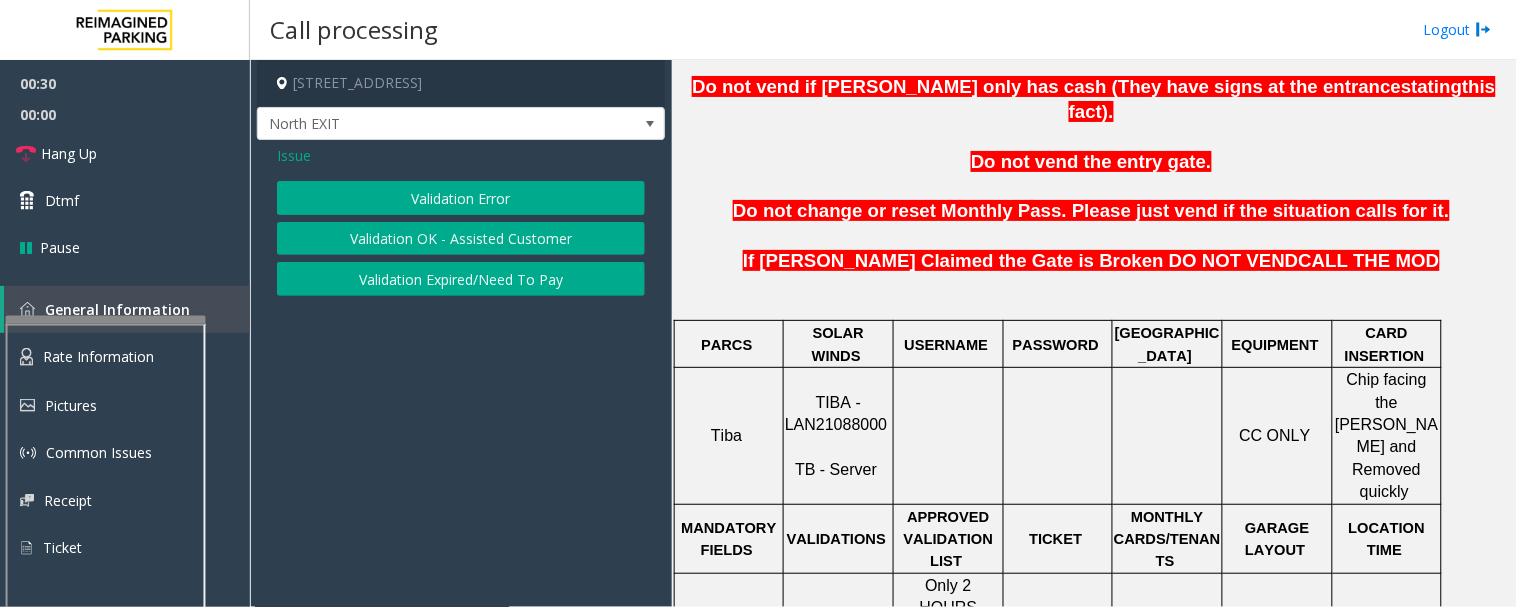 click on "Validation Error" 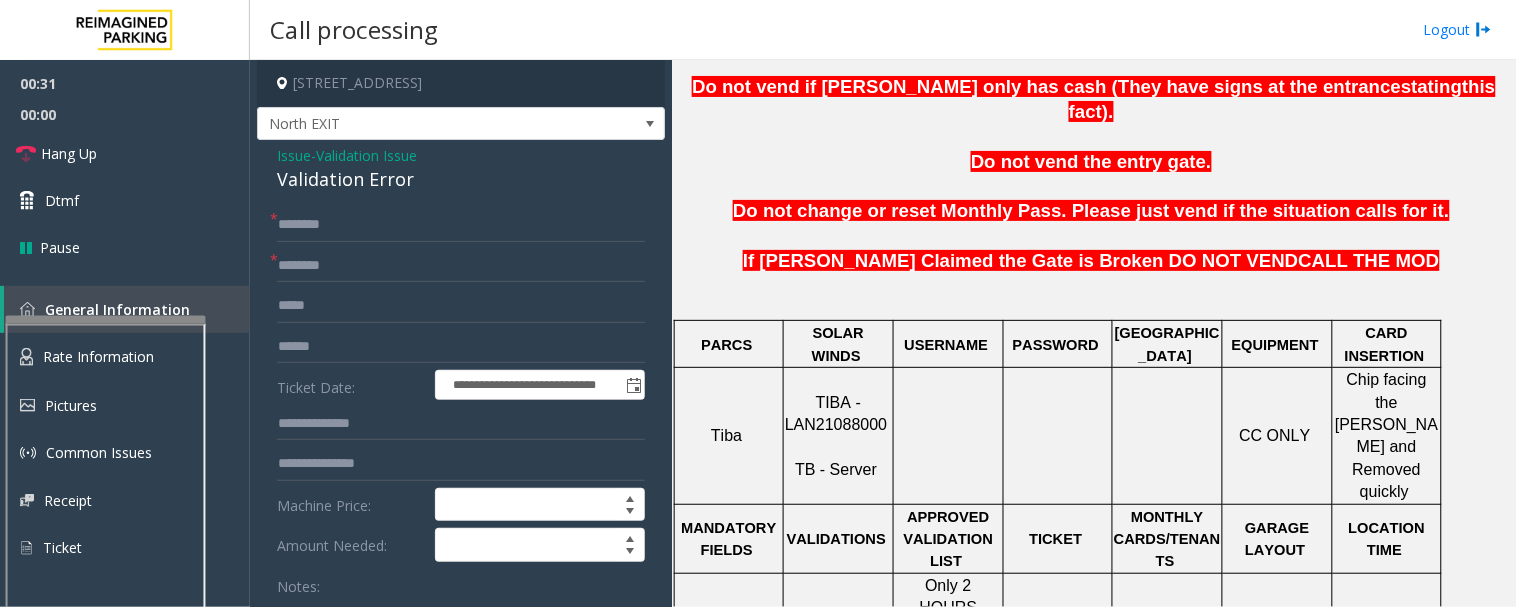 click on "Validation Error" 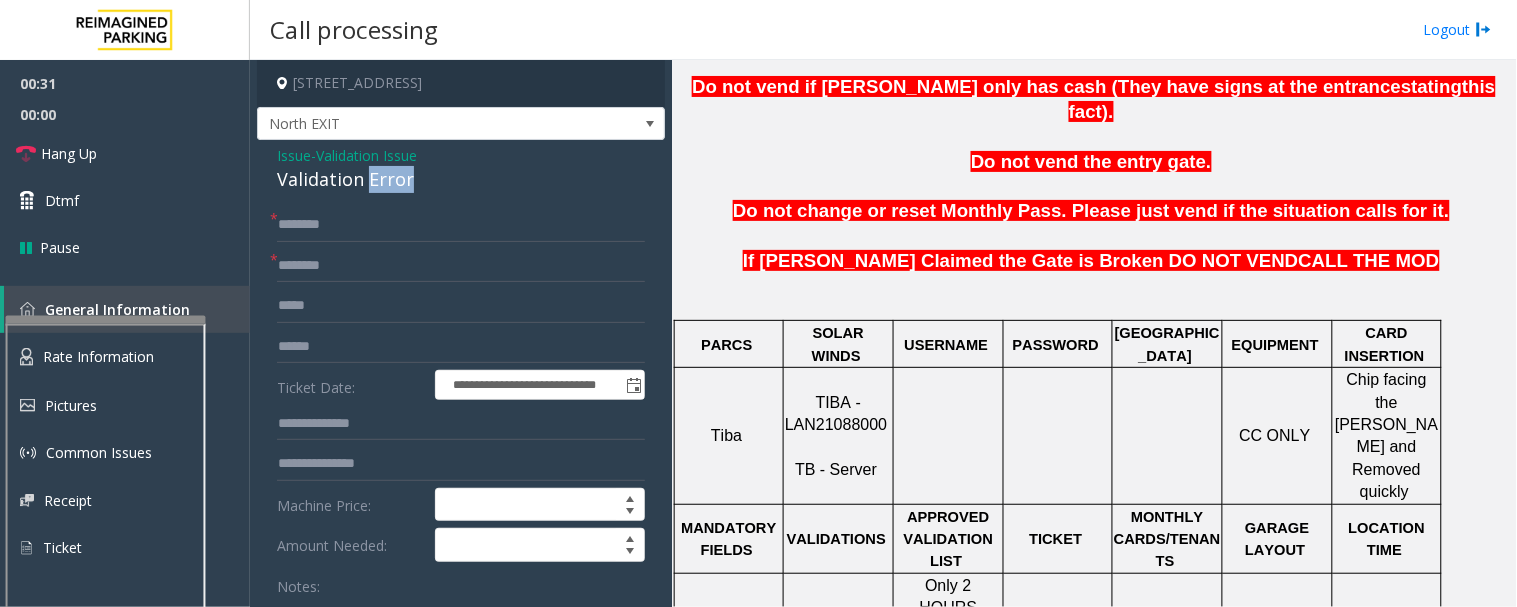 click on "Validation Error" 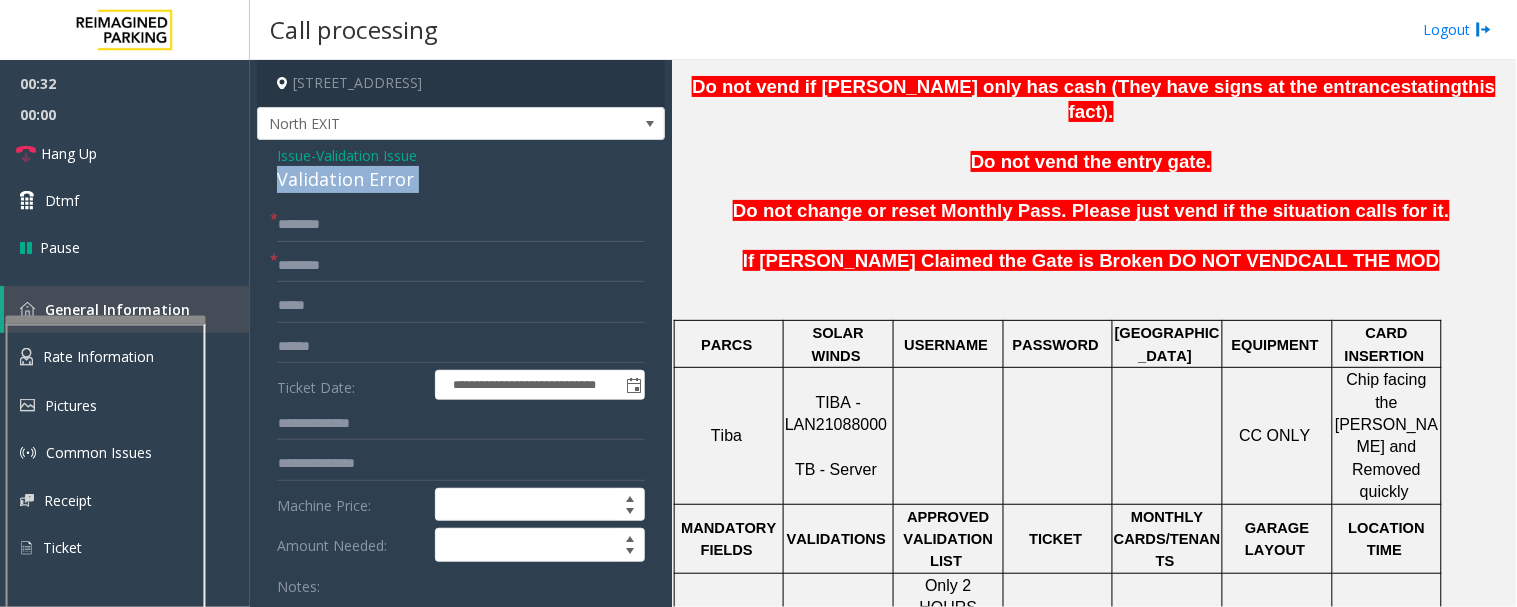 click on "Validation Error" 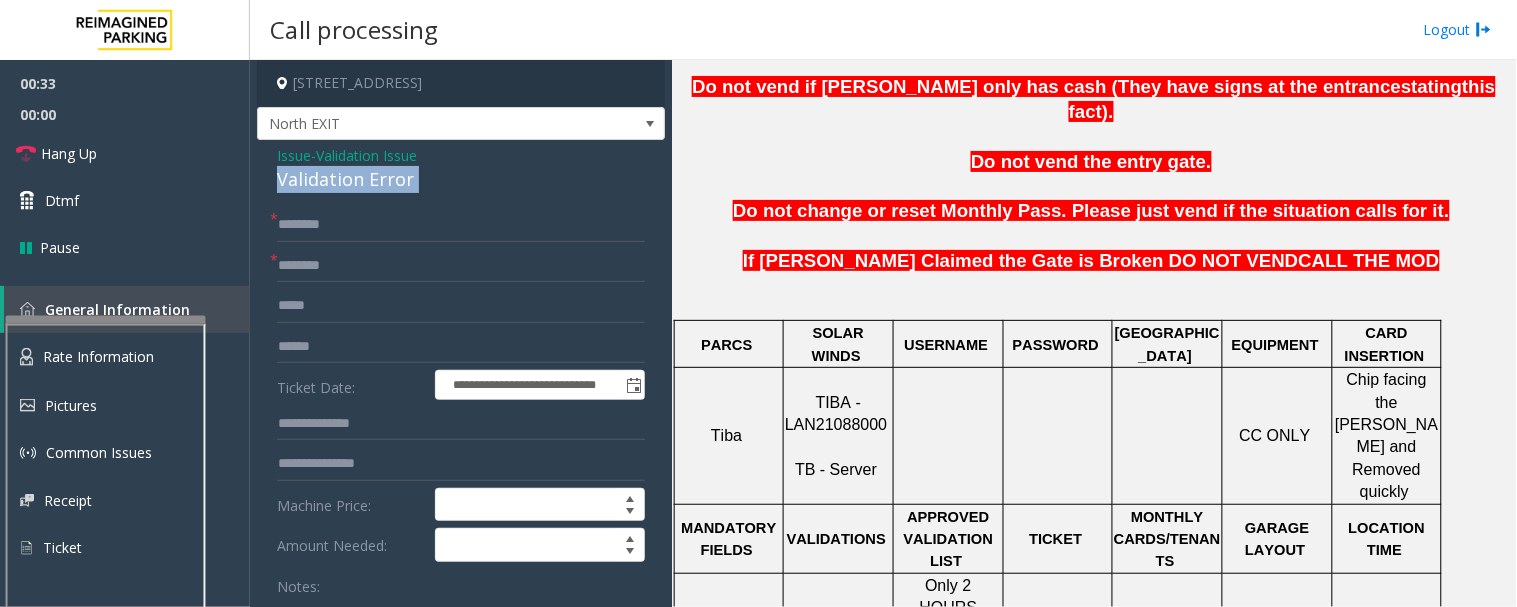 copy on "Validation Error" 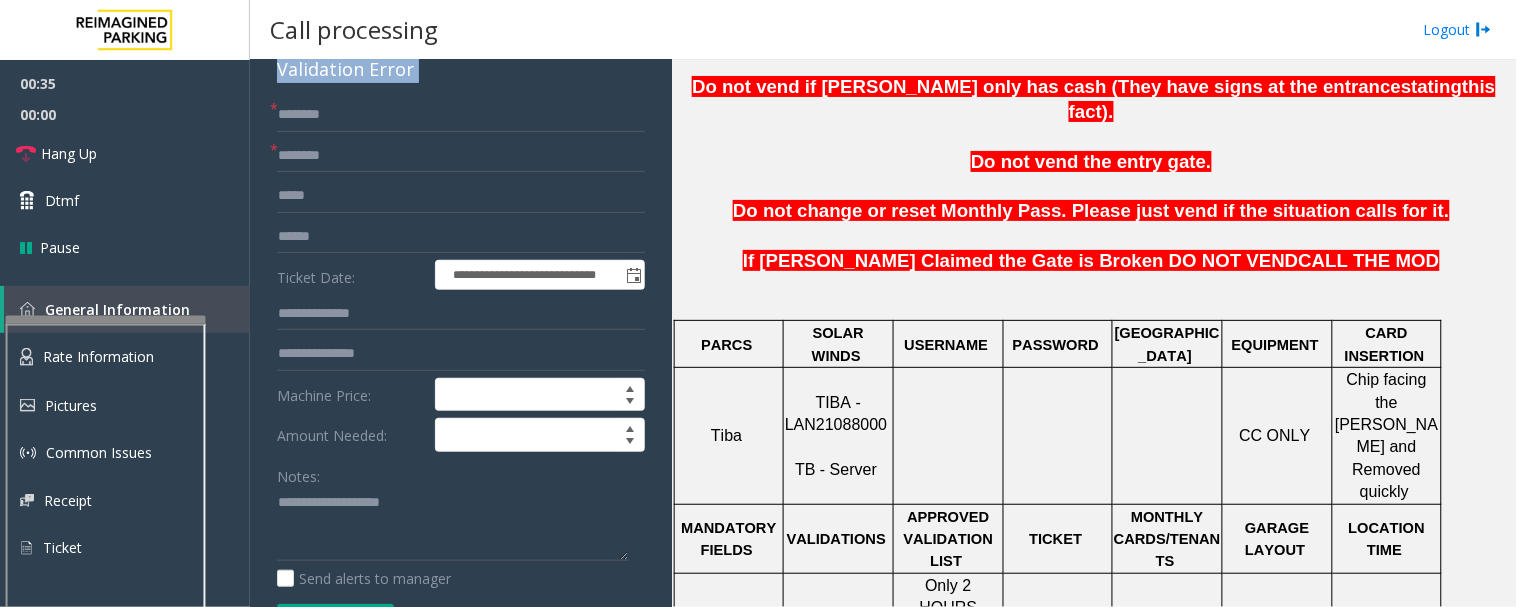 scroll, scrollTop: 222, scrollLeft: 0, axis: vertical 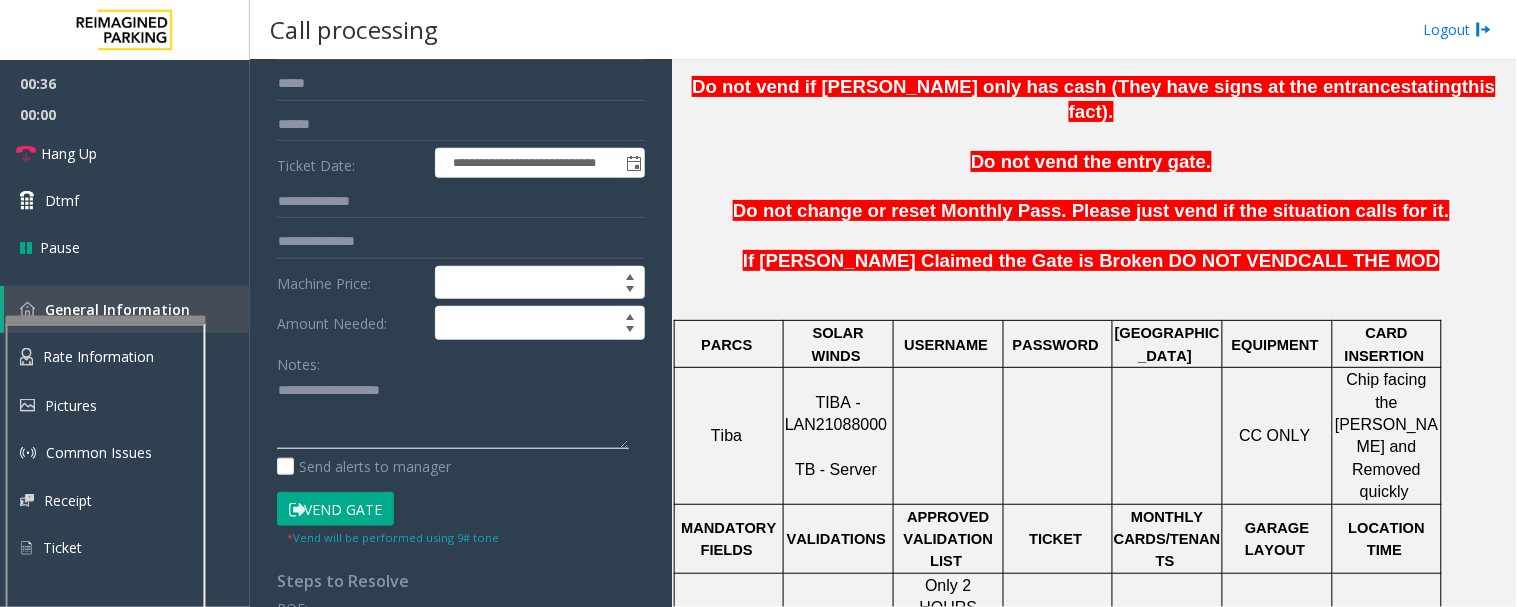 click 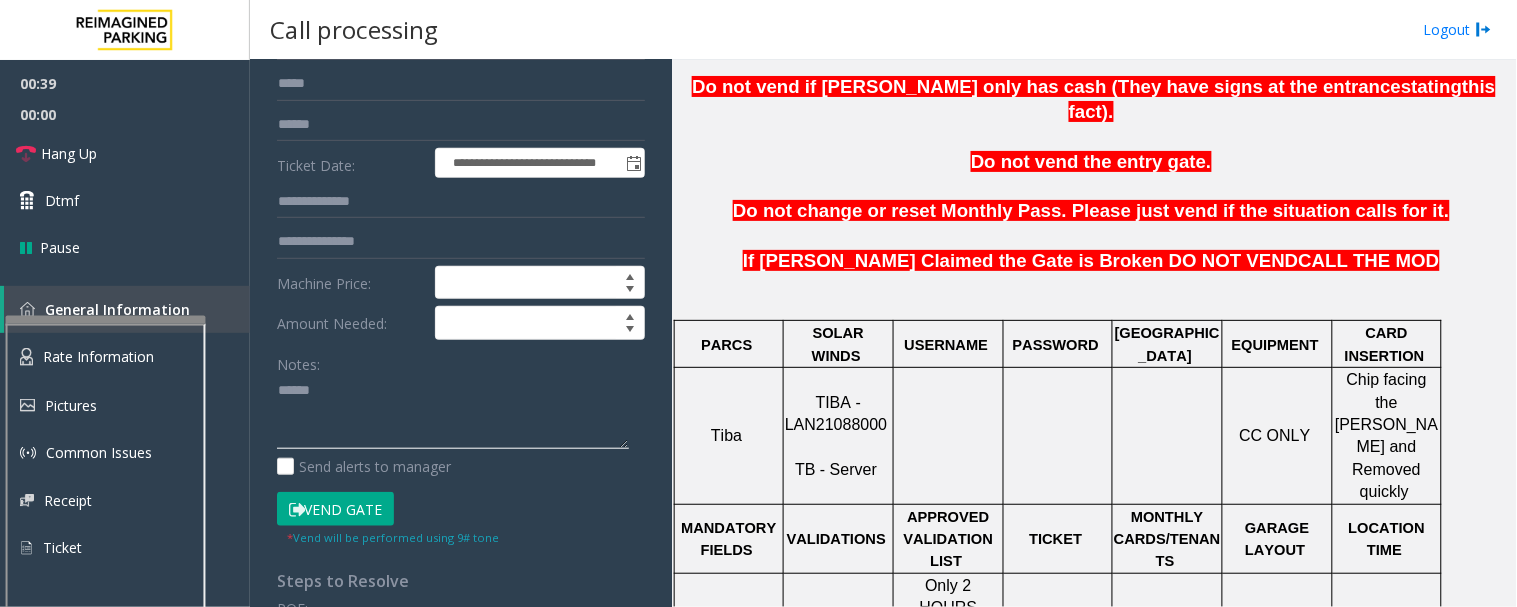 paste on "**********" 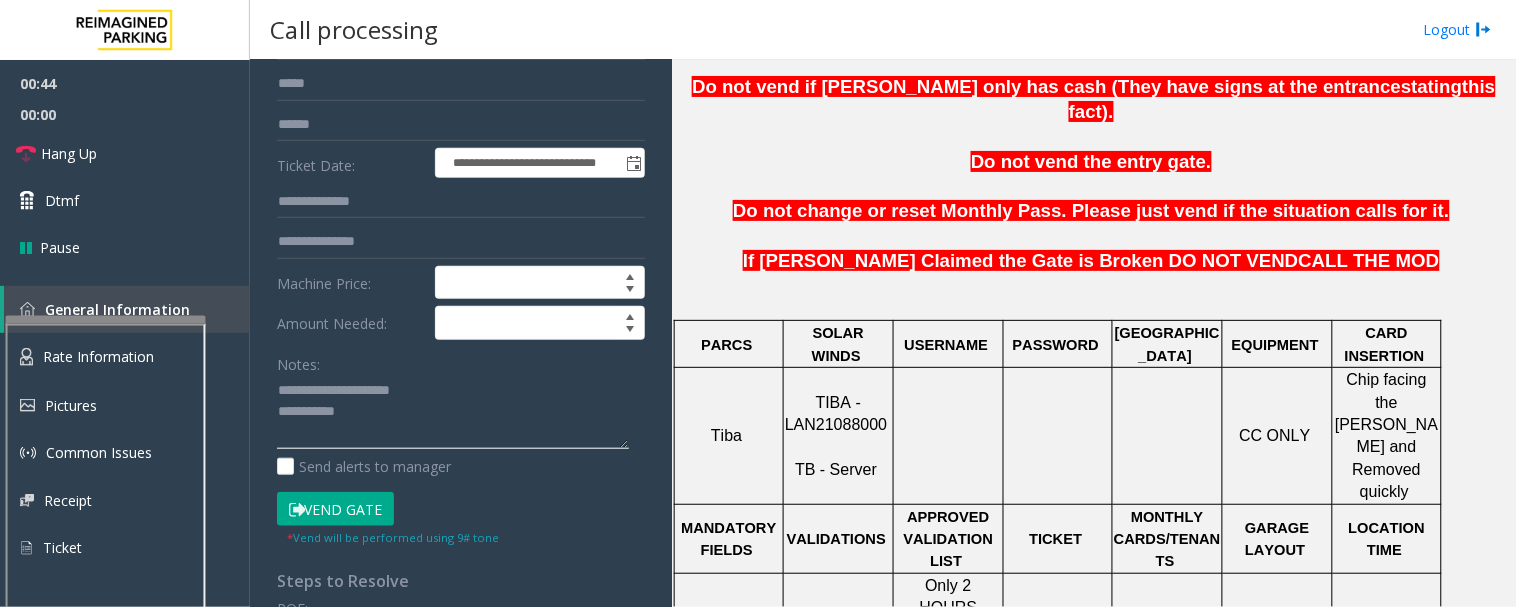 type on "**********" 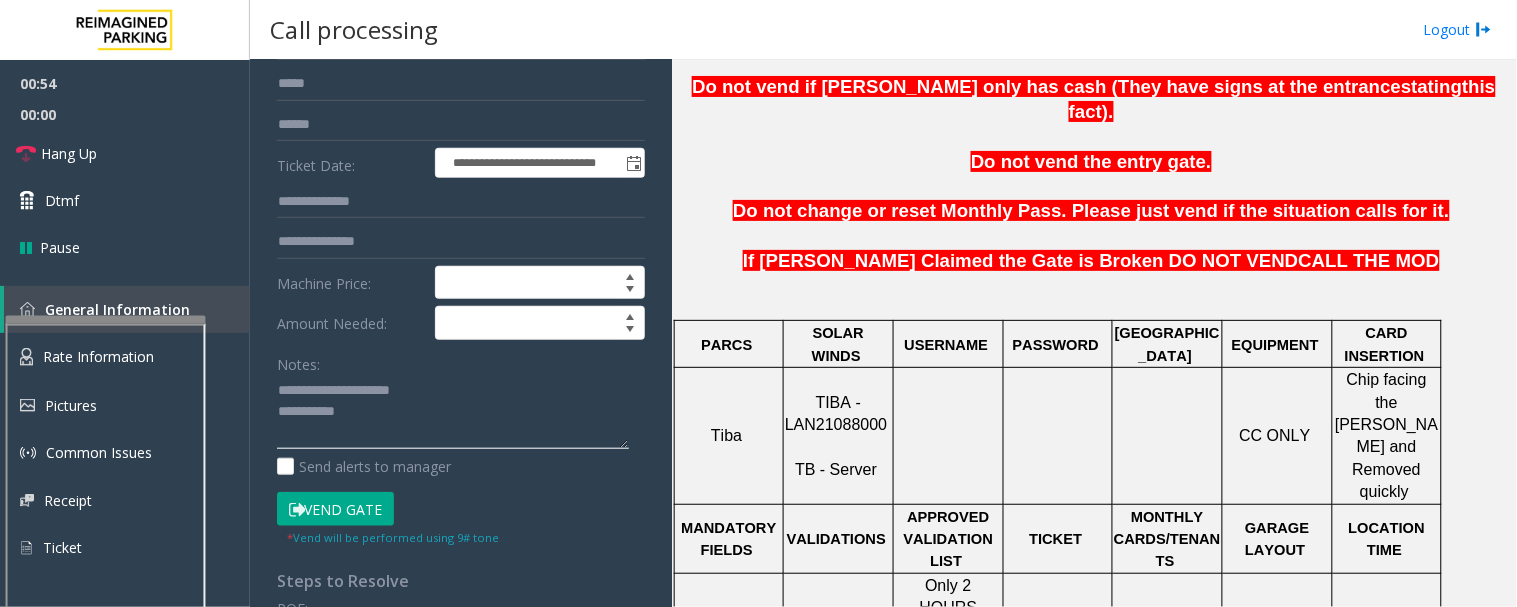 click 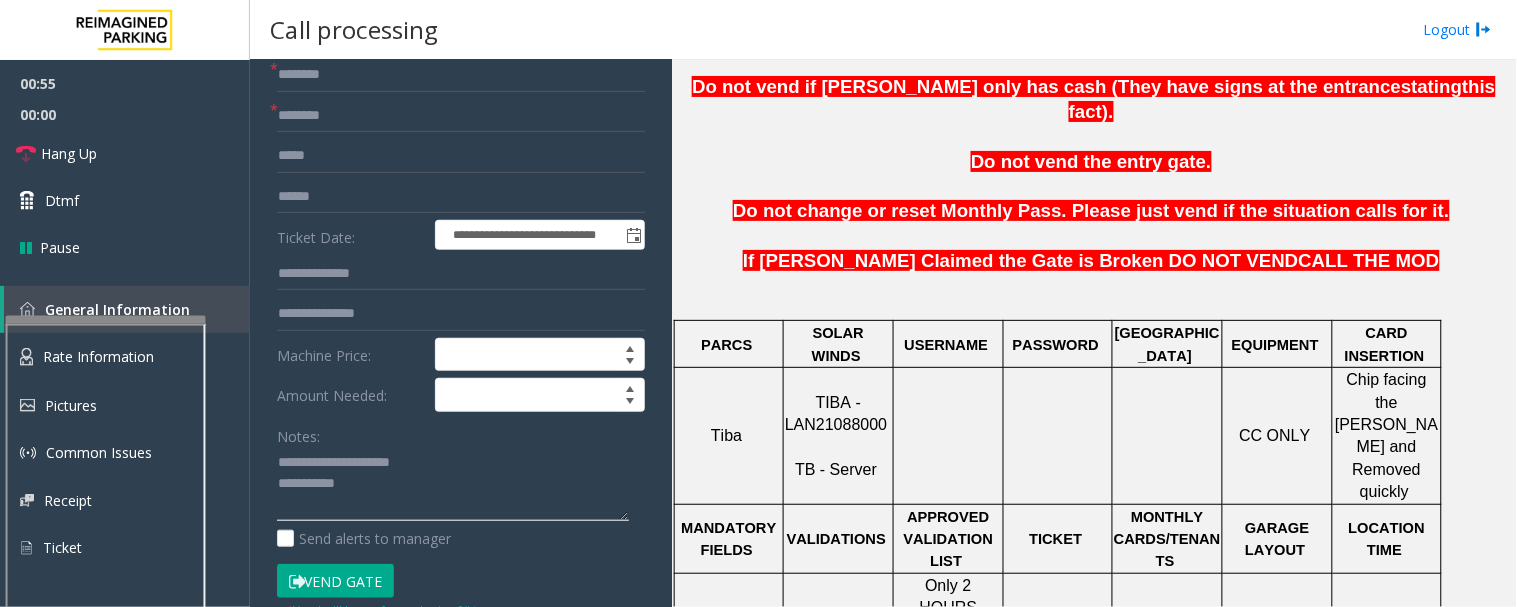 scroll, scrollTop: 111, scrollLeft: 0, axis: vertical 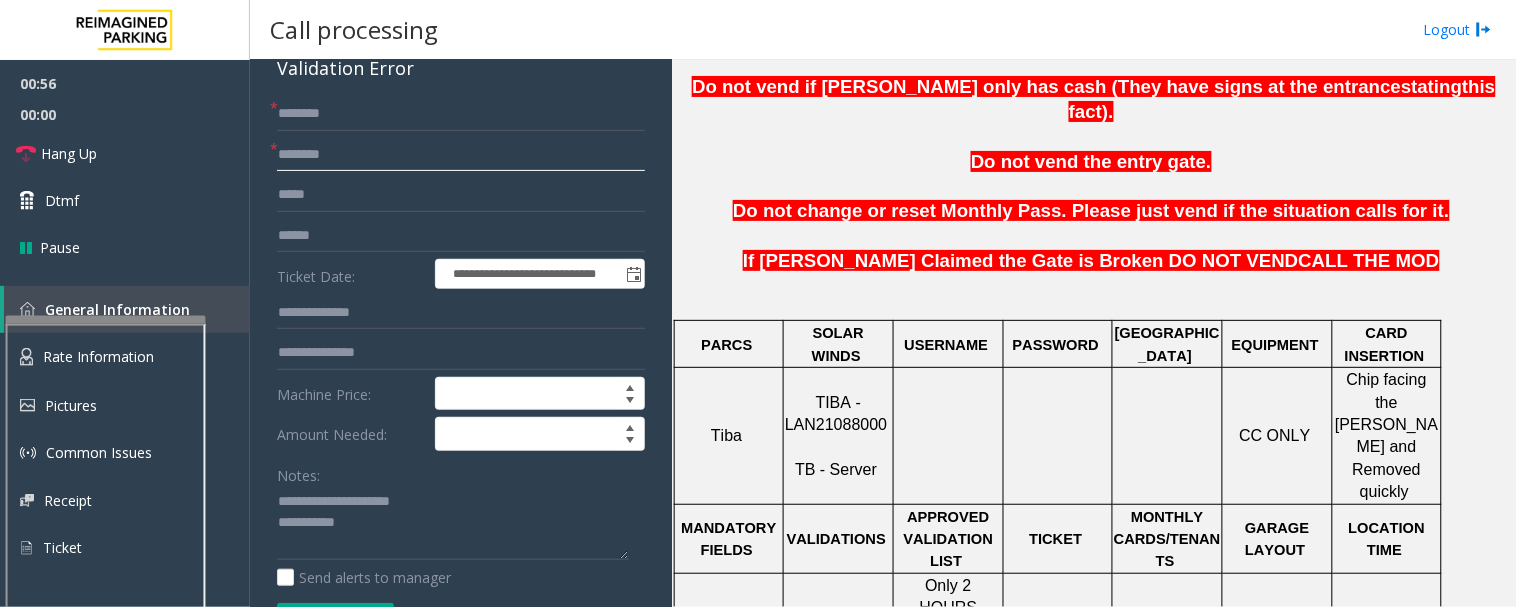 click 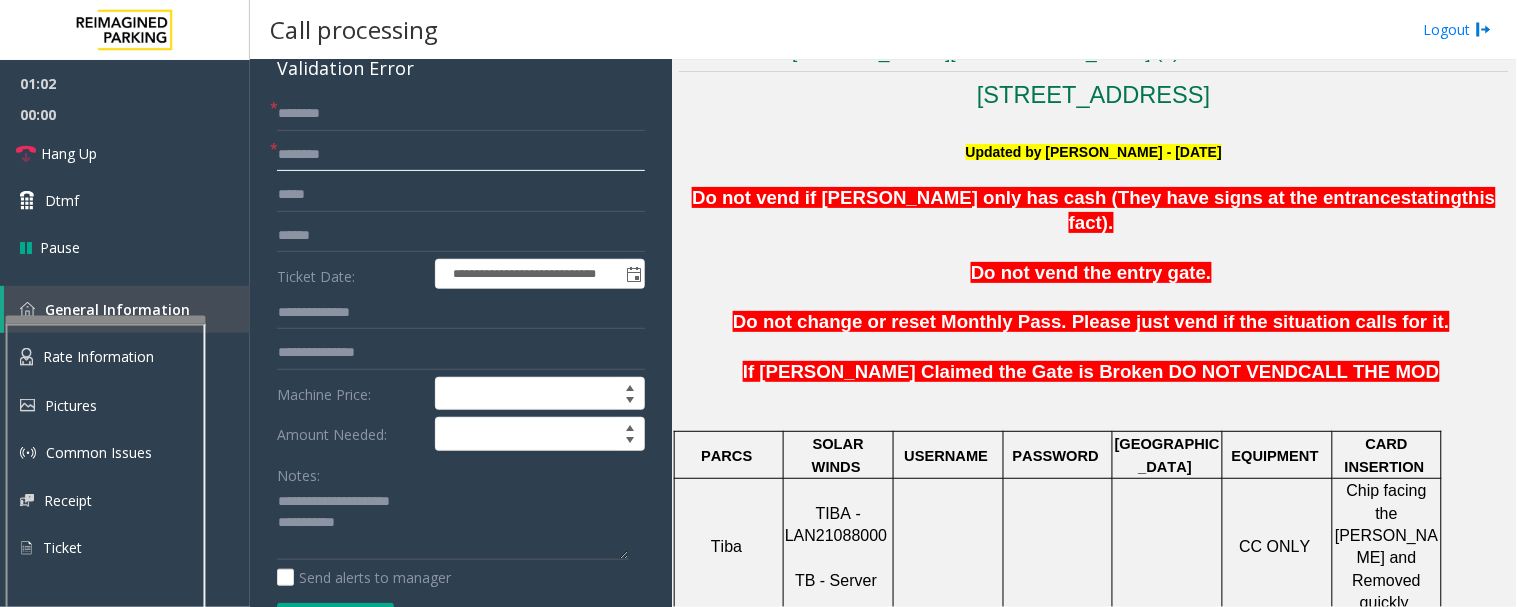 scroll, scrollTop: 777, scrollLeft: 0, axis: vertical 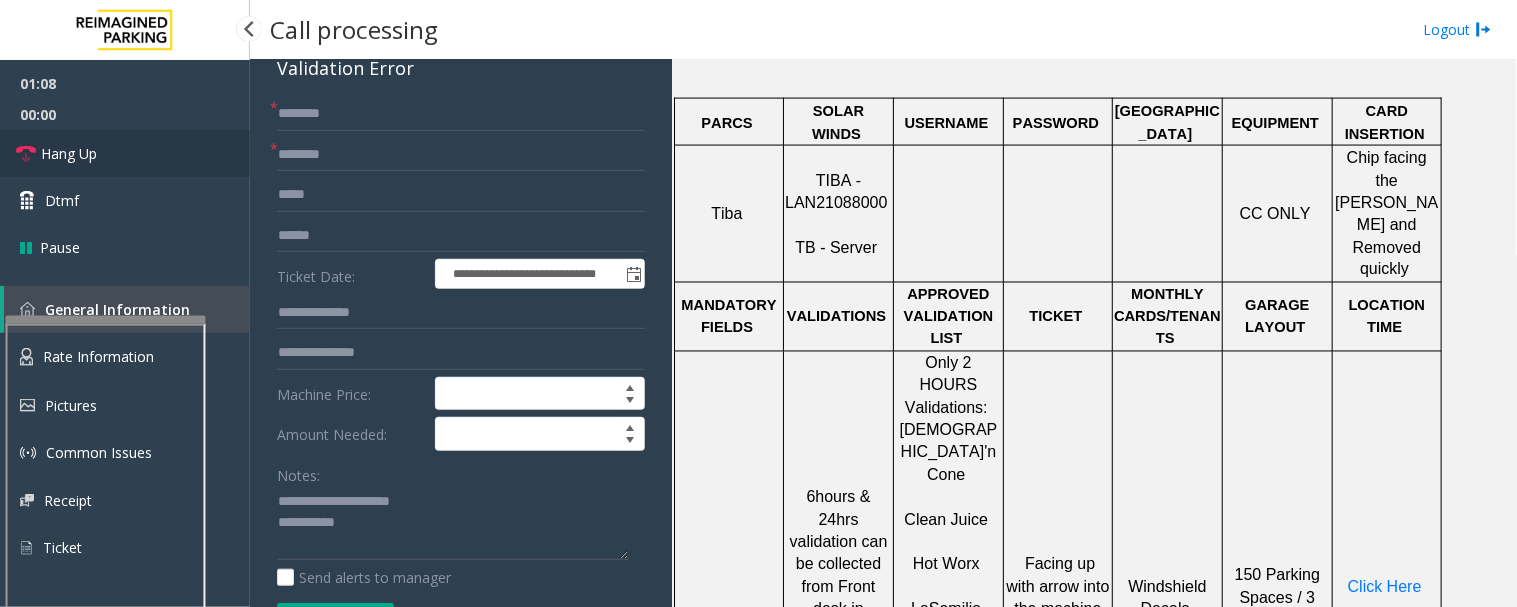 click on "Hang Up" at bounding box center [125, 153] 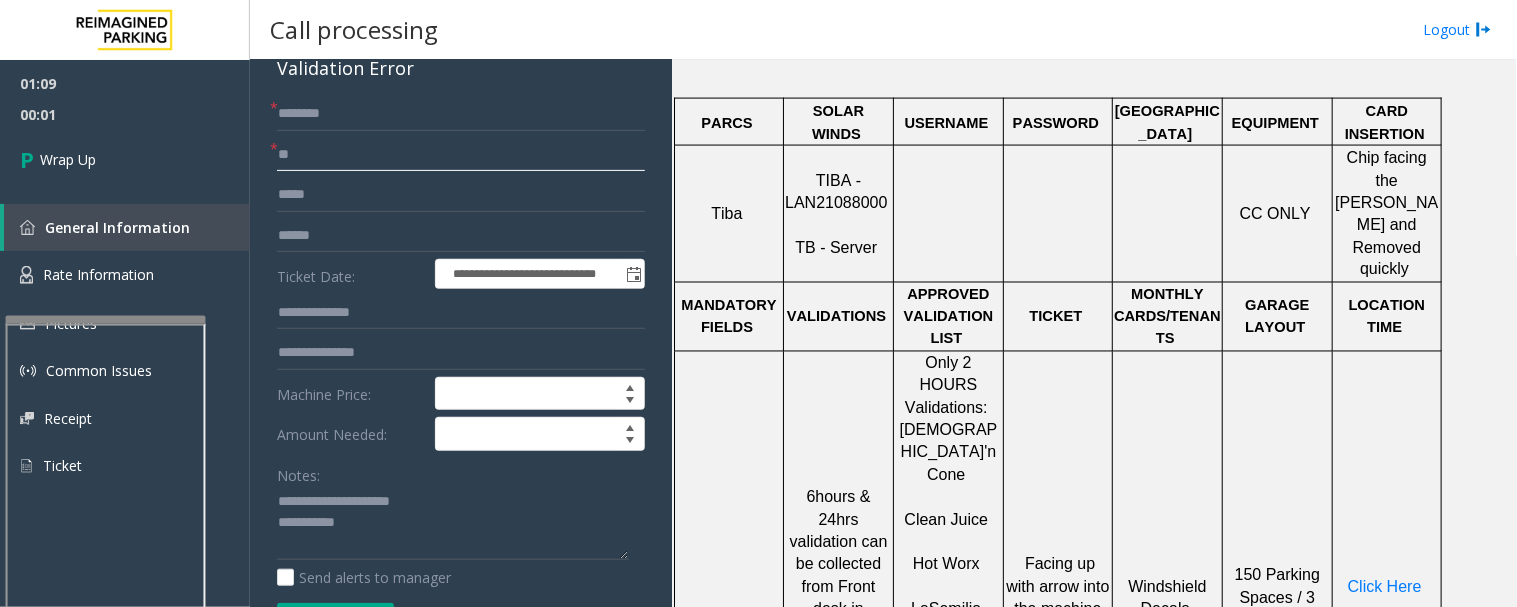 type on "**" 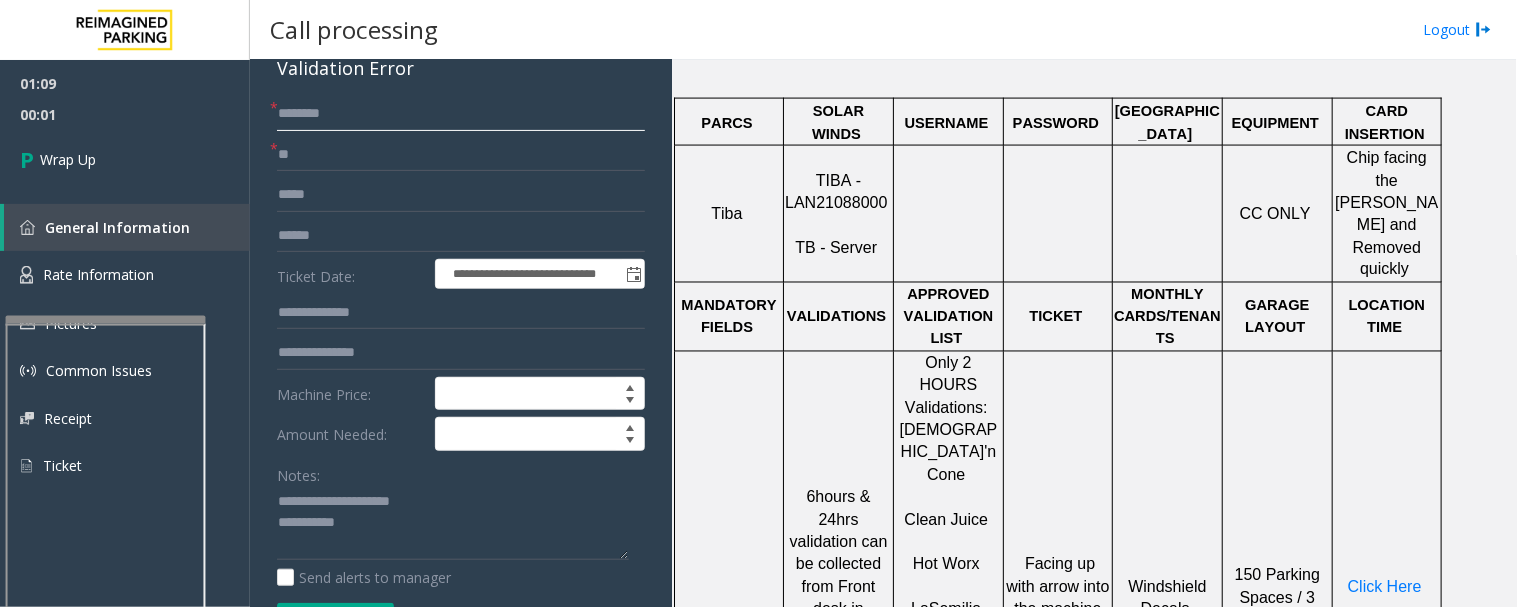 click 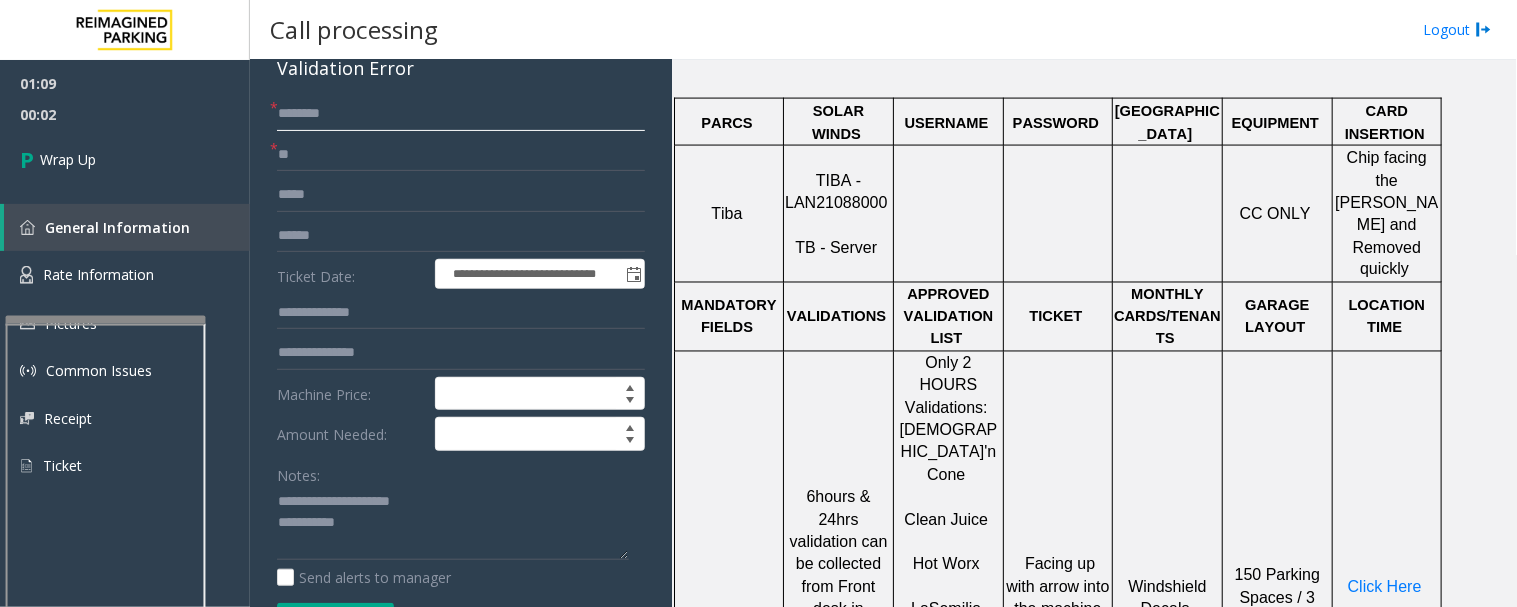 type on "*" 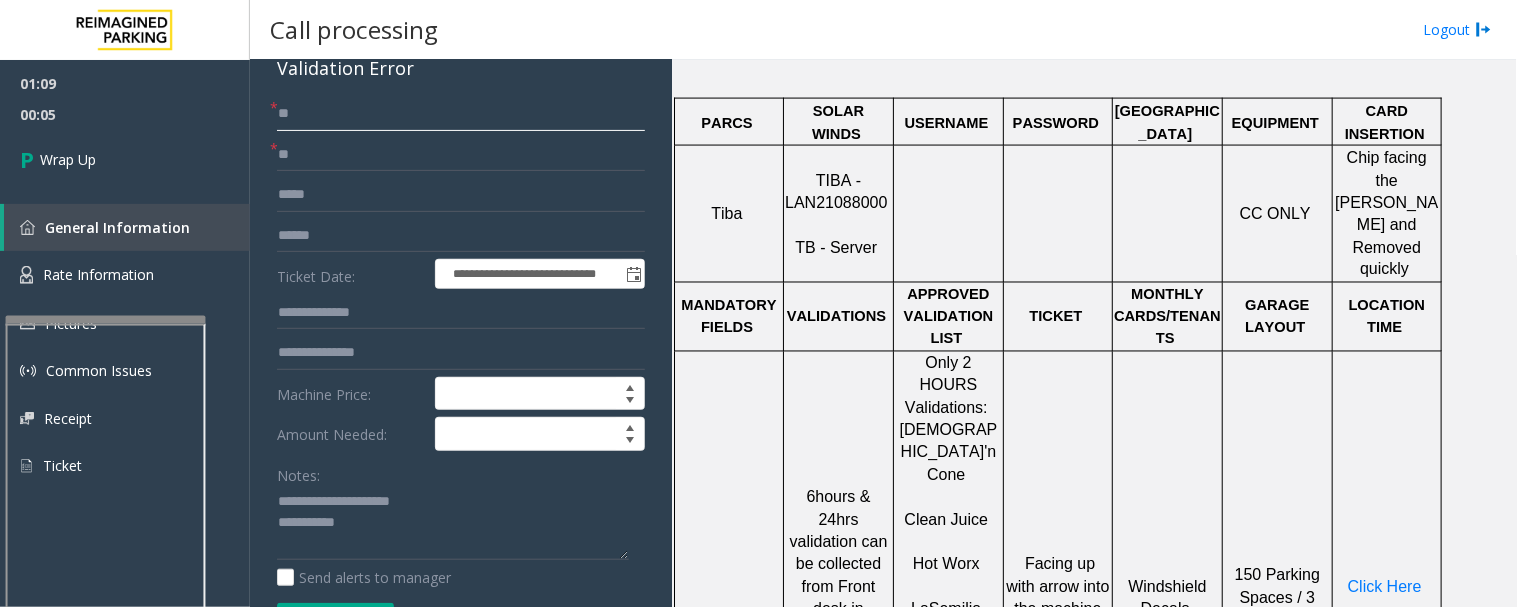 type on "**" 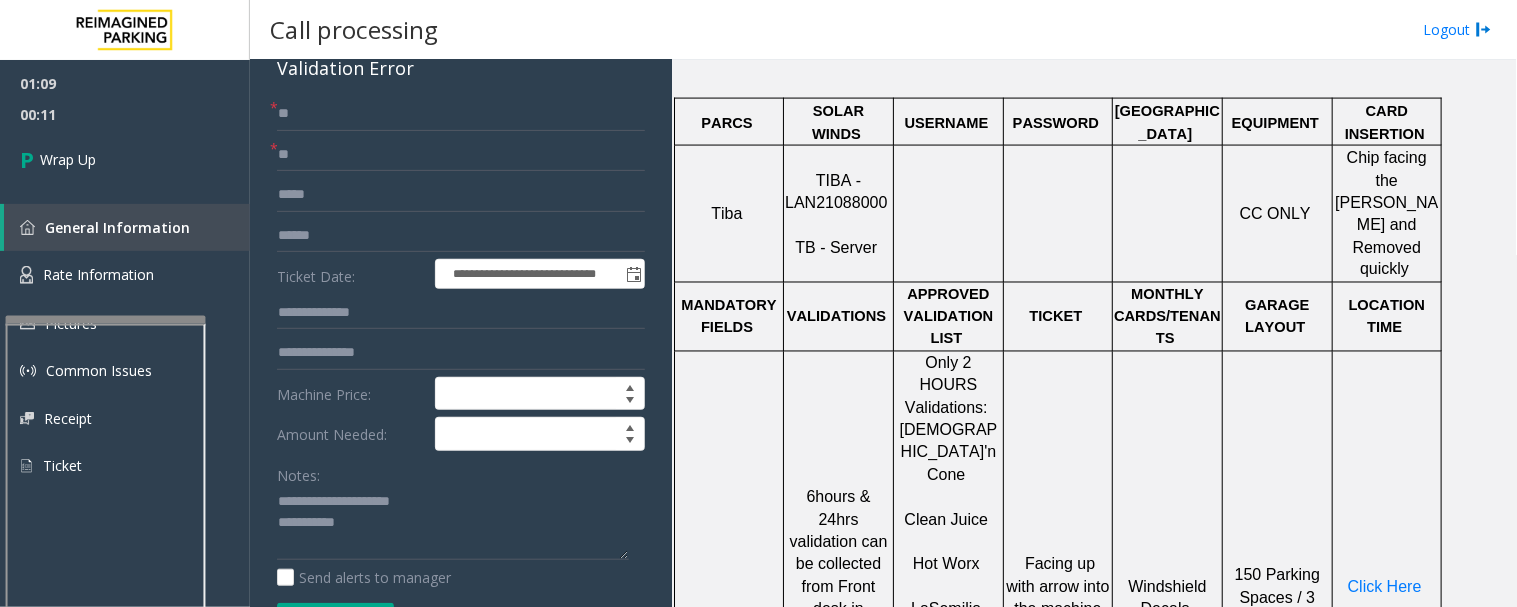 scroll, scrollTop: 141, scrollLeft: 0, axis: vertical 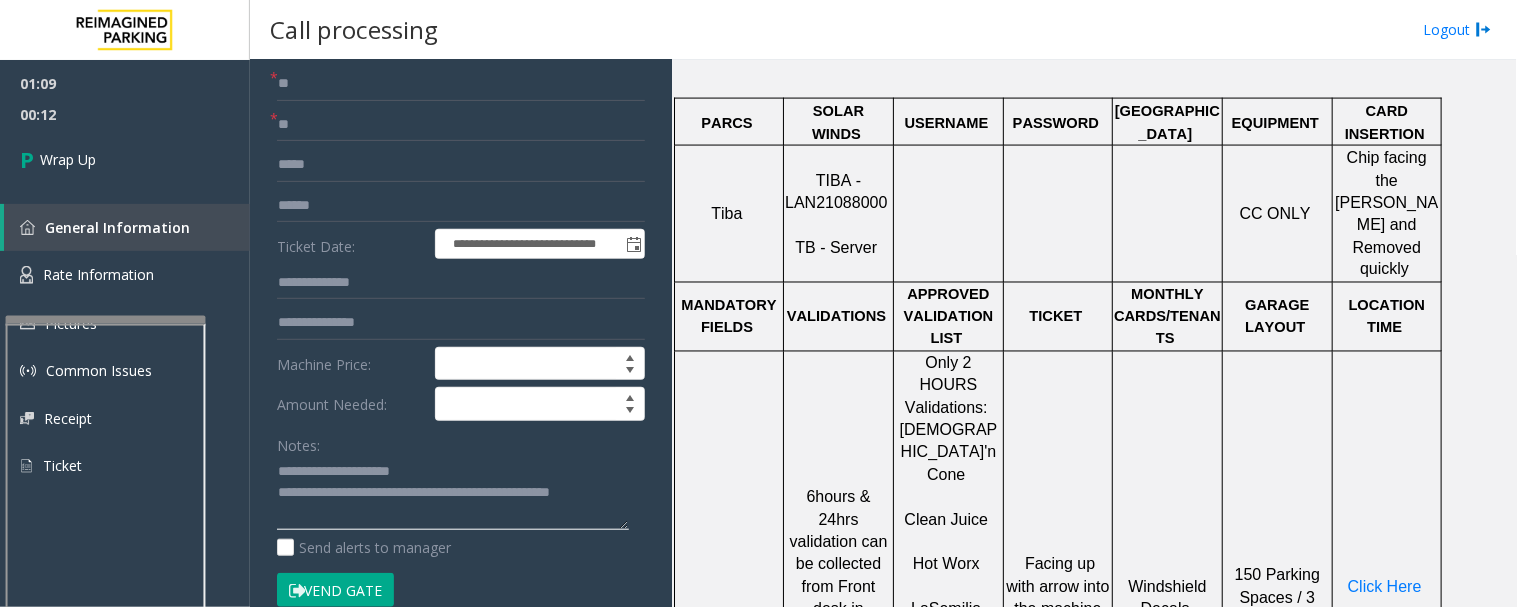click 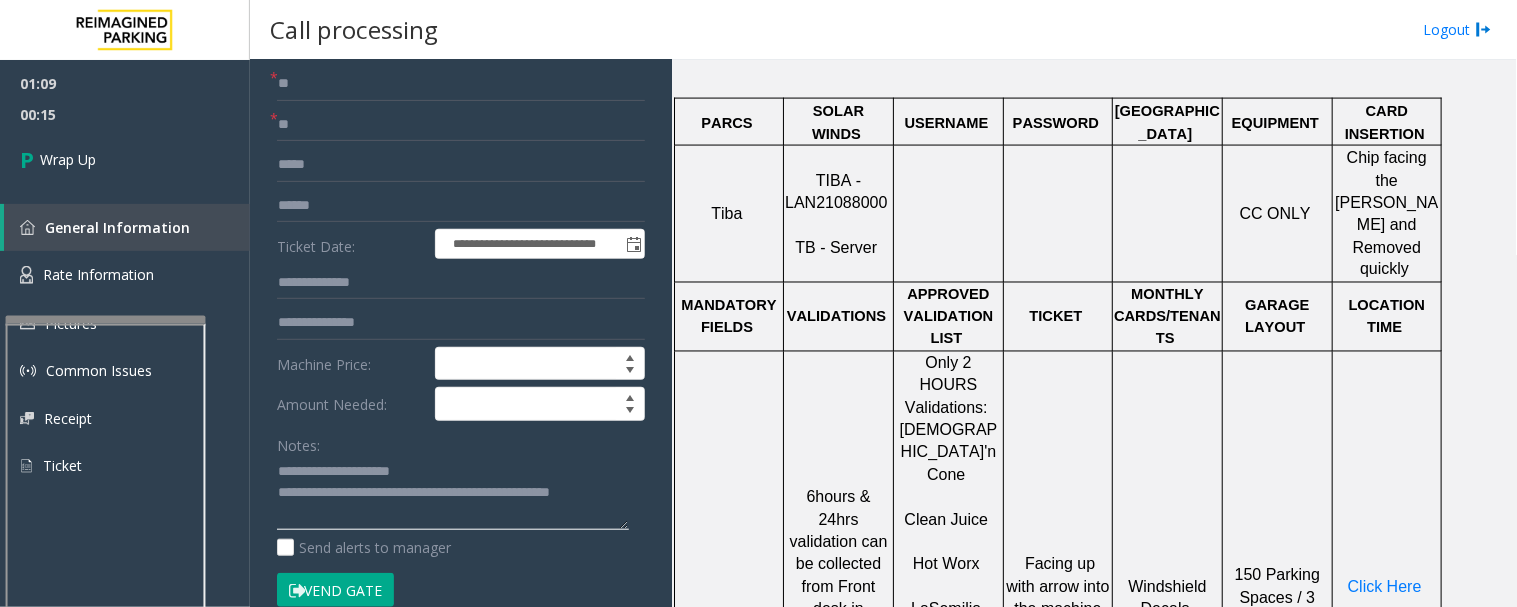 drag, startPoint x: 521, startPoint y: 492, endPoint x: 531, endPoint y: 493, distance: 10.049875 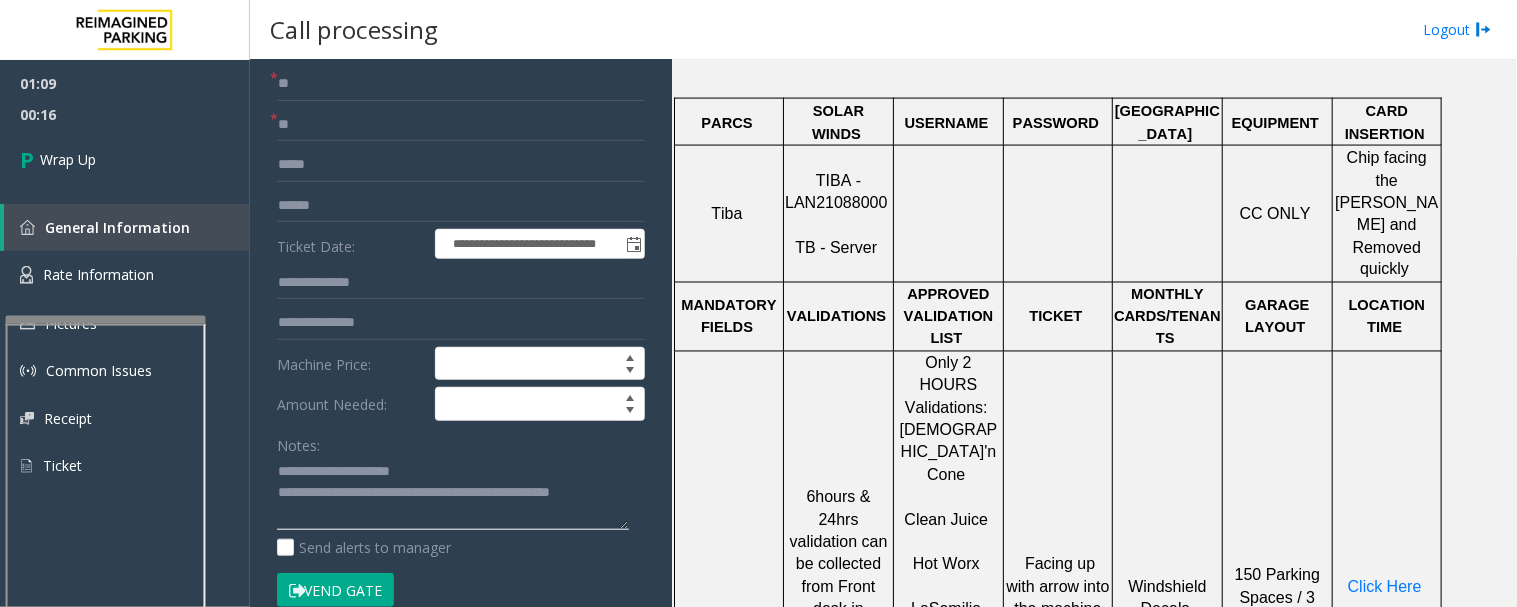 paste on "*********" 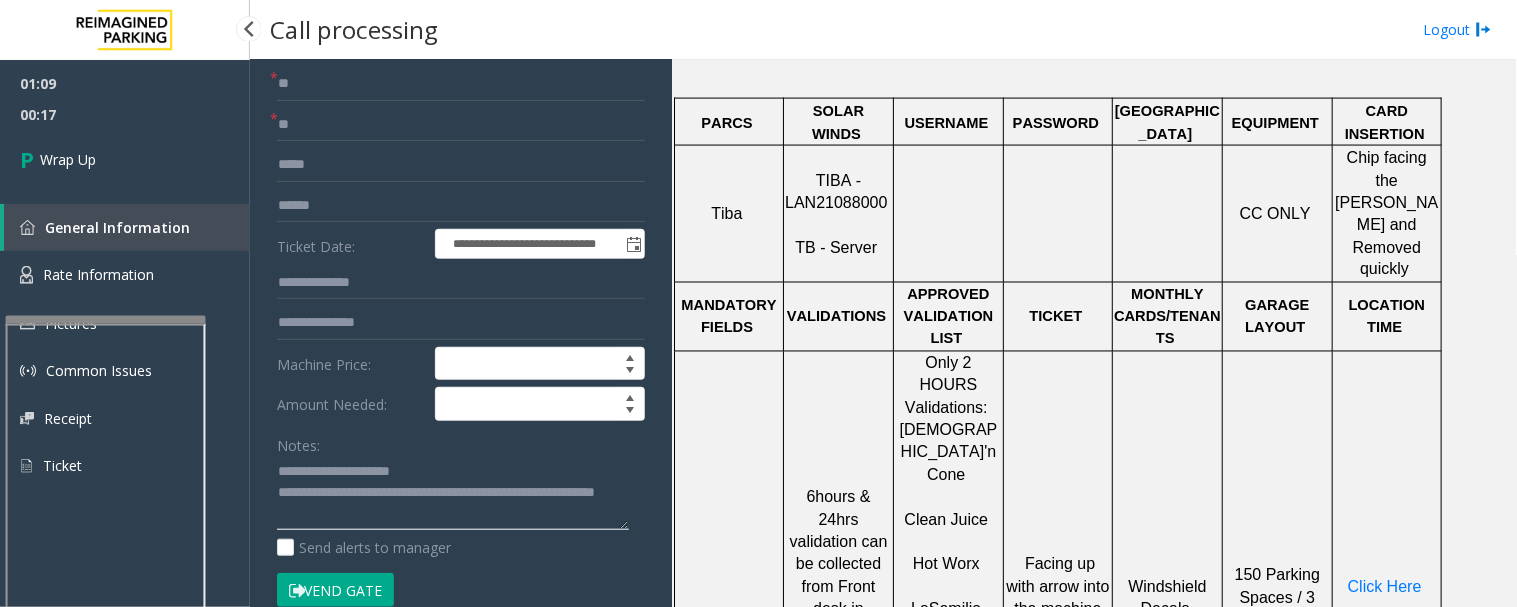type on "**********" 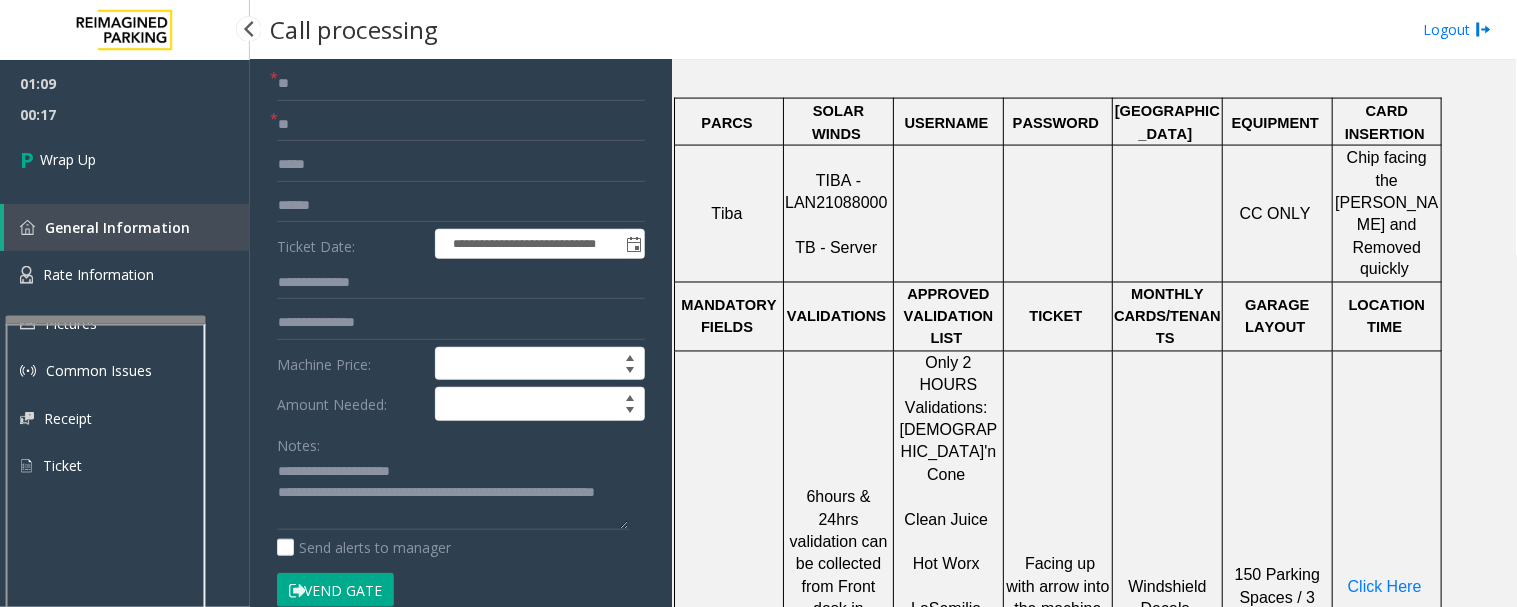 click on "01:09" at bounding box center [125, 83] 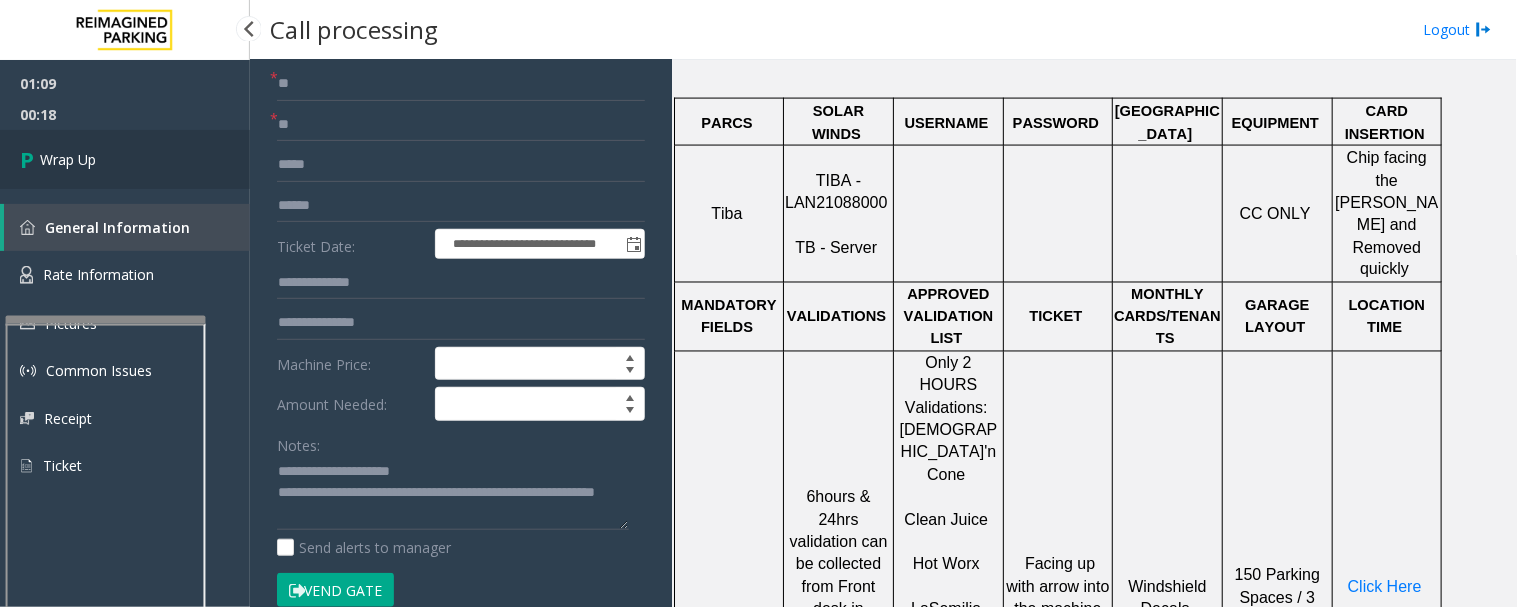 click on "Wrap Up" at bounding box center (125, 159) 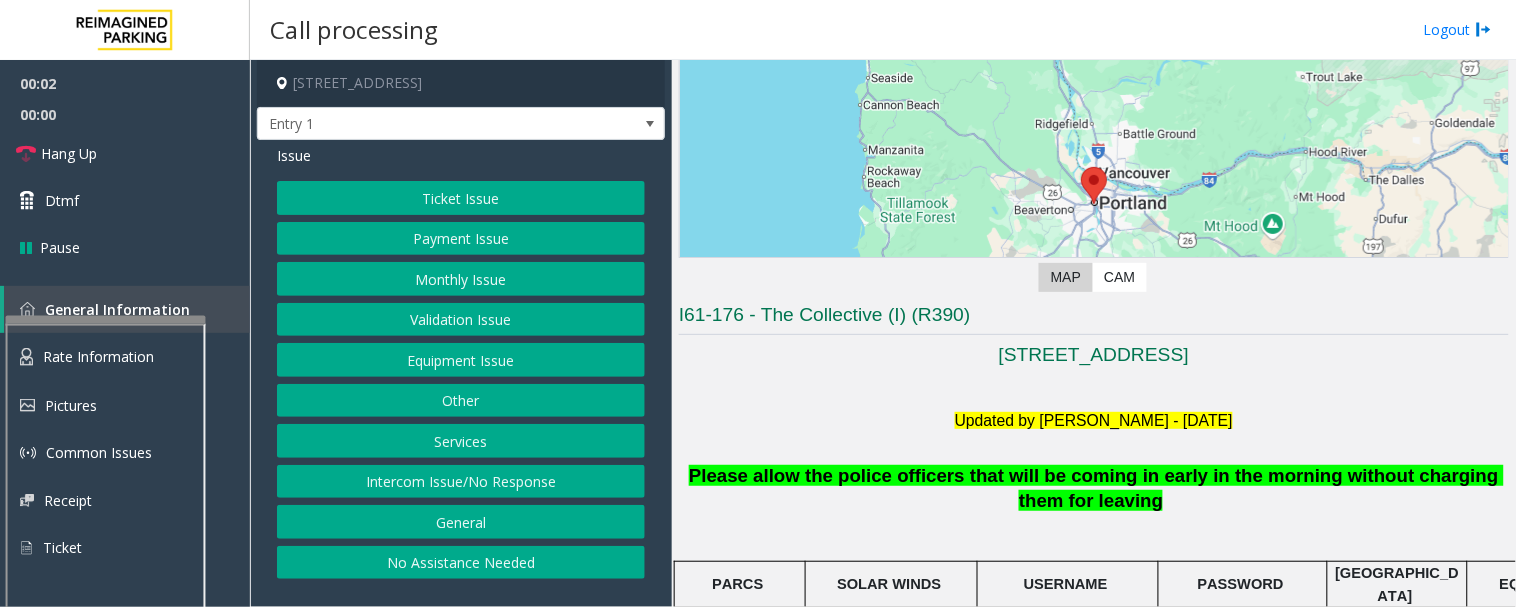 scroll, scrollTop: 333, scrollLeft: 0, axis: vertical 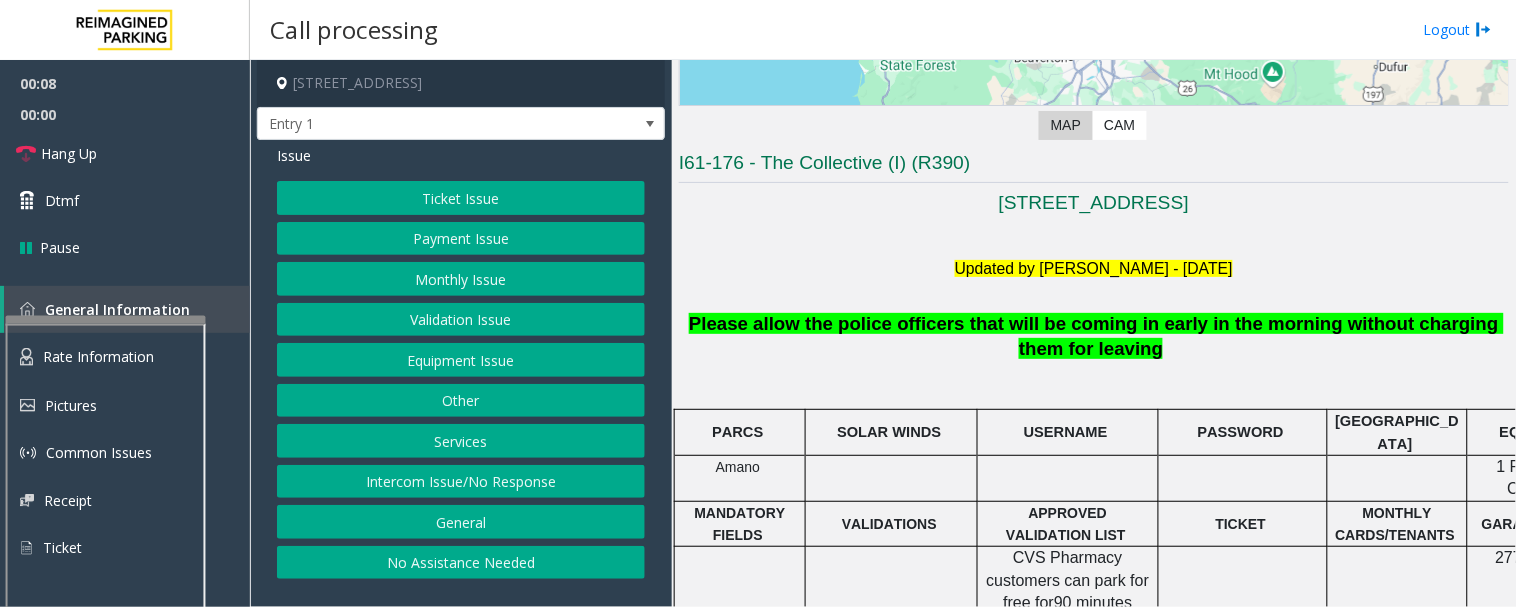 click on "Intercom Issue/No Response" 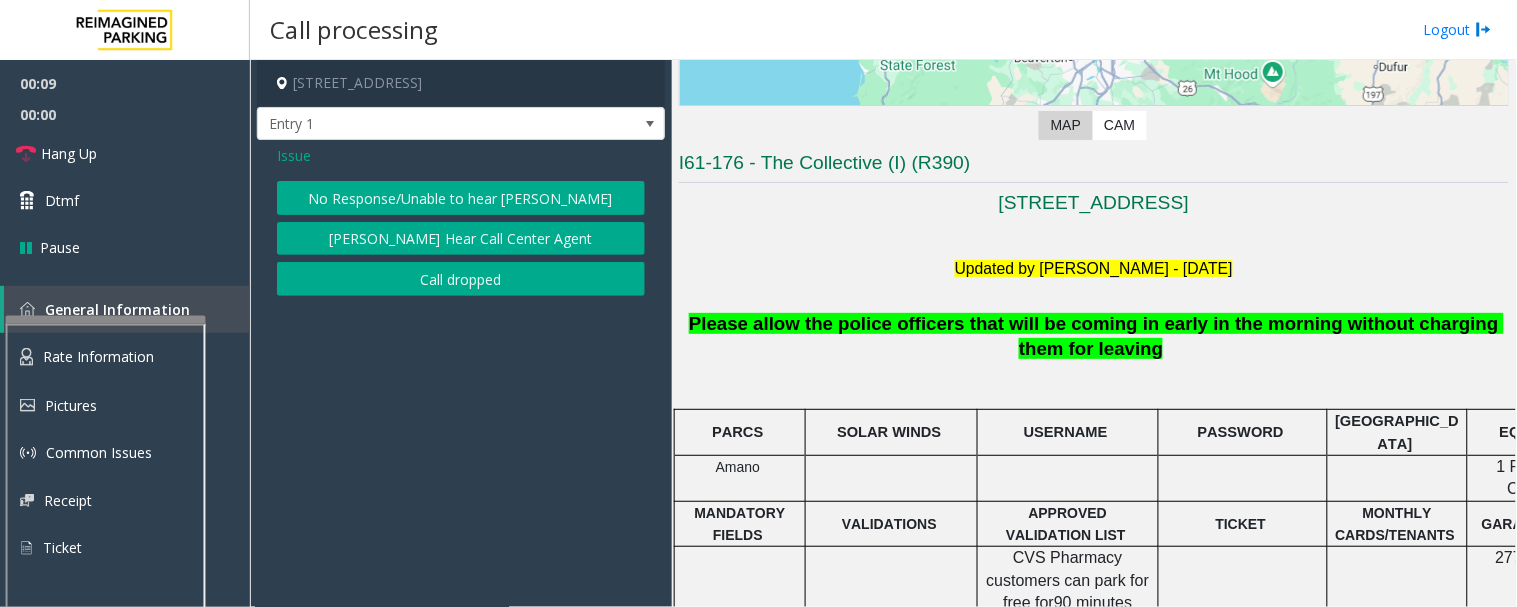 click on "No Response/Unable to hear [PERSON_NAME]" 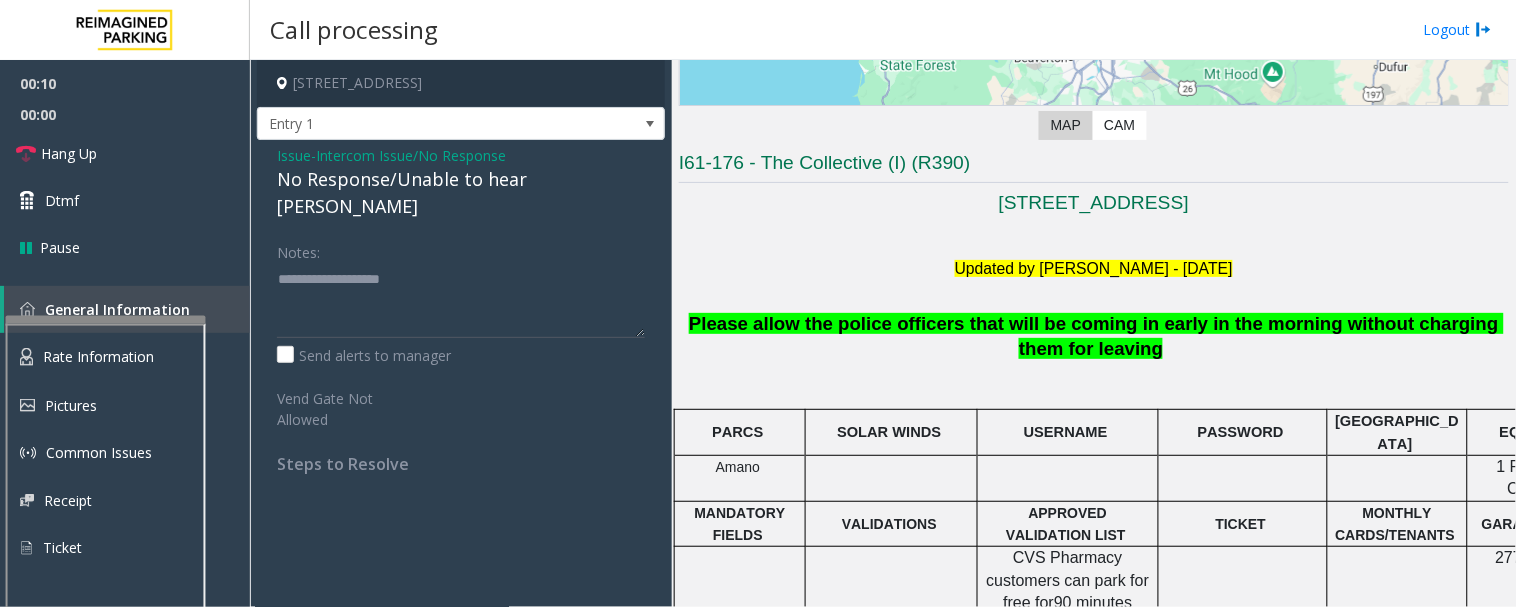 click on "No Response/Unable to hear [PERSON_NAME]" 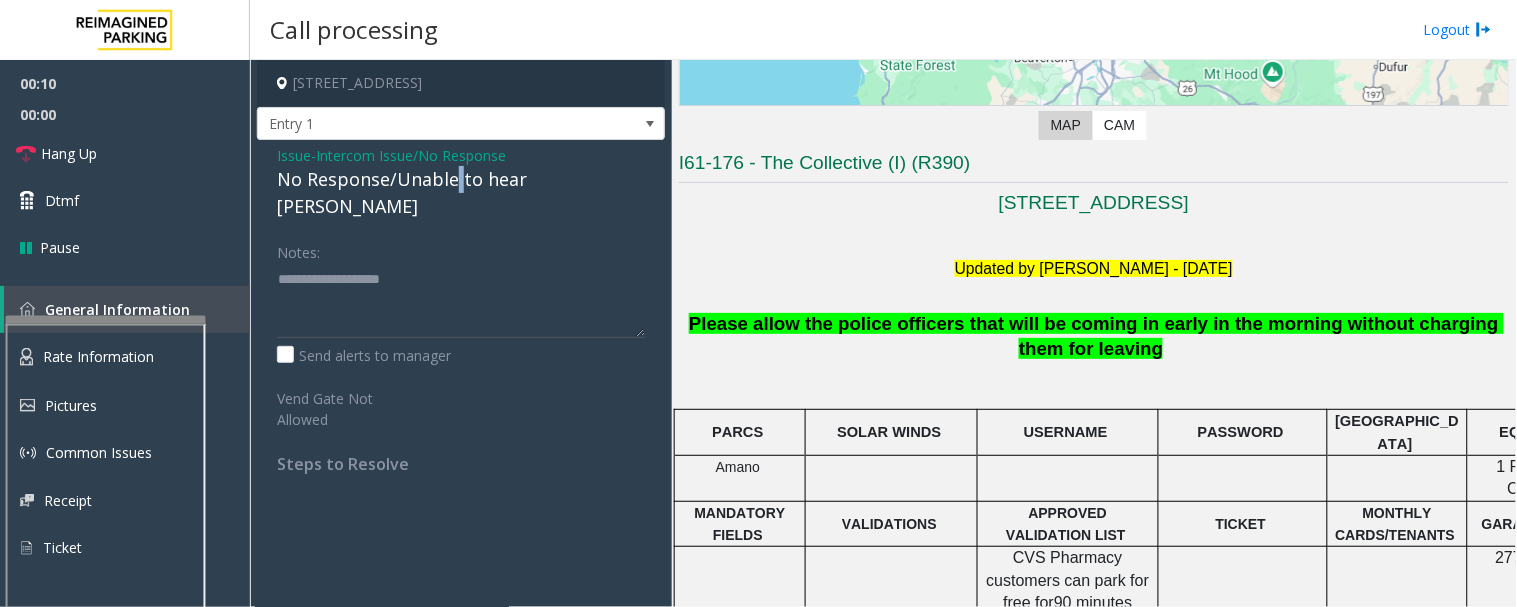 click on "No Response/Unable to hear [PERSON_NAME]" 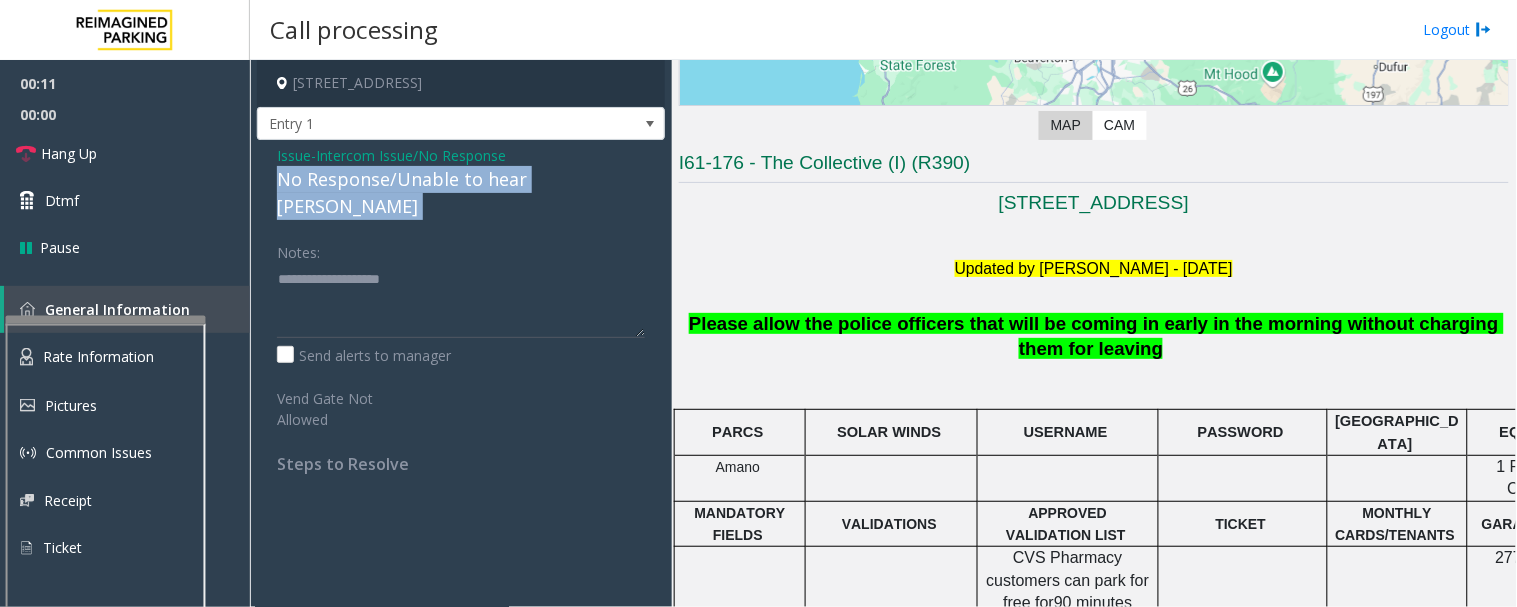 click on "No Response/Unable to hear [PERSON_NAME]" 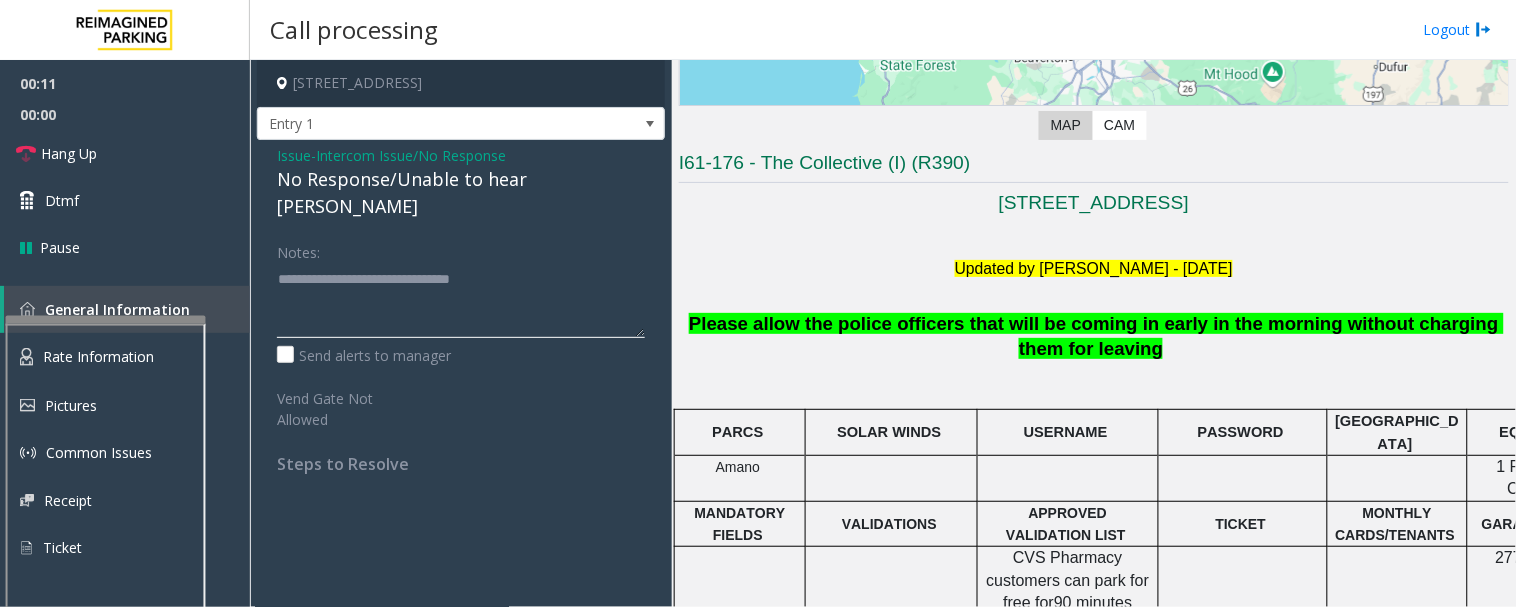 click 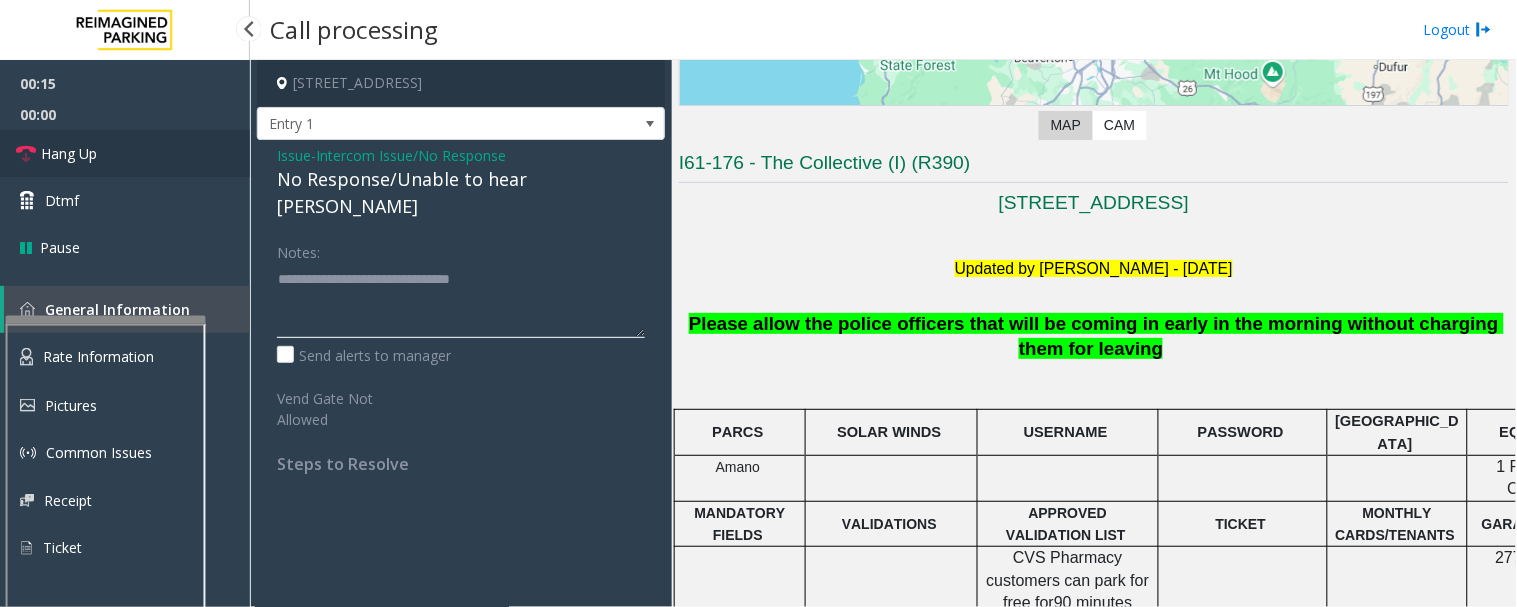 type on "**********" 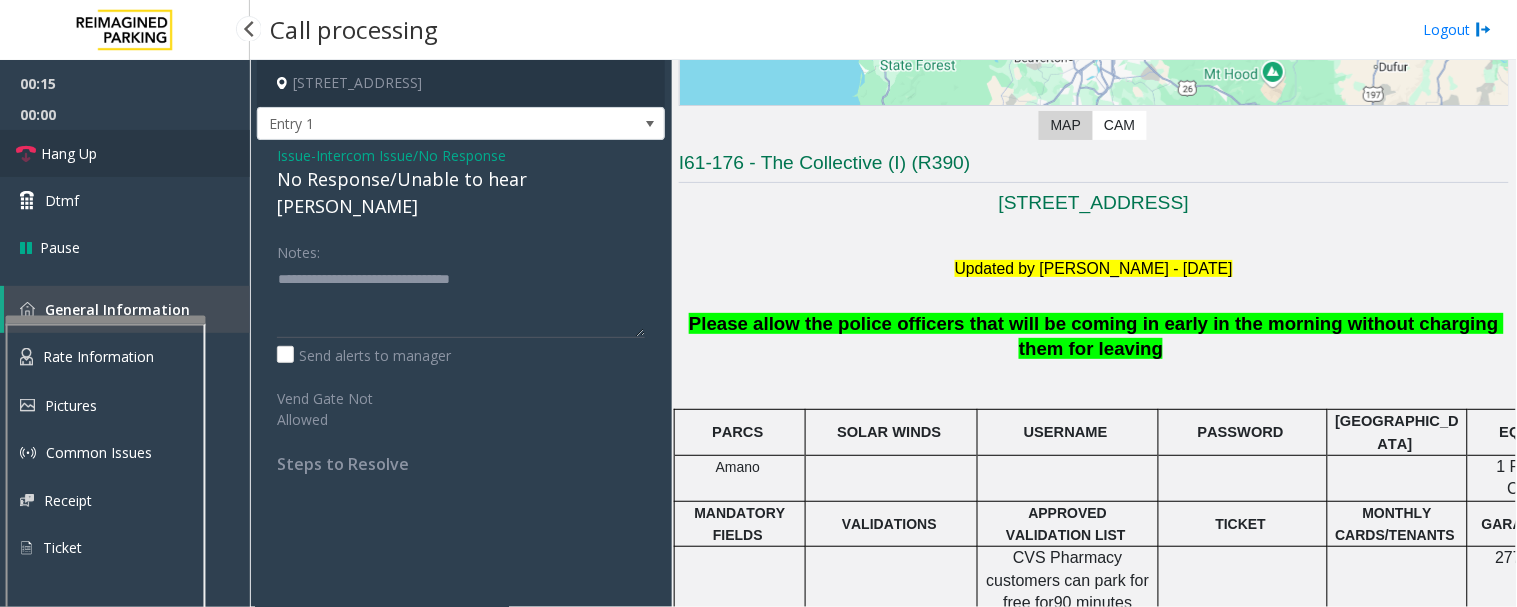click on "Hang Up" at bounding box center (125, 153) 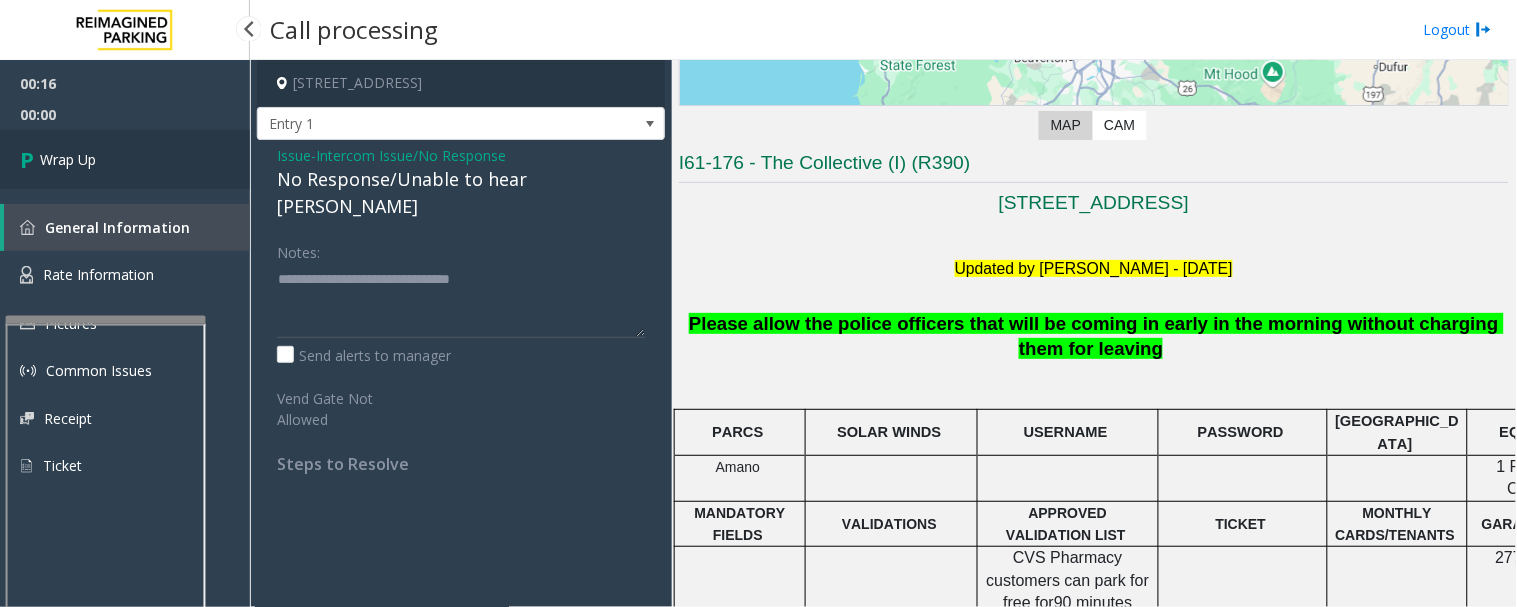 click on "Wrap Up" at bounding box center [125, 159] 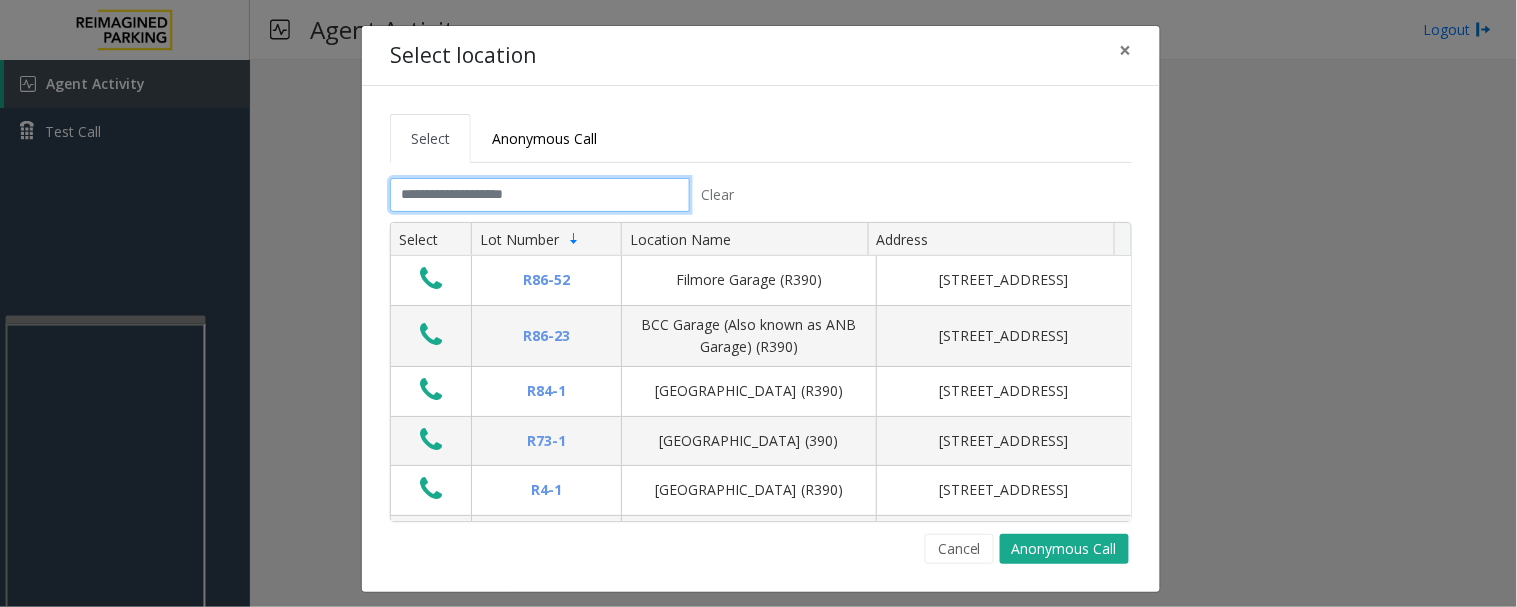 click 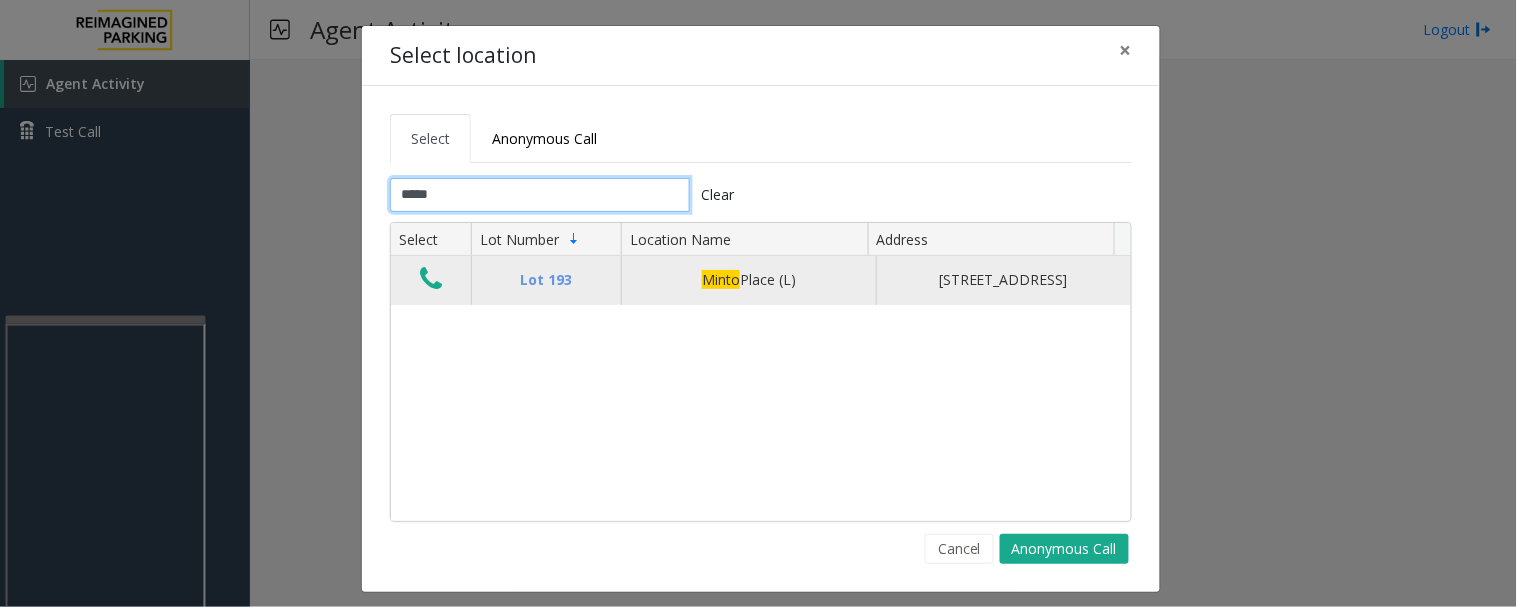 type on "*****" 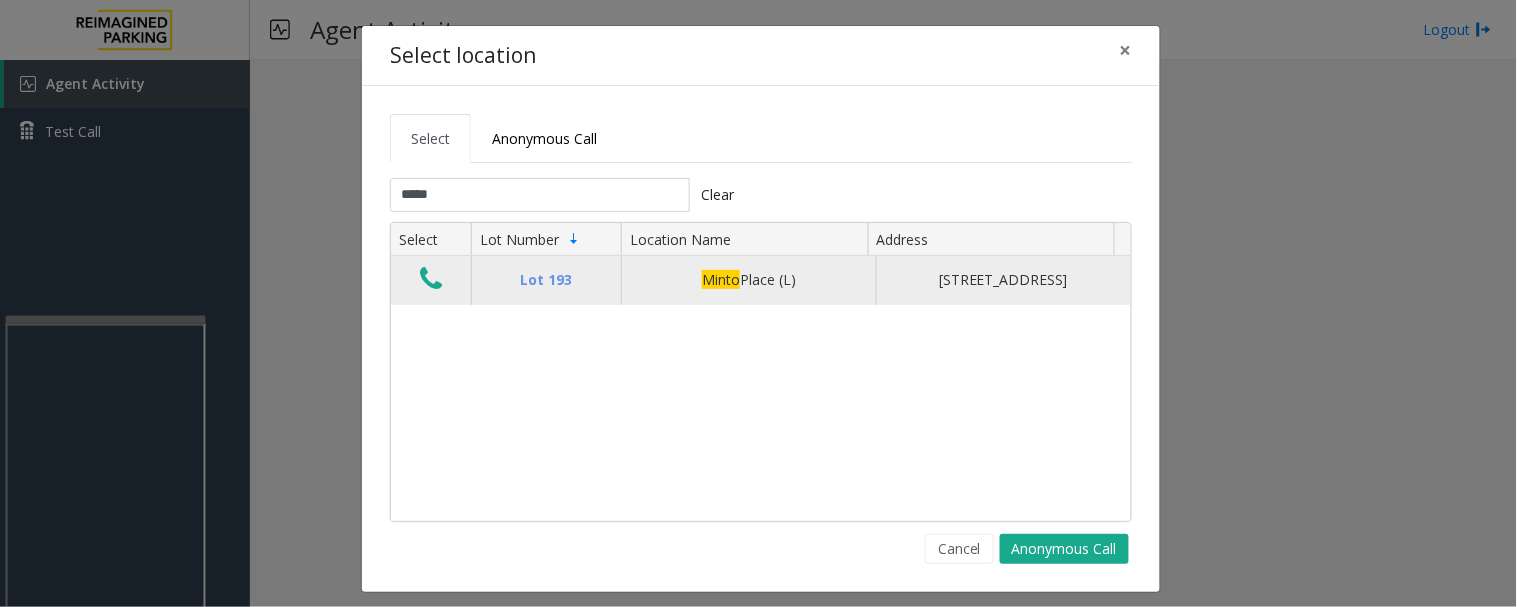 click 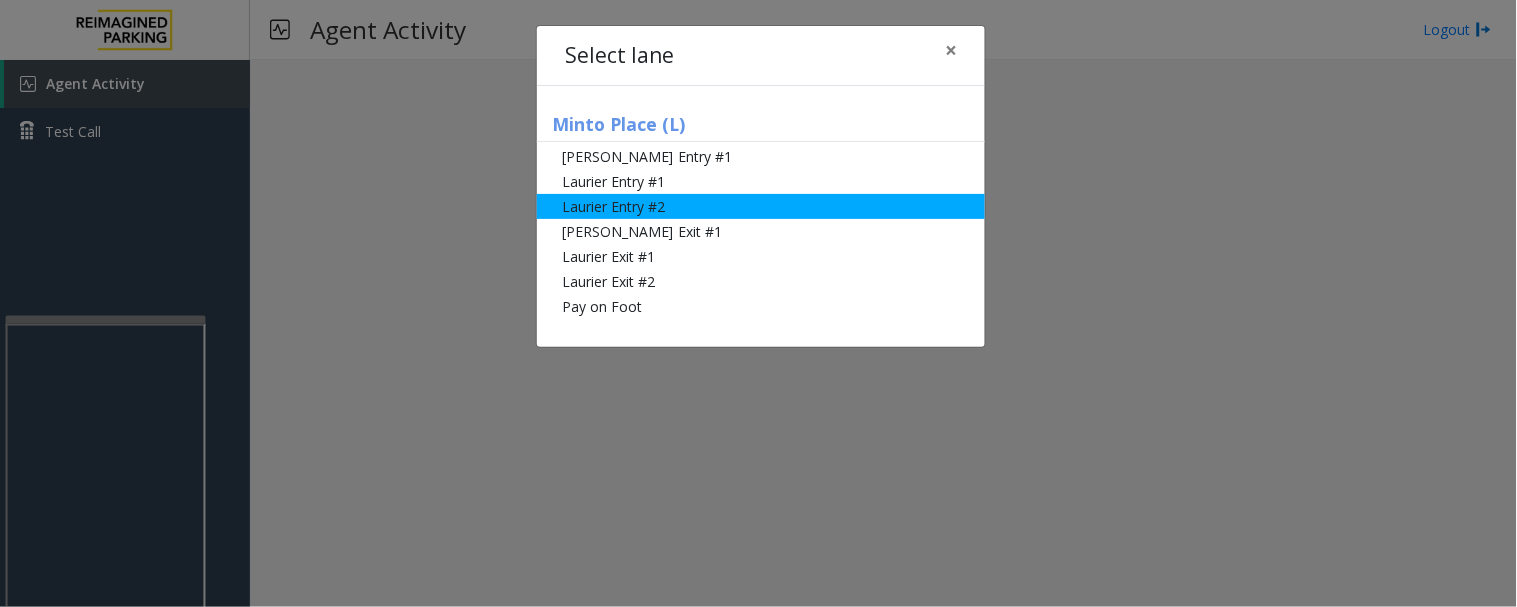 click on "Laurier Entry #2" 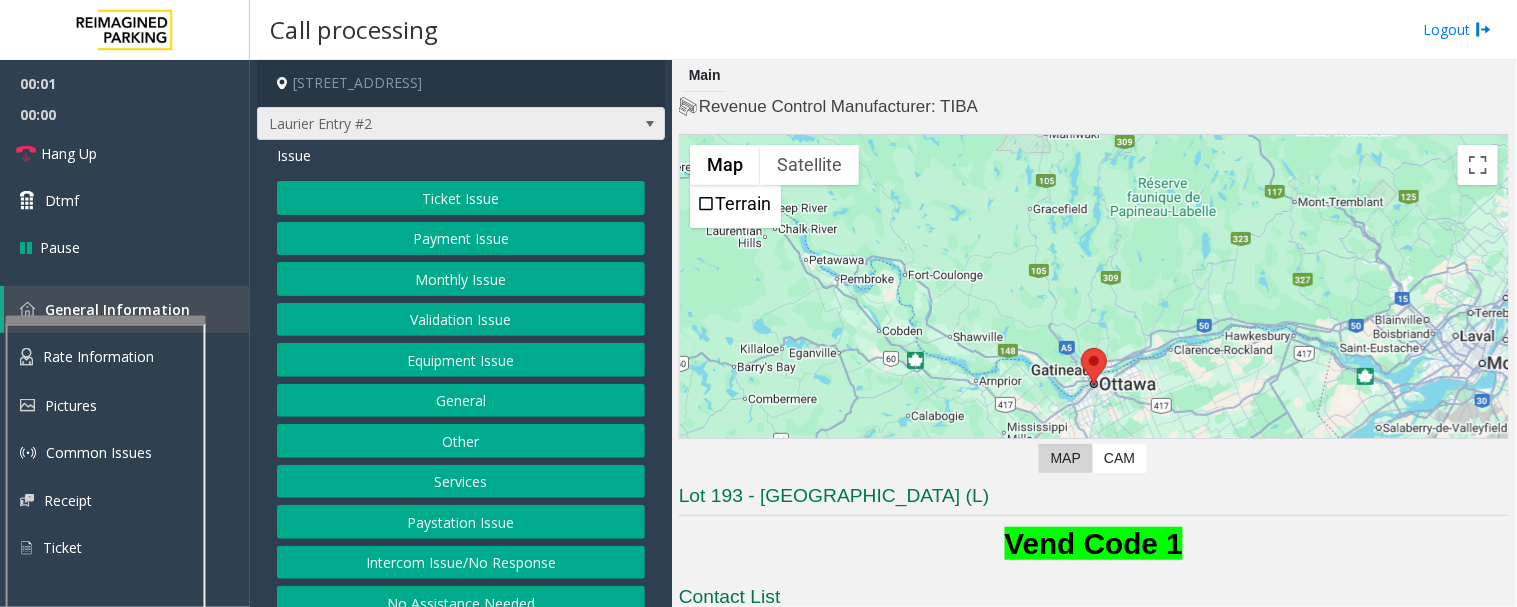 click on "Laurier Entry #2" at bounding box center [420, 124] 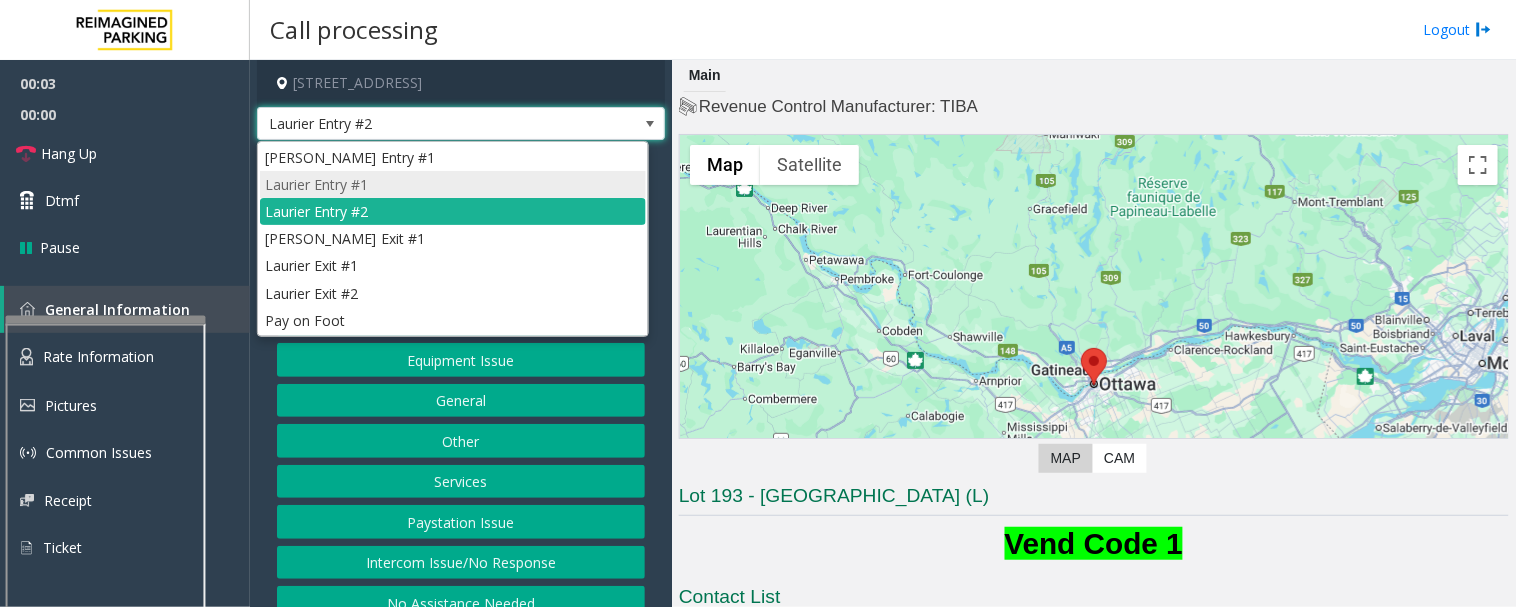 click on "Laurier Entry #1" at bounding box center [453, 184] 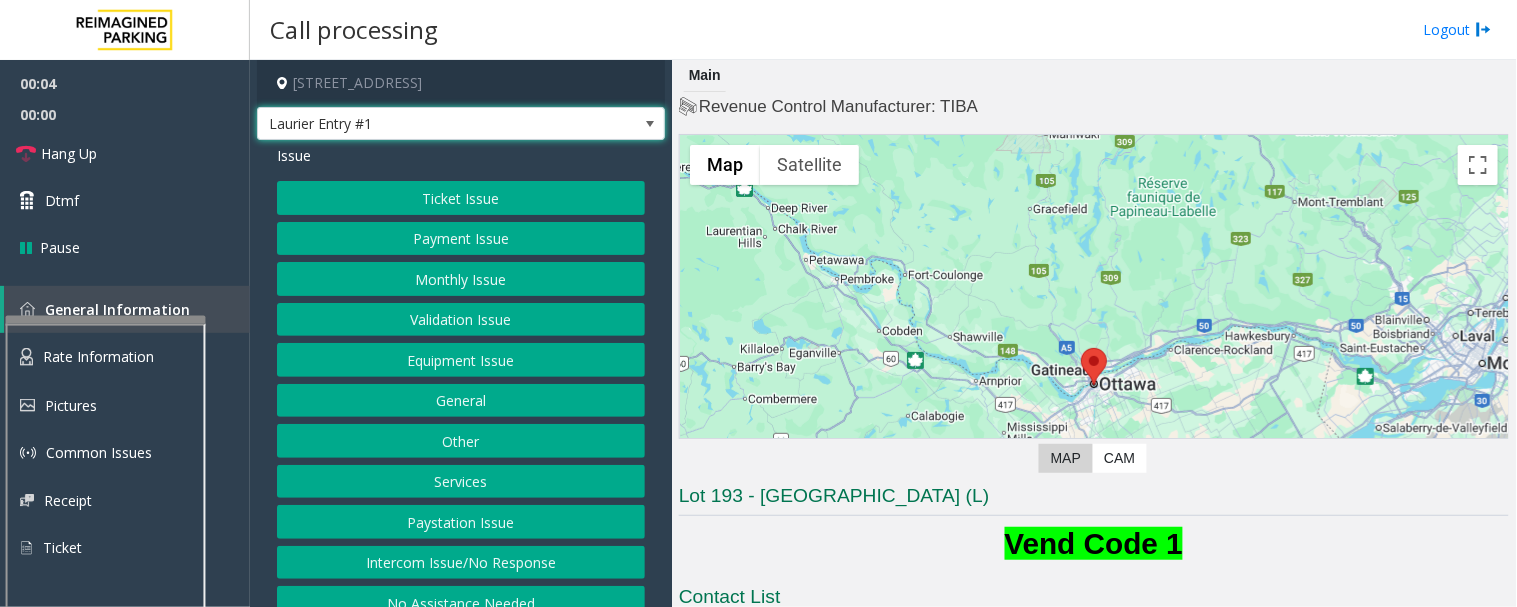 click on "Payment Issue" 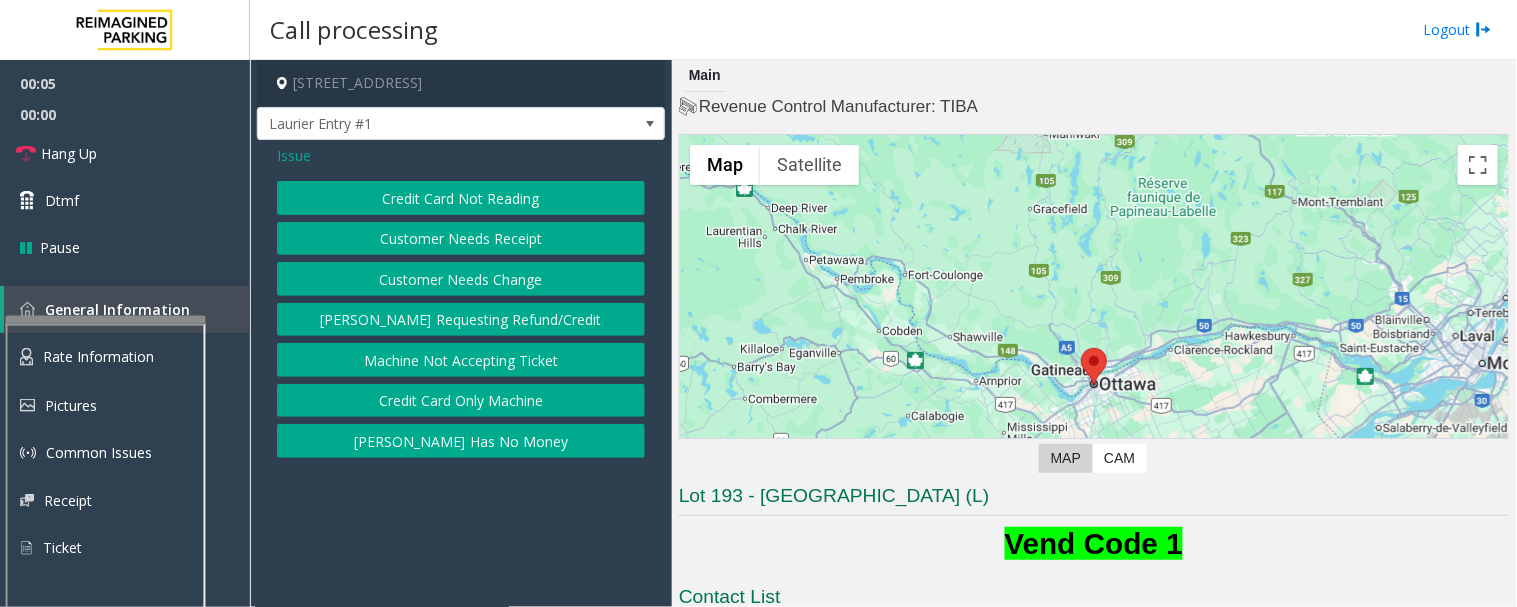 click on "Credit Card Not Reading" 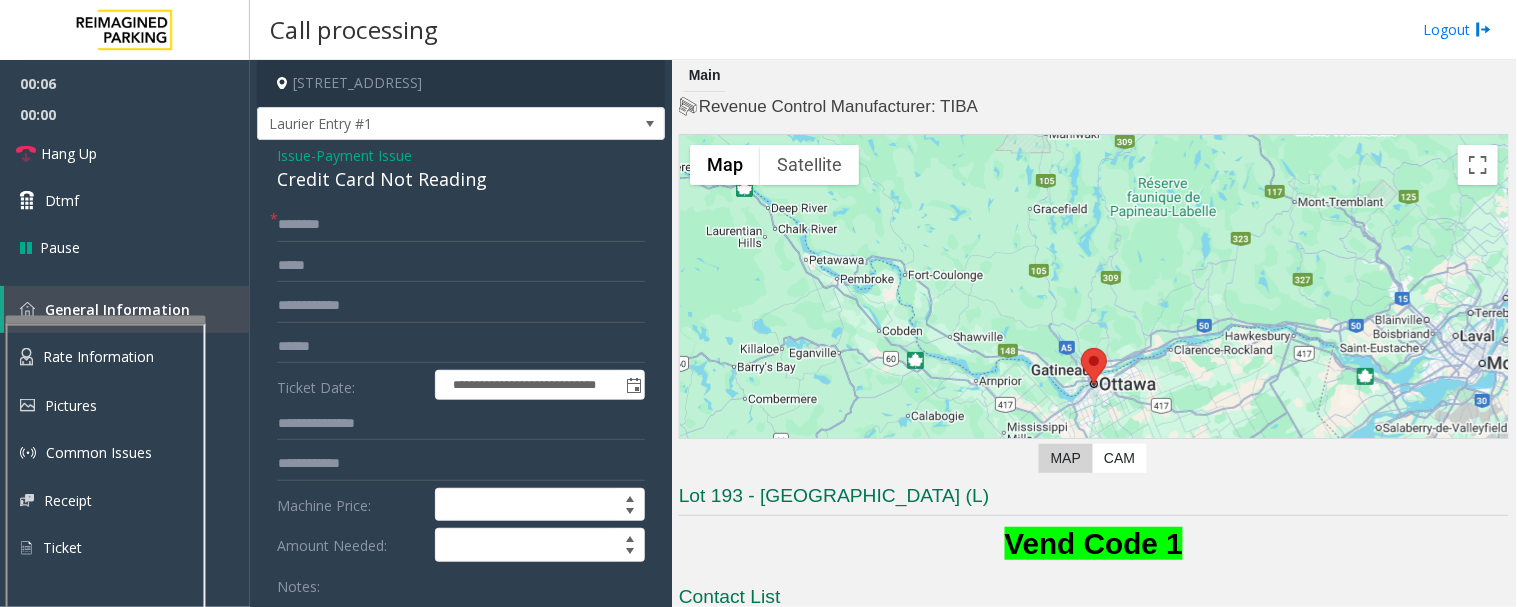 click on "Credit Card Not Reading" 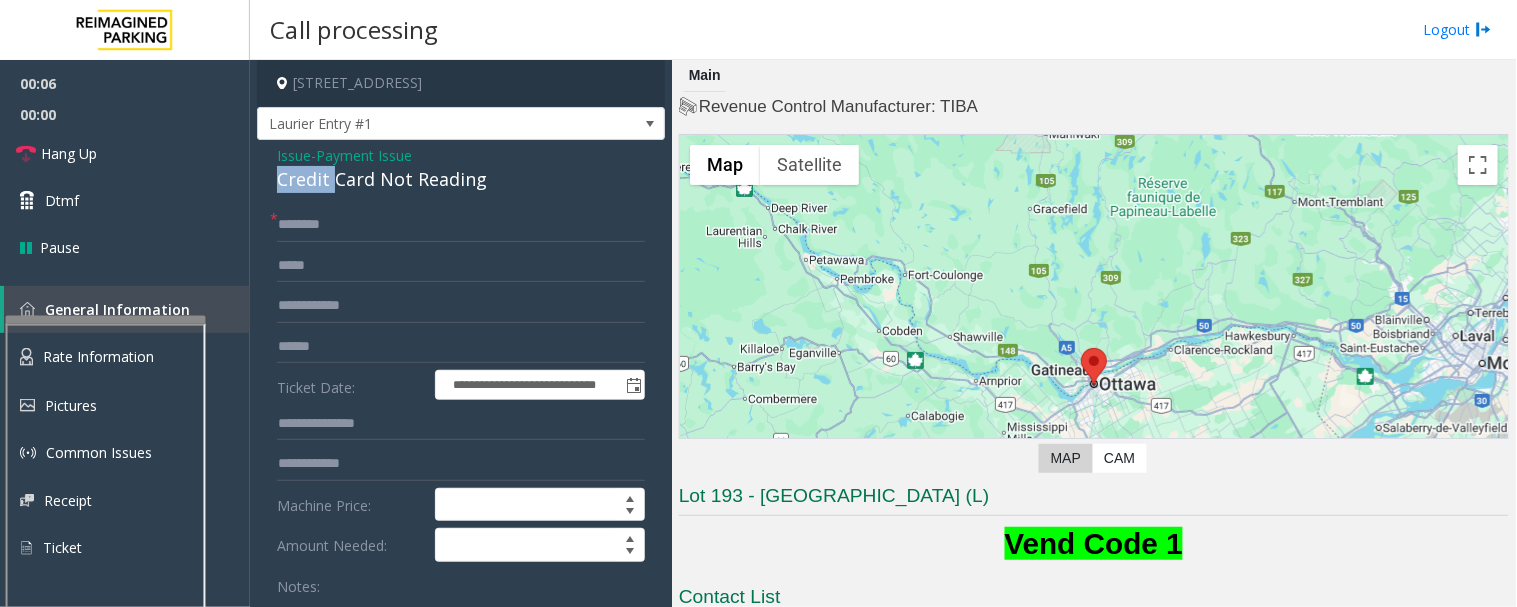 click on "Credit Card Not Reading" 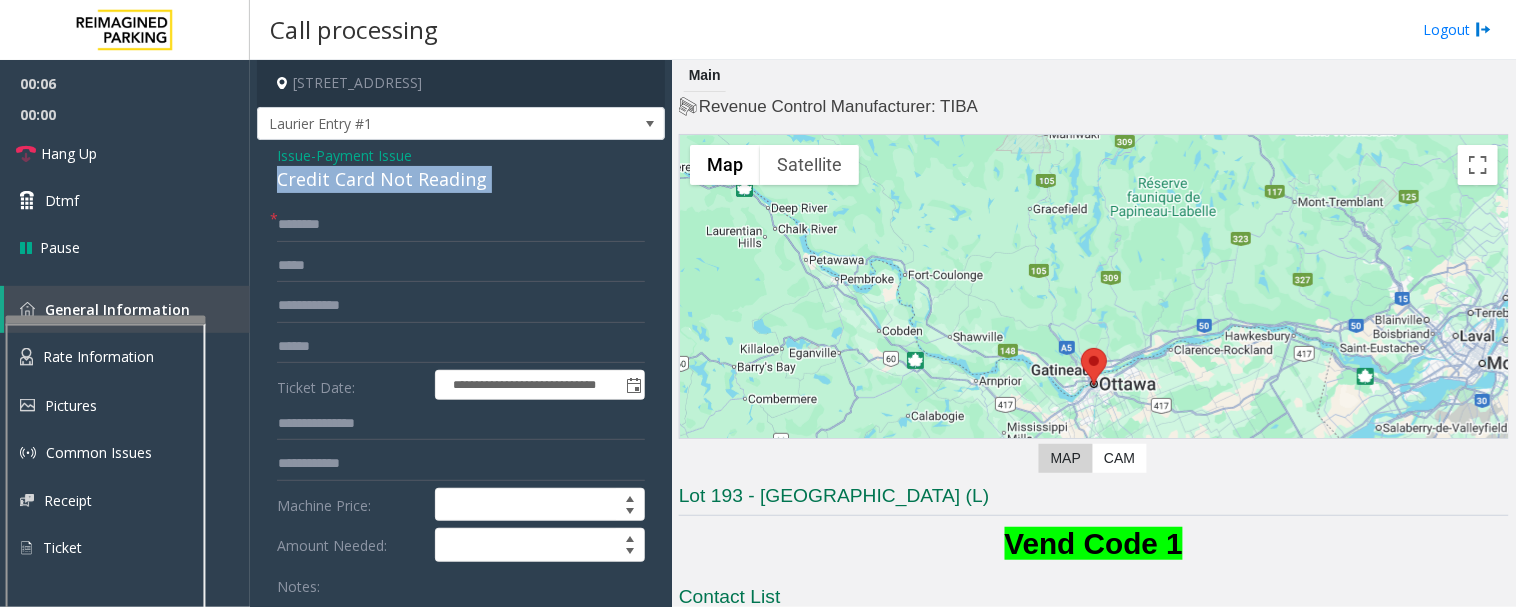 click on "Credit Card Not Reading" 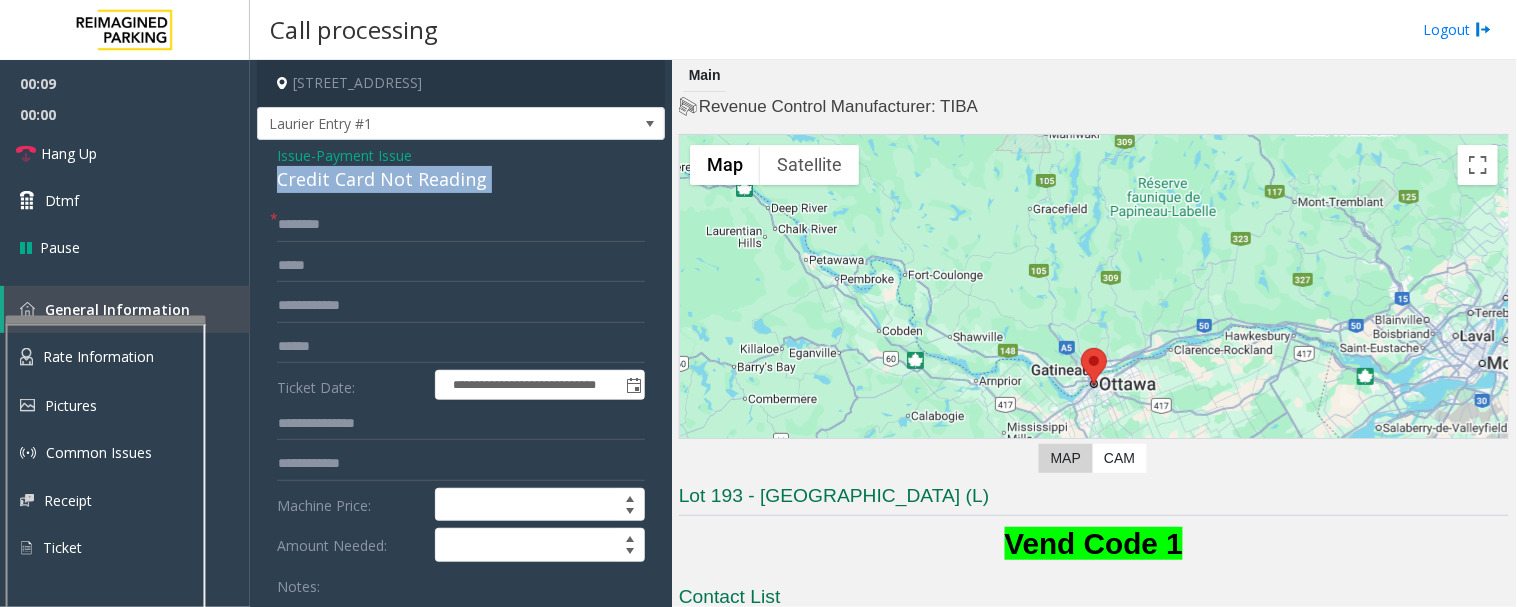 copy on "Credit Card Not Reading" 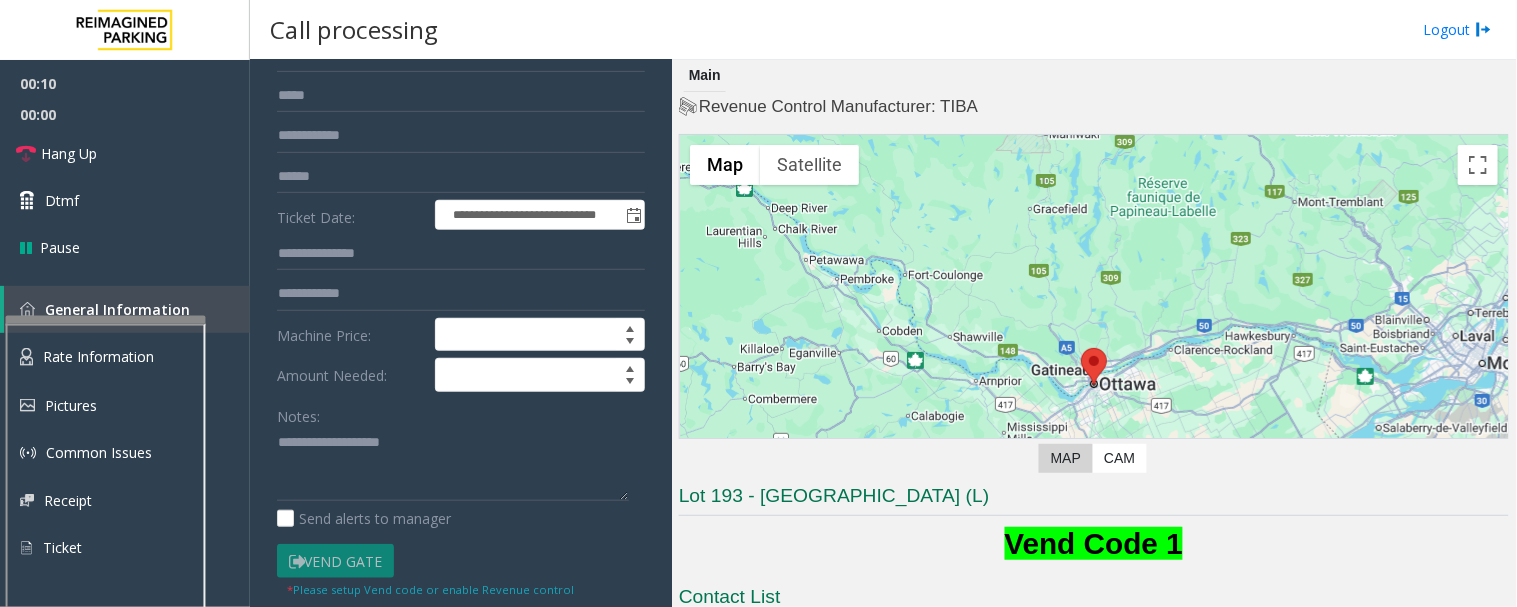 scroll, scrollTop: 444, scrollLeft: 0, axis: vertical 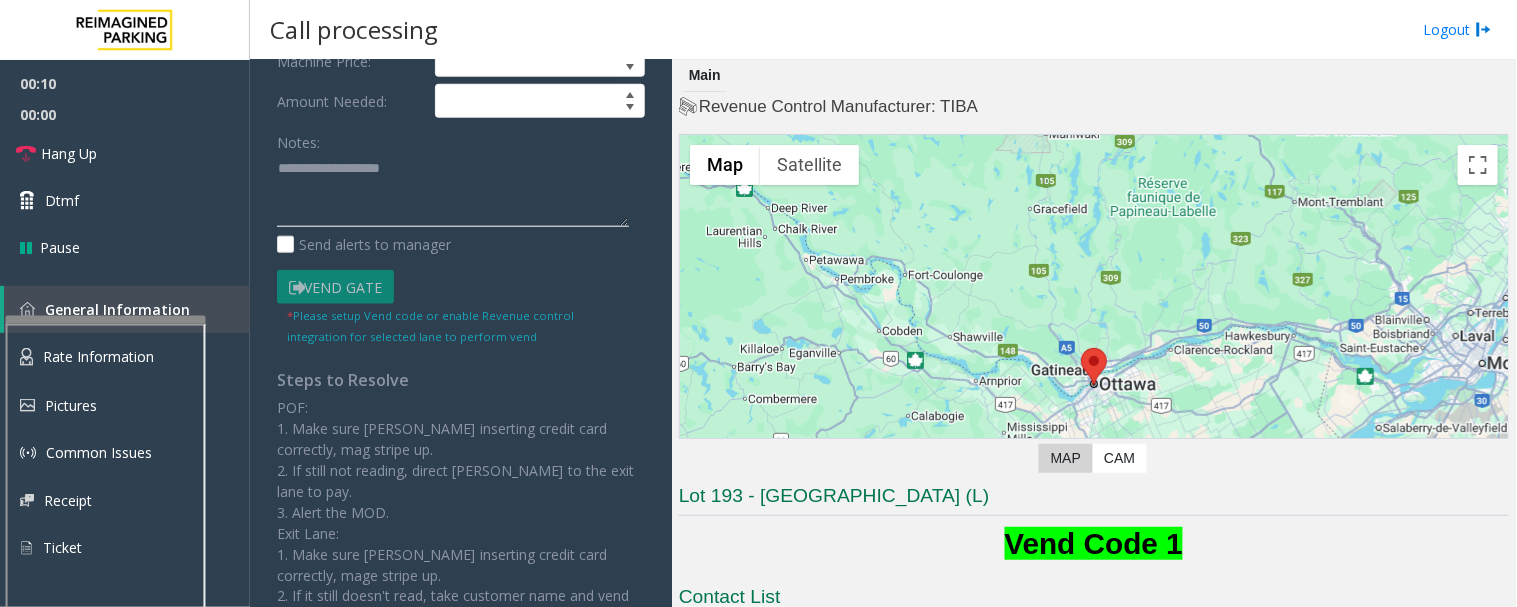 click 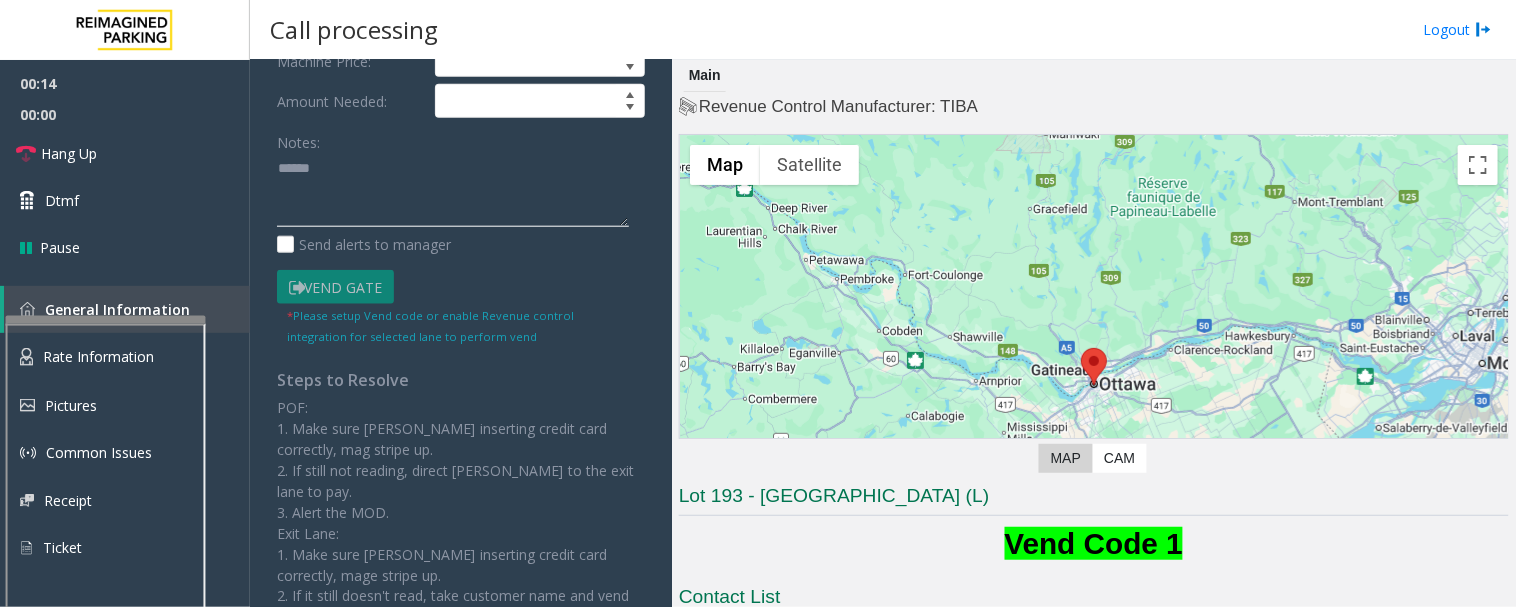 paste on "**********" 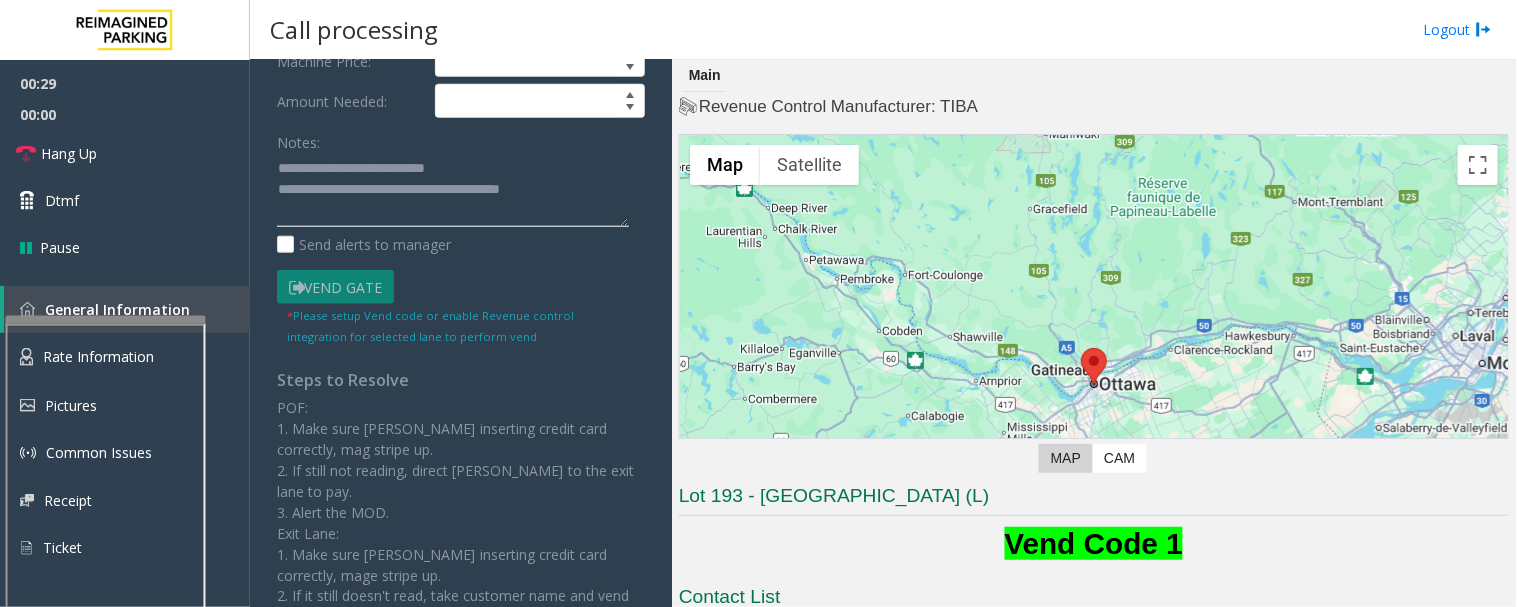 scroll, scrollTop: 0, scrollLeft: 0, axis: both 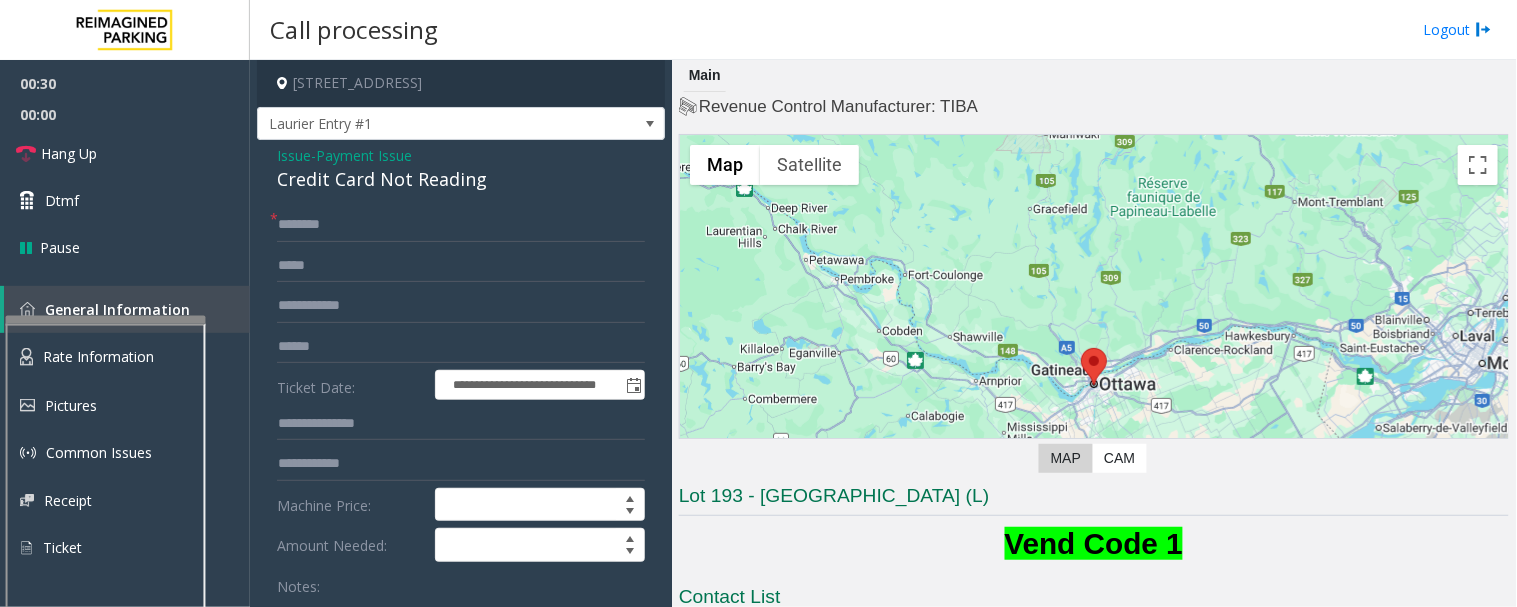 type on "**********" 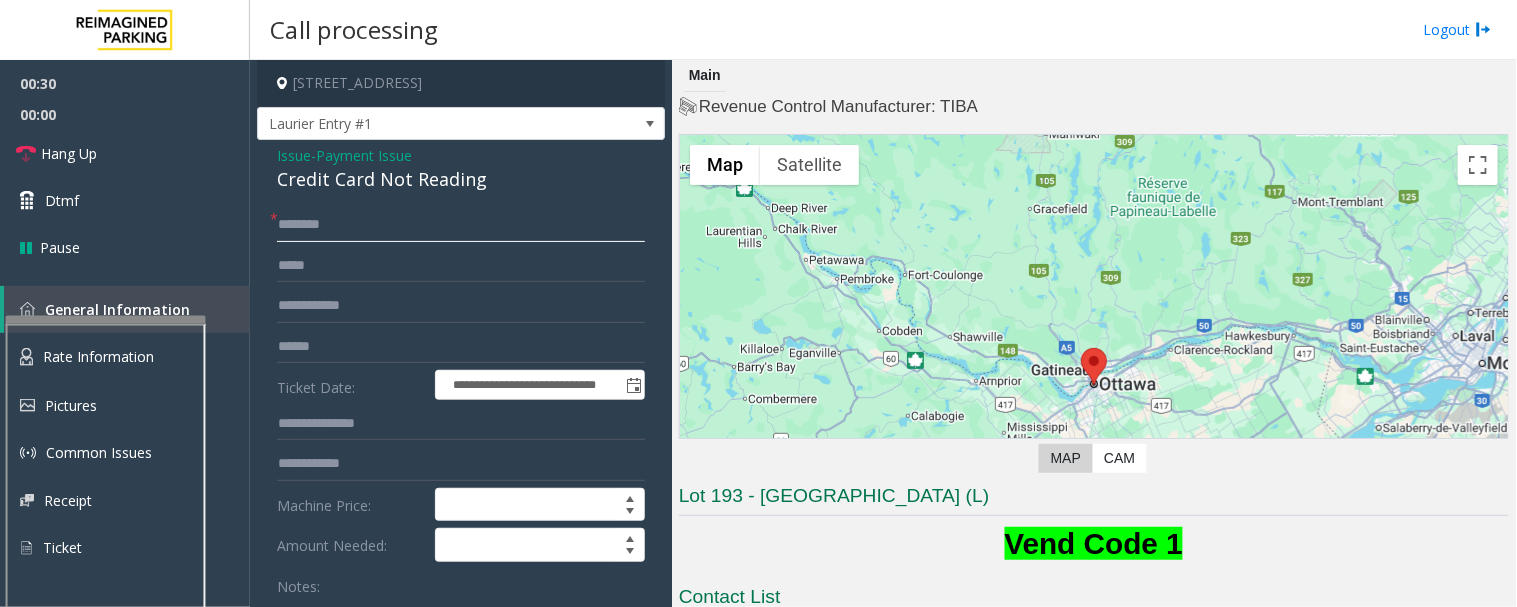click 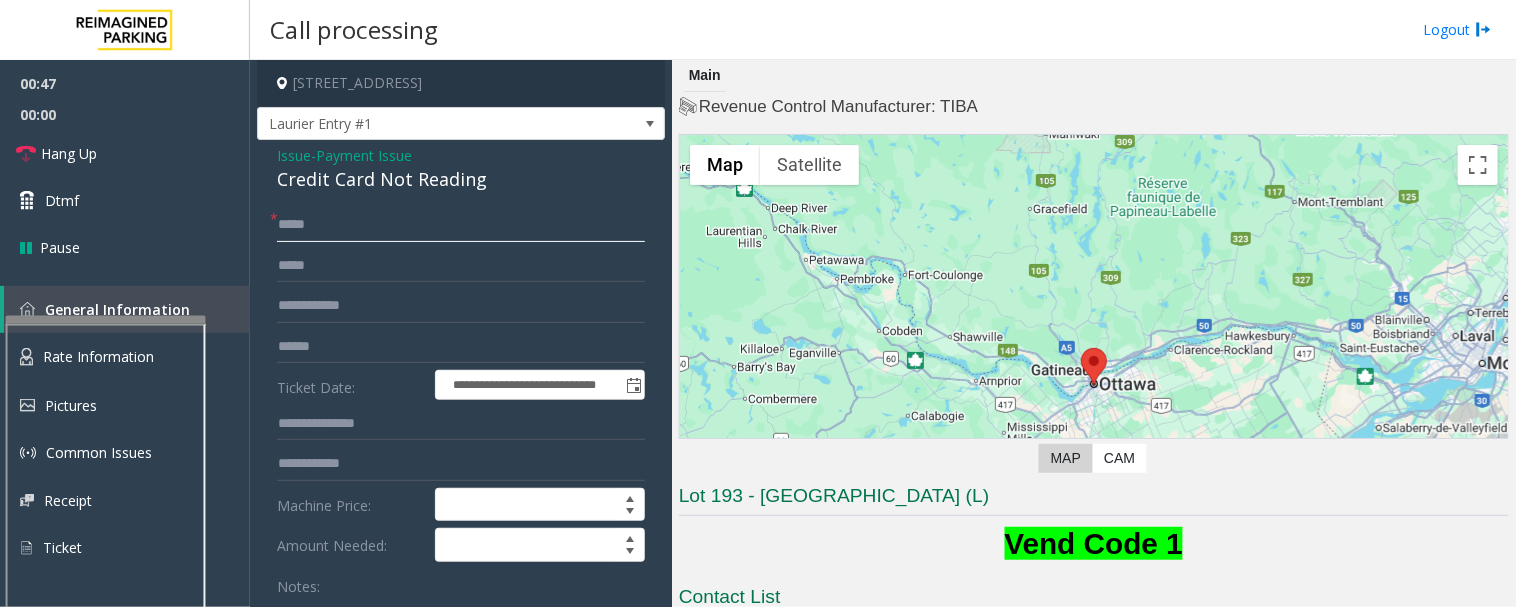 type on "****" 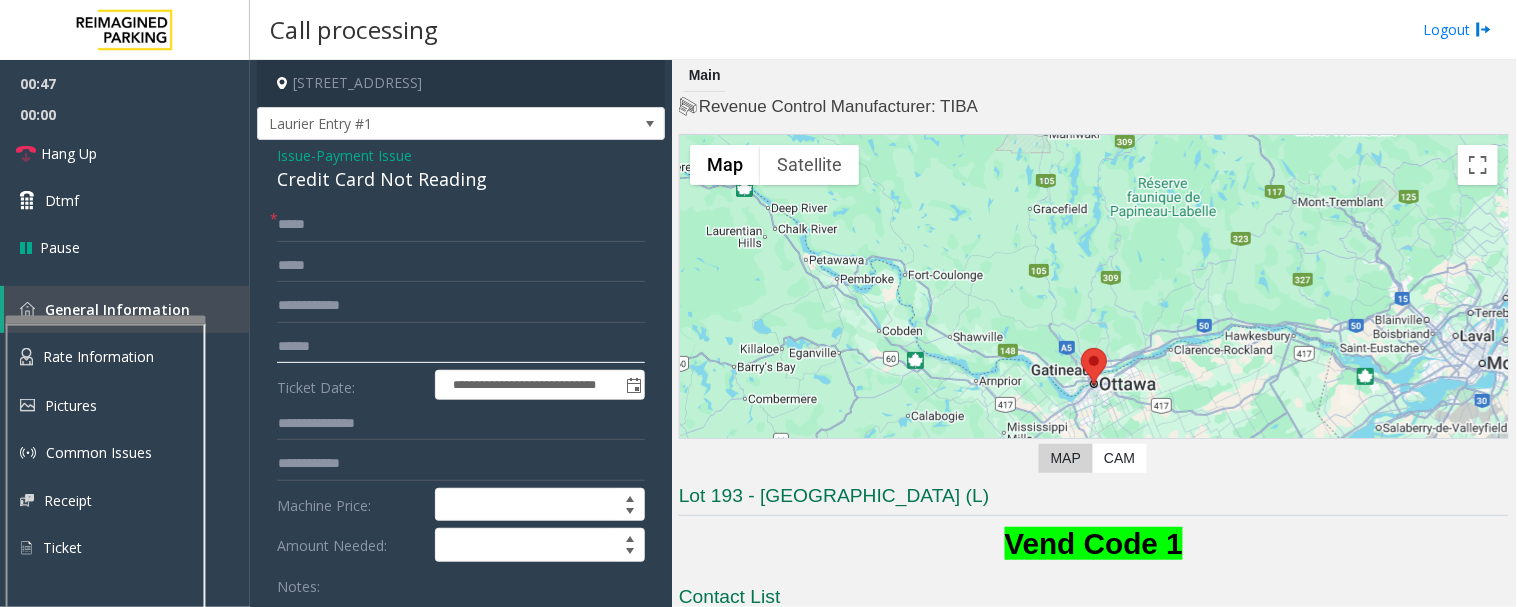 click 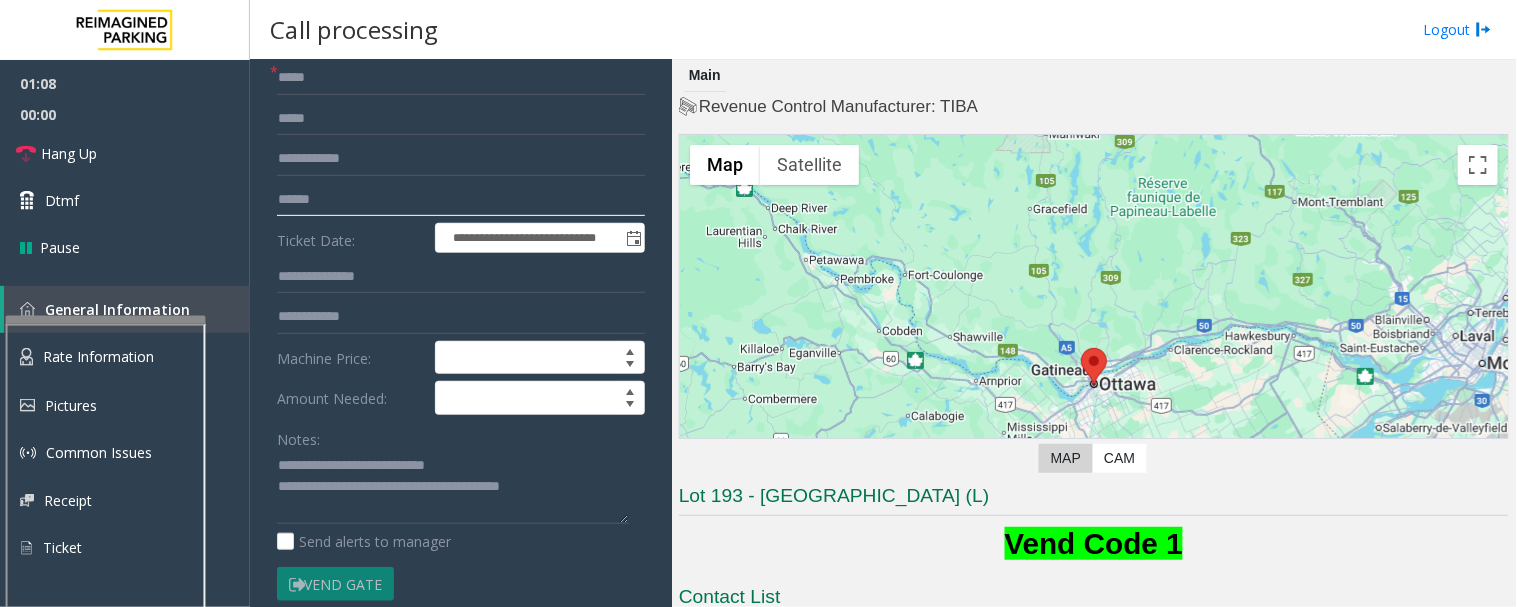 scroll, scrollTop: 0, scrollLeft: 0, axis: both 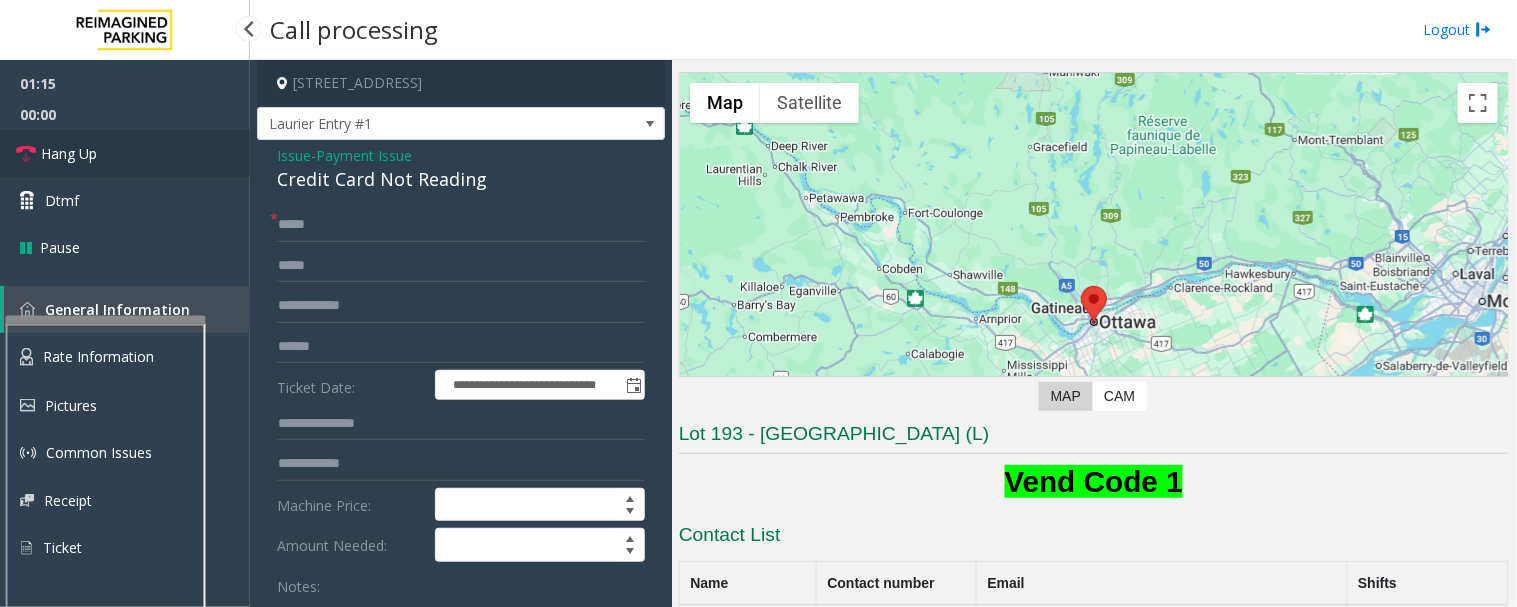 click at bounding box center [26, 154] 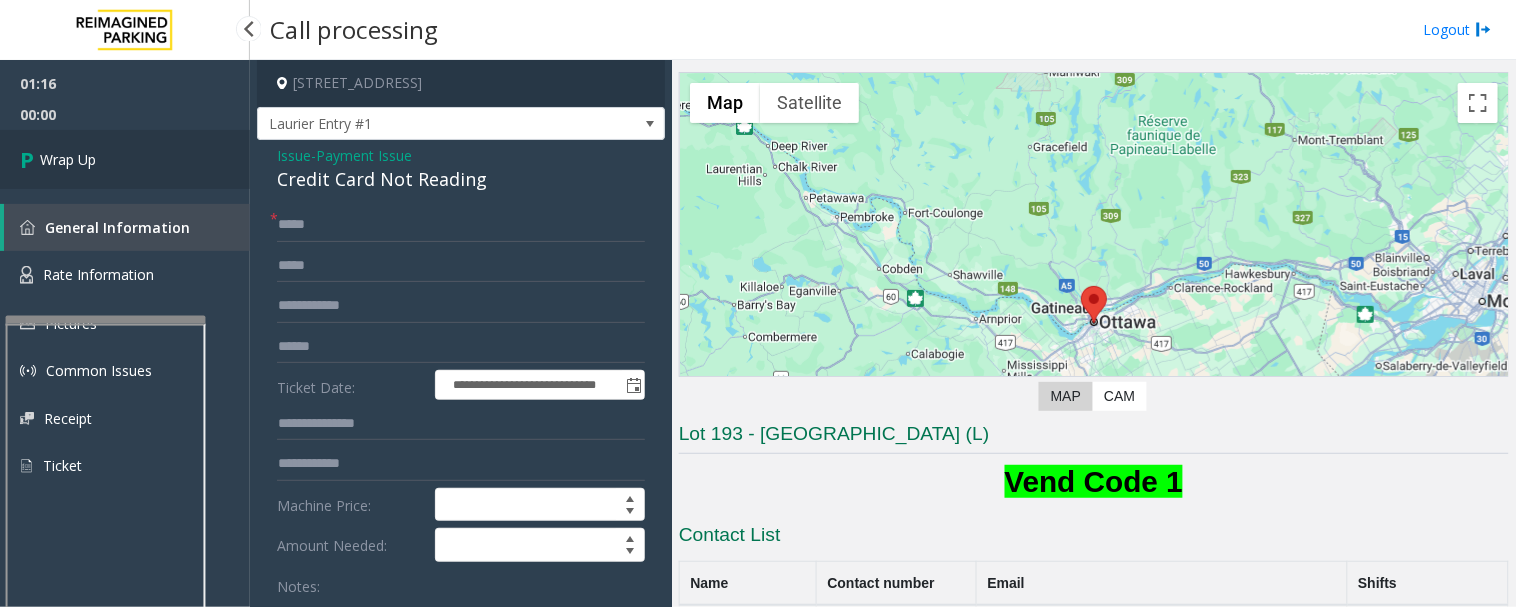 click on "Wrap Up" at bounding box center [125, 159] 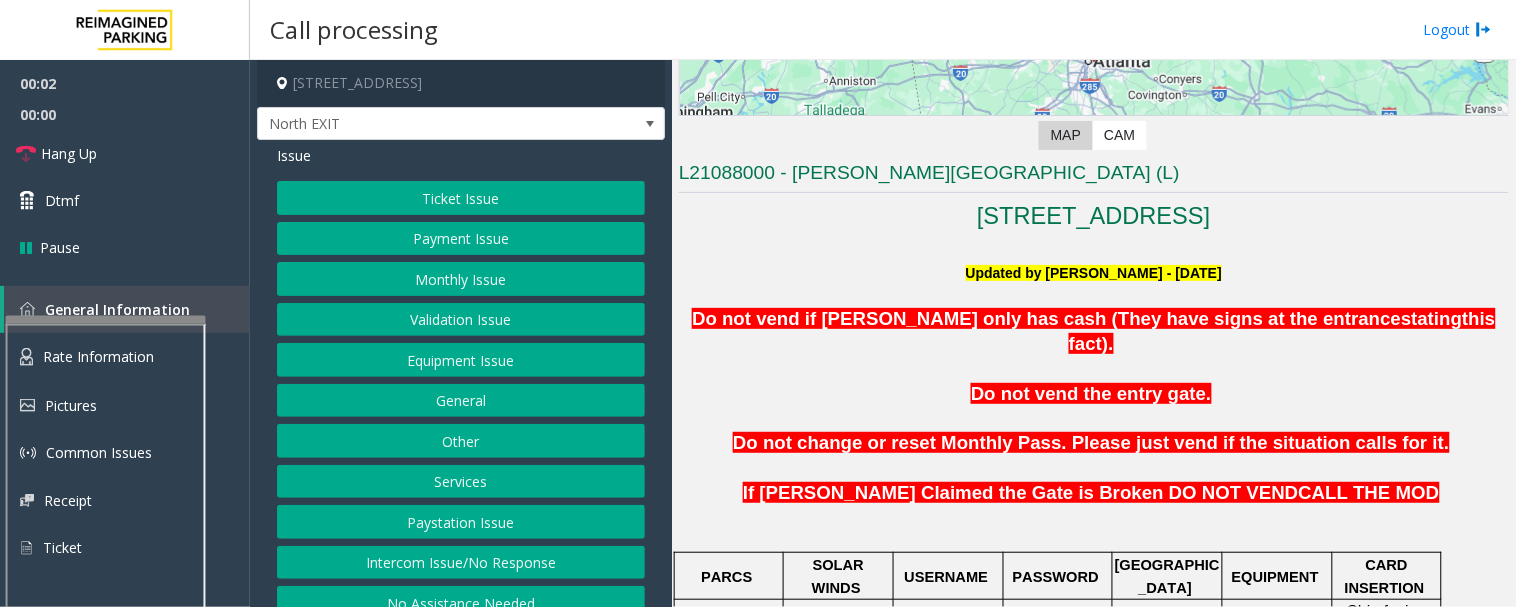 scroll, scrollTop: 444, scrollLeft: 0, axis: vertical 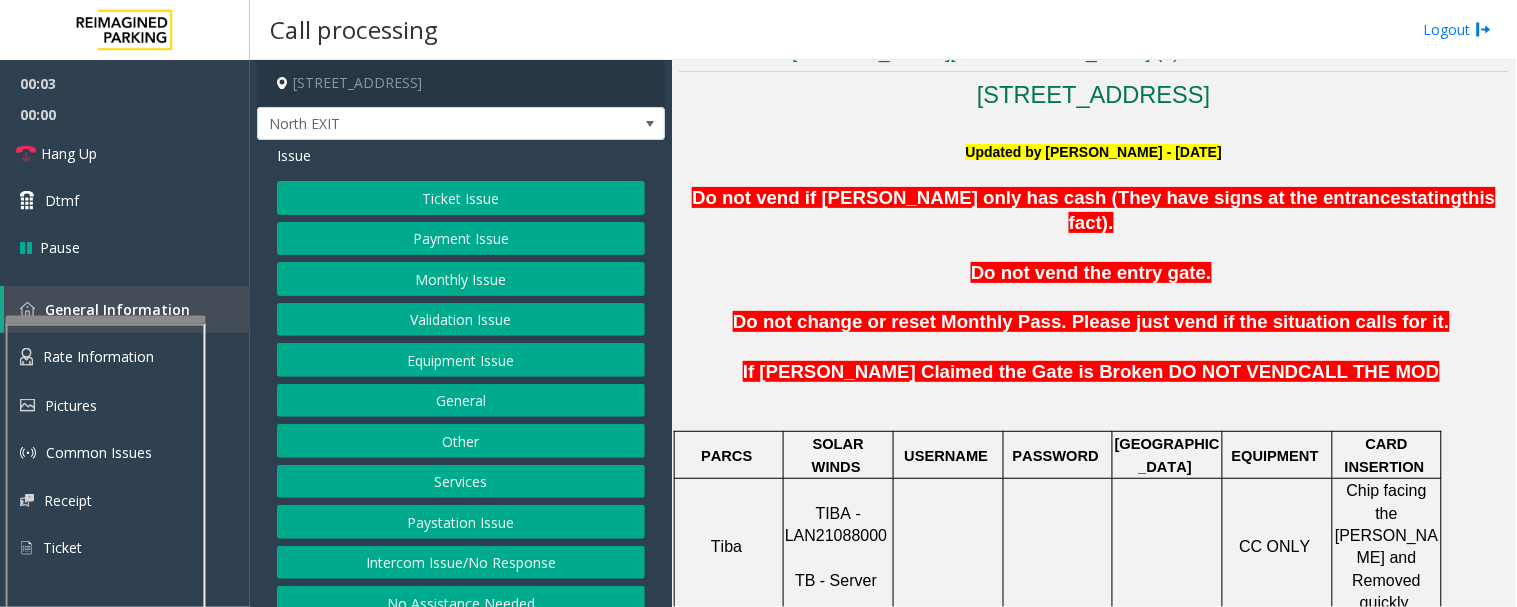 click on "TIBA - LAN21088000     TB - Server" 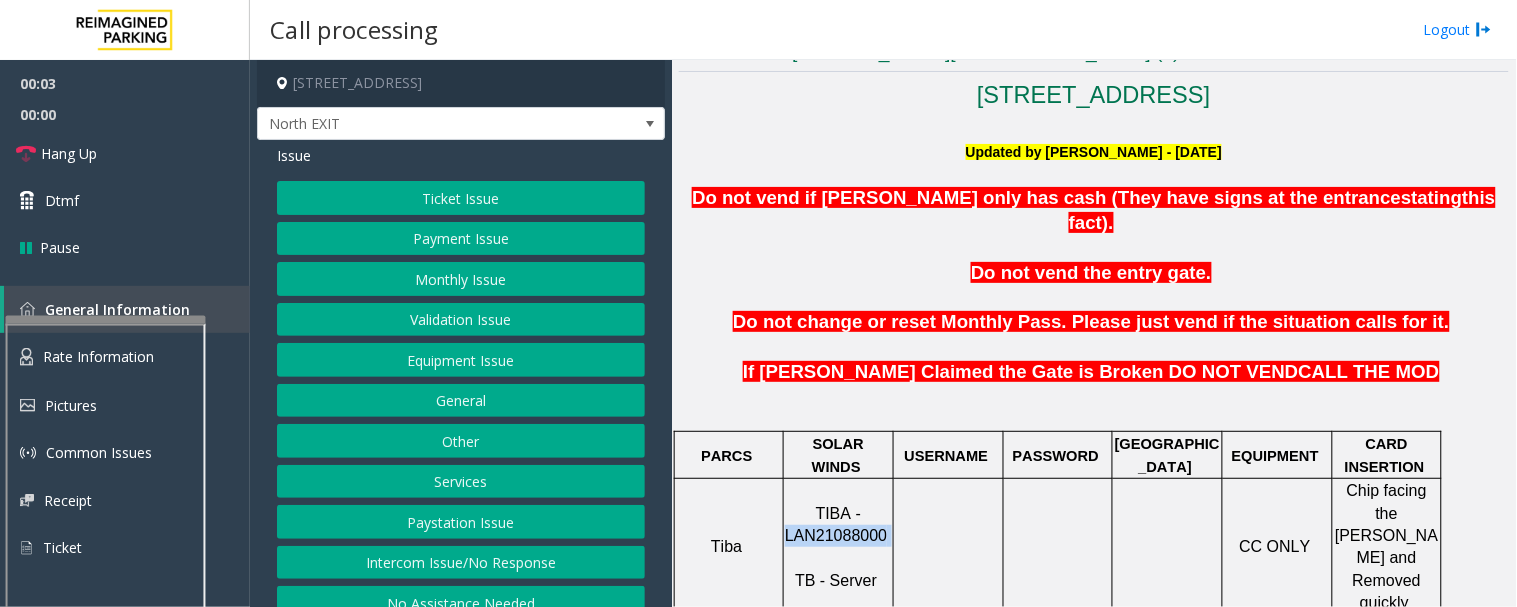 click on "TIBA - LAN21088000     TB - Server" 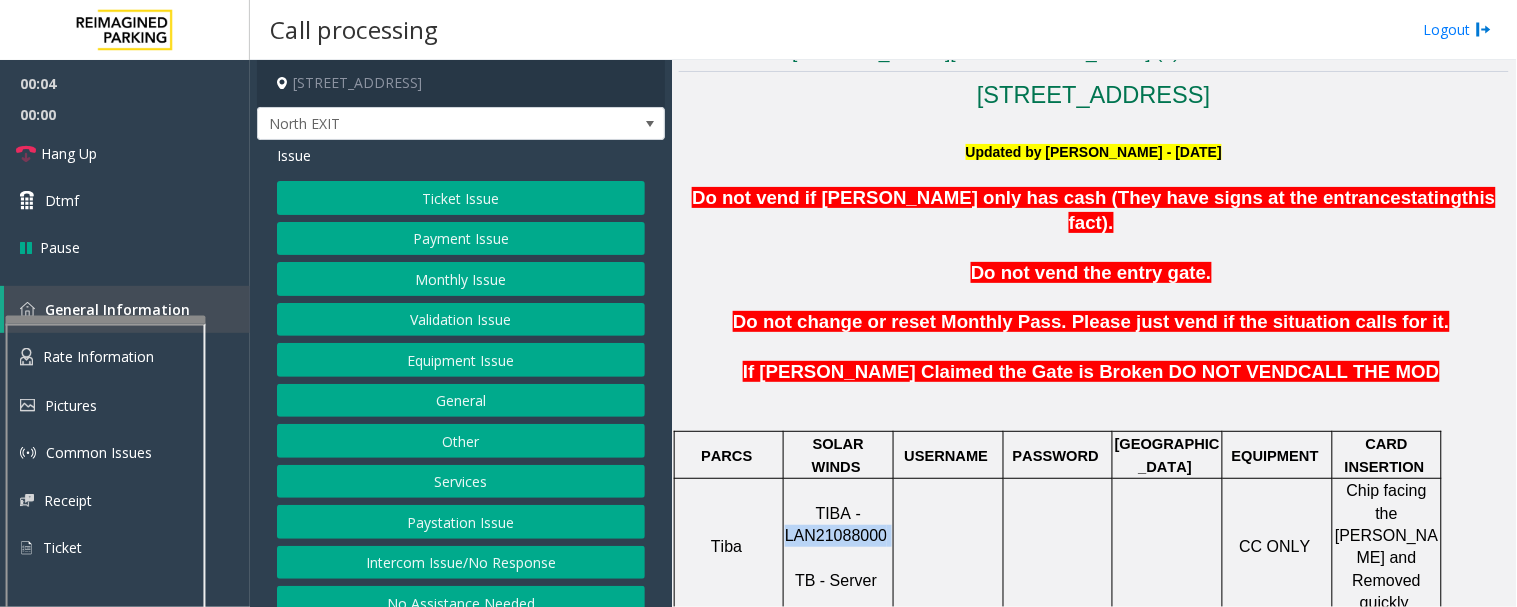 copy on "LAN21088000" 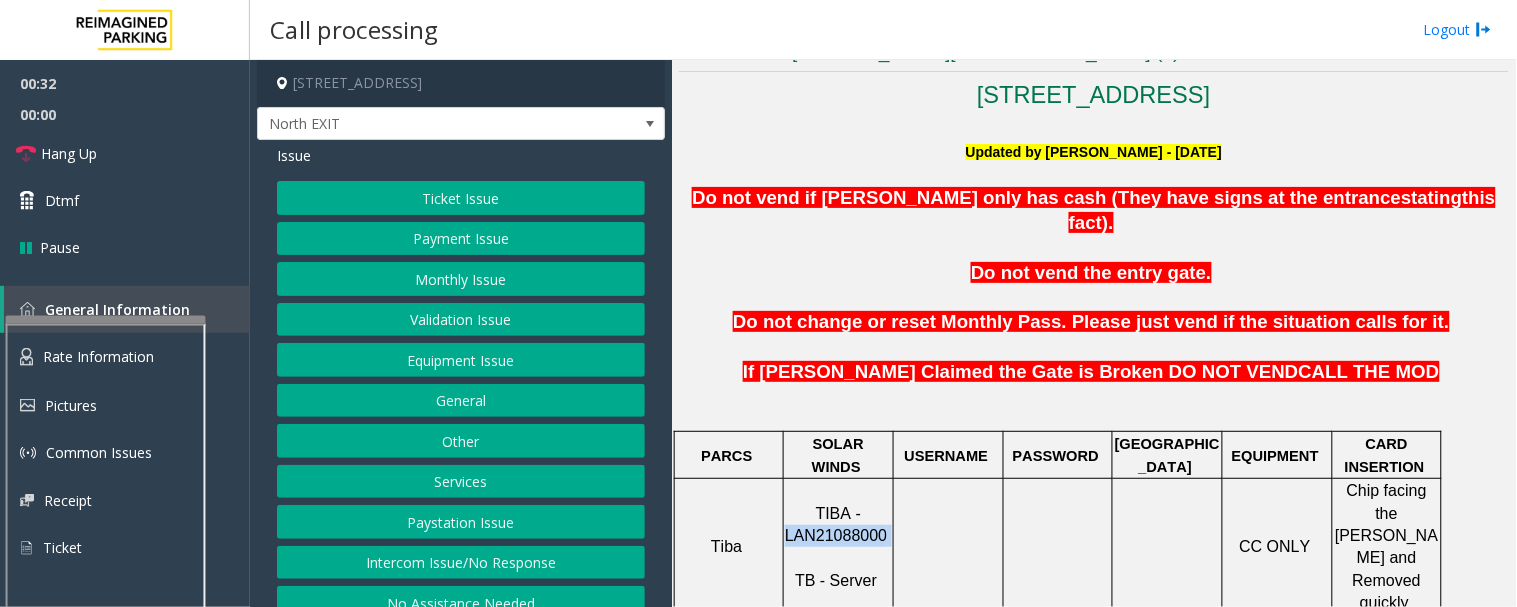 click on "Ticket Issue" 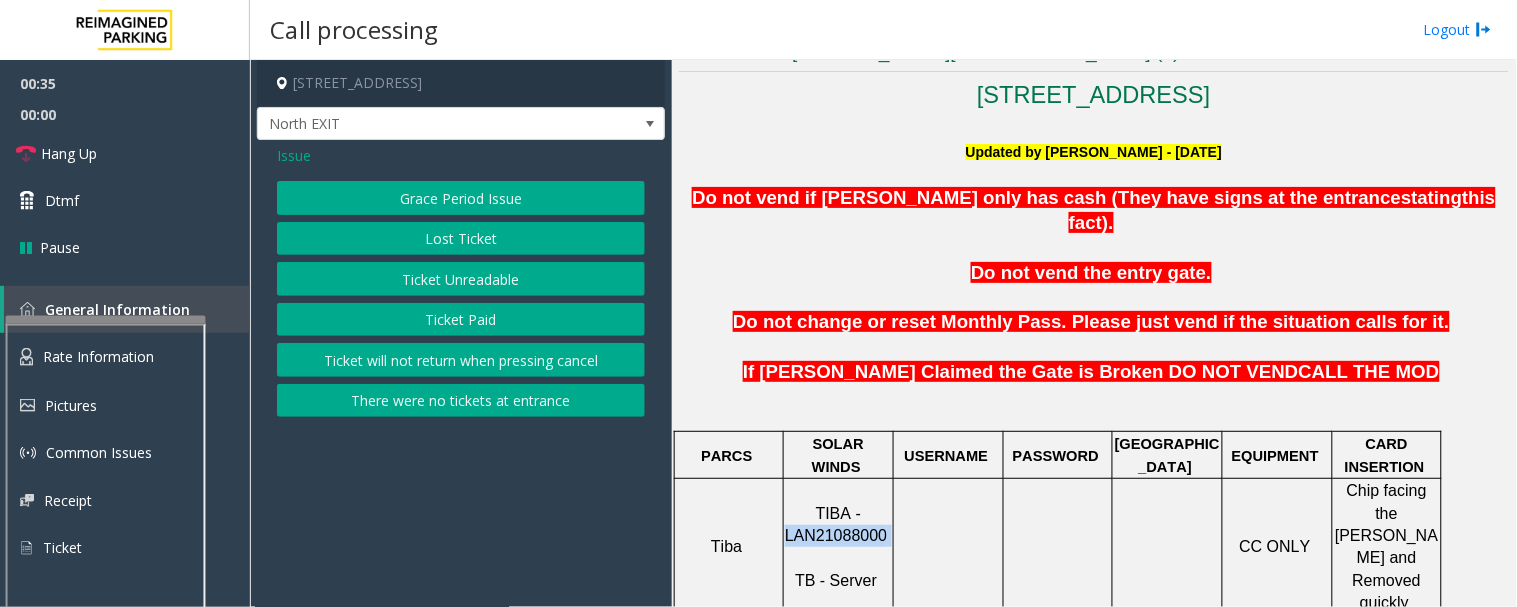 click on "Ticket Paid" 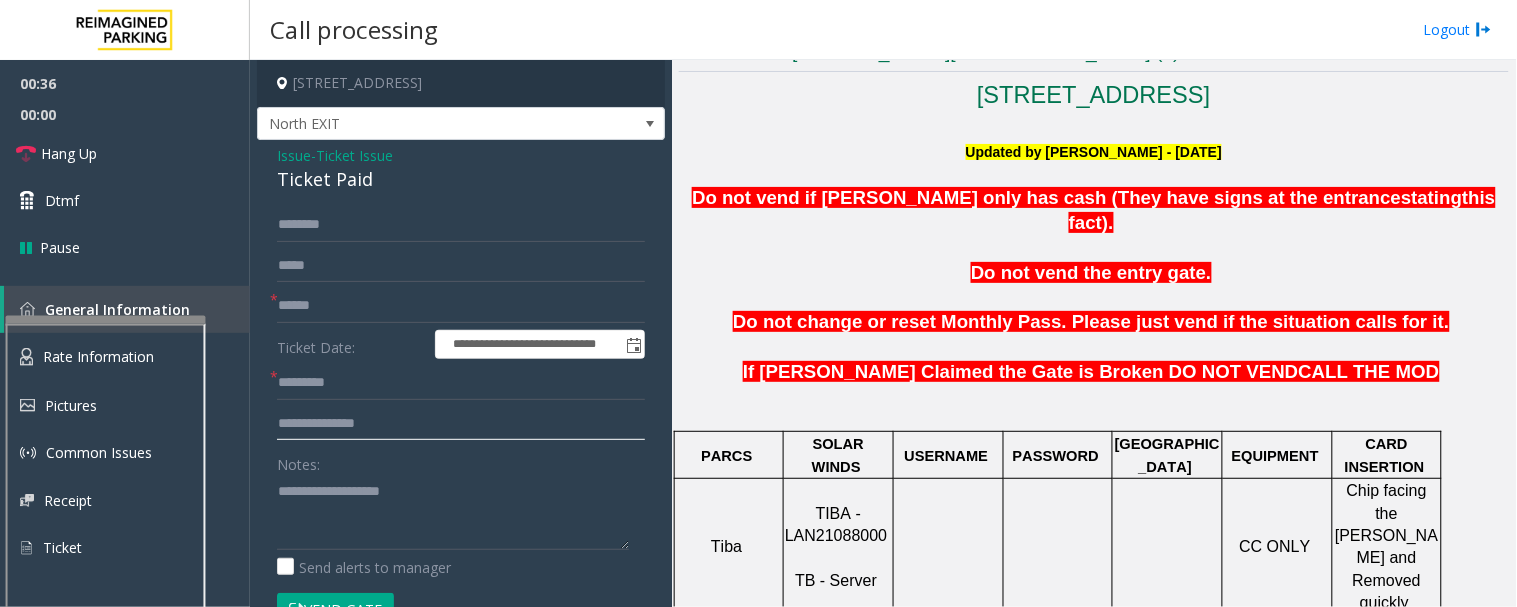 click 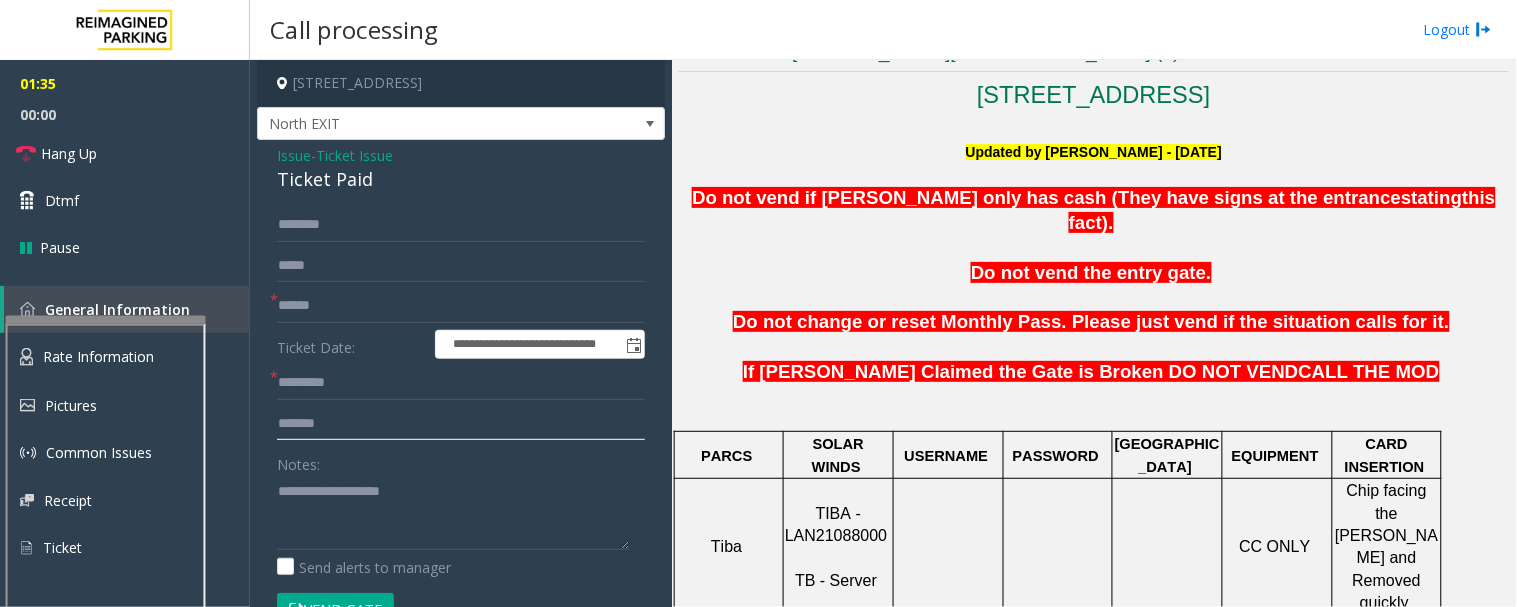 type on "*******" 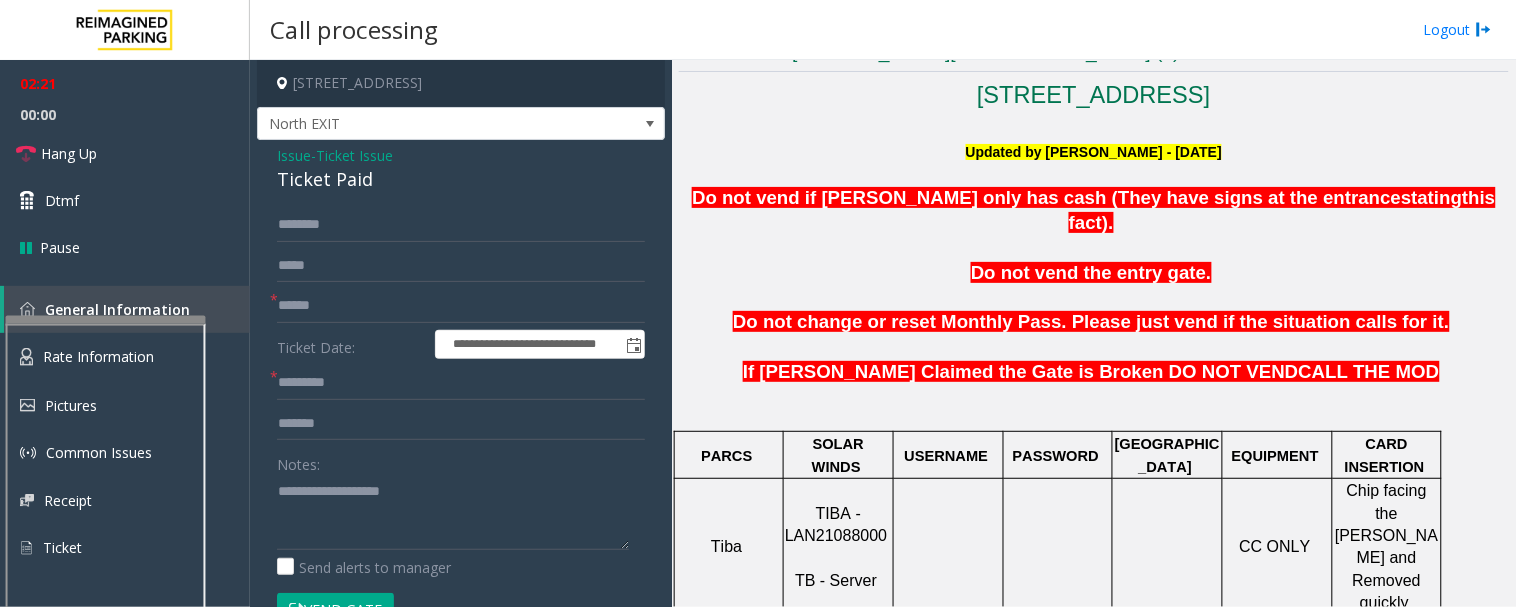 click on "Issue" 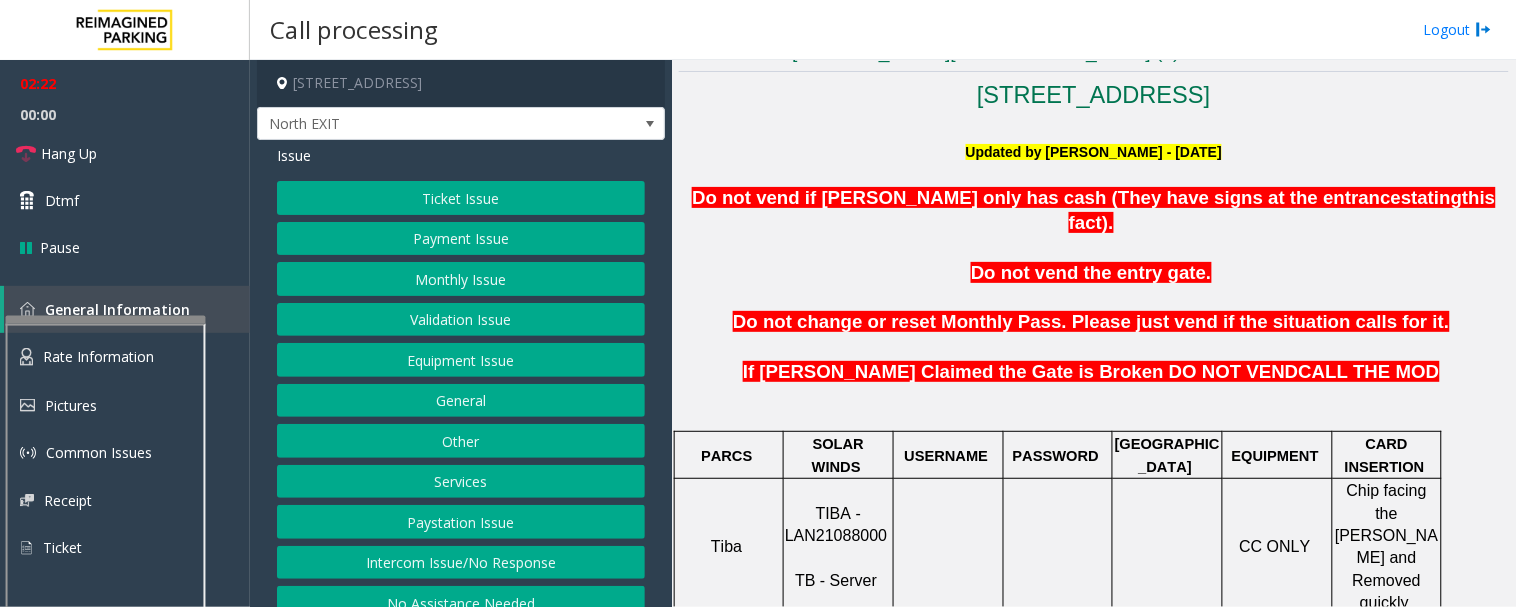 click on "Ticket Issue" 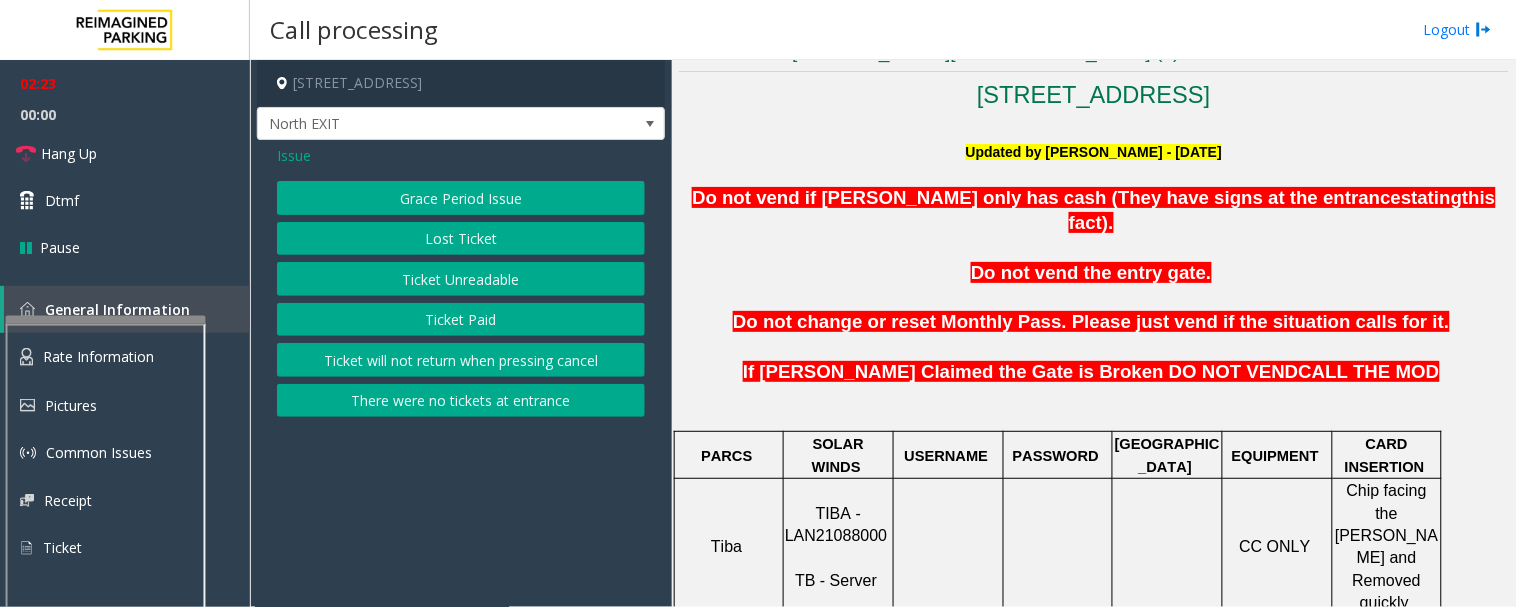 click on "Ticket Unreadable" 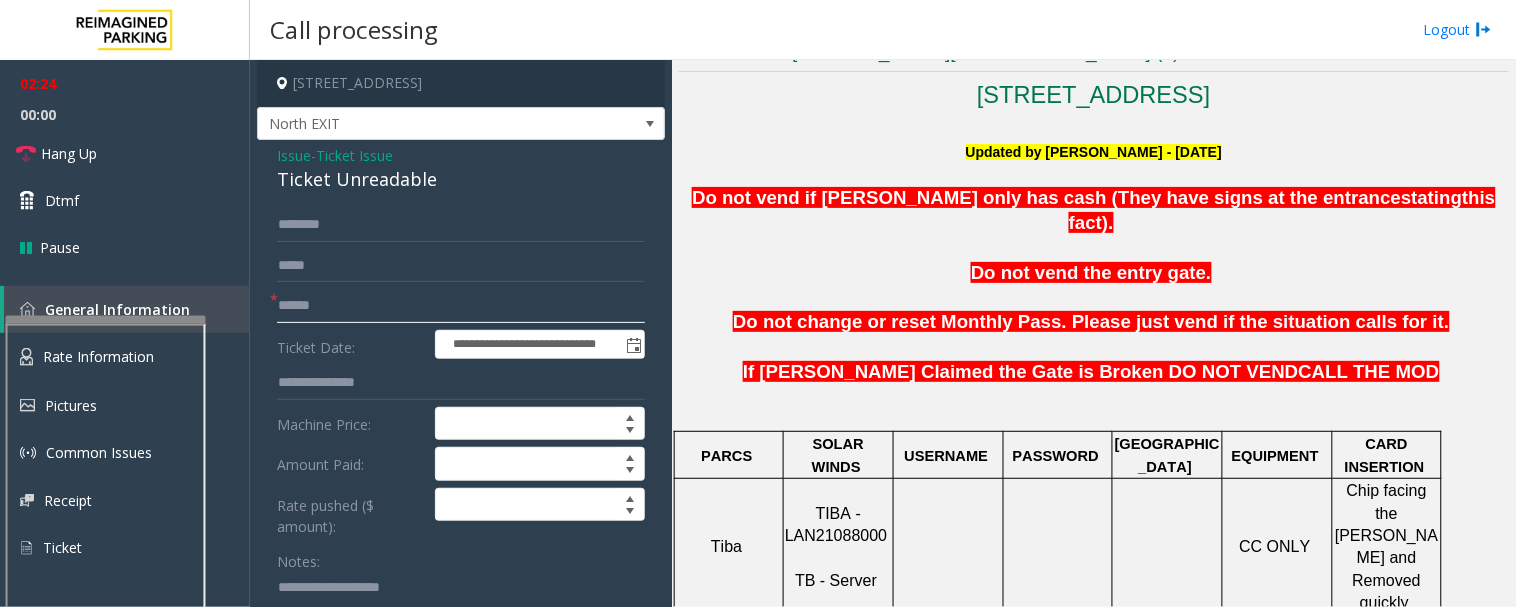 click 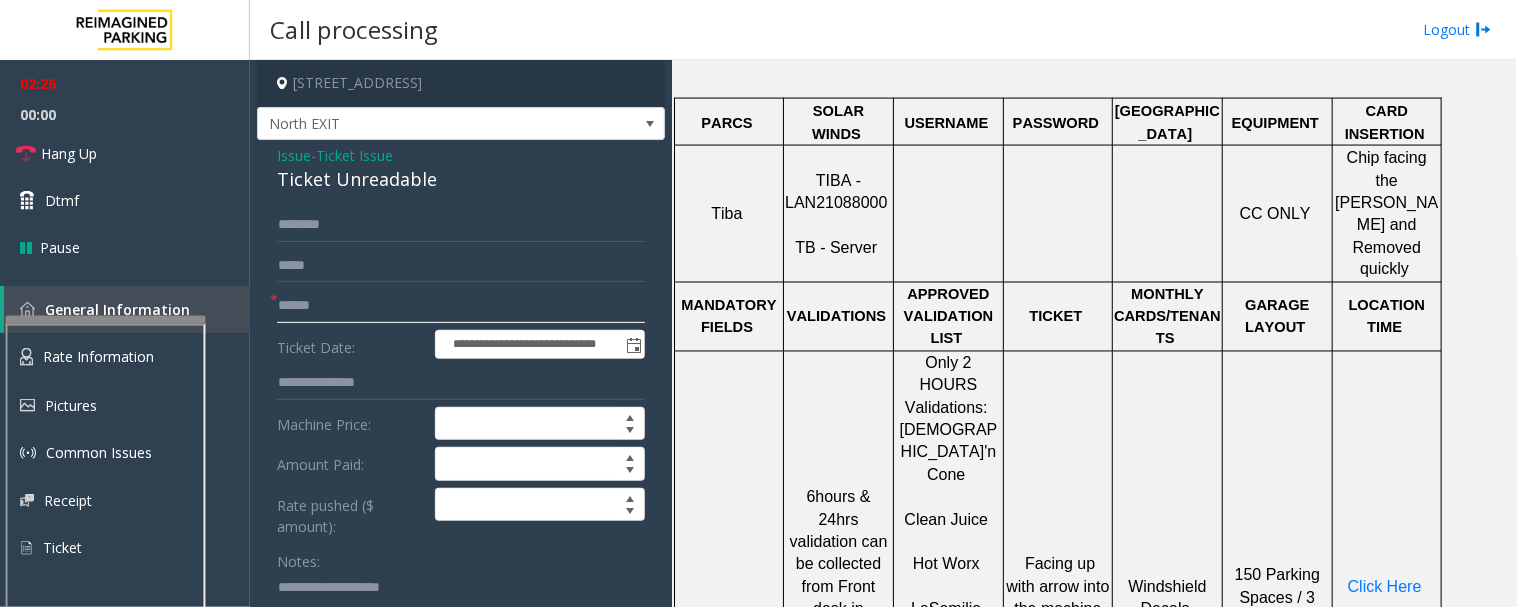 click 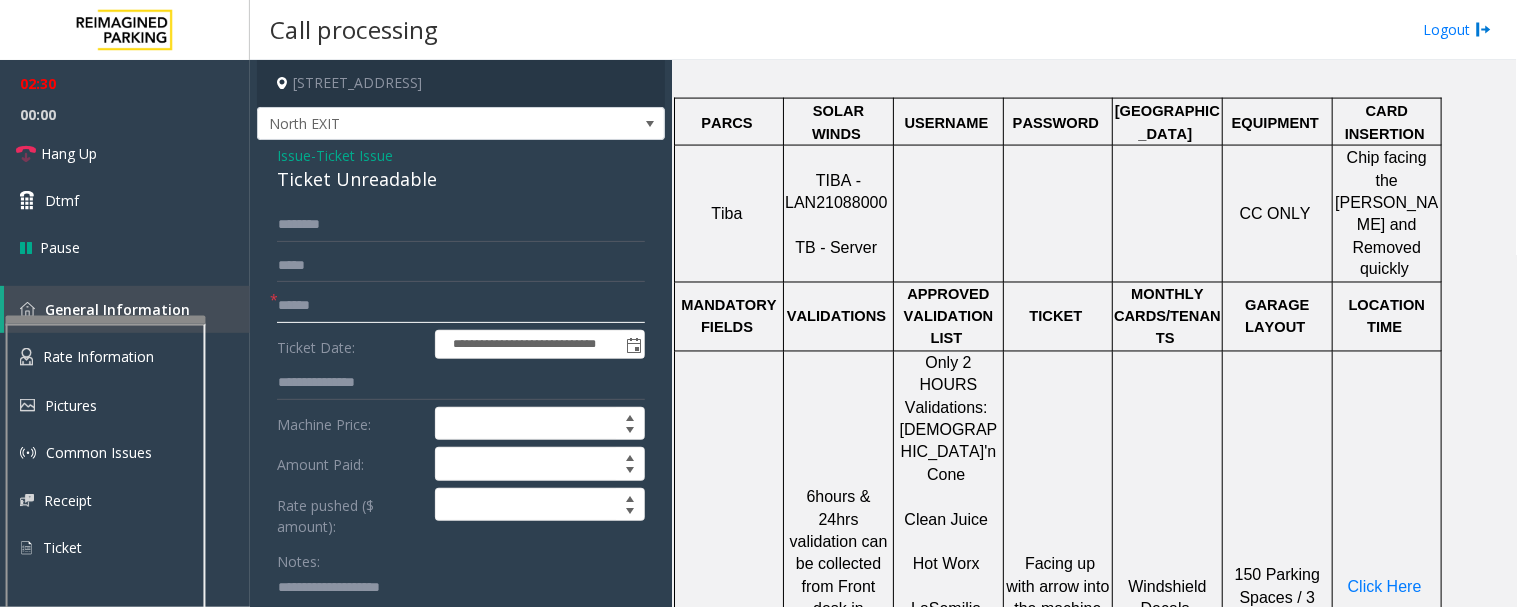 click 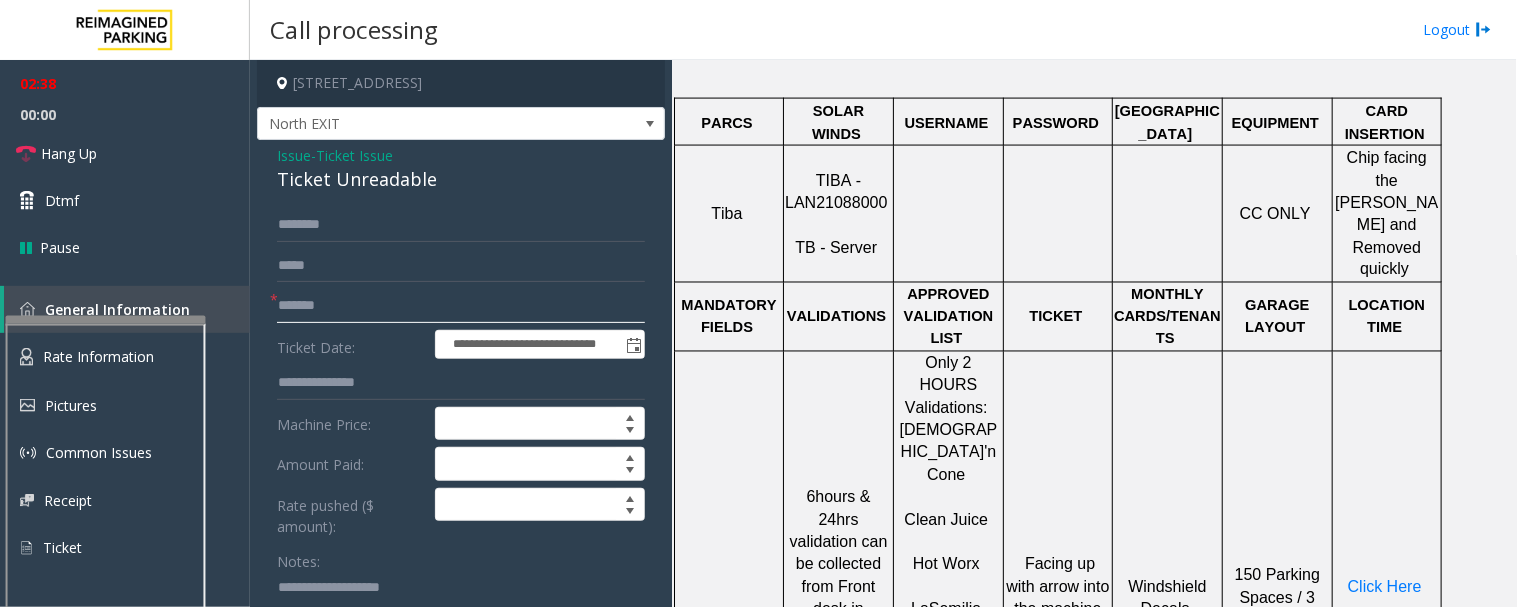 type on "*******" 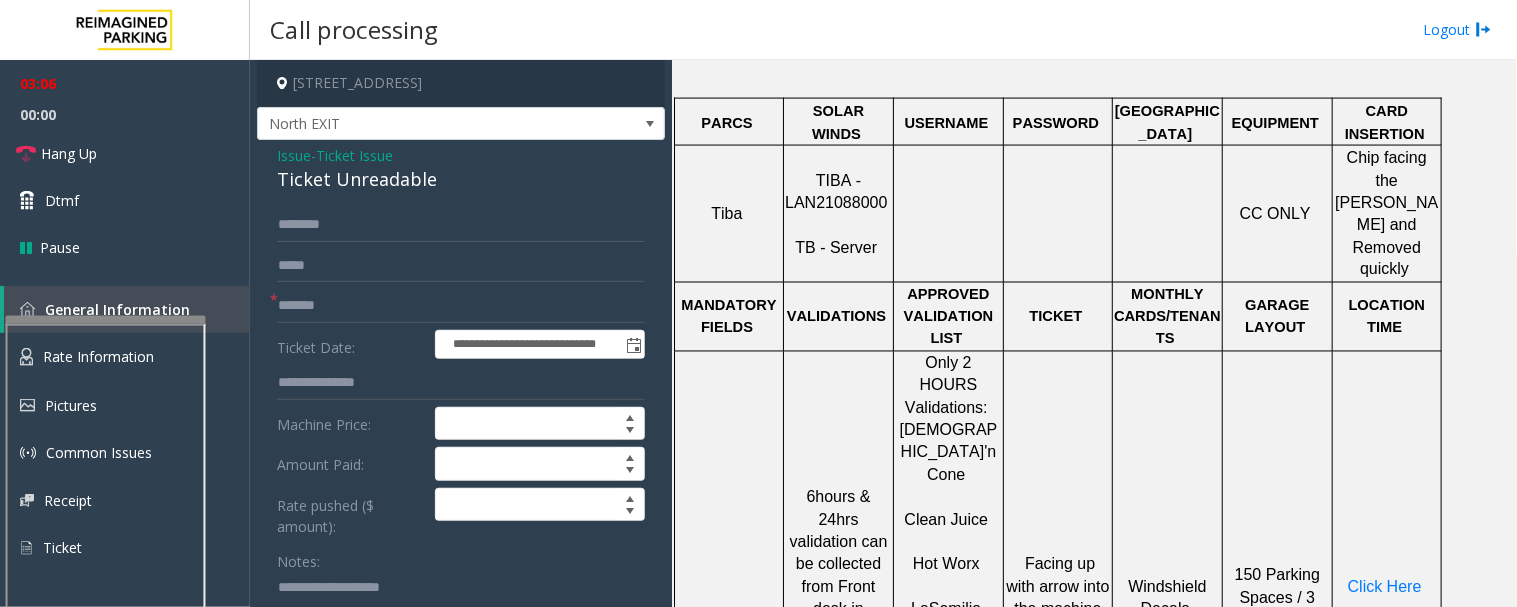 click on "Ticket Unreadable" 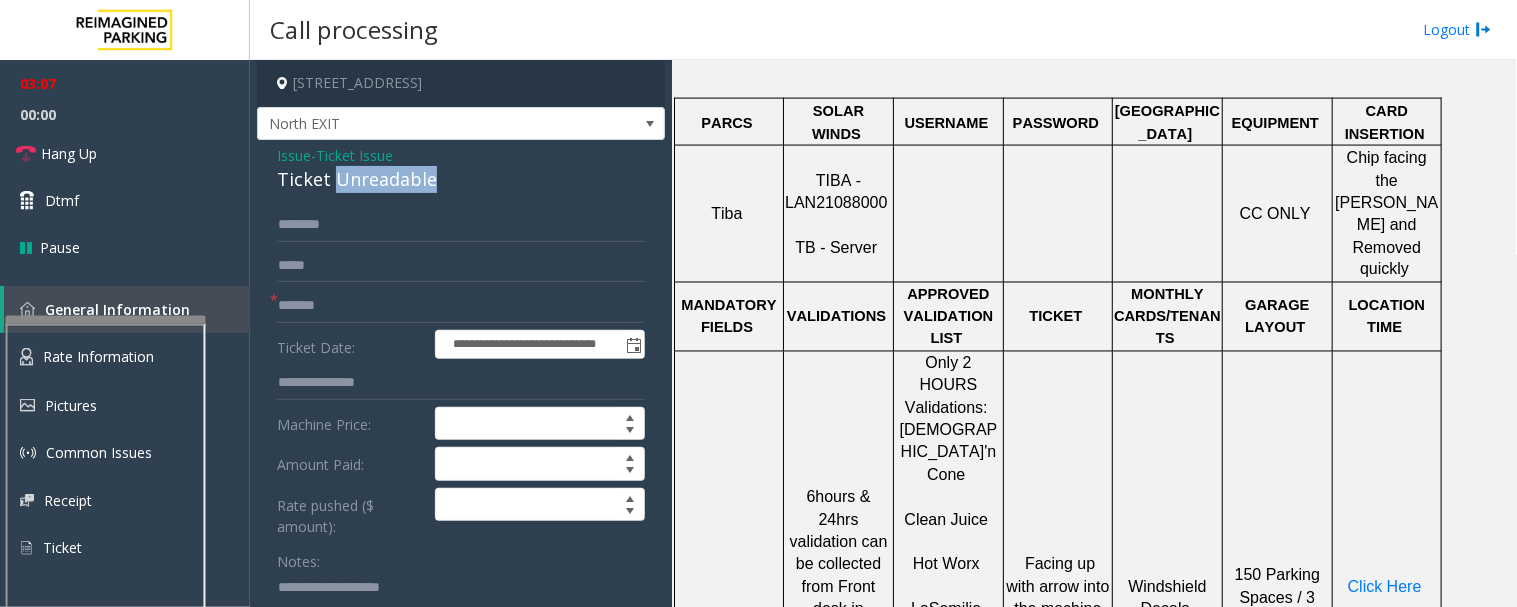 click on "Ticket Unreadable" 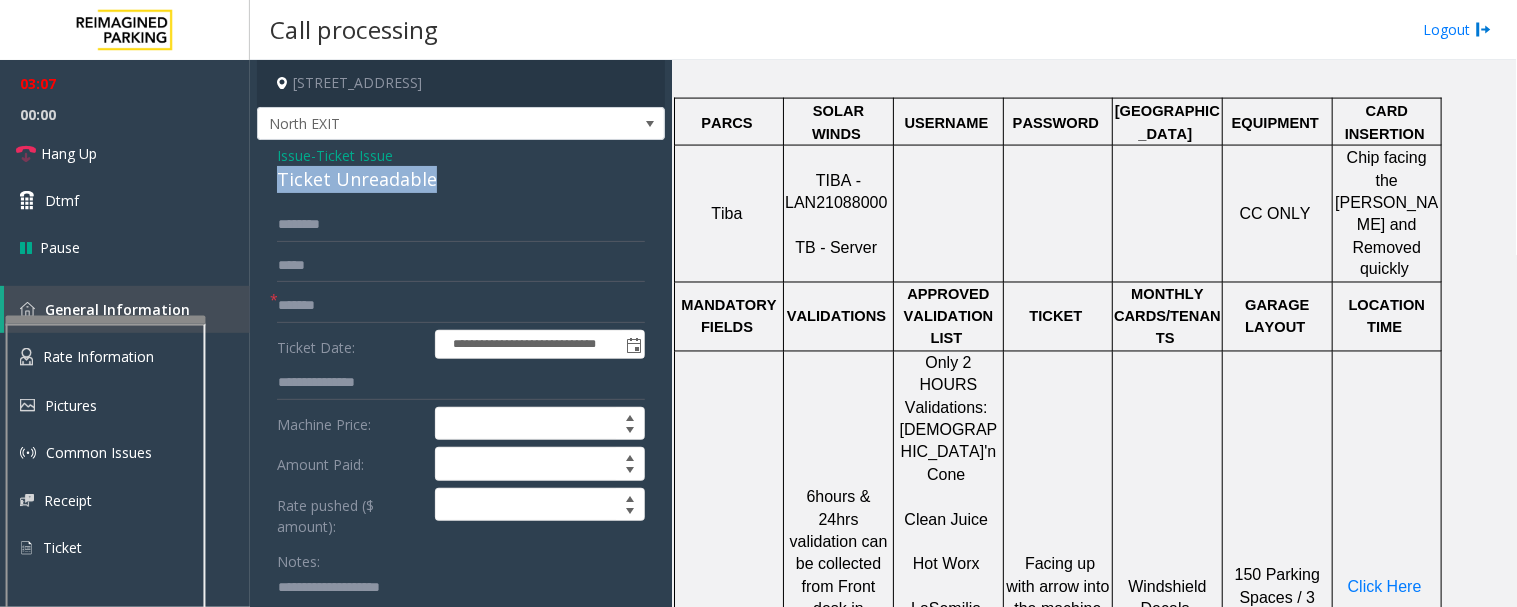 click on "Ticket Unreadable" 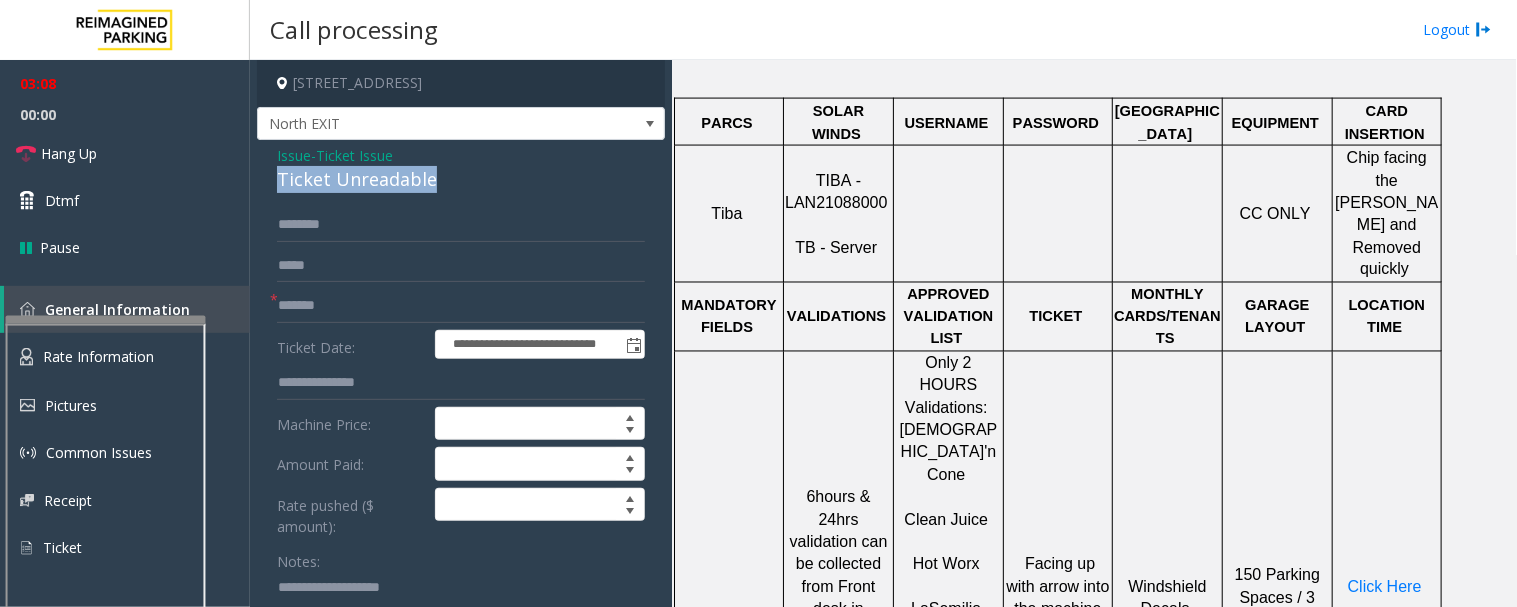copy on "Ticket Unreadable" 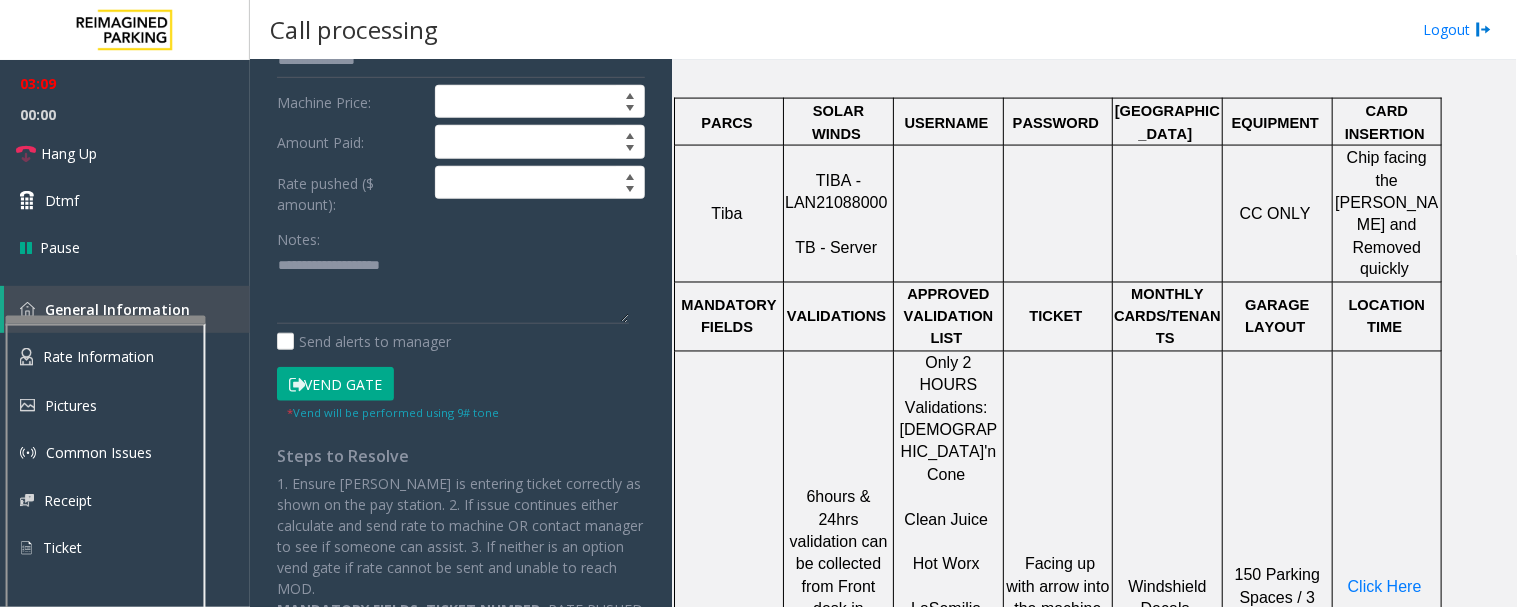 scroll, scrollTop: 333, scrollLeft: 0, axis: vertical 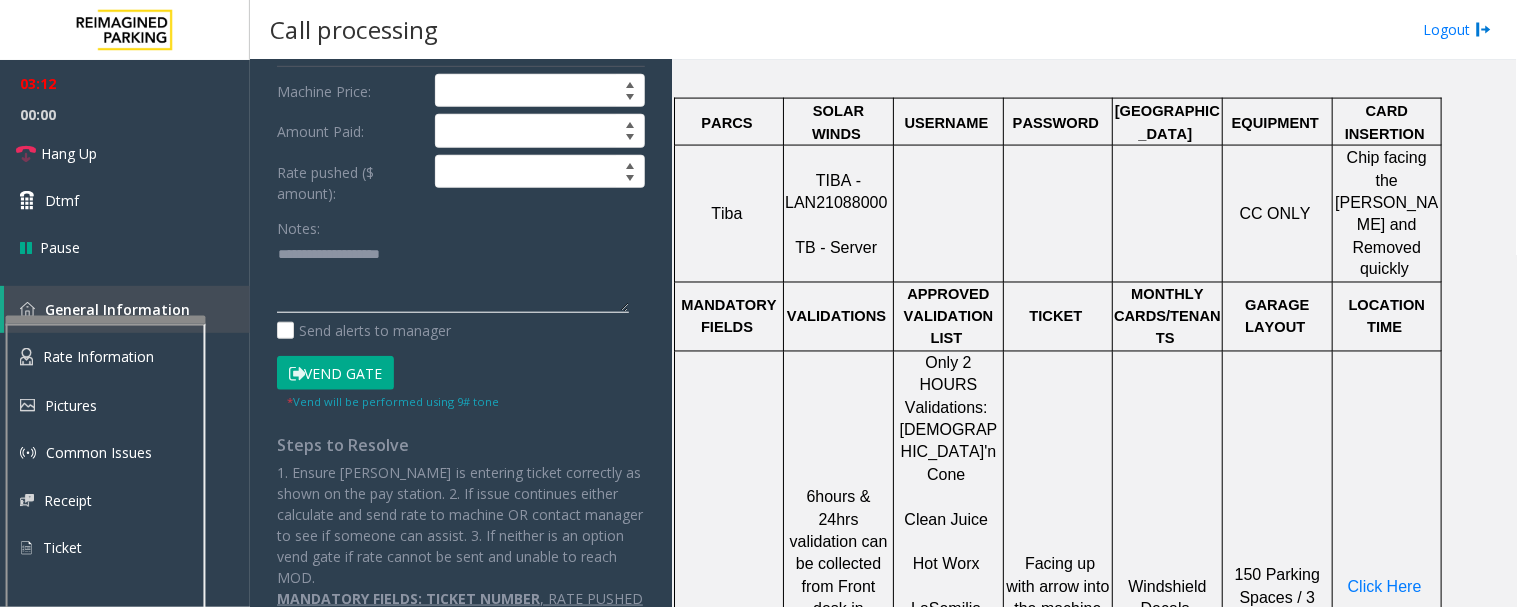 click 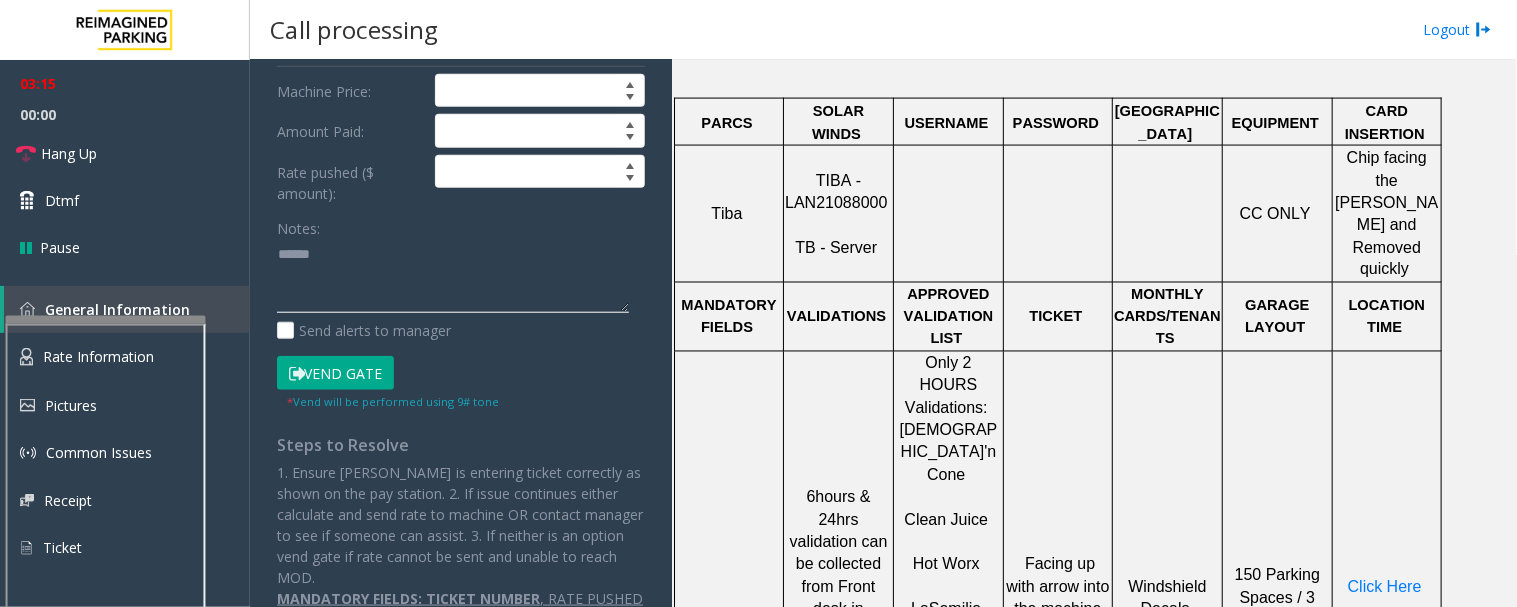 paste on "**********" 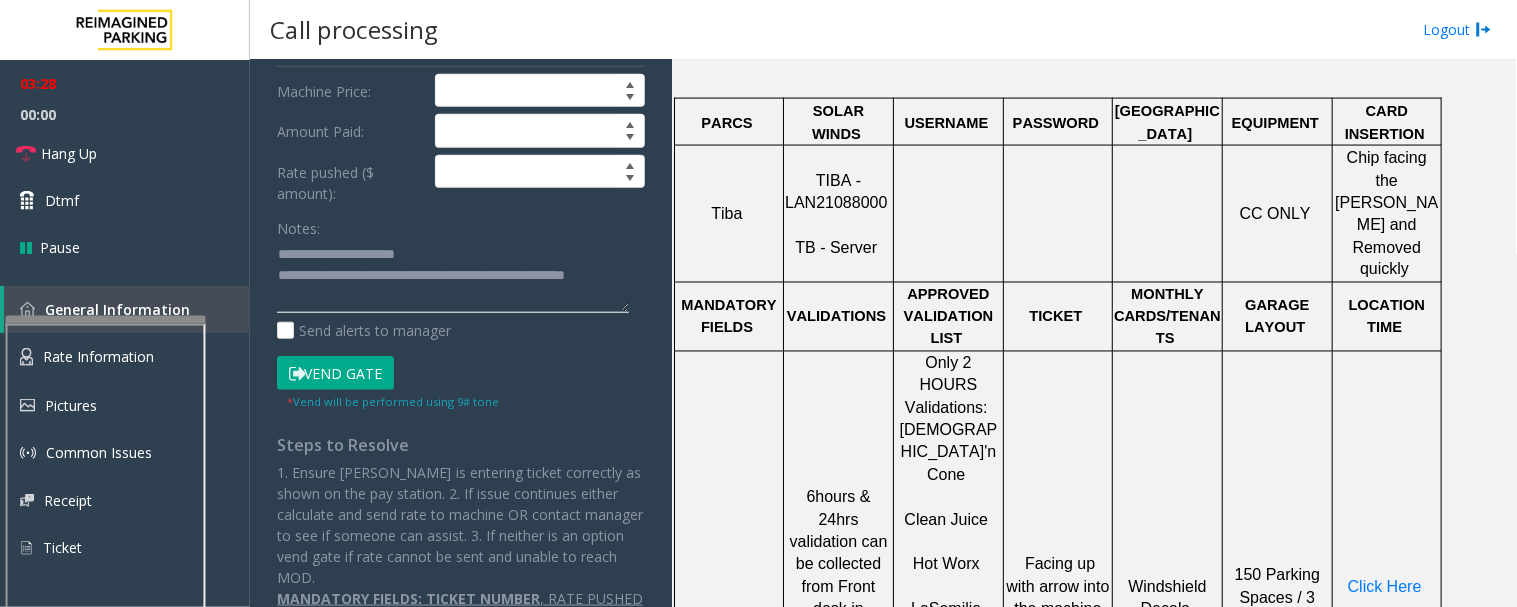 click 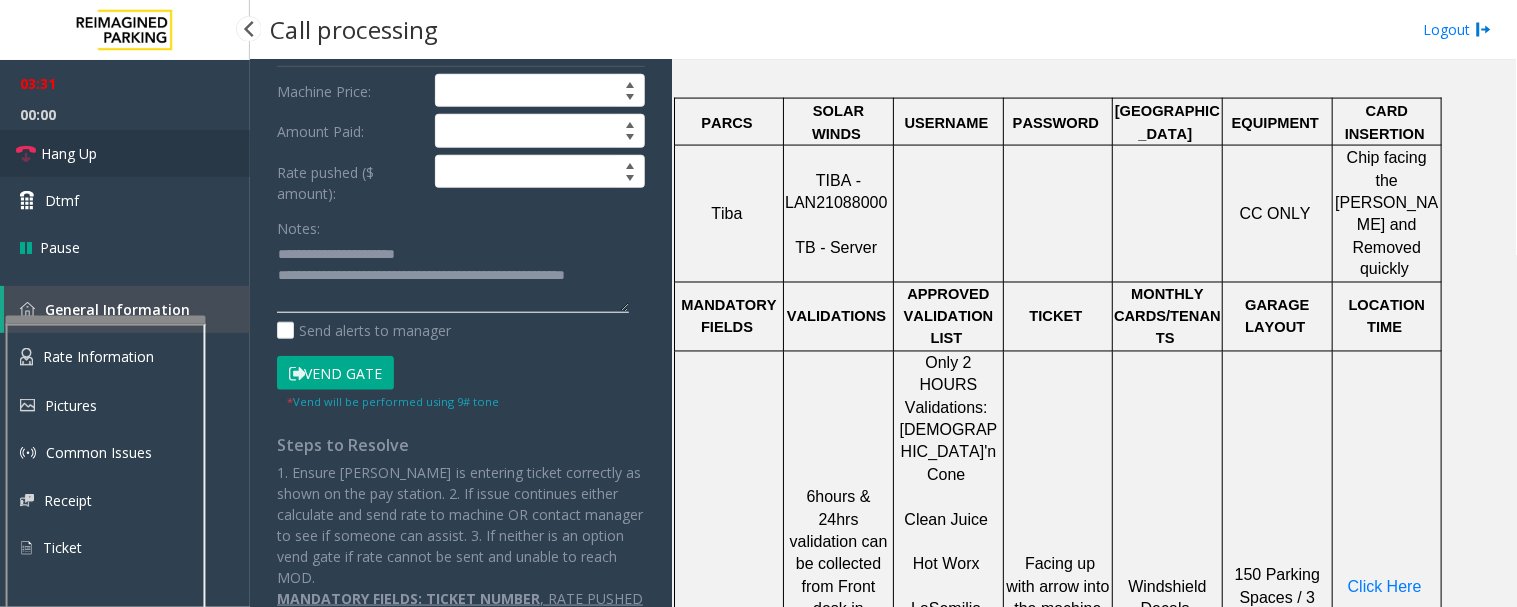 type on "**********" 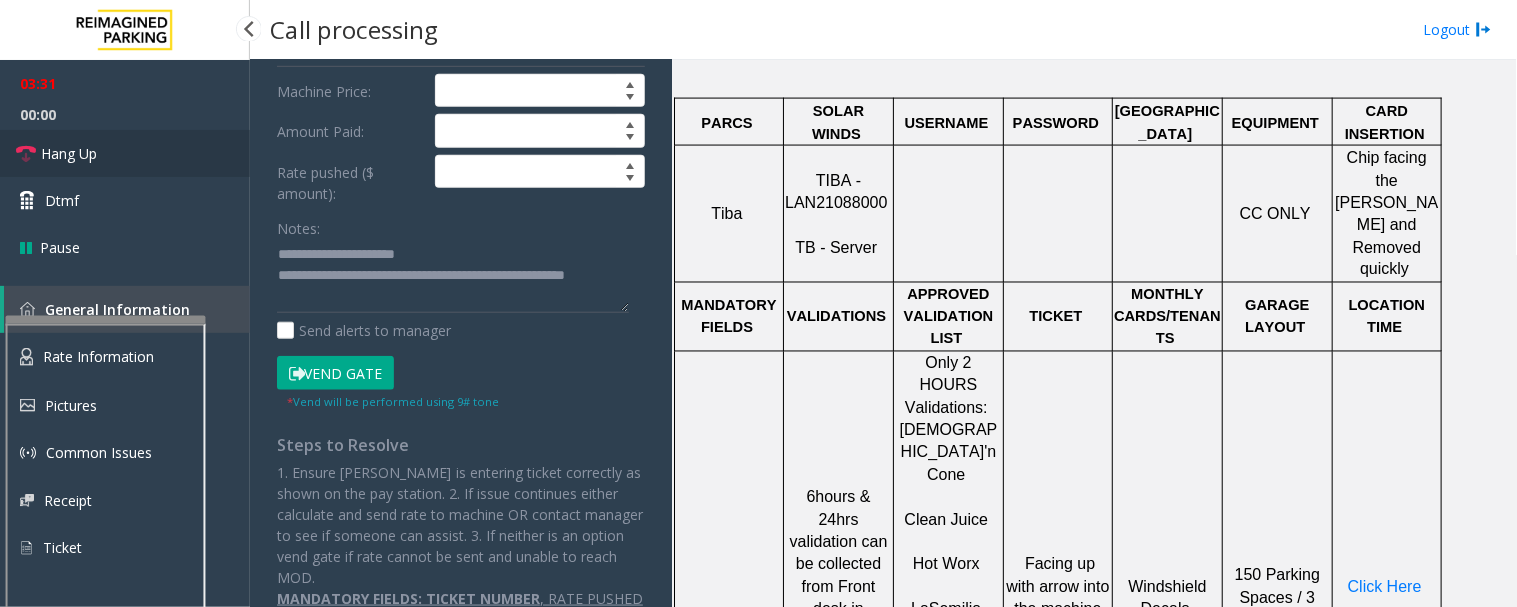 click on "Hang Up" at bounding box center (125, 153) 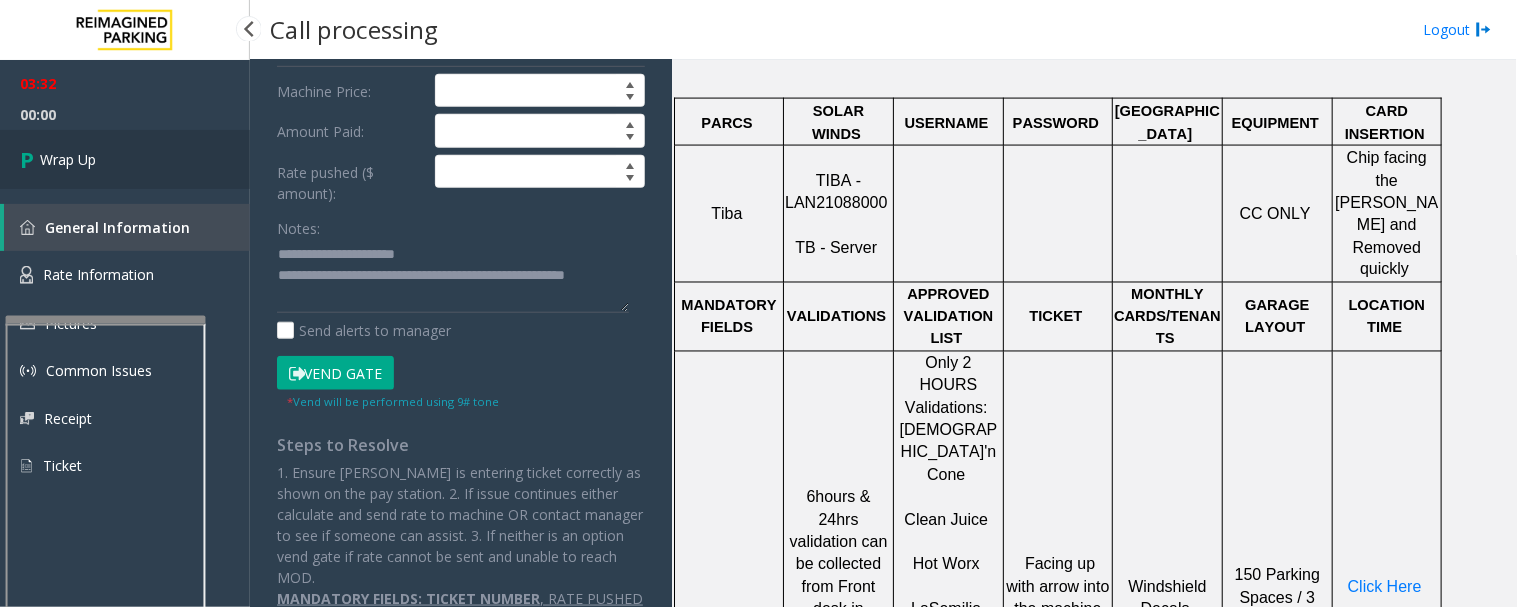 click on "Wrap Up" at bounding box center (125, 159) 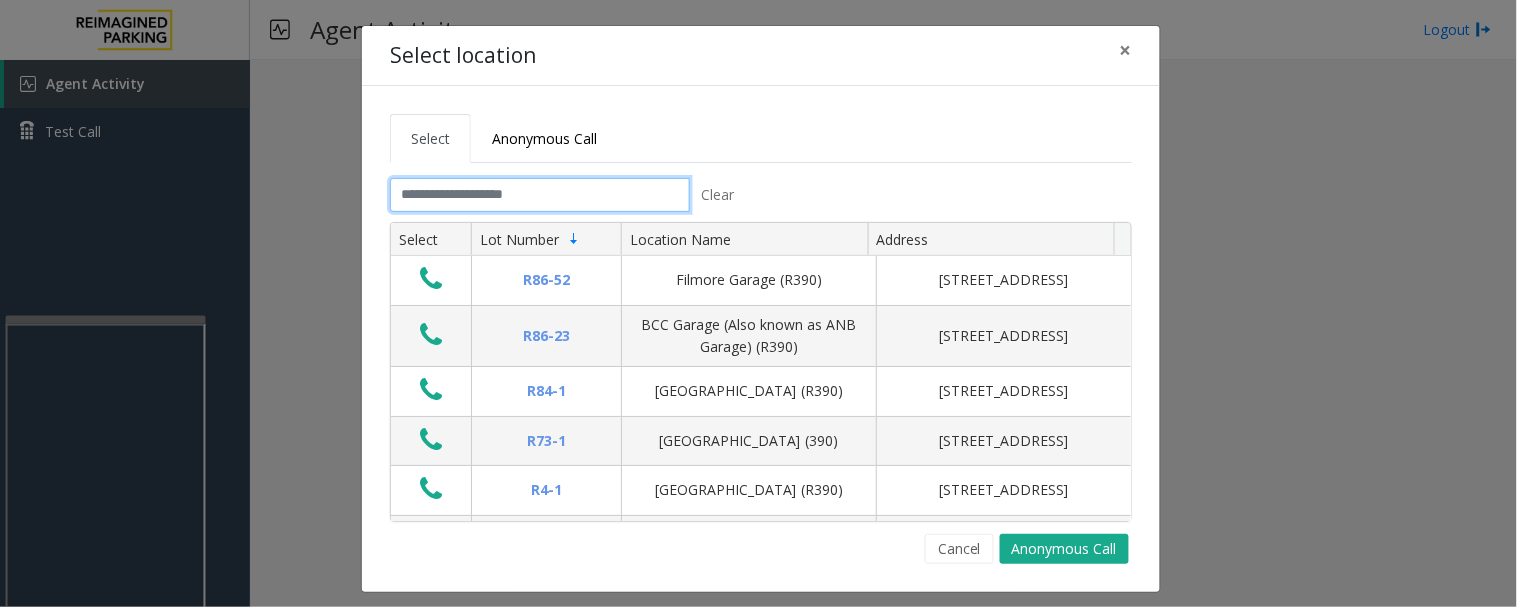 click 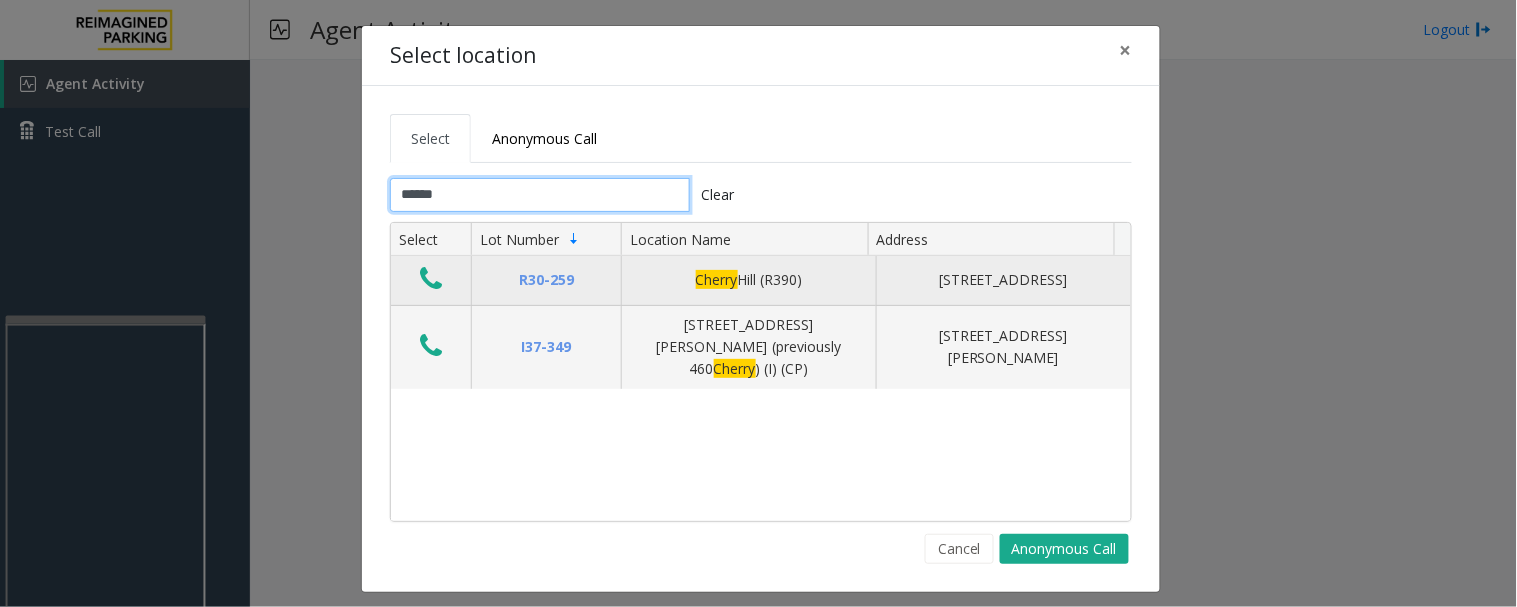 type on "******" 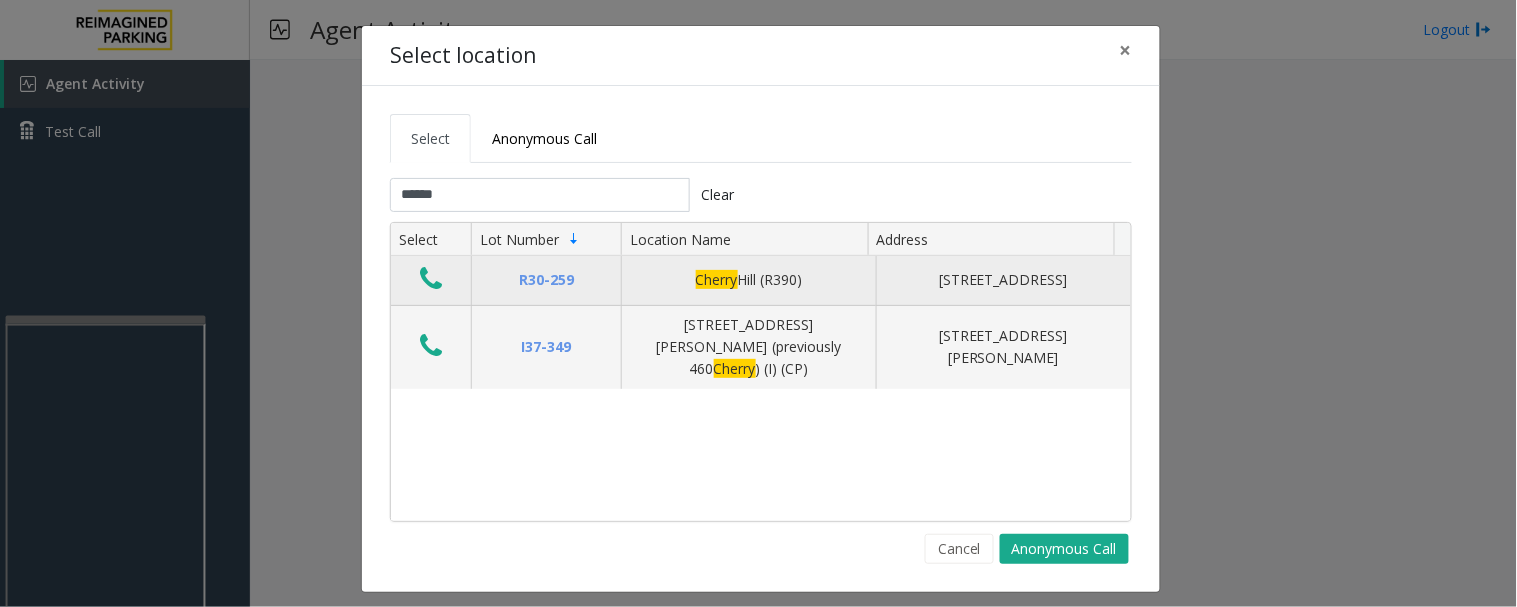 click 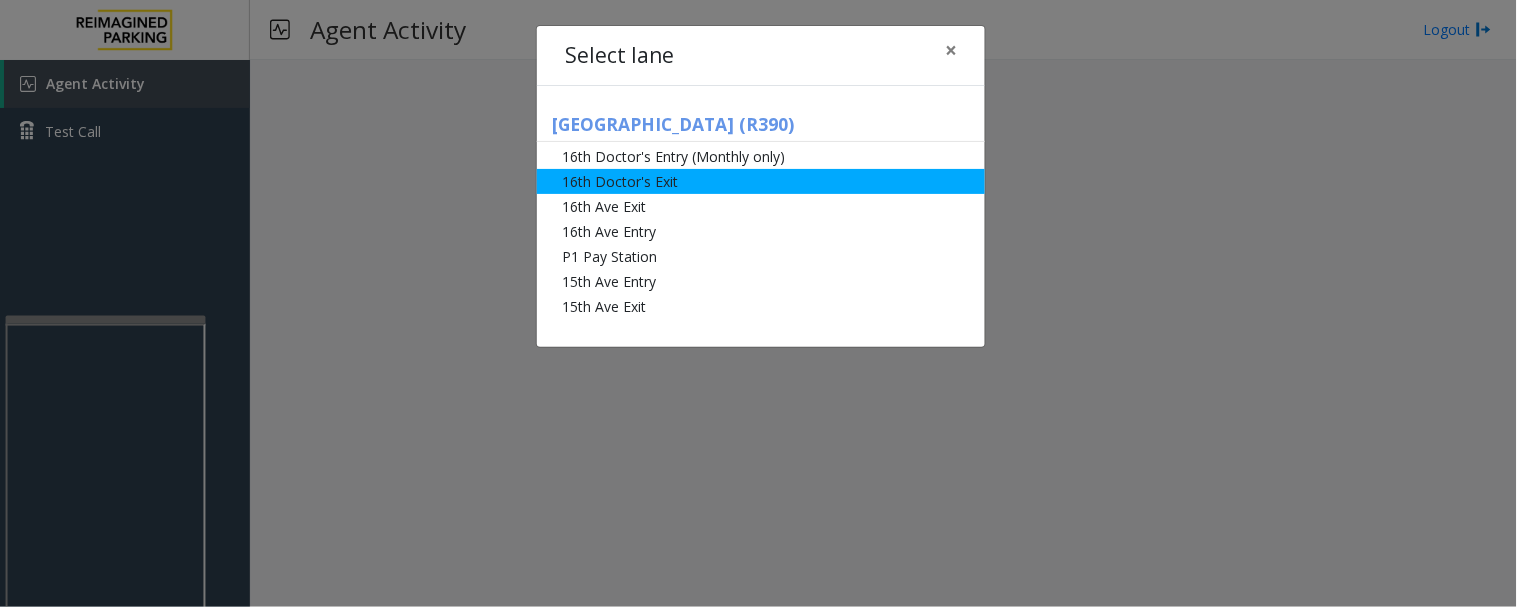 click on "16th Doctor's Exit" 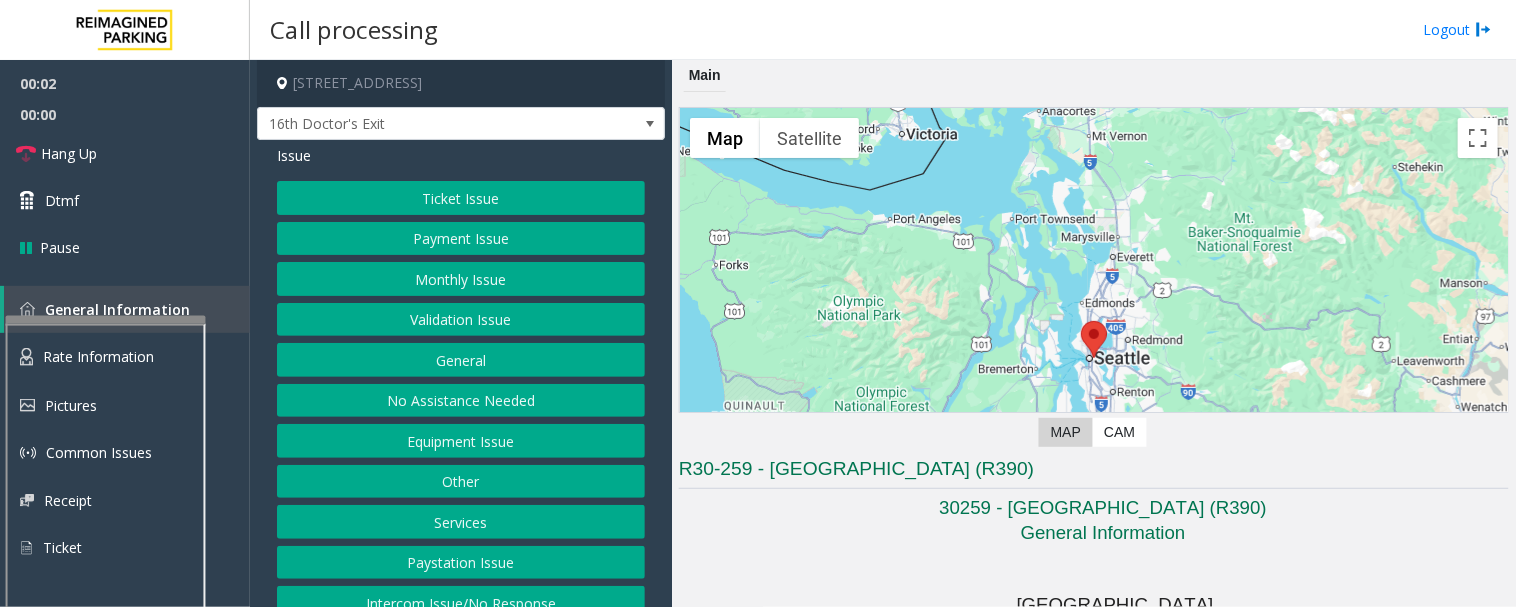 click on "Monthly Issue" 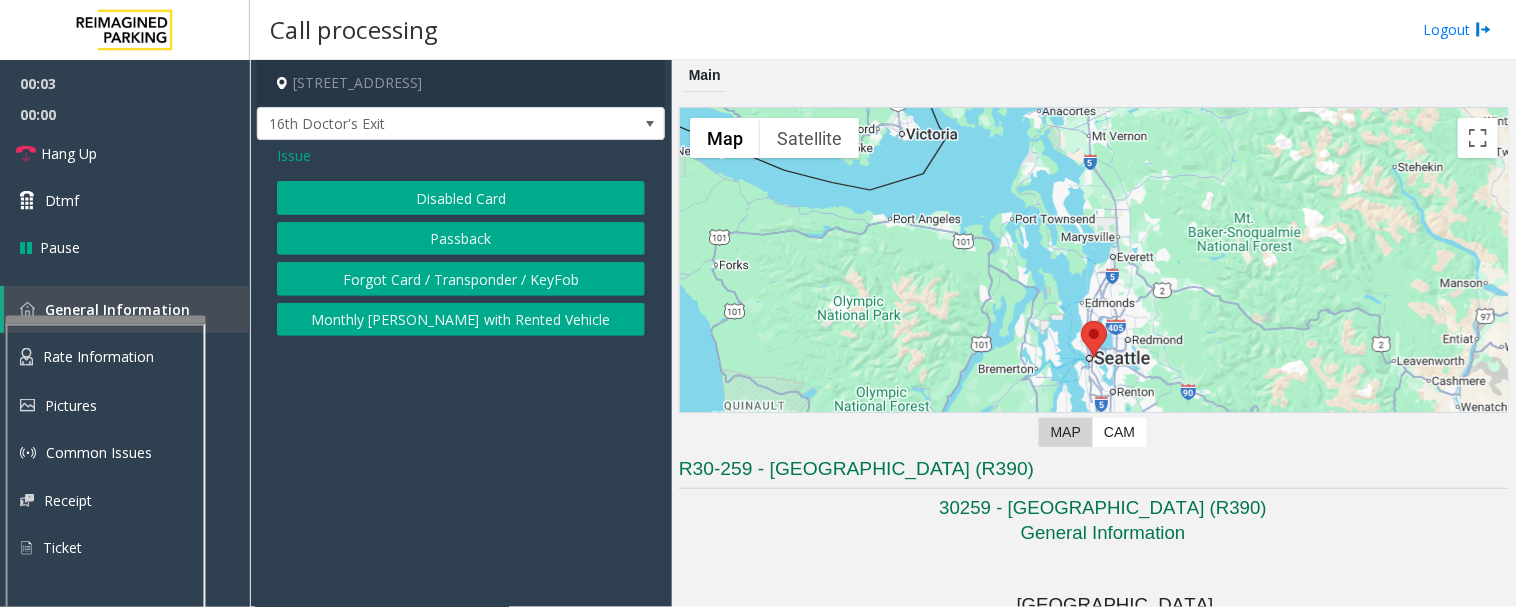 click on "Disabled Card" 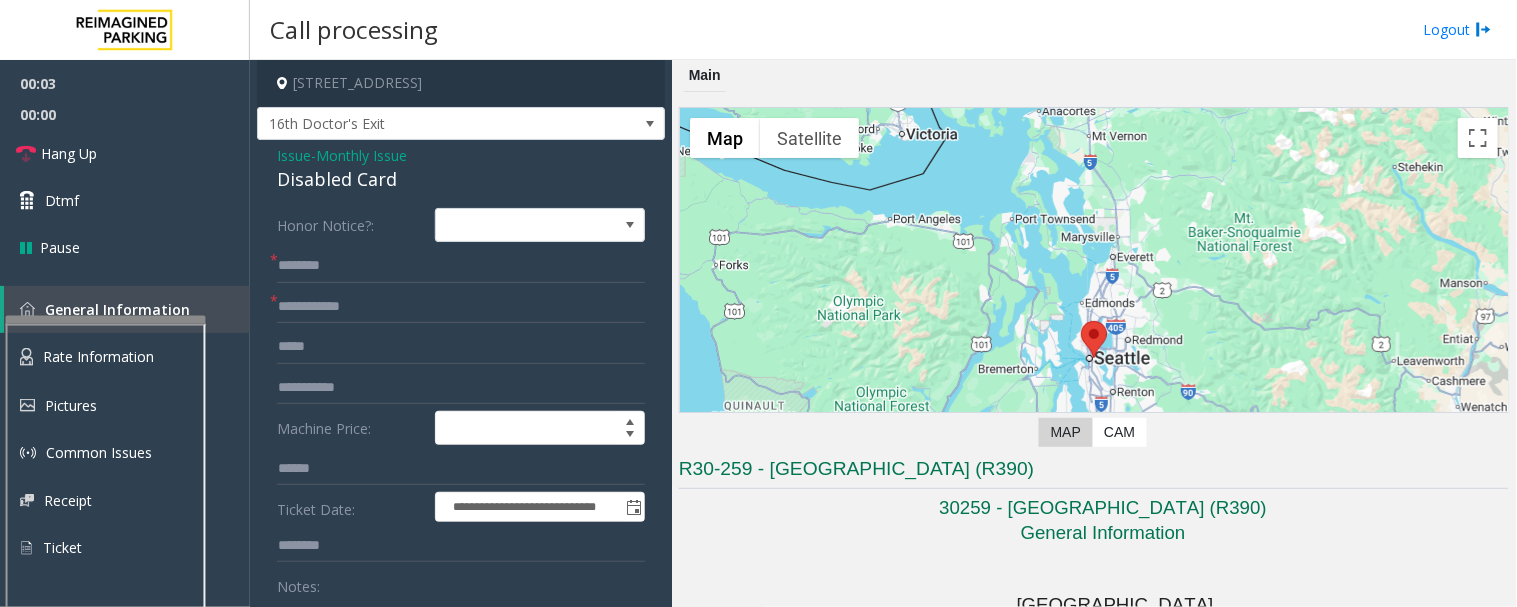 click on "Disabled Card" 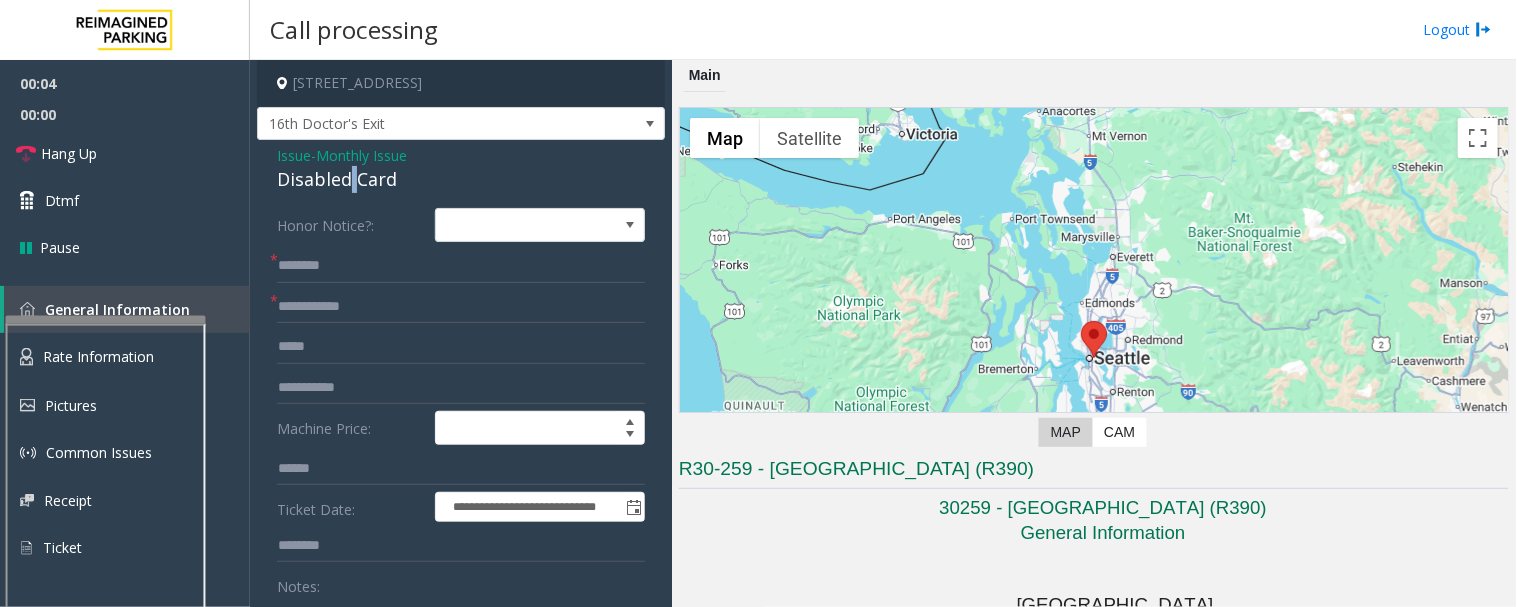 click on "Disabled Card" 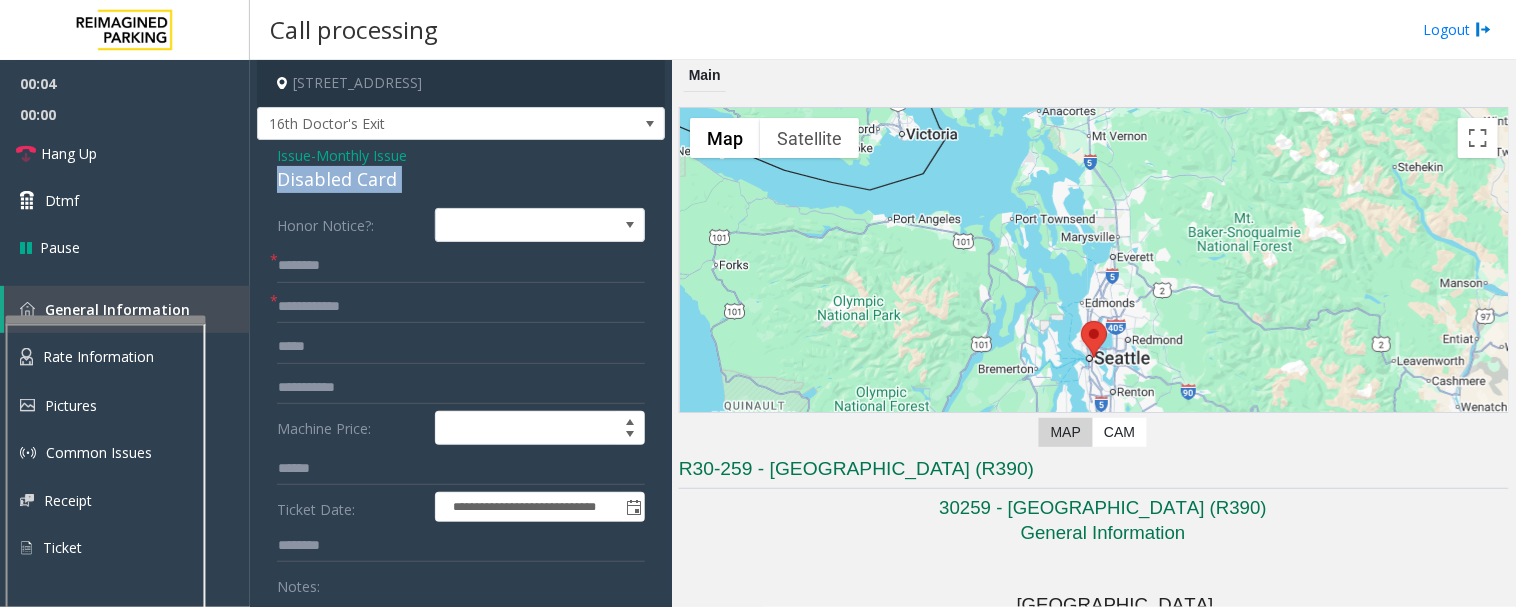 click on "Disabled Card" 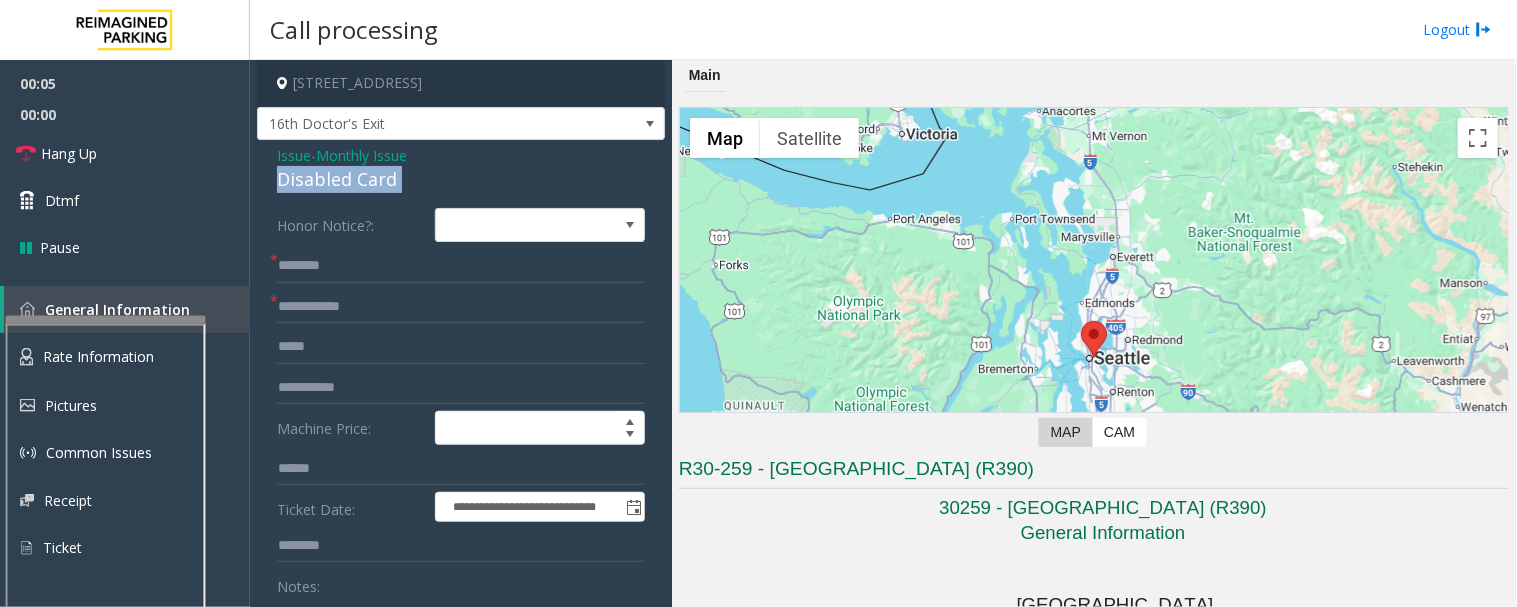 copy on "Disabled Card" 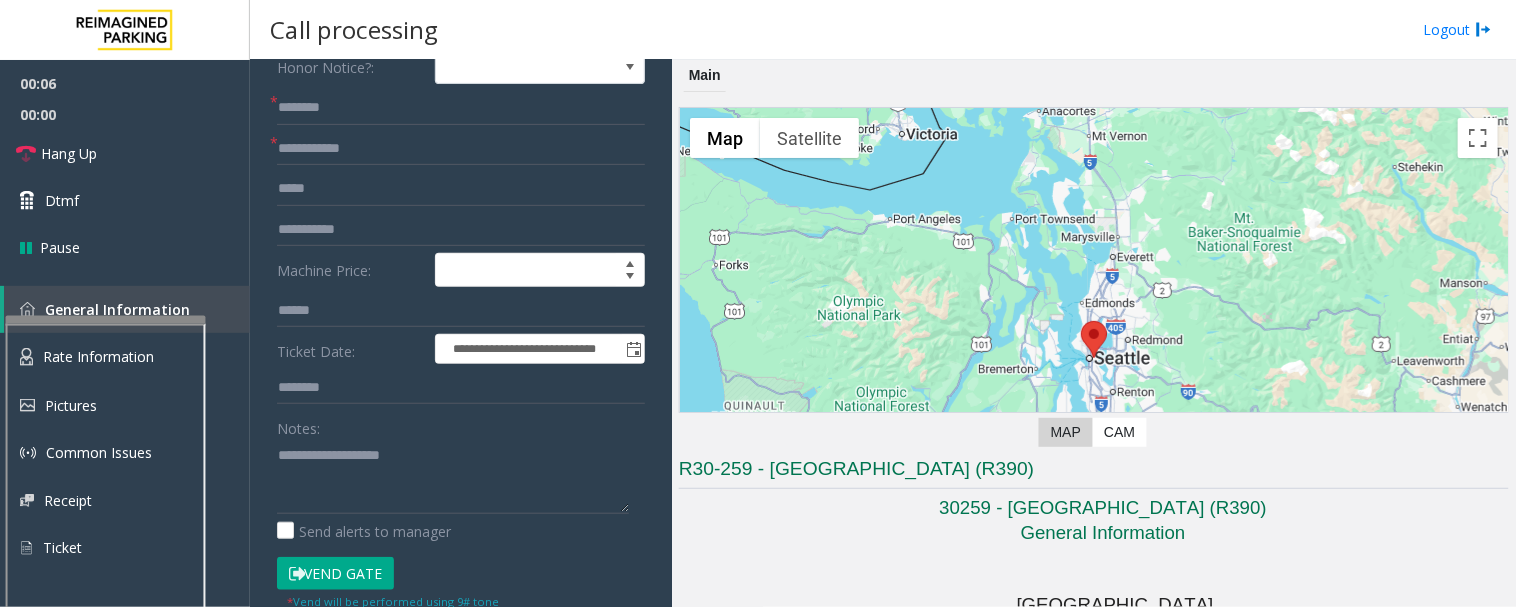 scroll, scrollTop: 333, scrollLeft: 0, axis: vertical 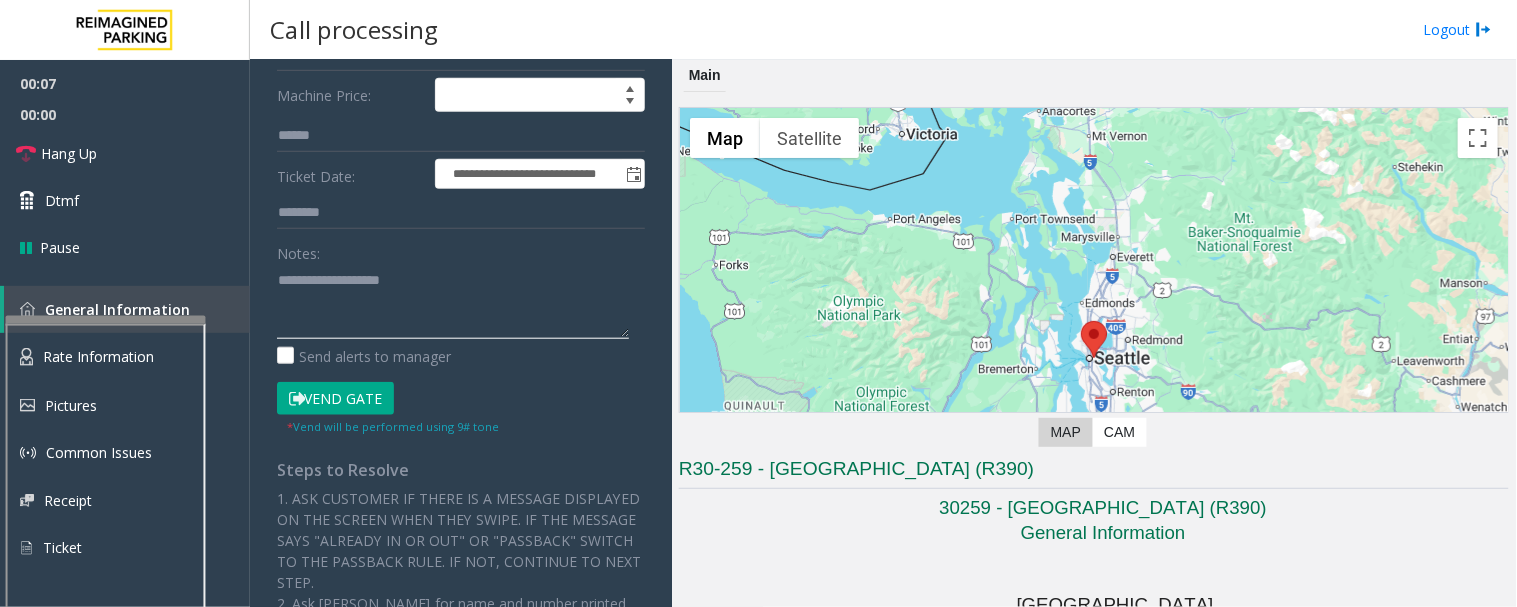 click 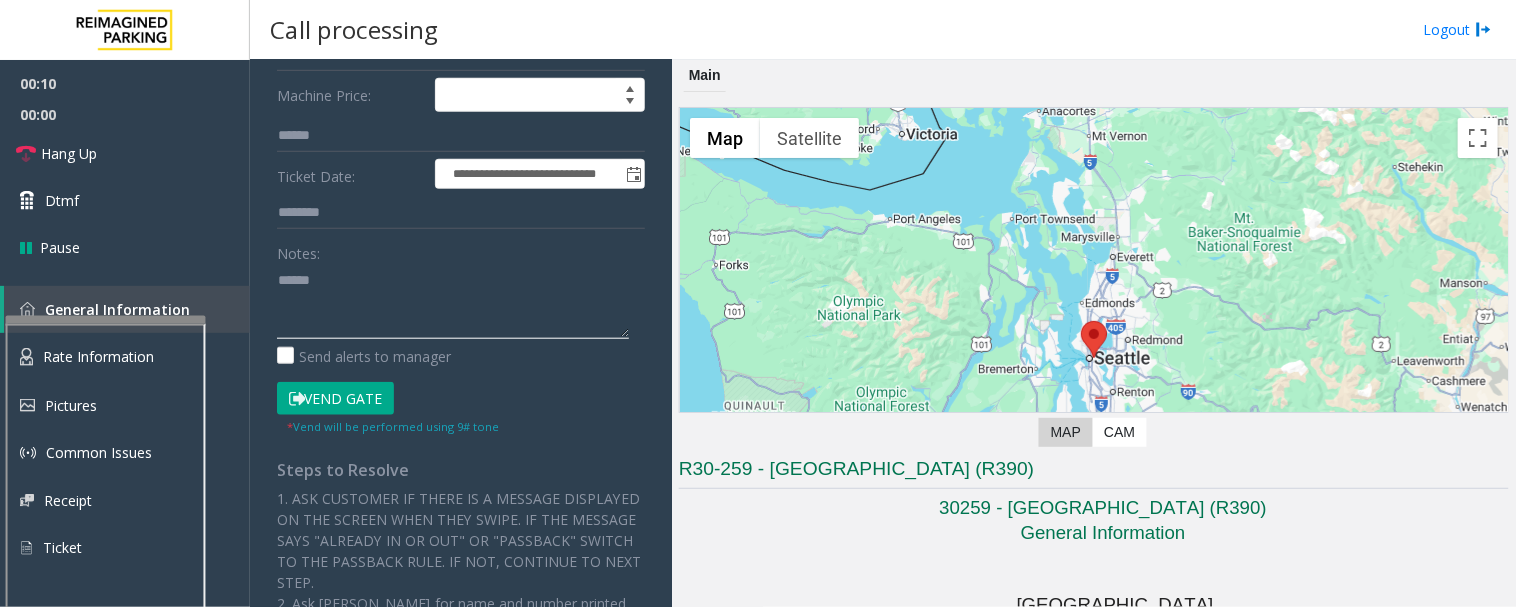 paste on "**********" 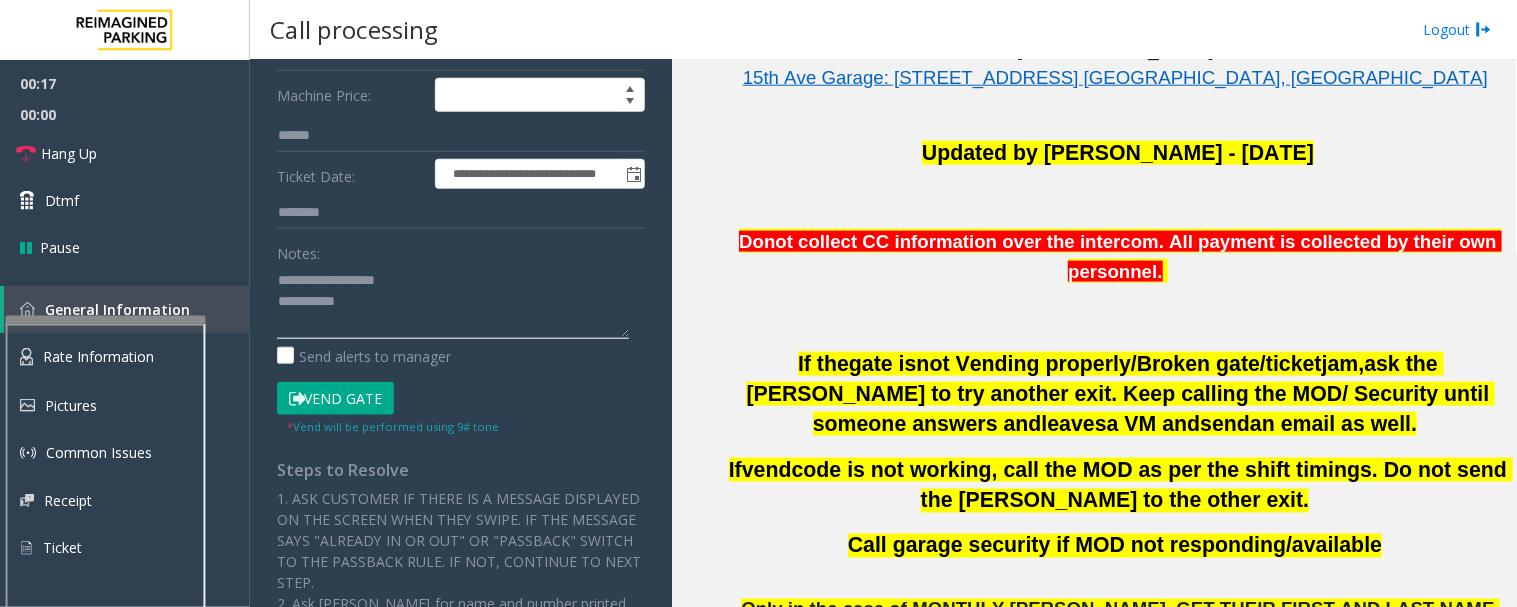 scroll, scrollTop: 1111, scrollLeft: 0, axis: vertical 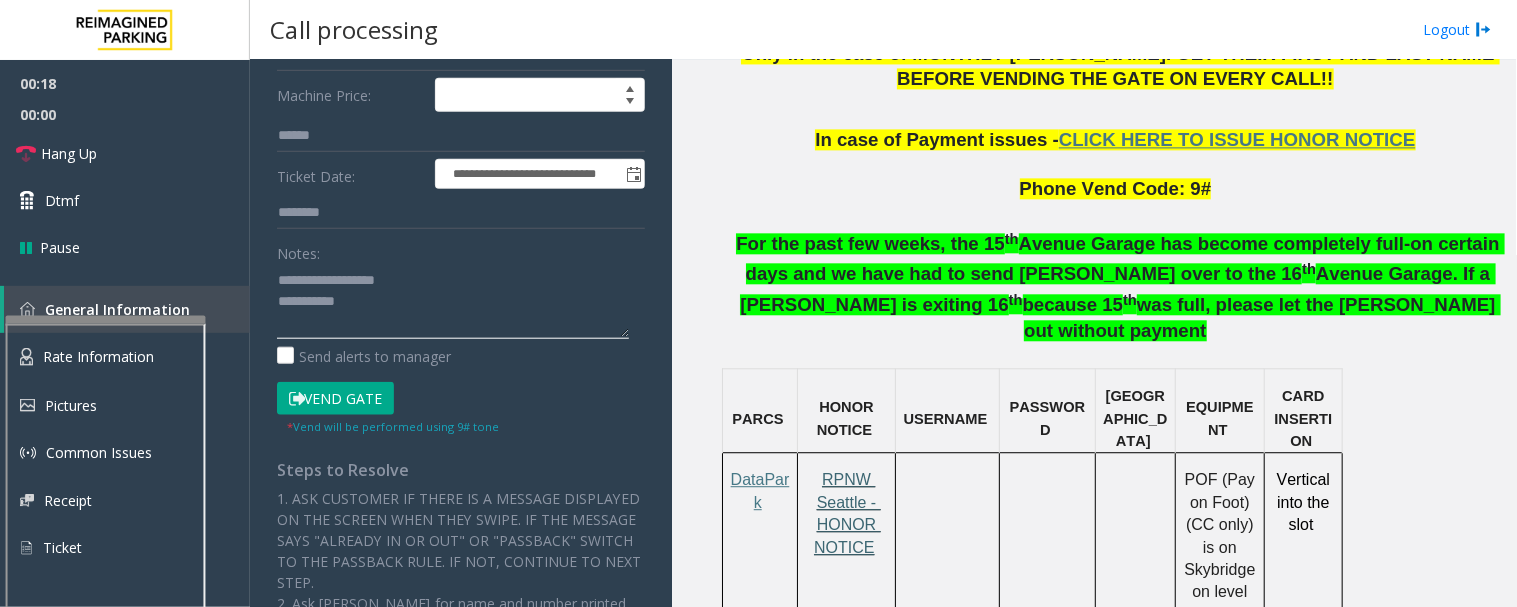 type on "**********" 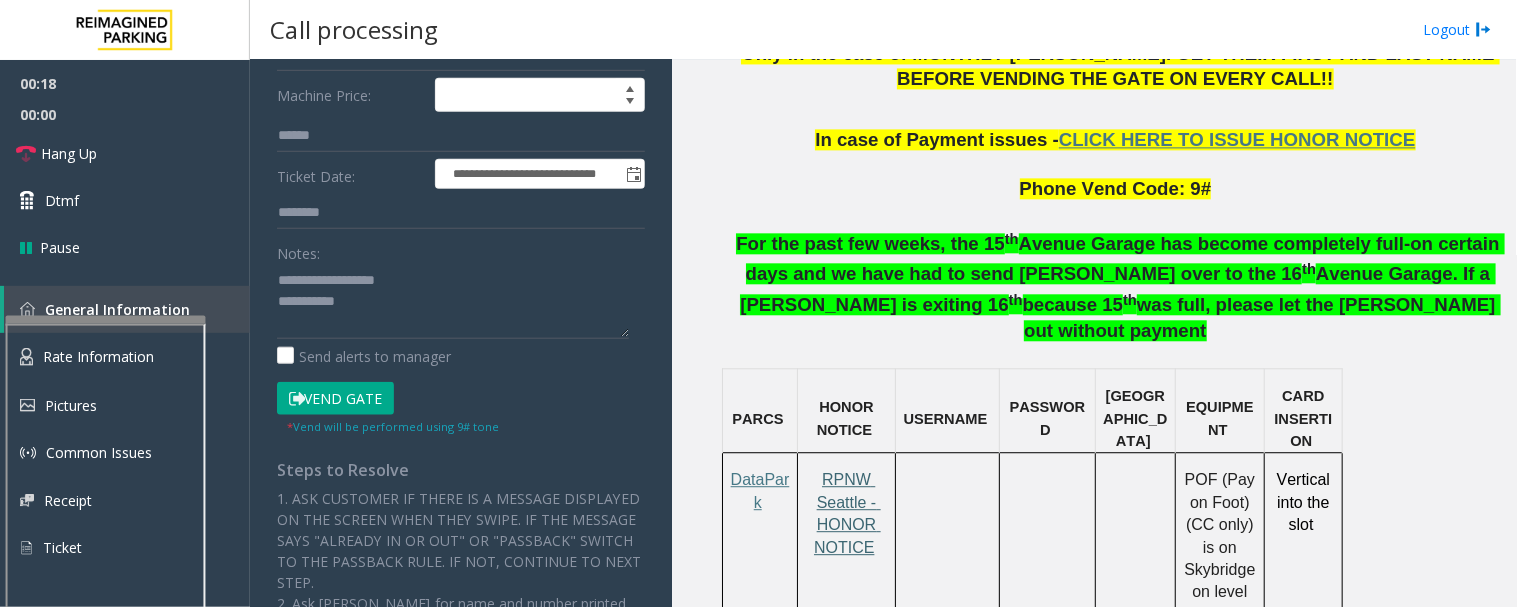 click on "RPNW Seattle - HONOR NOTICE" 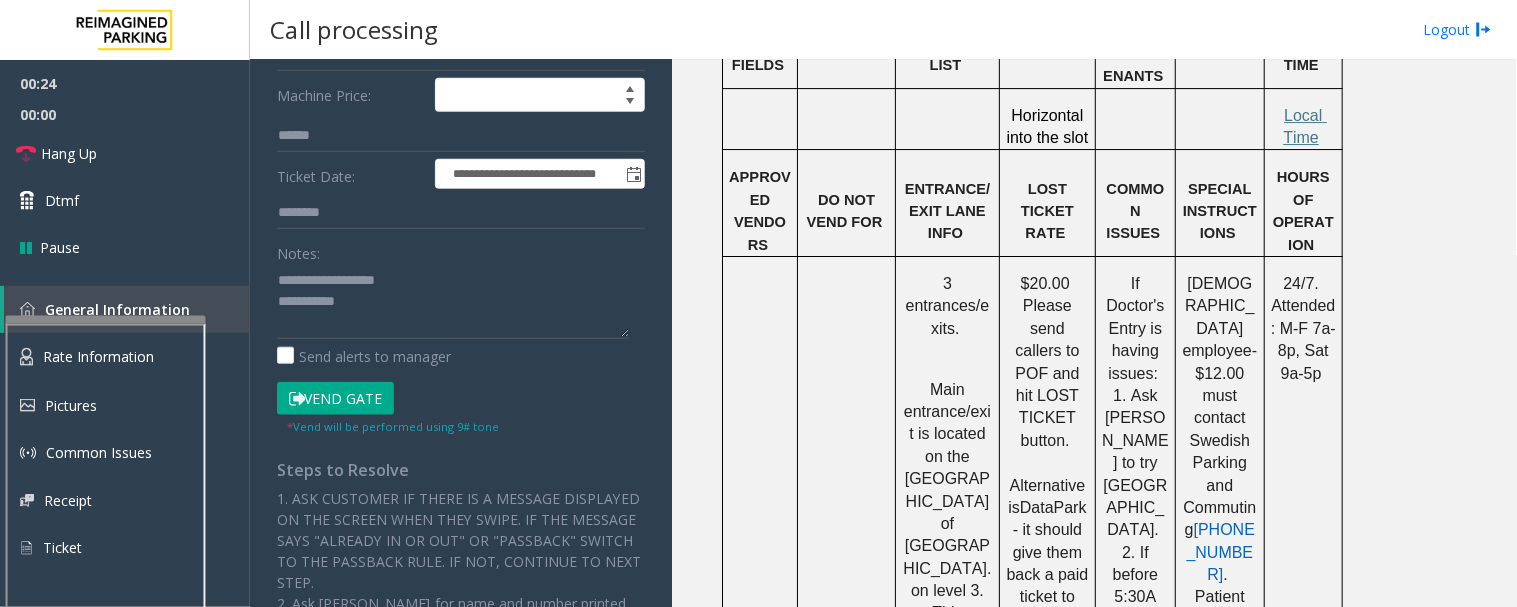 scroll, scrollTop: 1888, scrollLeft: 0, axis: vertical 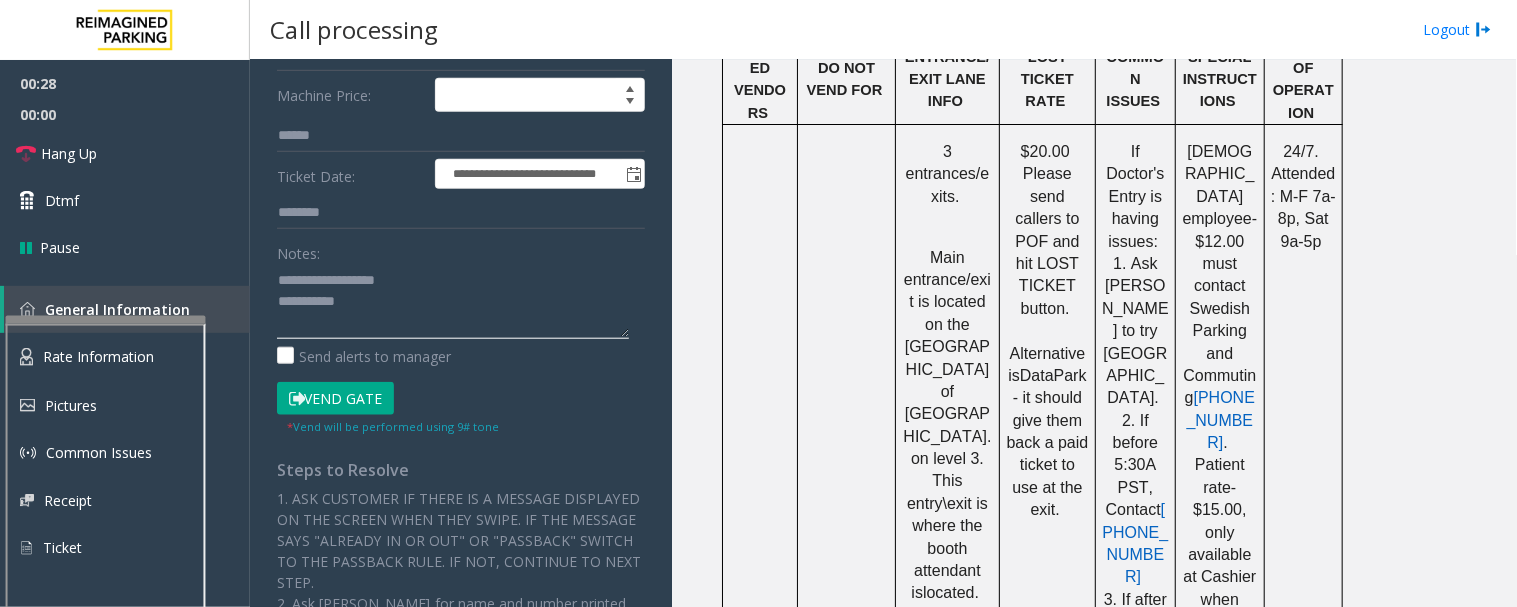 click 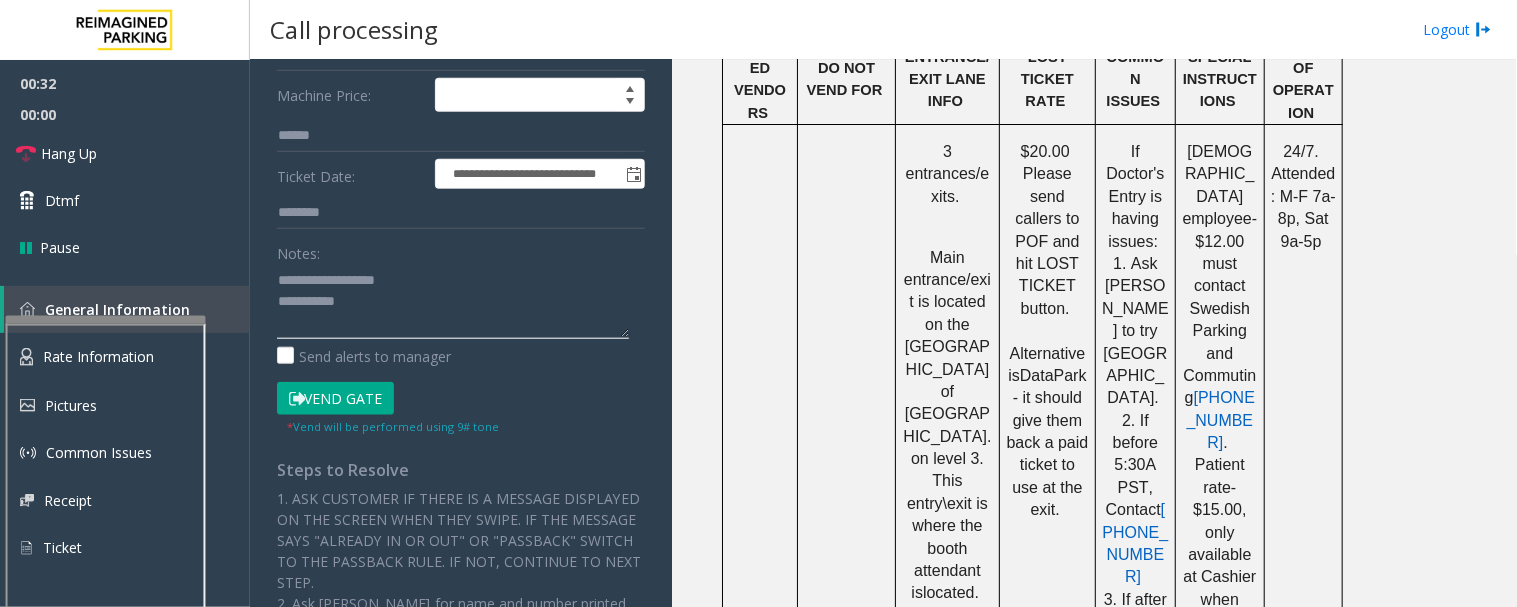 scroll, scrollTop: 1777, scrollLeft: 0, axis: vertical 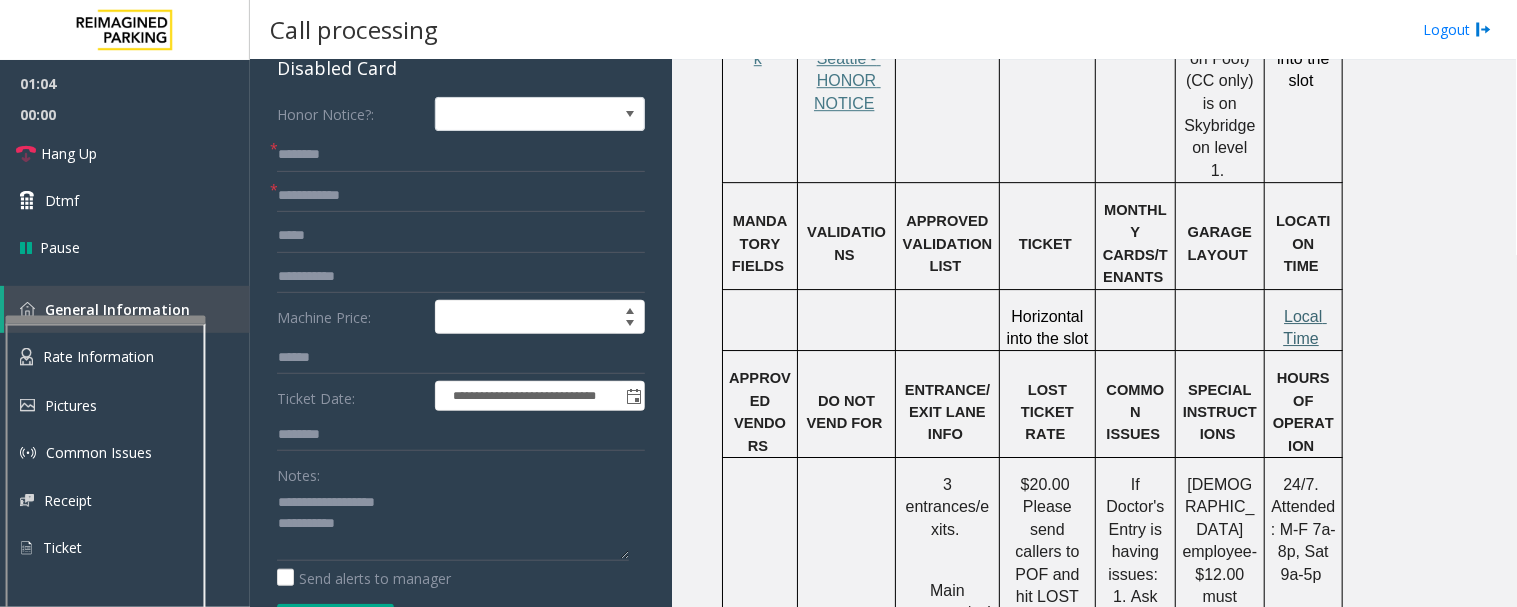 click on "Local Time" 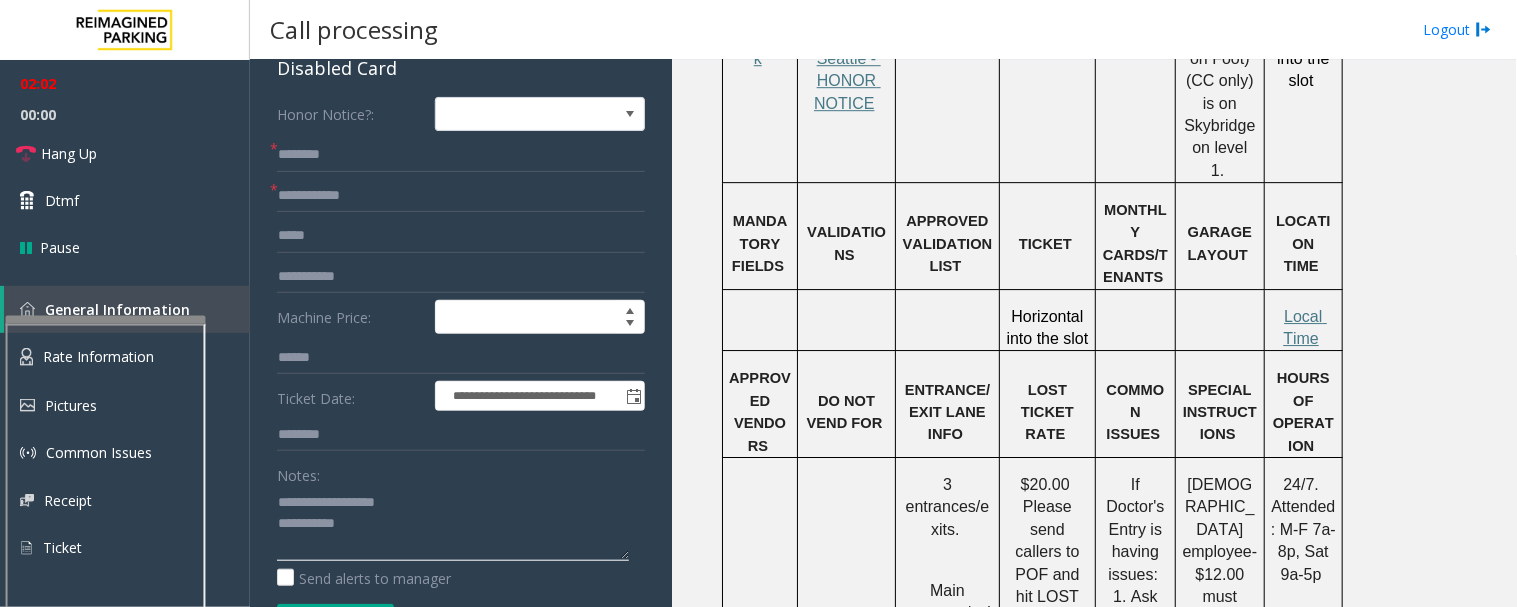 click 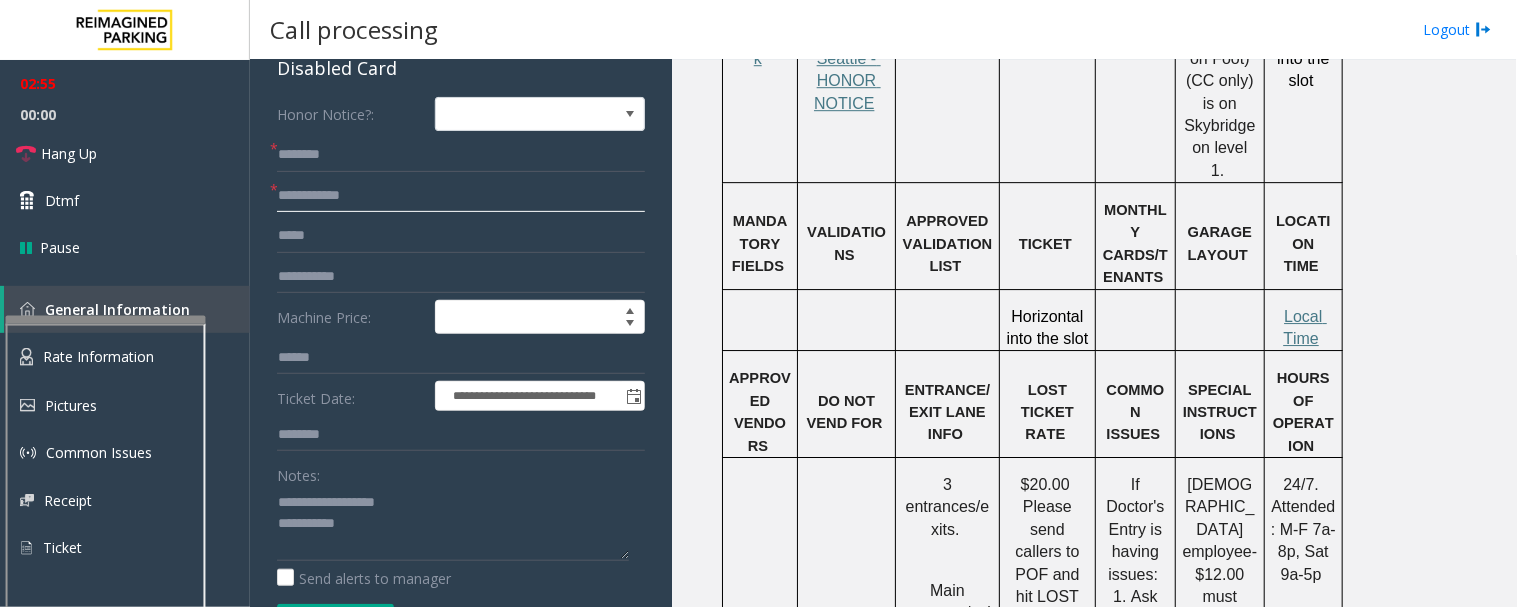 click 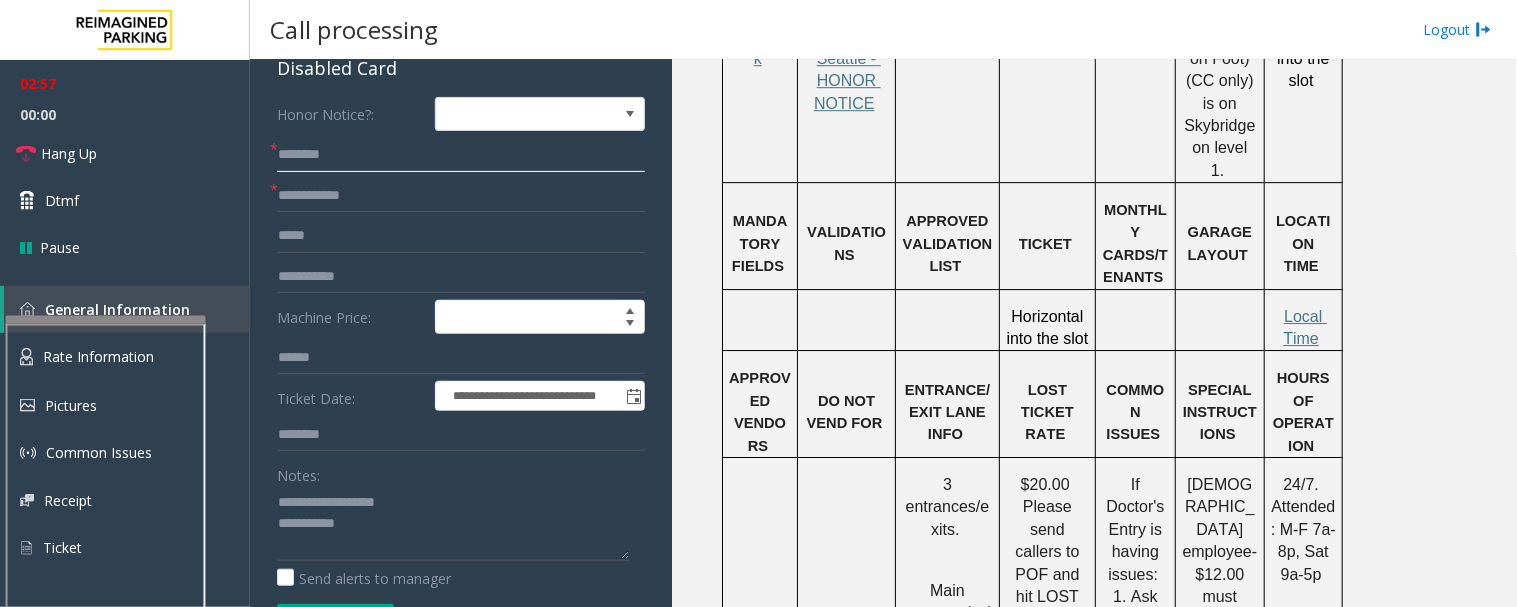 click 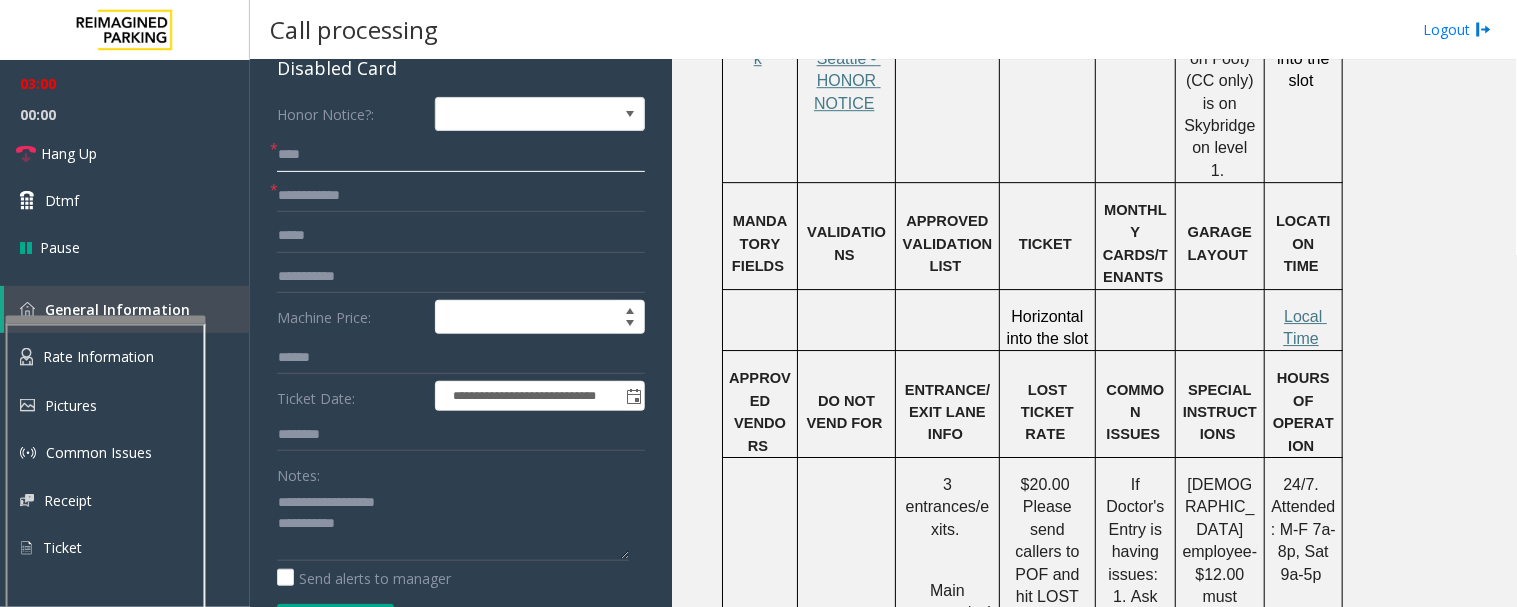 type on "****" 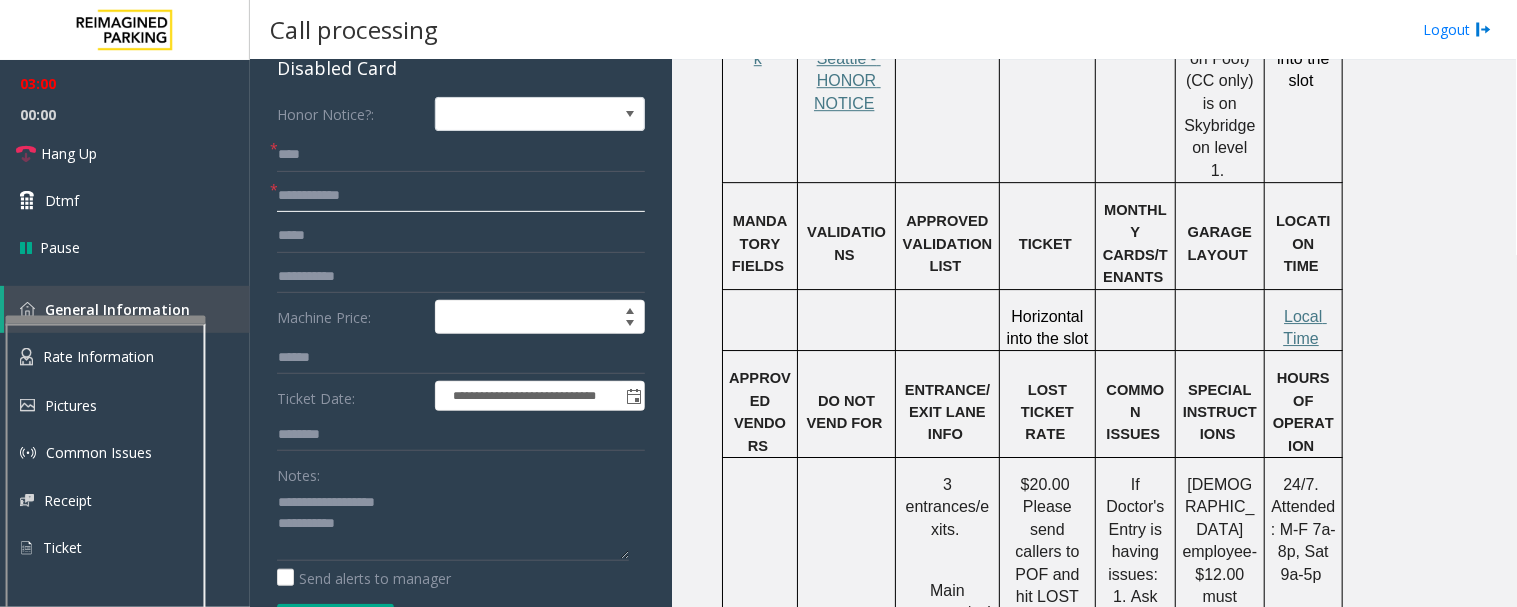 click 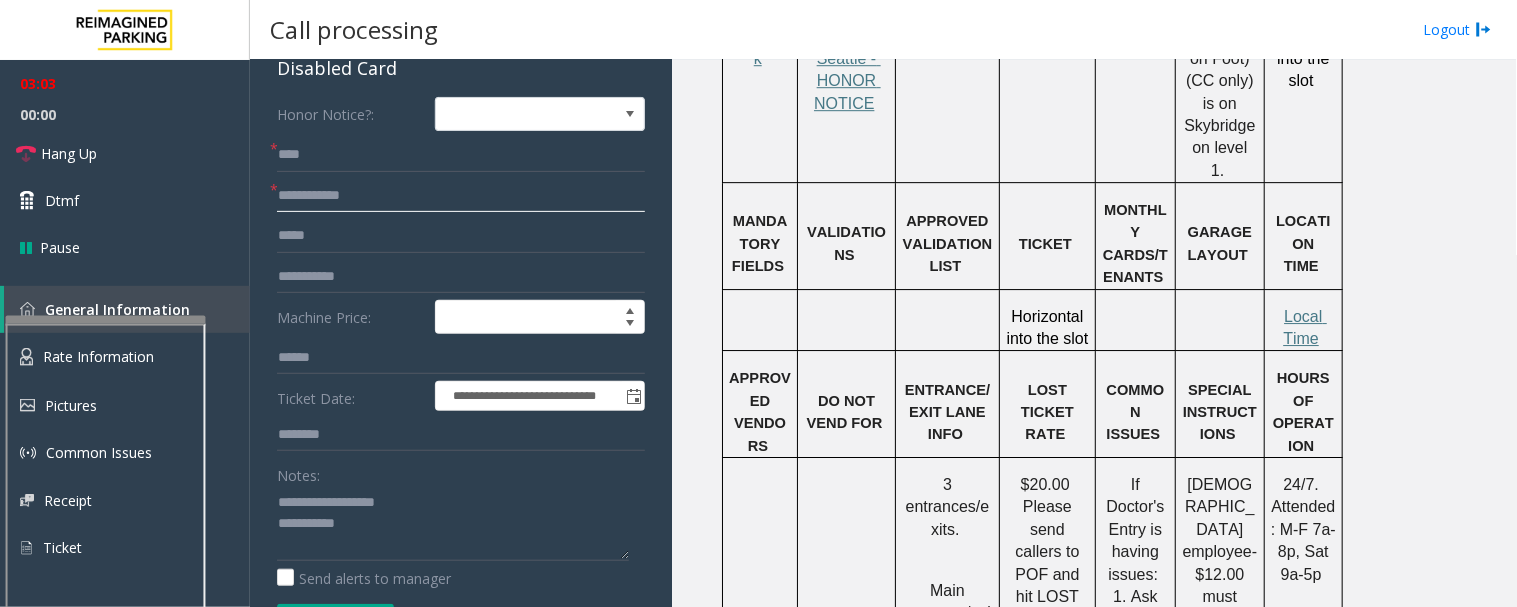 click 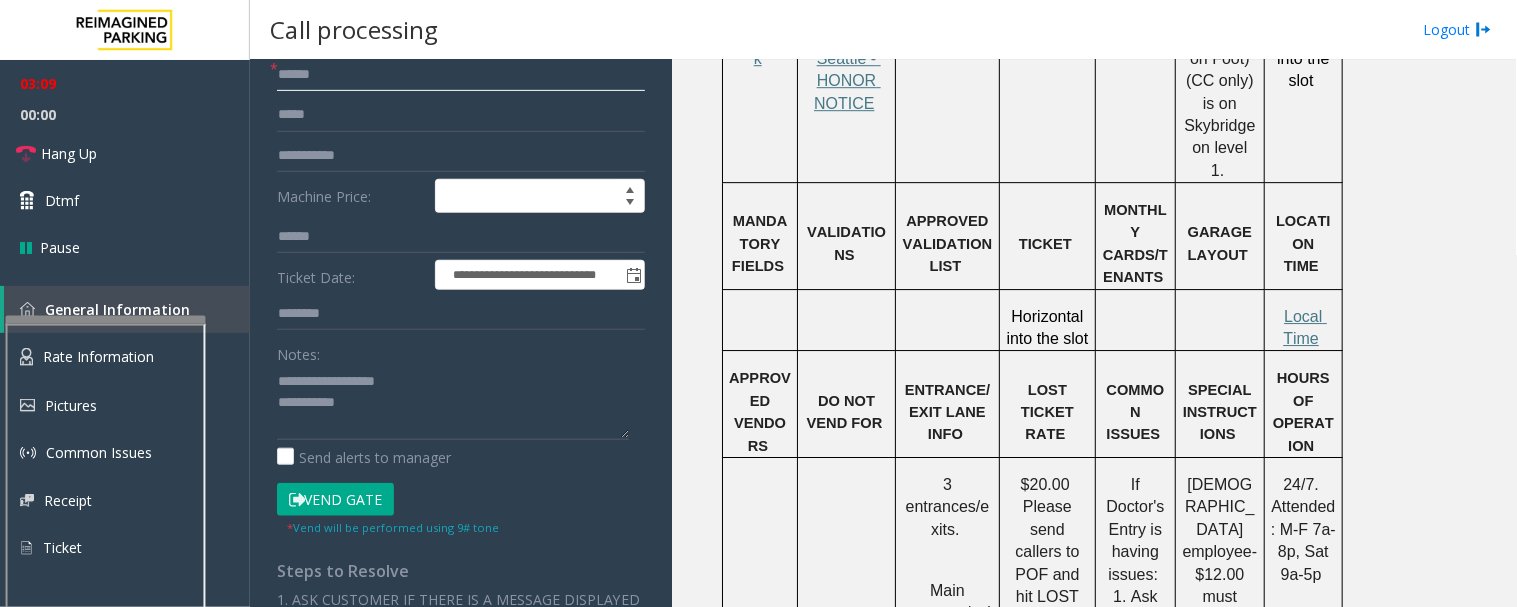 scroll, scrollTop: 333, scrollLeft: 0, axis: vertical 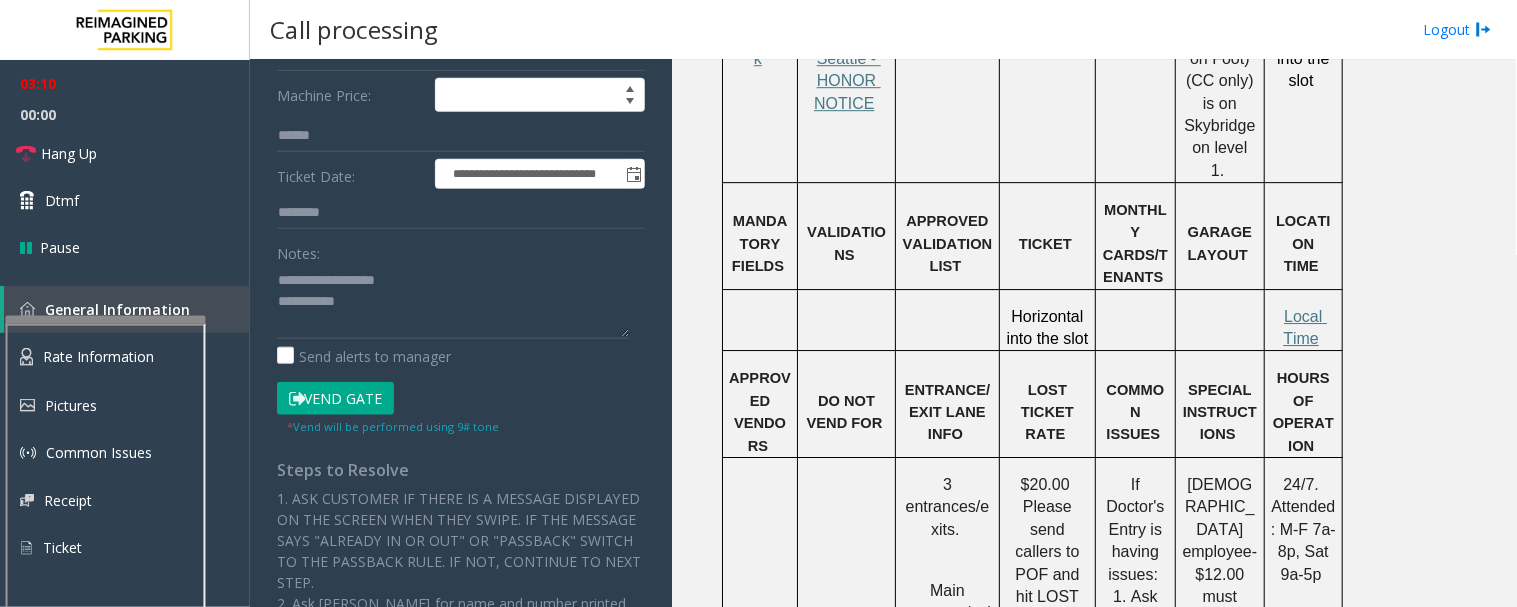 type on "******" 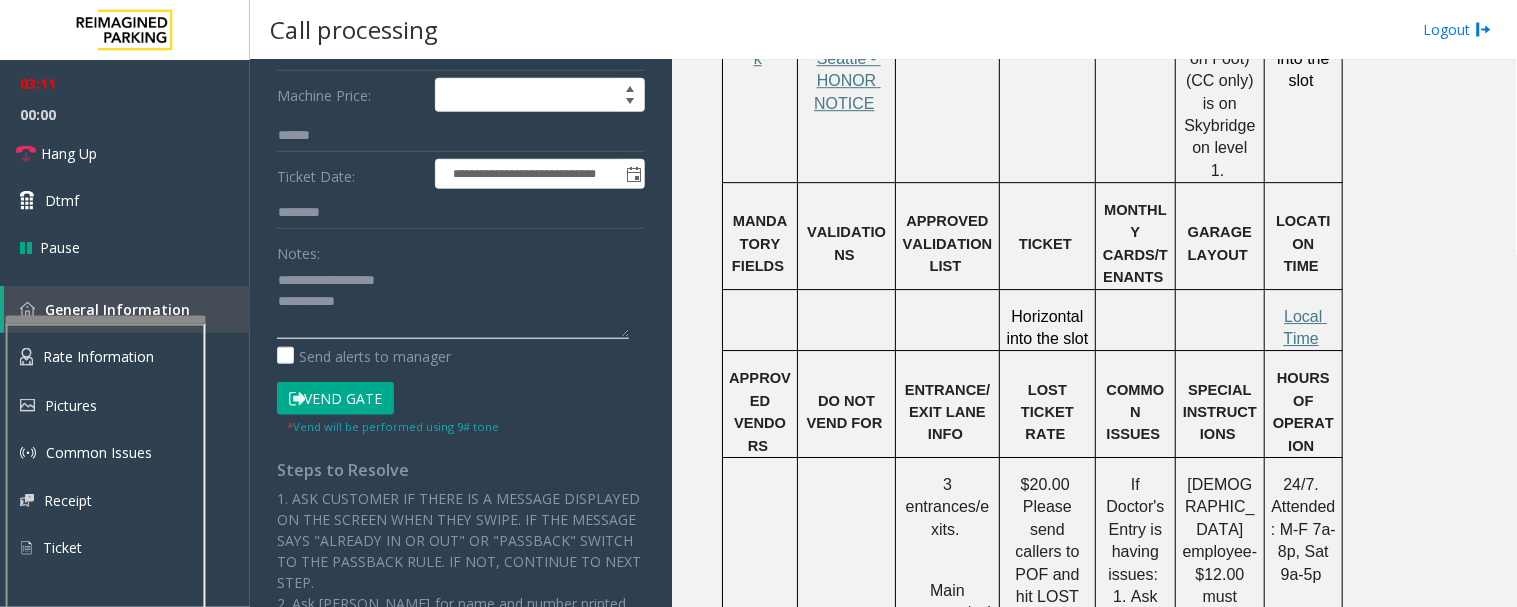 click 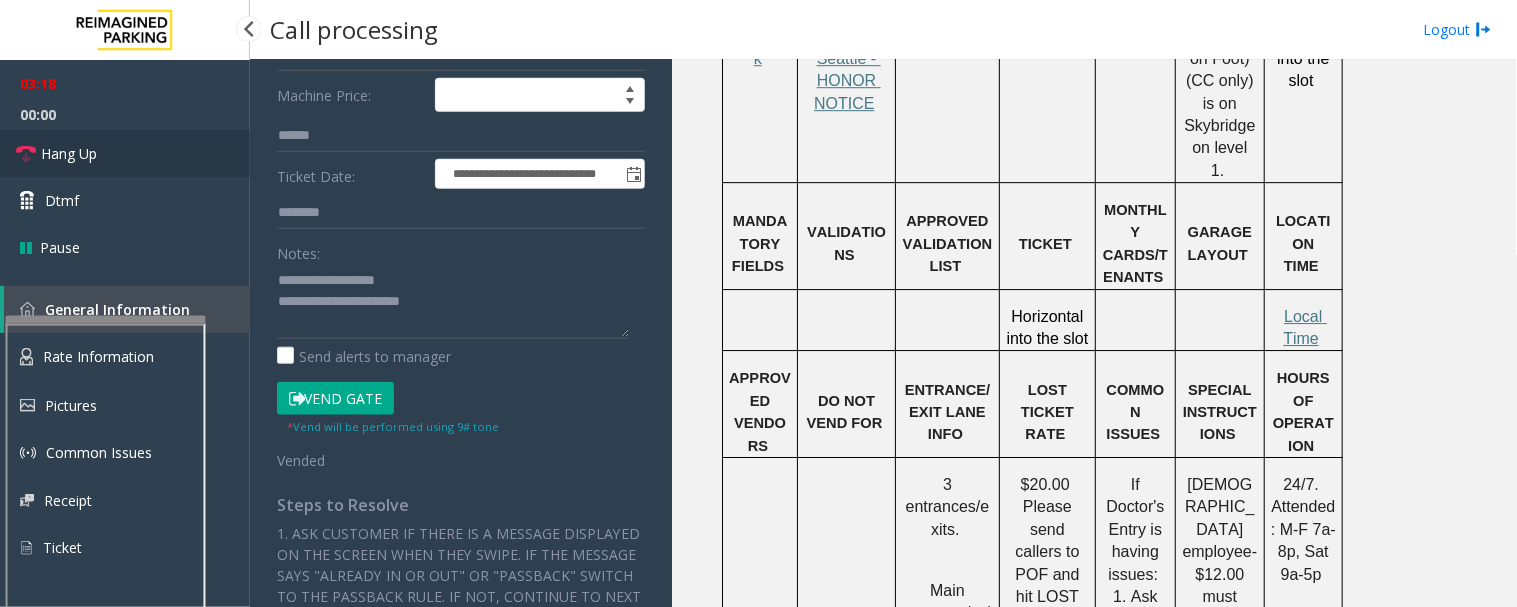 click at bounding box center (26, 154) 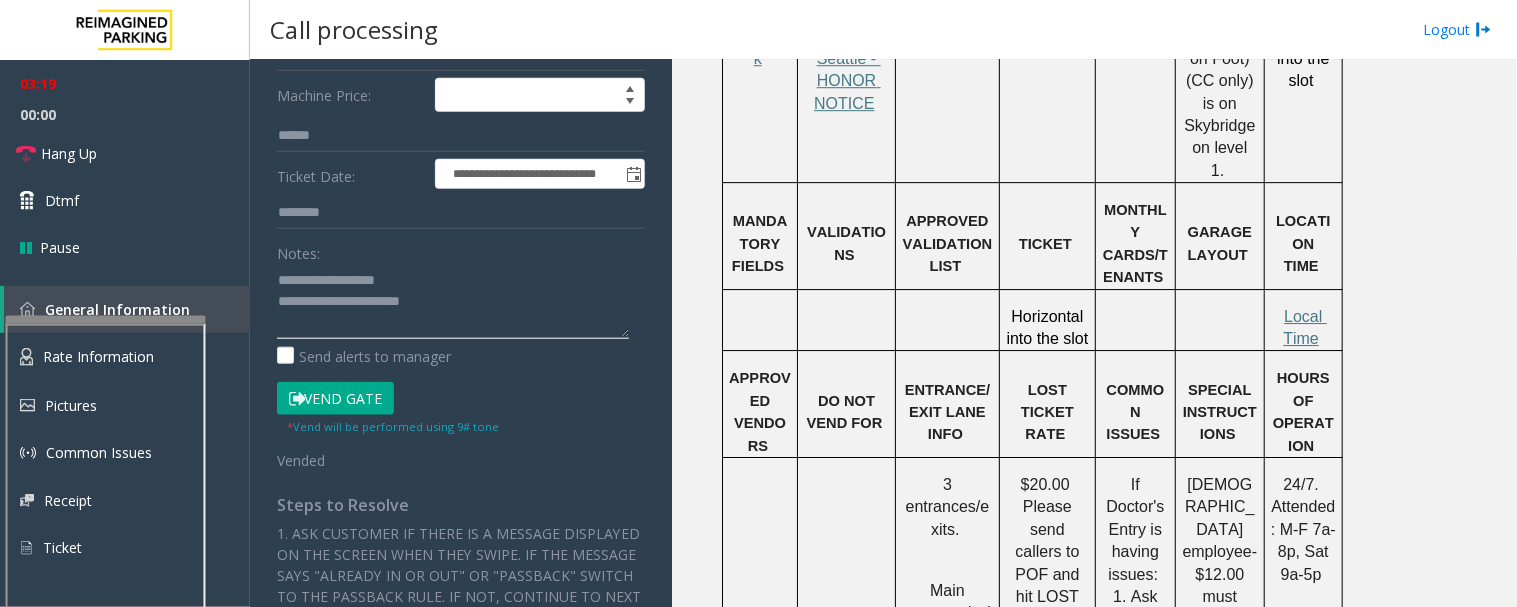 click 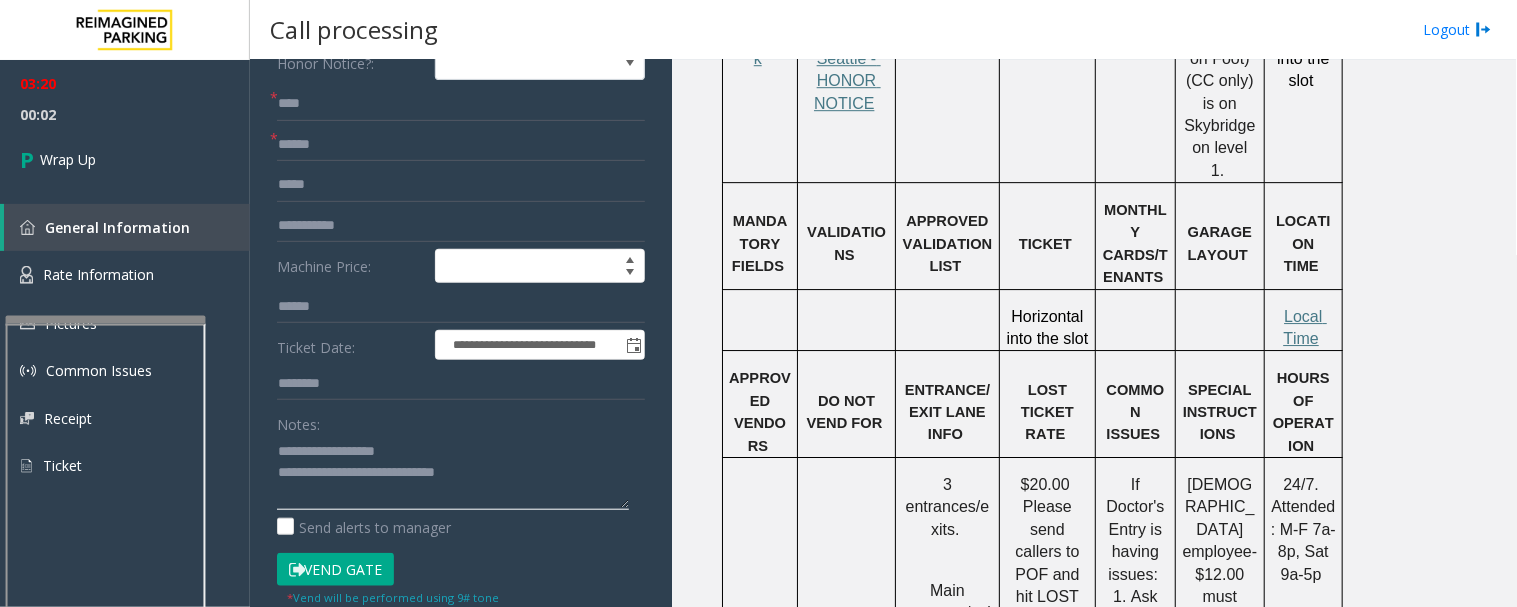 scroll, scrollTop: 0, scrollLeft: 0, axis: both 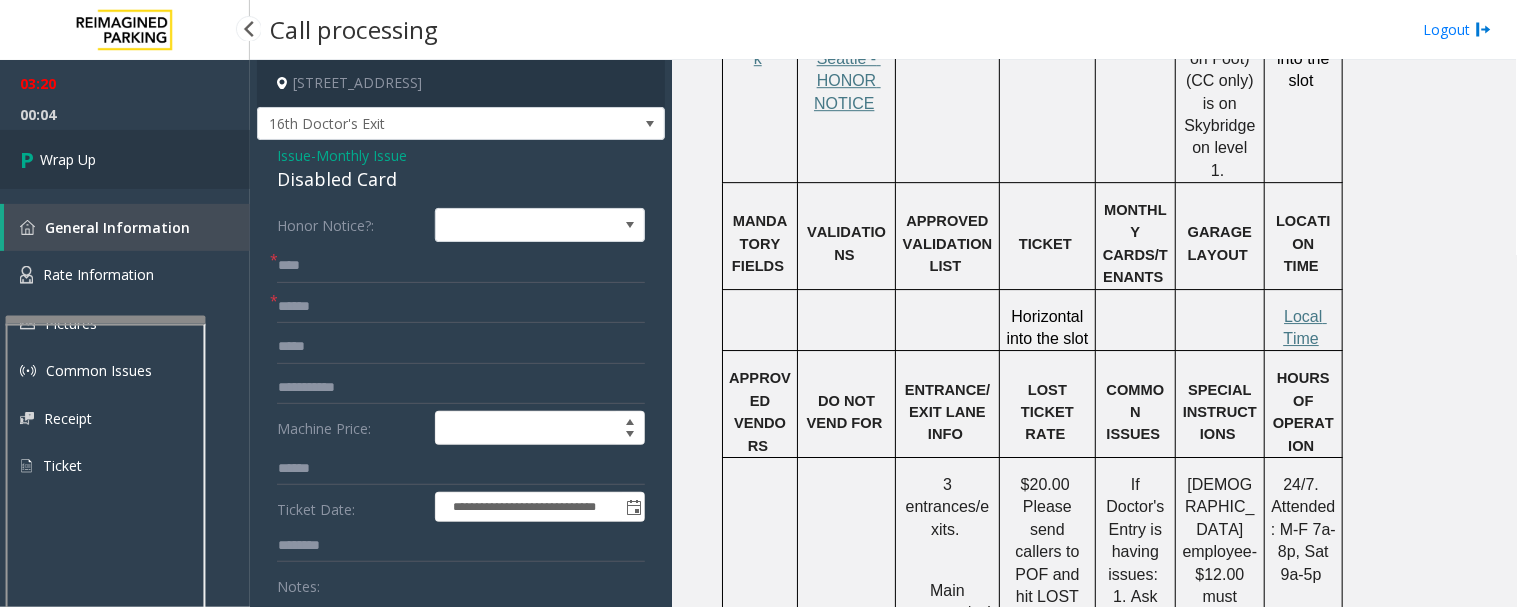 type on "**********" 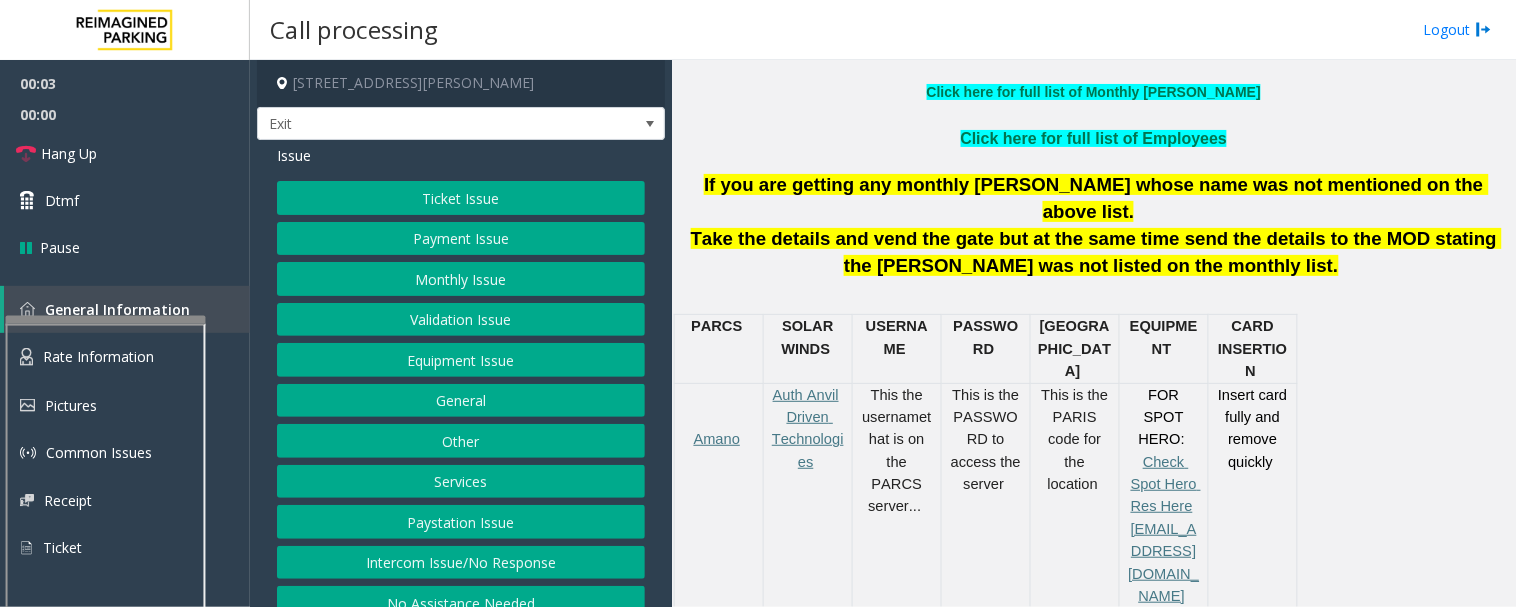scroll, scrollTop: 666, scrollLeft: 0, axis: vertical 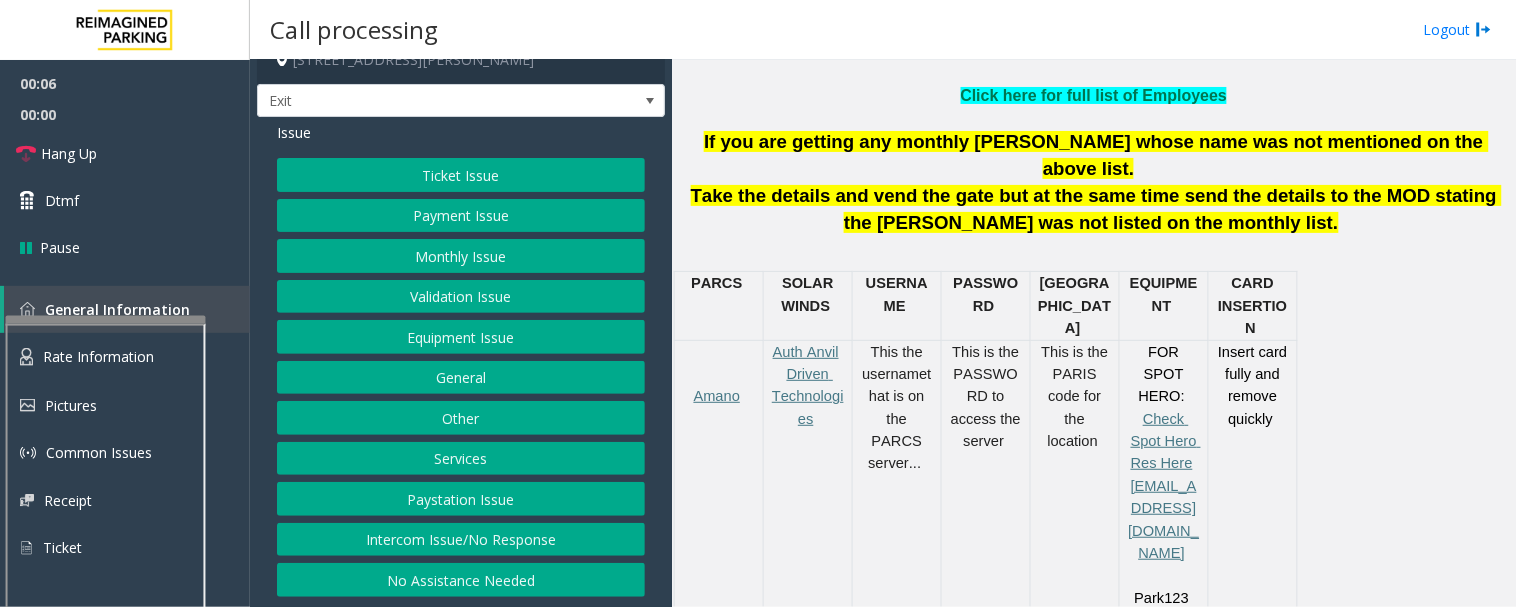 click on "Services" 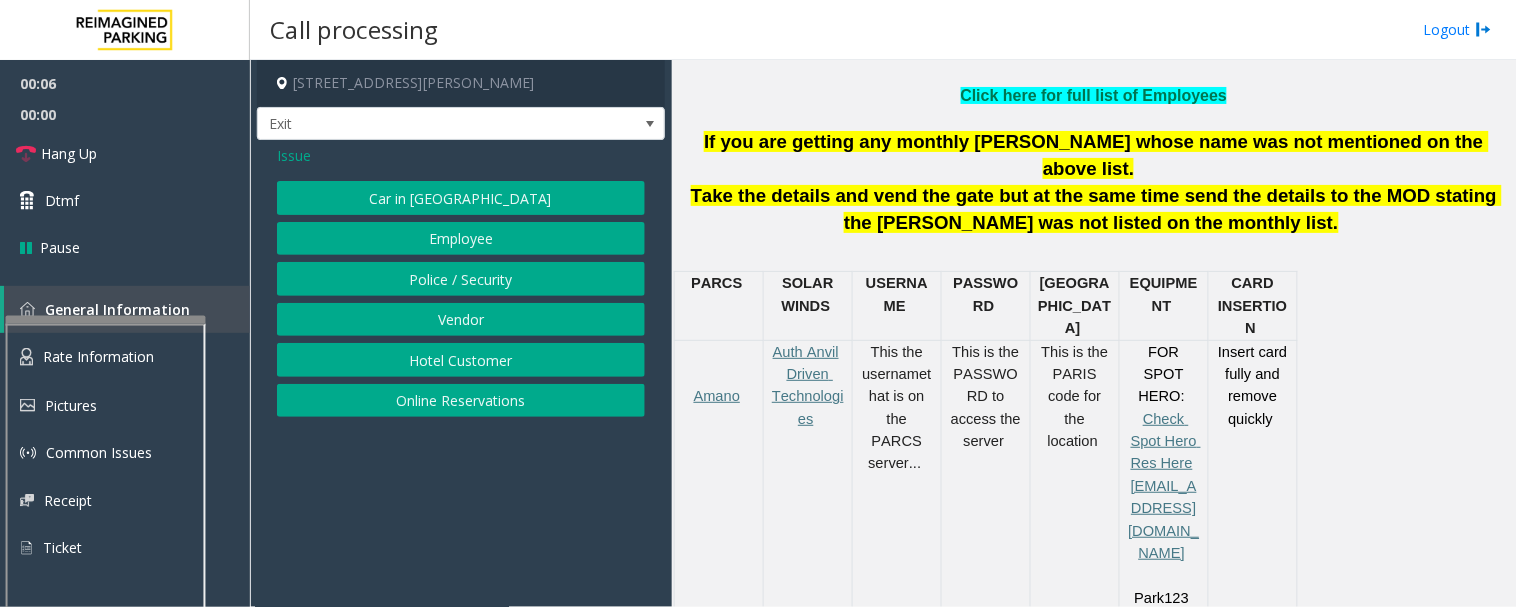 click on "Hotel Customer" 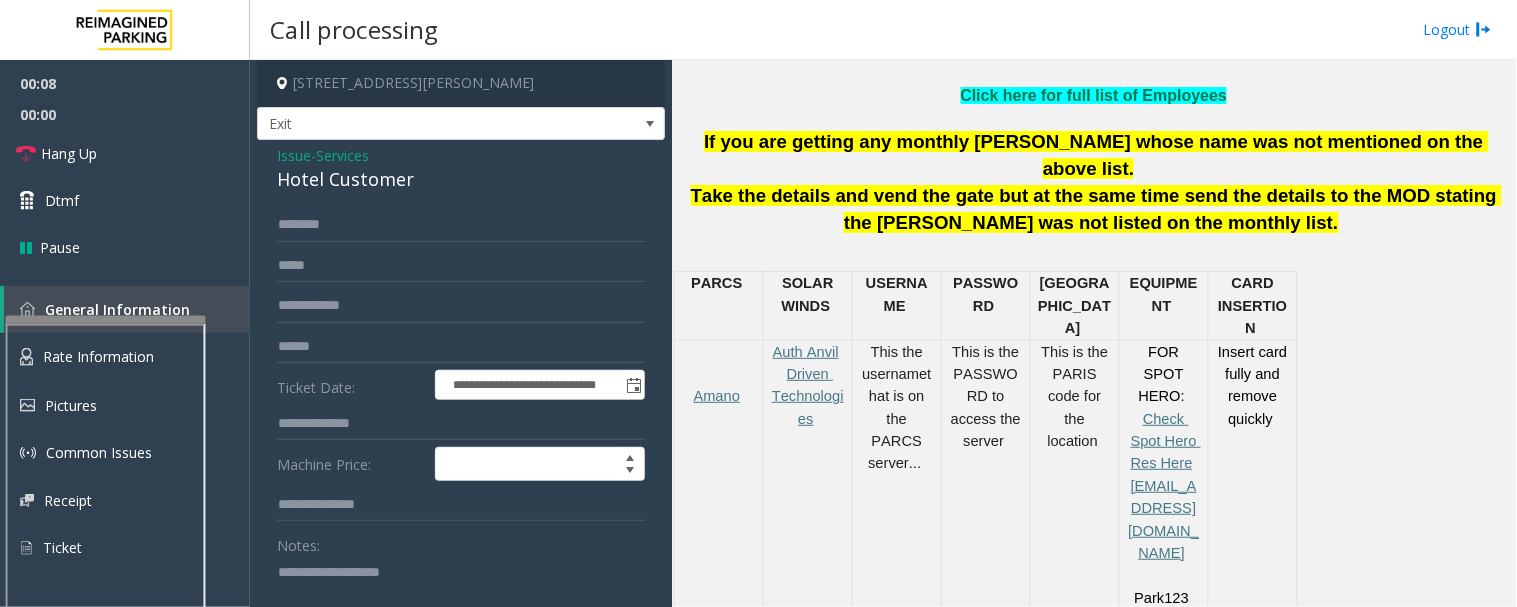 click on "Issue" 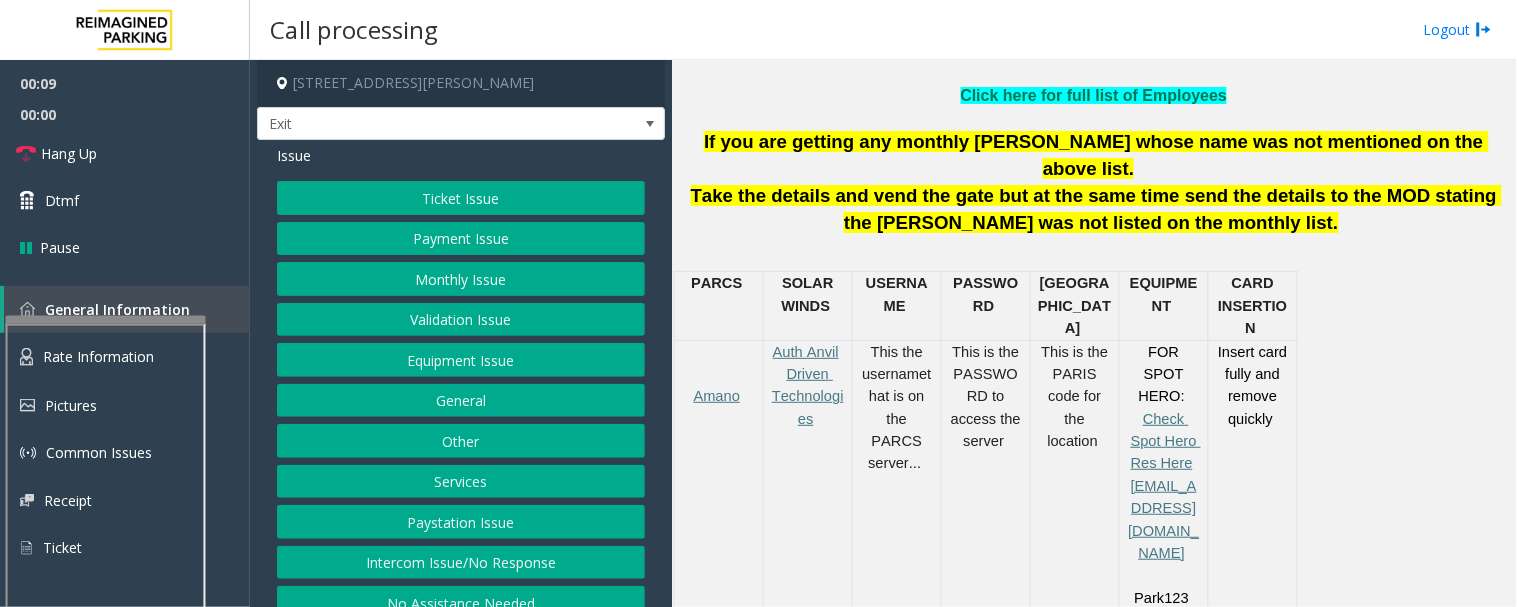 click on "Services" 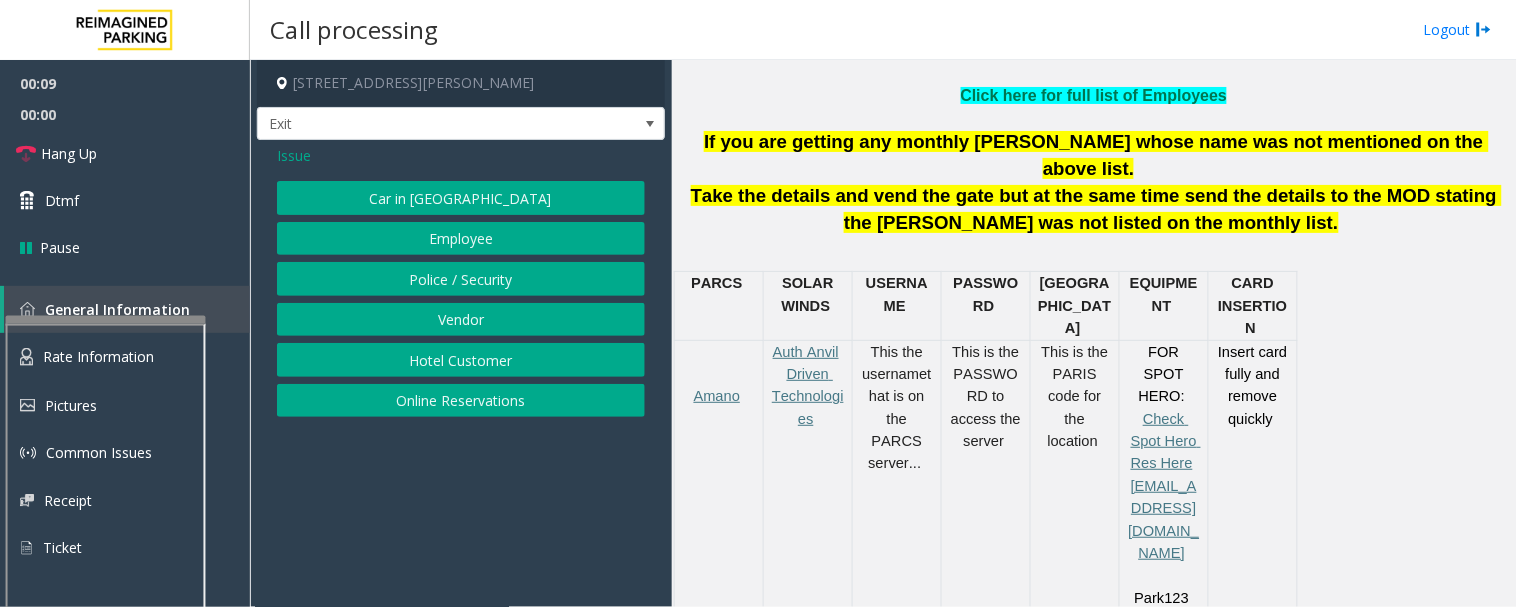 click on "Online Reservations" 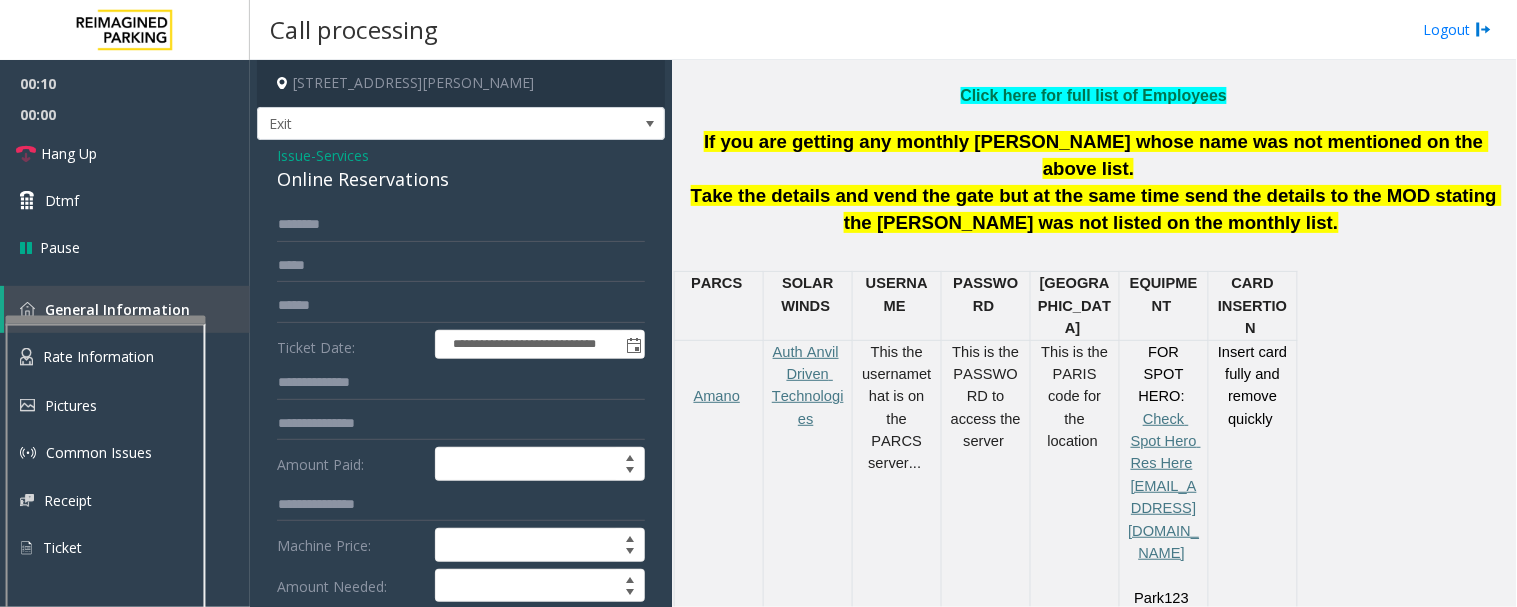 click on "Online Reservations" 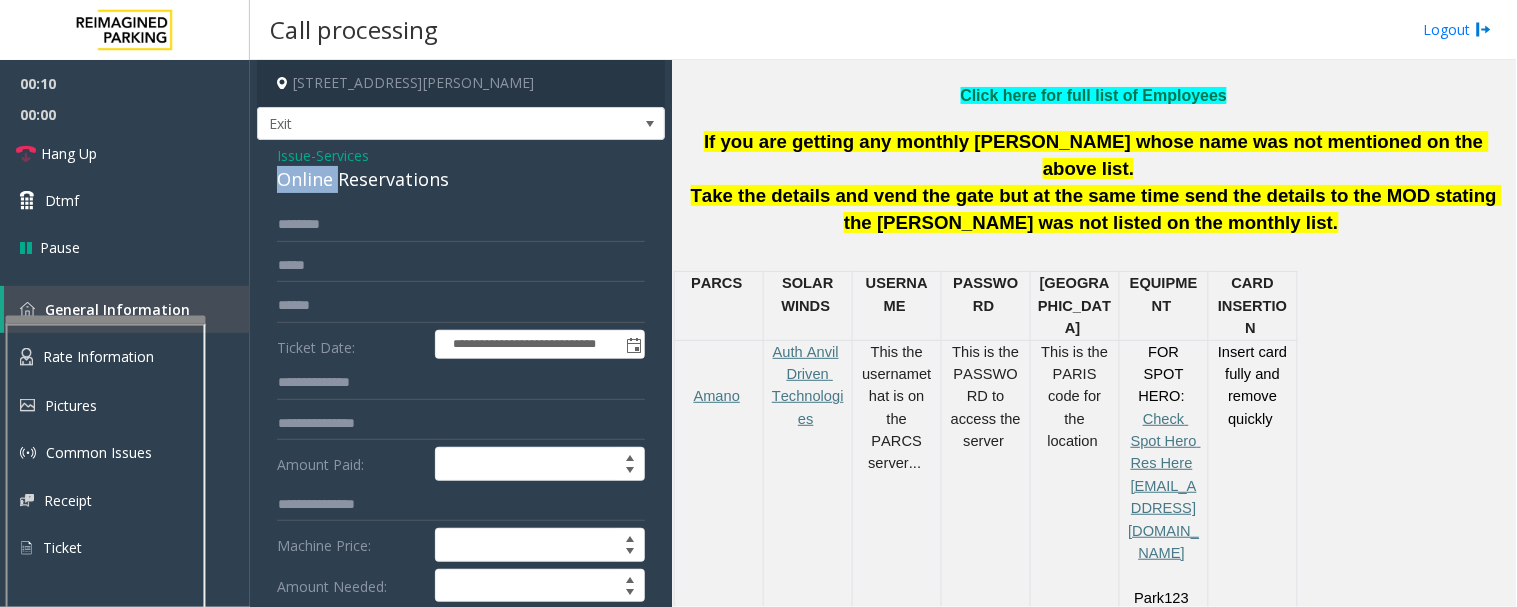 click on "Online Reservations" 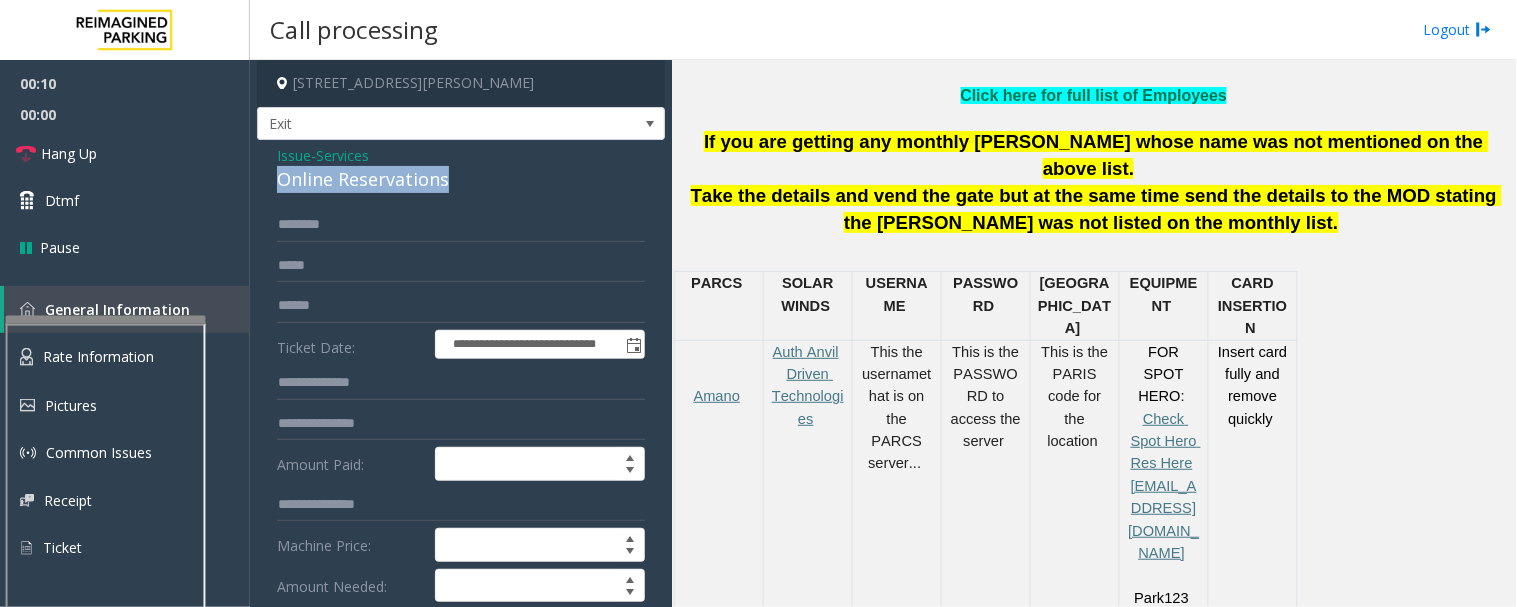 click on "Online Reservations" 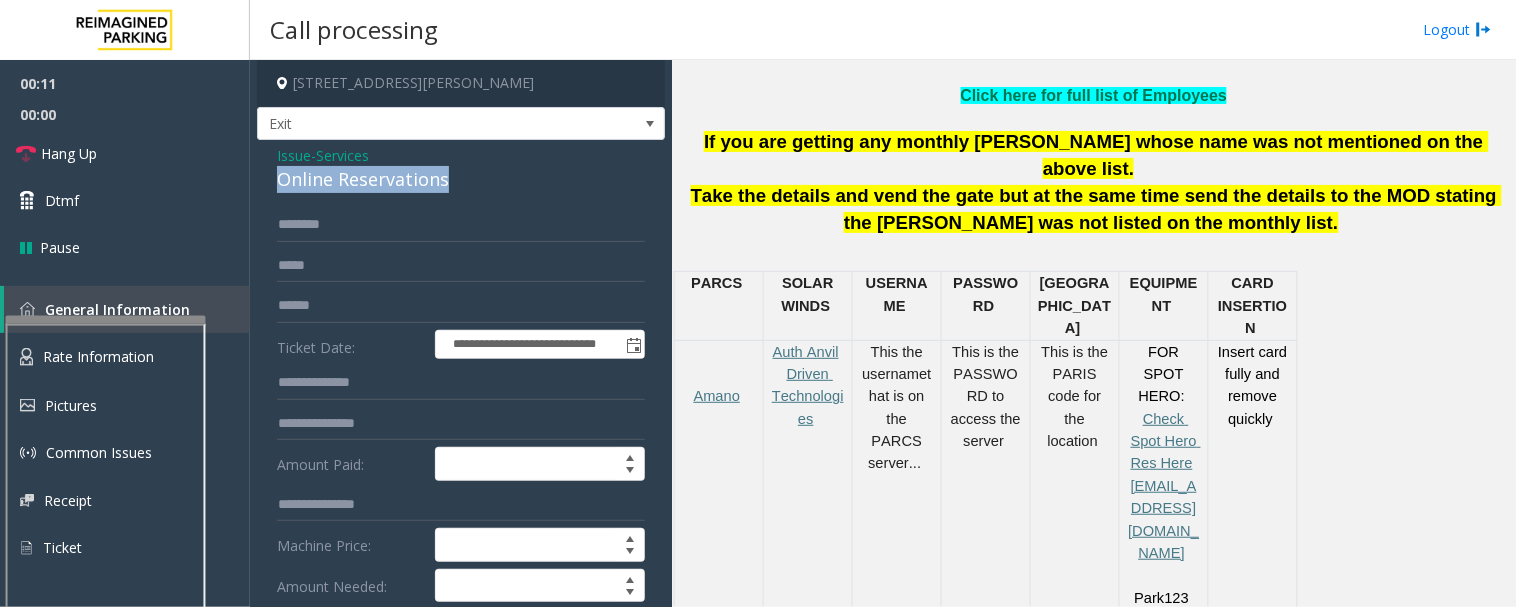 copy on "Online Reservations" 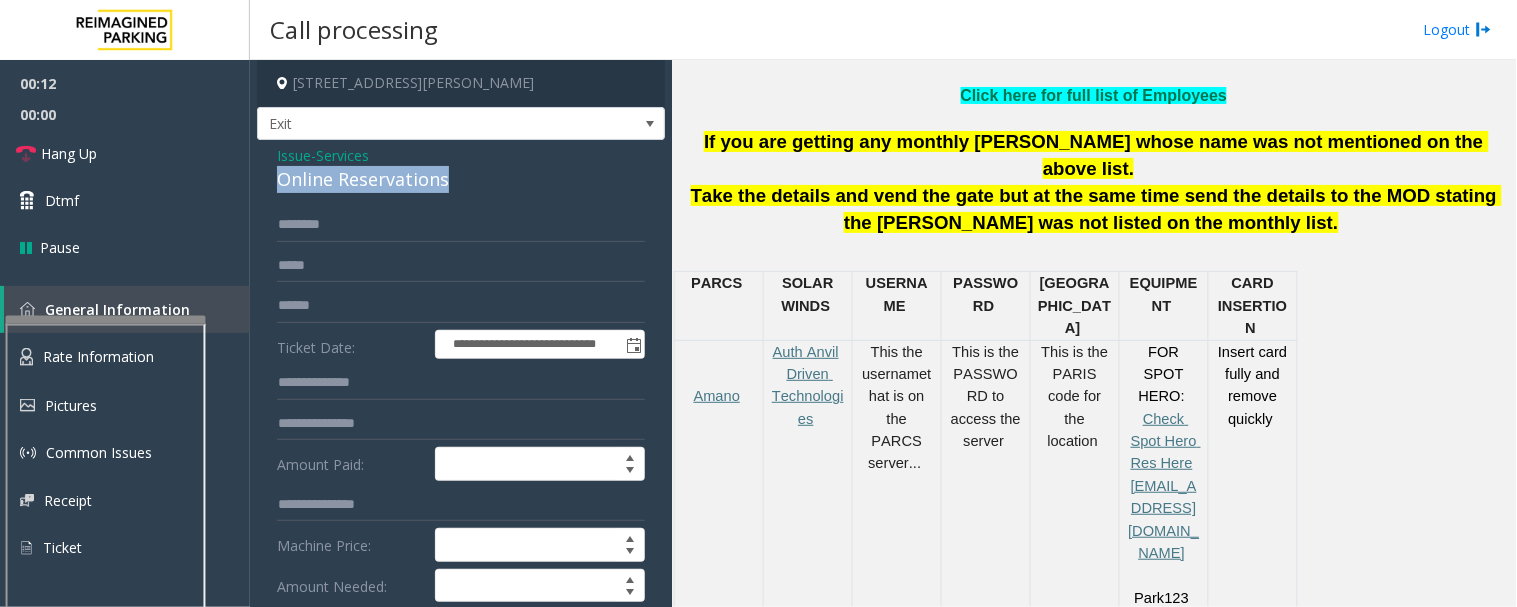 scroll, scrollTop: 444, scrollLeft: 0, axis: vertical 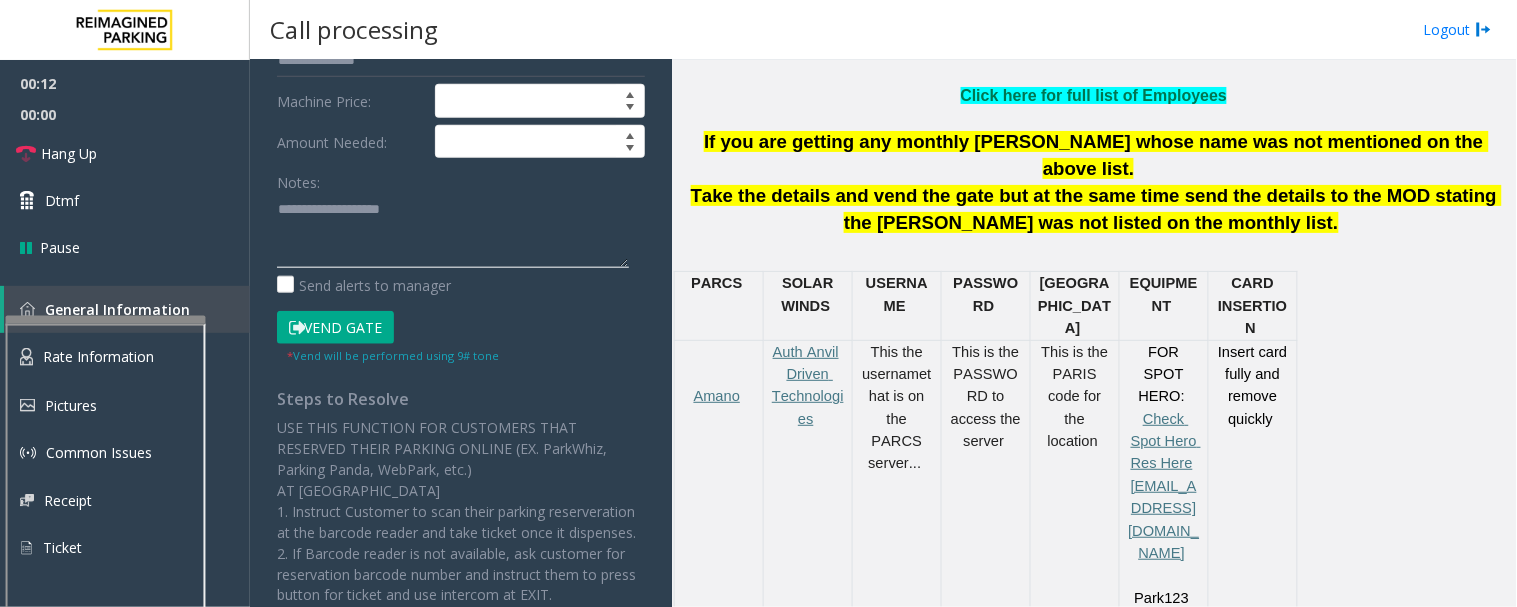 click 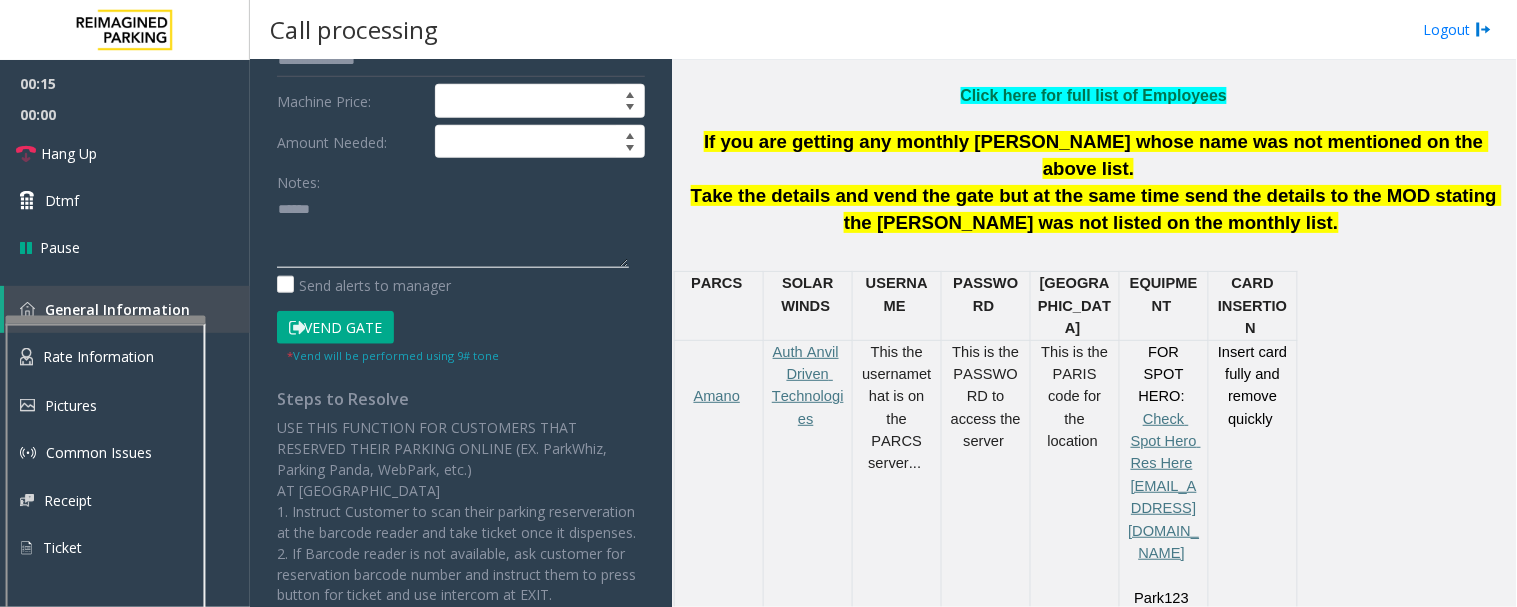paste on "**********" 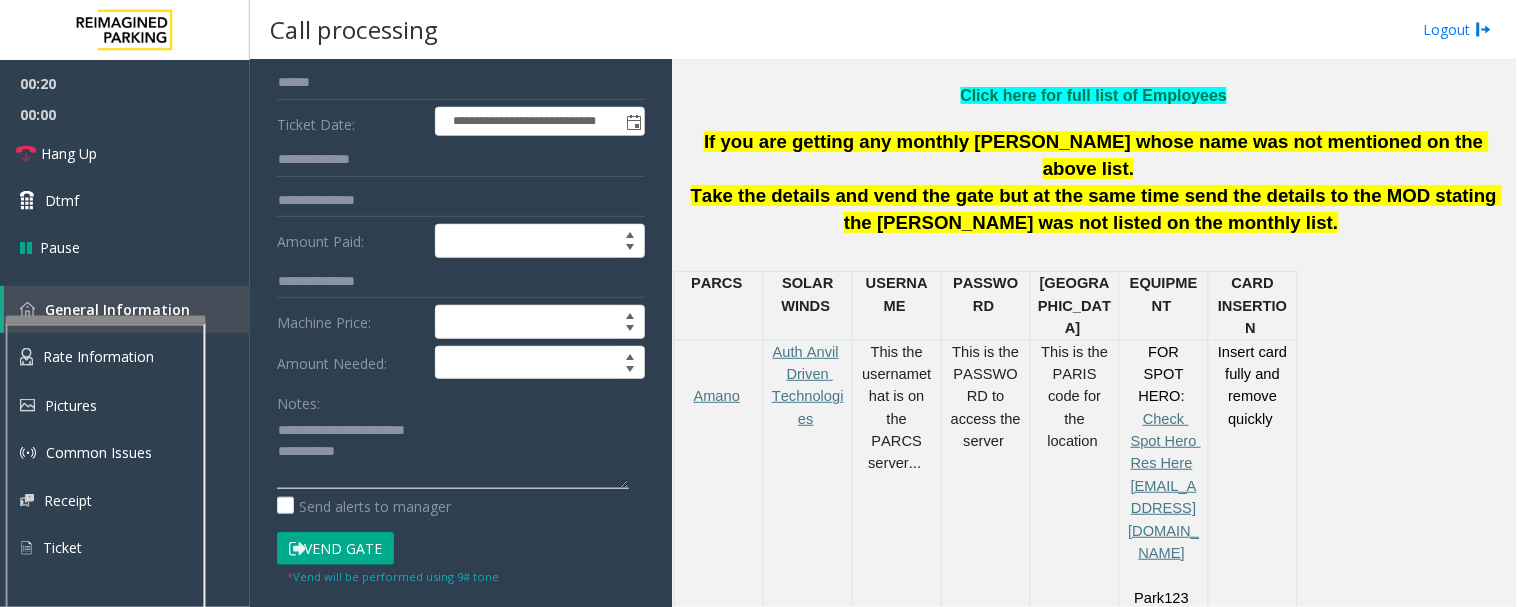 scroll, scrollTop: 222, scrollLeft: 0, axis: vertical 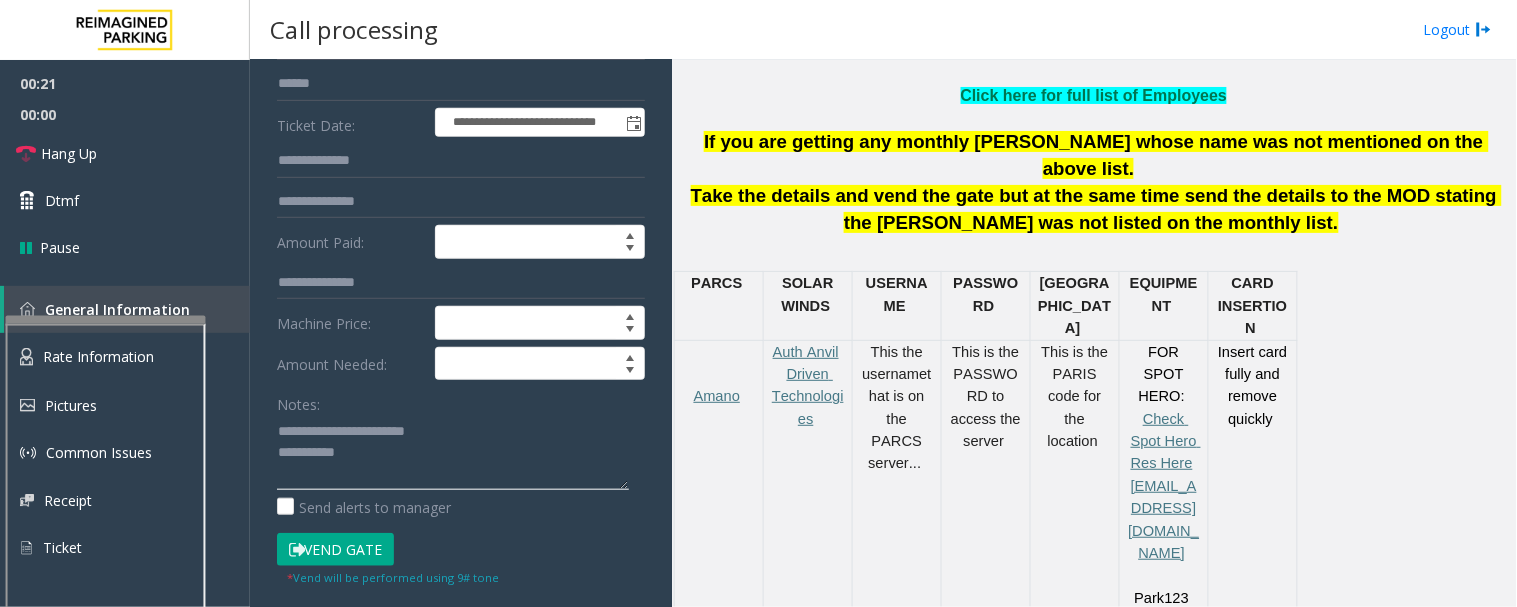 type on "**********" 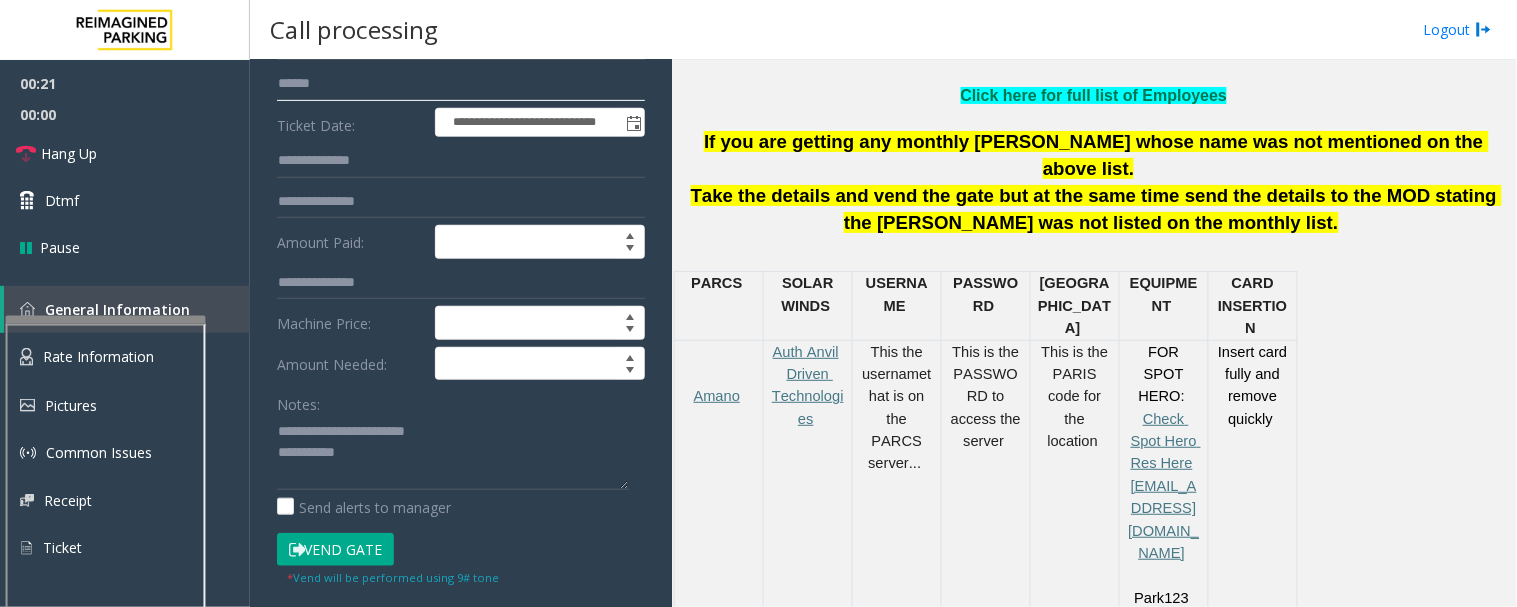 click 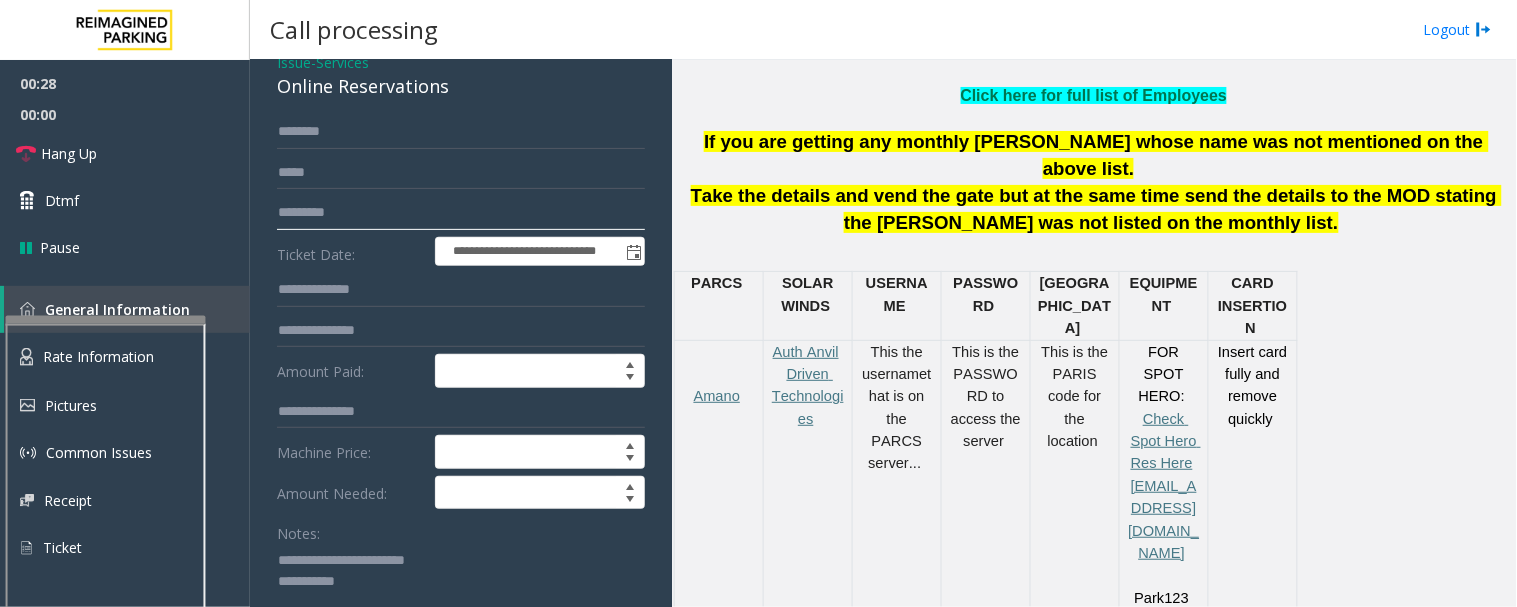 scroll, scrollTop: 0, scrollLeft: 0, axis: both 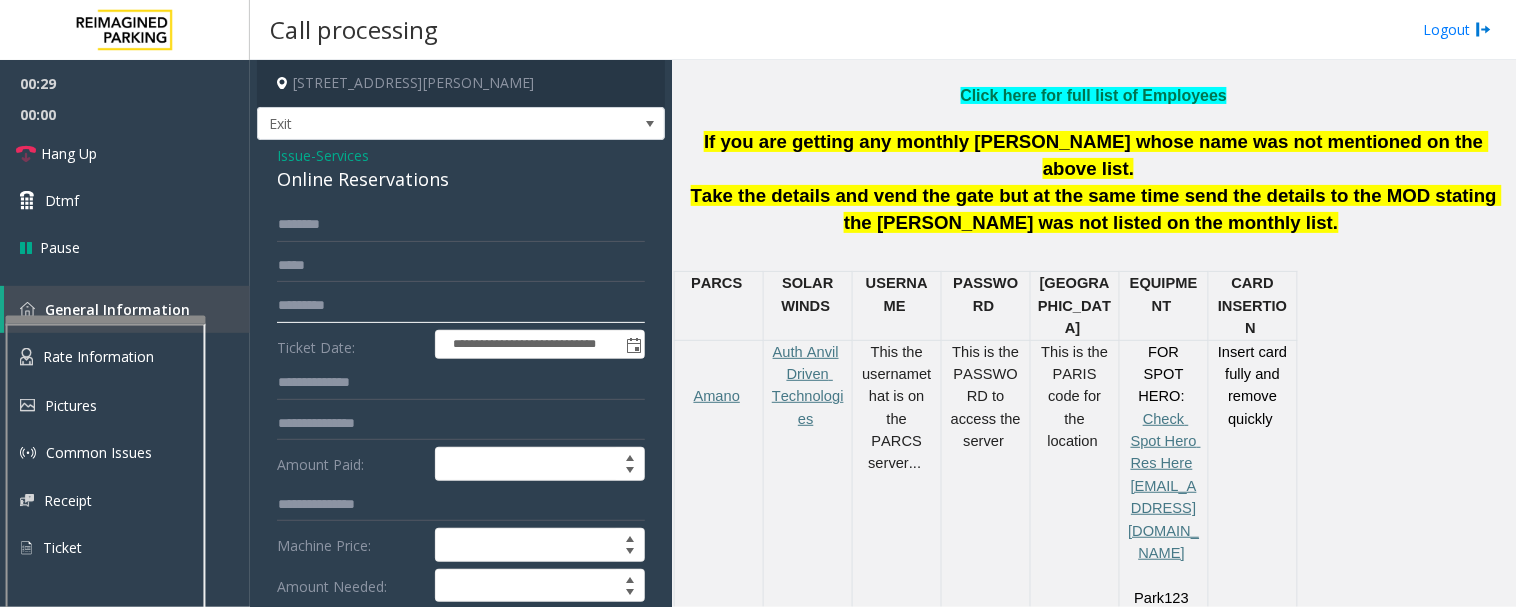 type on "*********" 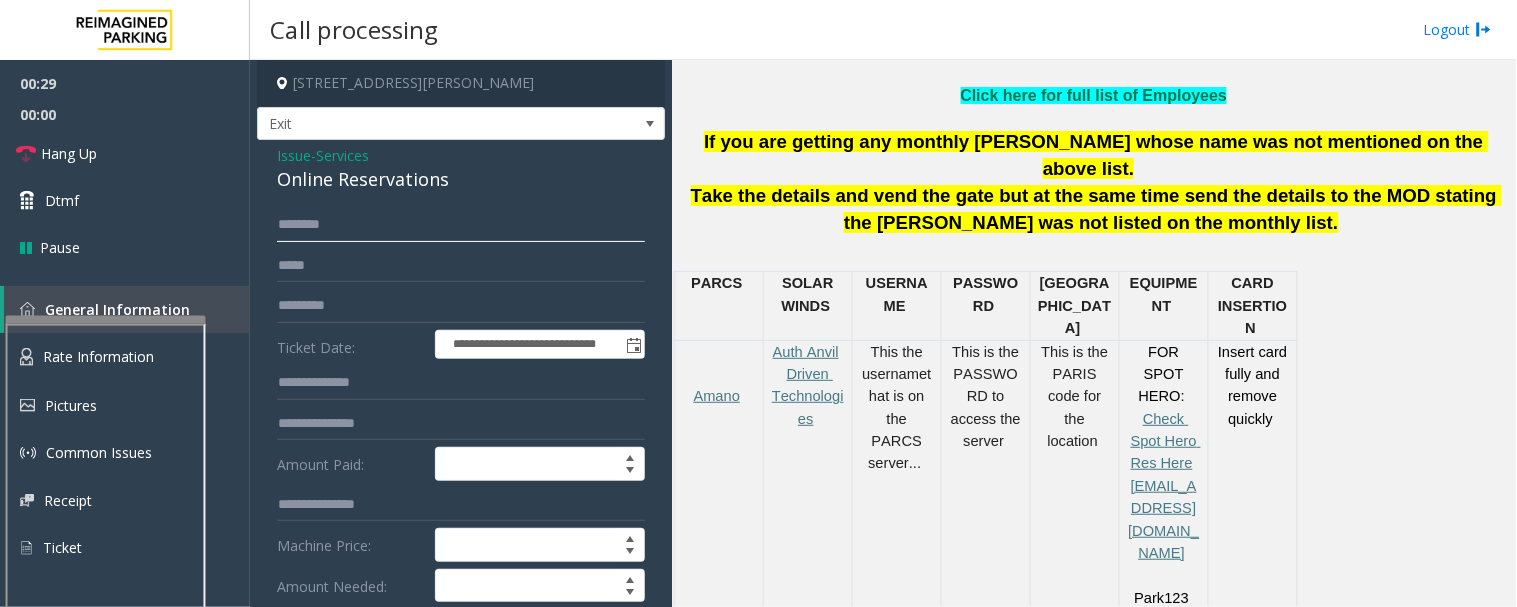 click 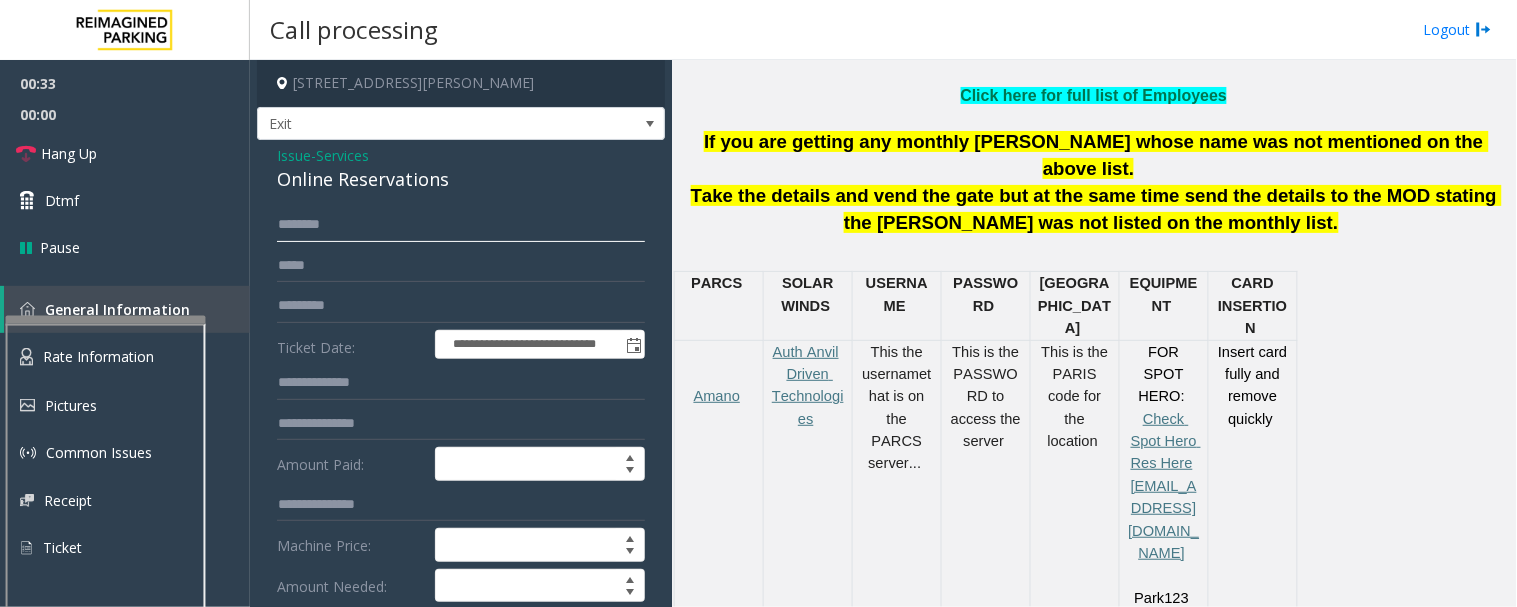 click 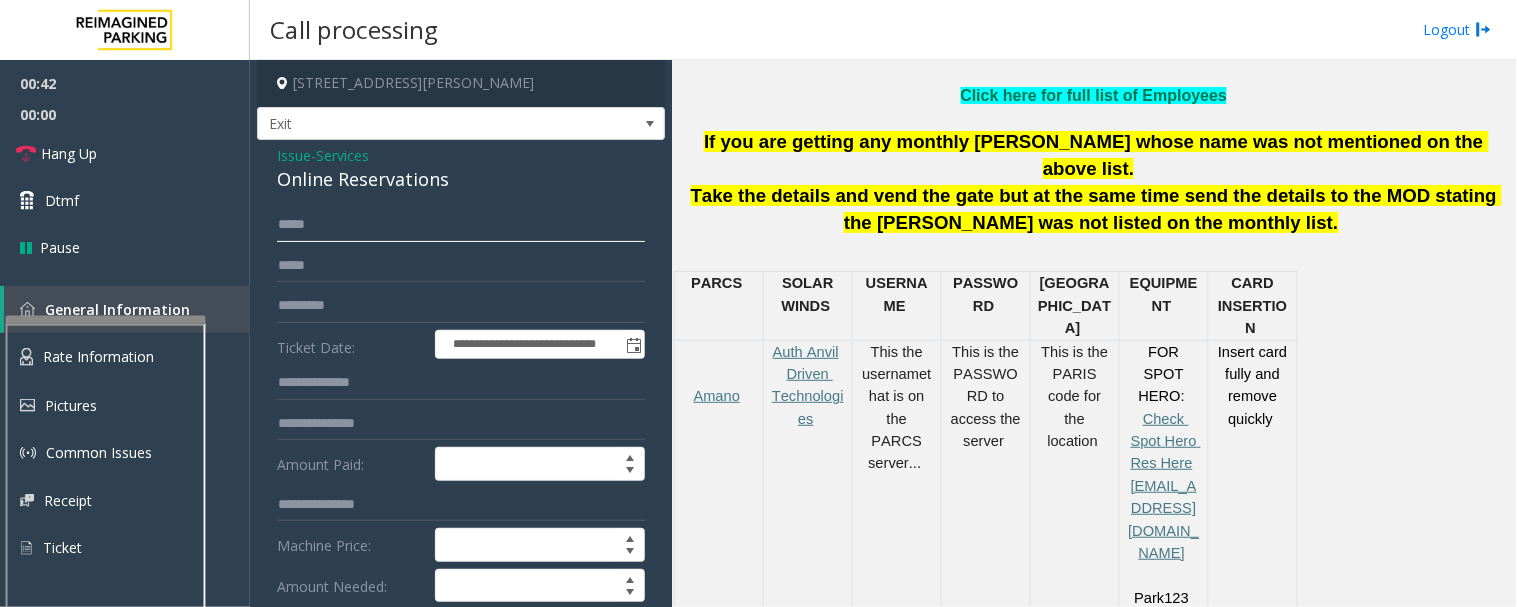 type on "****" 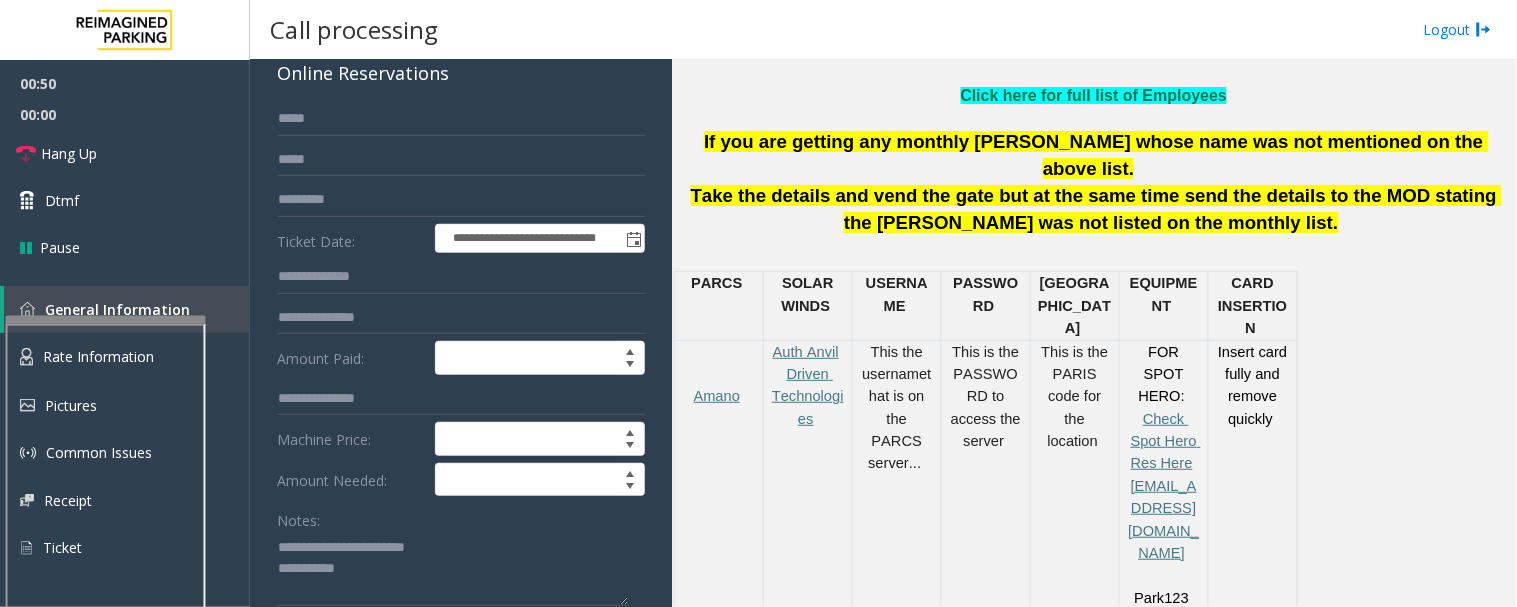 scroll, scrollTop: 238, scrollLeft: 0, axis: vertical 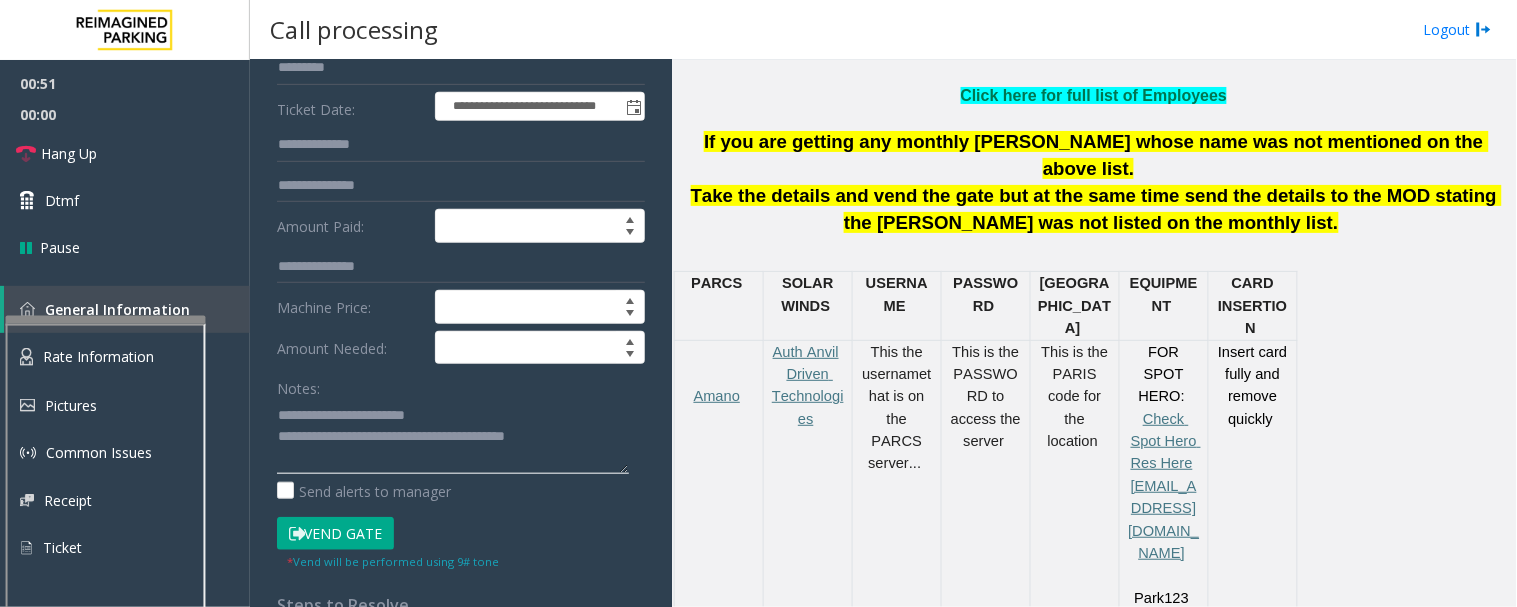 type on "**********" 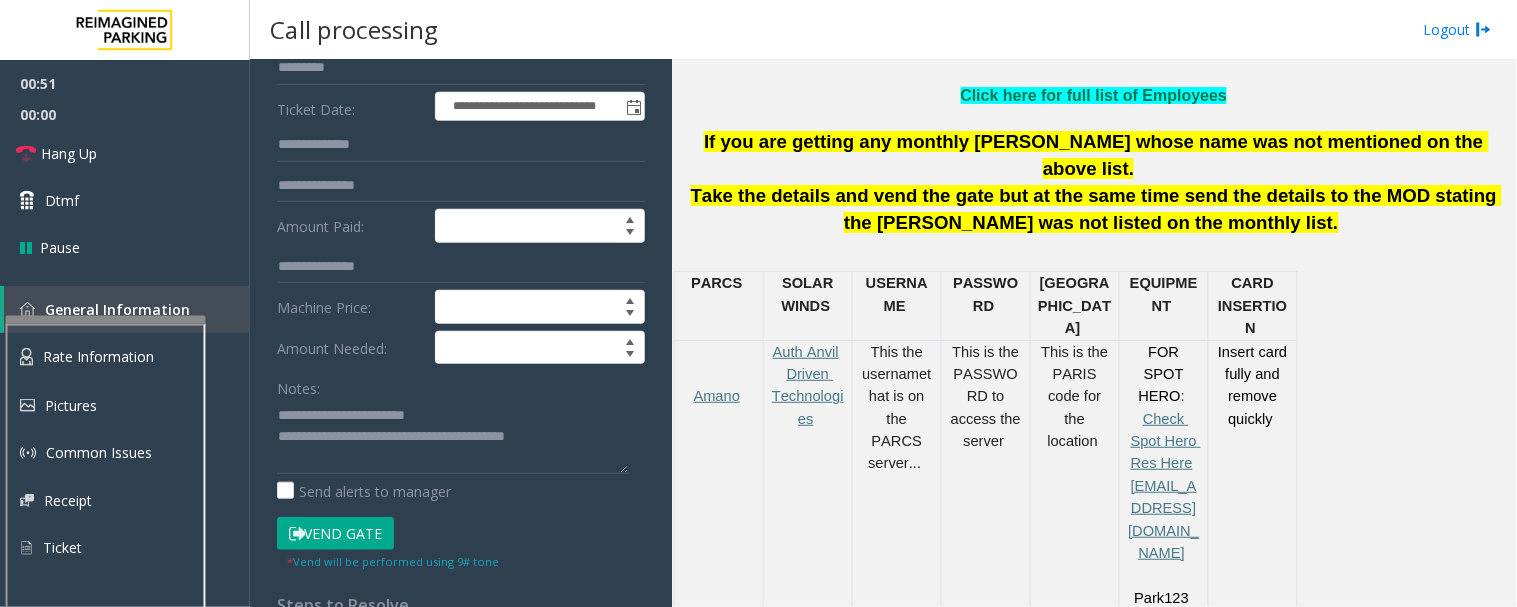 click on "Vend Gate" 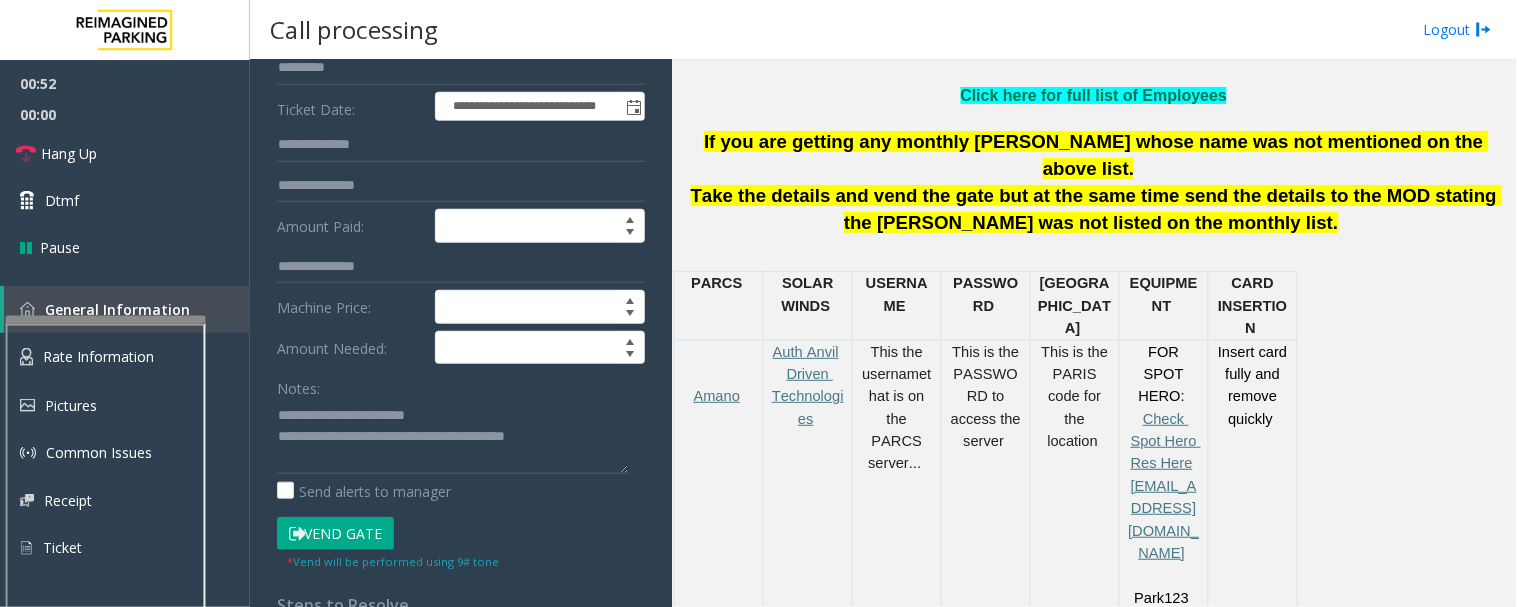 scroll, scrollTop: 0, scrollLeft: 0, axis: both 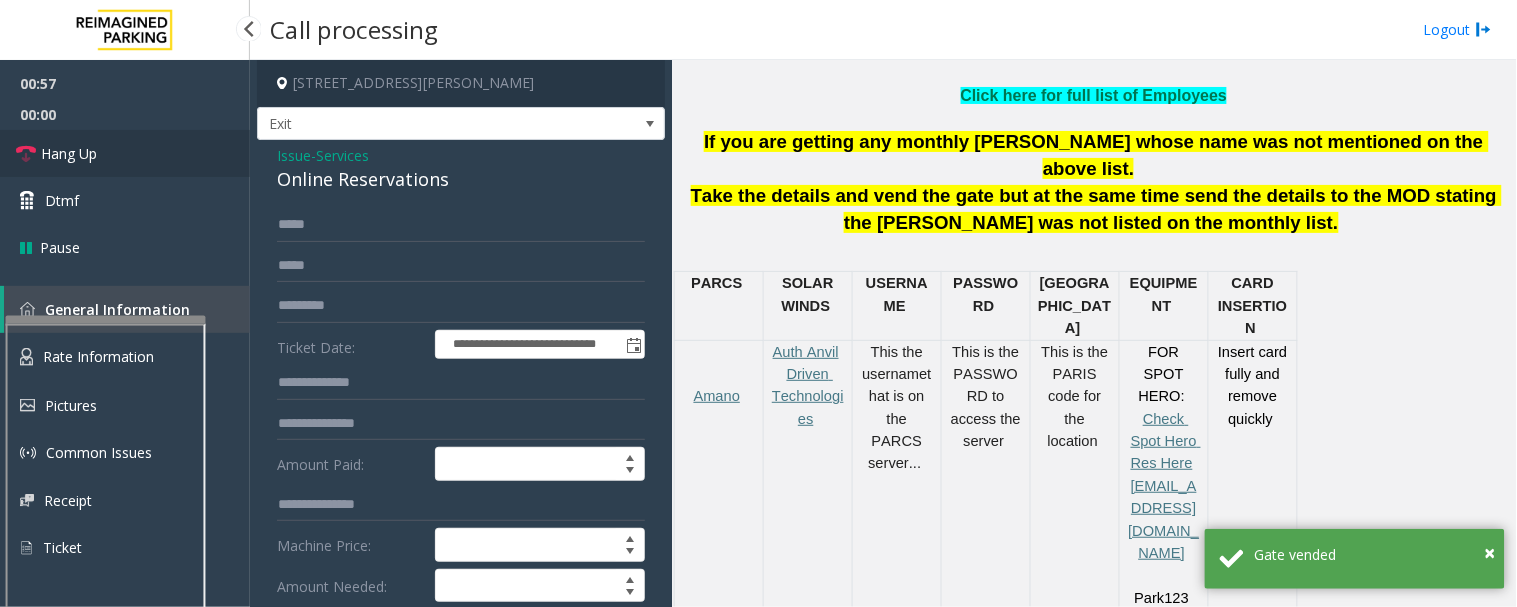 click on "Hang Up" at bounding box center [125, 153] 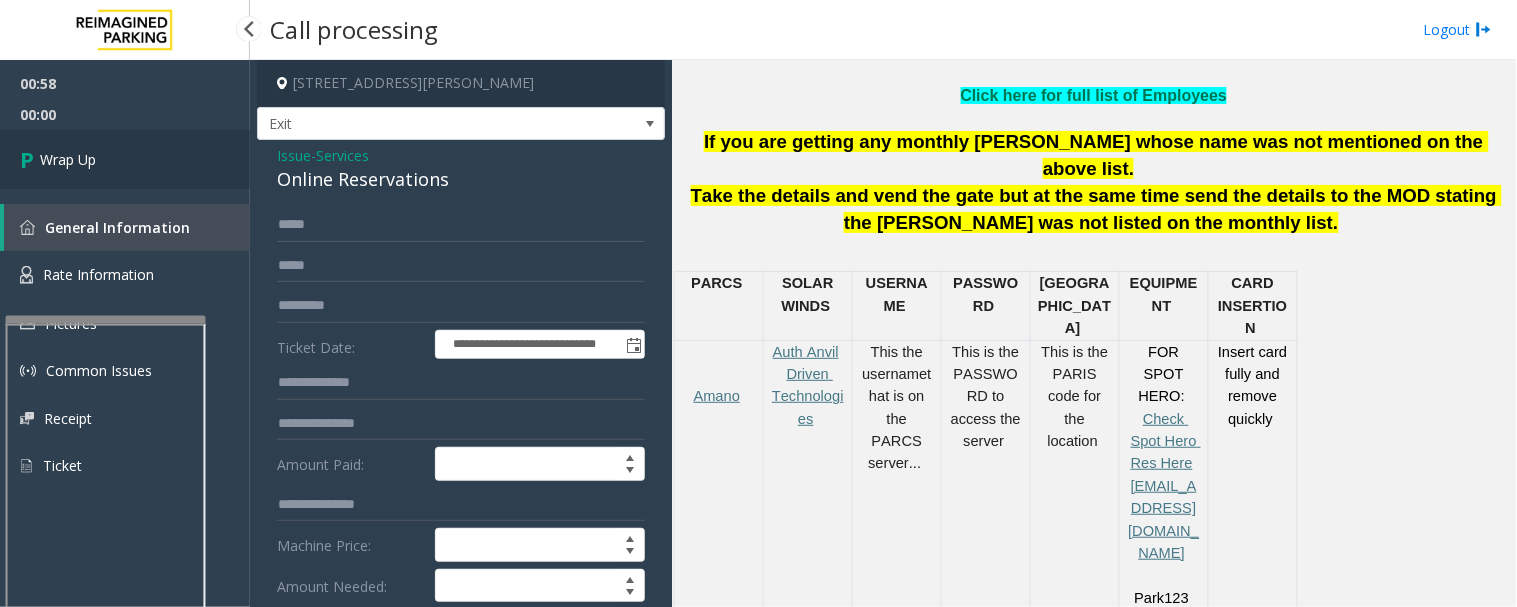 click on "Wrap Up" at bounding box center (125, 159) 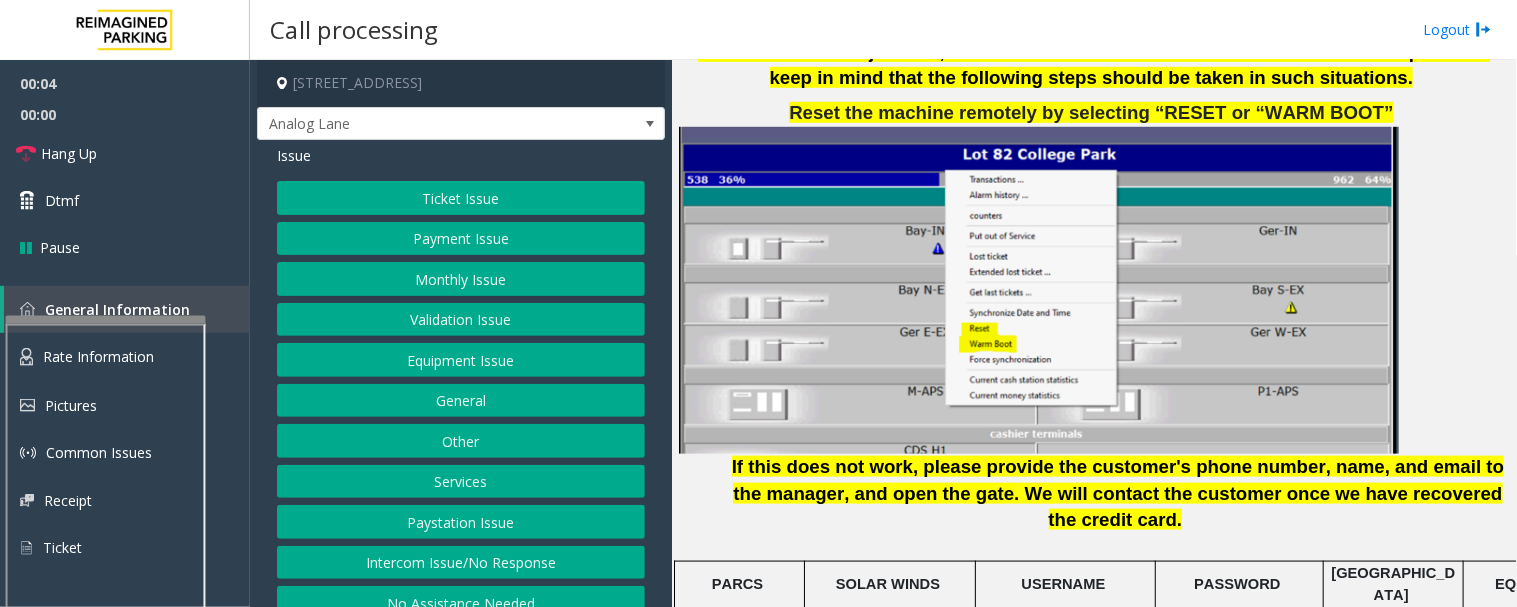scroll, scrollTop: 2555, scrollLeft: 0, axis: vertical 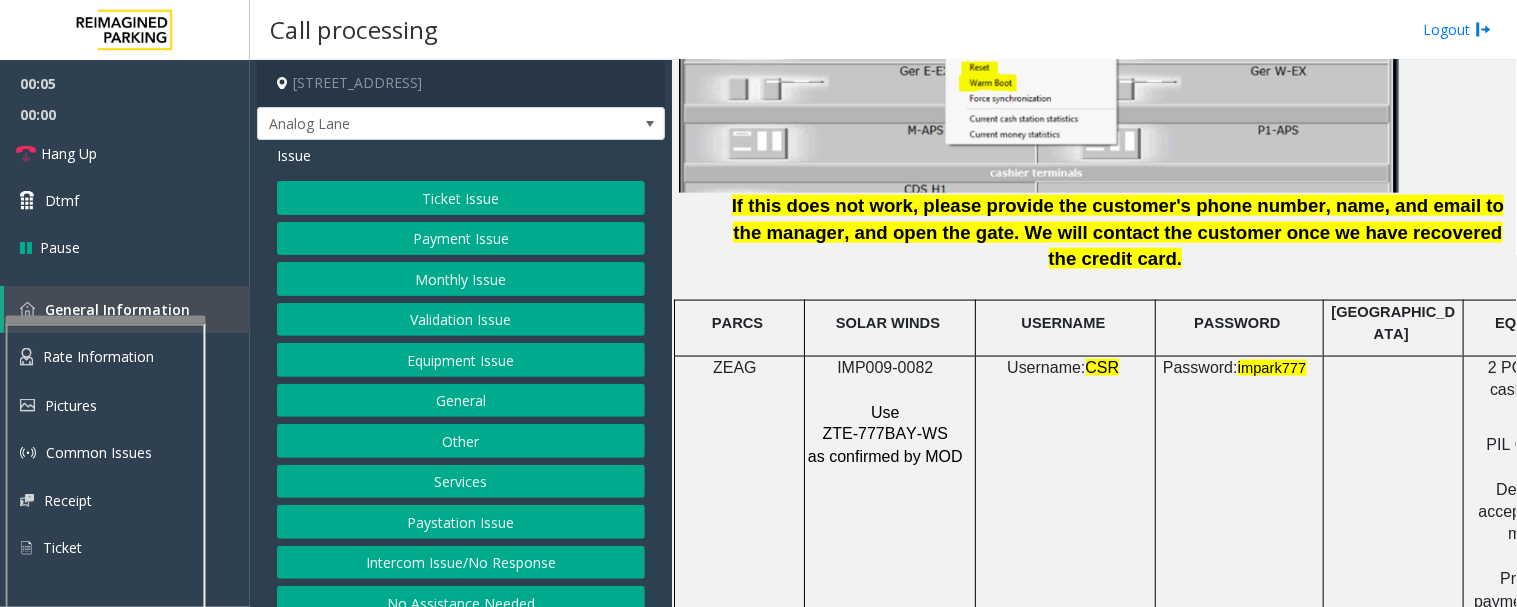 click on "IMP009-0082" 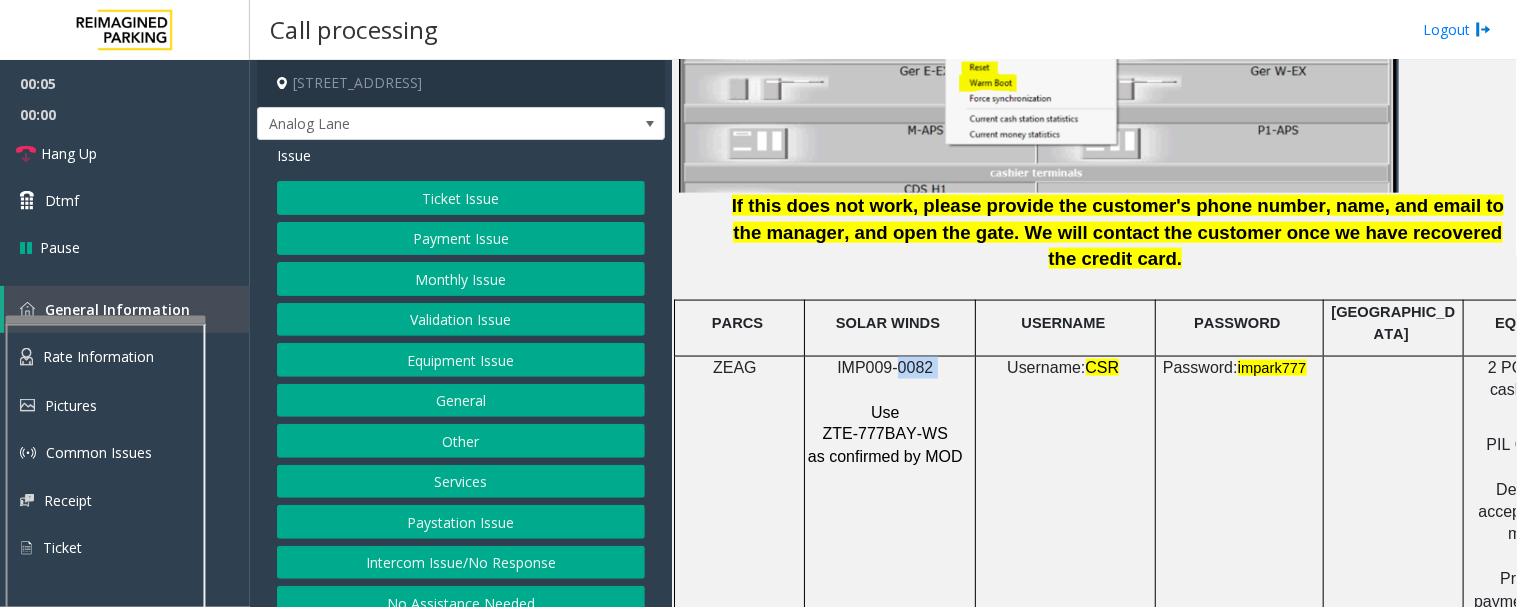 click on "IMP009-0082" 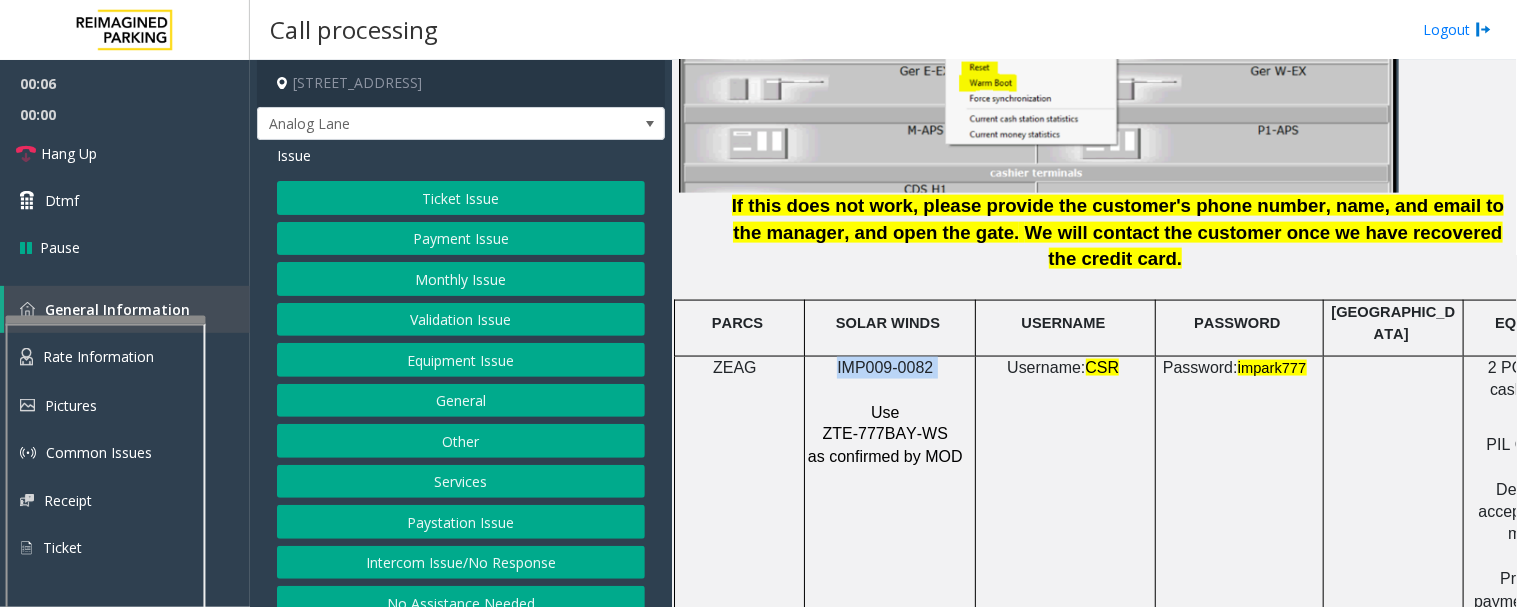 click on "IMP009-0082" 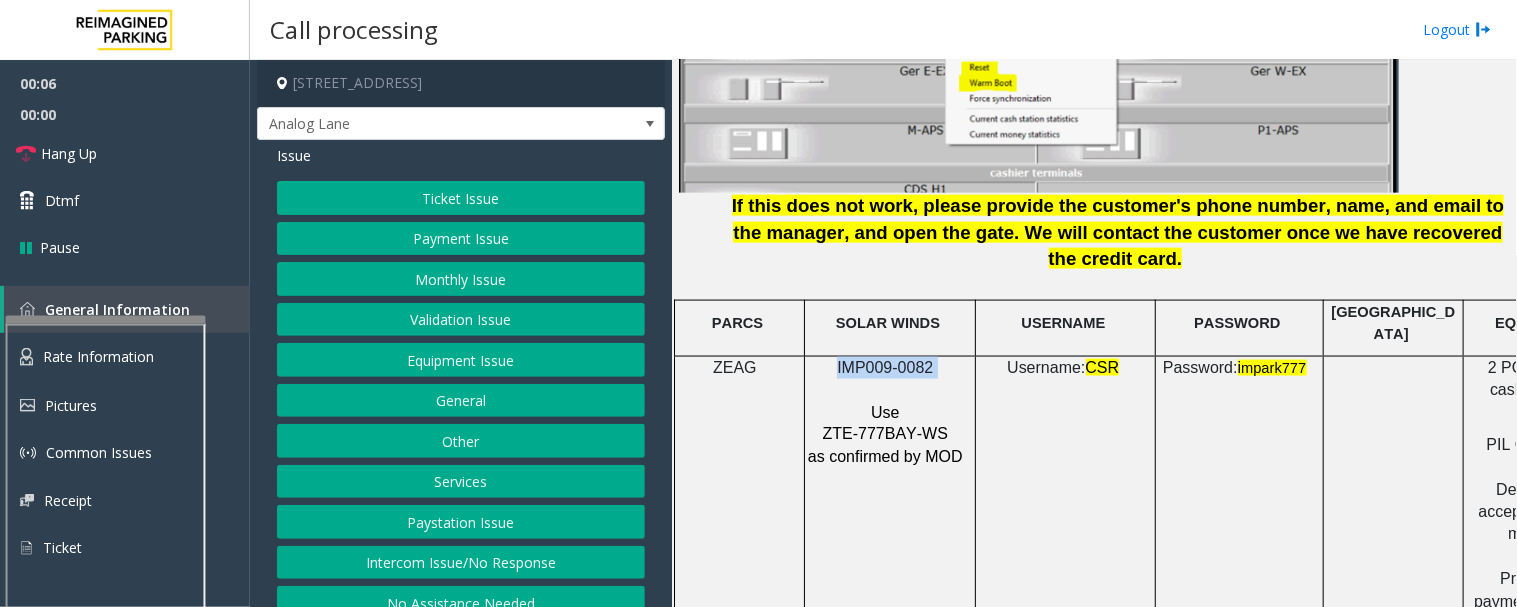 copy on "IMP009-0082" 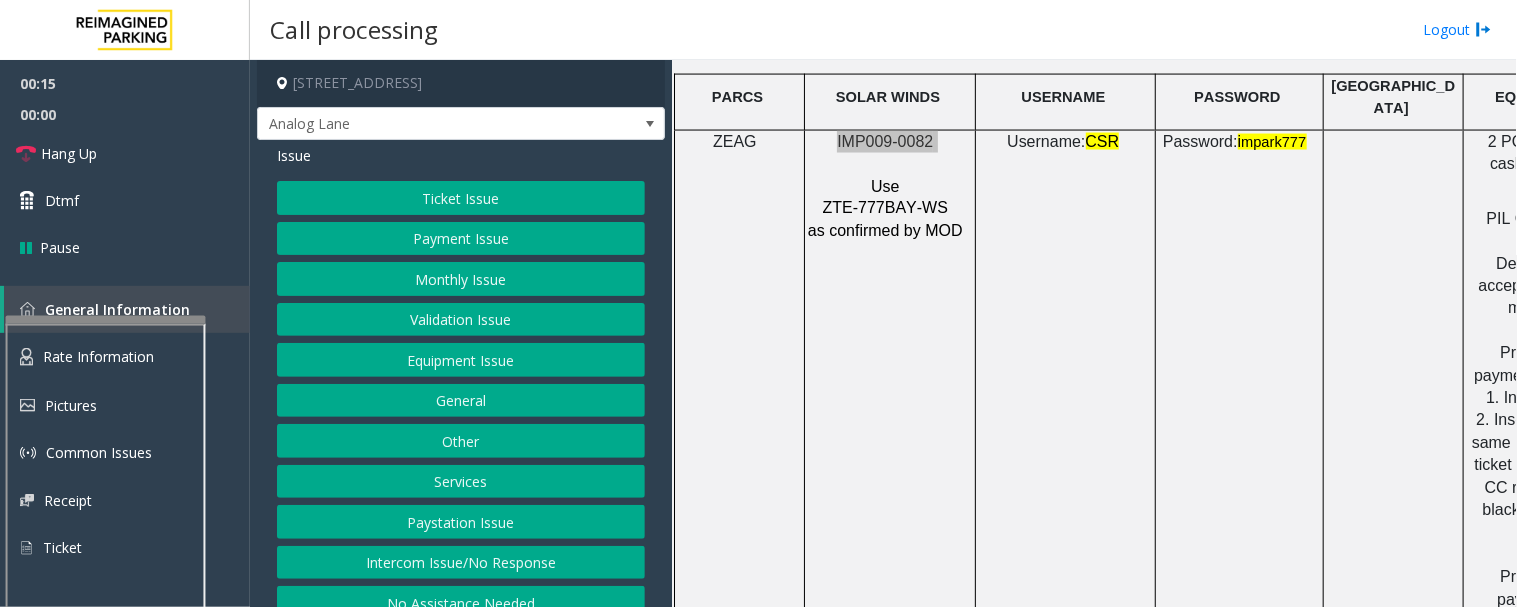 scroll, scrollTop: 3000, scrollLeft: 0, axis: vertical 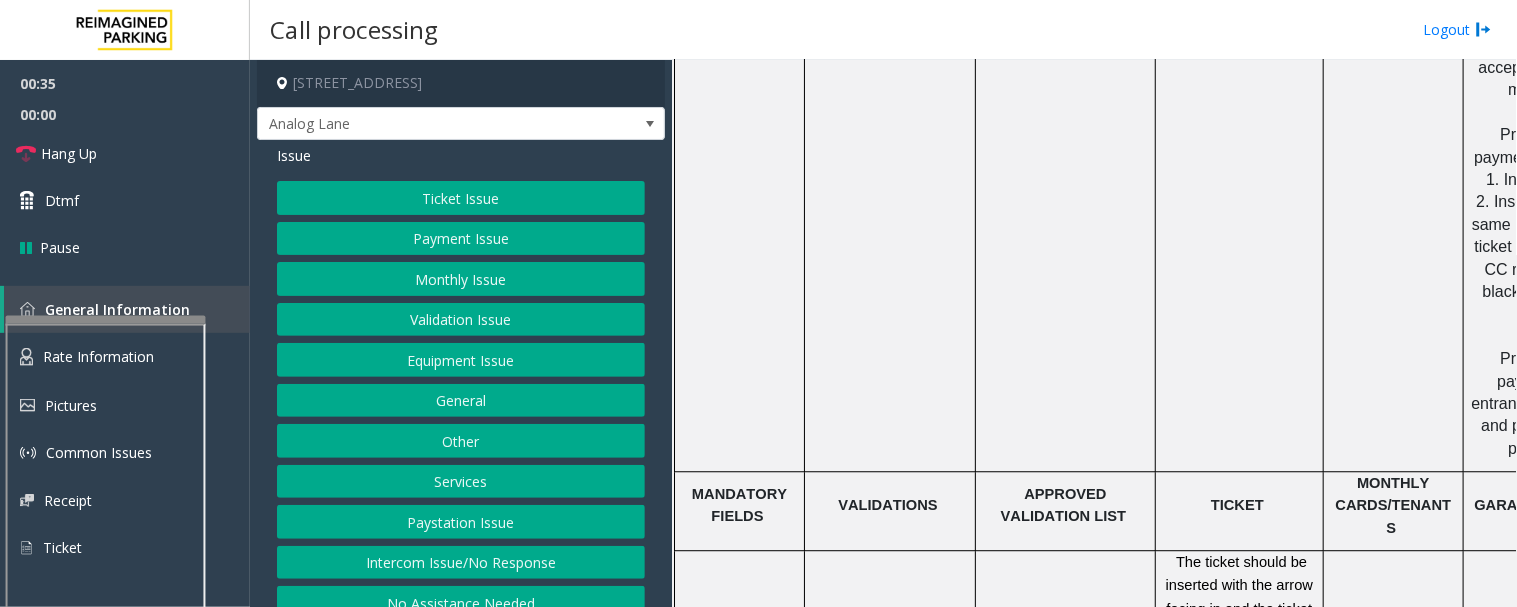 click on "Issue  Ticket Issue   Payment Issue   Monthly Issue   Validation Issue   Equipment Issue   General   Other   Services   Paystation Issue   Intercom Issue/No Response   No Assistance Needed" 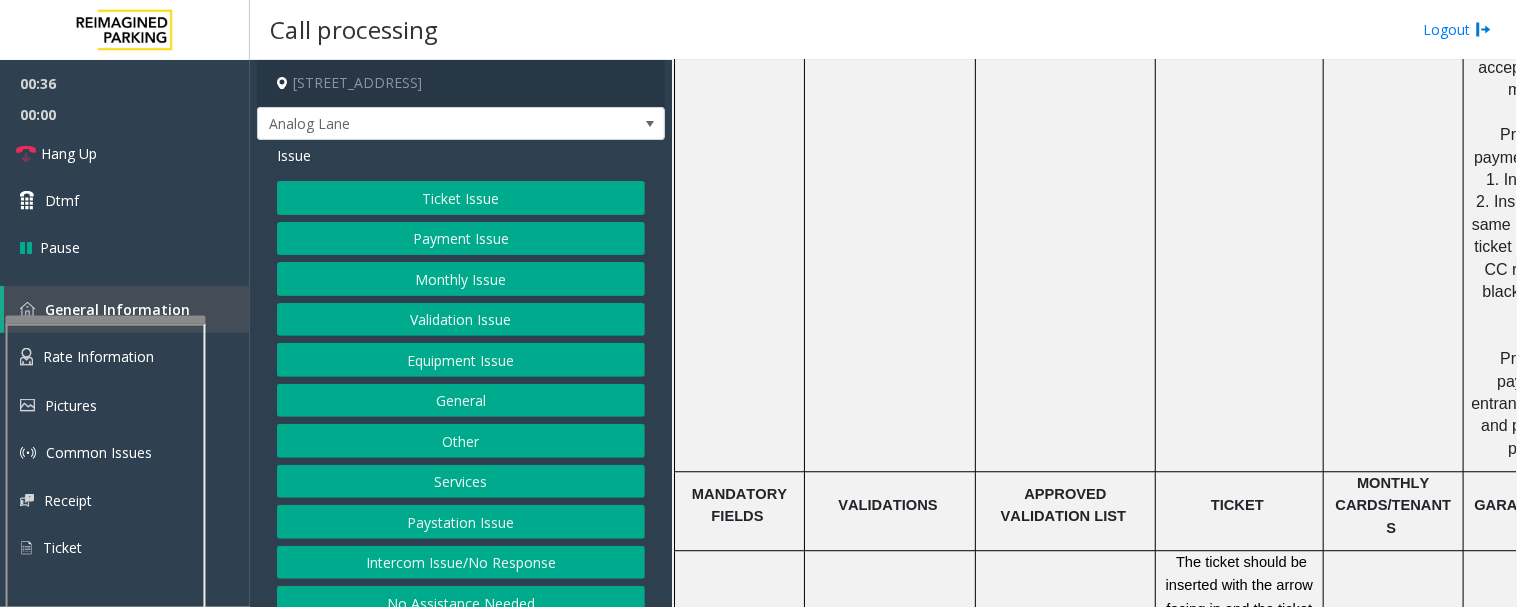 click on "Ticket Issue" 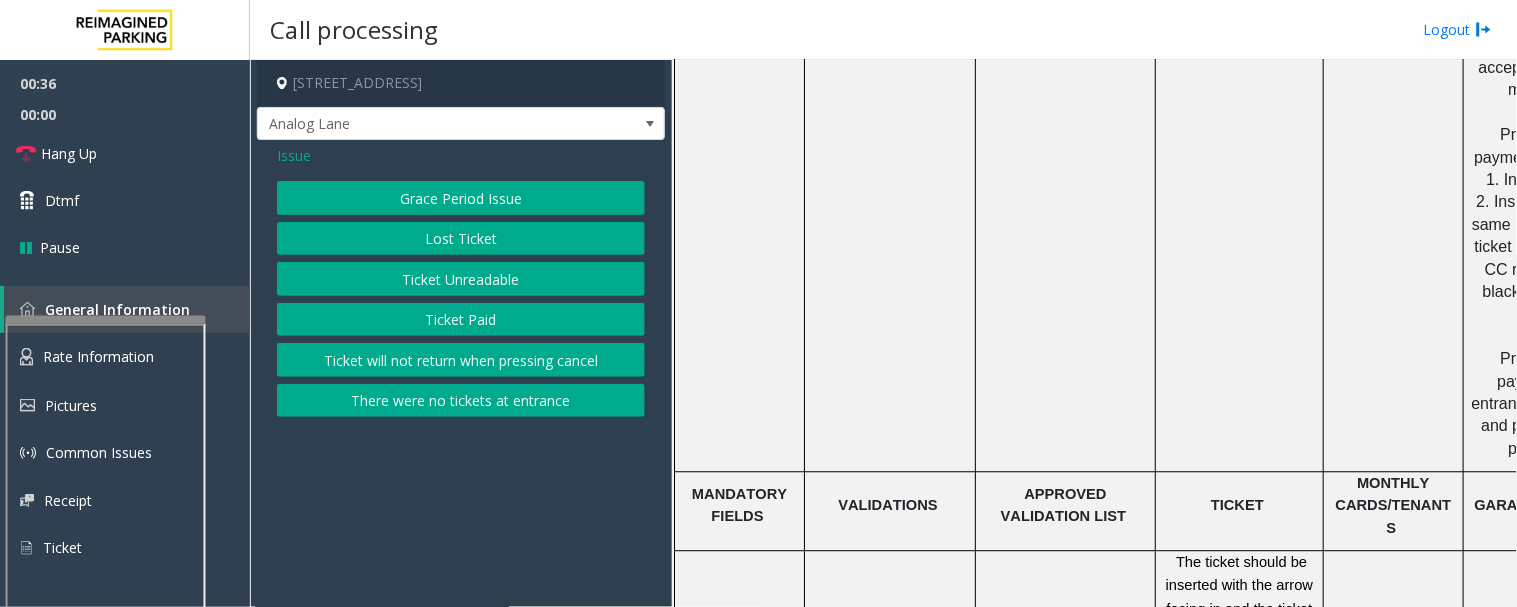 click on "Ticket Unreadable" 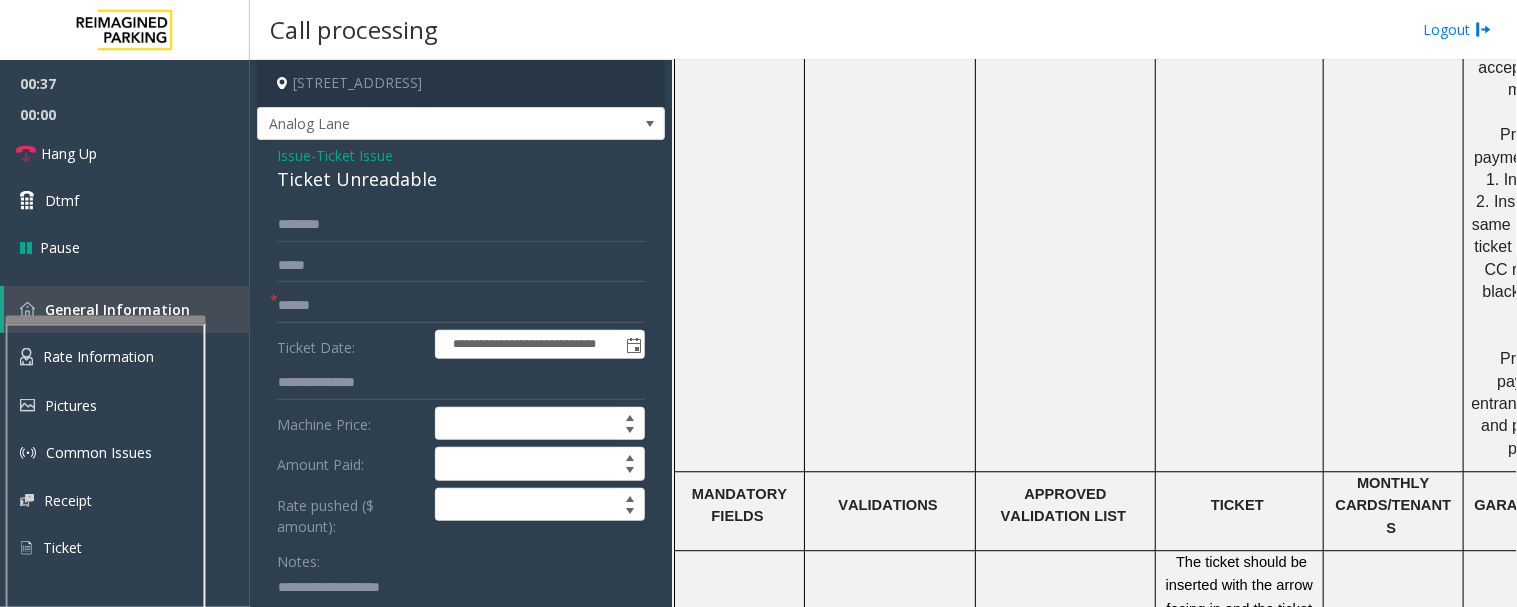 click on "Ticket Unreadable" 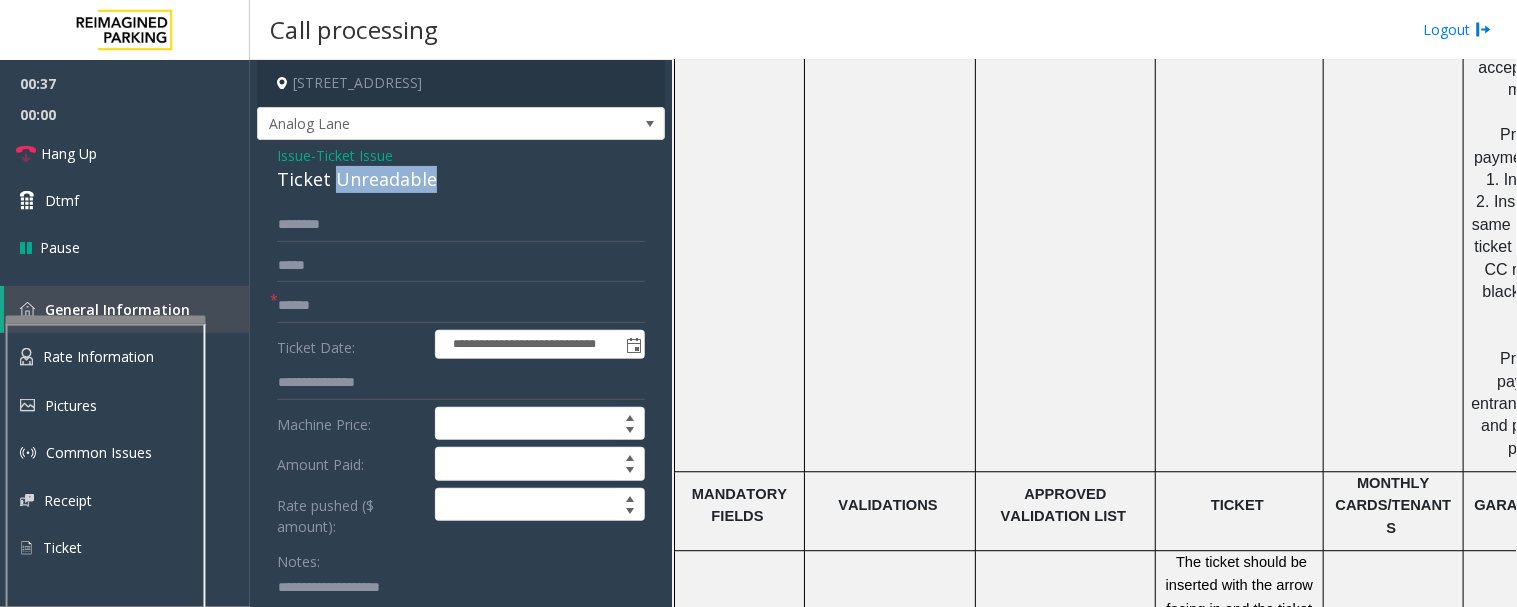 click on "Ticket Unreadable" 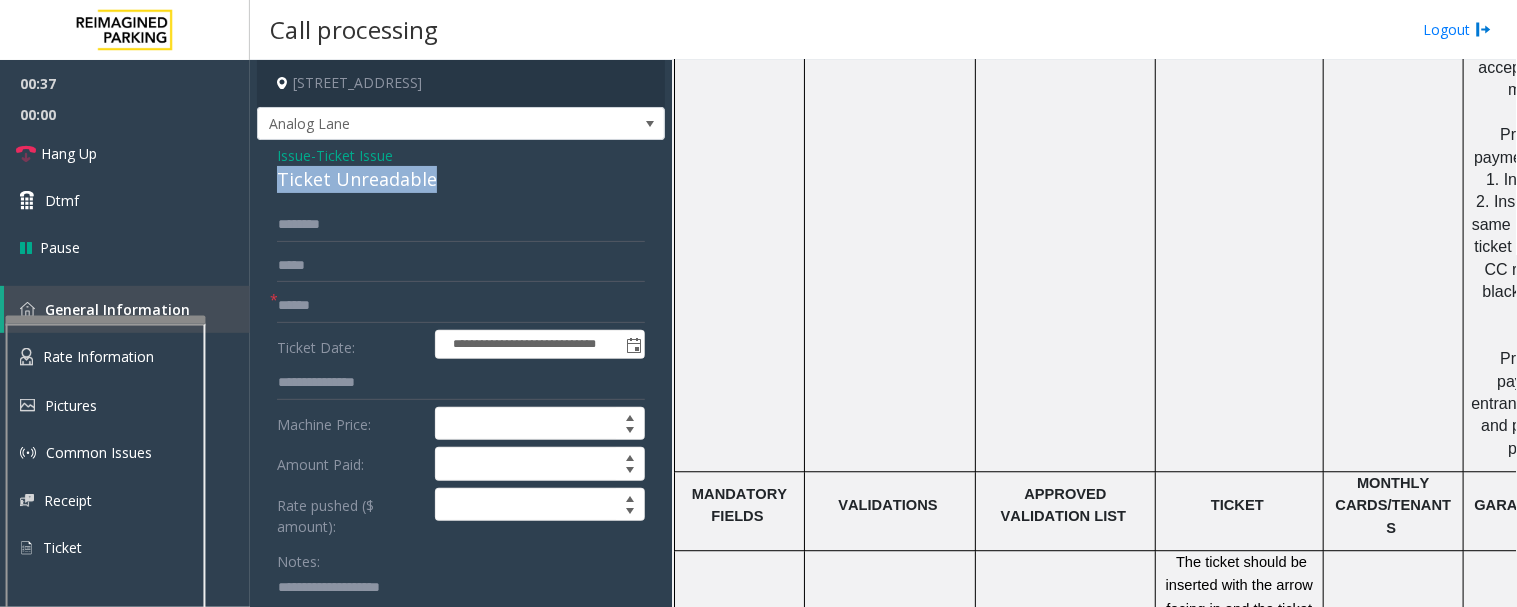 click on "Ticket Unreadable" 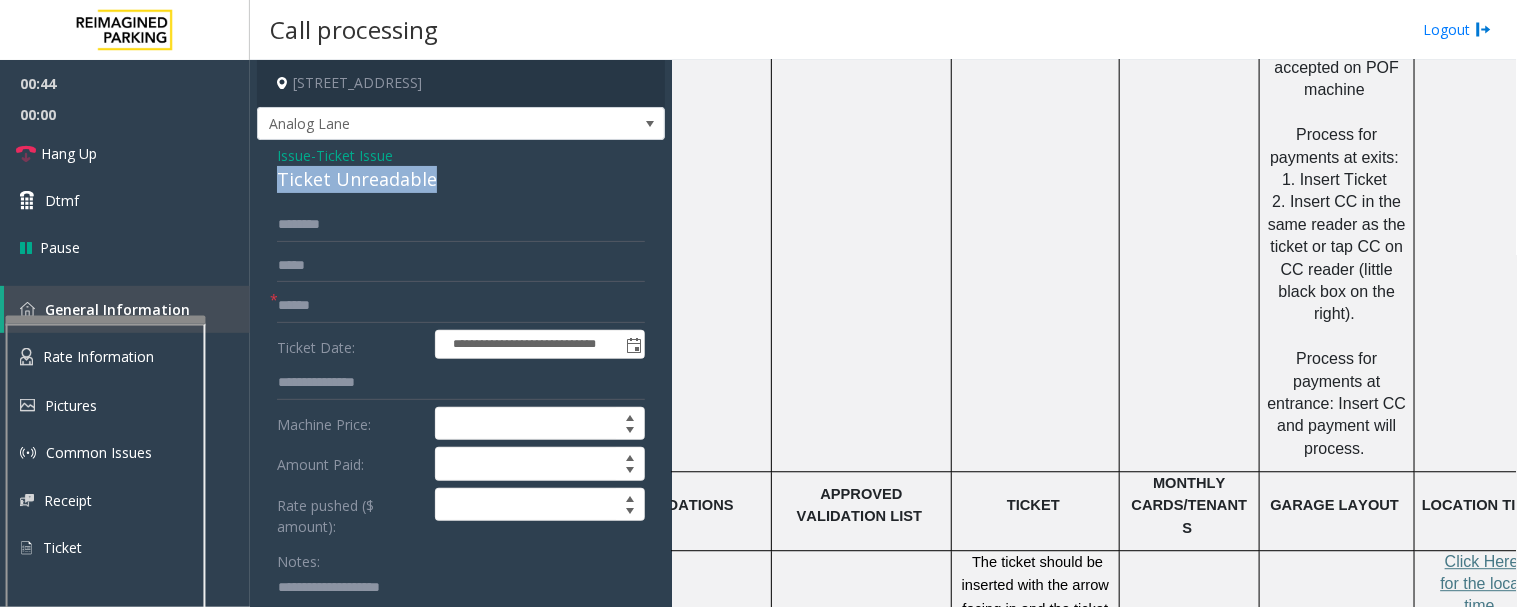 scroll, scrollTop: 3000, scrollLeft: 254, axis: both 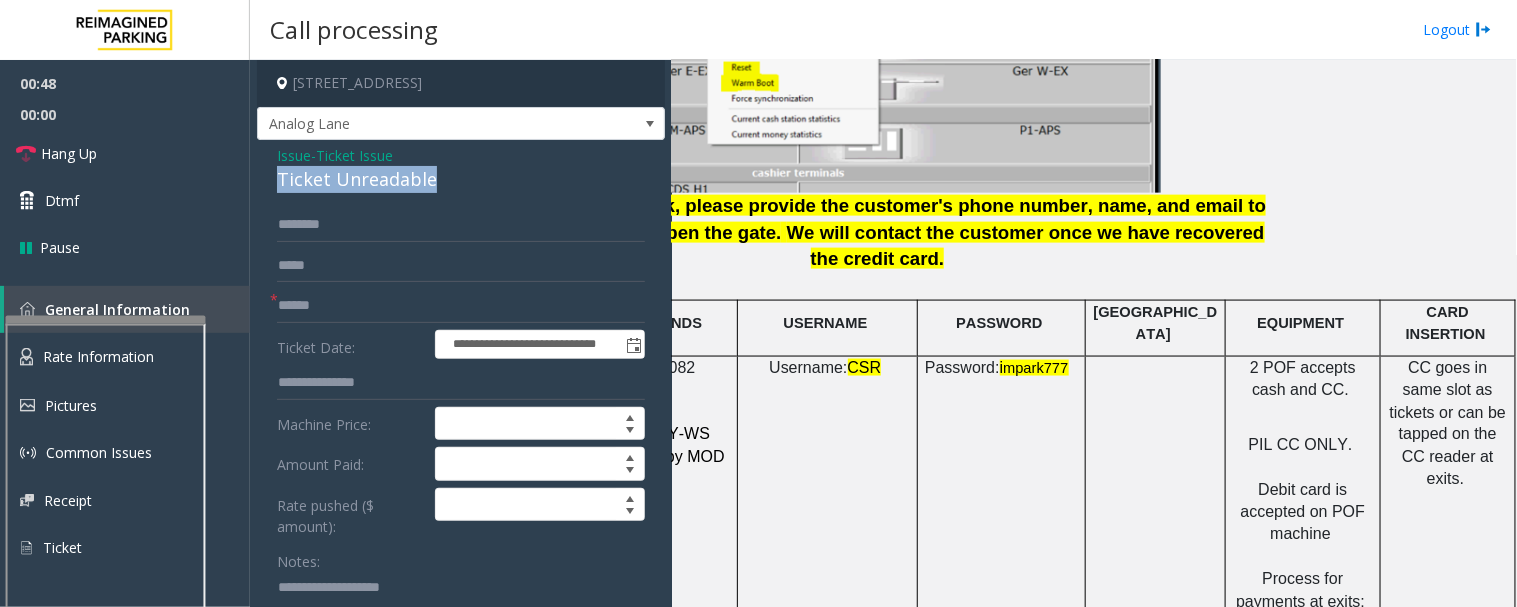 copy on "Ticket Unreadable" 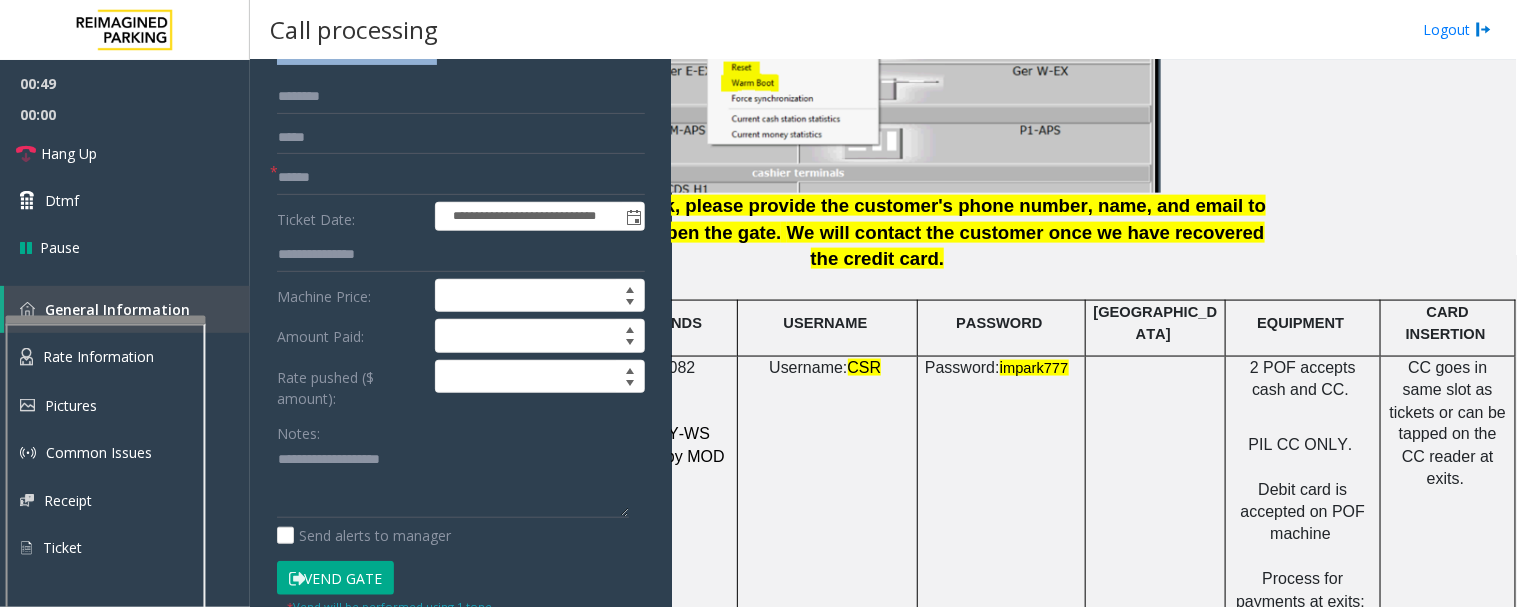 scroll, scrollTop: 333, scrollLeft: 0, axis: vertical 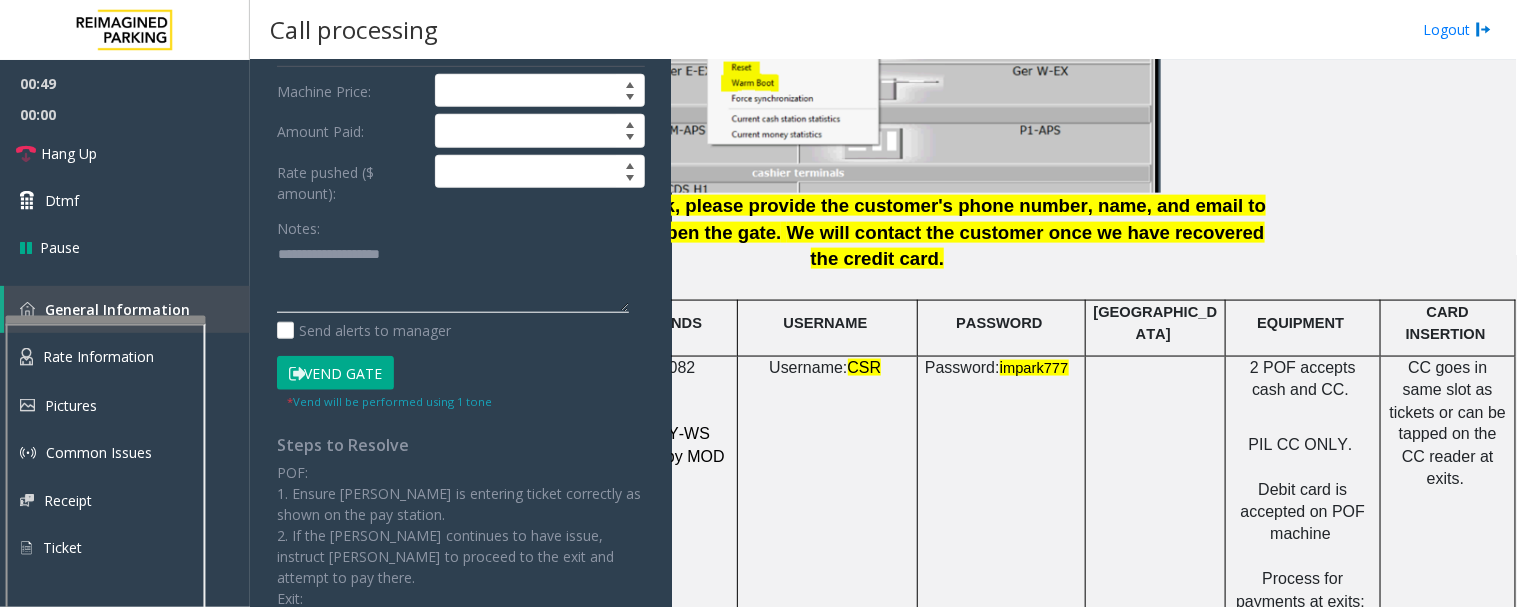 click 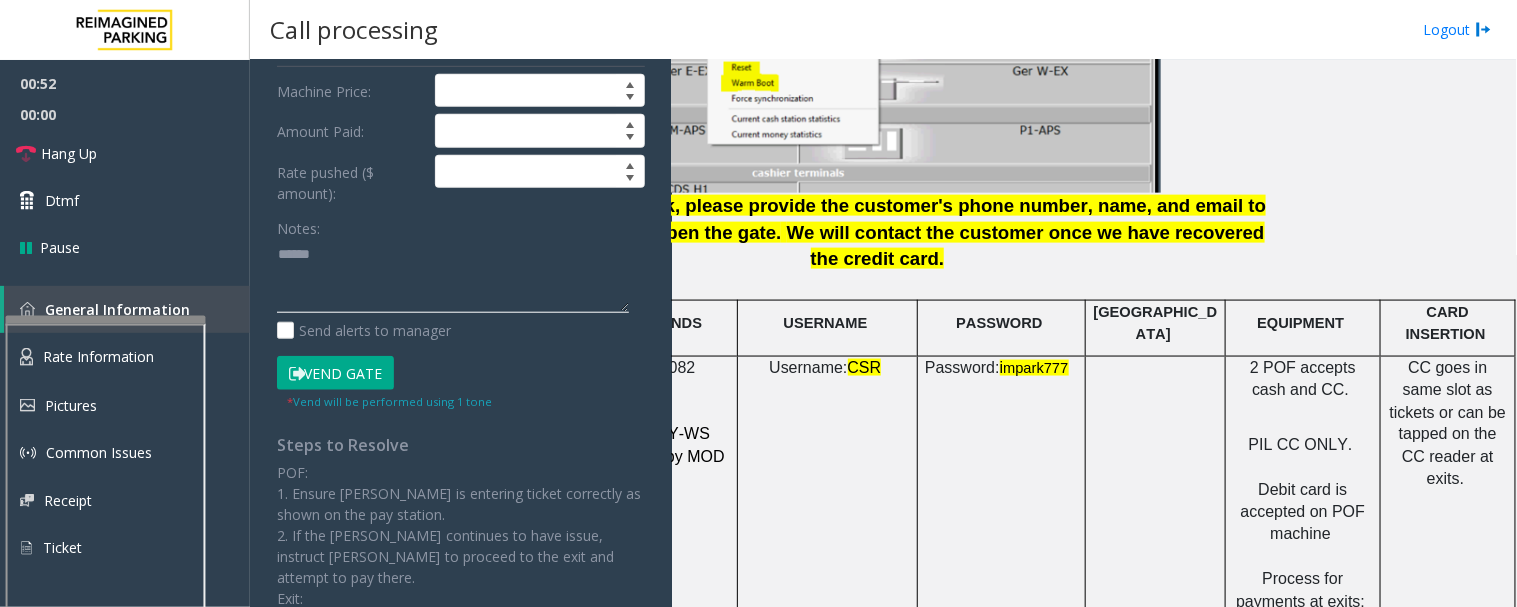 paste on "**********" 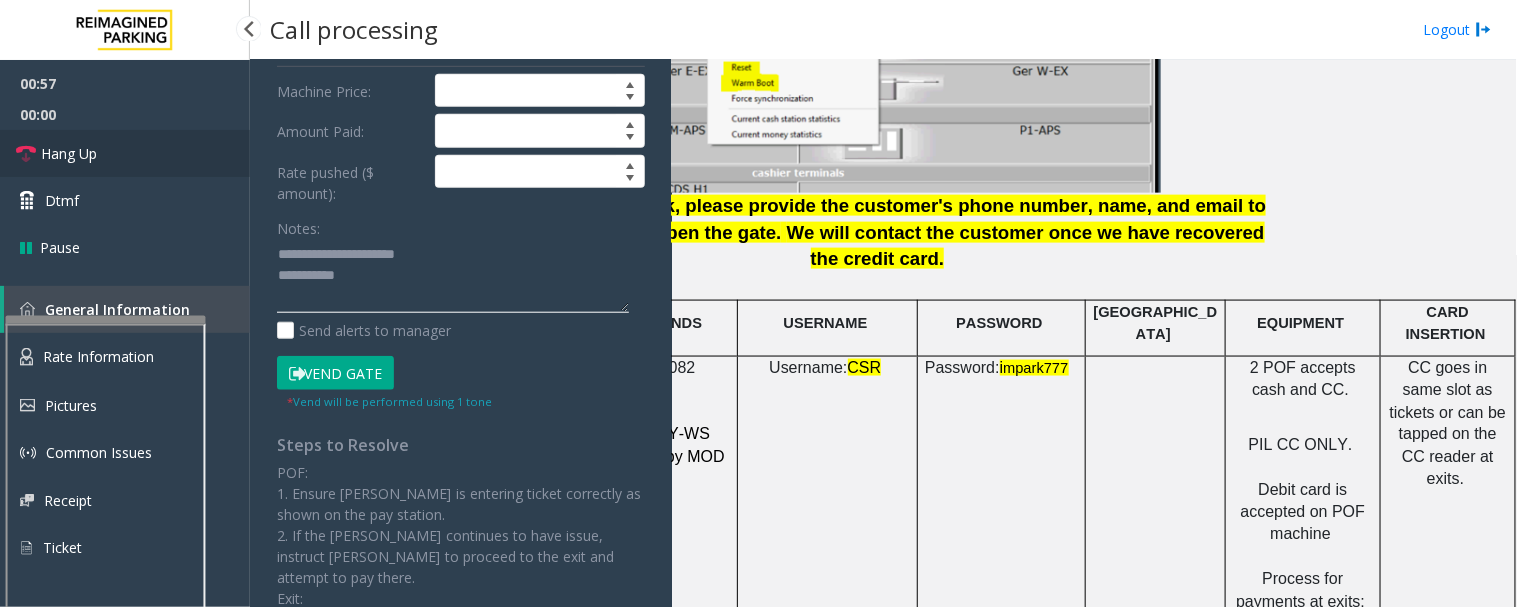 type on "**********" 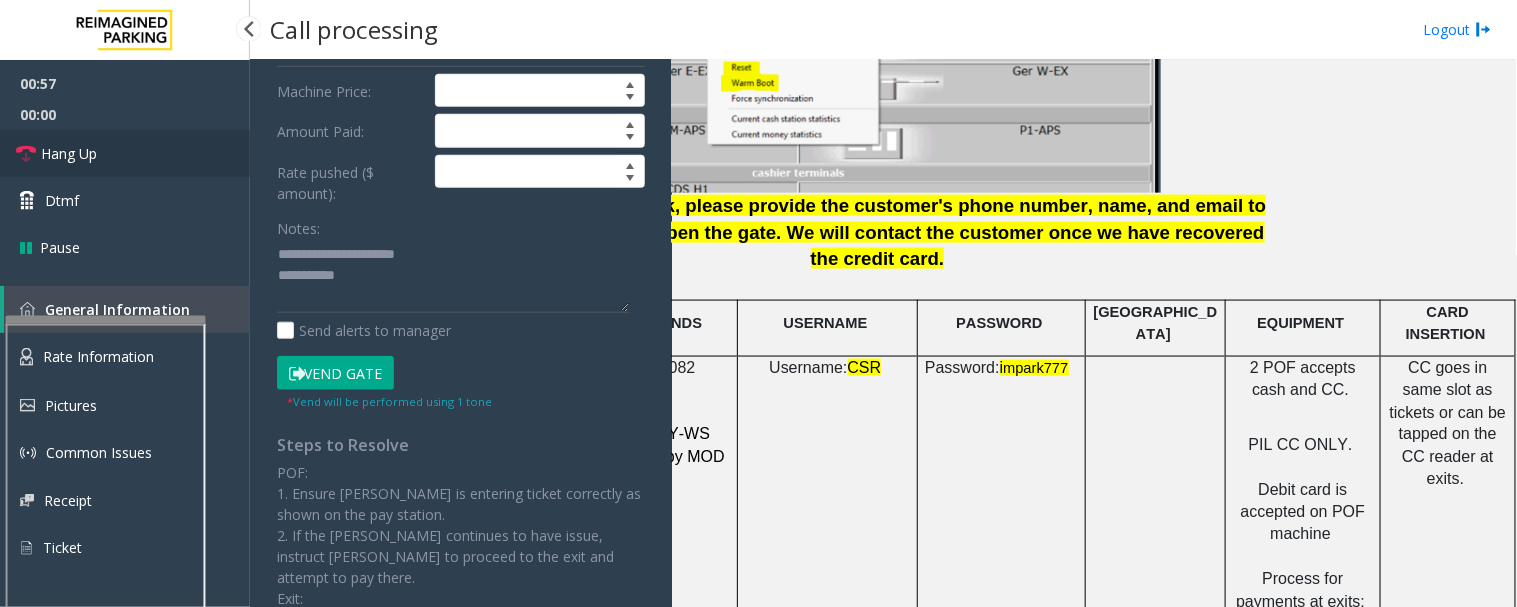 click on "Hang Up" at bounding box center (125, 153) 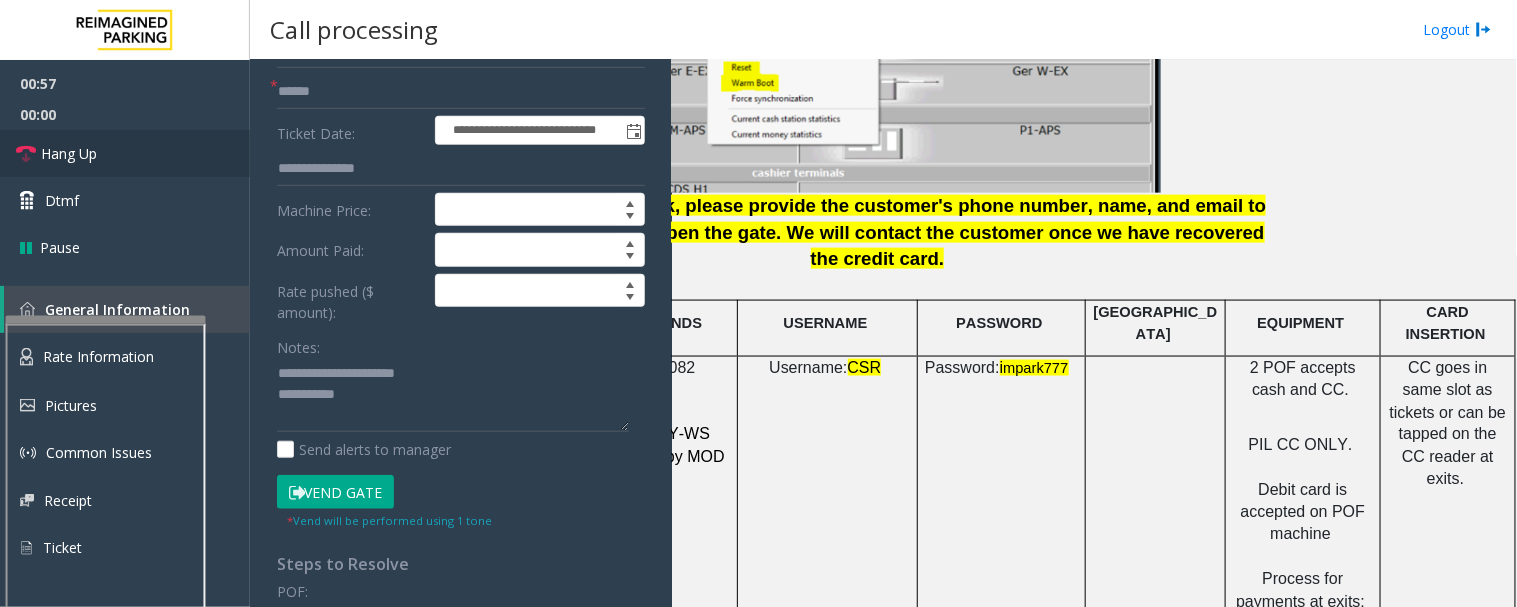 scroll, scrollTop: 111, scrollLeft: 0, axis: vertical 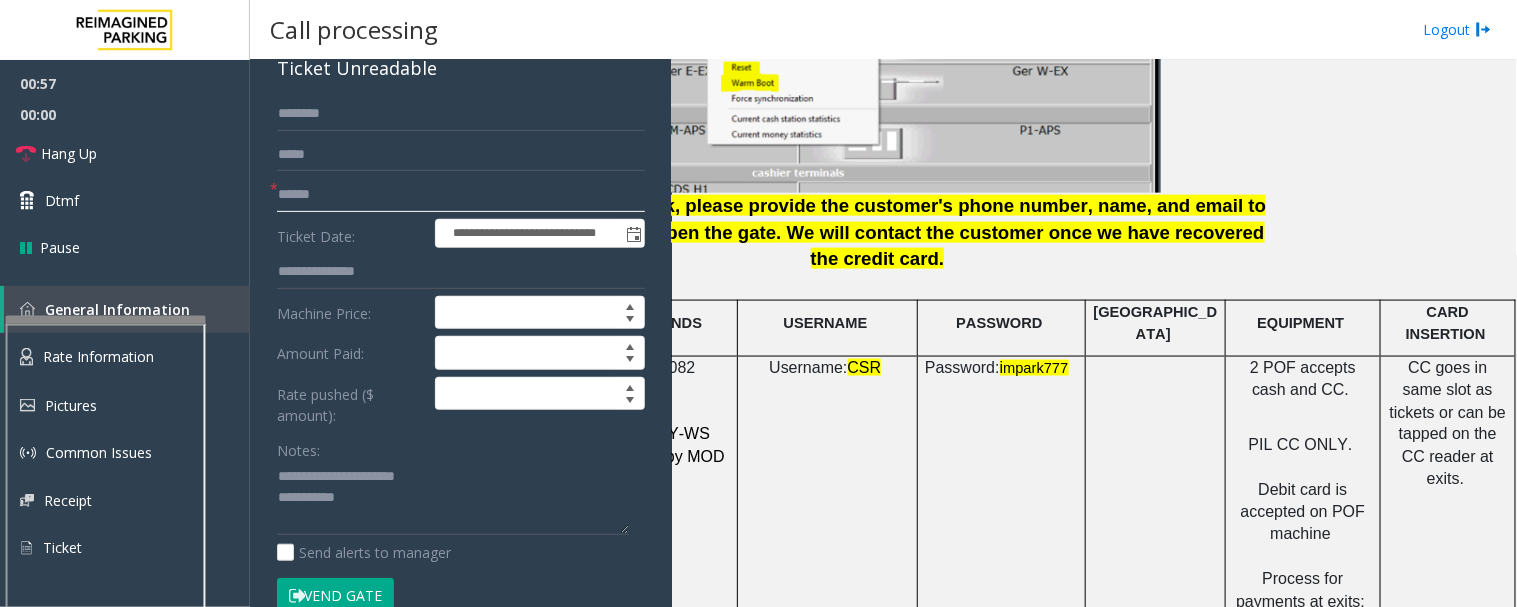 click 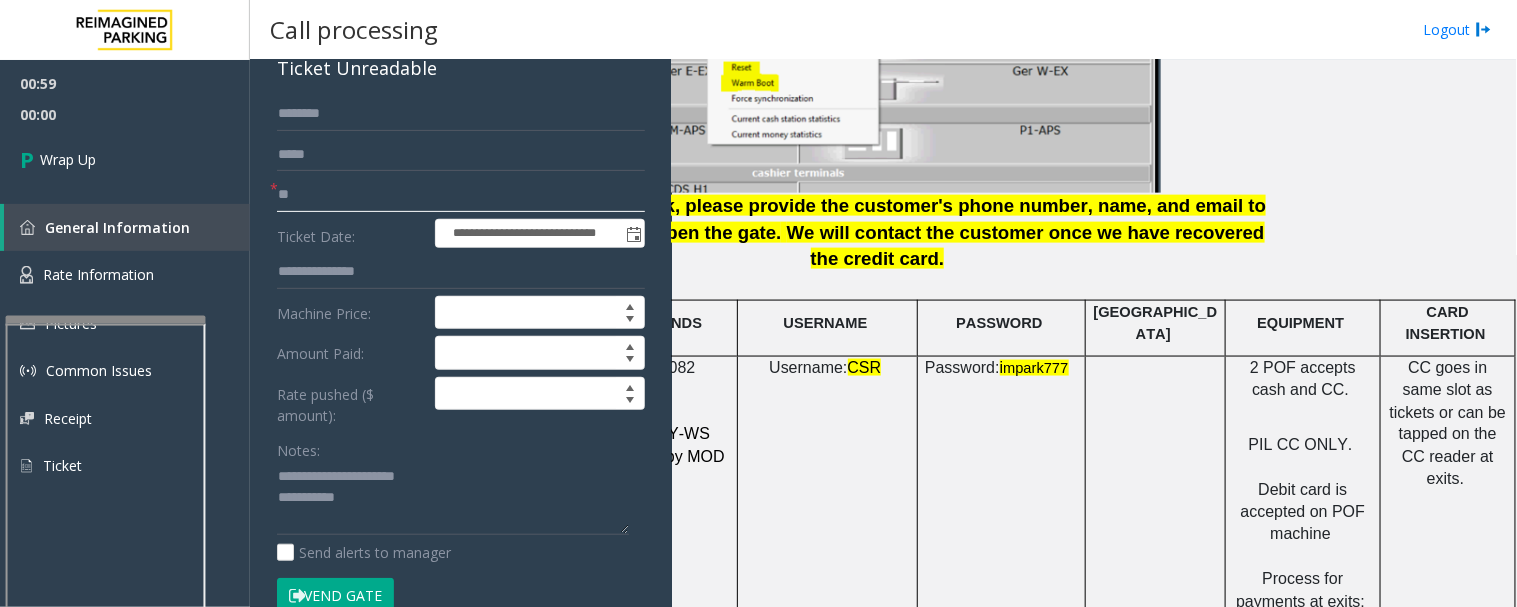 type on "**" 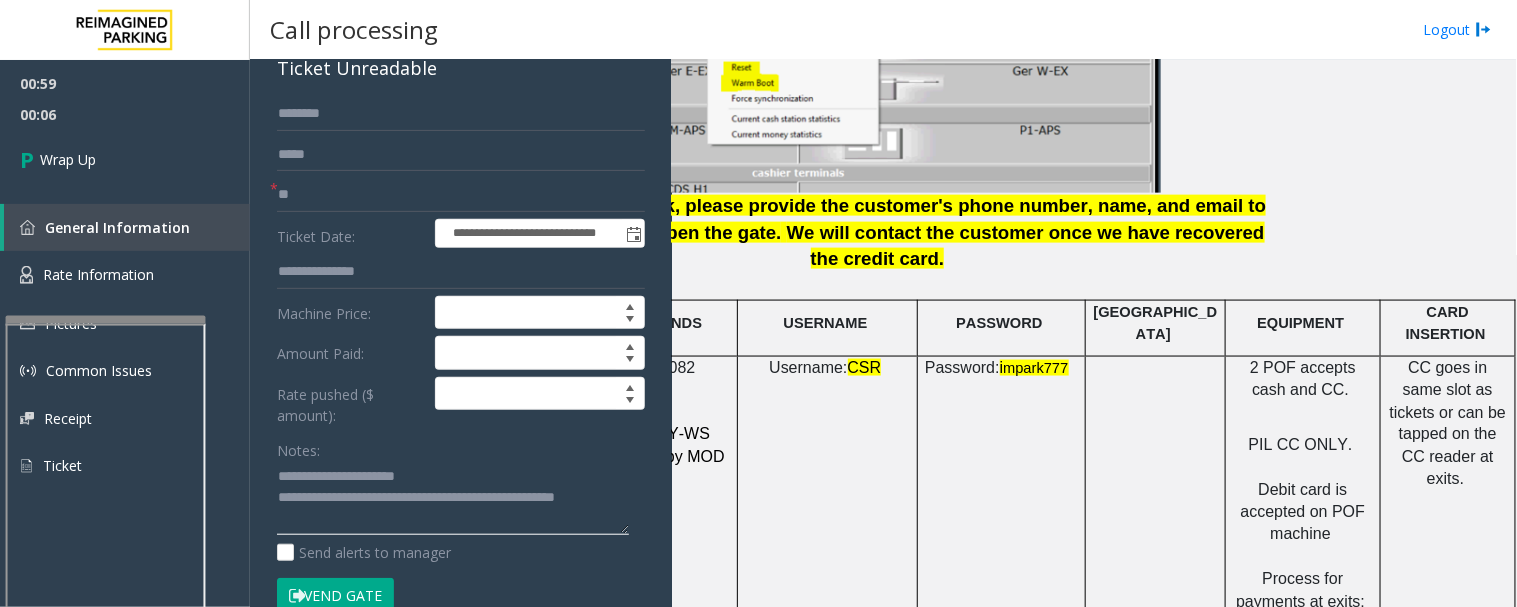 click 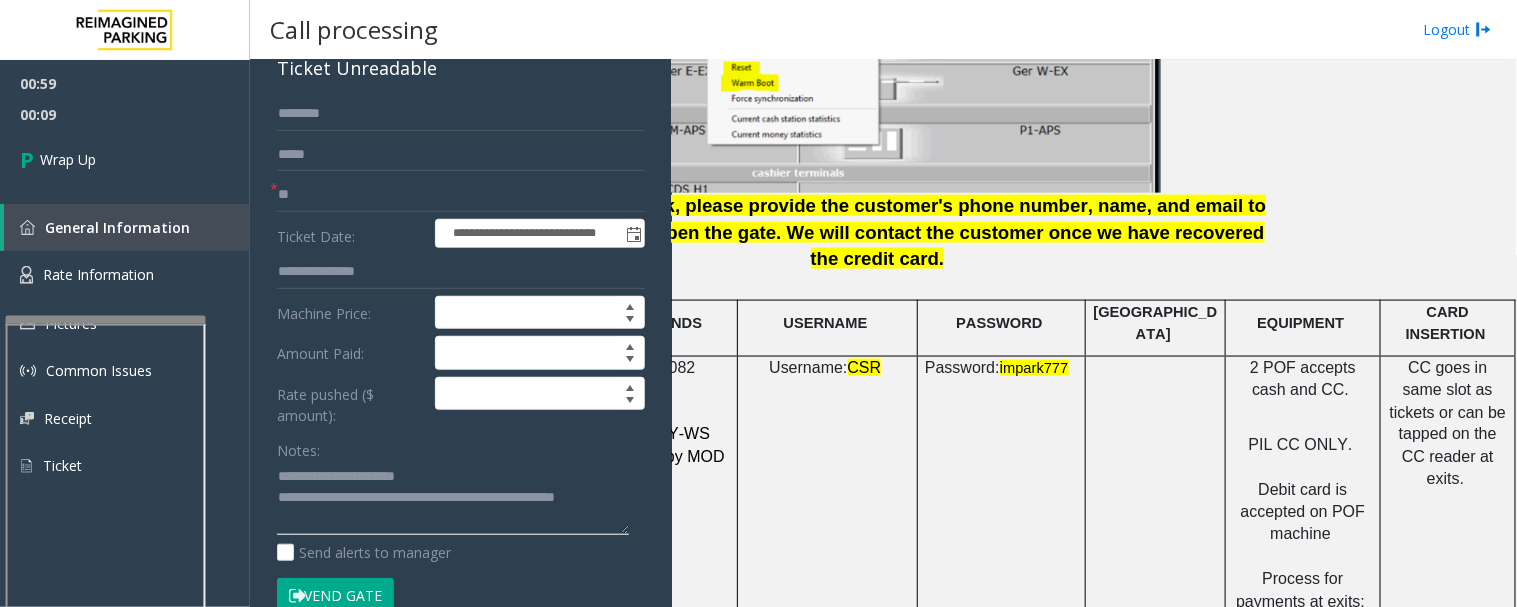 drag, startPoint x: 517, startPoint y: 496, endPoint x: 540, endPoint y: 495, distance: 23.021729 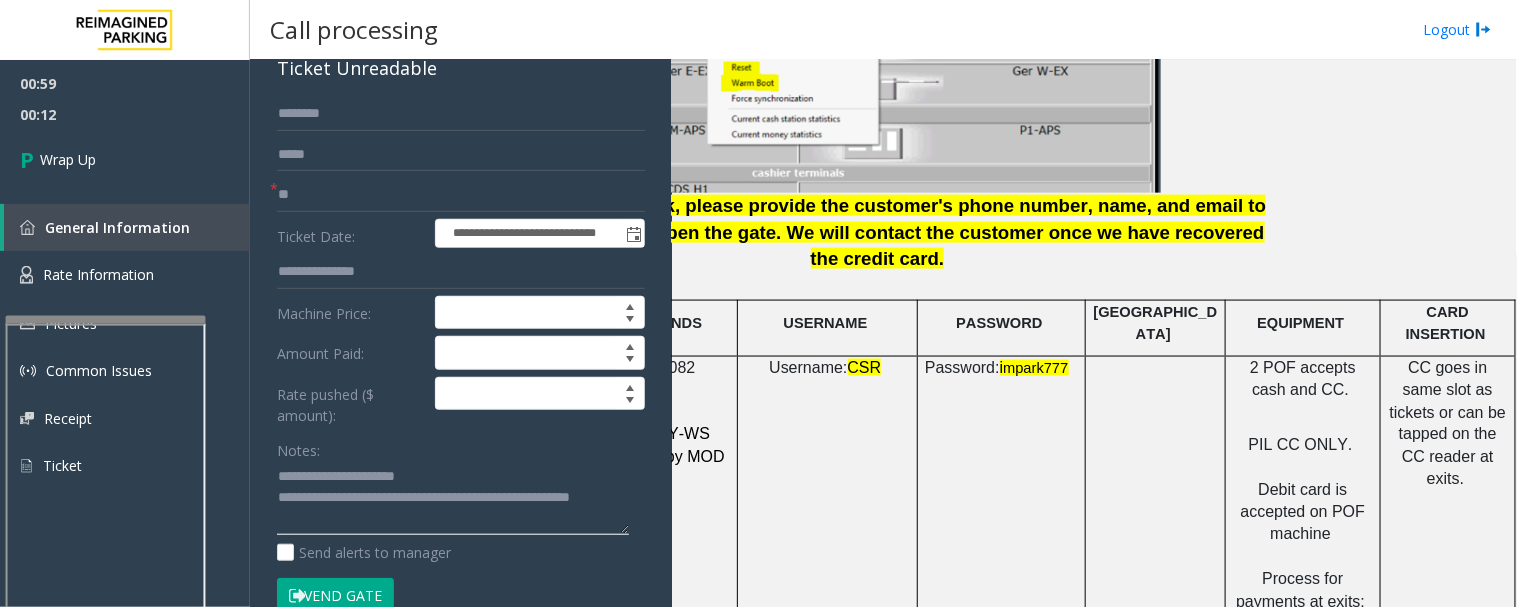 click 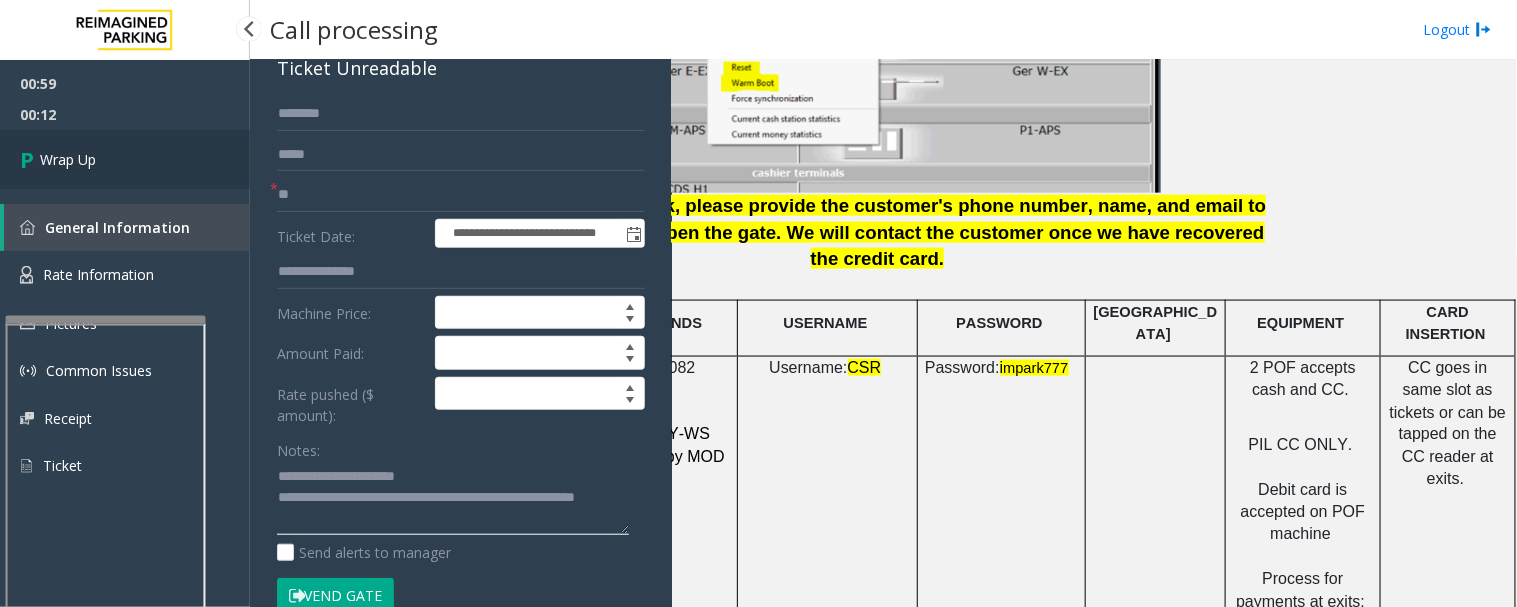 type on "**********" 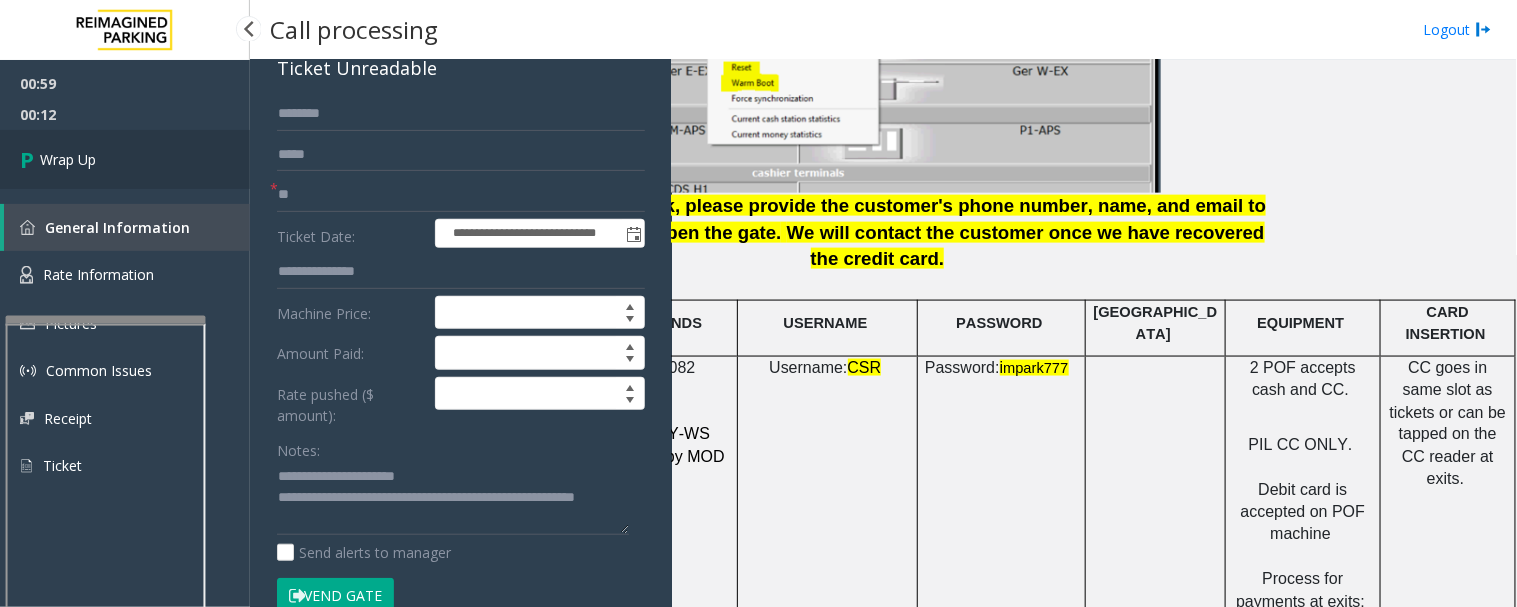 click on "Wrap Up" at bounding box center [125, 159] 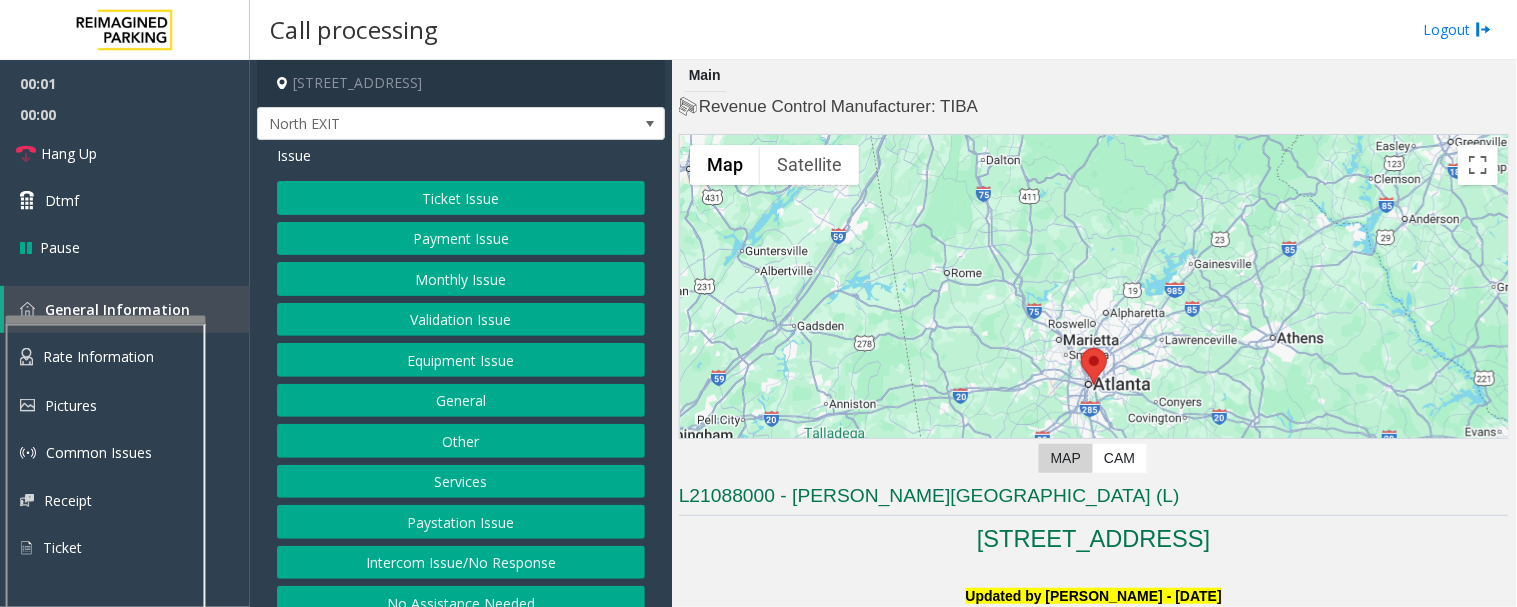 scroll, scrollTop: 555, scrollLeft: 0, axis: vertical 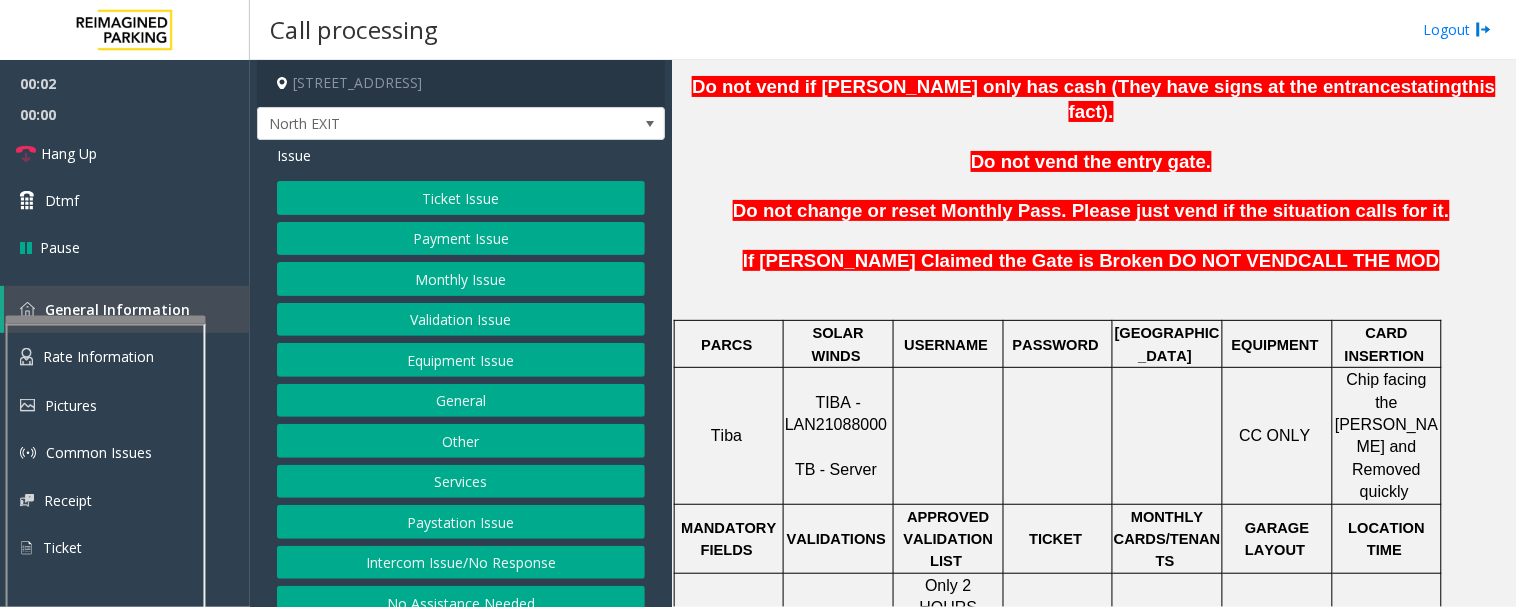 click on "TIBA - LAN21088000" 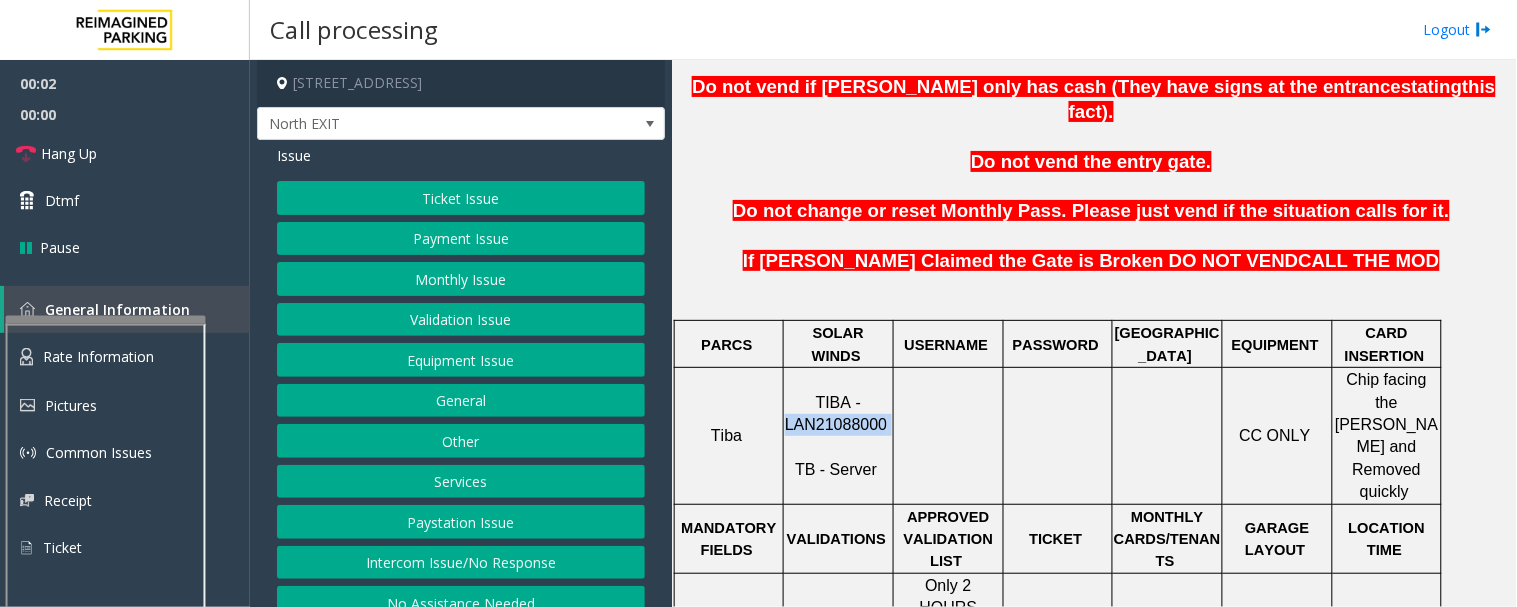 click on "TIBA - LAN21088000" 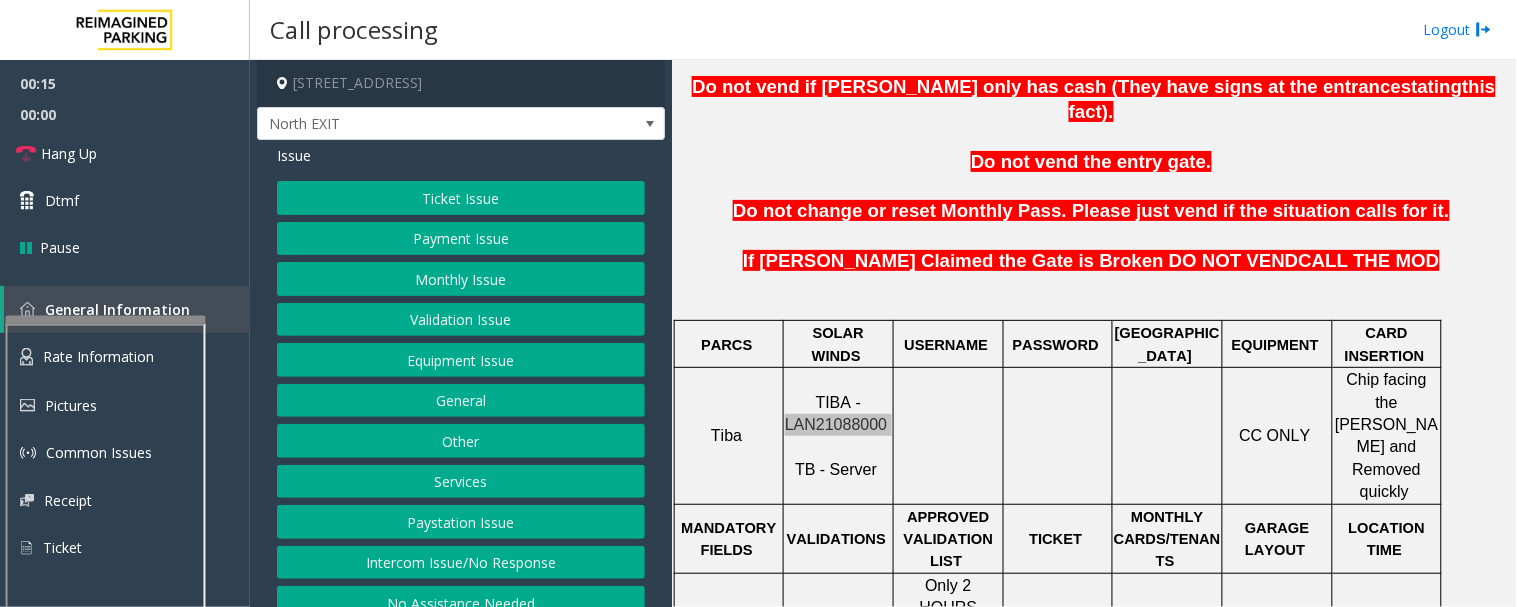 scroll, scrollTop: 777, scrollLeft: 0, axis: vertical 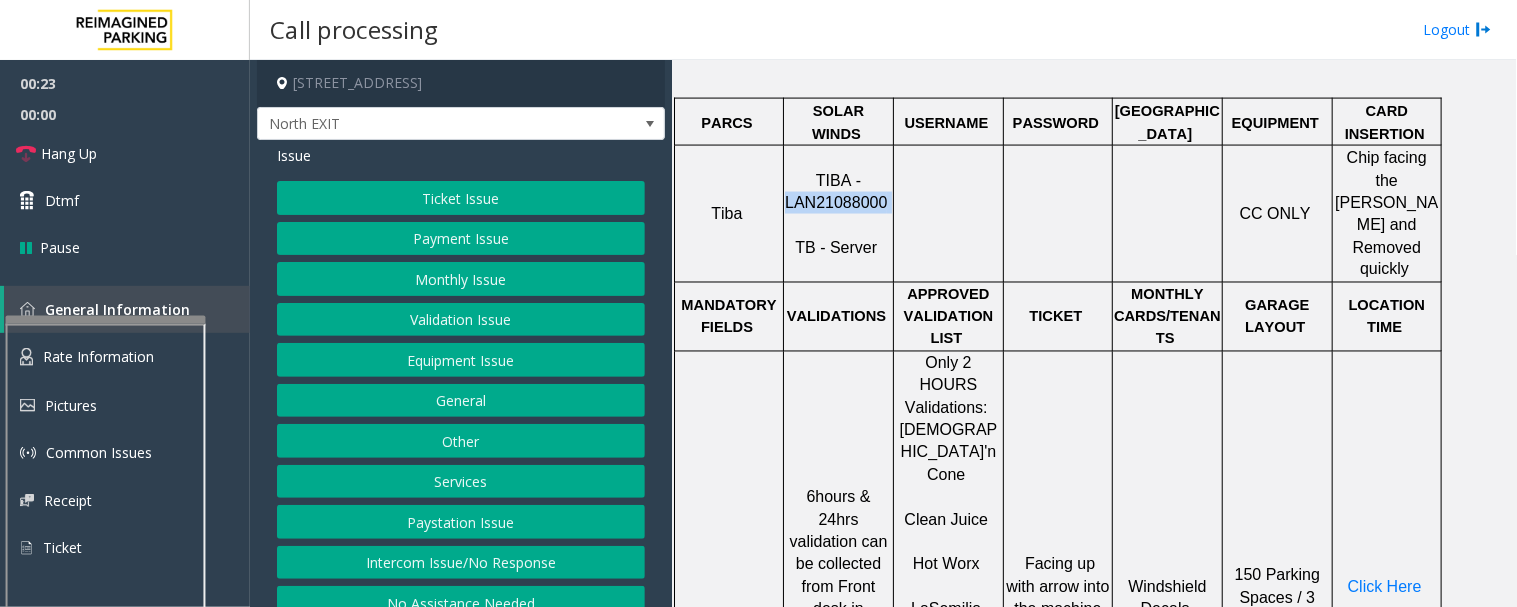 click on "Ticket Issue" 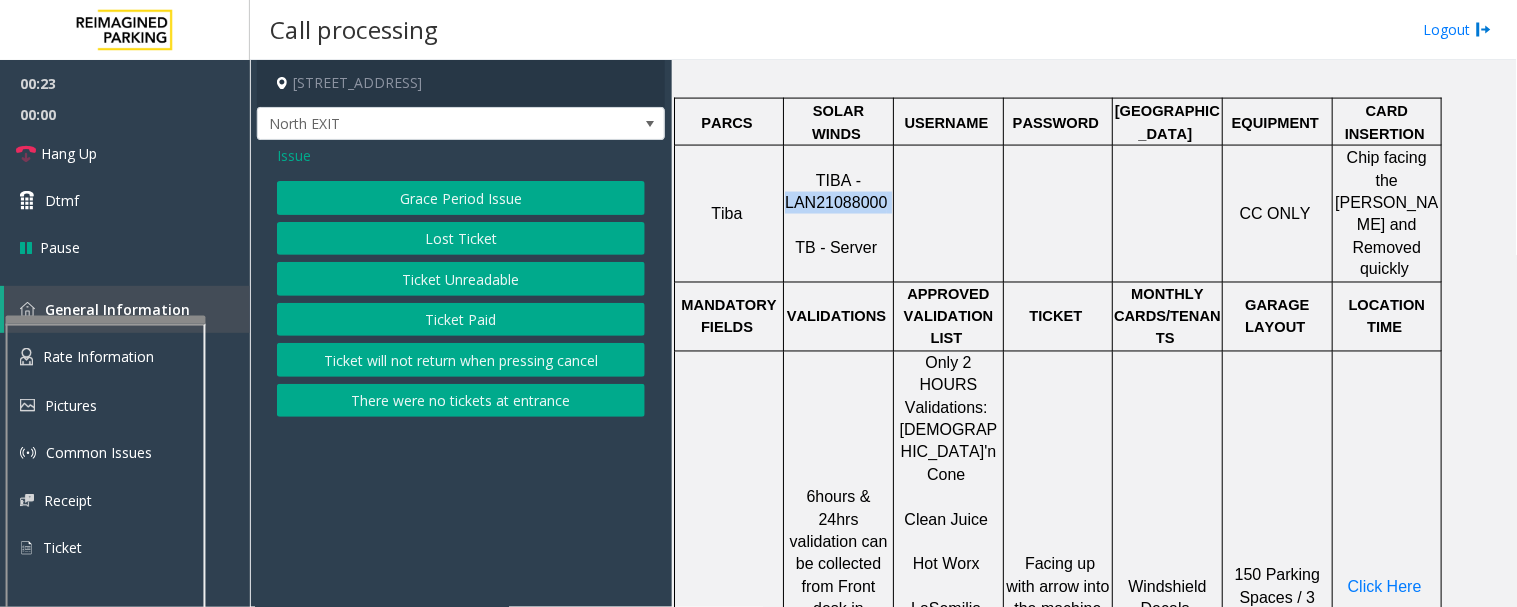 click on "Ticket Unreadable" 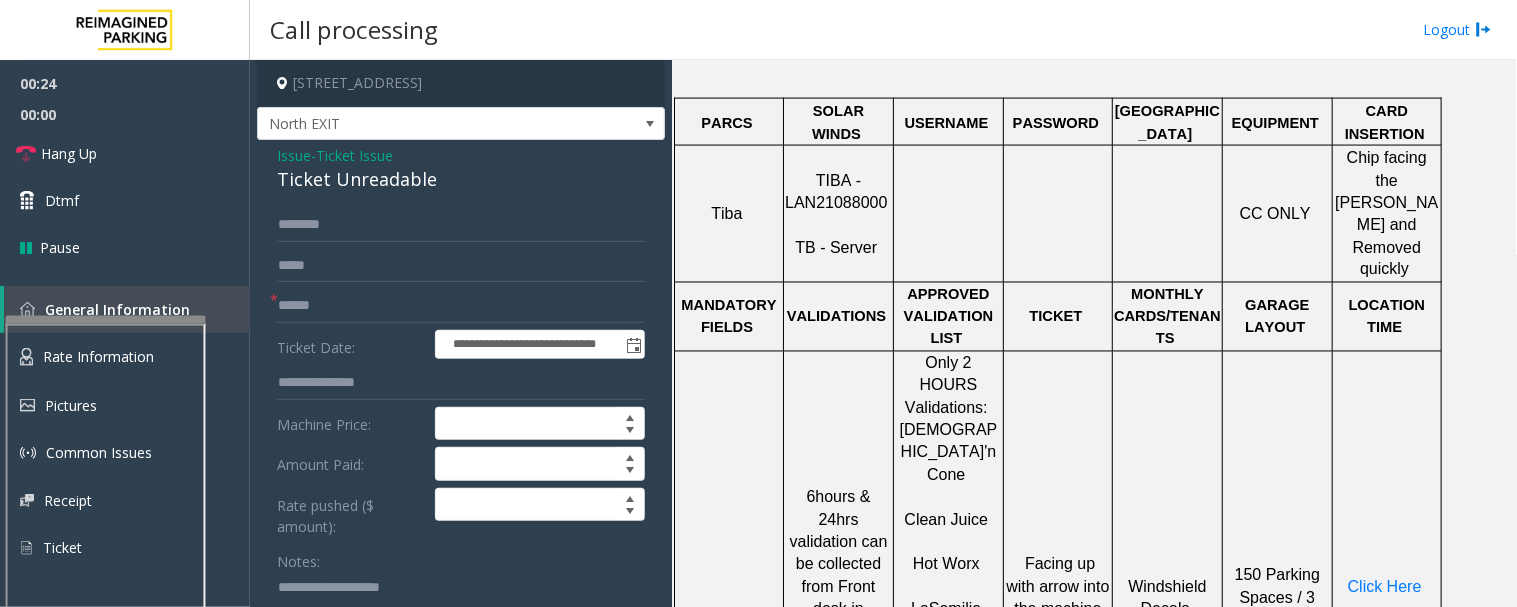 click on "Ticket Unreadable" 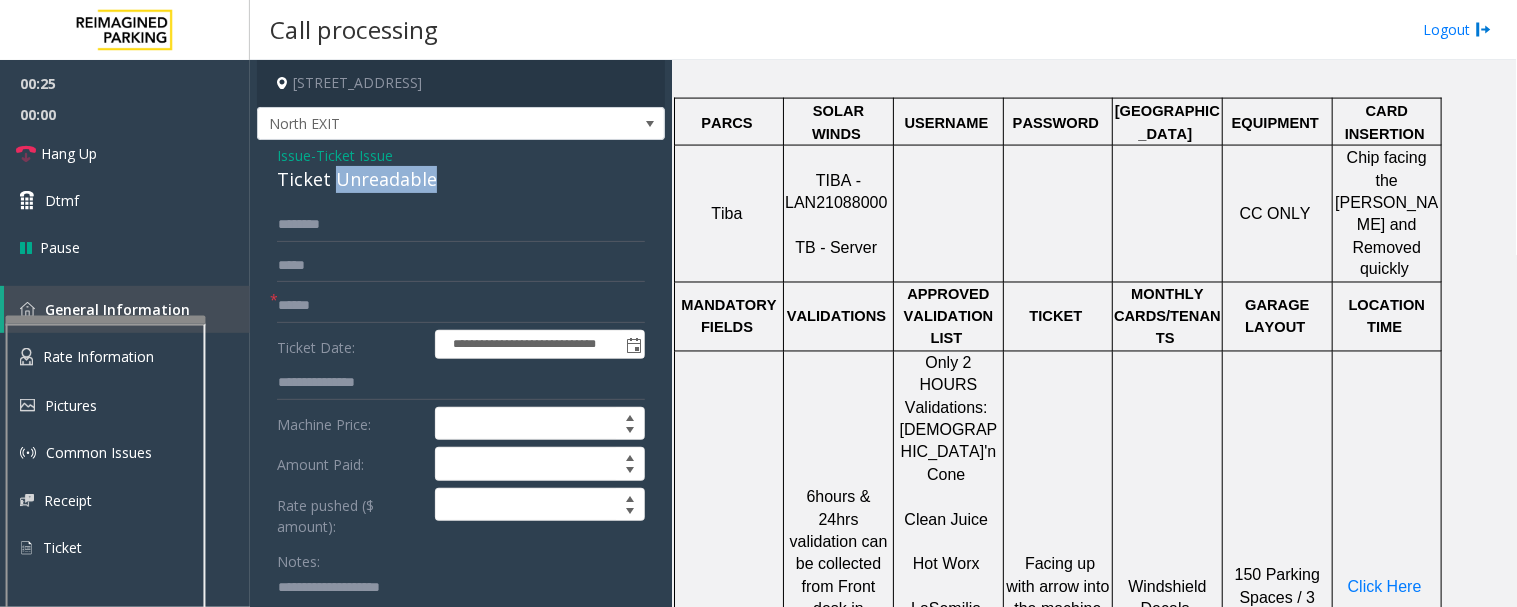 click on "Ticket Unreadable" 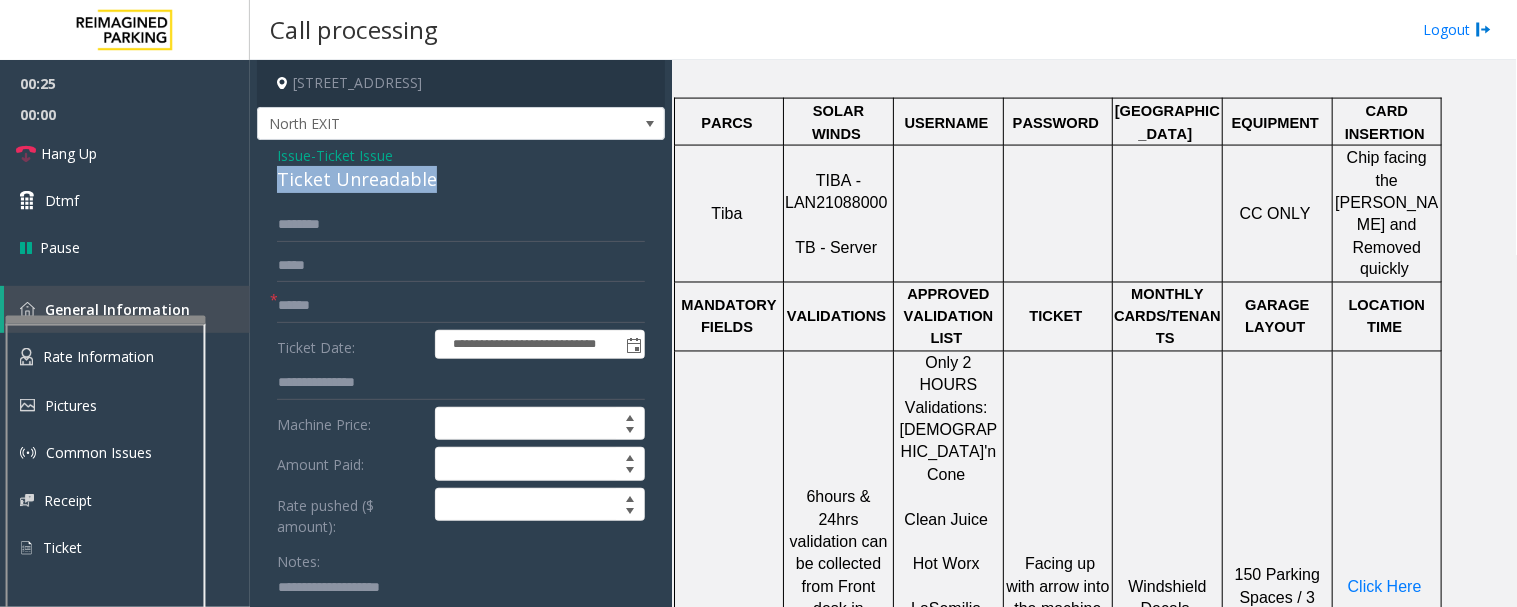 click on "Ticket Unreadable" 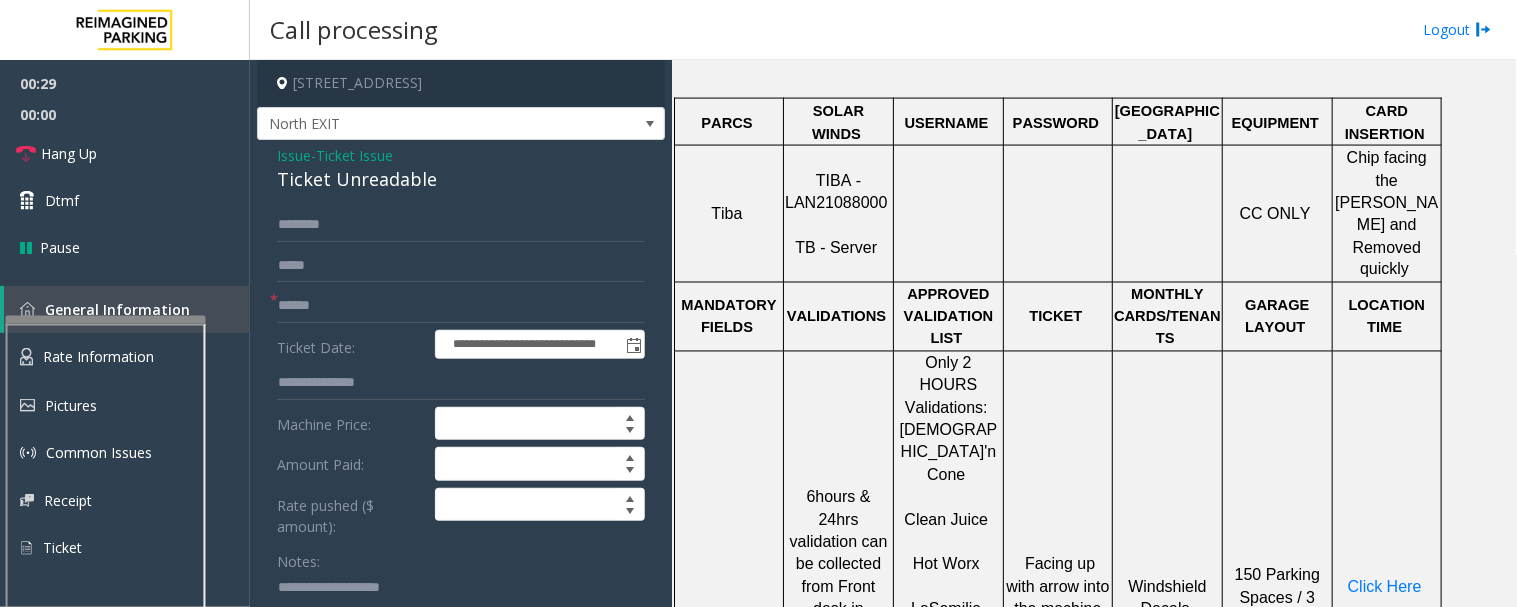 click 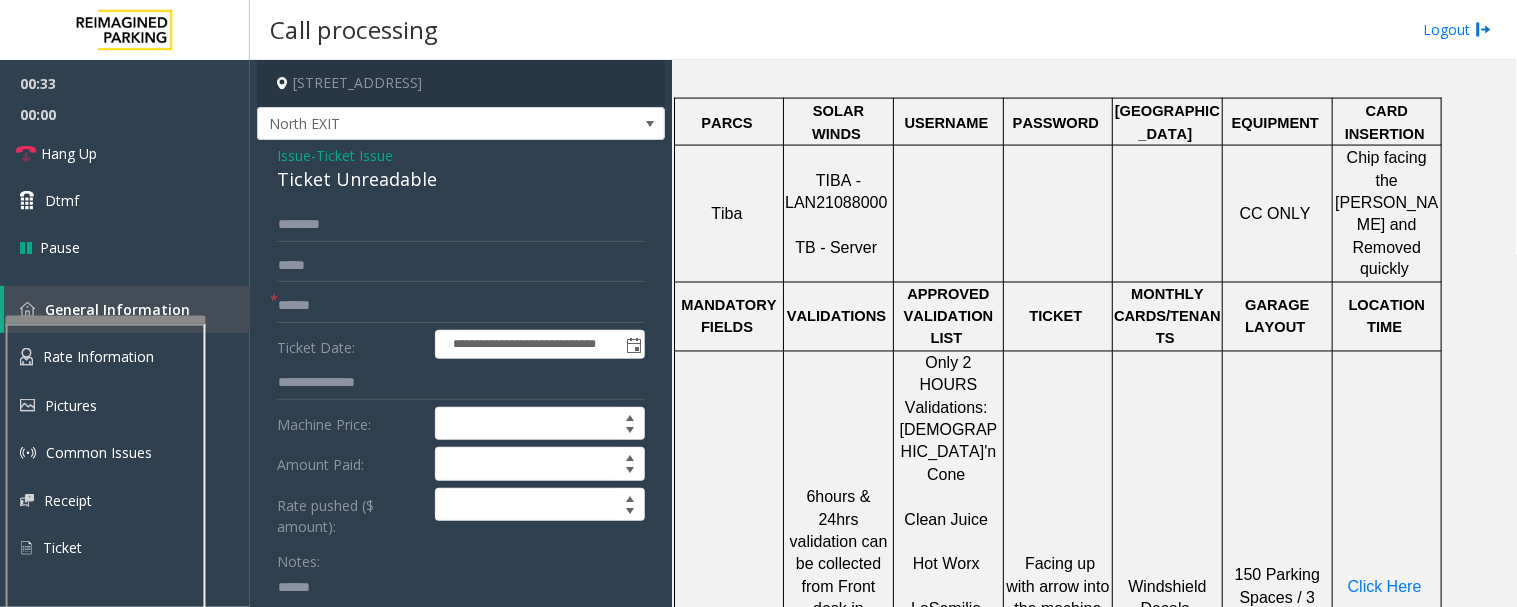 paste on "**********" 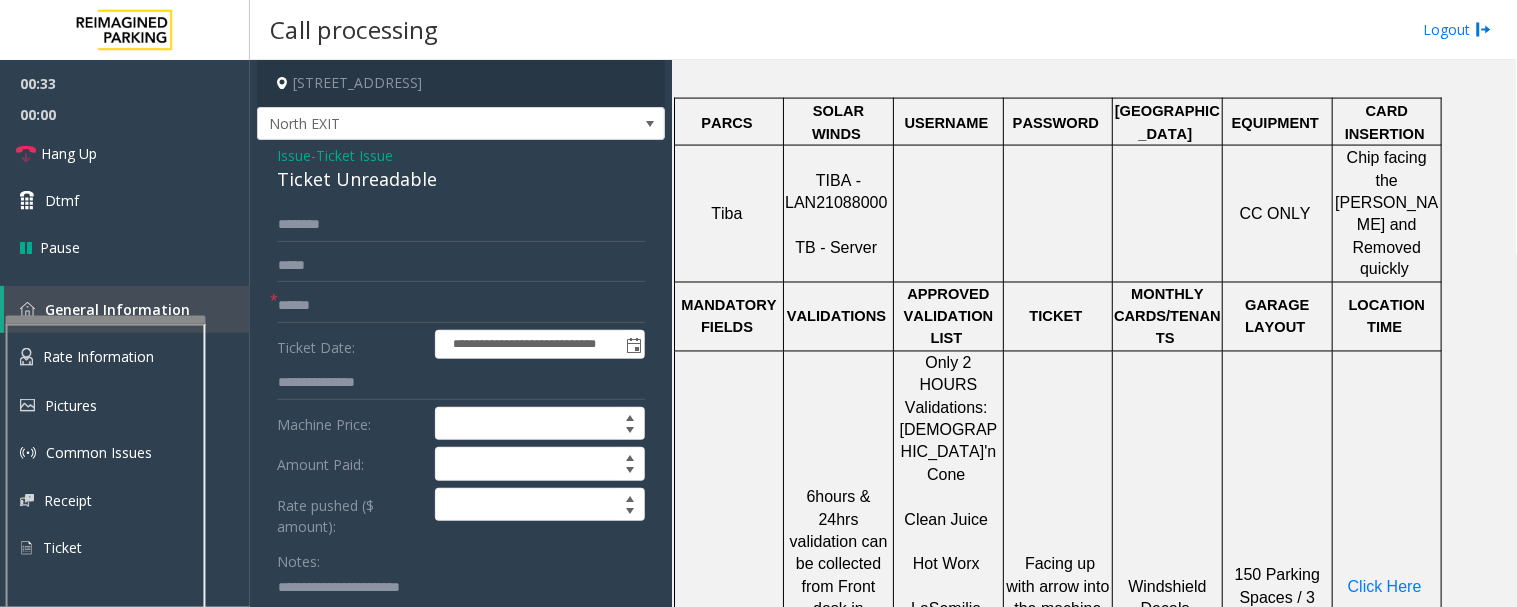 scroll, scrollTop: 10, scrollLeft: 0, axis: vertical 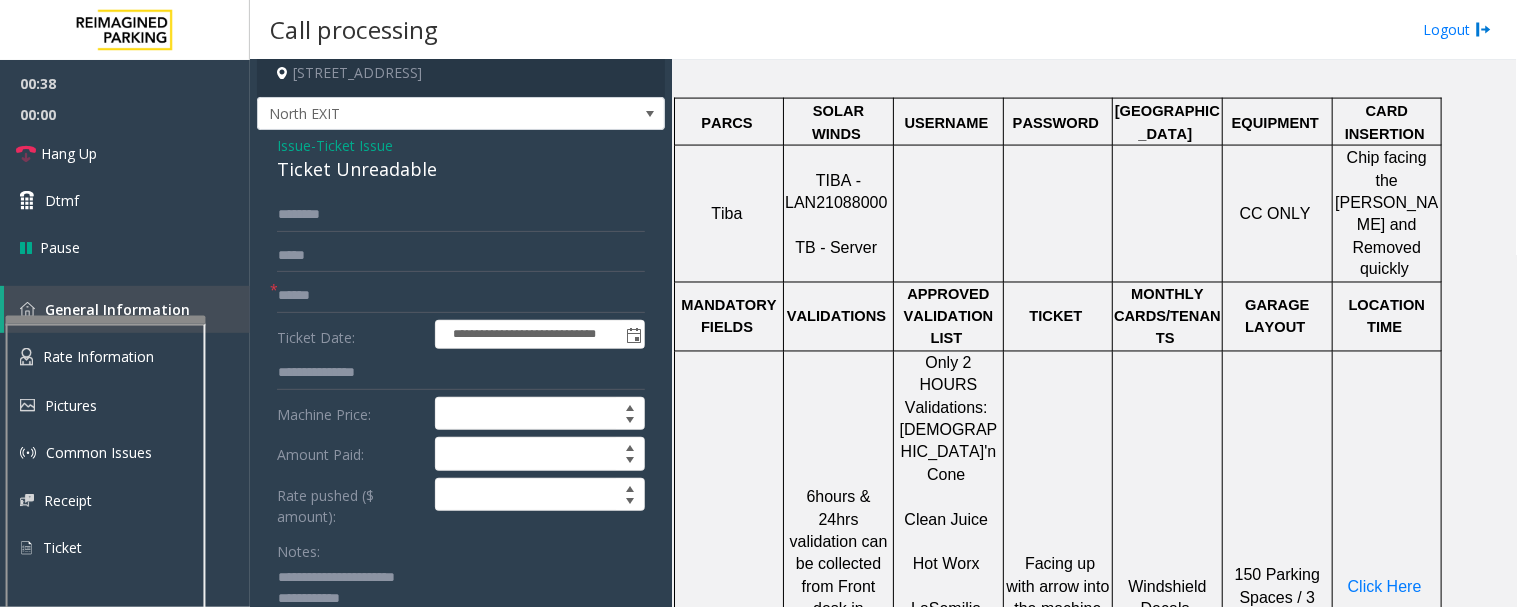 type on "**********" 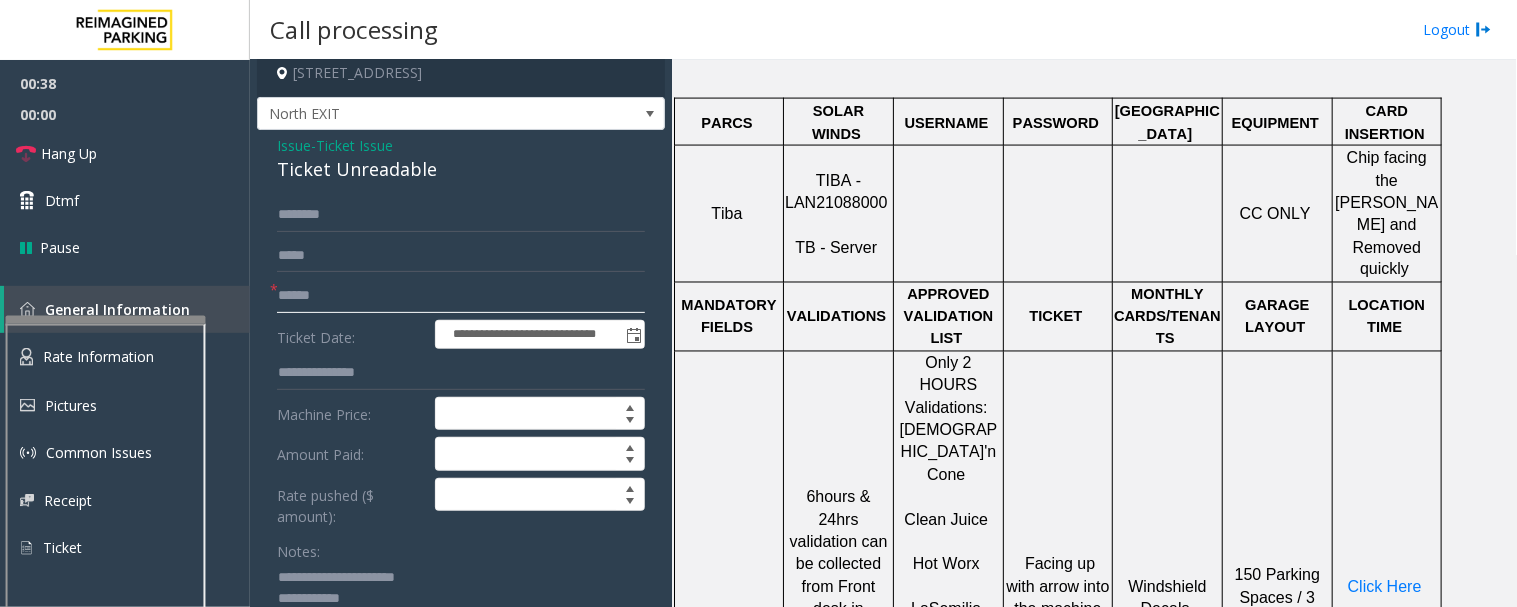 click 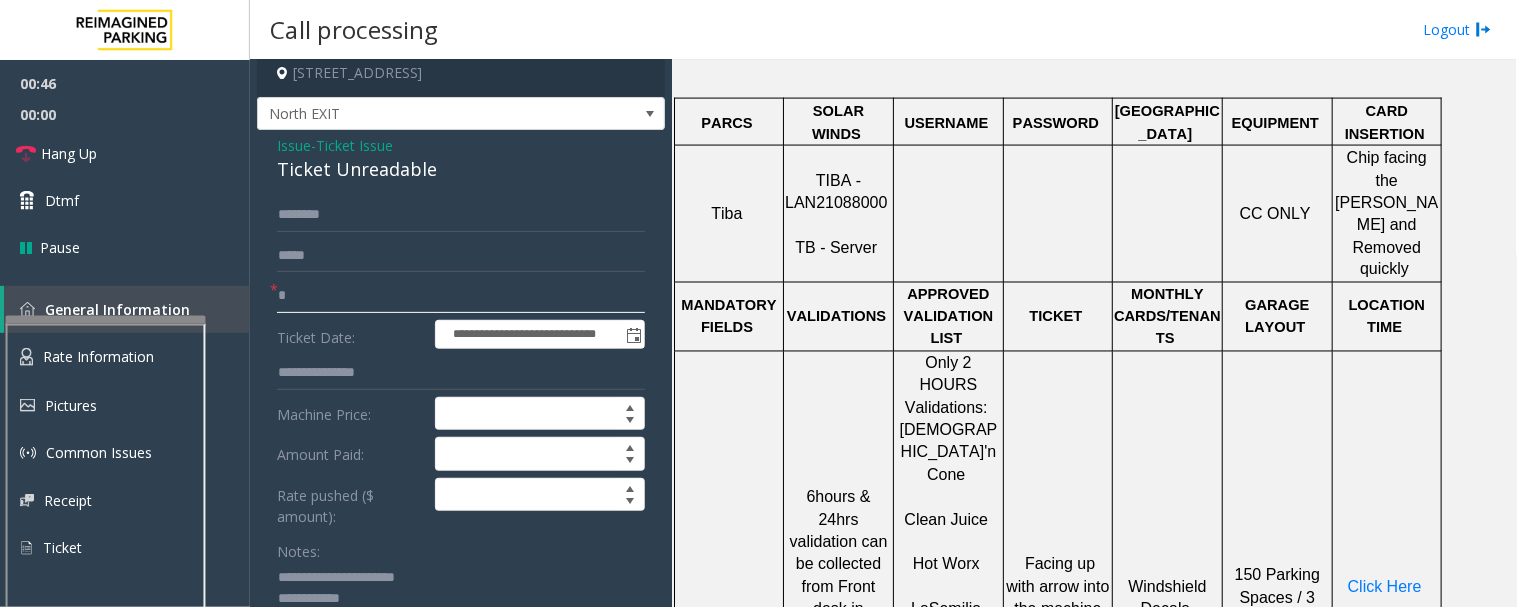 click on "*" 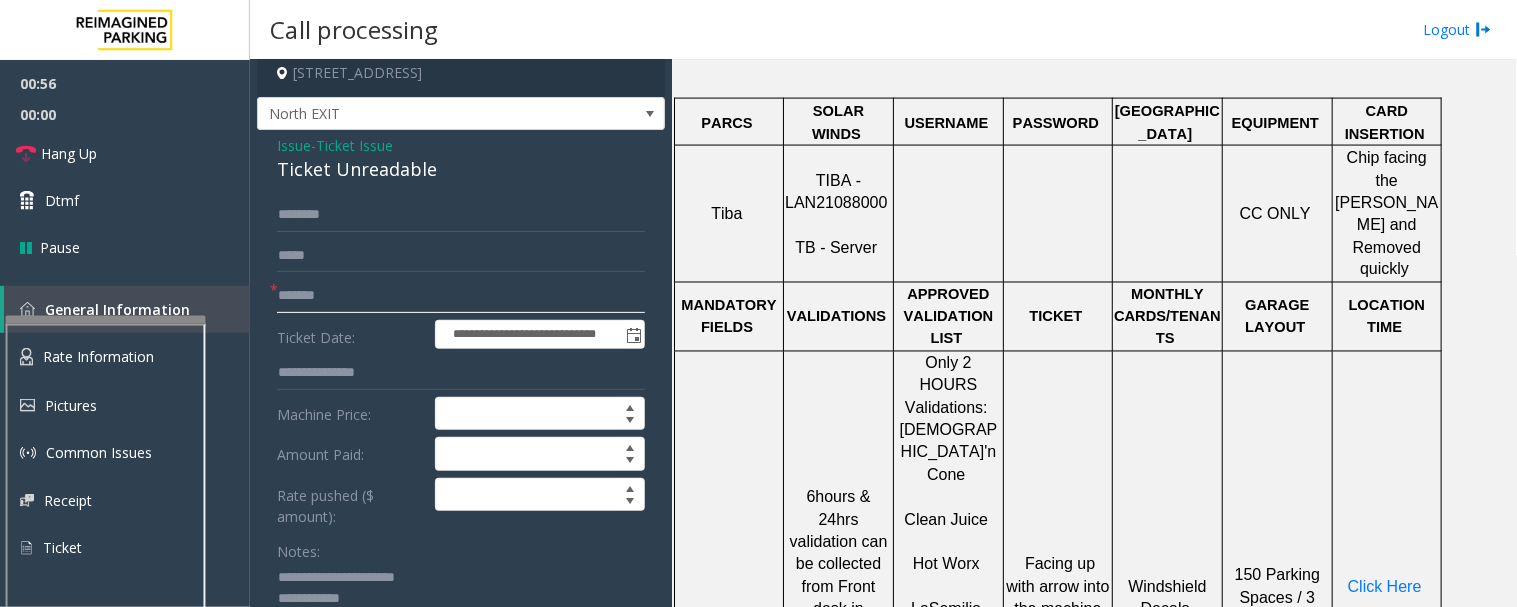 type on "*******" 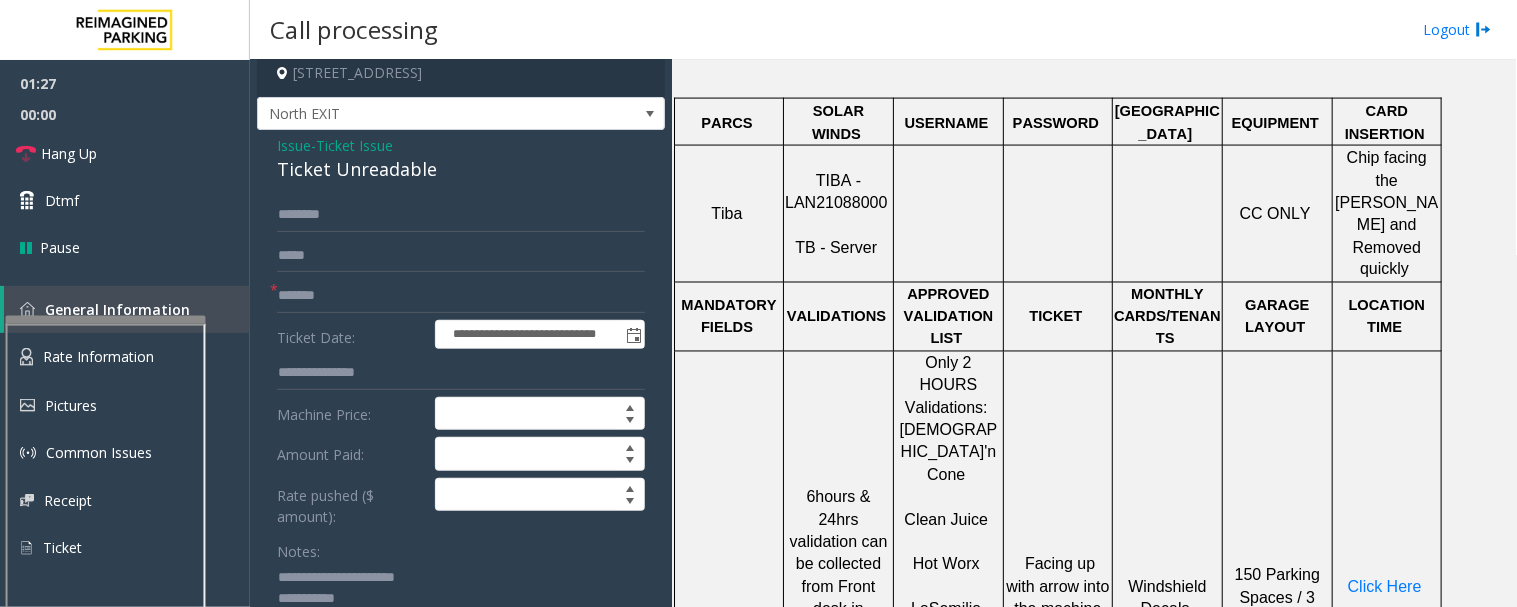 click 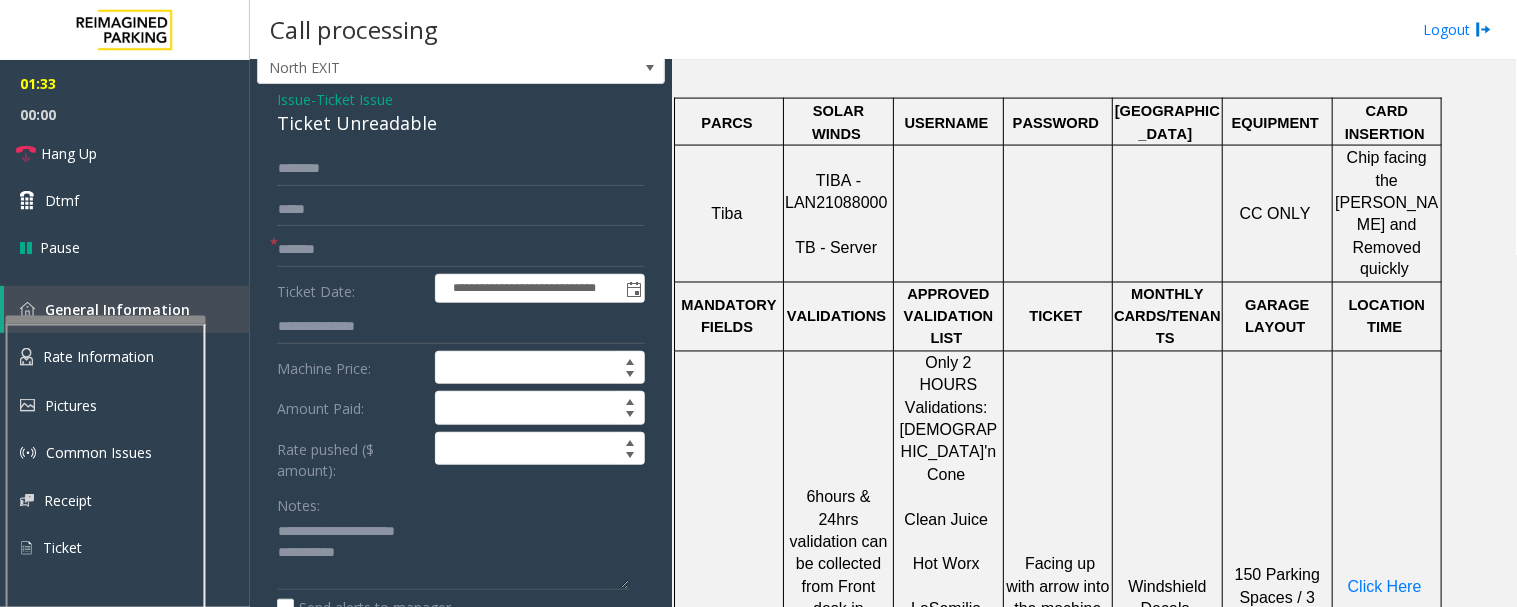 scroll, scrollTop: 83, scrollLeft: 0, axis: vertical 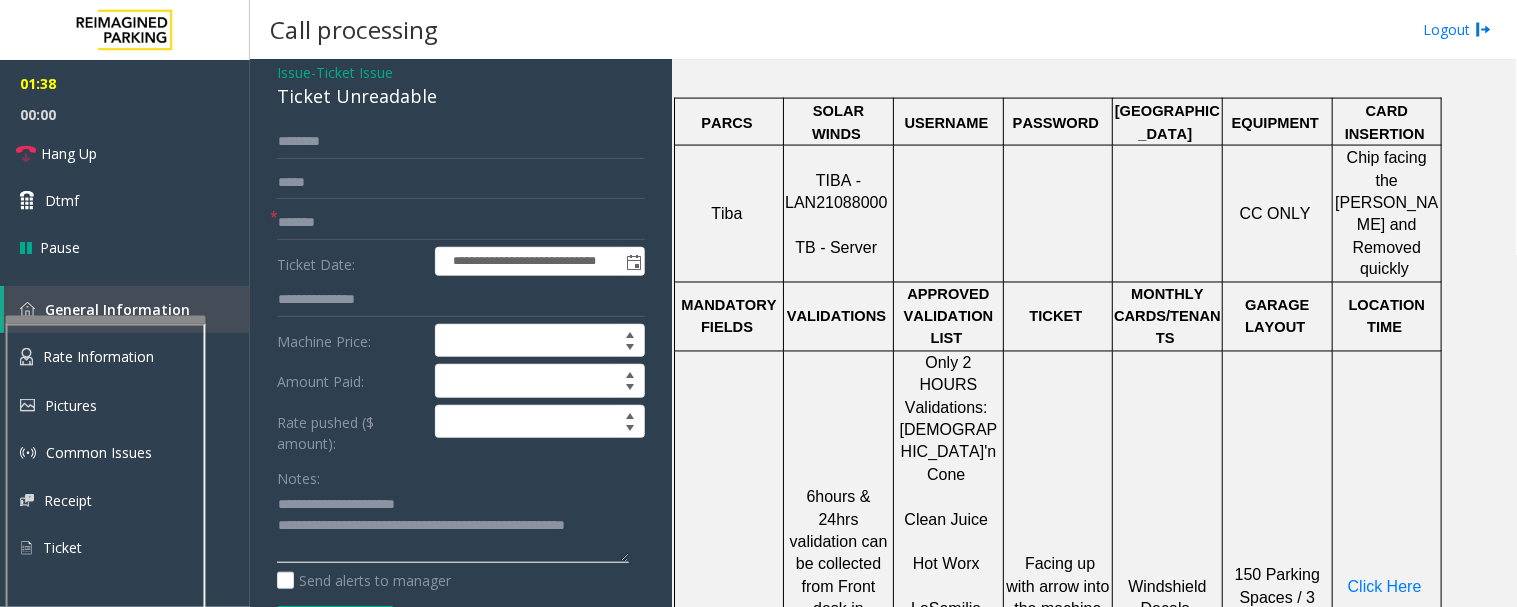 click 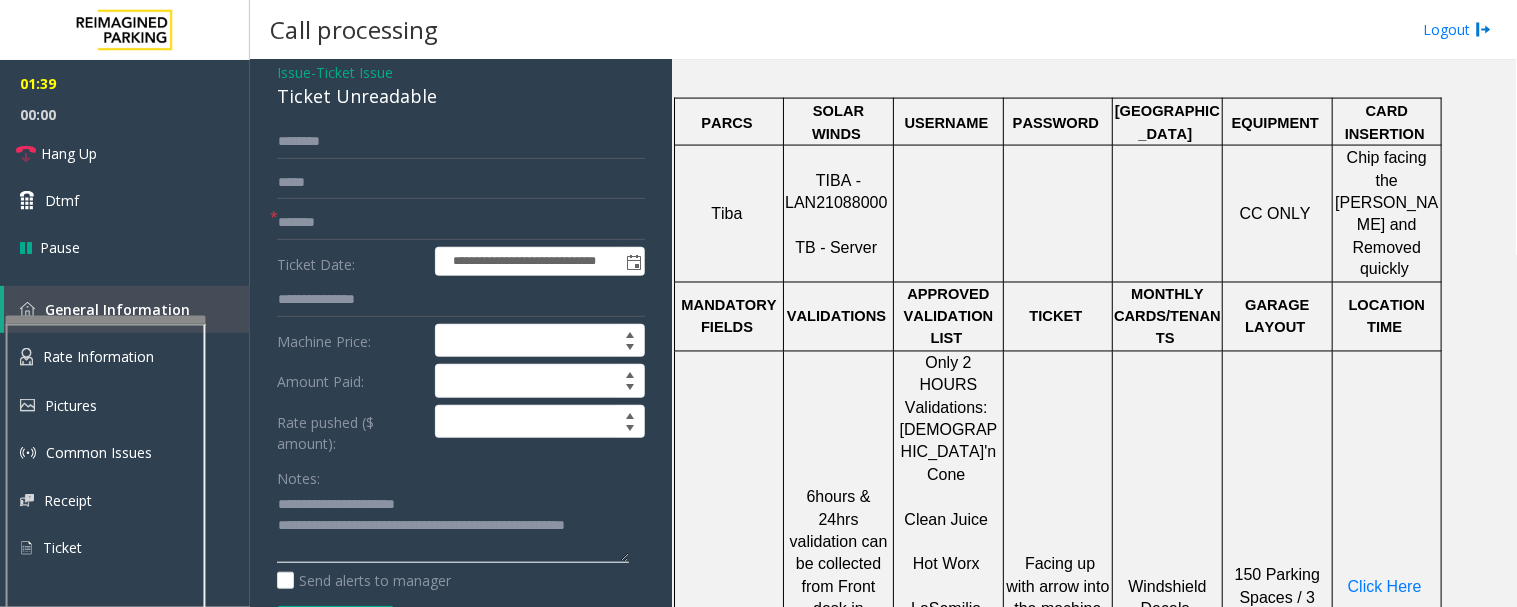 scroll, scrollTop: 0, scrollLeft: 0, axis: both 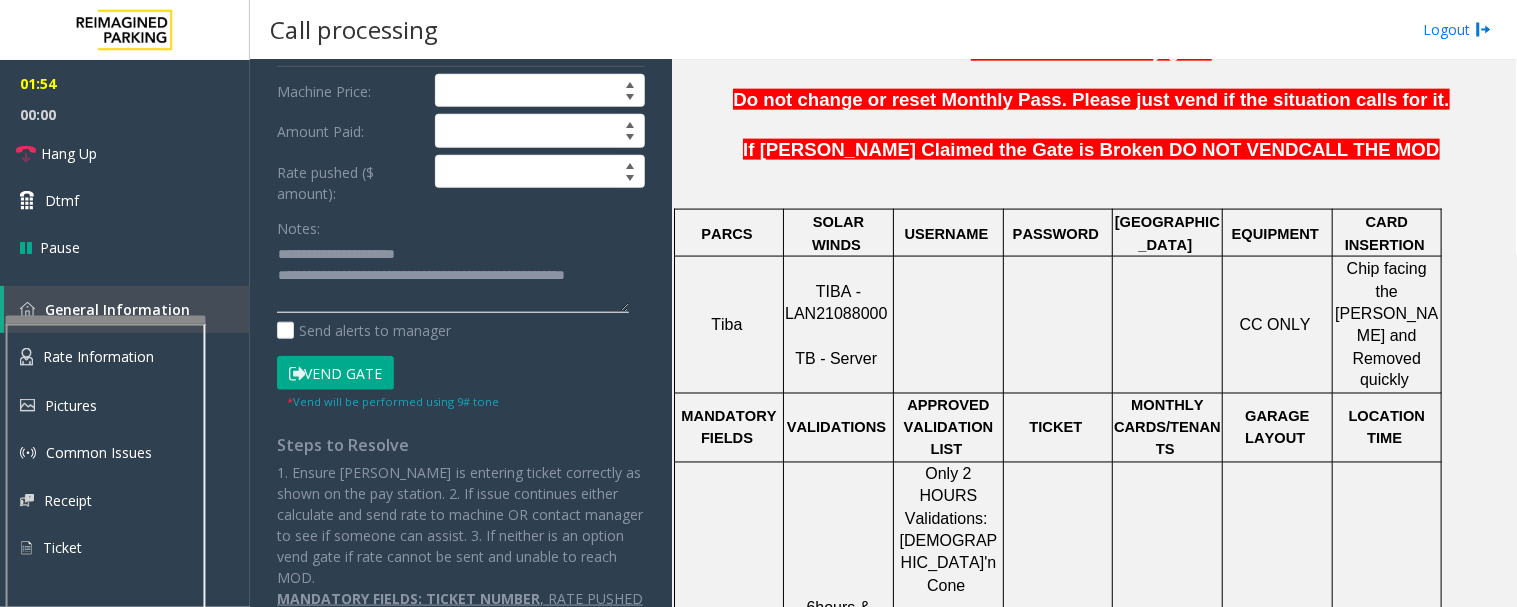 type on "**********" 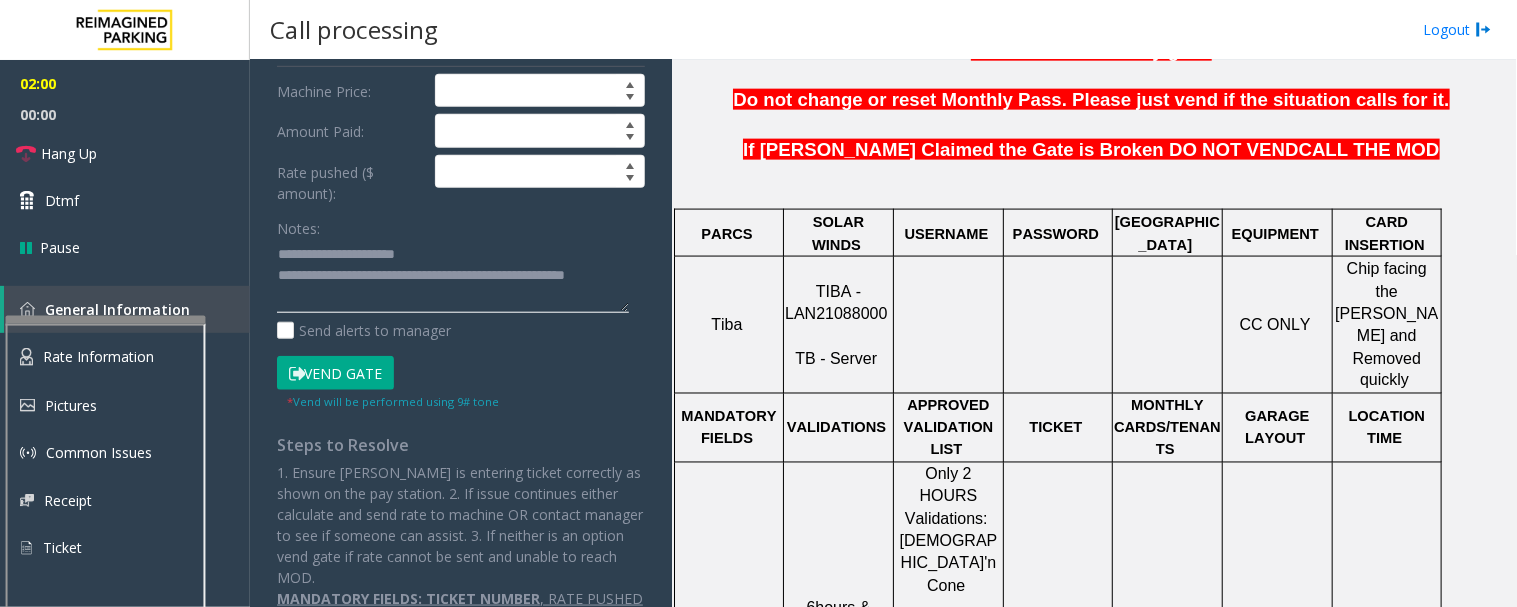 click 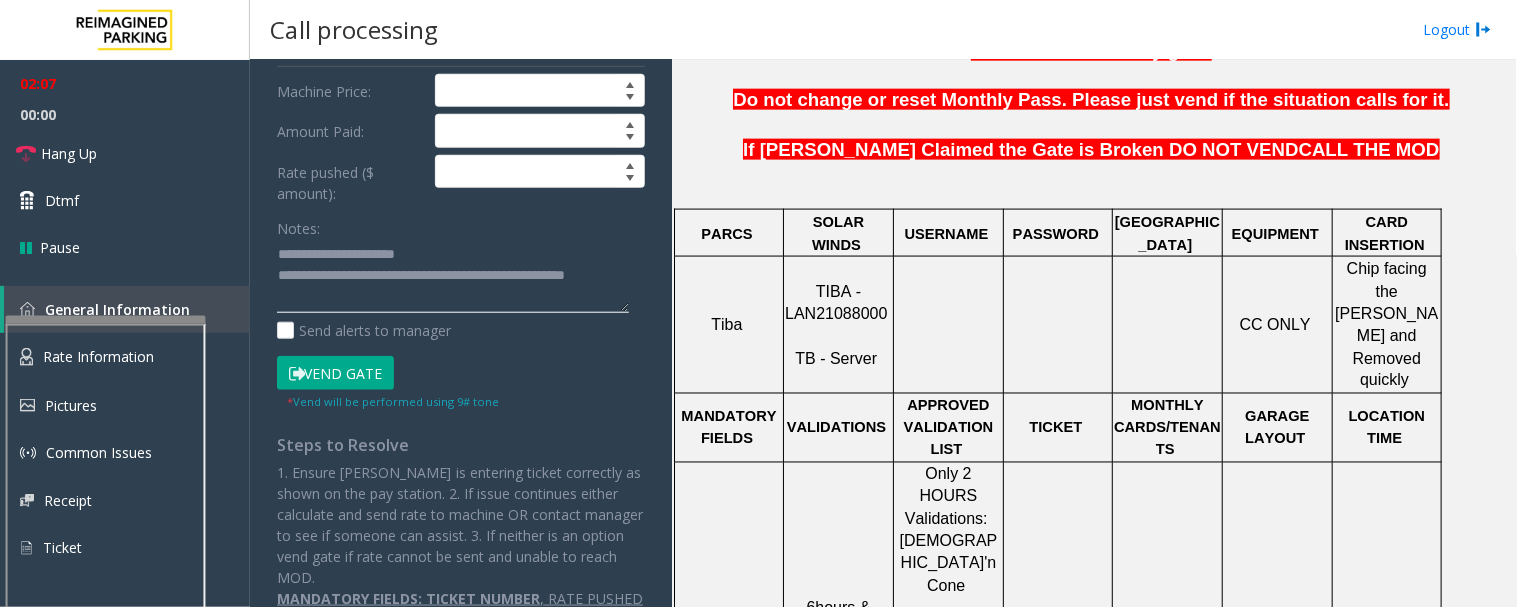scroll, scrollTop: 0, scrollLeft: 0, axis: both 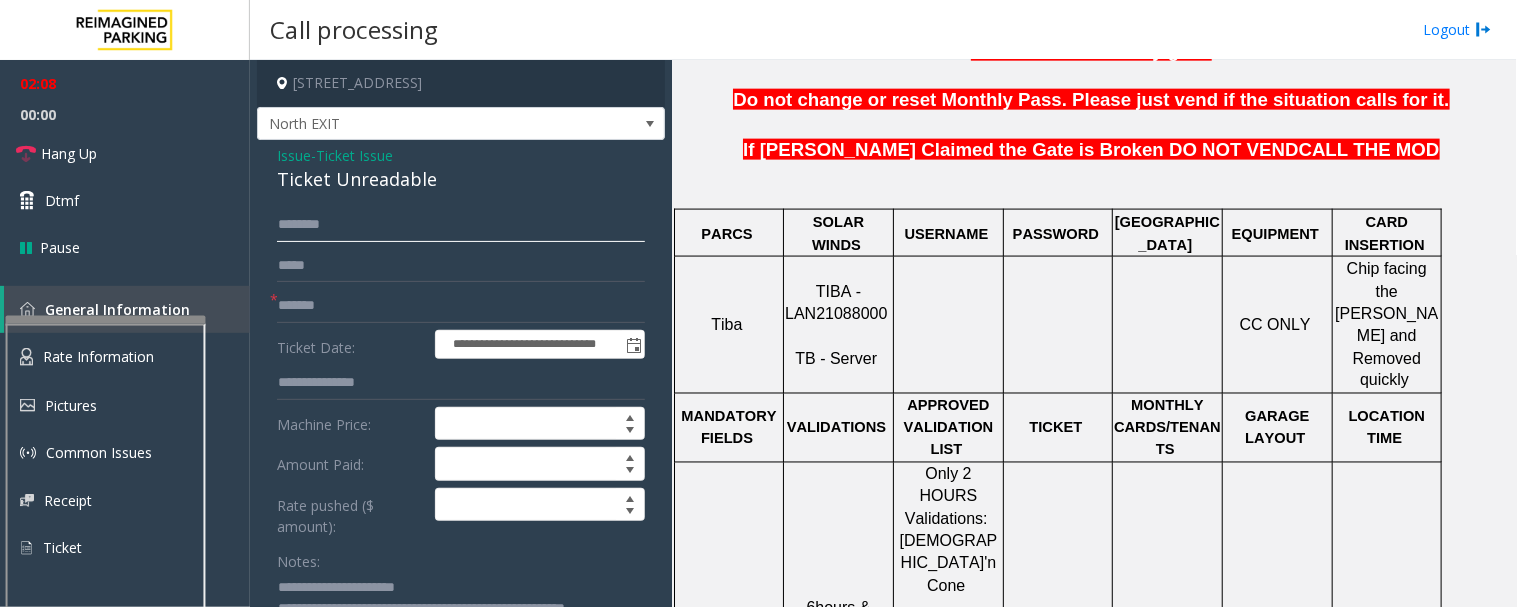 click 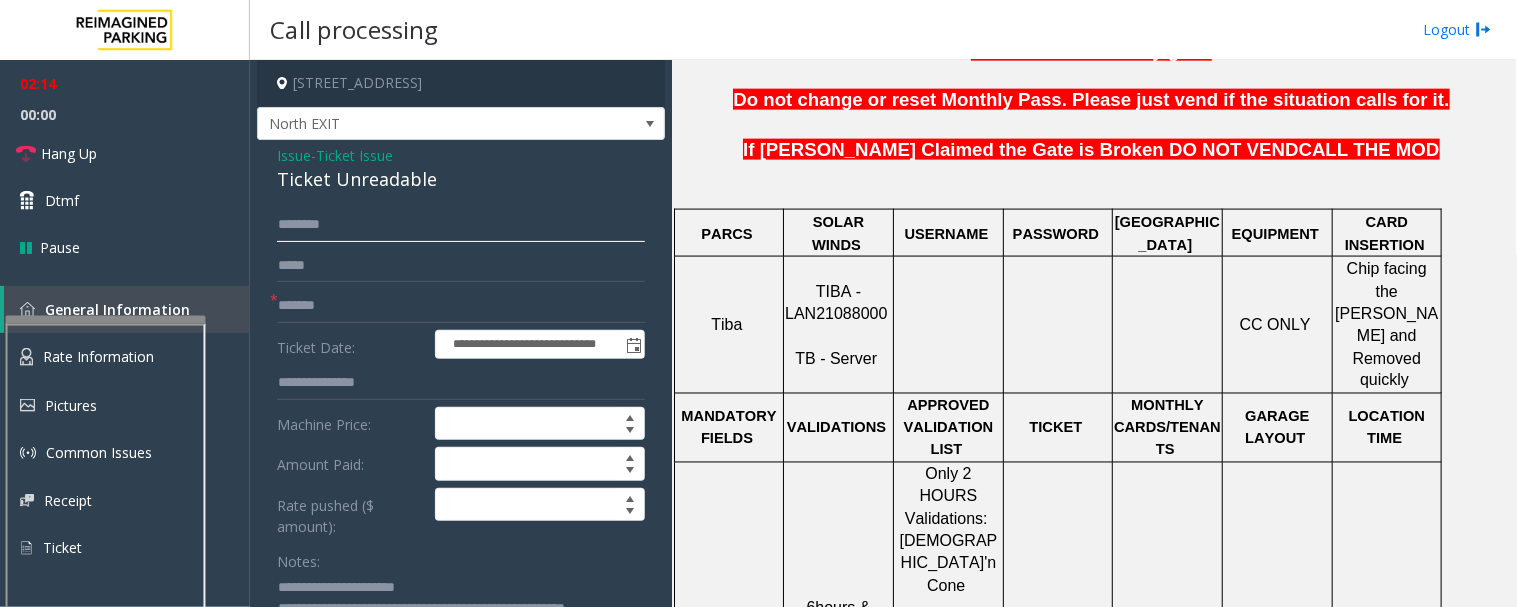 click 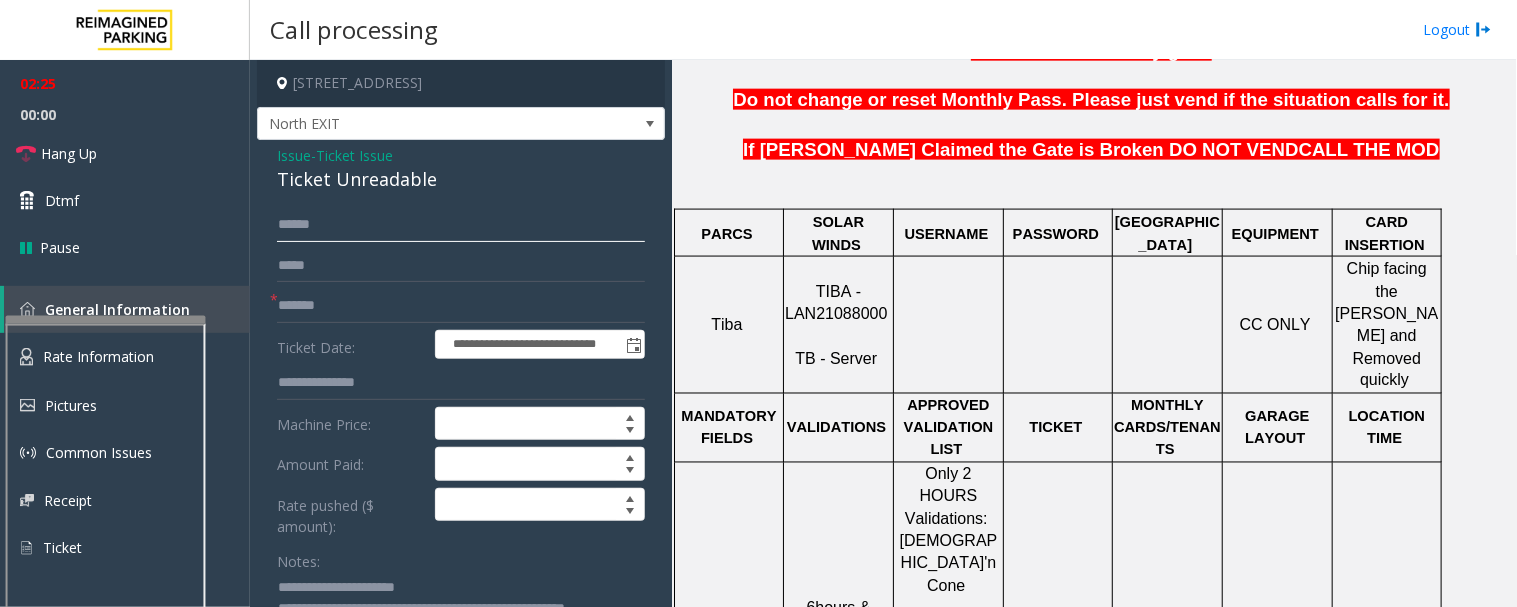 type on "*****" 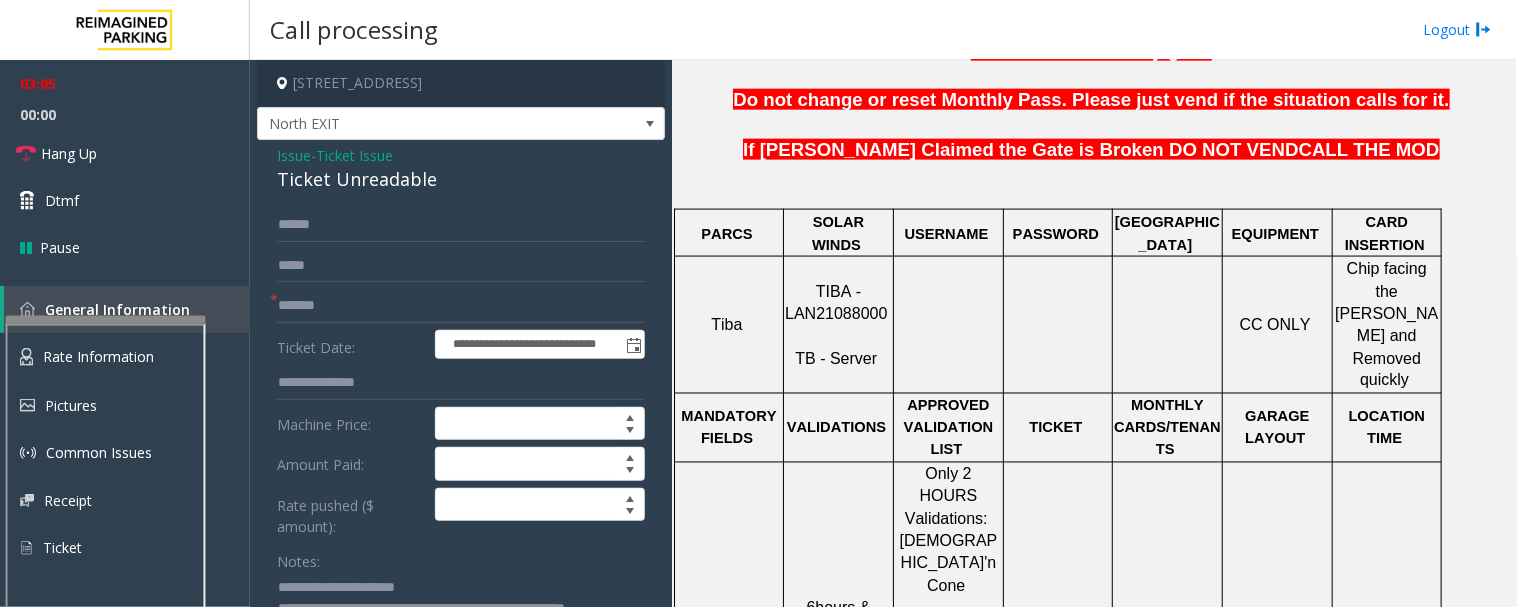 scroll, scrollTop: 333, scrollLeft: 0, axis: vertical 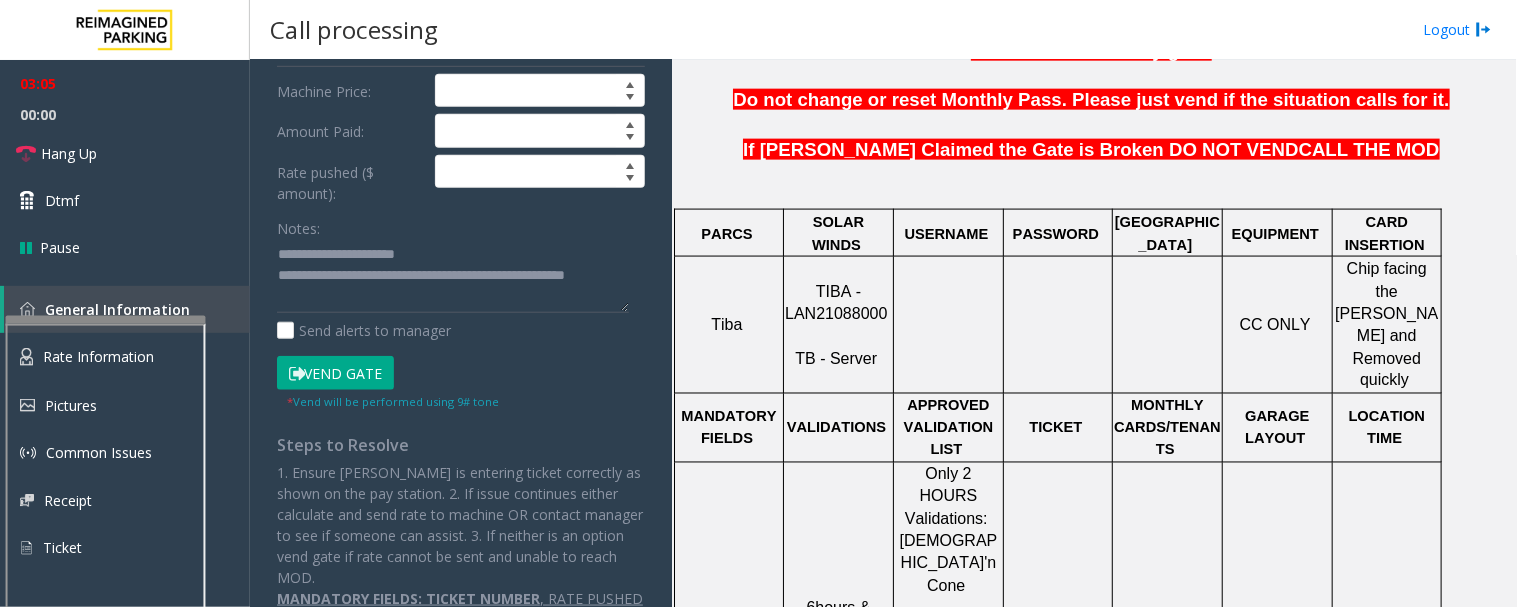click on "Vend Gate" 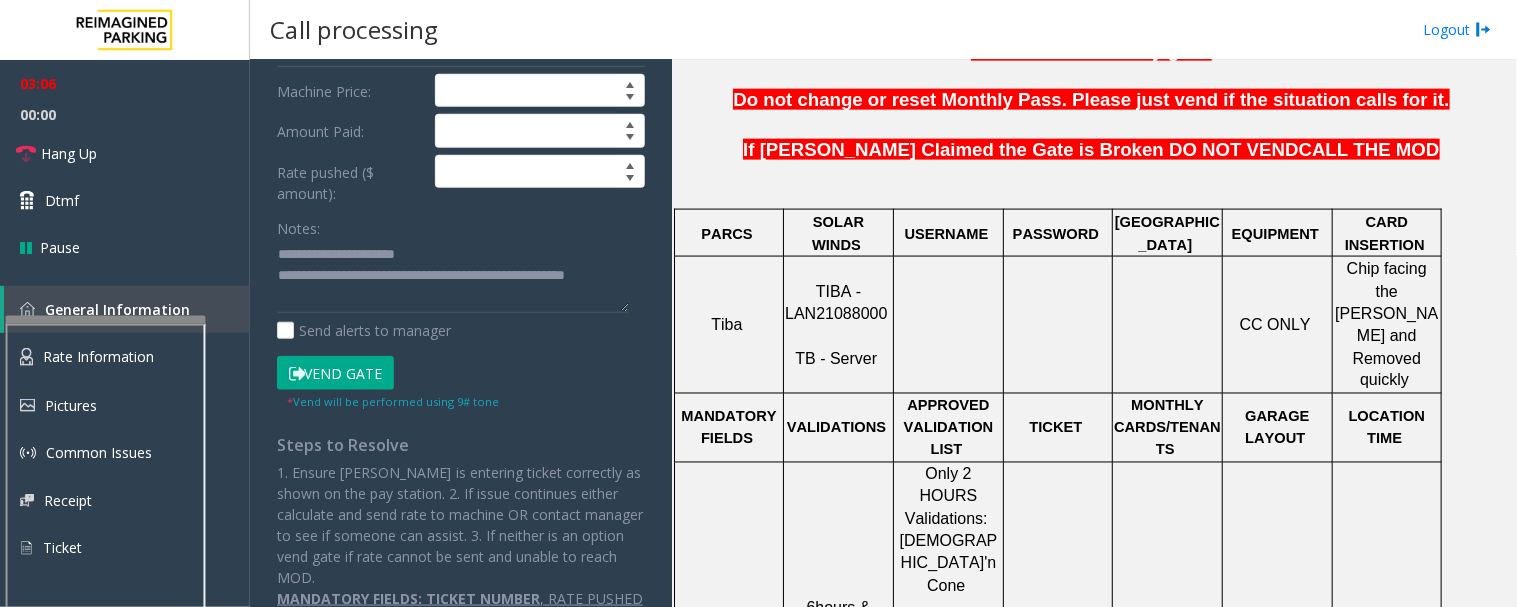 click on "Notes:                      Send alerts to manager" 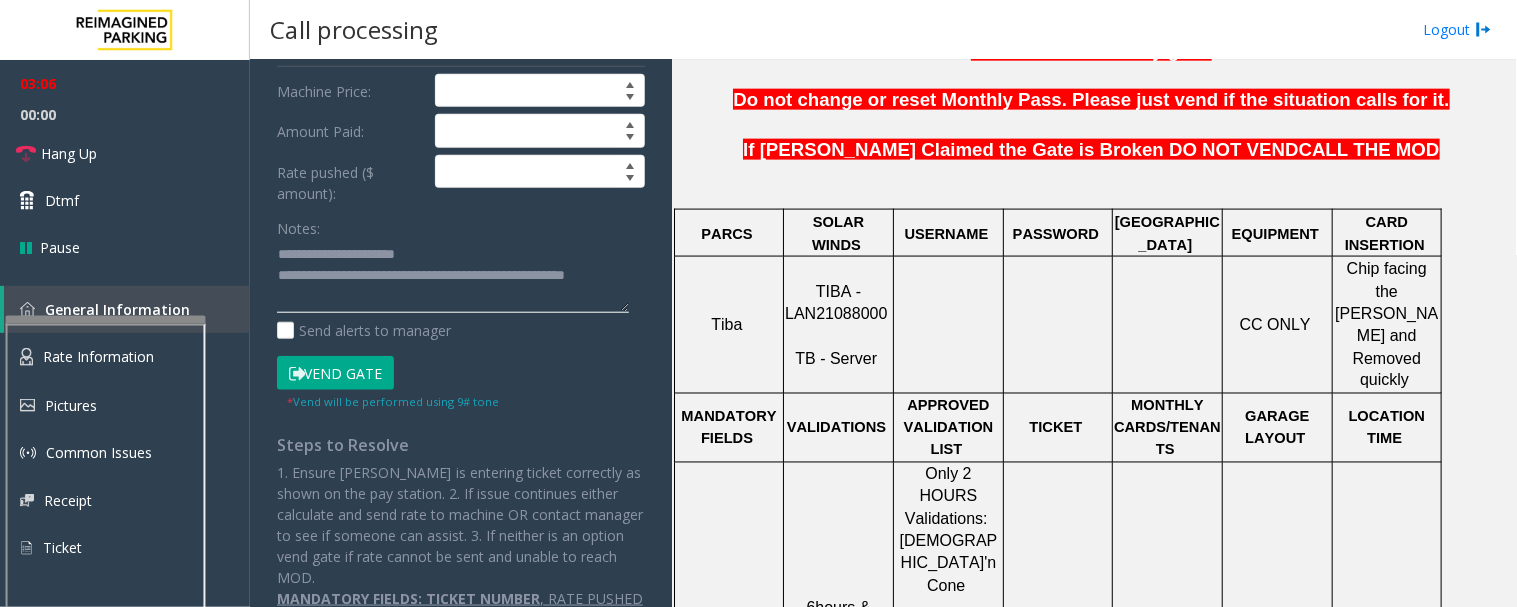 click 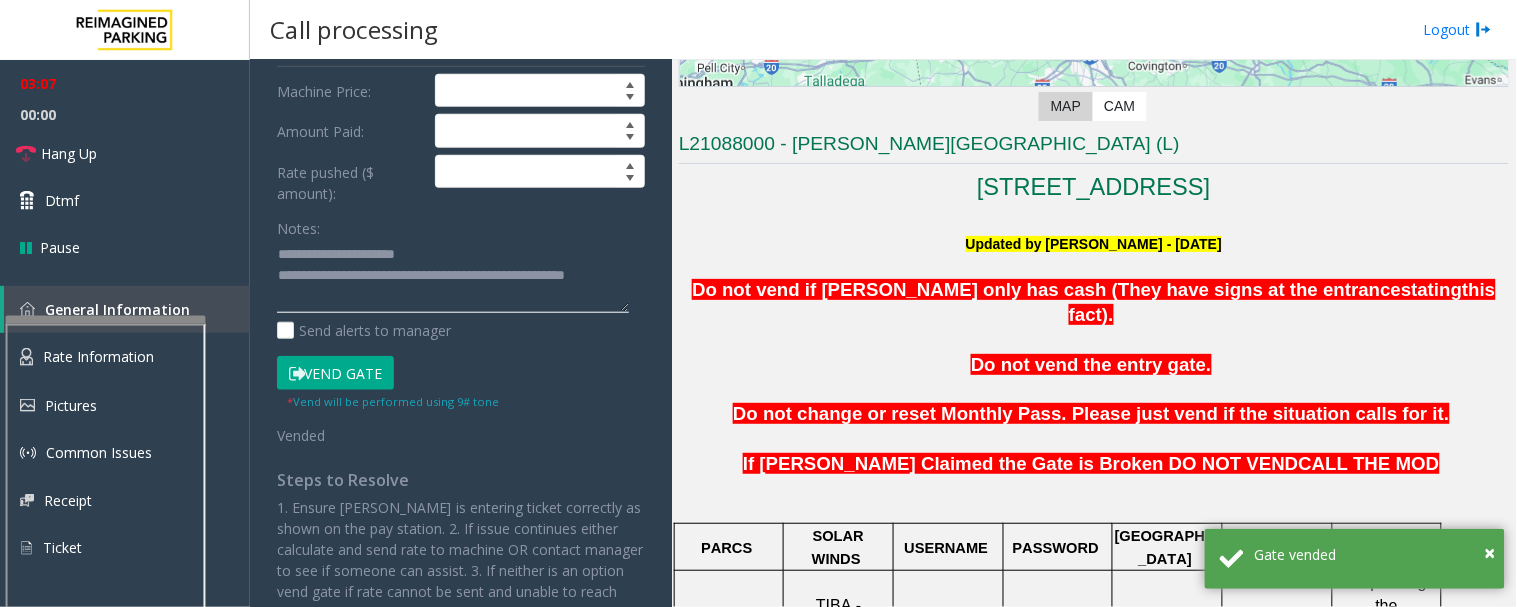 scroll, scrollTop: 333, scrollLeft: 0, axis: vertical 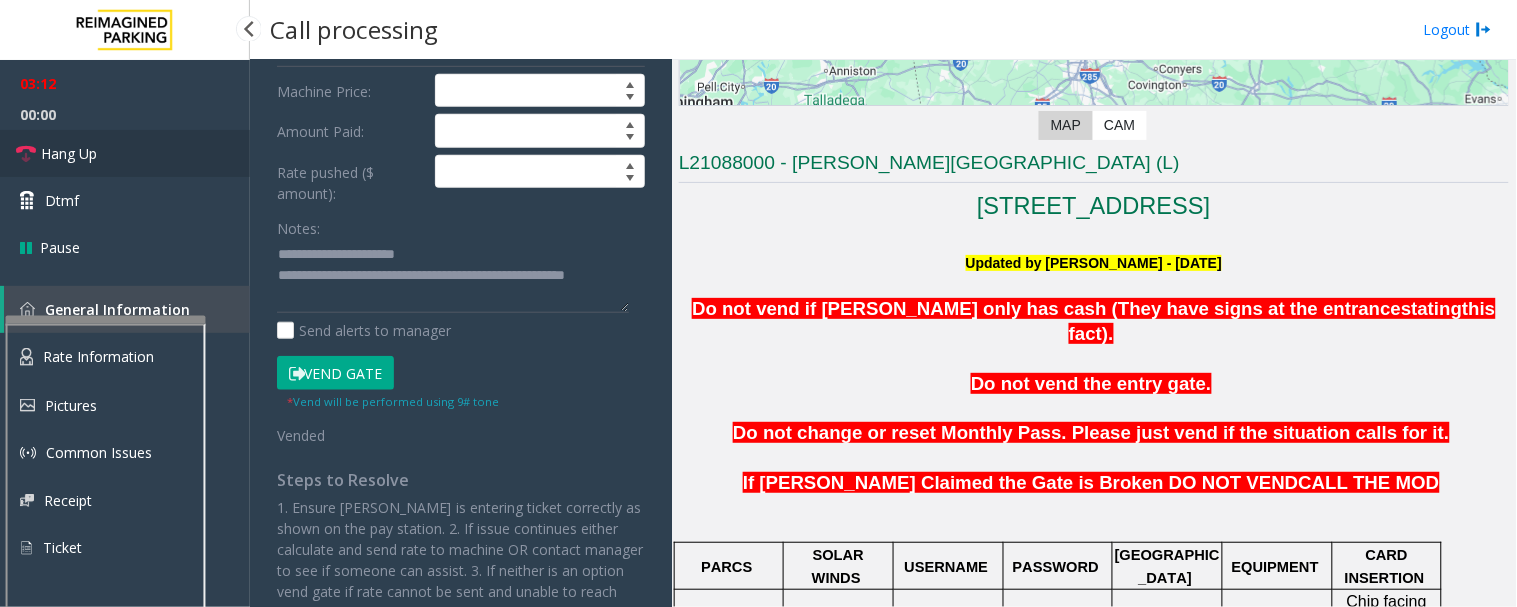 click on "Hang Up" at bounding box center [69, 153] 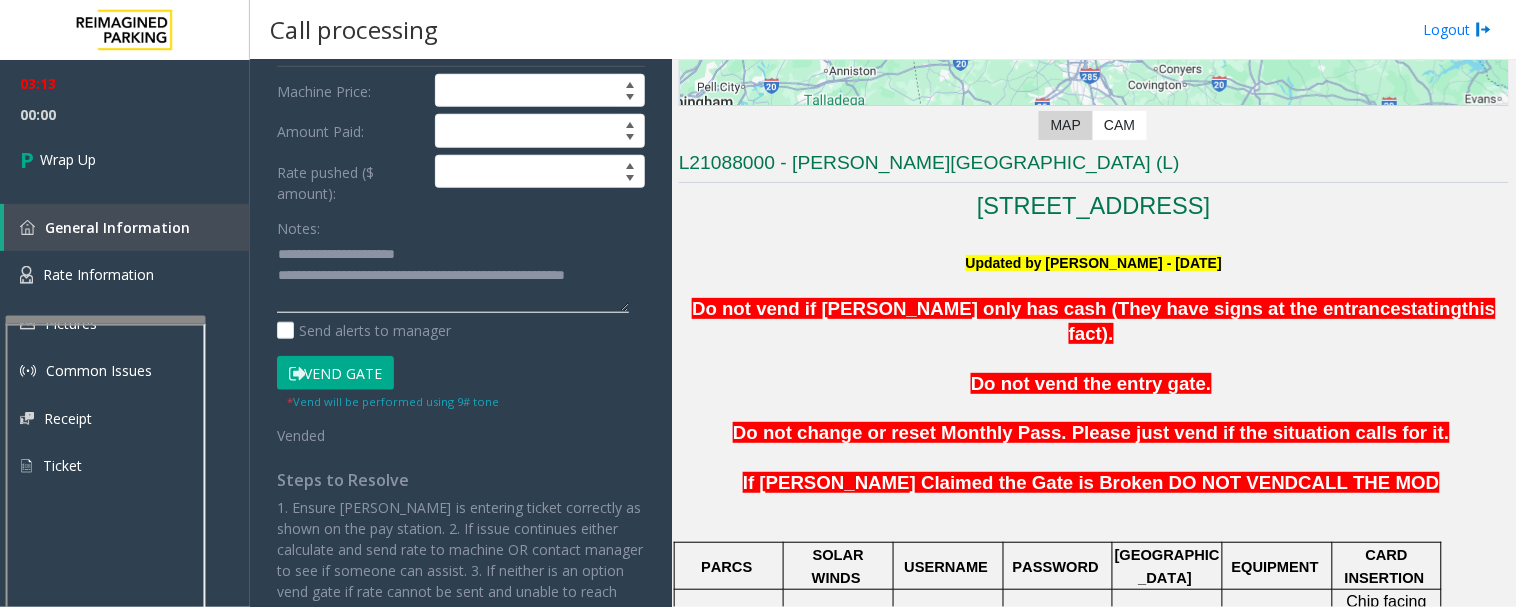 click 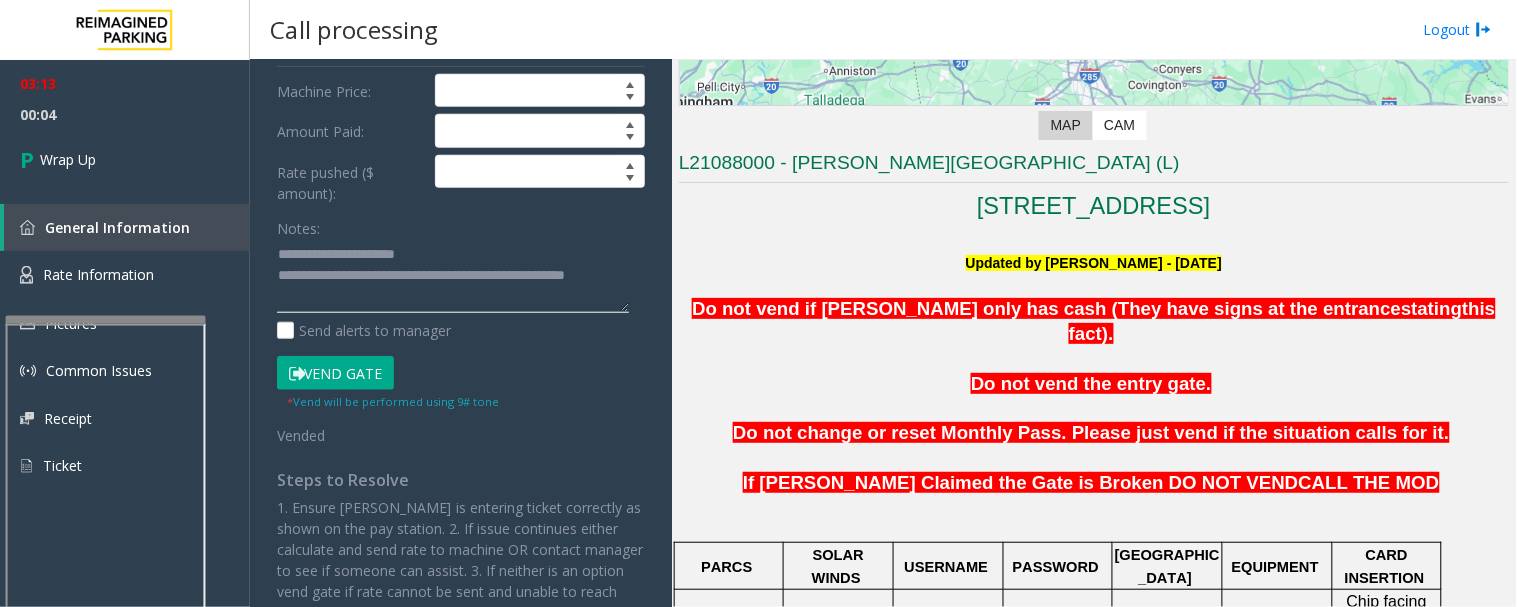 drag, startPoint x: 567, startPoint y: 275, endPoint x: 601, endPoint y: 288, distance: 36.40055 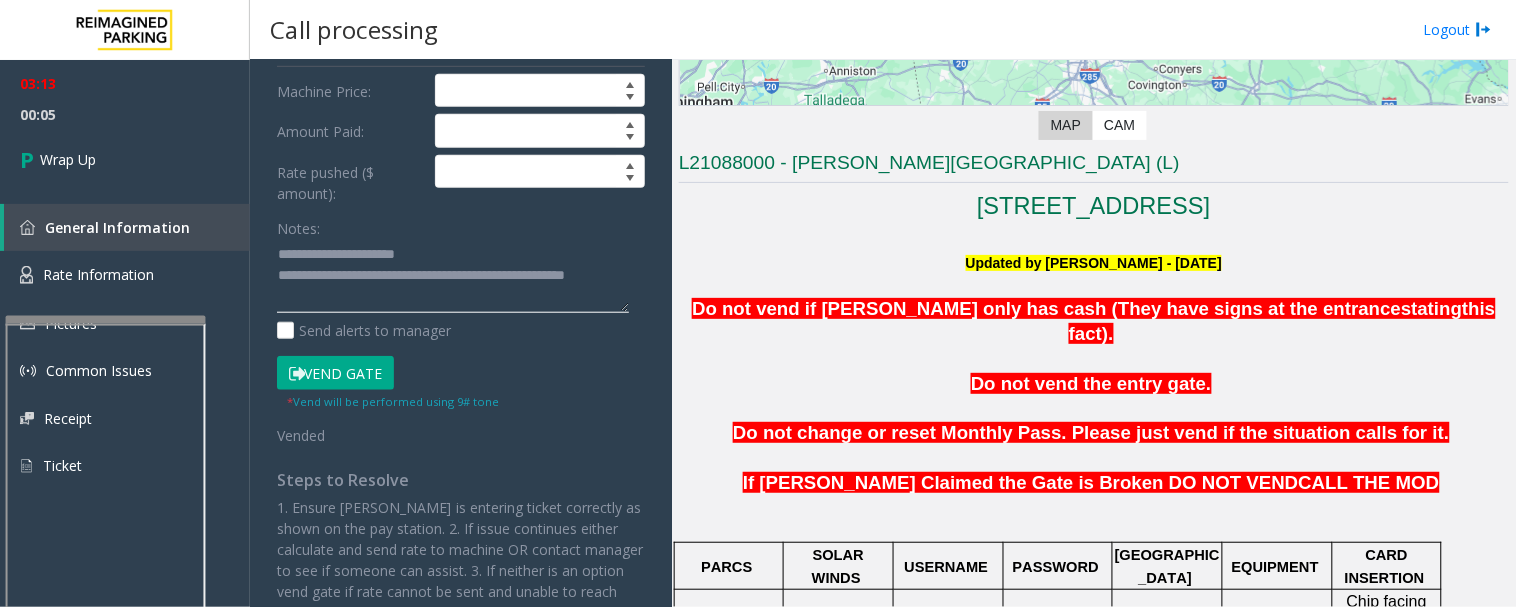 drag, startPoint x: 561, startPoint y: 275, endPoint x: 625, endPoint y: 301, distance: 69.079666 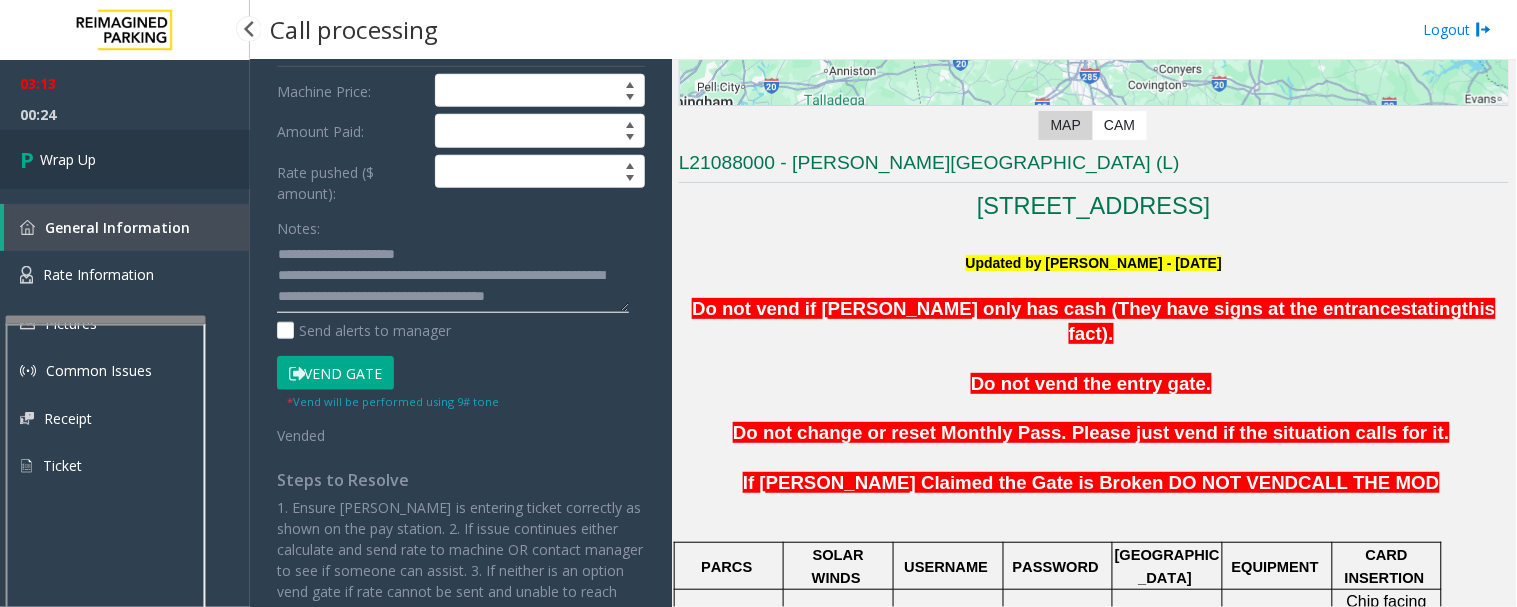 type on "**********" 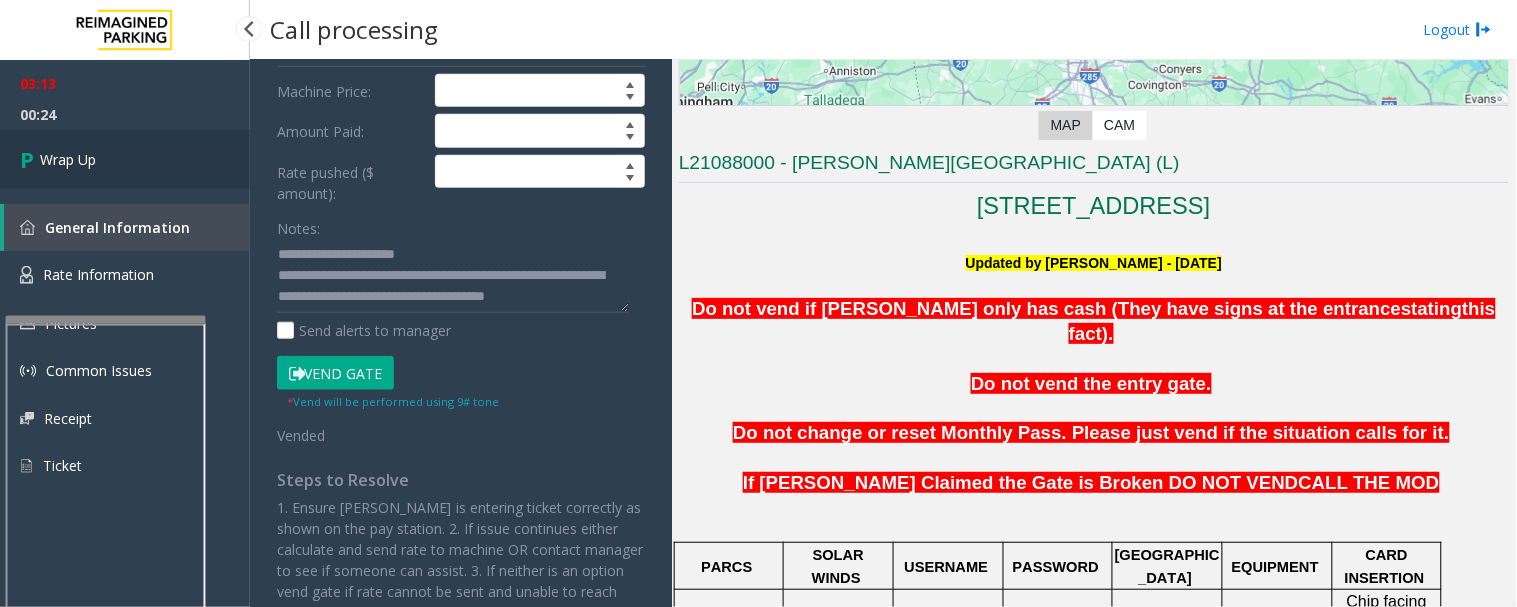 click on "Wrap Up" at bounding box center (125, 159) 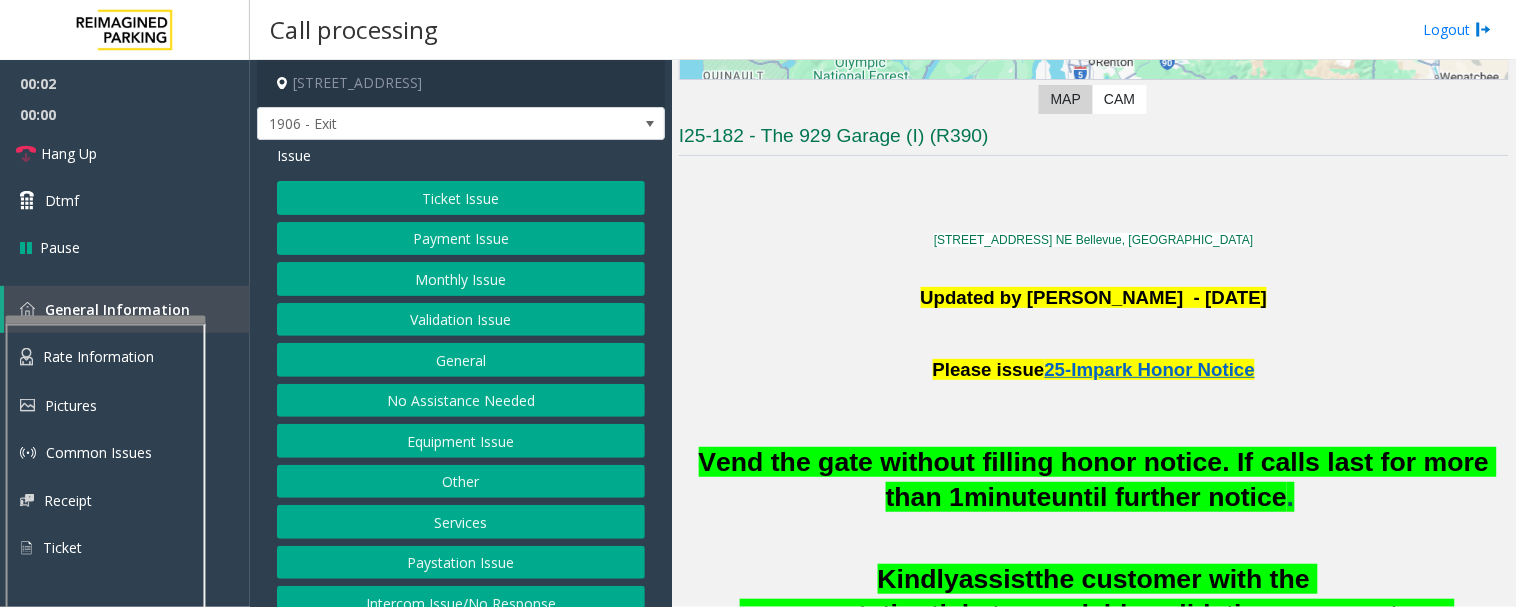 scroll, scrollTop: 666, scrollLeft: 0, axis: vertical 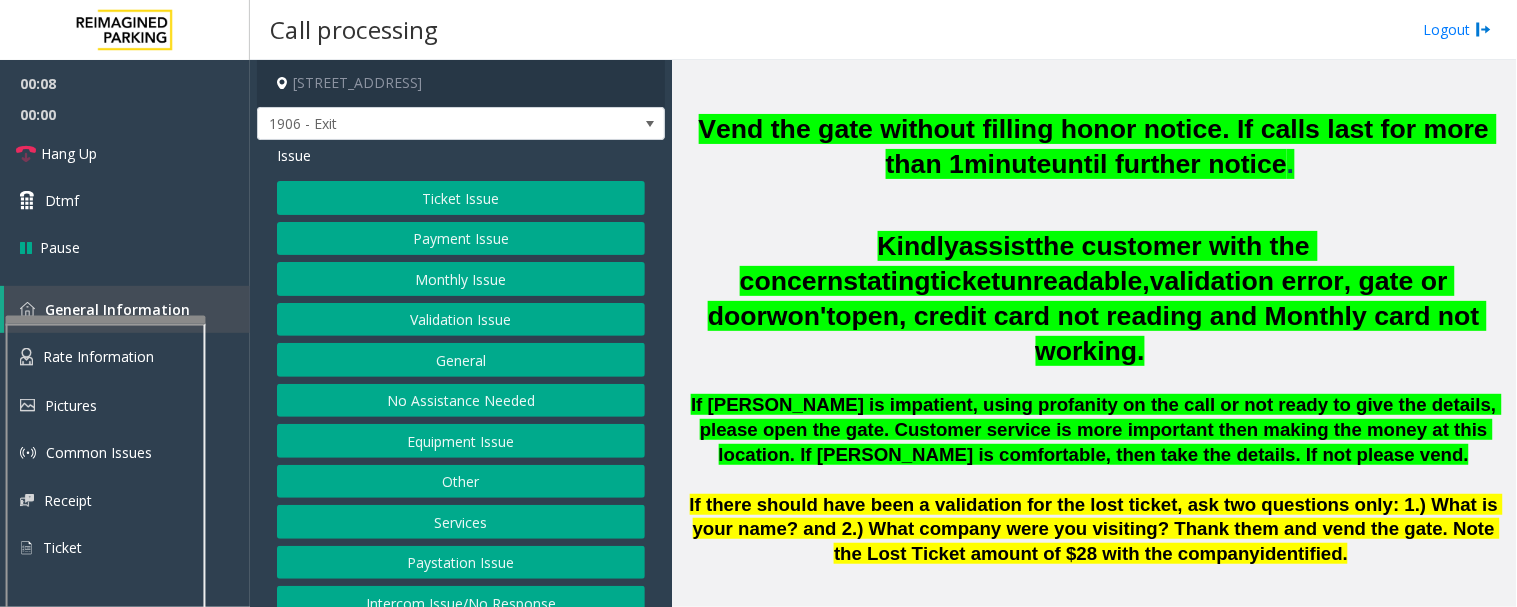 click on "Ticket Issue" 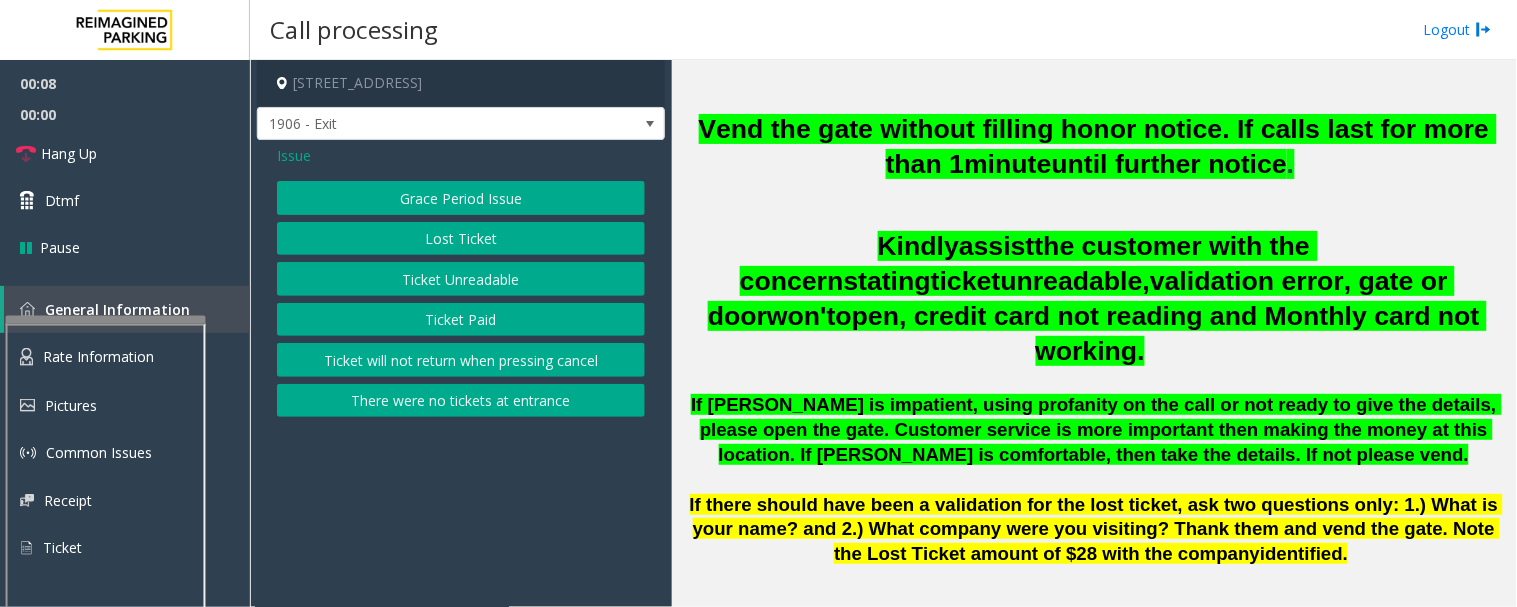 click on "Ticket Unreadable" 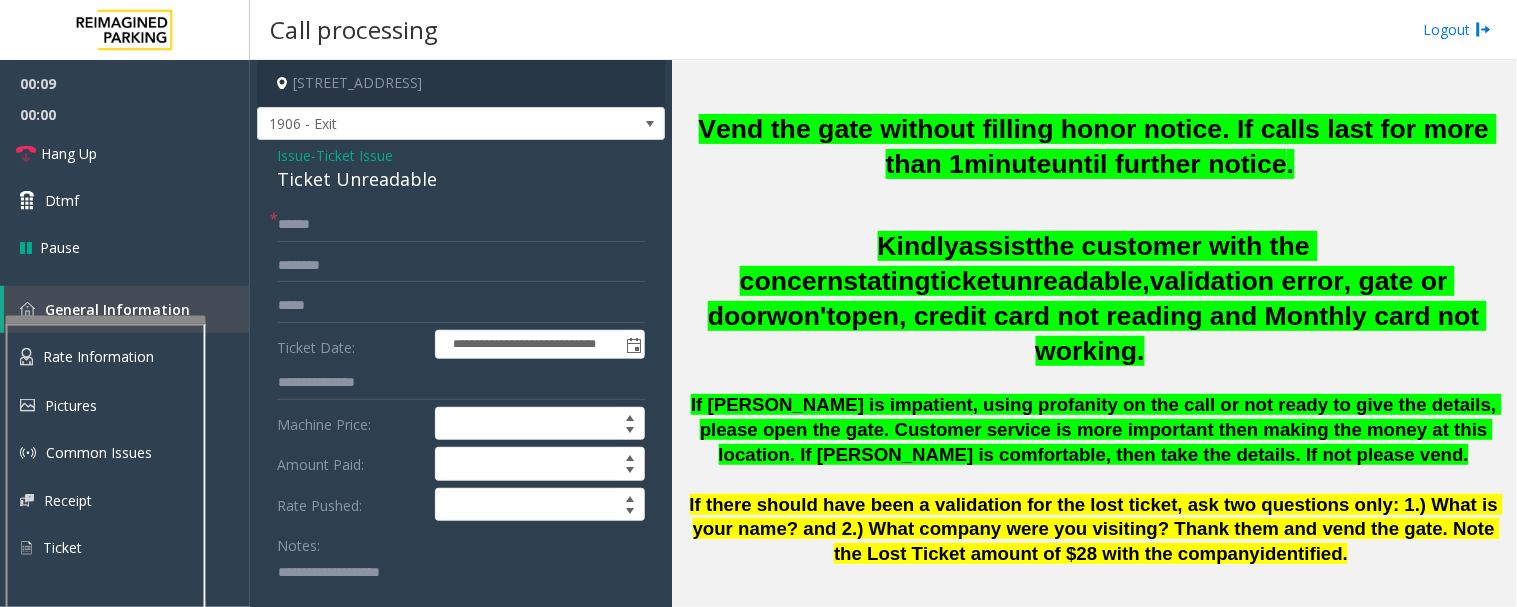 click on "Ticket Unreadable" 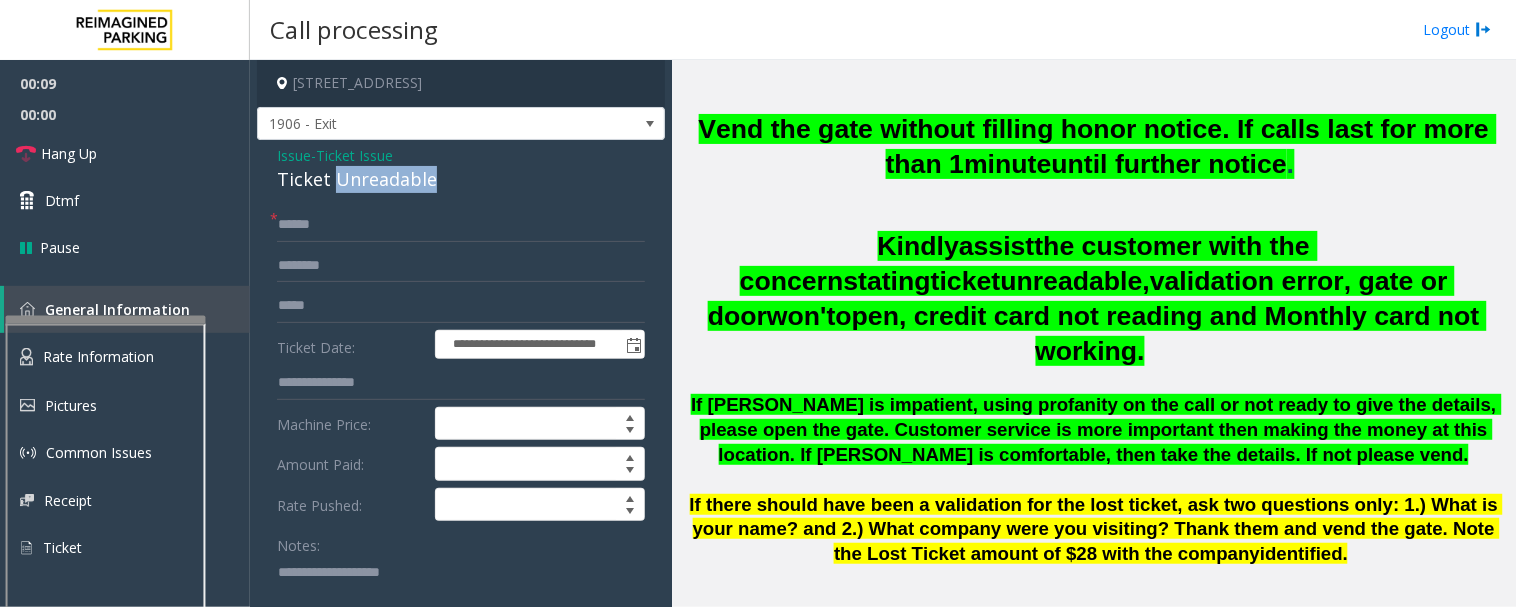 click on "Ticket Unreadable" 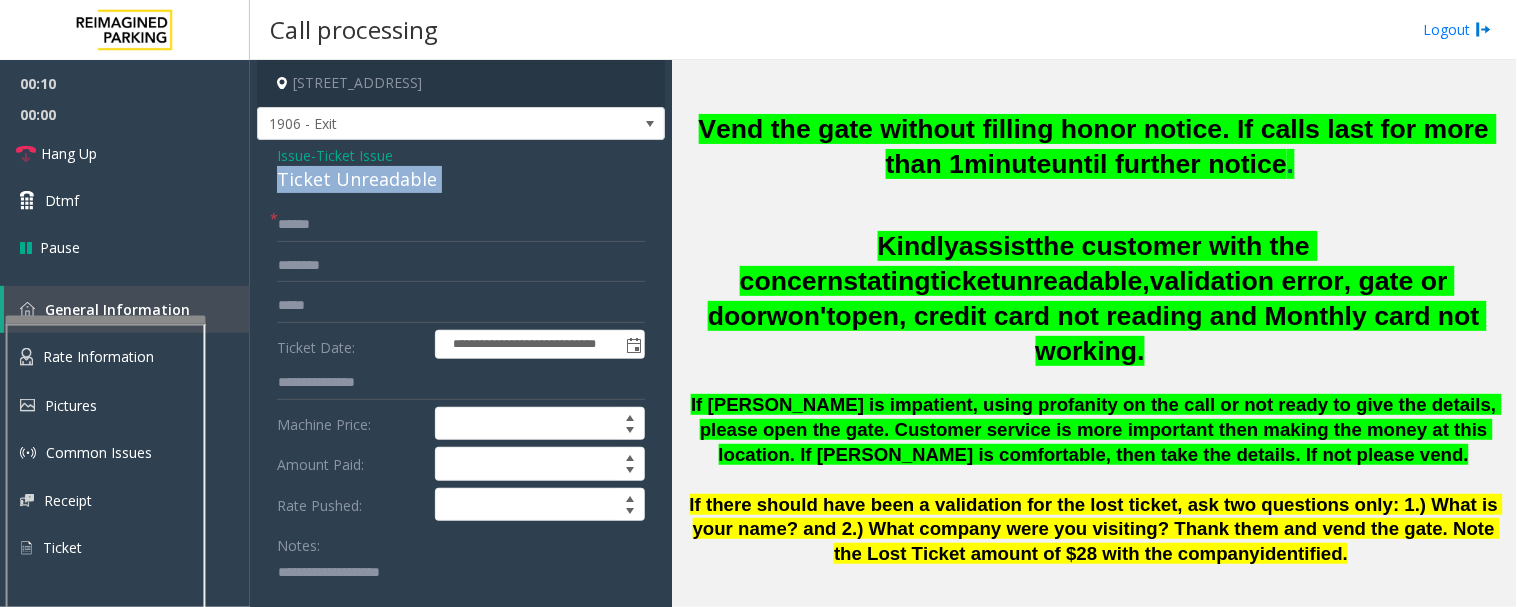 click on "Ticket Unreadable" 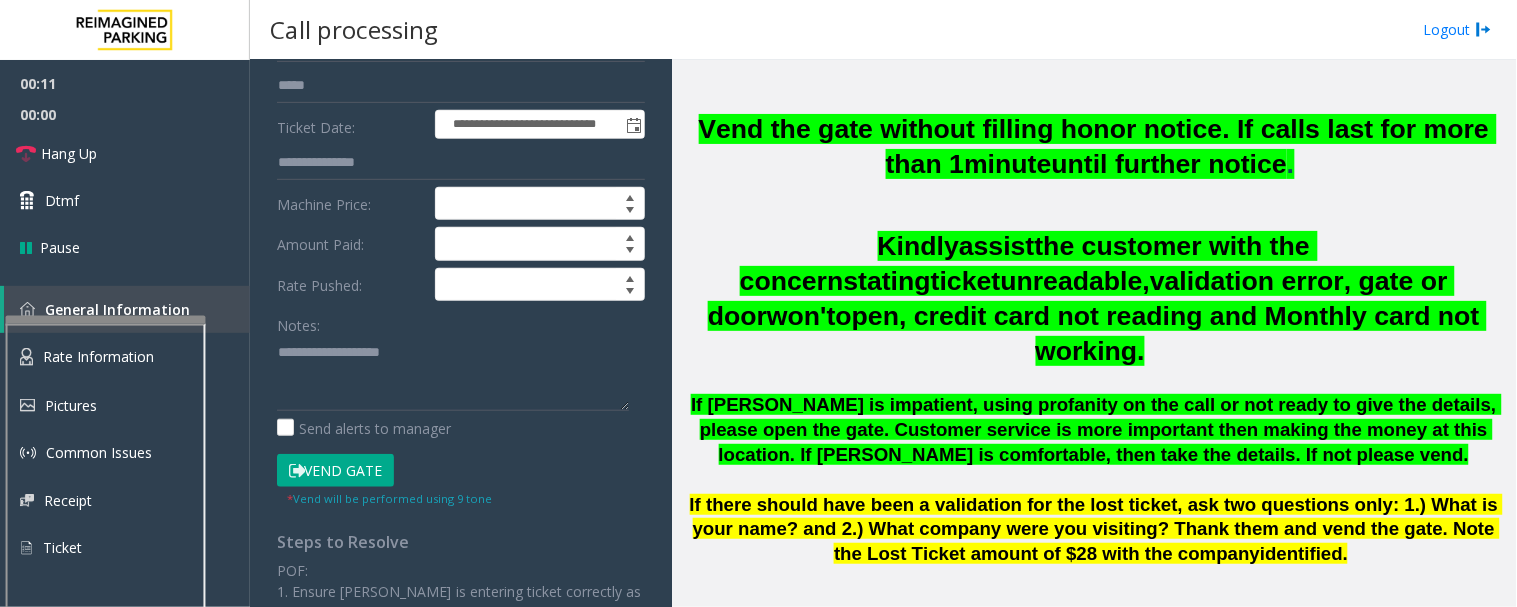 scroll, scrollTop: 222, scrollLeft: 0, axis: vertical 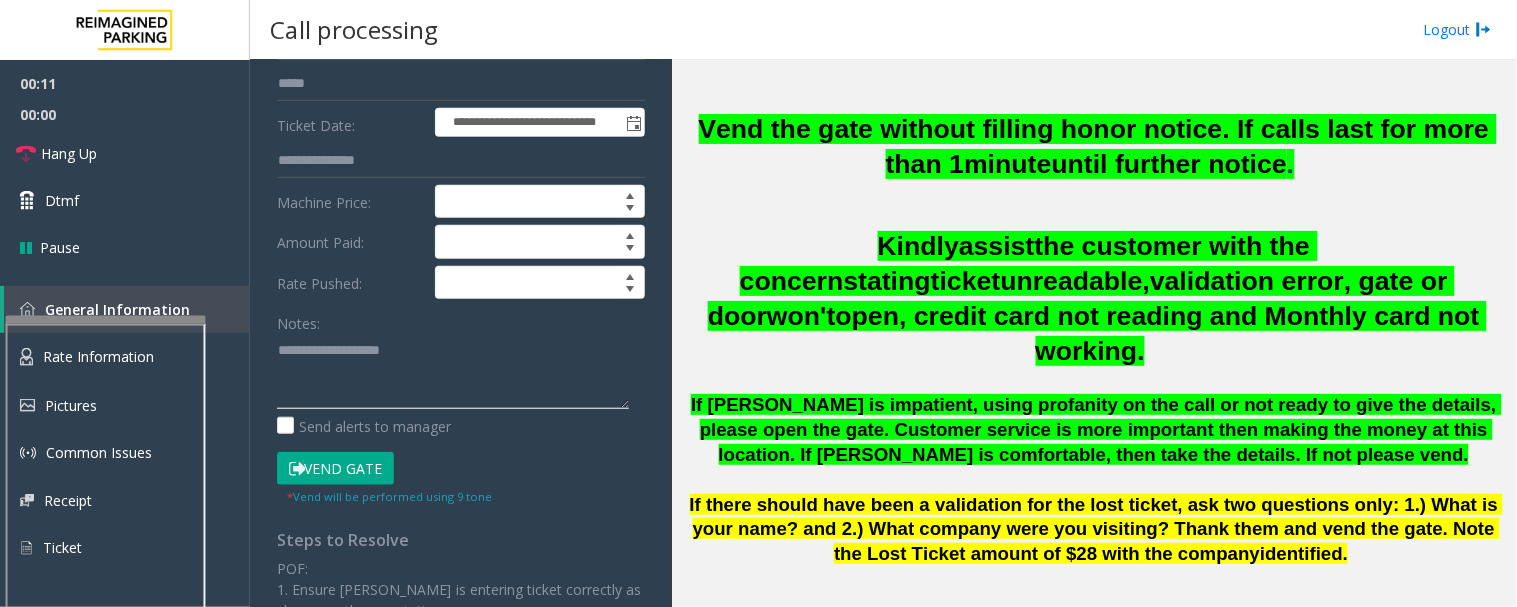 click 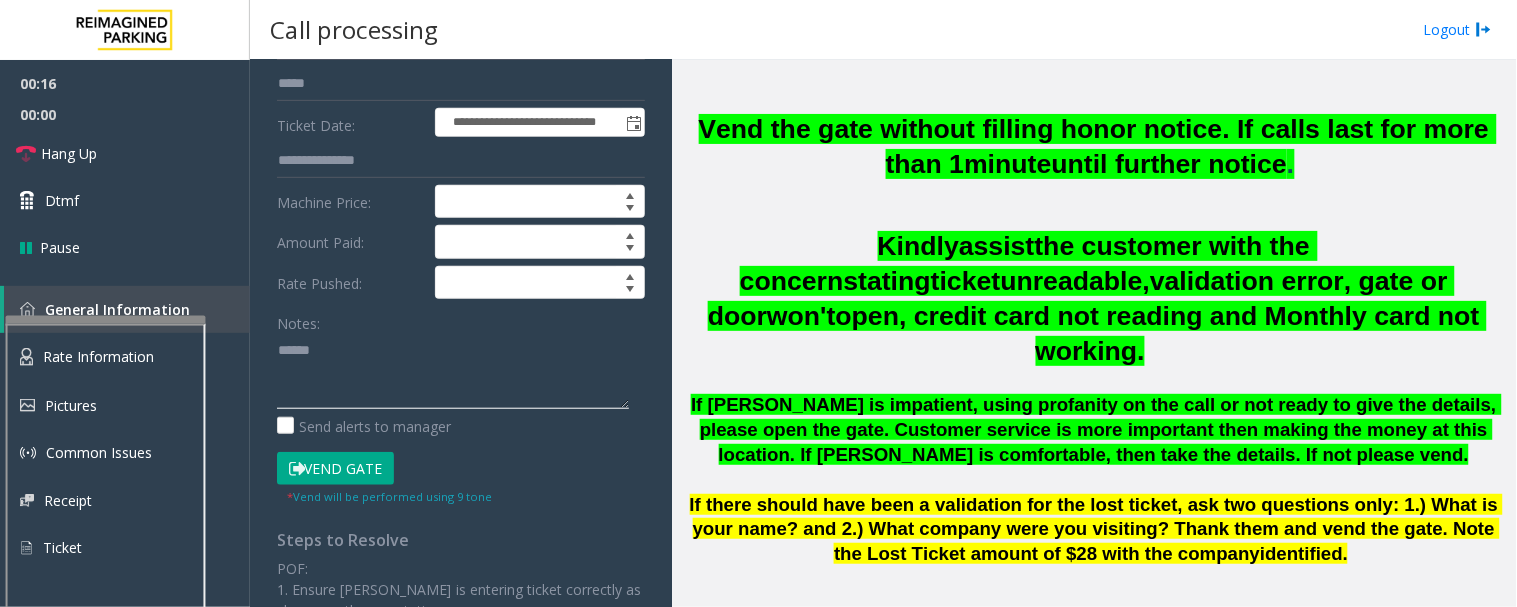 paste on "**********" 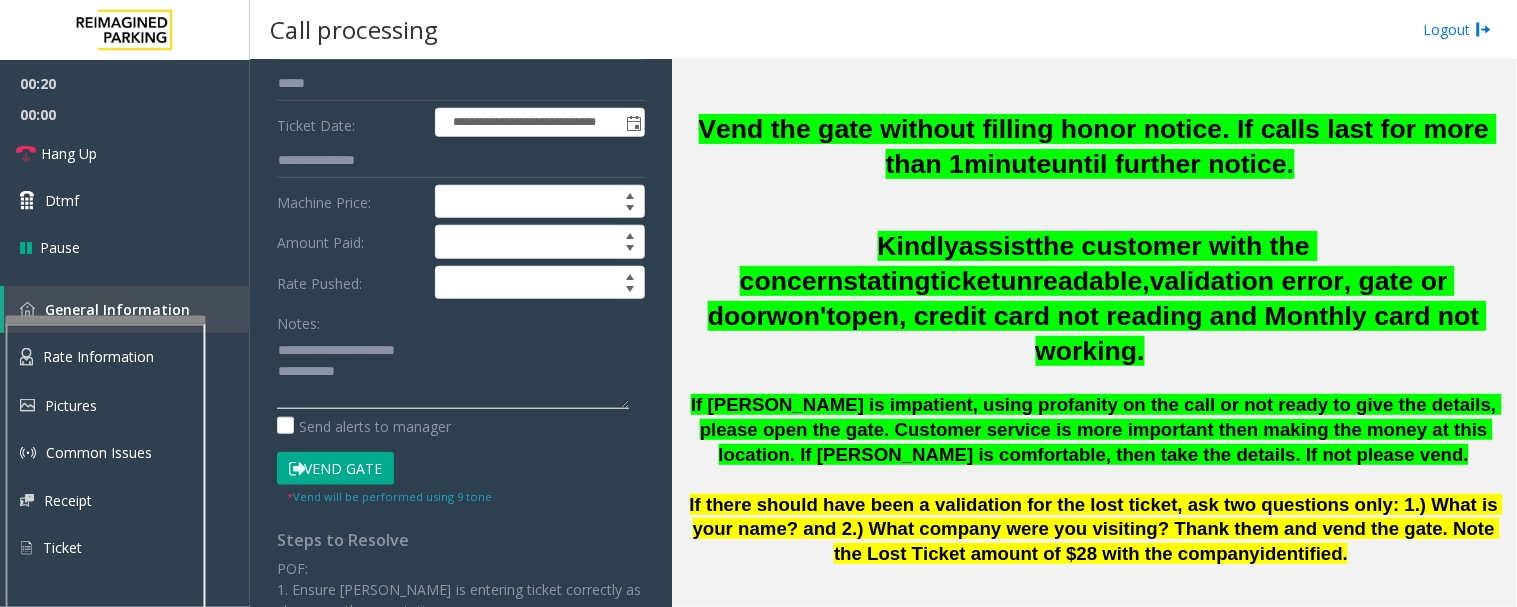 scroll, scrollTop: 0, scrollLeft: 0, axis: both 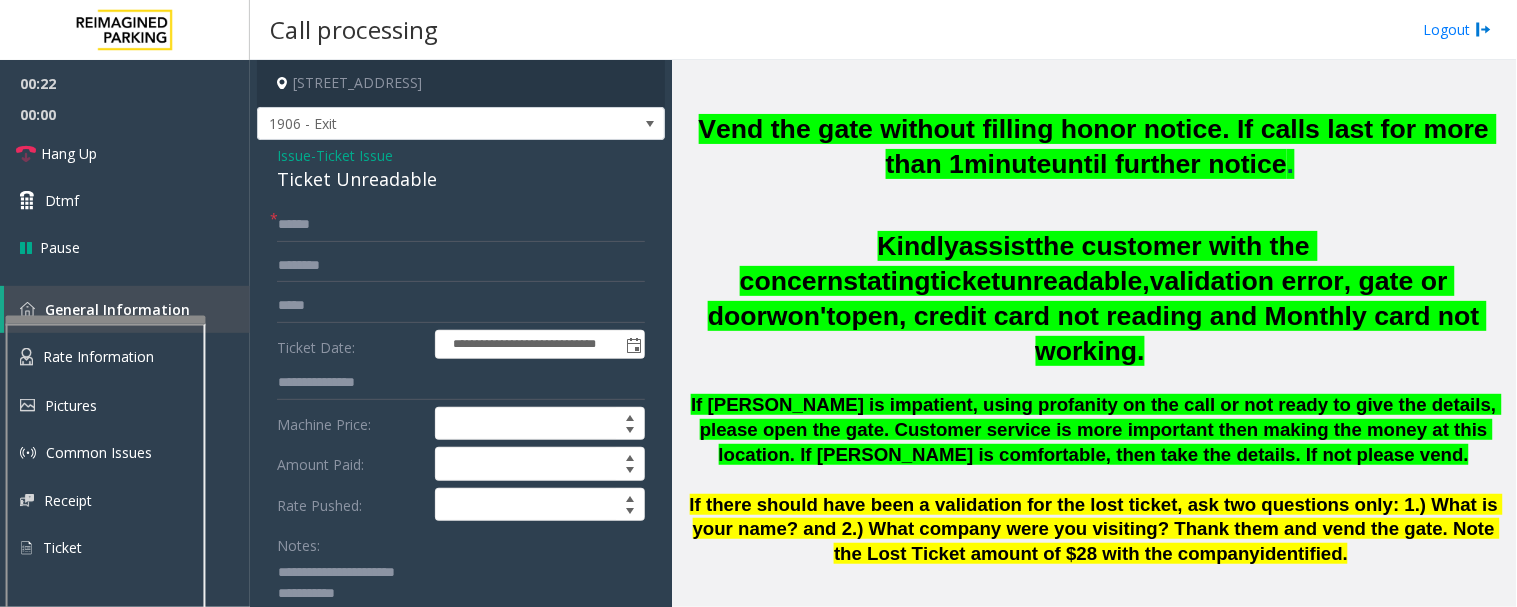 type on "**********" 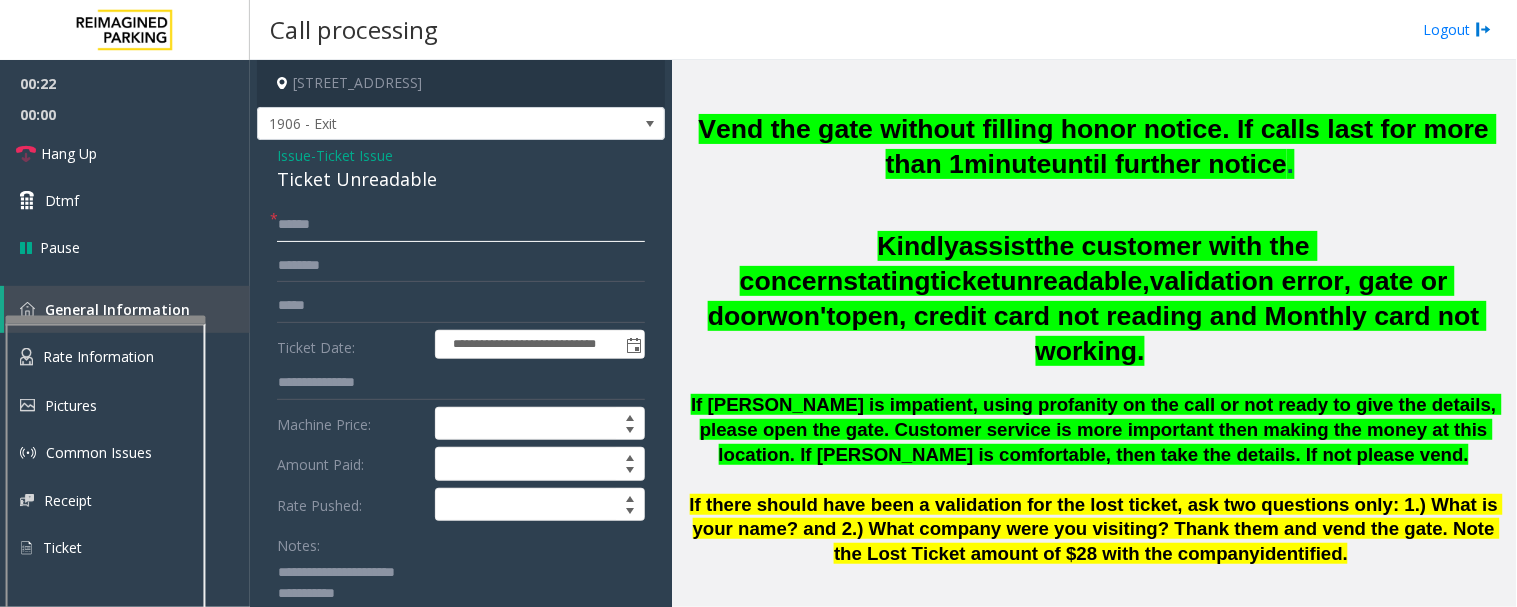 click 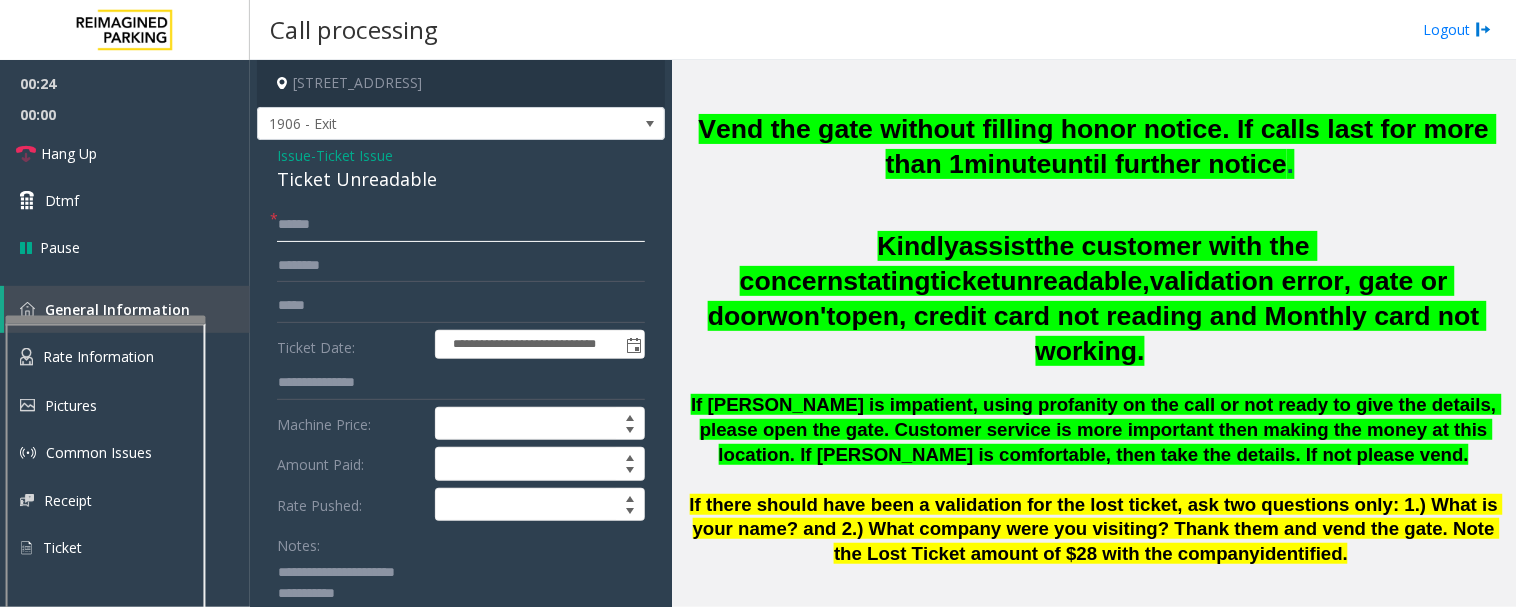 type on "******" 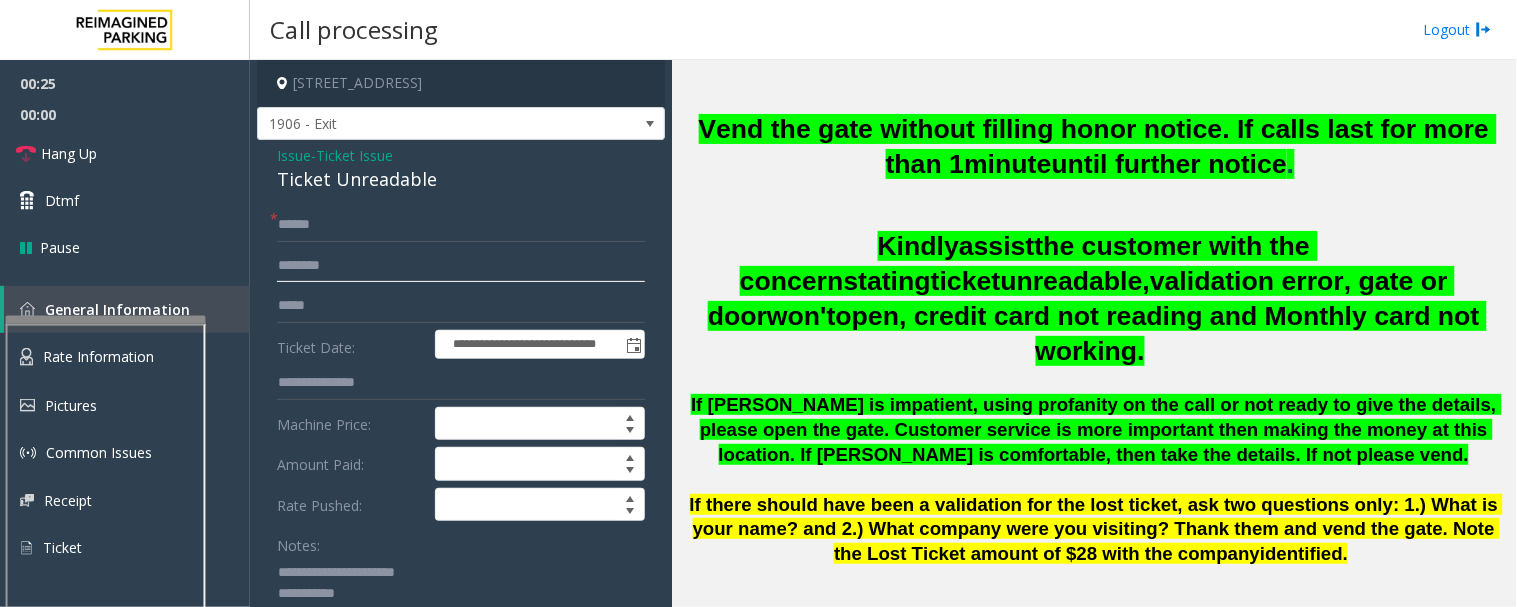 click 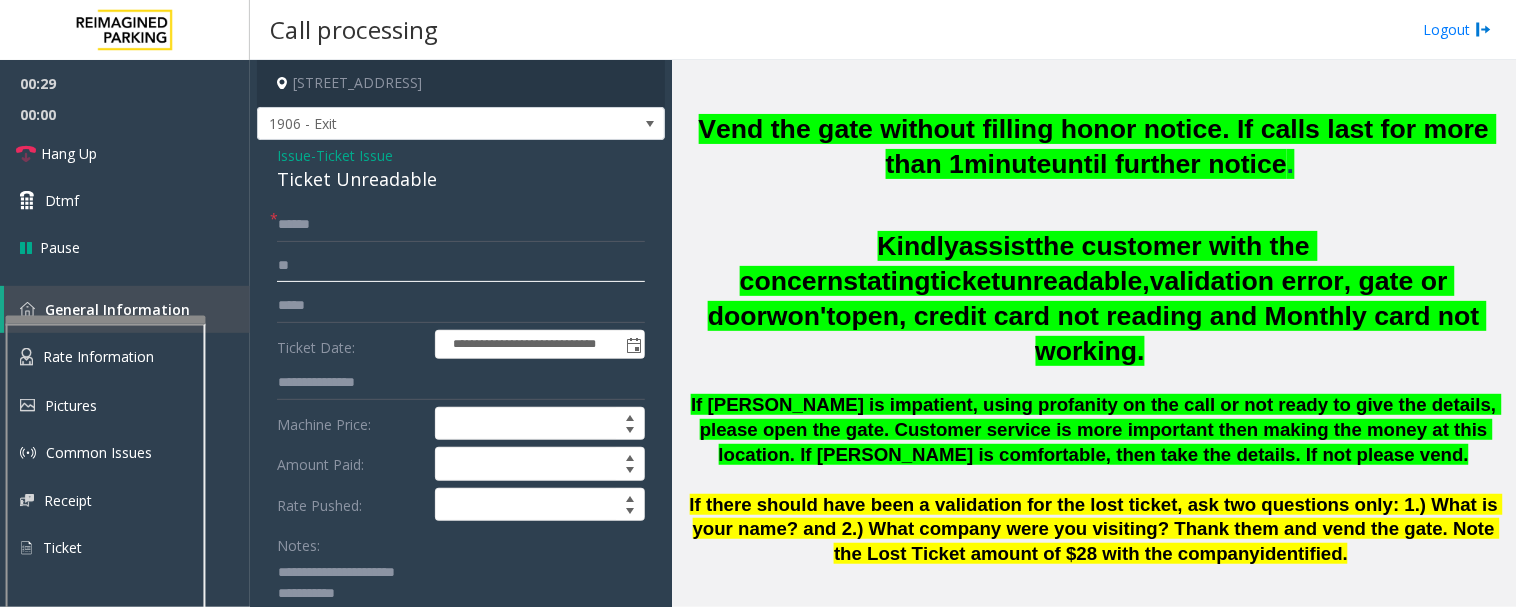 type on "*" 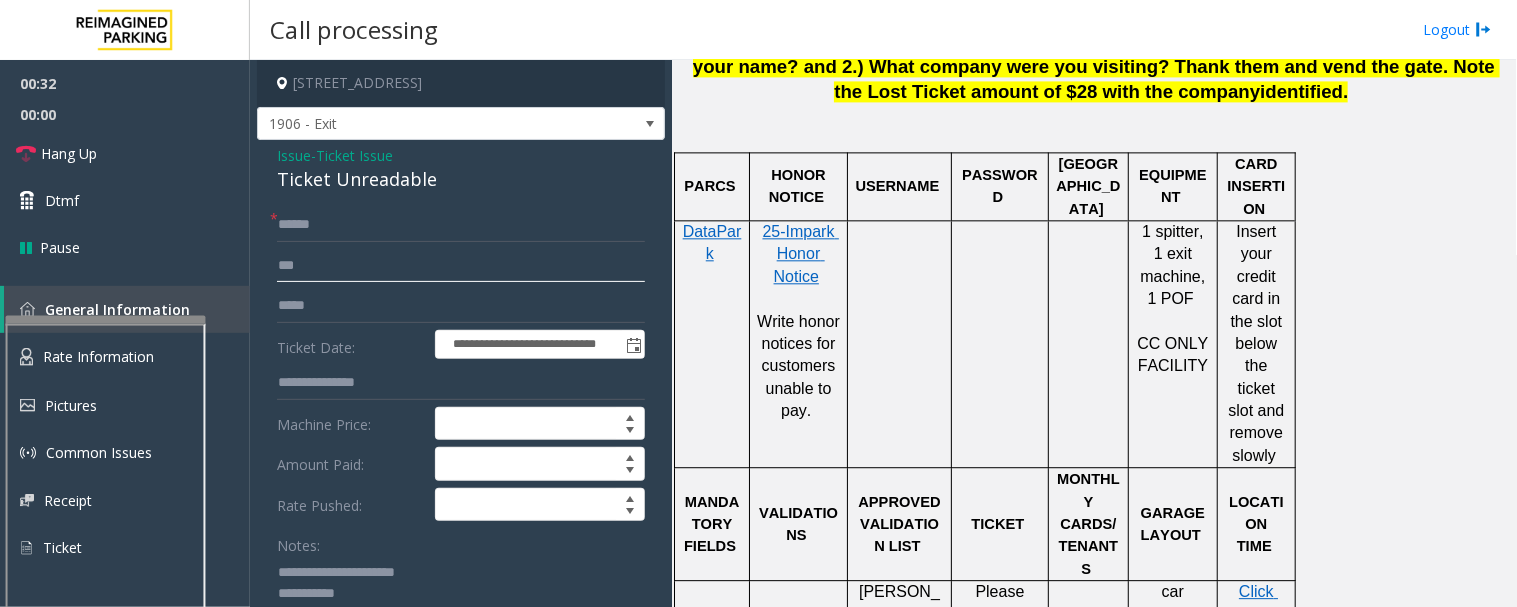 scroll, scrollTop: 1333, scrollLeft: 0, axis: vertical 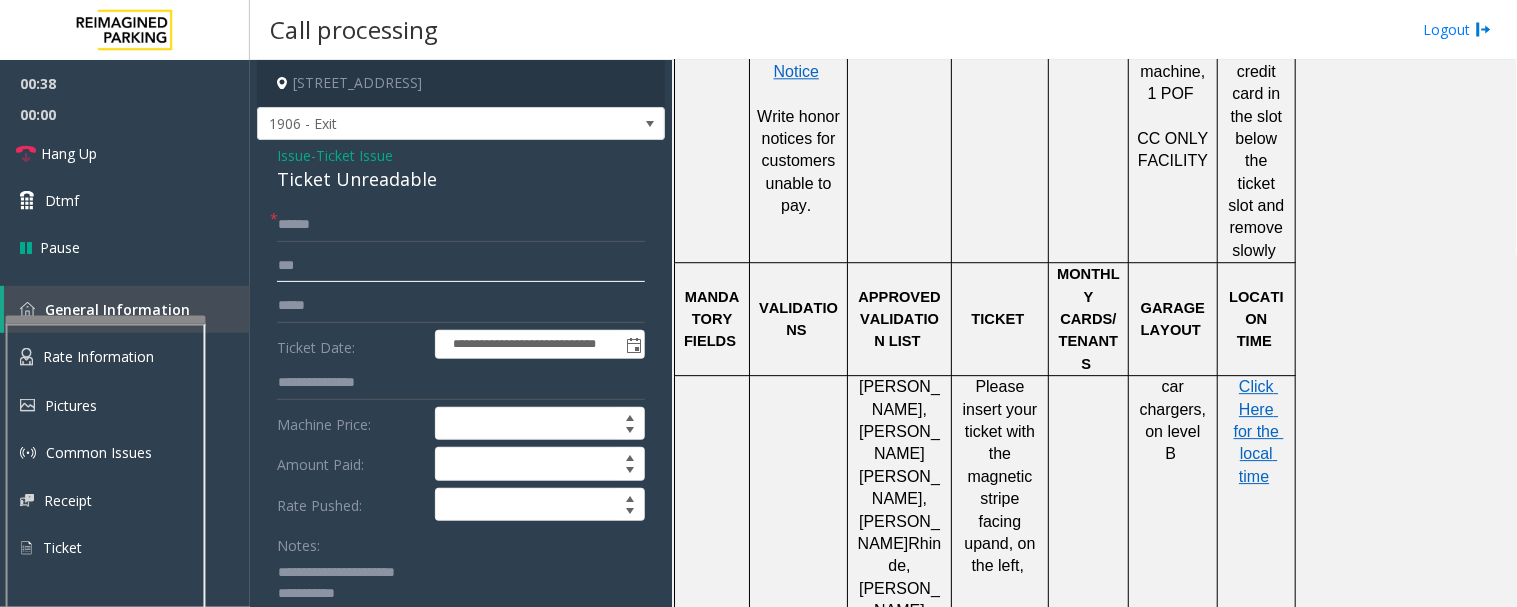 type on "***" 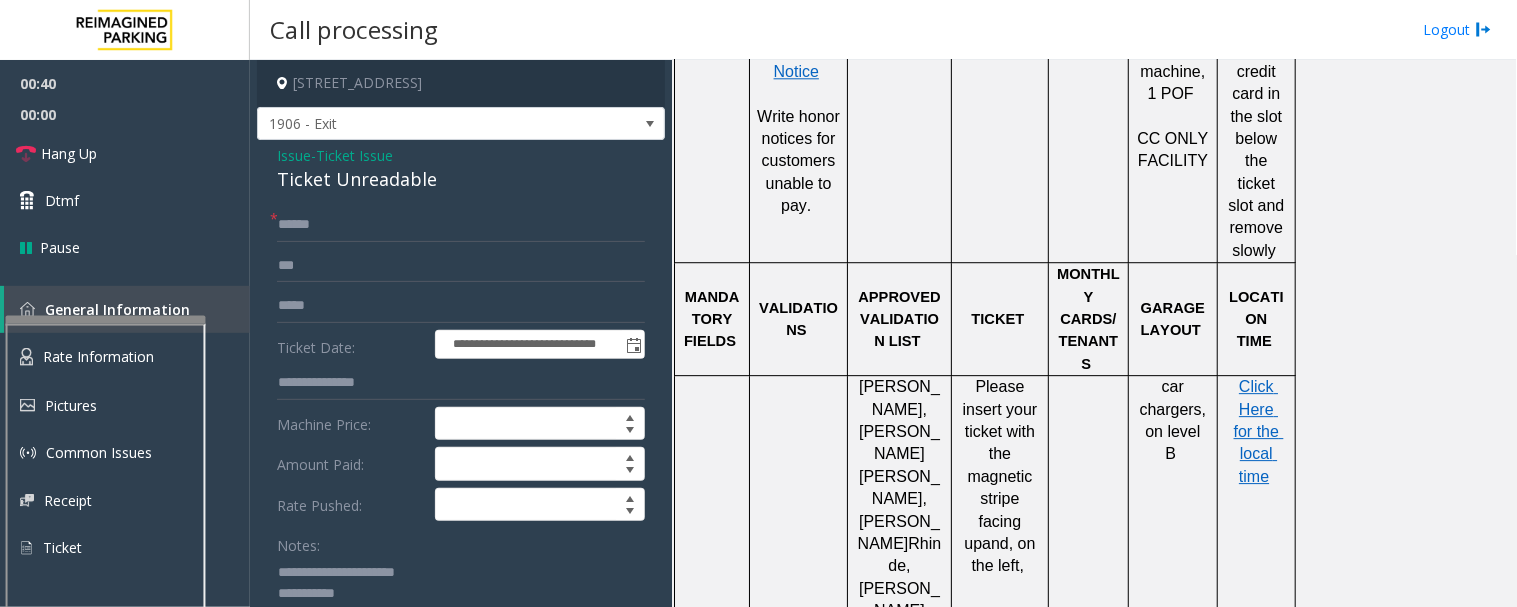 scroll, scrollTop: 53, scrollLeft: 0, axis: vertical 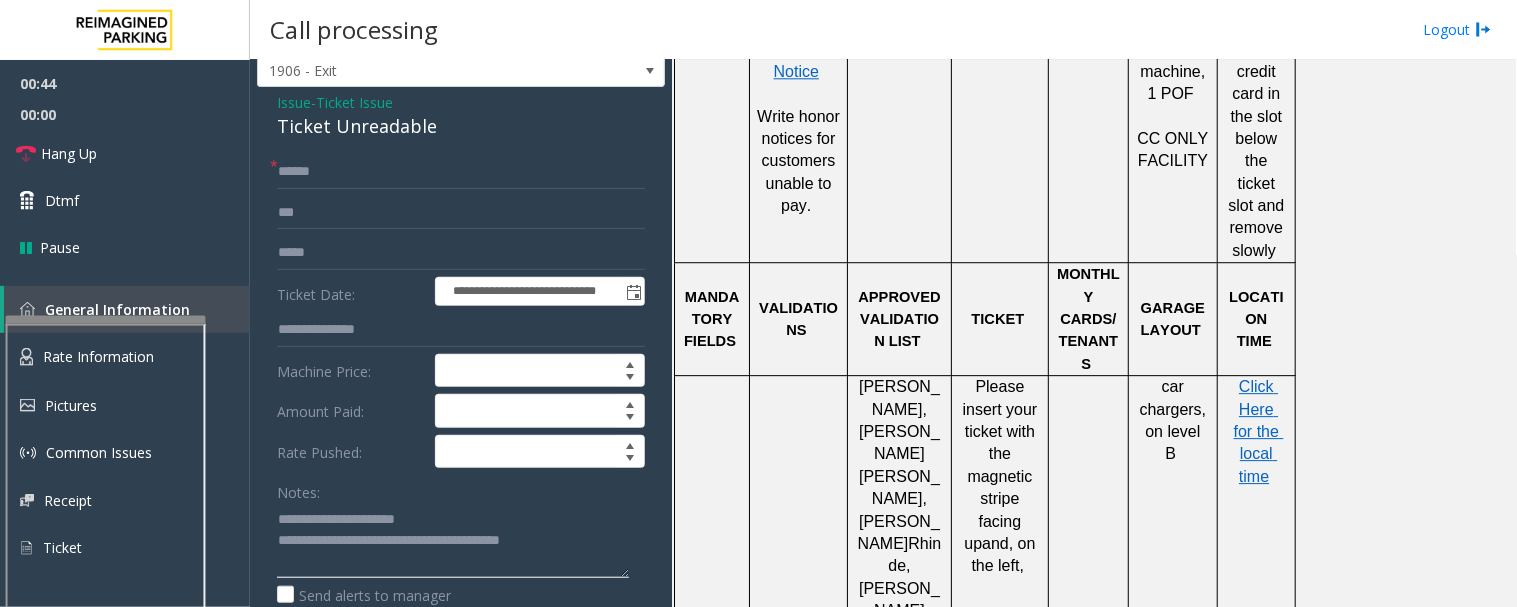 click 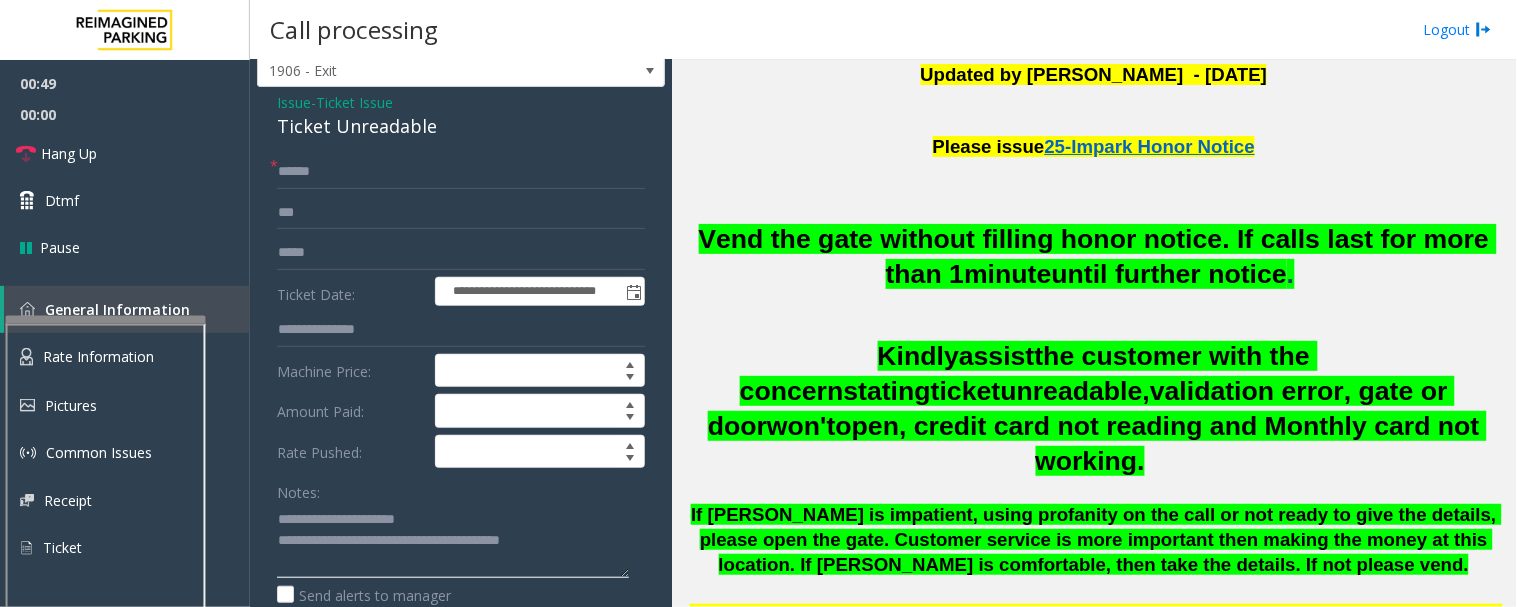scroll, scrollTop: 555, scrollLeft: 0, axis: vertical 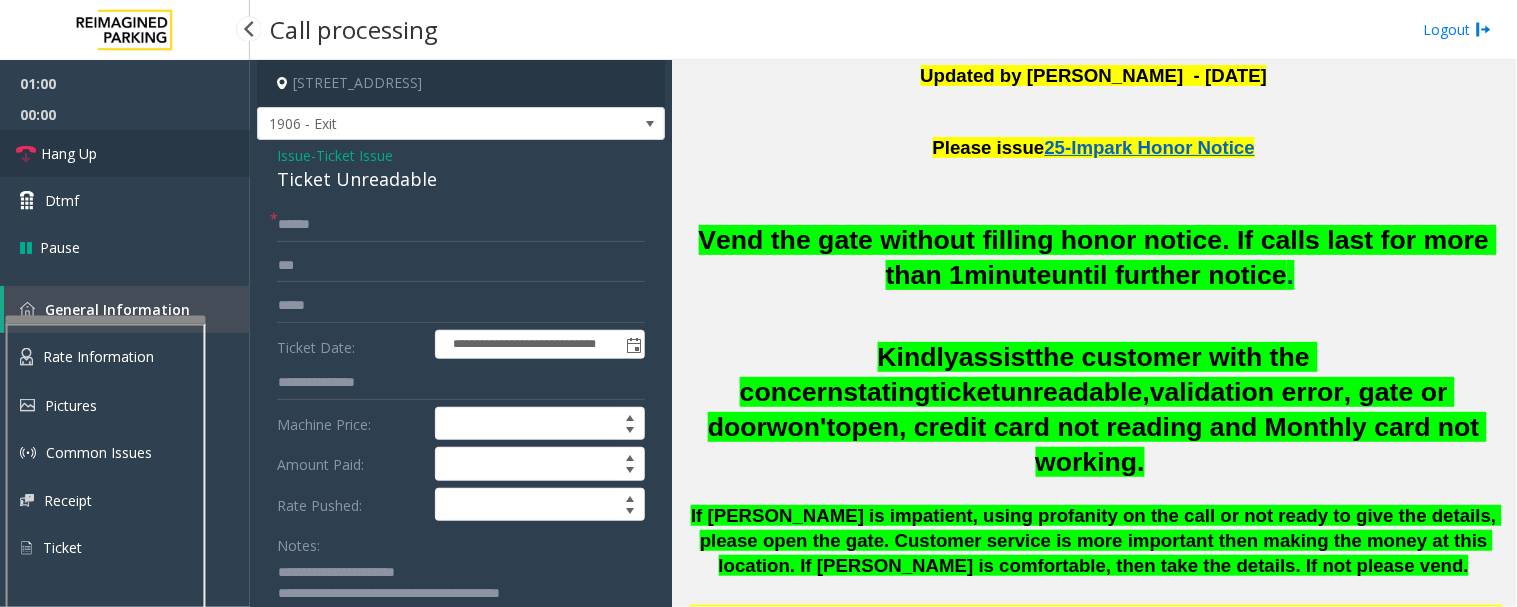 type on "**********" 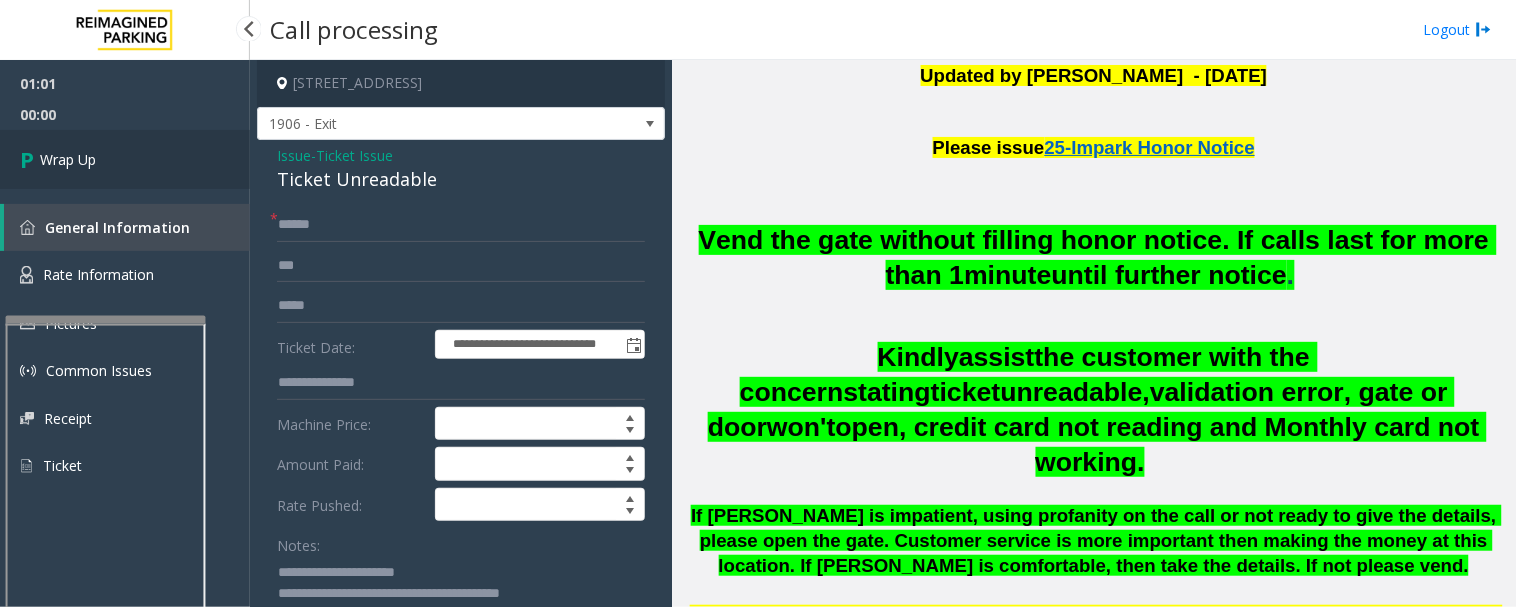 click on "Wrap Up" at bounding box center (68, 159) 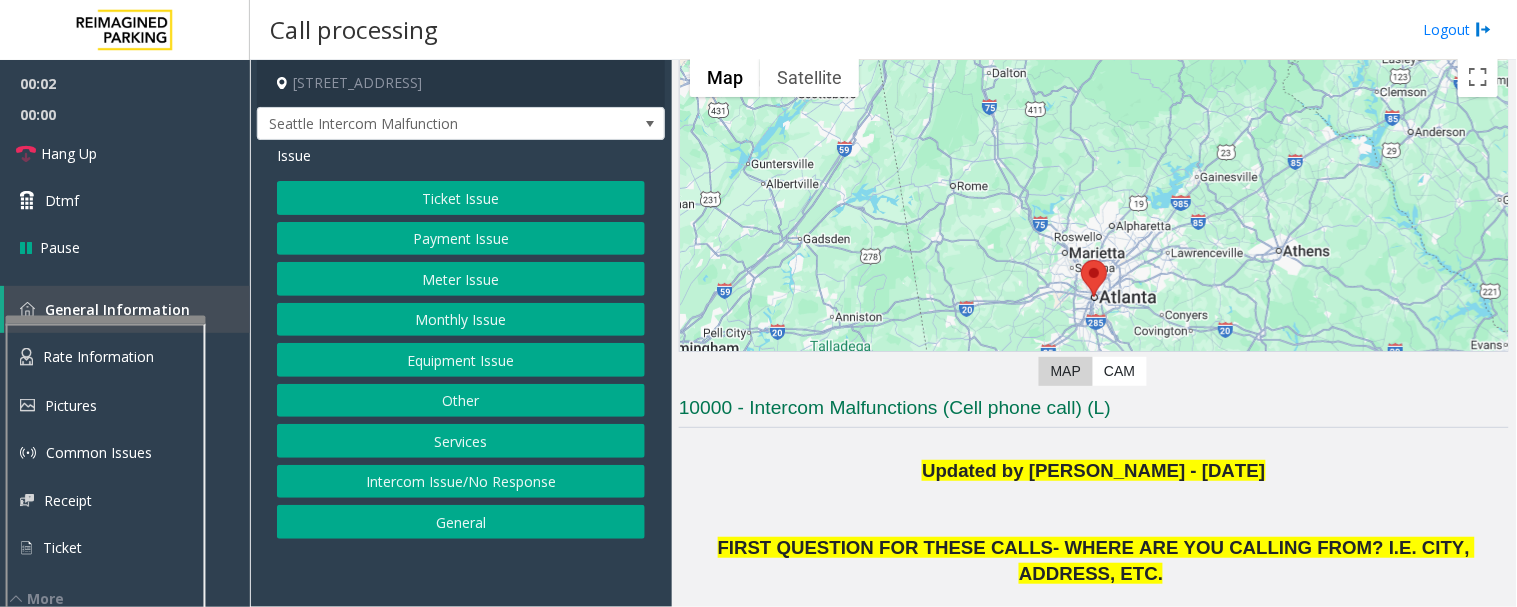 scroll, scrollTop: 0, scrollLeft: 0, axis: both 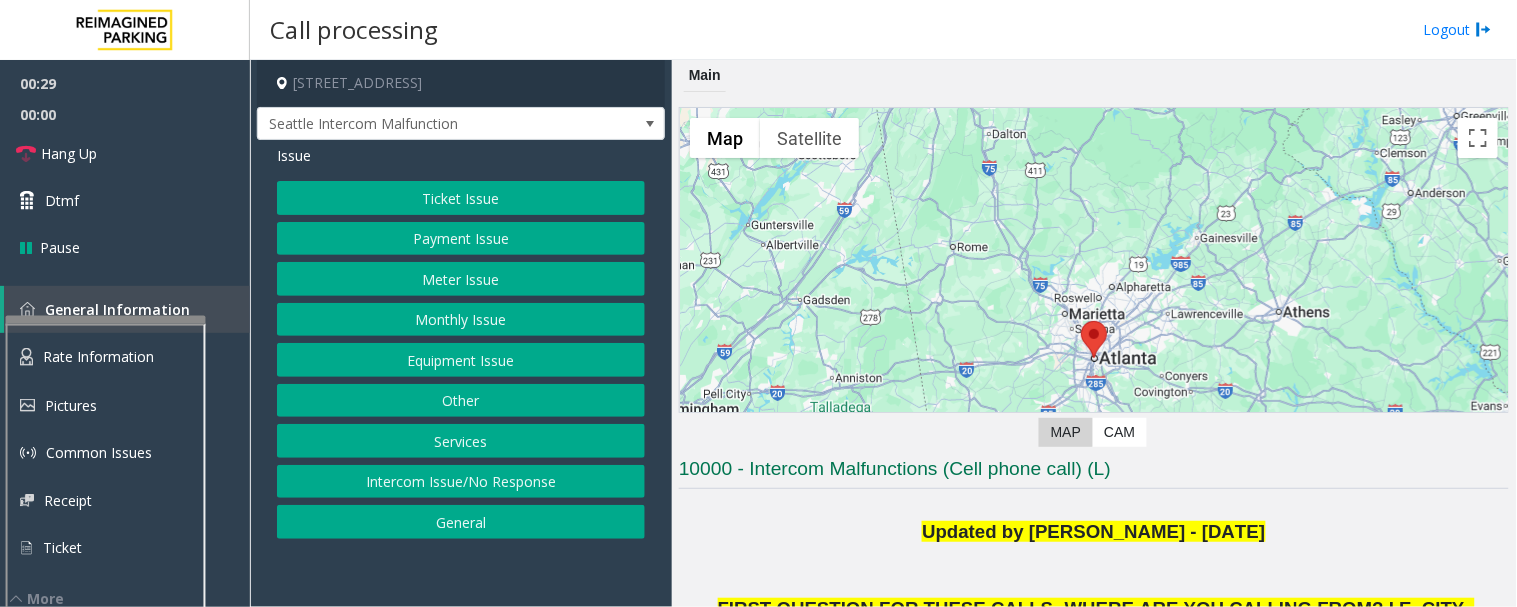 click on "Payment Issue" 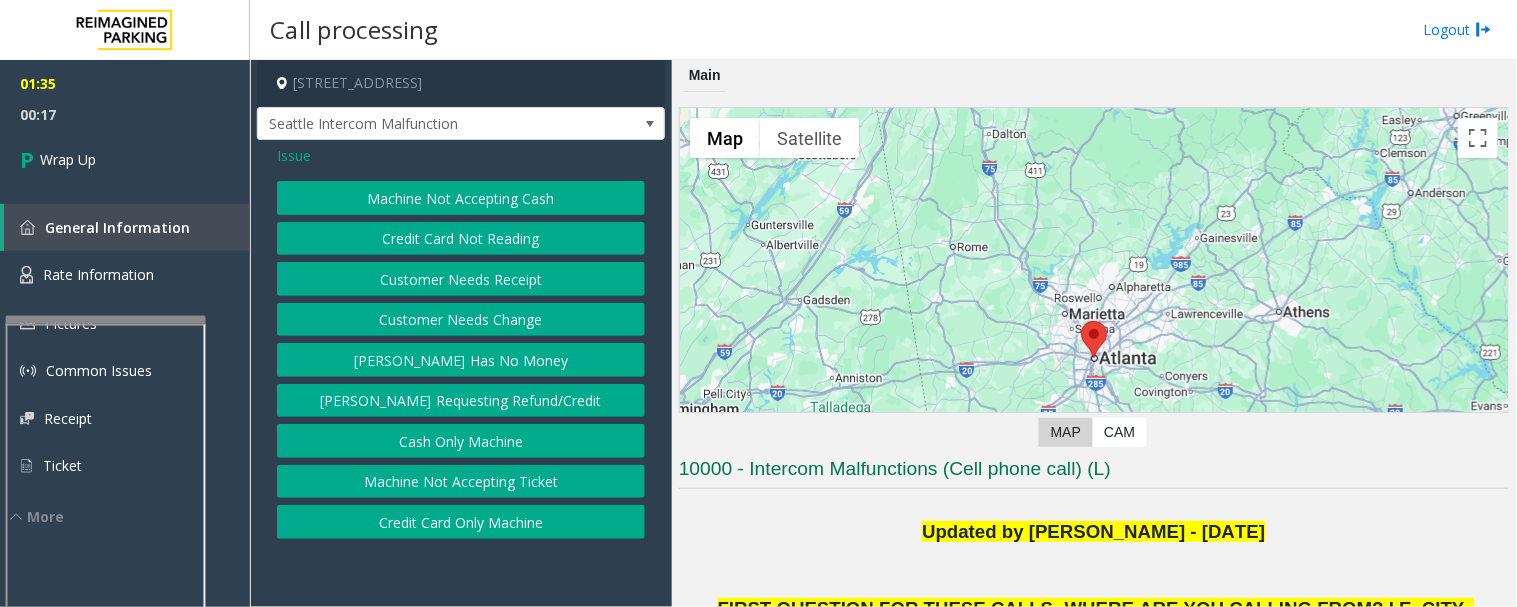 click on "[PERSON_NAME] Has No Money" 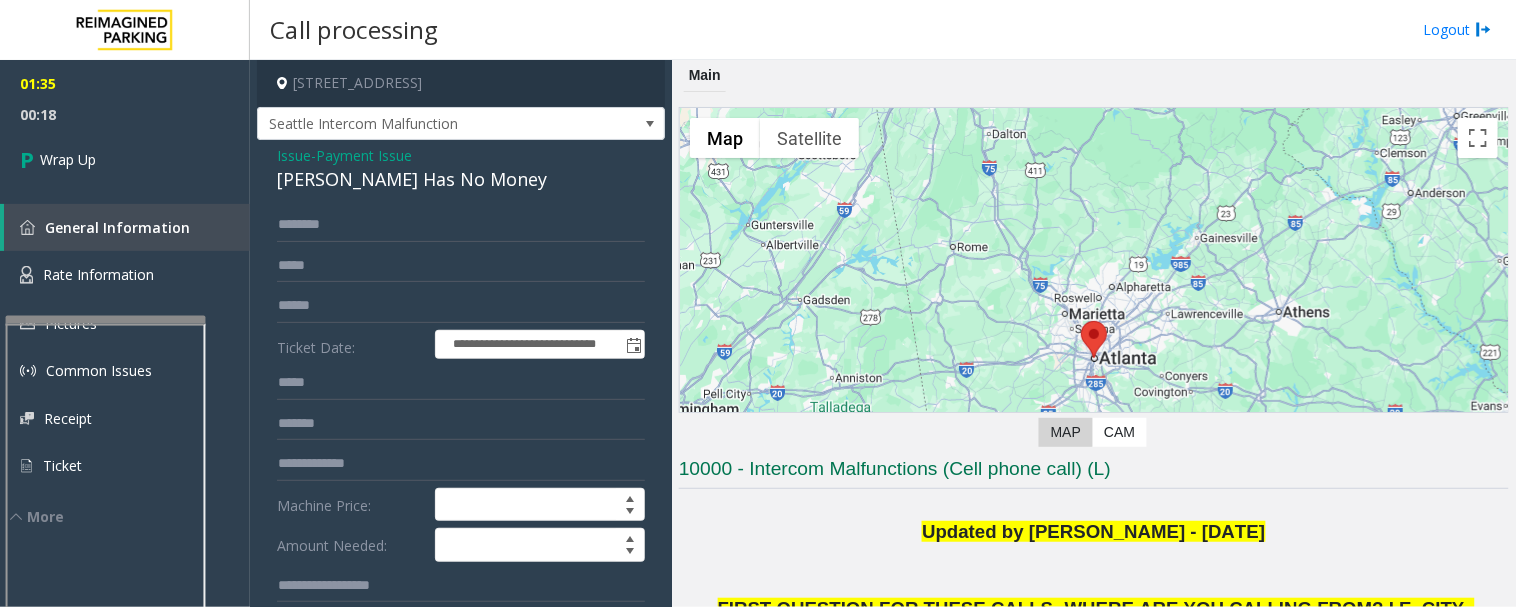 click on "[PERSON_NAME] Has No Money" 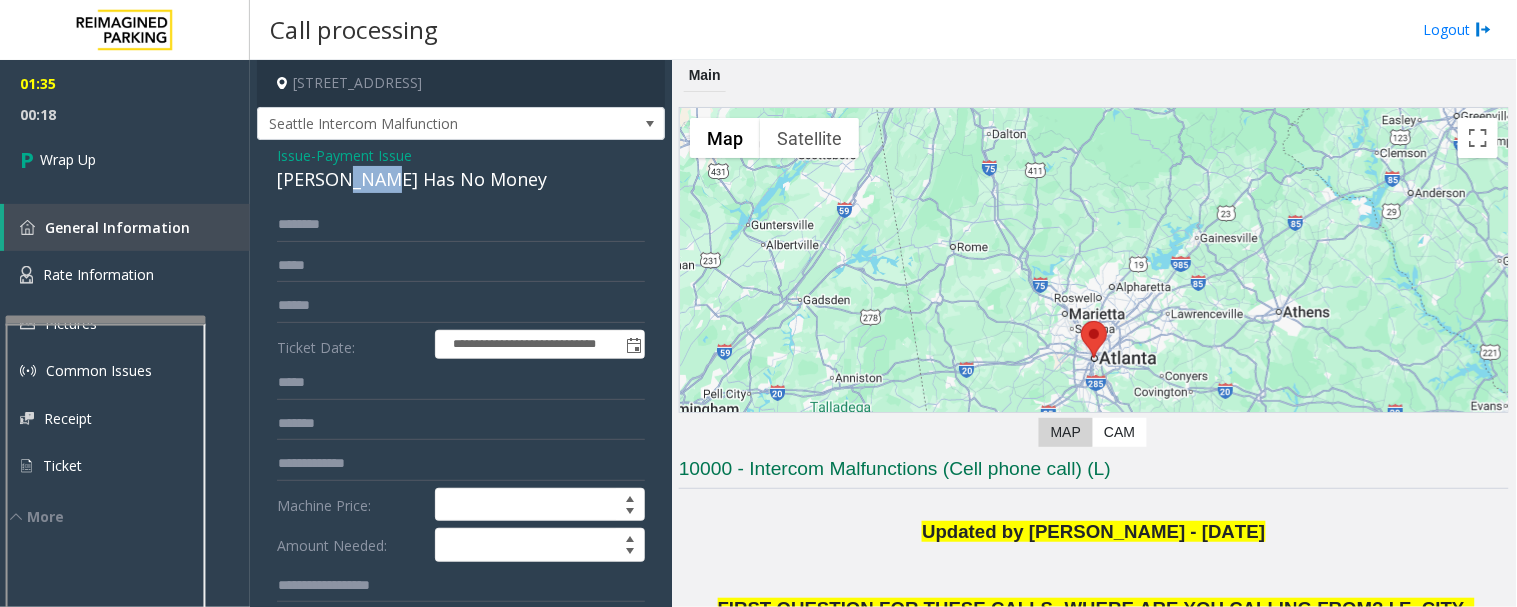 click on "[PERSON_NAME] Has No Money" 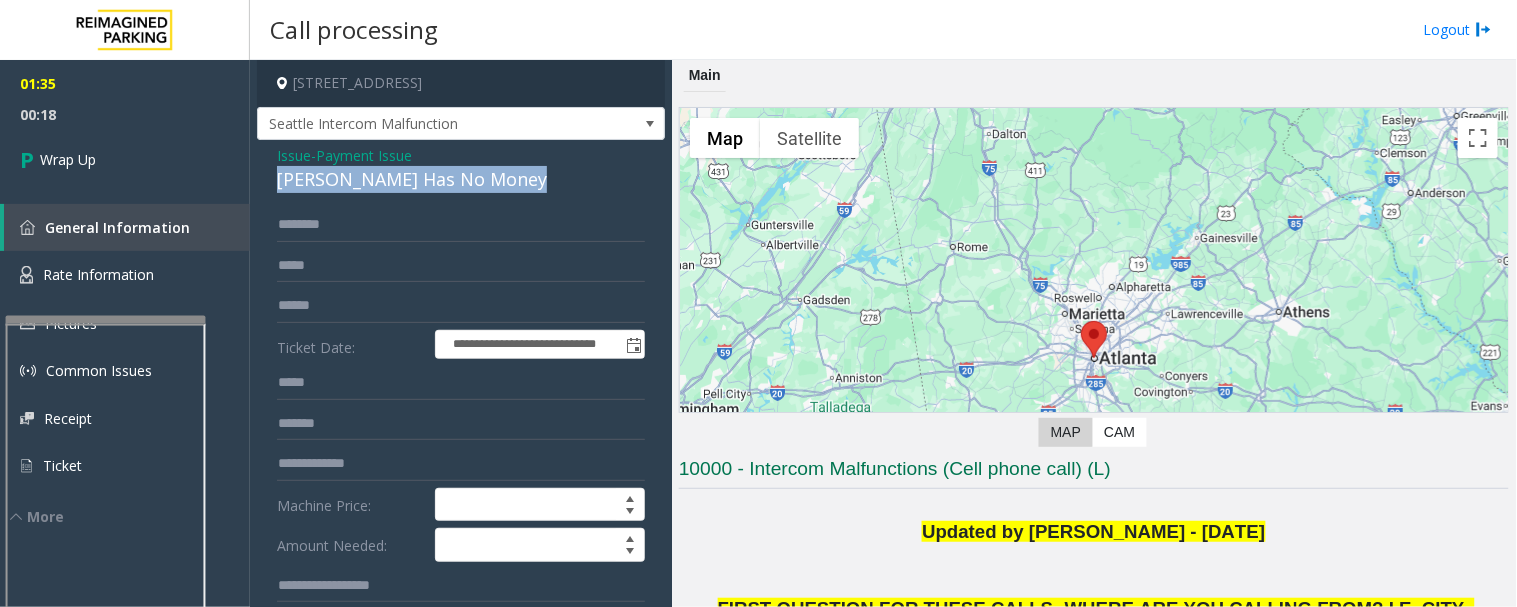 click on "[PERSON_NAME] Has No Money" 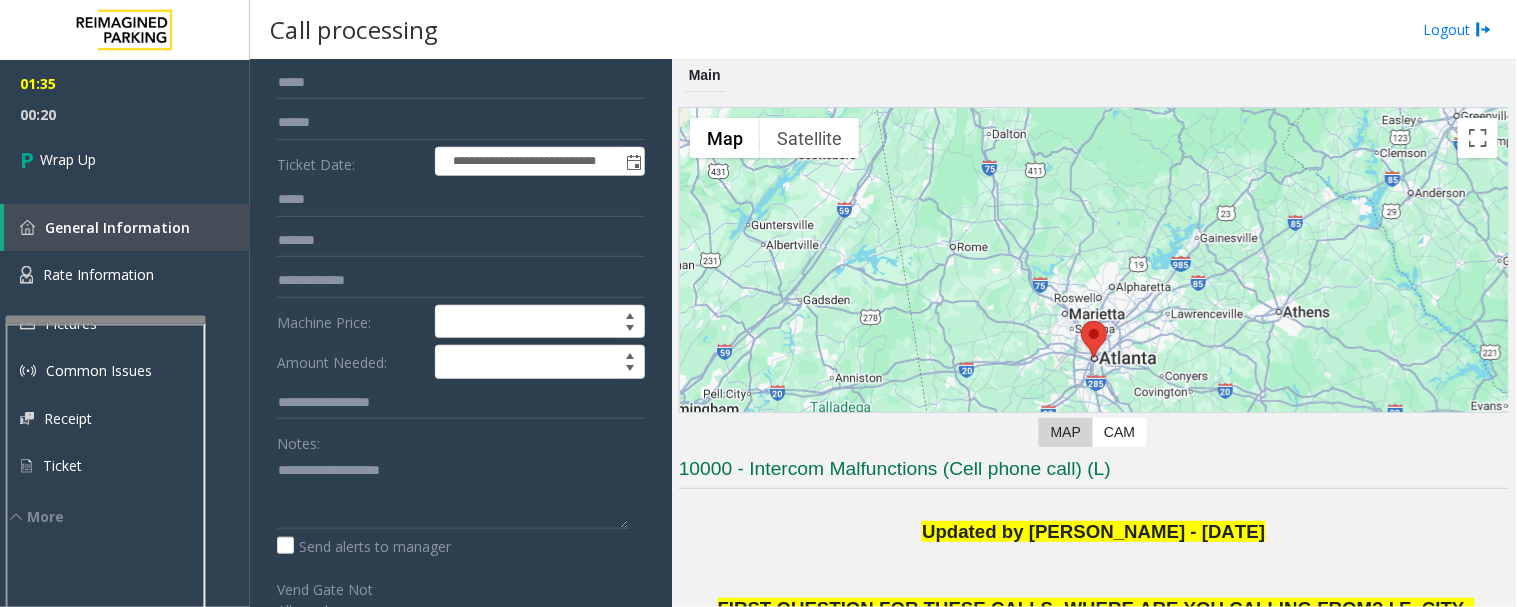 scroll, scrollTop: 352, scrollLeft: 0, axis: vertical 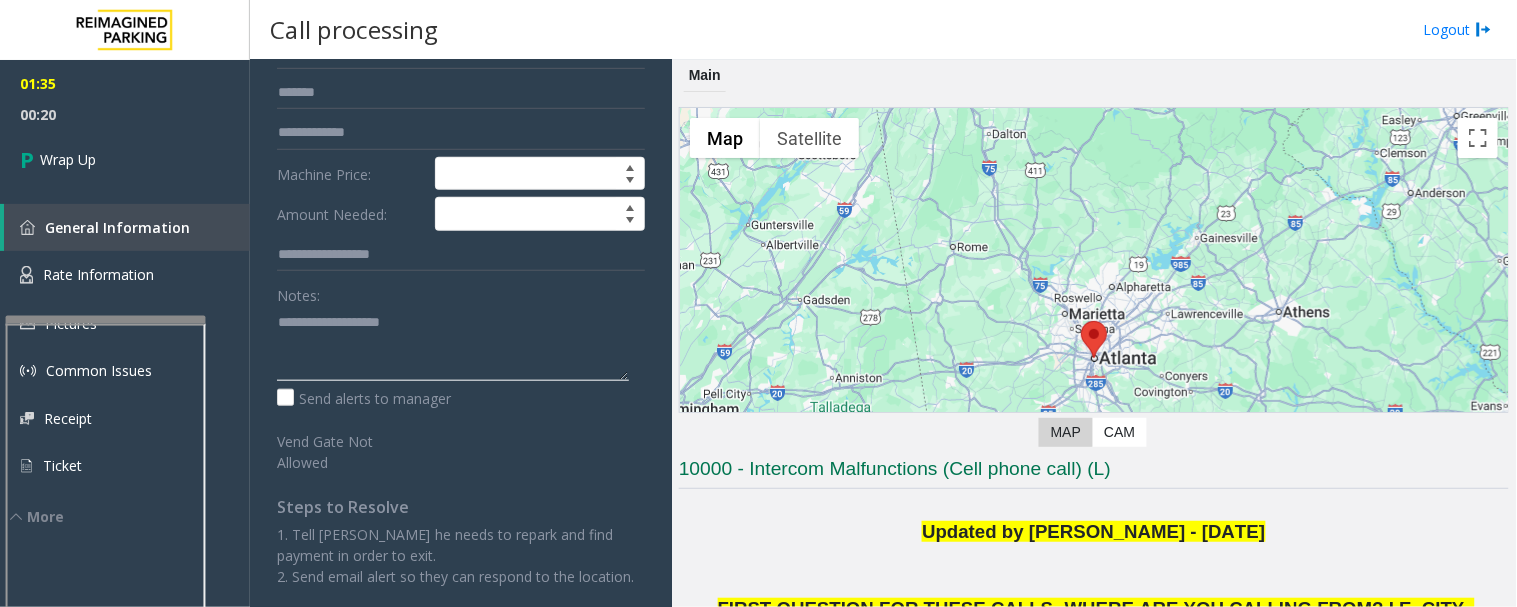 click 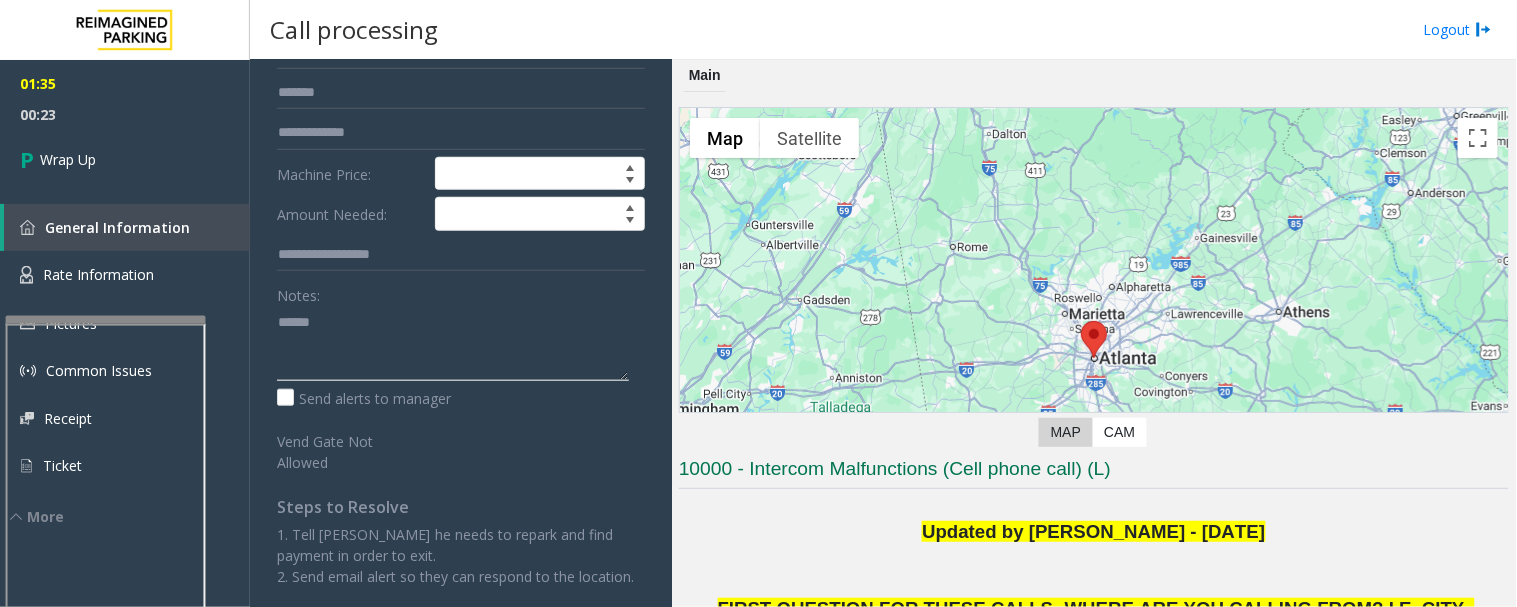 paste on "**********" 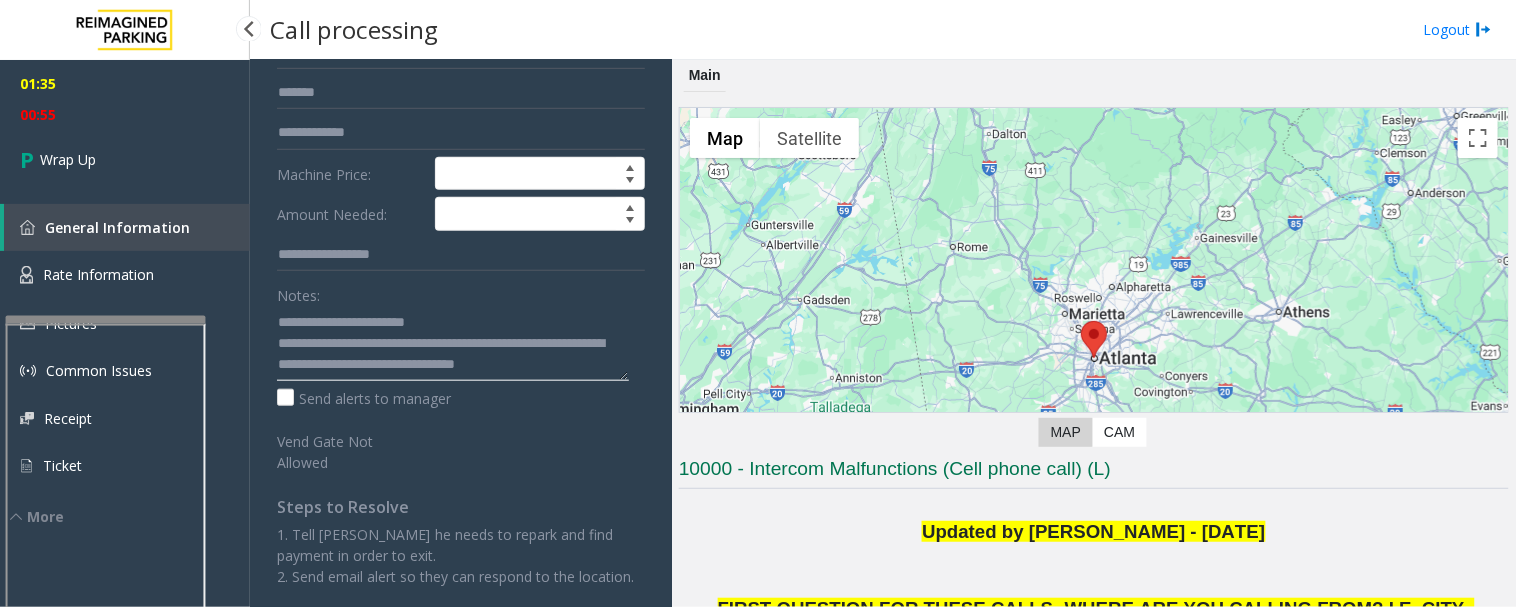 type on "**********" 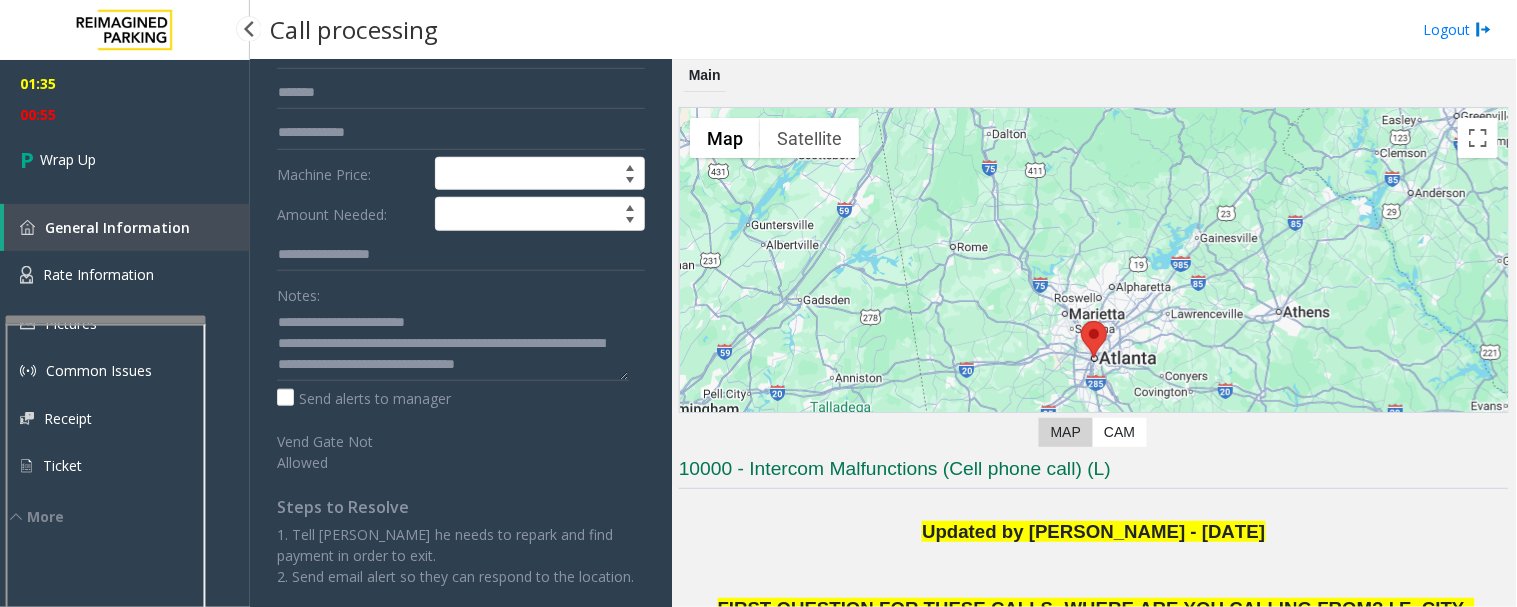 click on "01:35   00:55  Wrap Up General Information Rate Information Pictures Common Issues Receipt Ticket  More" at bounding box center [125, 293] 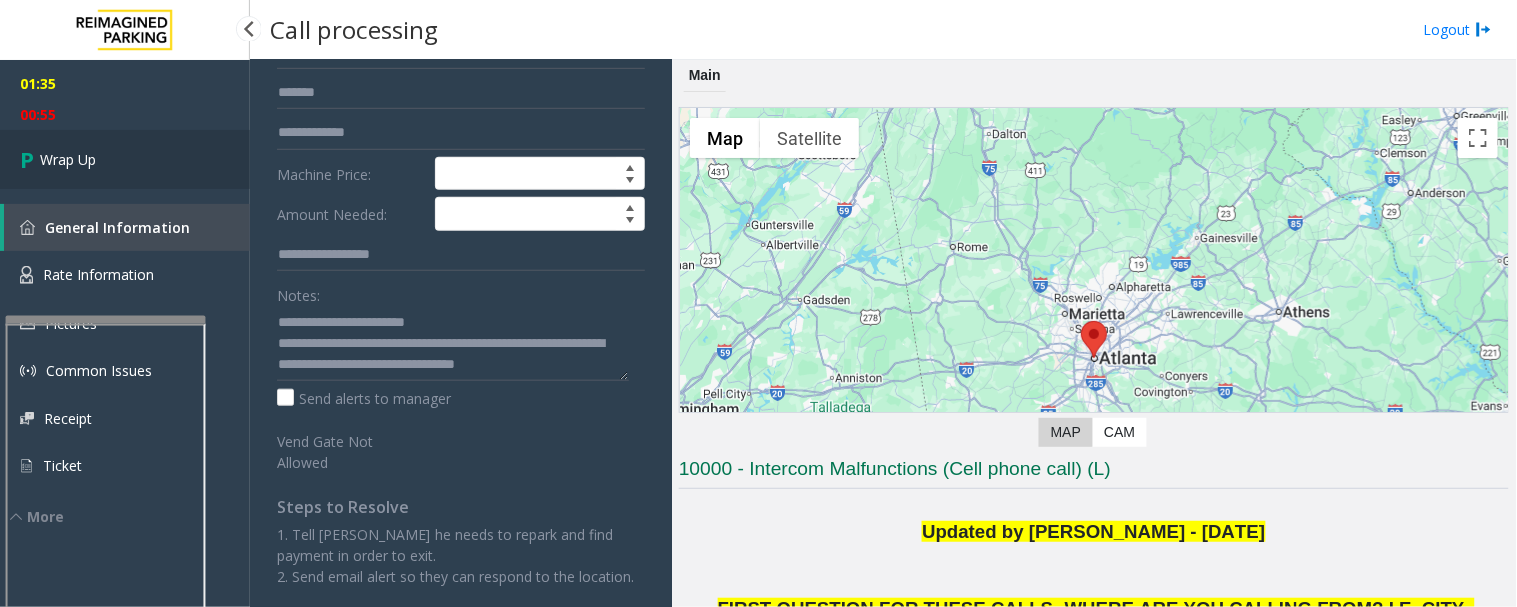click on "Wrap Up" at bounding box center [125, 159] 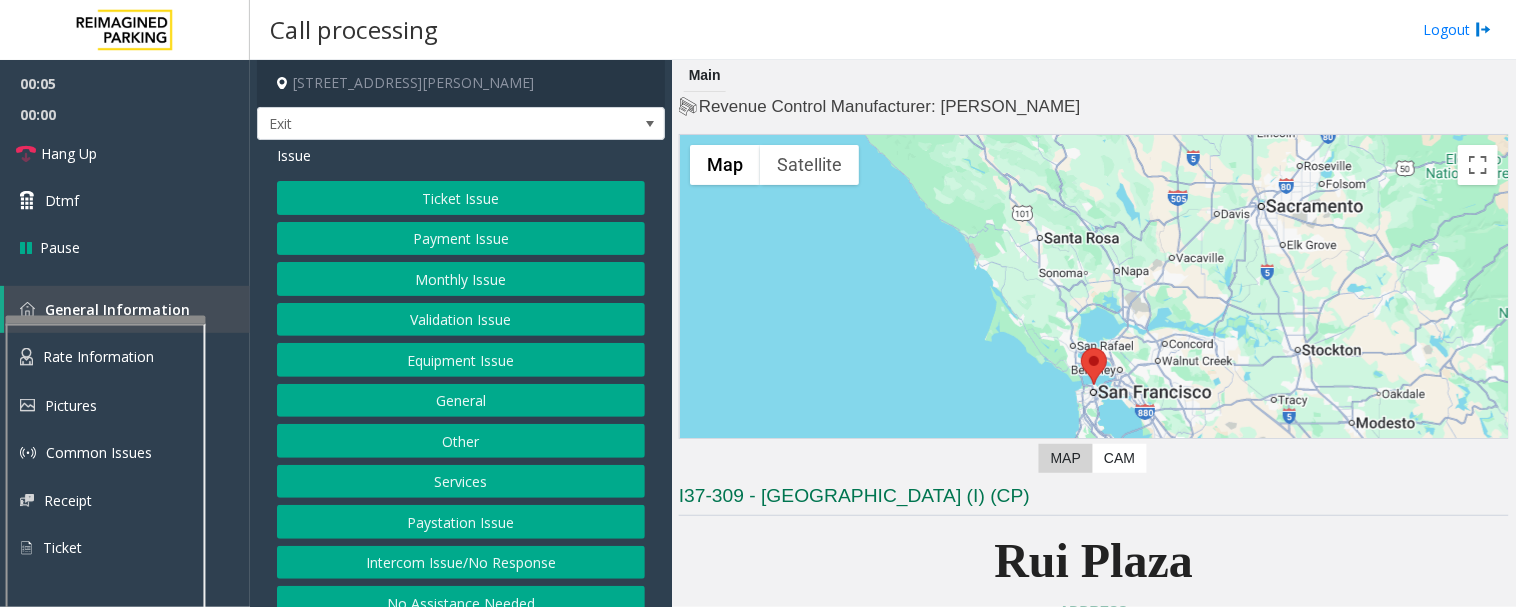 click on "Services" 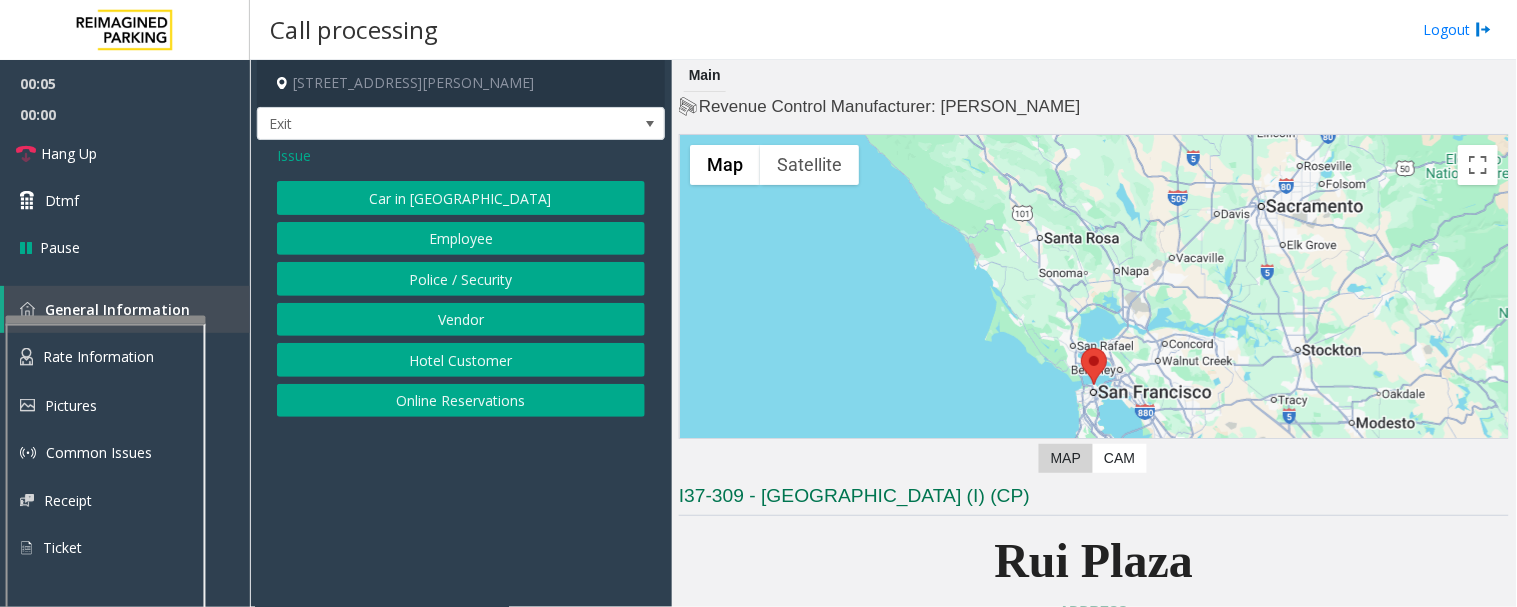 click on "Issue  Car in Tow   Employee   Police / Security   Vendor   Hotel Customer   Online Reservations" 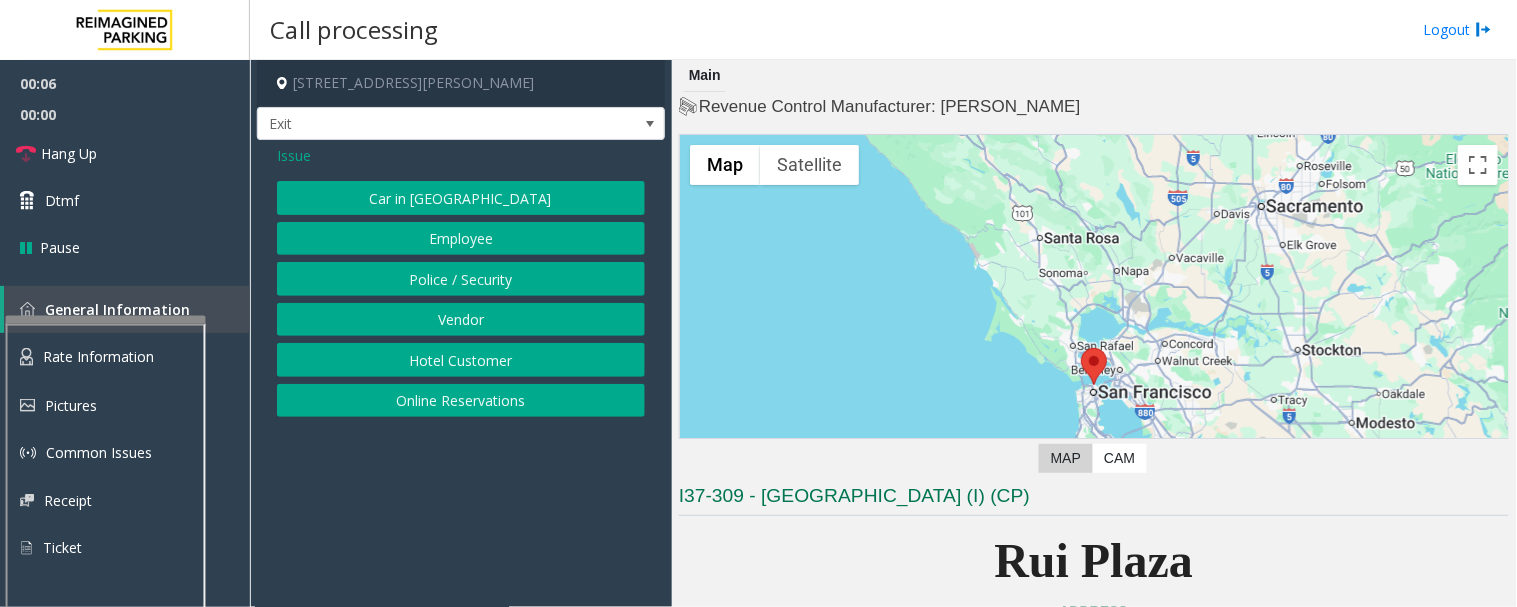 click on "Online Reservations" 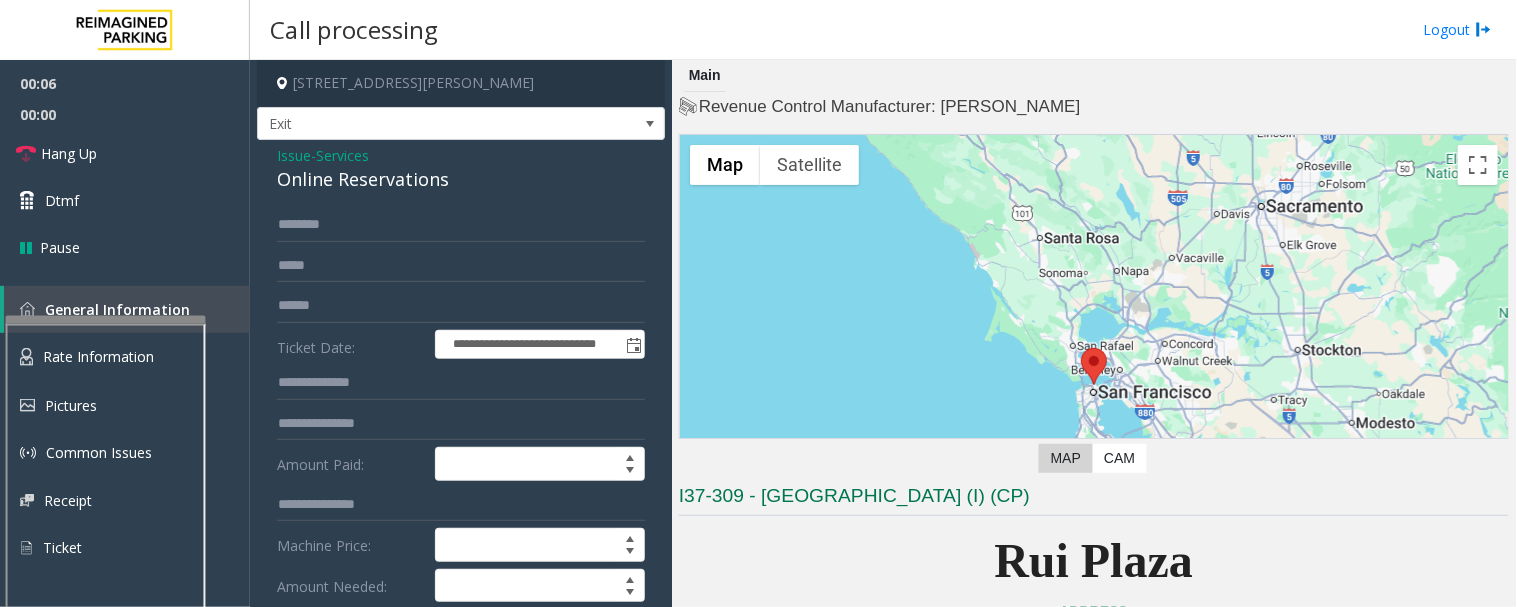 click on "Online Reservations" 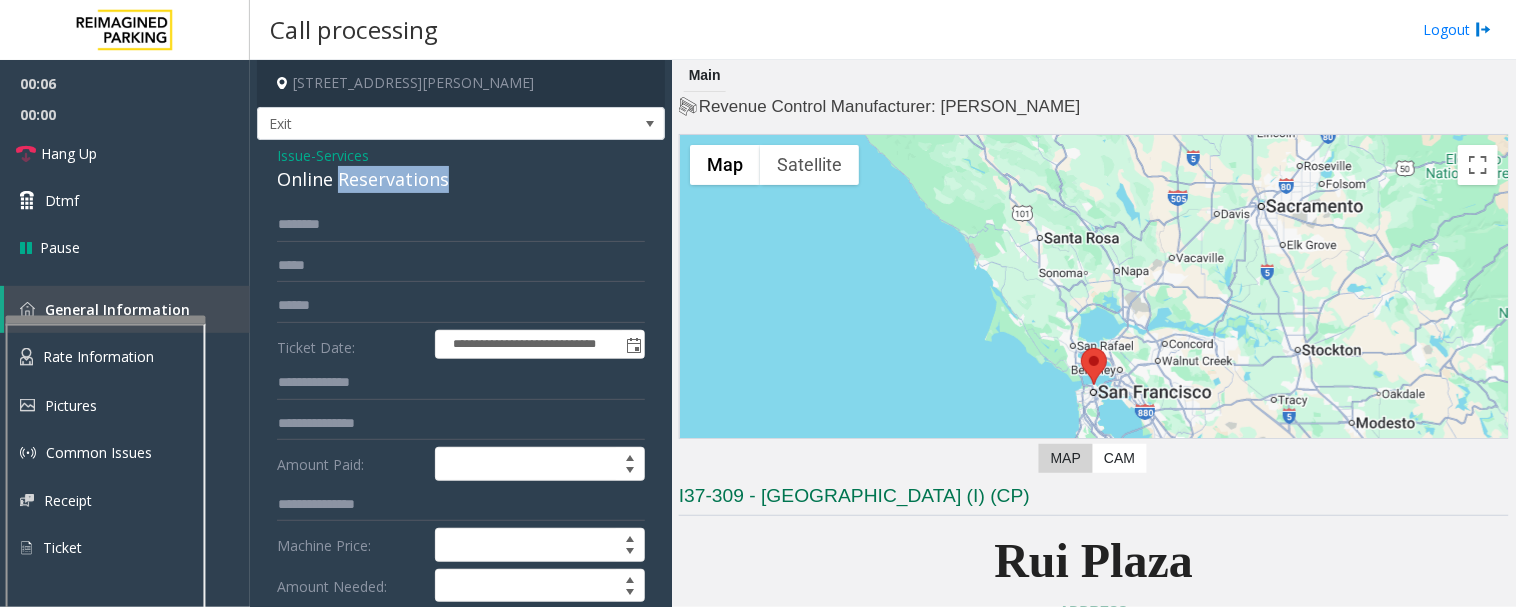 click on "Online Reservations" 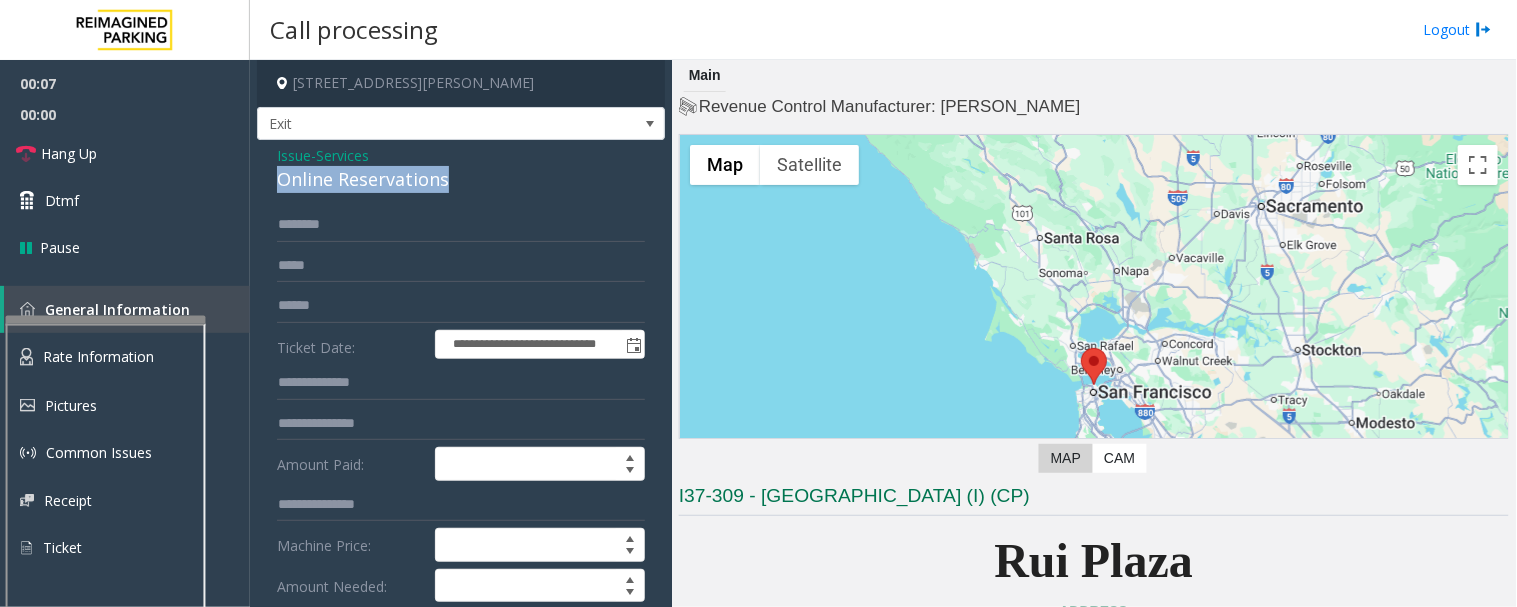 click on "Online Reservations" 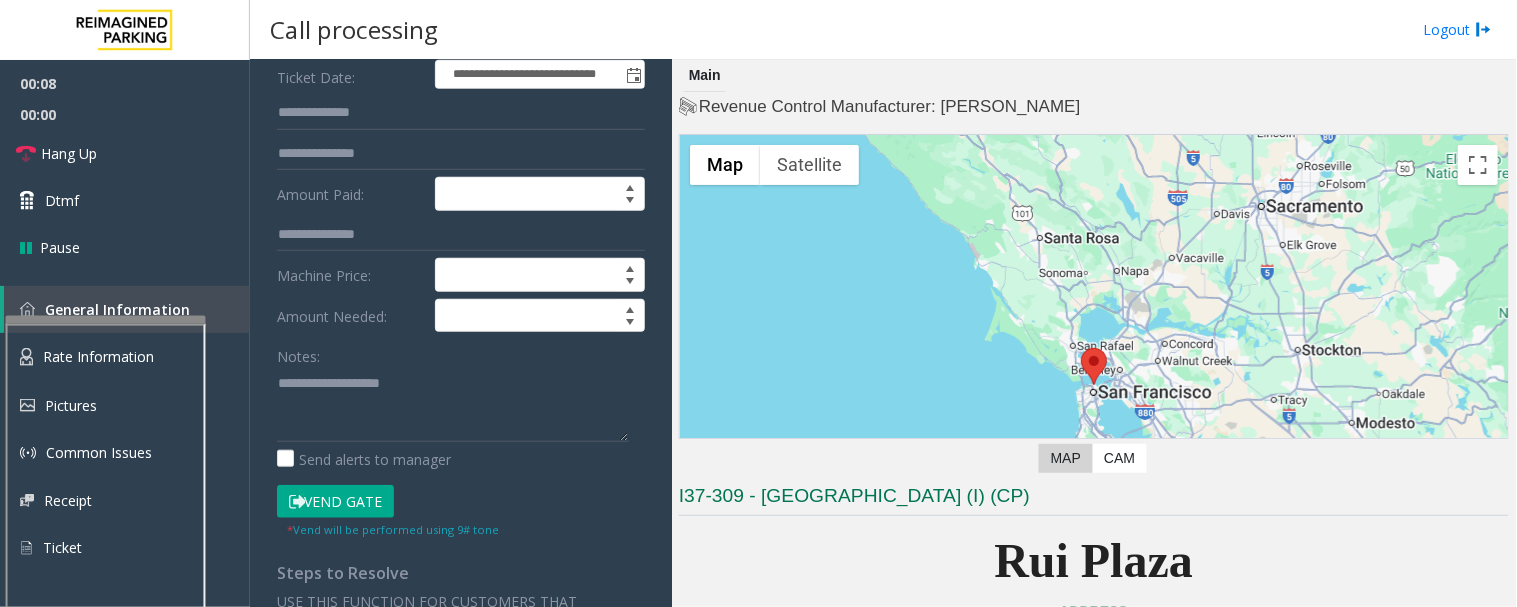 scroll, scrollTop: 444, scrollLeft: 0, axis: vertical 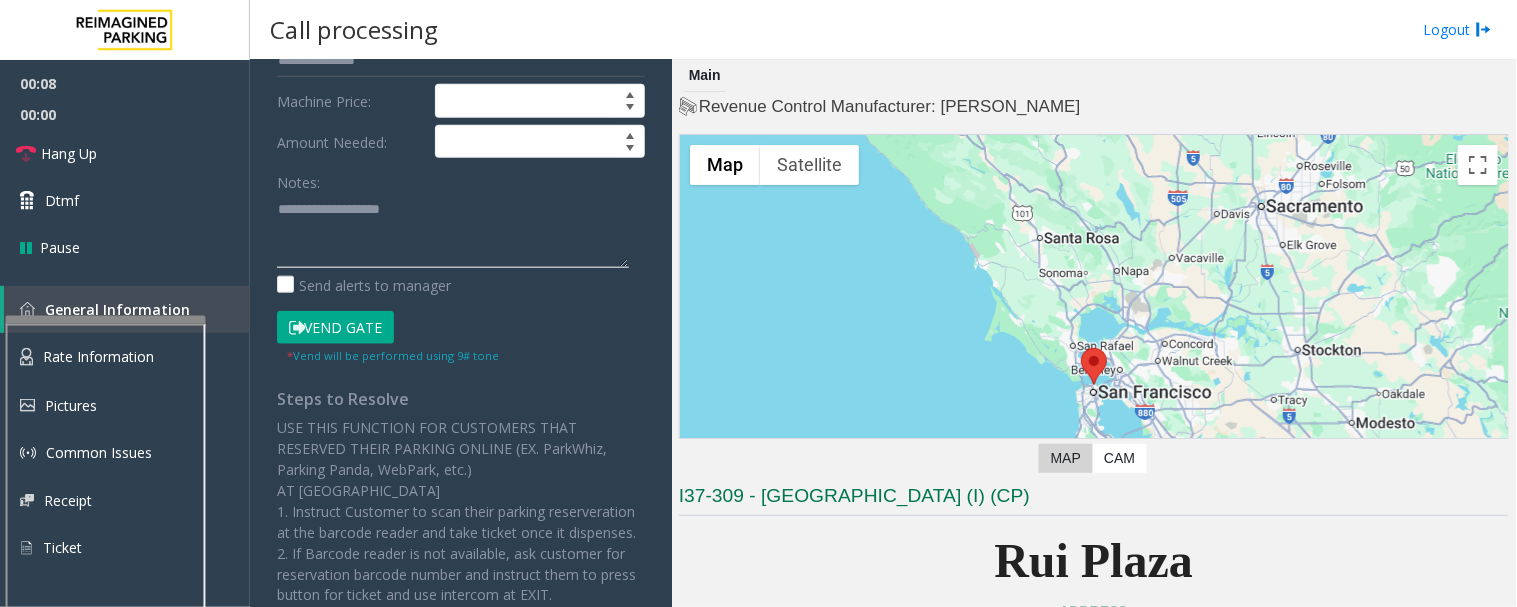 click 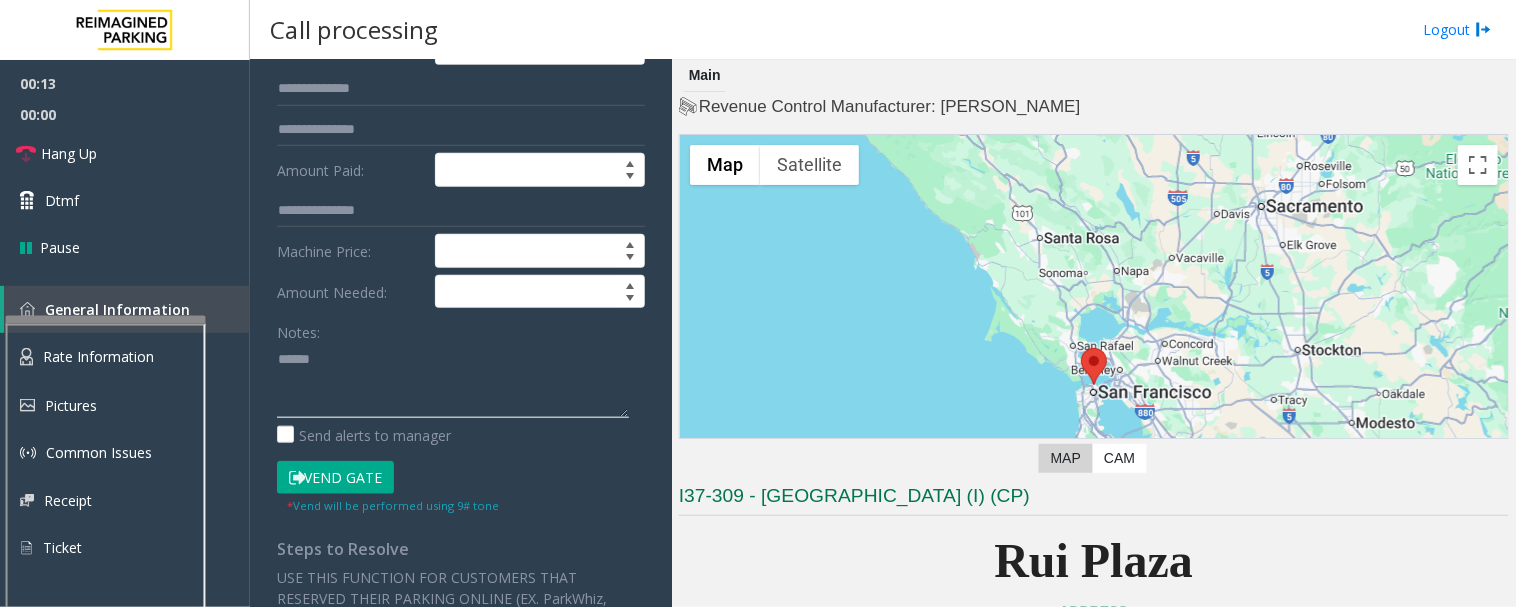 scroll, scrollTop: 0, scrollLeft: 0, axis: both 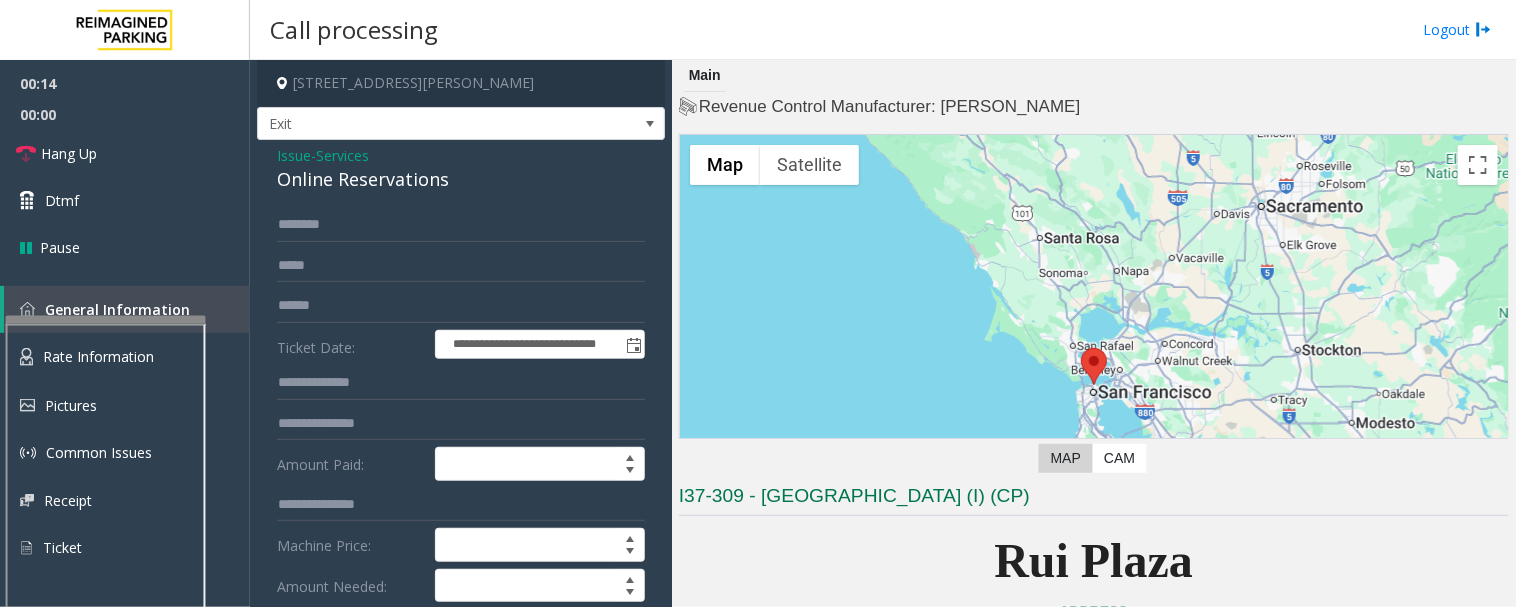 type on "******" 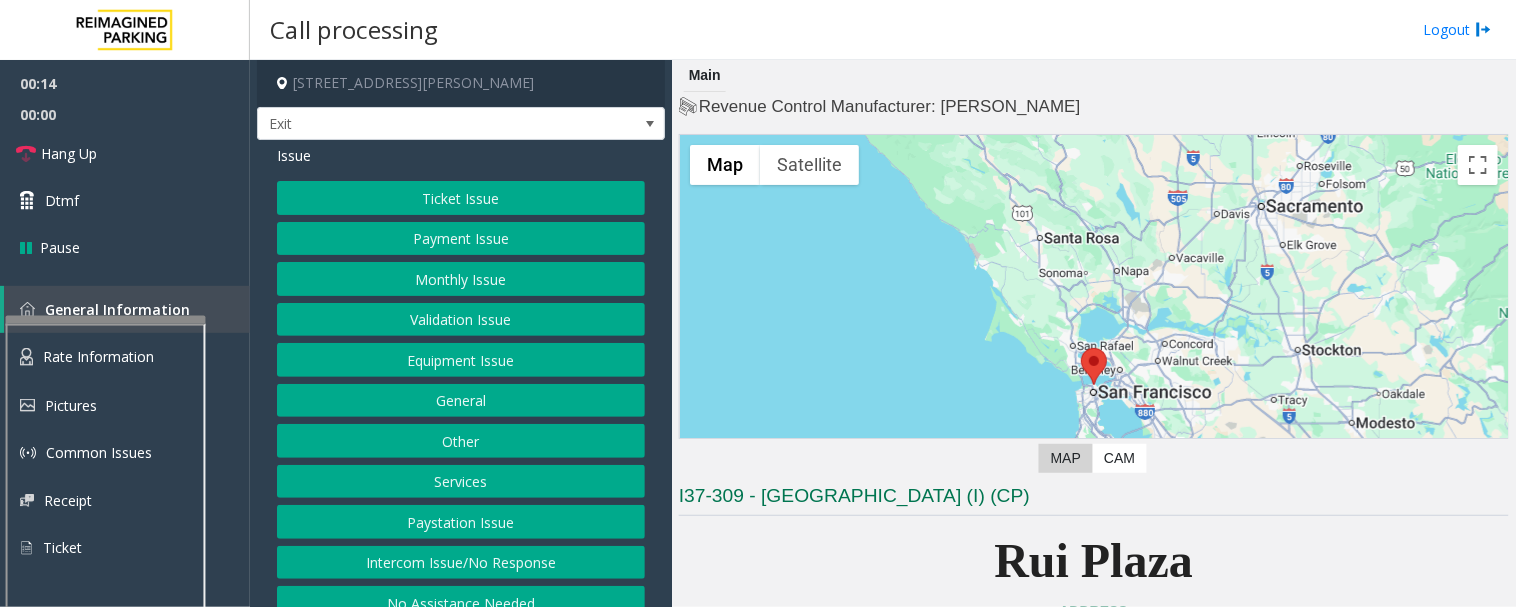 click on "Monthly Issue" 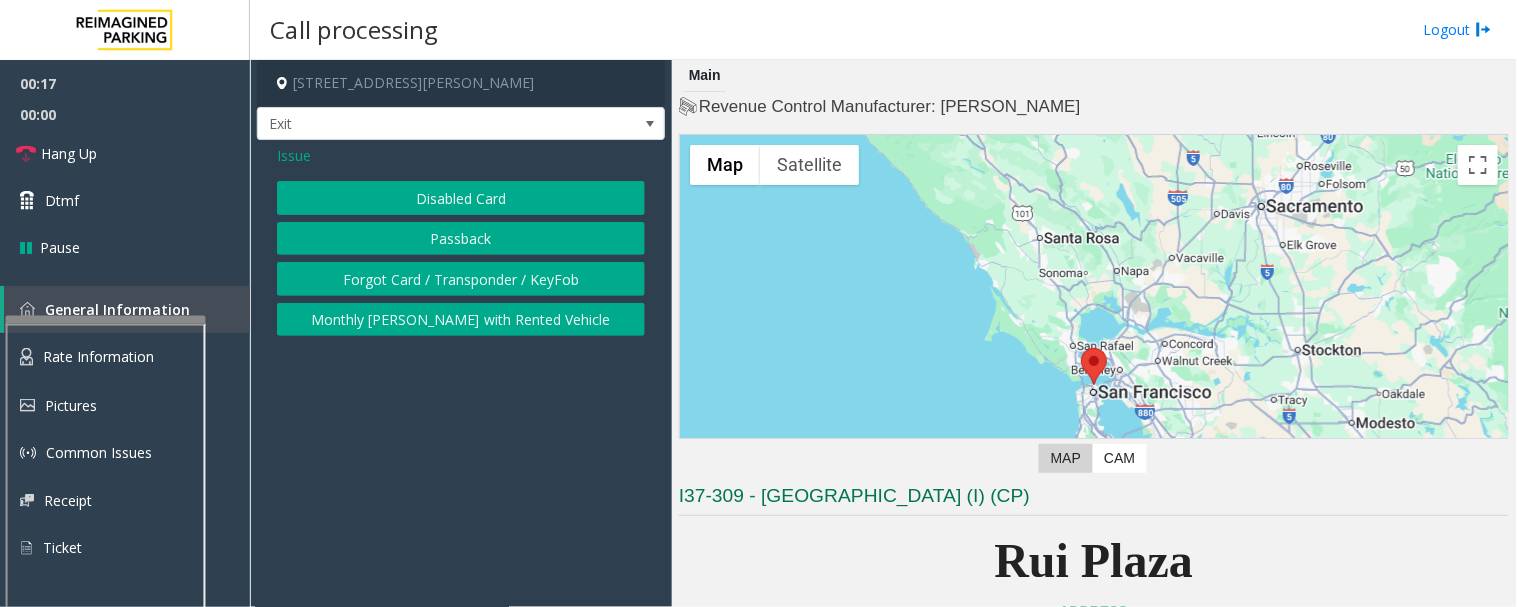 click on "Disabled Card" 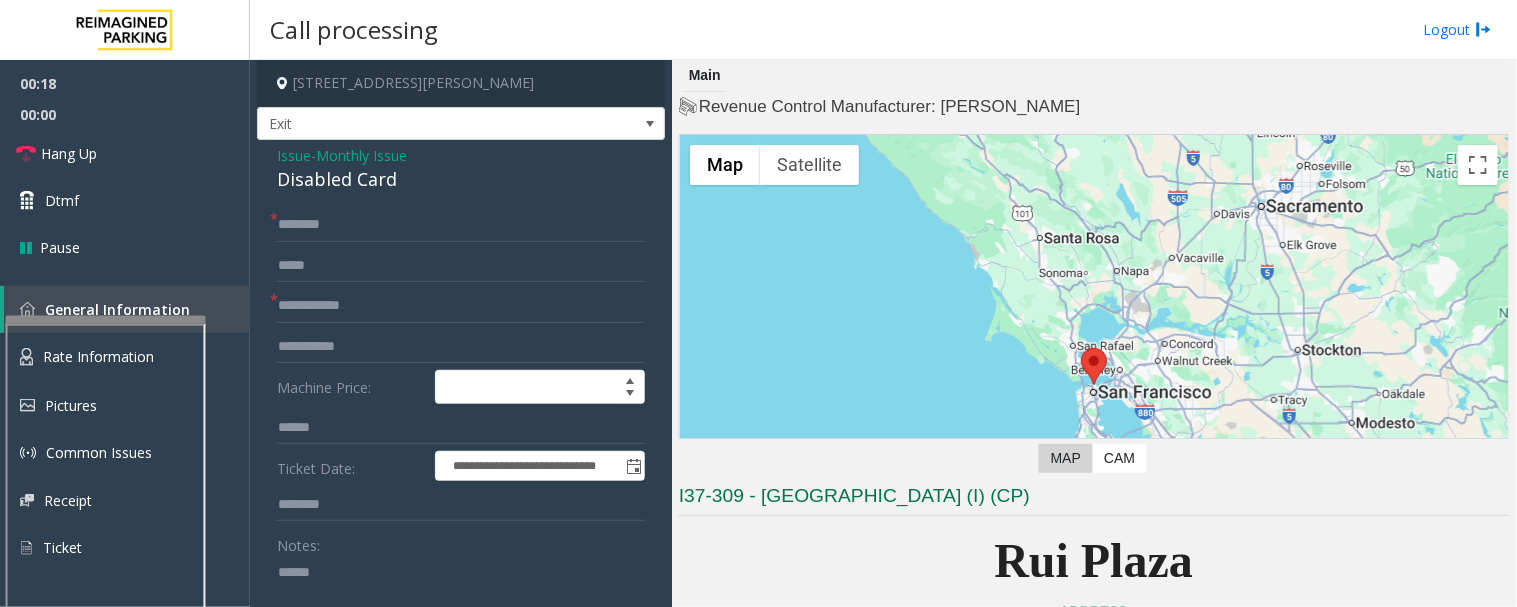 click on "Disabled Card" 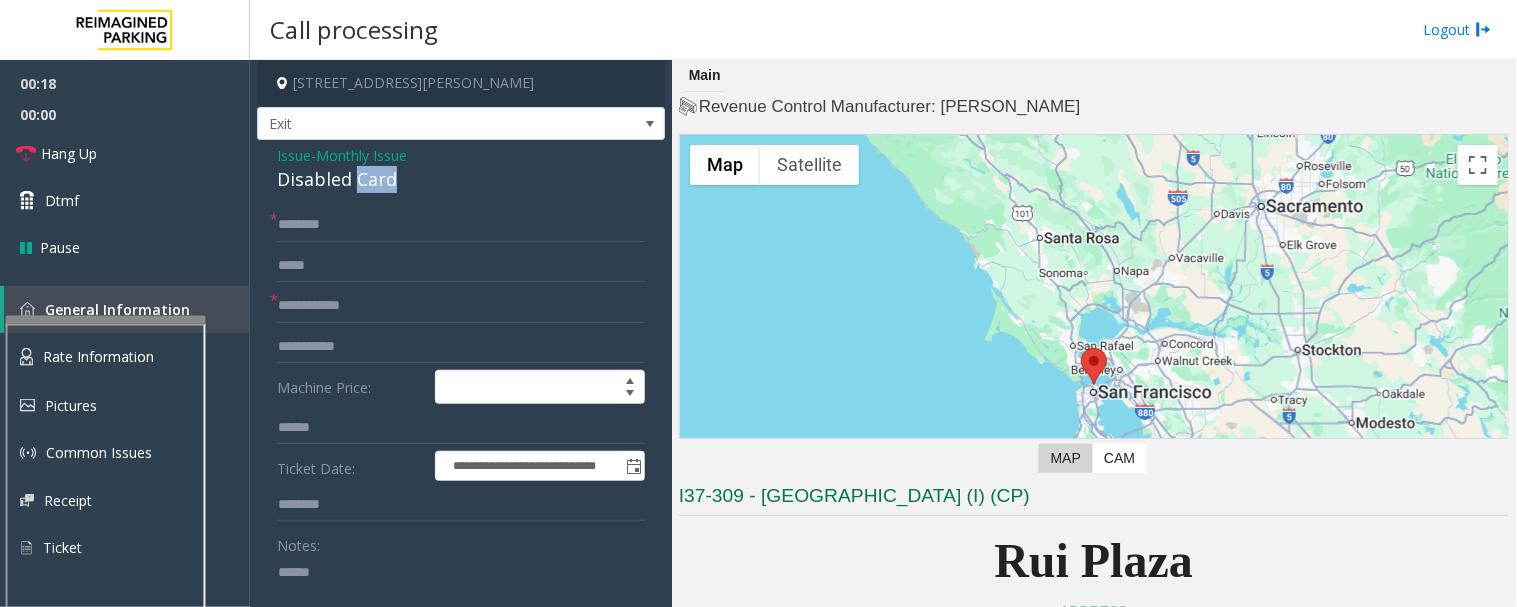 click on "Disabled Card" 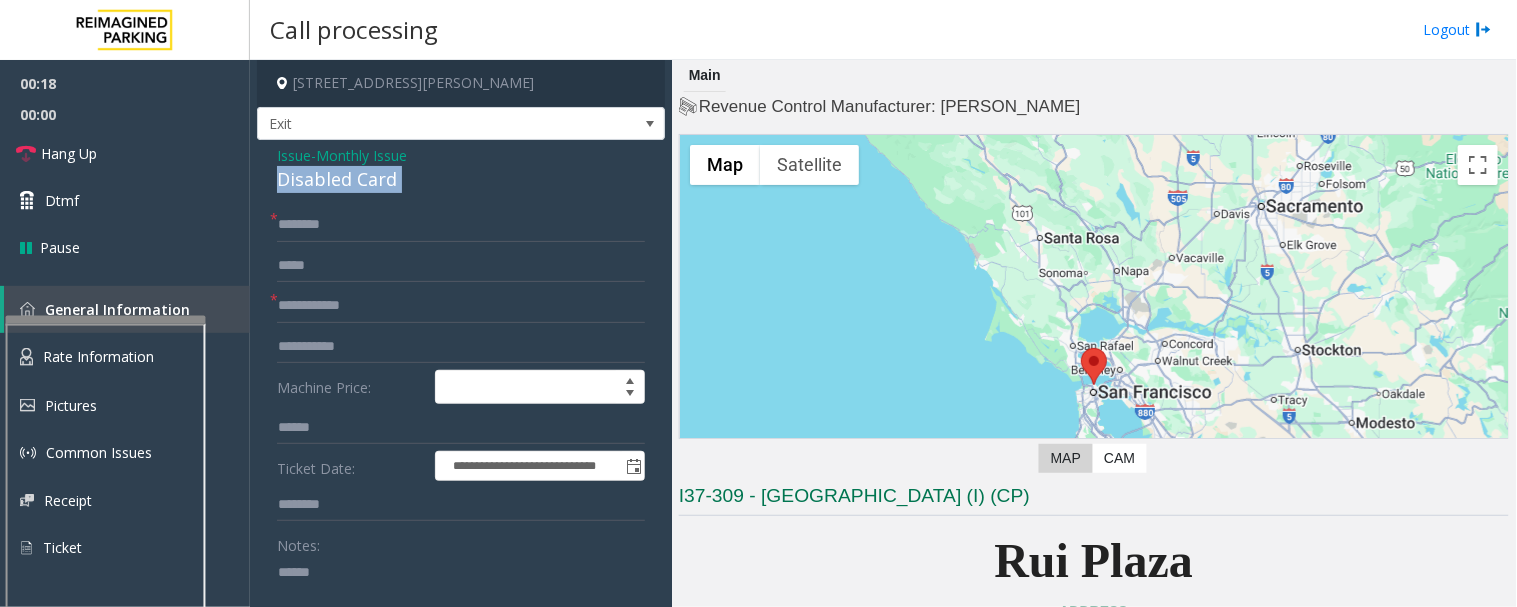 click on "Disabled Card" 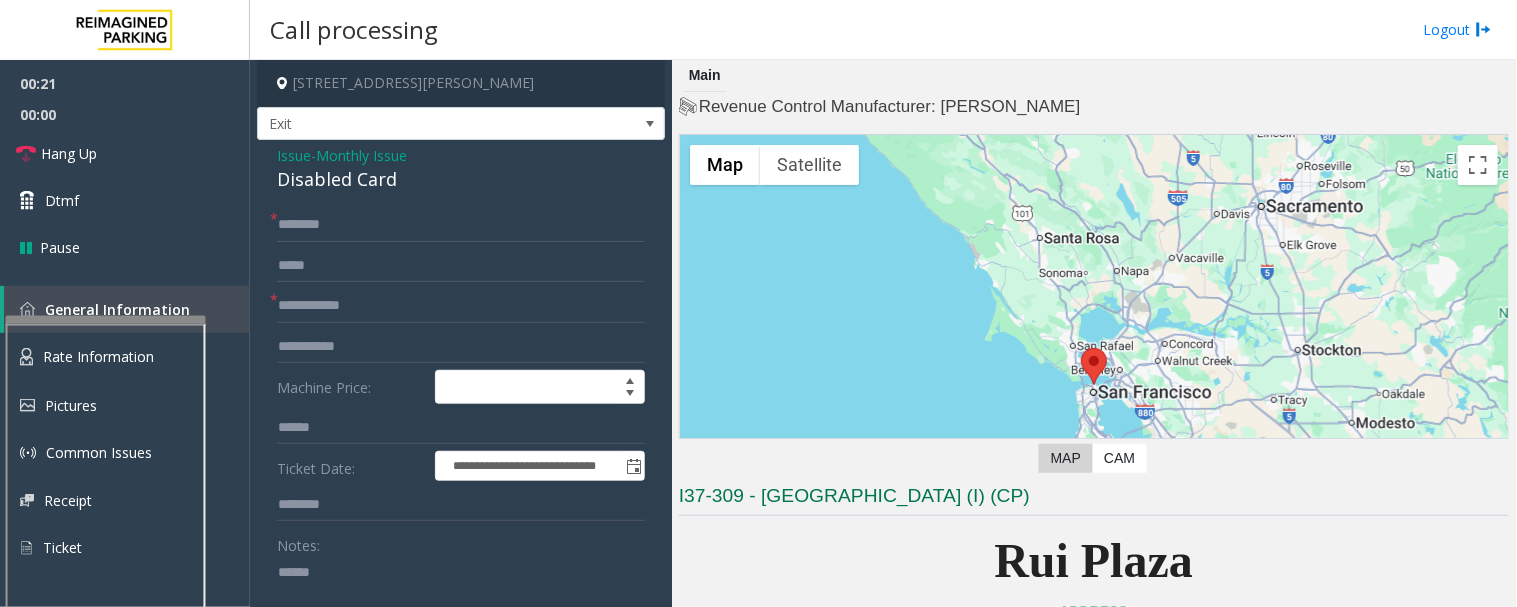 click 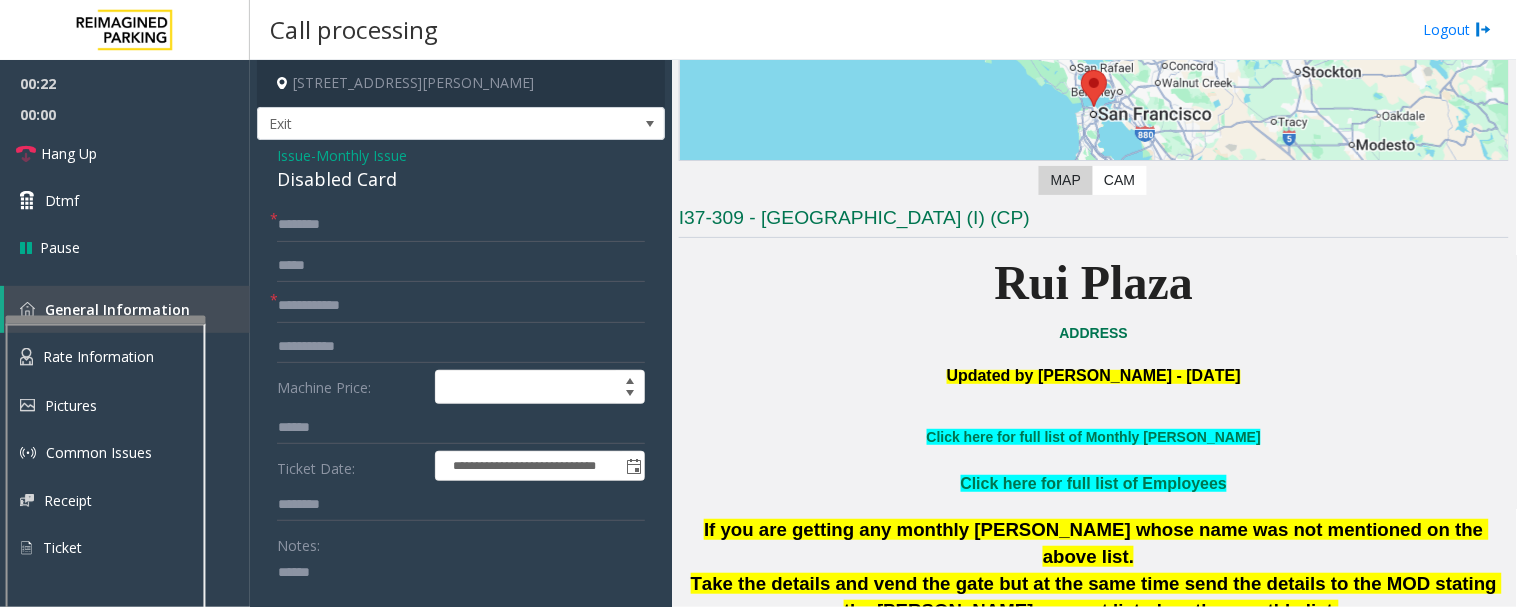 scroll, scrollTop: 444, scrollLeft: 0, axis: vertical 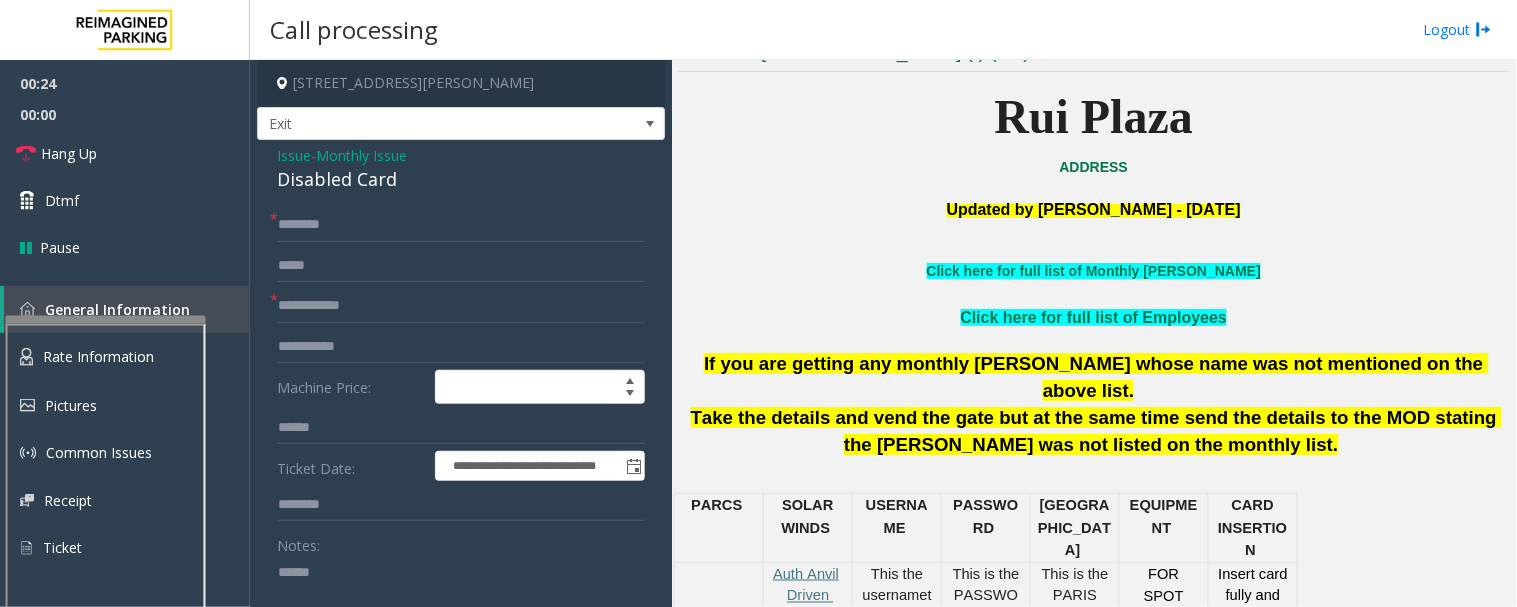 click on "**********" 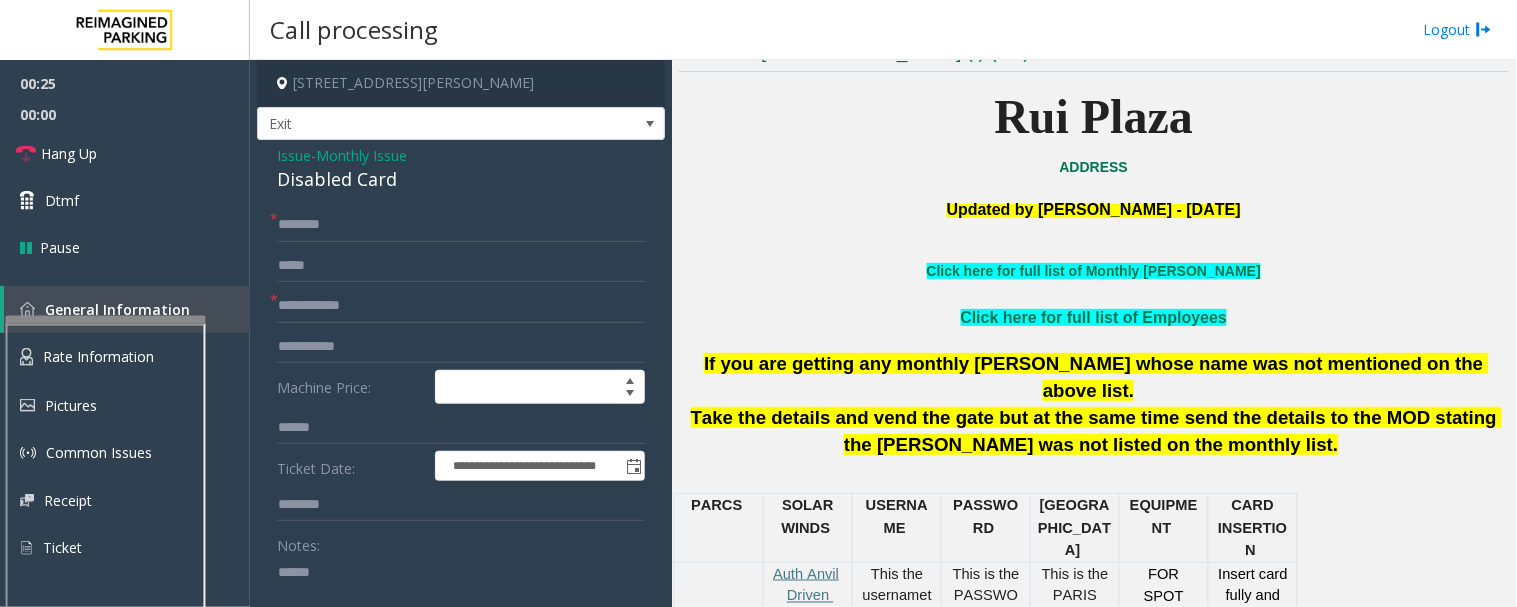 click on "Issue" 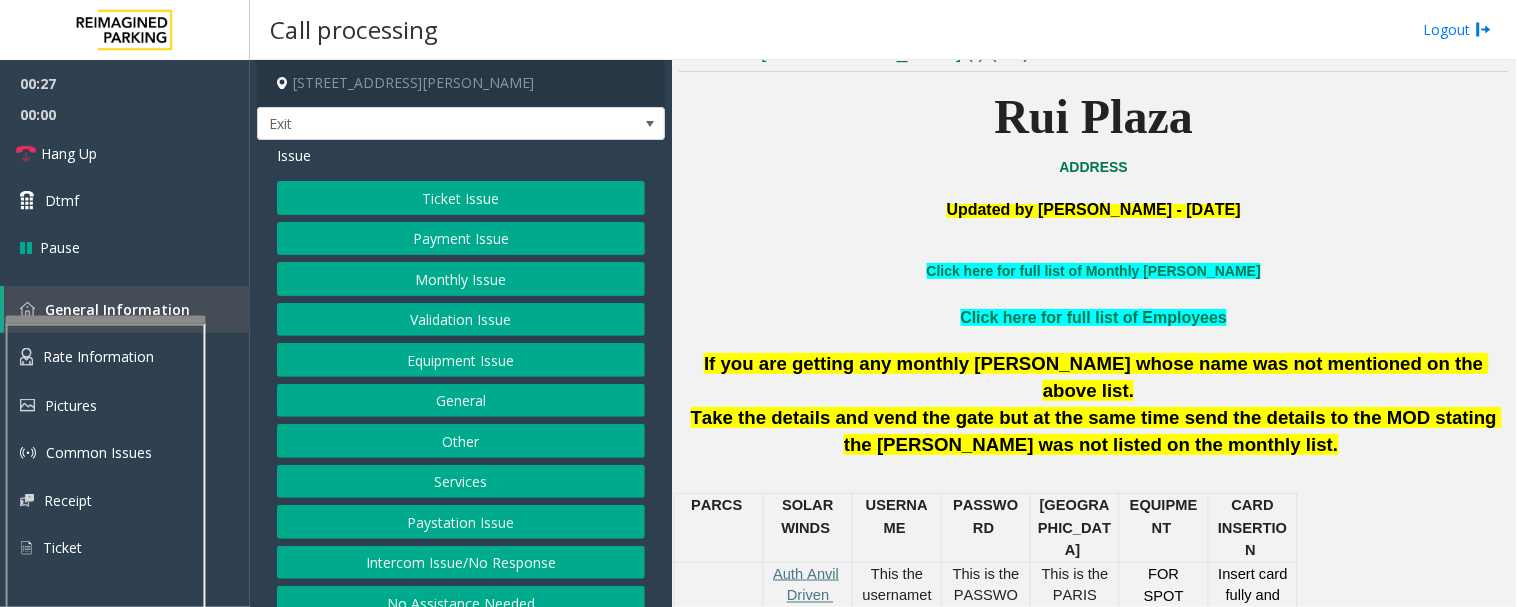 click on "Services" 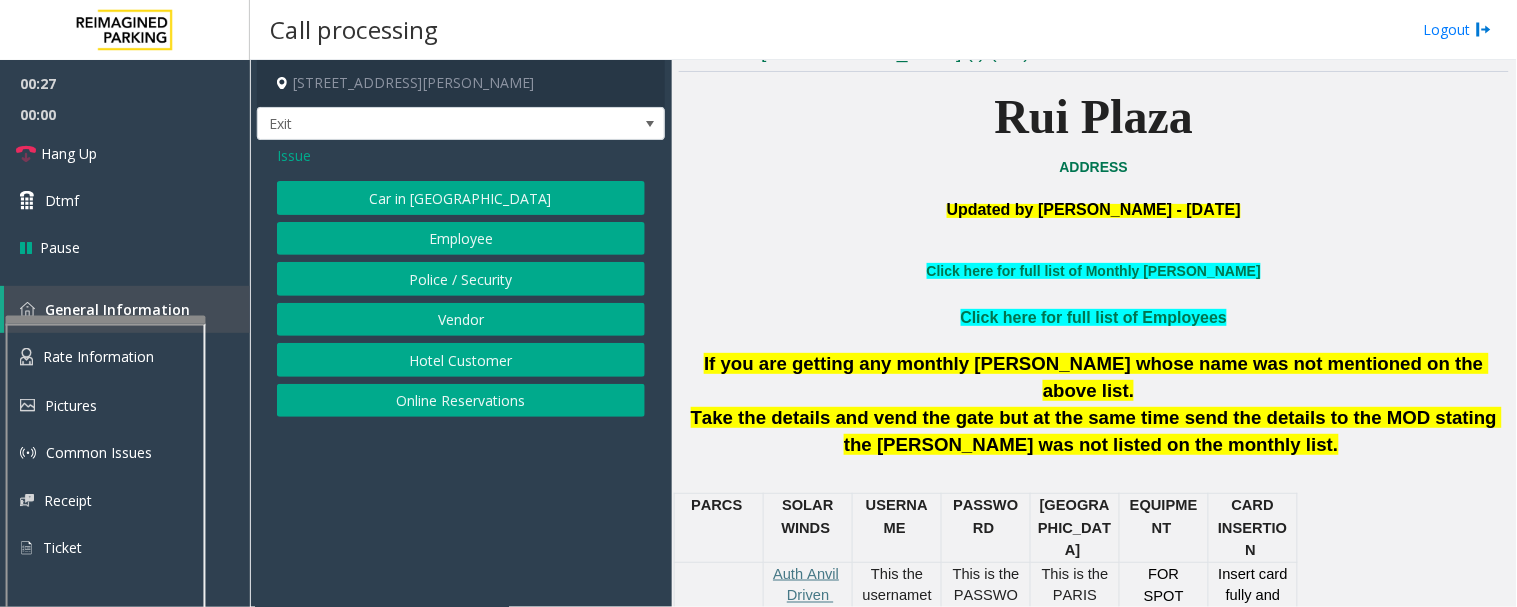 click on "Hotel Customer" 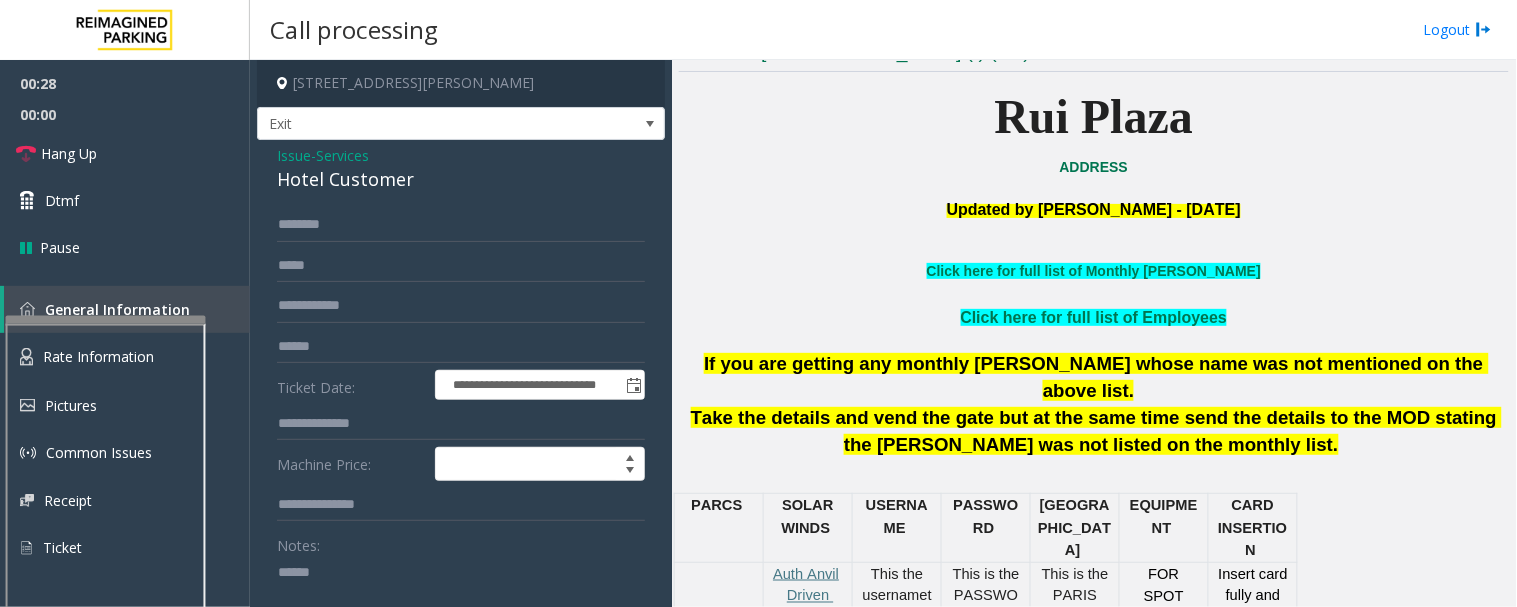 click on "Hotel Customer" 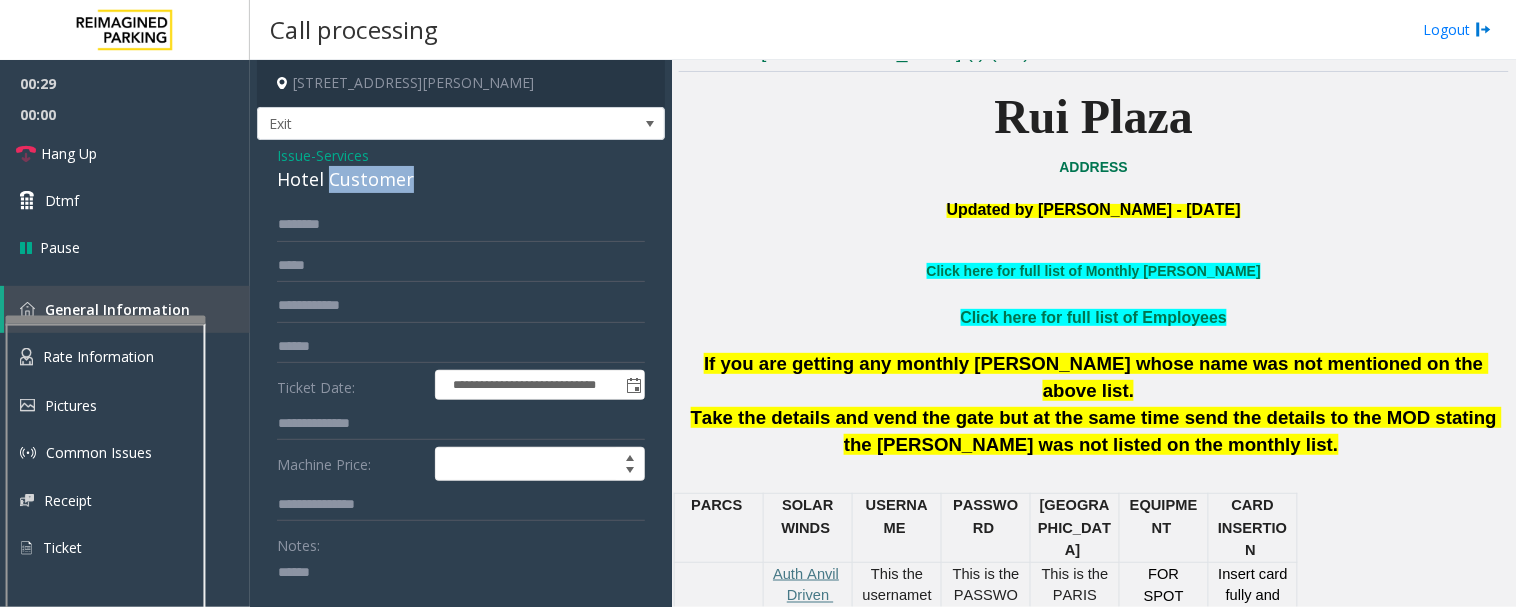 click on "Hotel Customer" 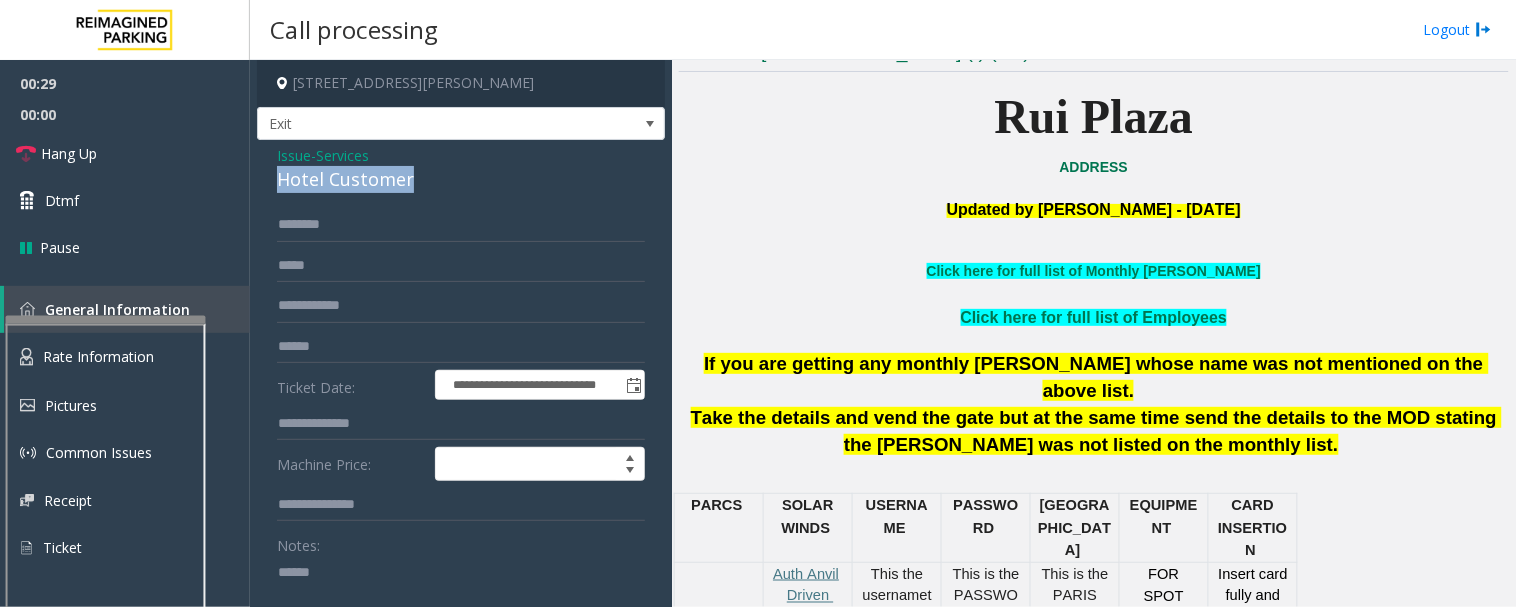 click on "Hotel Customer" 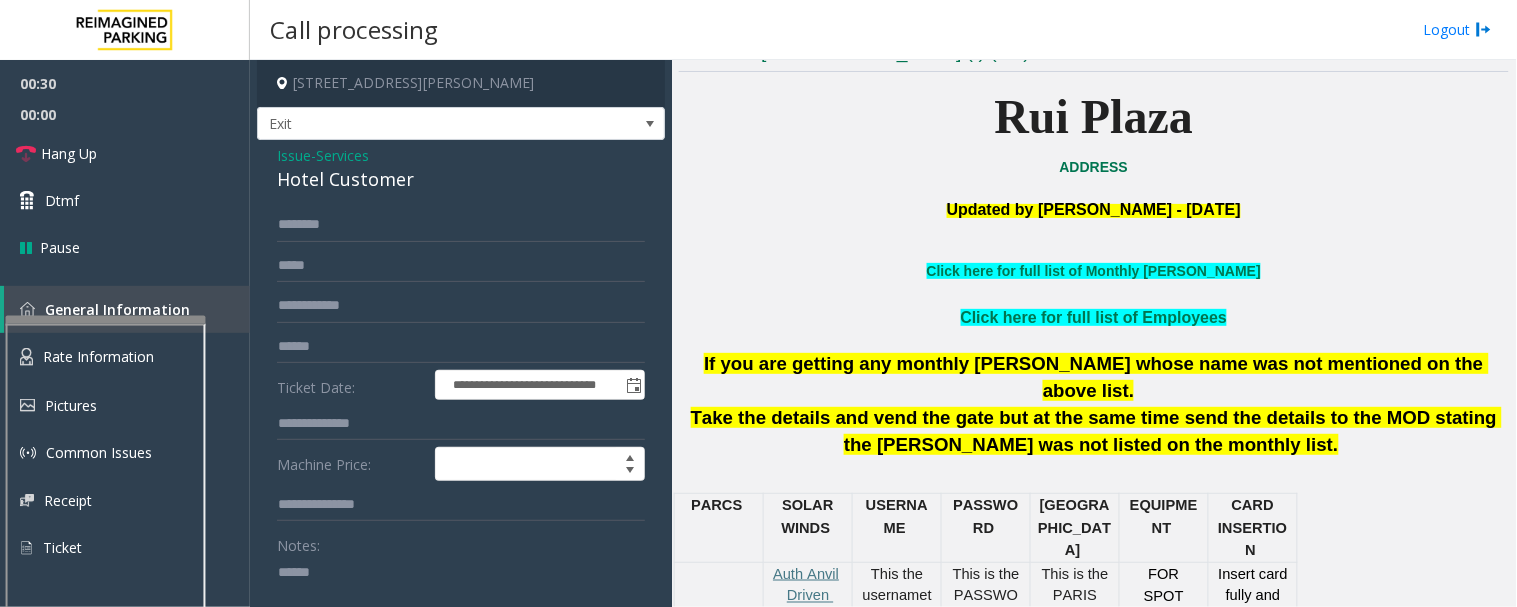 click 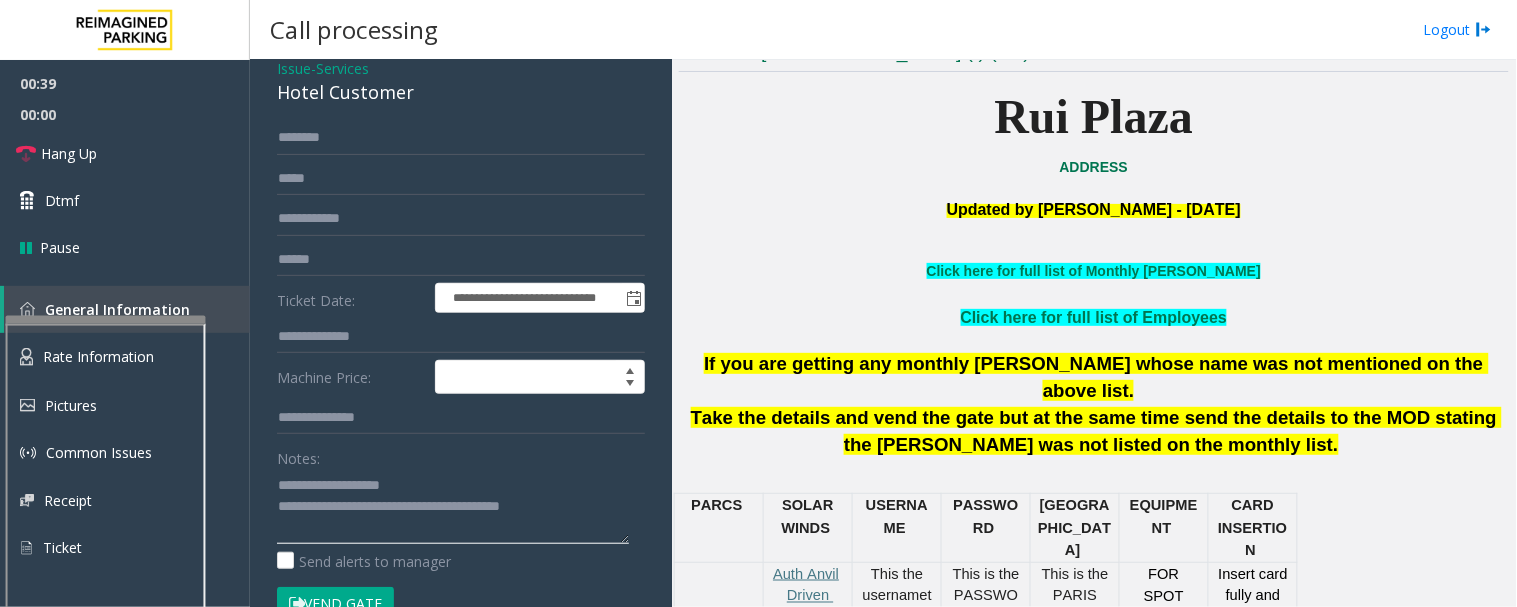 scroll, scrollTop: 0, scrollLeft: 0, axis: both 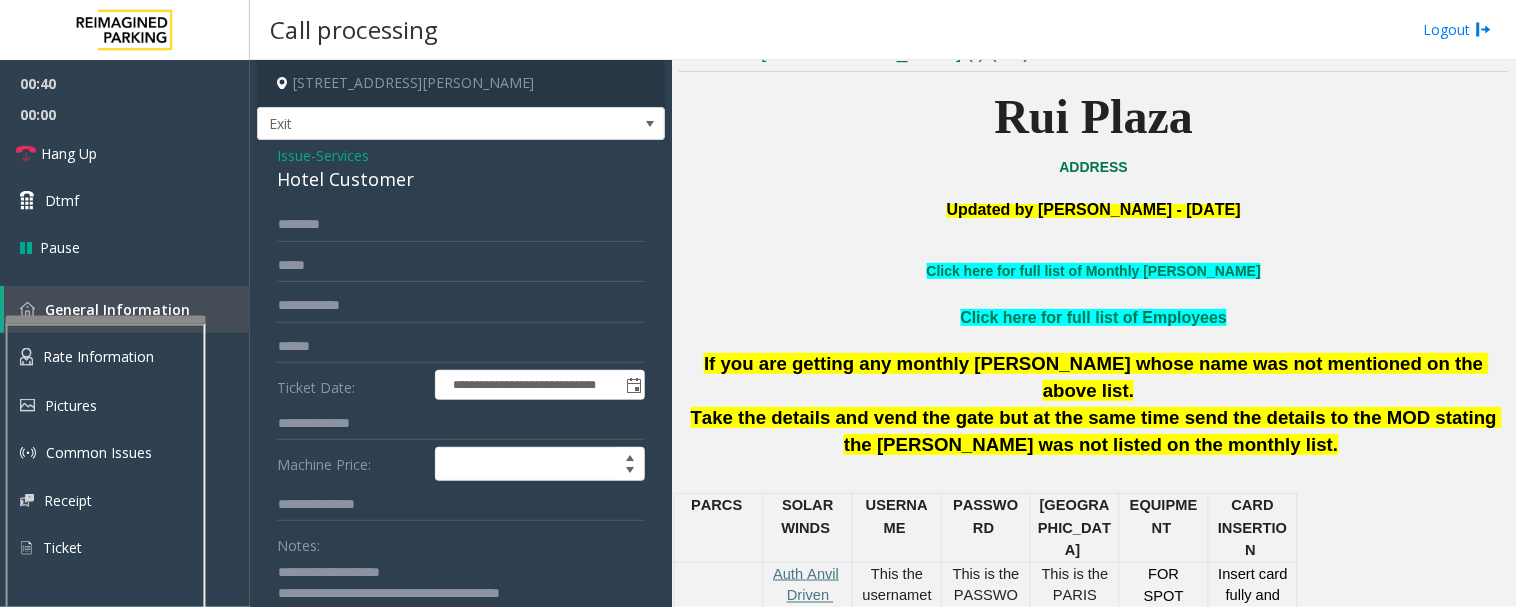 type on "**********" 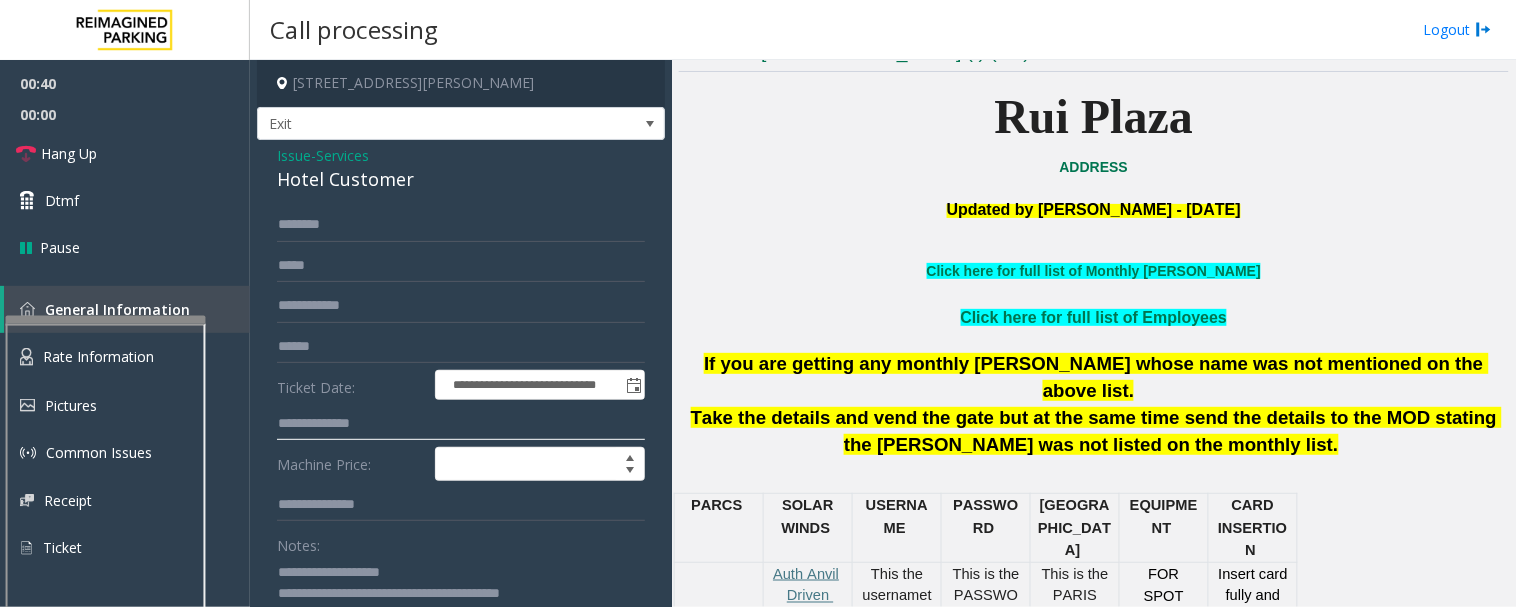 click 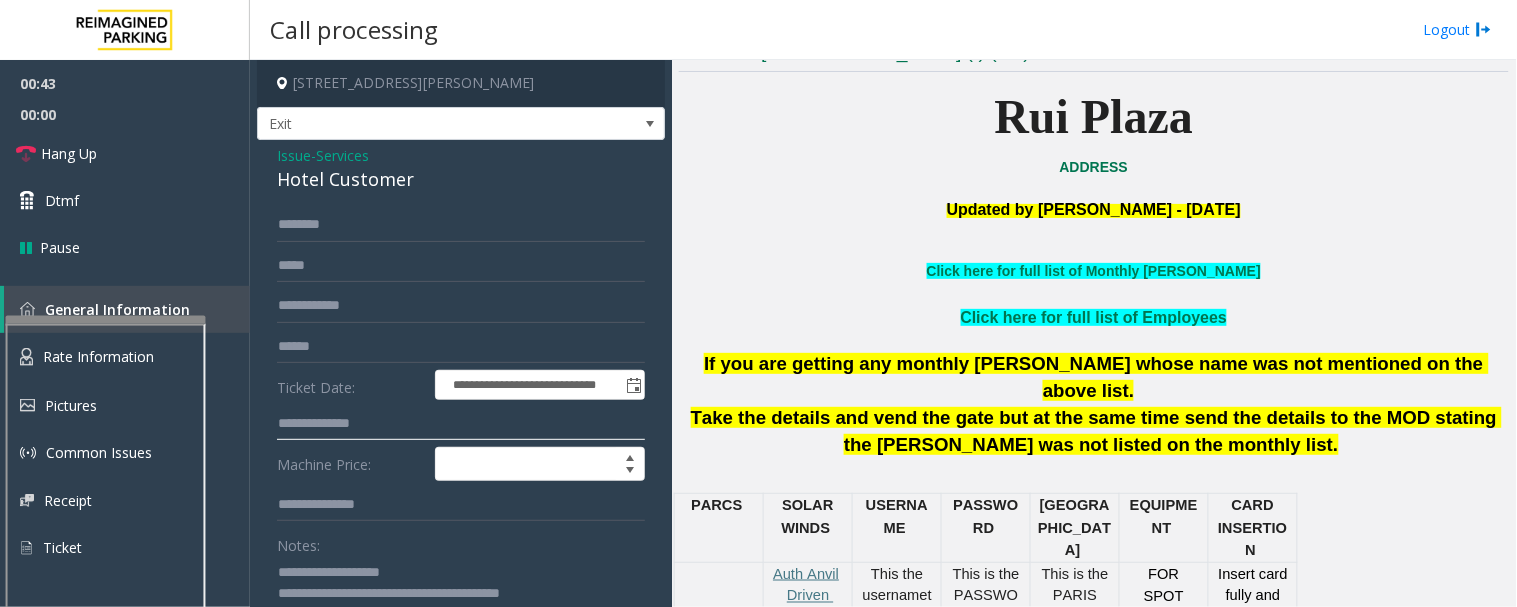 click 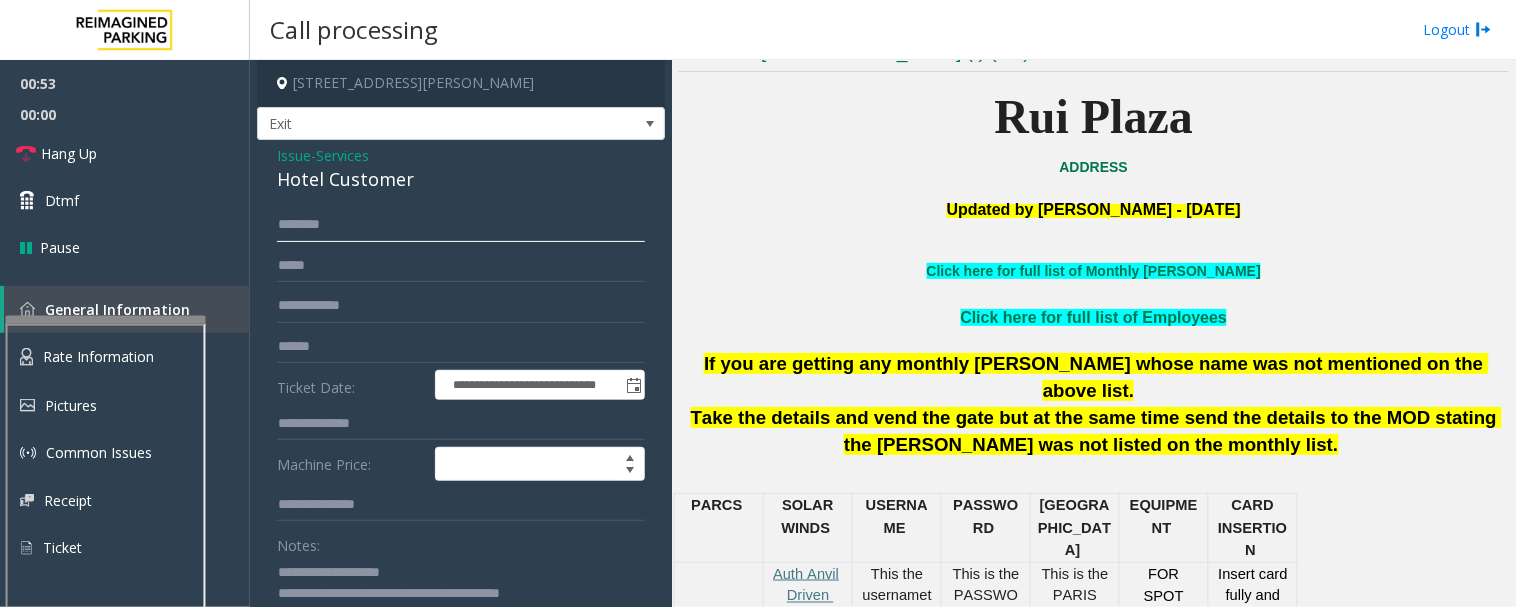 click 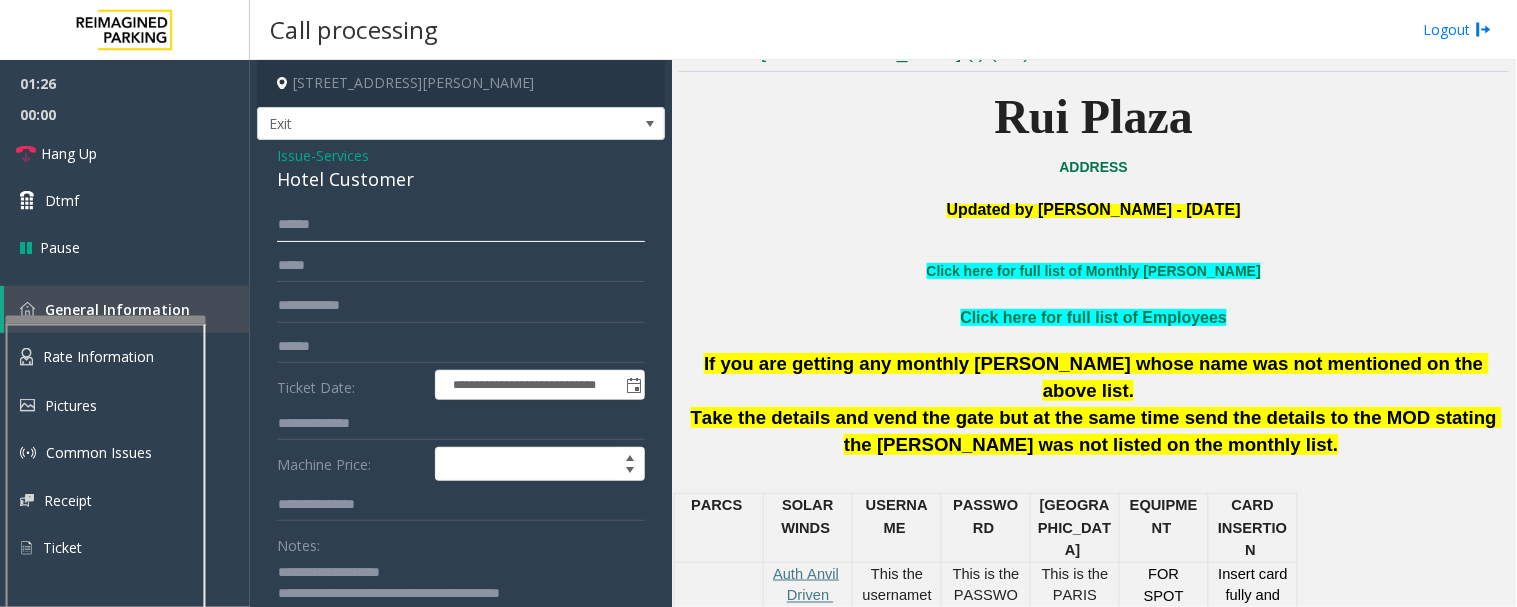 type on "******" 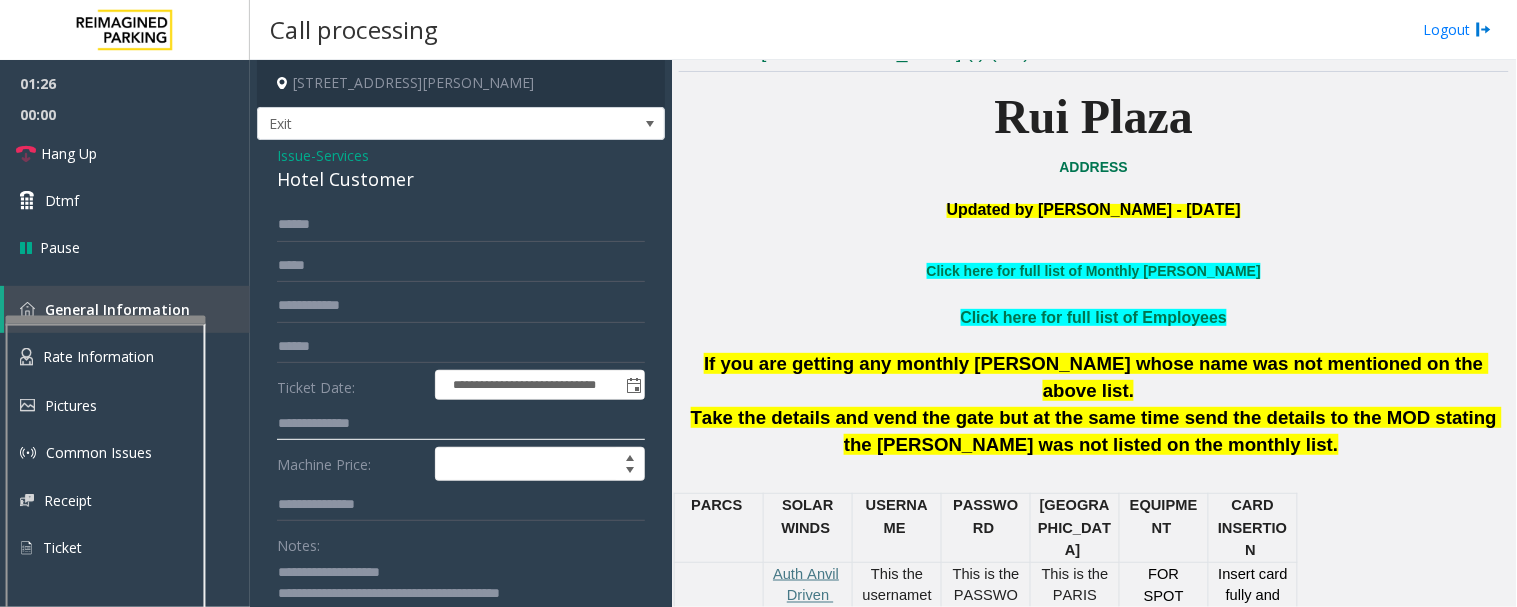 click 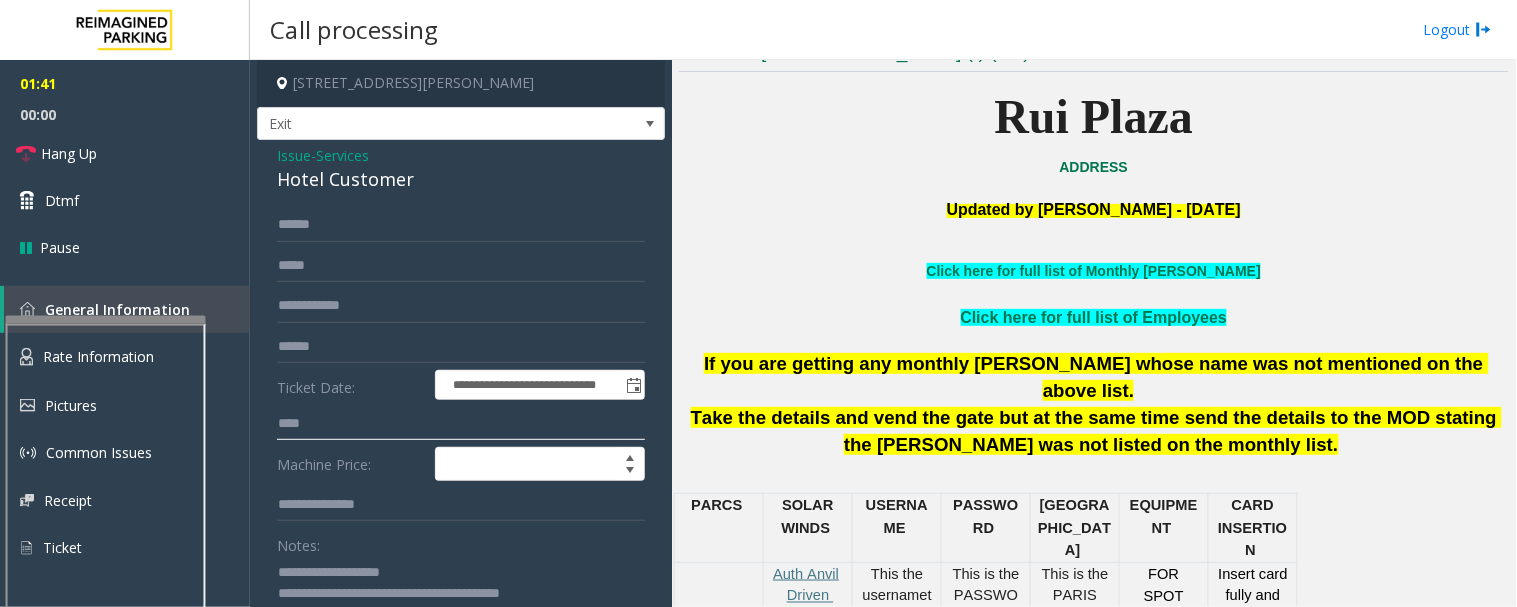 drag, startPoint x: 327, startPoint y: 422, endPoint x: 258, endPoint y: 434, distance: 70.035706 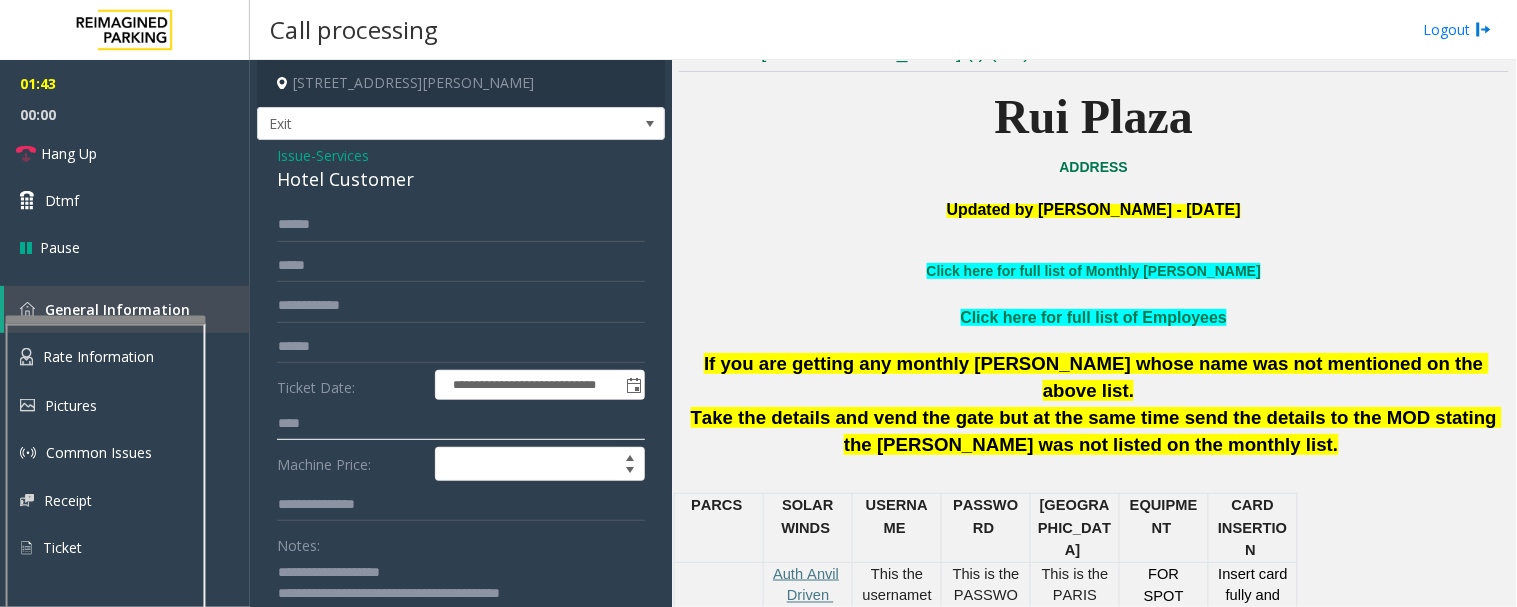 scroll, scrollTop: 276, scrollLeft: 0, axis: vertical 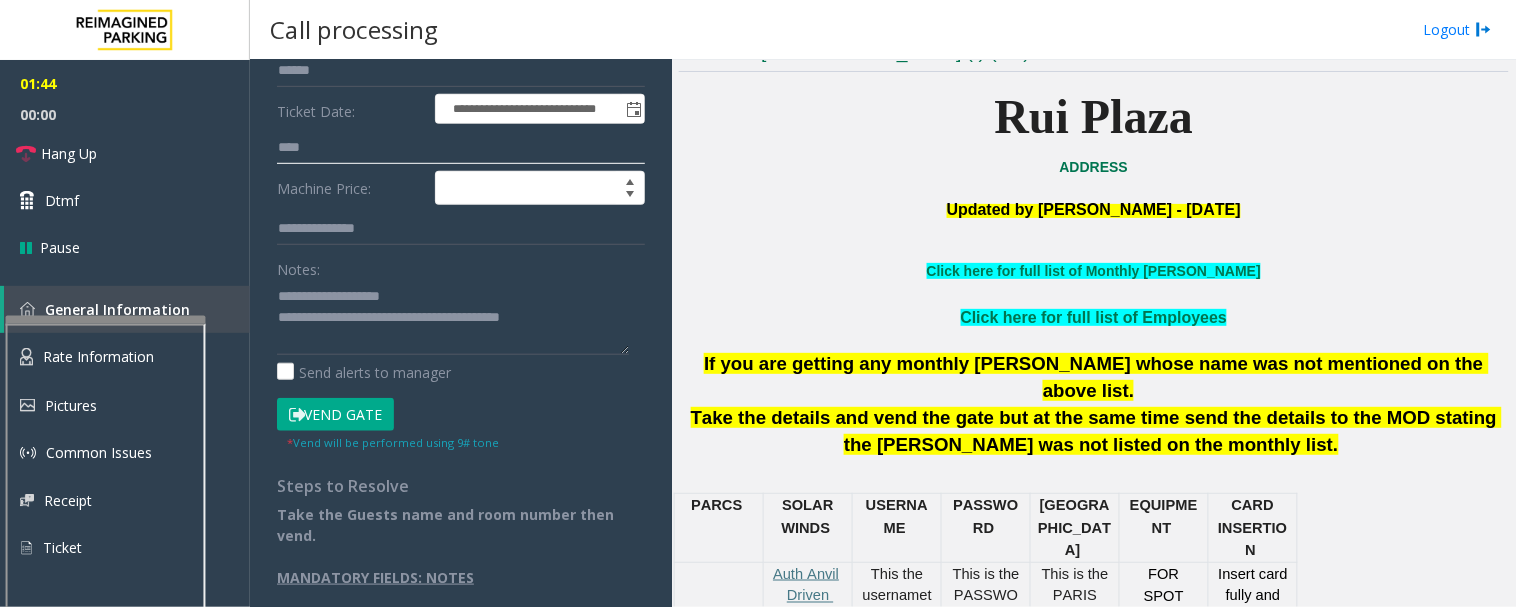 type on "****" 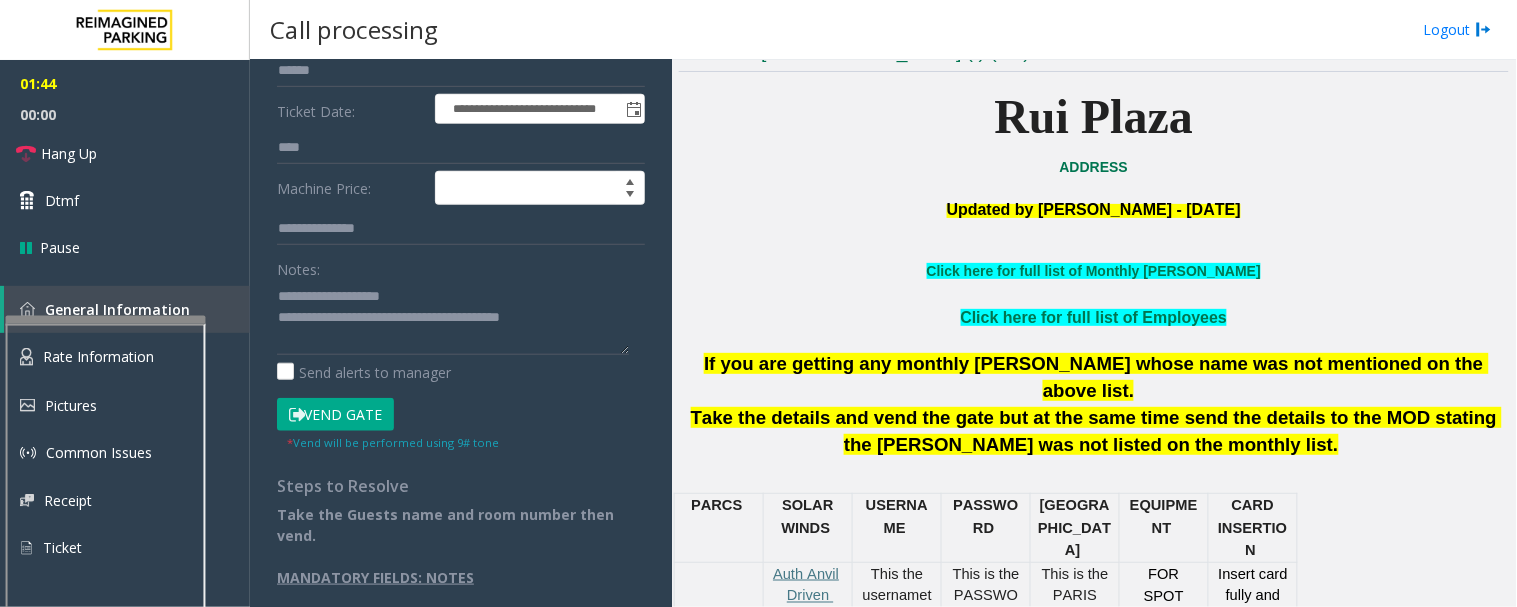 click on "**********" 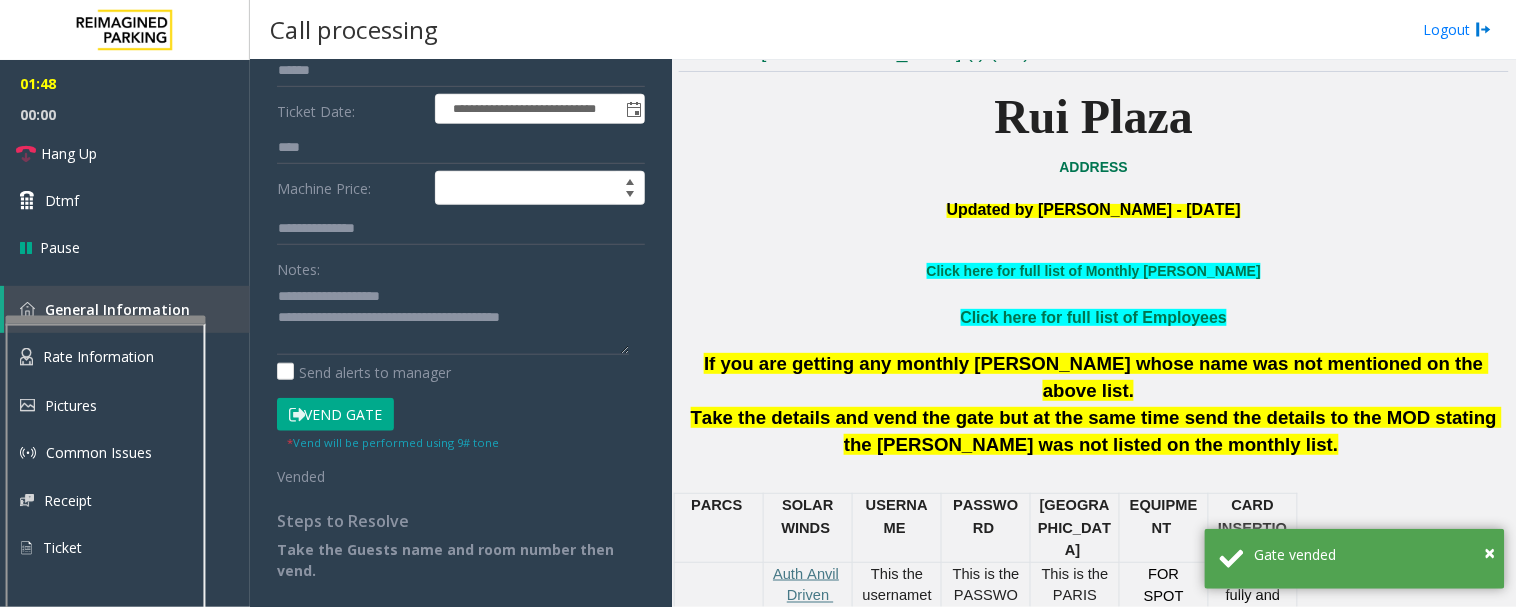 scroll, scrollTop: 0, scrollLeft: 0, axis: both 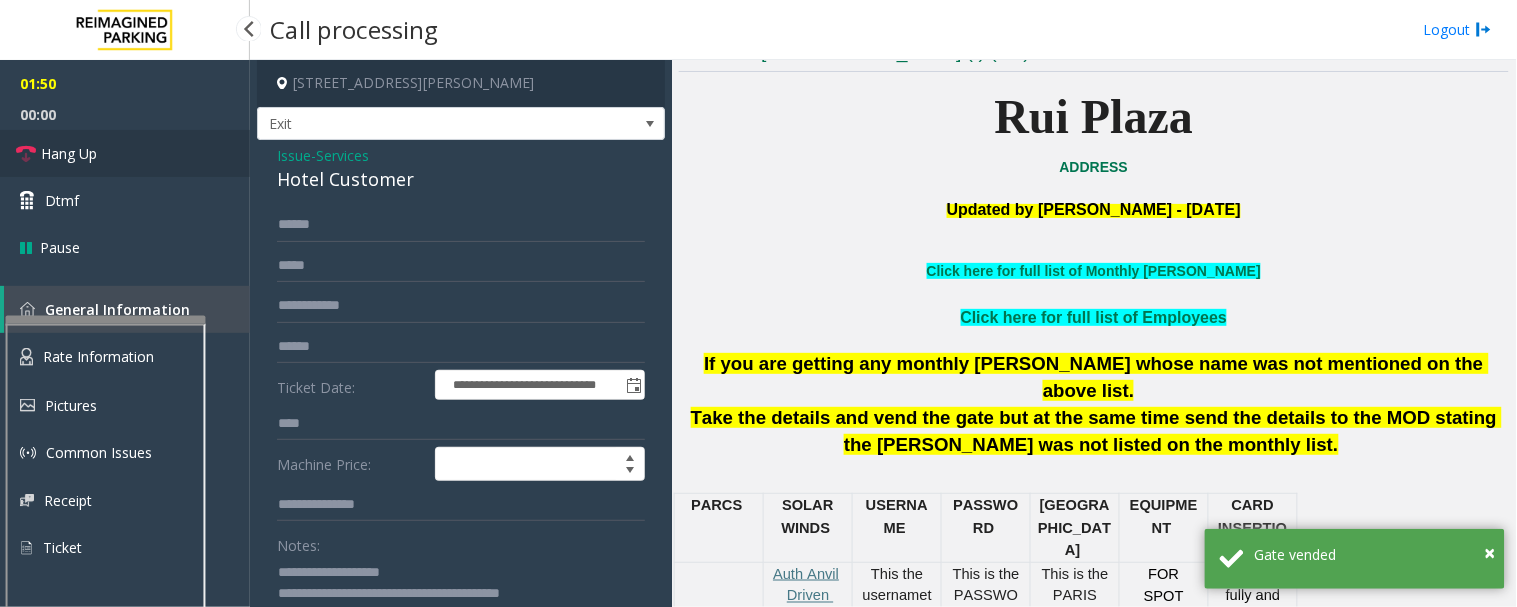 click on "Hang Up" at bounding box center (69, 153) 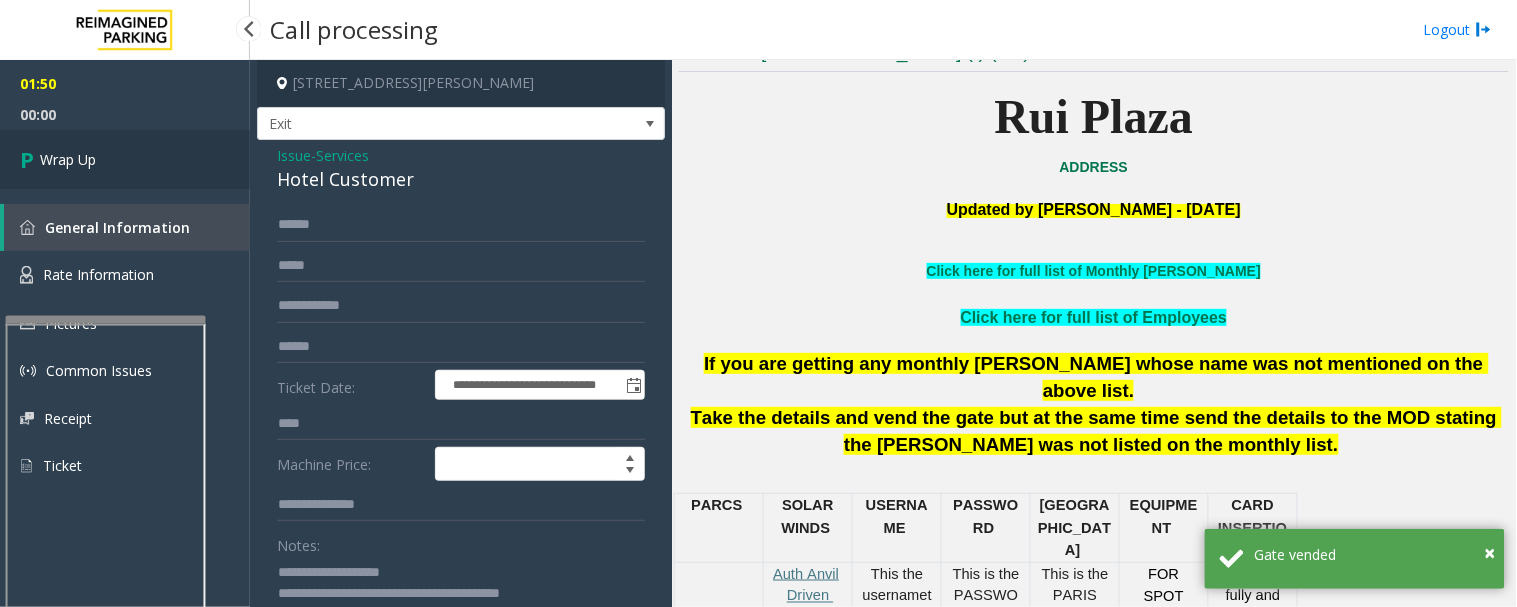 click on "Wrap Up" at bounding box center (68, 159) 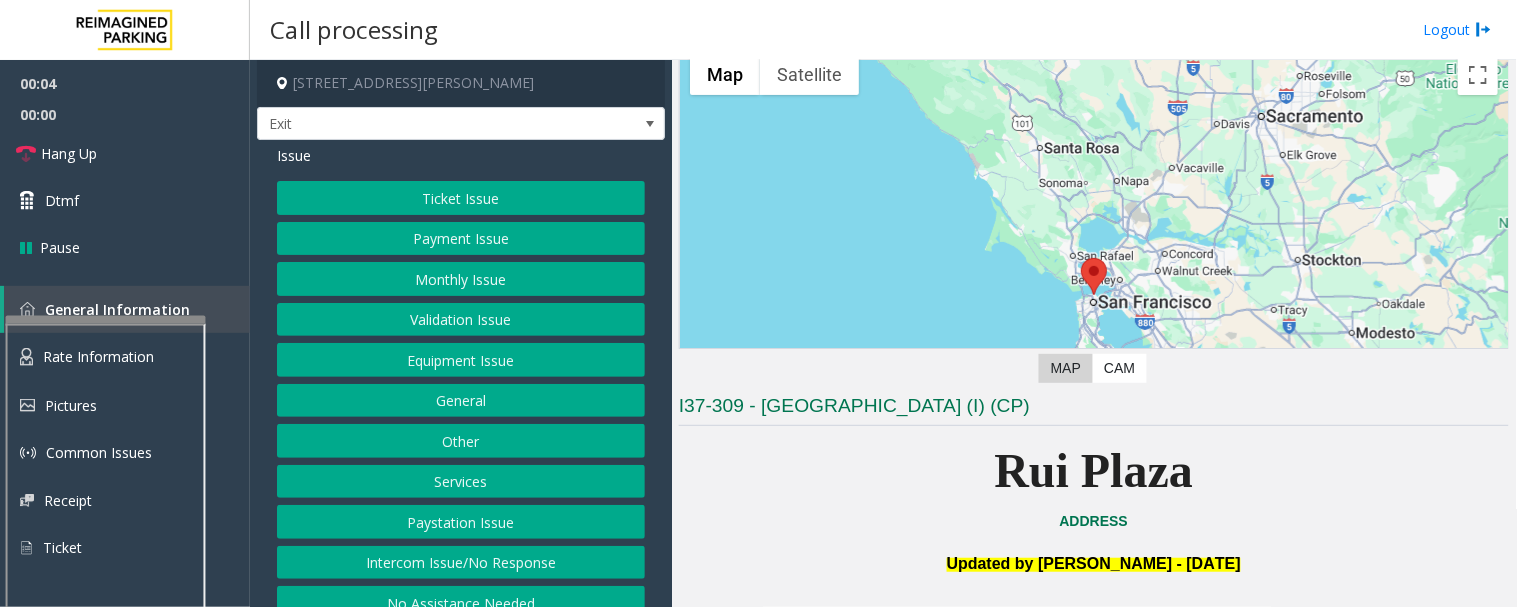 scroll, scrollTop: 222, scrollLeft: 0, axis: vertical 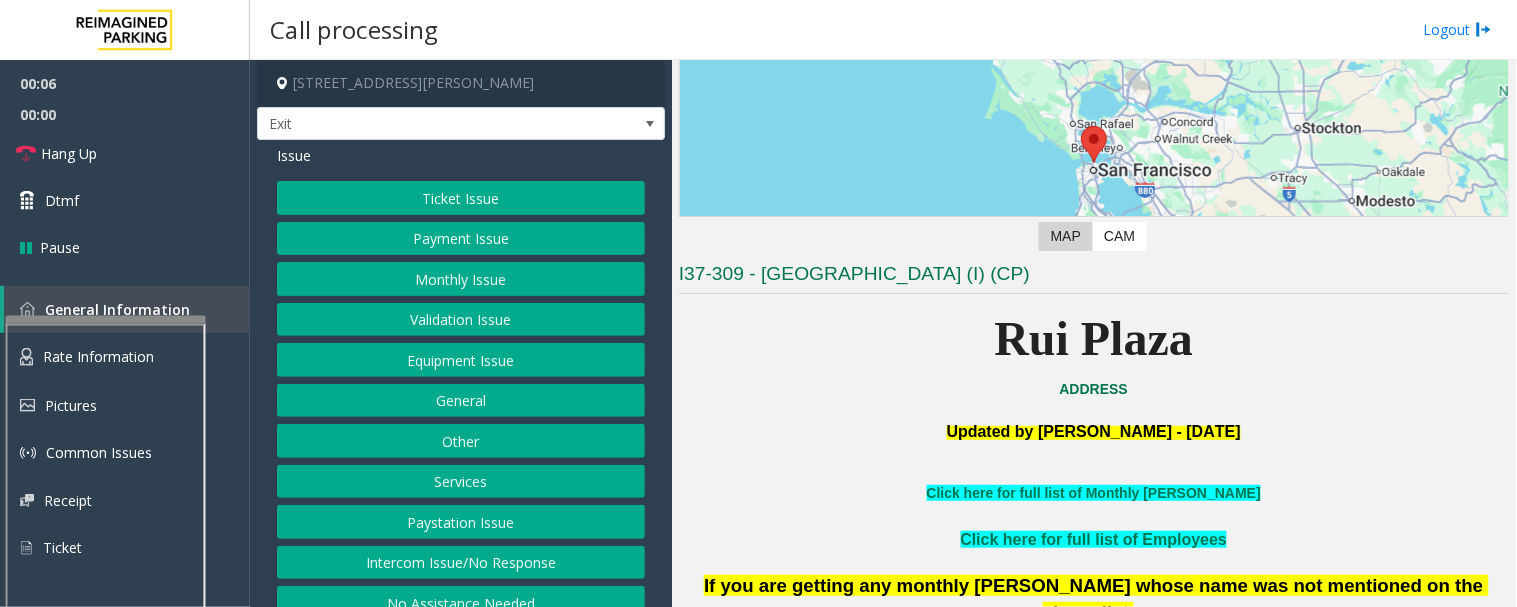 click on "Services" 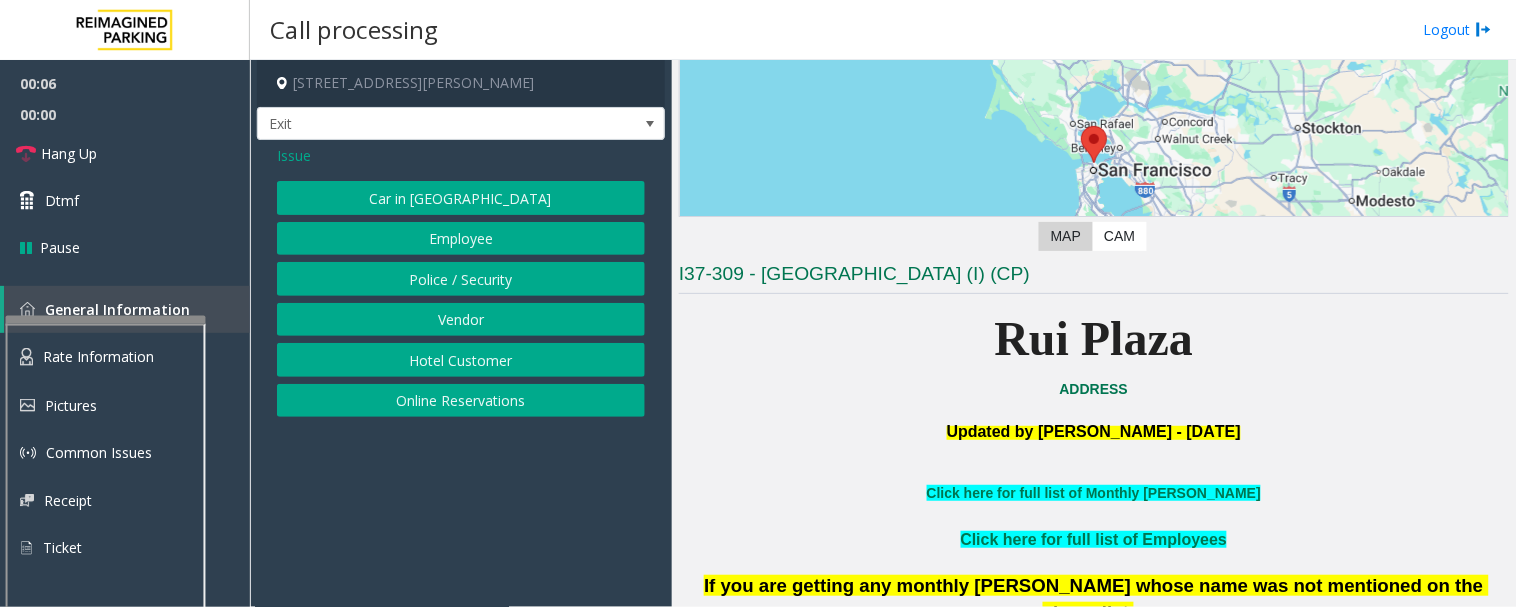 click on "Hotel Customer" 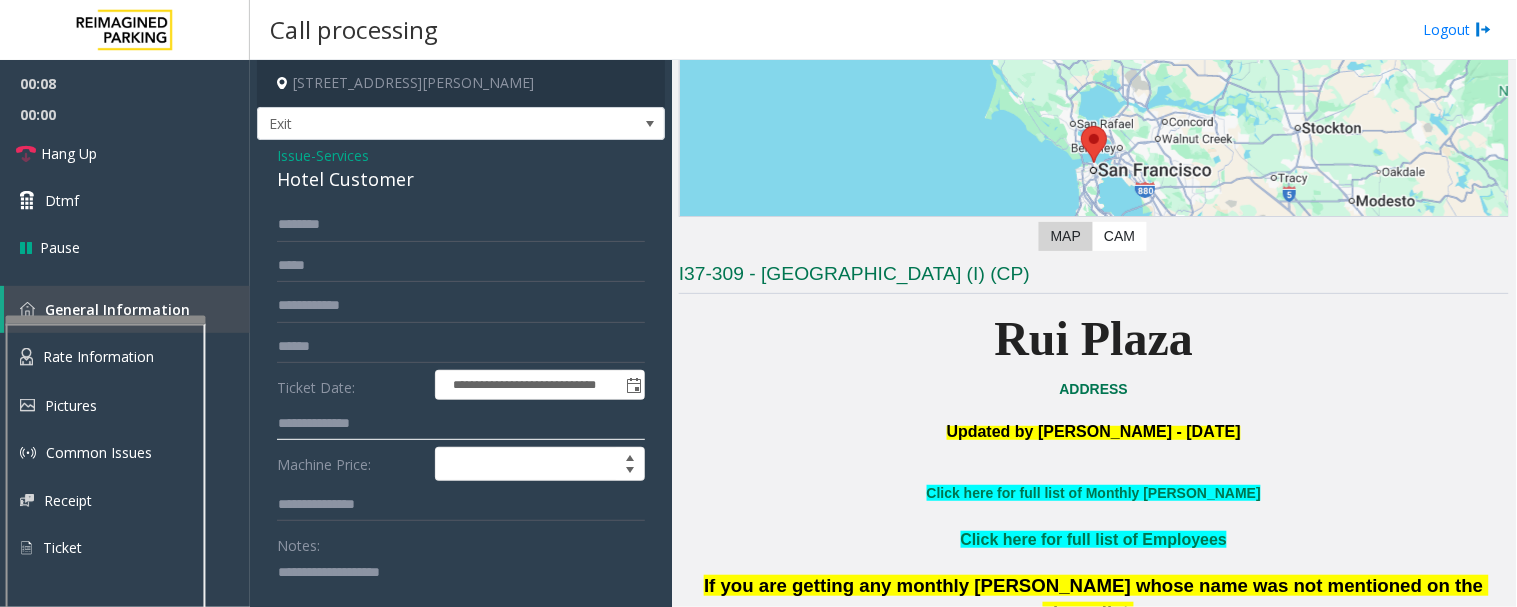 click 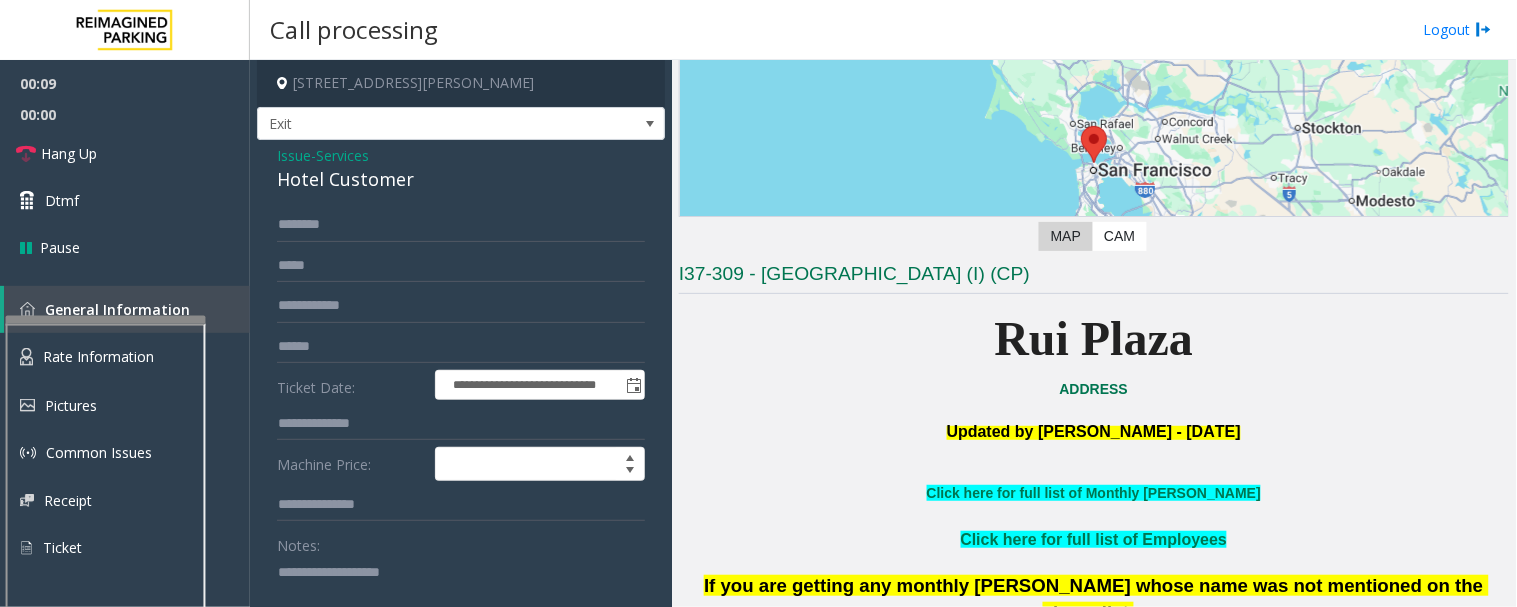 click on "**********" 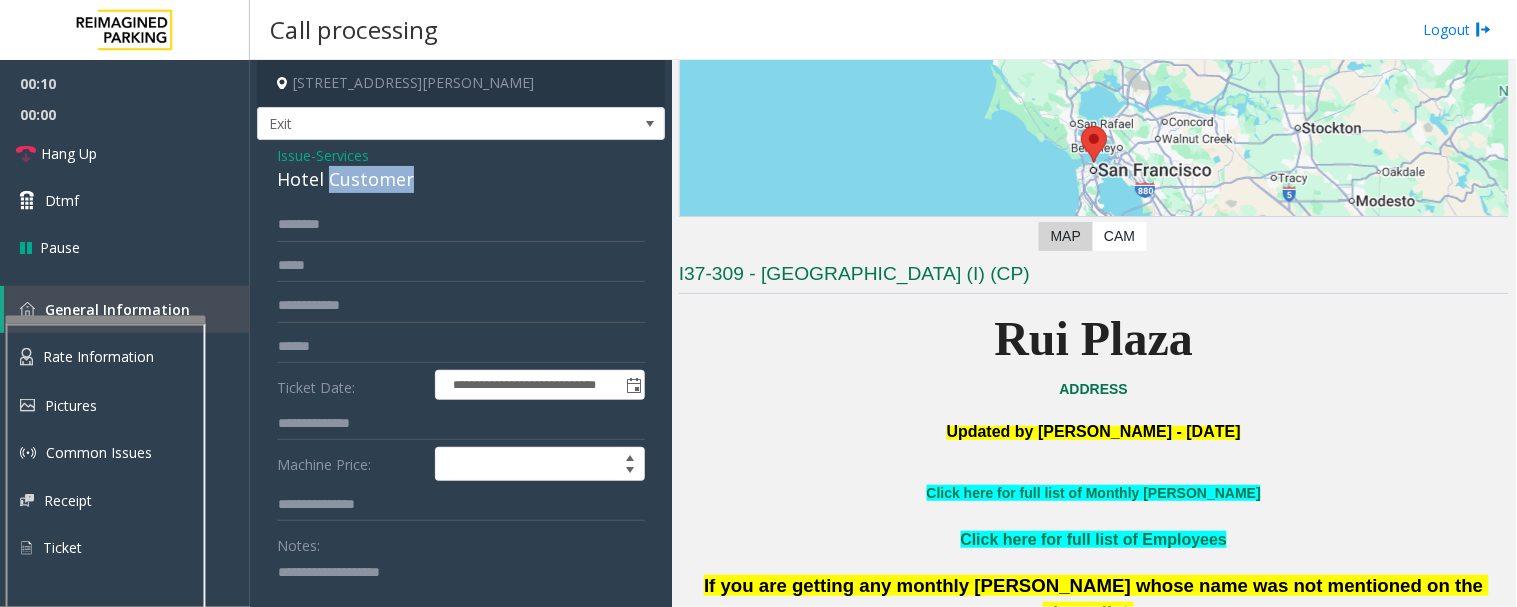 click on "Hotel Customer" 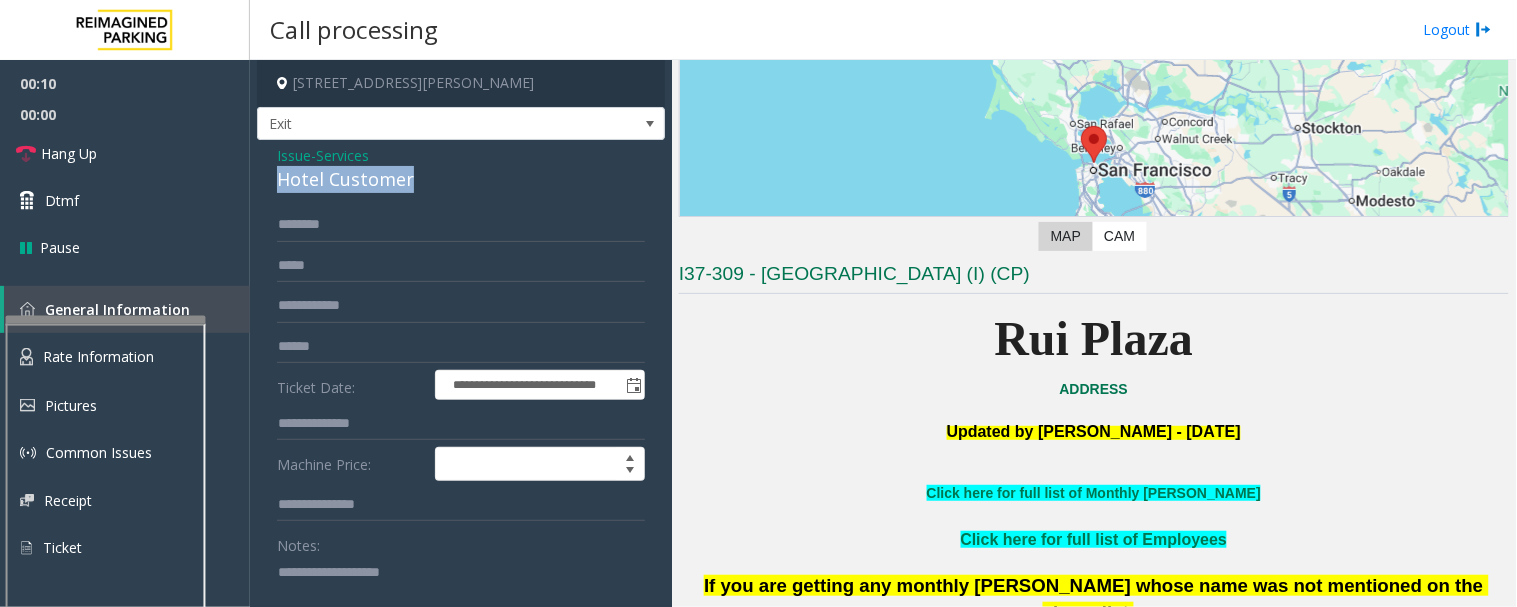 click on "Hotel Customer" 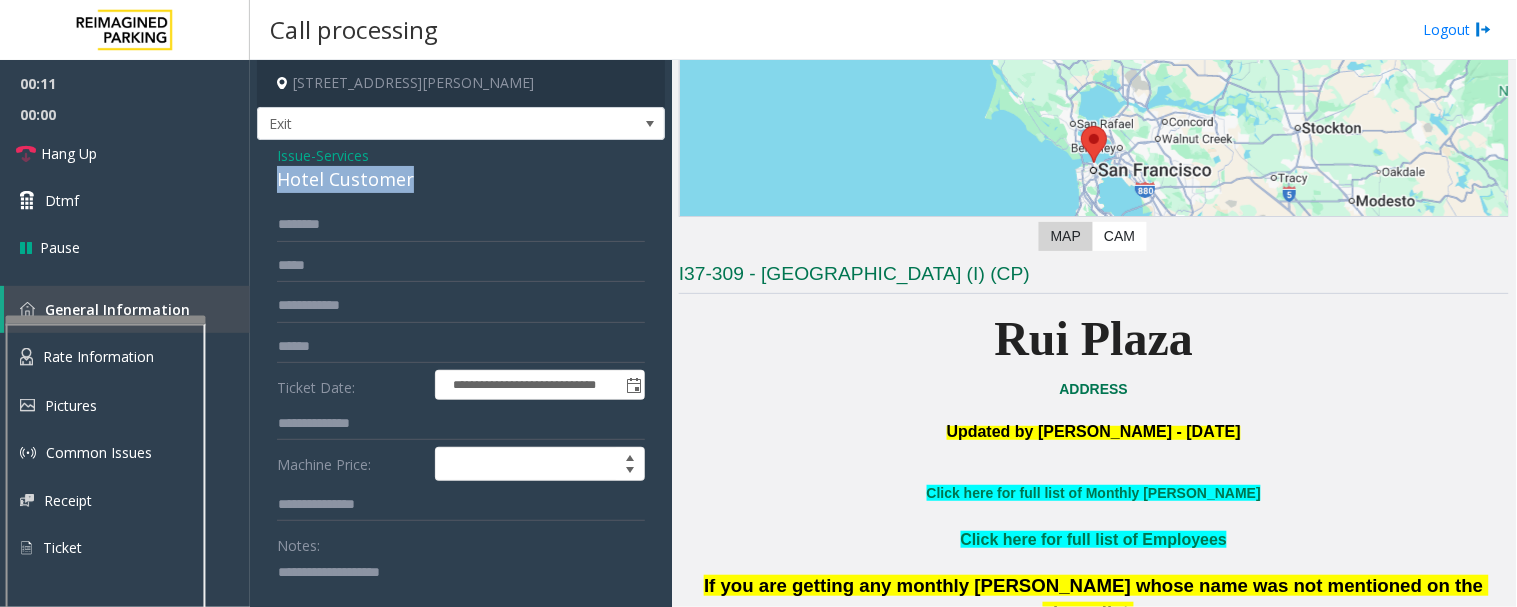 scroll, scrollTop: 276, scrollLeft: 0, axis: vertical 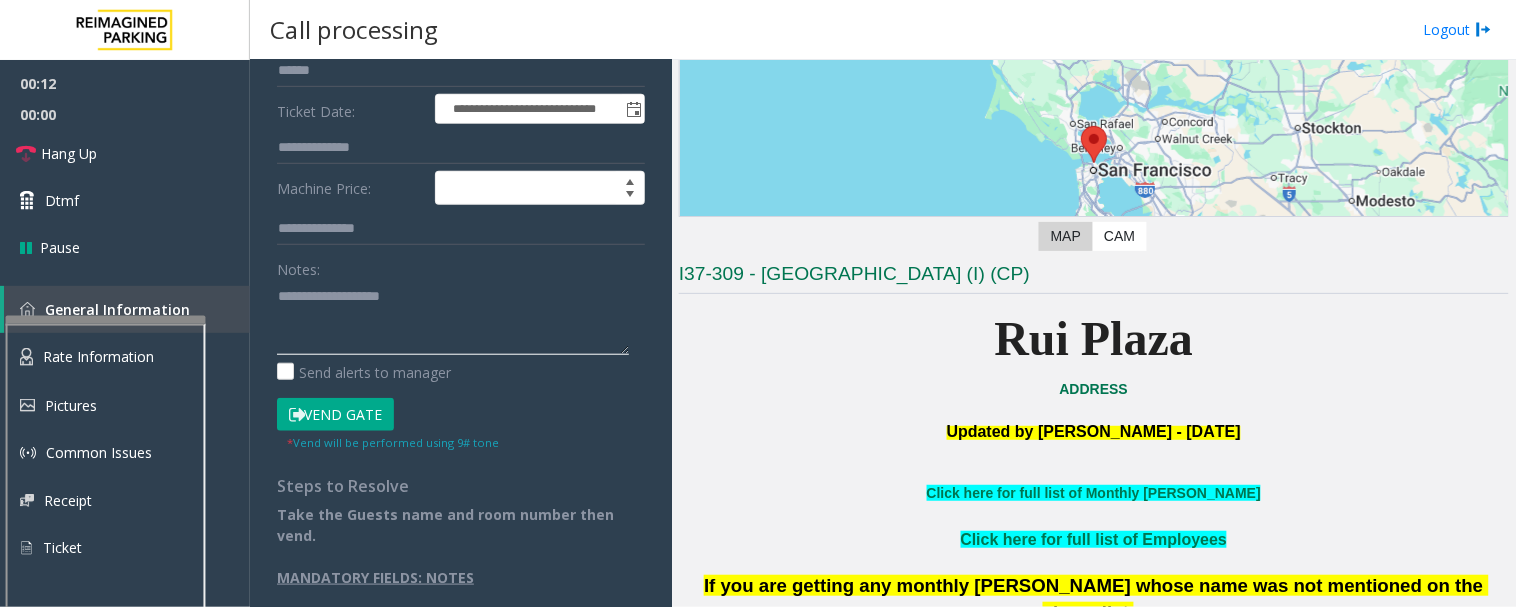 click 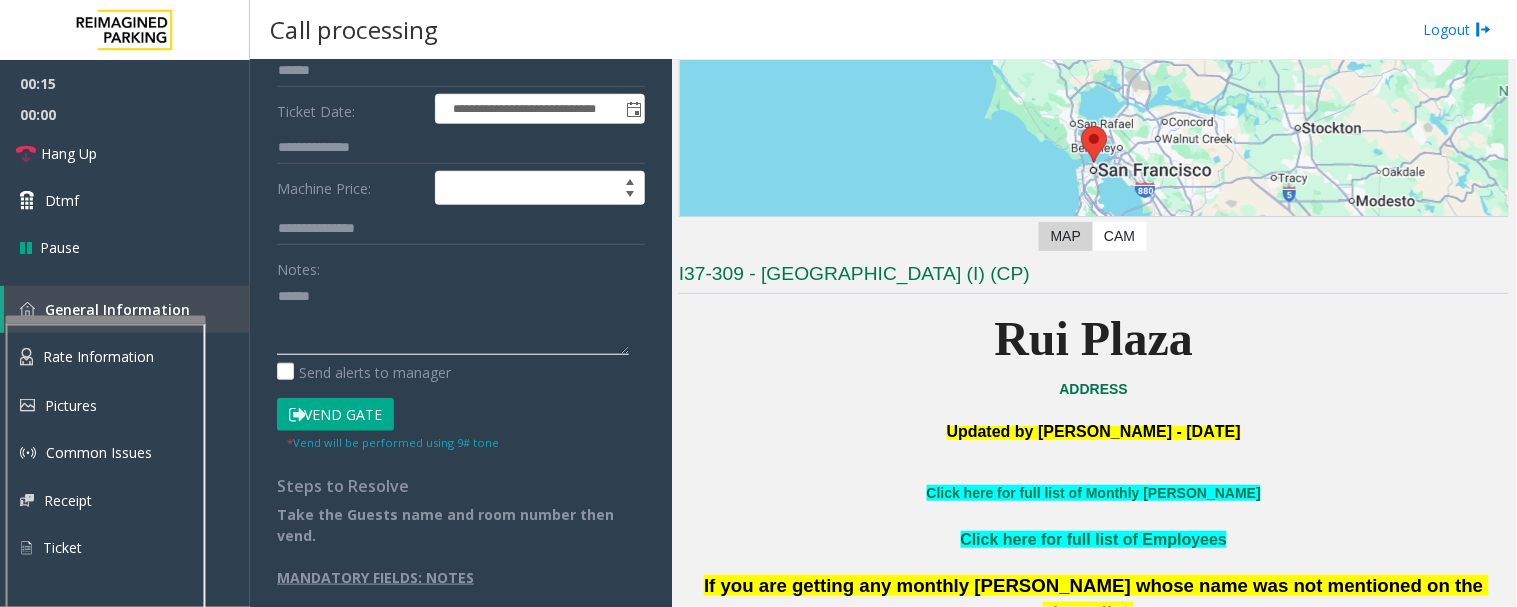 paste on "**********" 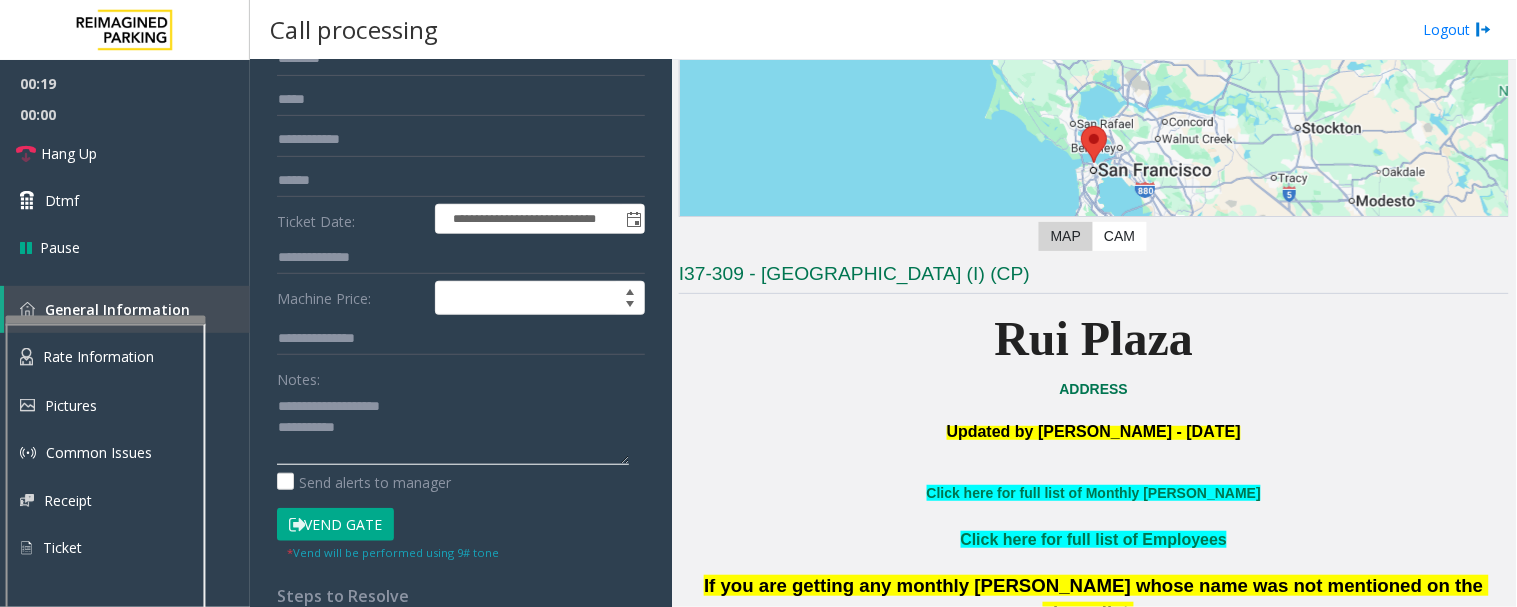 scroll, scrollTop: 0, scrollLeft: 0, axis: both 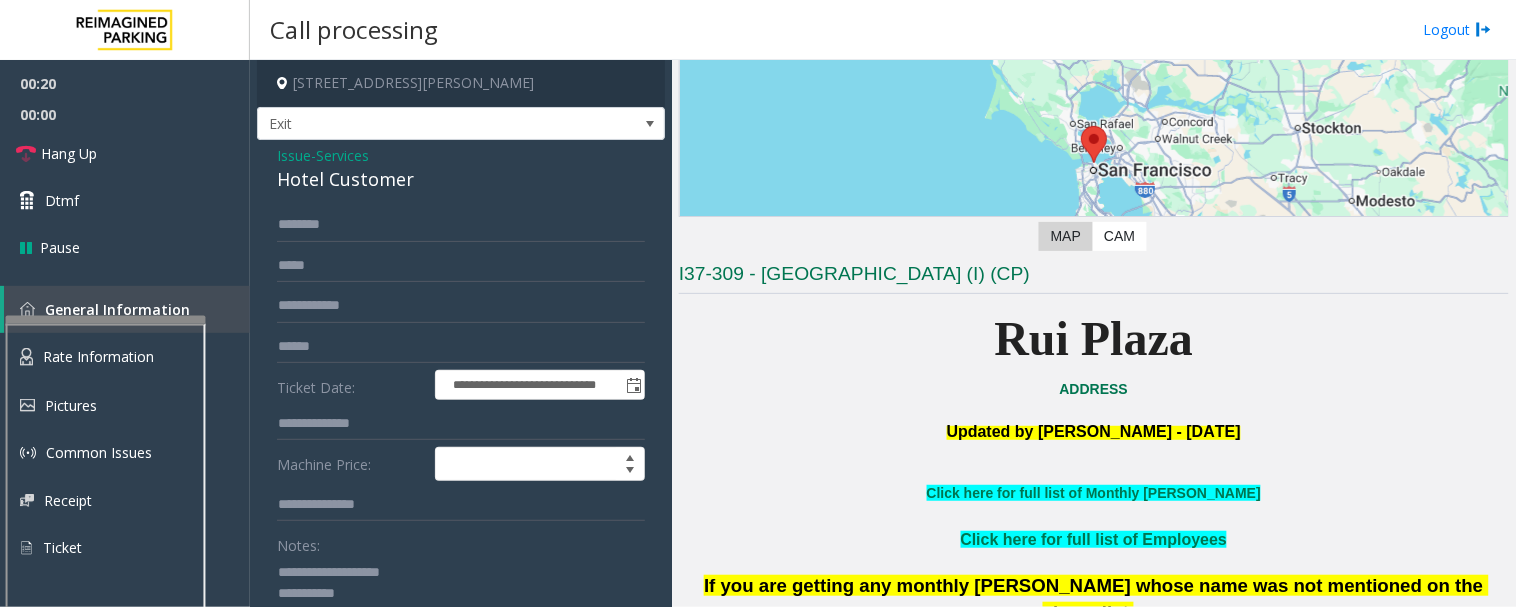 type on "**********" 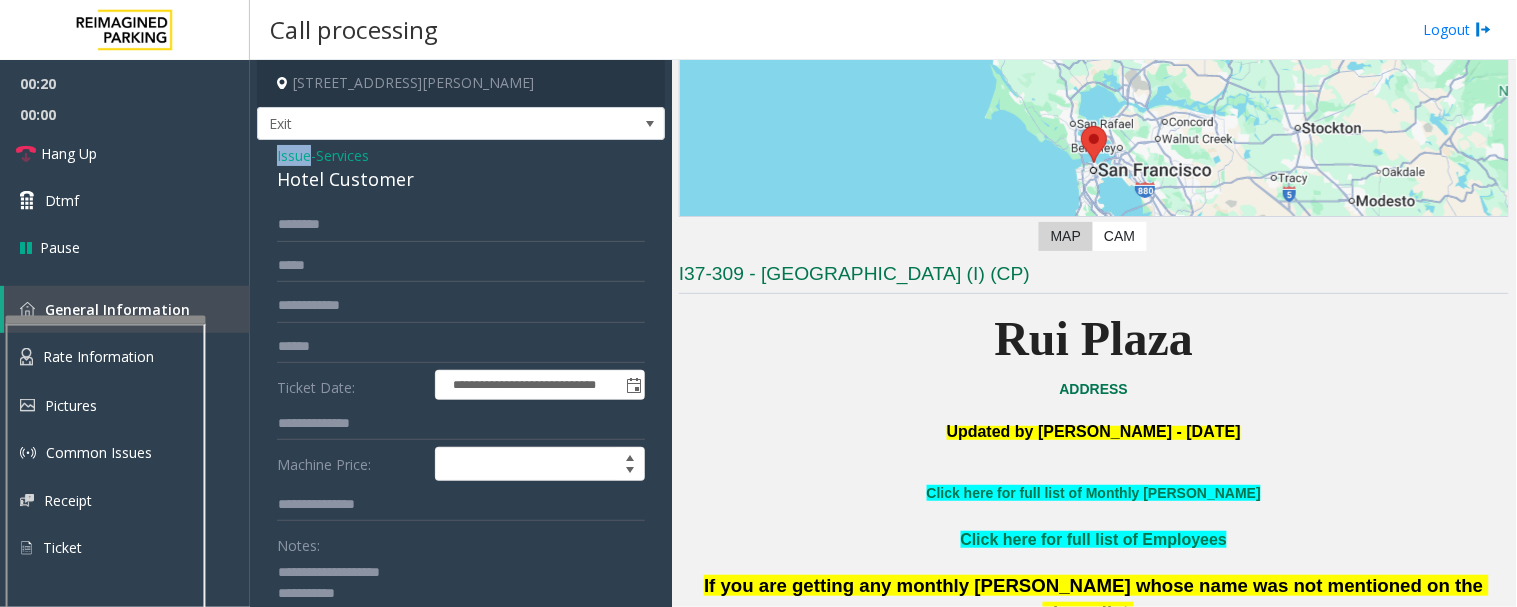 click on "Issue" 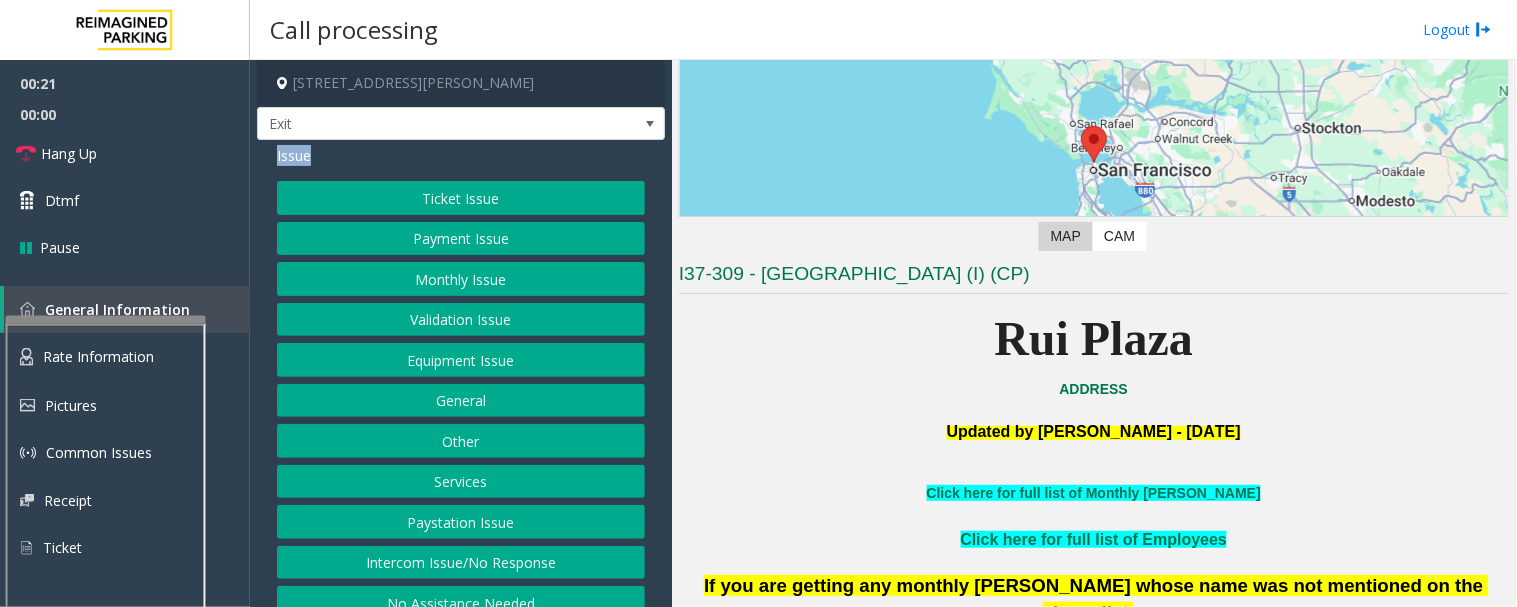 click on "Services" 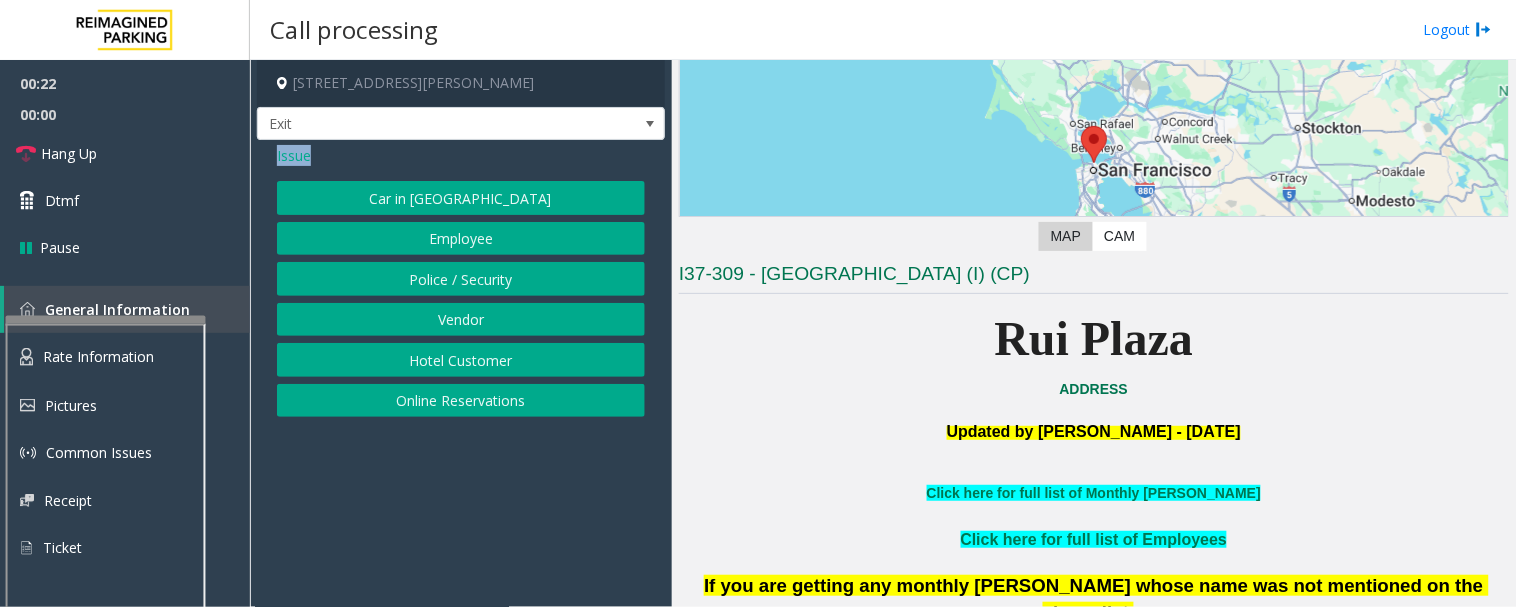 click on "Online Reservations" 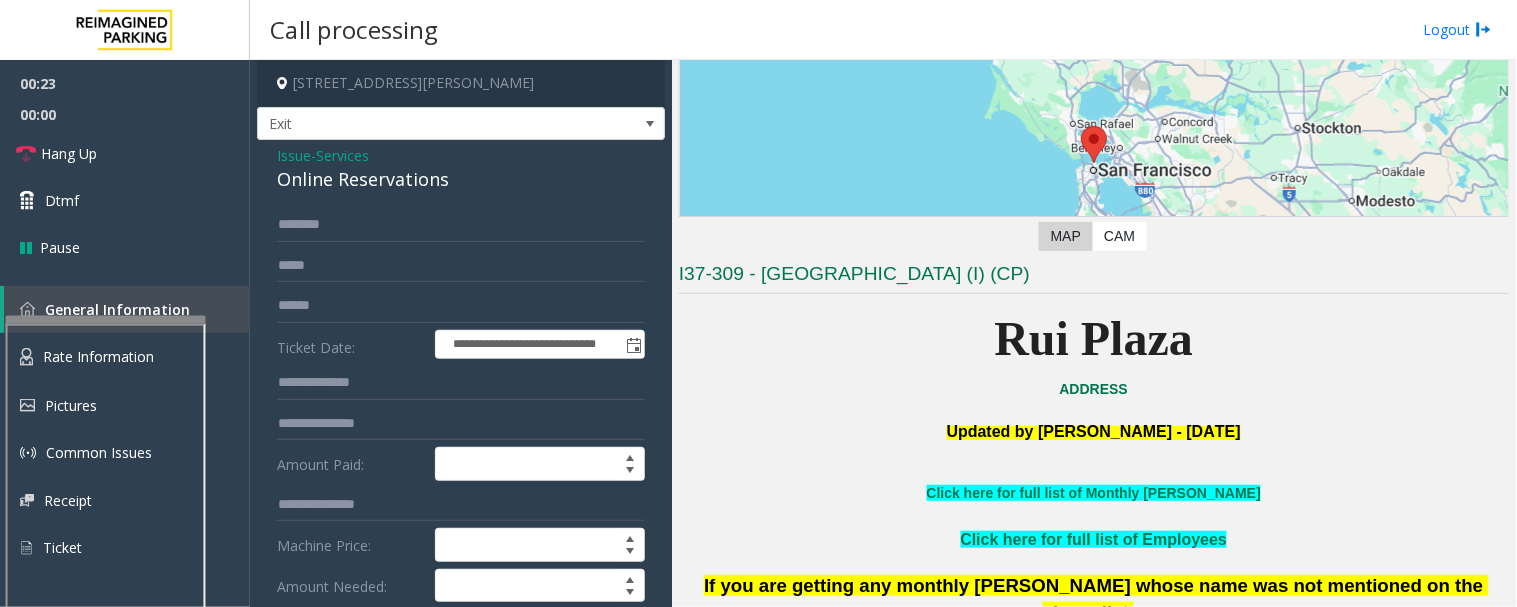 click on "**********" 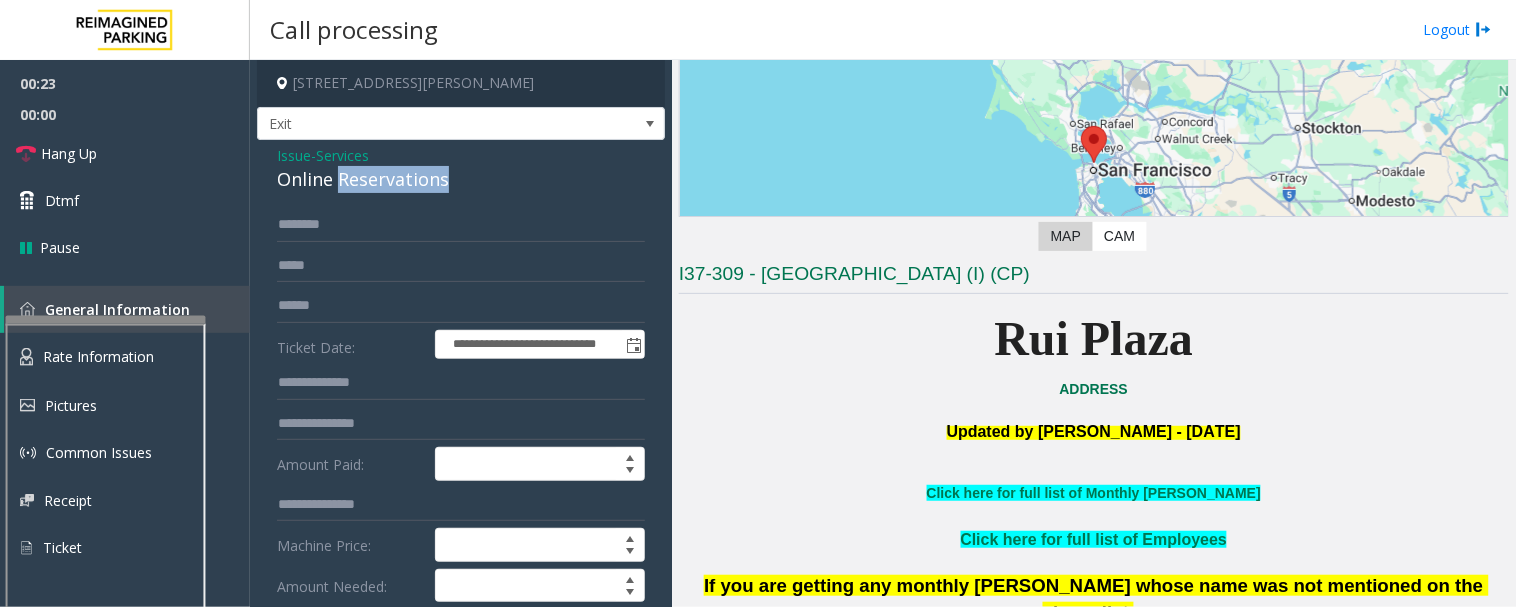 click on "Online Reservations" 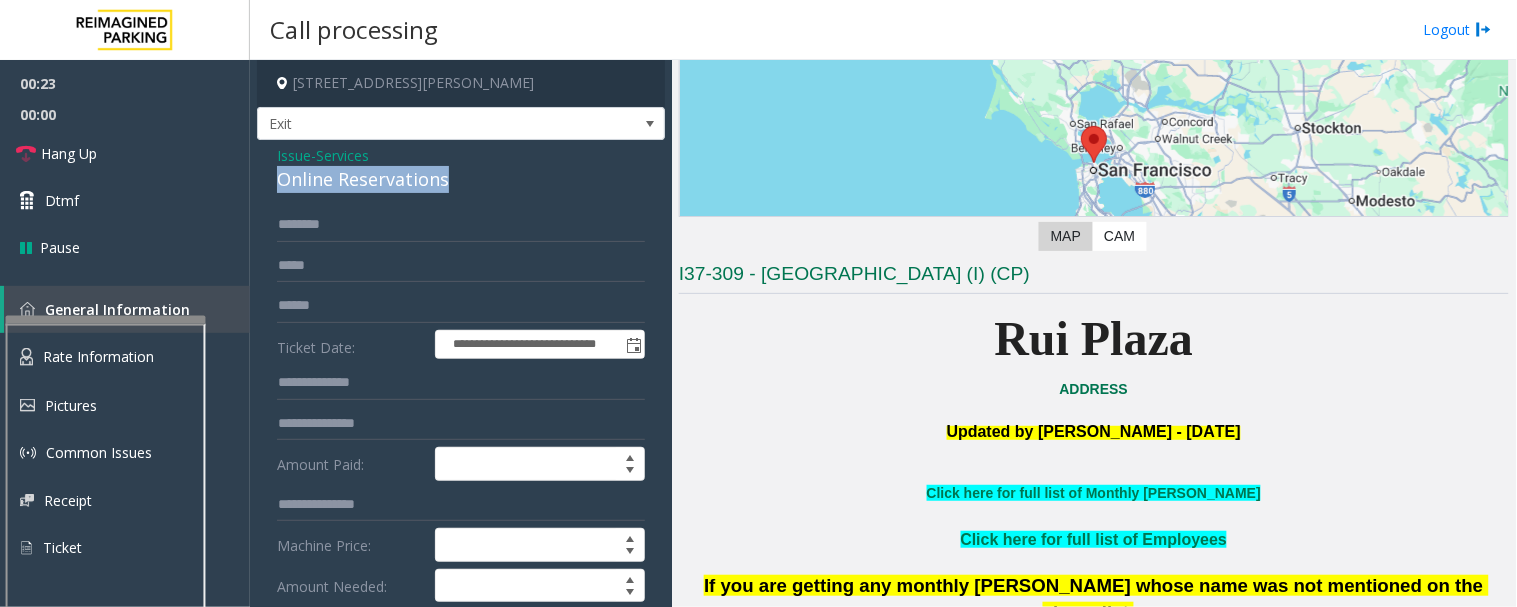 click on "Online Reservations" 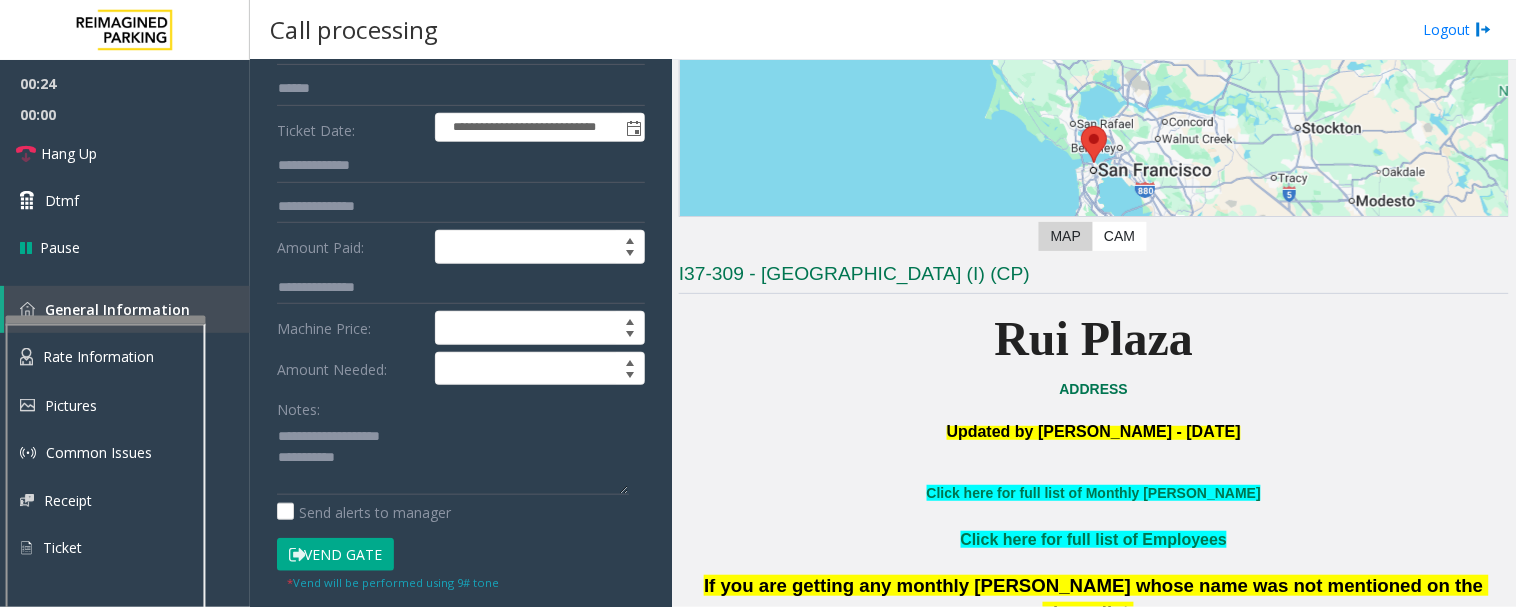 scroll, scrollTop: 444, scrollLeft: 0, axis: vertical 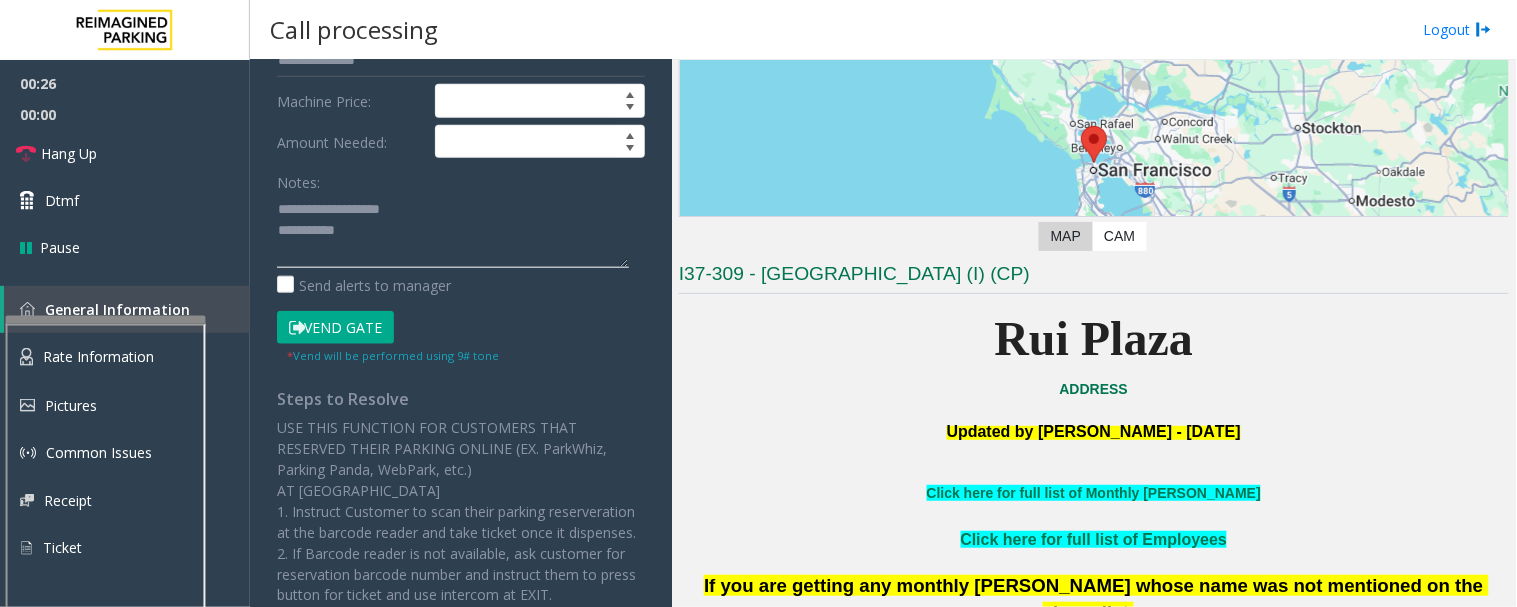 drag, startPoint x: 316, startPoint y: 204, endPoint x: 437, endPoint y: 187, distance: 122.18838 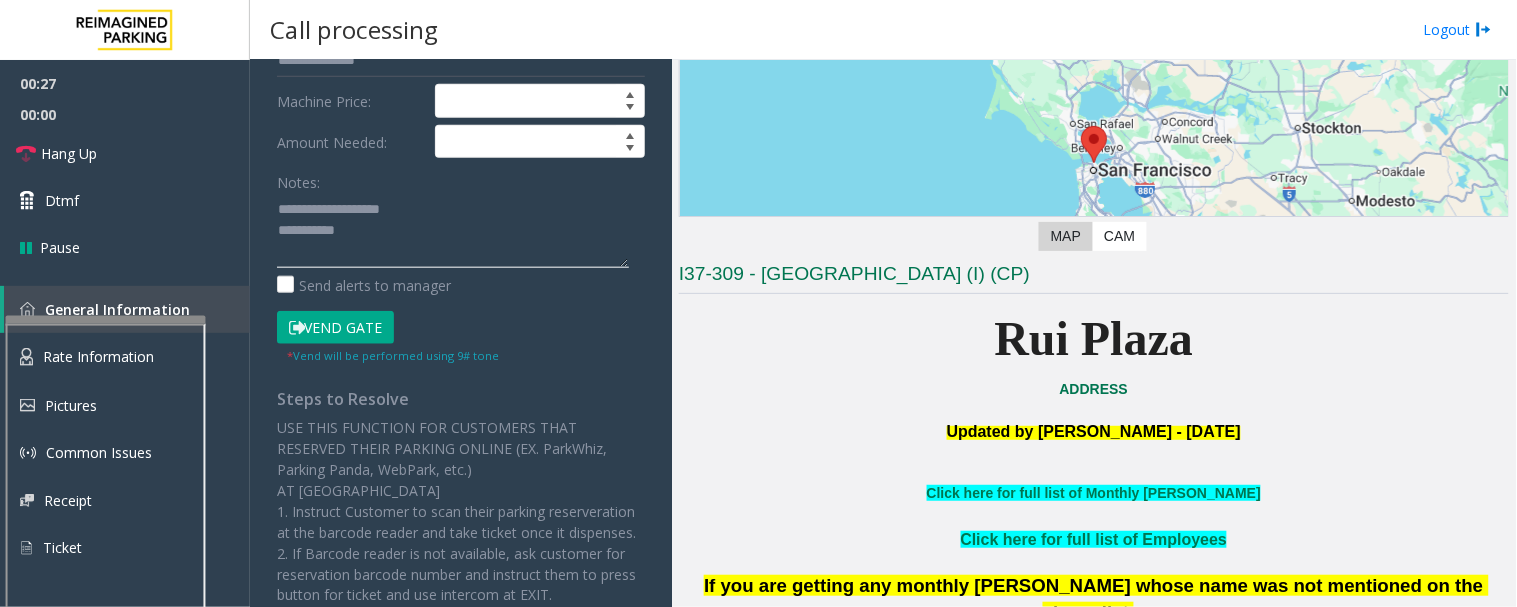 paste on "*****" 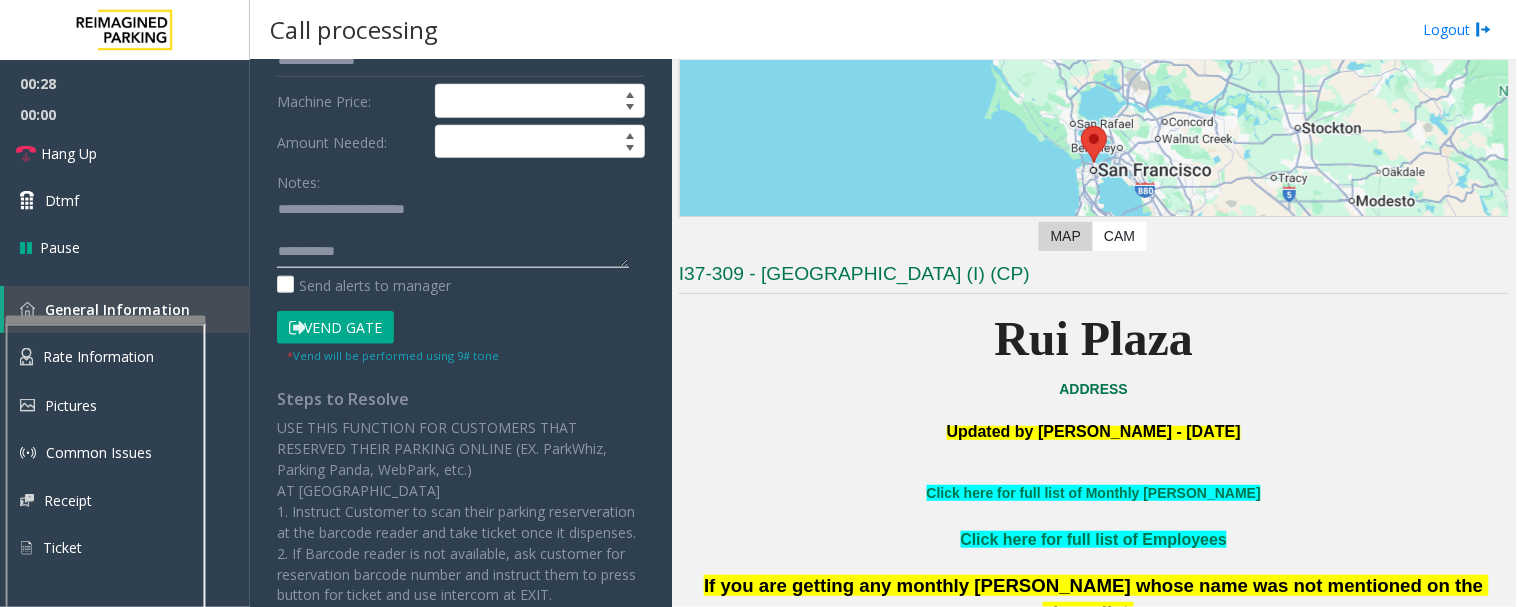 click 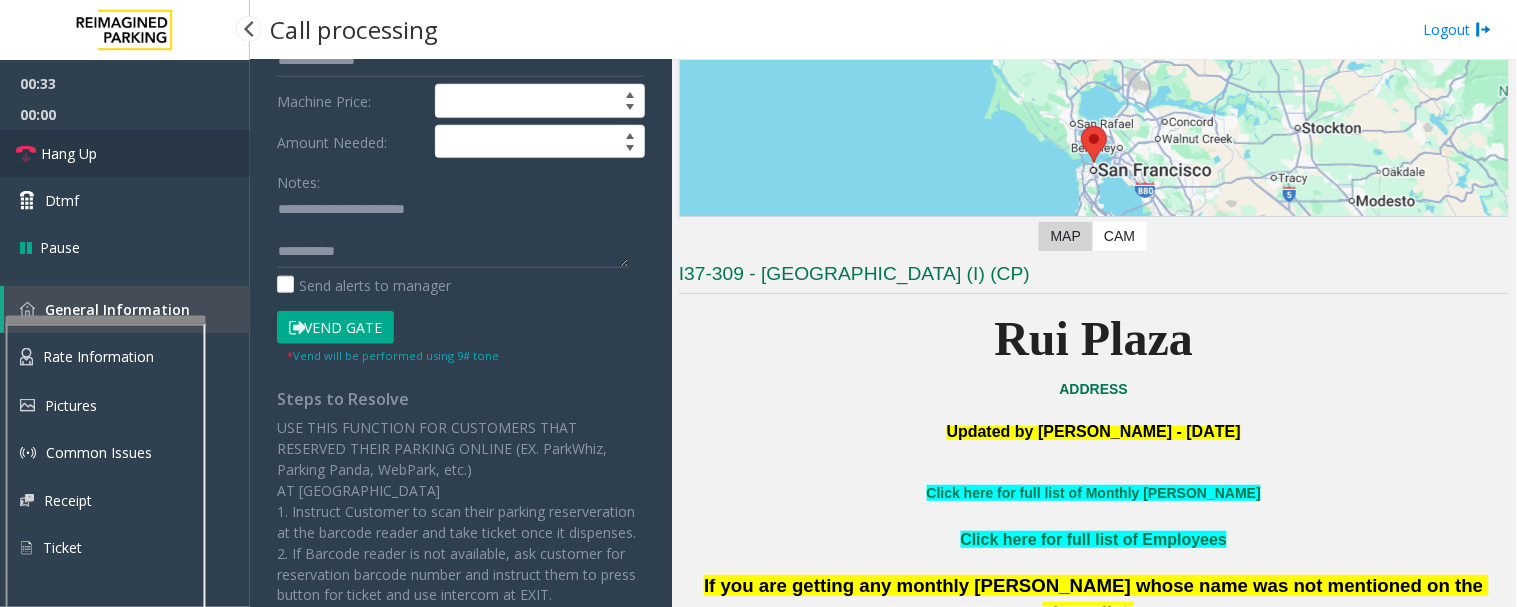 click on "Hang Up" at bounding box center [125, 153] 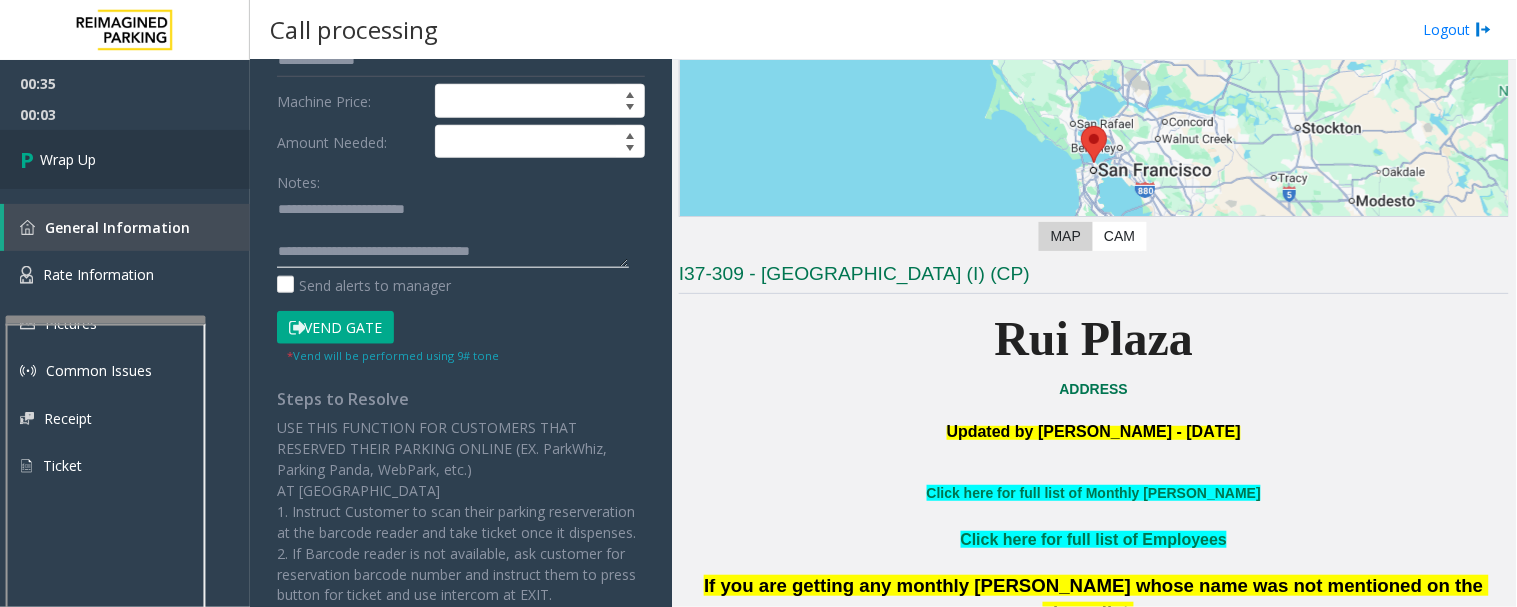 type on "**********" 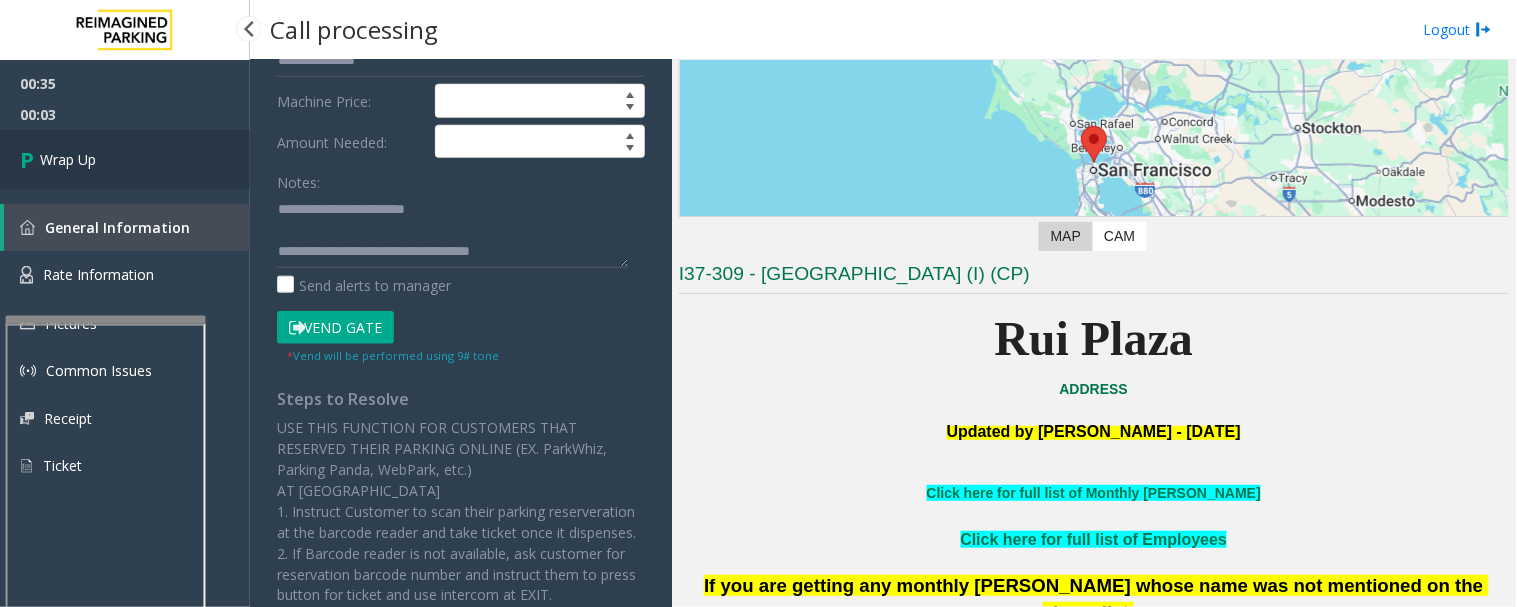 click on "Wrap Up" at bounding box center (125, 159) 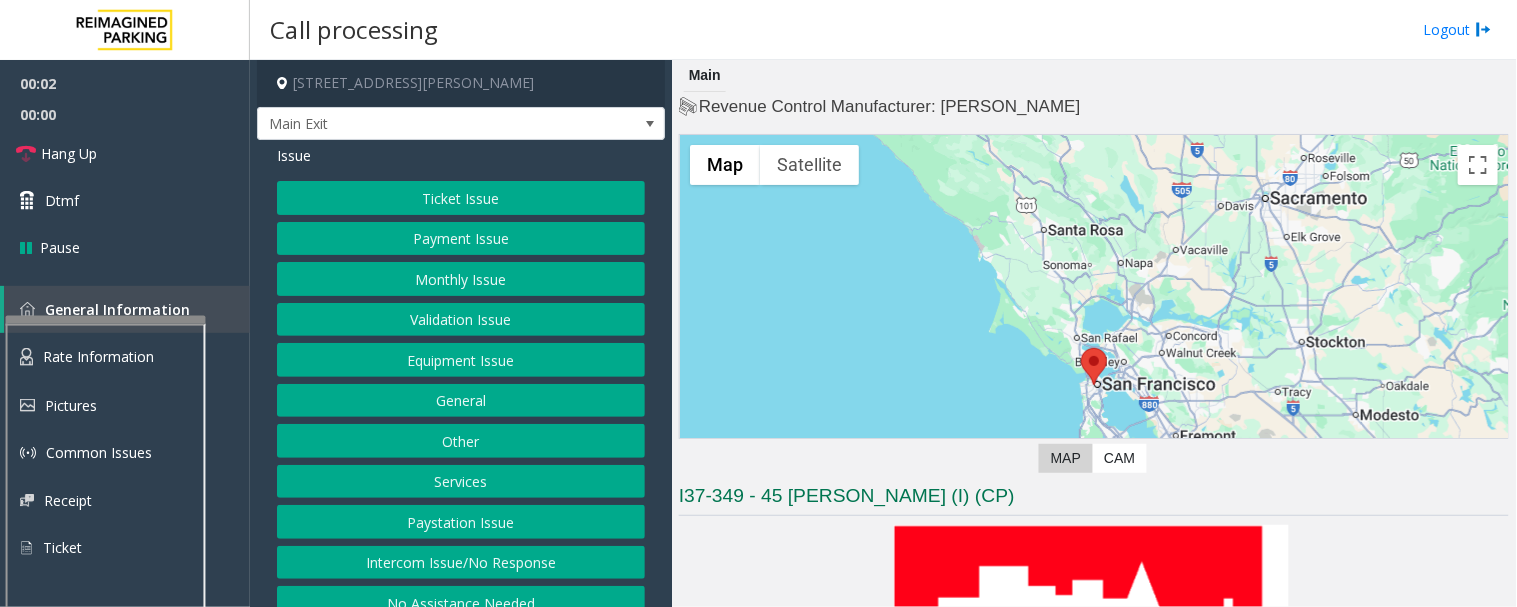 scroll, scrollTop: 333, scrollLeft: 0, axis: vertical 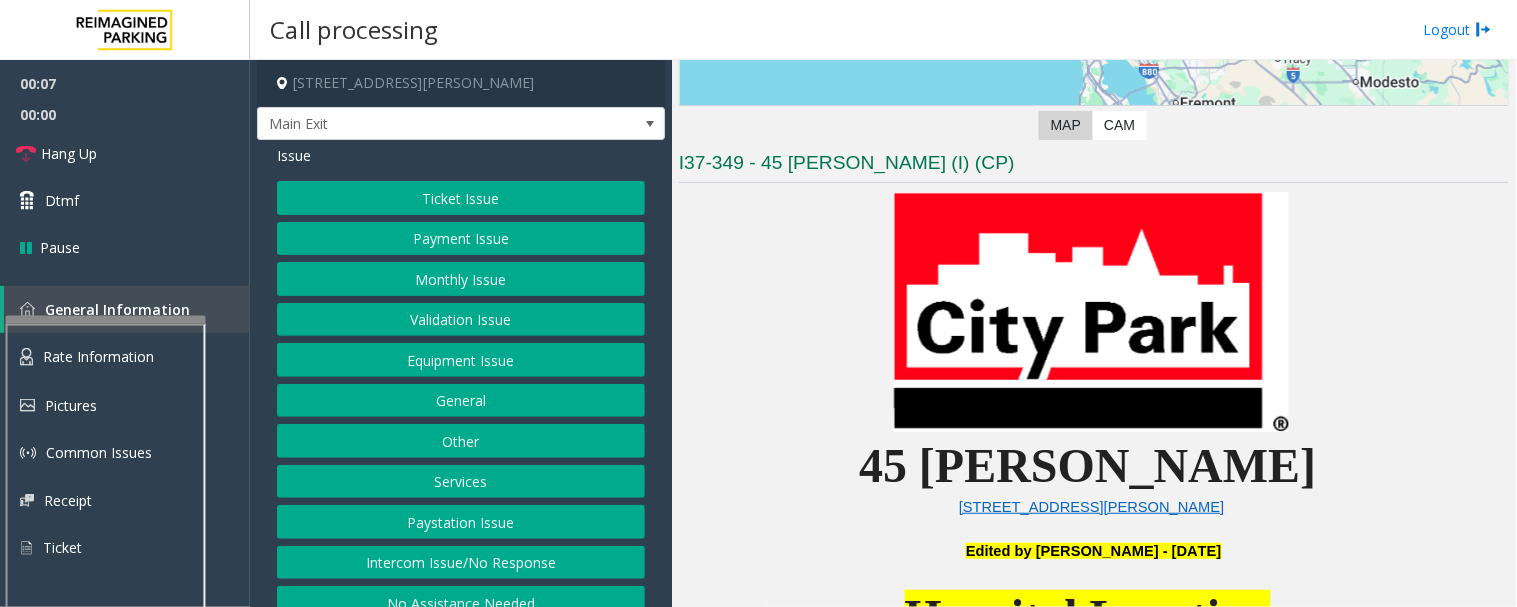 click on "Equipment Issue" 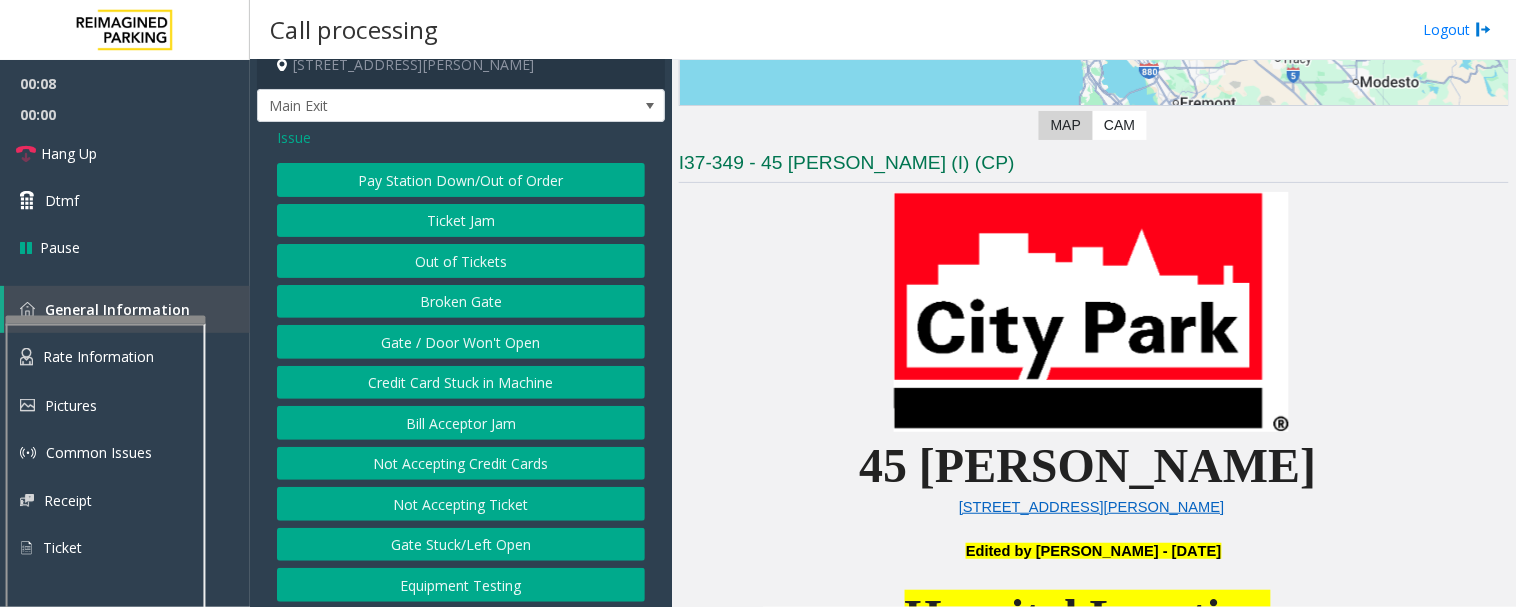 scroll, scrollTop: 24, scrollLeft: 0, axis: vertical 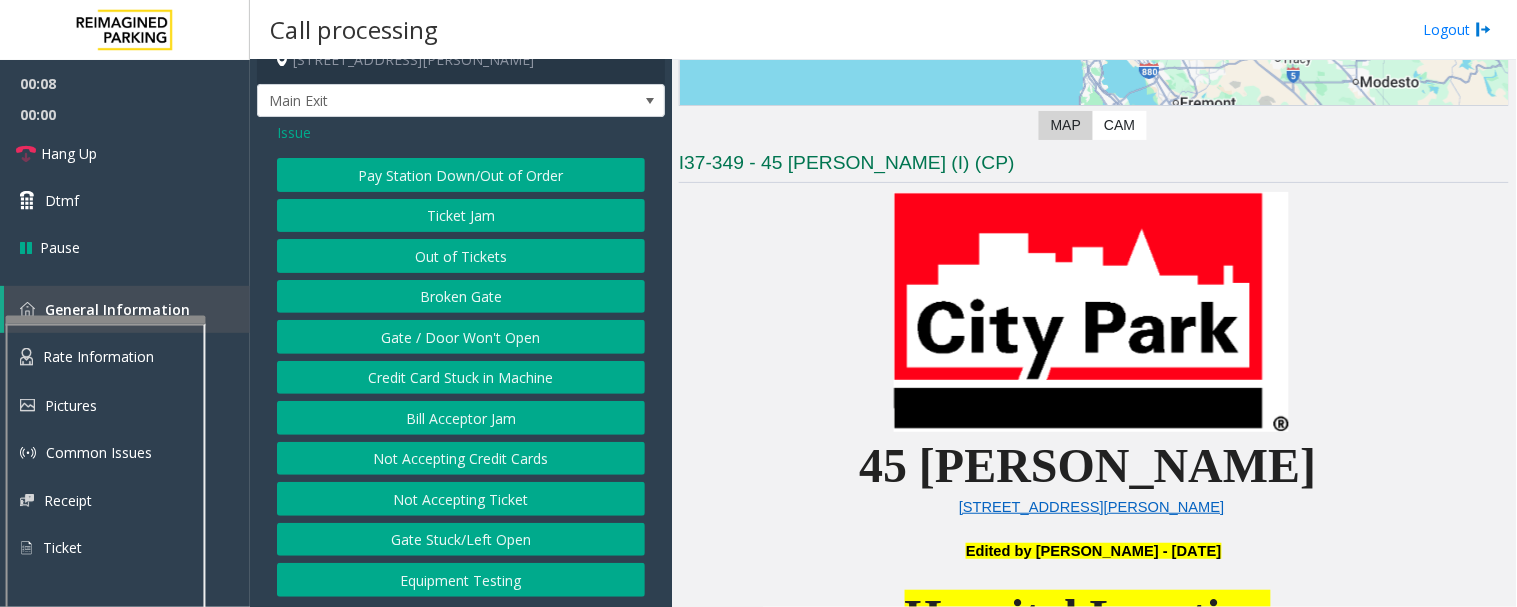click on "Equipment Testing" 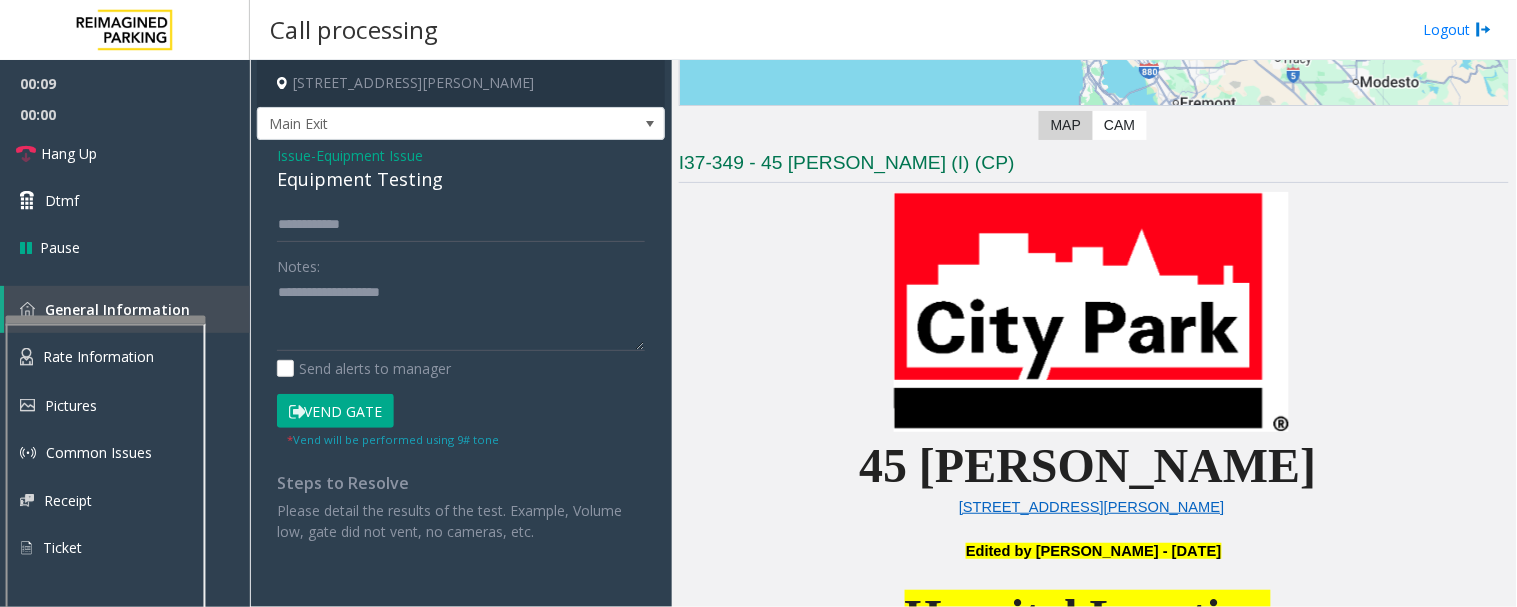 scroll, scrollTop: 0, scrollLeft: 0, axis: both 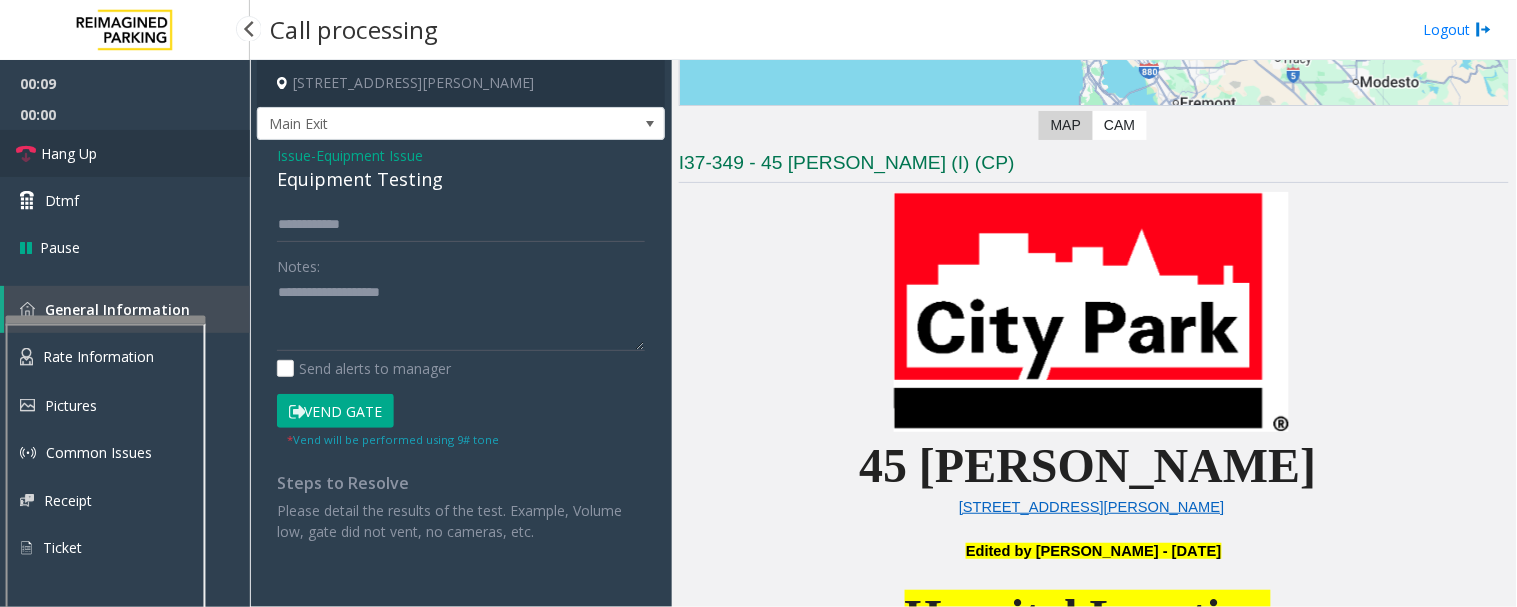 click on "Hang Up" at bounding box center [125, 153] 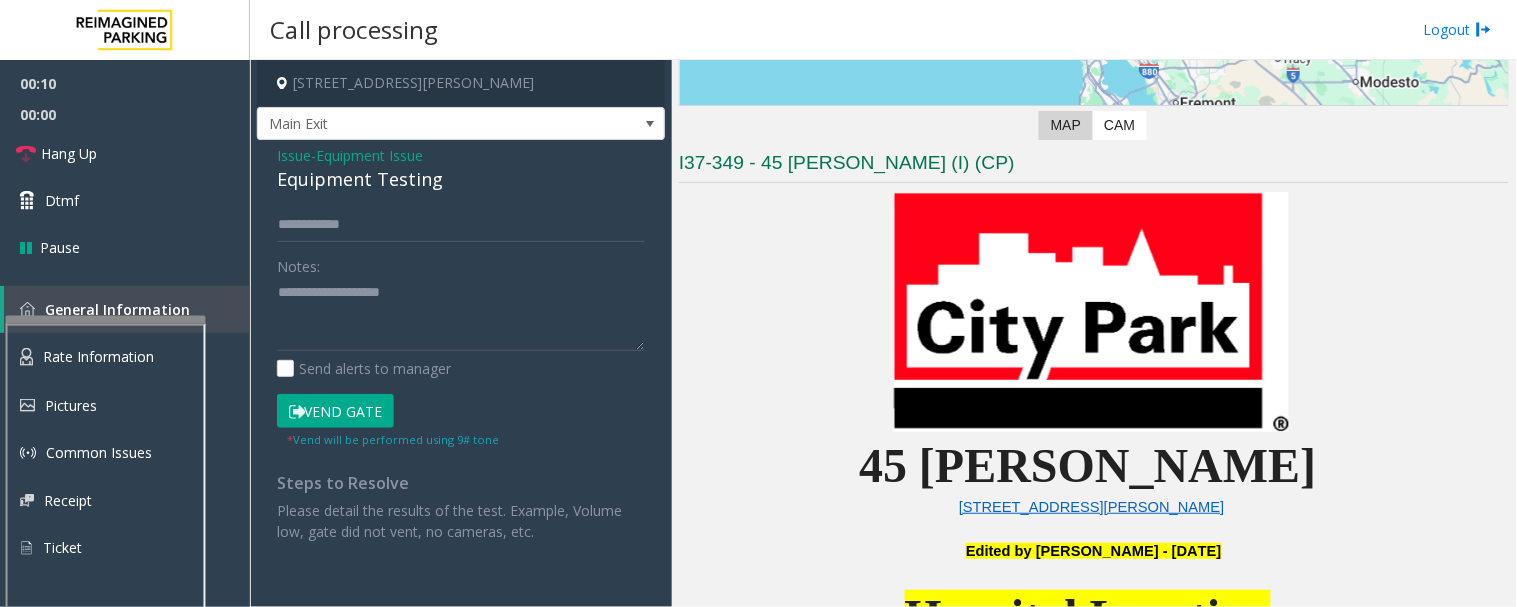 click on "Equipment Testing" 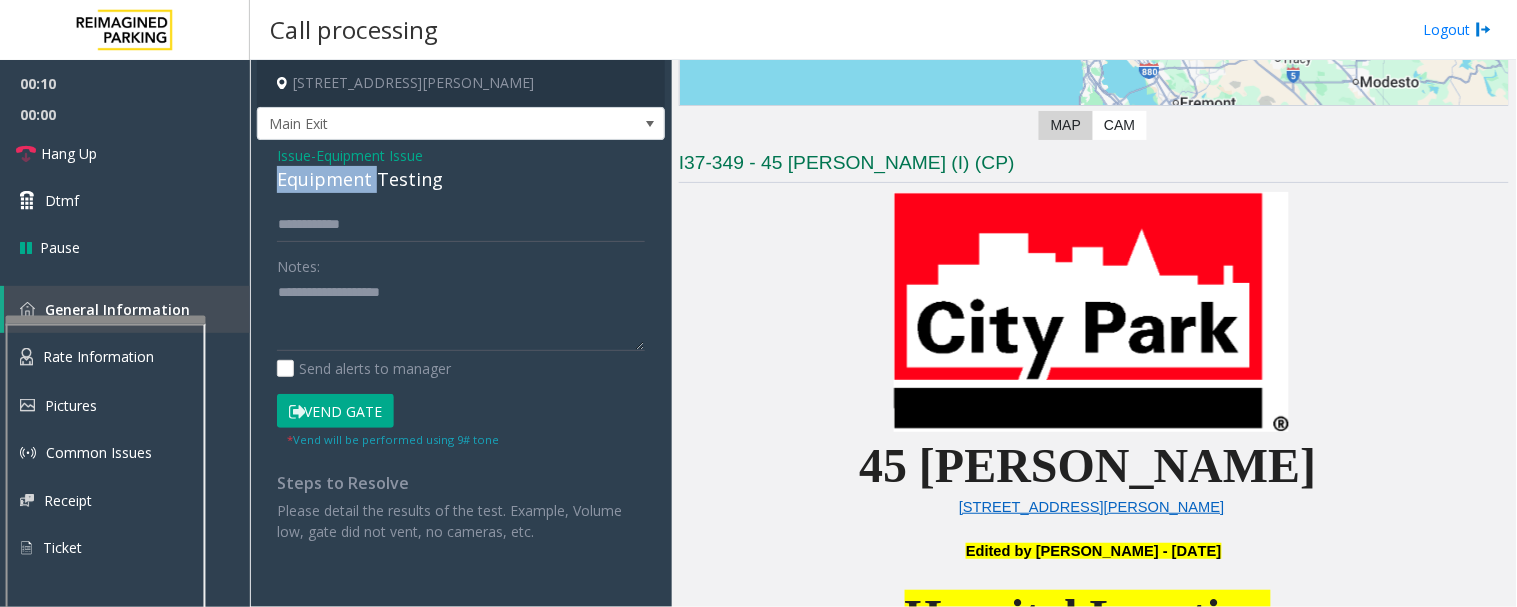 click on "Equipment Testing" 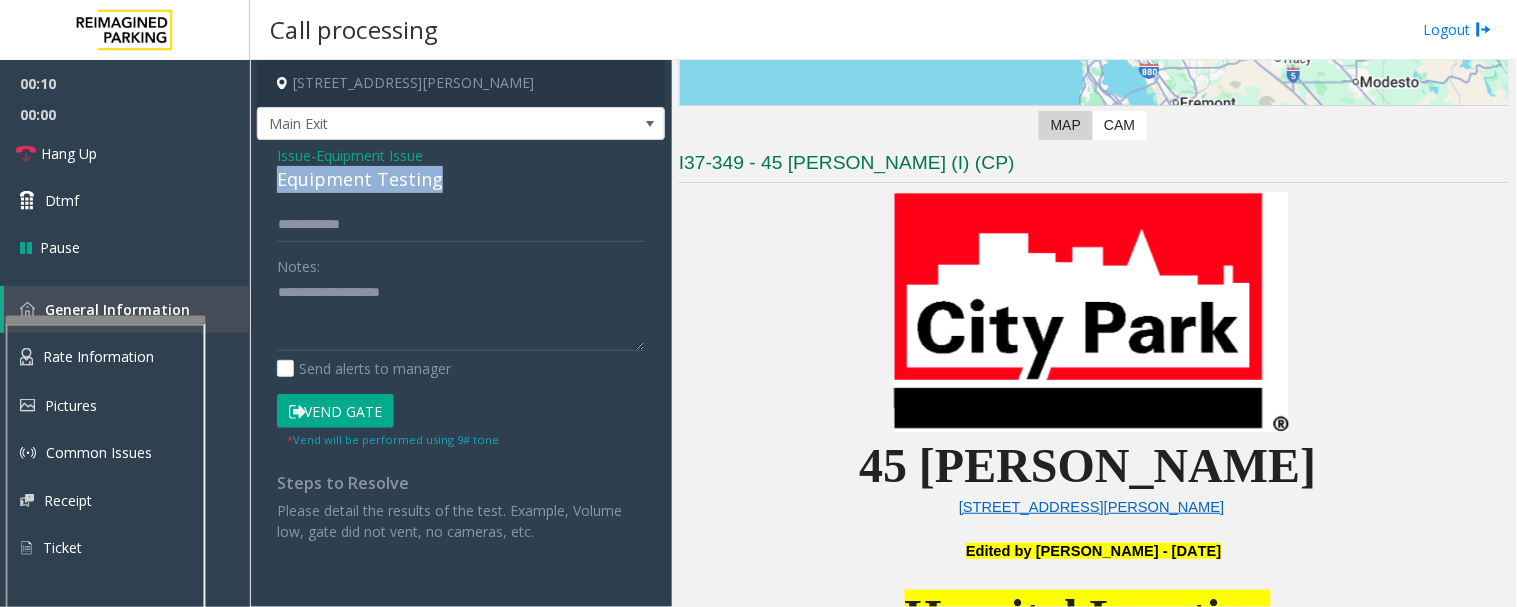 click on "Equipment Testing" 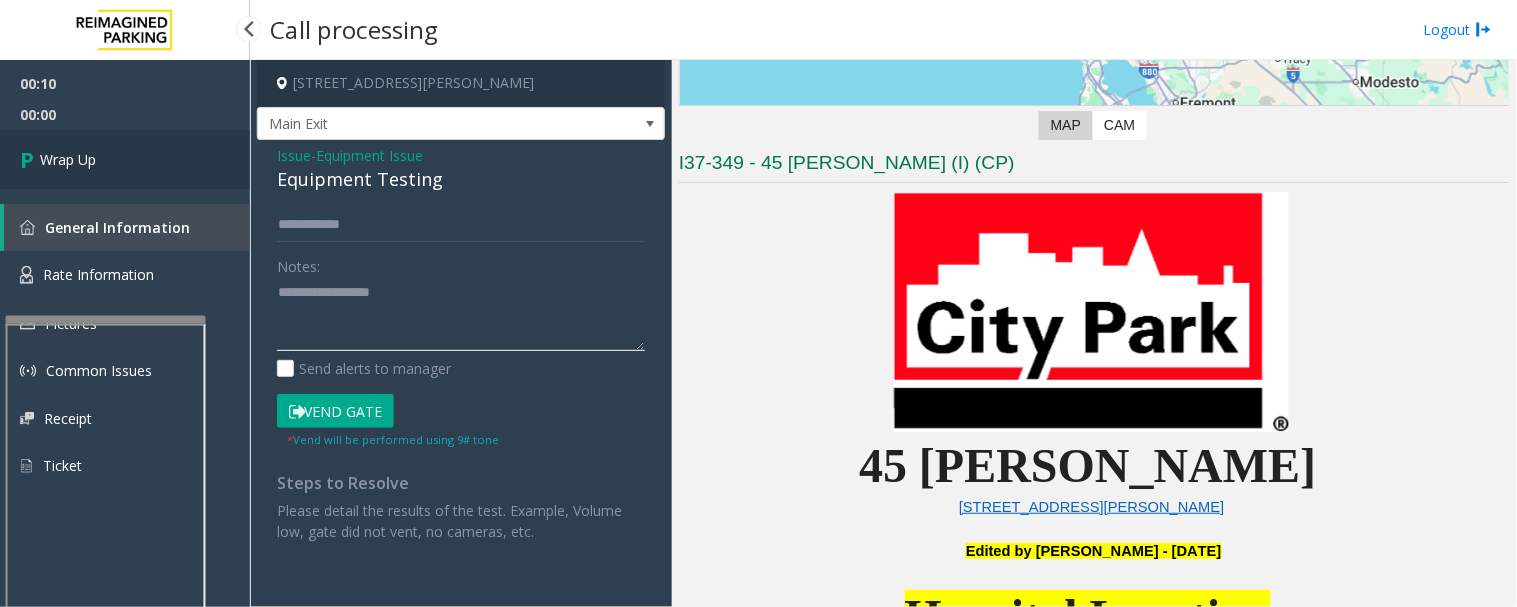 type on "**********" 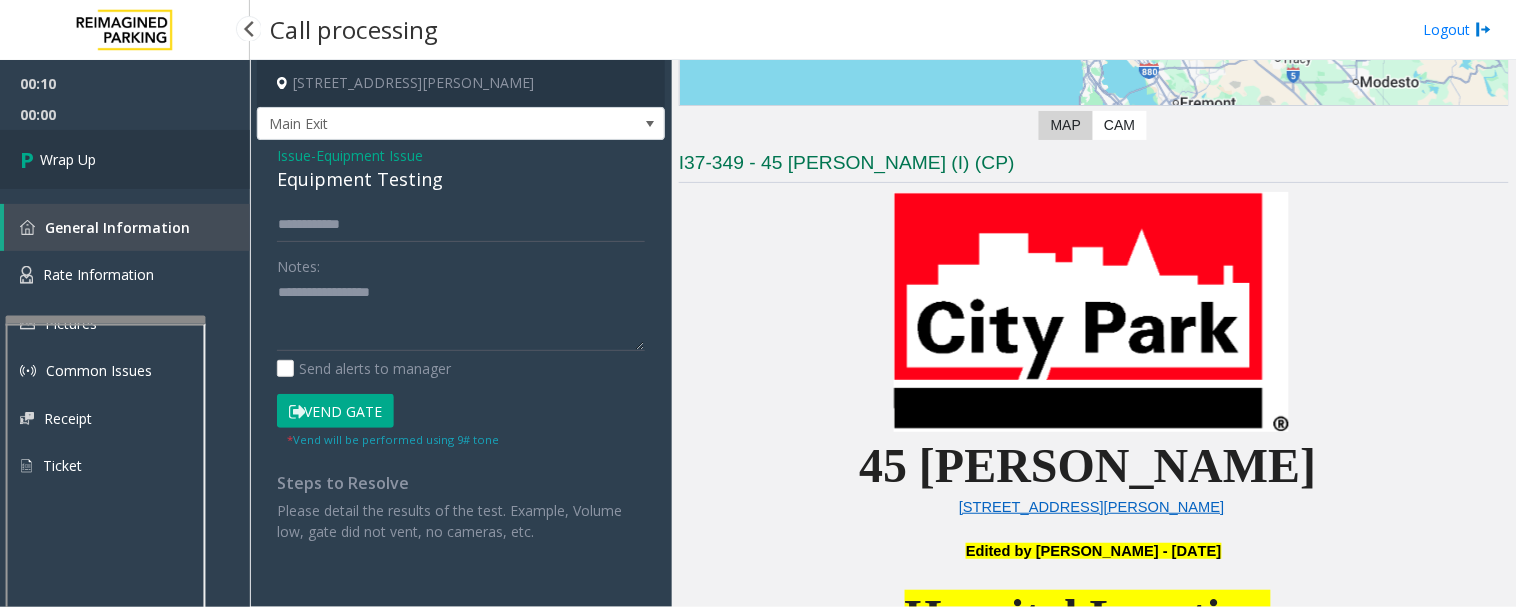 click on "Wrap Up" at bounding box center (125, 159) 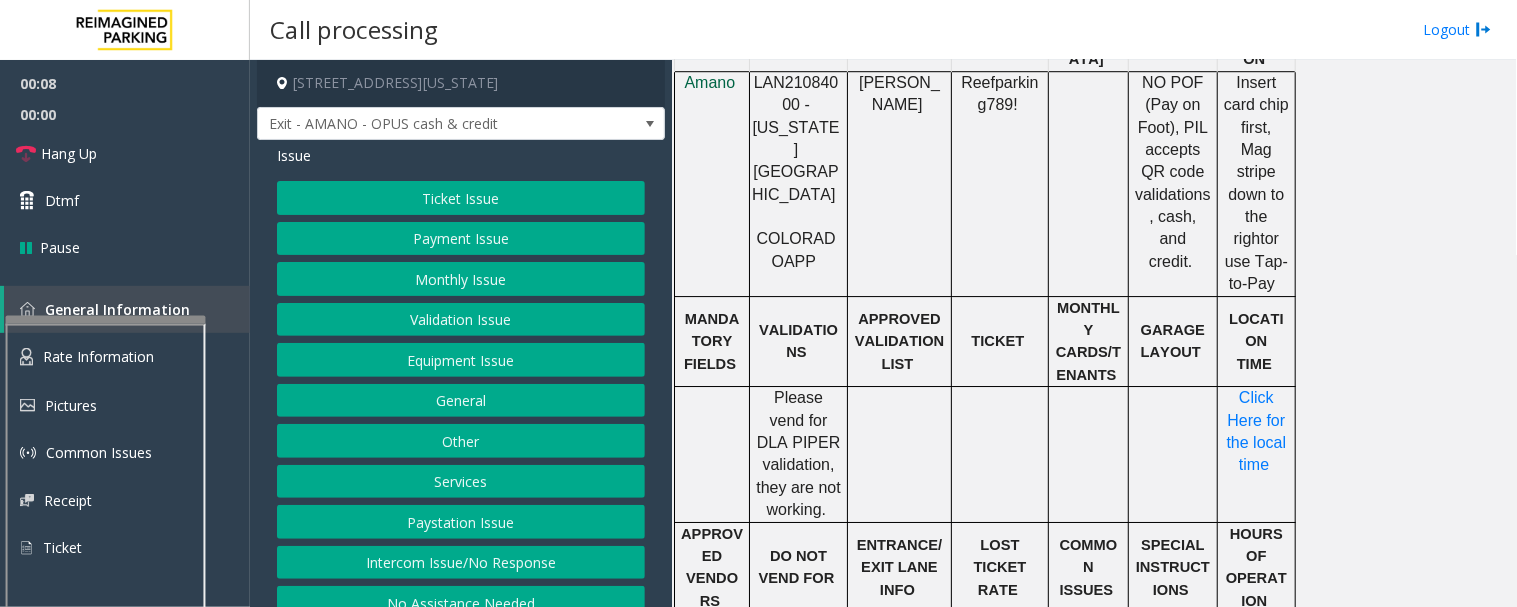 scroll, scrollTop: 2000, scrollLeft: 0, axis: vertical 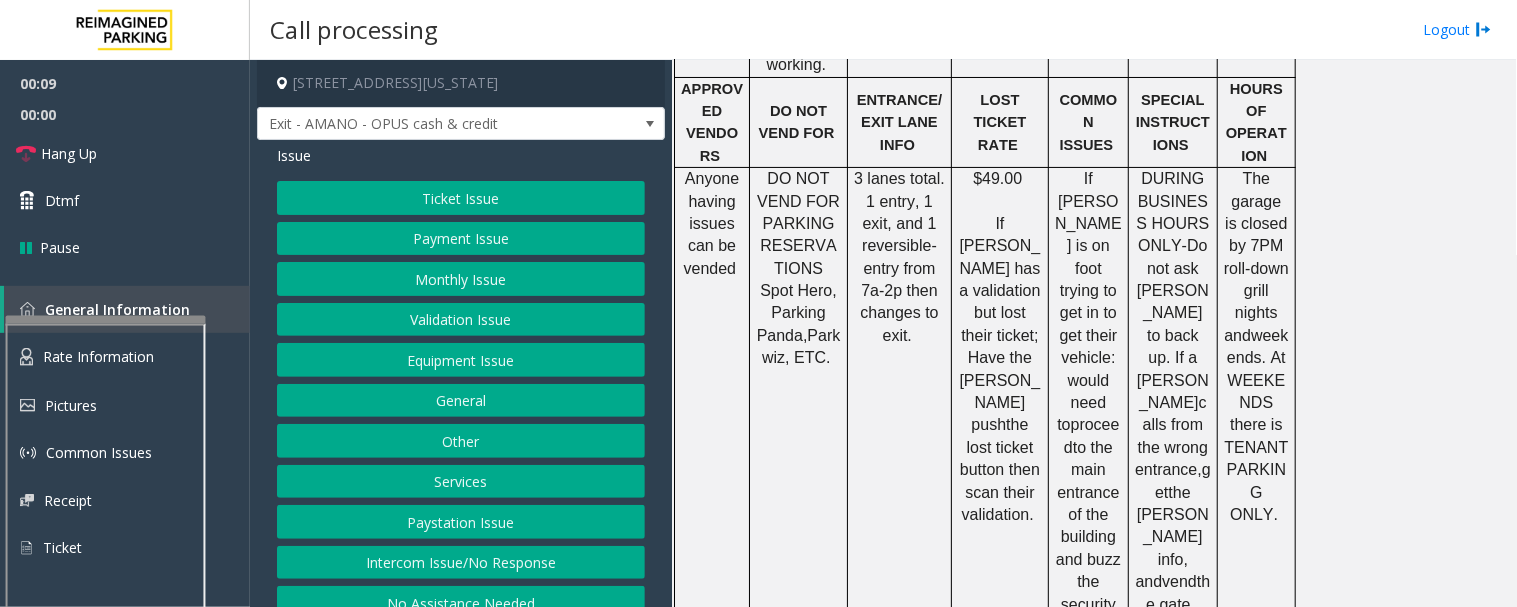 click on "Validation Issue" 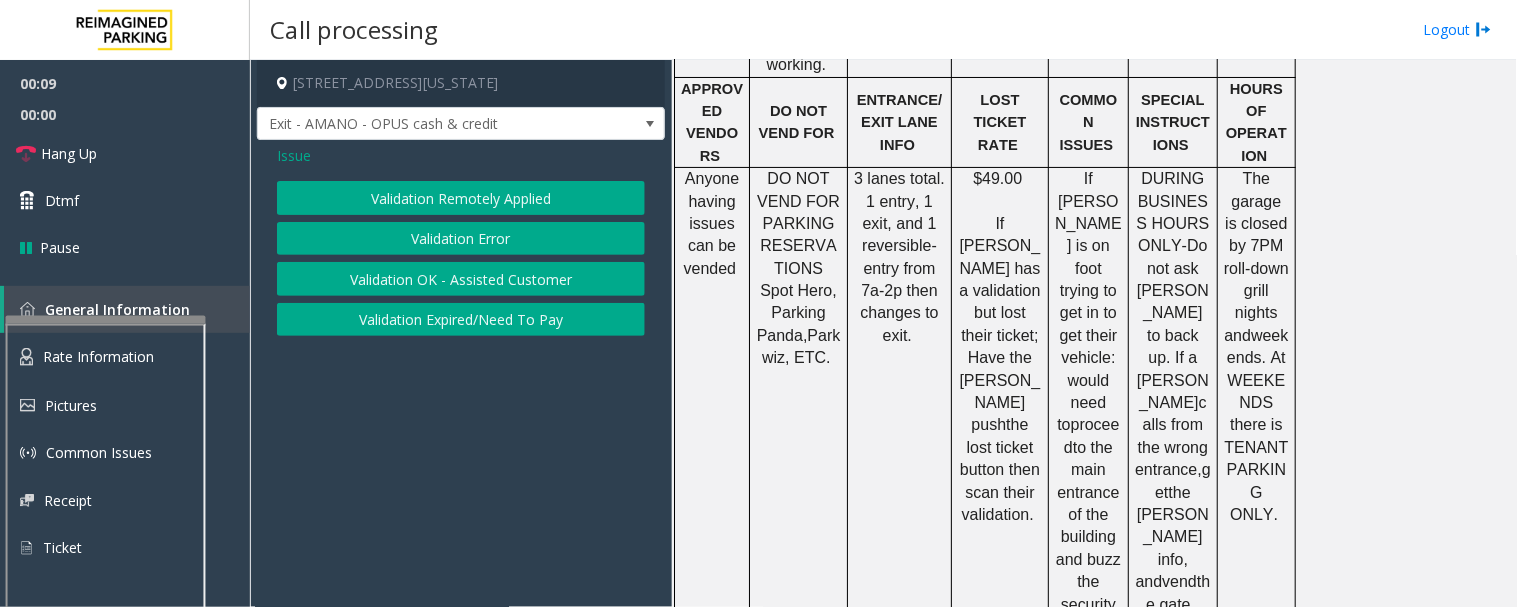 click on "Validation Remotely Applied   Validation Error   Validation OK - Assisted Customer   Validation Expired/Need To Pay" 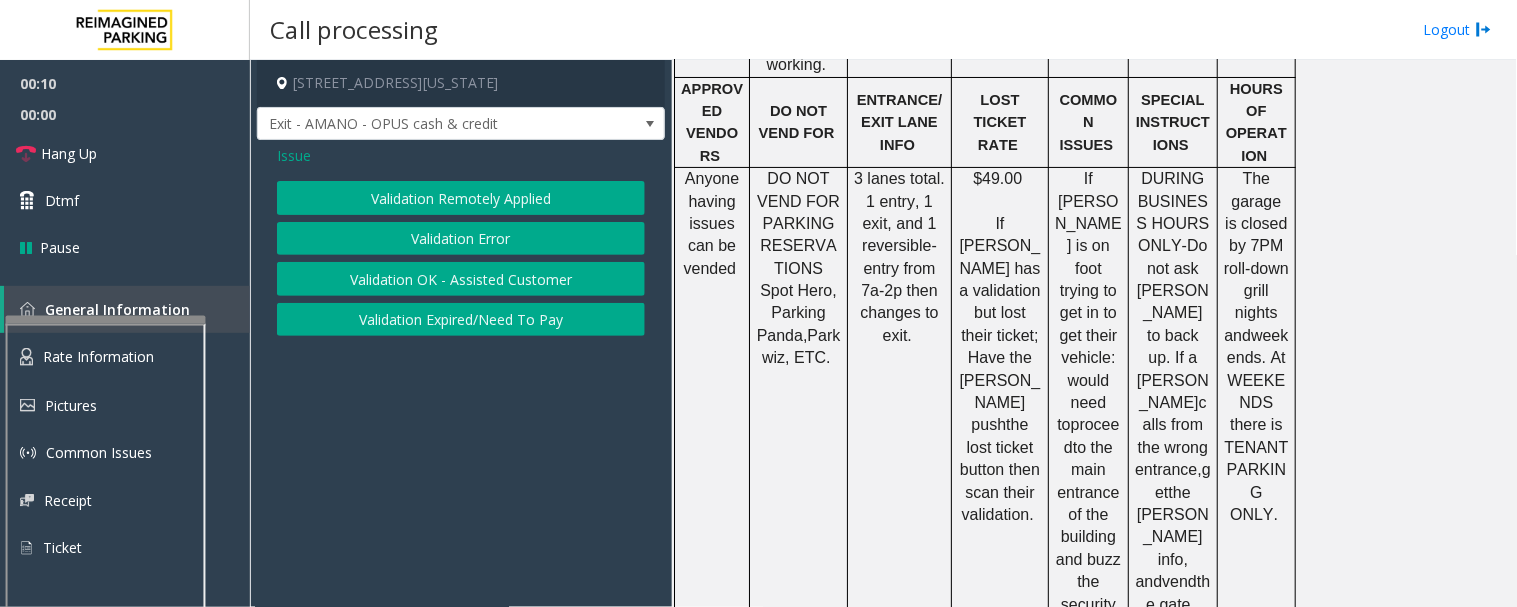 click on "Validation Error" 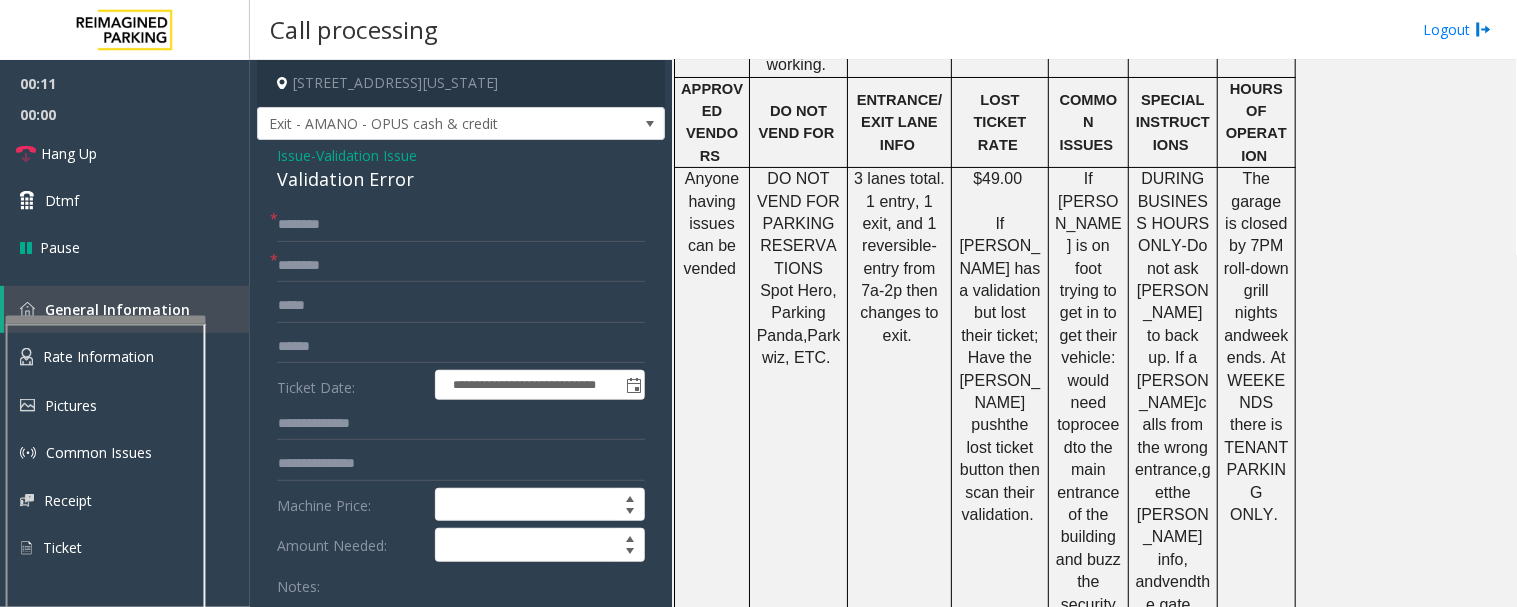 click on "Validation Error" 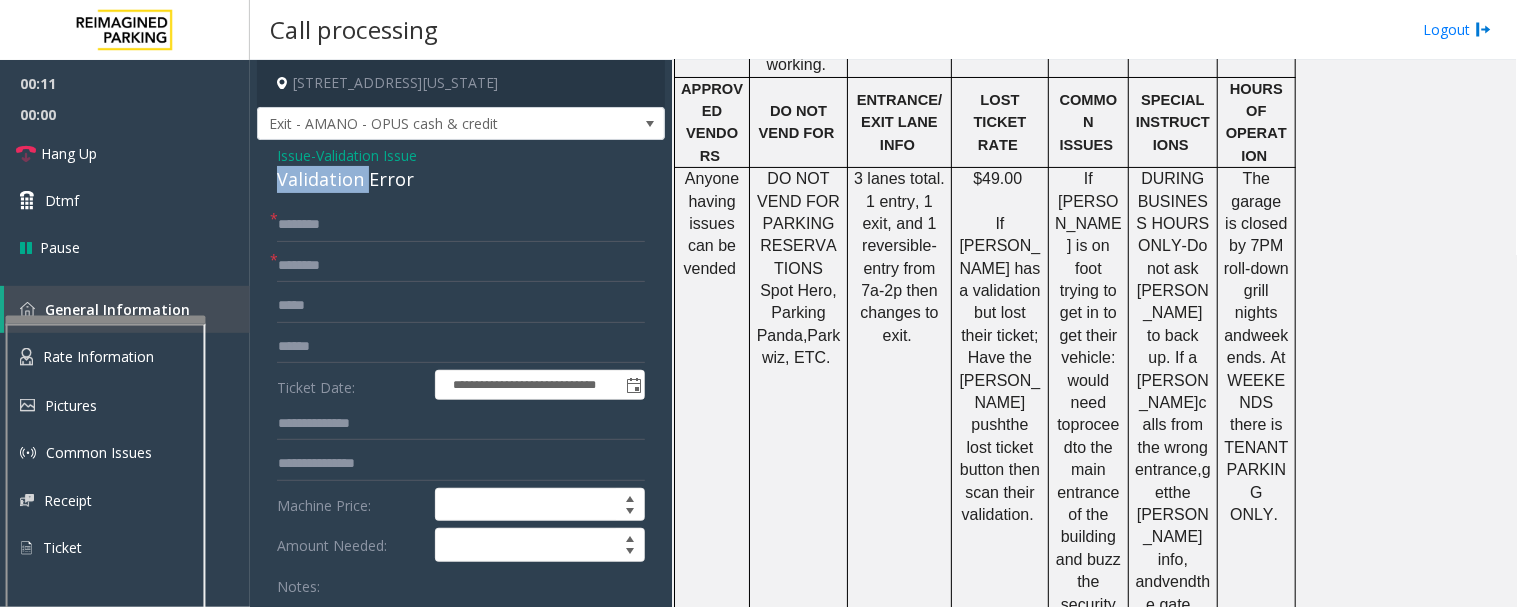 click on "Validation Error" 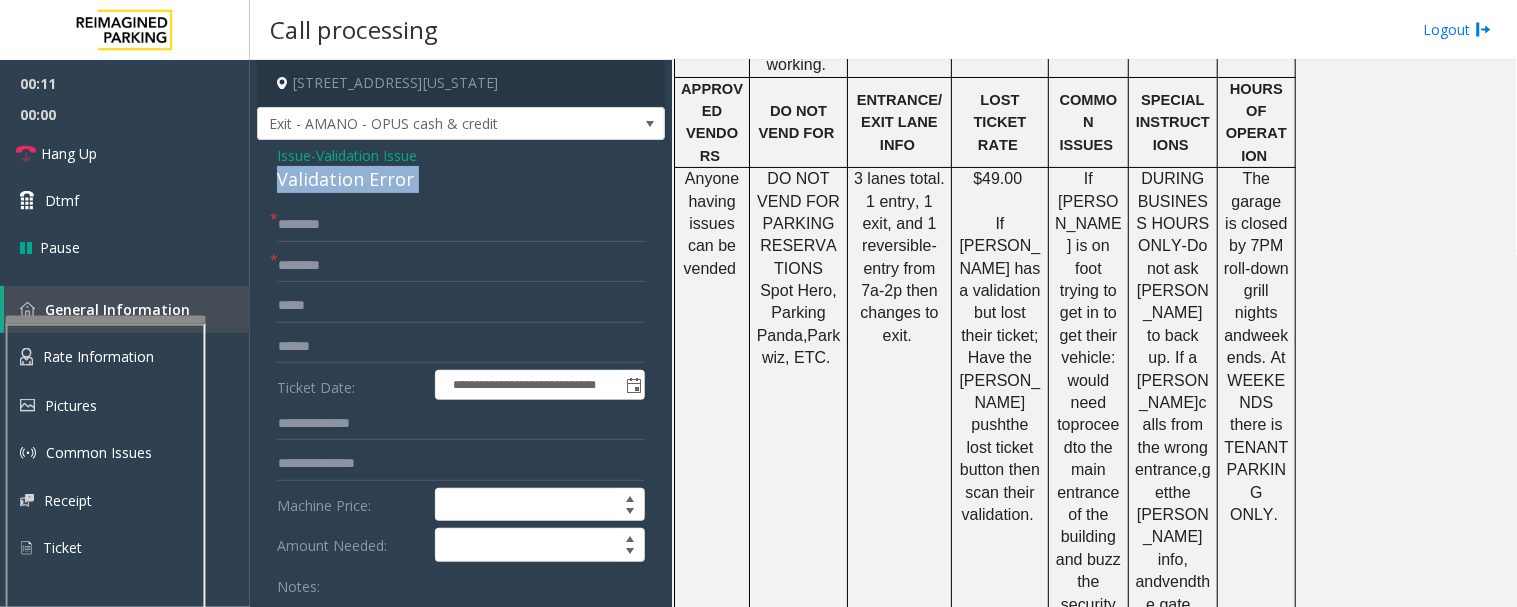 click on "Validation Error" 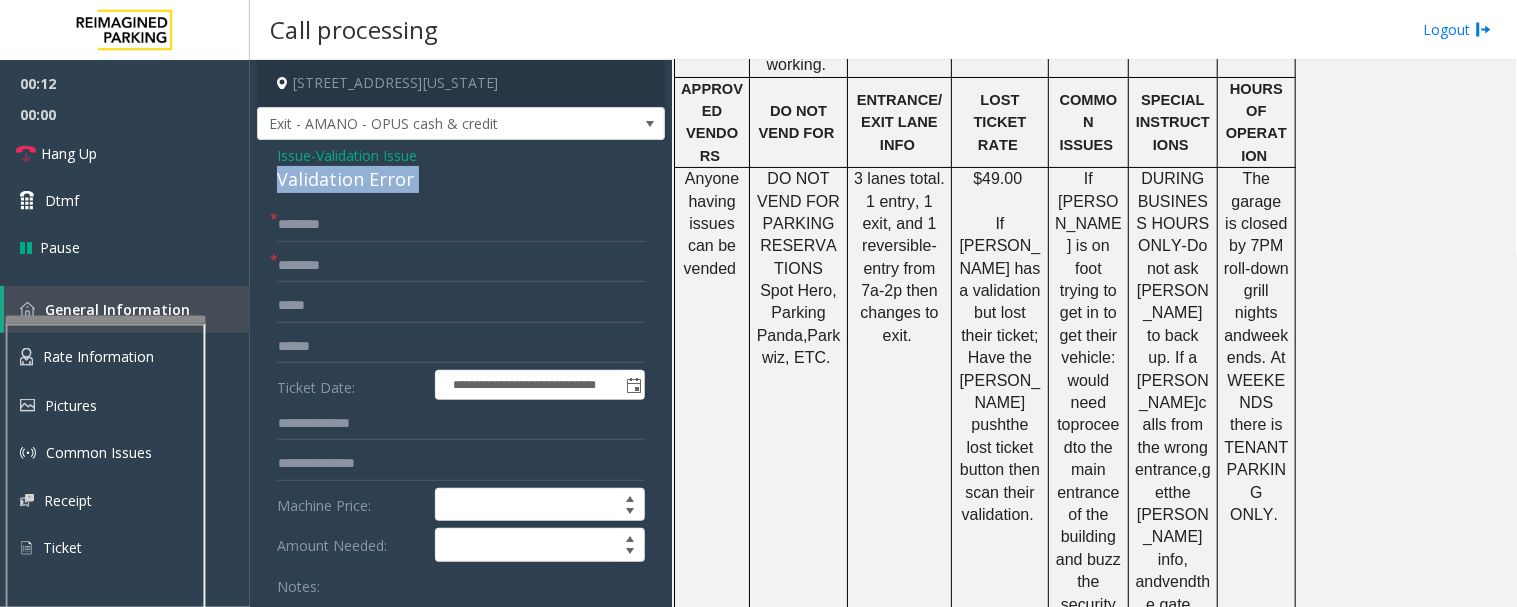 scroll, scrollTop: 333, scrollLeft: 0, axis: vertical 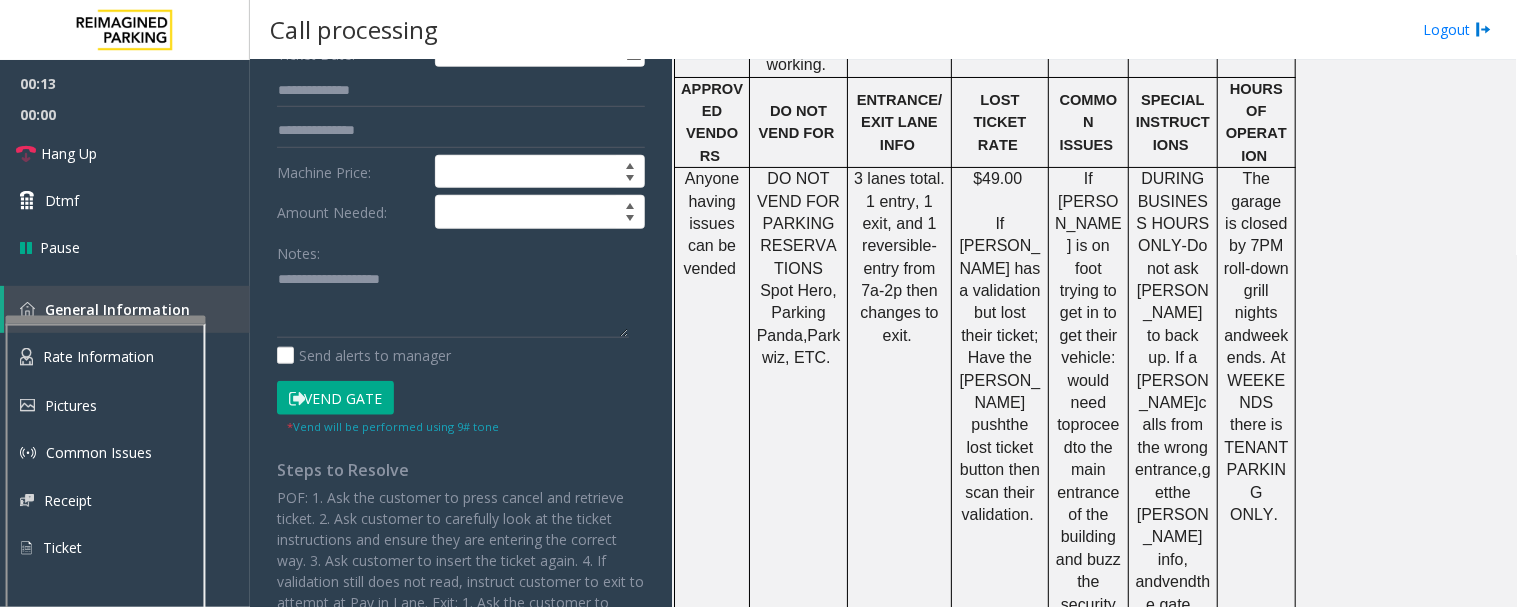 click on "Notes:" 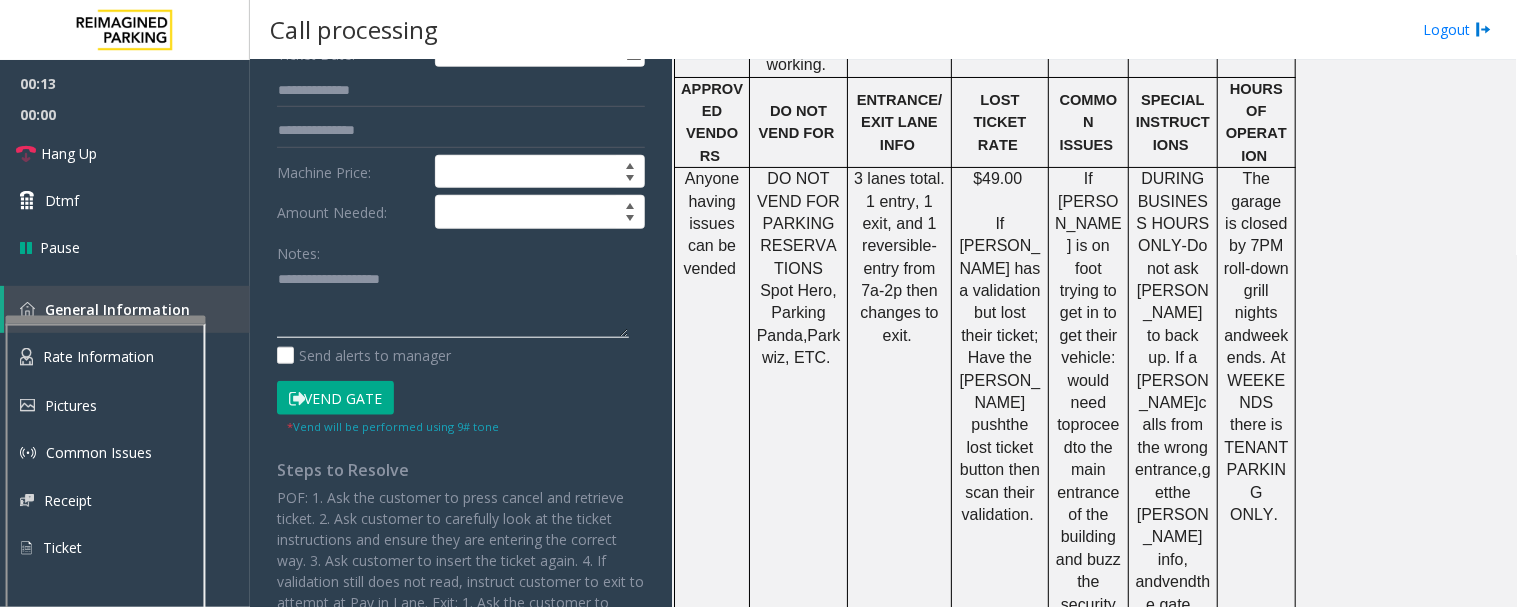 click 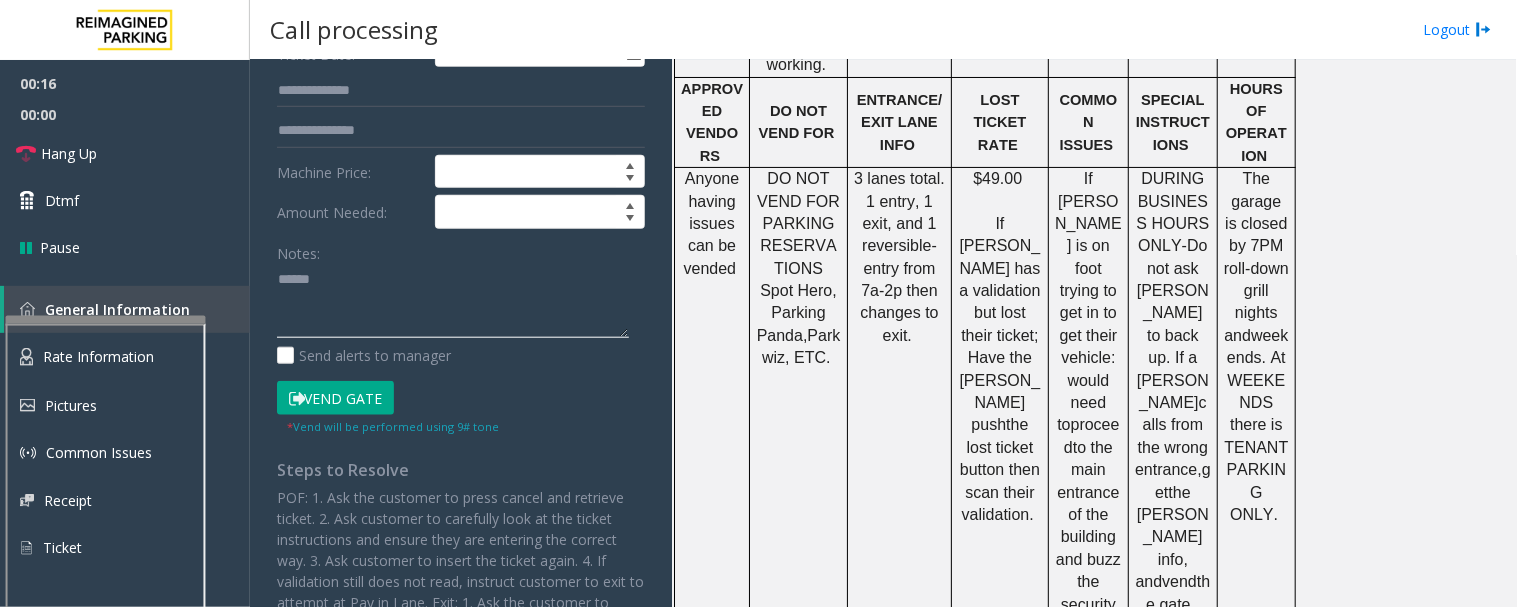 paste on "**********" 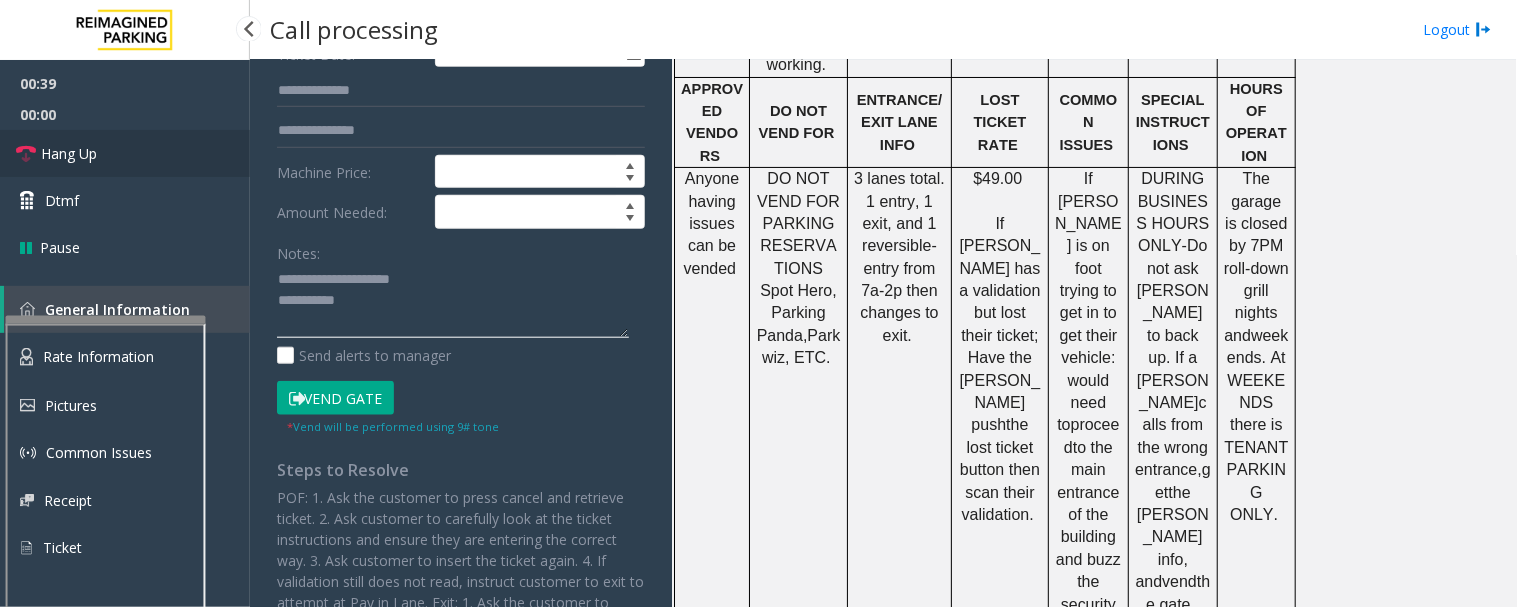 type on "**********" 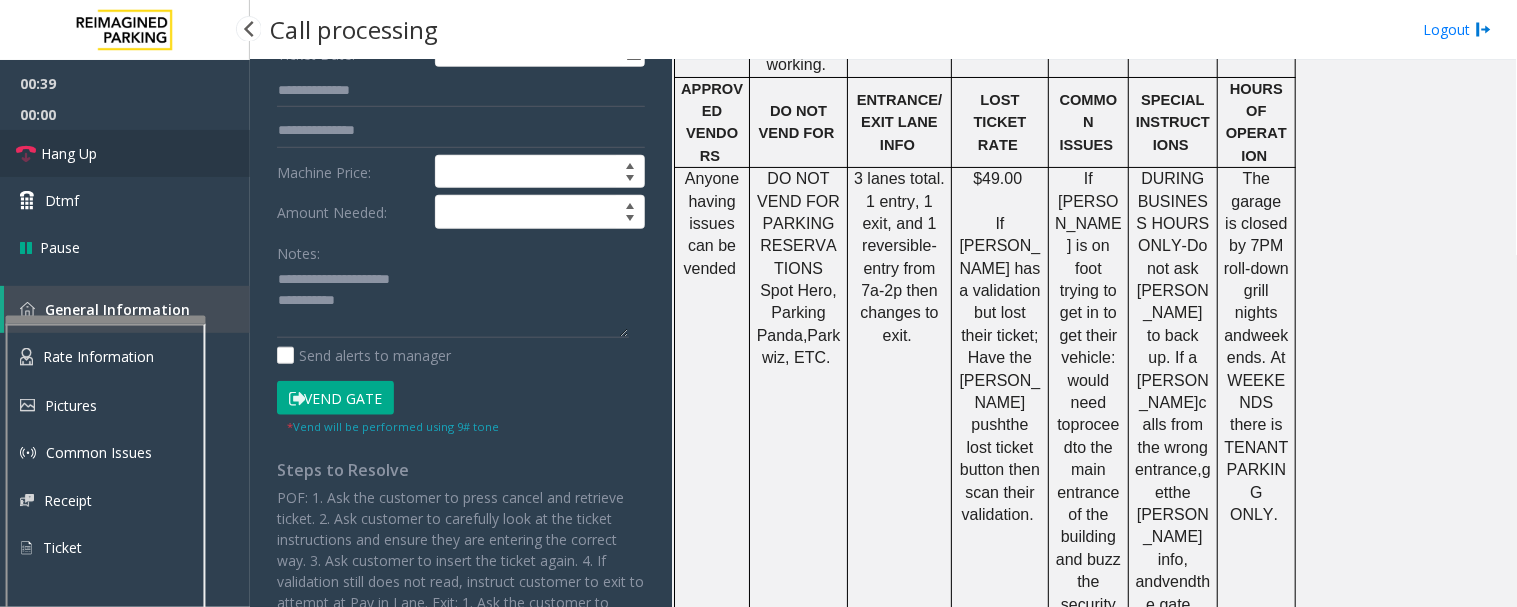 click on "Hang Up" at bounding box center (125, 153) 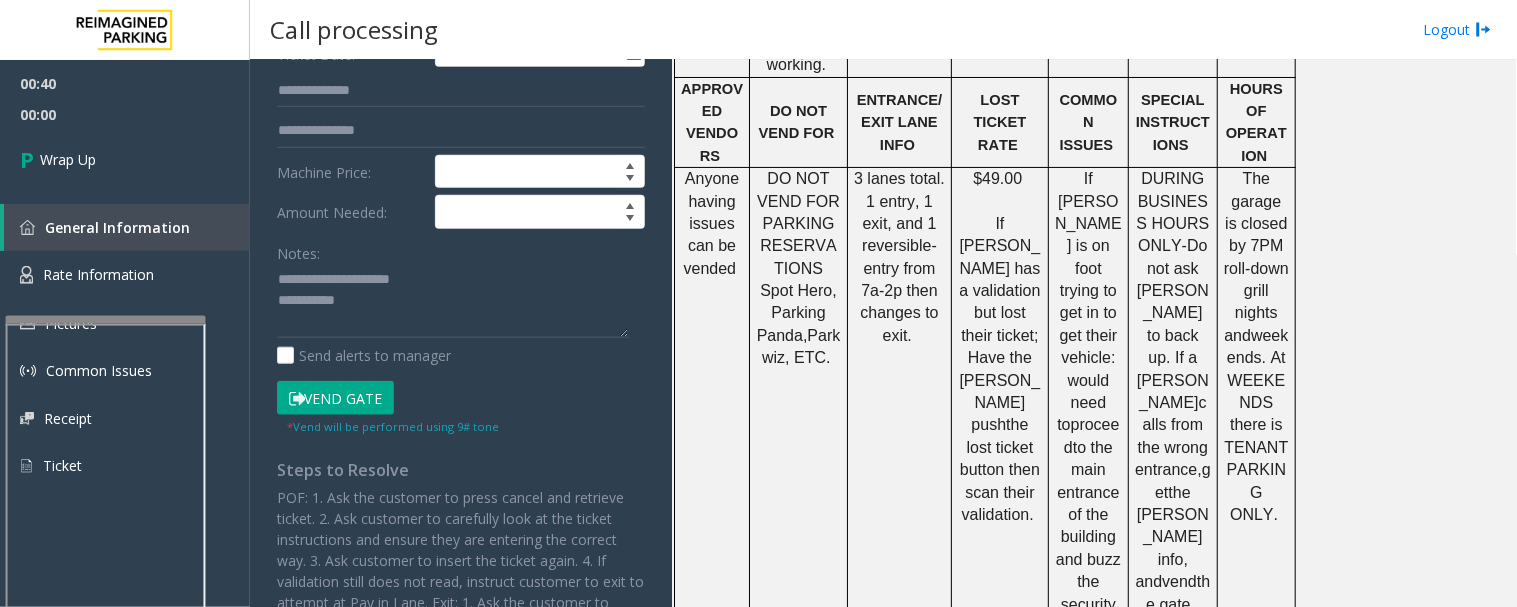 scroll, scrollTop: 111, scrollLeft: 0, axis: vertical 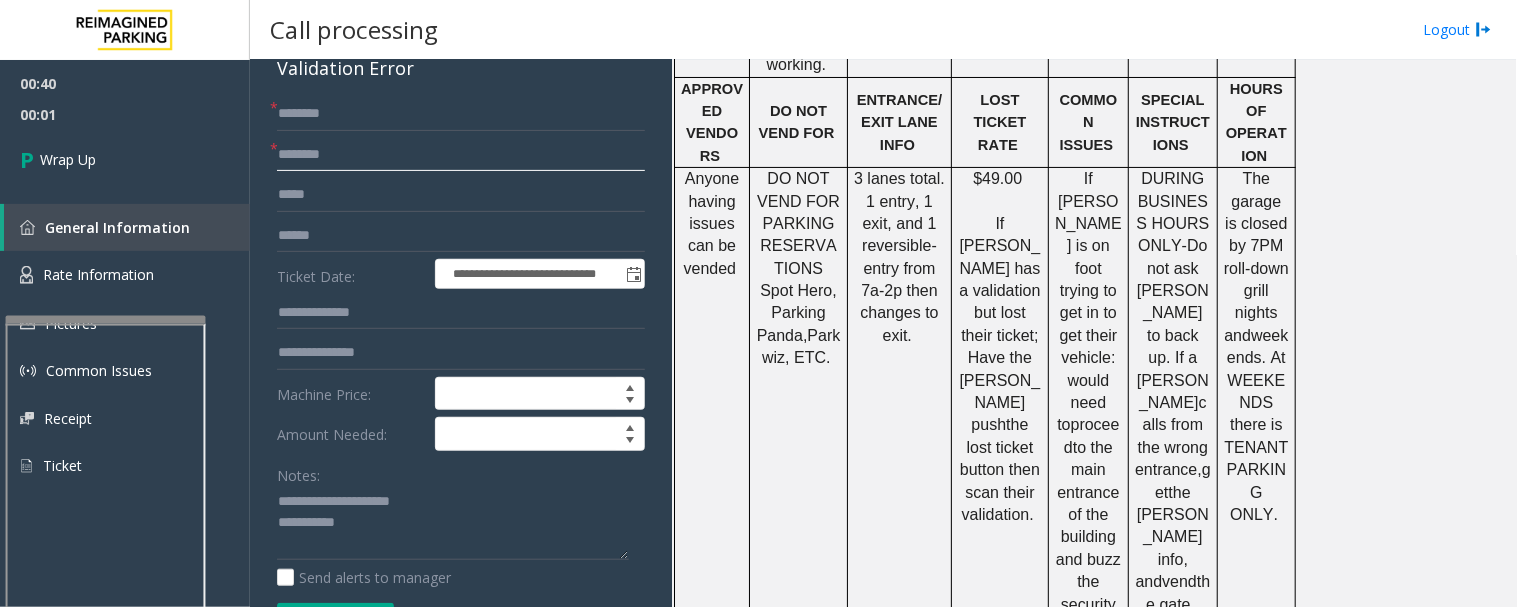 click 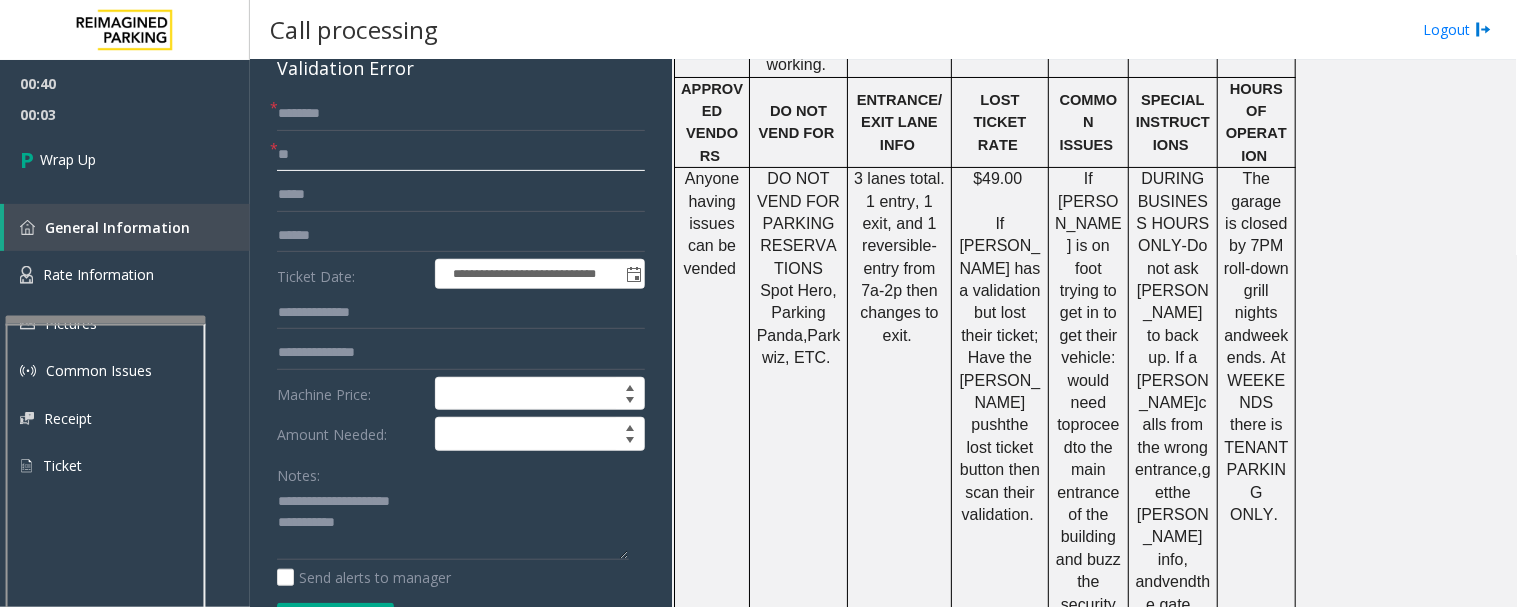 type on "**" 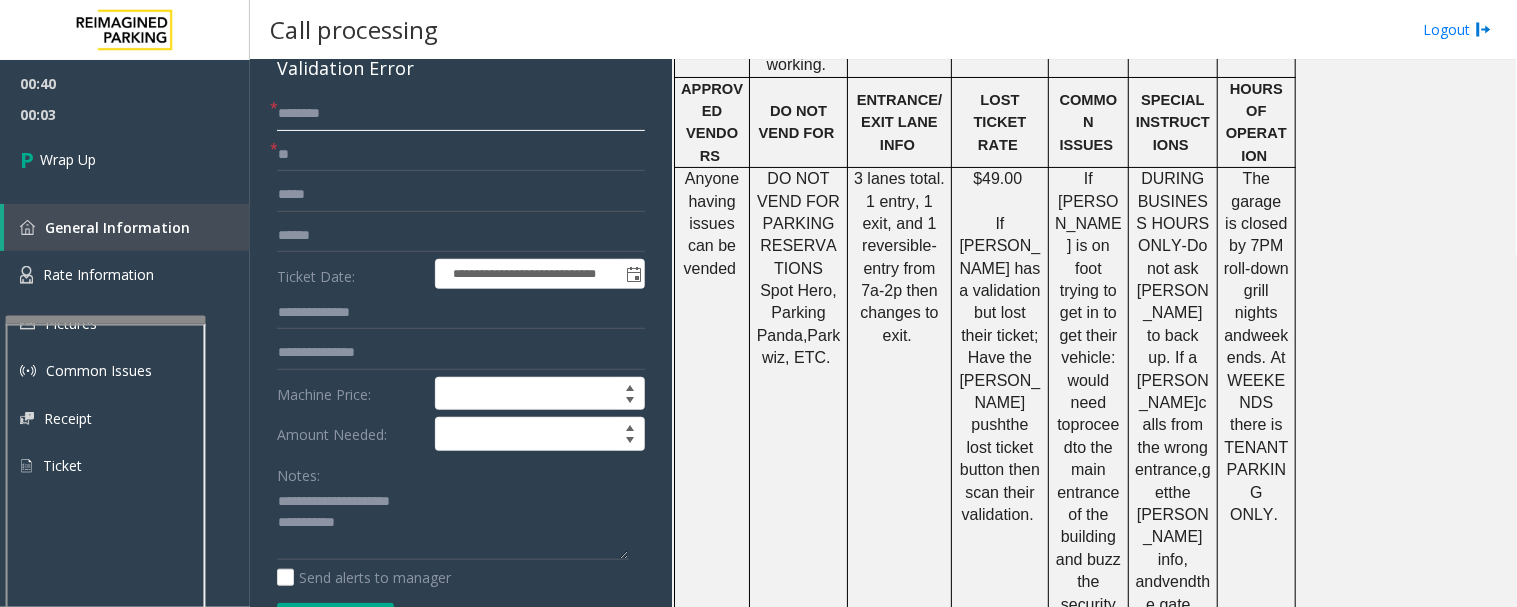 click 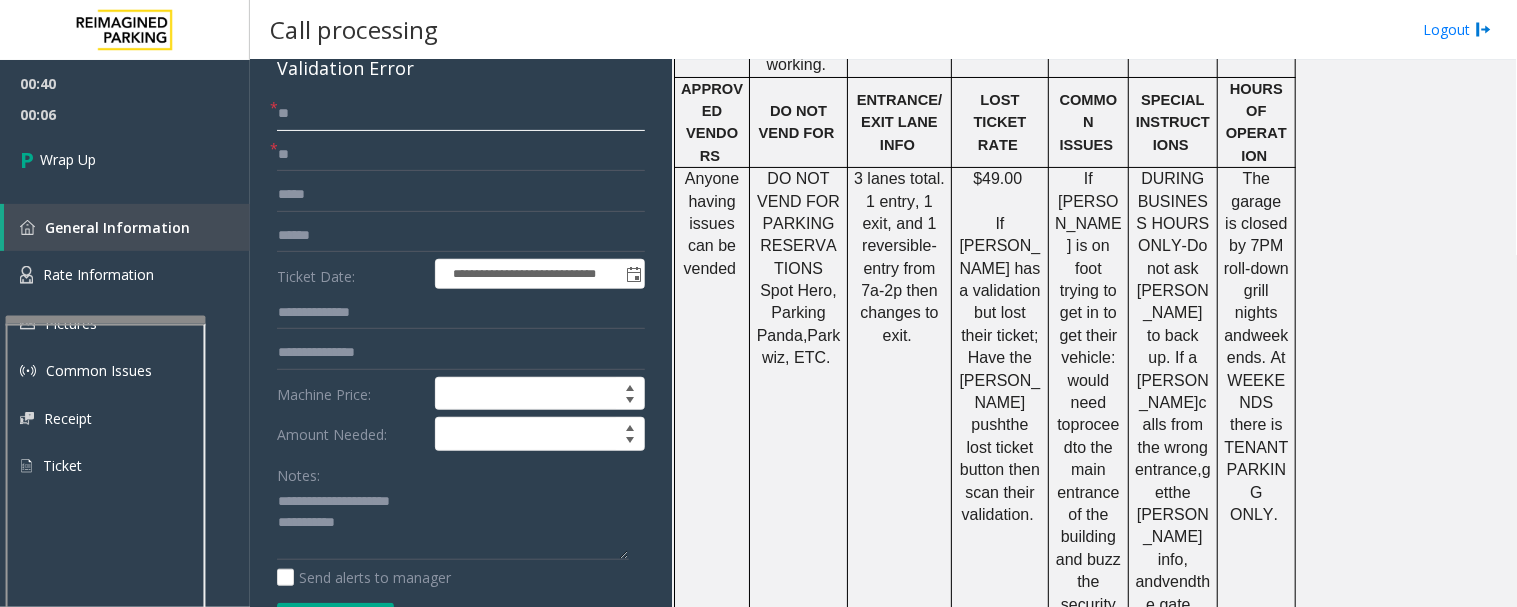 type on "**" 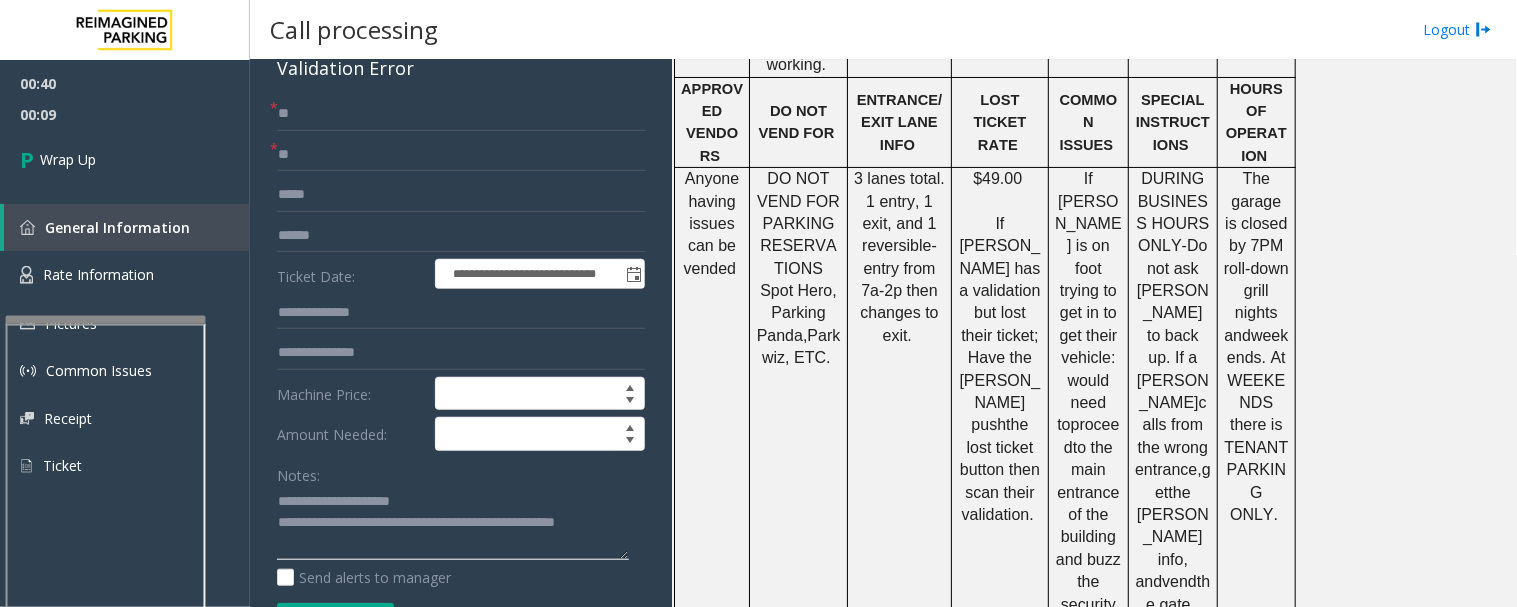 click 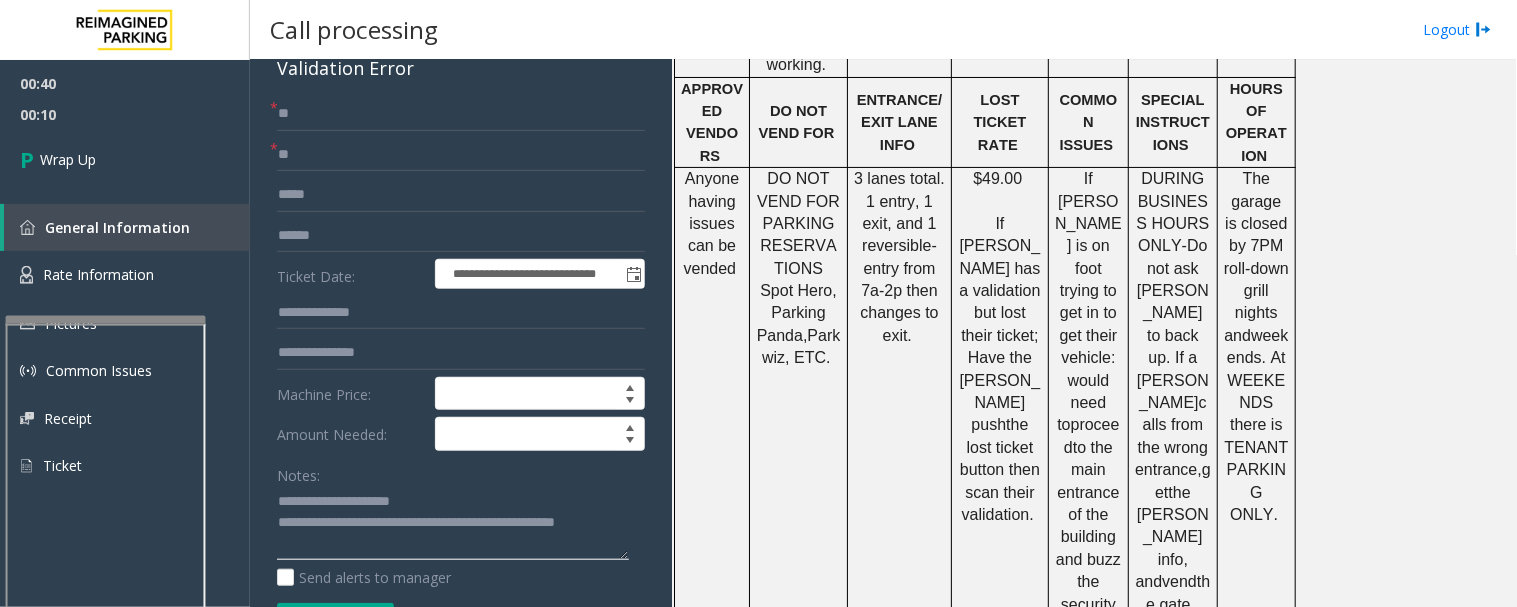 click 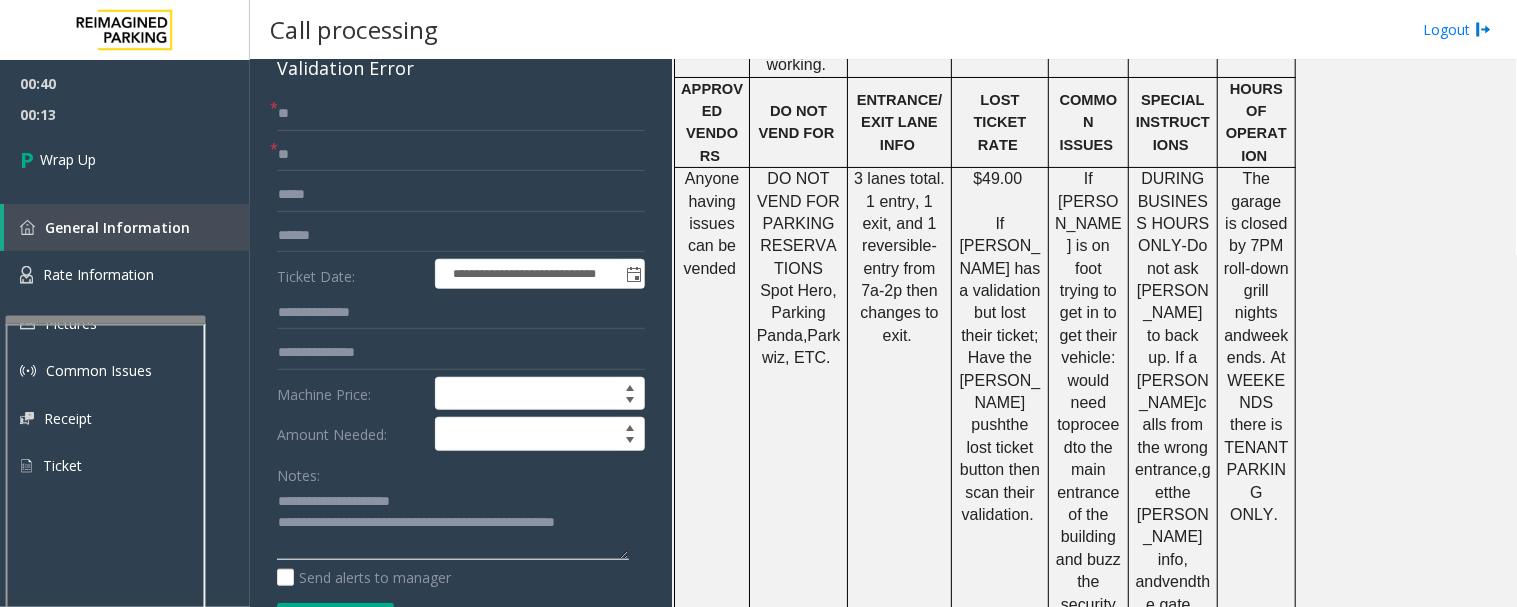 drag, startPoint x: 523, startPoint y: 527, endPoint x: 536, endPoint y: 526, distance: 13.038404 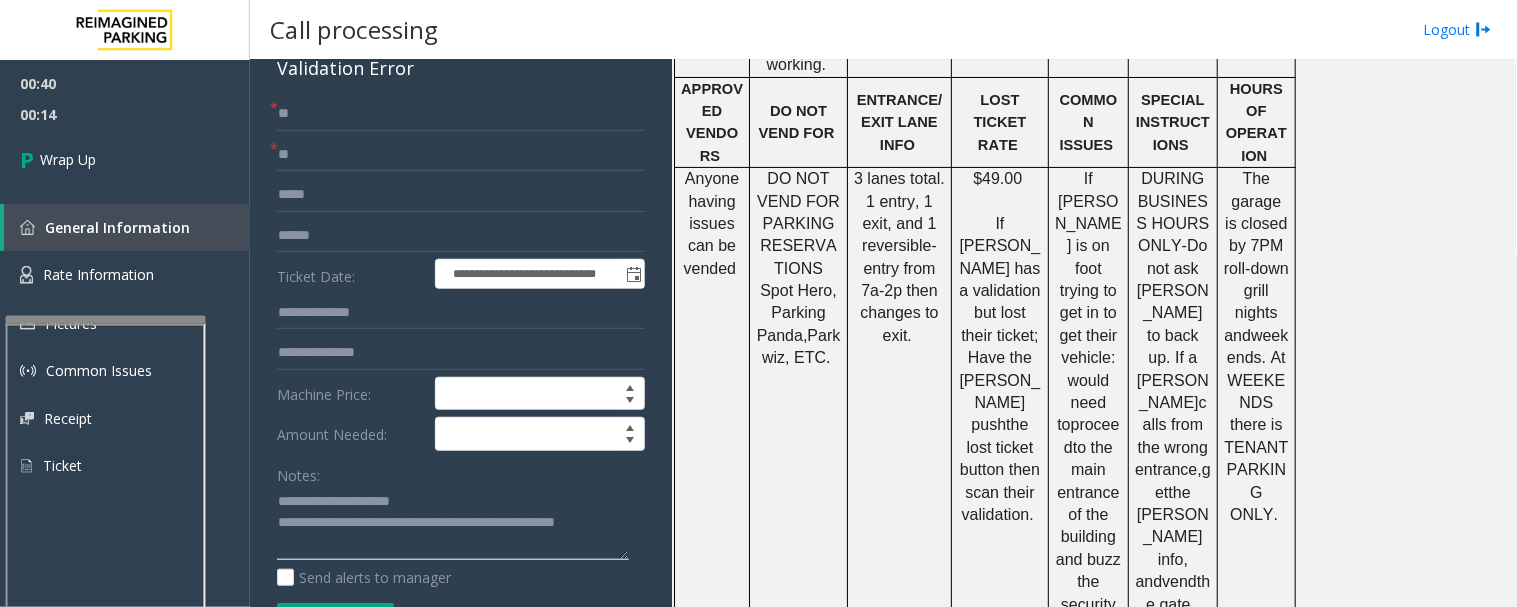 paste on "********" 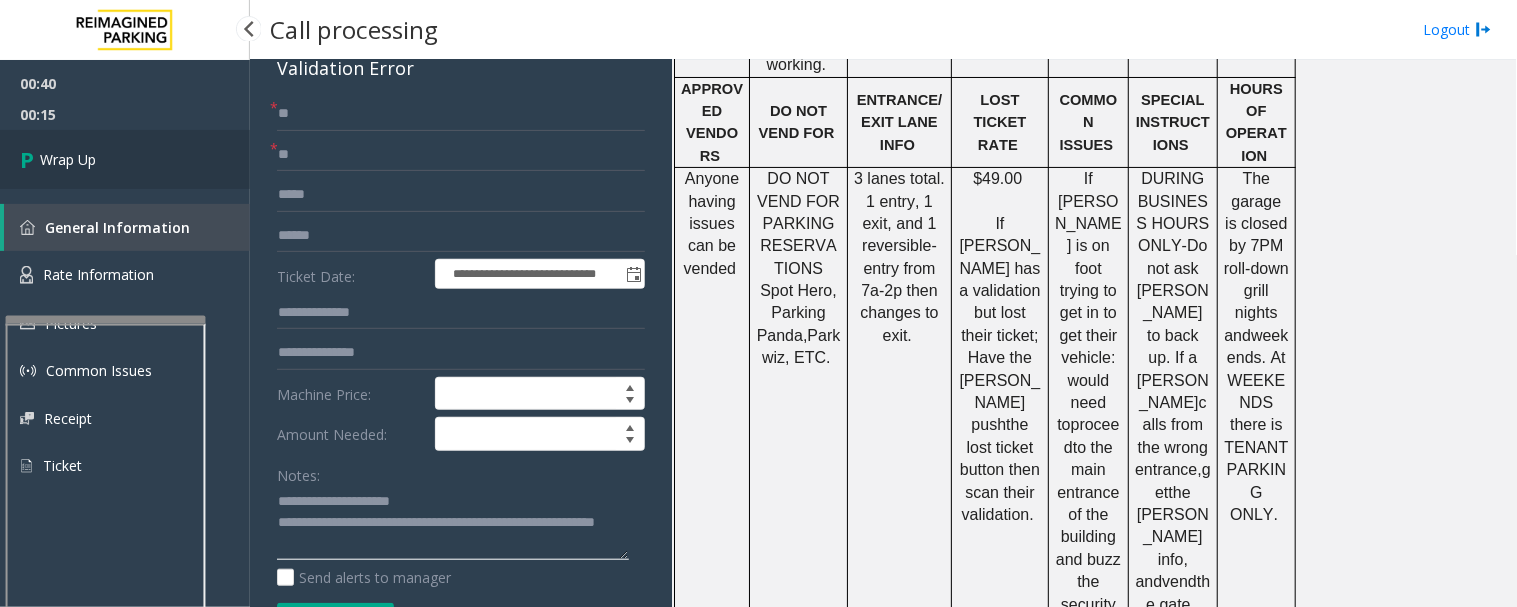 type on "**********" 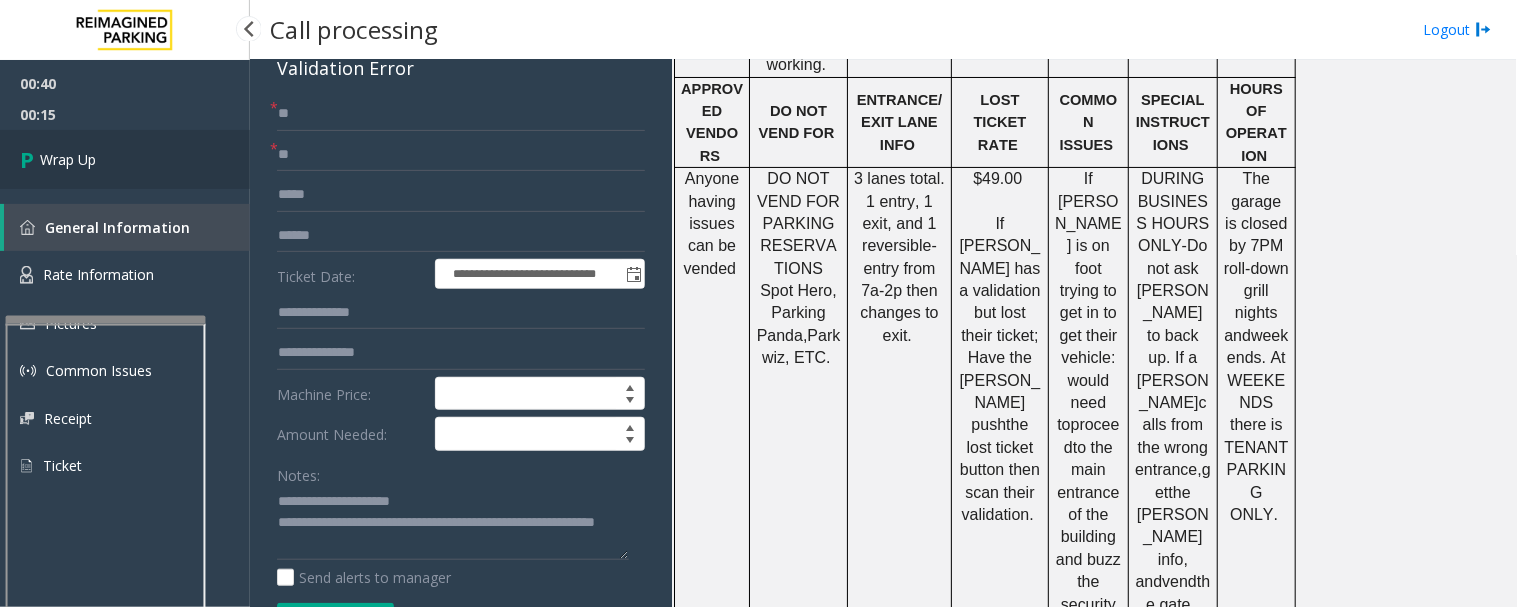 click on "Wrap Up" at bounding box center (125, 159) 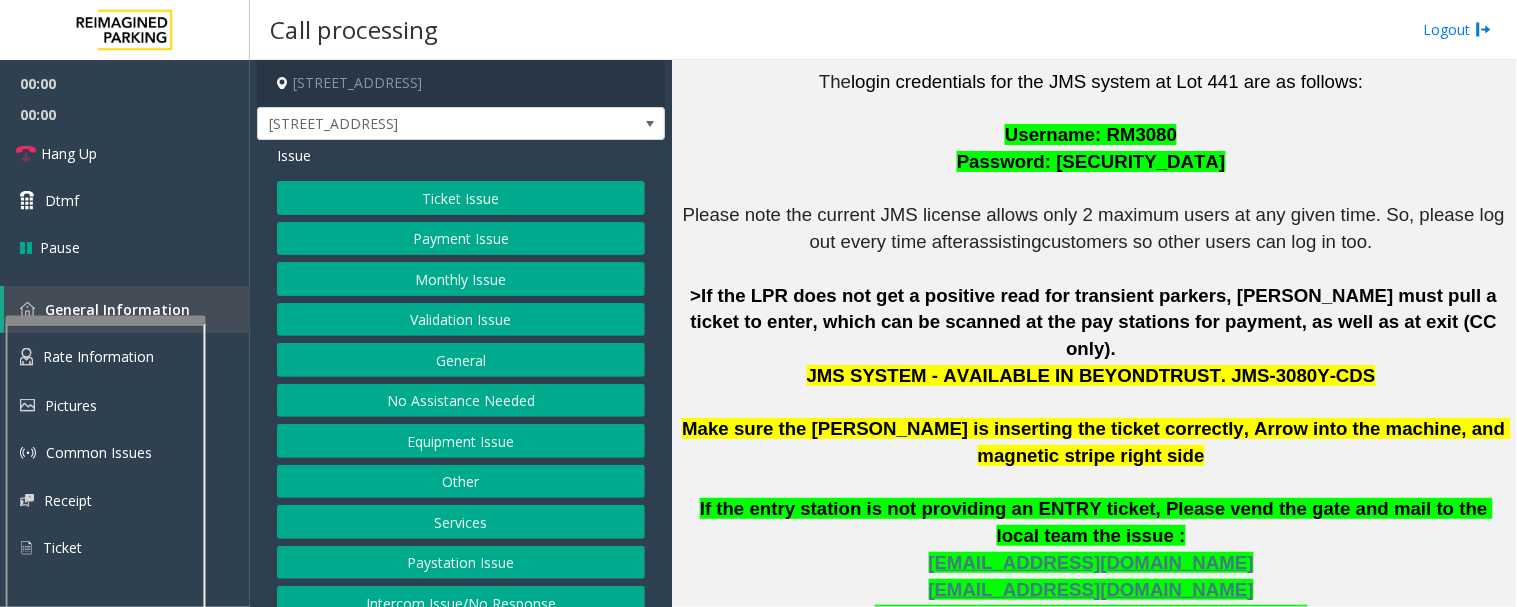 scroll, scrollTop: 666, scrollLeft: 0, axis: vertical 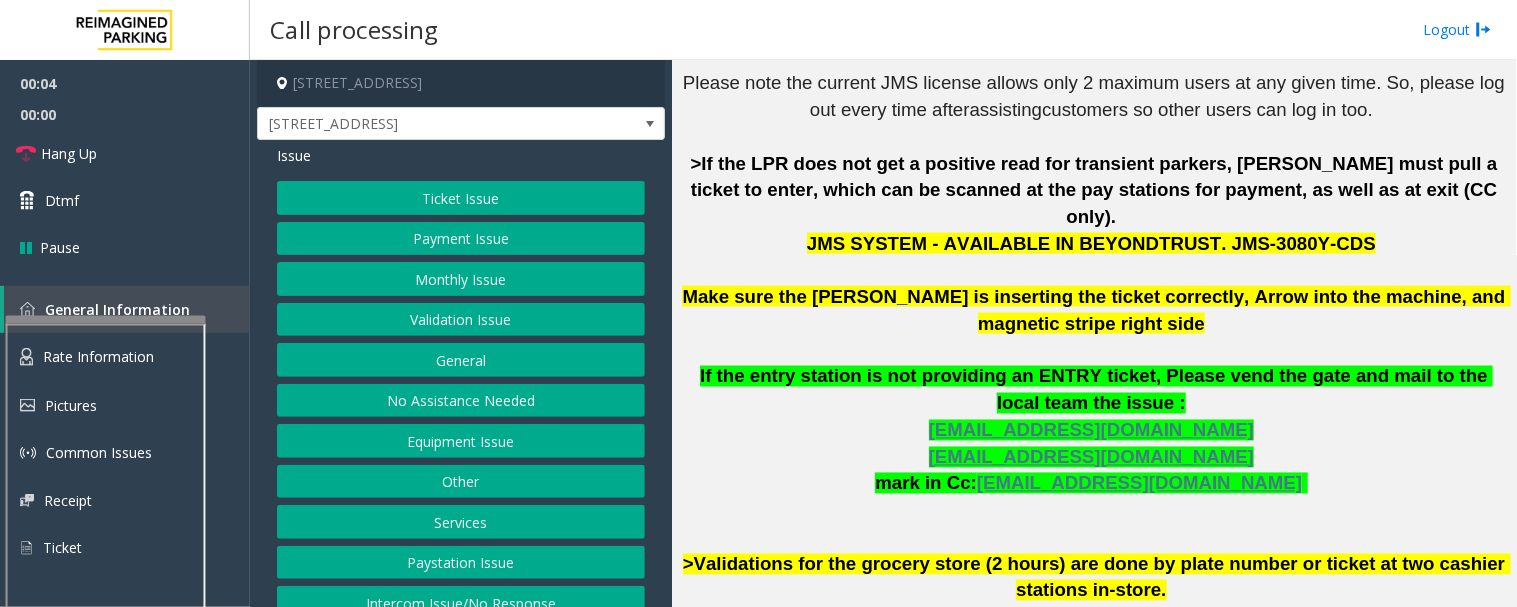 click on "Monthly Issue" 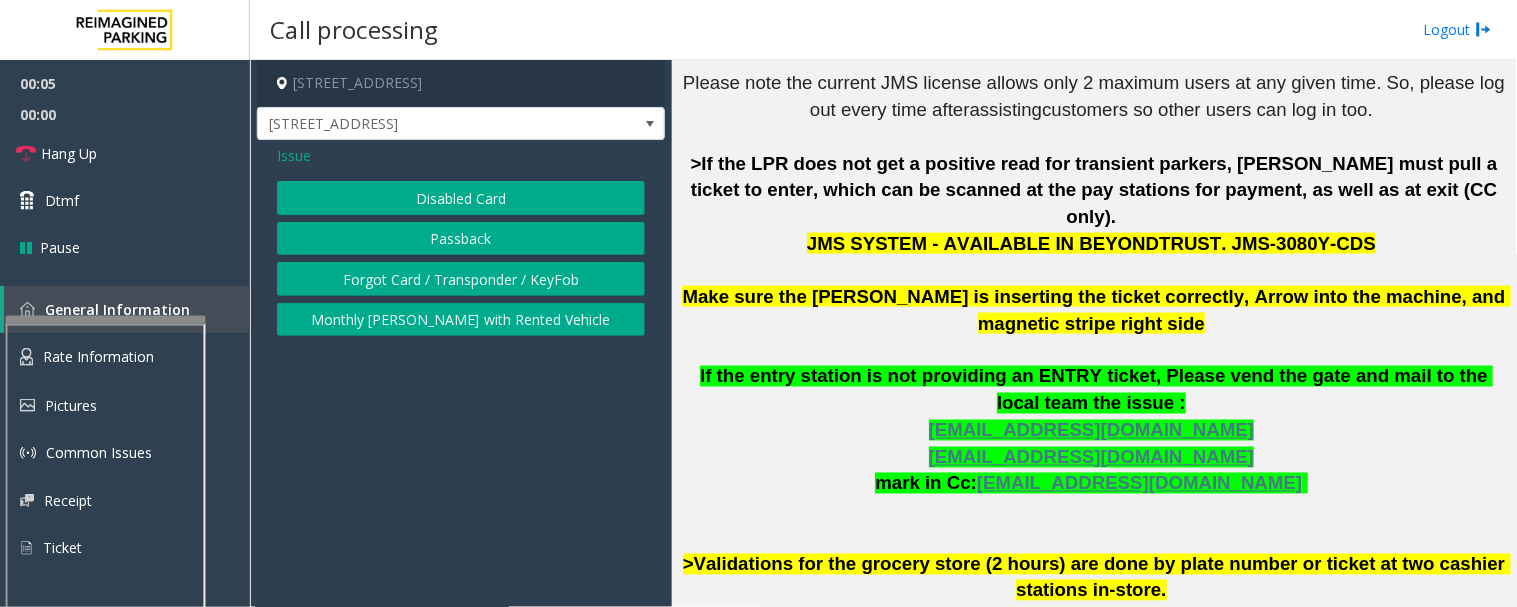 click on "Forgot Card / Transponder / KeyFob" 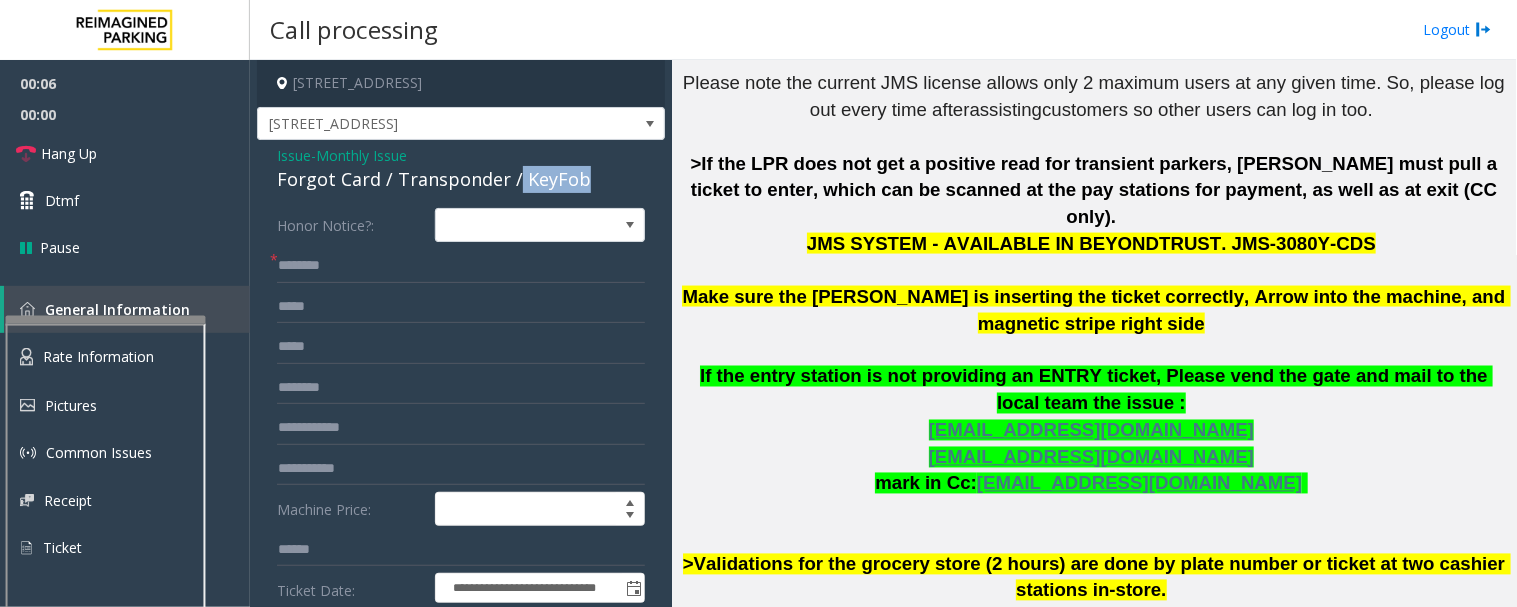 drag, startPoint x: 508, startPoint y: 180, endPoint x: 587, endPoint y: 181, distance: 79.00633 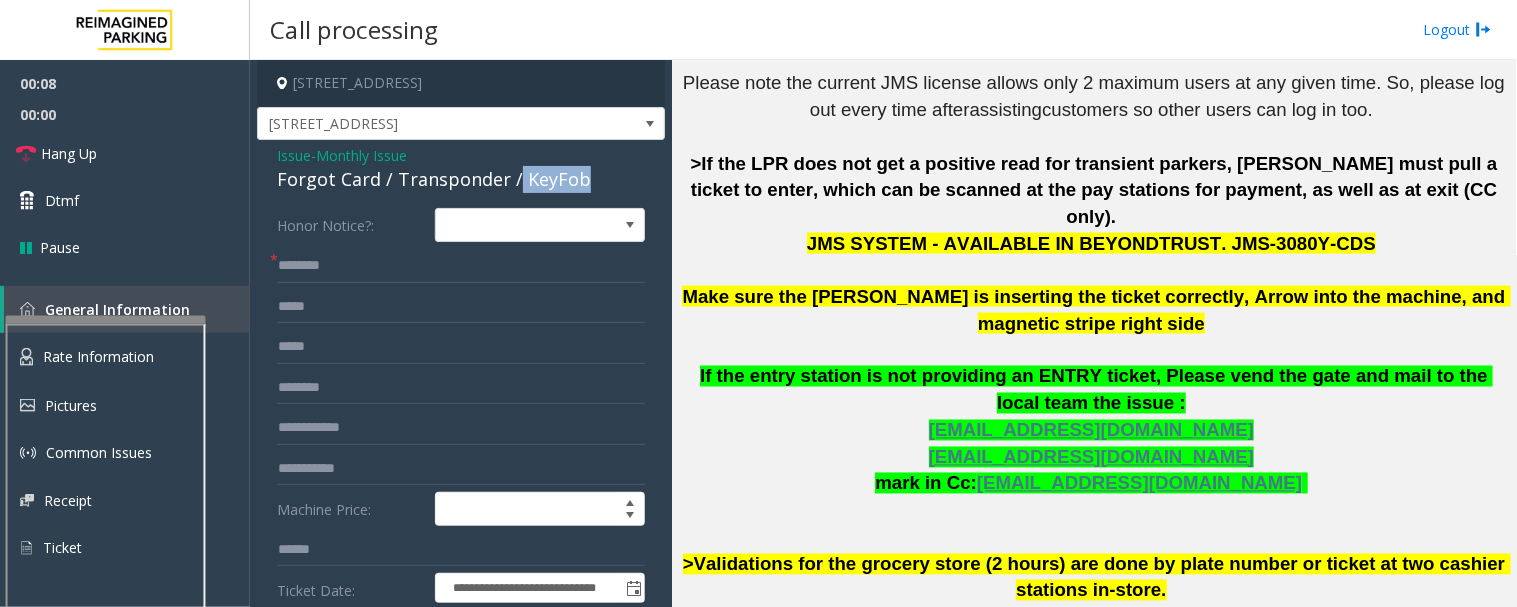 scroll, scrollTop: 333, scrollLeft: 0, axis: vertical 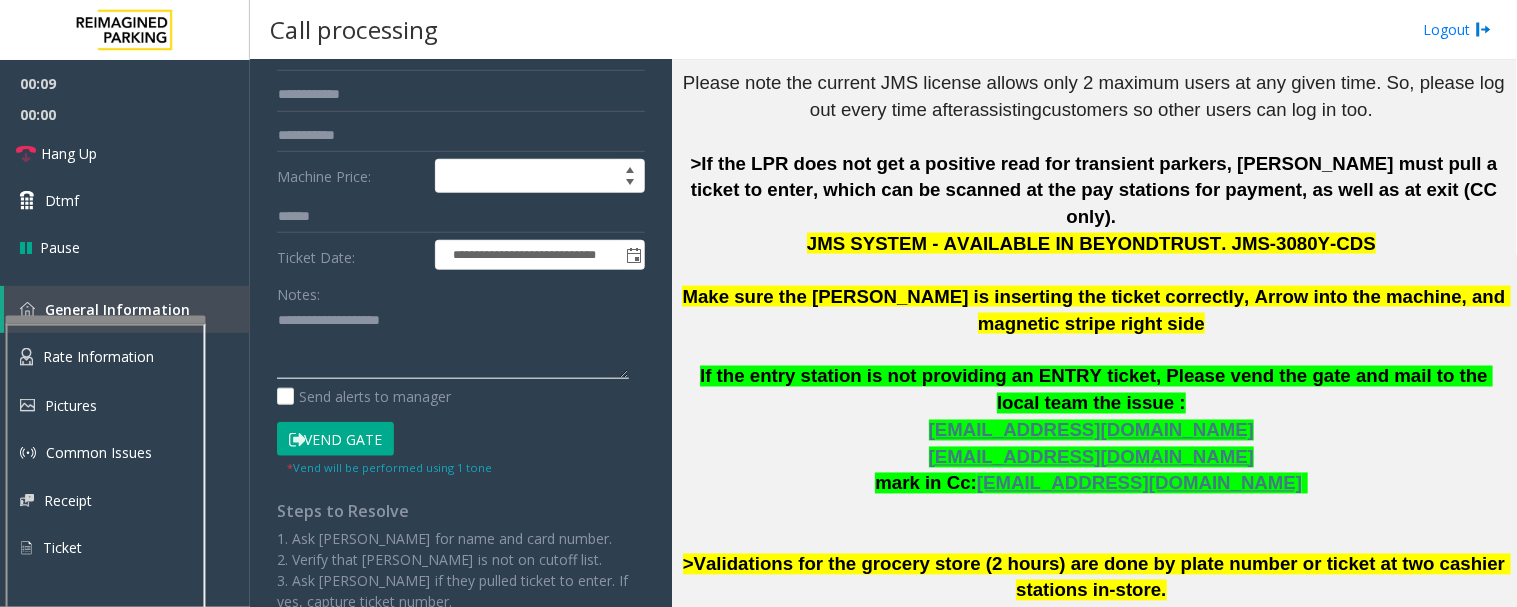 click 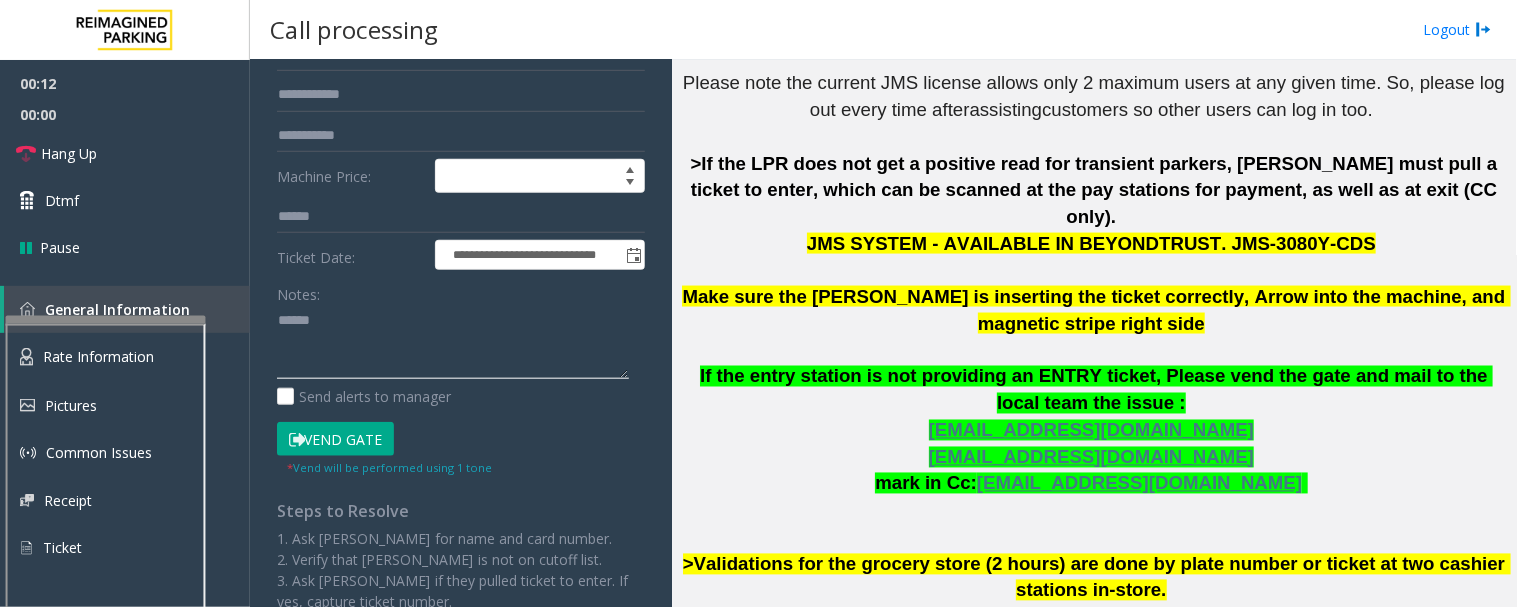 paste on "*******" 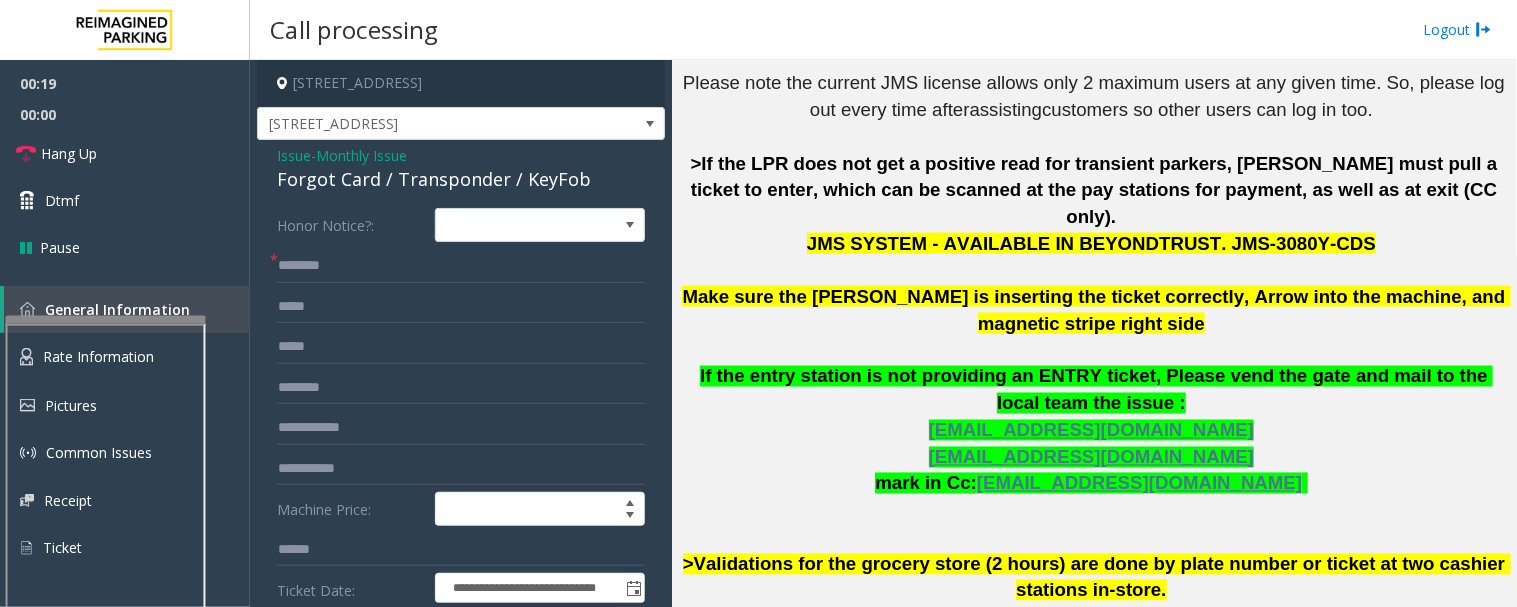 scroll, scrollTop: 333, scrollLeft: 0, axis: vertical 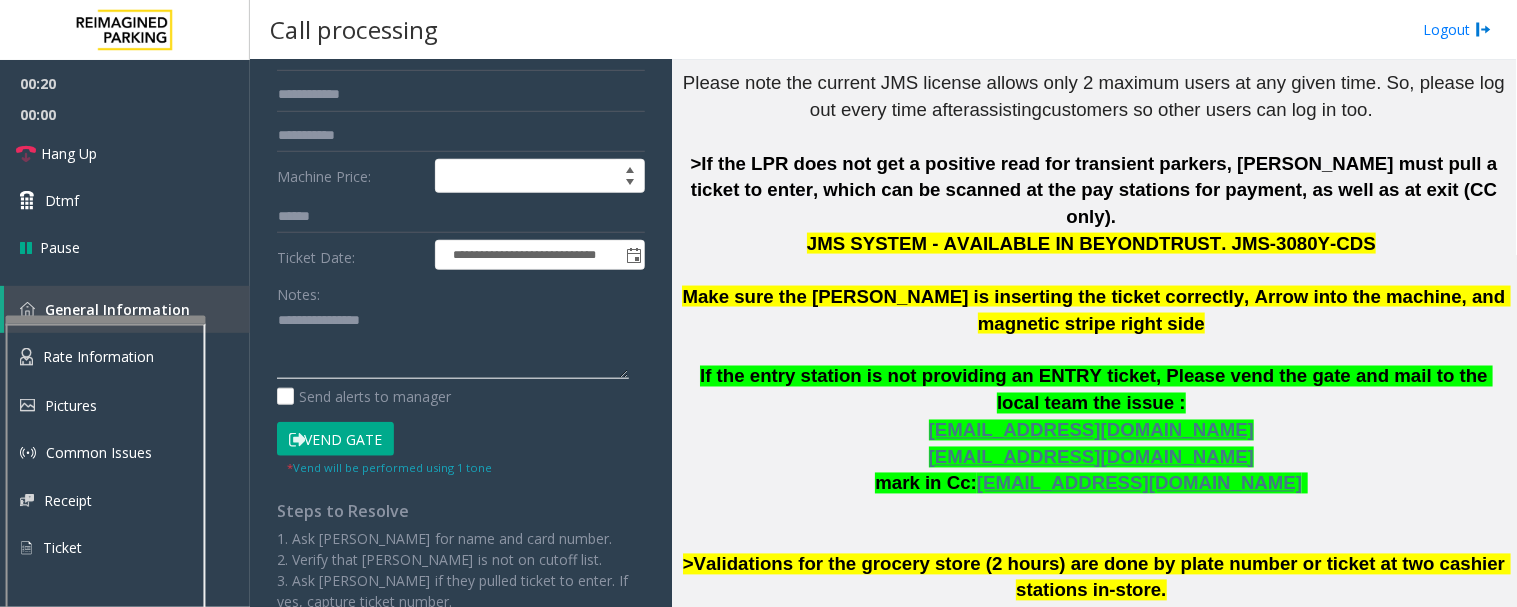 click 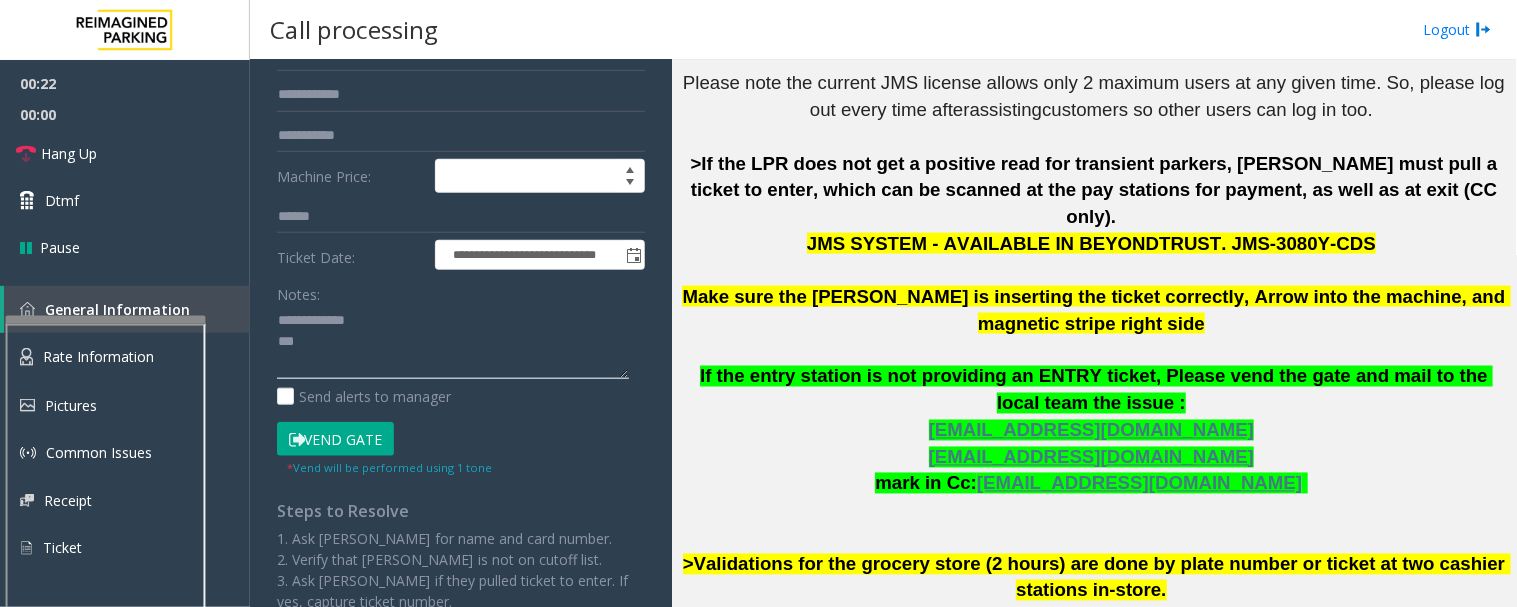 click 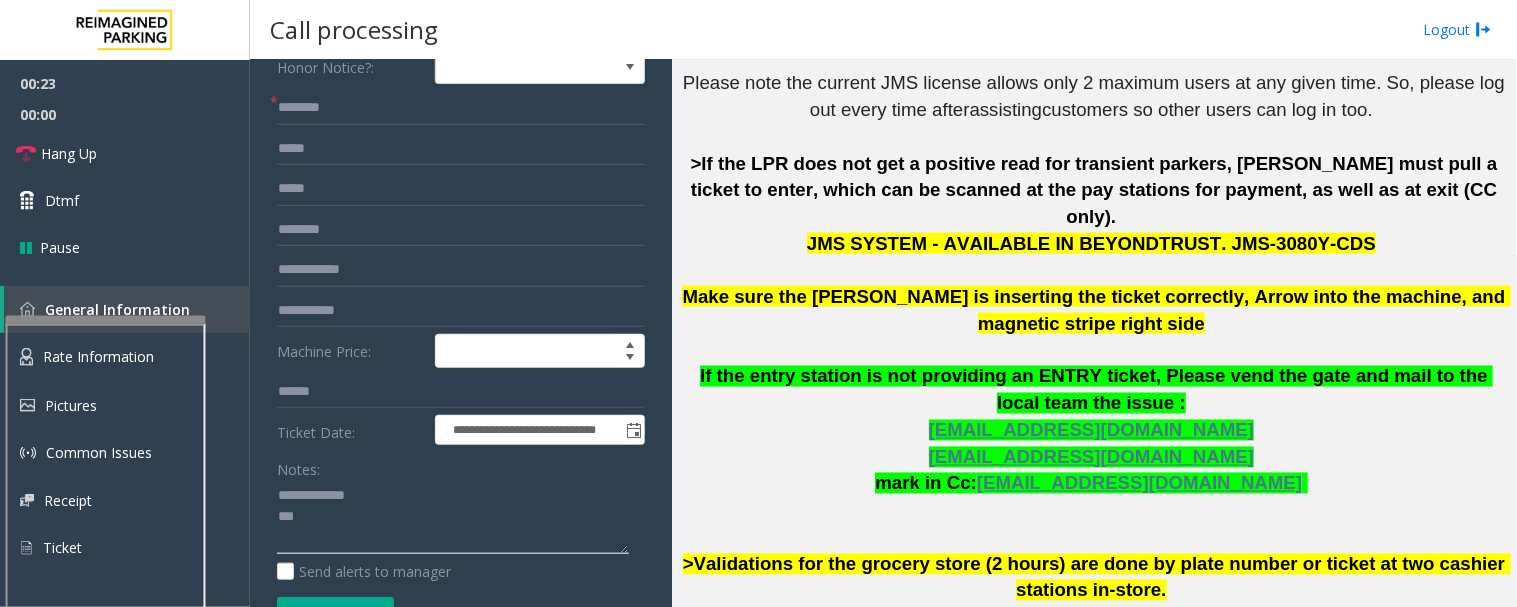 scroll, scrollTop: 0, scrollLeft: 0, axis: both 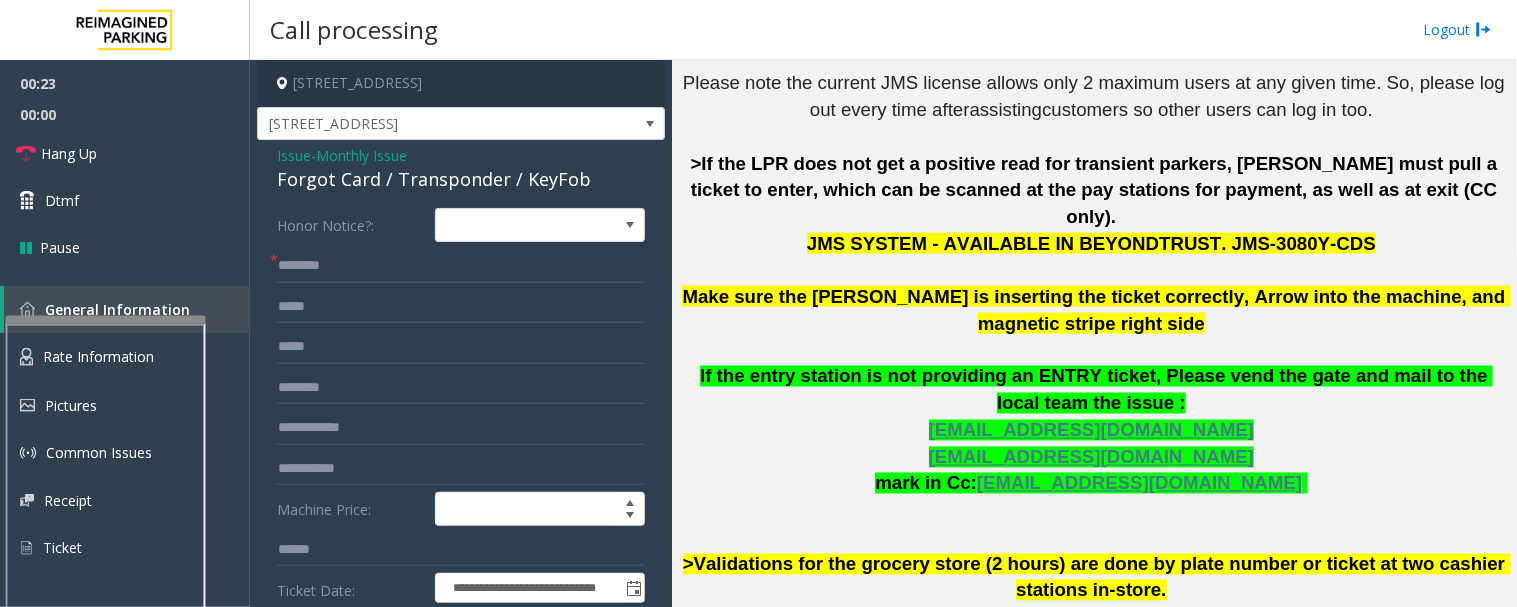 type on "**********" 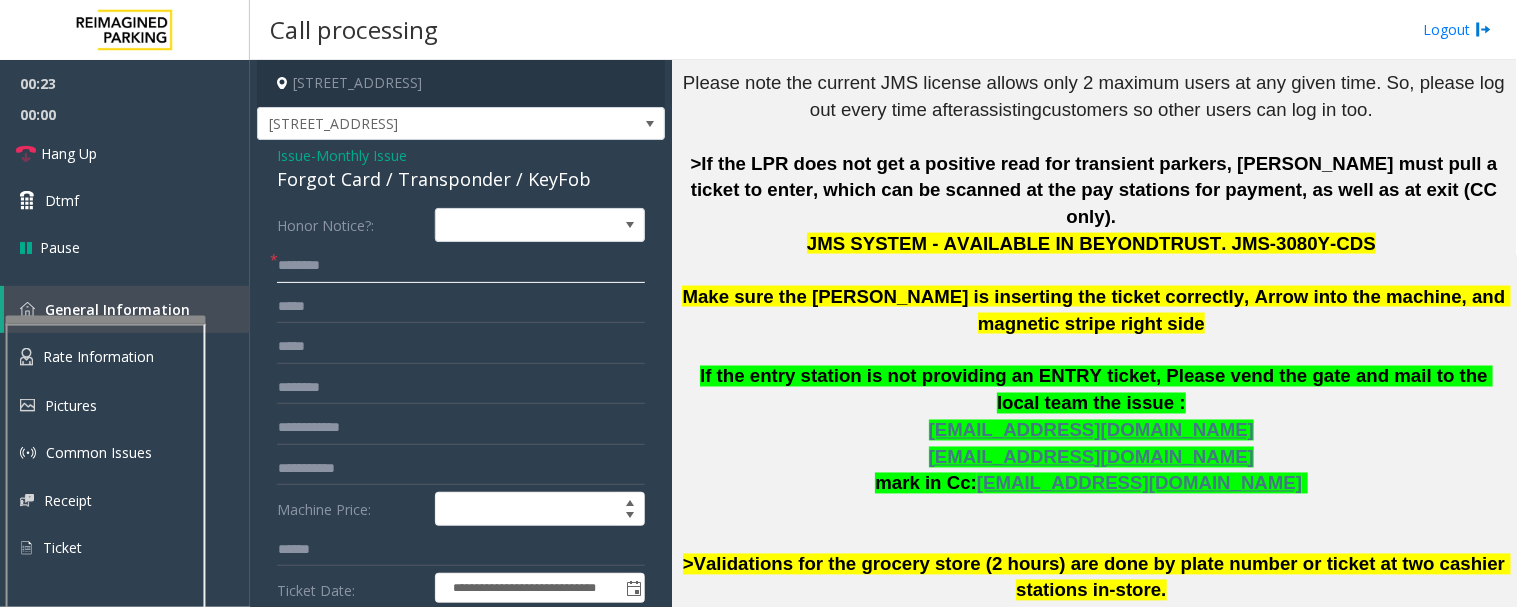 click 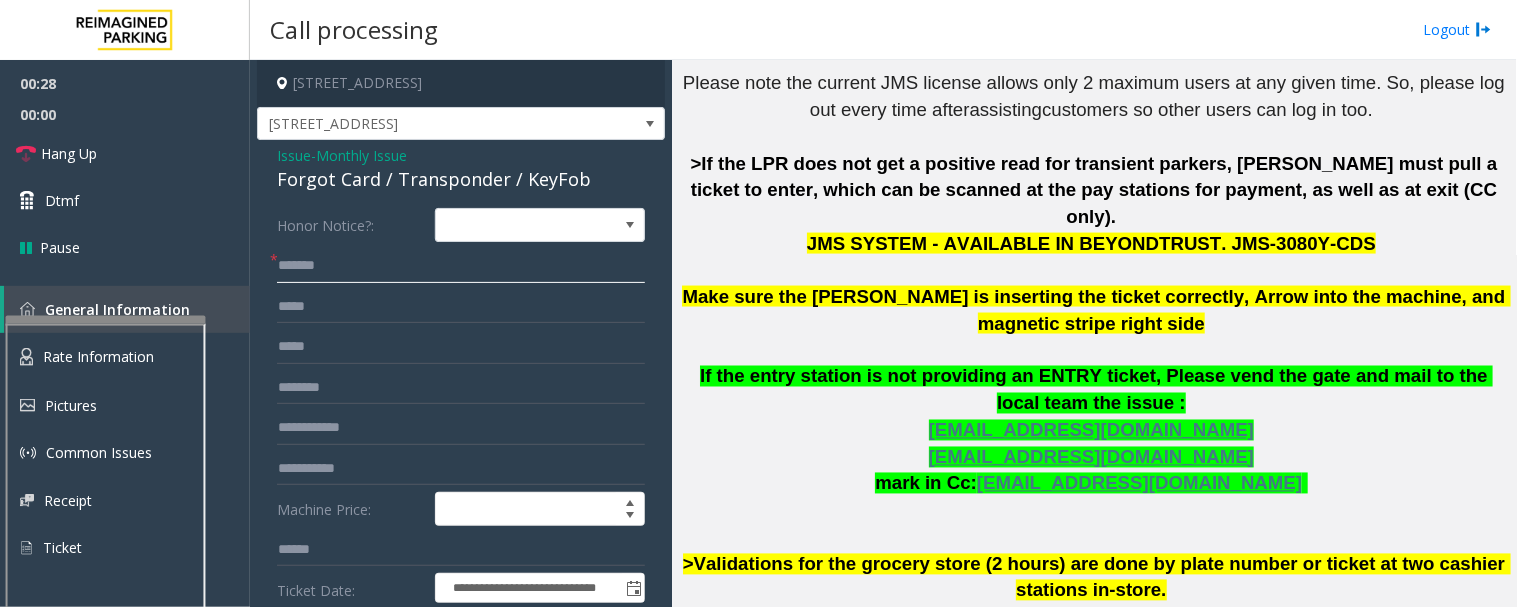 type on "*******" 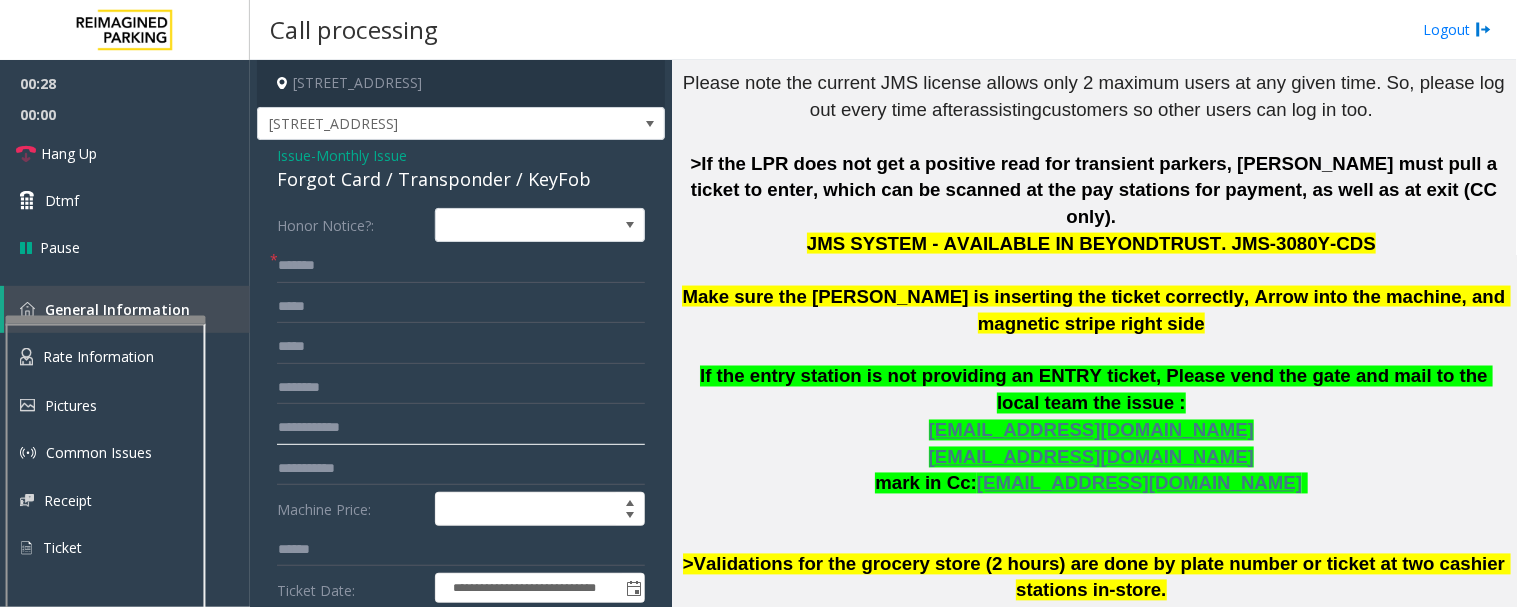 click 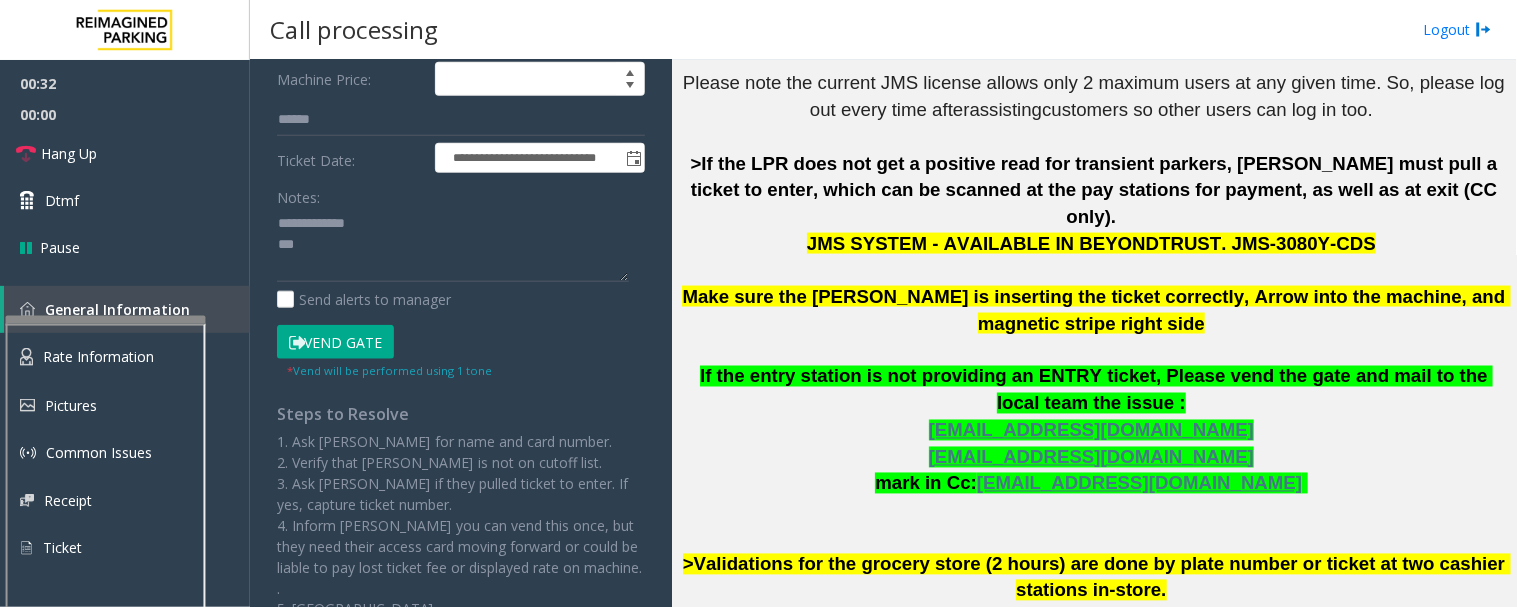 scroll, scrollTop: 444, scrollLeft: 0, axis: vertical 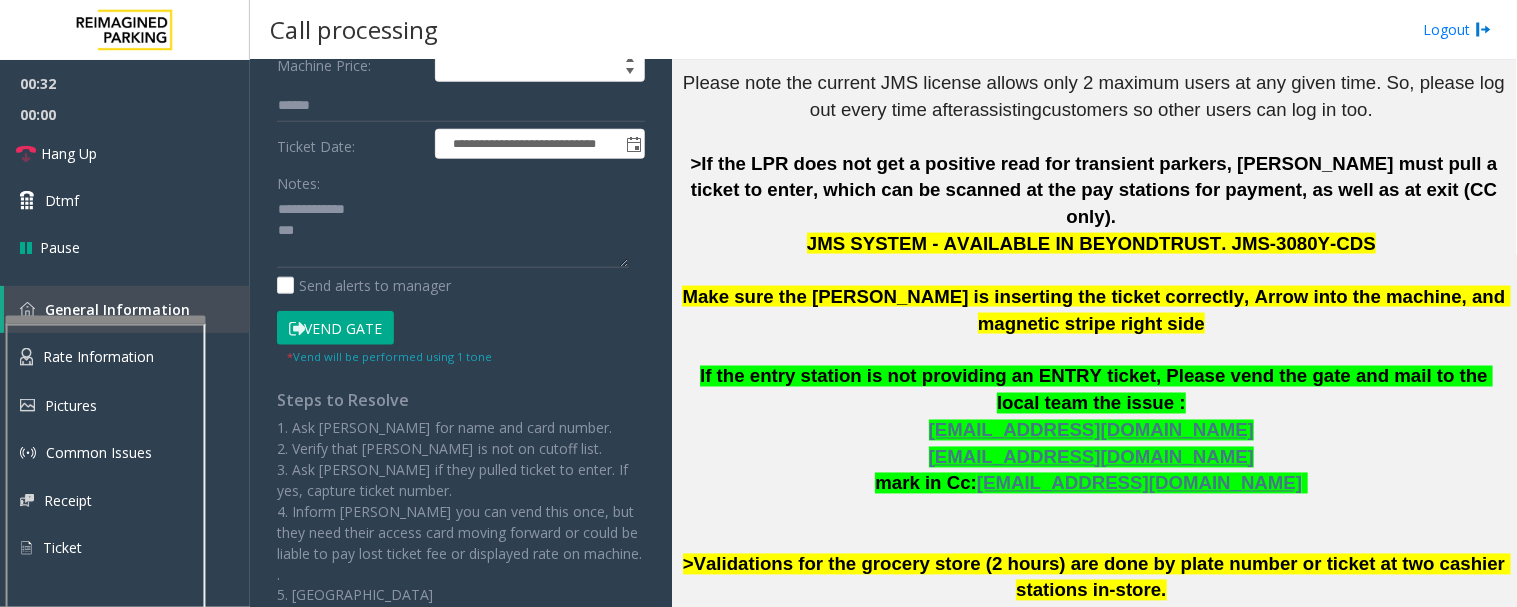 type on "******" 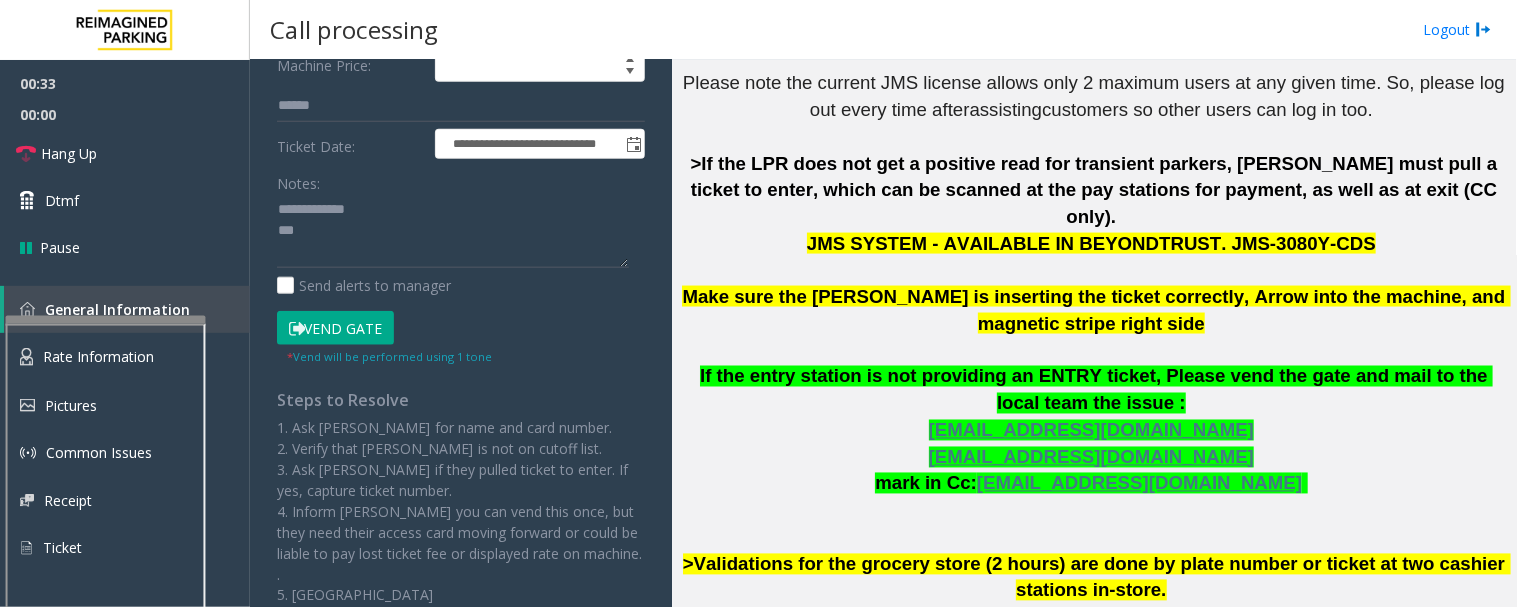 click on "Vend Gate" 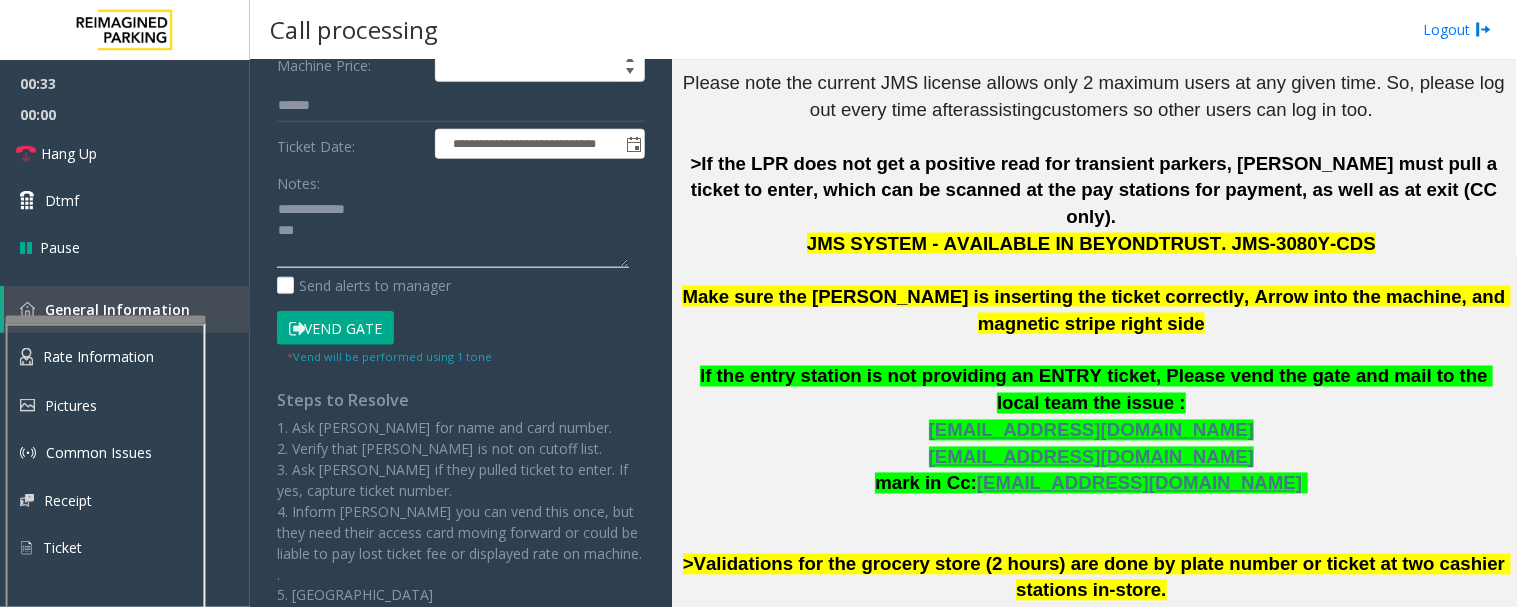 click 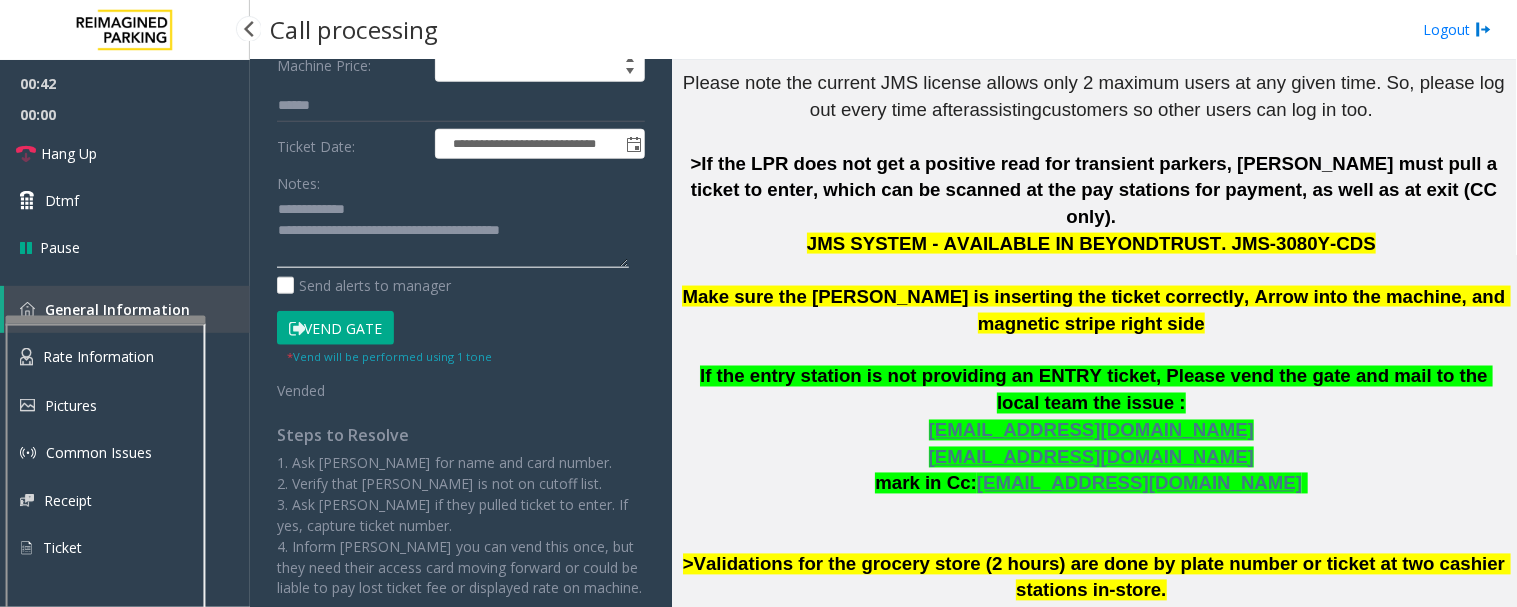 type on "**********" 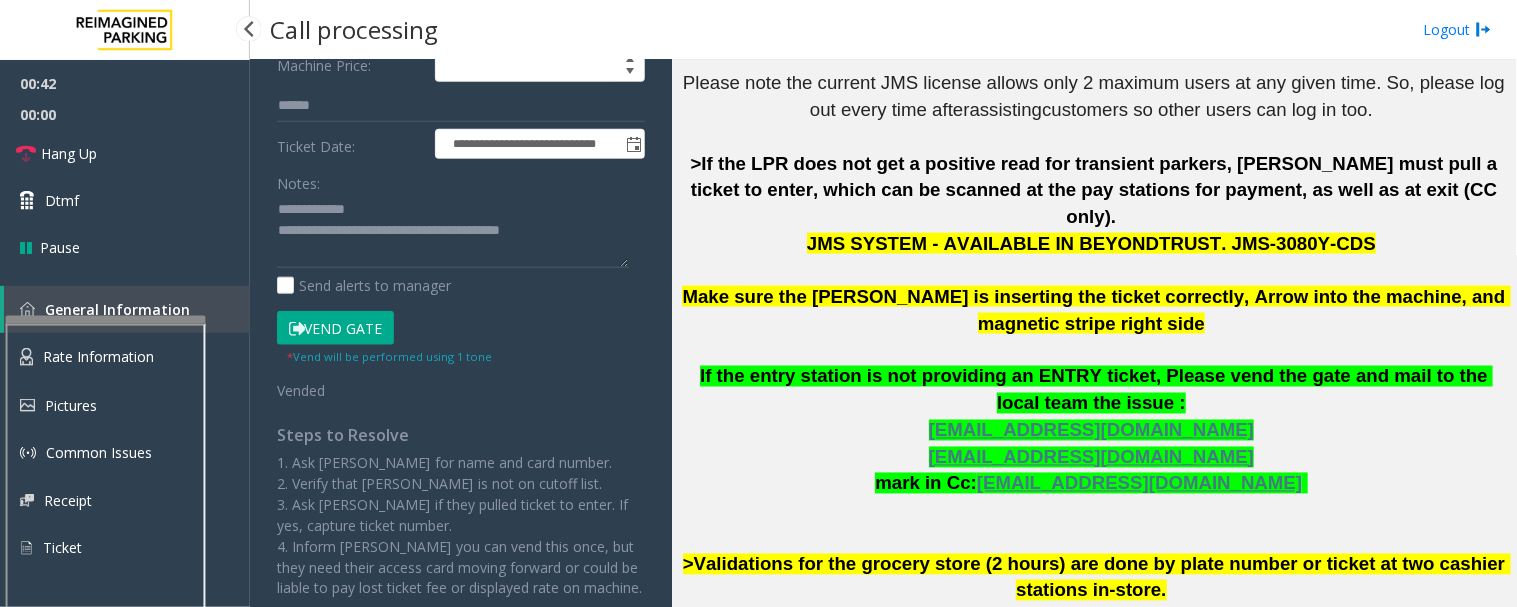 click on "00:00" at bounding box center (125, 114) 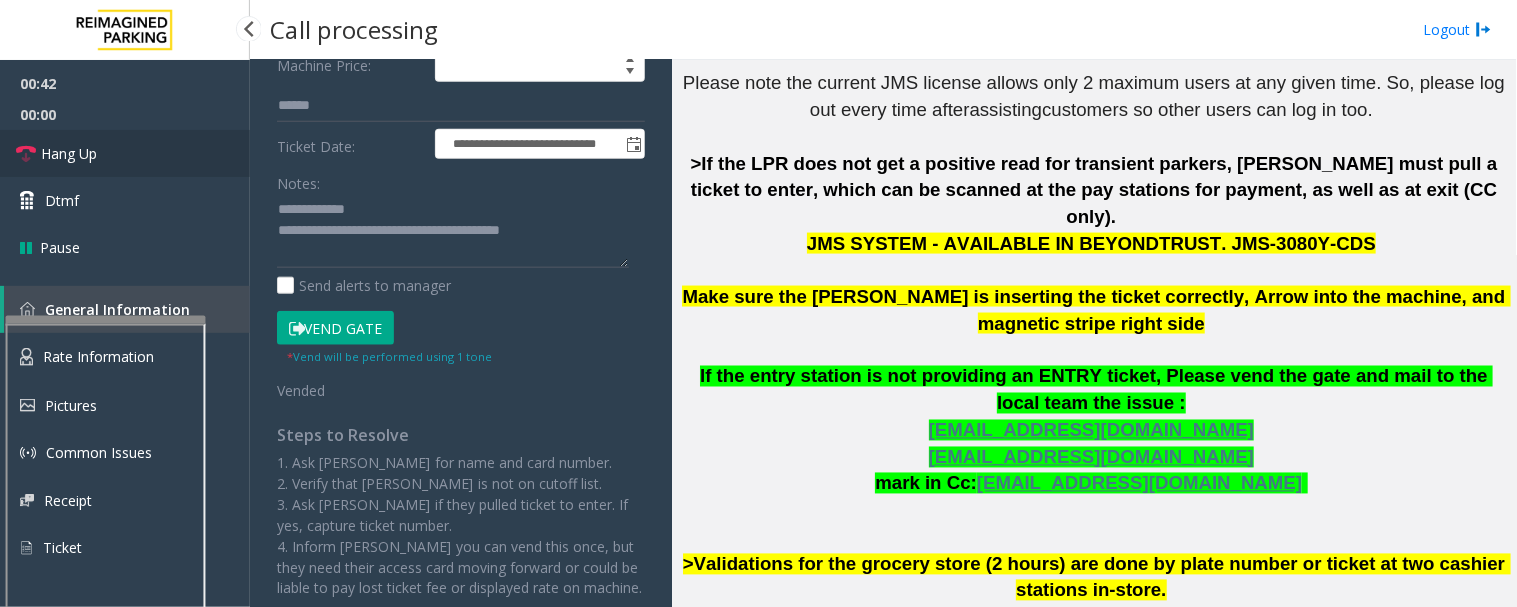 click on "Hang Up" at bounding box center [69, 153] 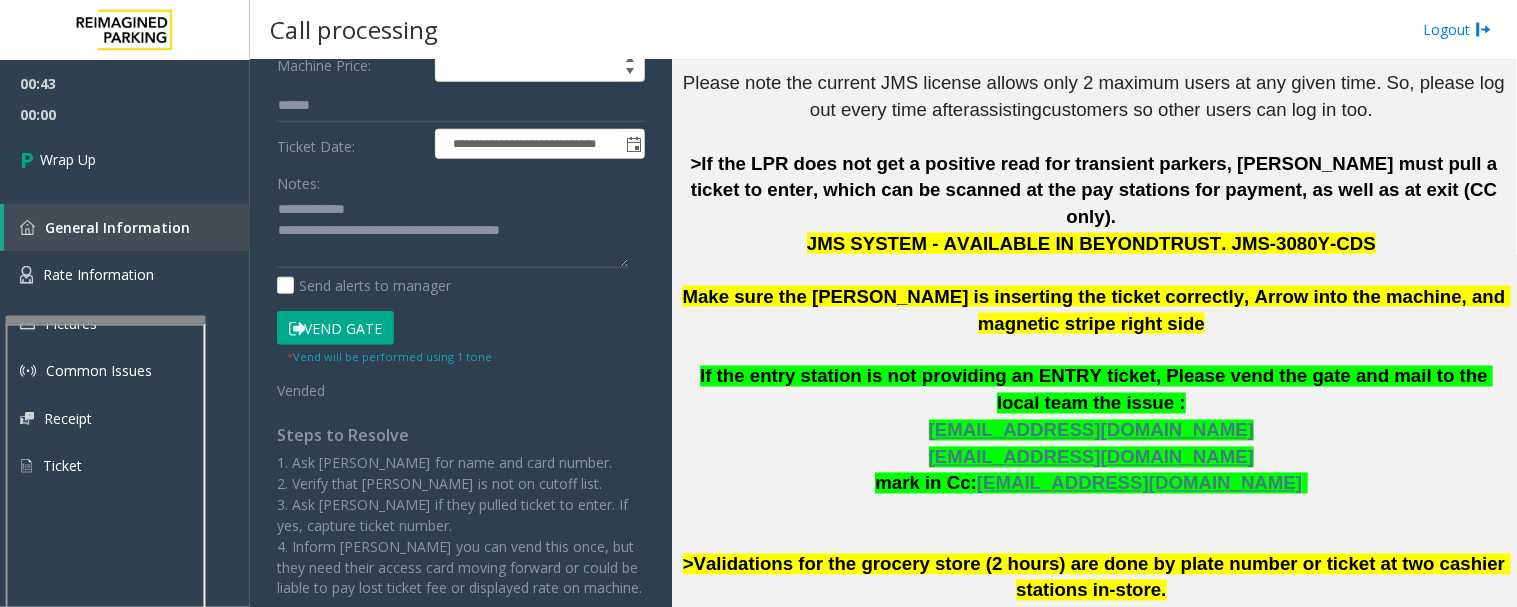scroll, scrollTop: 111, scrollLeft: 0, axis: vertical 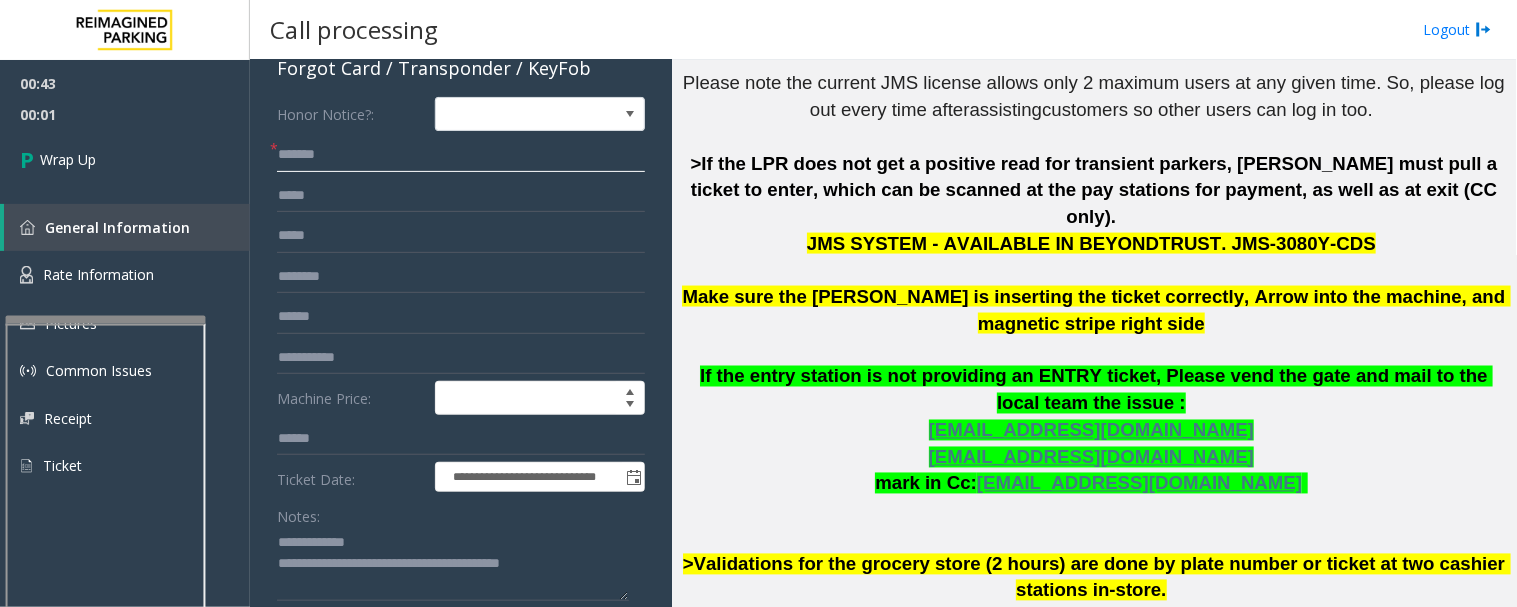 click on "*******" 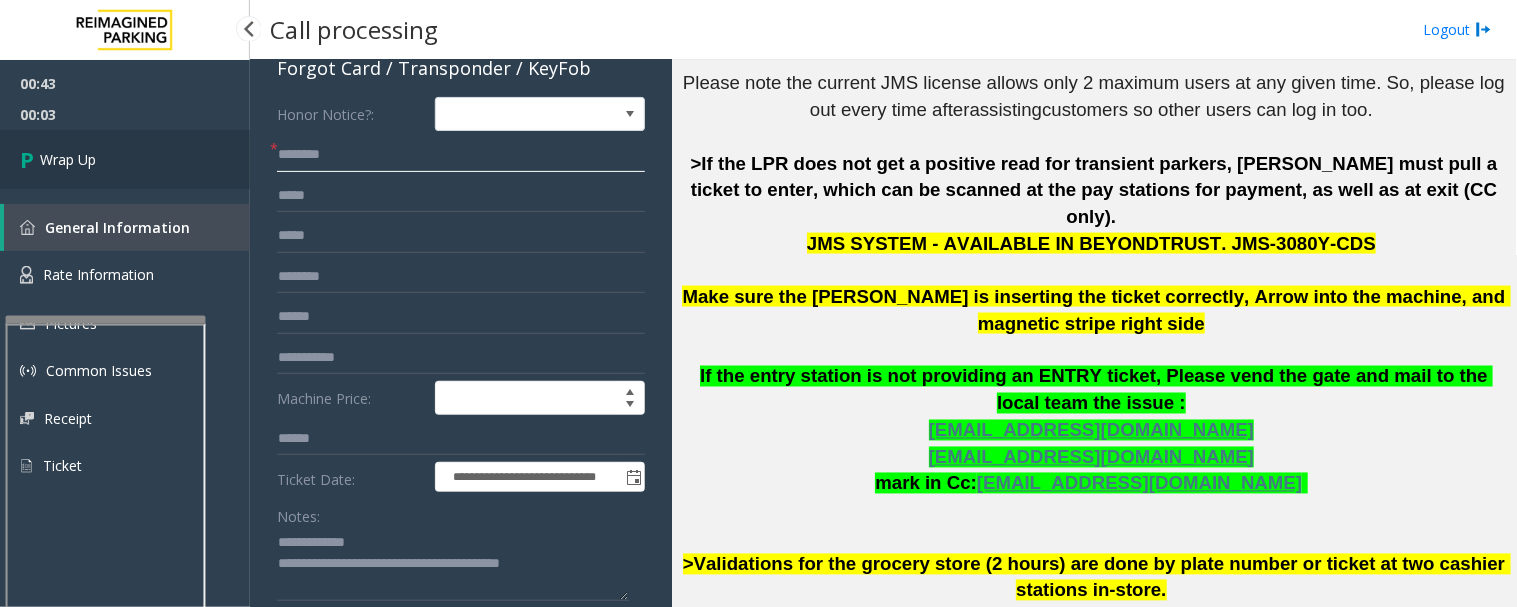 type on "*******" 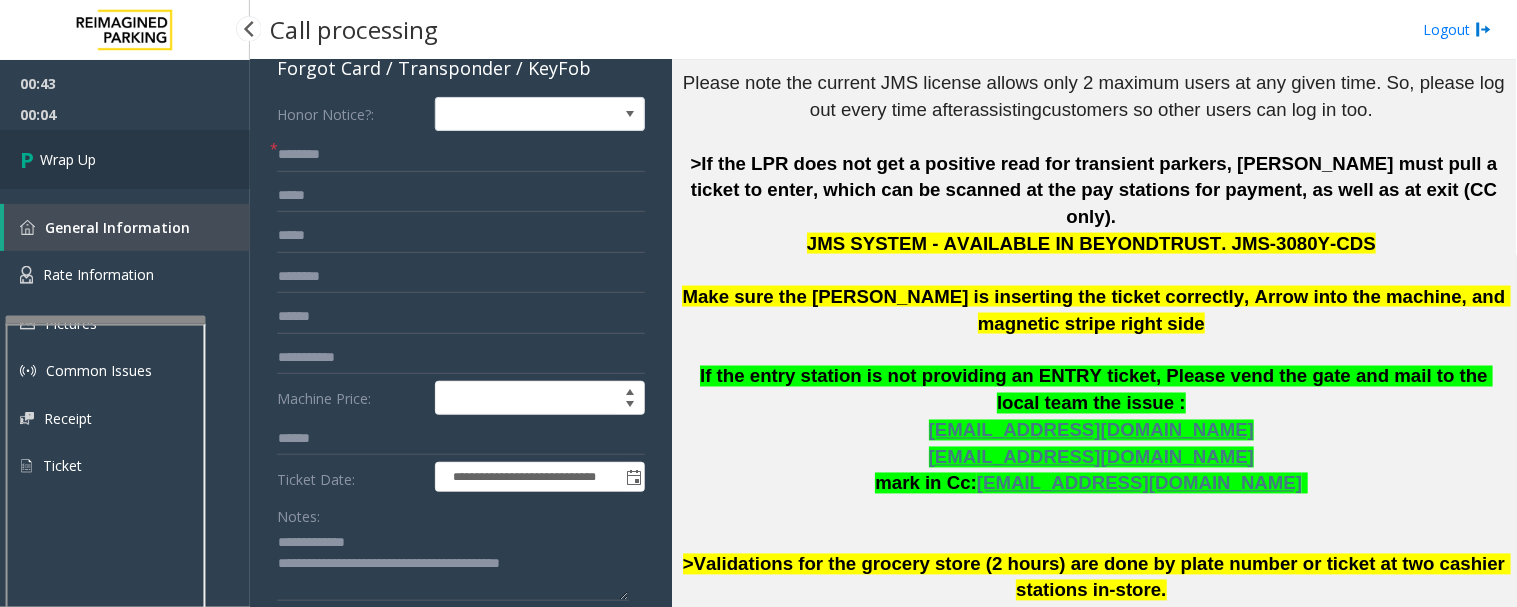 click on "Wrap Up" at bounding box center [125, 159] 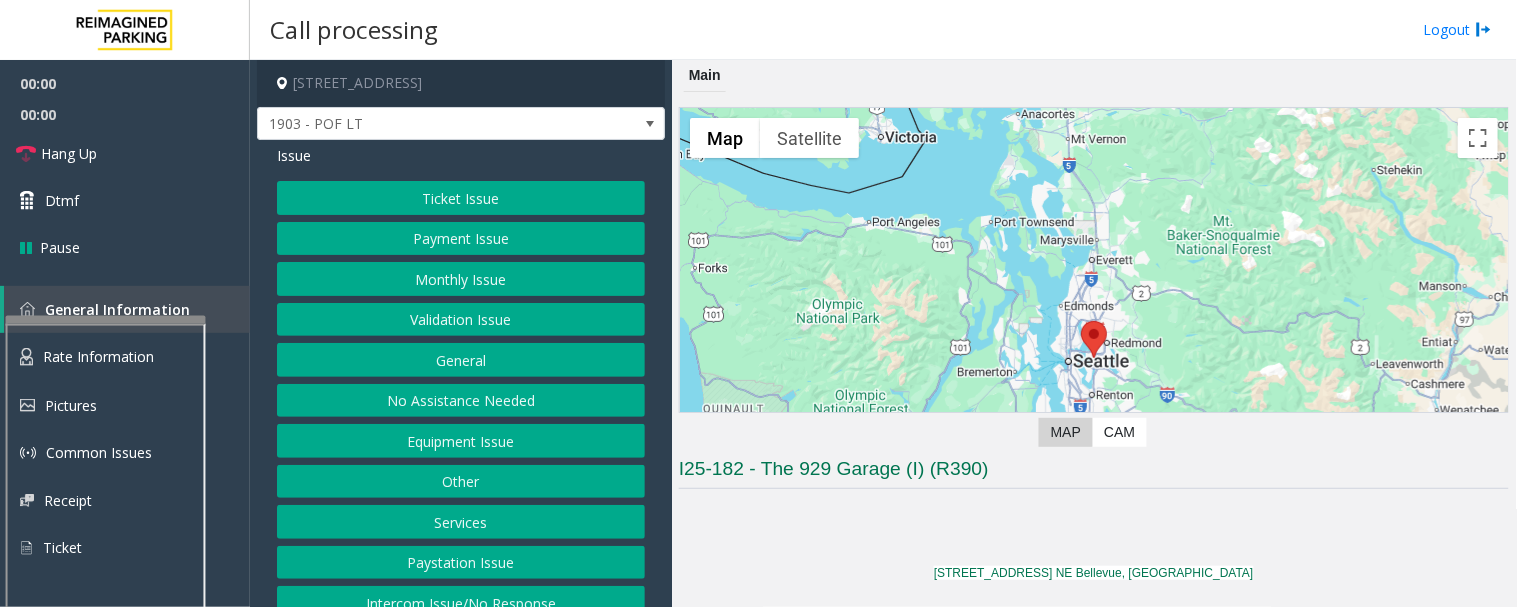 scroll, scrollTop: 333, scrollLeft: 0, axis: vertical 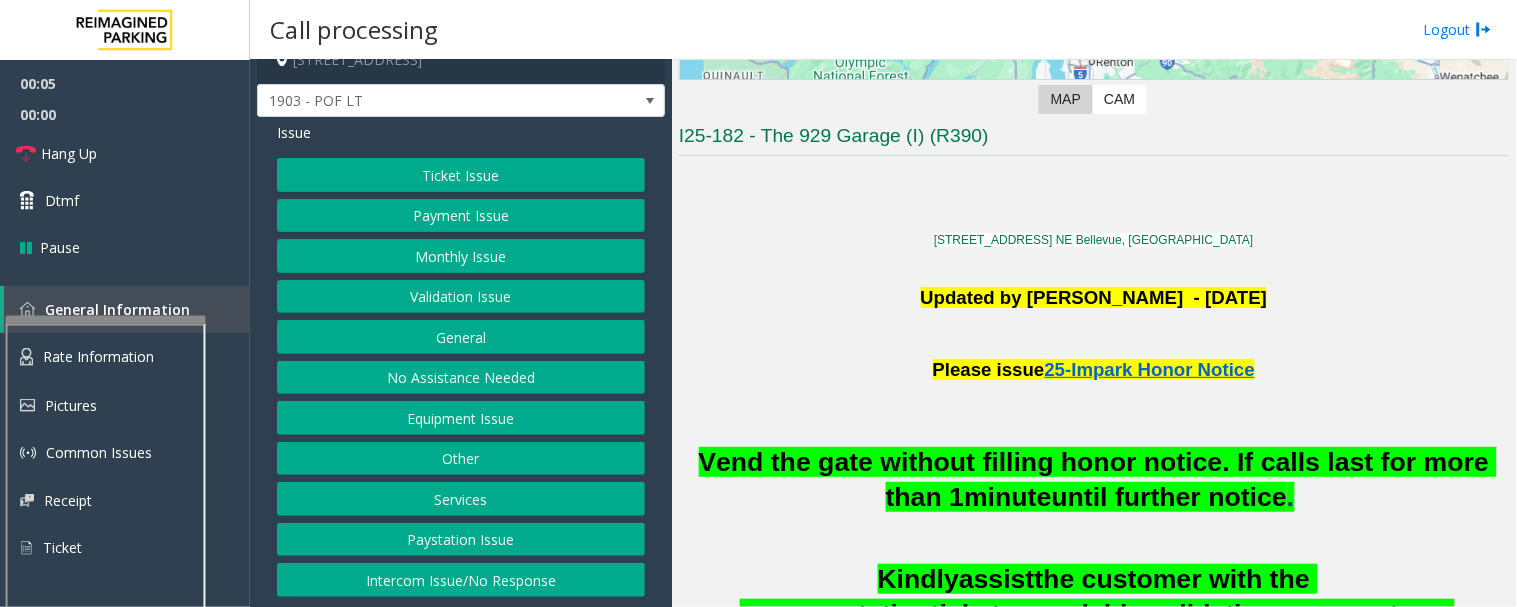 click on "Intercom Issue/No Response" 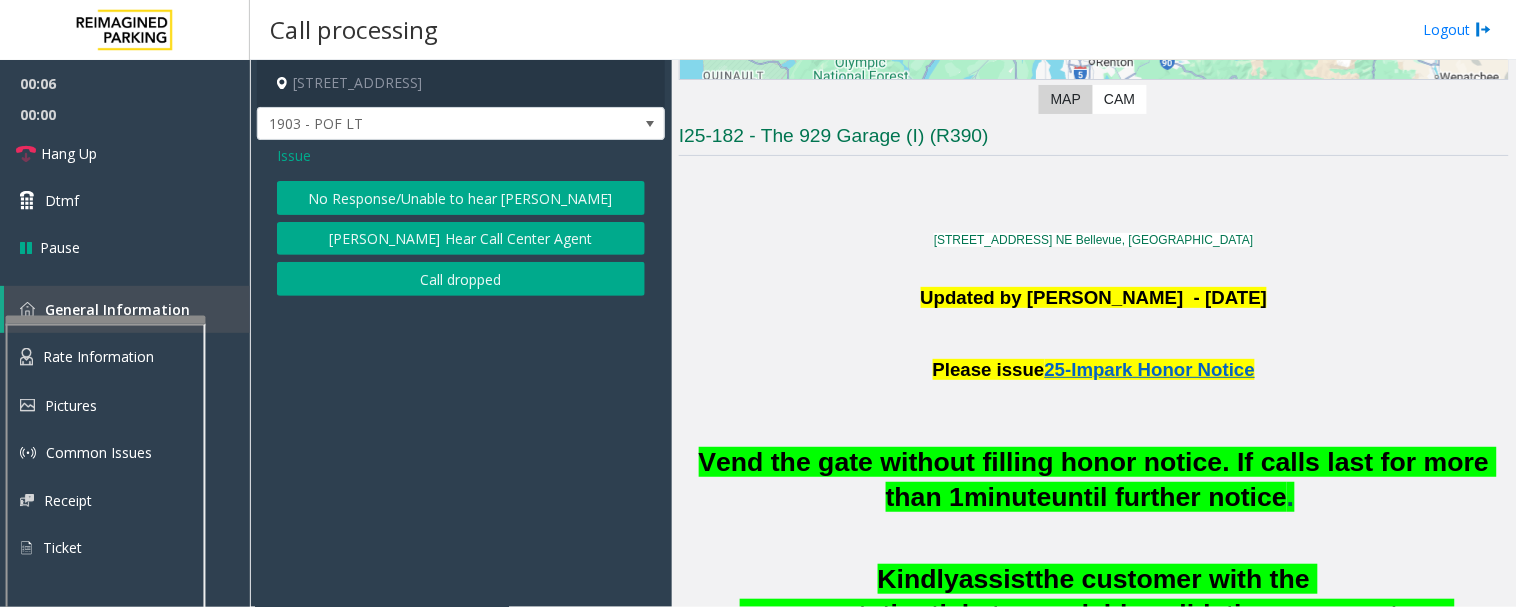 scroll, scrollTop: 0, scrollLeft: 0, axis: both 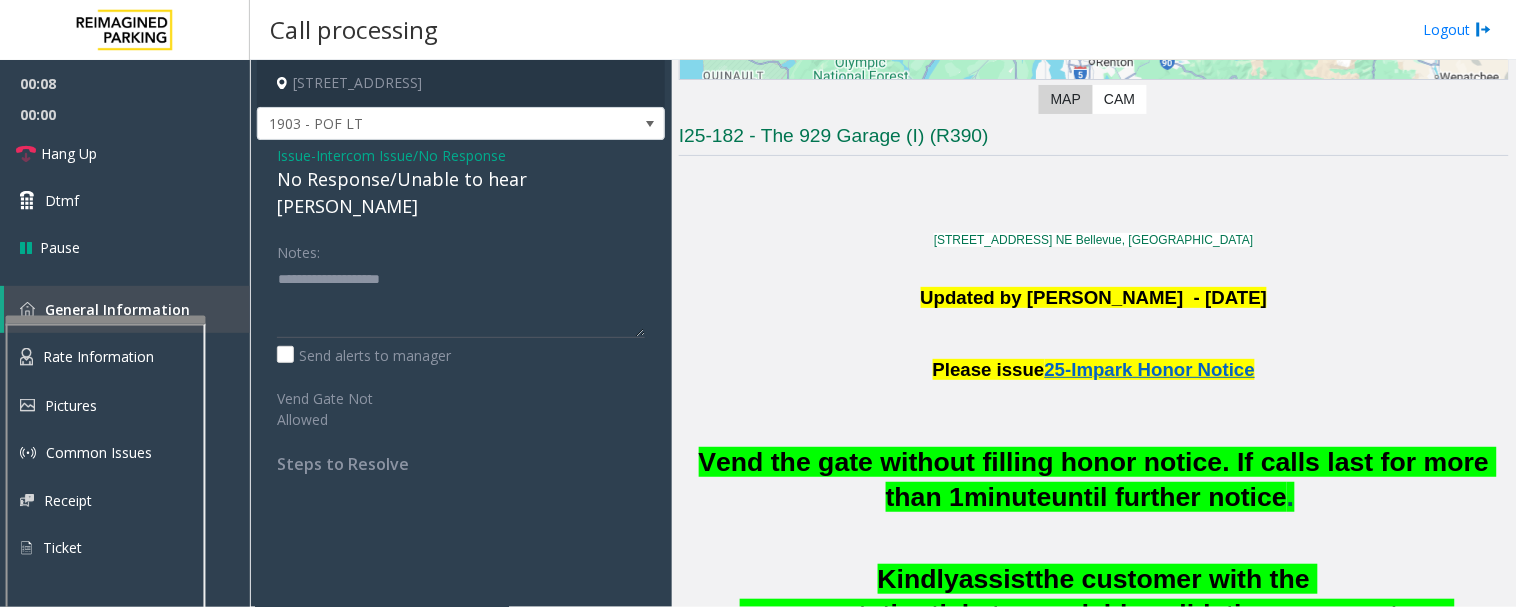 click on "No Response/Unable to hear [PERSON_NAME]" 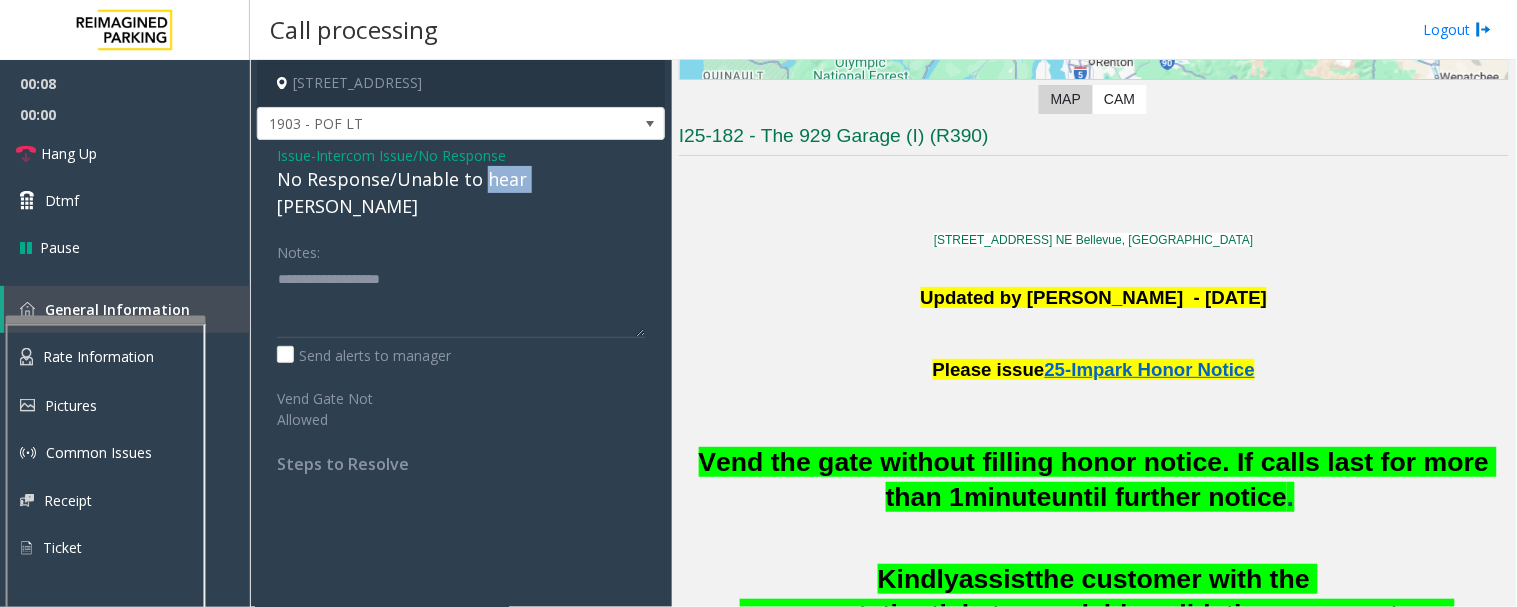 click on "No Response/Unable to hear [PERSON_NAME]" 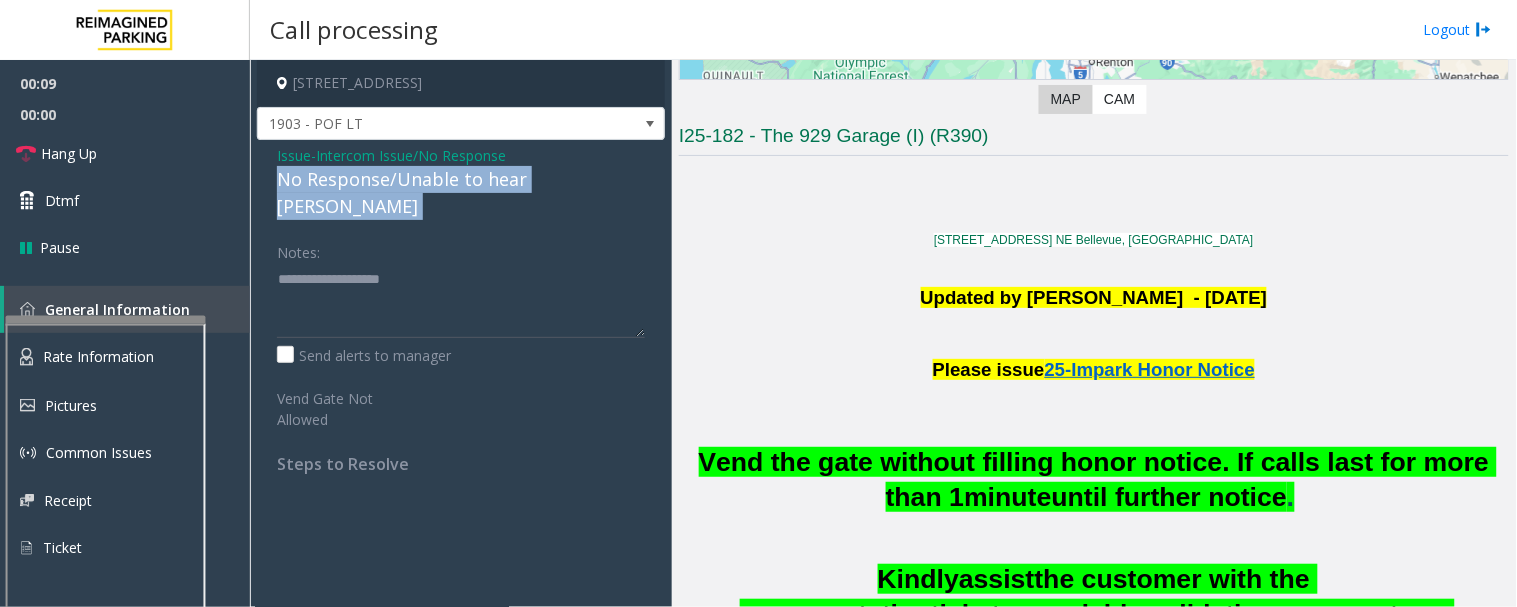 click on "No Response/Unable to hear [PERSON_NAME]" 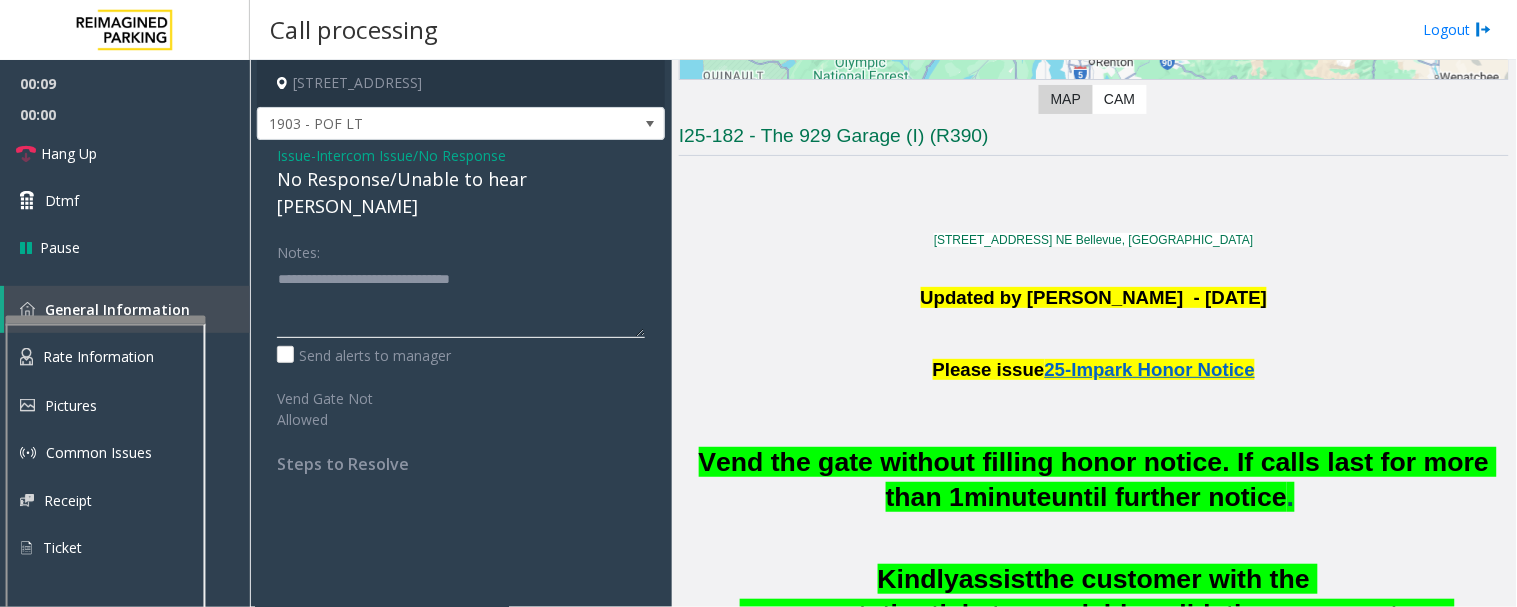 click 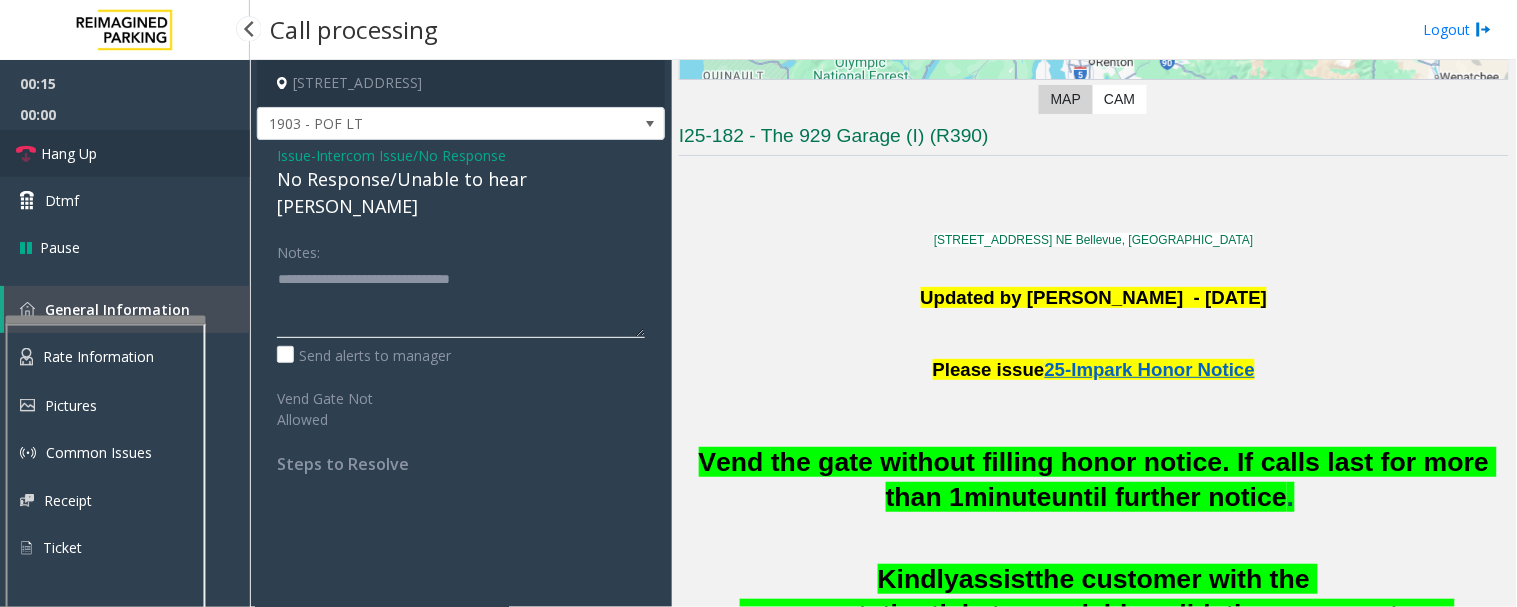type on "**********" 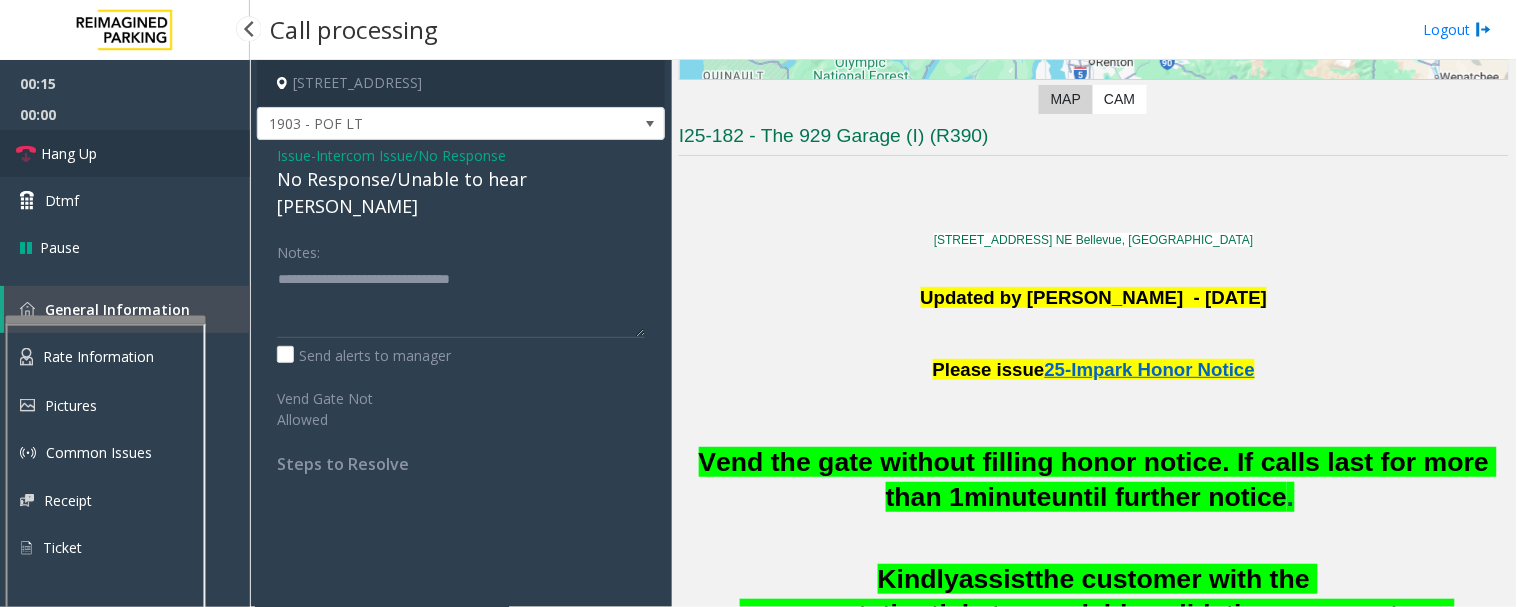 click on "Hang Up" at bounding box center [125, 153] 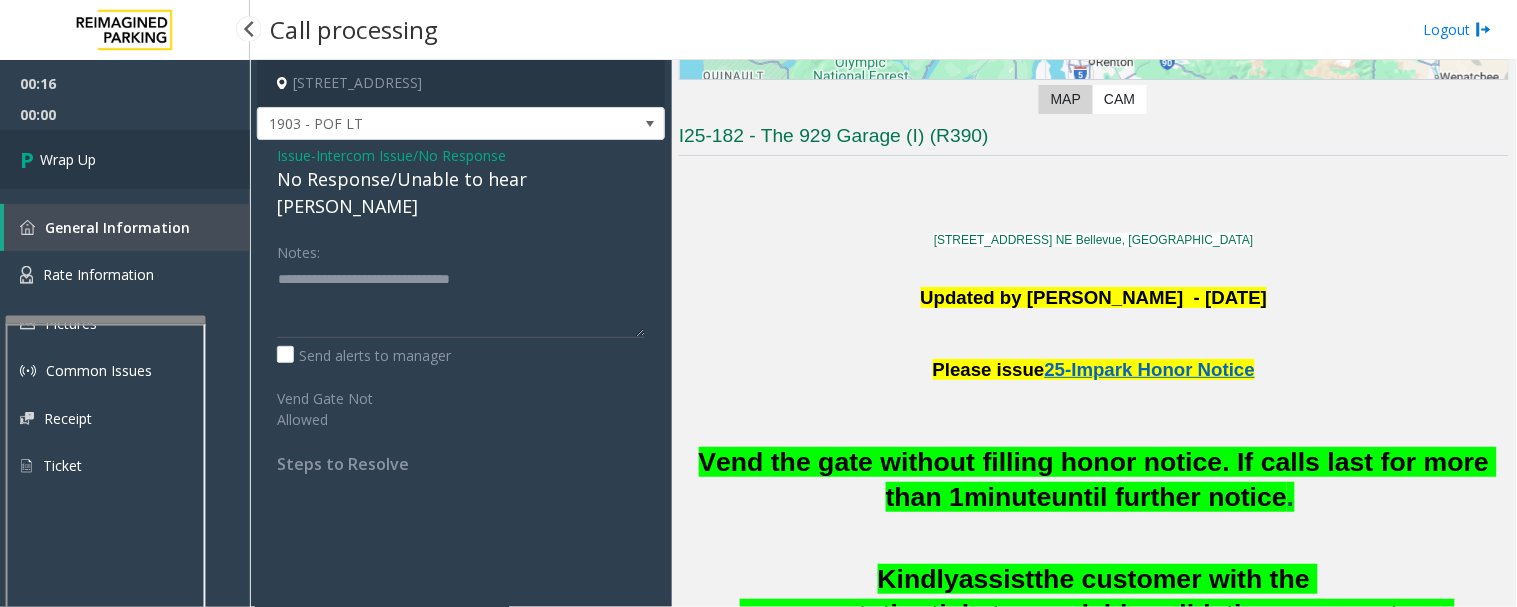 click on "Wrap Up" at bounding box center (125, 159) 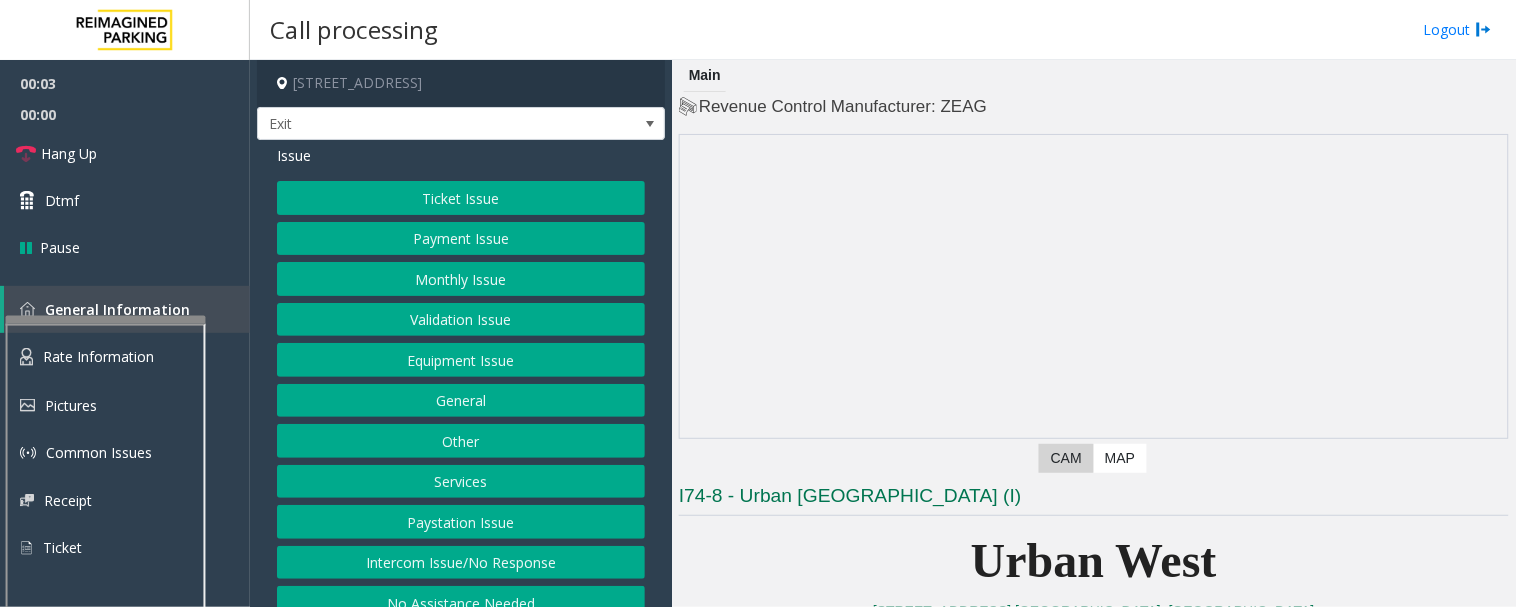 click on "Equipment Issue" 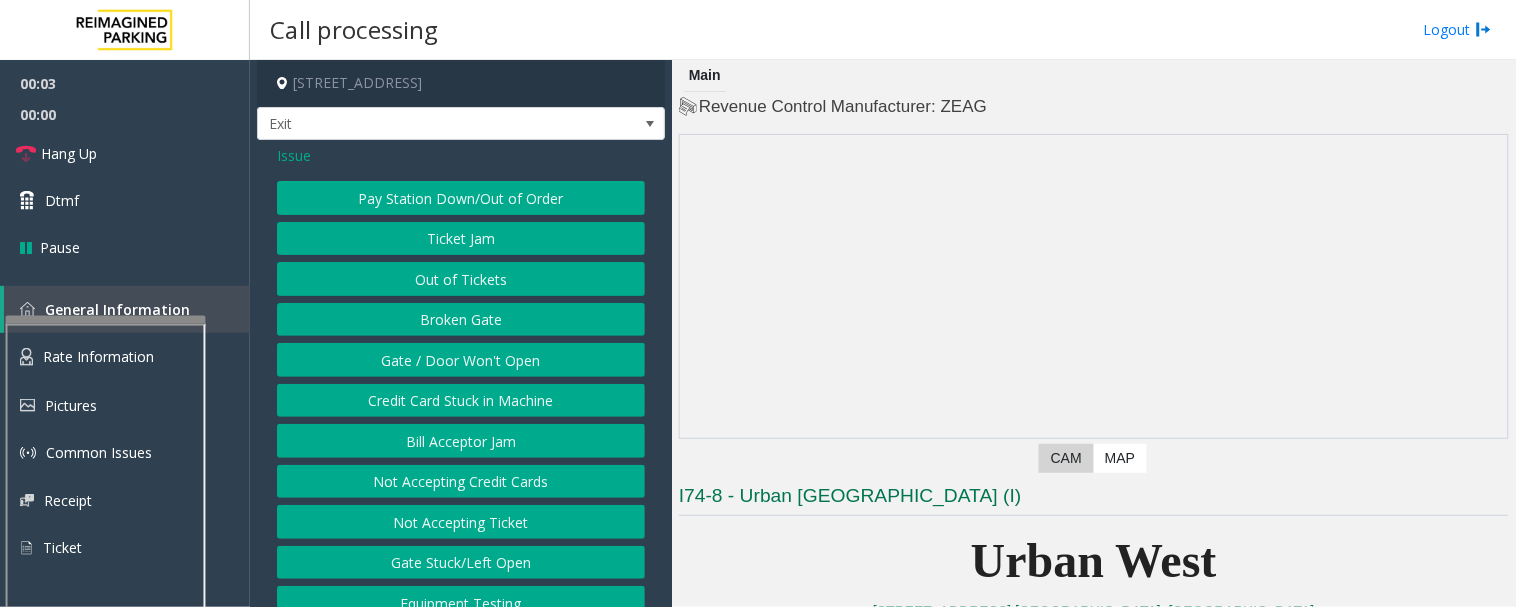 click on "Gate / Door Won't Open" 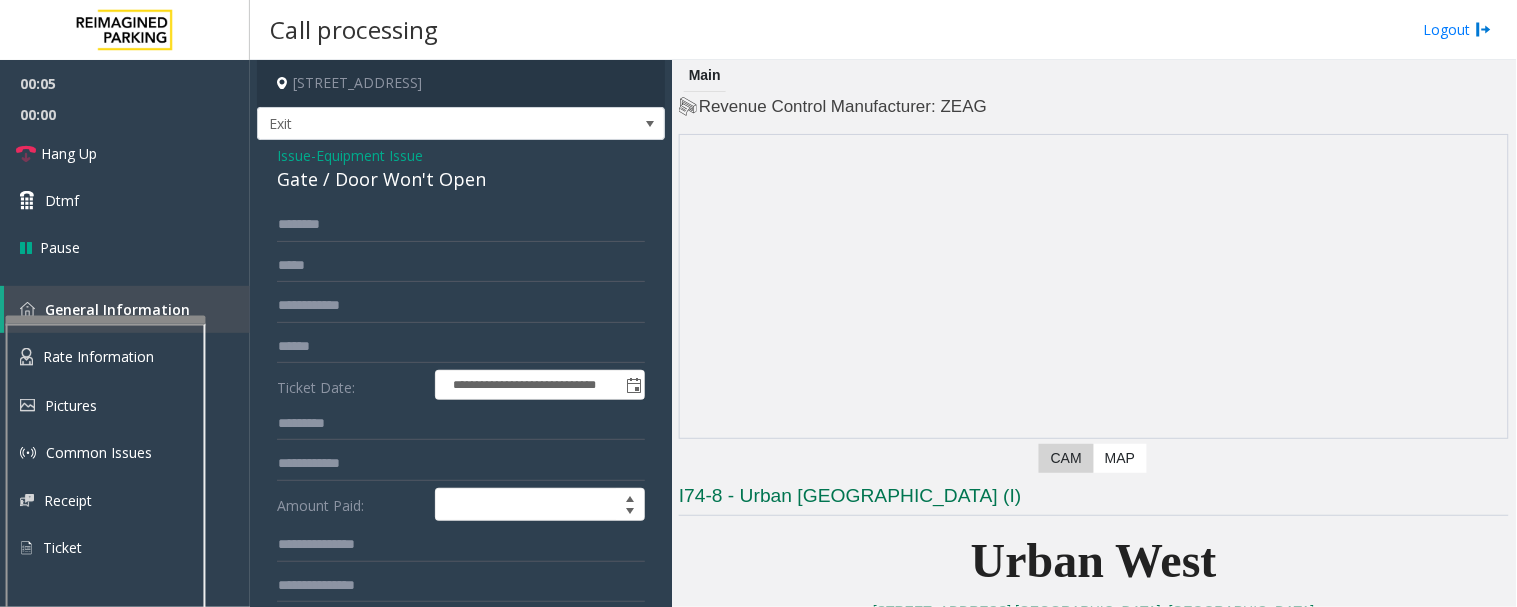 click on "Issue" 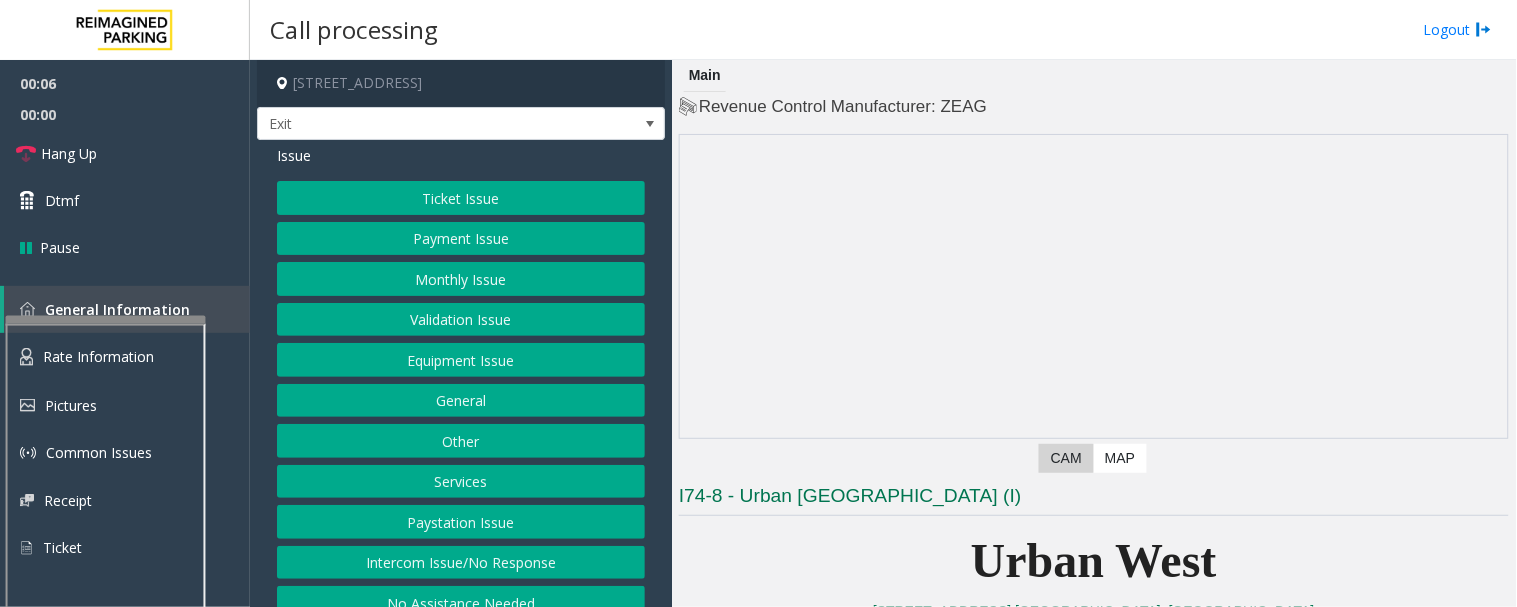 scroll, scrollTop: 24, scrollLeft: 0, axis: vertical 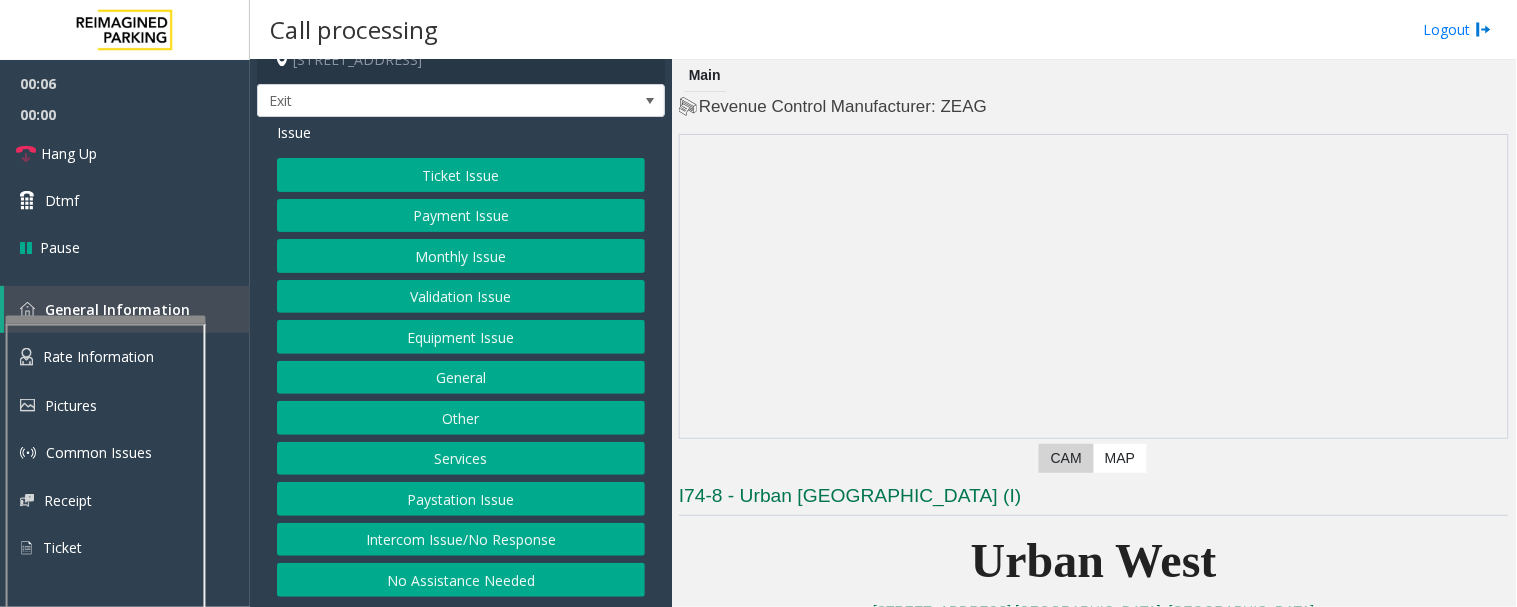 click on "No Assistance Needed" 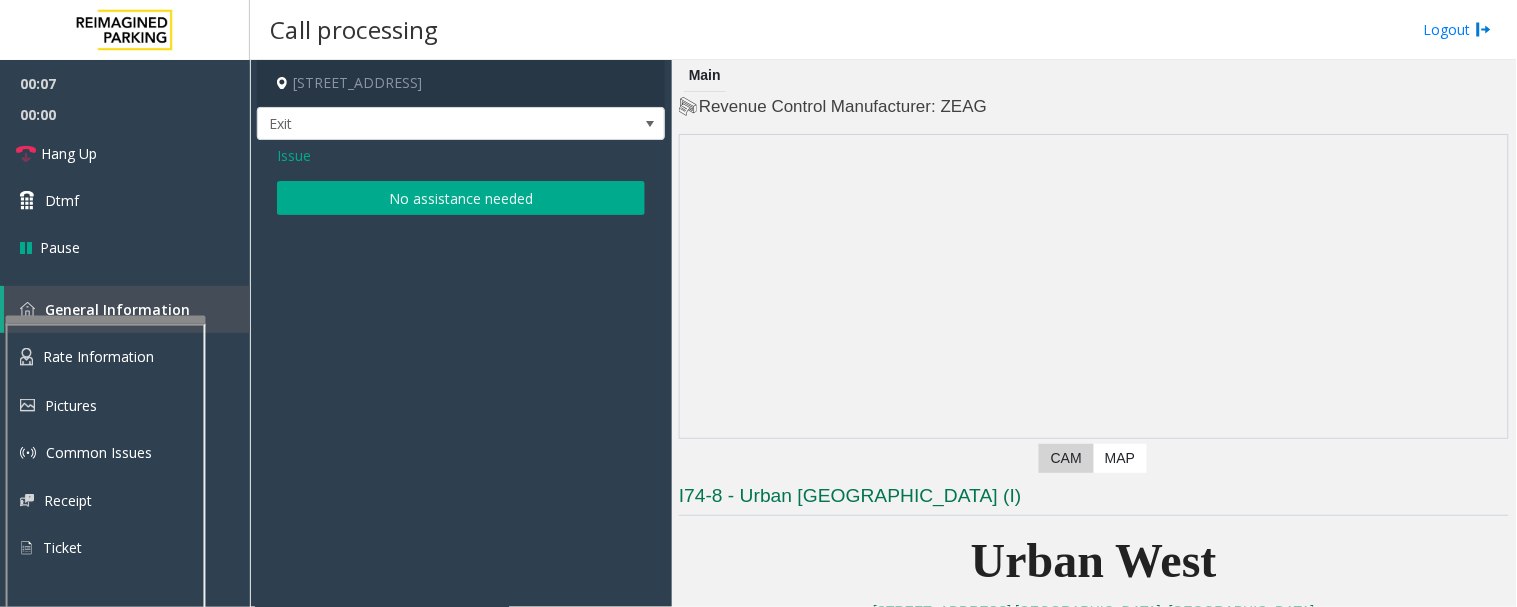 scroll, scrollTop: 0, scrollLeft: 0, axis: both 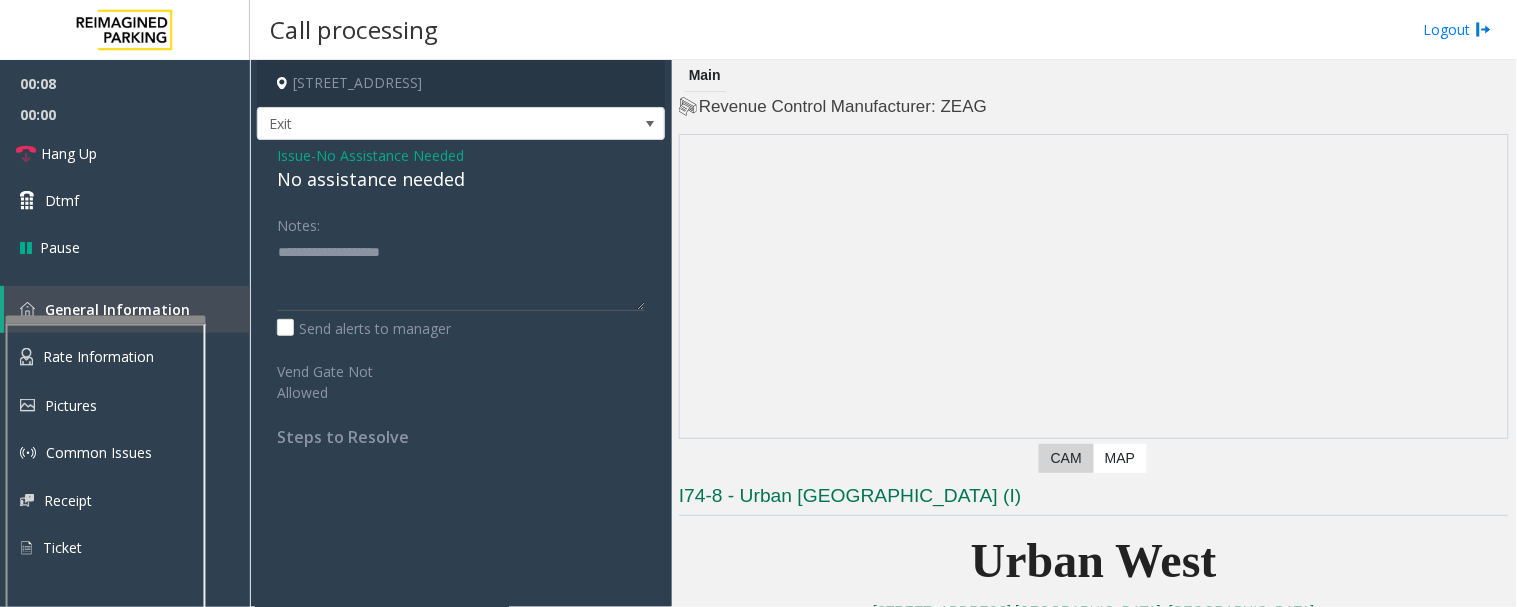 click on "No assistance needed" 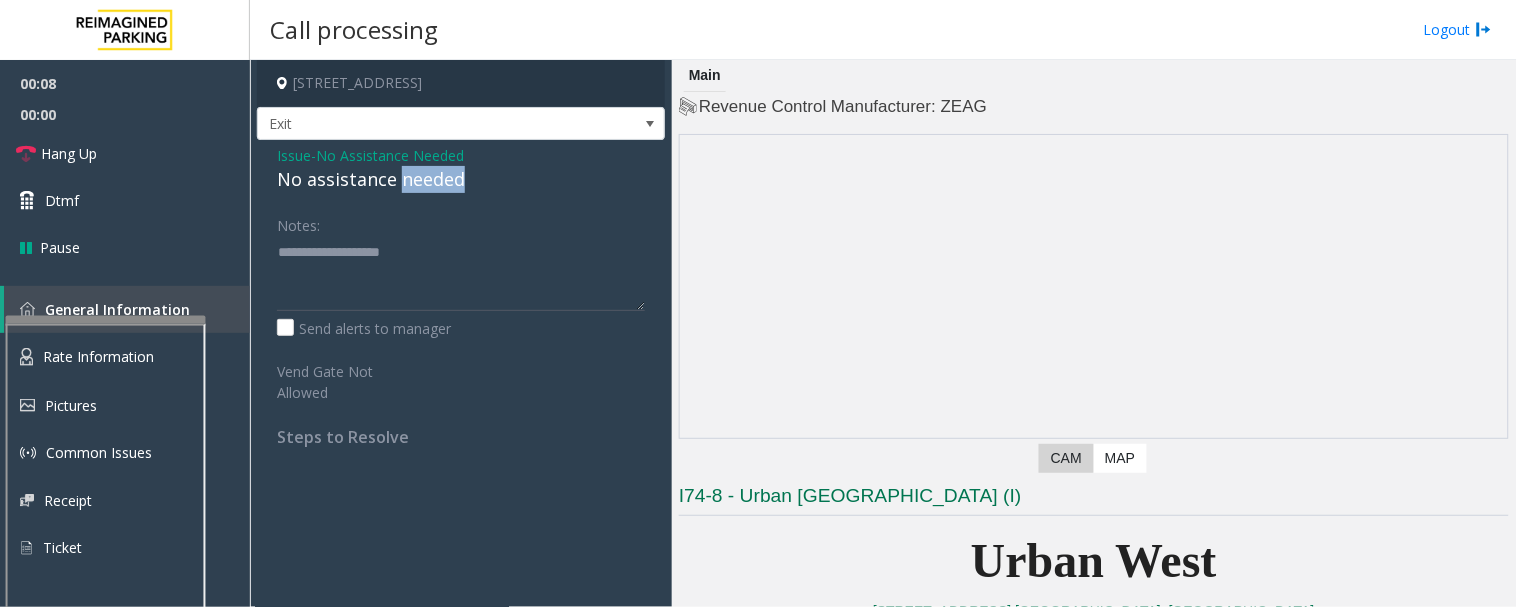 click on "No assistance needed" 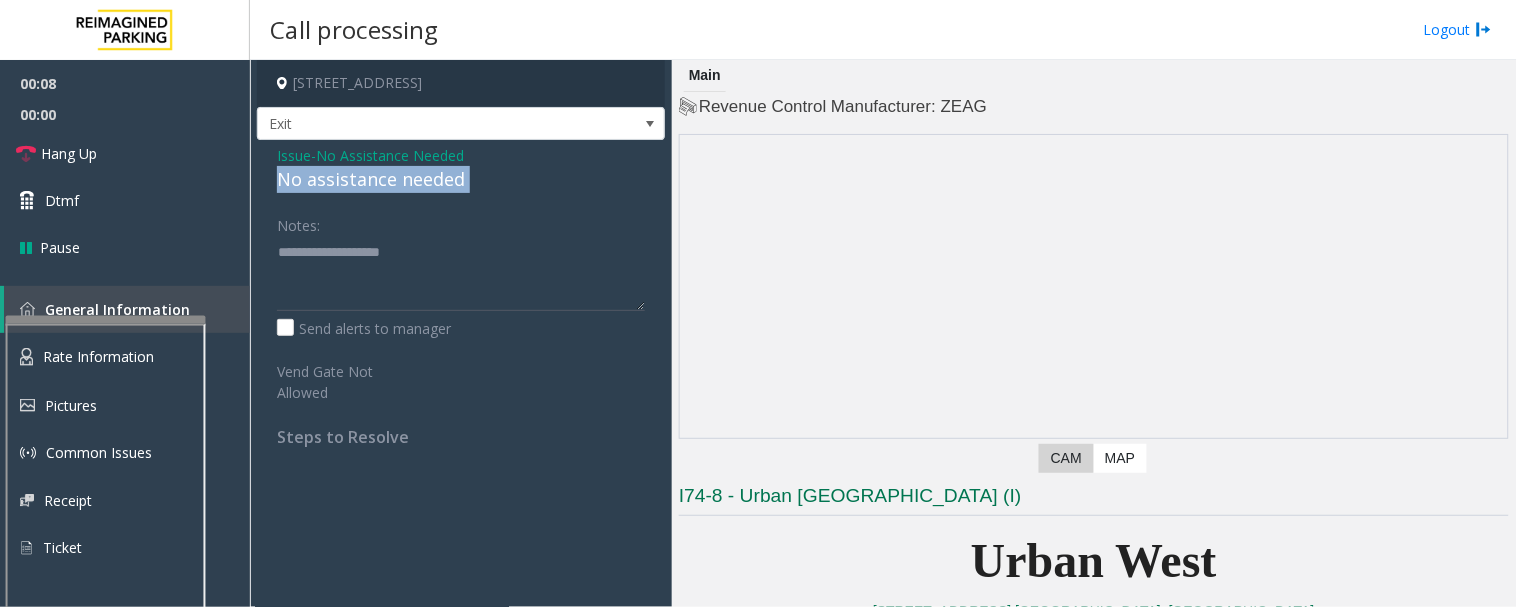 click on "No assistance needed" 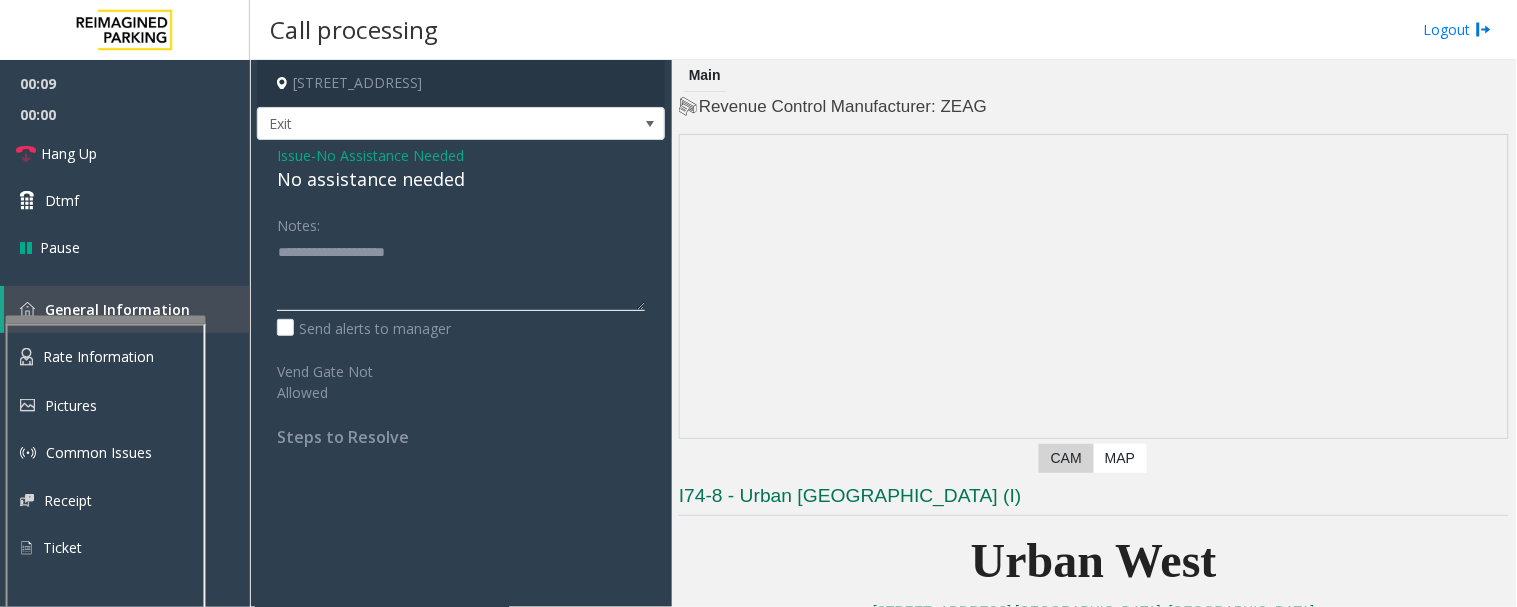 type on "**********" 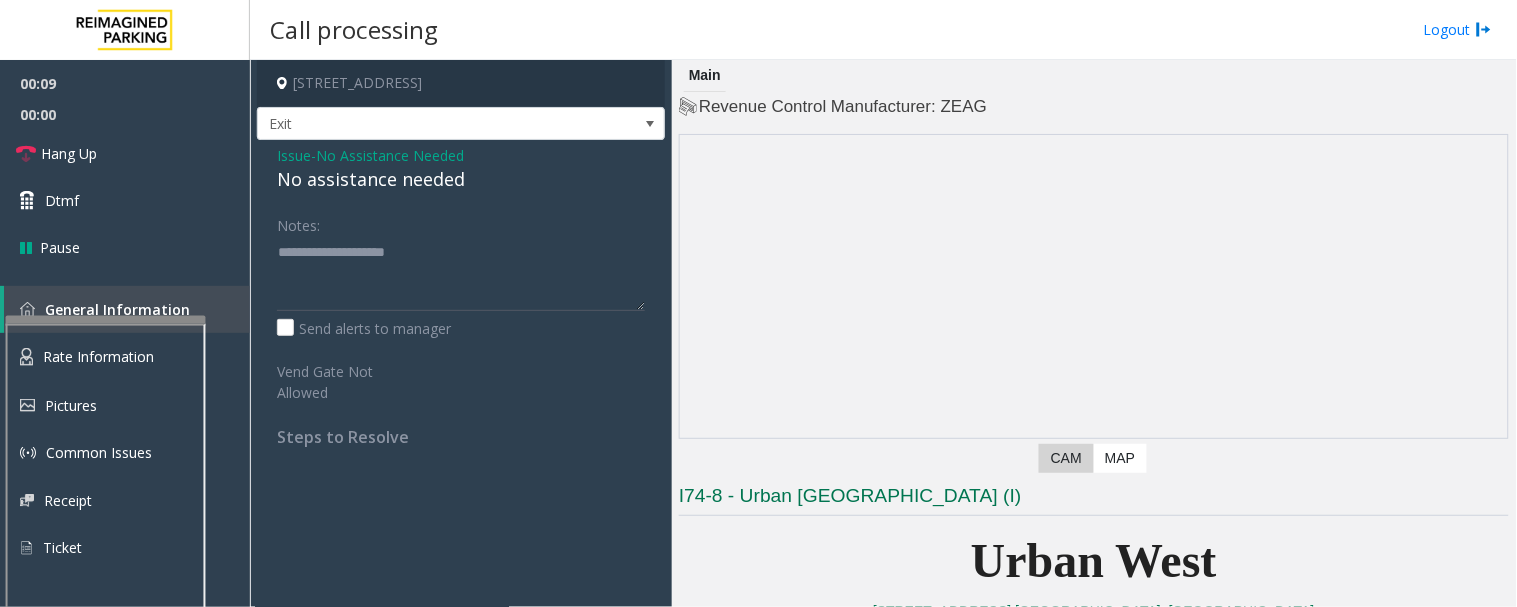 click on "Notes:" 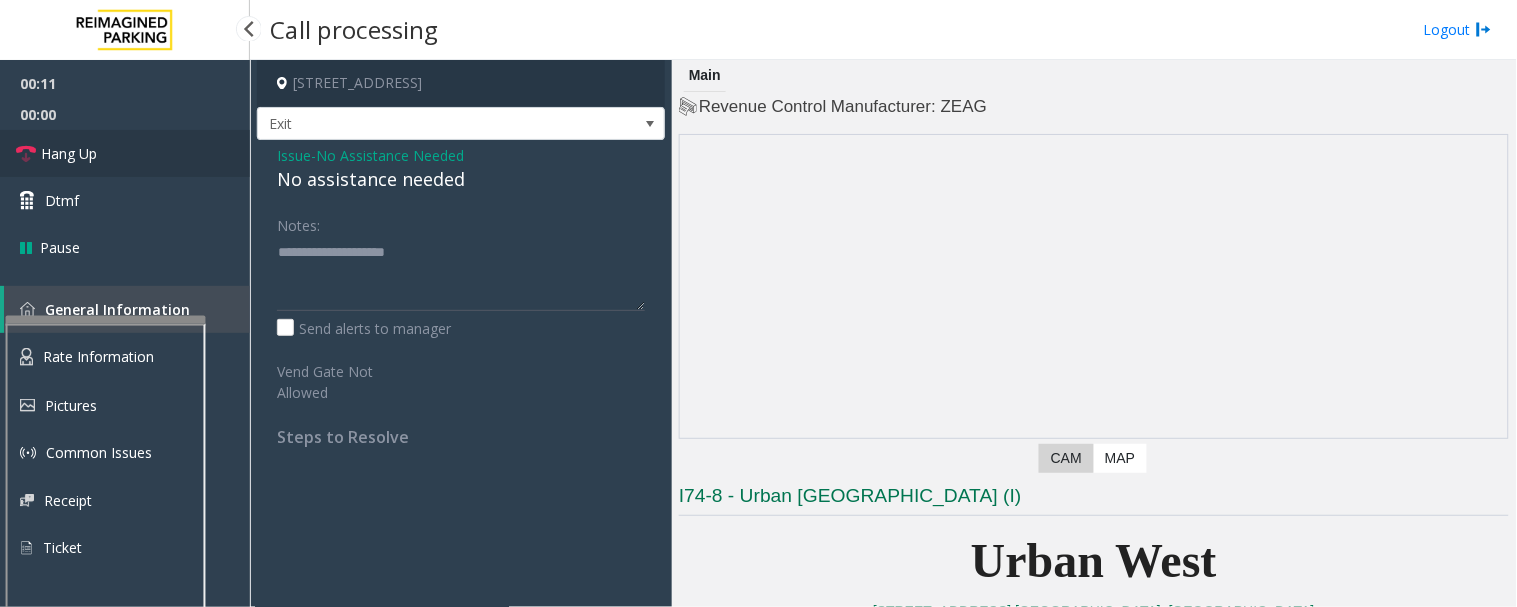 click on "Hang Up" at bounding box center (69, 153) 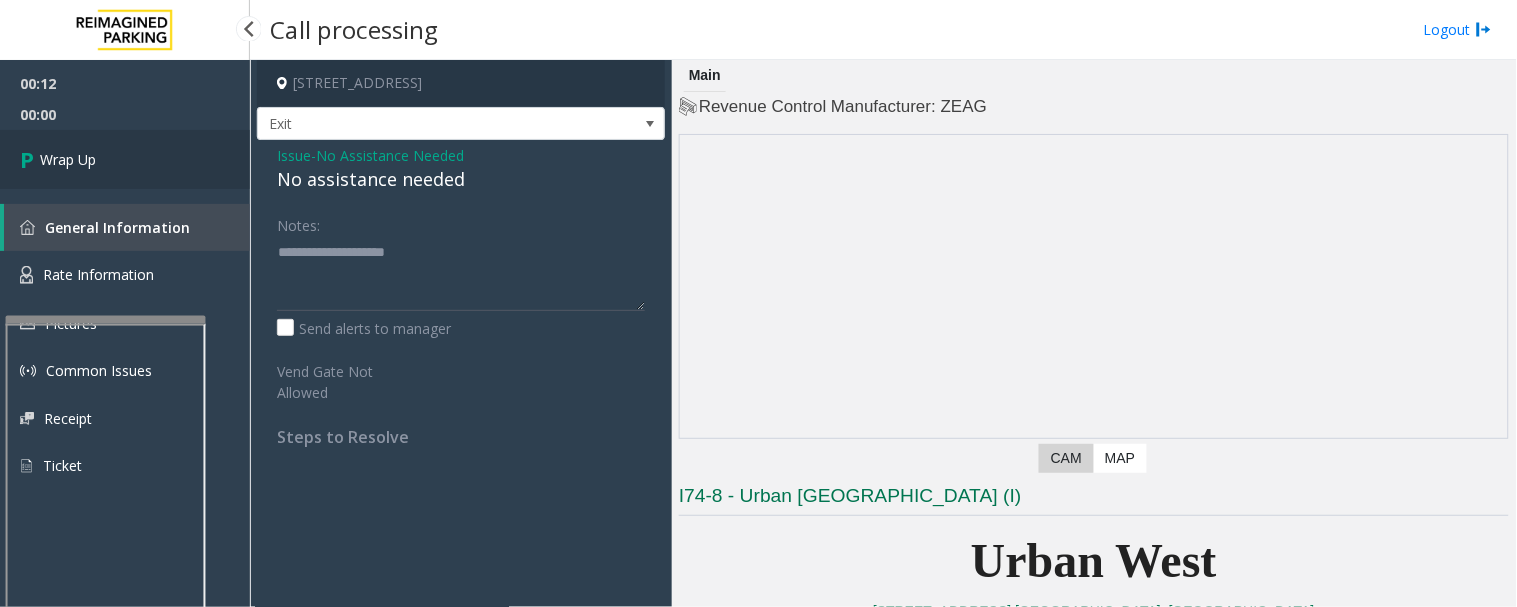 click on "Wrap Up" at bounding box center [125, 159] 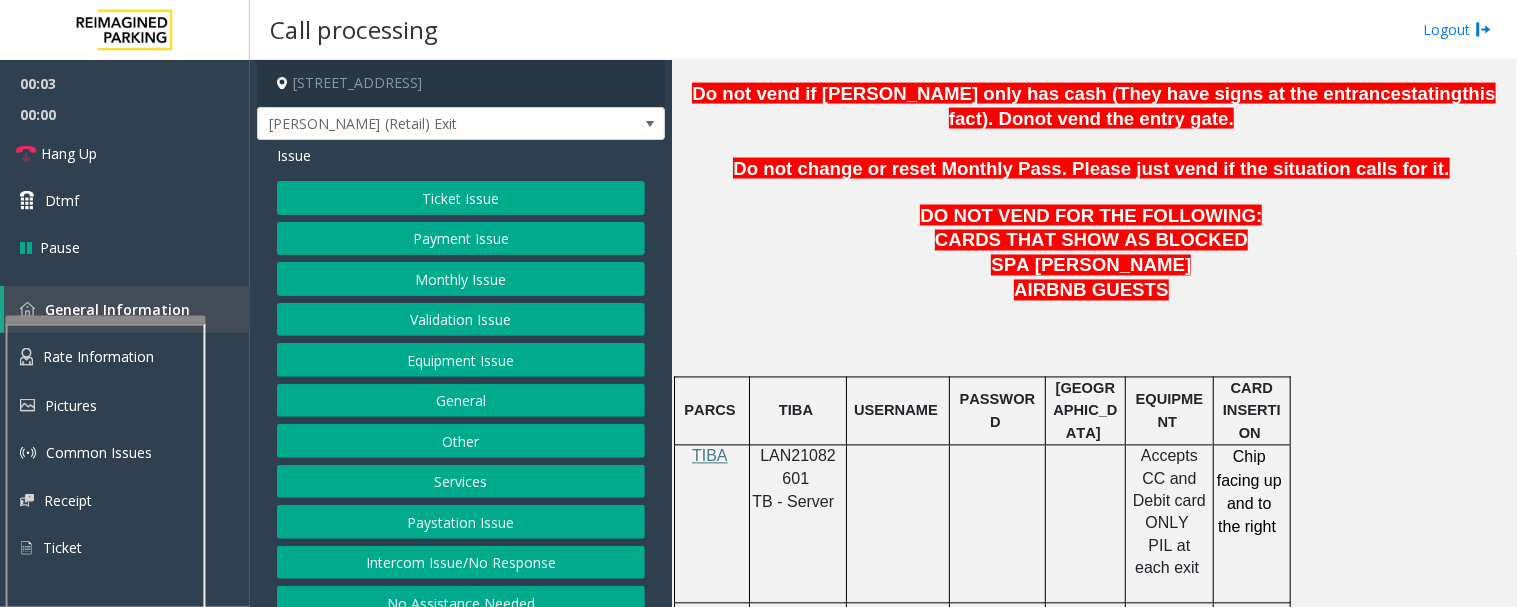 scroll, scrollTop: 1000, scrollLeft: 0, axis: vertical 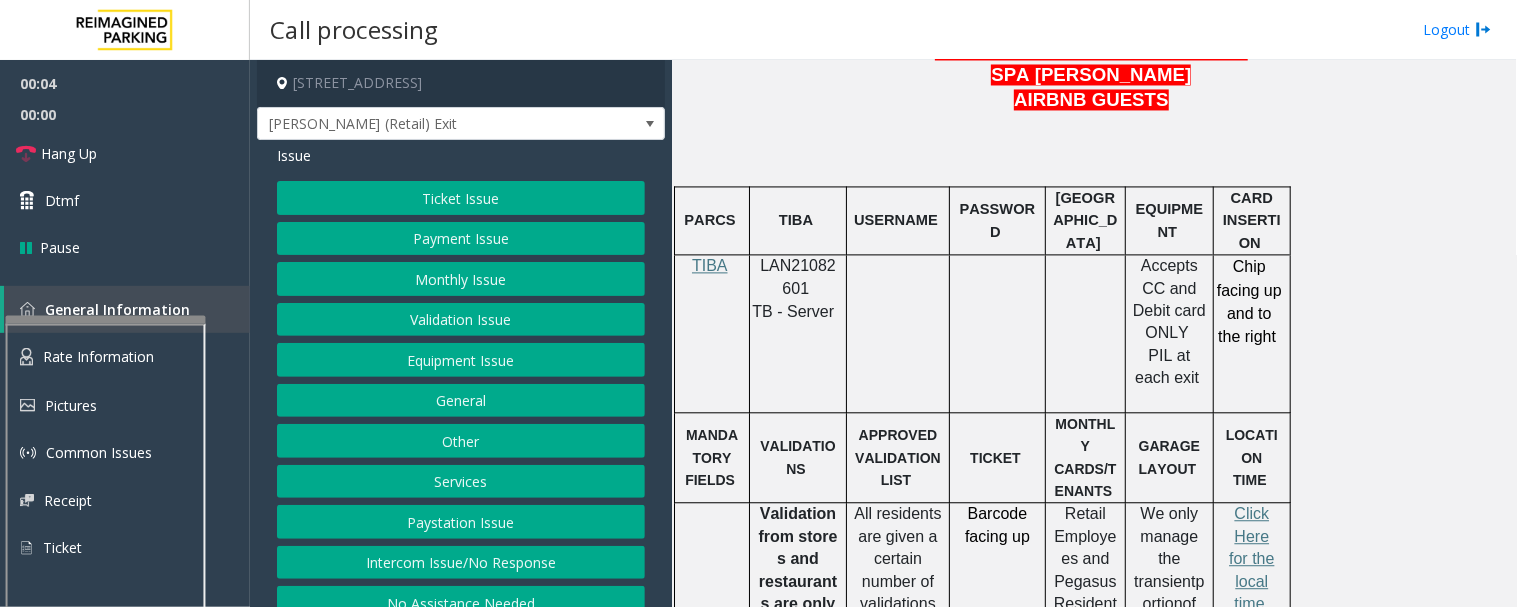 click 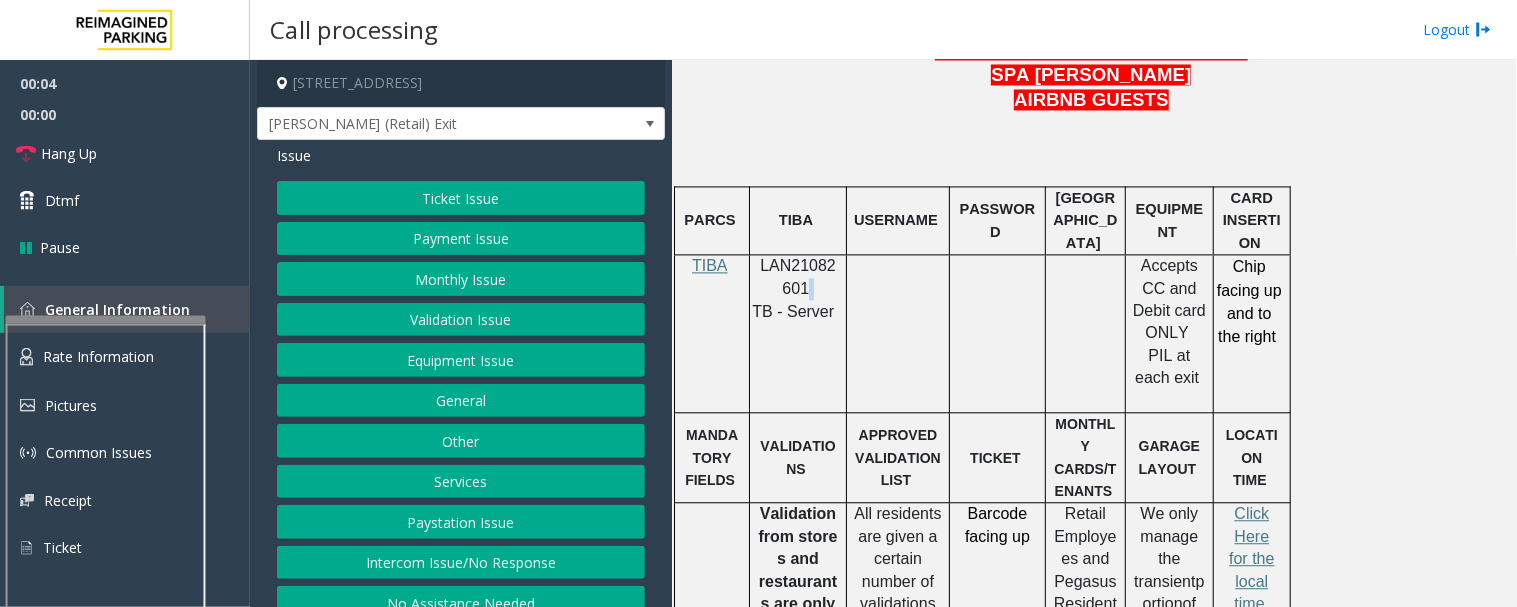 click 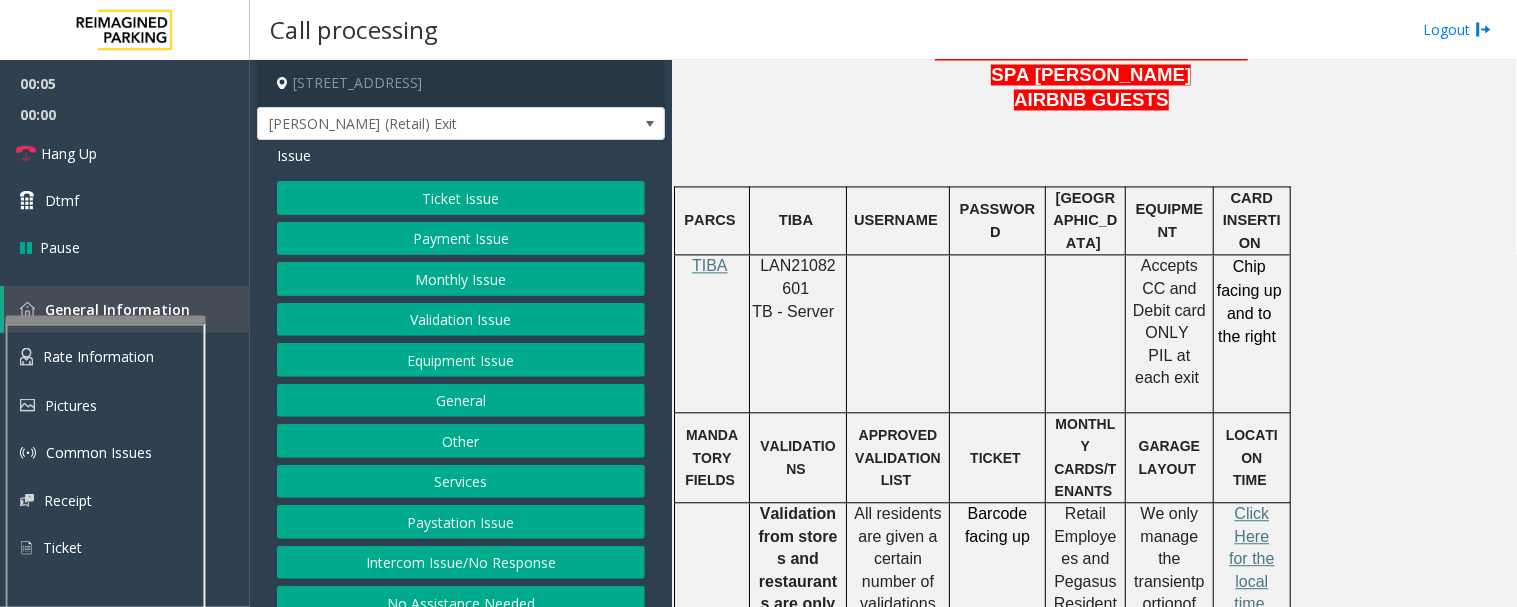 click on "LAN21082601" 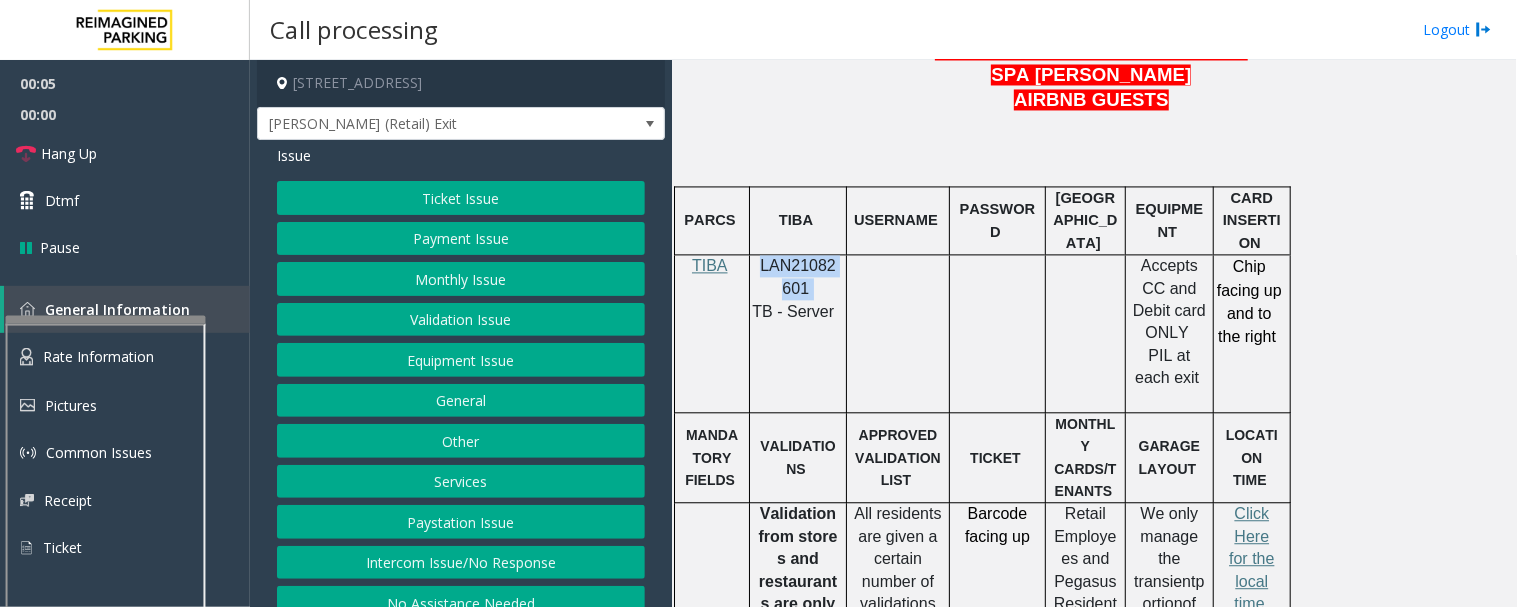 click on "LAN21082601" 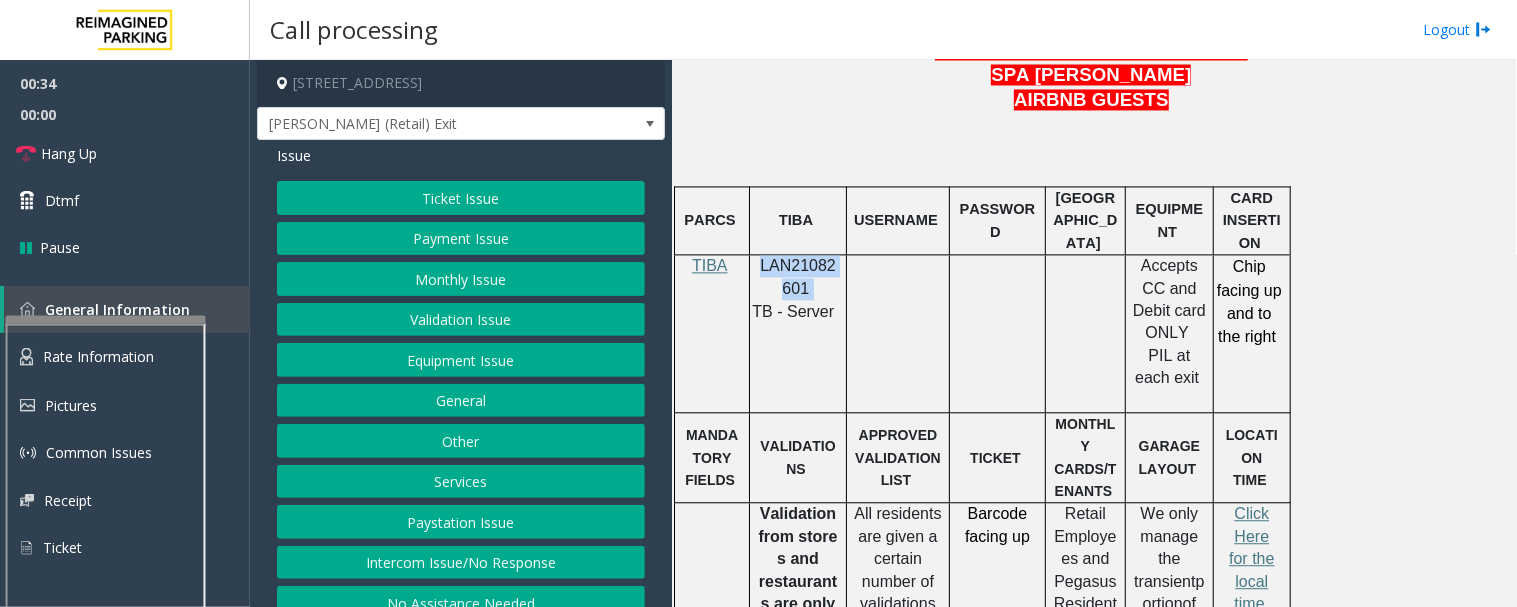 click on "Payment Issue" 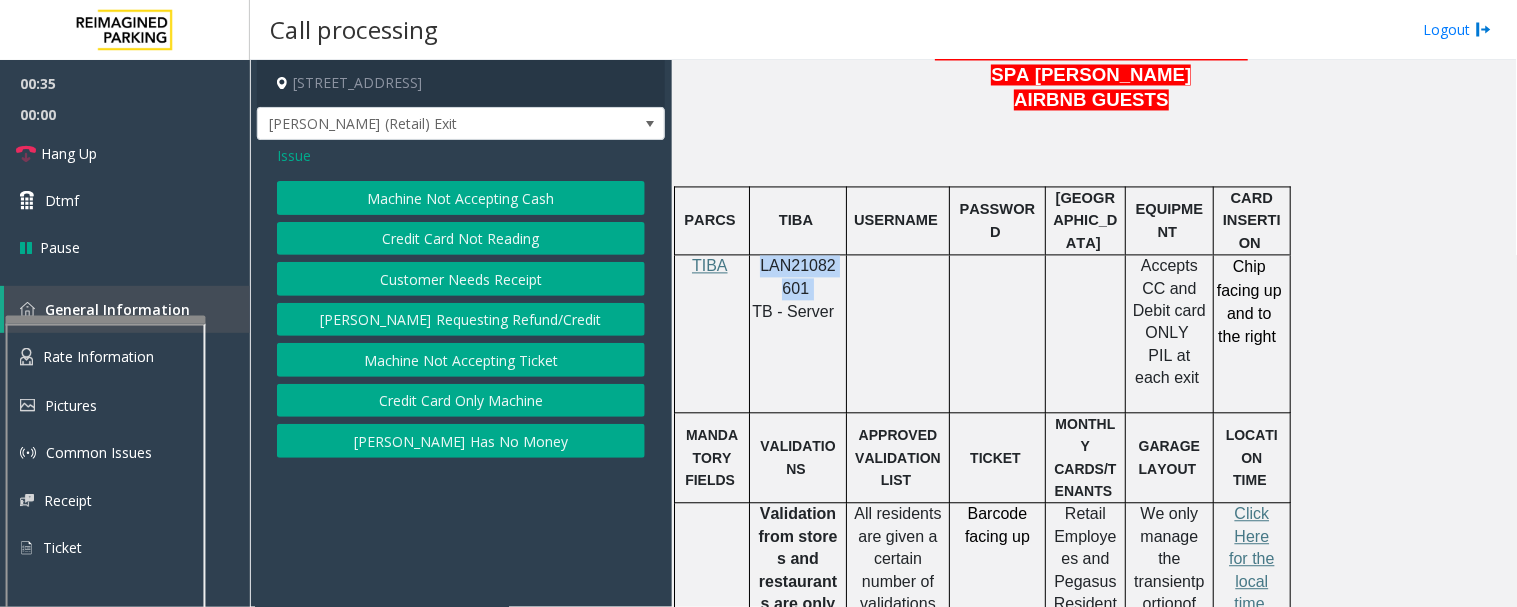 click on "Credit Card Not Reading" 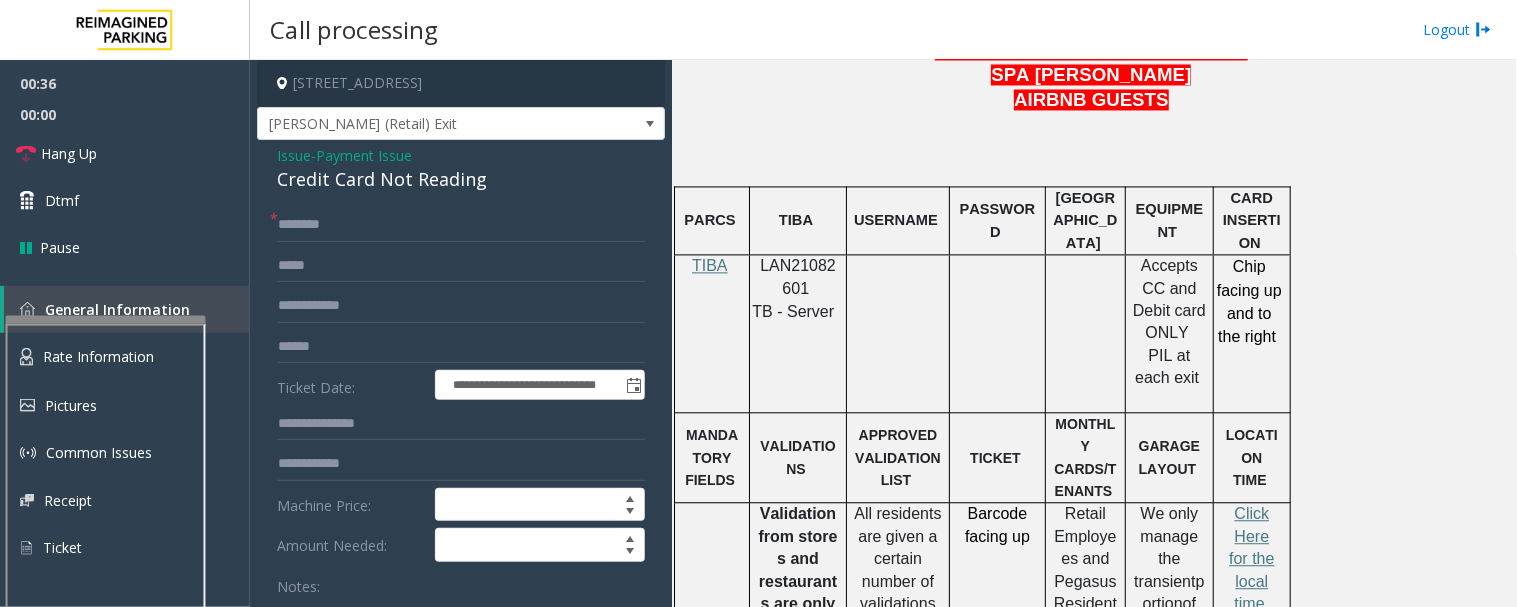 click on "Credit Card Not Reading" 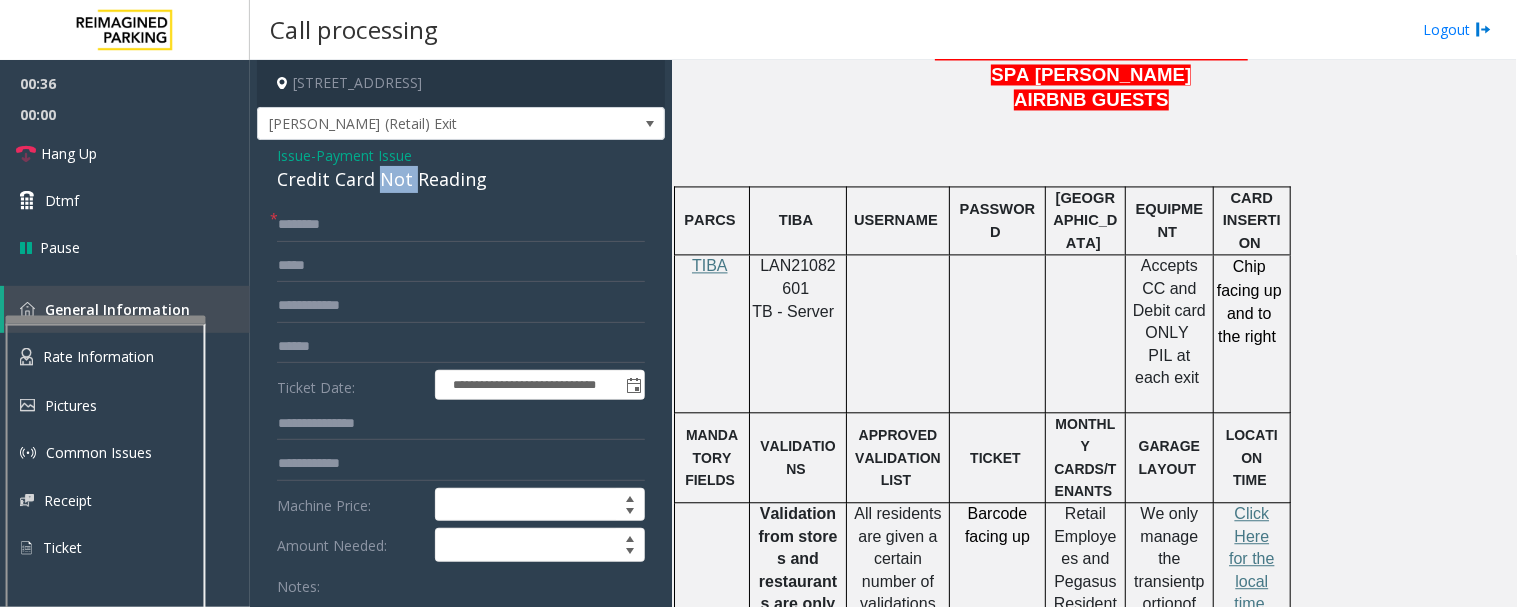 click on "Credit Card Not Reading" 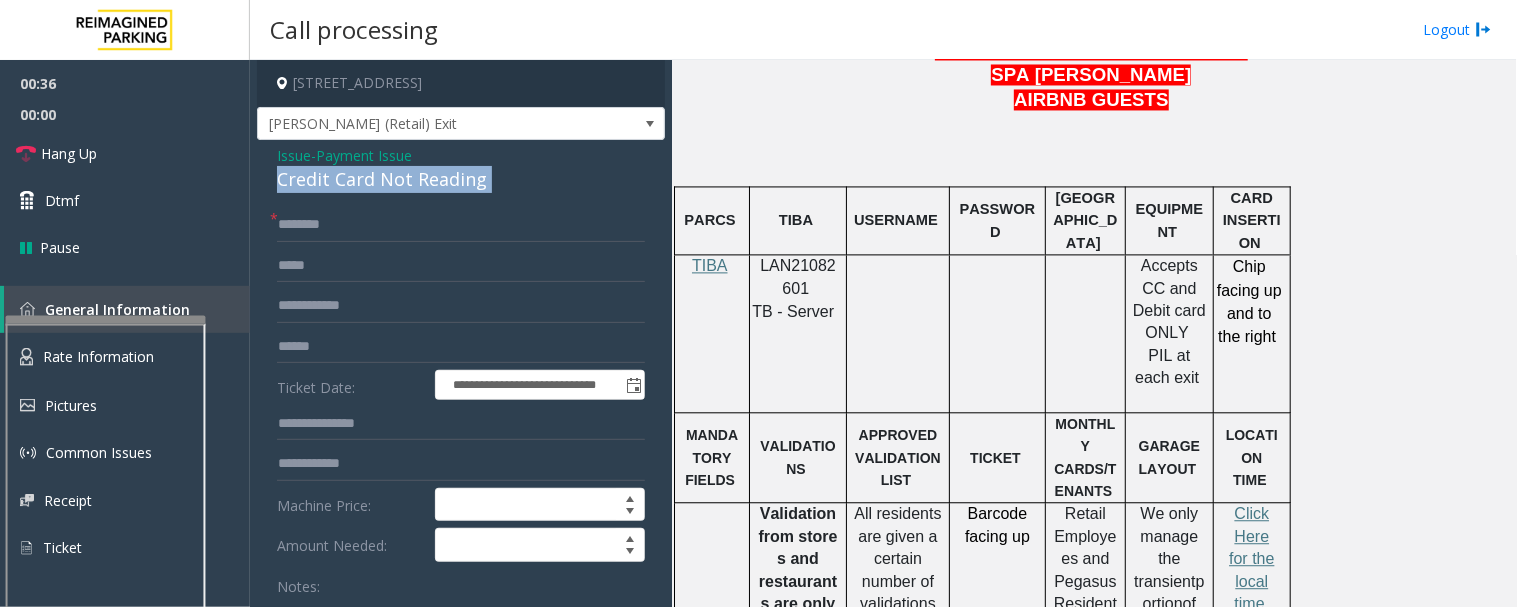 click on "Credit Card Not Reading" 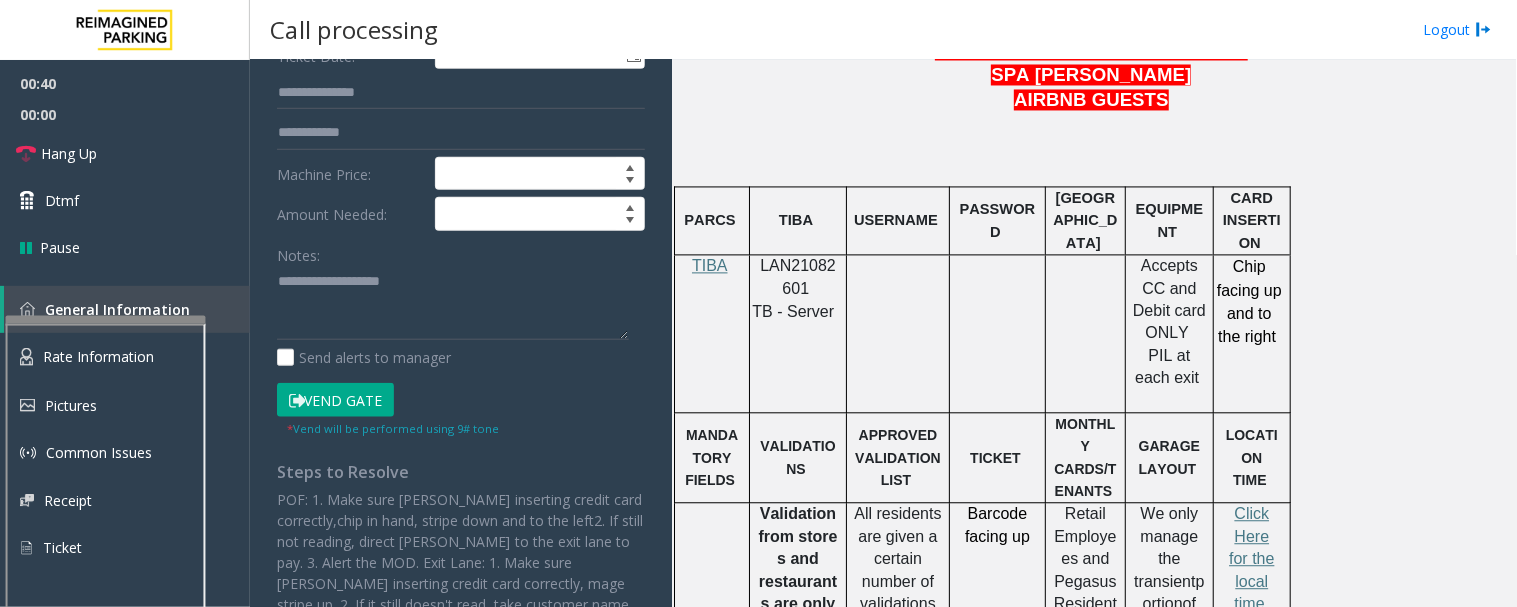 scroll, scrollTop: 333, scrollLeft: 0, axis: vertical 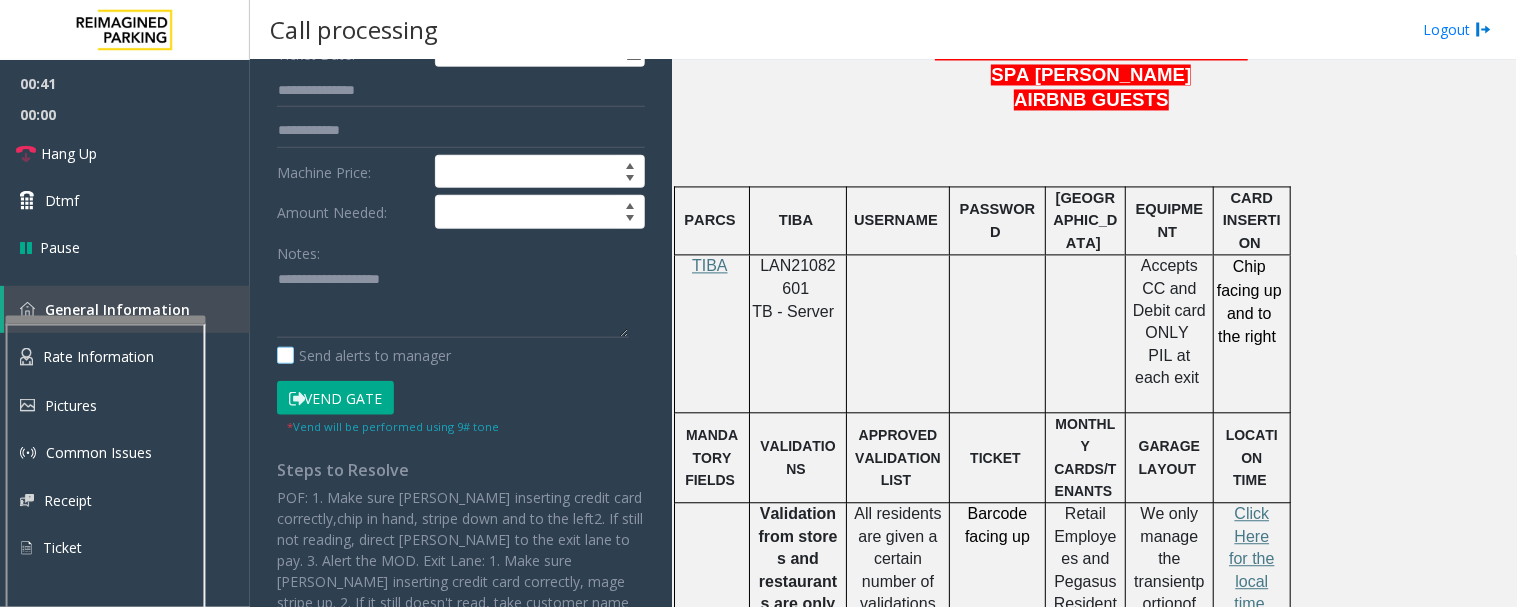 click on "Send alerts to manager" 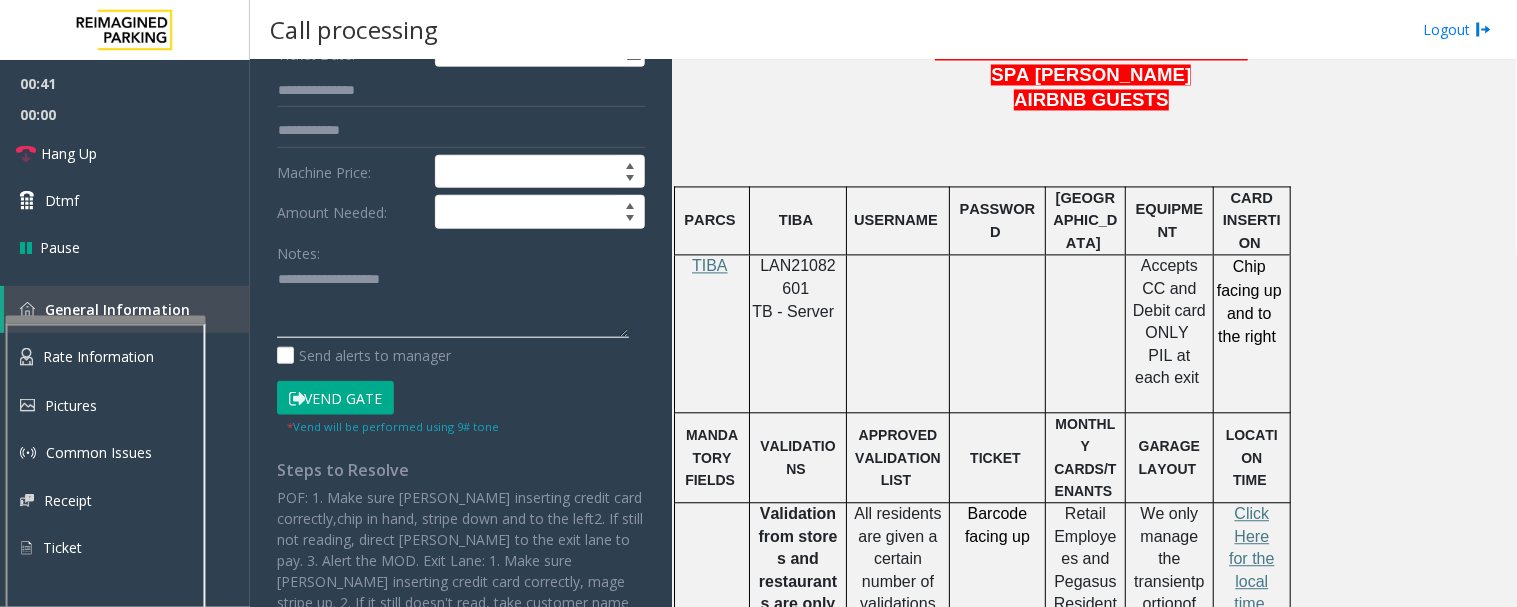 click 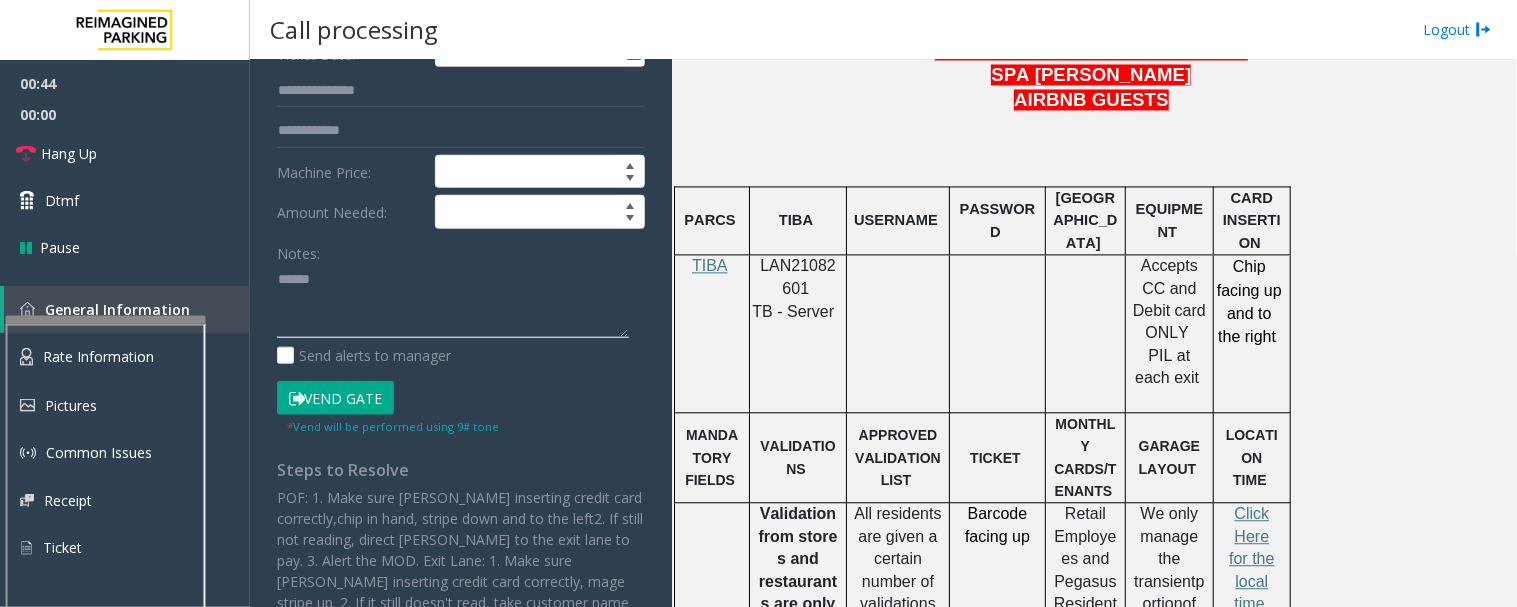 paste on "**********" 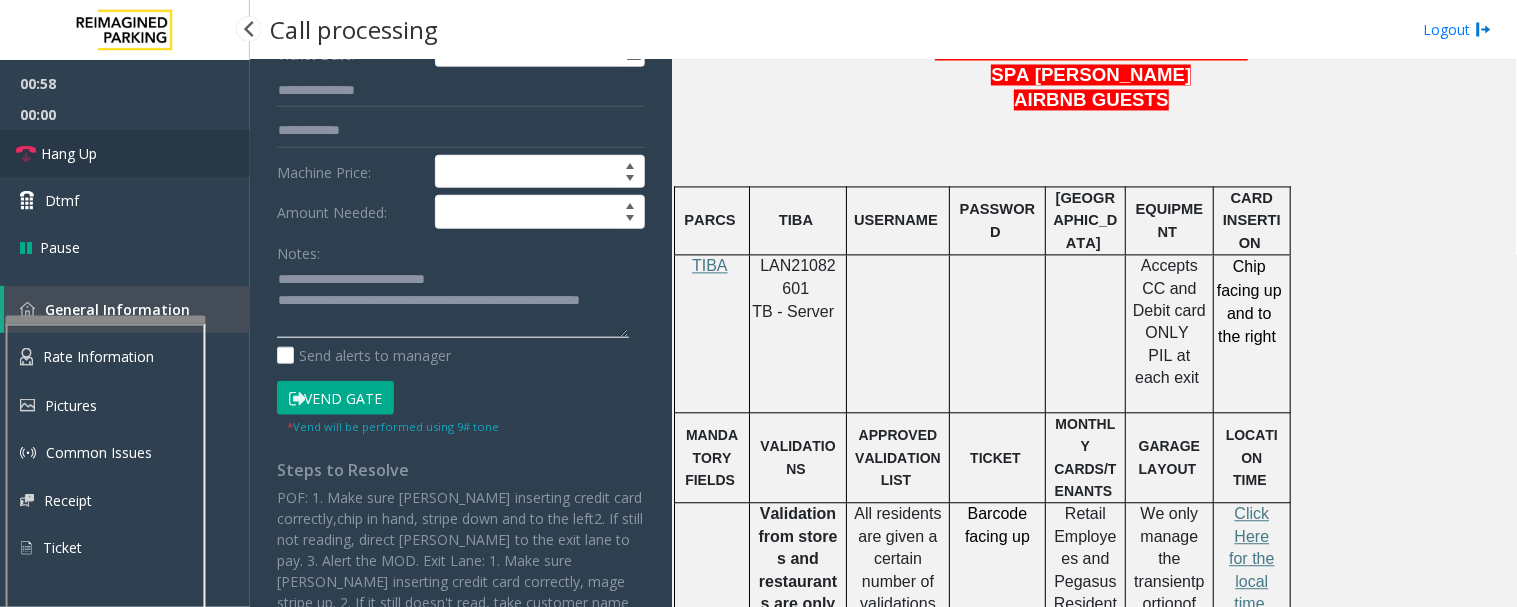 type on "**********" 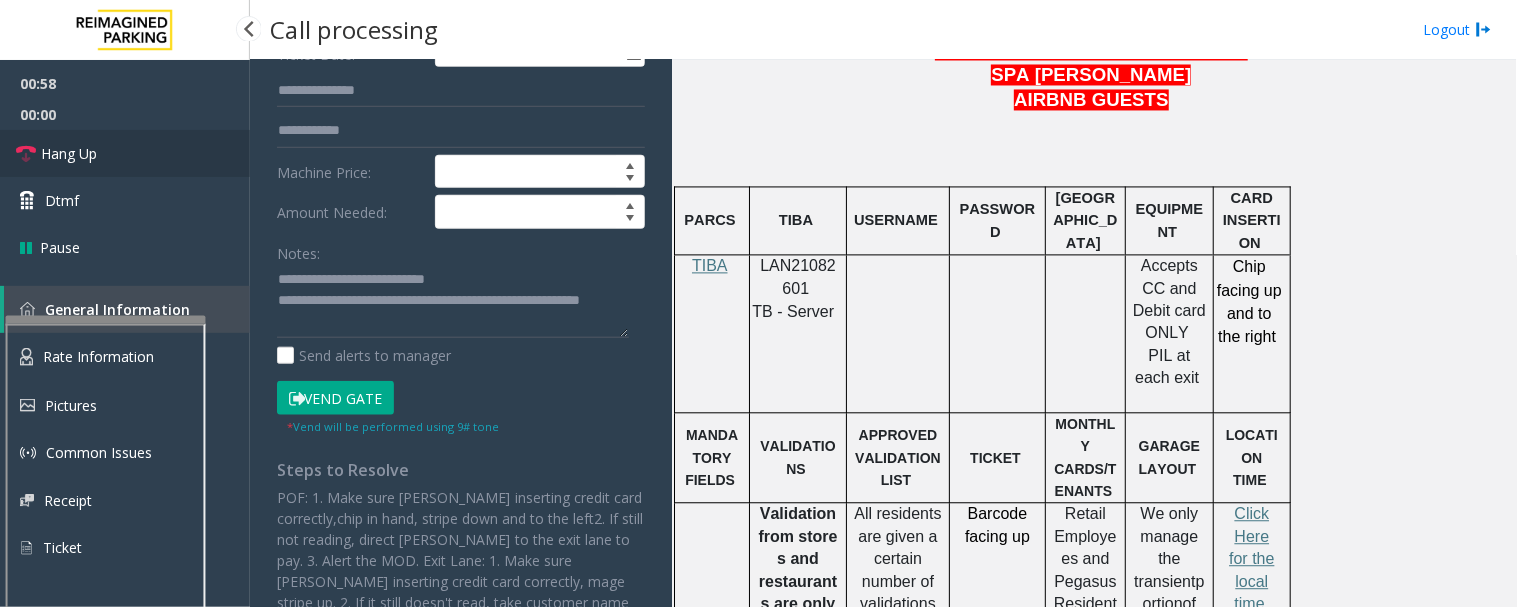 click on "Hang Up" at bounding box center (125, 153) 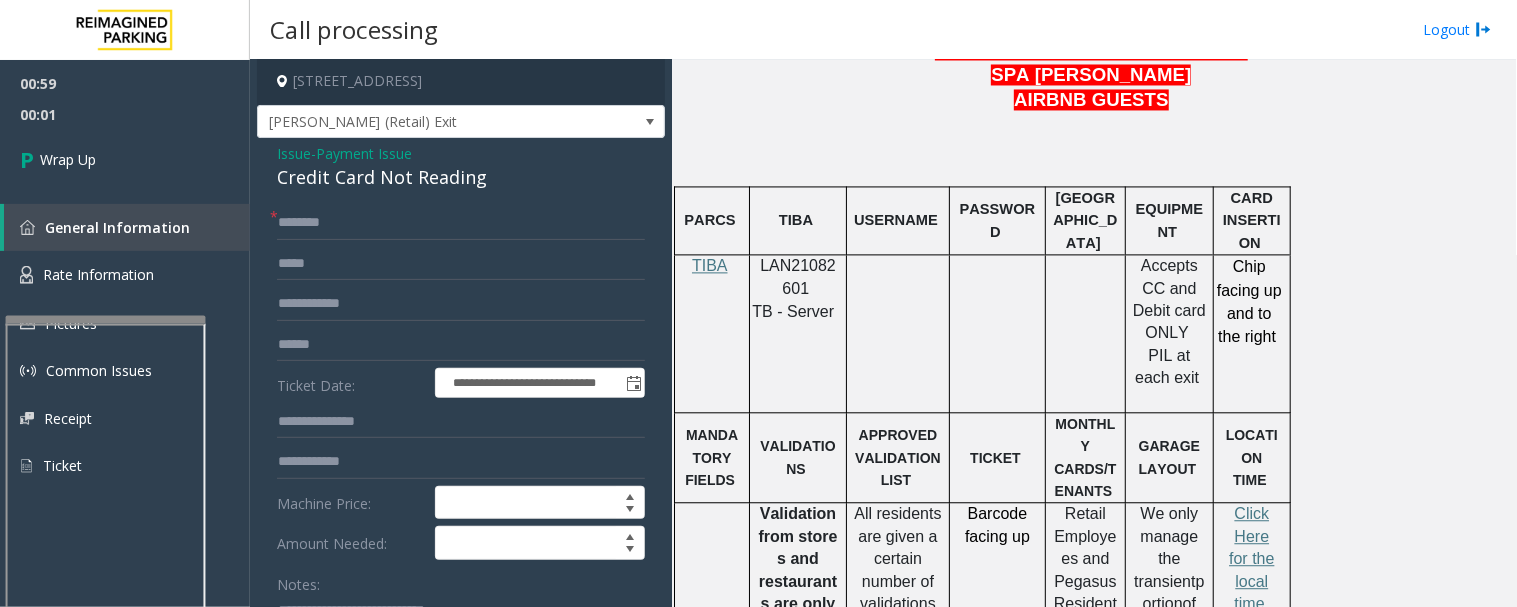 scroll, scrollTop: 0, scrollLeft: 0, axis: both 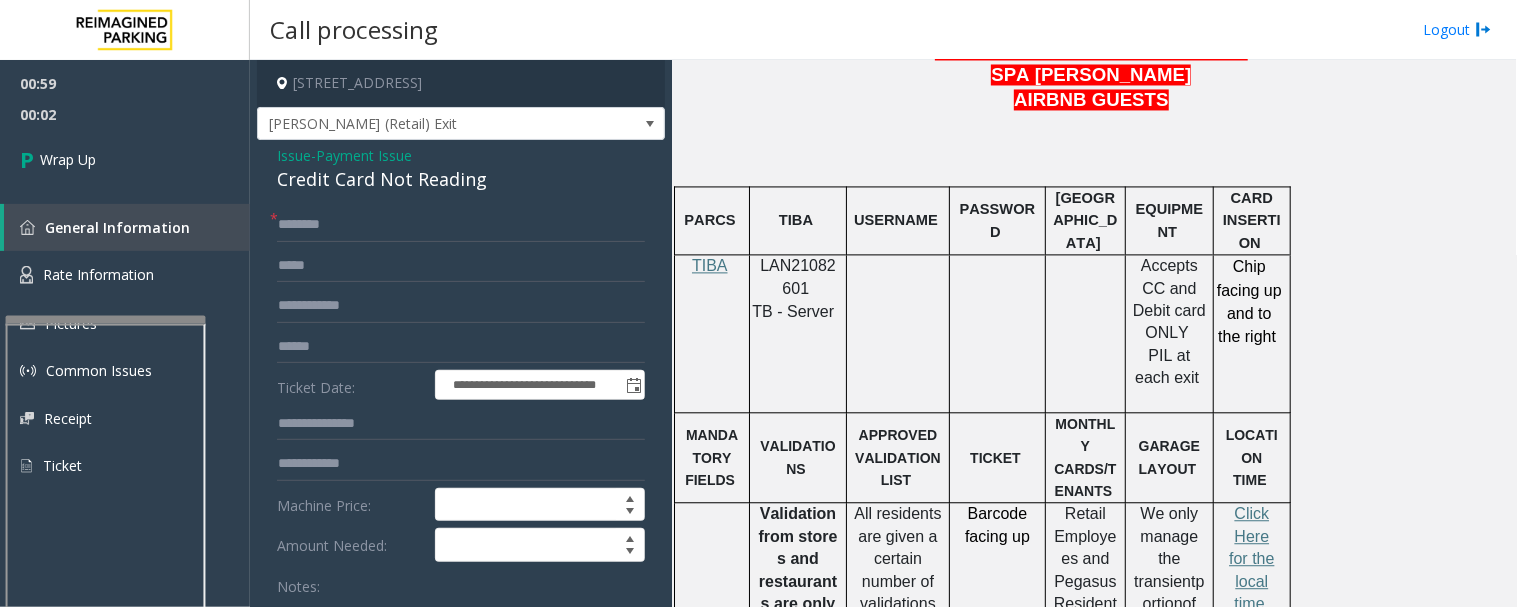 click on "**********" 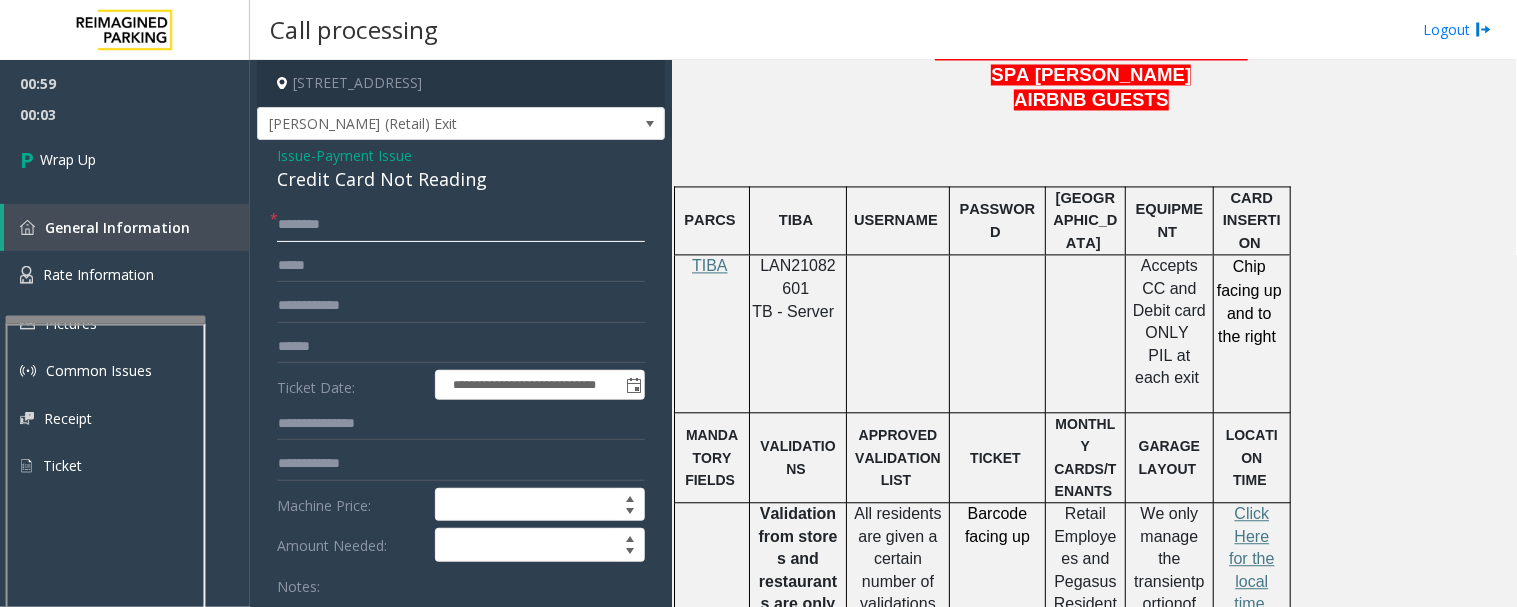 click 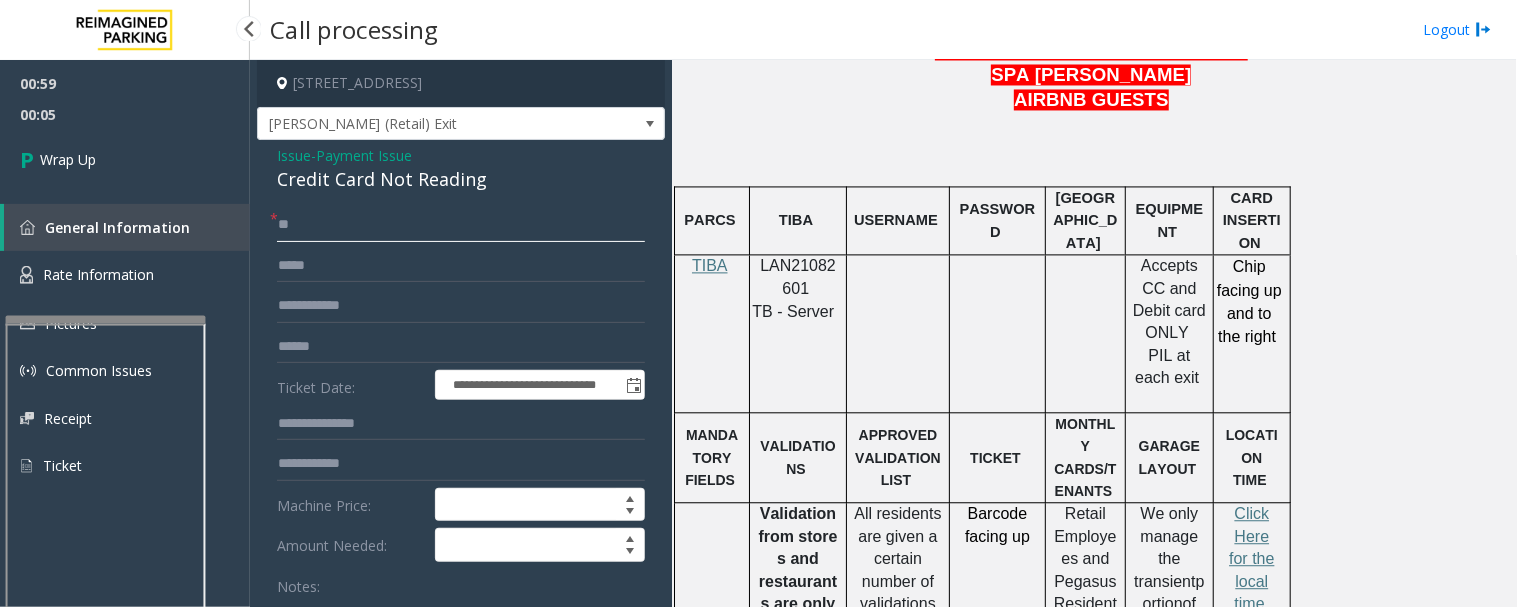 type on "**" 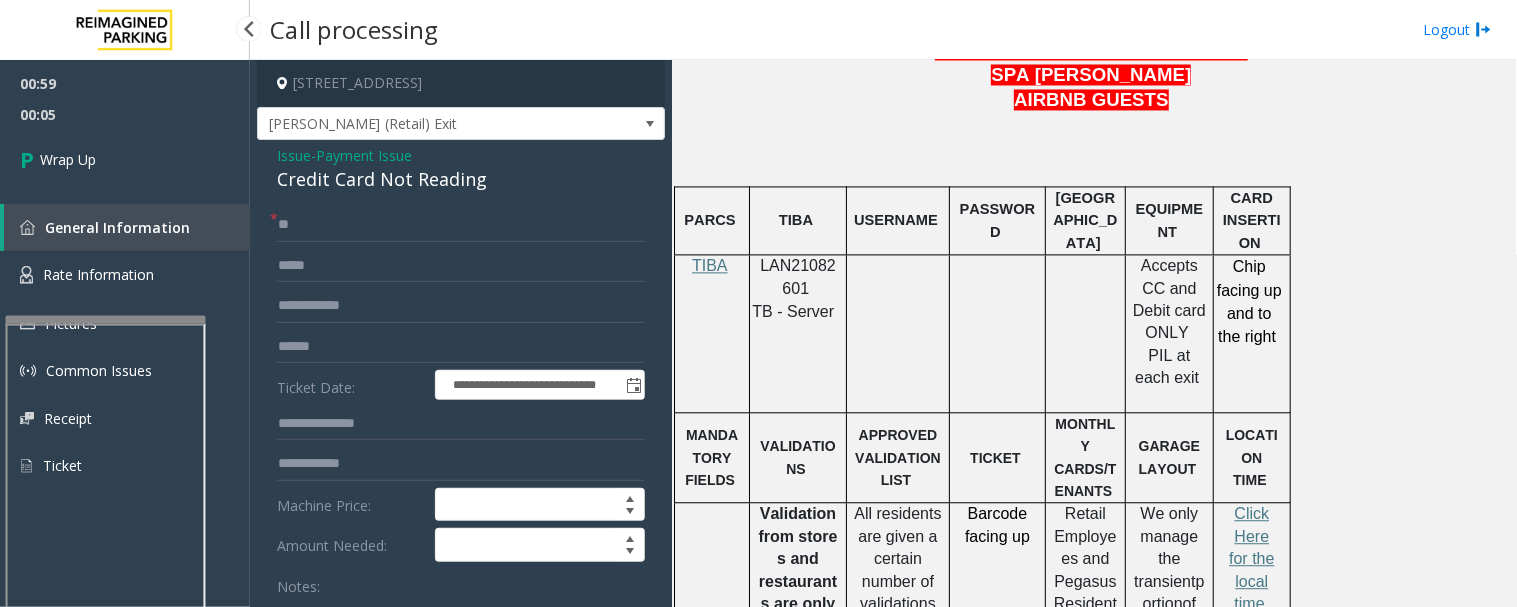 click on "00:05" at bounding box center (125, 114) 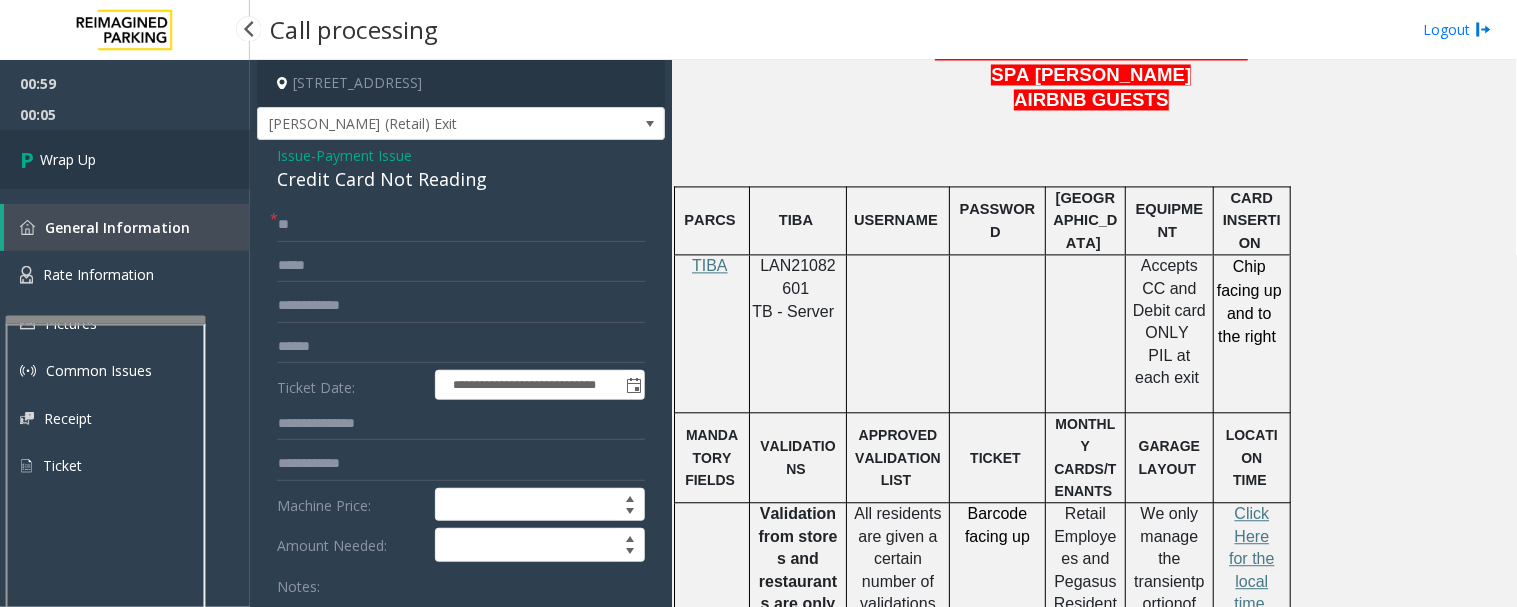click on "Wrap Up" at bounding box center (125, 159) 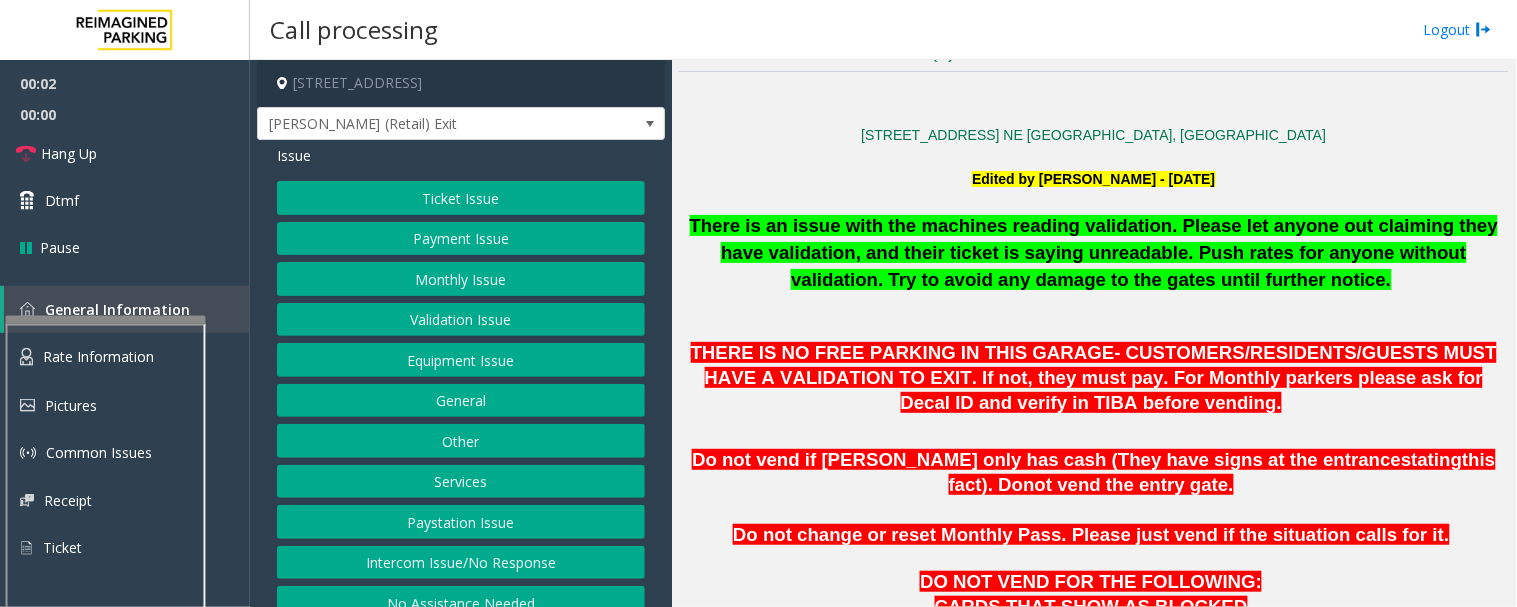 scroll, scrollTop: 888, scrollLeft: 0, axis: vertical 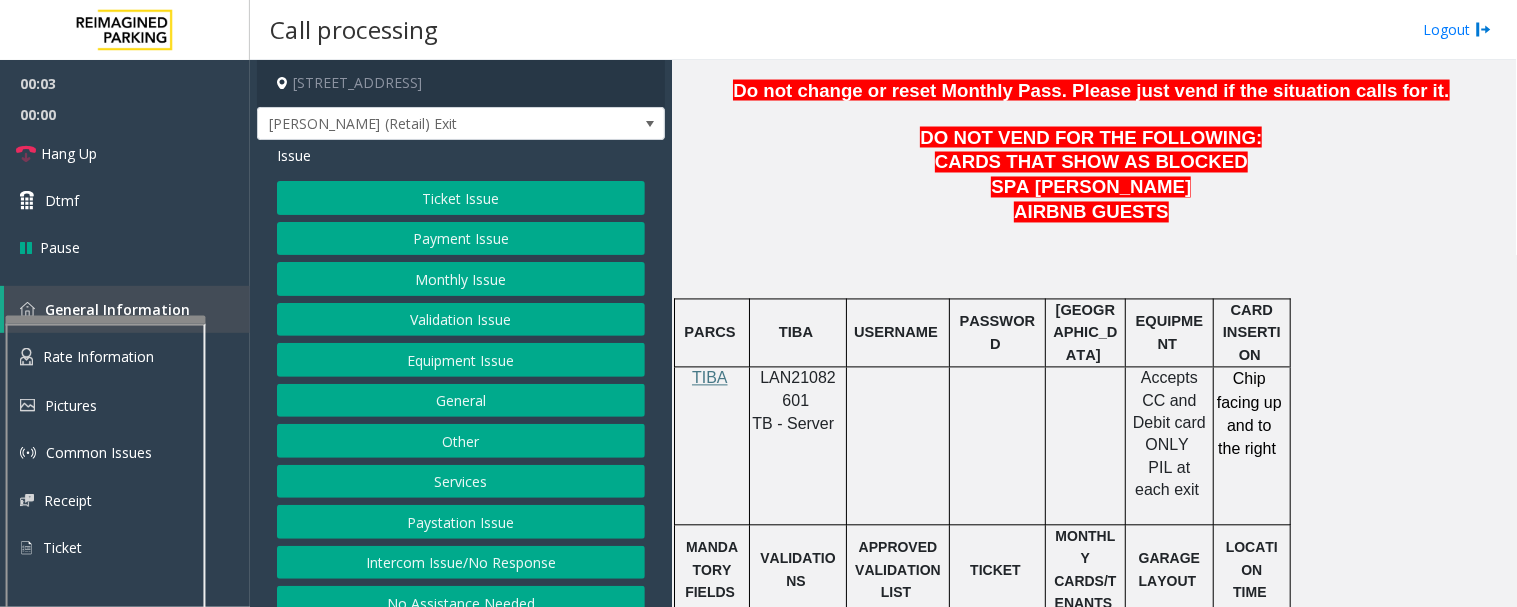 click on "LAN21082601" 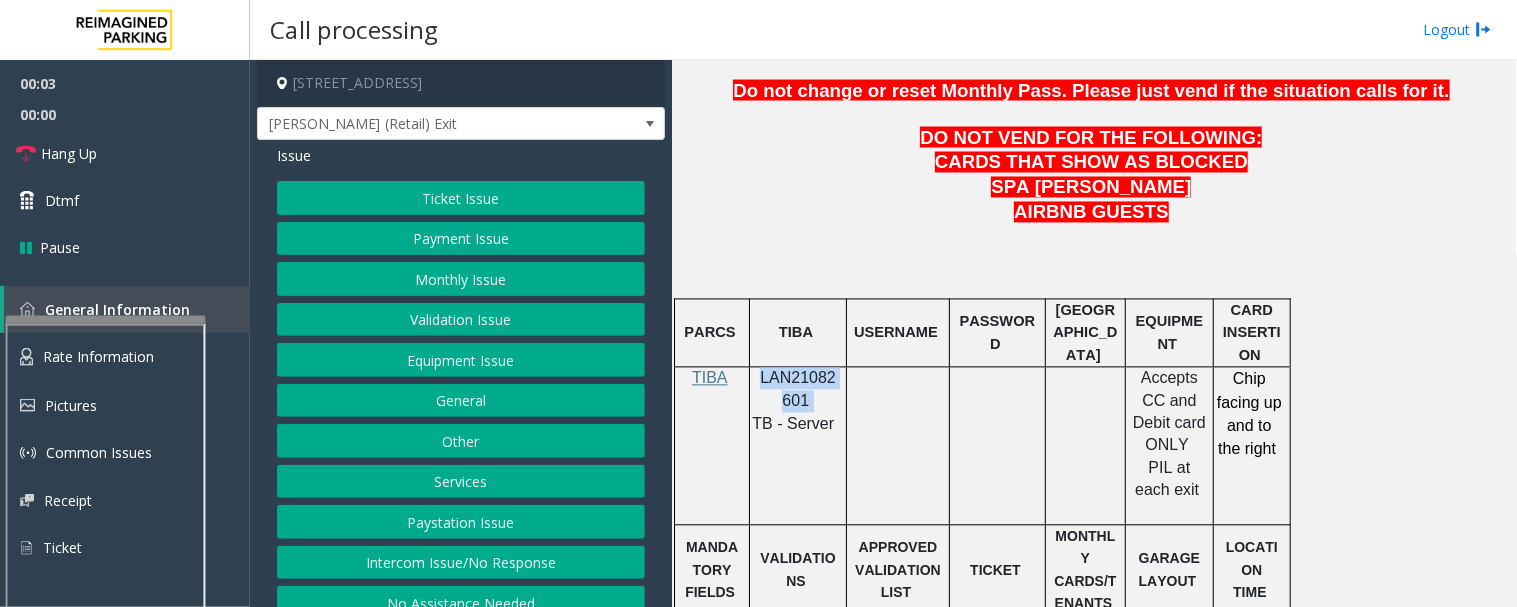 click on "LAN21082601" 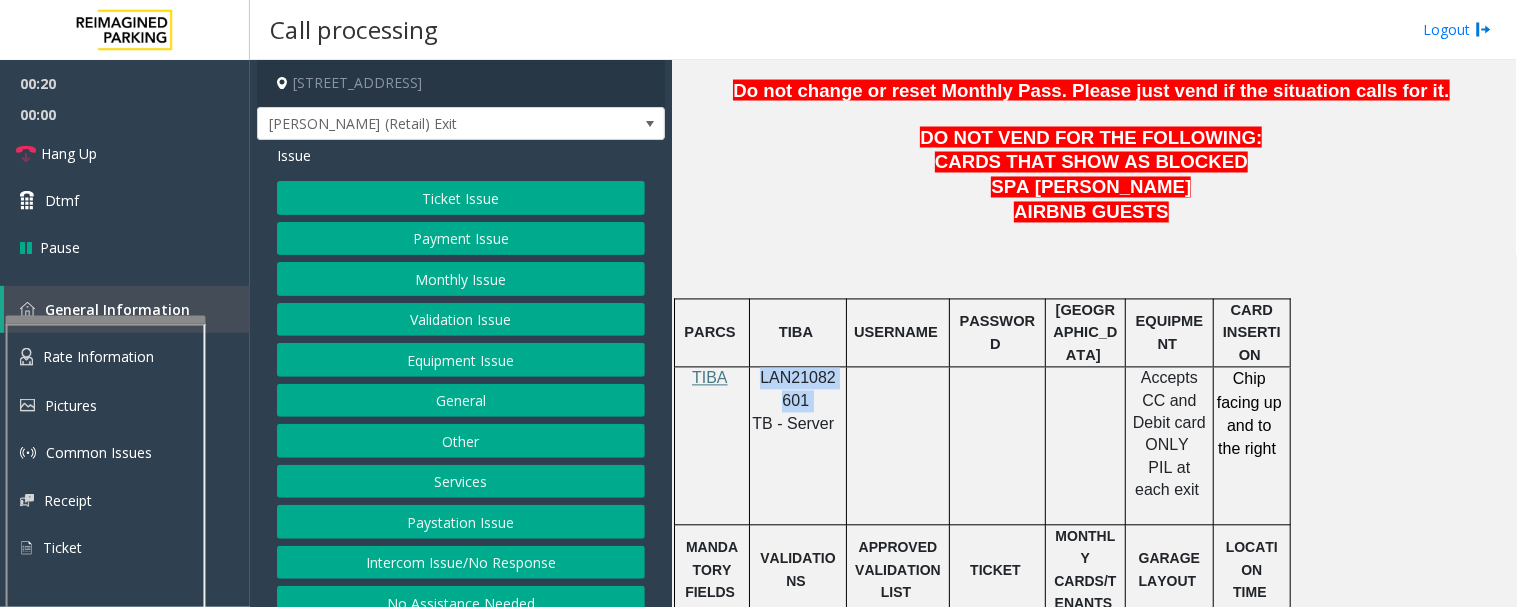 click on "Payment Issue" 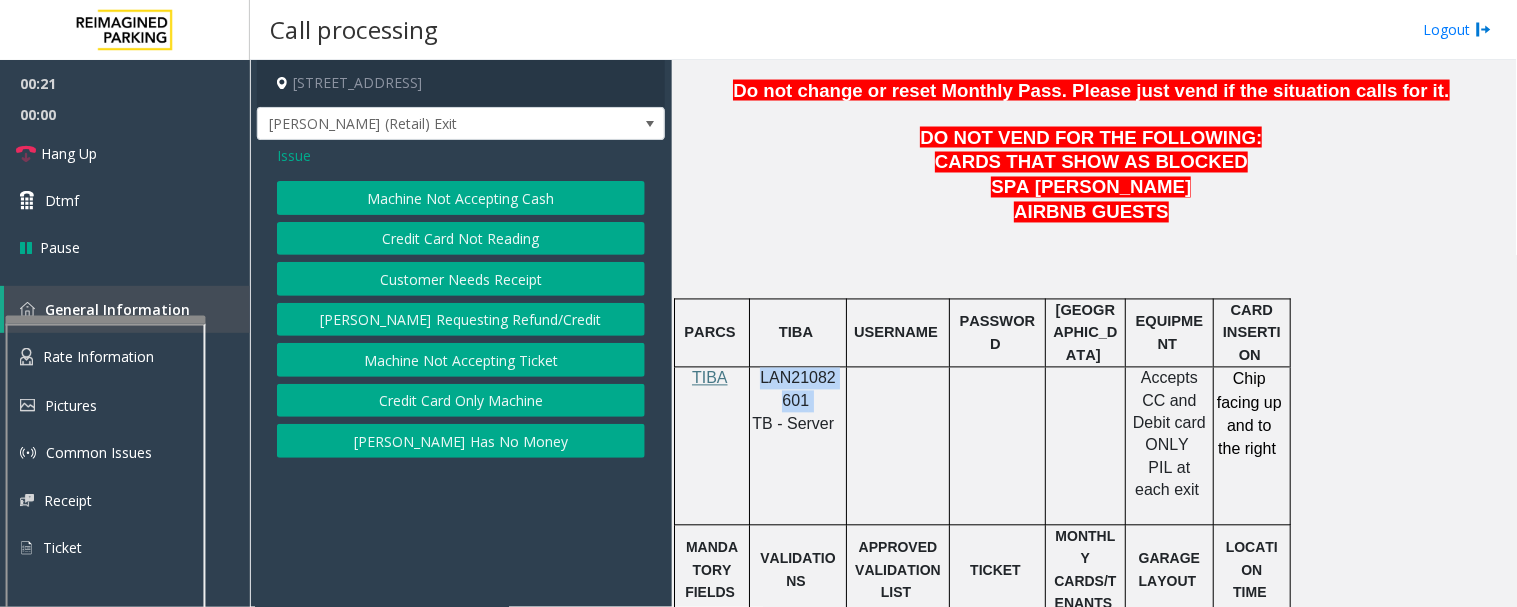click on "Credit Card Not Reading" 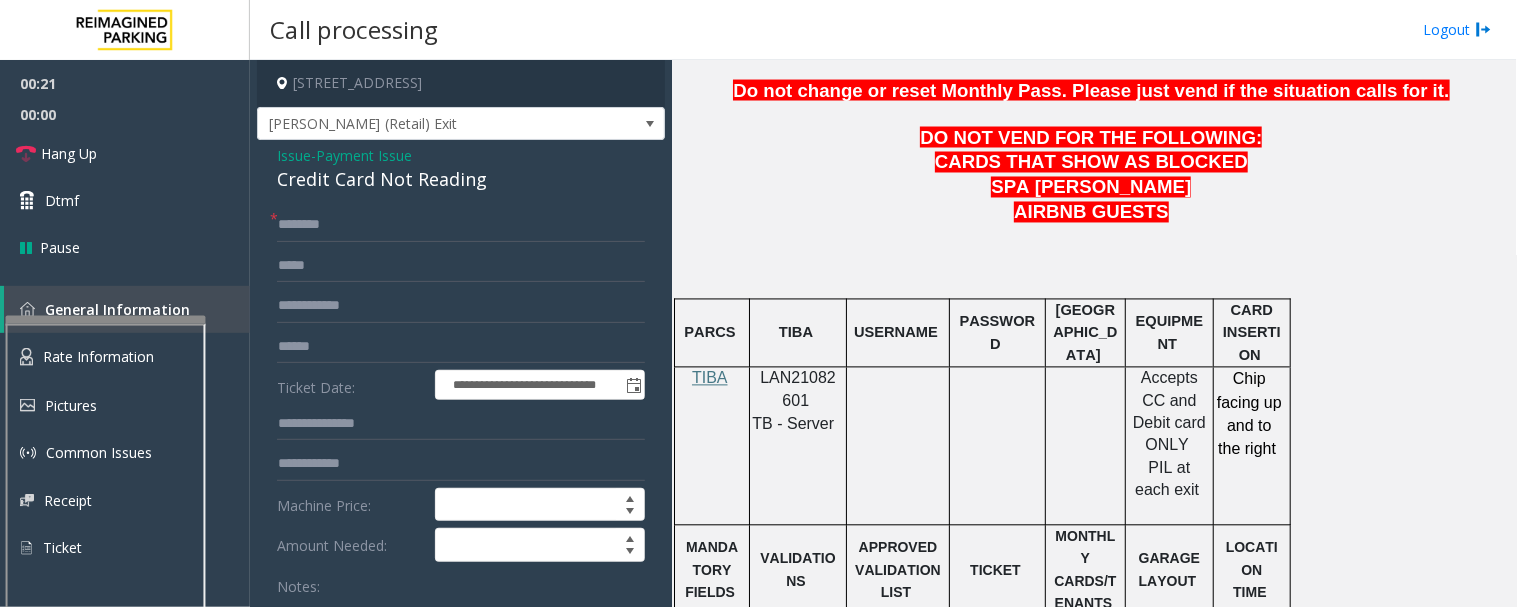 click on "Credit Card Not Reading" 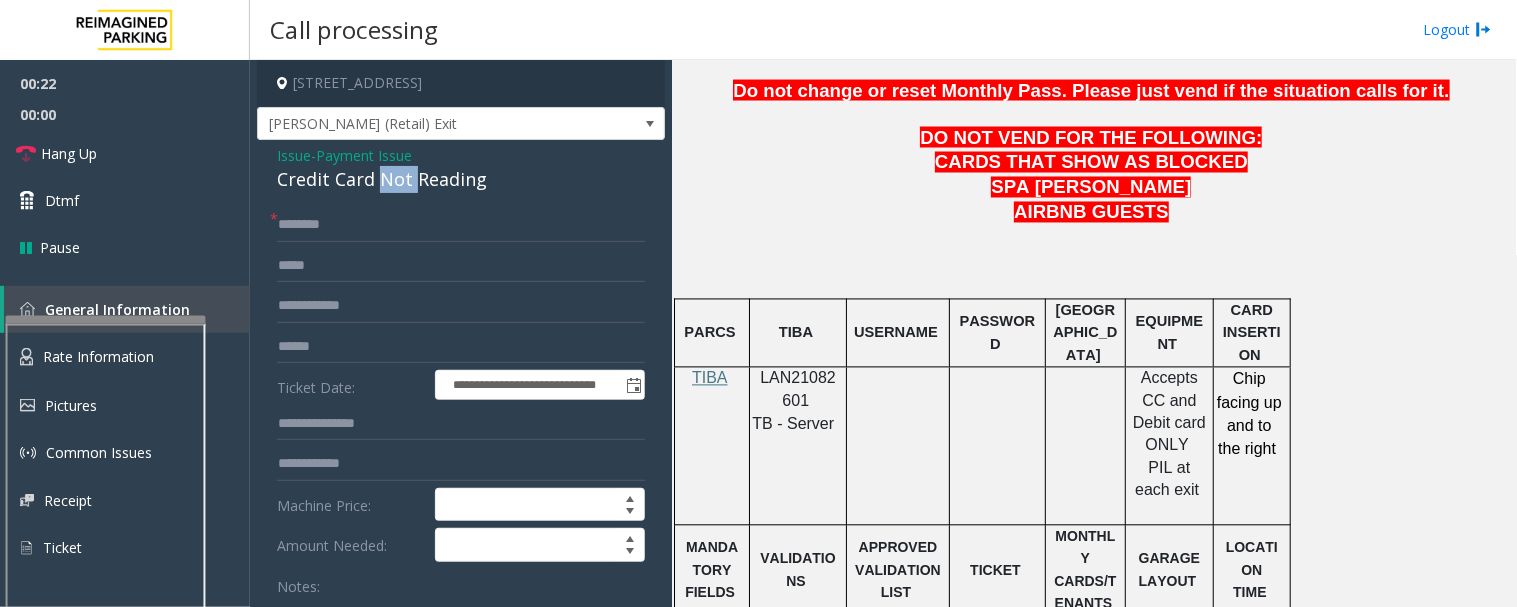 click on "Credit Card Not Reading" 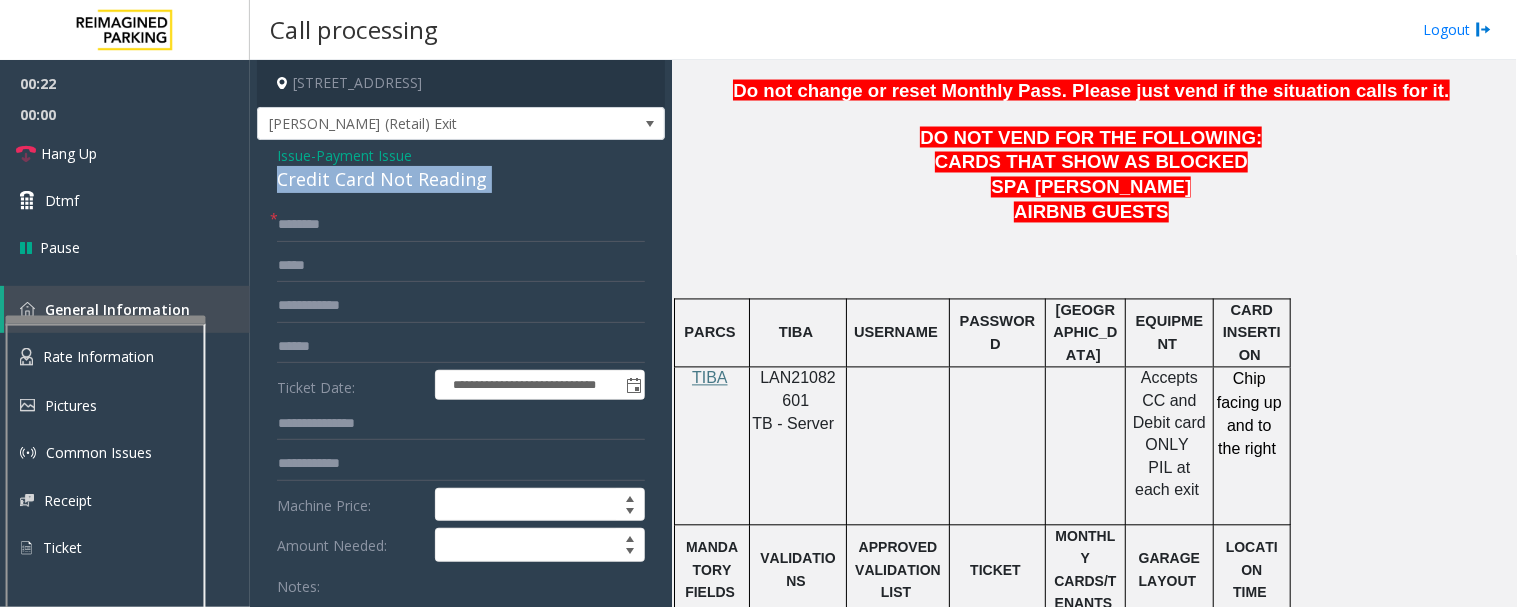 click on "Credit Card Not Reading" 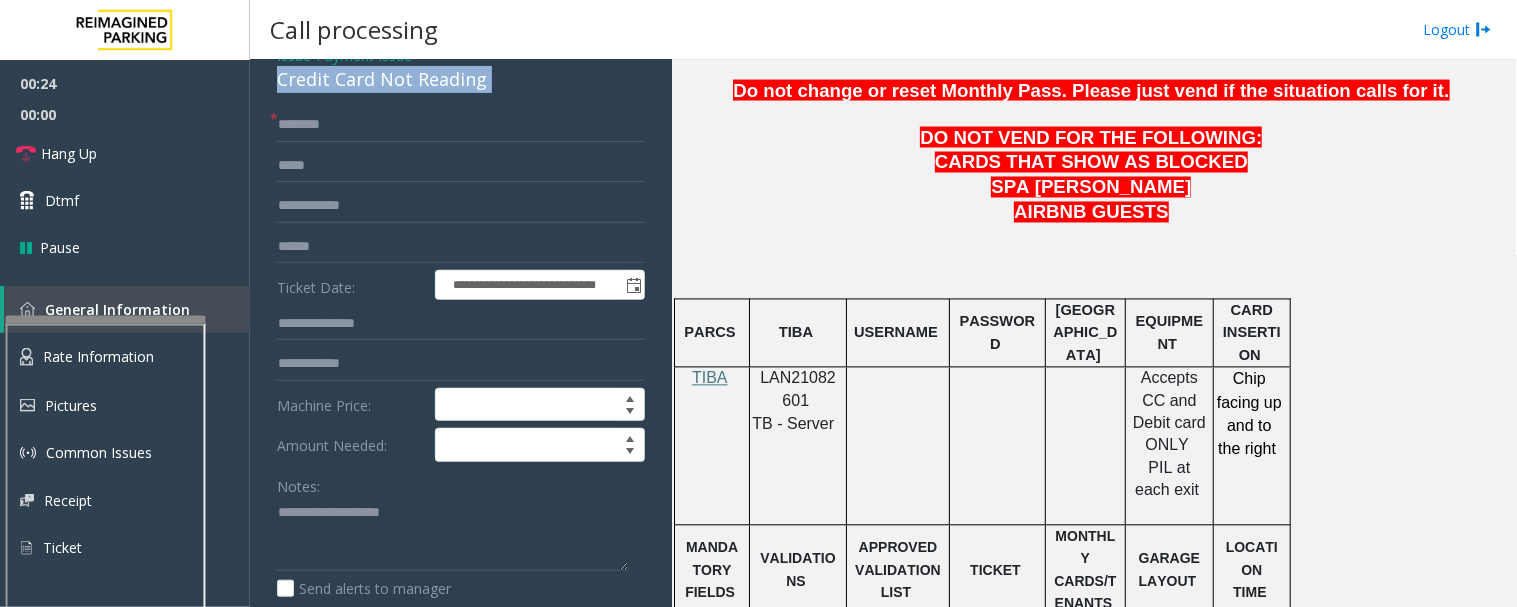 scroll, scrollTop: 222, scrollLeft: 0, axis: vertical 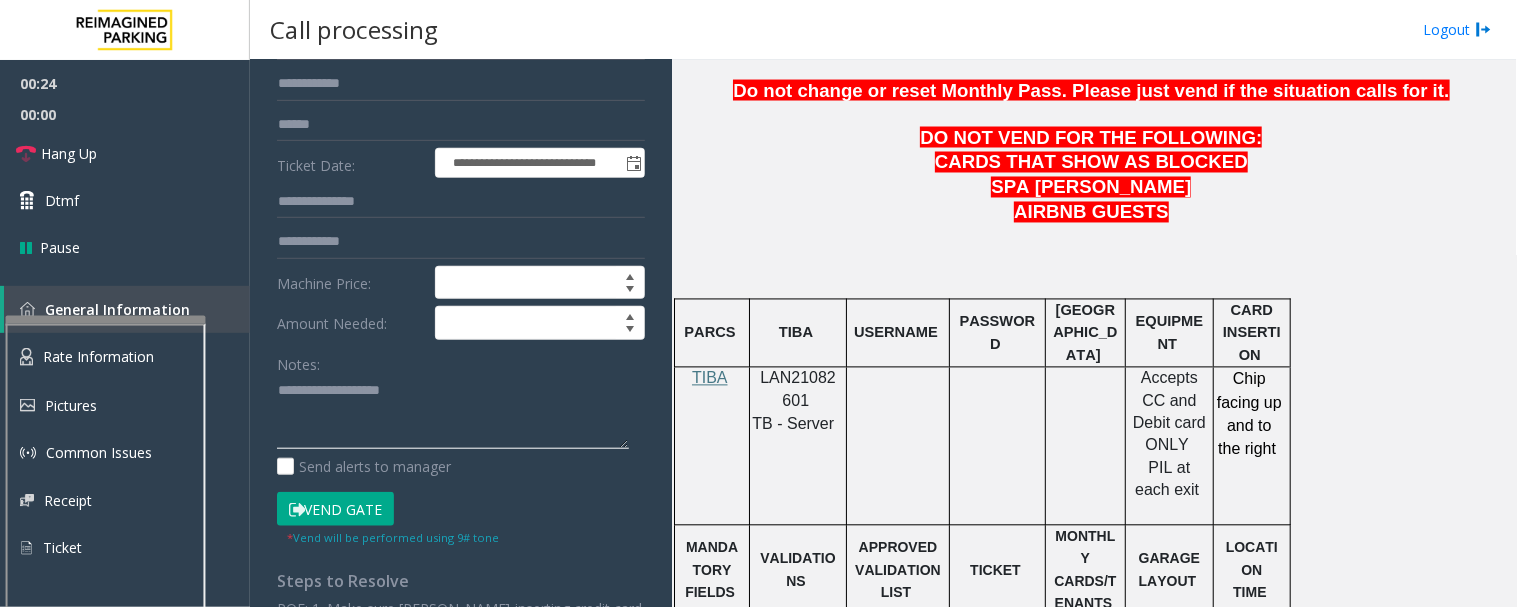 click 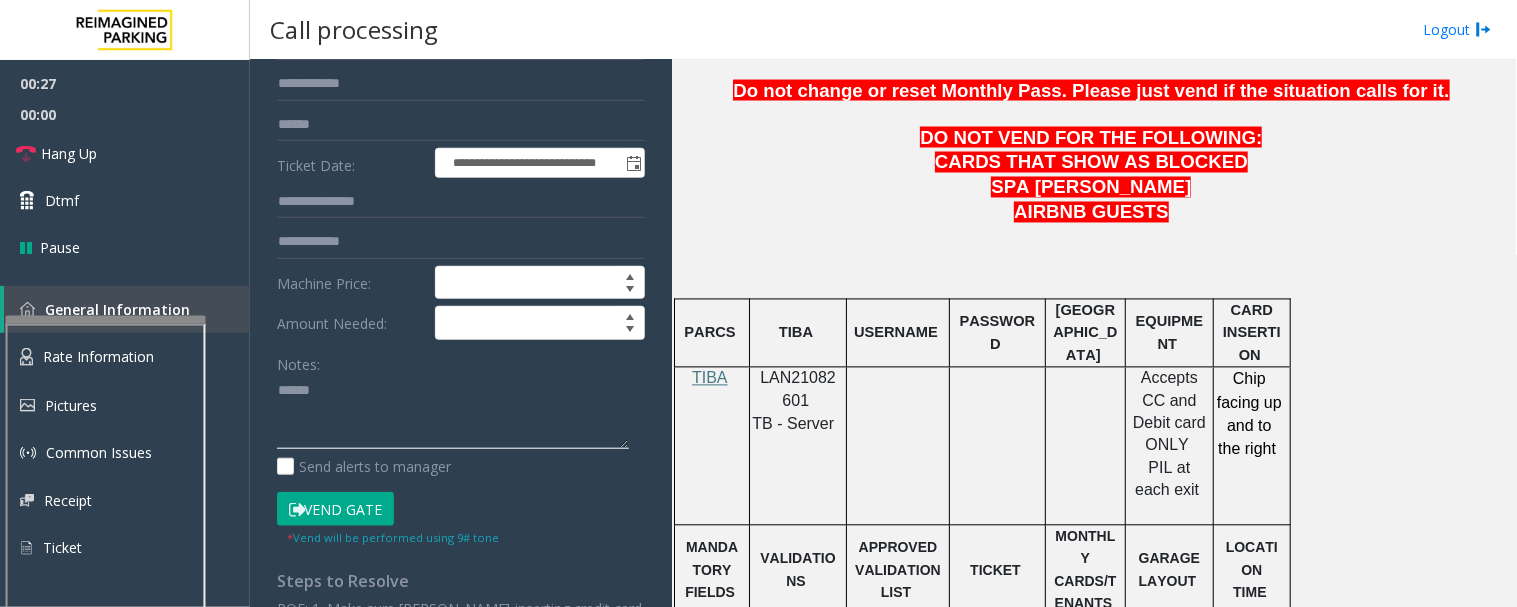 paste on "**********" 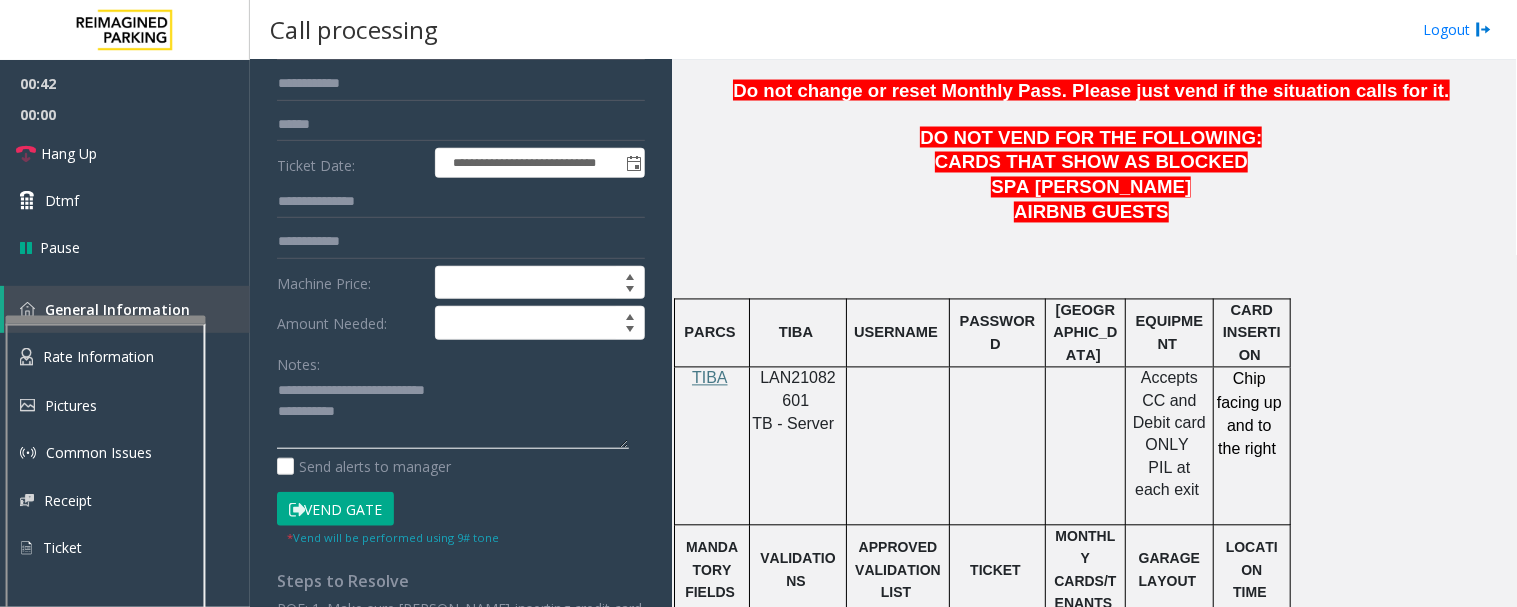 click 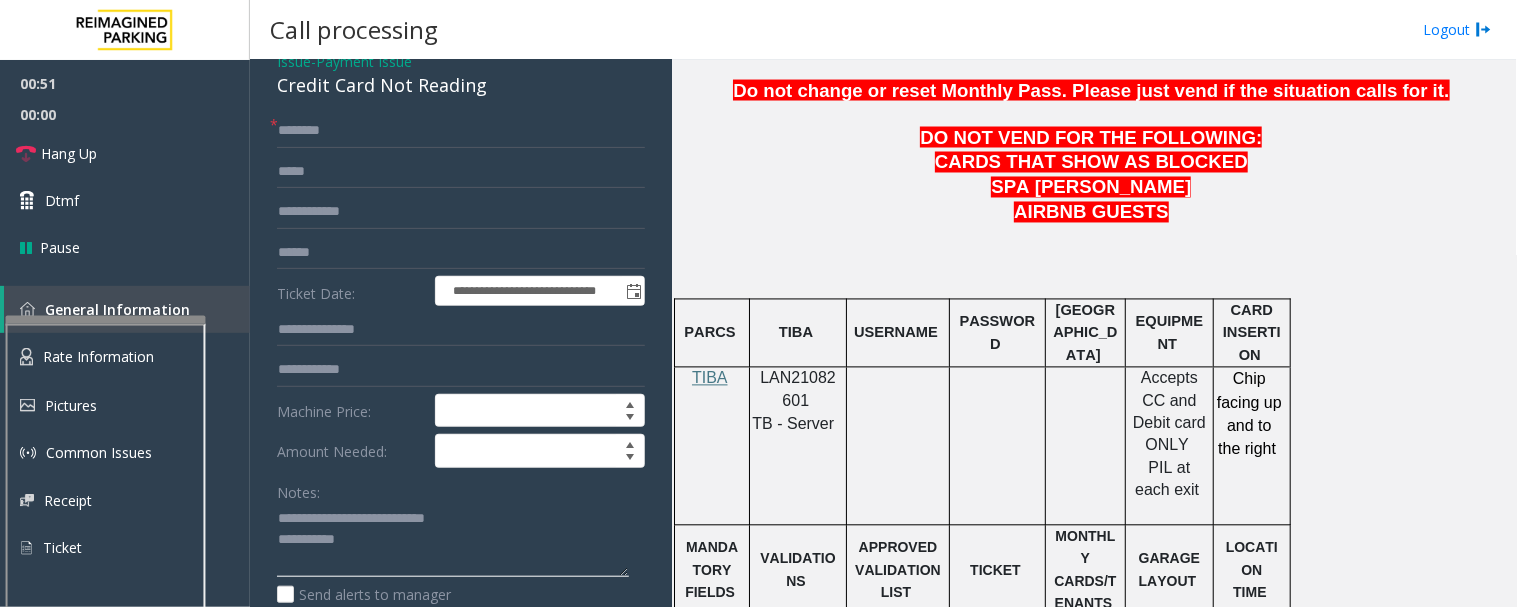 scroll, scrollTop: 0, scrollLeft: 0, axis: both 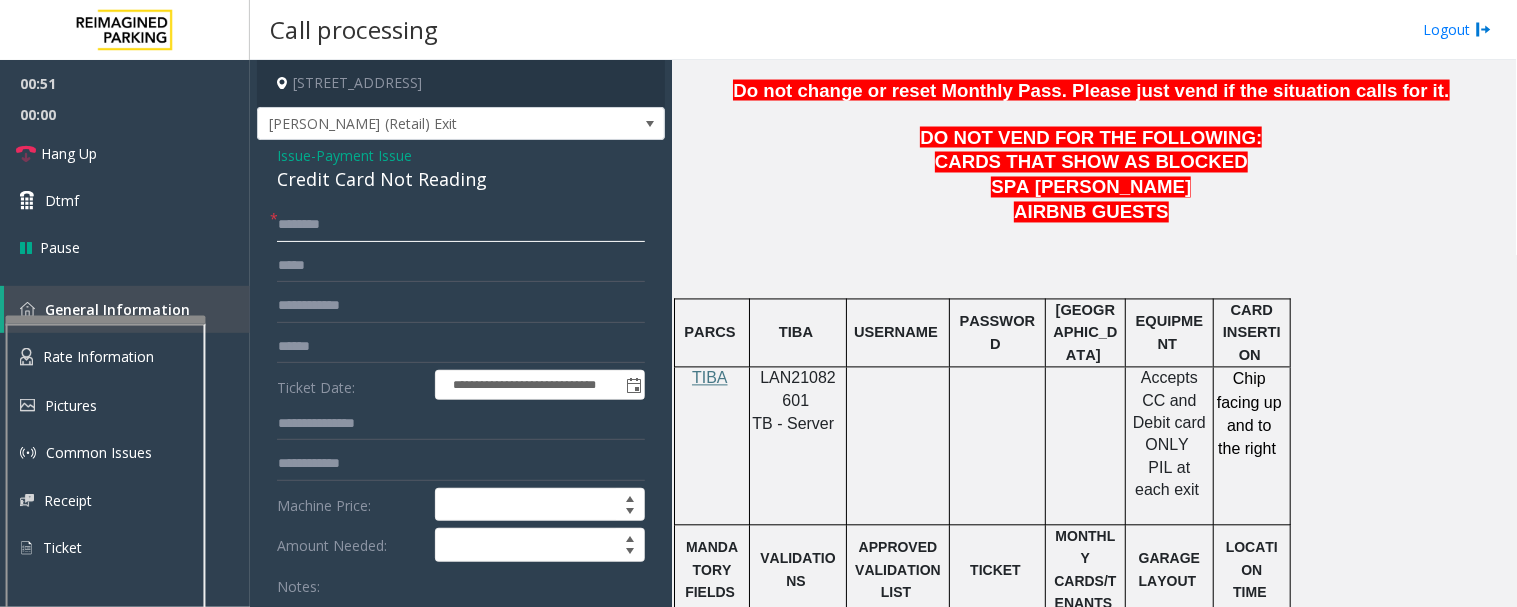 click 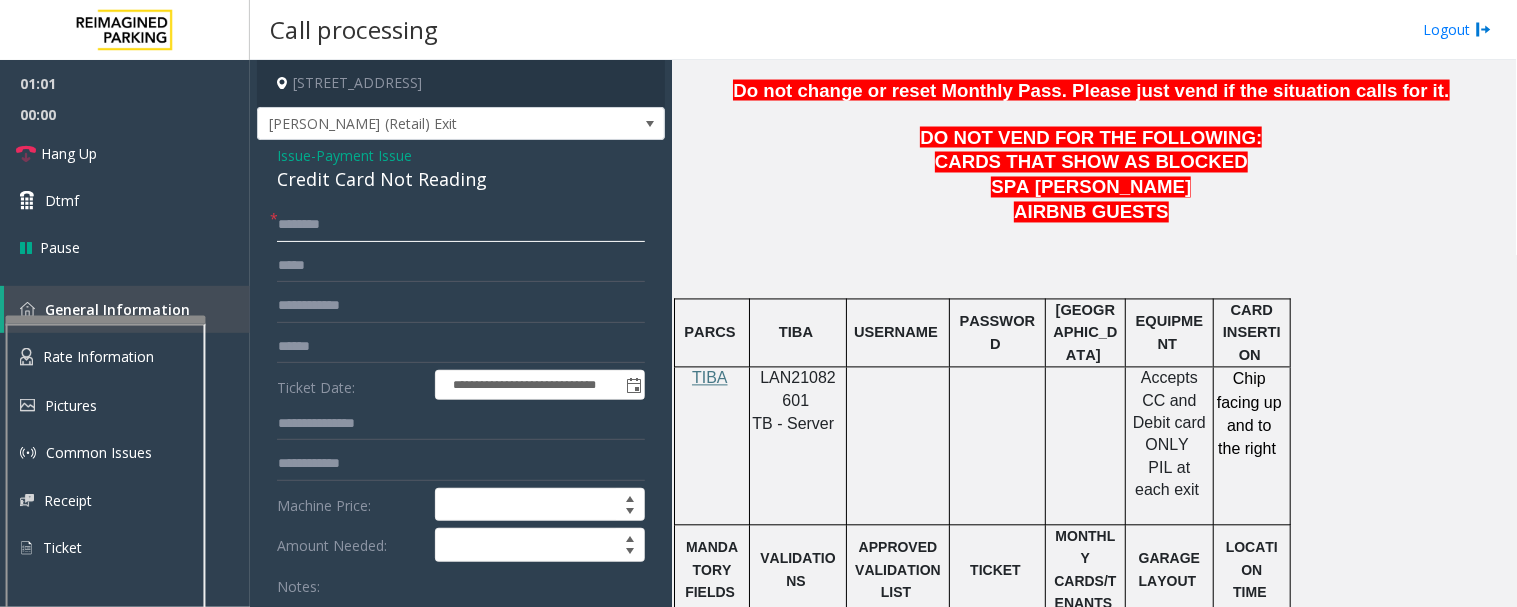 scroll, scrollTop: 222, scrollLeft: 0, axis: vertical 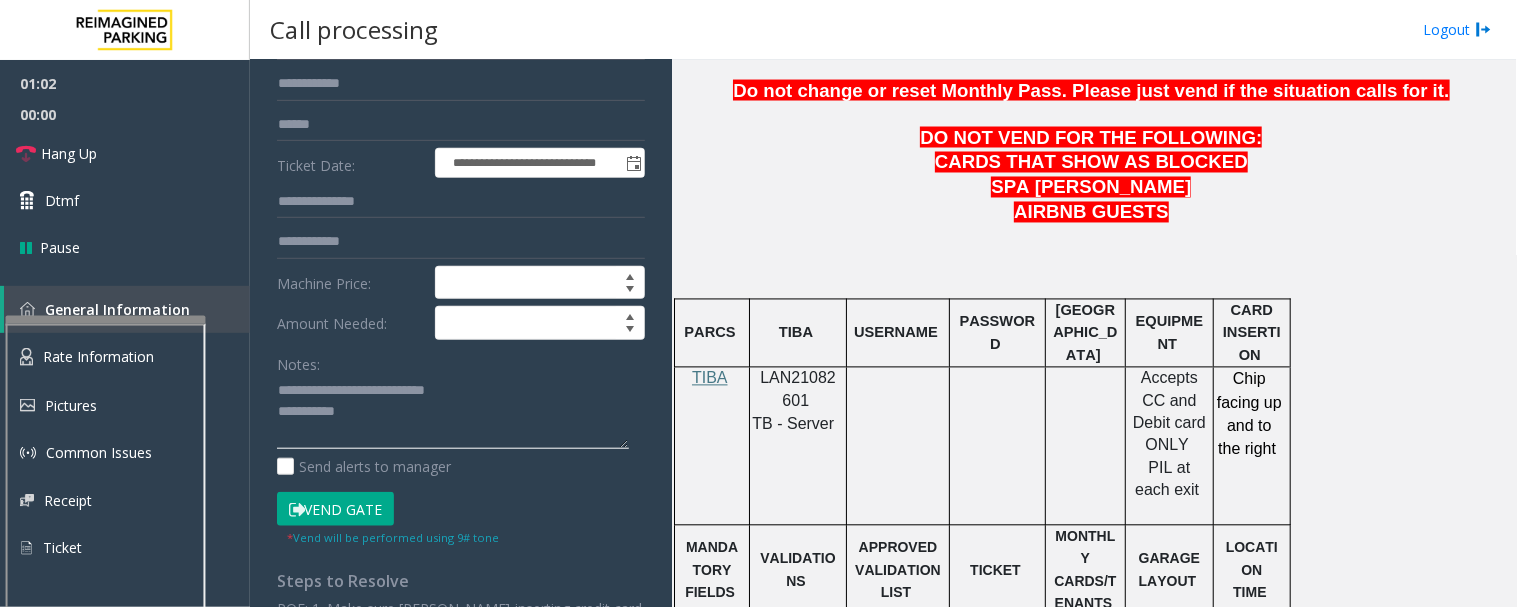 click 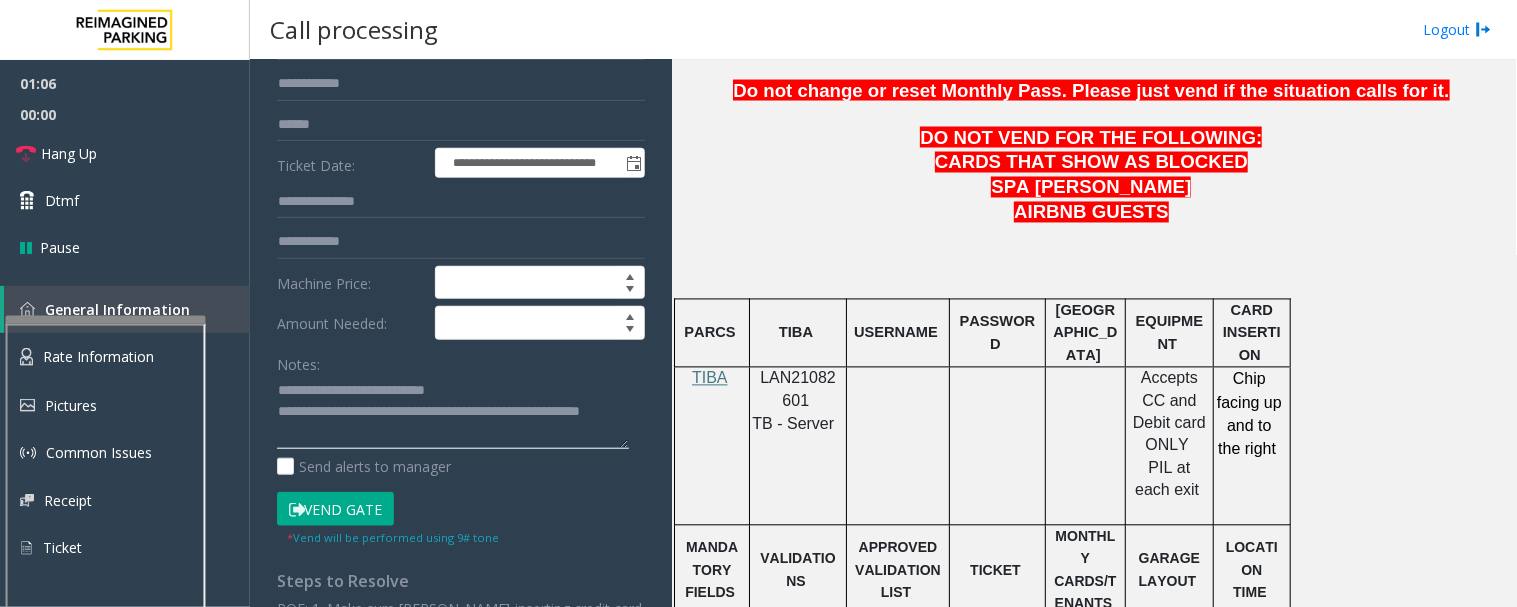 click 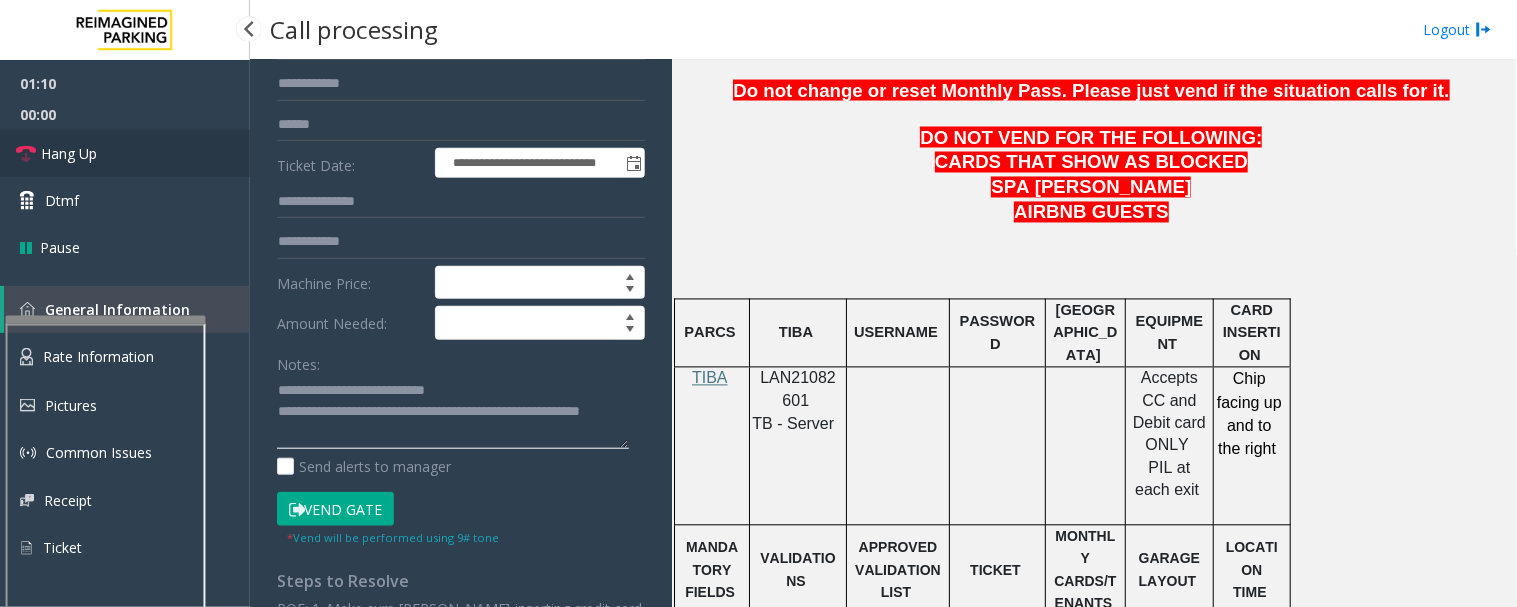 type on "**********" 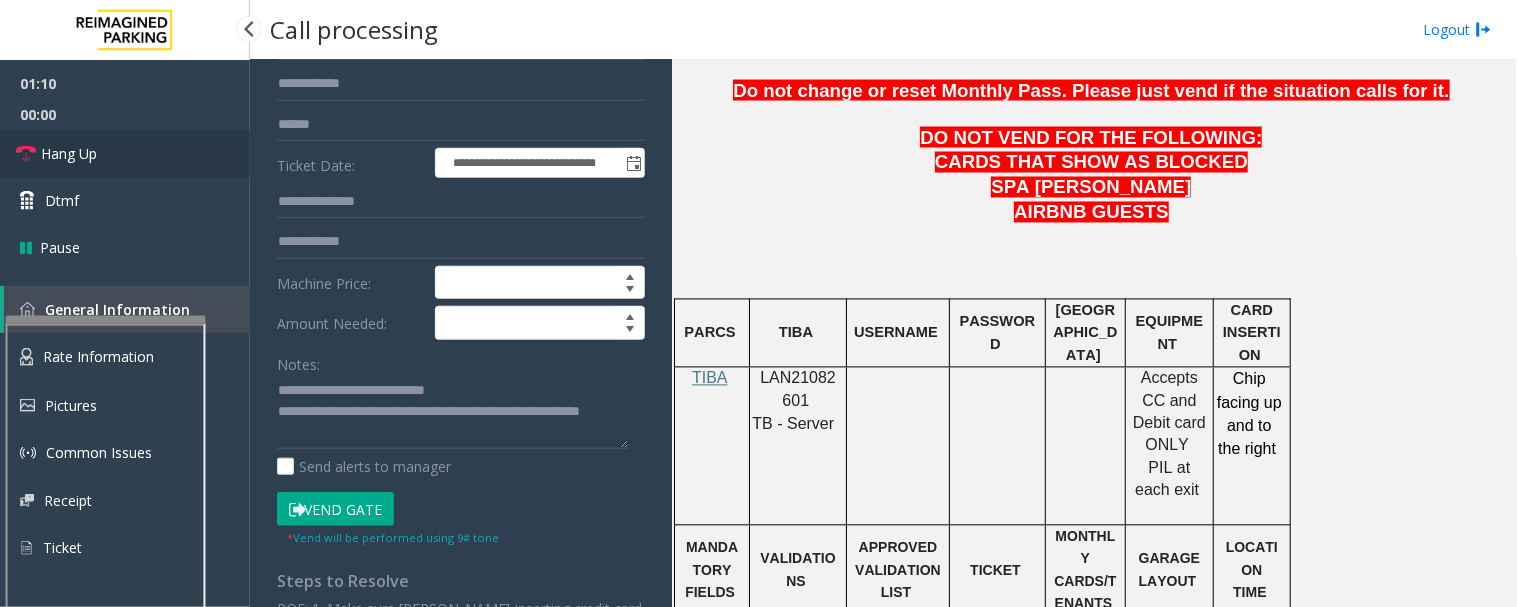 click on "Hang Up" at bounding box center [125, 153] 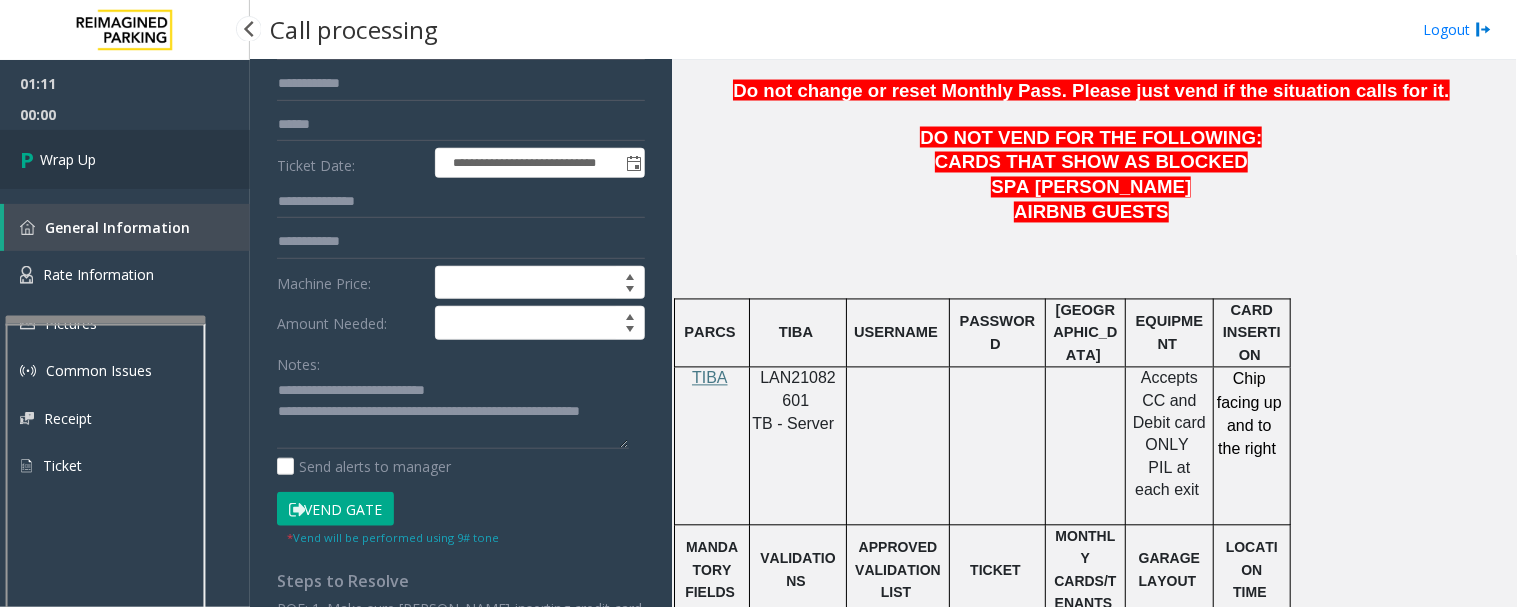 click on "Wrap Up" at bounding box center [125, 159] 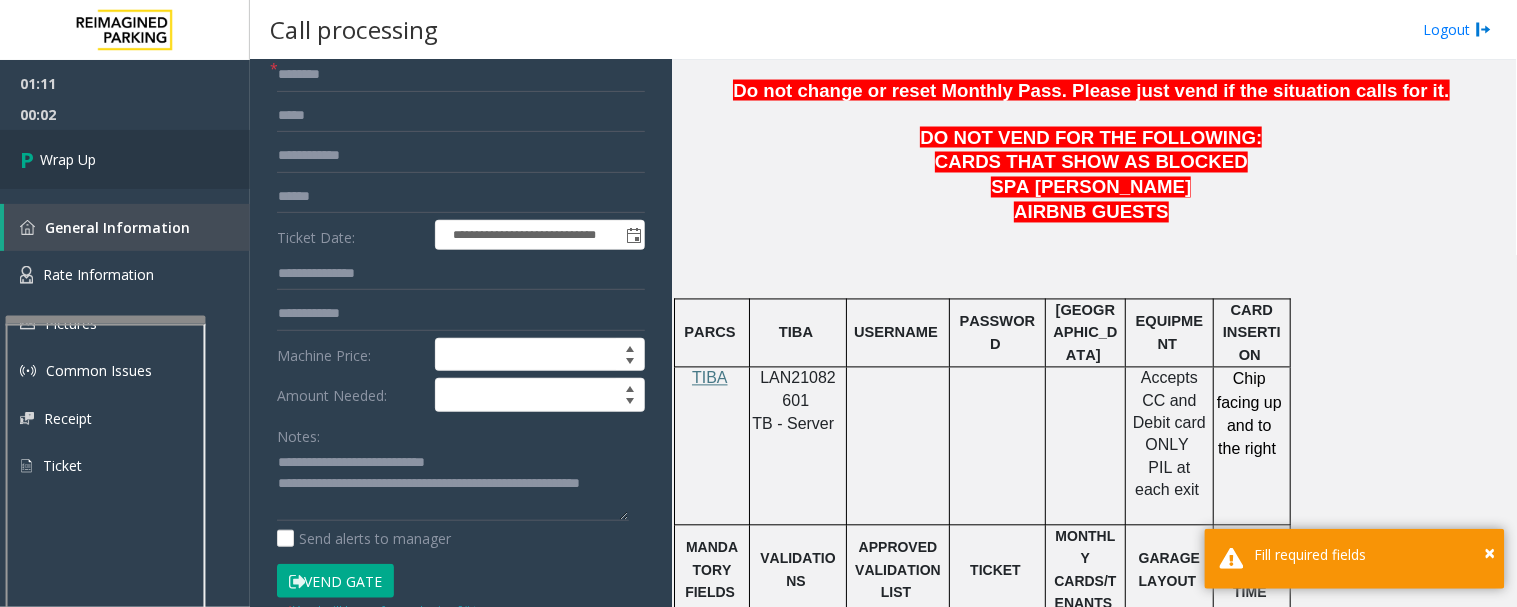 scroll, scrollTop: 111, scrollLeft: 0, axis: vertical 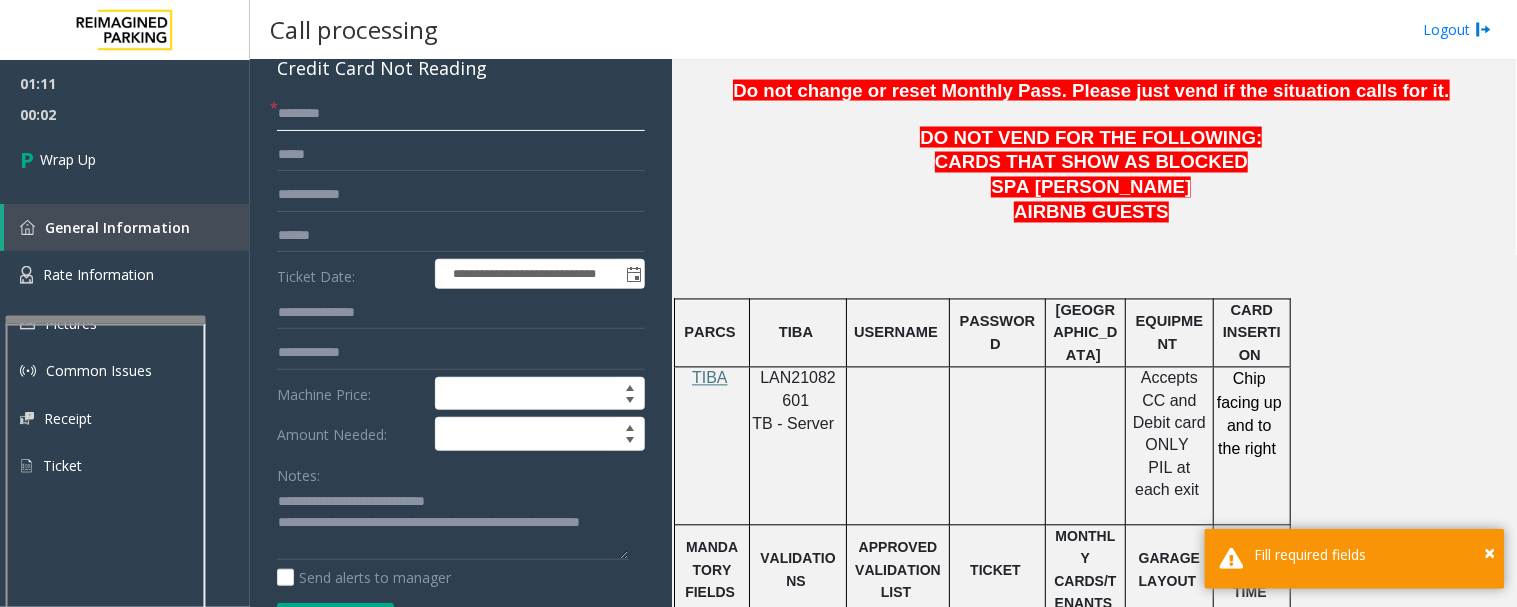 click 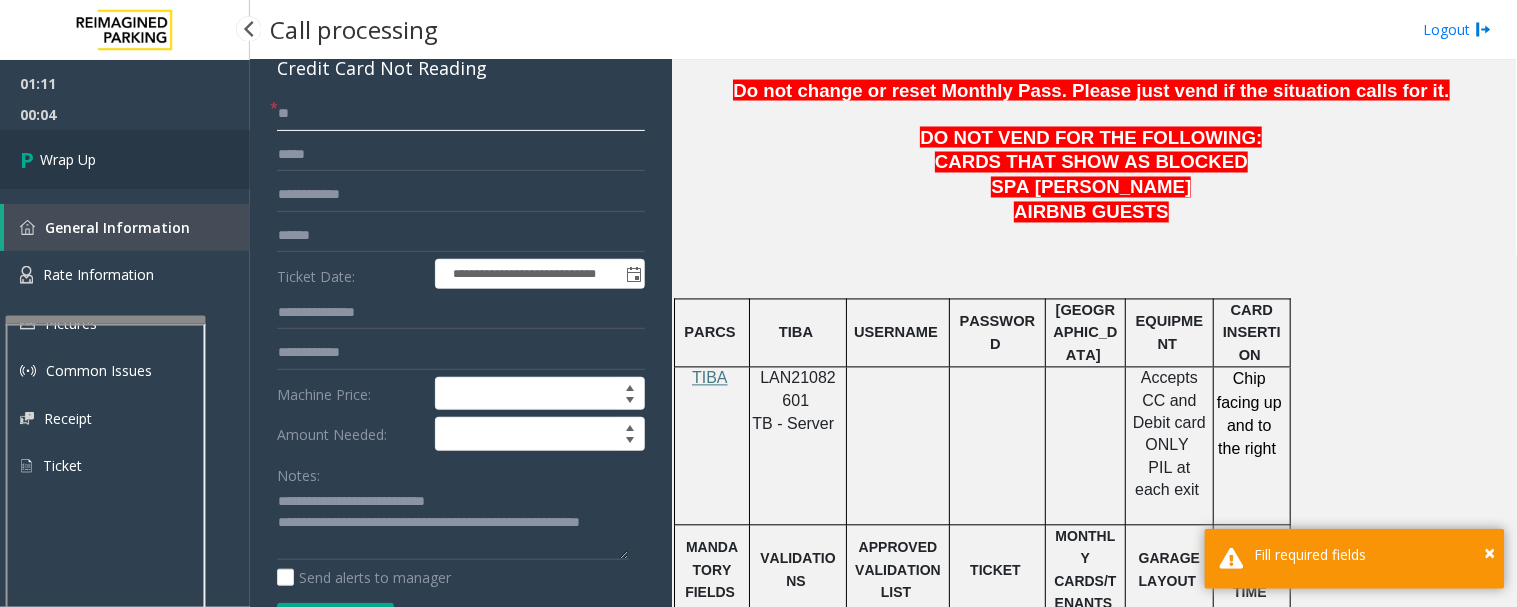 type on "**" 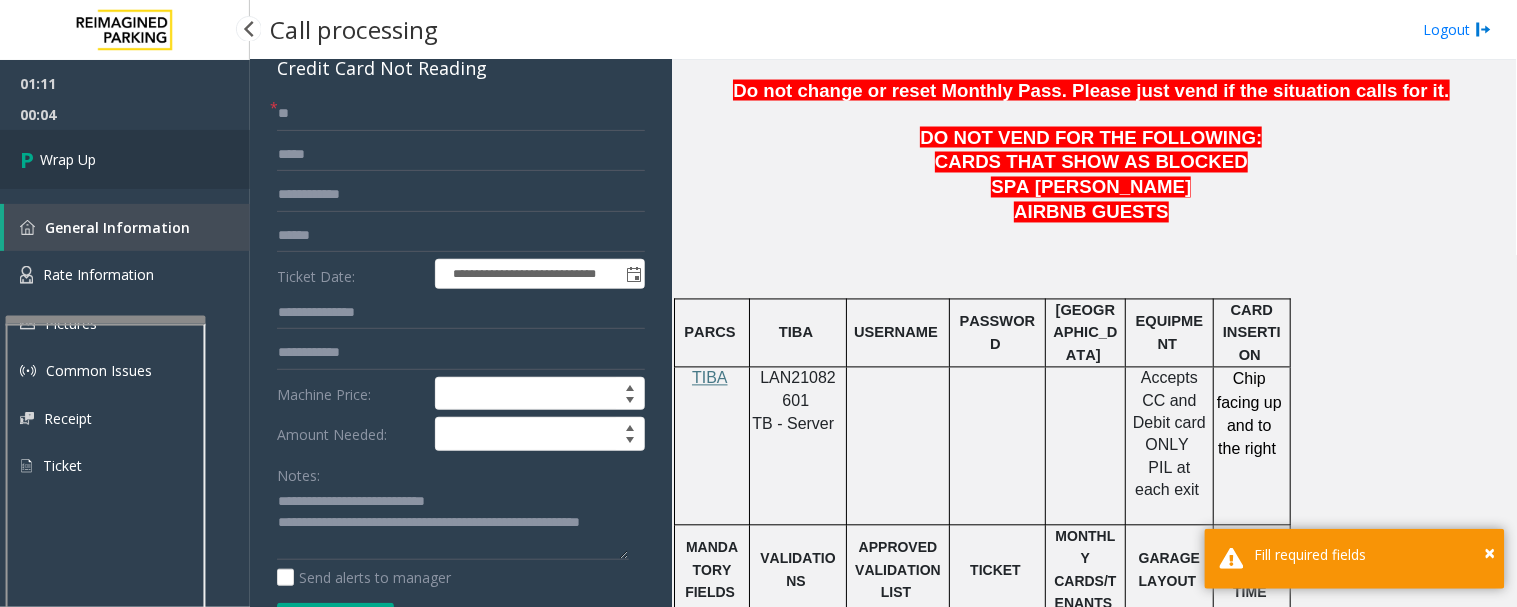 click on "Wrap Up" at bounding box center [125, 159] 